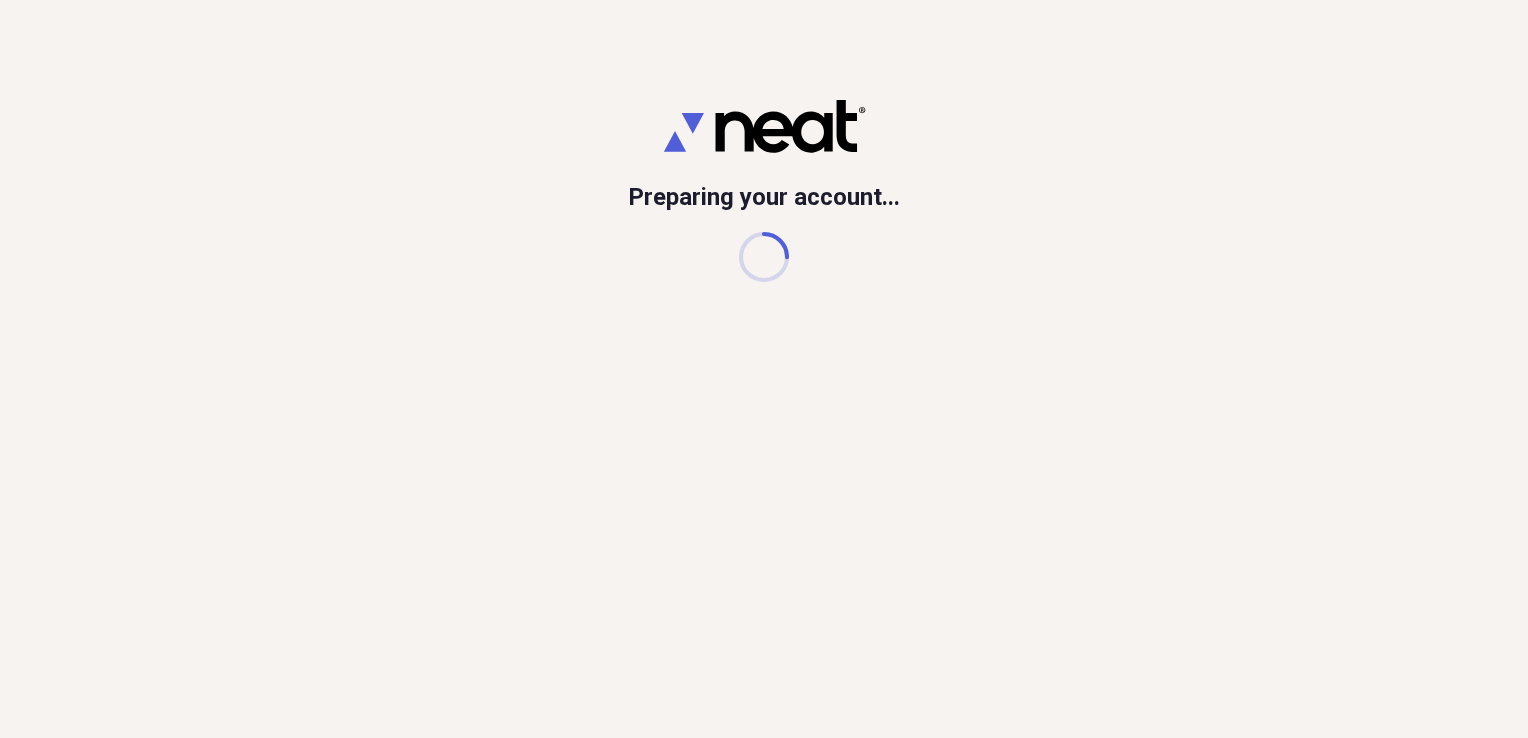 scroll, scrollTop: 0, scrollLeft: 0, axis: both 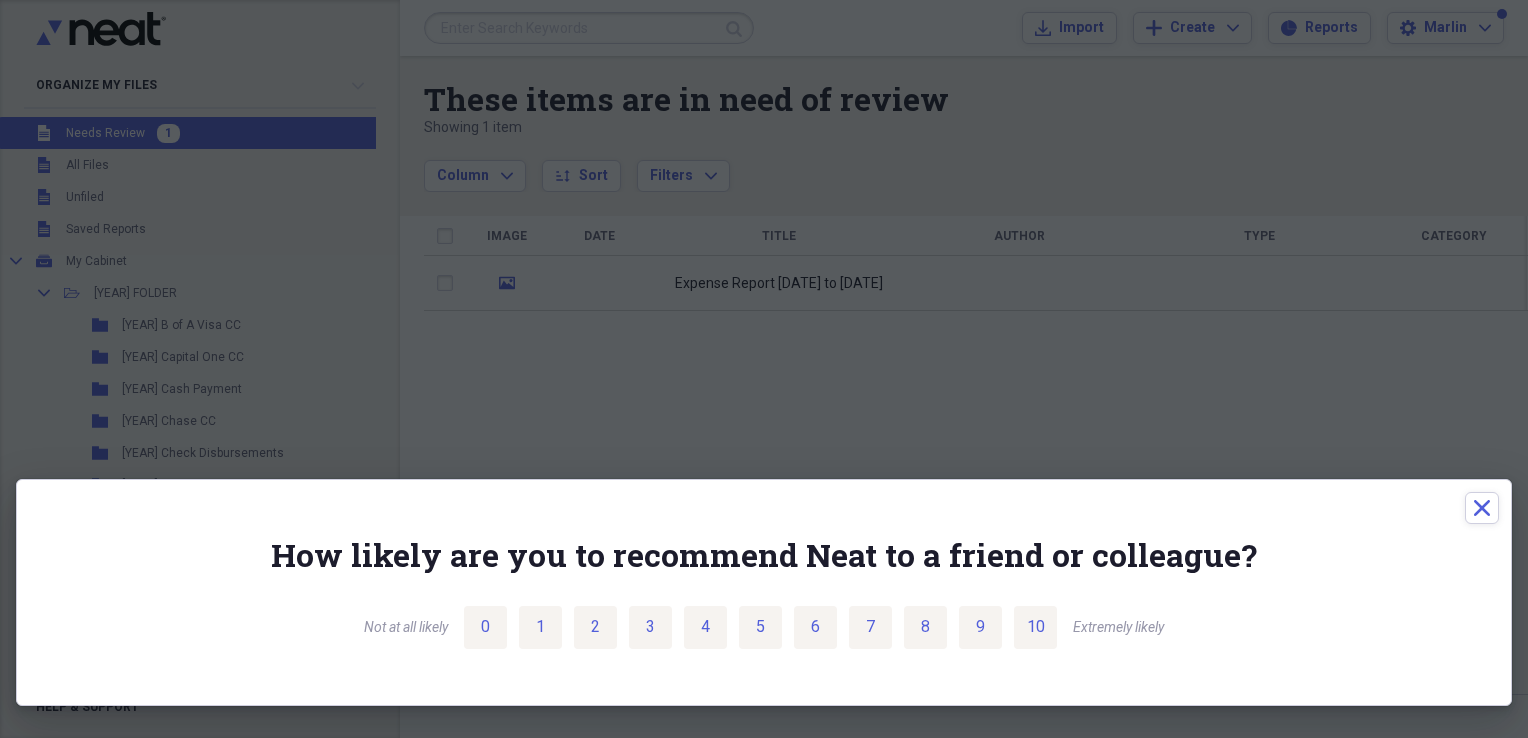 click on "Extremely likely" at bounding box center [1118, 628] 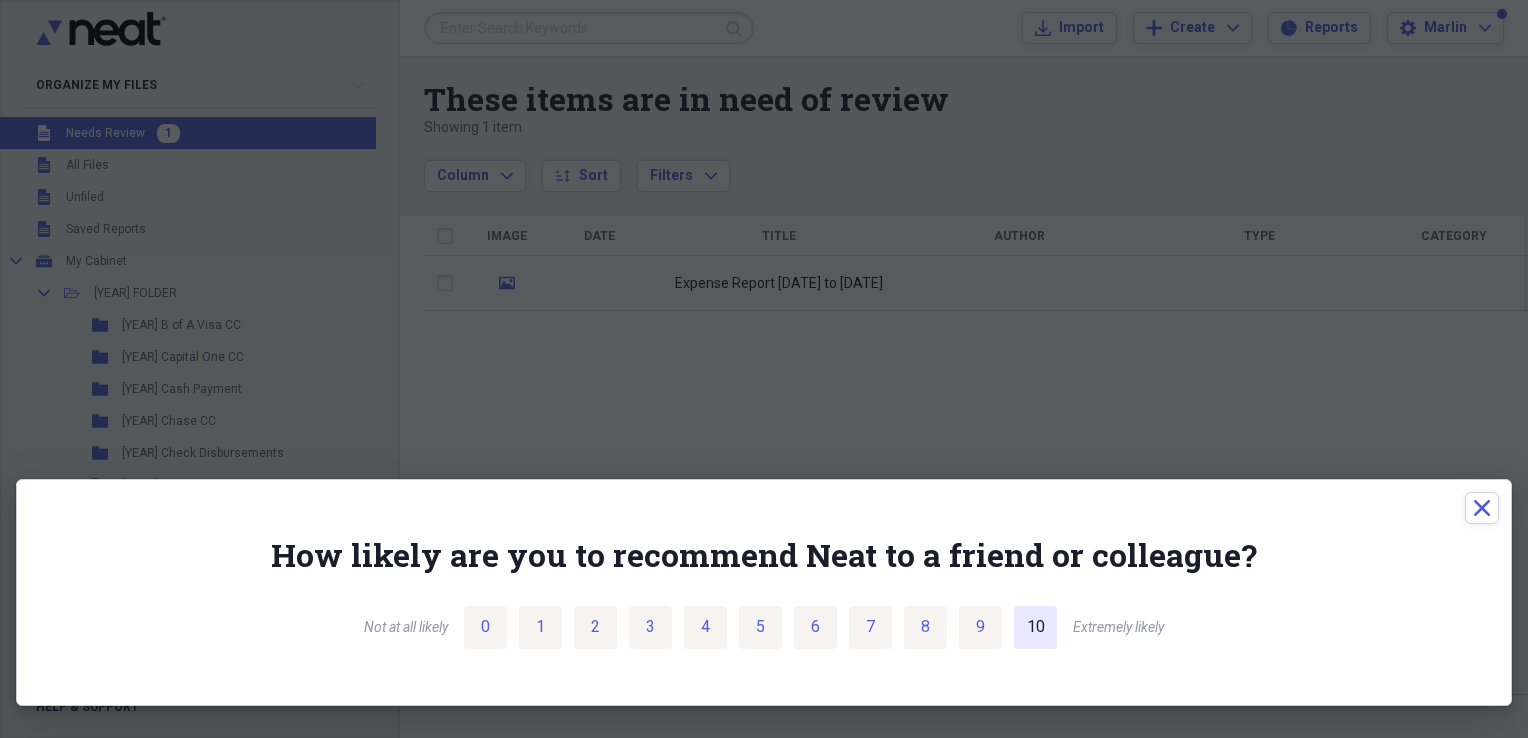 click on "10" at bounding box center [1036, 627] 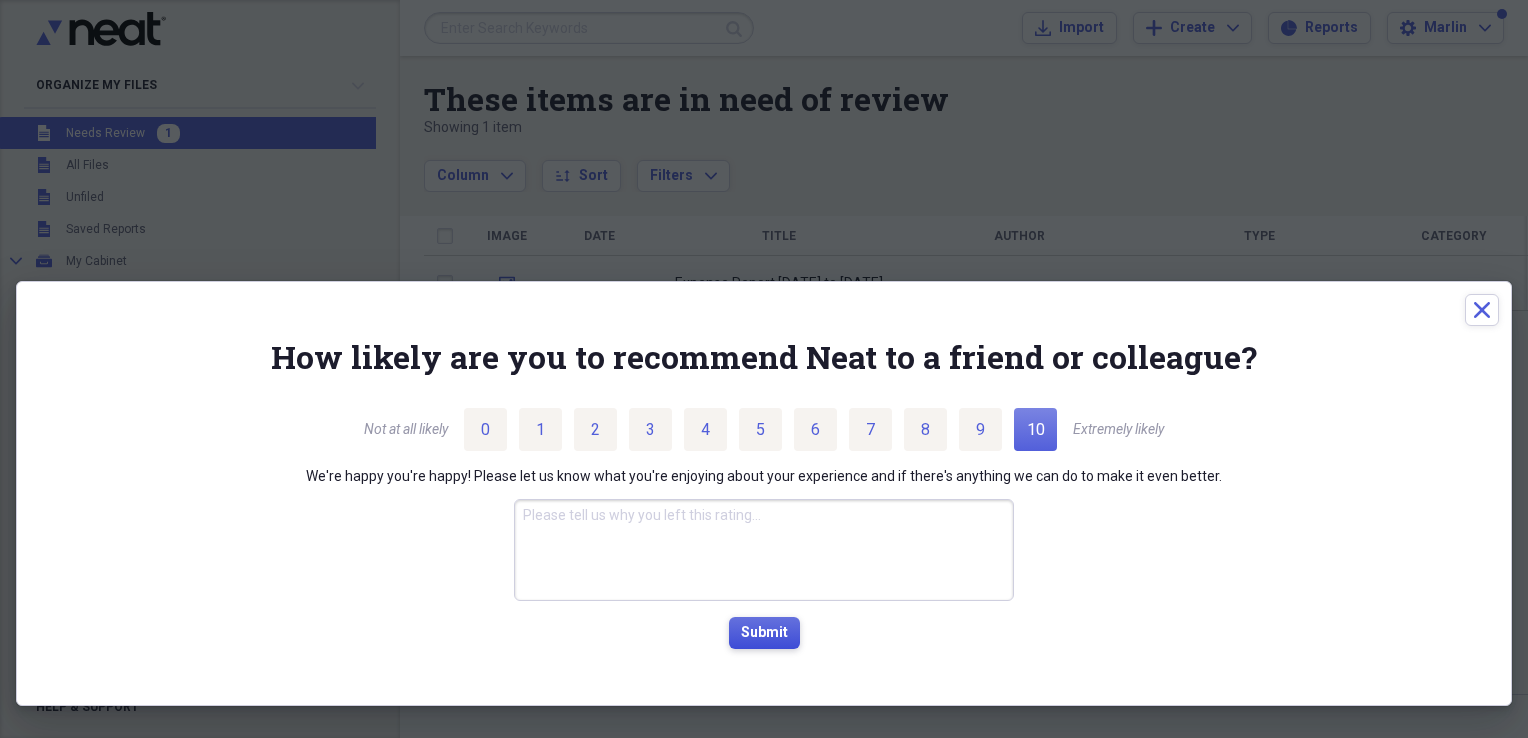 click on "Submit" at bounding box center (764, 633) 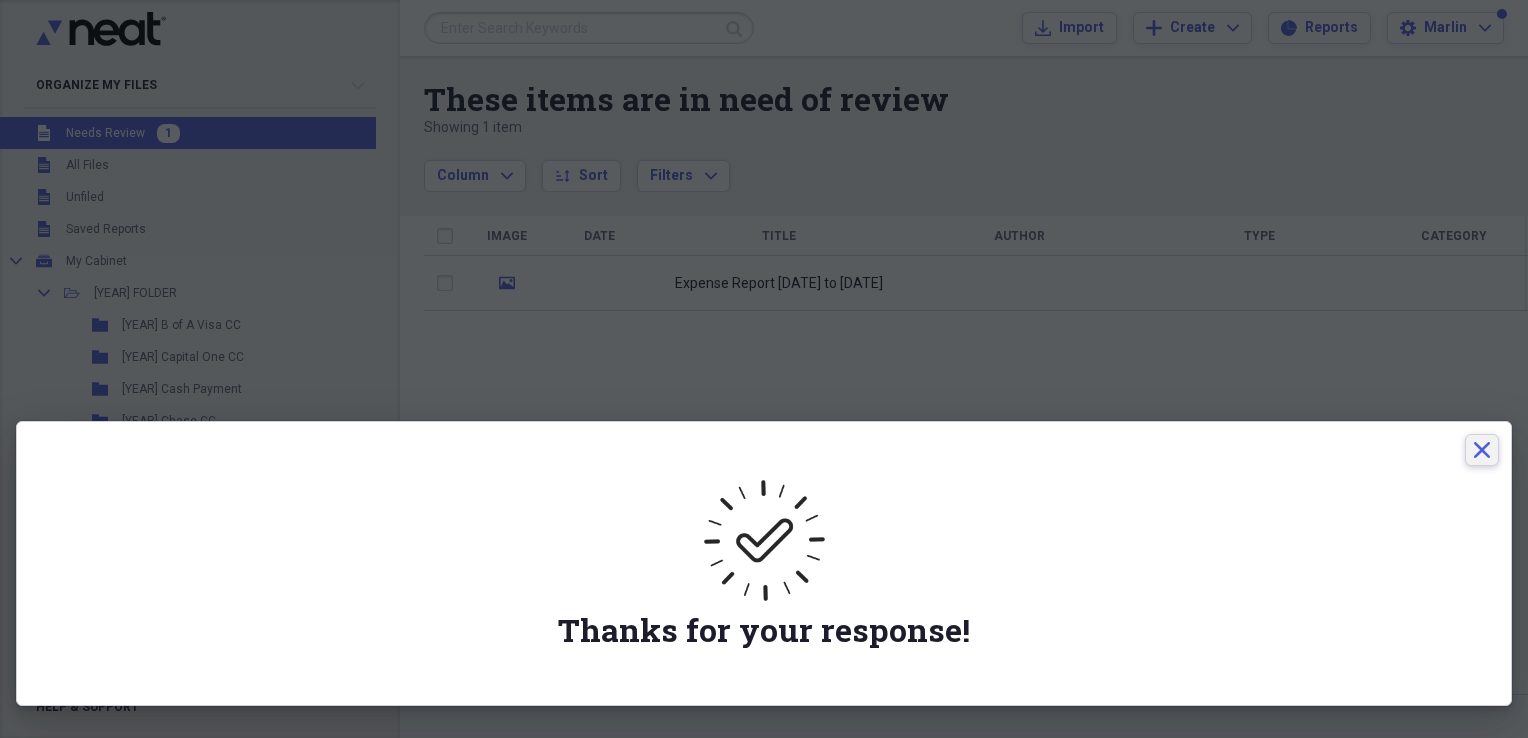 click on "Close" 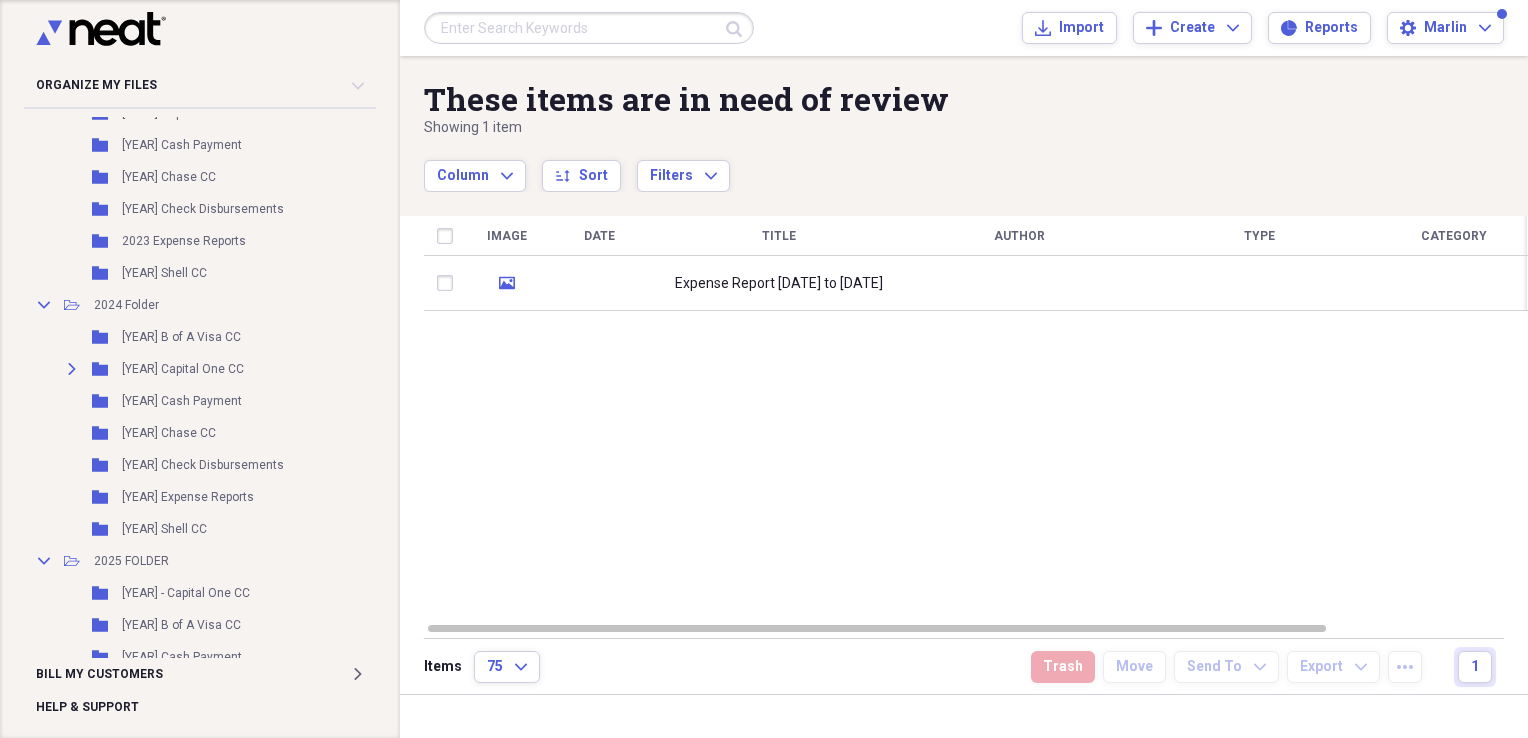 scroll, scrollTop: 720, scrollLeft: 0, axis: vertical 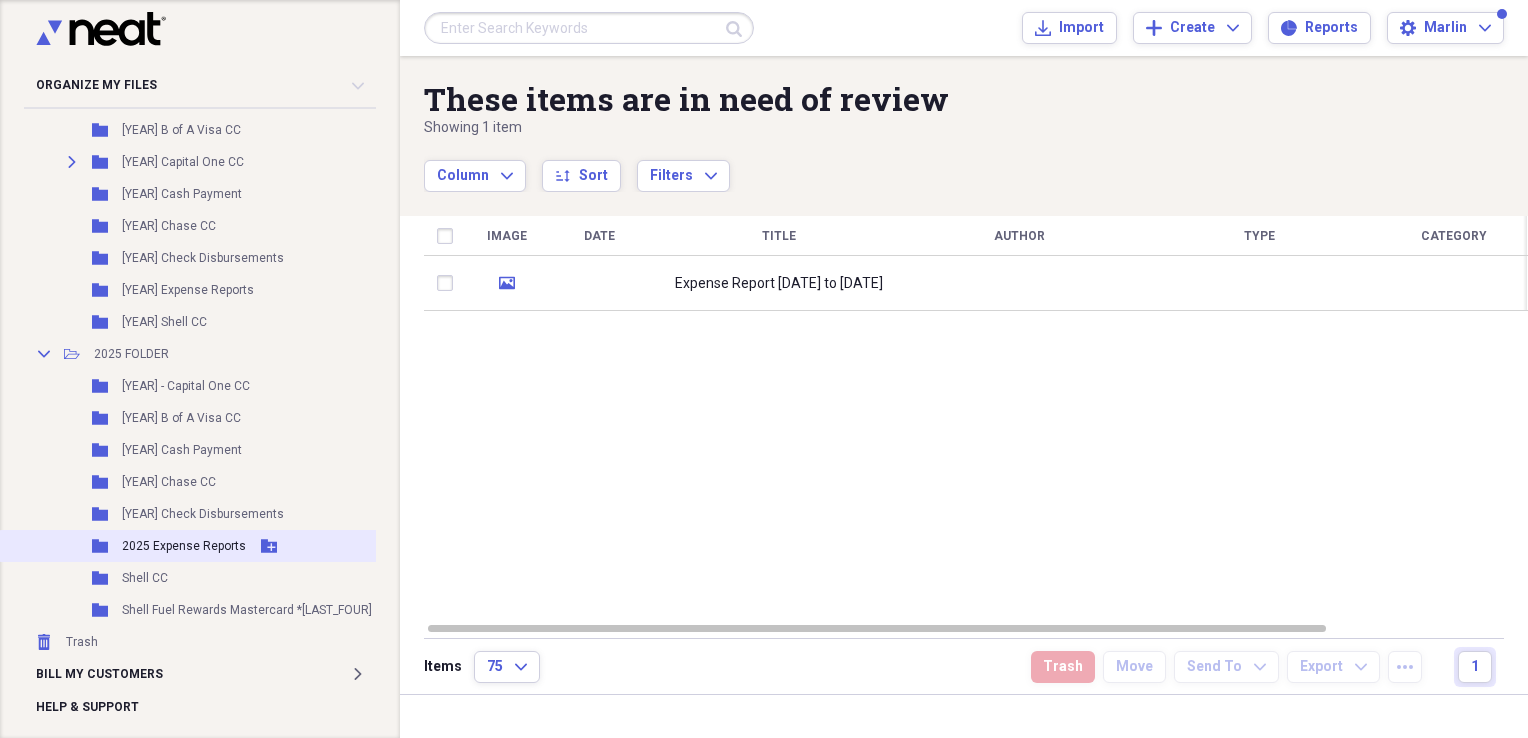 drag, startPoint x: 217, startPoint y: 530, endPoint x: 196, endPoint y: 538, distance: 22.472204 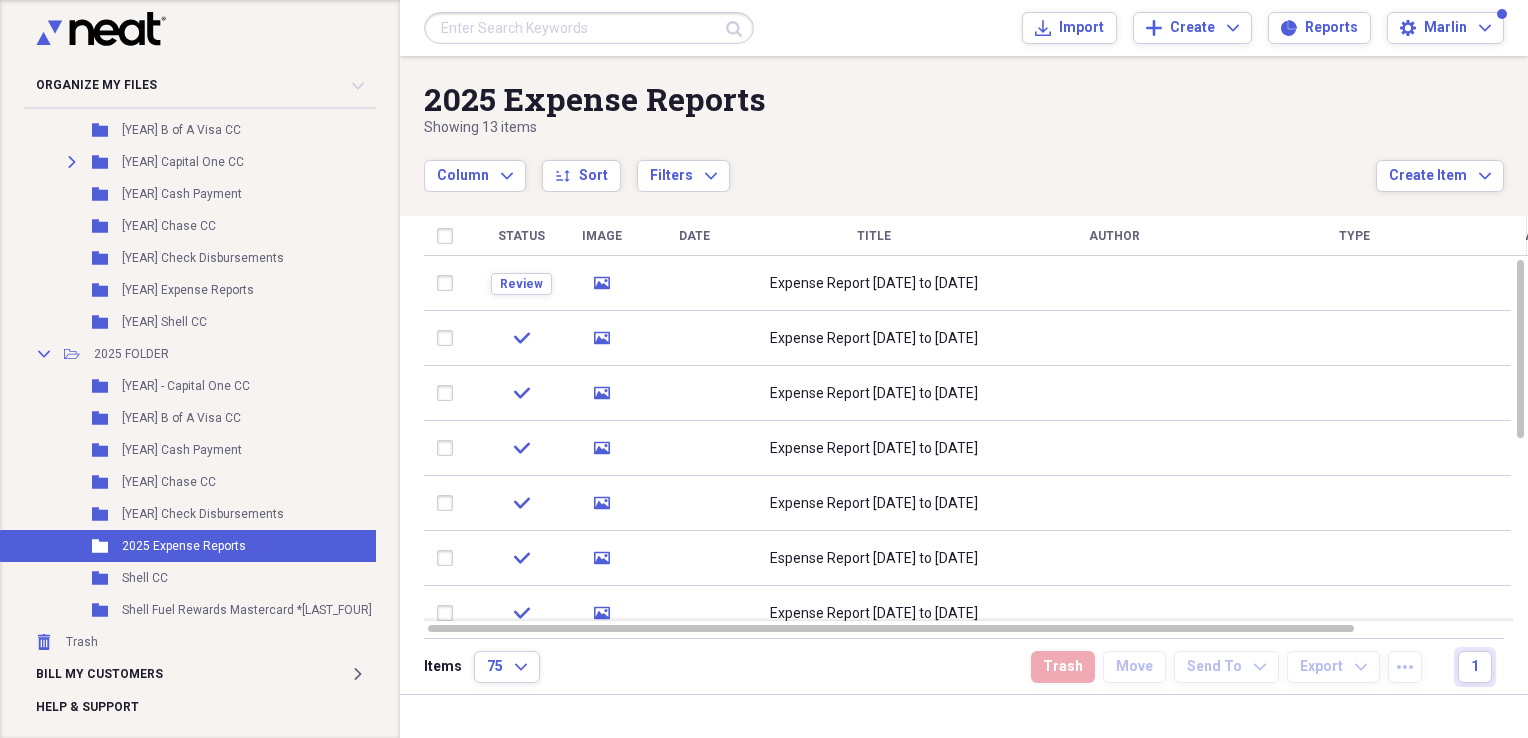 scroll, scrollTop: 0, scrollLeft: 0, axis: both 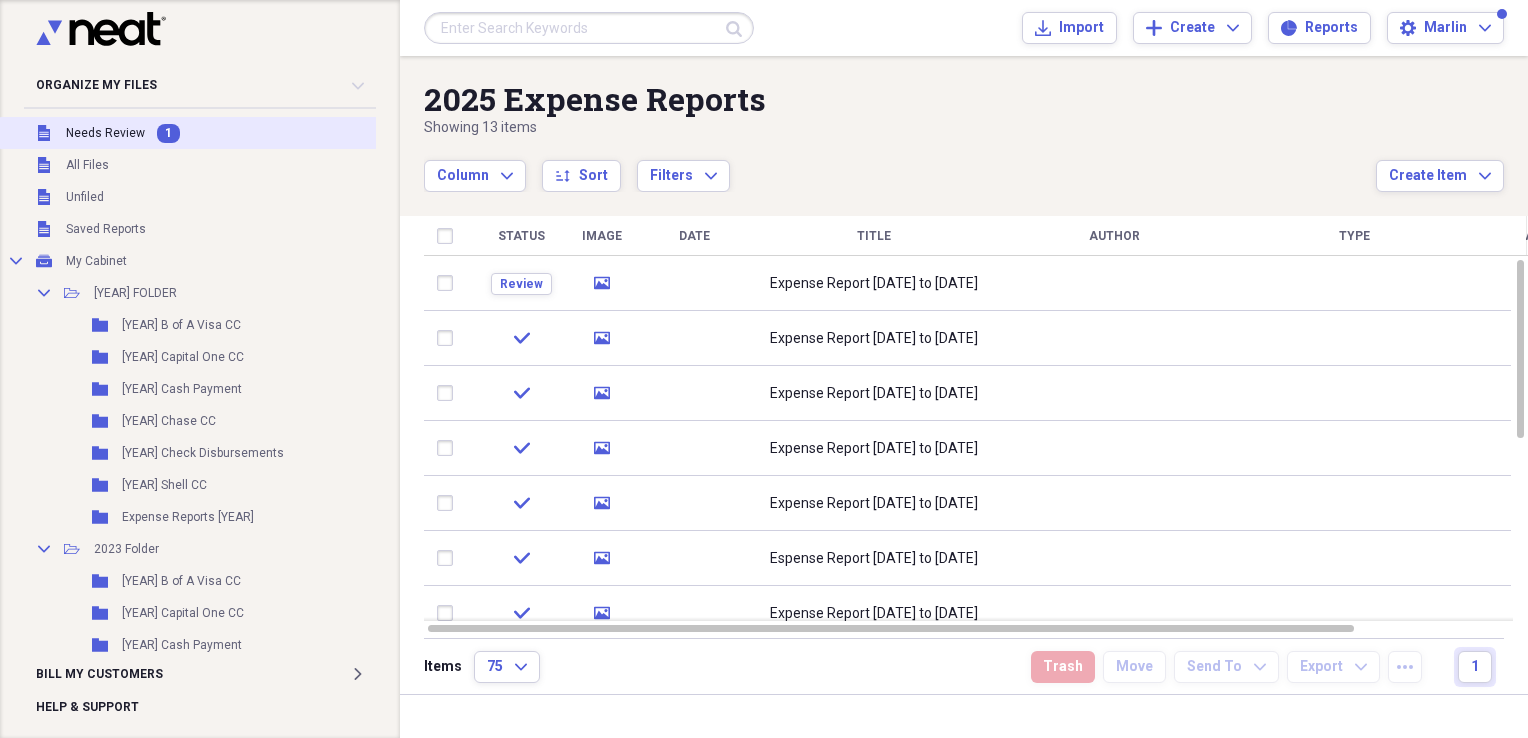 click on "Unfiled Needs Review 1" at bounding box center [216, 133] 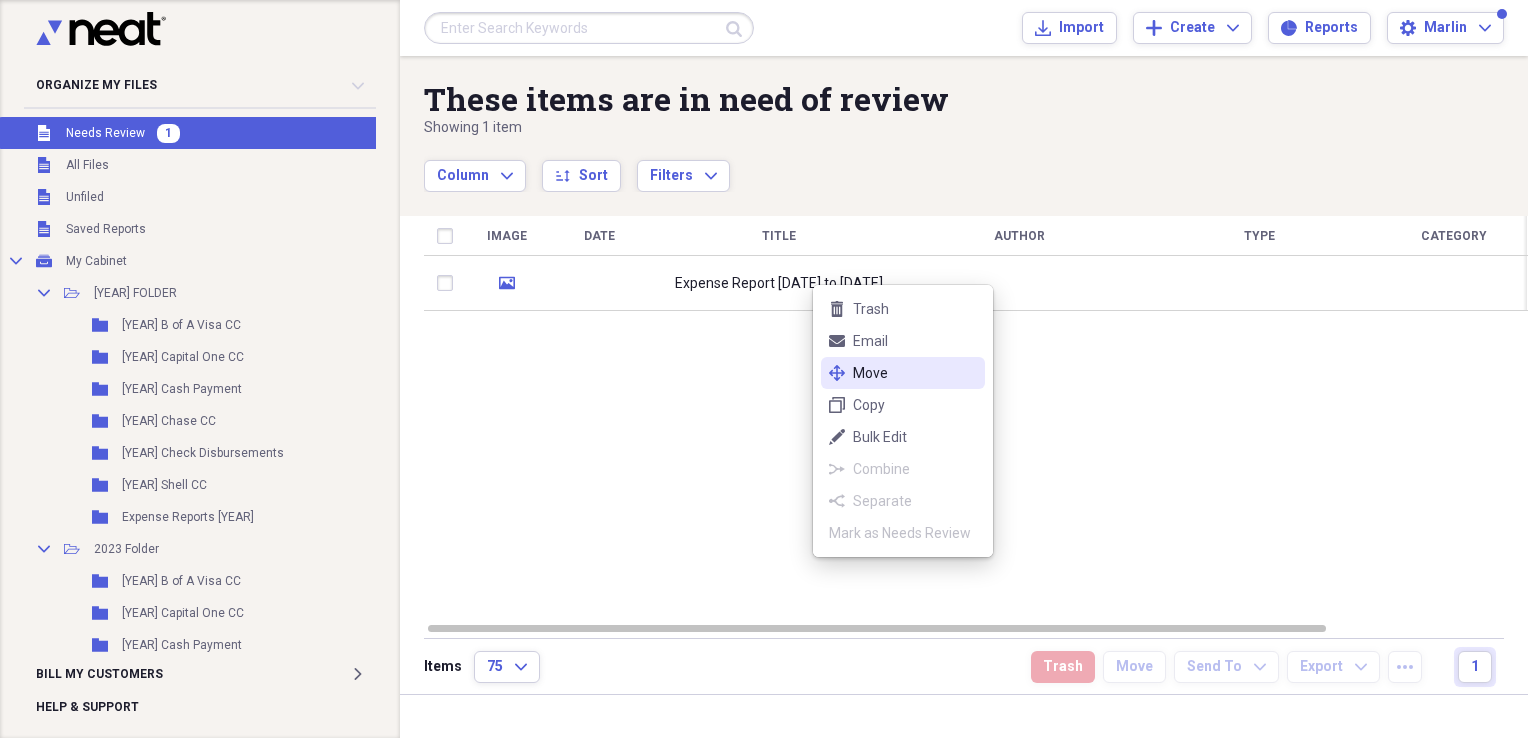 click on "Move" at bounding box center (915, 373) 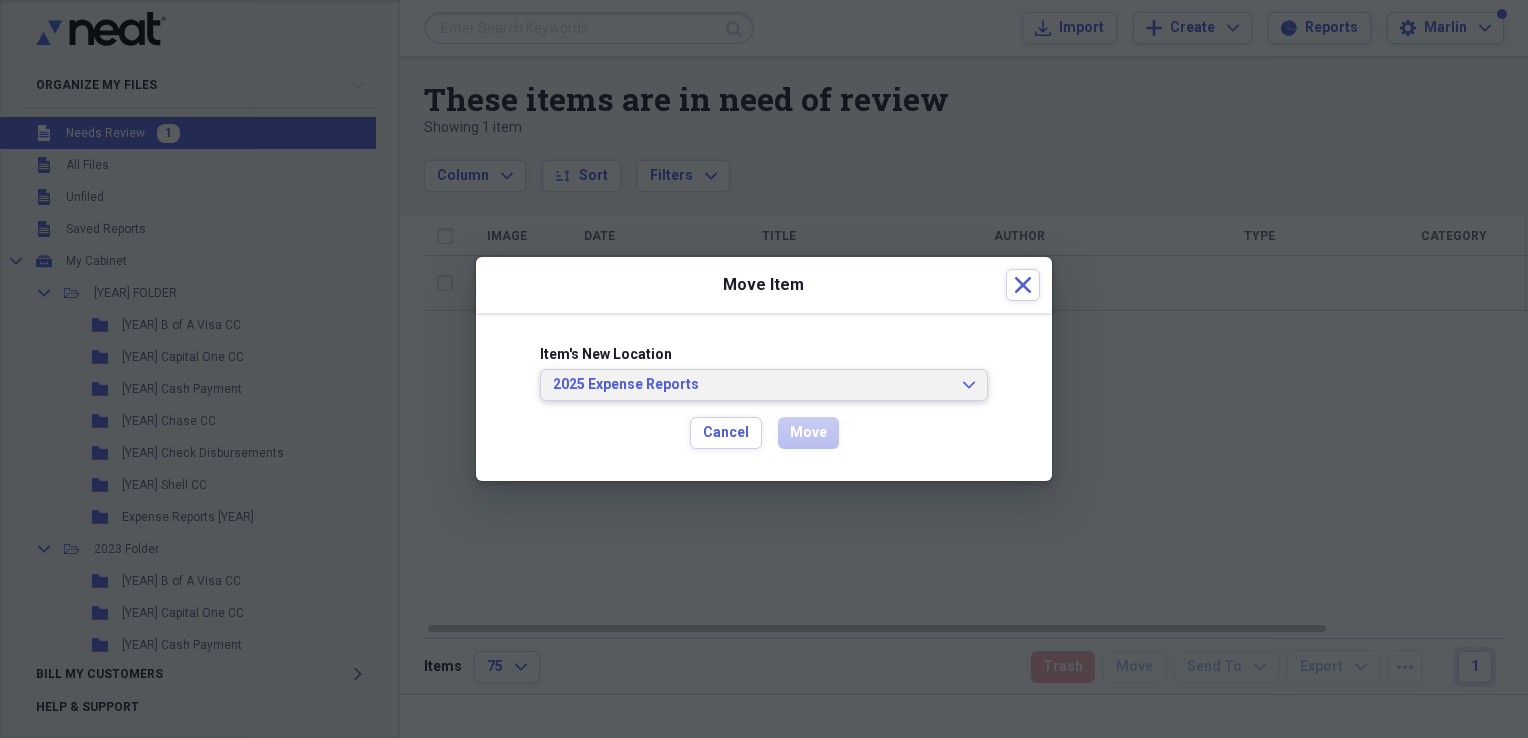 click on "2025 Expense Reports Expand" at bounding box center (764, 385) 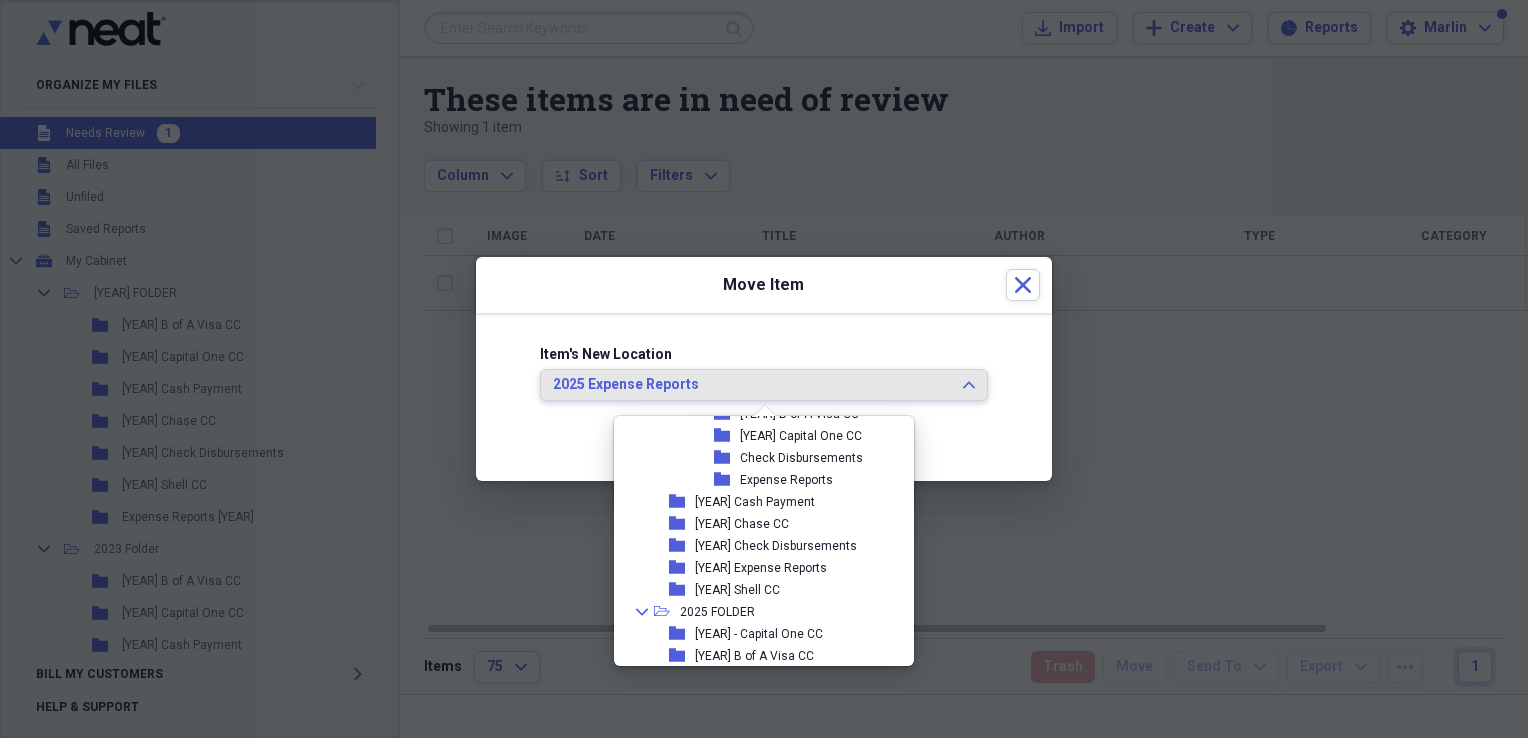 scroll, scrollTop: 754, scrollLeft: 0, axis: vertical 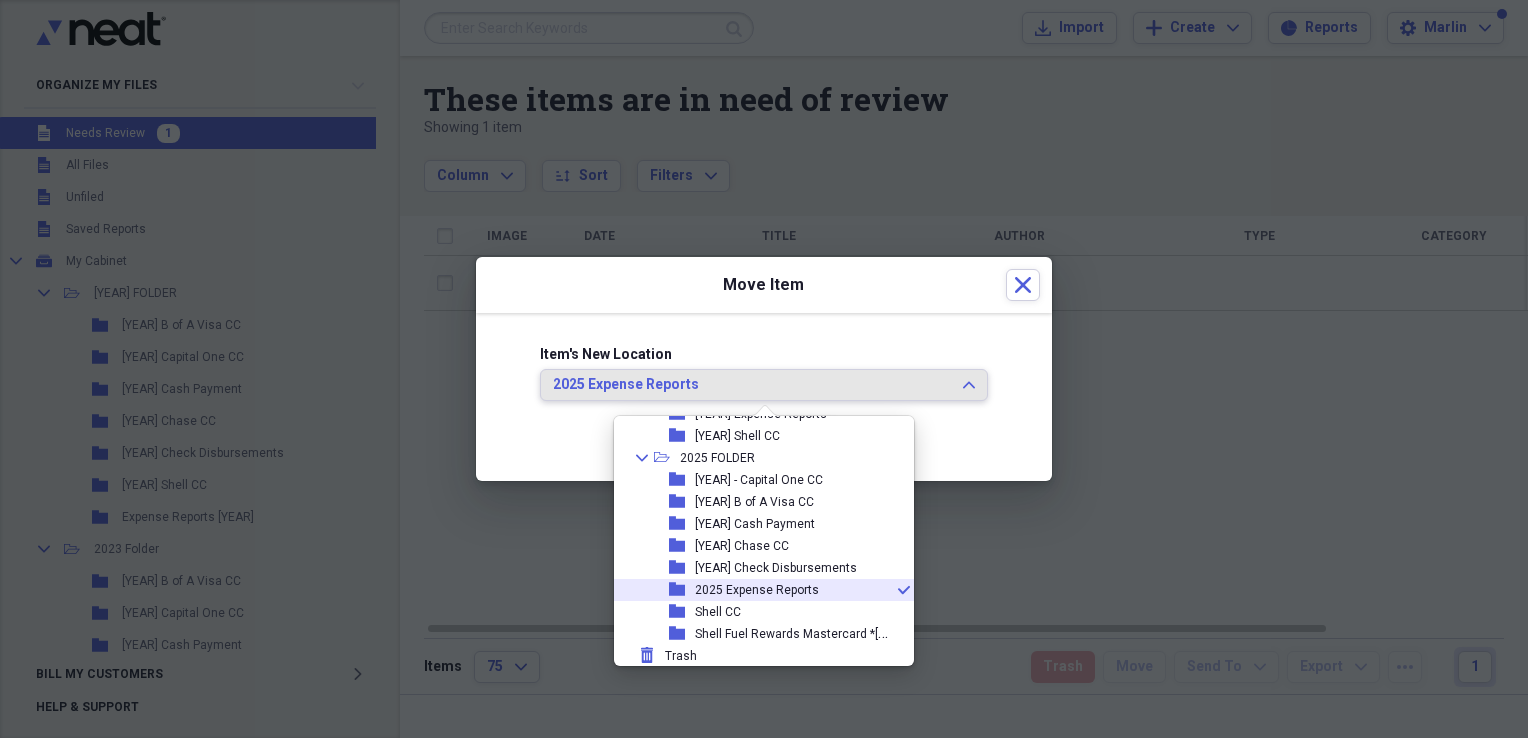 click on "2025 Expense Reports" at bounding box center (757, 590) 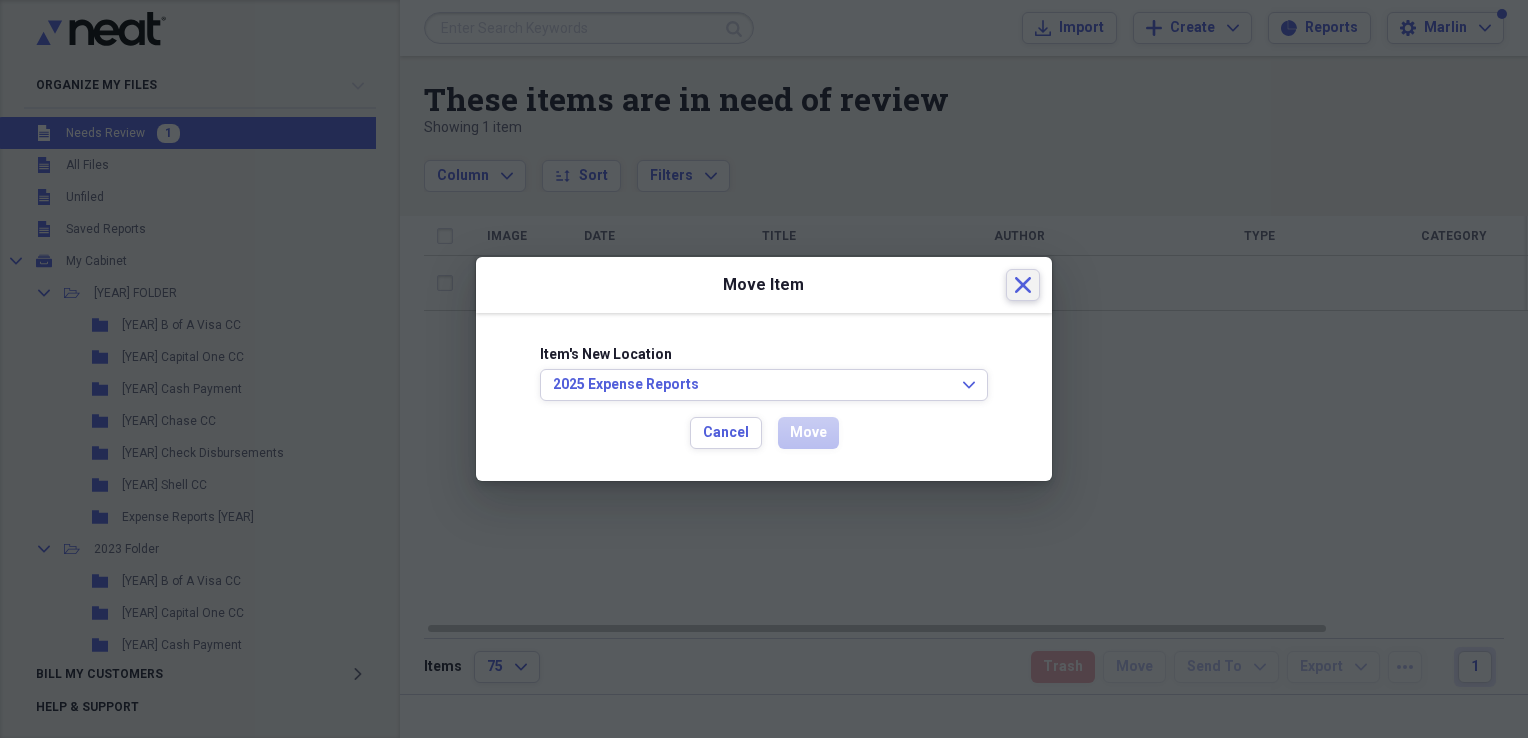 click on "Close" 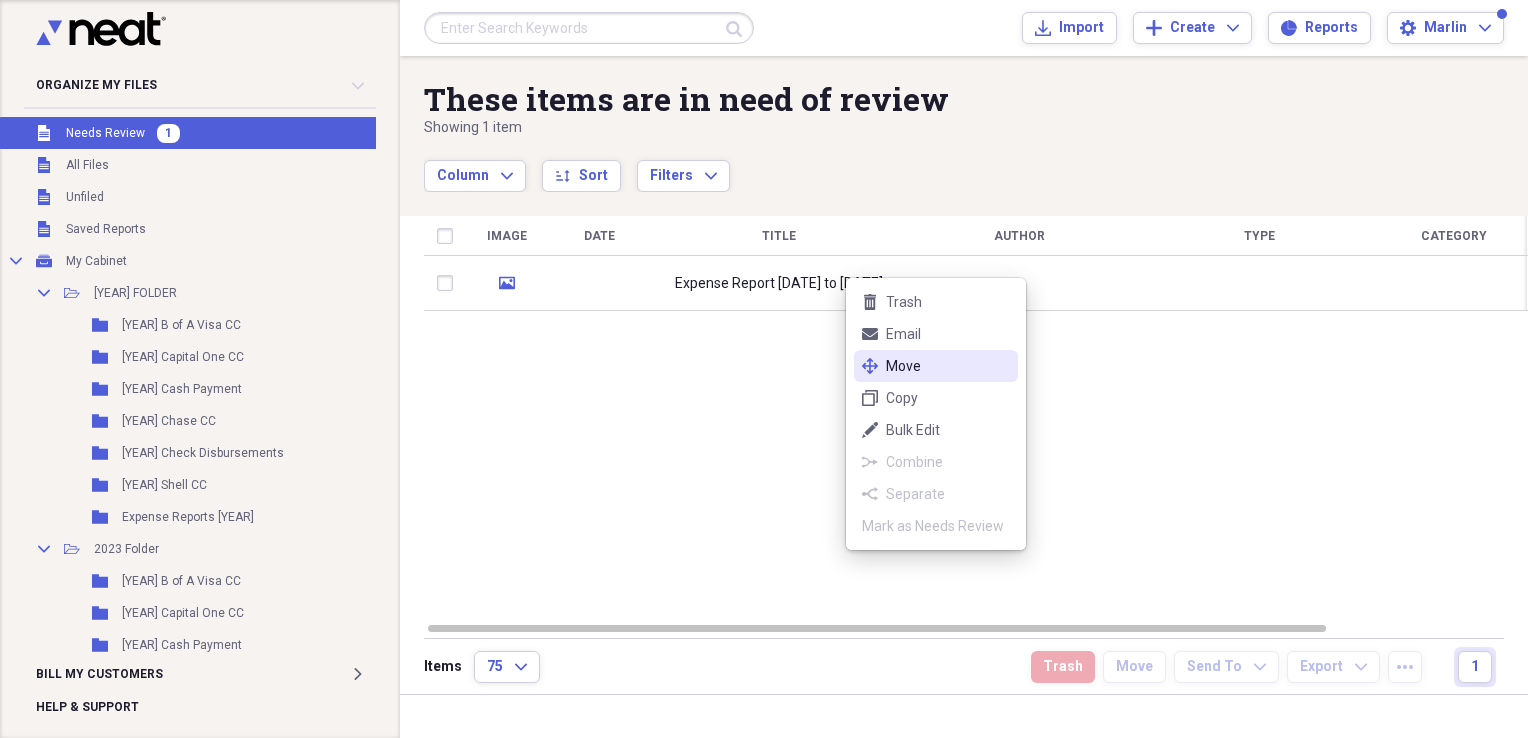 click on "Move" at bounding box center (948, 366) 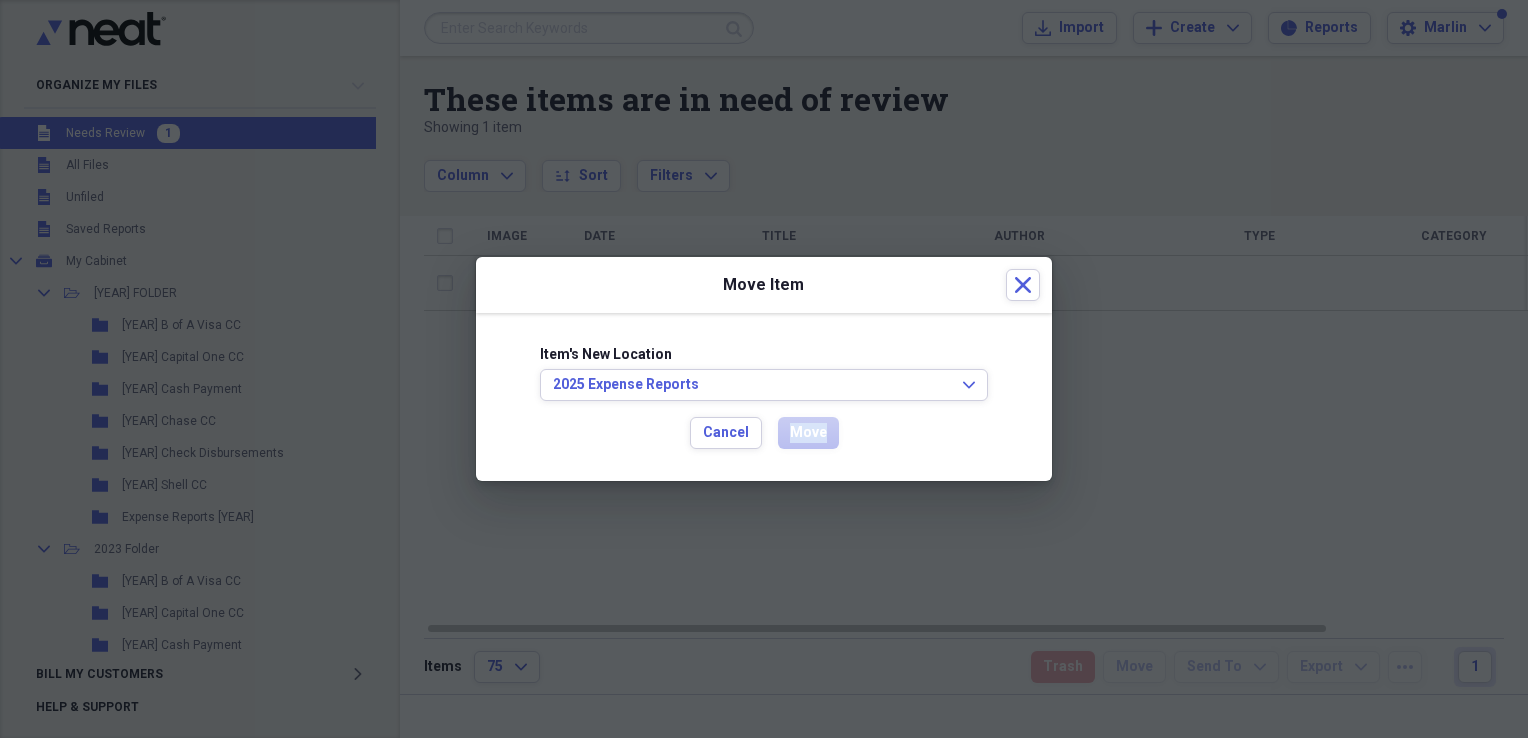 drag, startPoint x: 809, startPoint y: 430, endPoint x: 1173, endPoint y: 402, distance: 365.07535 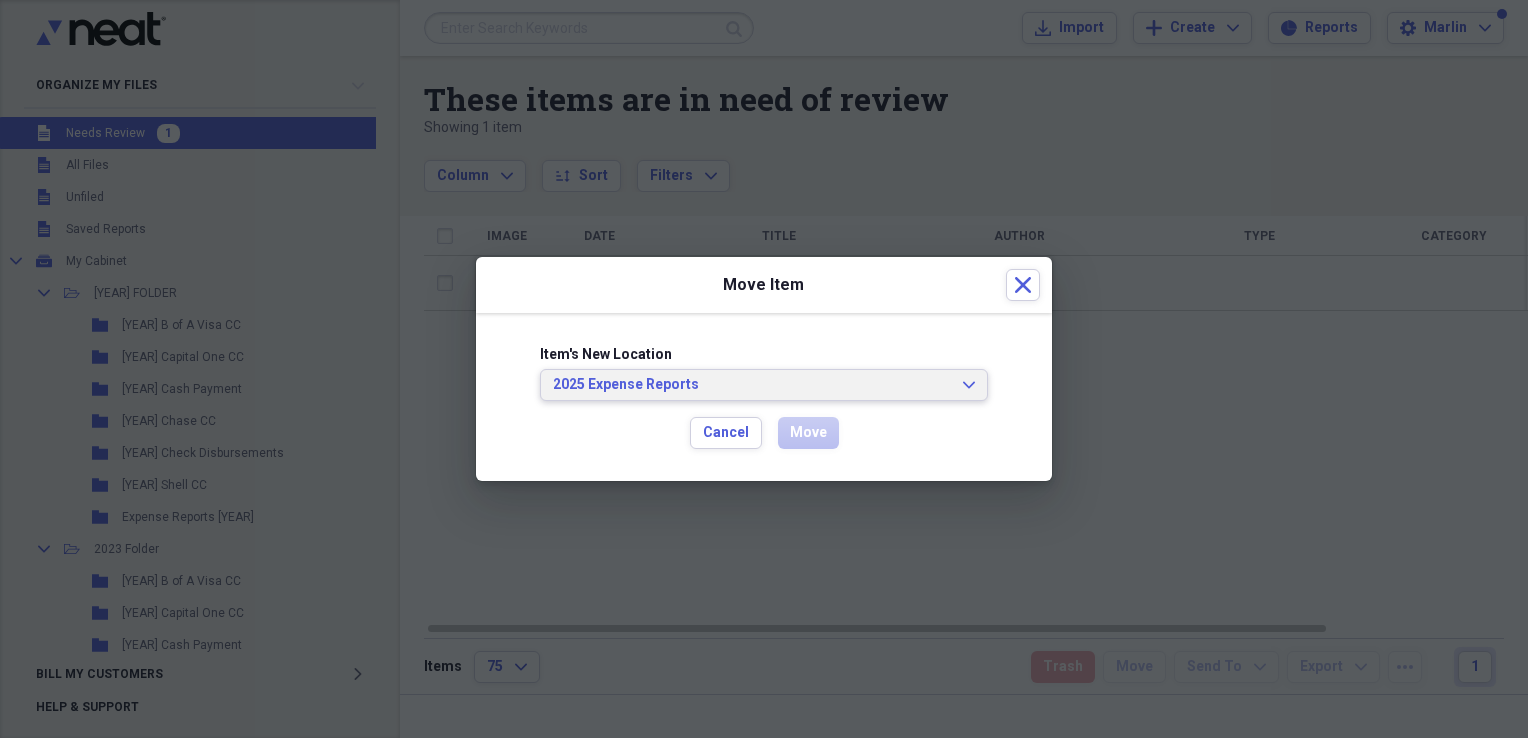 click on "Expand" 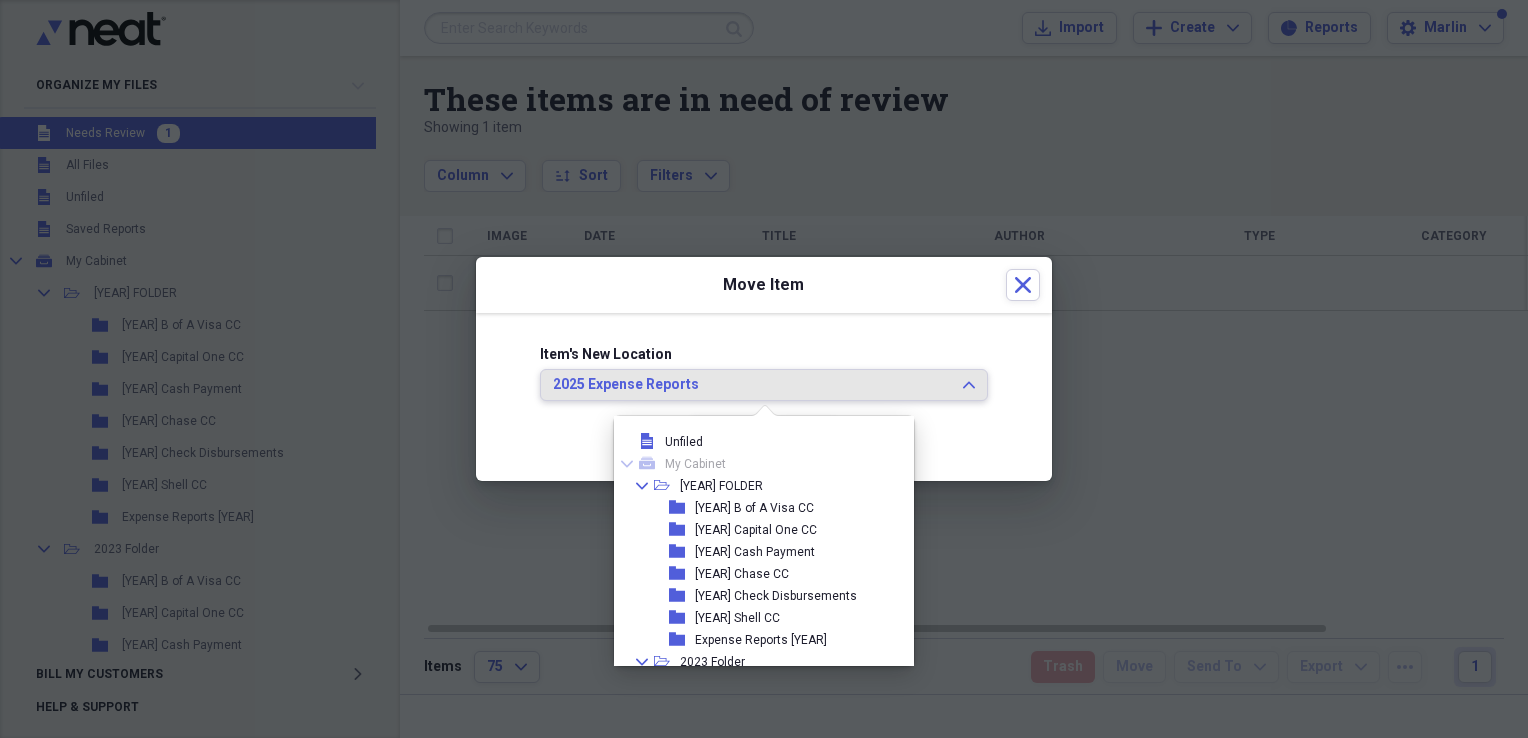 scroll, scrollTop: 754, scrollLeft: 0, axis: vertical 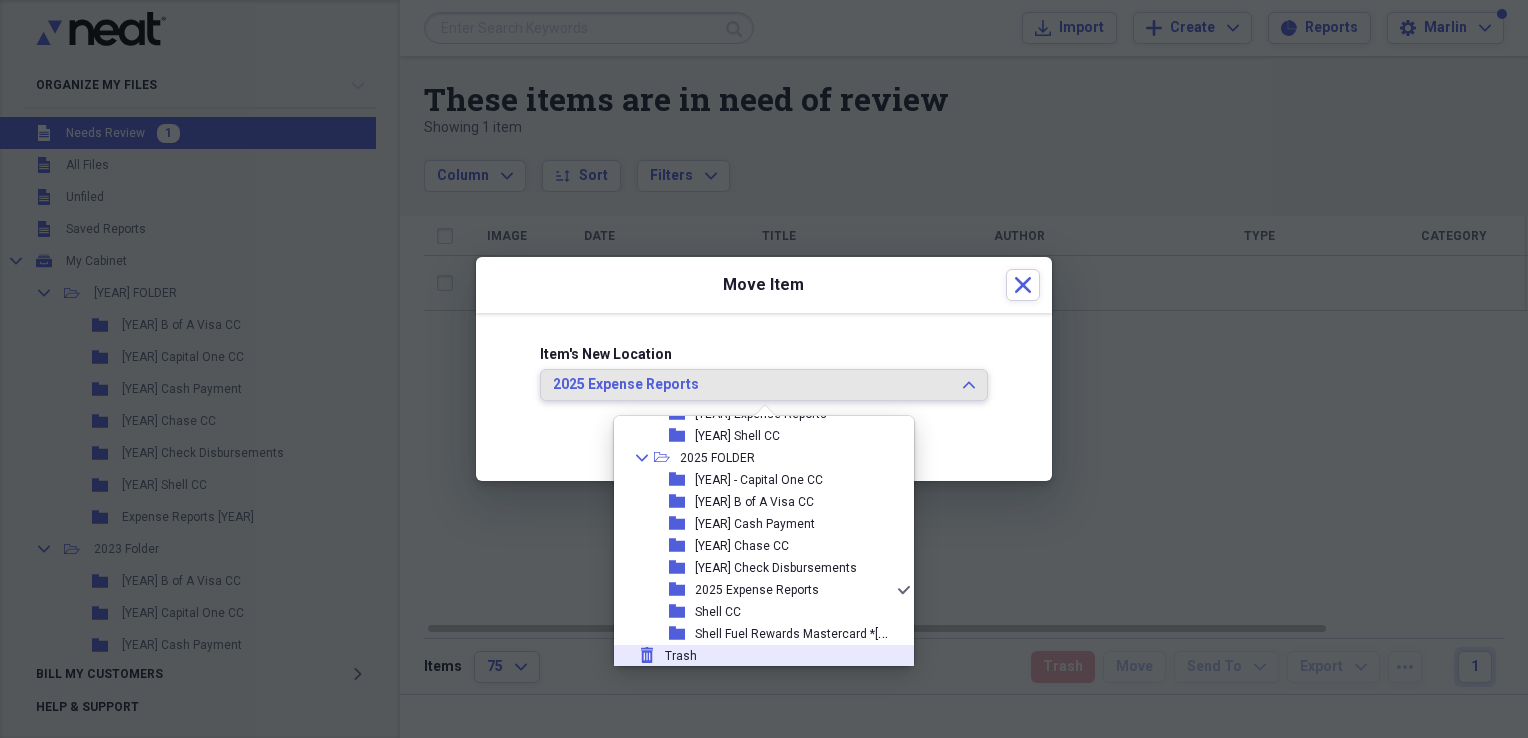 click on "Trash" at bounding box center [681, 656] 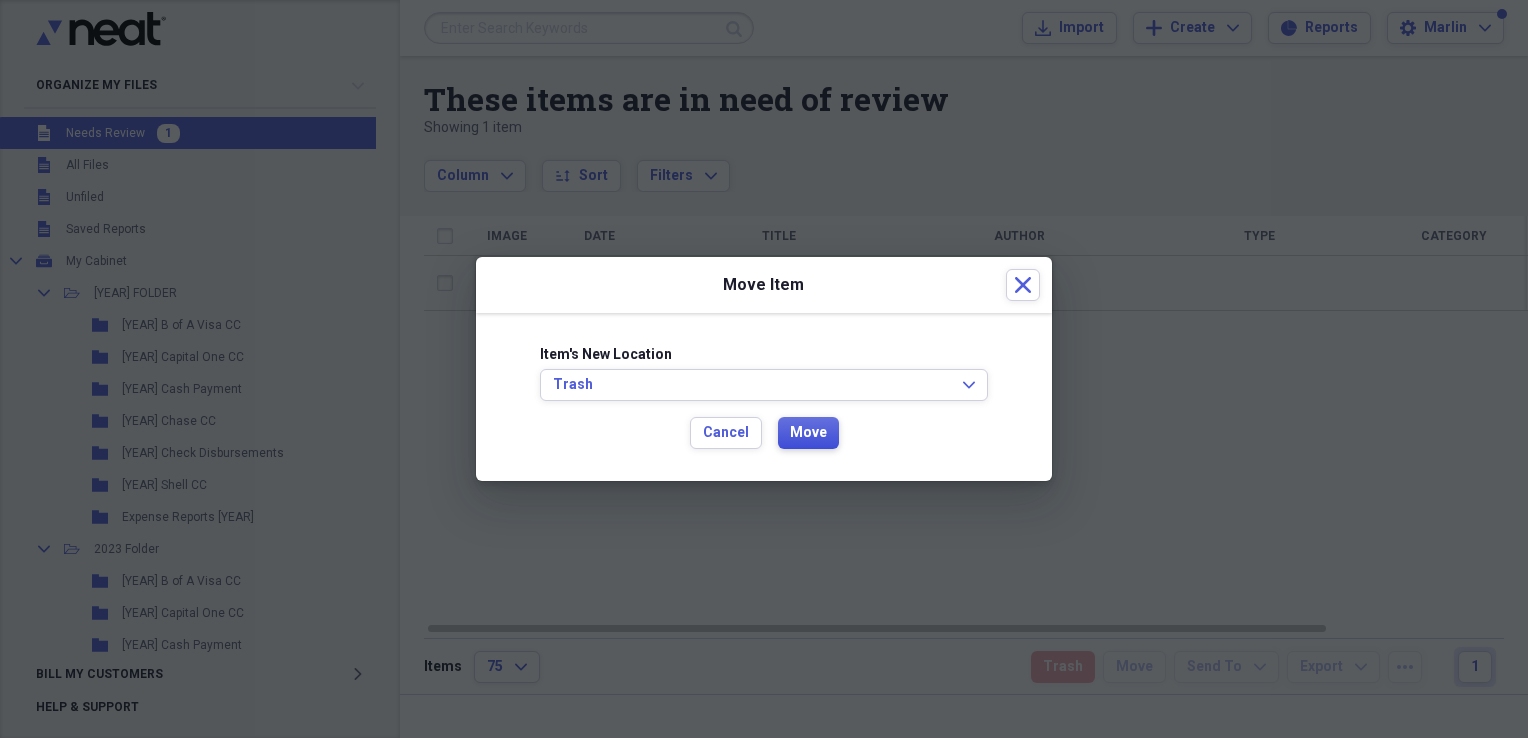 click on "Move" at bounding box center [808, 433] 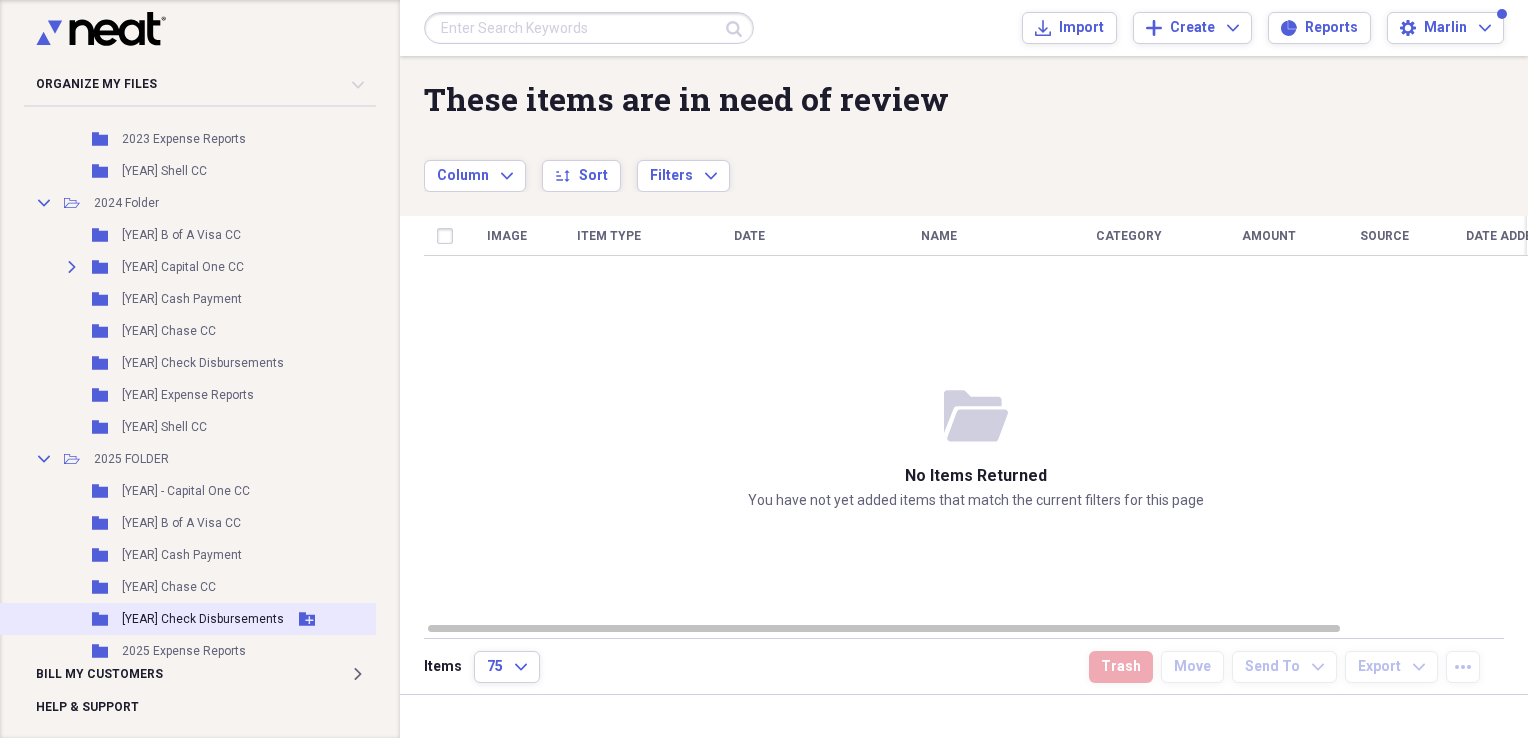 scroll, scrollTop: 717, scrollLeft: 0, axis: vertical 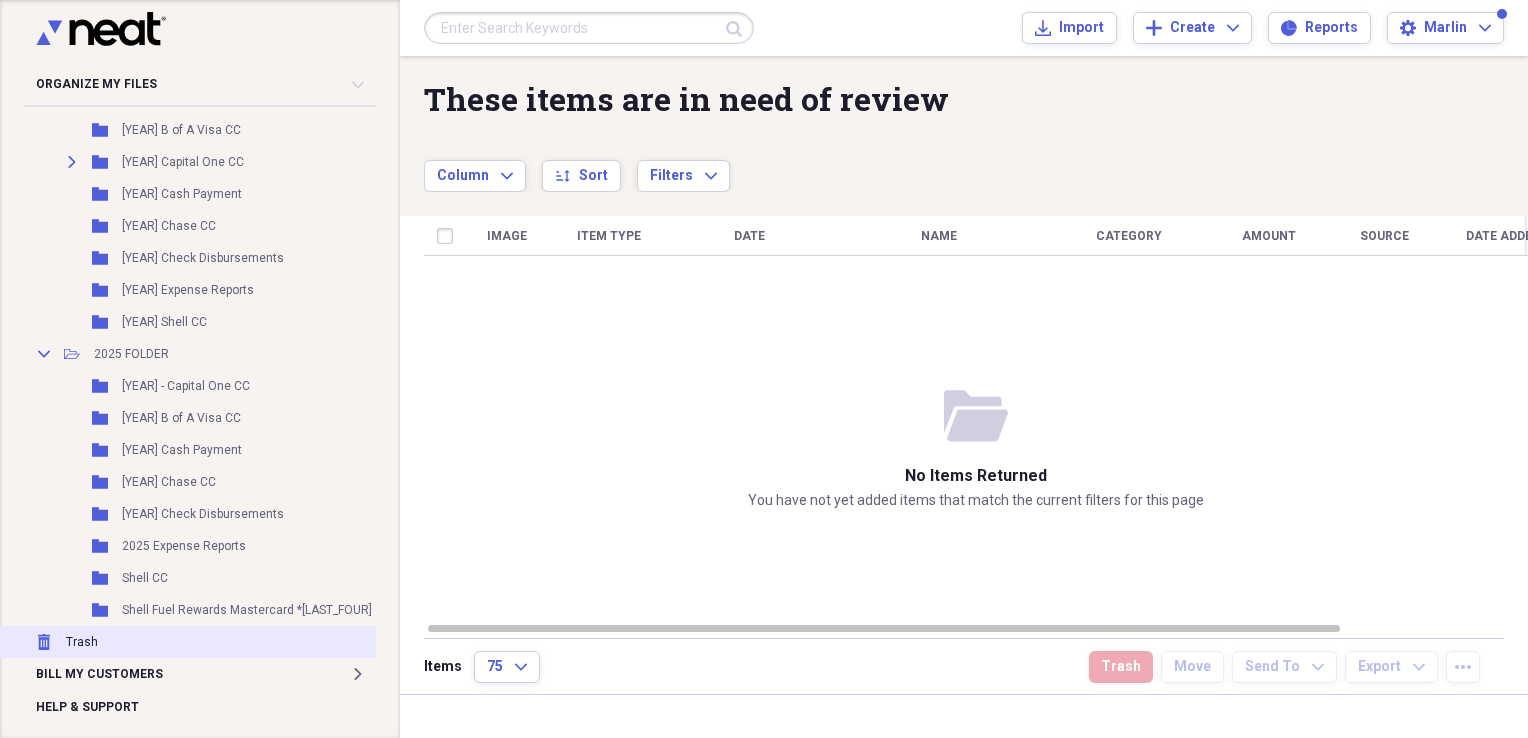 click on "Trash" at bounding box center (82, 642) 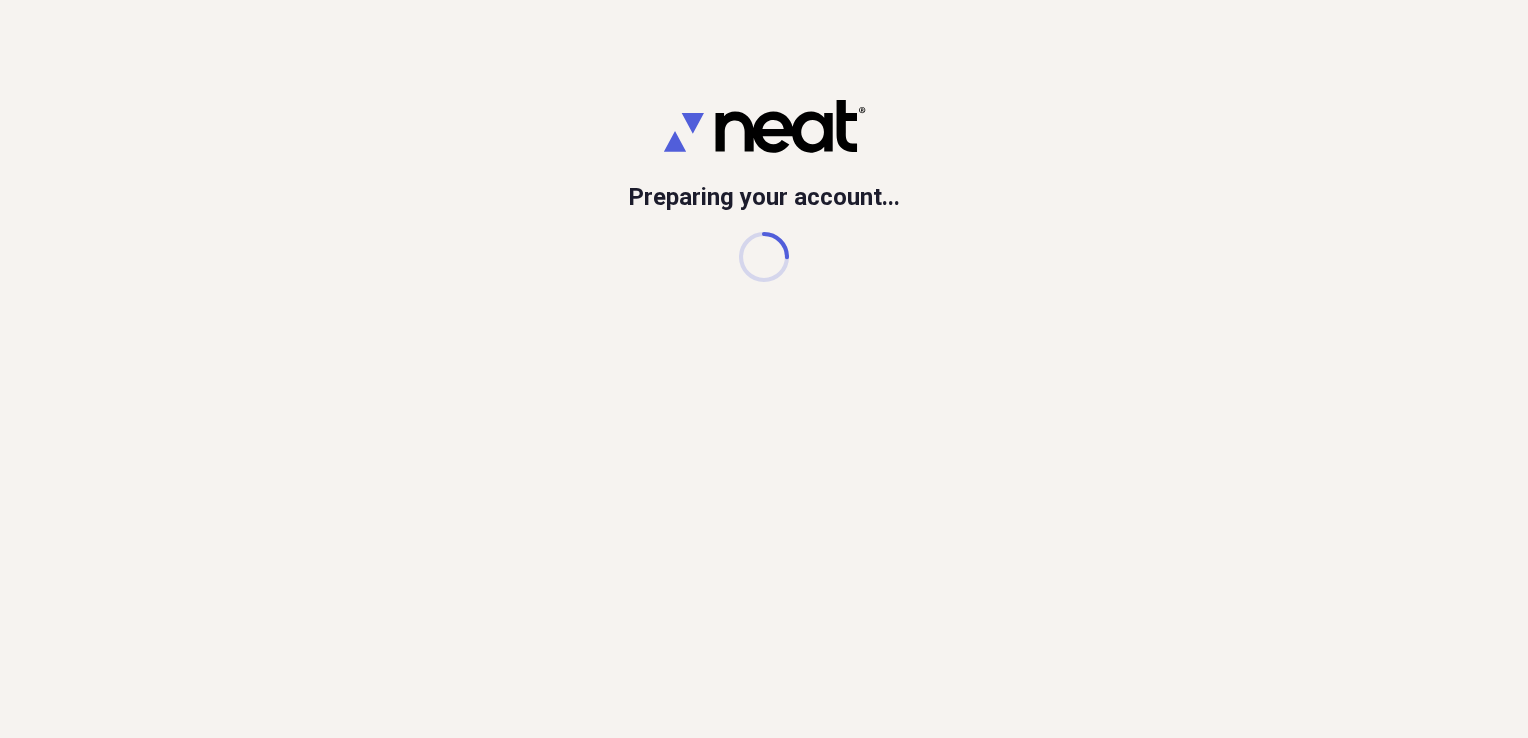 scroll, scrollTop: 0, scrollLeft: 0, axis: both 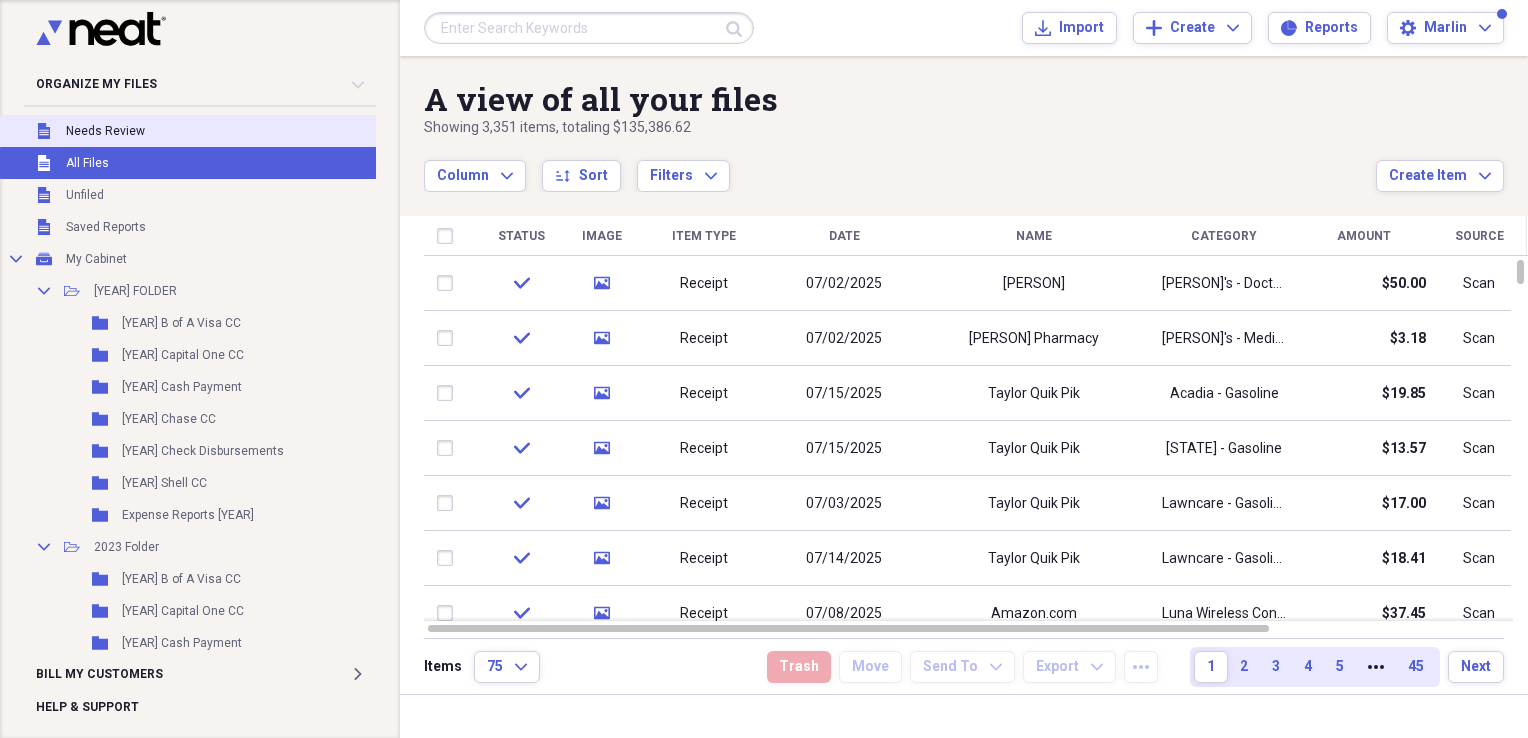 click on "Unfiled Needs Review" at bounding box center [237, 131] 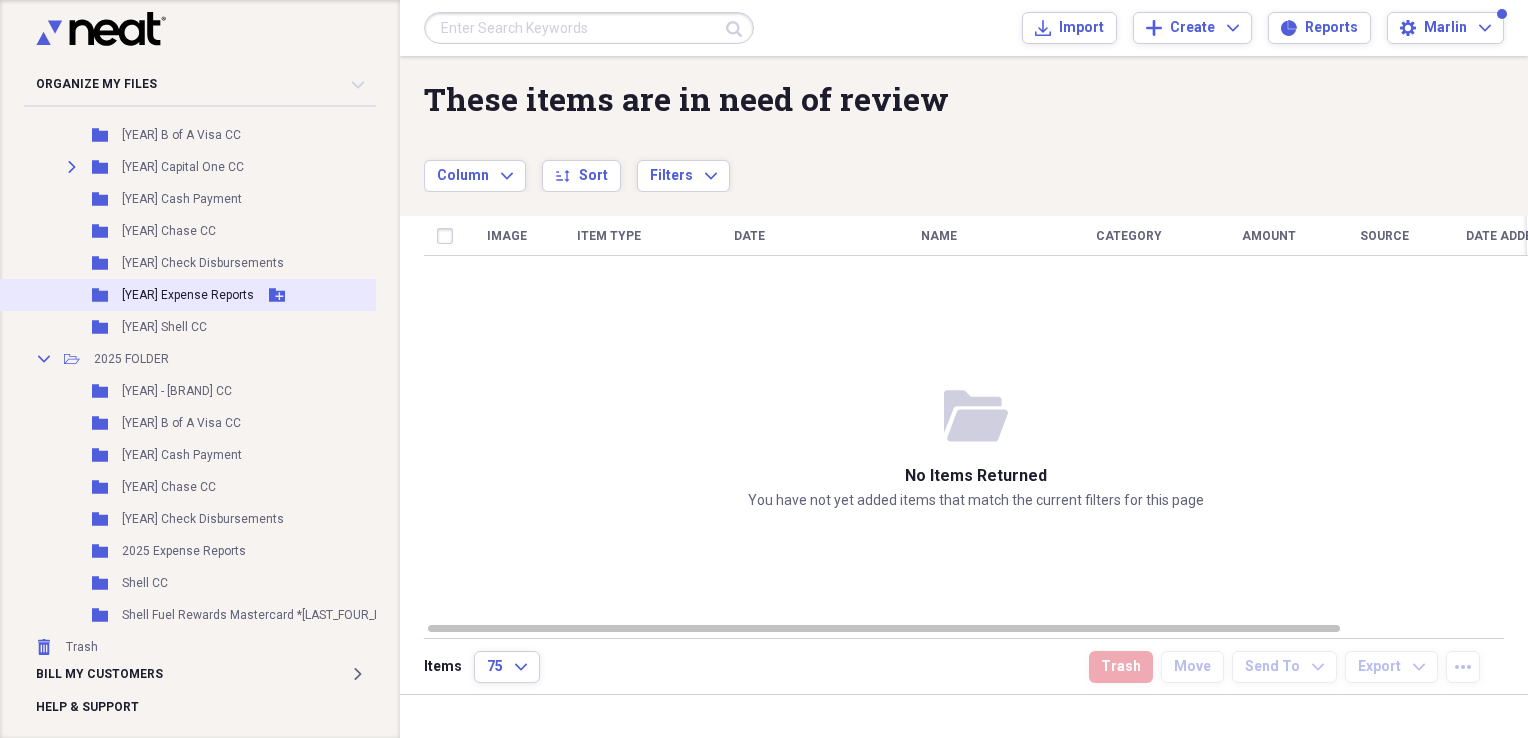 scroll, scrollTop: 717, scrollLeft: 0, axis: vertical 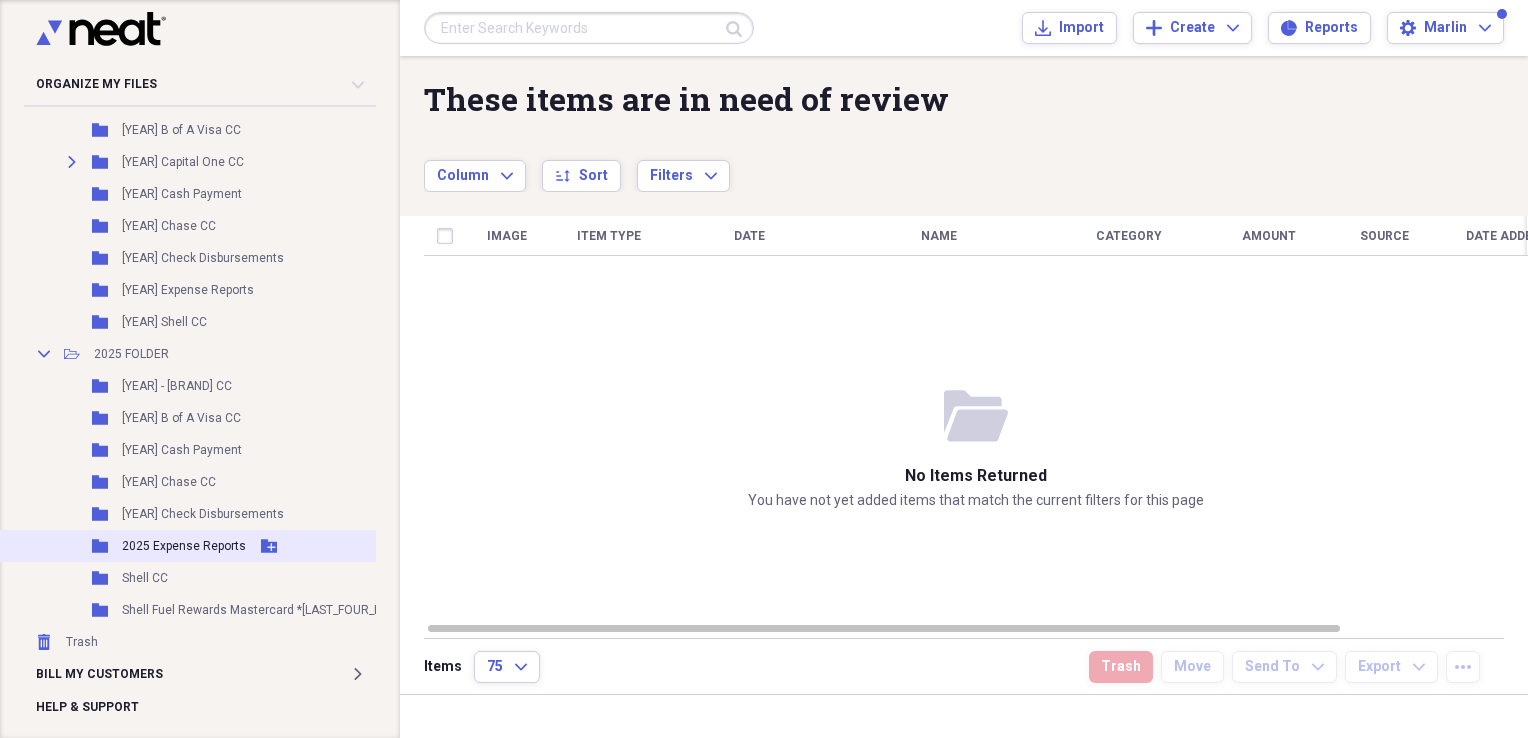 click on "2025 Expense Reports" at bounding box center (184, 546) 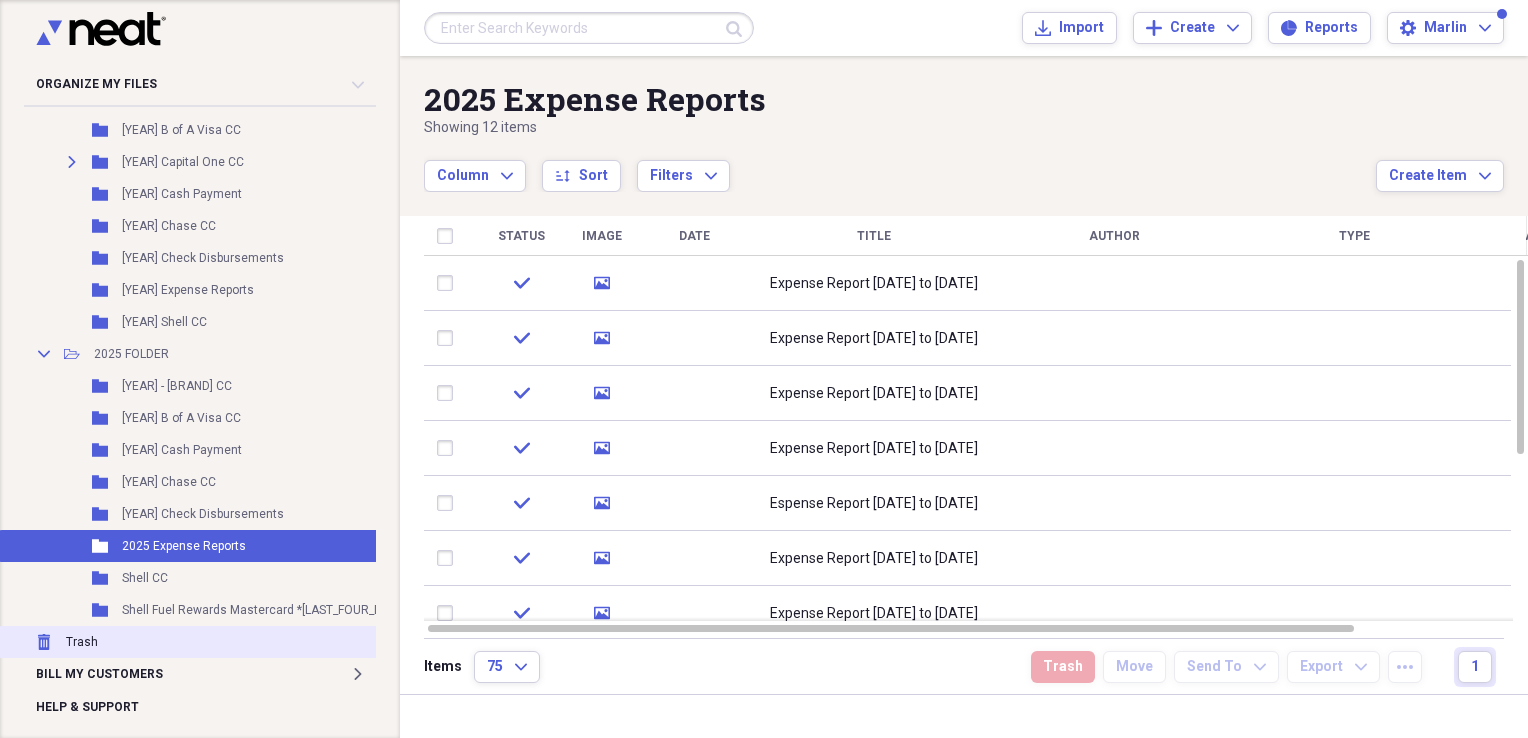 click on "Trash Trash" at bounding box center (237, 642) 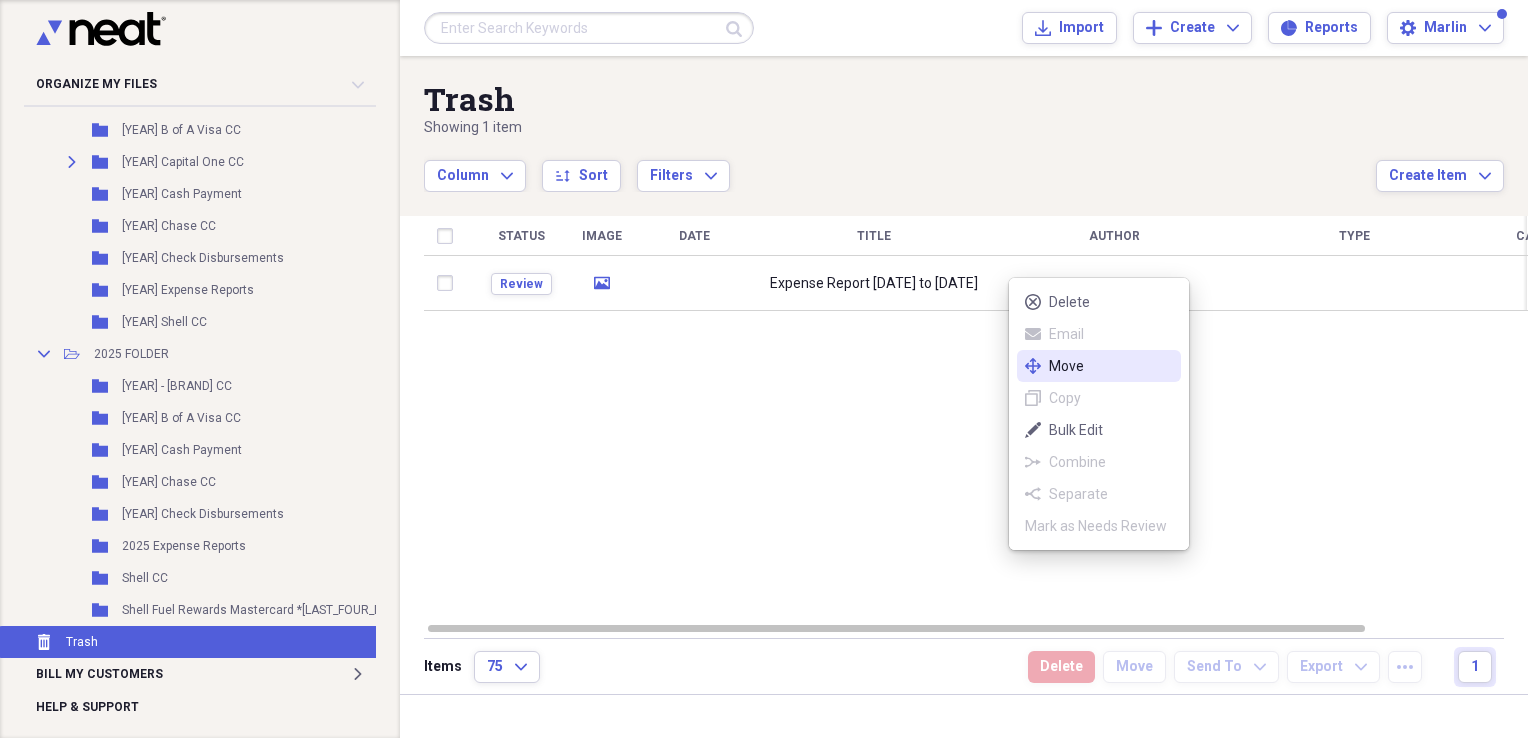 click on "Move" at bounding box center [1111, 366] 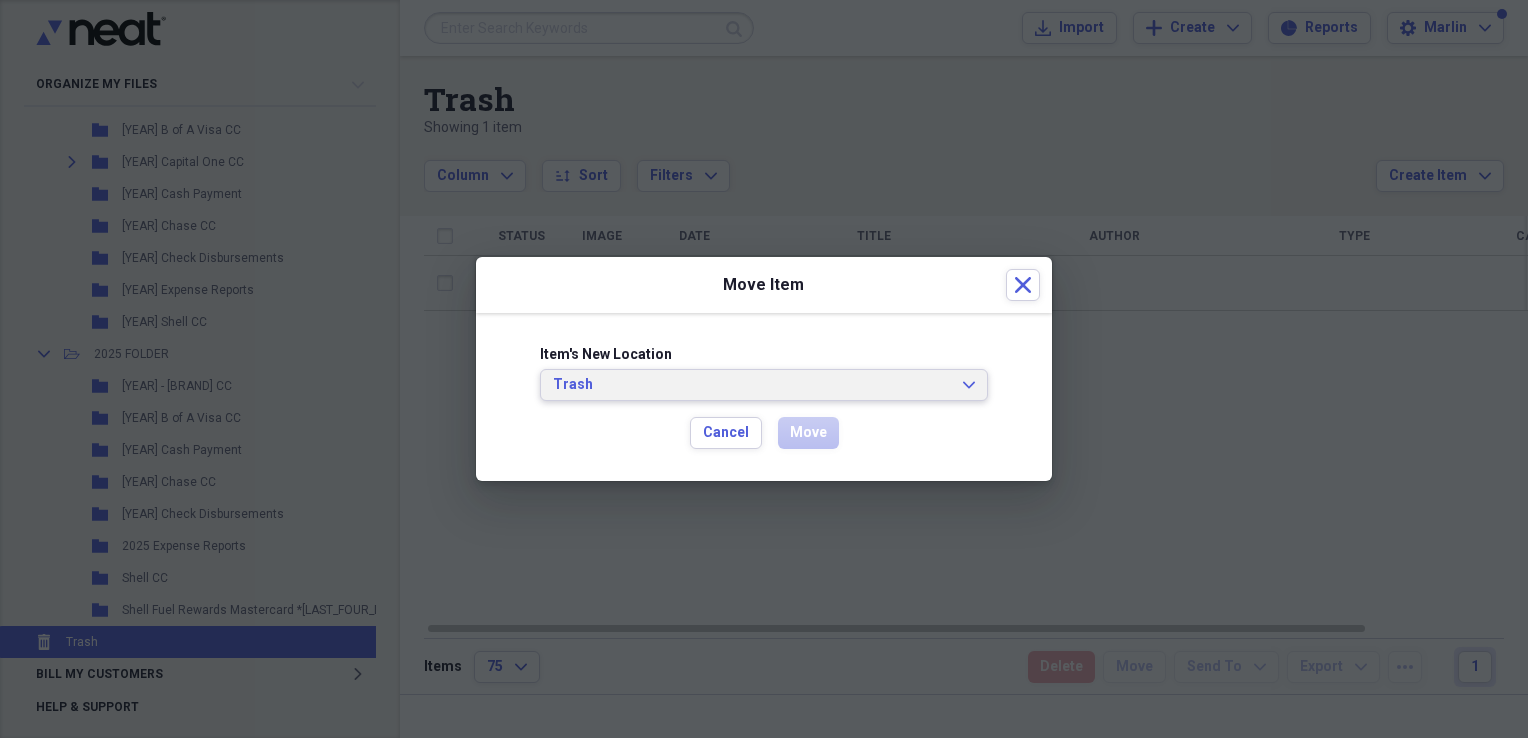 click on "Trash Expand" at bounding box center [764, 385] 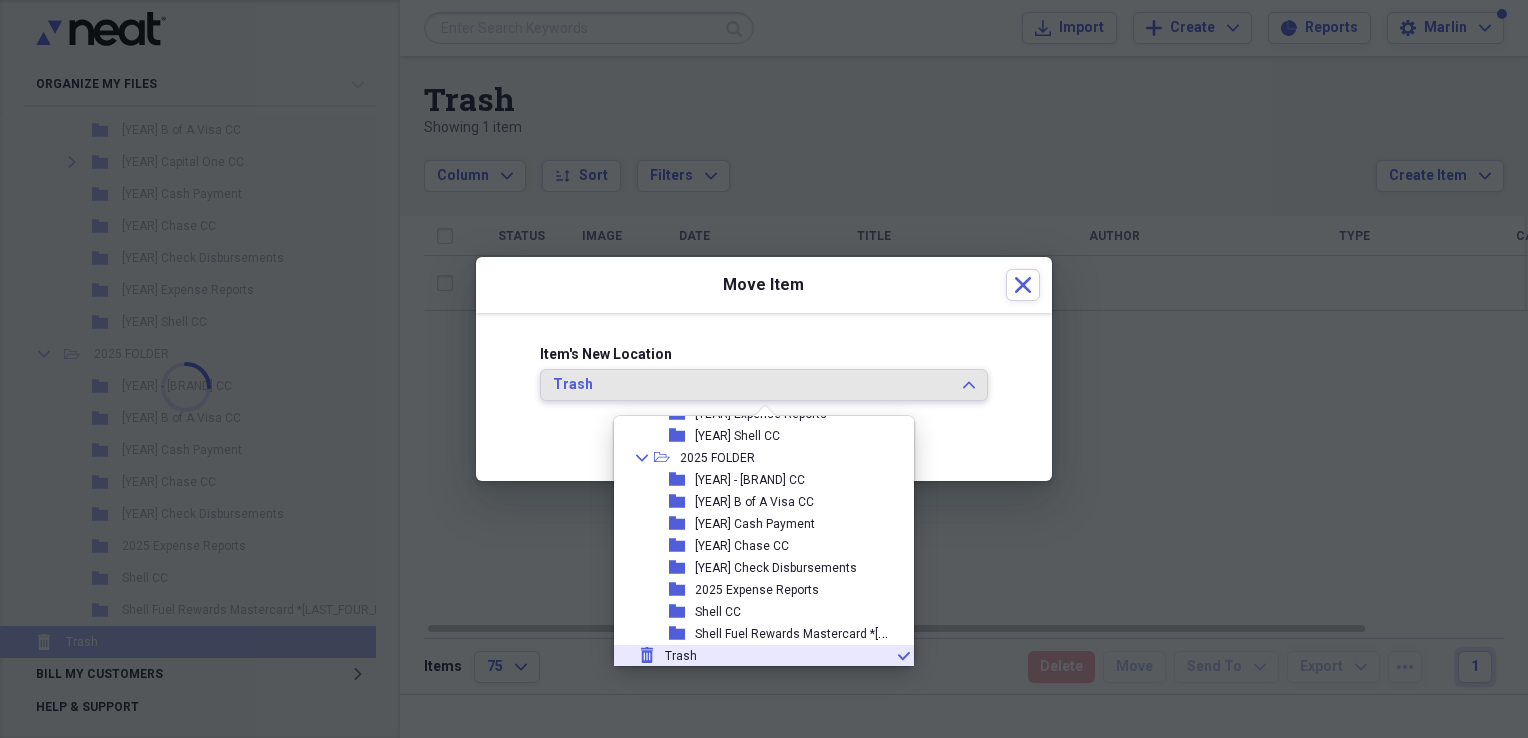 scroll, scrollTop: 754, scrollLeft: 0, axis: vertical 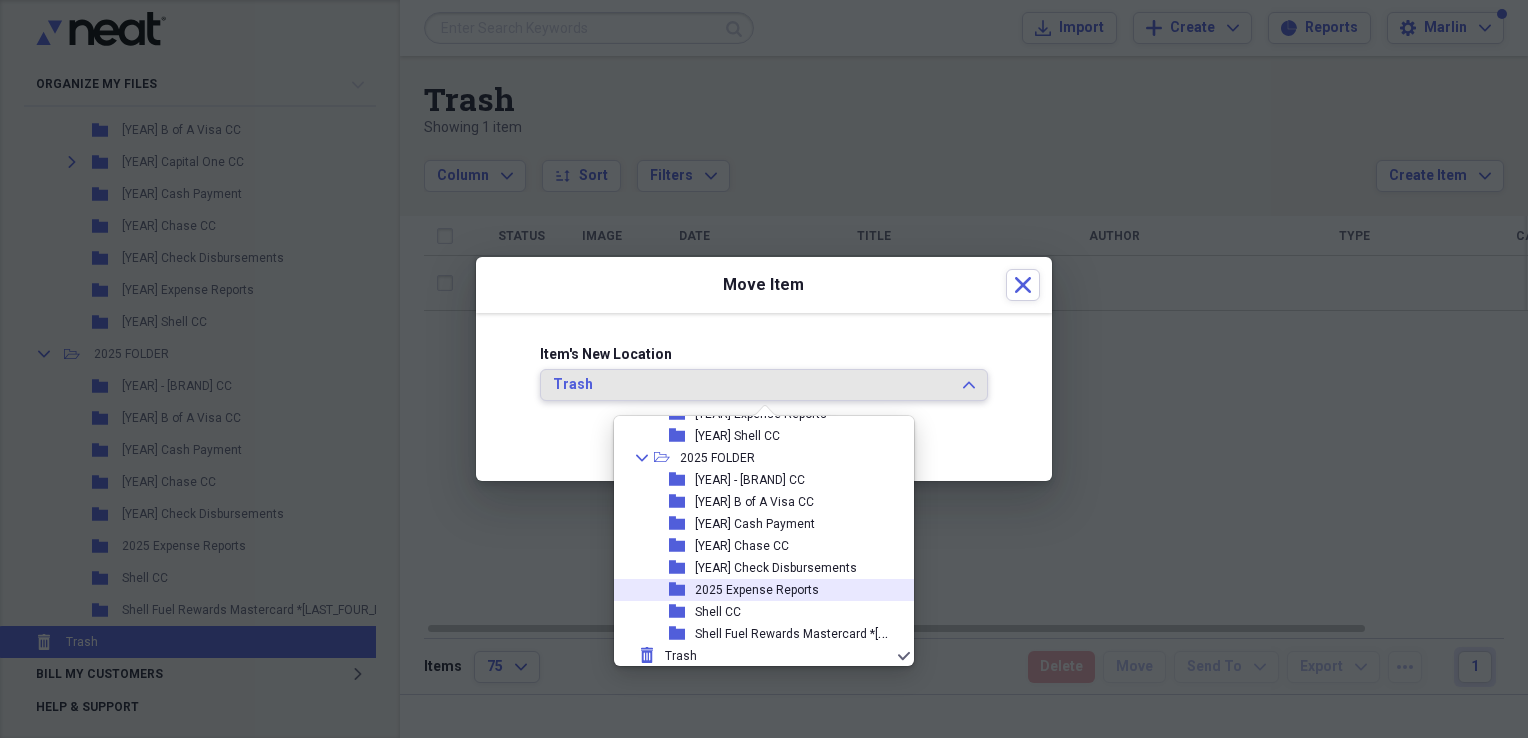 click on "2025 Expense Reports" at bounding box center (757, 590) 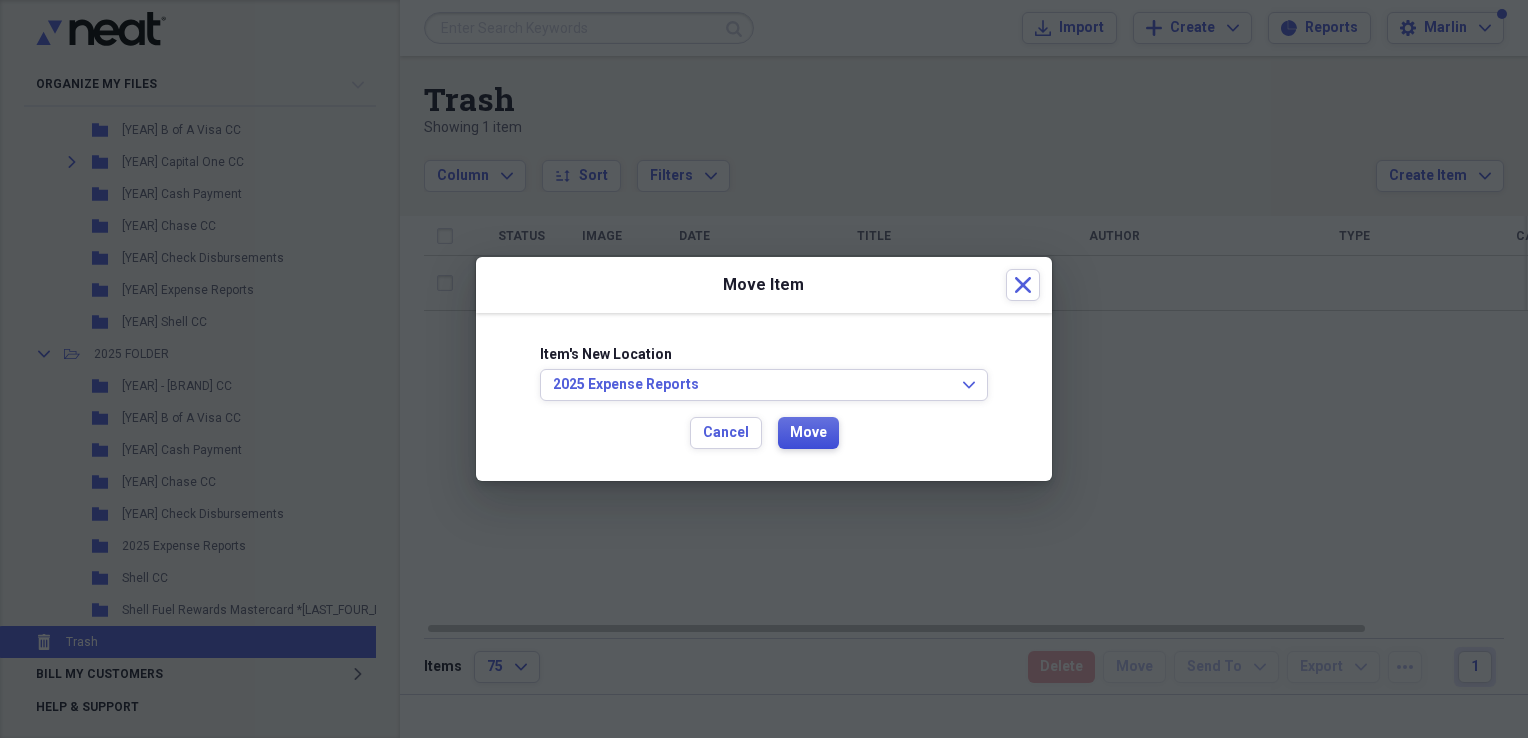 click on "Move" at bounding box center [808, 433] 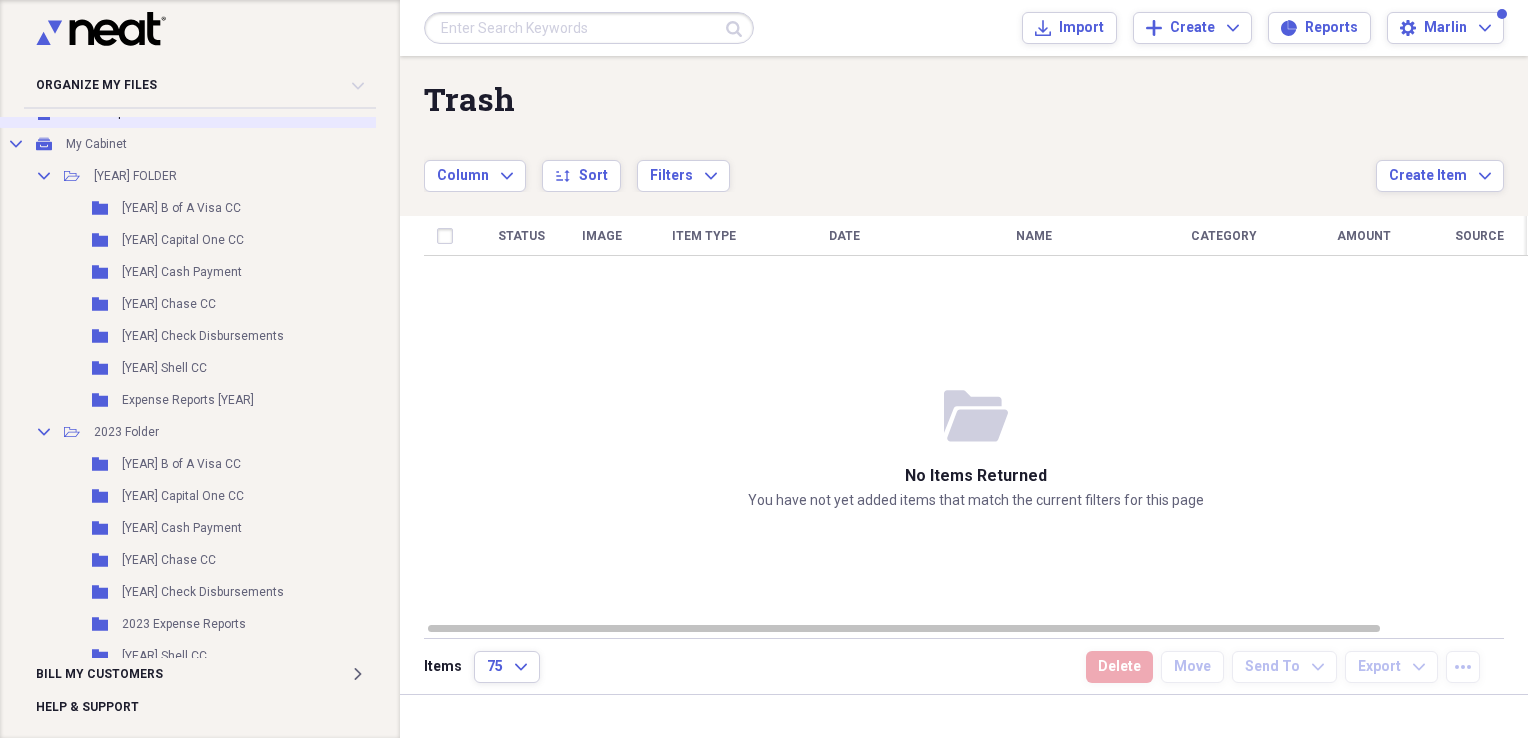 scroll, scrollTop: 0, scrollLeft: 0, axis: both 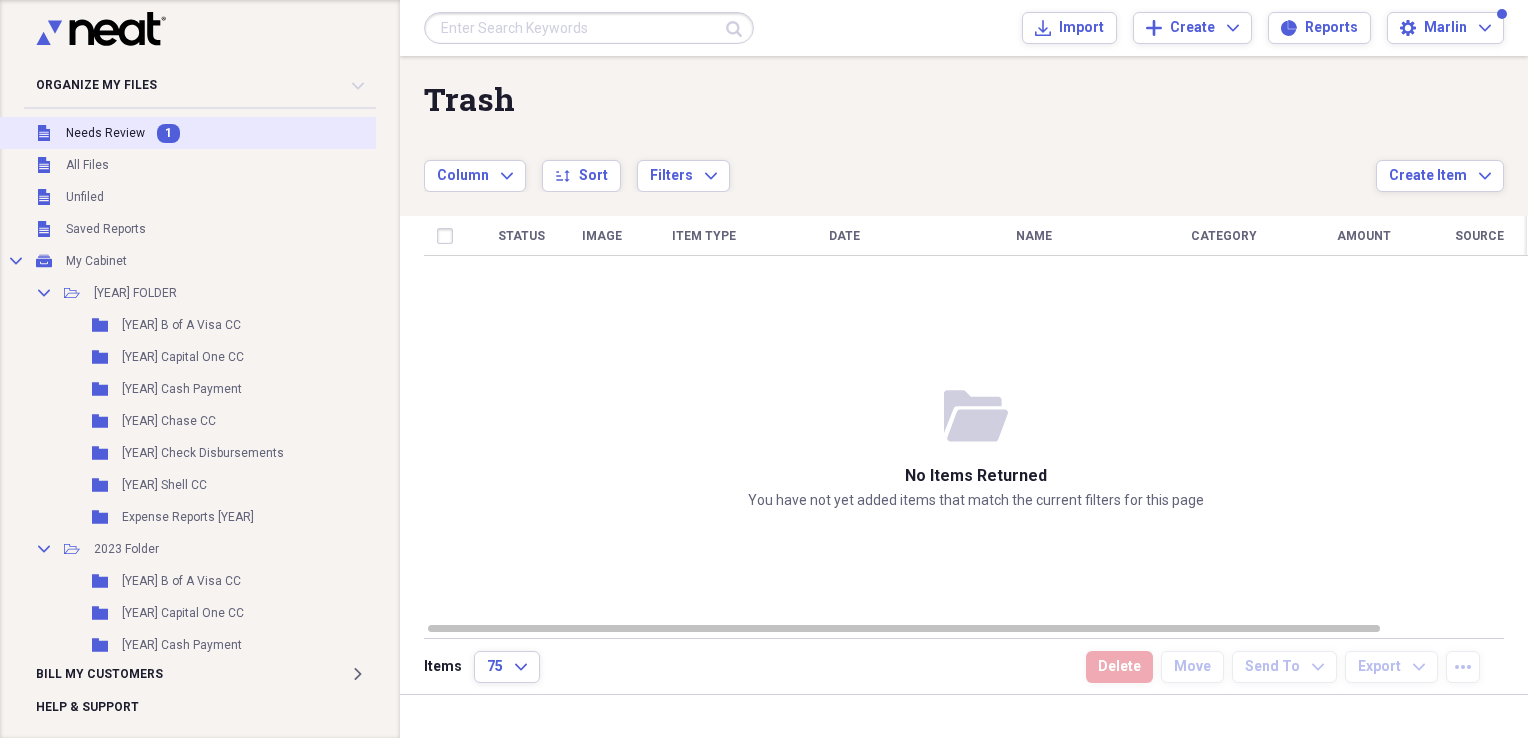 click on "Unfiled Needs Review 1" at bounding box center (237, 133) 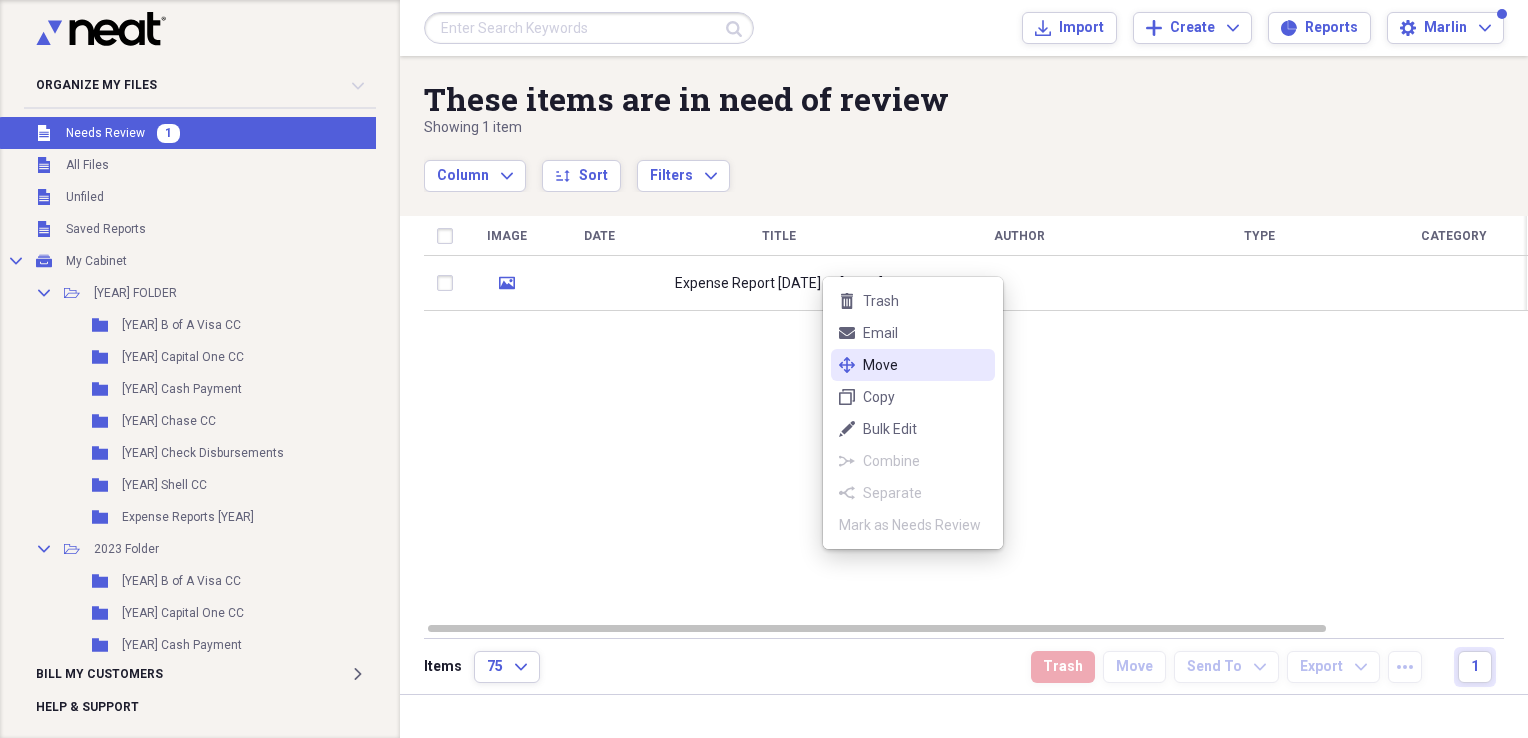 click on "move Move" at bounding box center (913, 365) 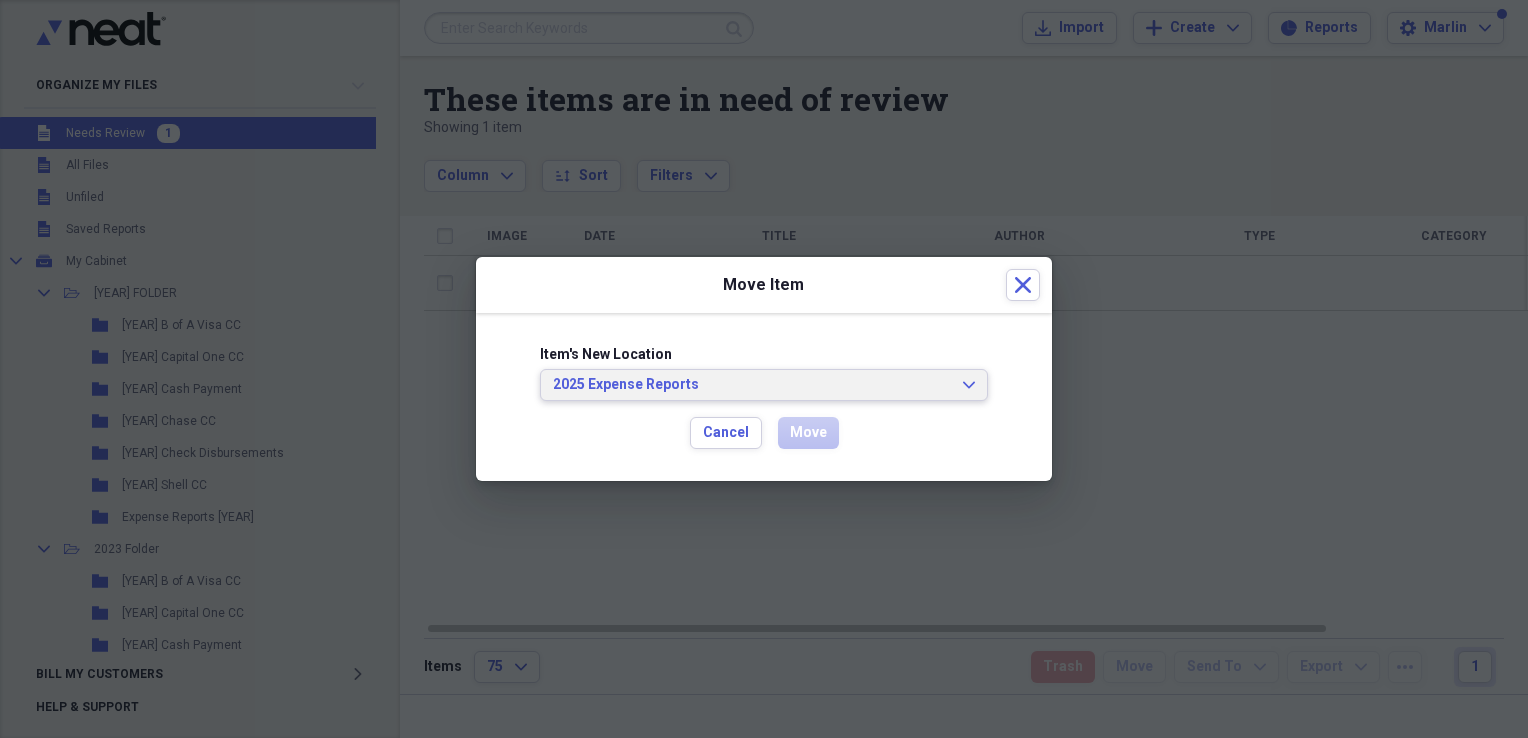 click 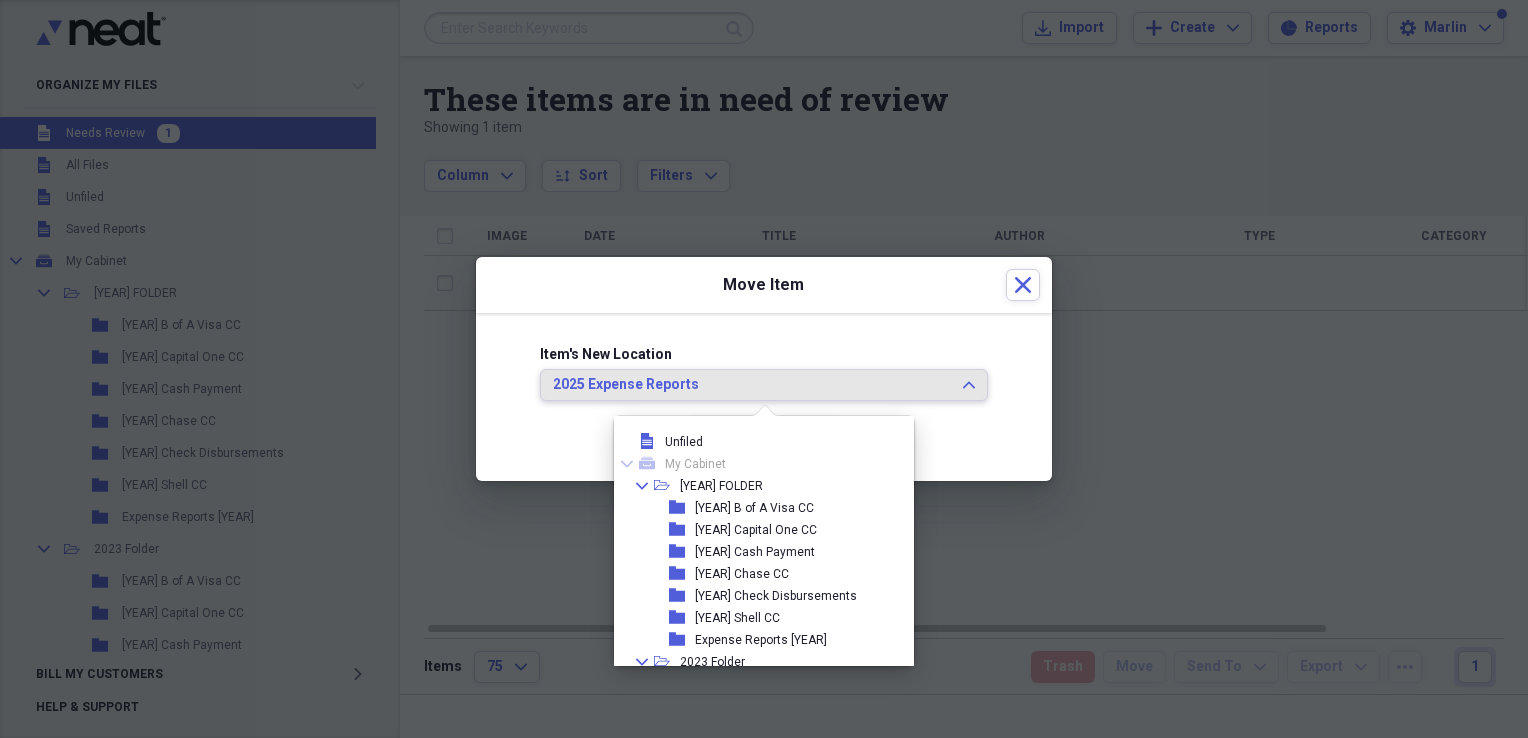 scroll, scrollTop: 754, scrollLeft: 0, axis: vertical 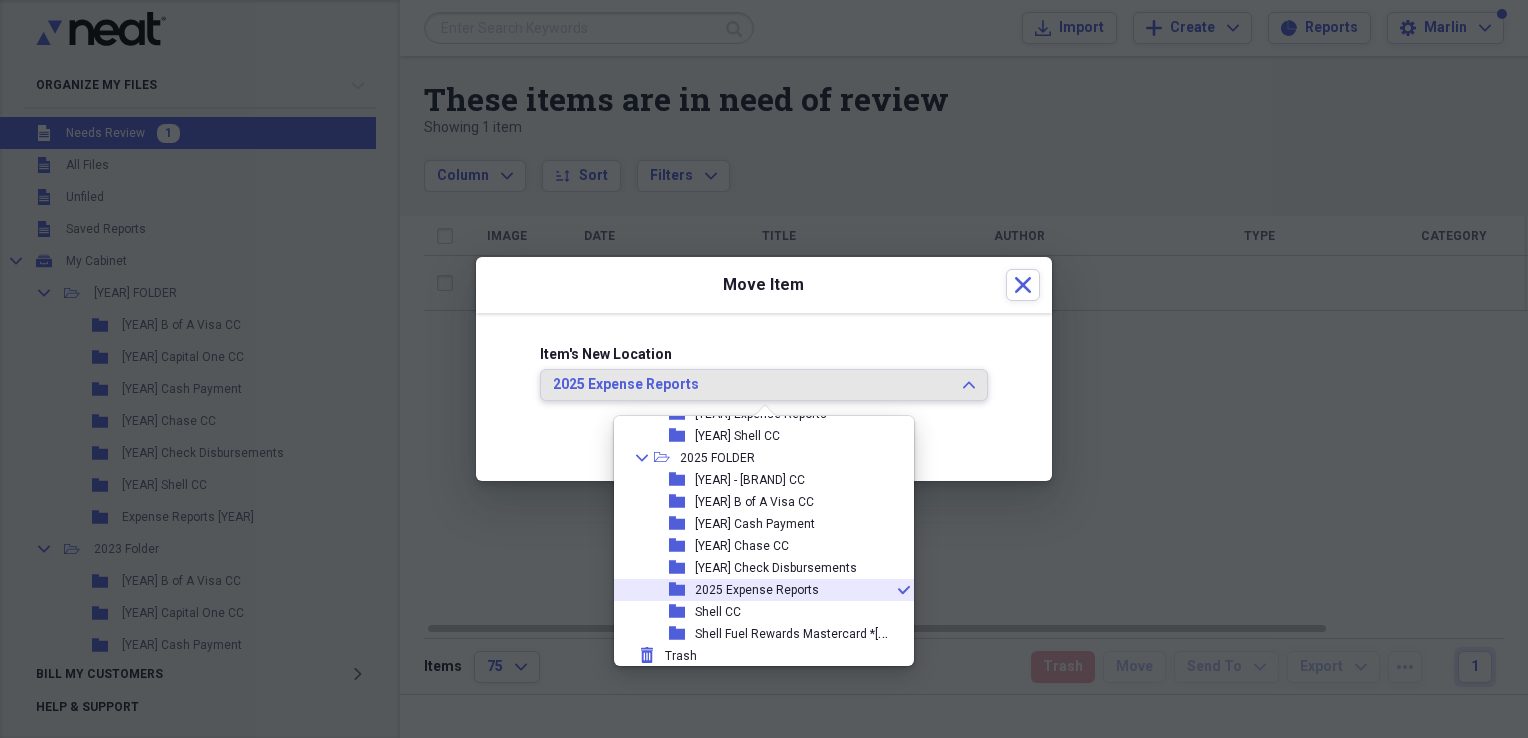 click on "2025 Expense Reports" at bounding box center (757, 590) 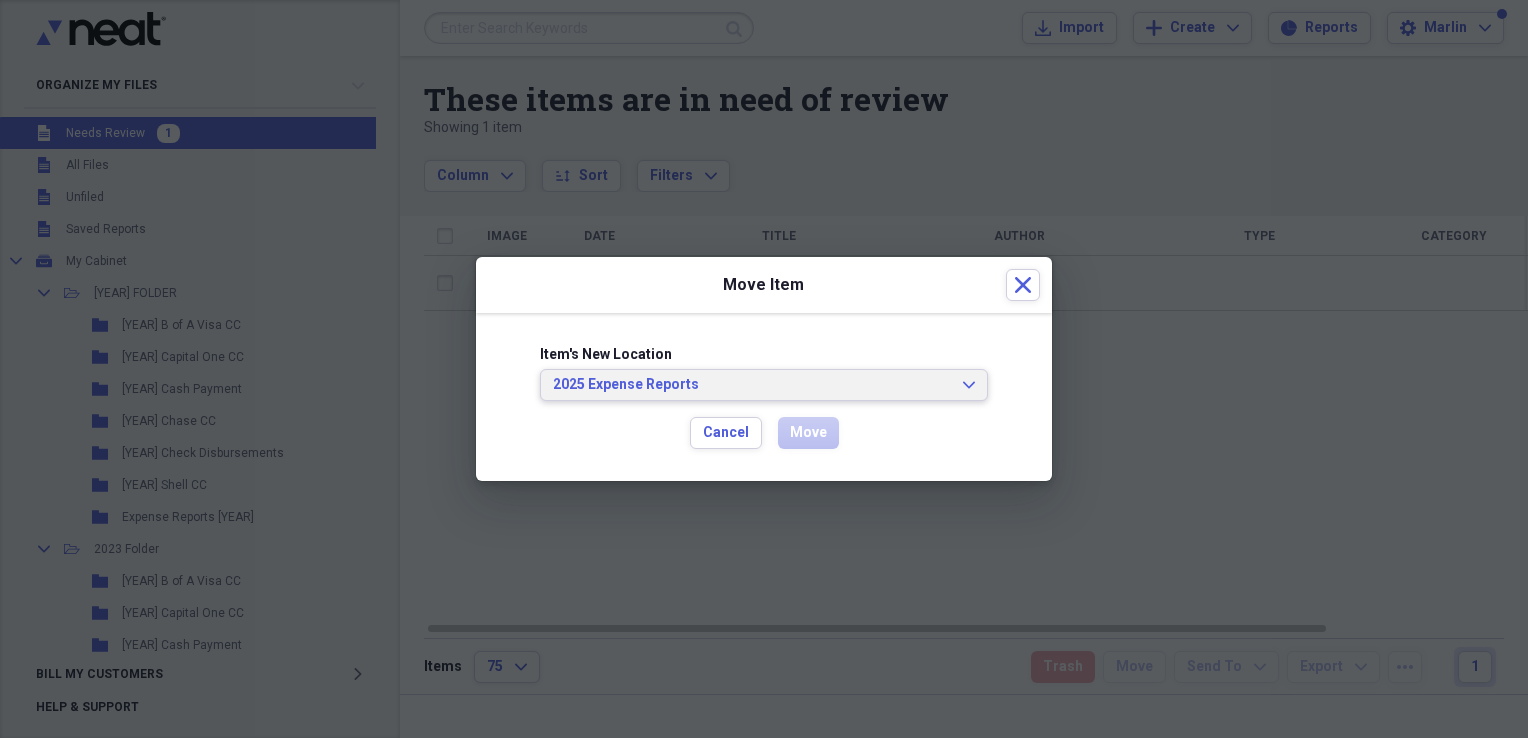 click on "Expand" 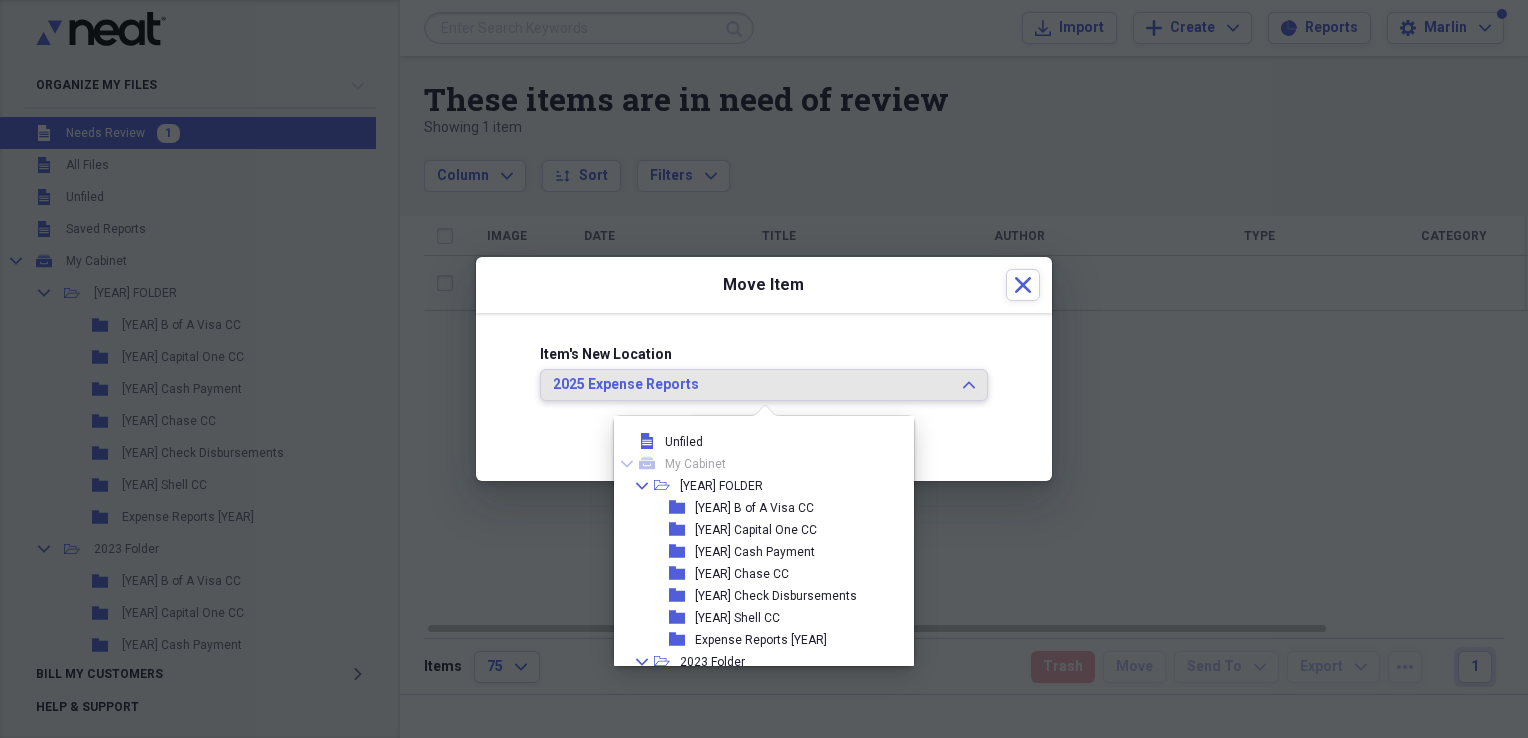 scroll, scrollTop: 754, scrollLeft: 0, axis: vertical 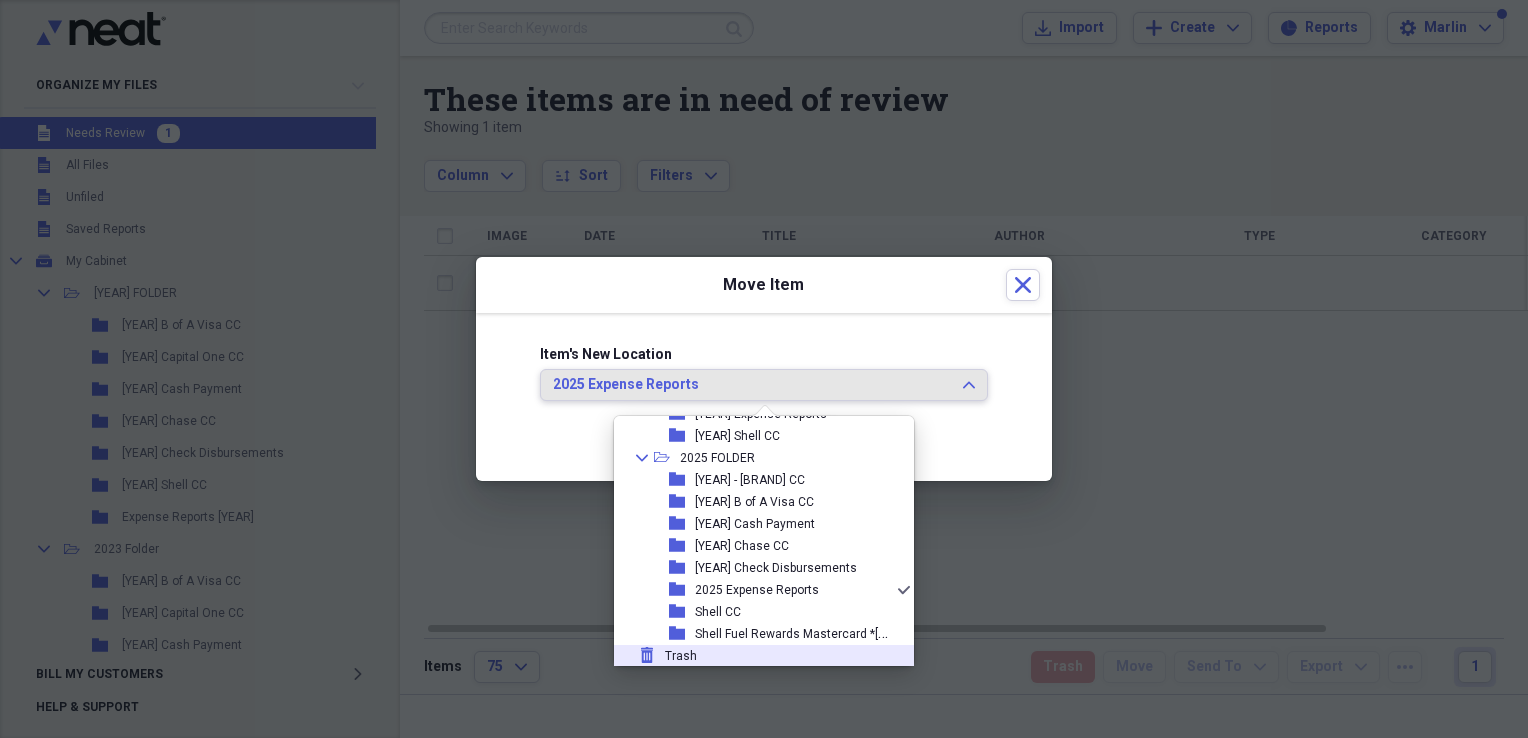click on "trash Trash" at bounding box center (756, 656) 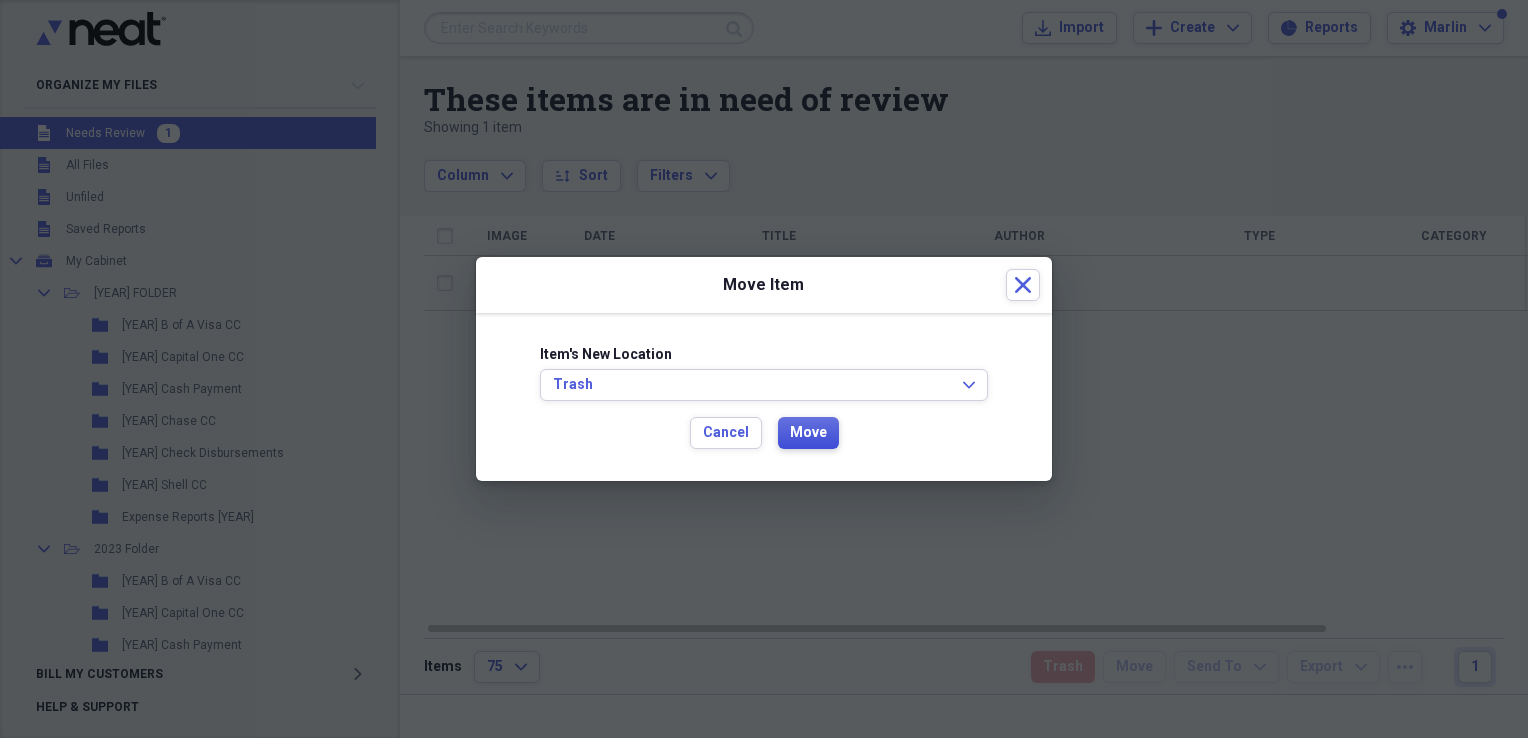 click on "Move" at bounding box center [808, 433] 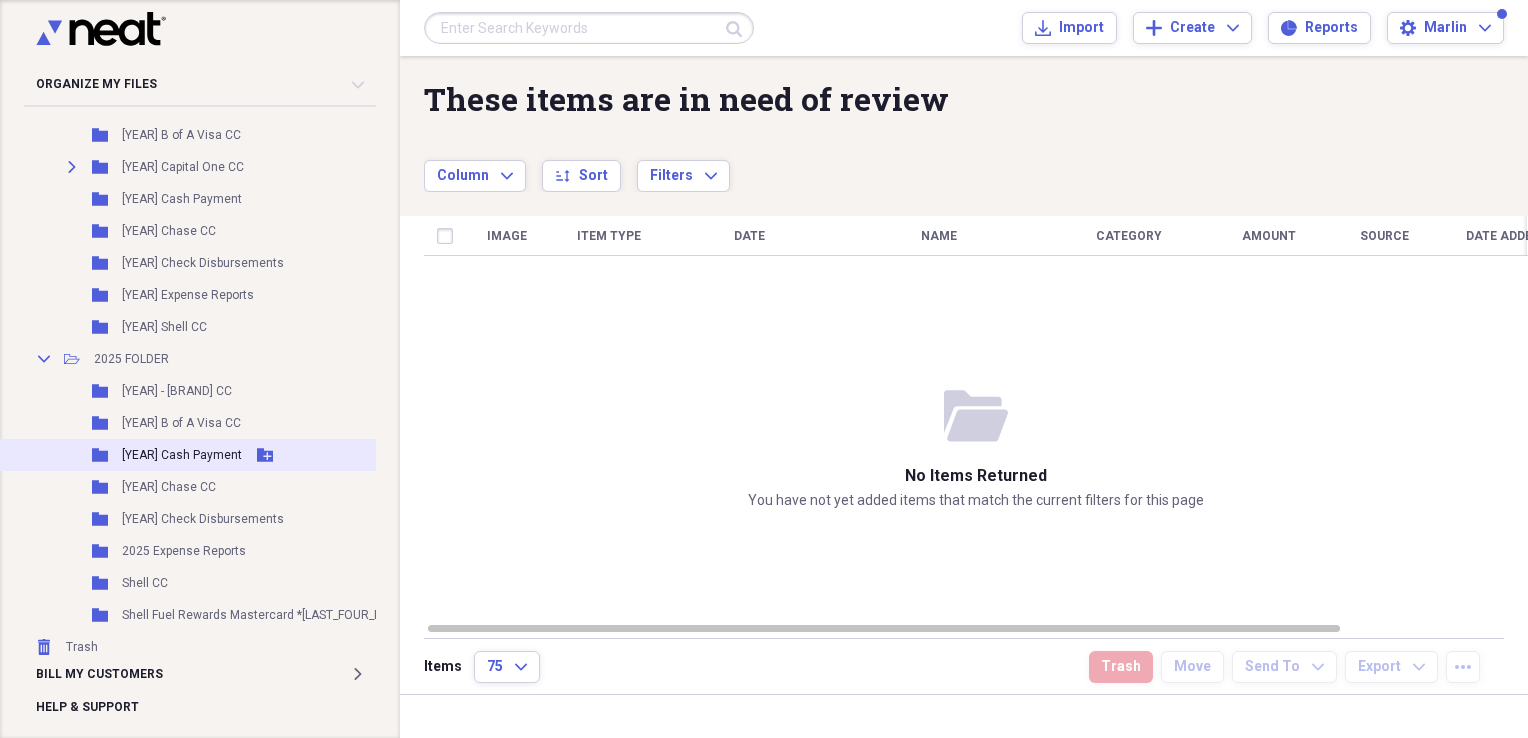 scroll, scrollTop: 717, scrollLeft: 0, axis: vertical 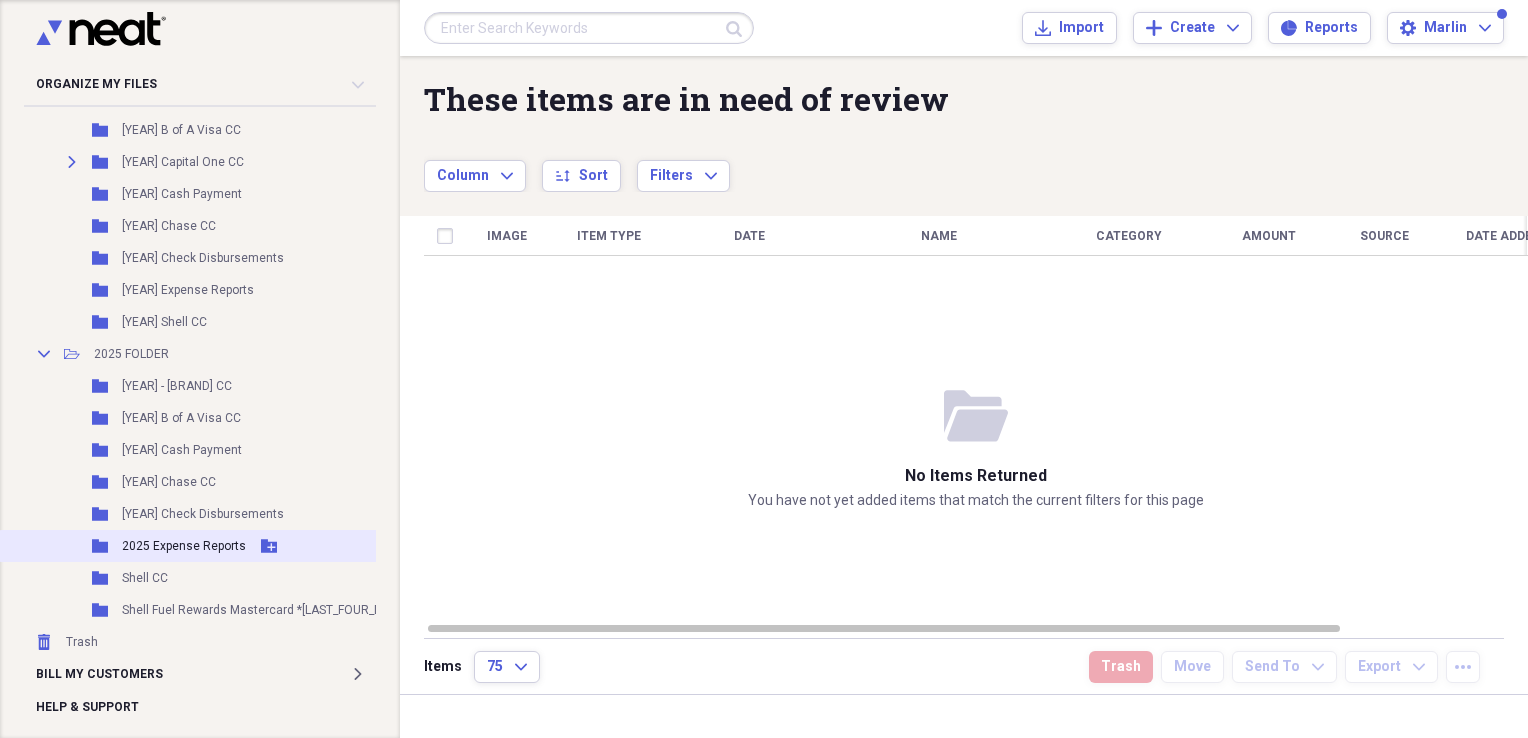 click on "2025 Expense Reports" at bounding box center [184, 546] 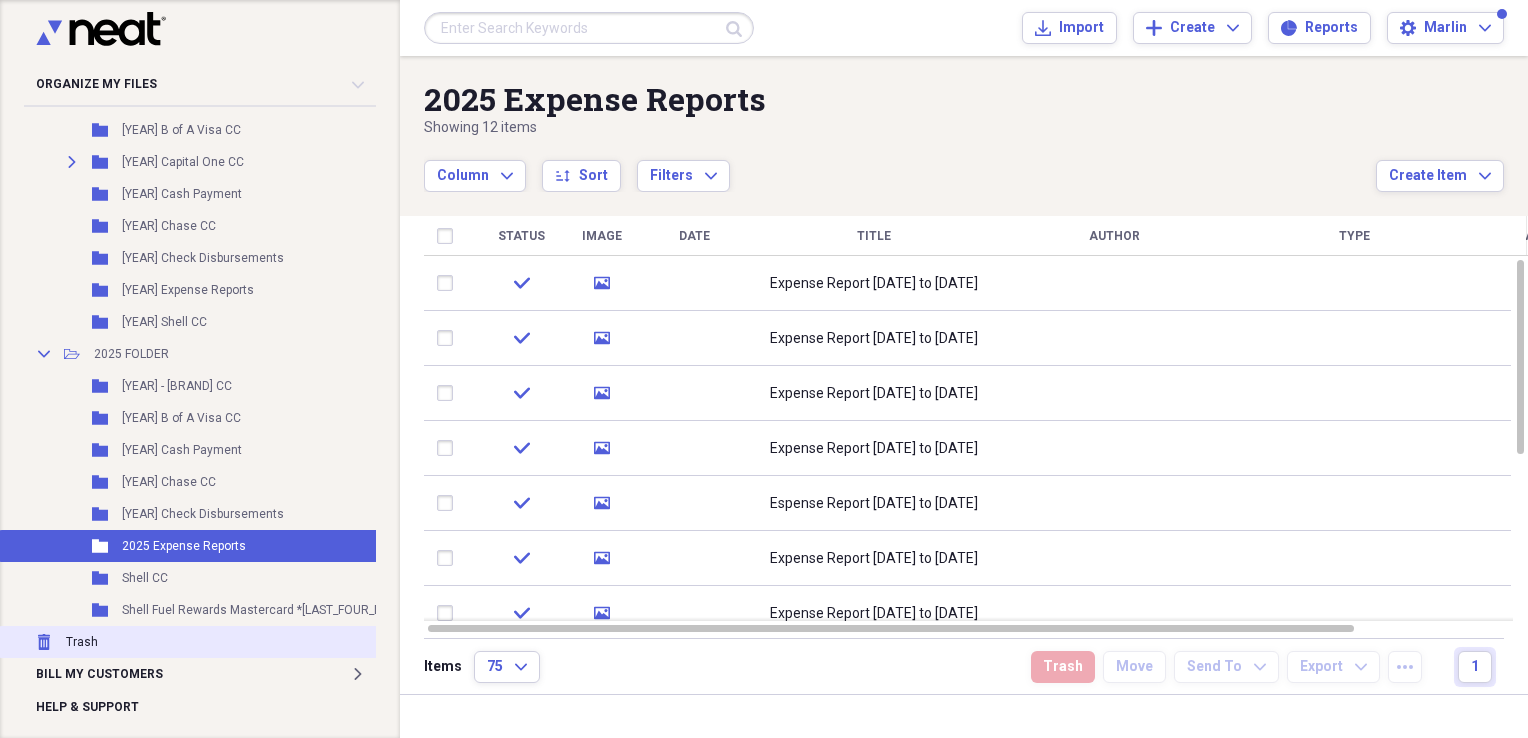 click on "Trash Trash" at bounding box center [237, 642] 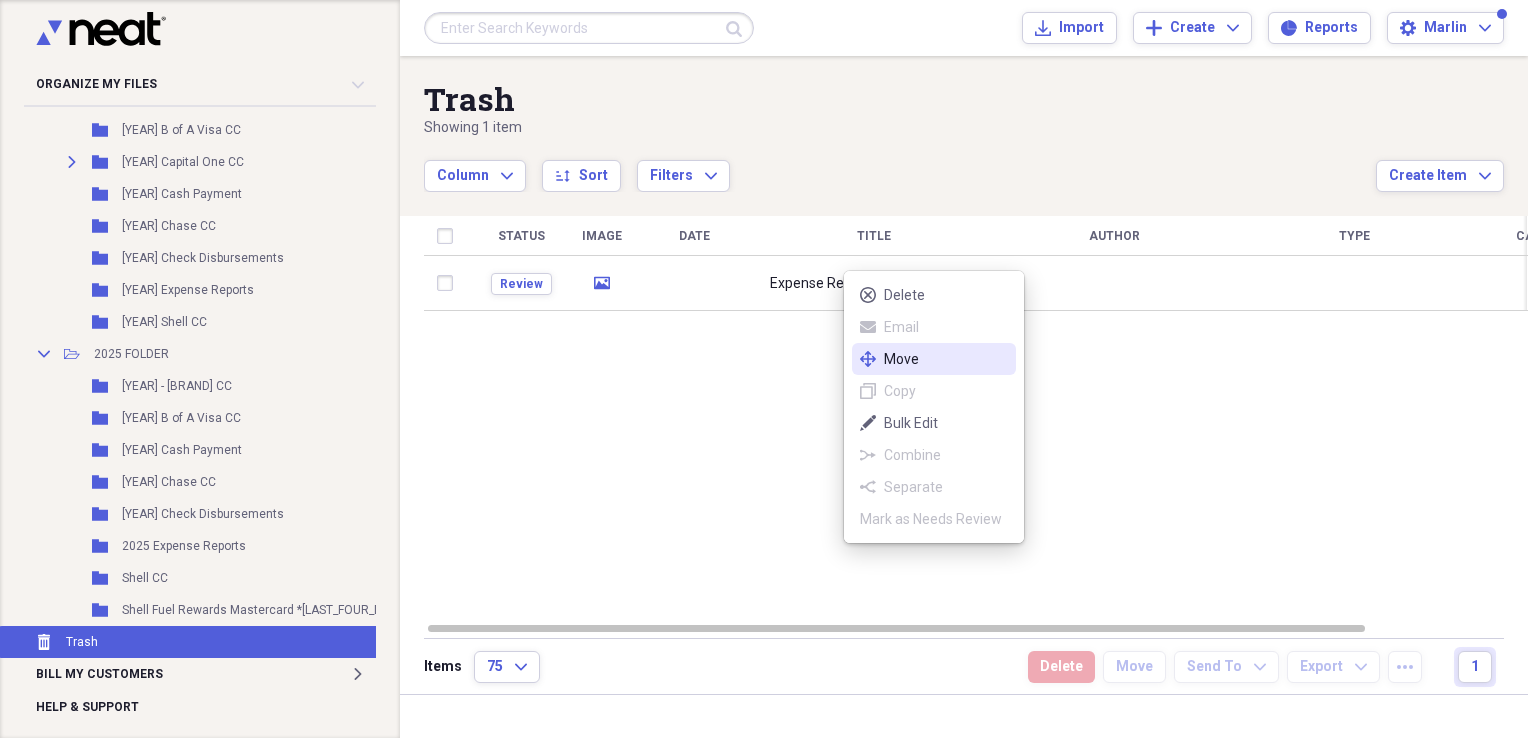 click on "Move" at bounding box center (946, 359) 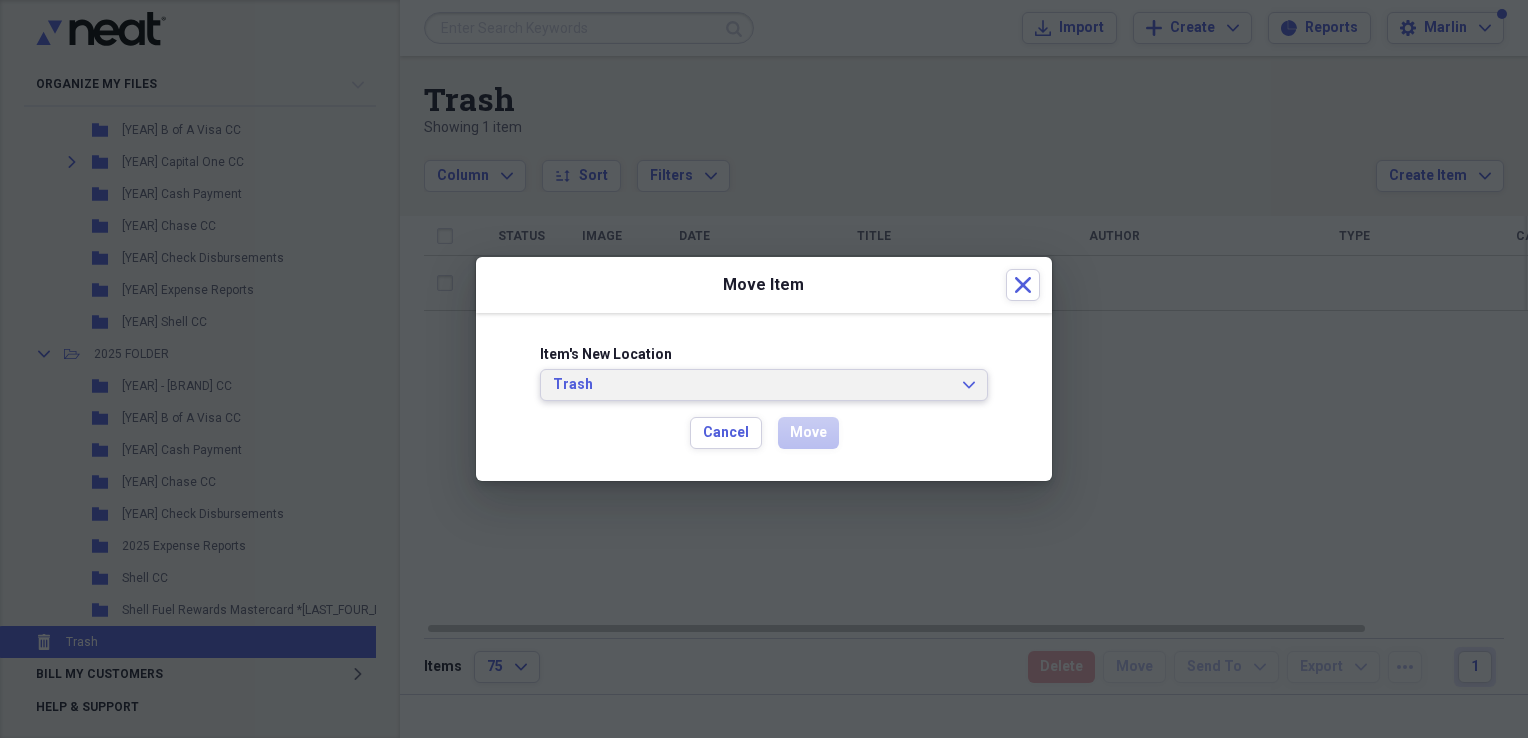 click on "Expand" 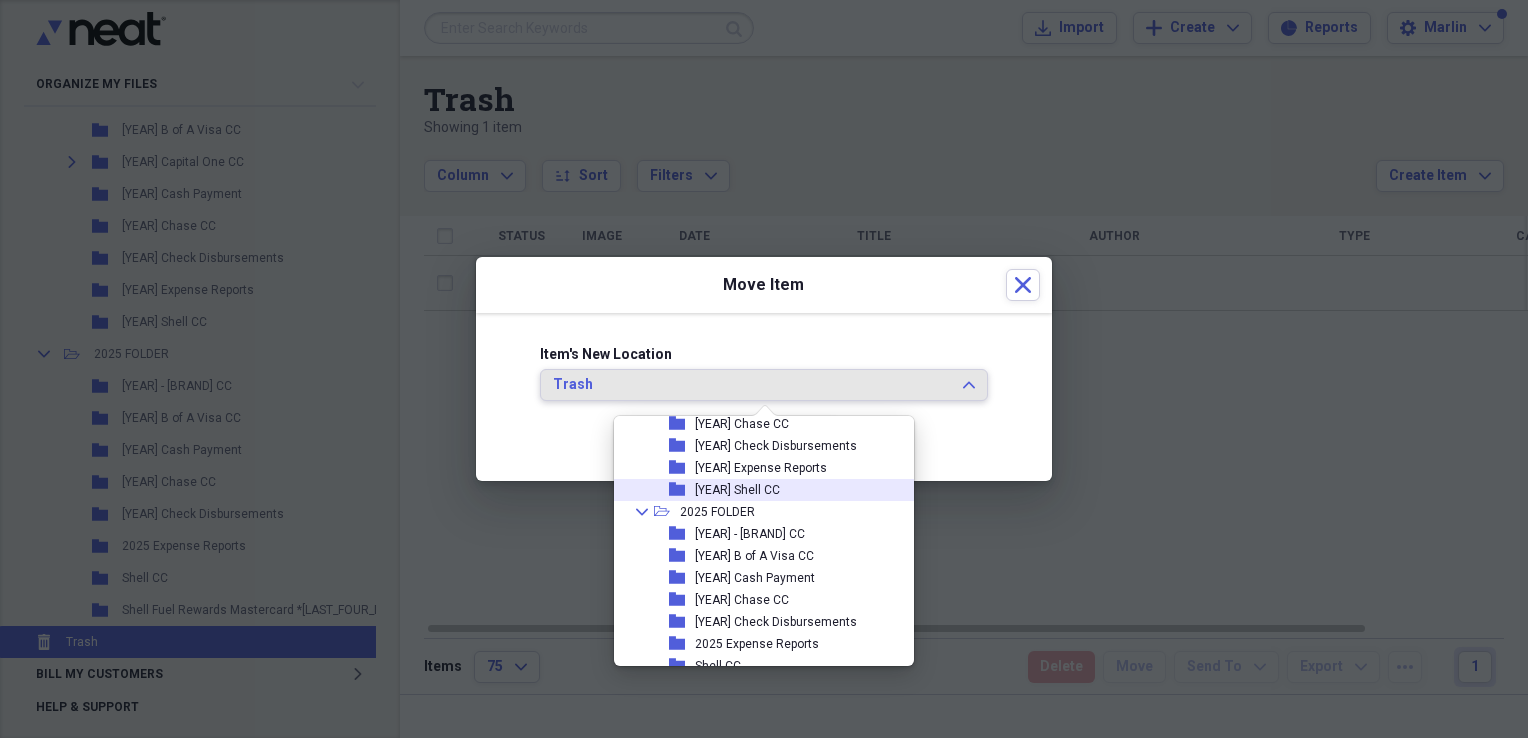 scroll, scrollTop: 754, scrollLeft: 0, axis: vertical 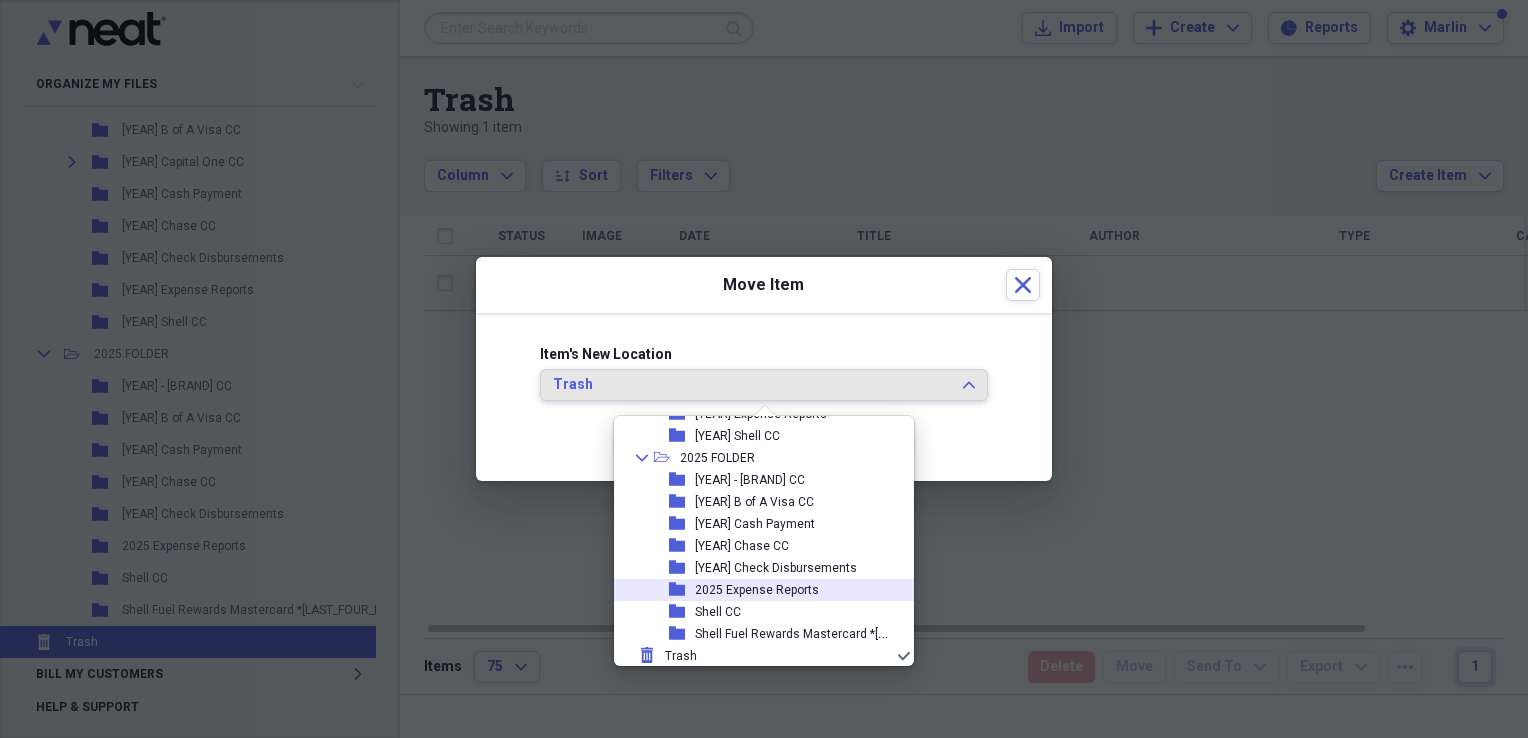 click on "2025 Expense Reports" at bounding box center [757, 590] 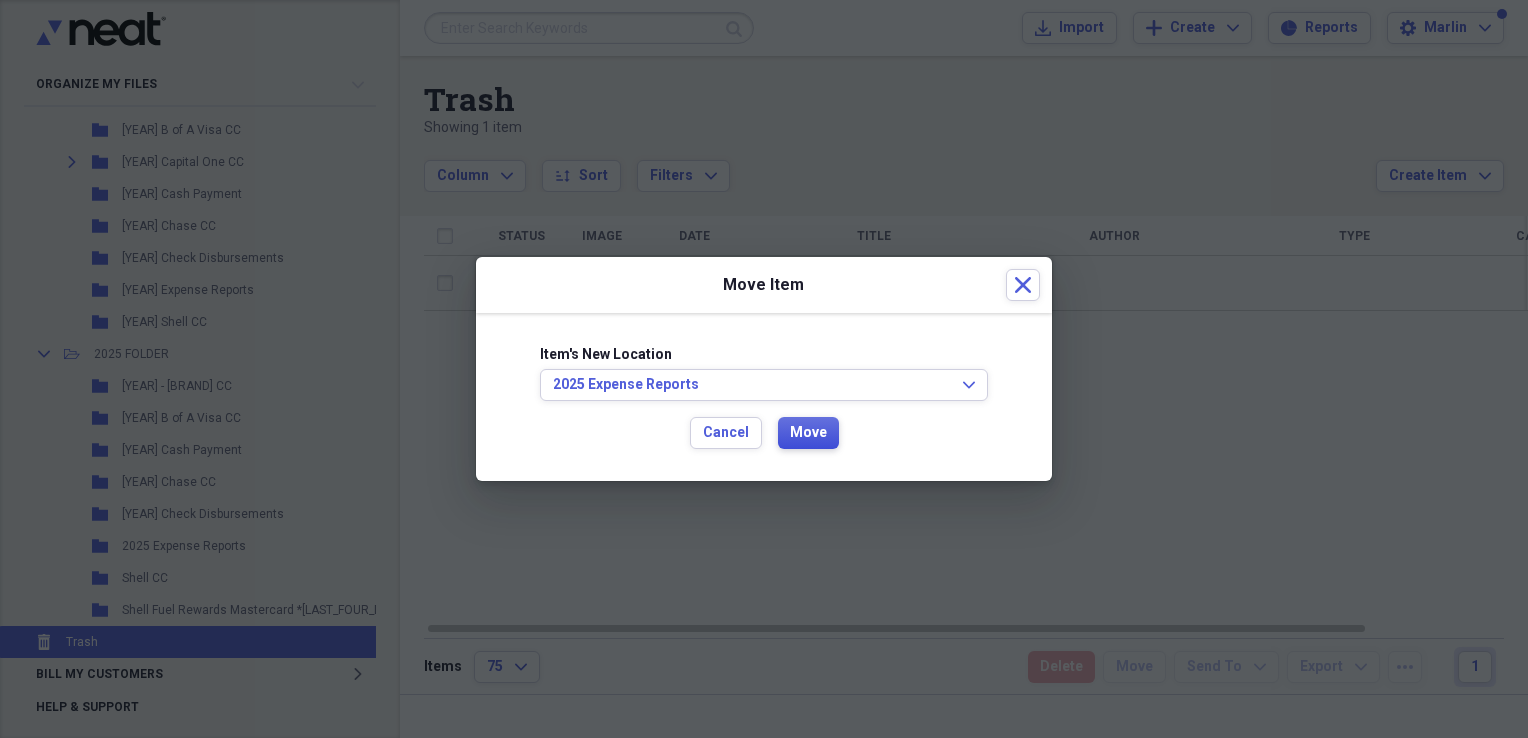 click on "Move" at bounding box center [808, 433] 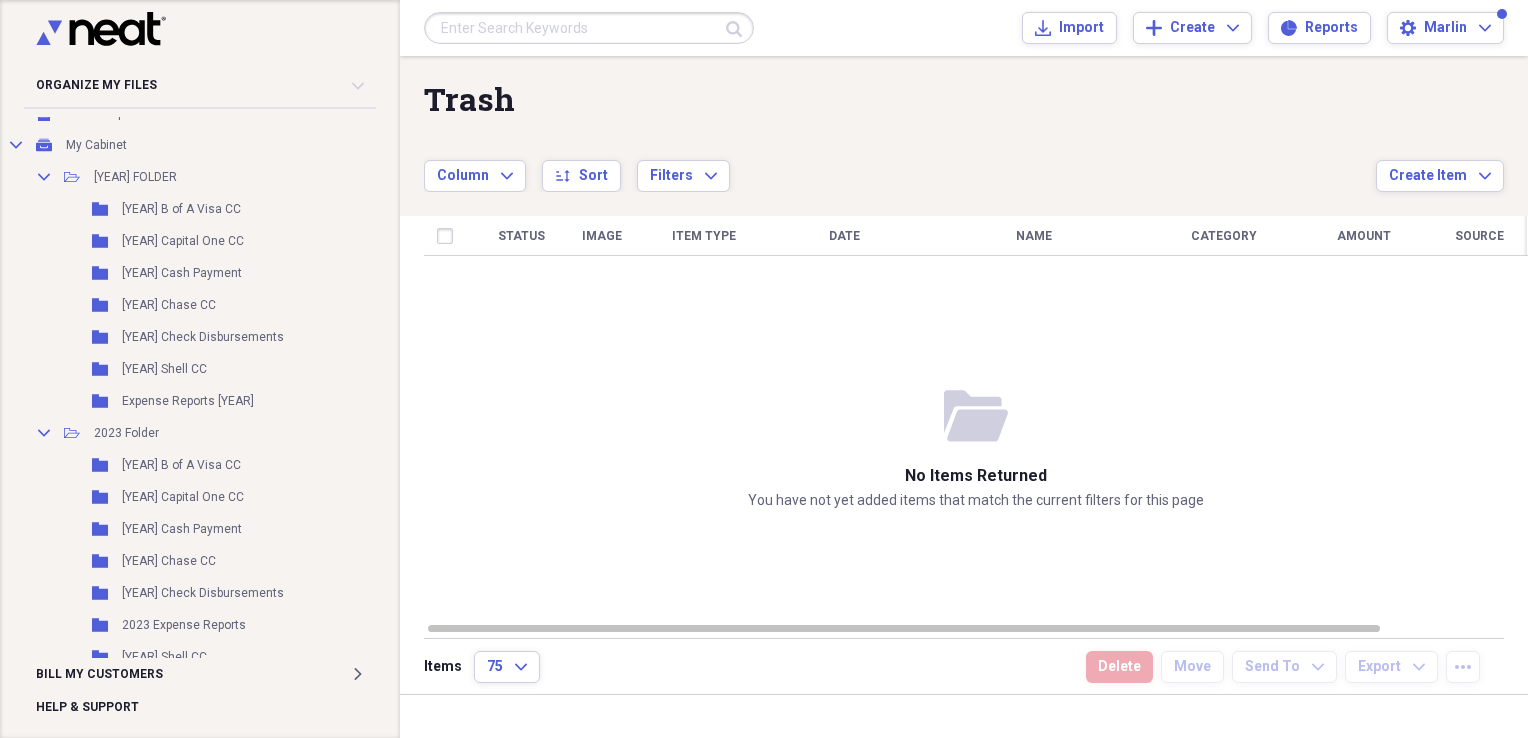 scroll, scrollTop: 0, scrollLeft: 0, axis: both 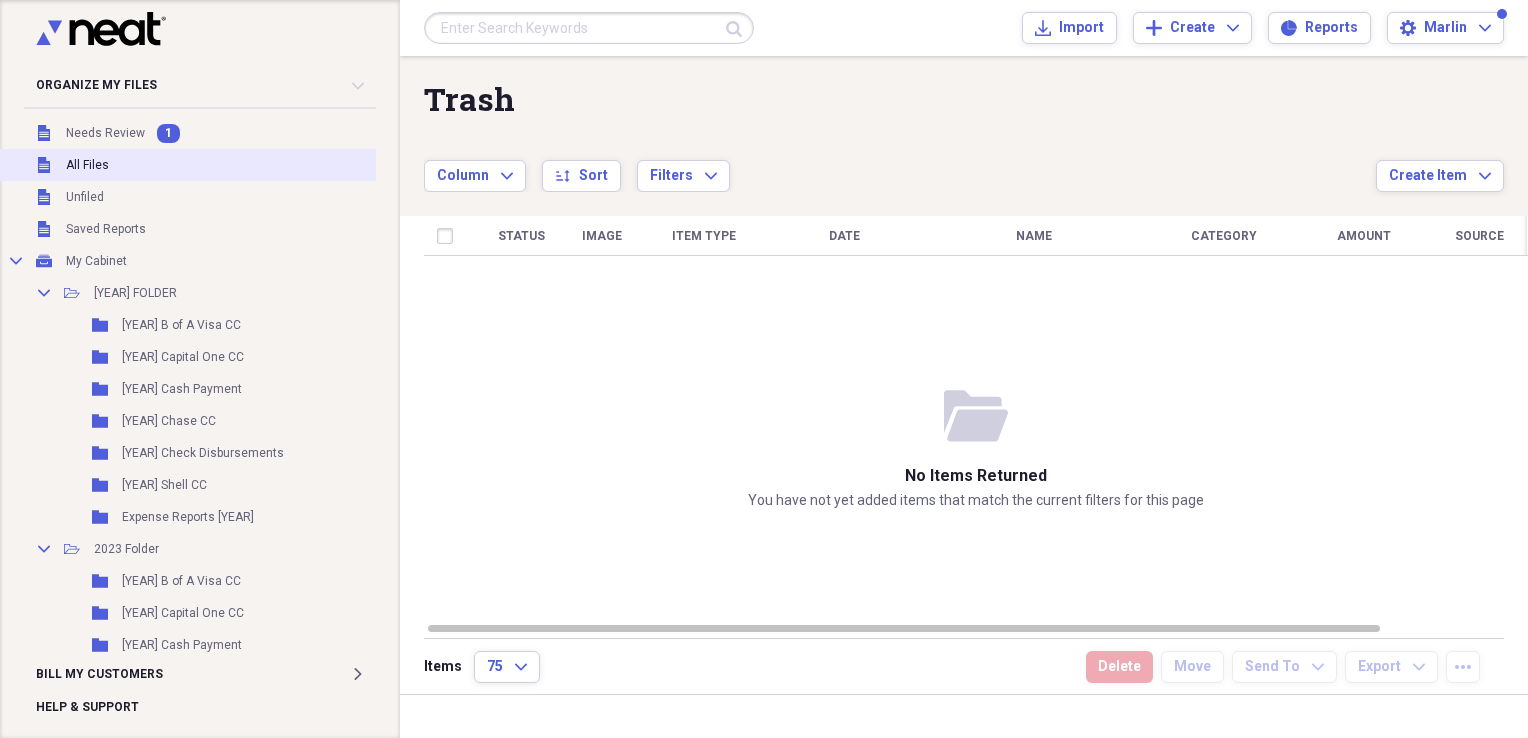 click on "Unfiled All Files" at bounding box center [237, 165] 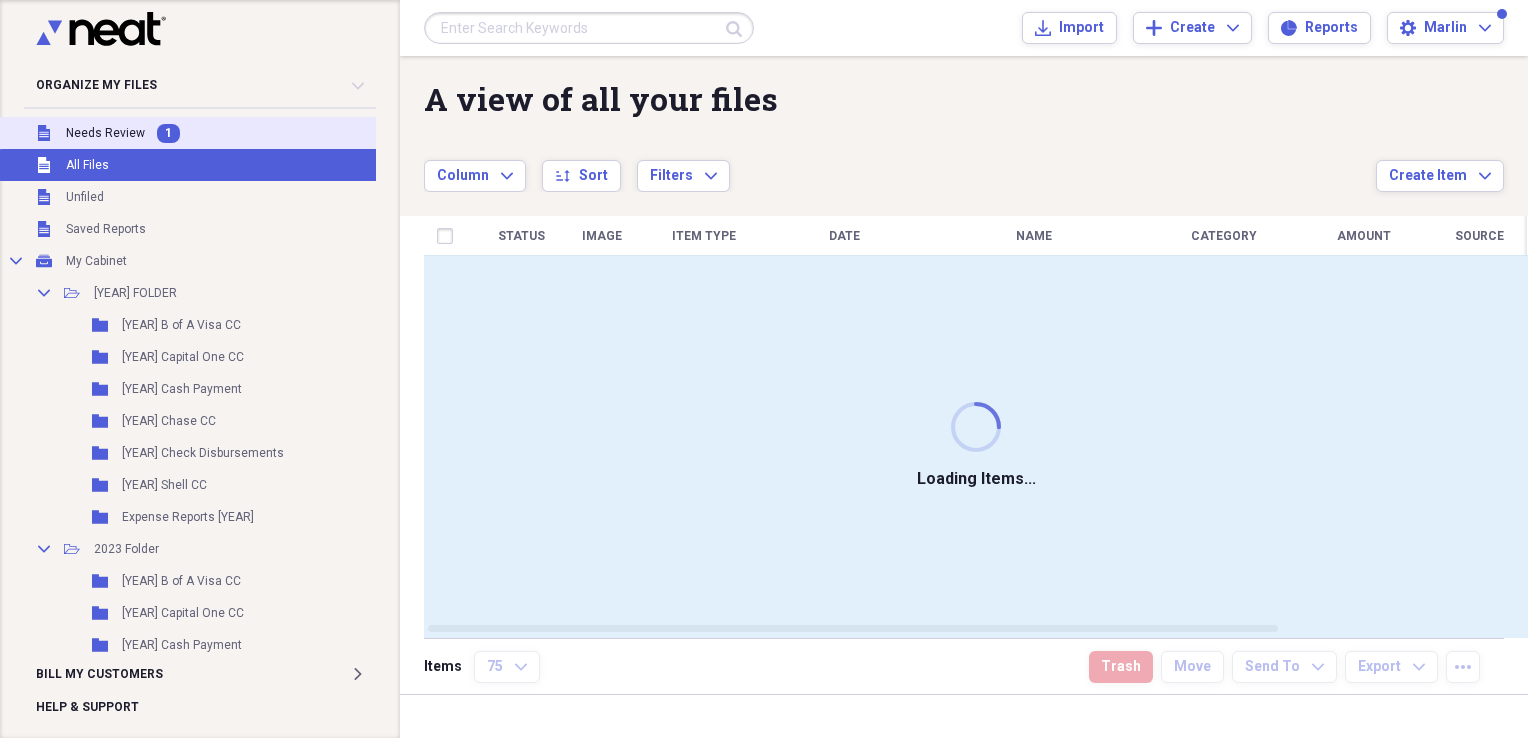 click on "Unfiled Needs Review 1" at bounding box center (237, 133) 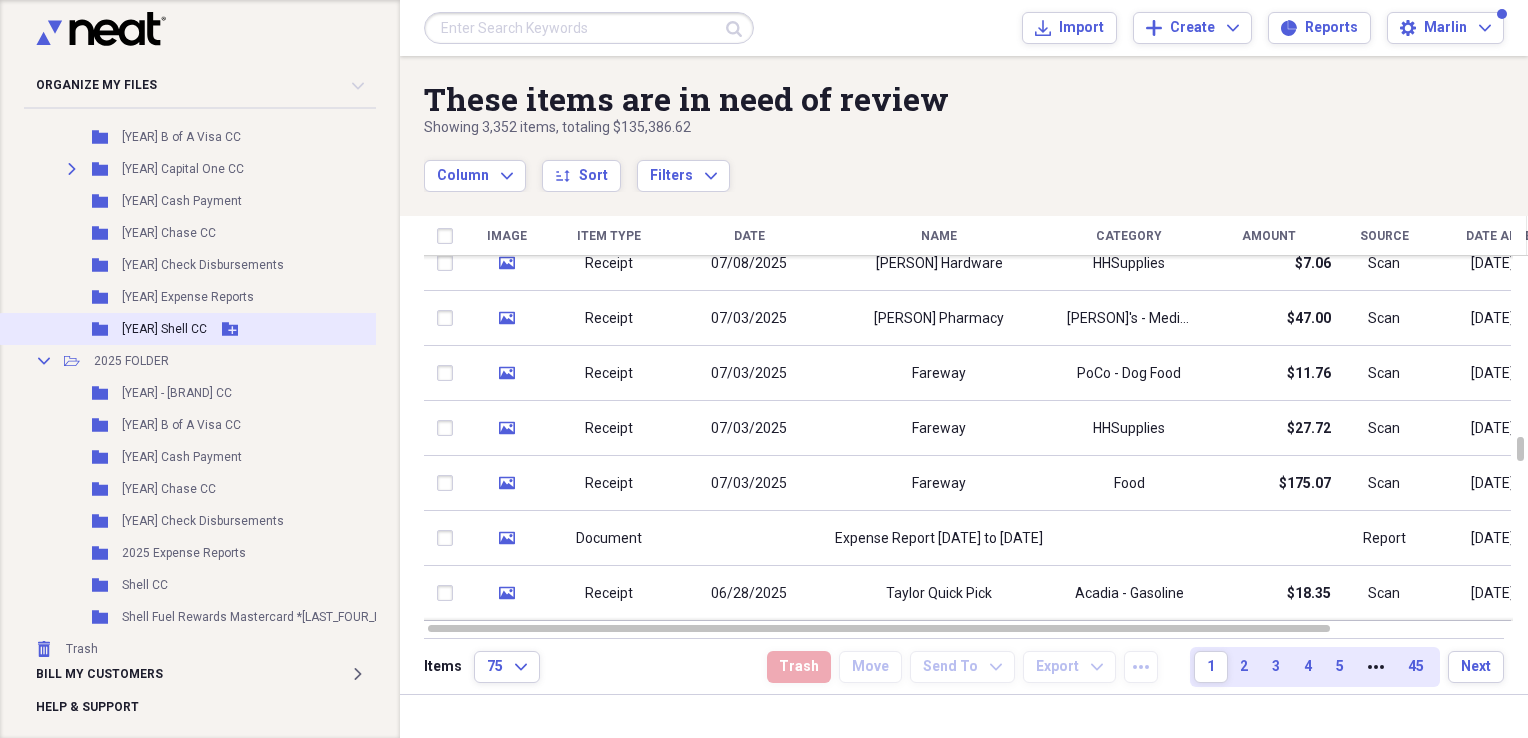 scroll, scrollTop: 720, scrollLeft: 0, axis: vertical 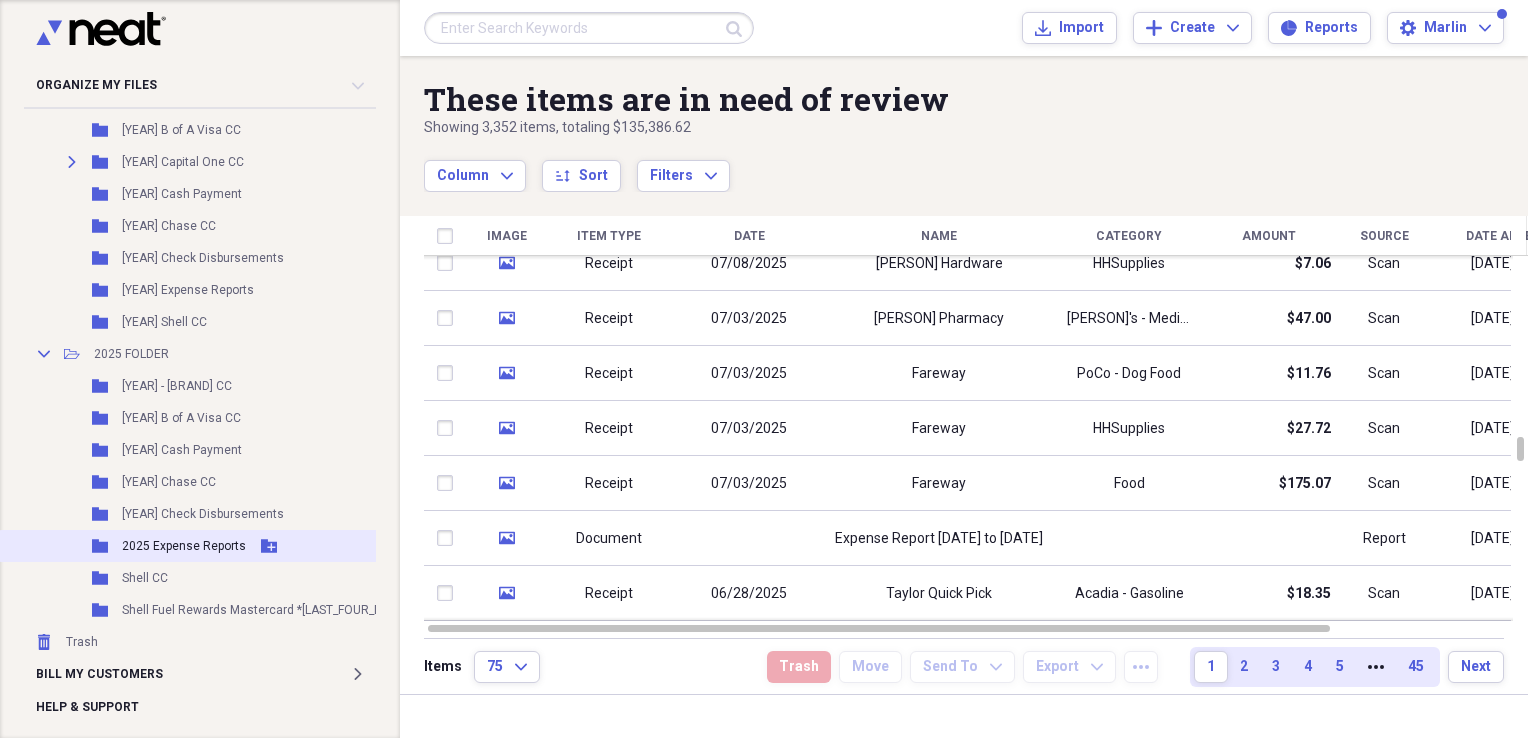 click on "2025 Expense Reports" at bounding box center [184, 546] 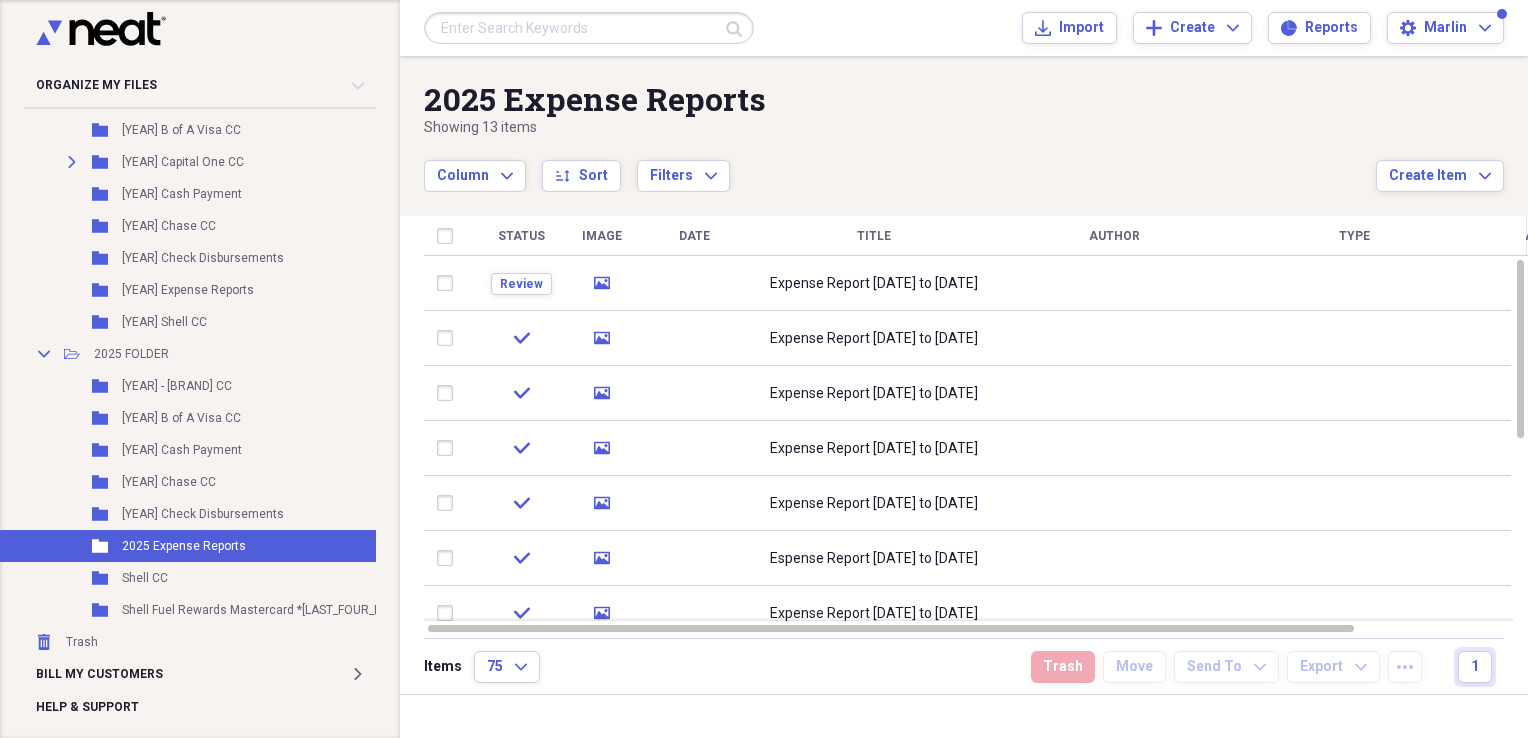 scroll, scrollTop: 0, scrollLeft: 0, axis: both 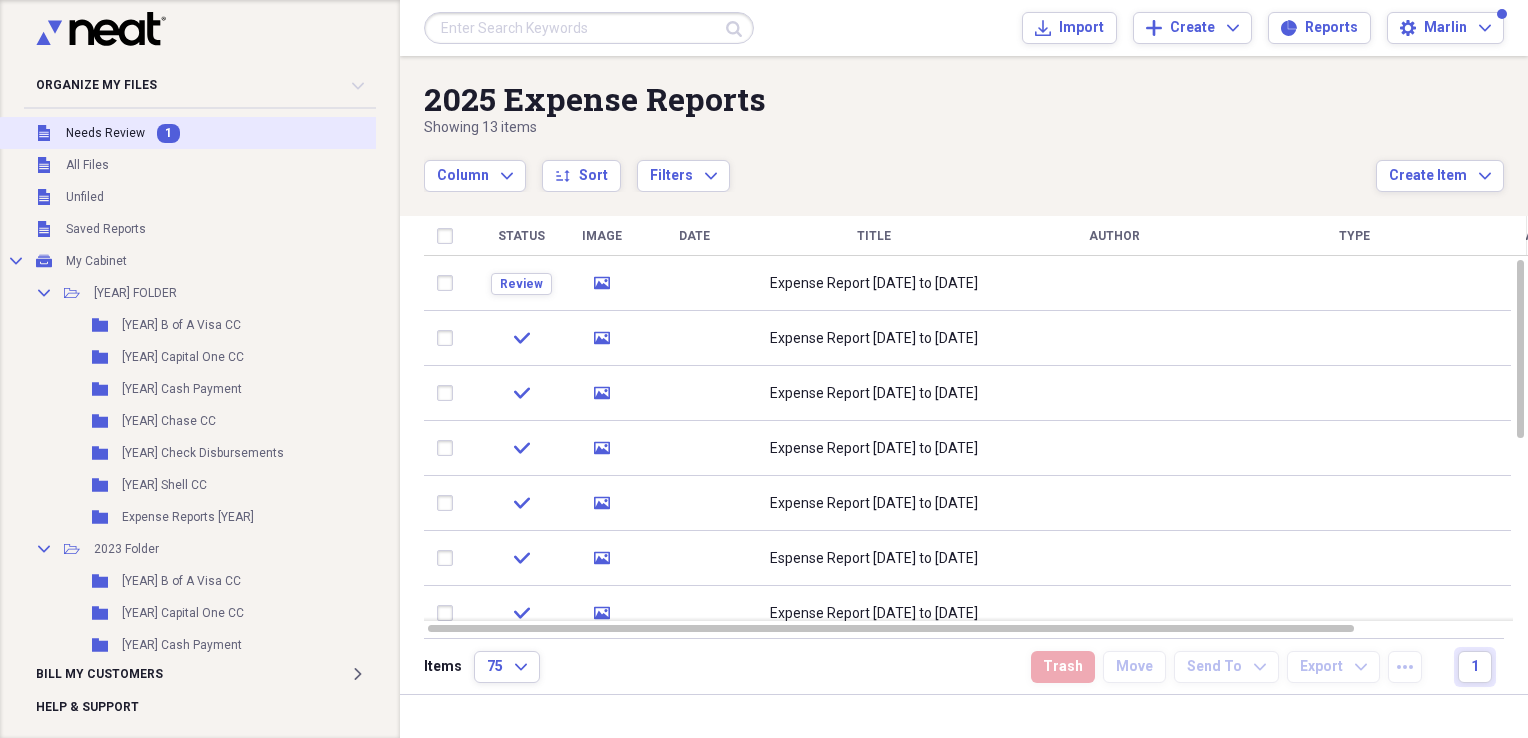 click on "Unfiled Needs Review 1" at bounding box center [237, 133] 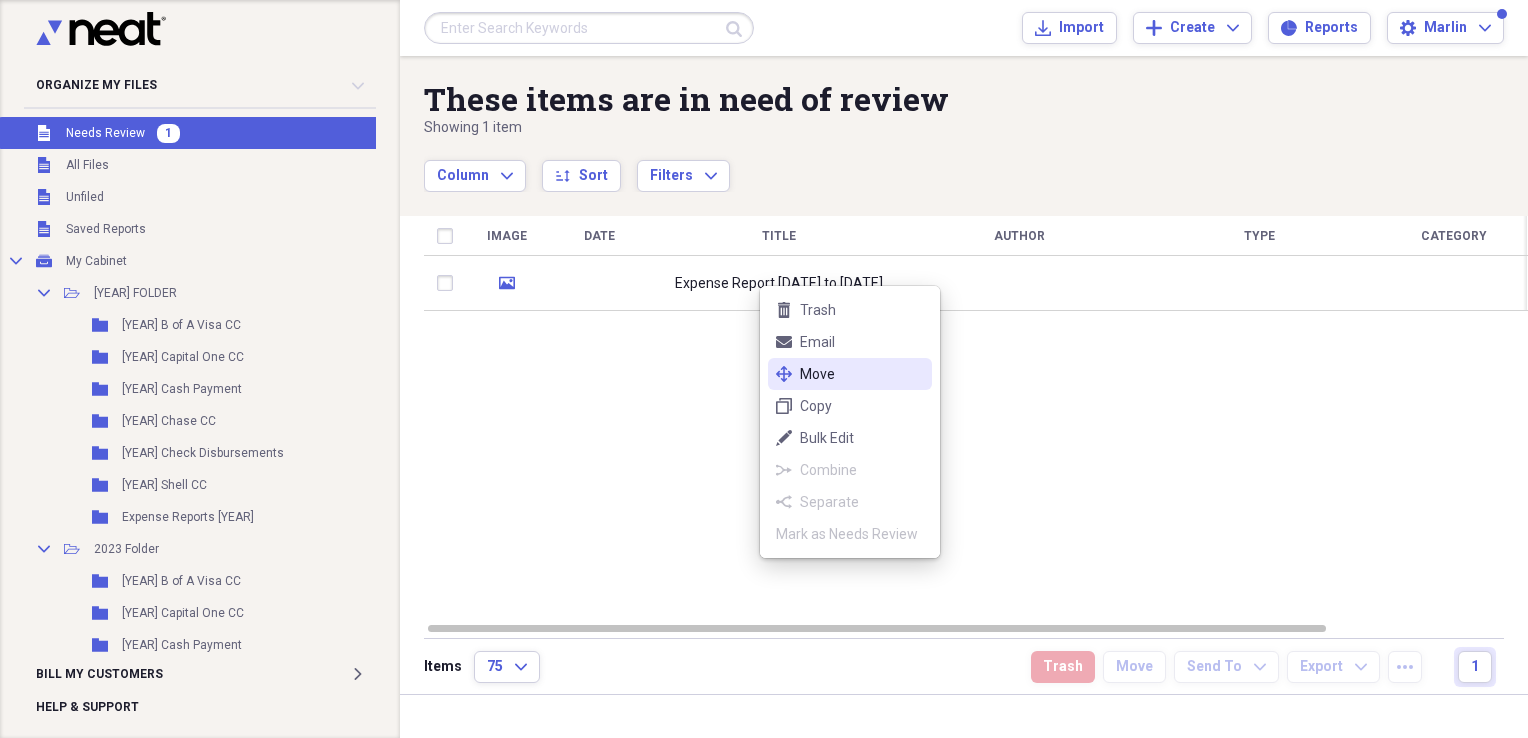click on "Move" at bounding box center (862, 374) 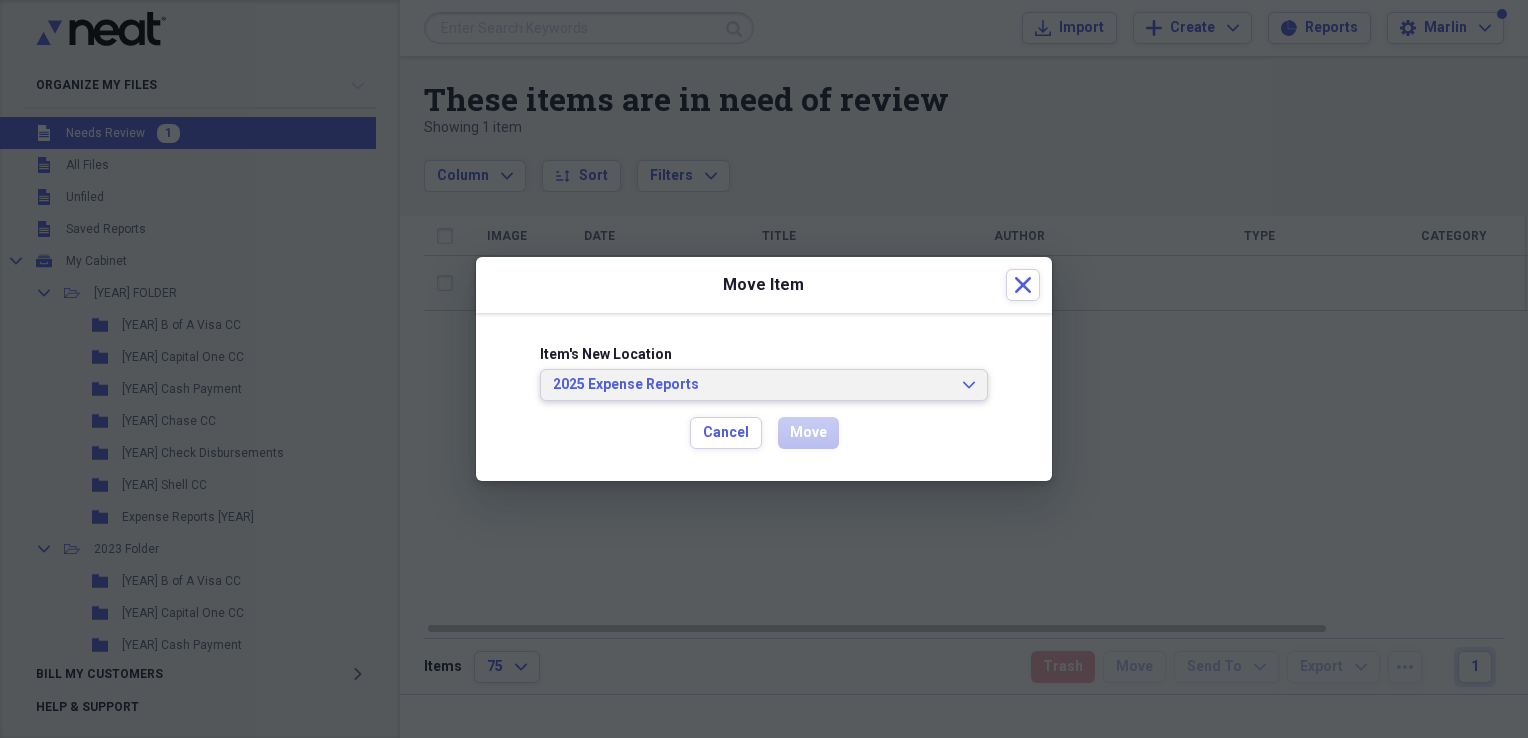 click on "Expand" 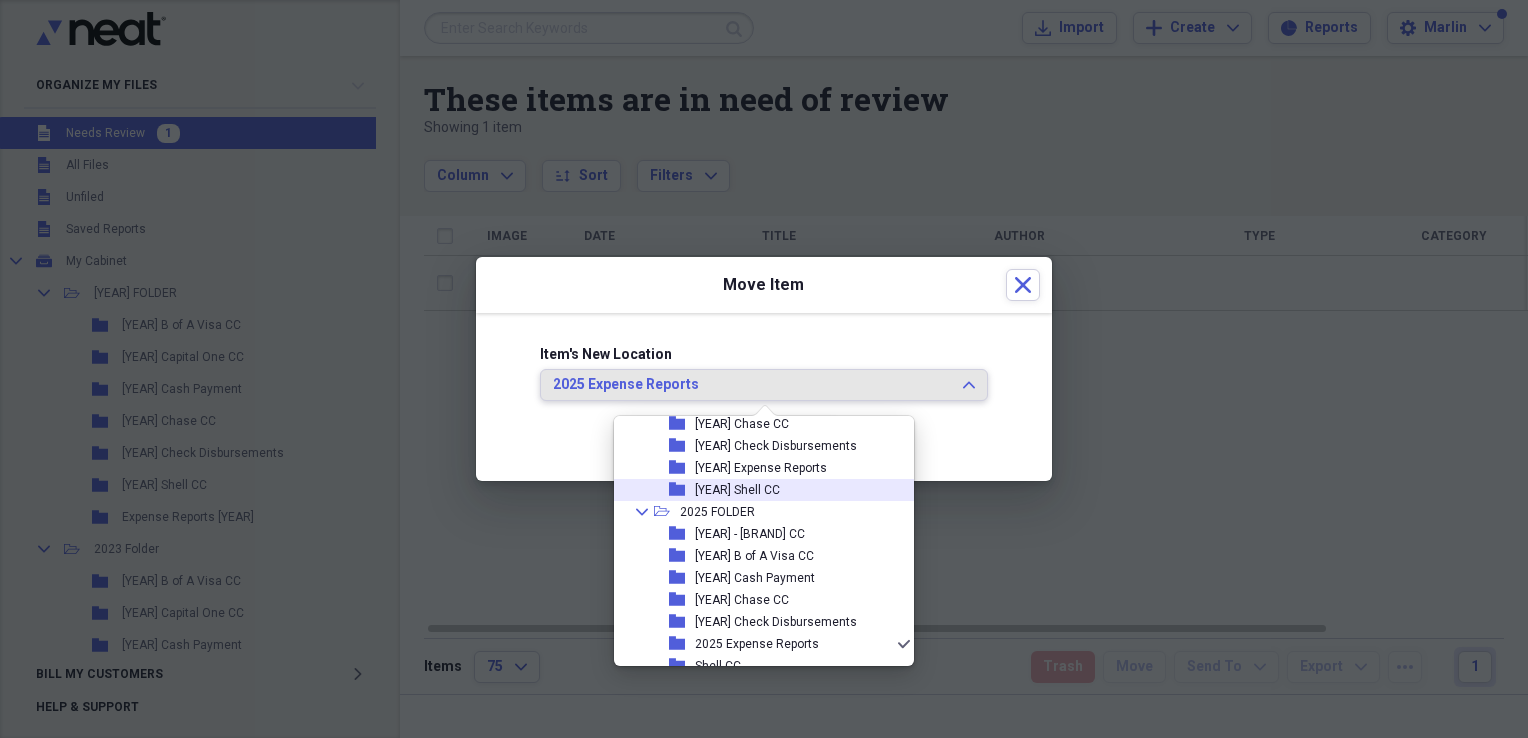 scroll, scrollTop: 754, scrollLeft: 0, axis: vertical 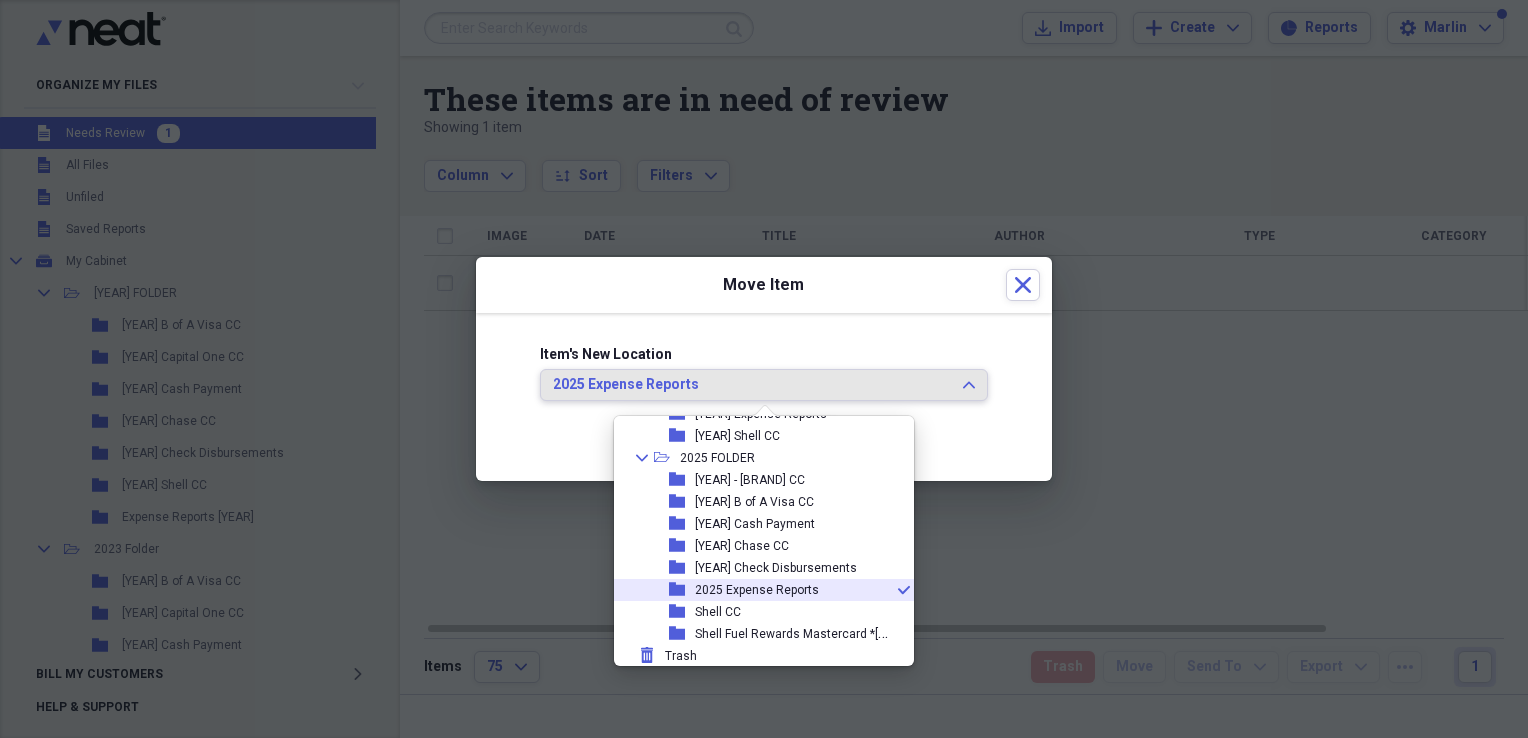 click on "2025 Expense Reports" at bounding box center [757, 590] 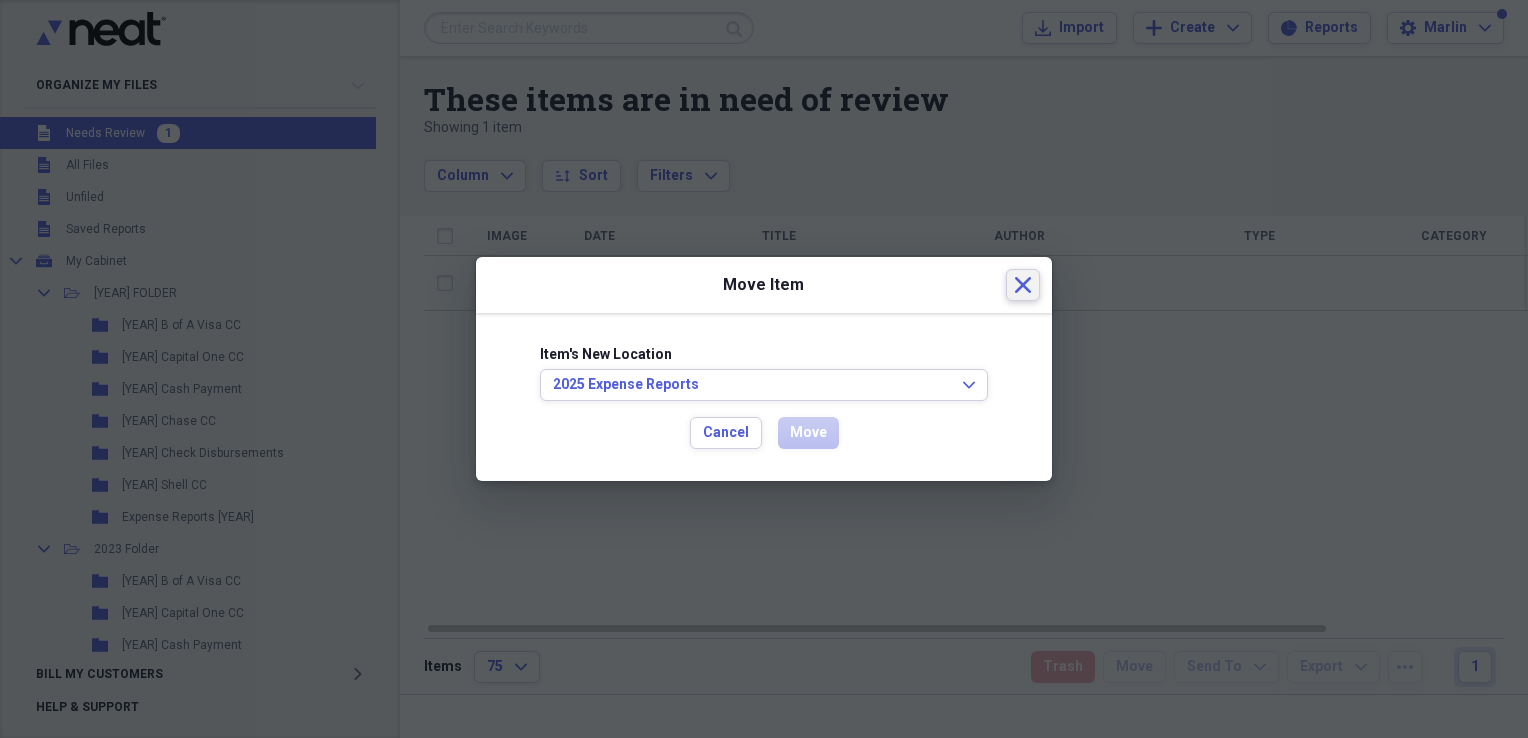 click on "Close" 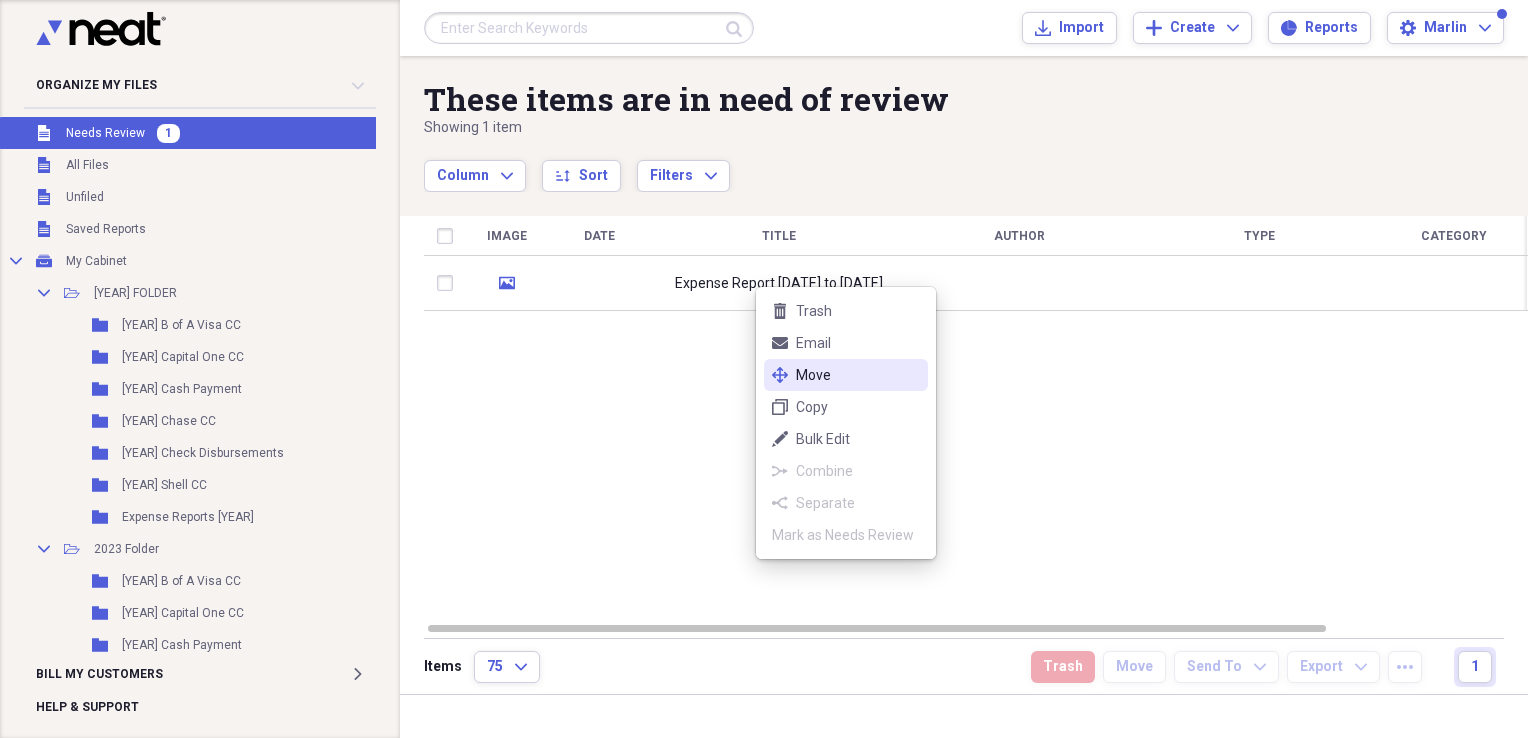 click on "Move" at bounding box center [858, 375] 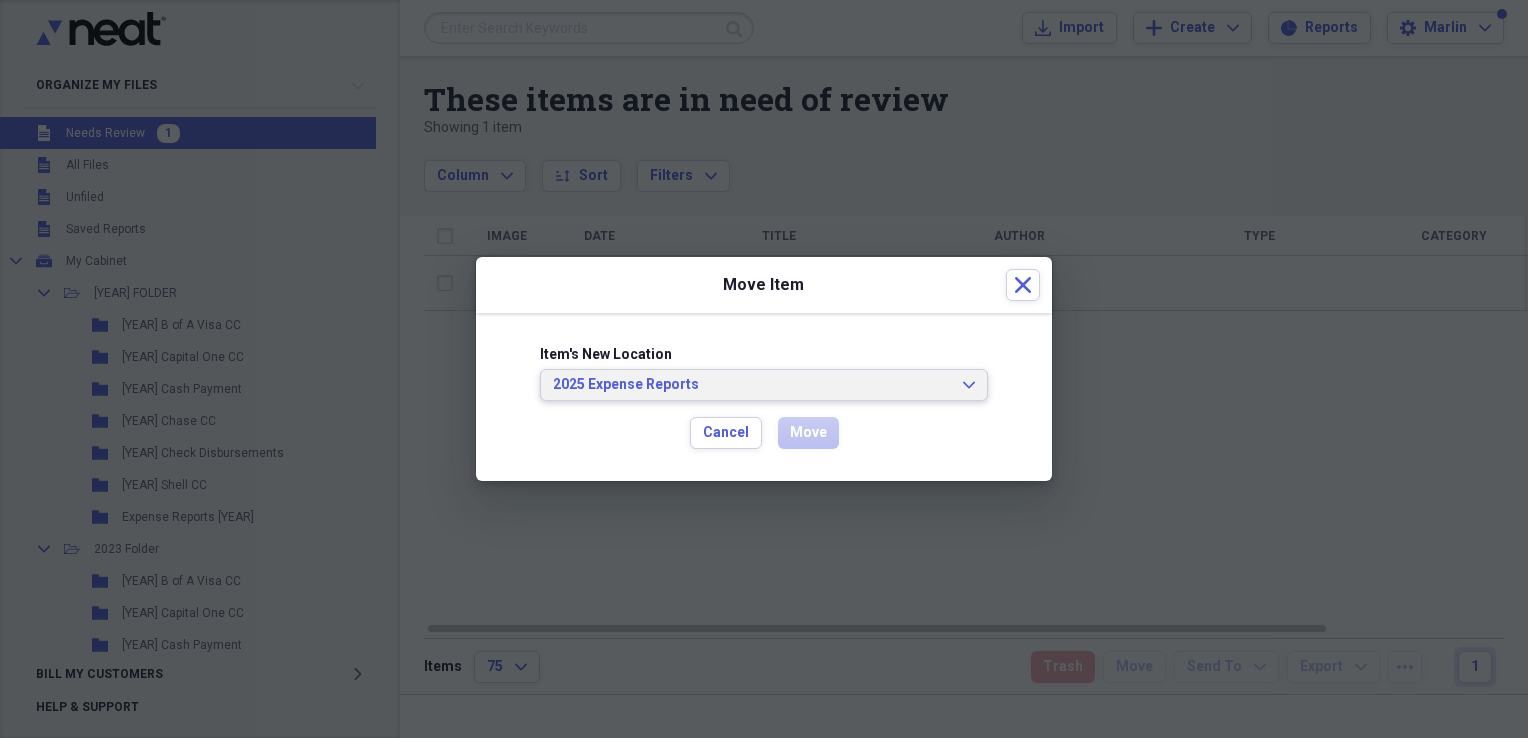 click on "Expand" 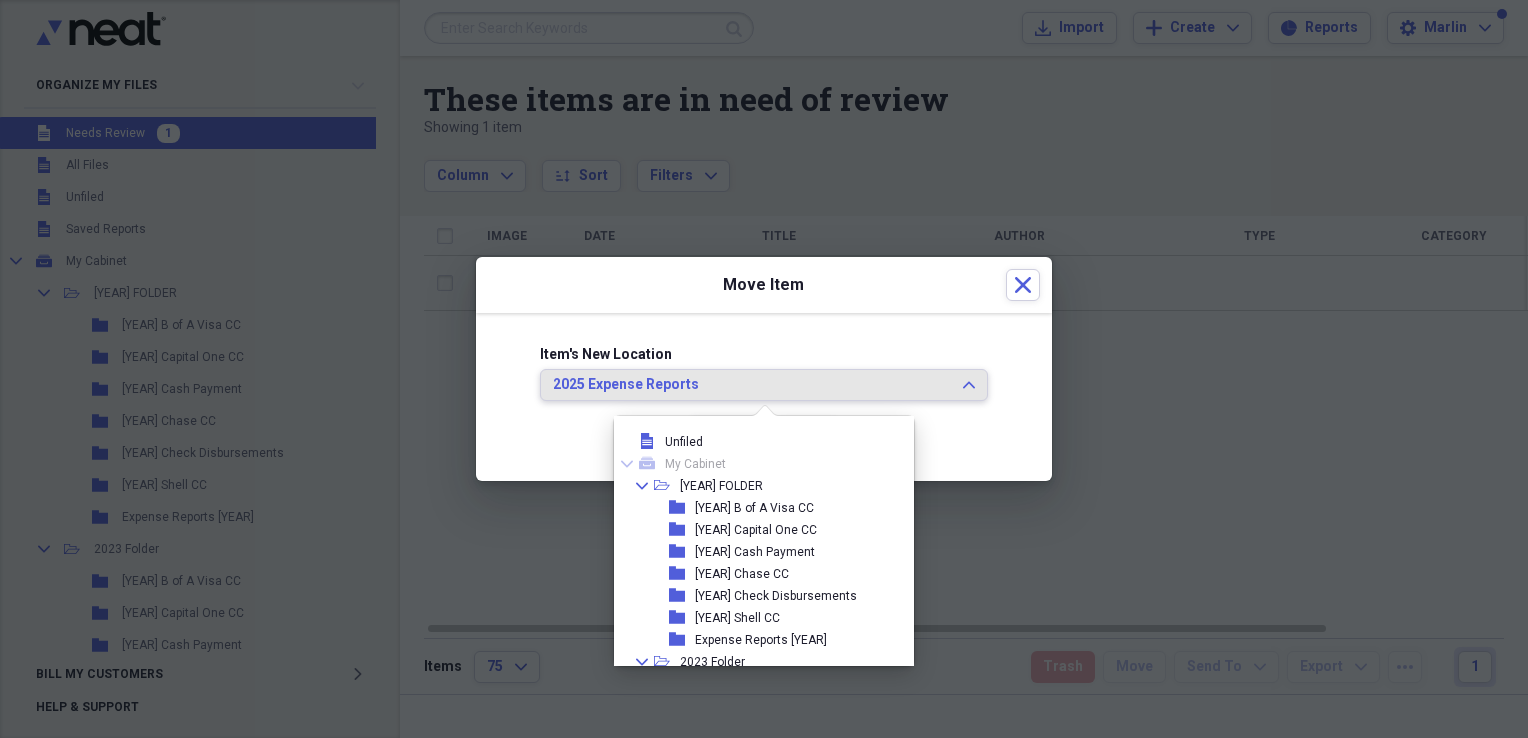 scroll, scrollTop: 754, scrollLeft: 0, axis: vertical 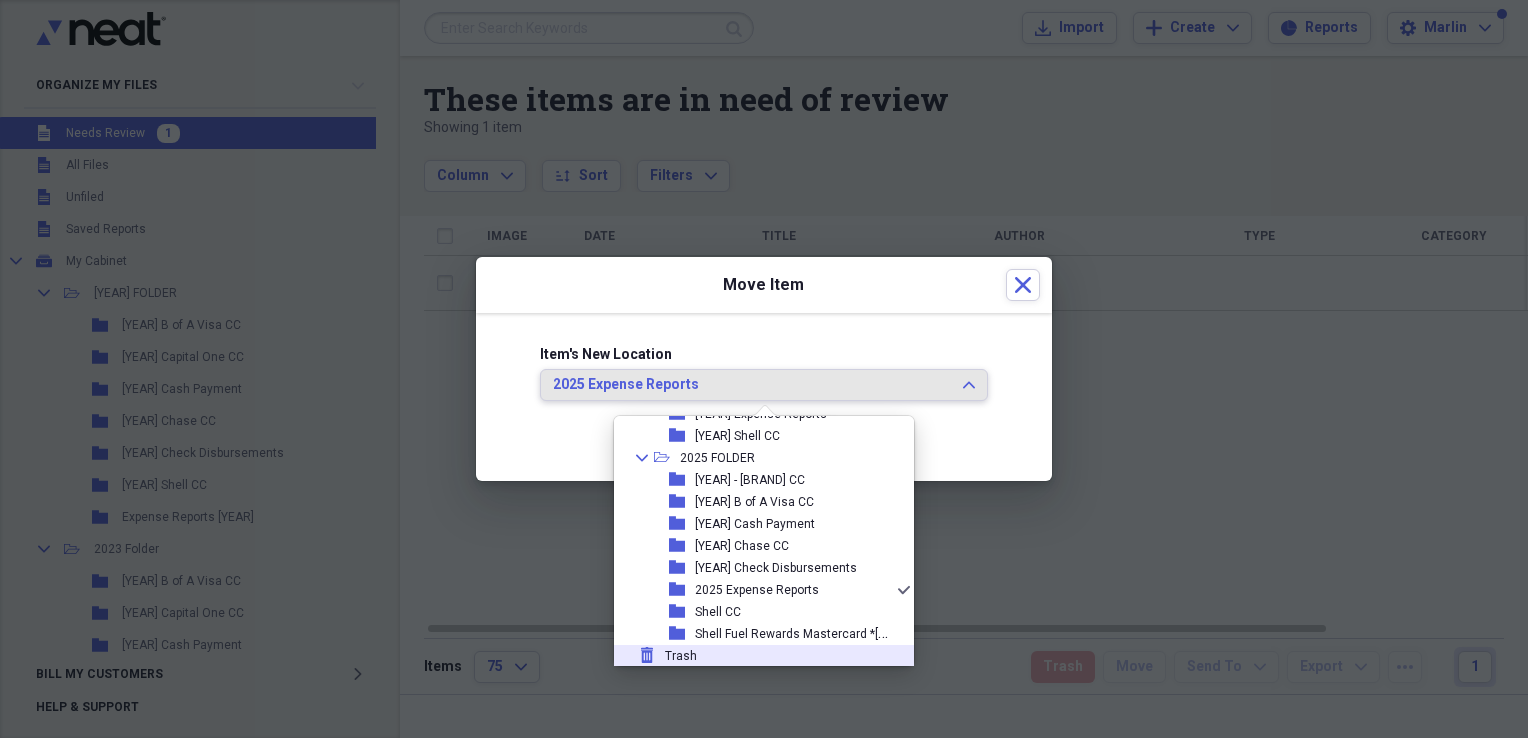 click on "Trash" at bounding box center (681, 656) 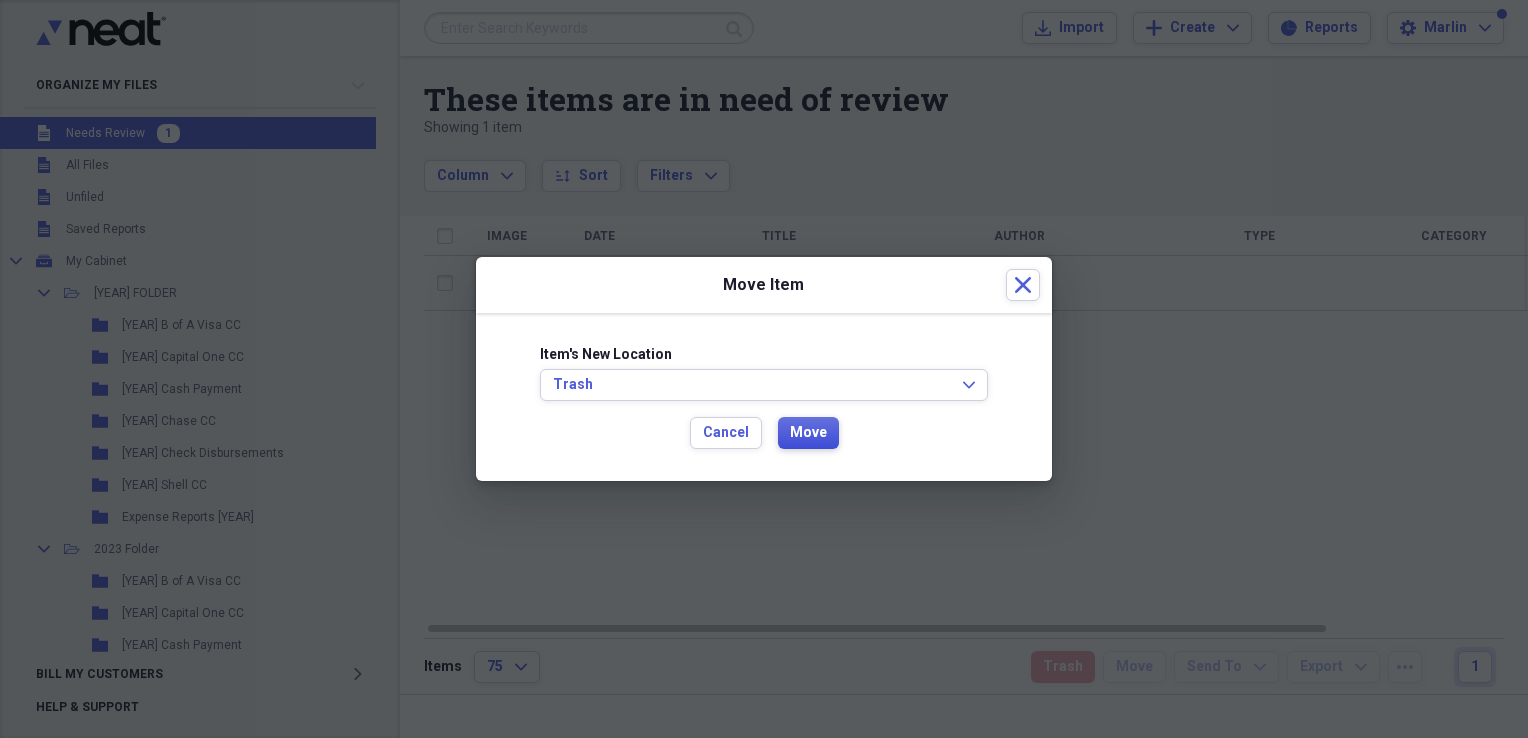 click on "Move" at bounding box center (808, 433) 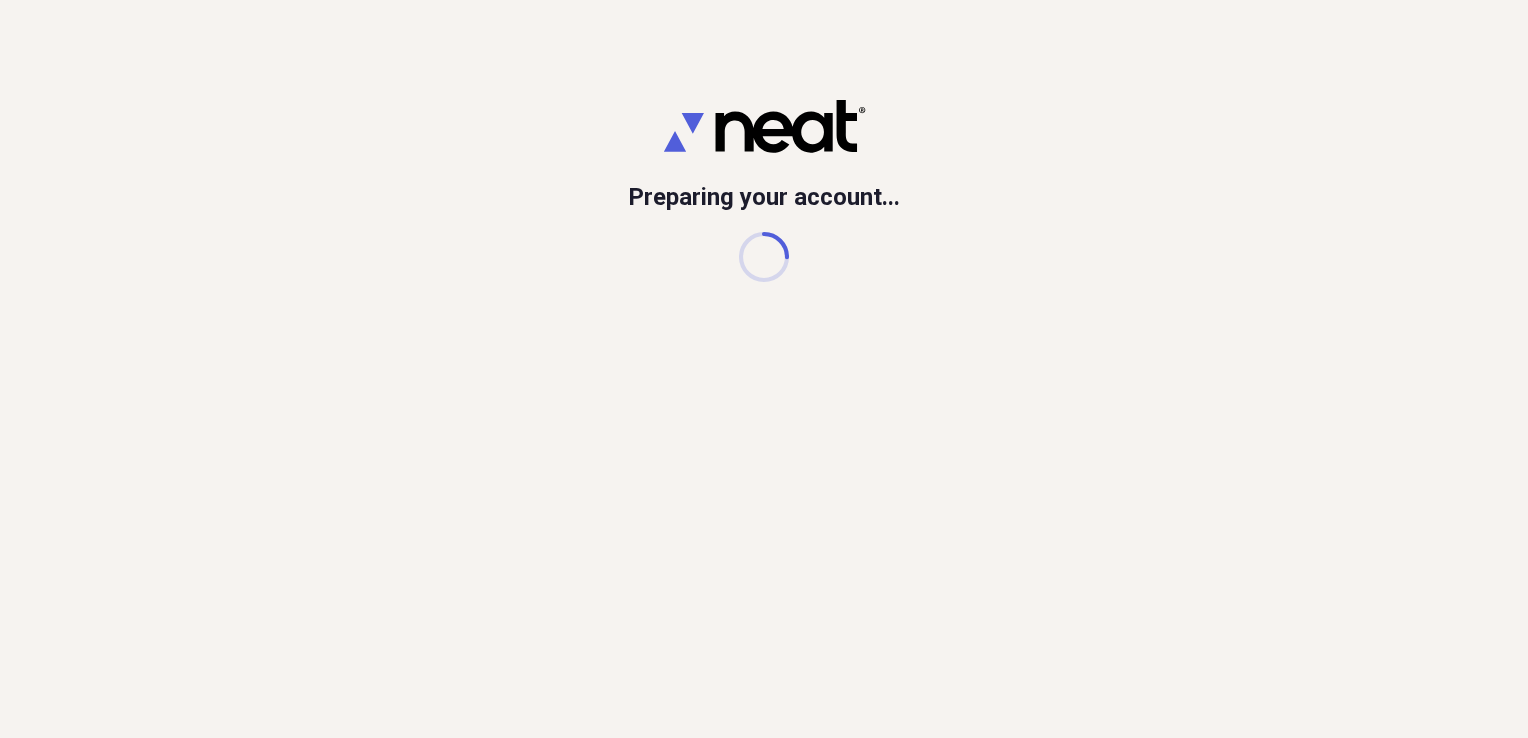 scroll, scrollTop: 0, scrollLeft: 0, axis: both 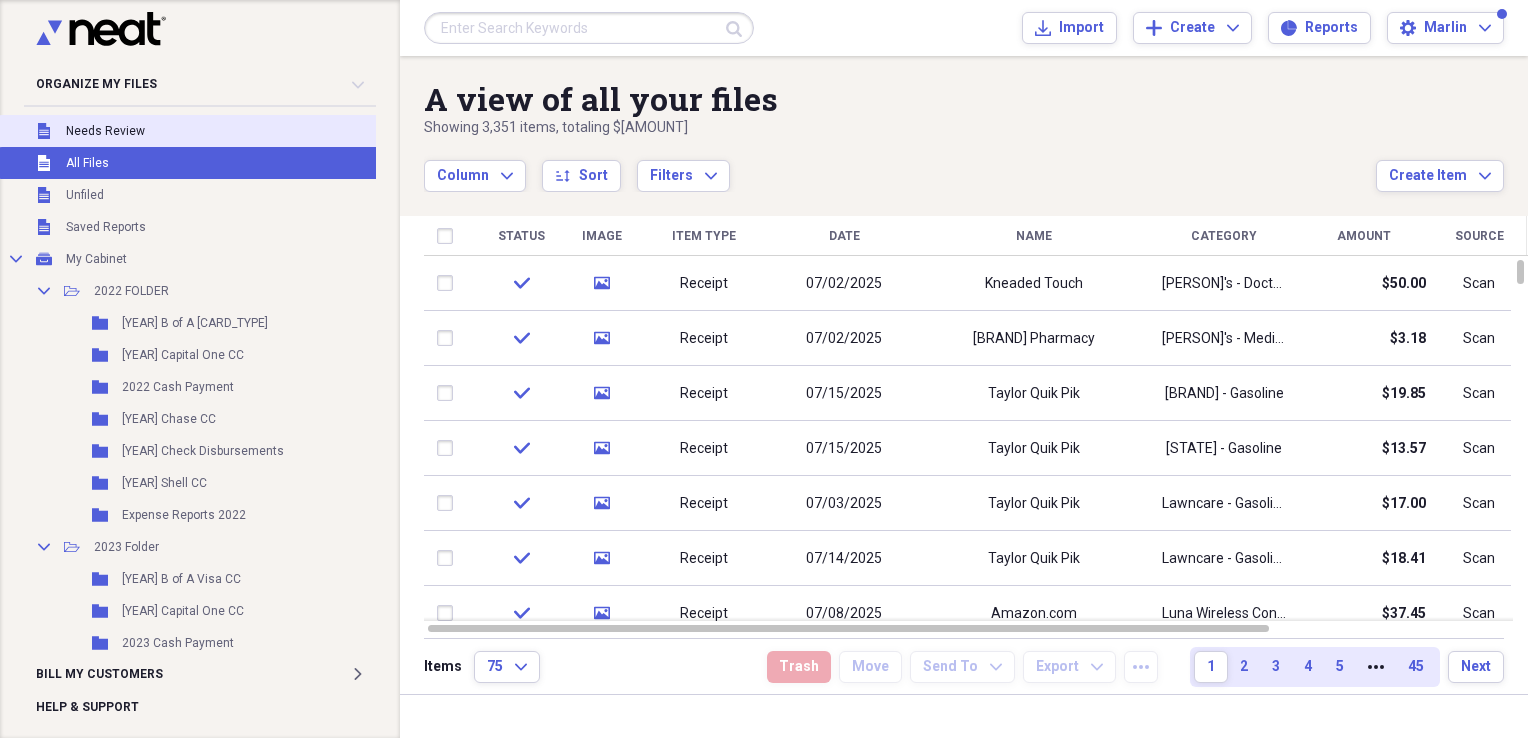click on "Unfiled Needs Review" at bounding box center (225, 131) 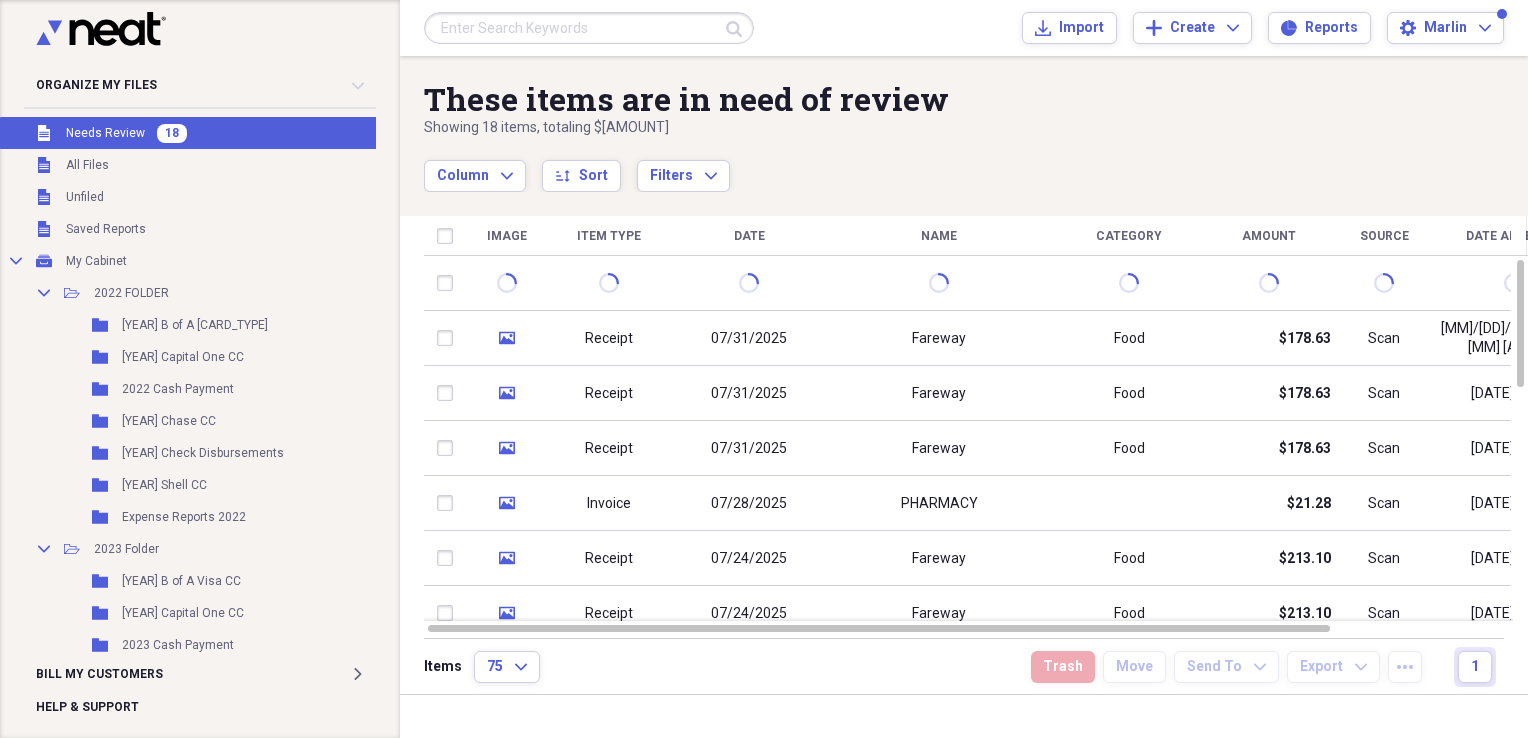 click on "These items are in need of review Showing 18 items , totaling $2,303.39 Column Expand sort Sort Filters Expand Create Item Expand" at bounding box center (964, 124) 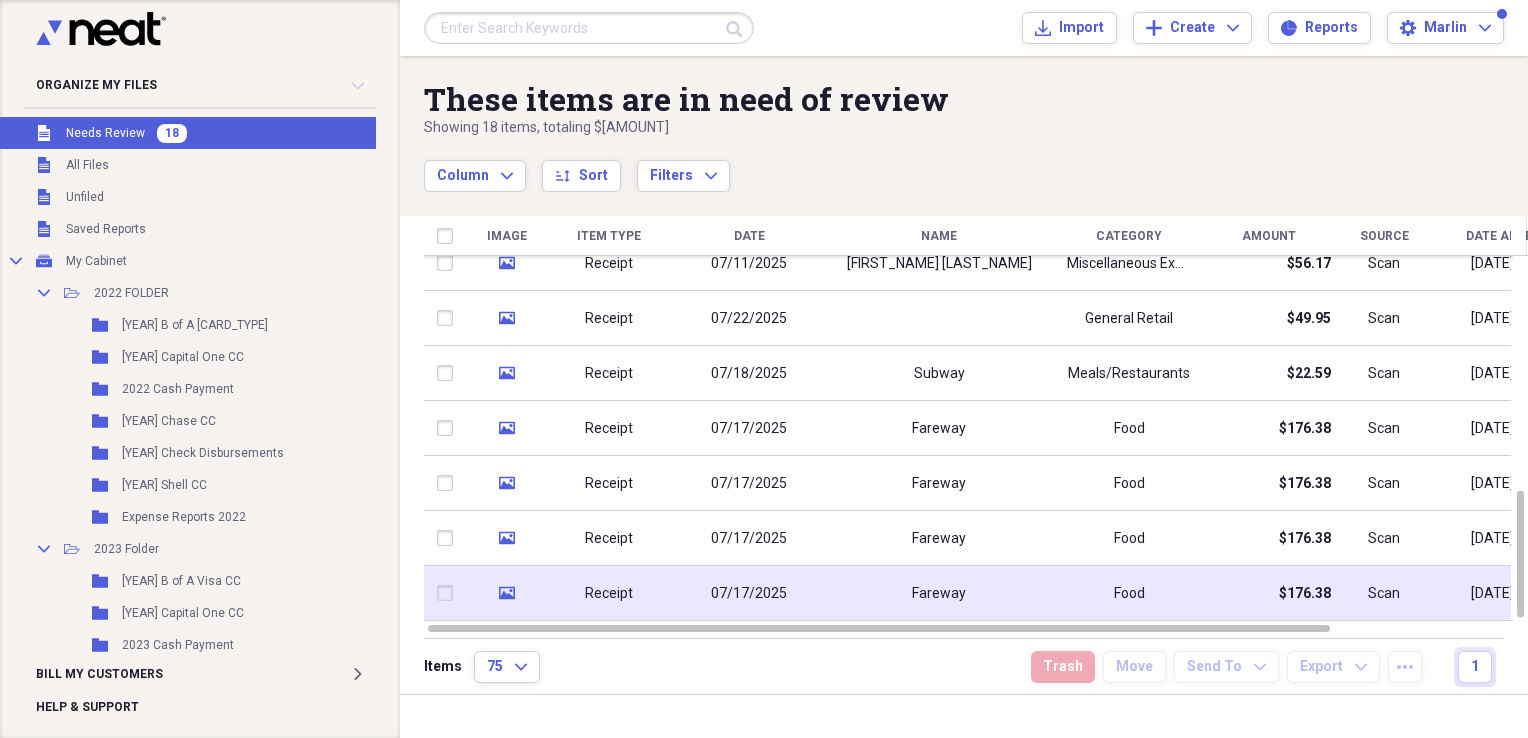 click on "Fareway" at bounding box center (939, 594) 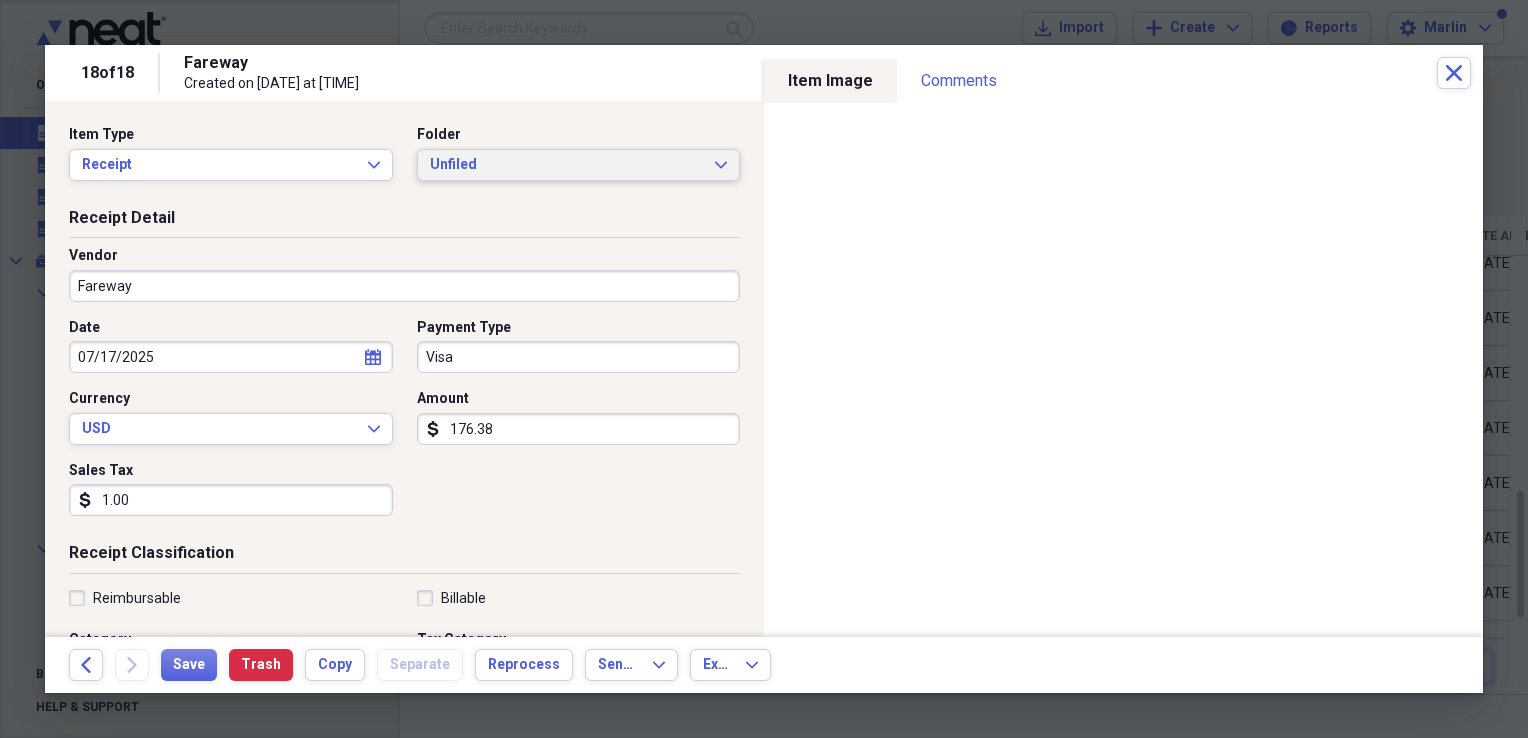 click on "Expand" 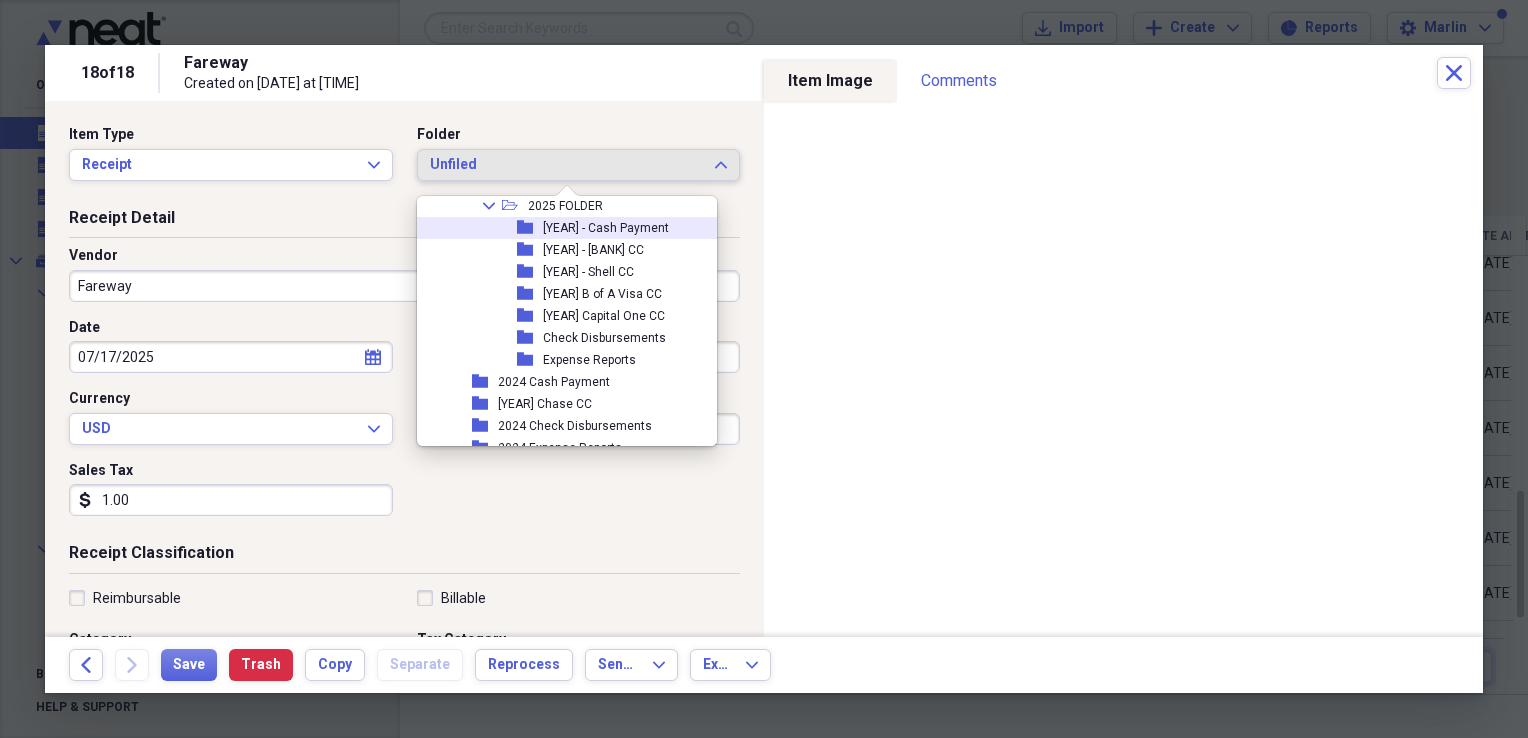 scroll, scrollTop: 754, scrollLeft: 0, axis: vertical 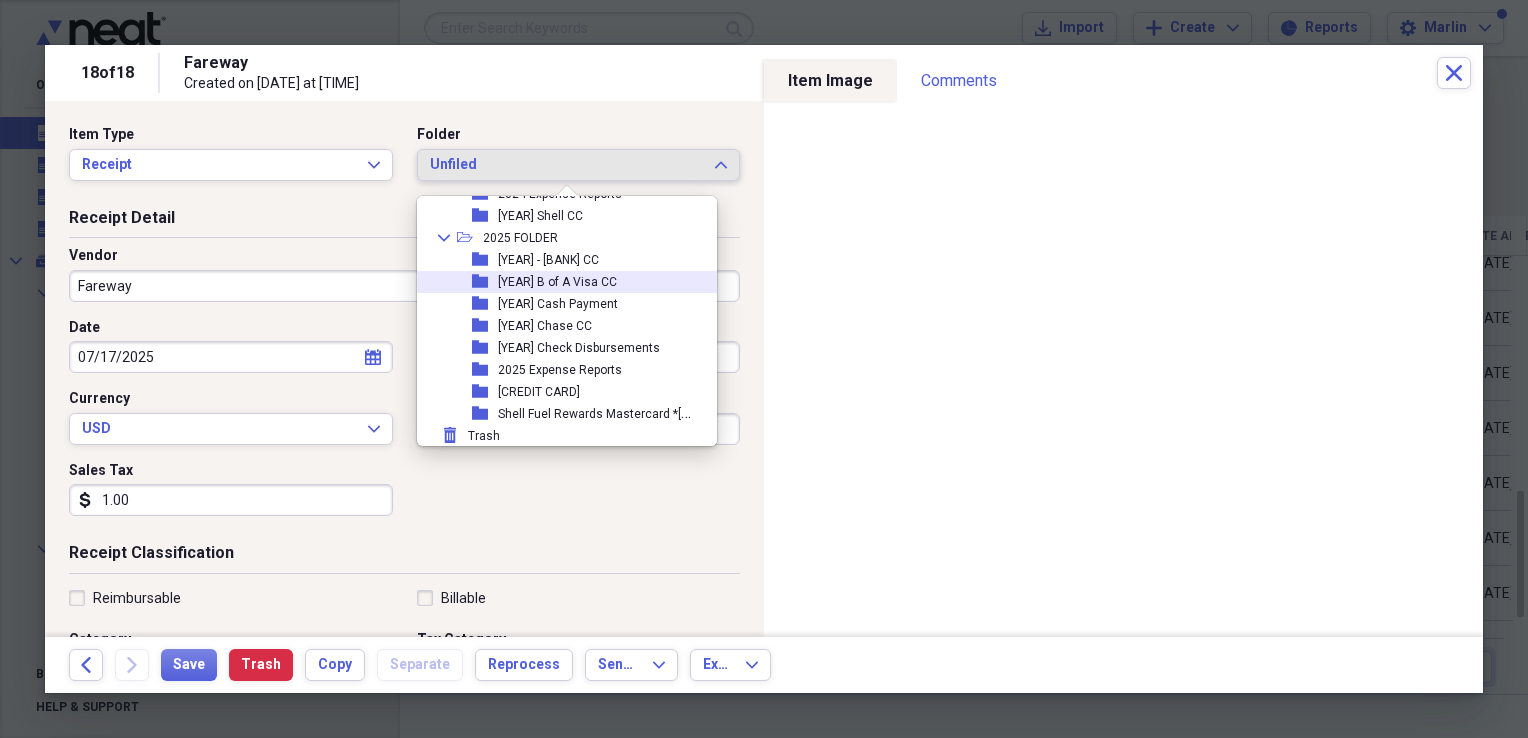 click on "folder [YEAR] B of A [CARD_TYPE]" at bounding box center [559, 282] 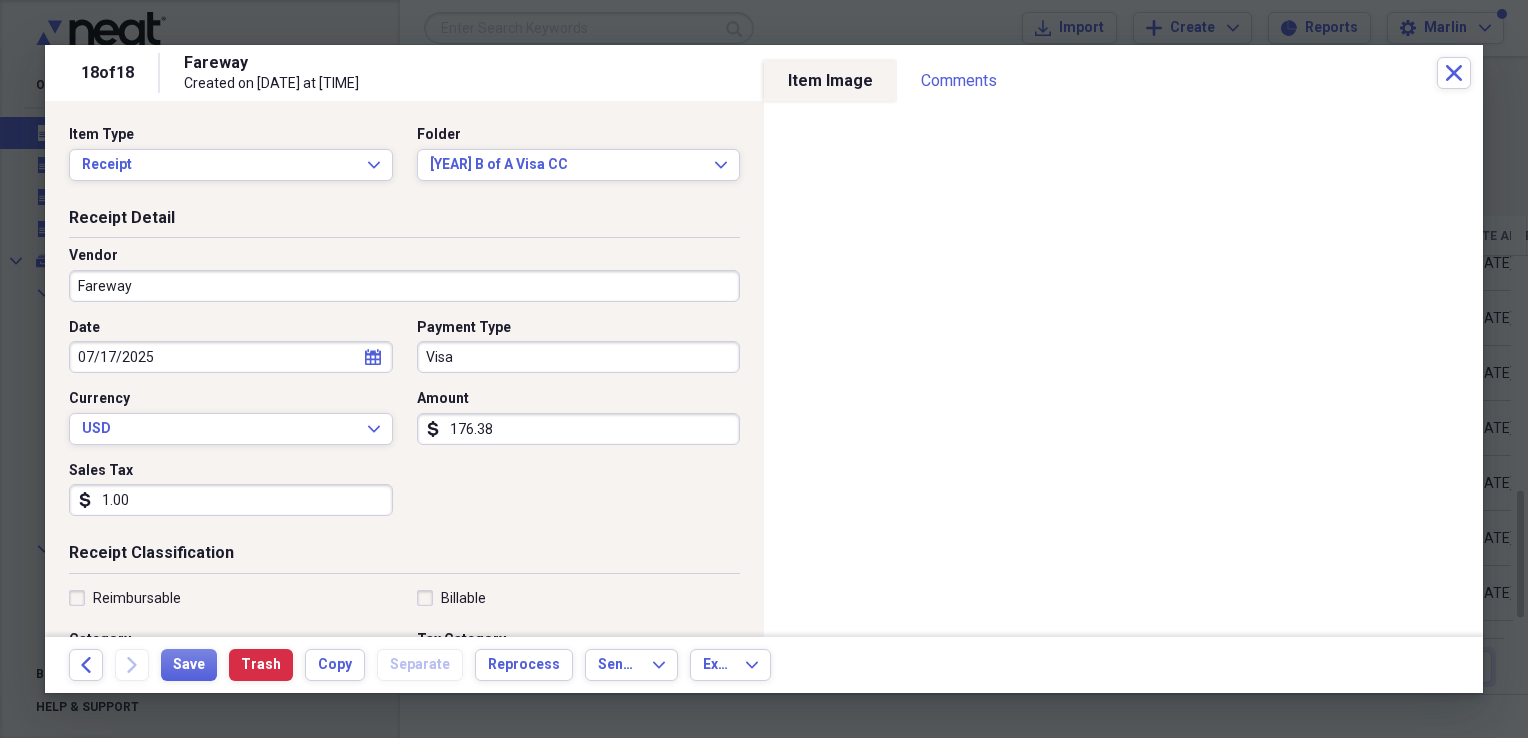 click on "Visa" at bounding box center (579, 357) 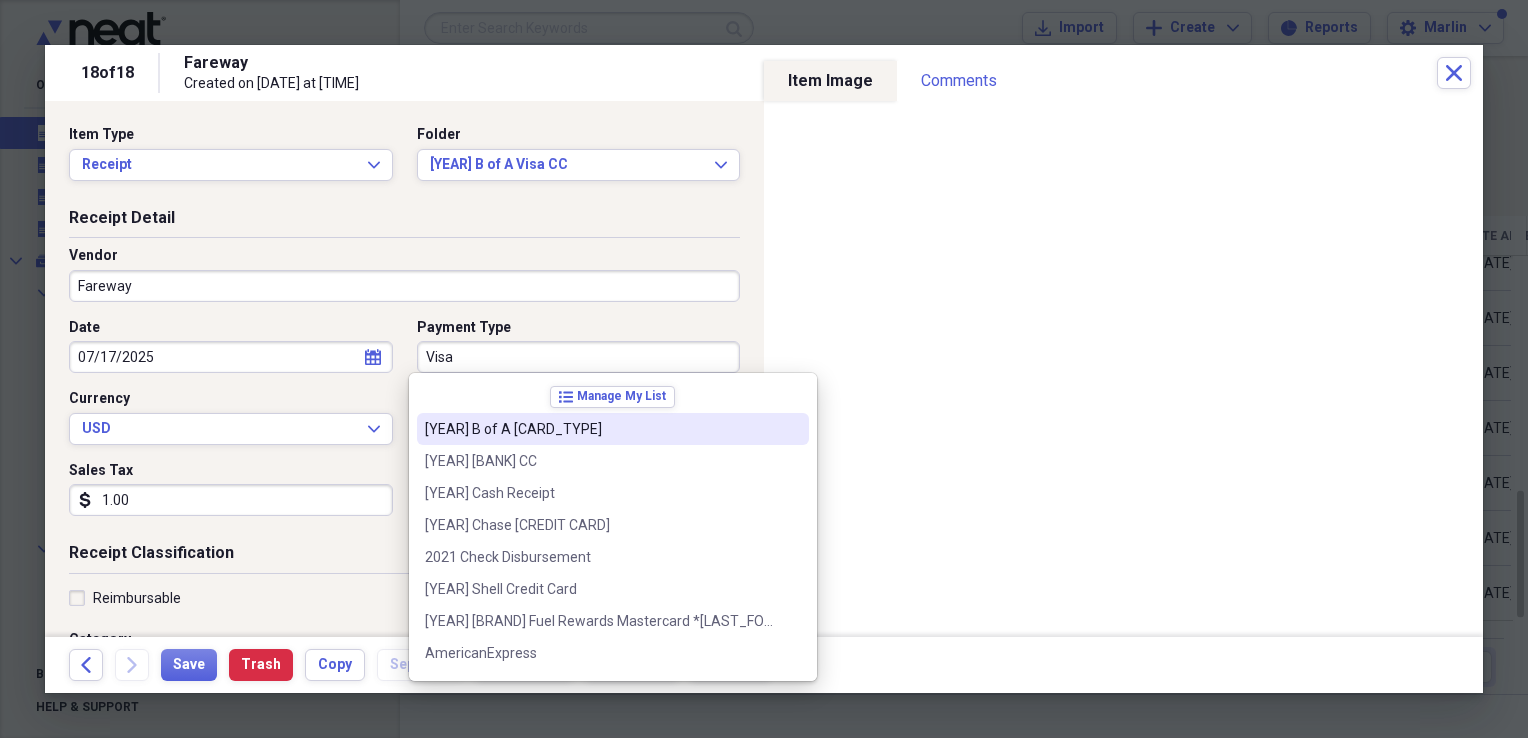 click on "2021 B of A Mastercard" at bounding box center [601, 429] 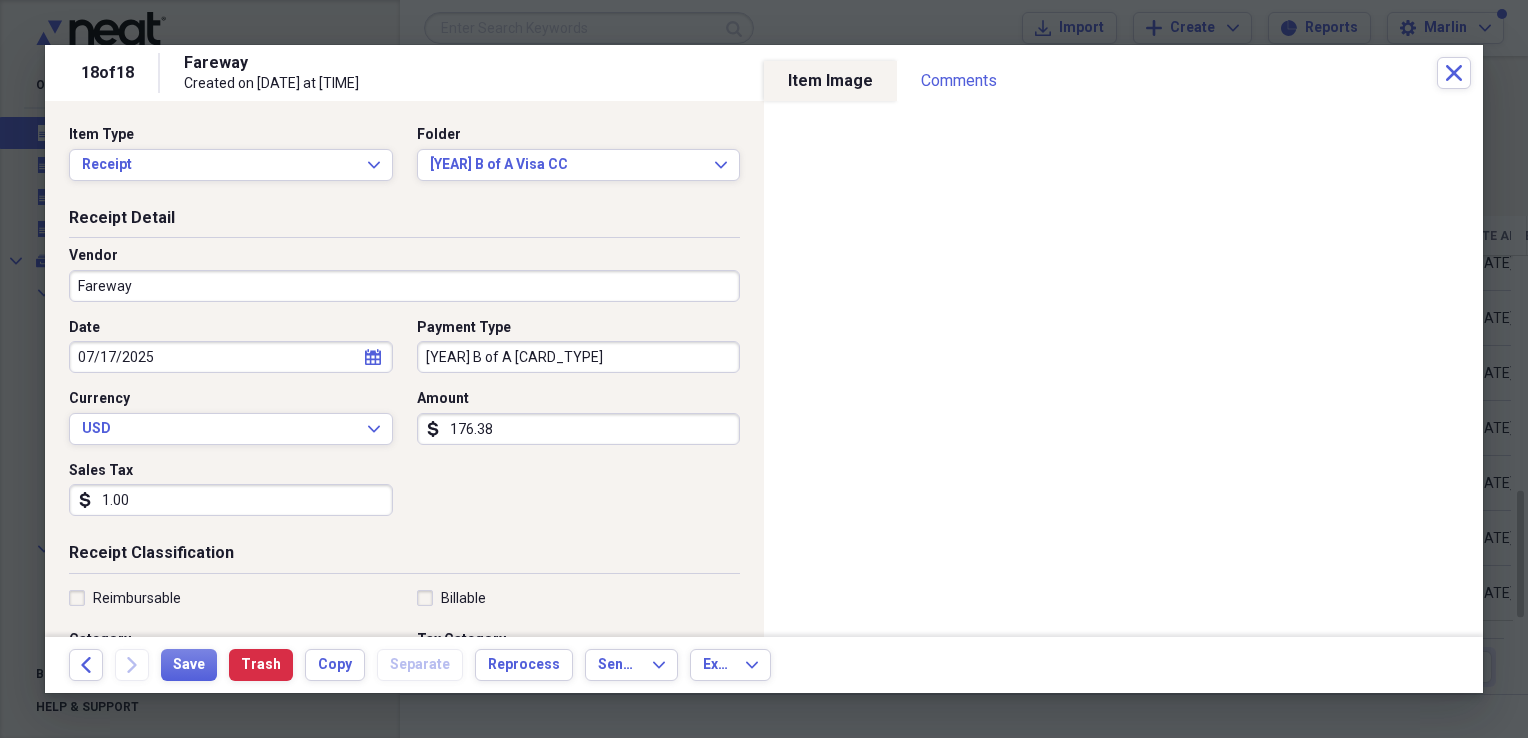 click on "176.38" at bounding box center [579, 429] 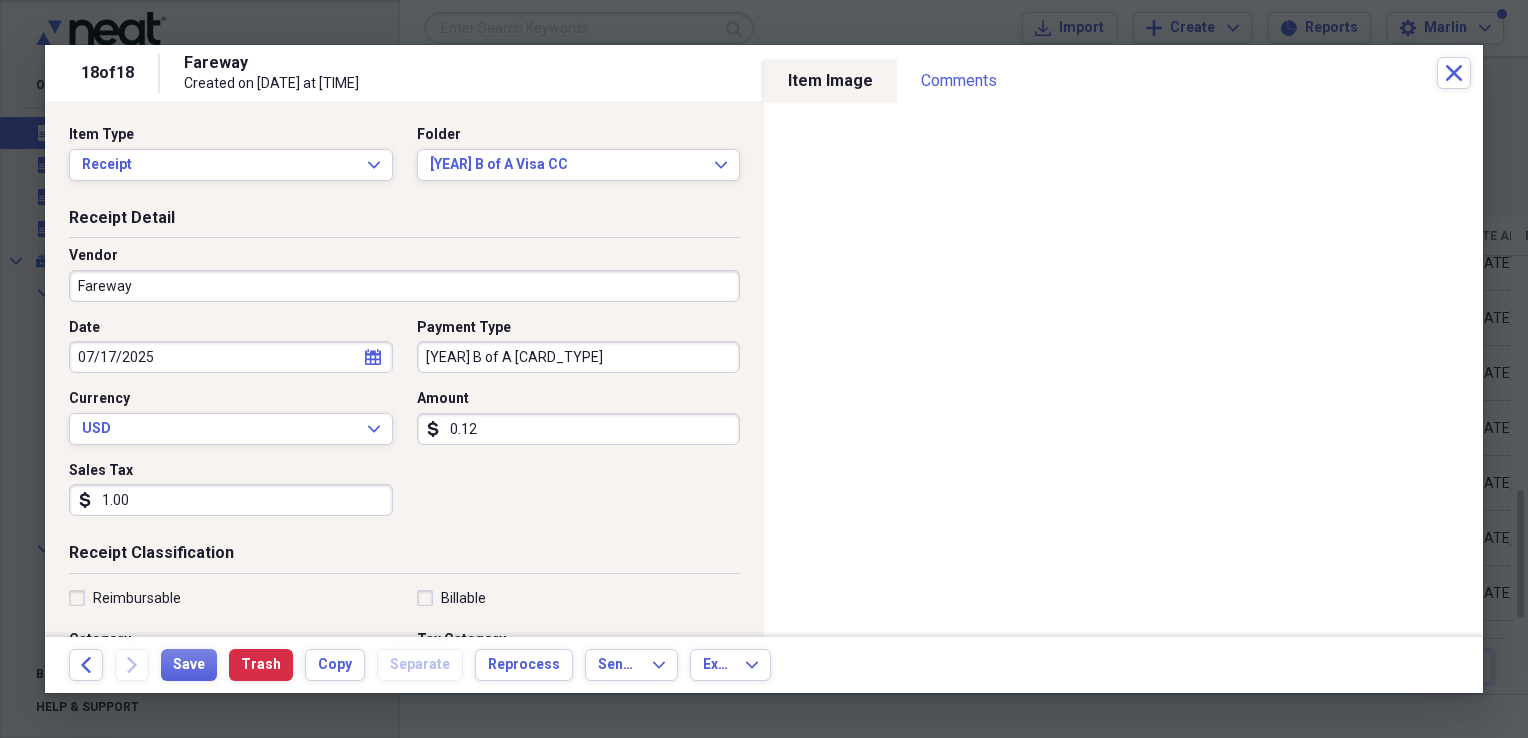 type on "0.01" 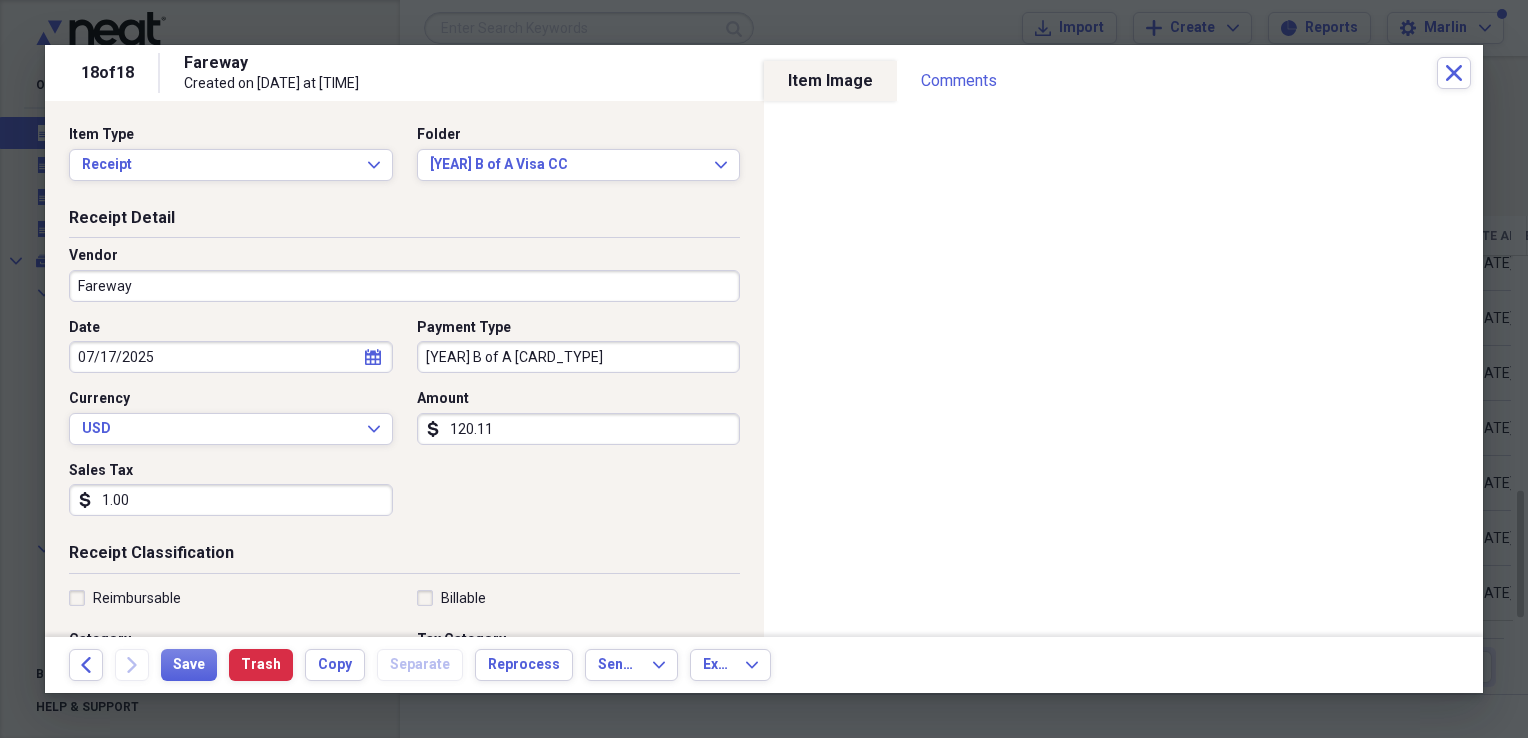 type on "120.11" 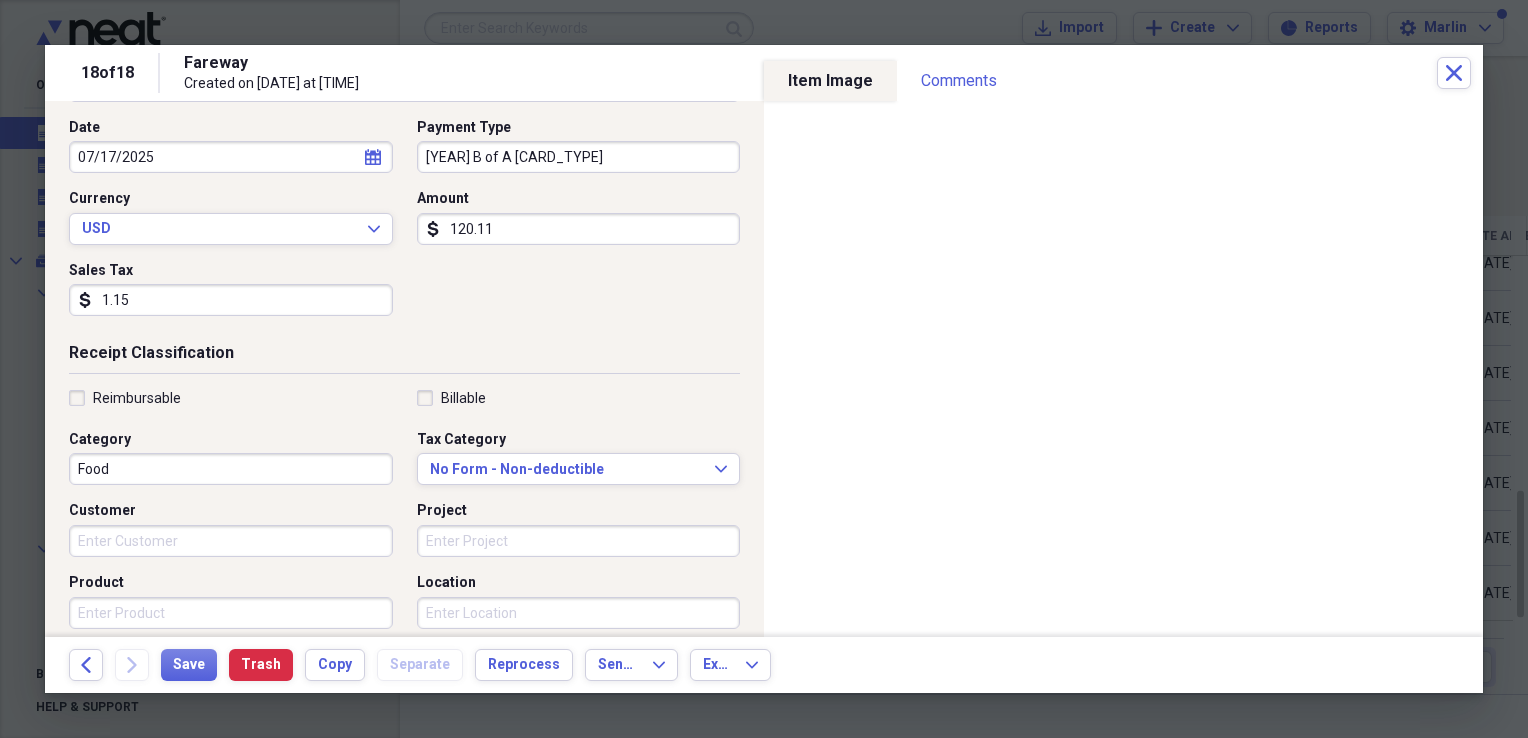 scroll, scrollTop: 300, scrollLeft: 0, axis: vertical 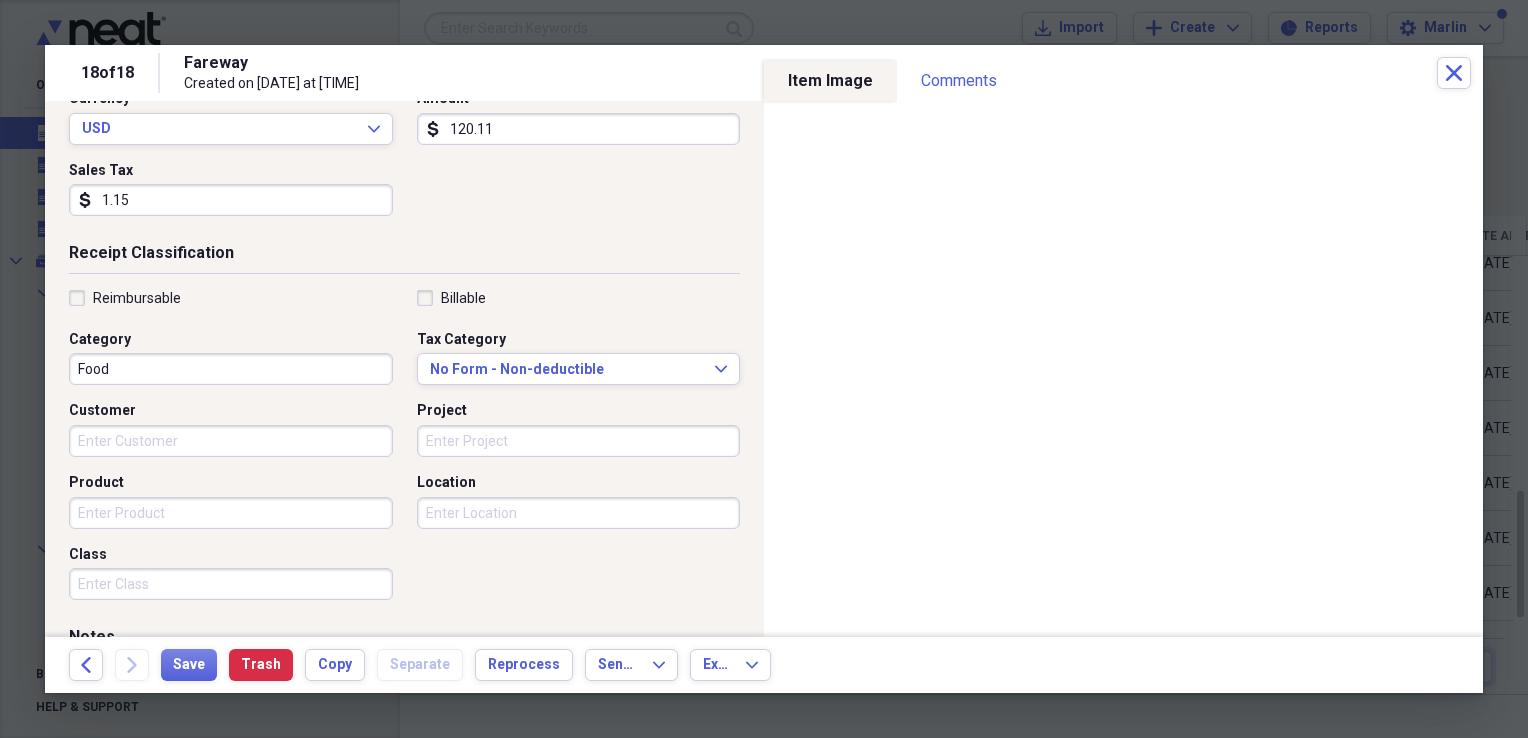type on "1.15" 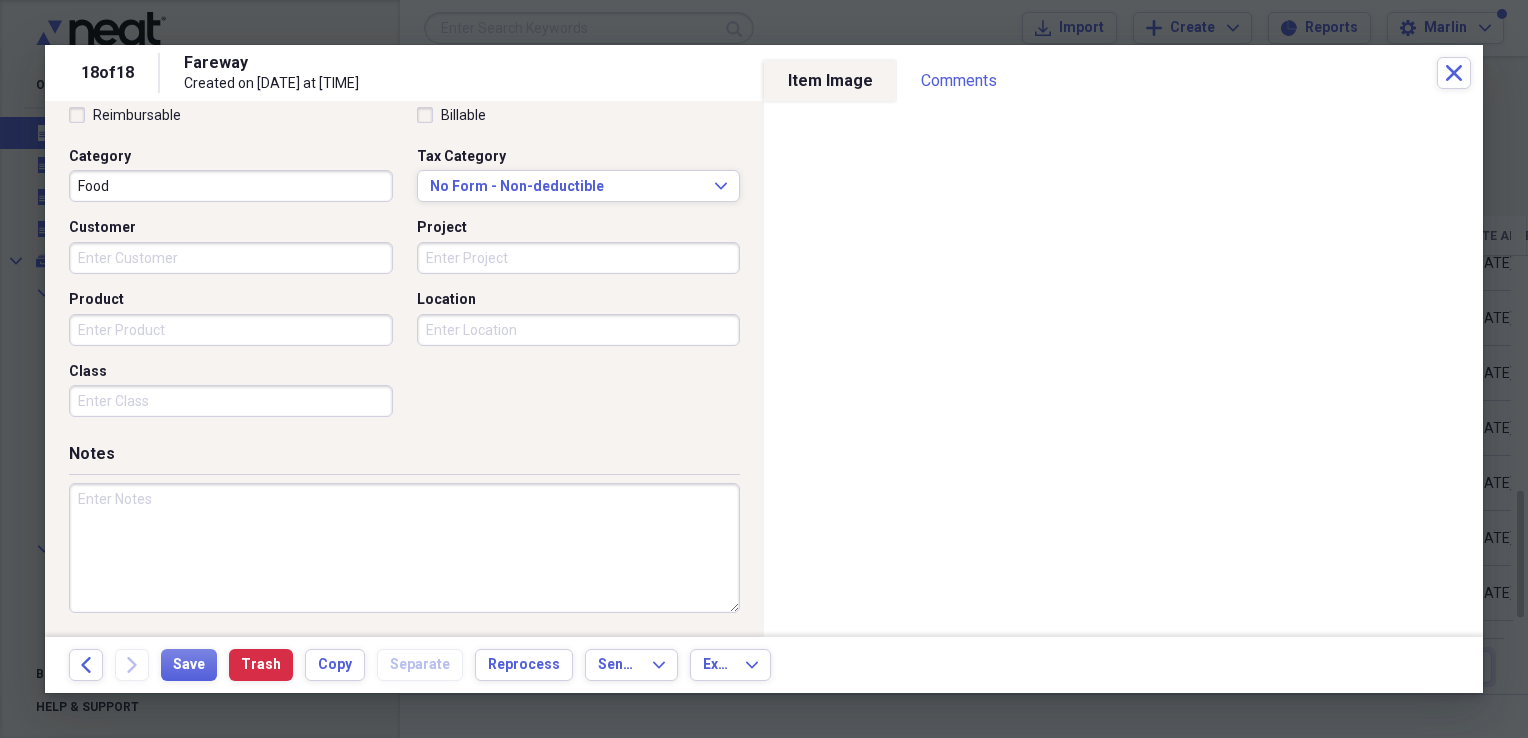 scroll, scrollTop: 0, scrollLeft: 0, axis: both 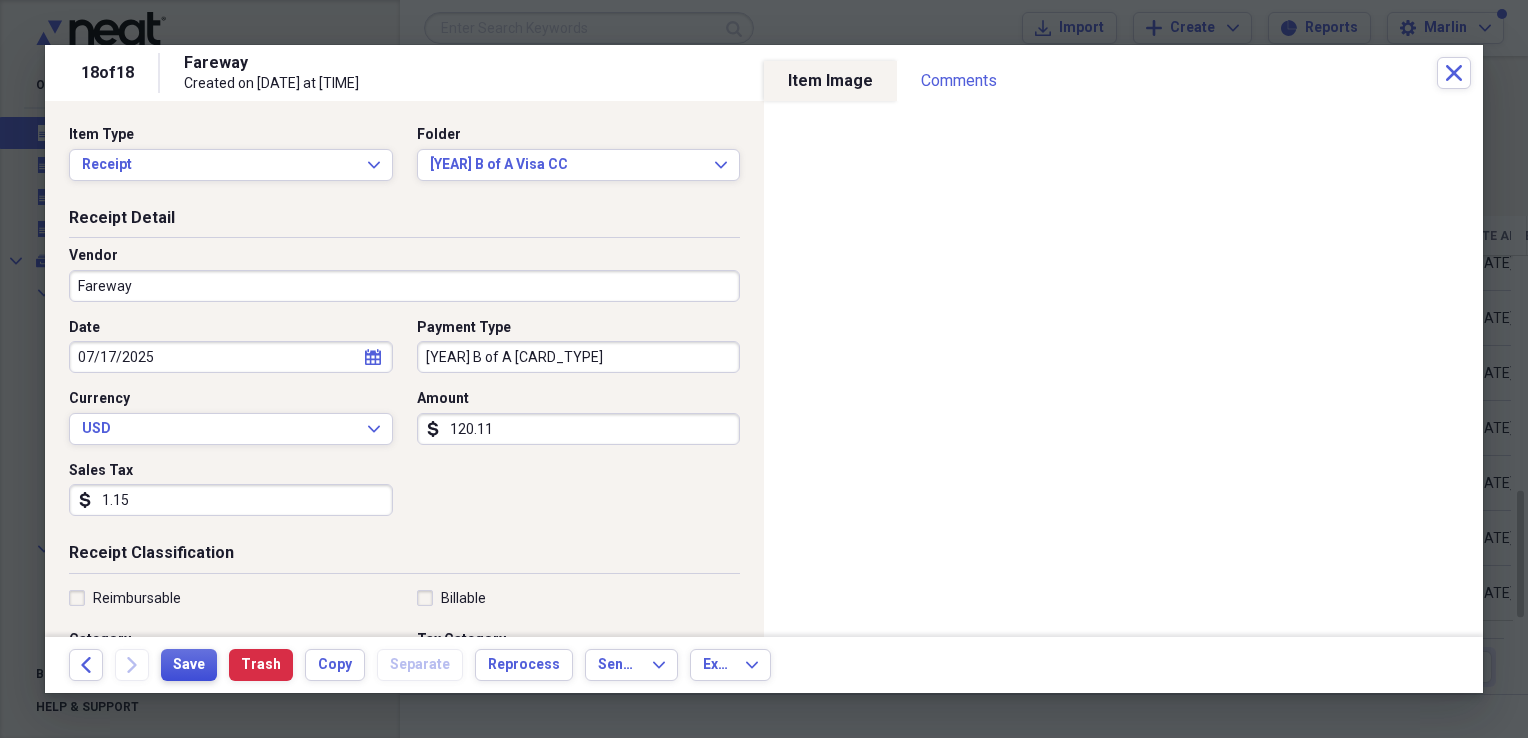 click on "Save" at bounding box center (189, 665) 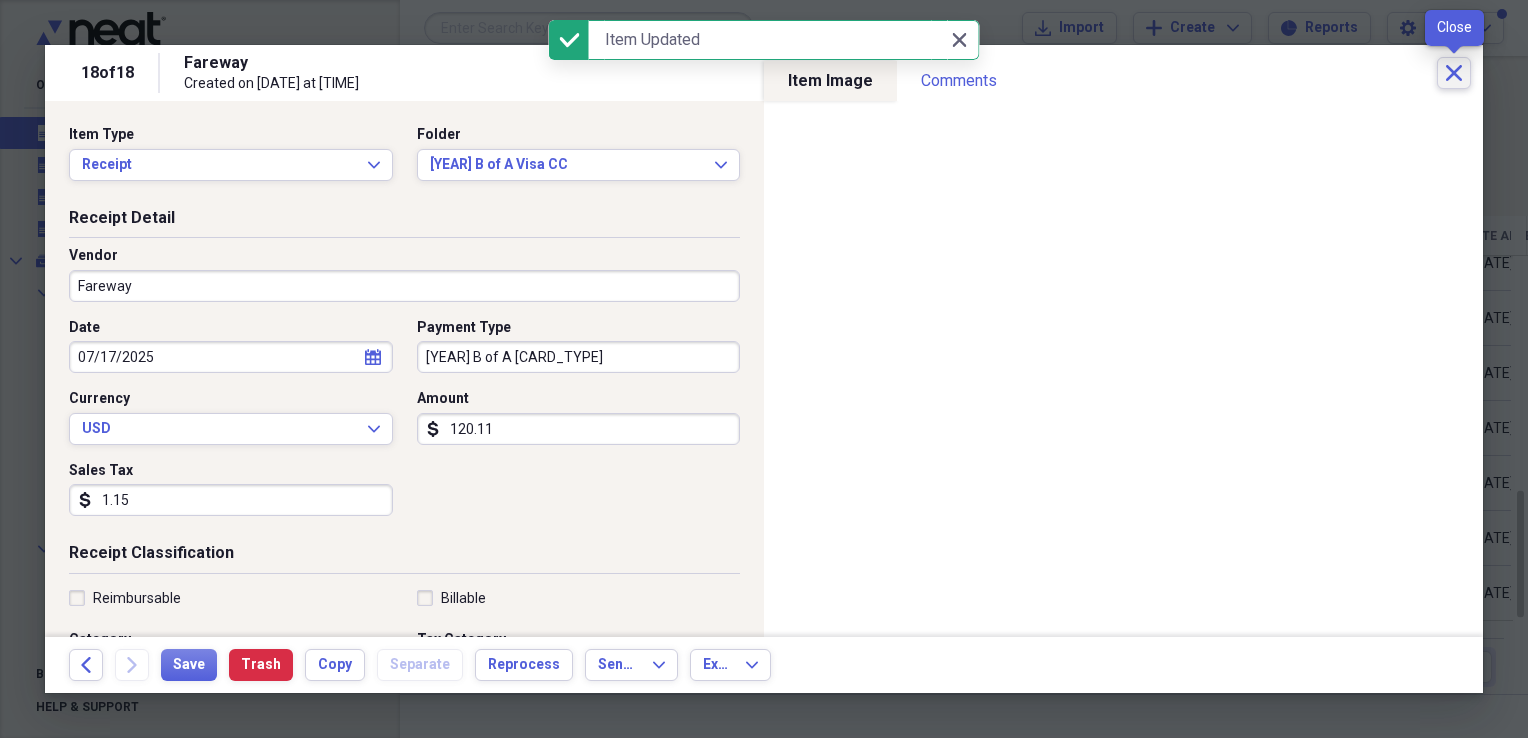 click on "Close" 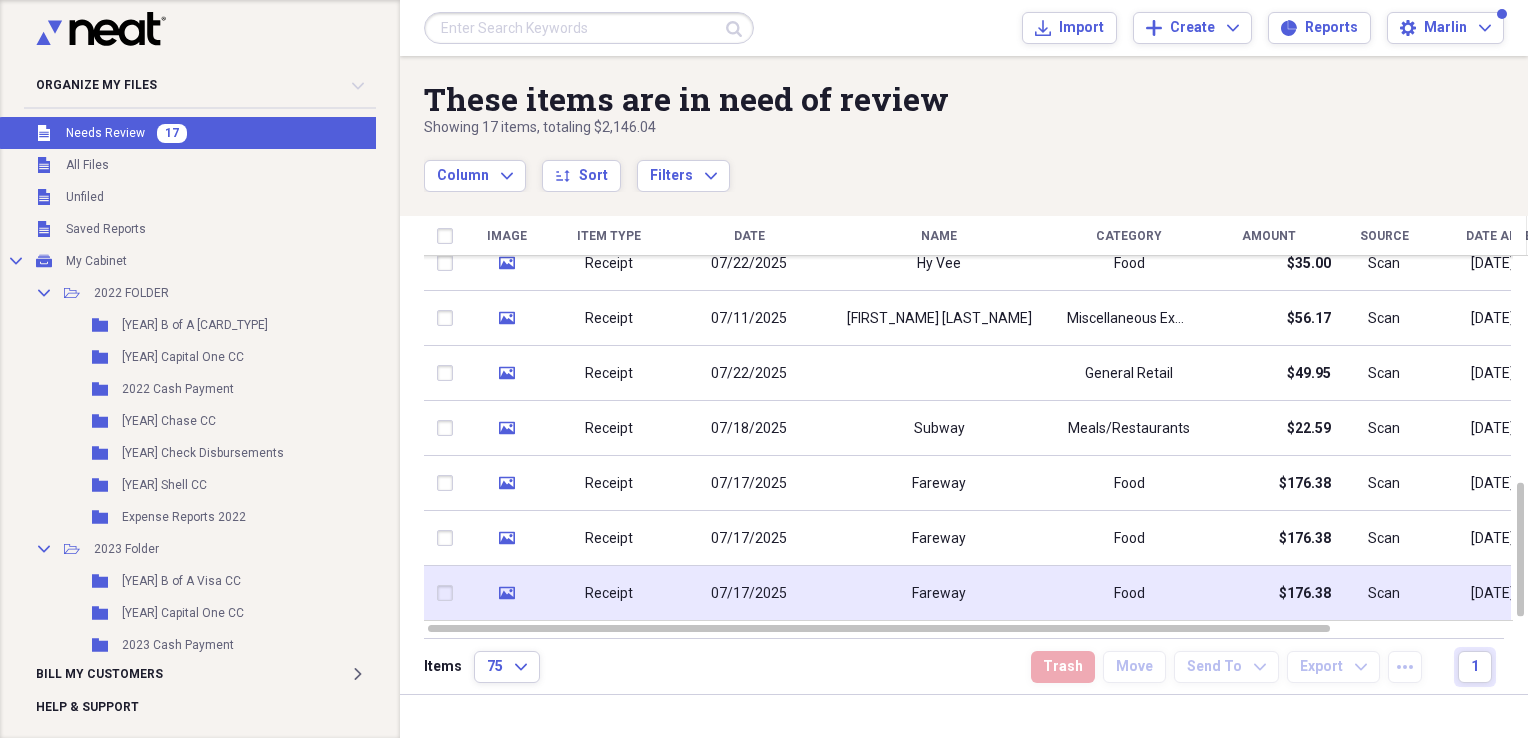 click on "Fareway" at bounding box center (939, 594) 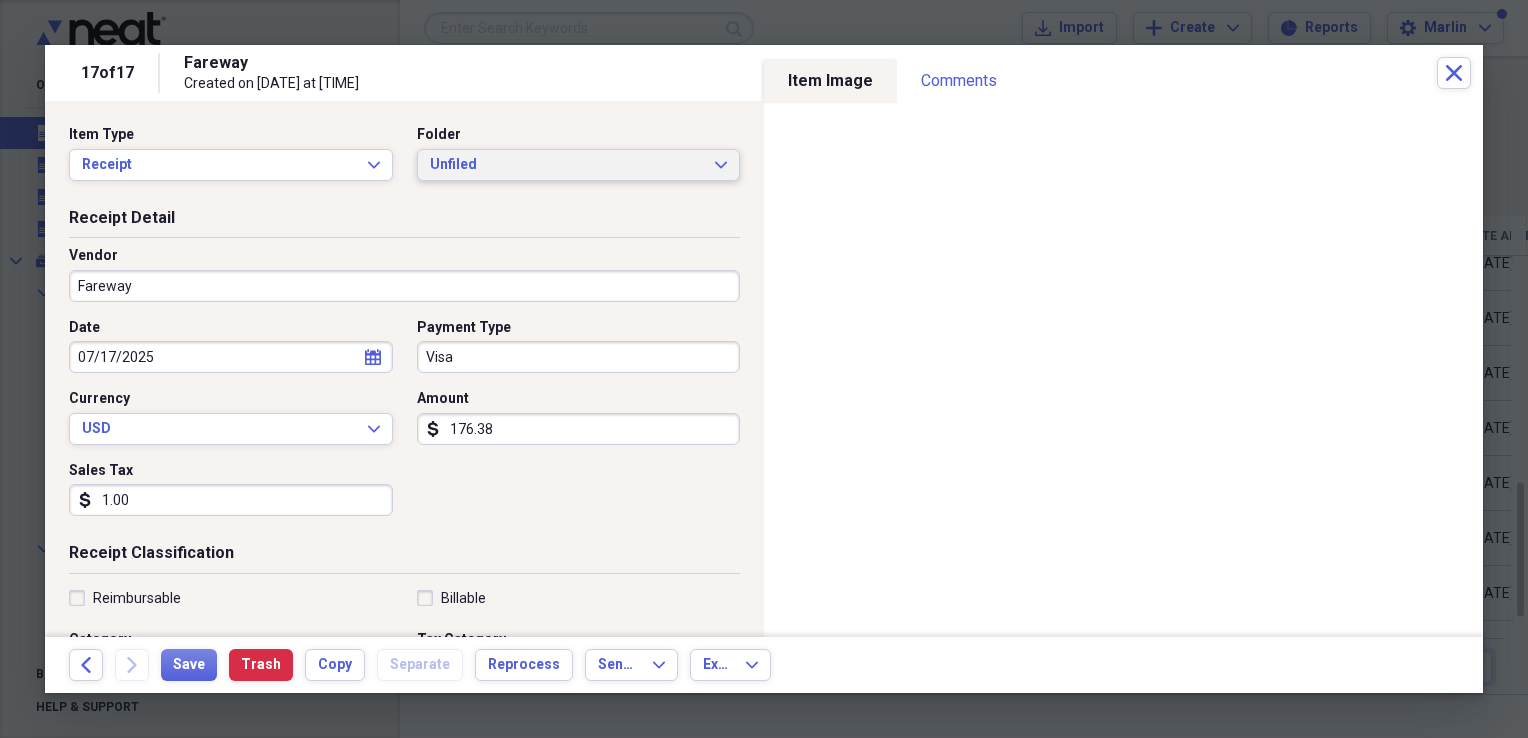 click on "Unfiled Expand" at bounding box center [579, 165] 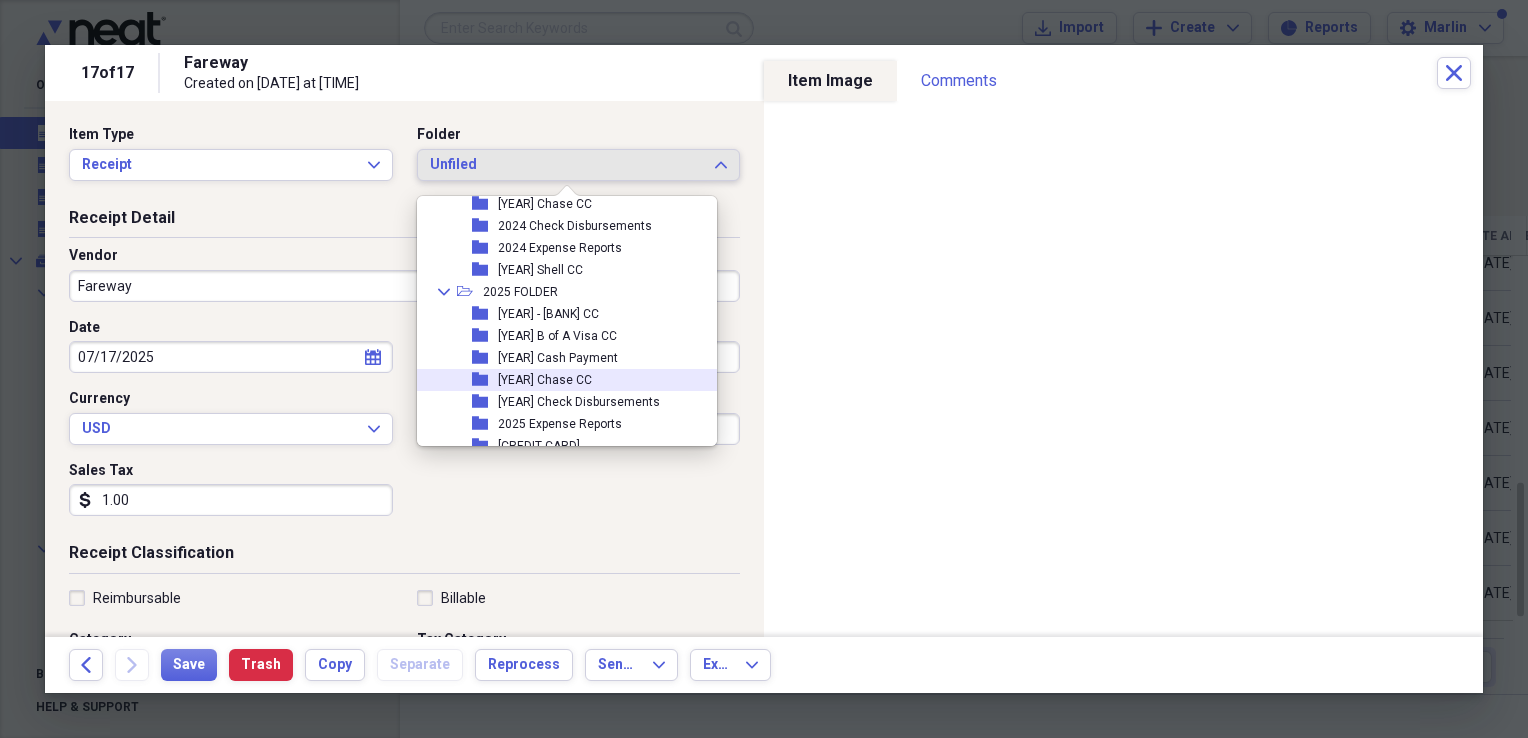 scroll, scrollTop: 754, scrollLeft: 0, axis: vertical 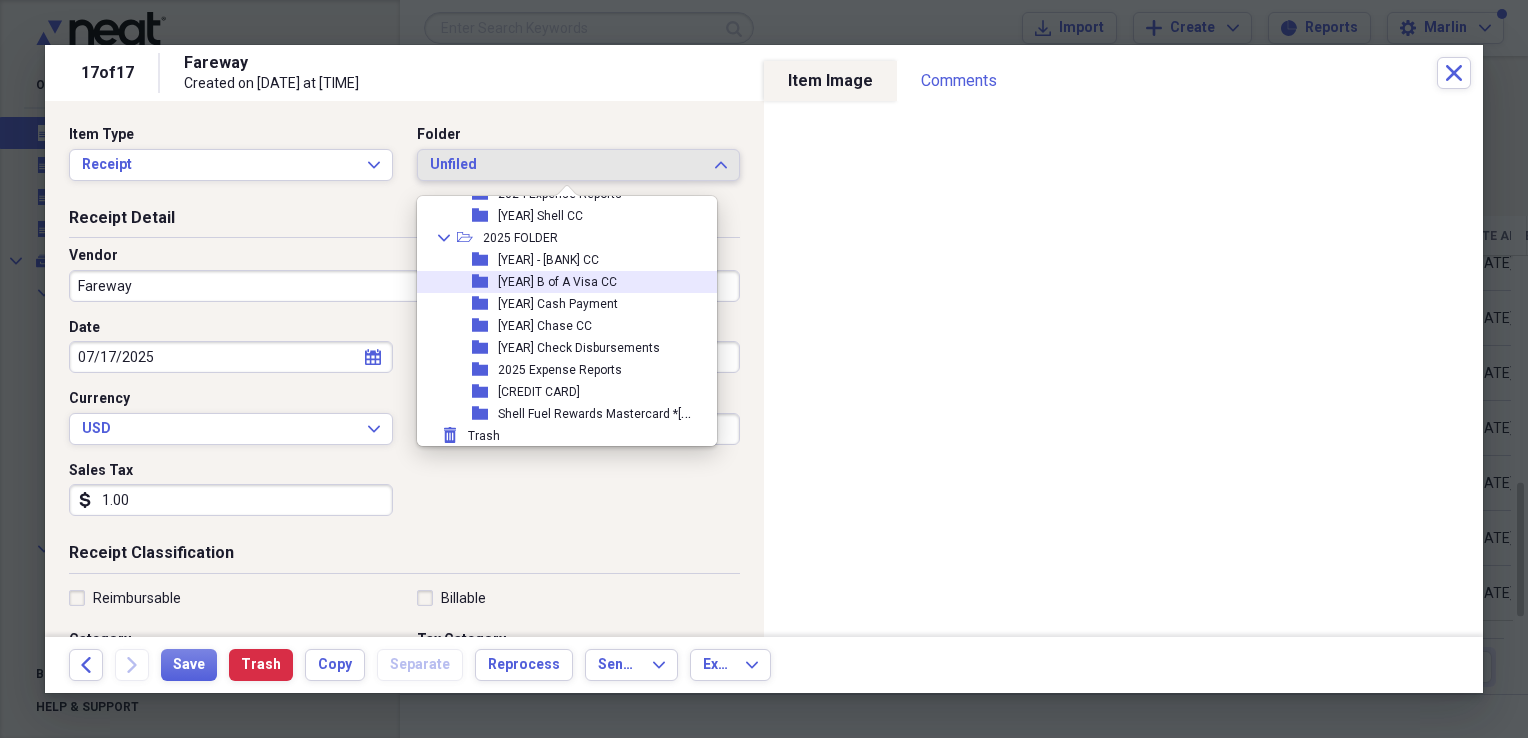 click on "[YEAR] B of A Visa CC" at bounding box center (557, 282) 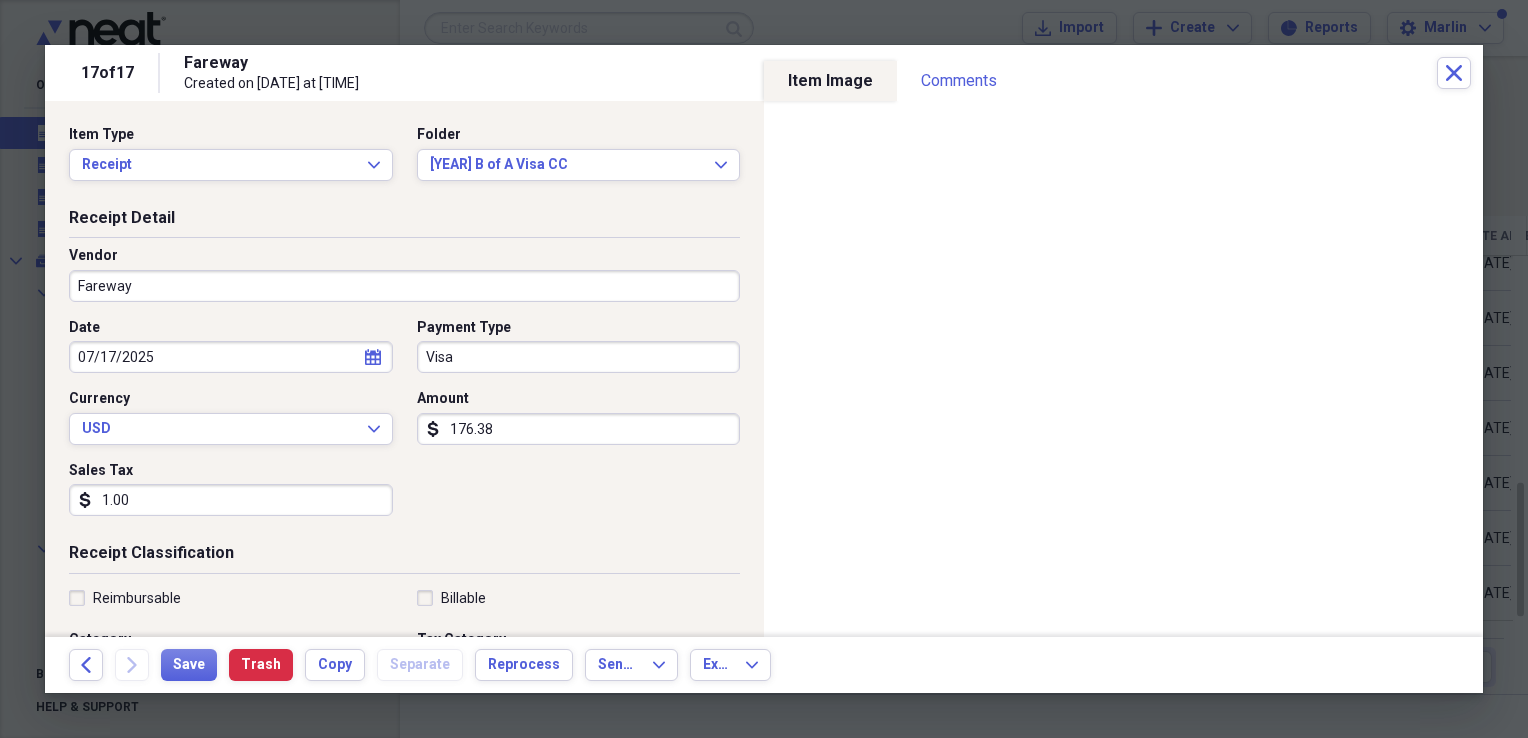 click on "Visa" at bounding box center (579, 357) 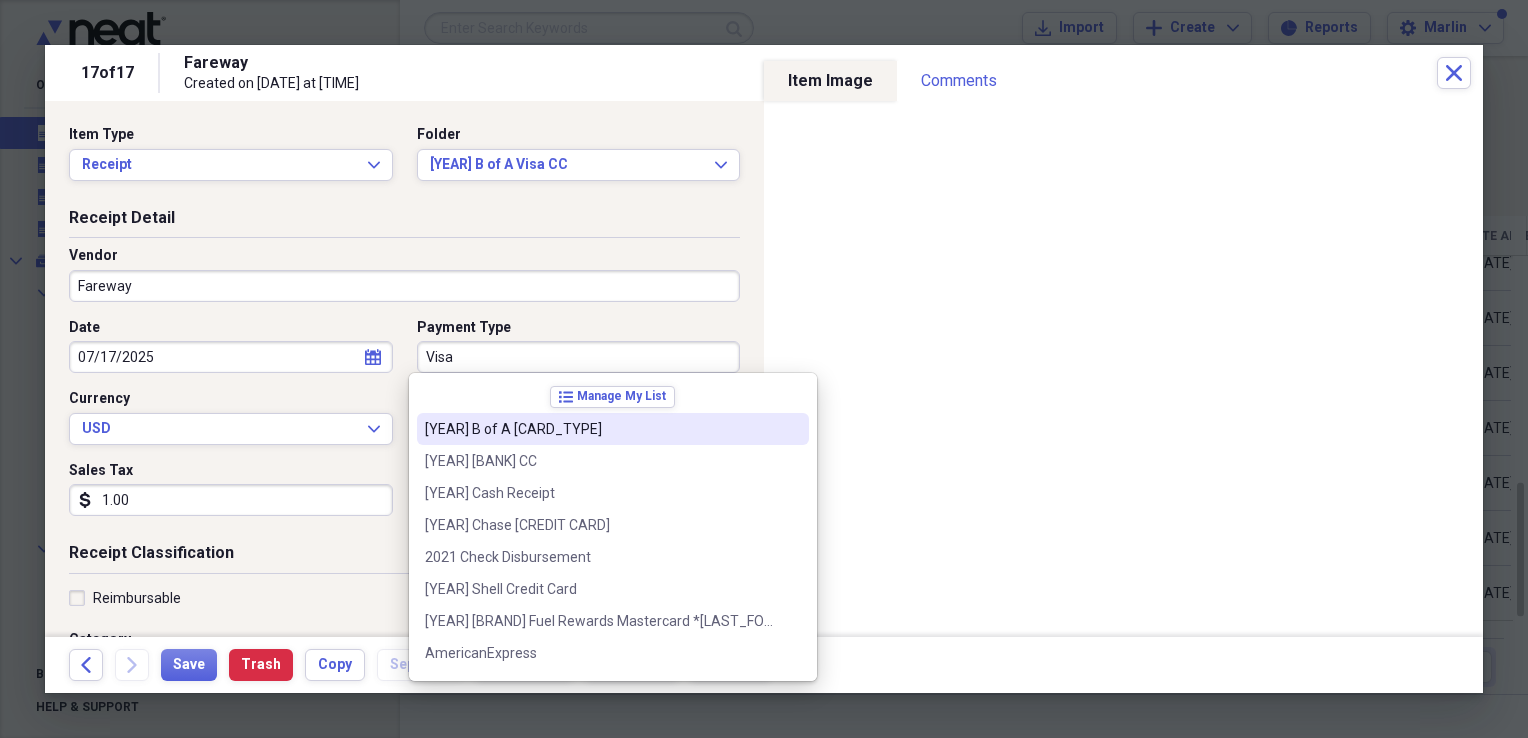 click on "2021 B of A Mastercard" at bounding box center [601, 429] 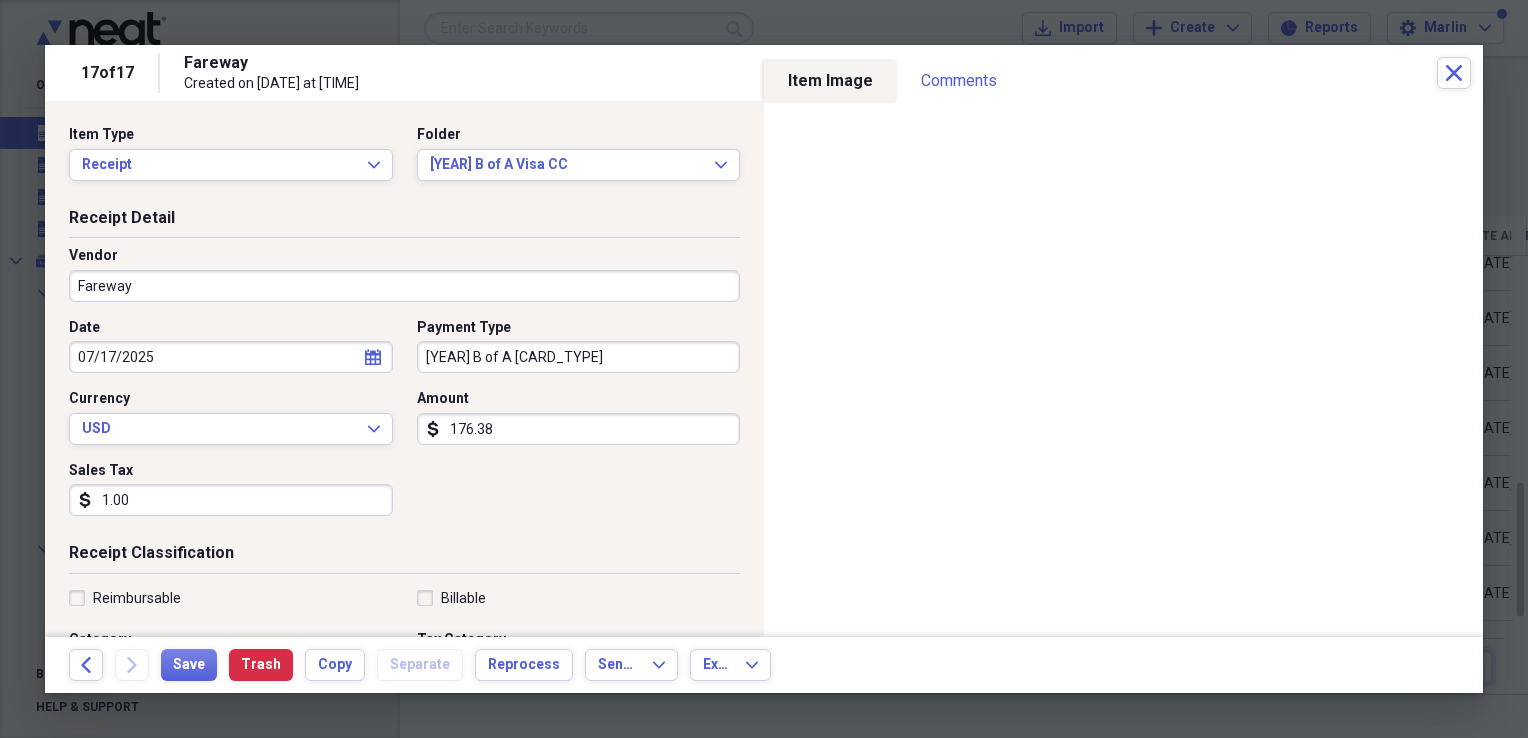 click on "176.38" at bounding box center (579, 429) 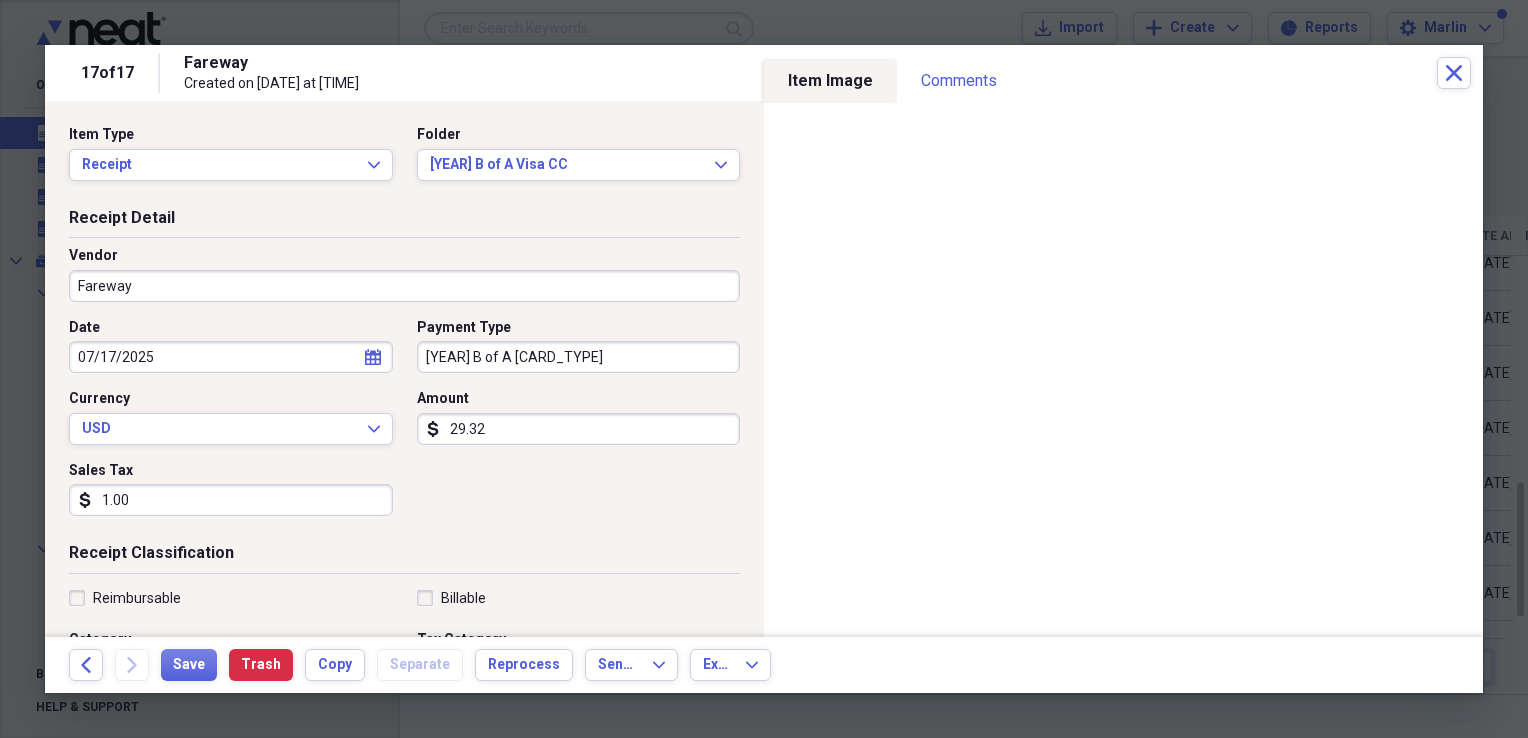 type on "29.32" 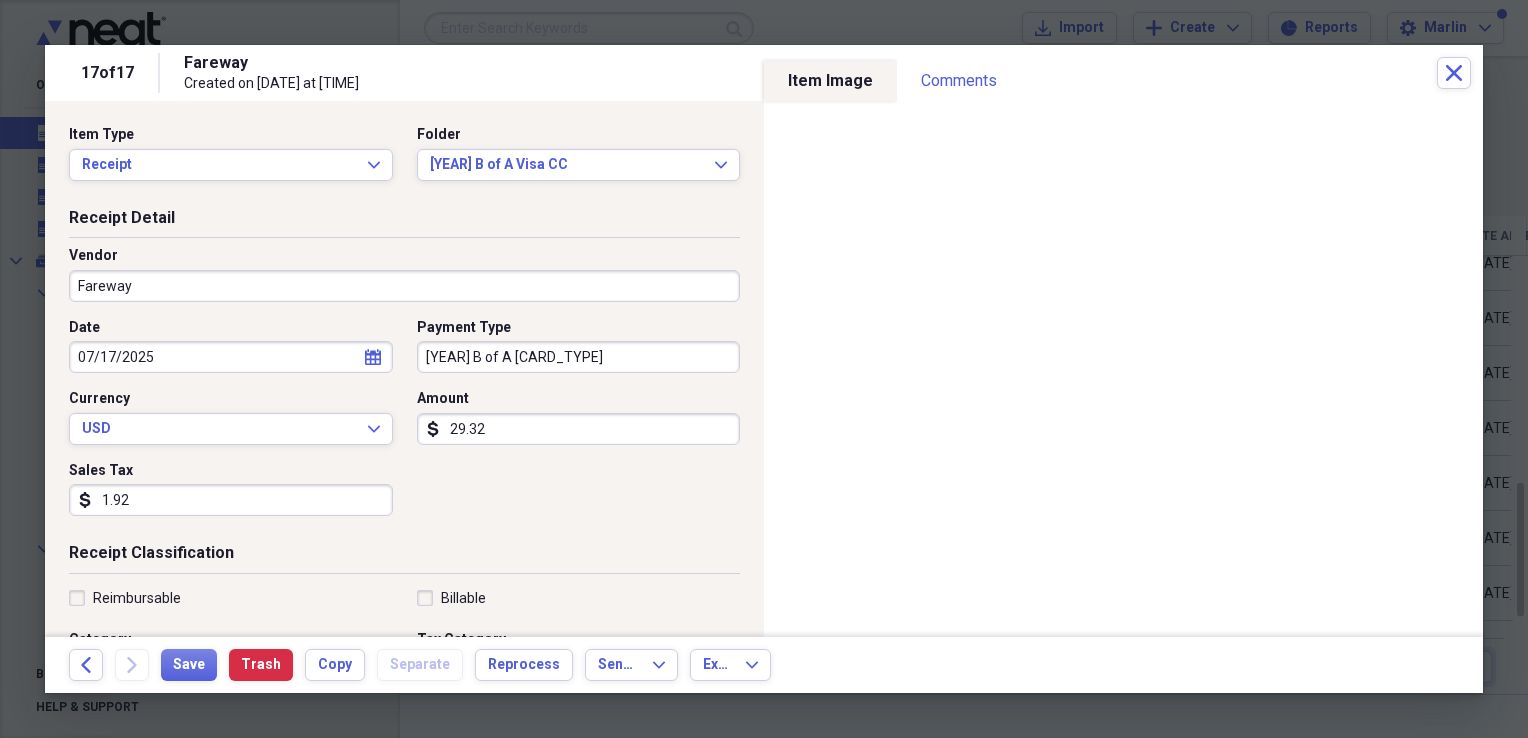 scroll, scrollTop: 200, scrollLeft: 0, axis: vertical 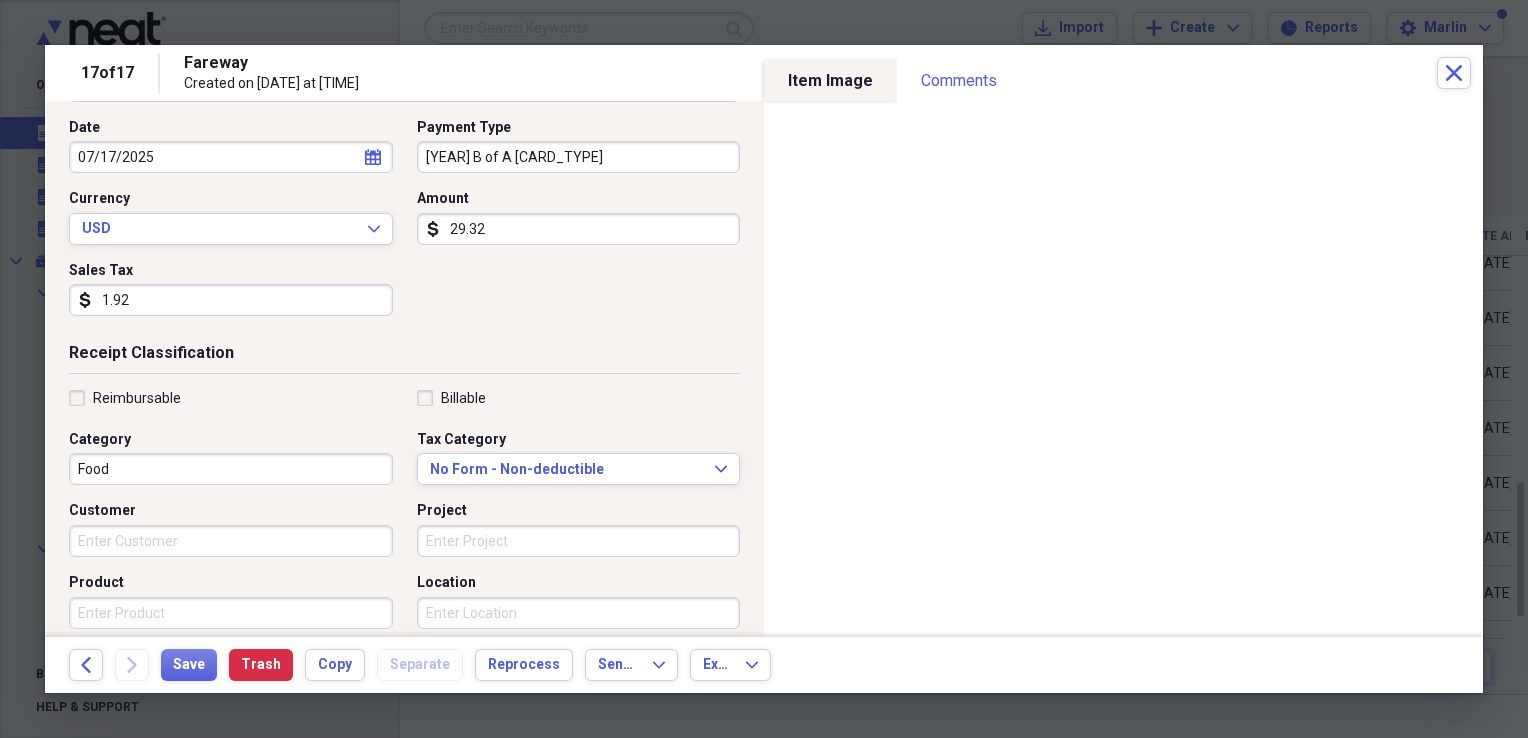 type on "1.92" 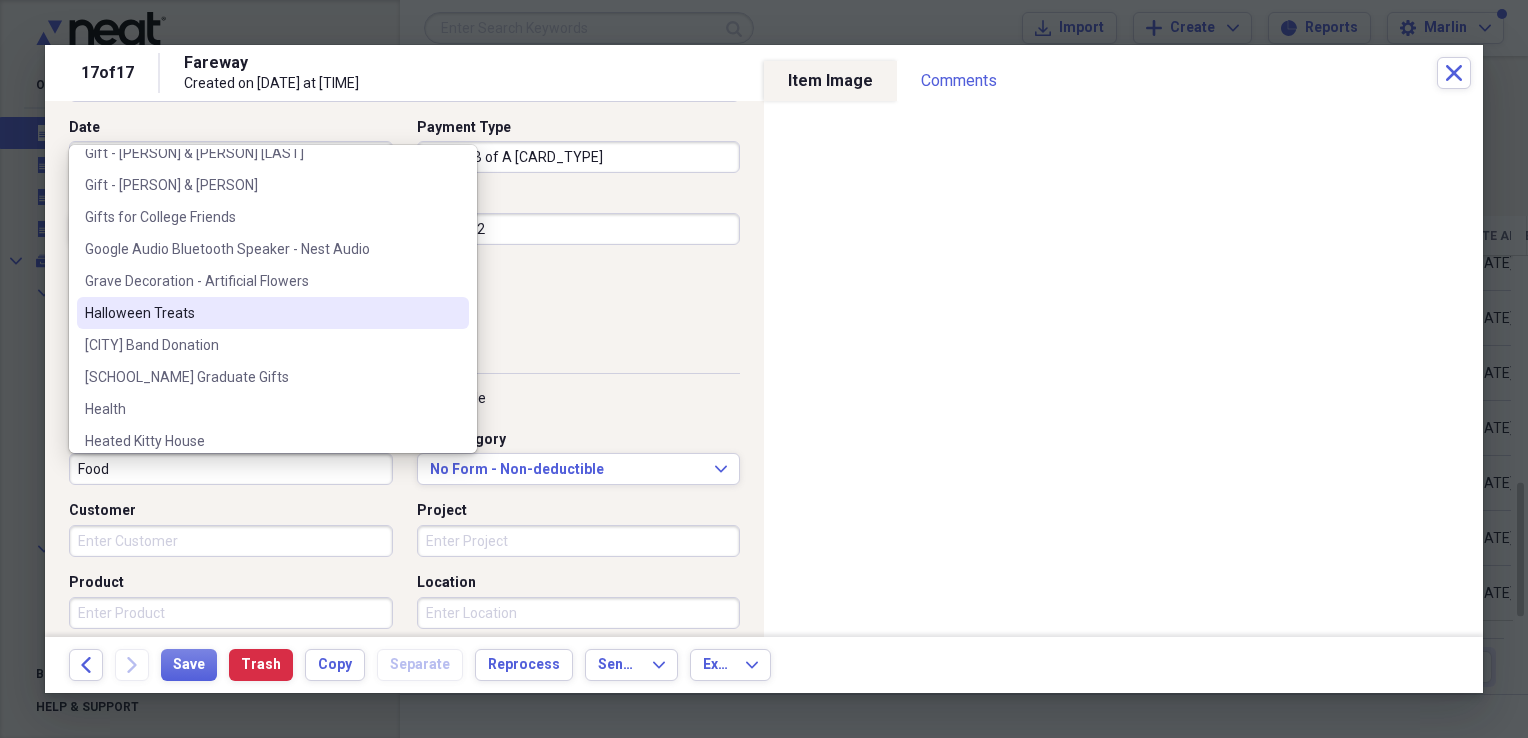 scroll, scrollTop: 4180, scrollLeft: 0, axis: vertical 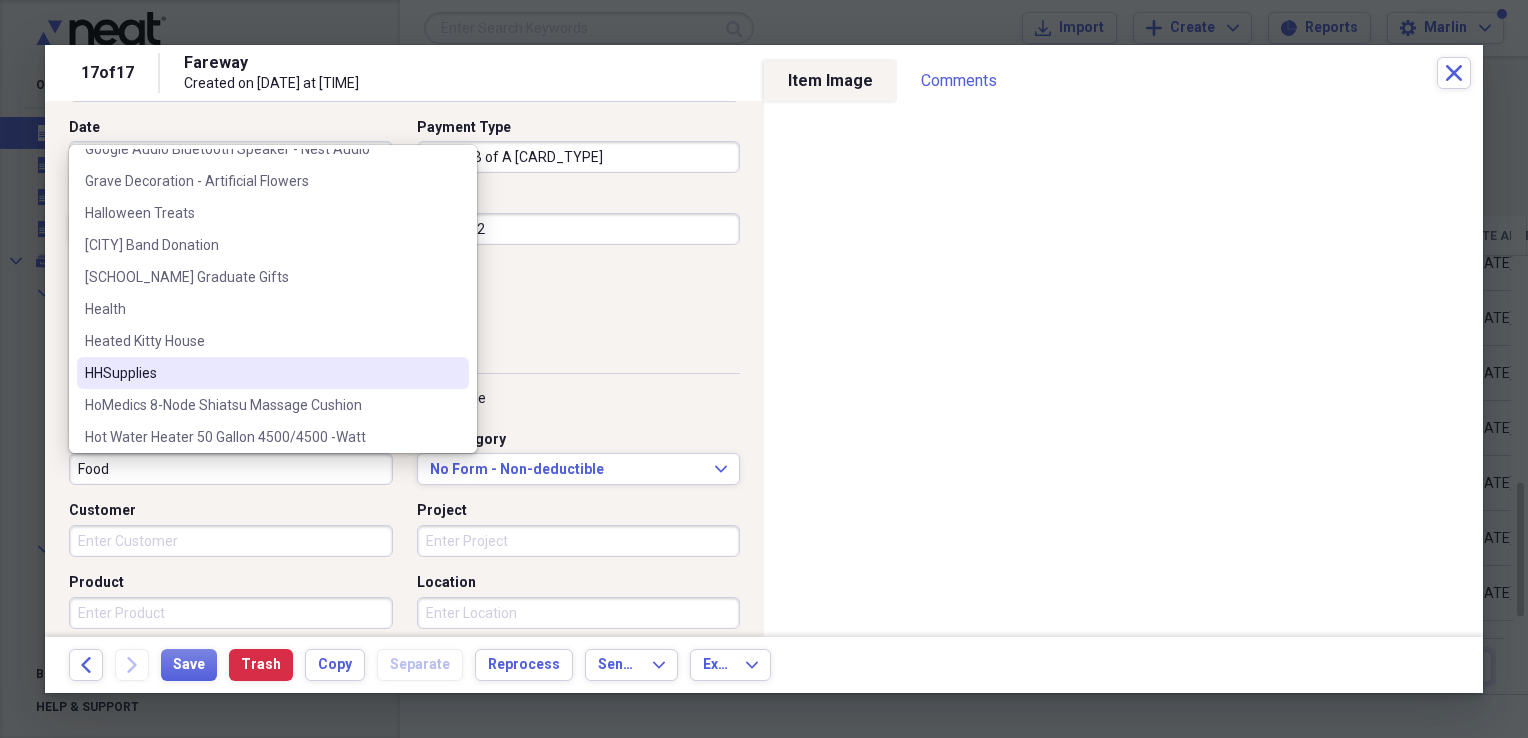 click on "HHSupplies" at bounding box center [261, 373] 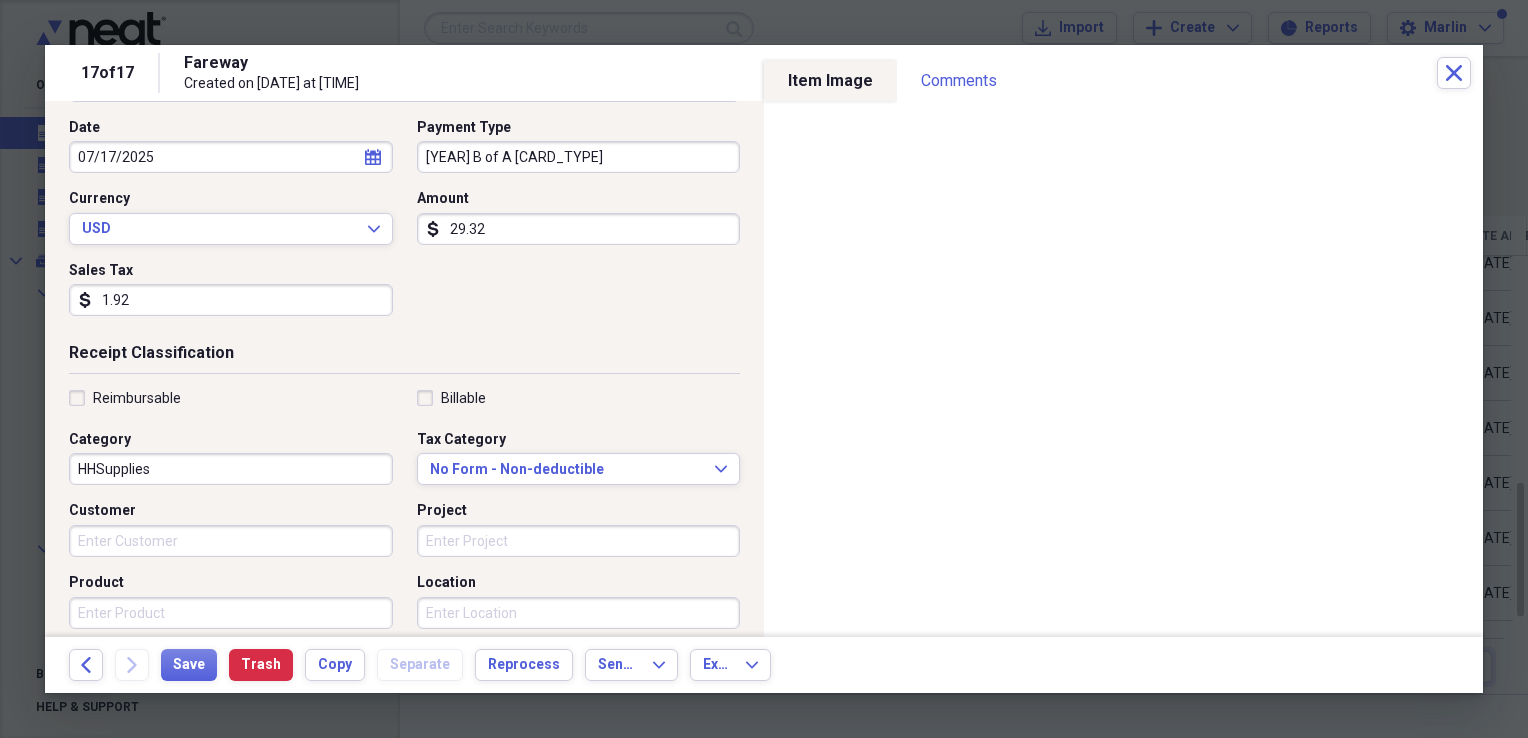 click on "Date 07/17/2025 calendar Calendar Payment Type 2021 B of A Mastercard Currency USD Expand Amount dollar-sign 29.32 Sales Tax dollar-sign 1.92" at bounding box center [404, 225] 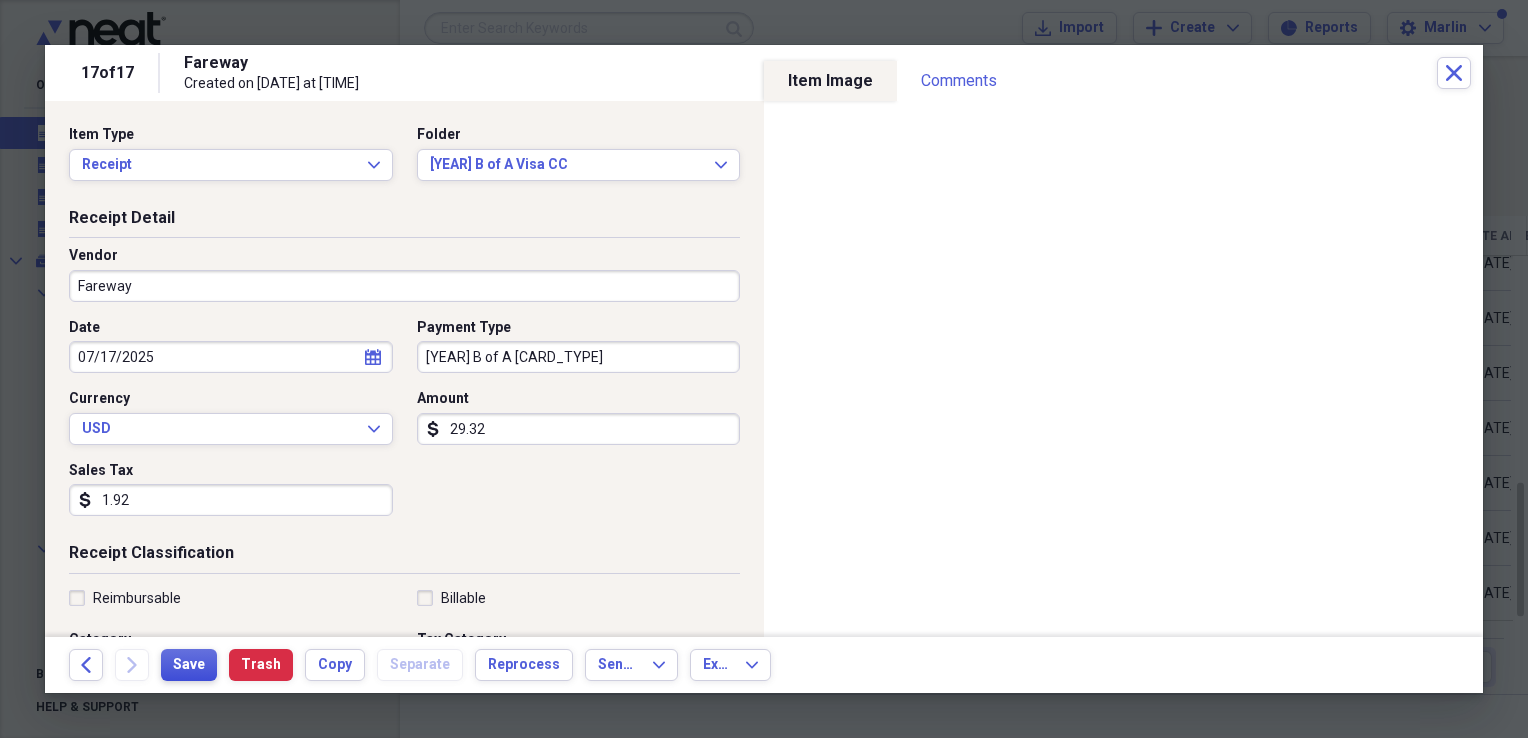 click on "Save" at bounding box center [189, 665] 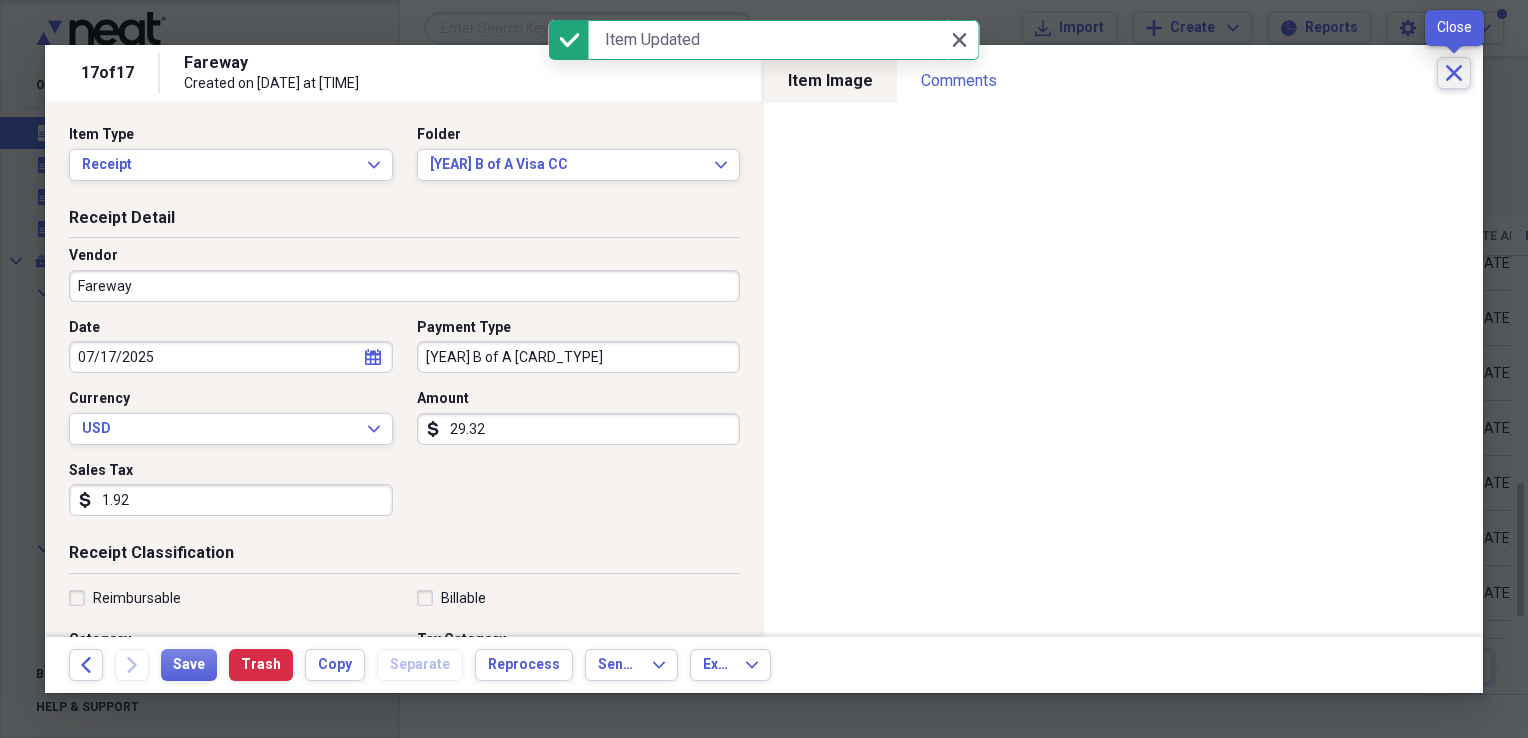 click on "Close" 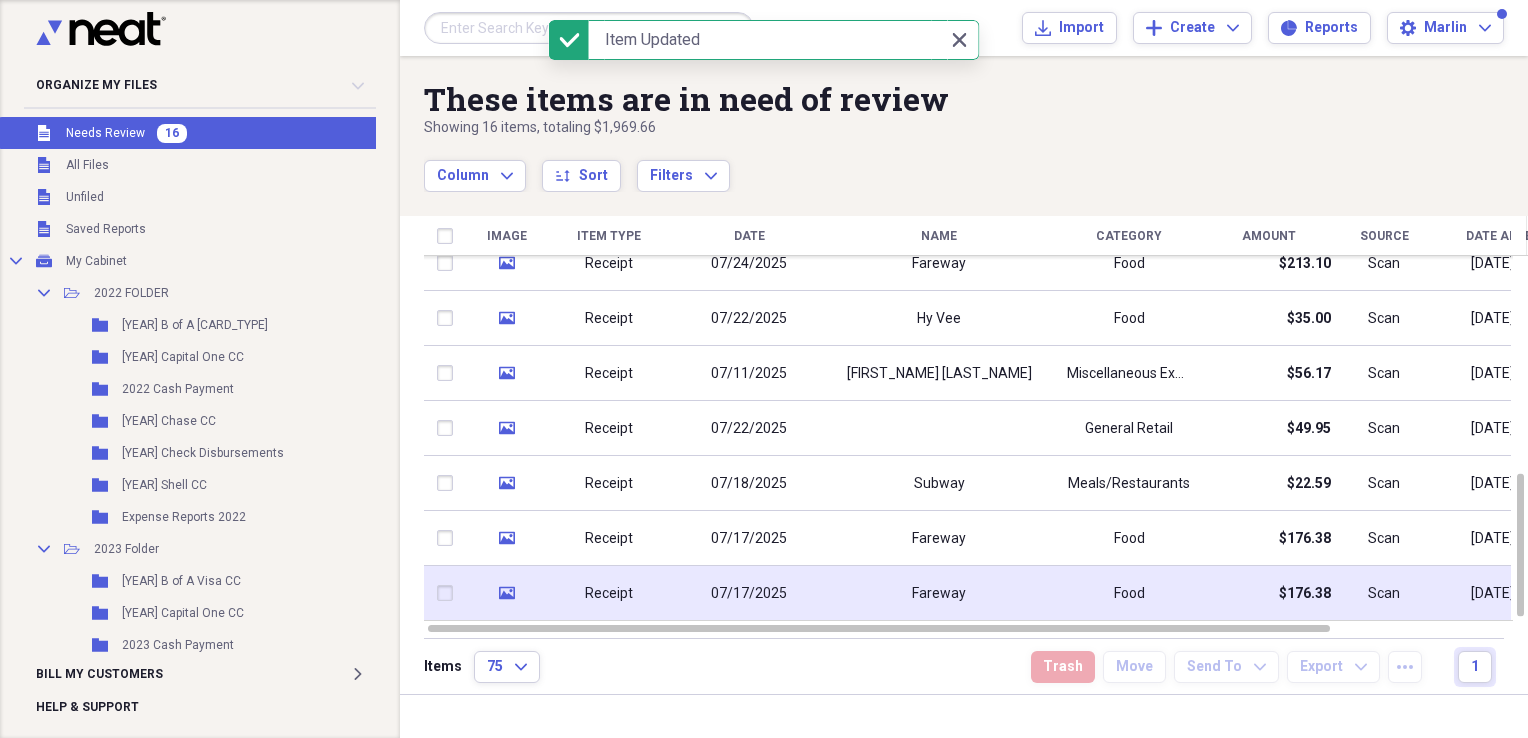 click on "07/17/2025" at bounding box center (749, 594) 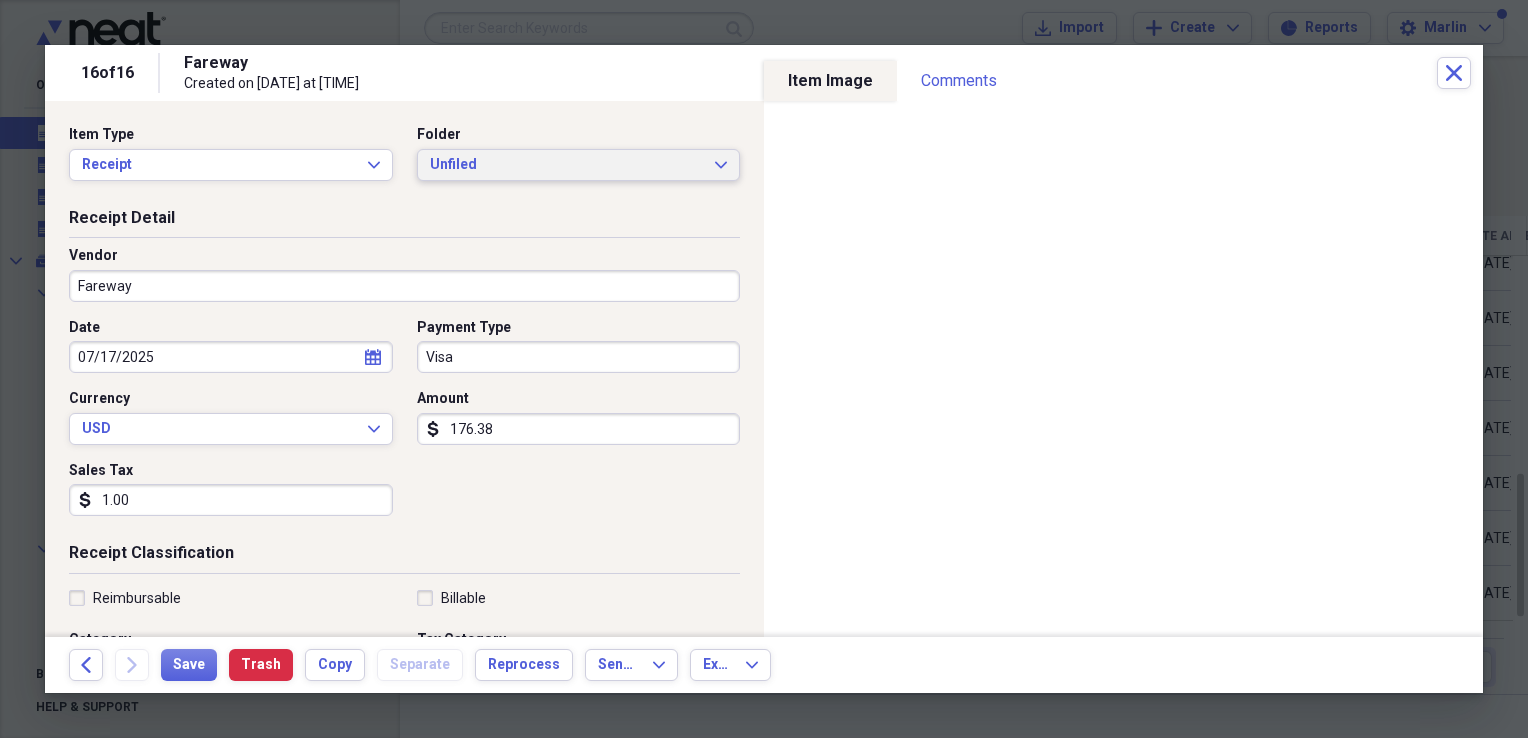 click on "Expand" 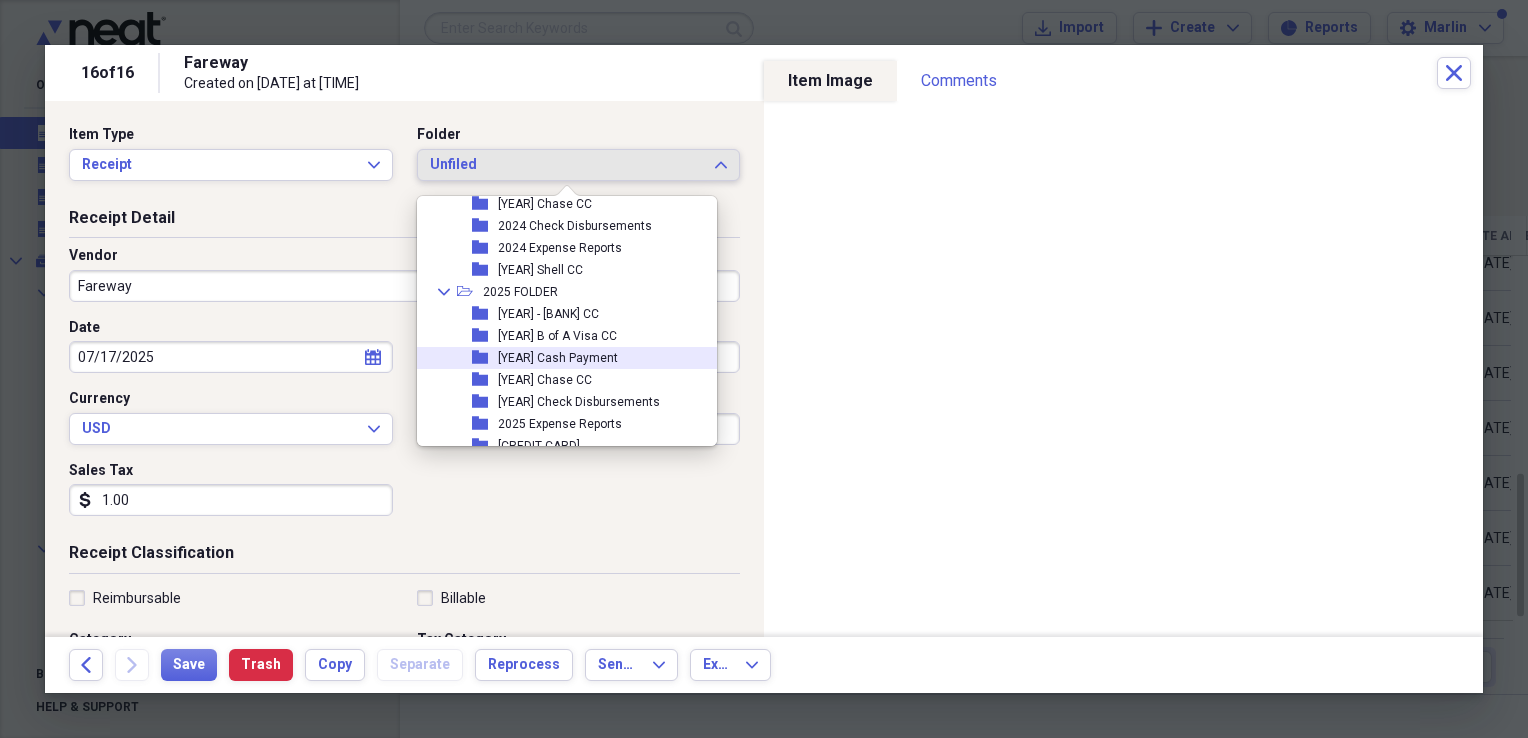 scroll, scrollTop: 754, scrollLeft: 0, axis: vertical 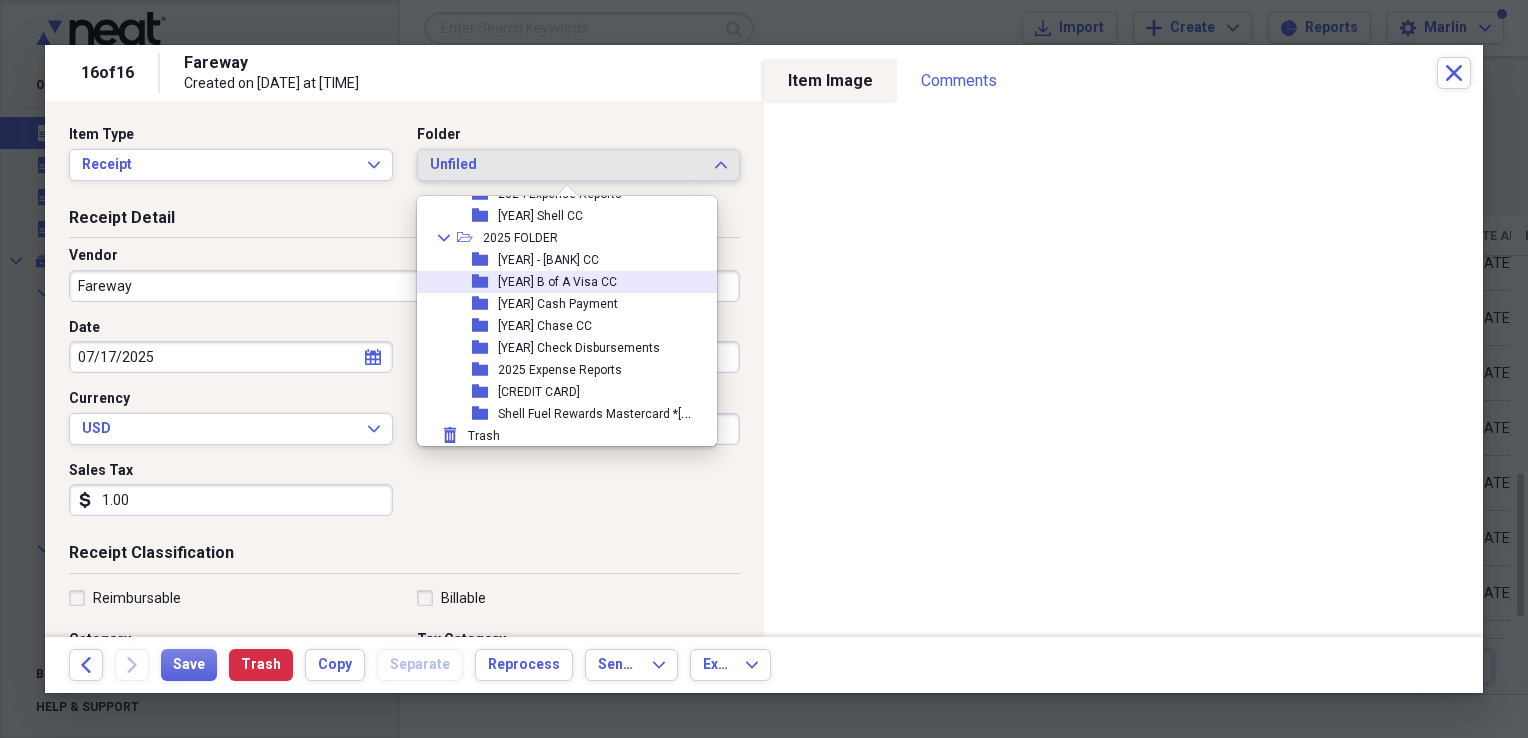 click on "[YEAR] B of A Visa CC" at bounding box center (557, 282) 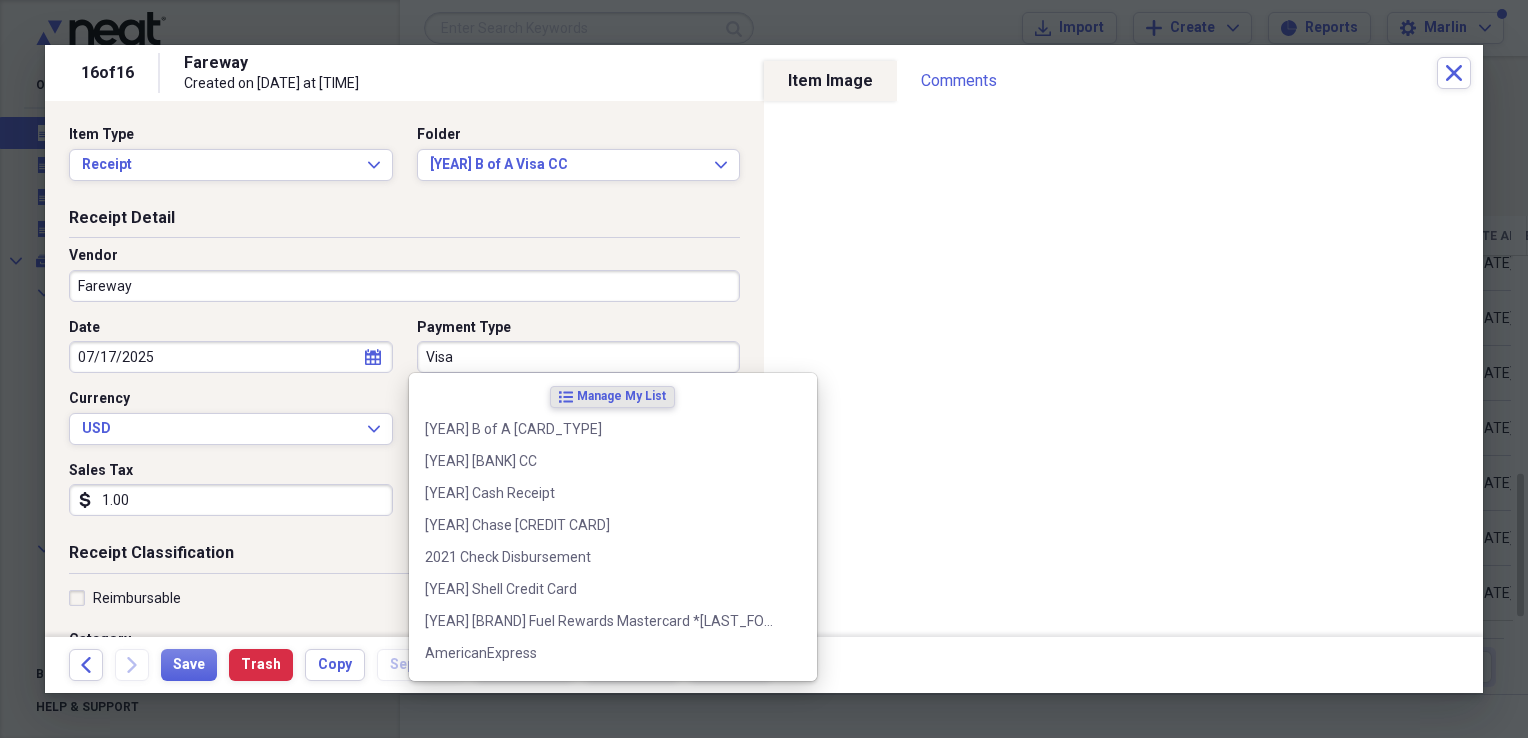 click on "Visa" at bounding box center [579, 357] 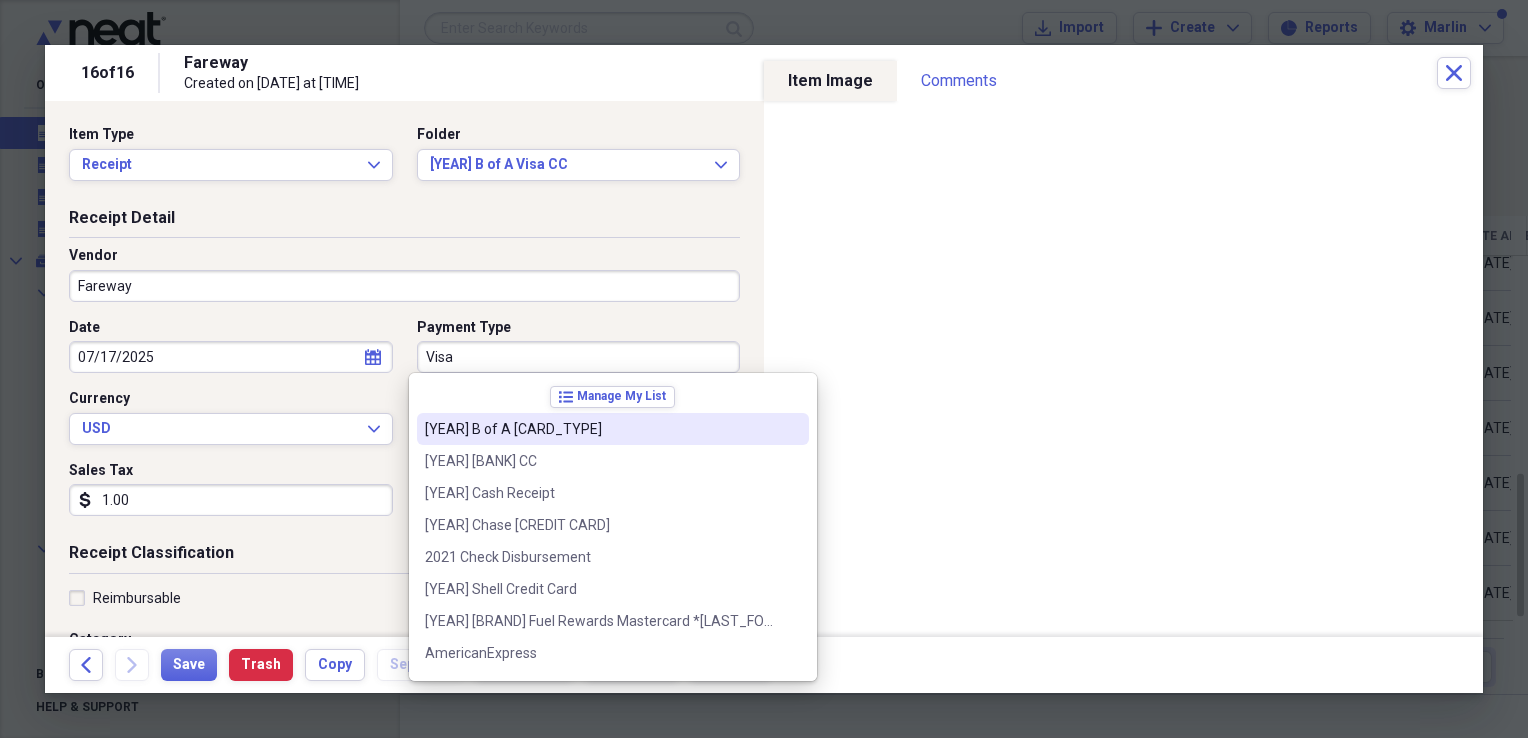 click on "2021 B of A Mastercard" at bounding box center [601, 429] 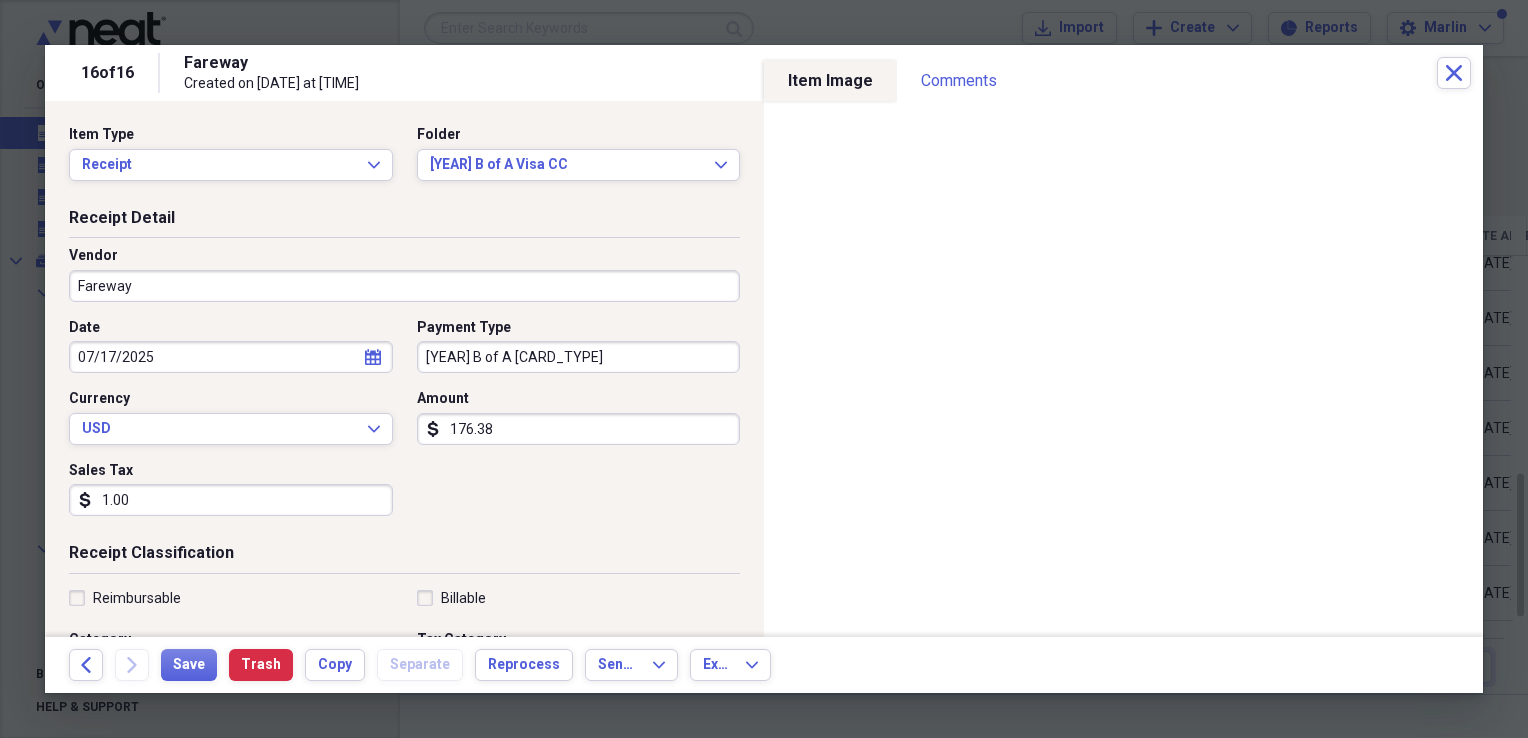 click on "176.38" at bounding box center (579, 429) 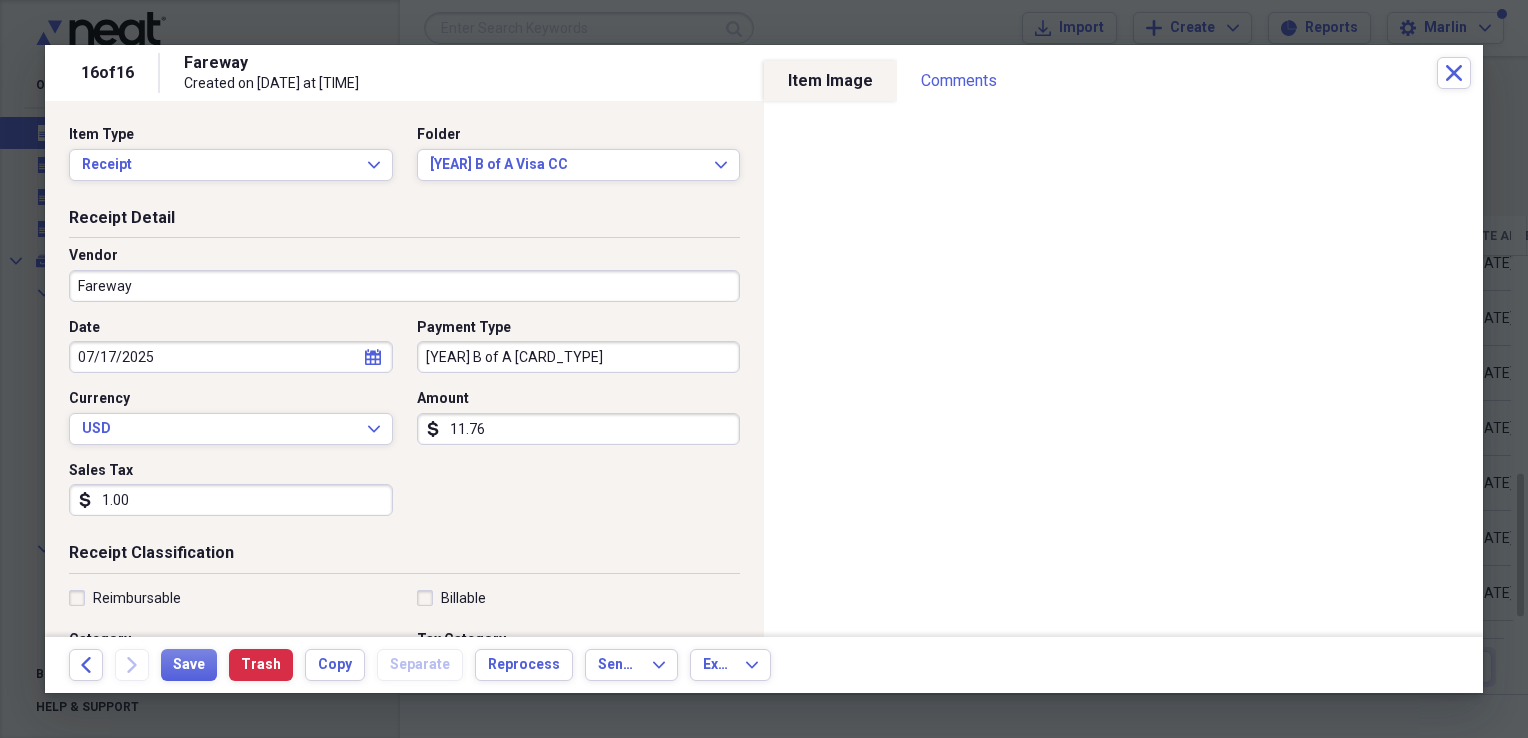type on "11.76" 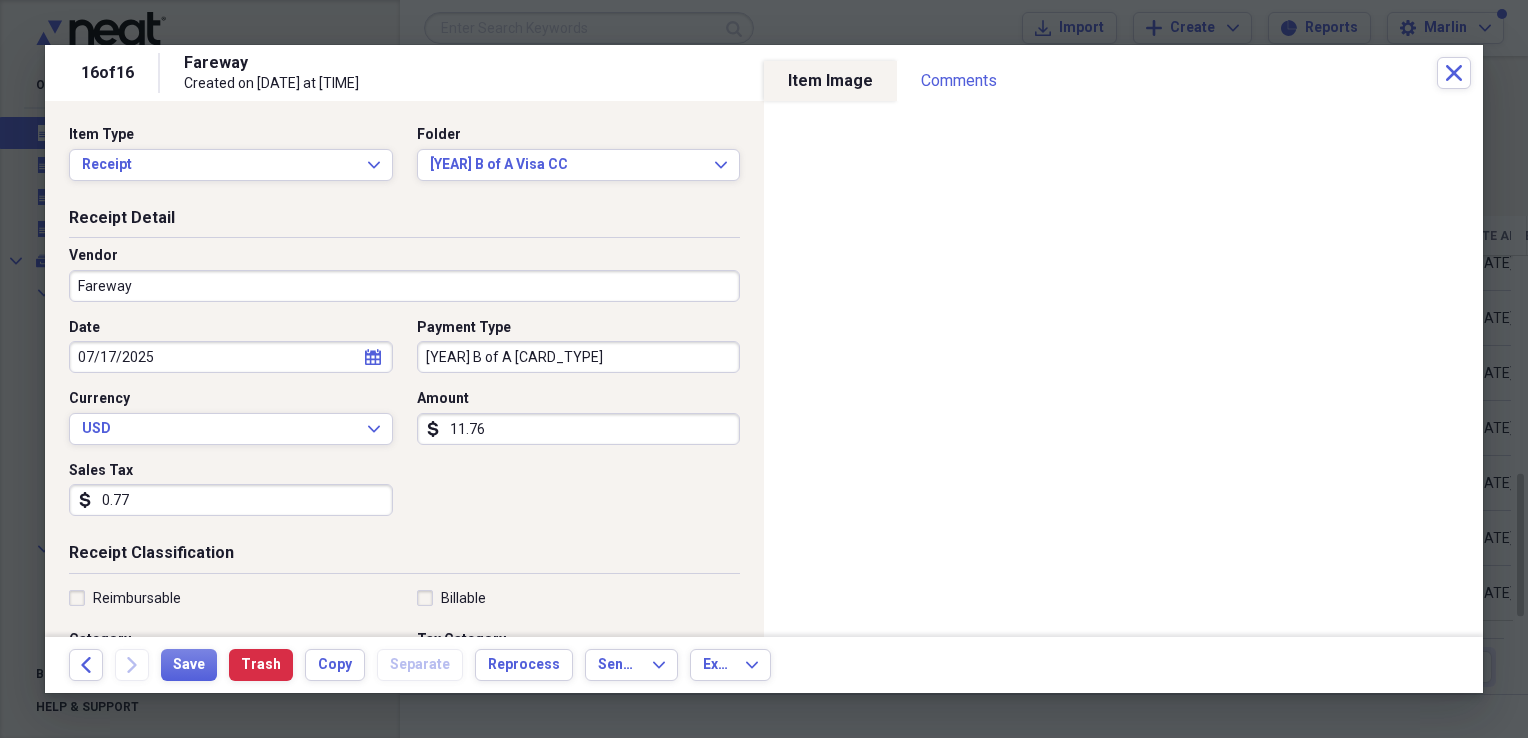 scroll, scrollTop: 100, scrollLeft: 0, axis: vertical 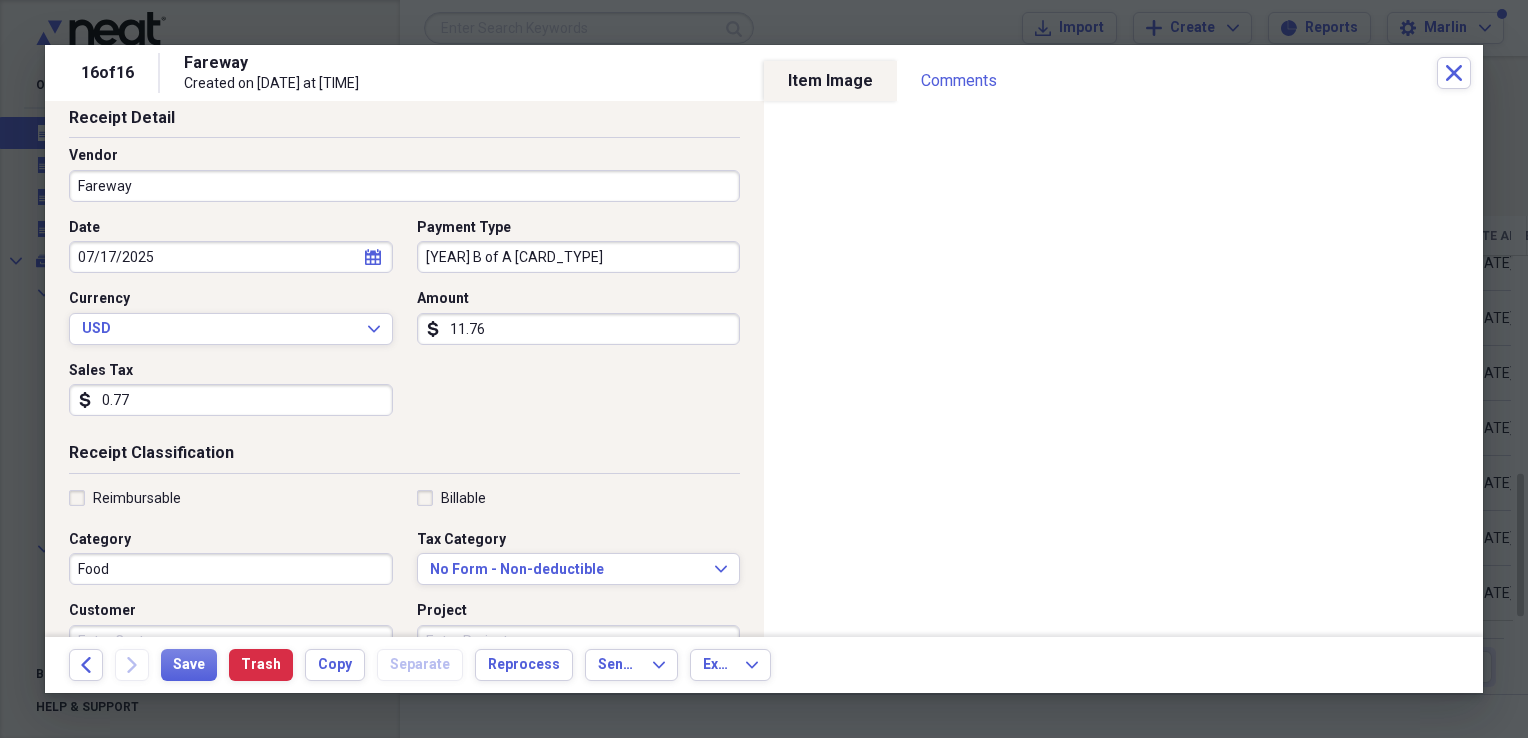 type on "0.77" 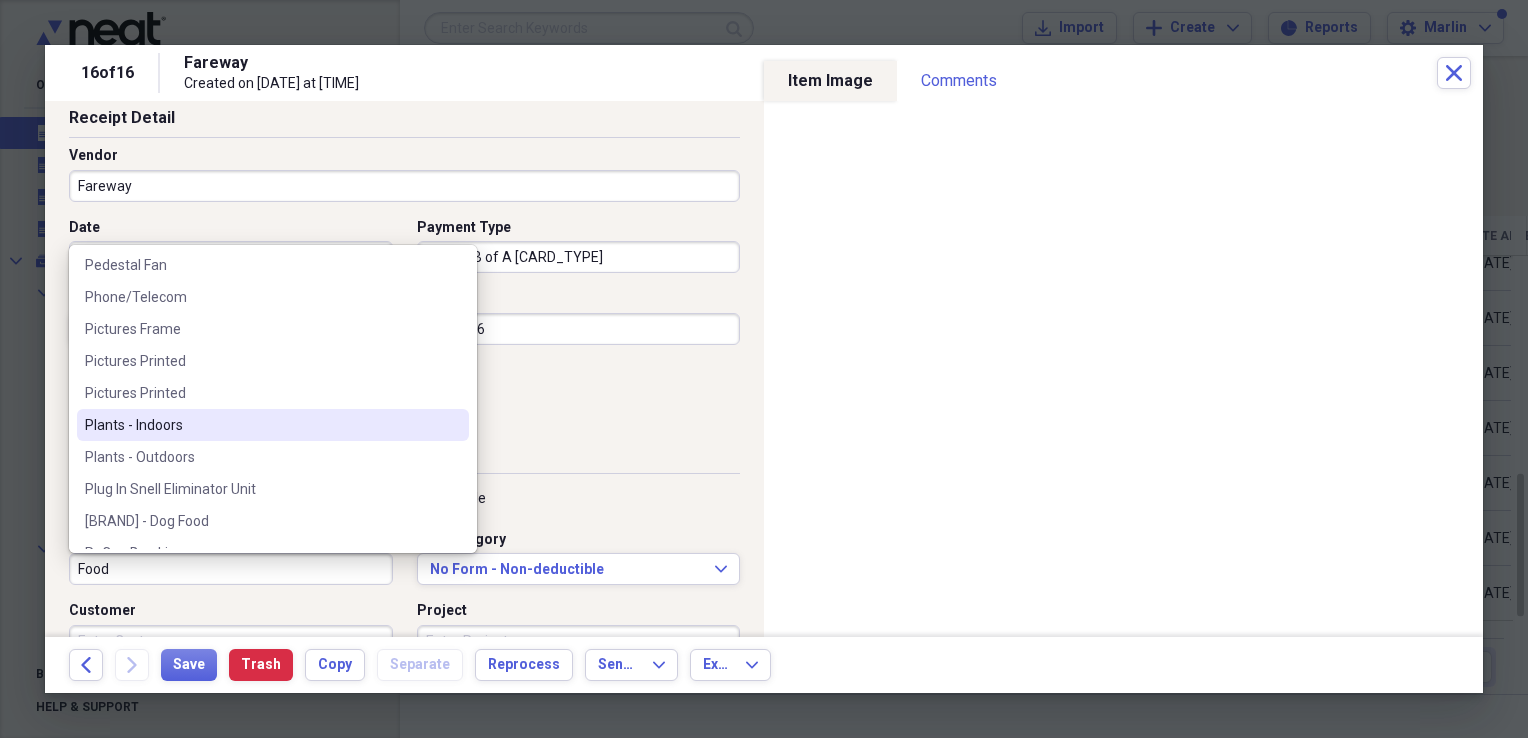scroll, scrollTop: 6760, scrollLeft: 0, axis: vertical 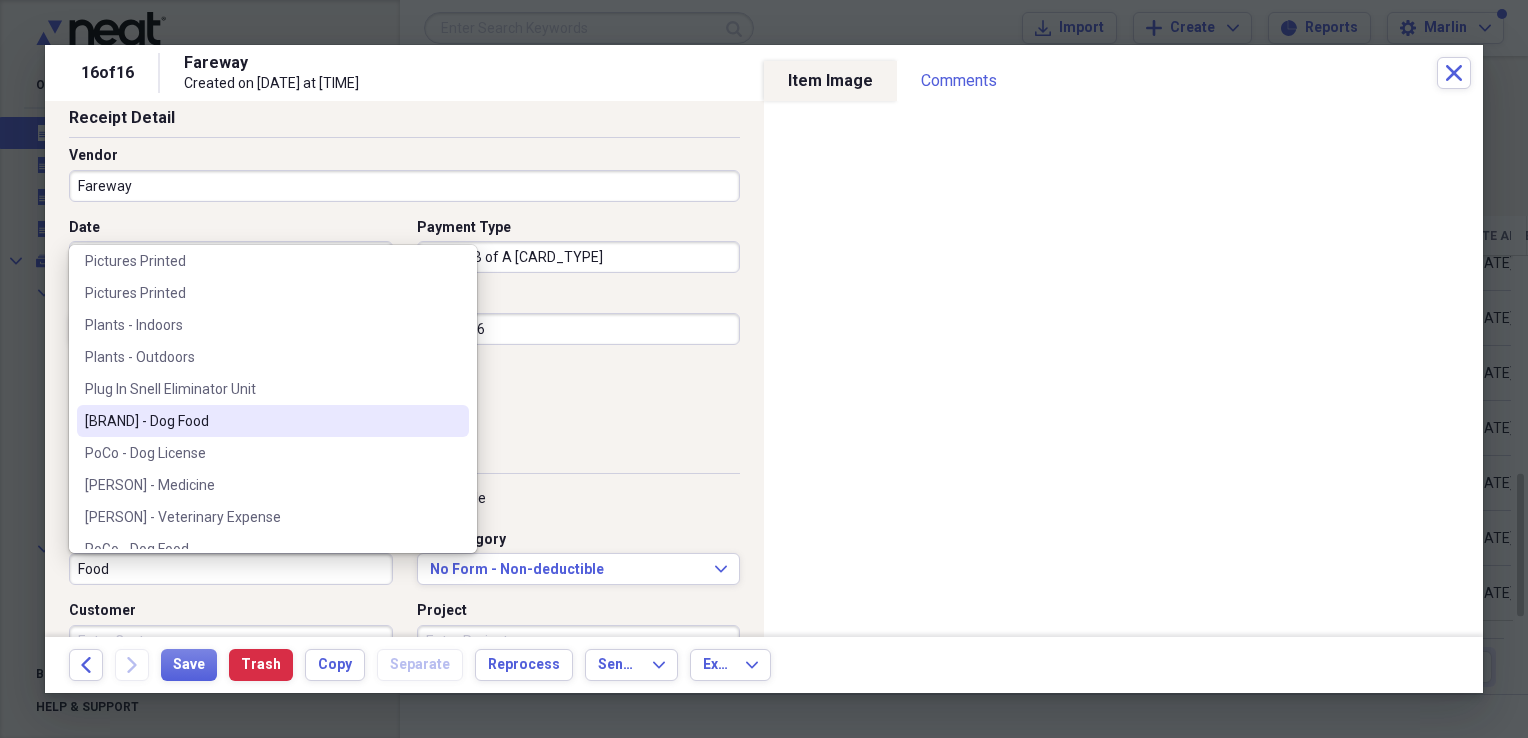click on "PoCo - Dog Food" at bounding box center [261, 421] 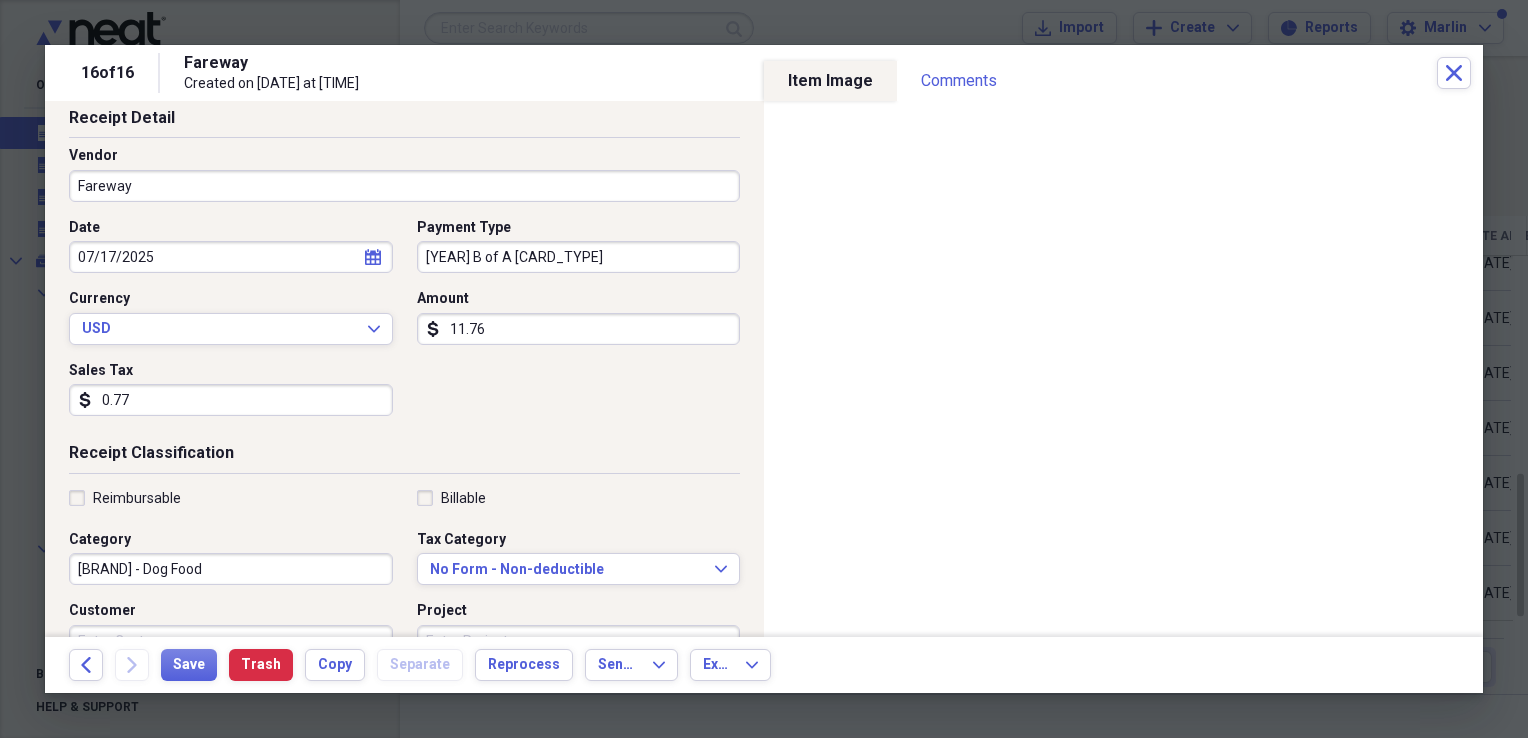 click on "Date 07/17/2025 calendar Calendar Payment Type 2021 B of A Mastercard Currency USD Expand Amount dollar-sign 11.76 Sales Tax dollar-sign 0.77" at bounding box center (404, 325) 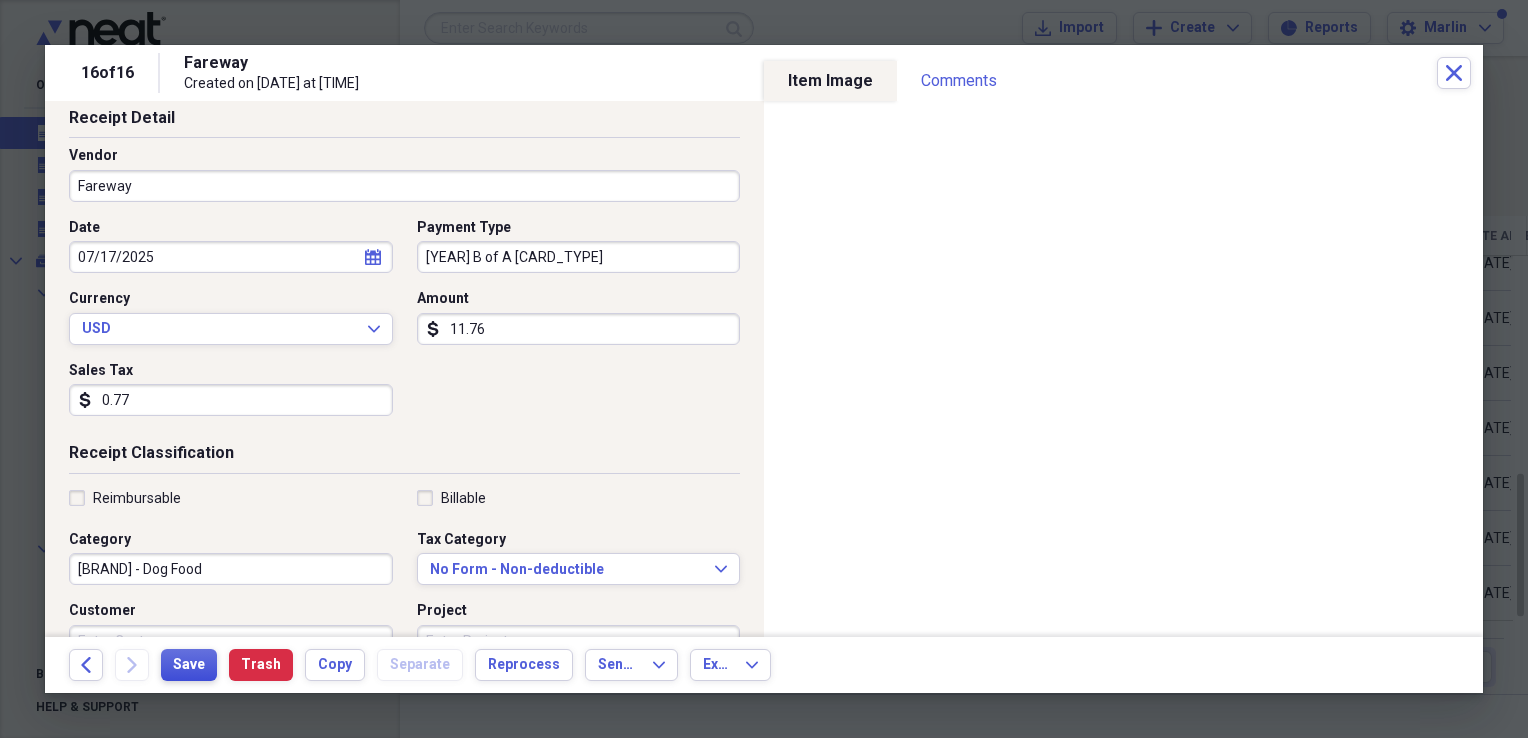 click on "Save" at bounding box center (189, 665) 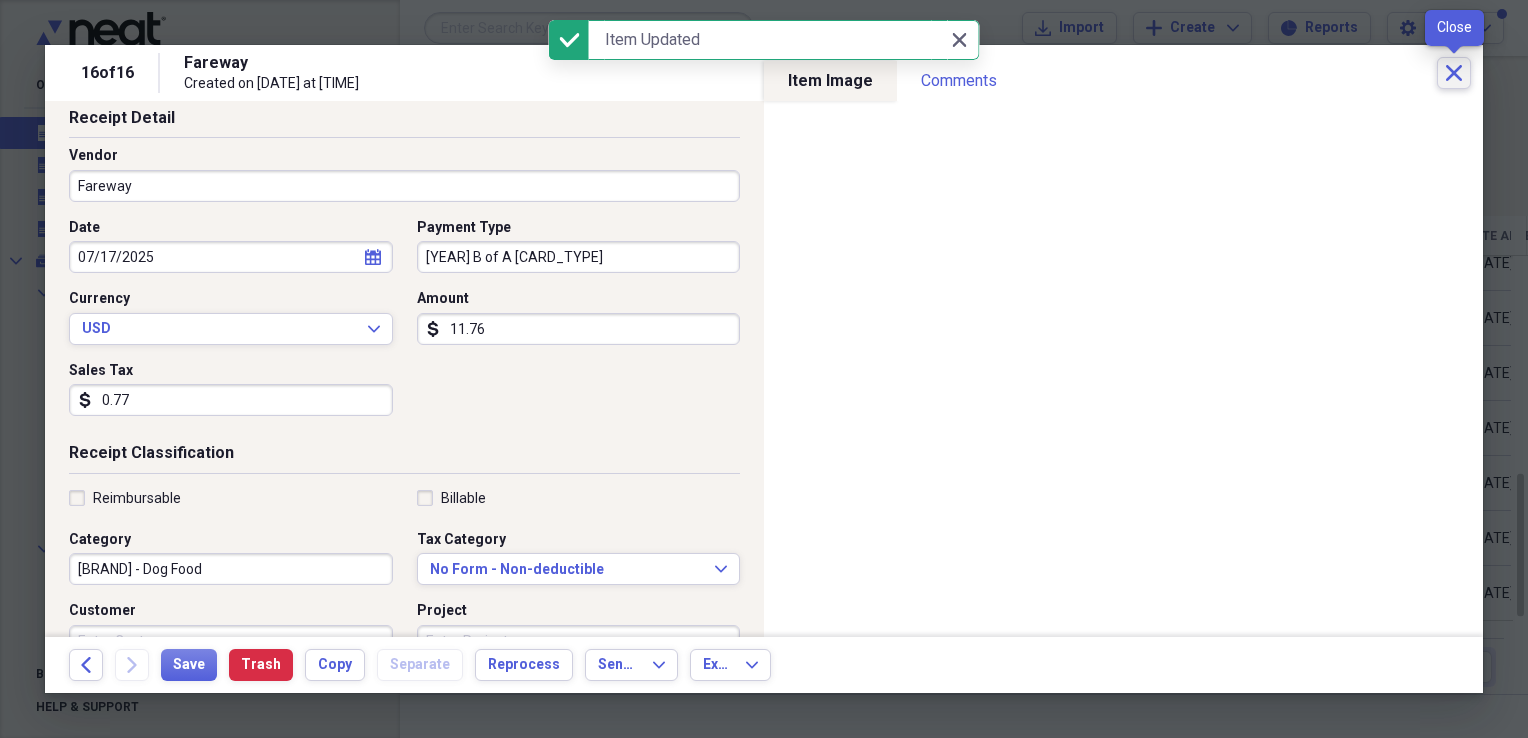 click 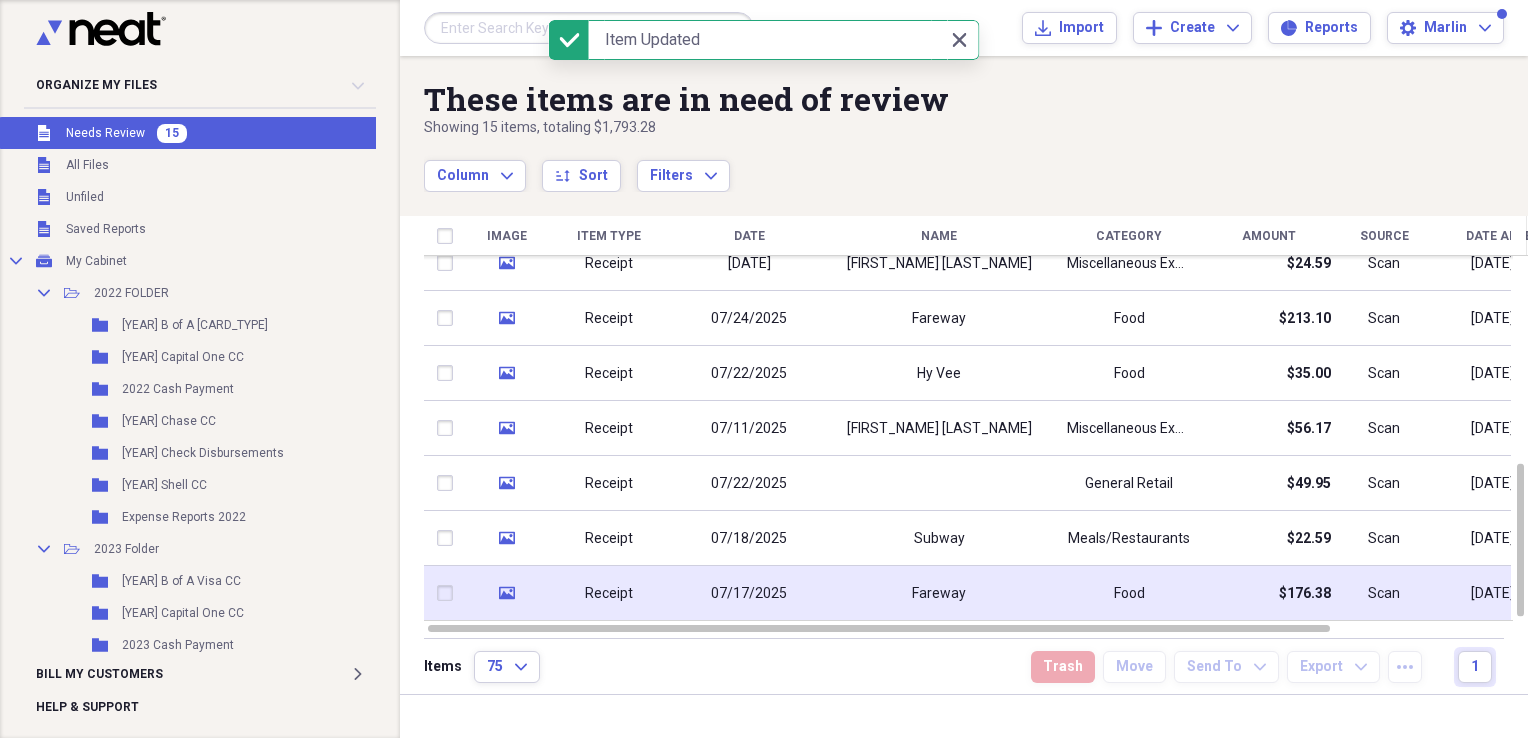click on "07/17/2025" at bounding box center (749, 594) 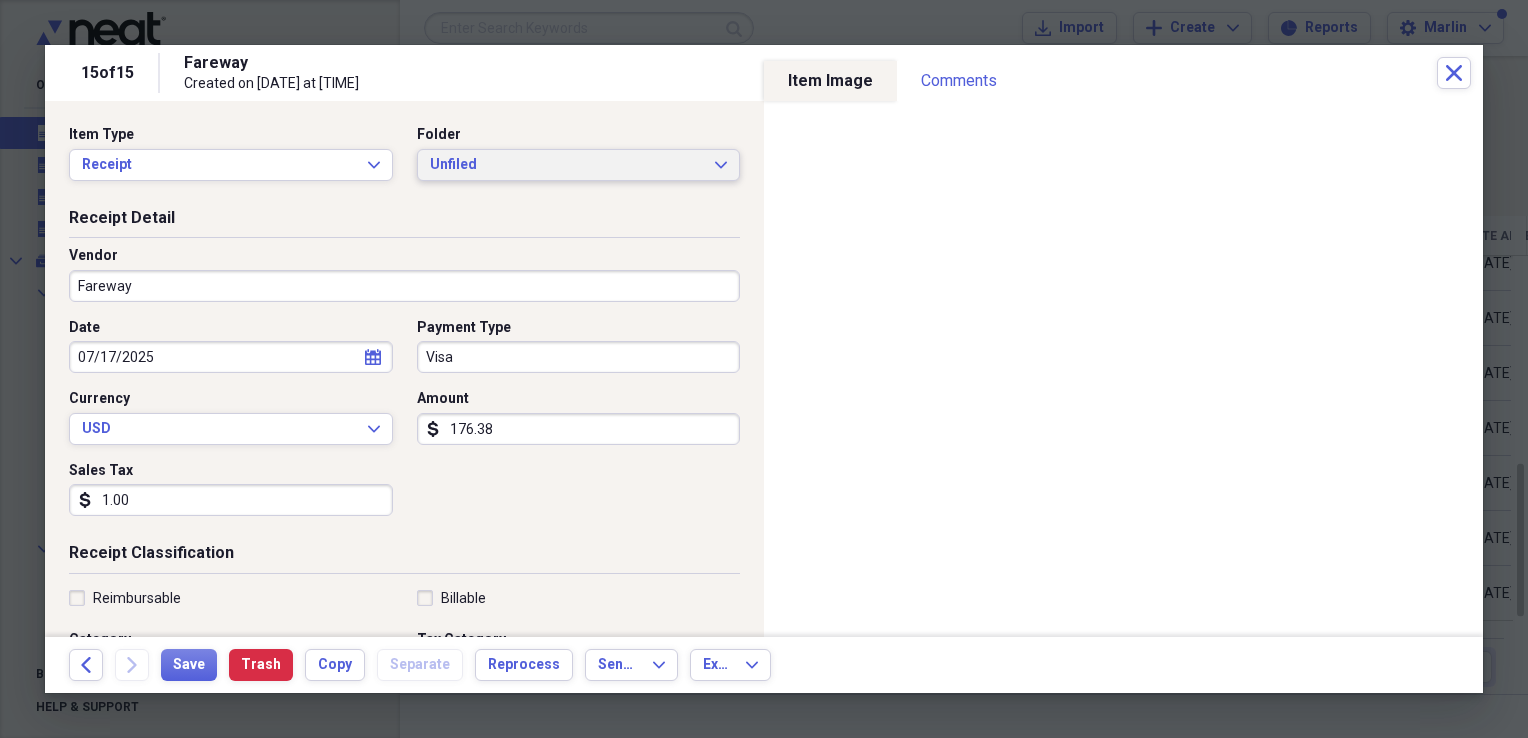 click on "Expand" 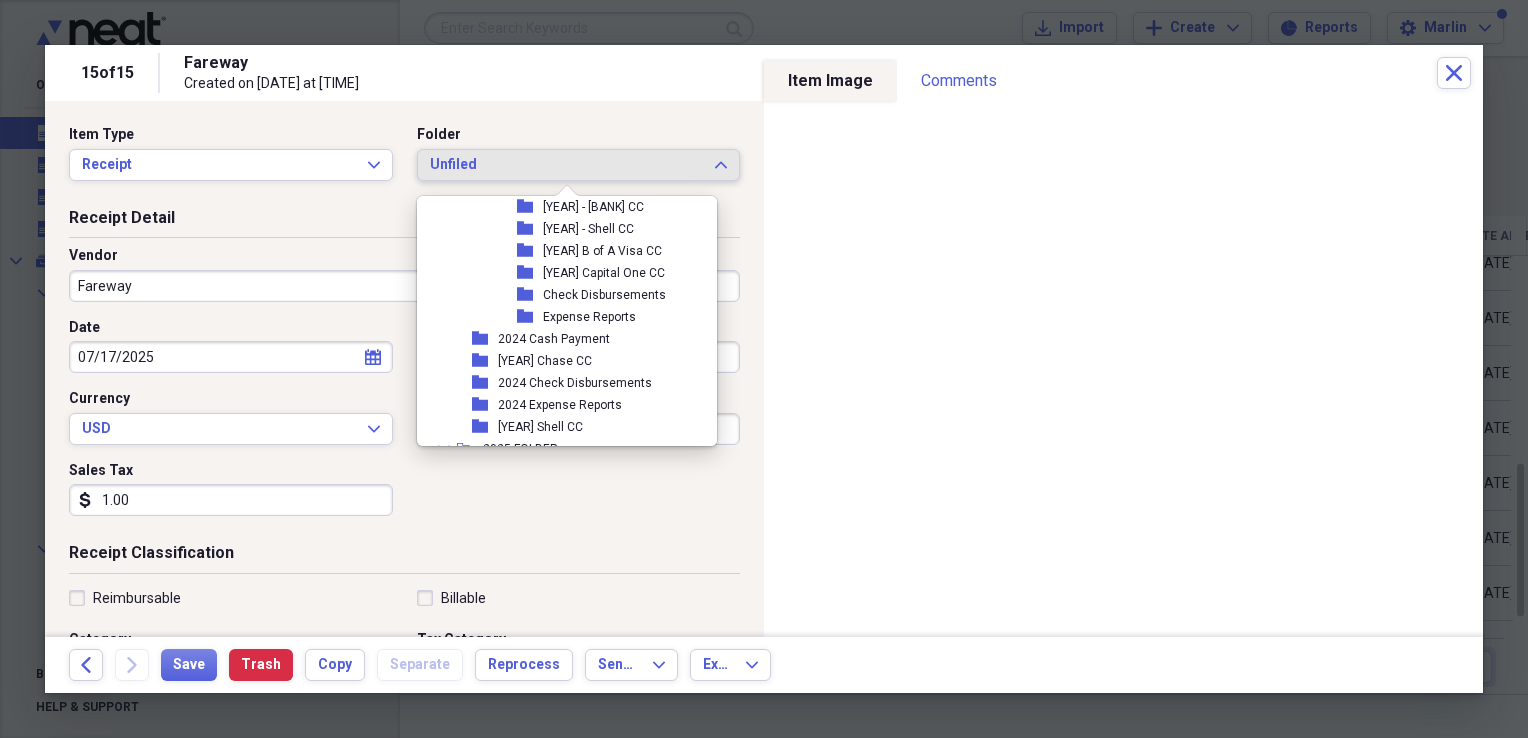 scroll, scrollTop: 754, scrollLeft: 0, axis: vertical 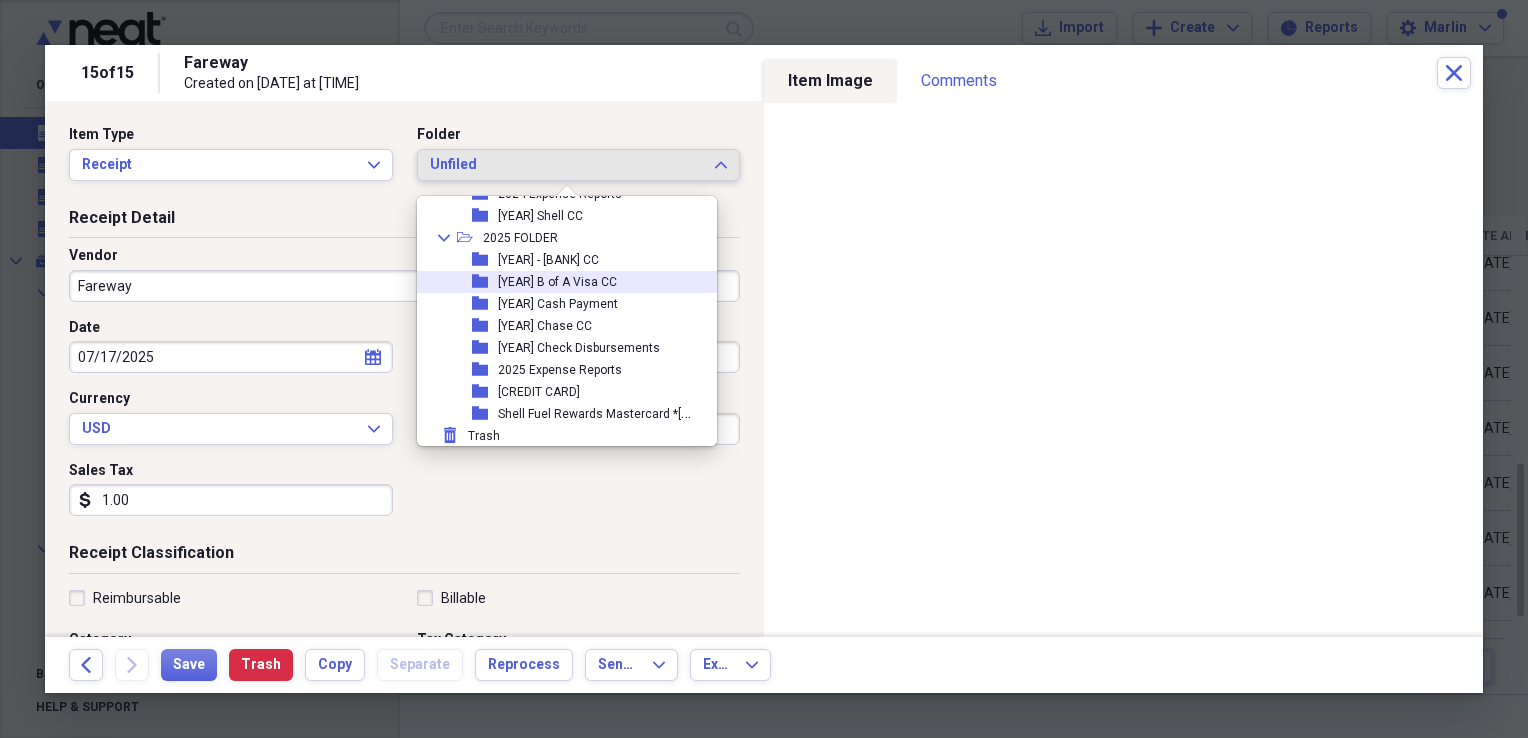 click on "[YEAR] B of A Visa CC" at bounding box center [557, 282] 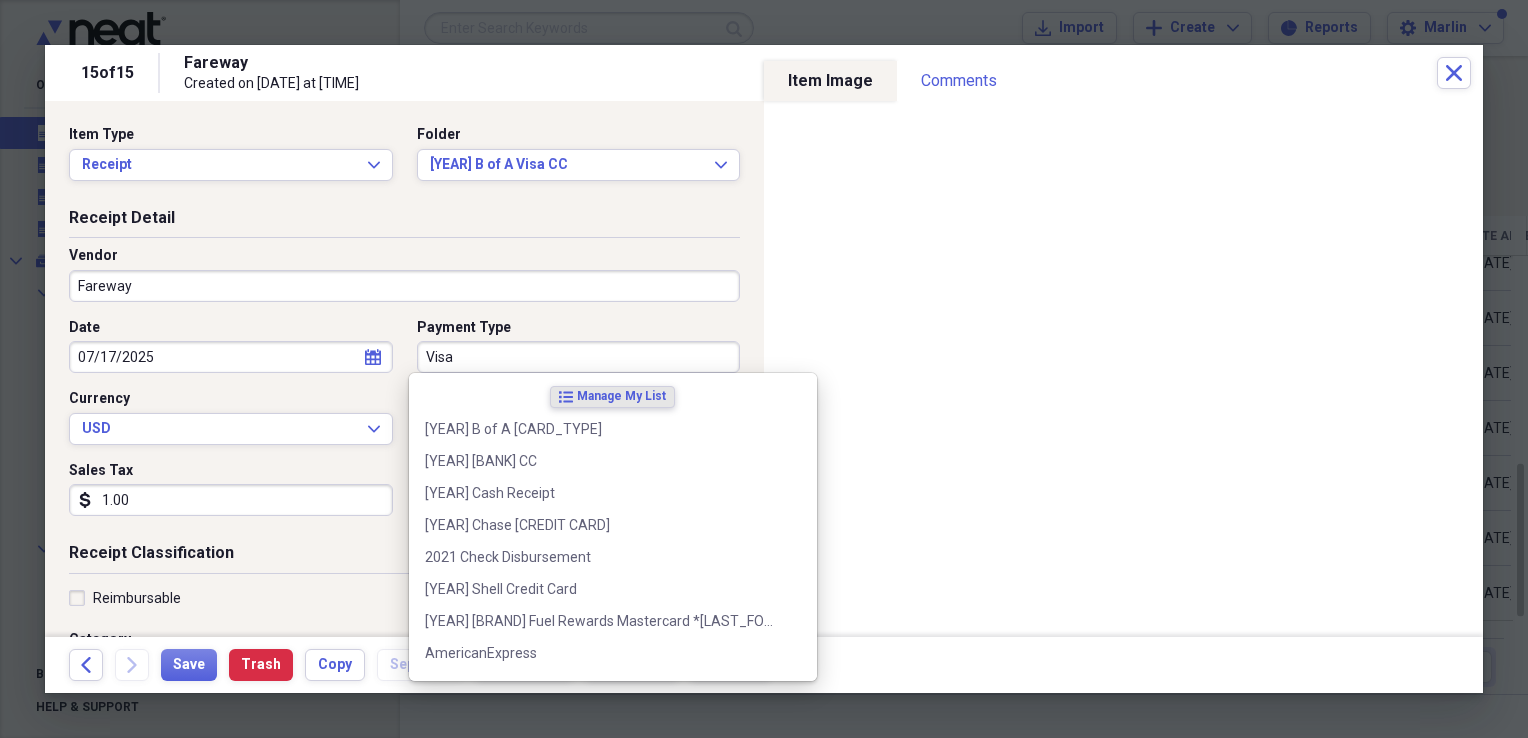 click on "Visa" at bounding box center (579, 357) 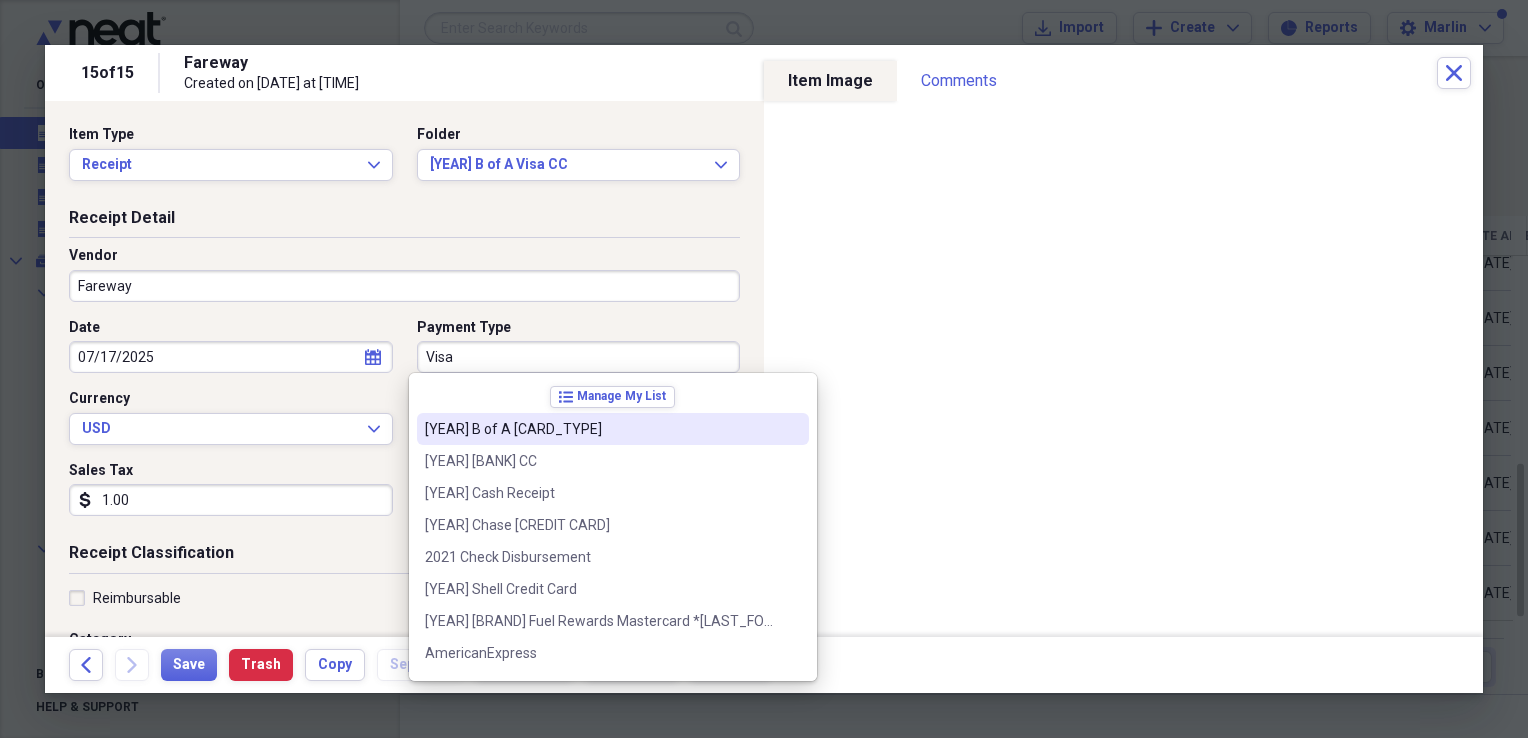 click on "2021 B of A Mastercard" at bounding box center [601, 429] 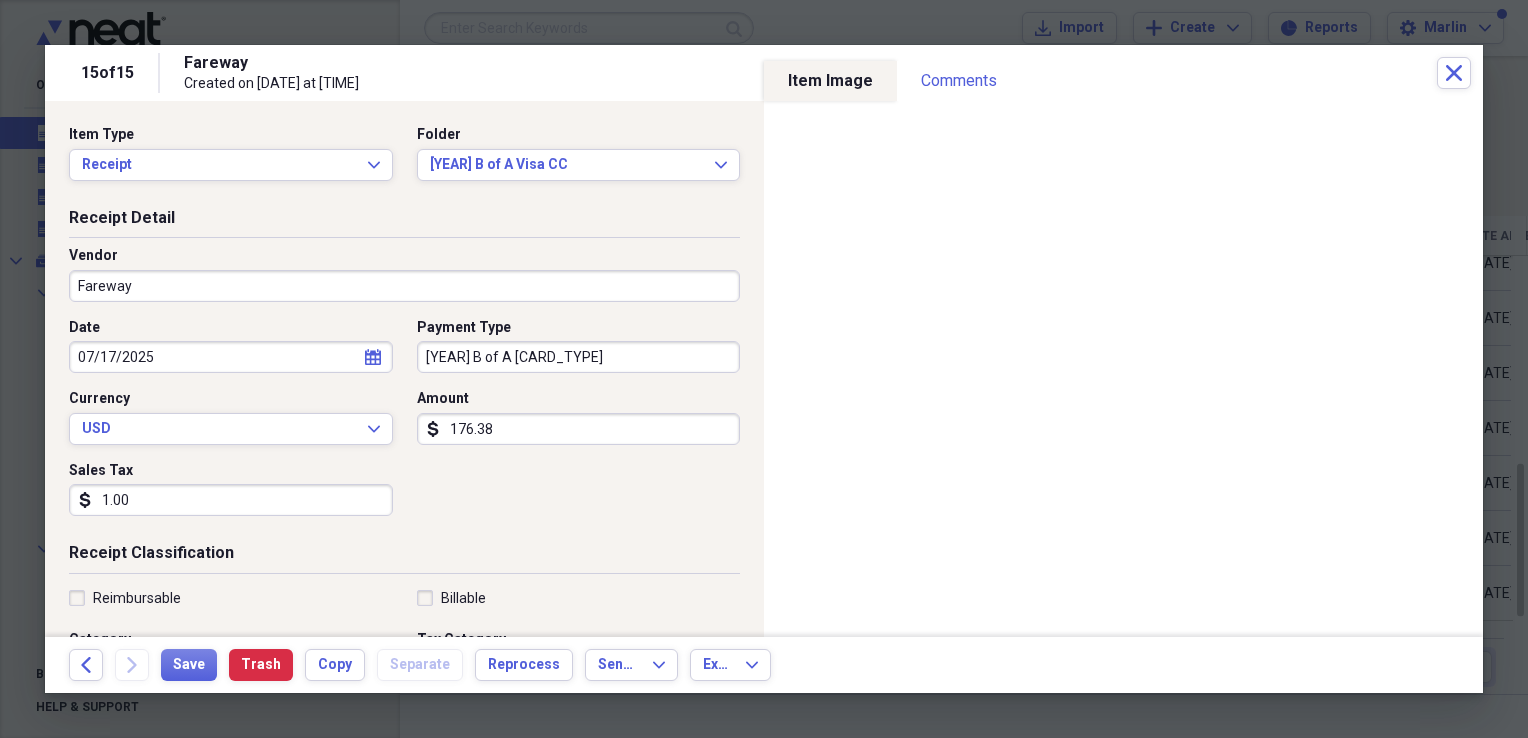 click on "176.38" at bounding box center [579, 429] 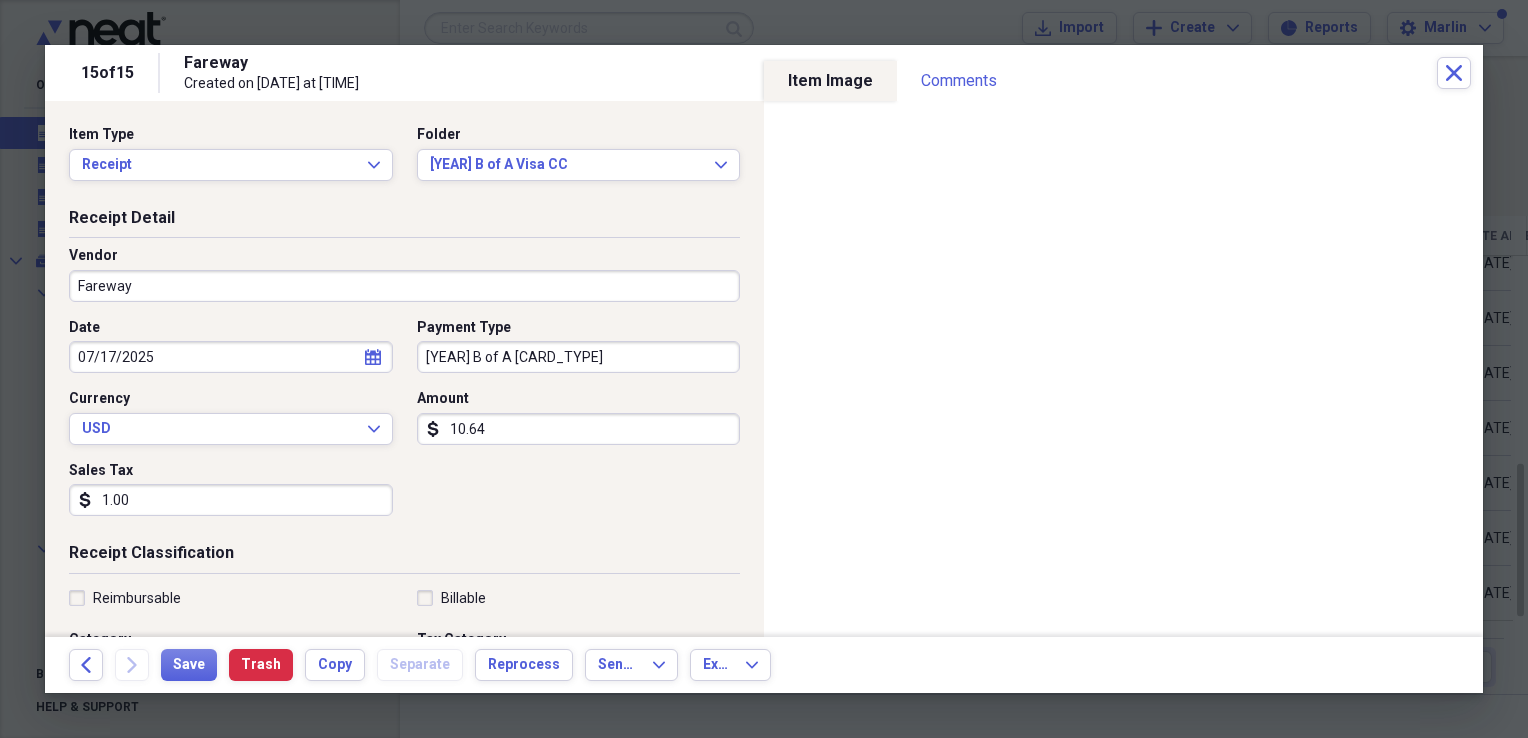 type on "10.64" 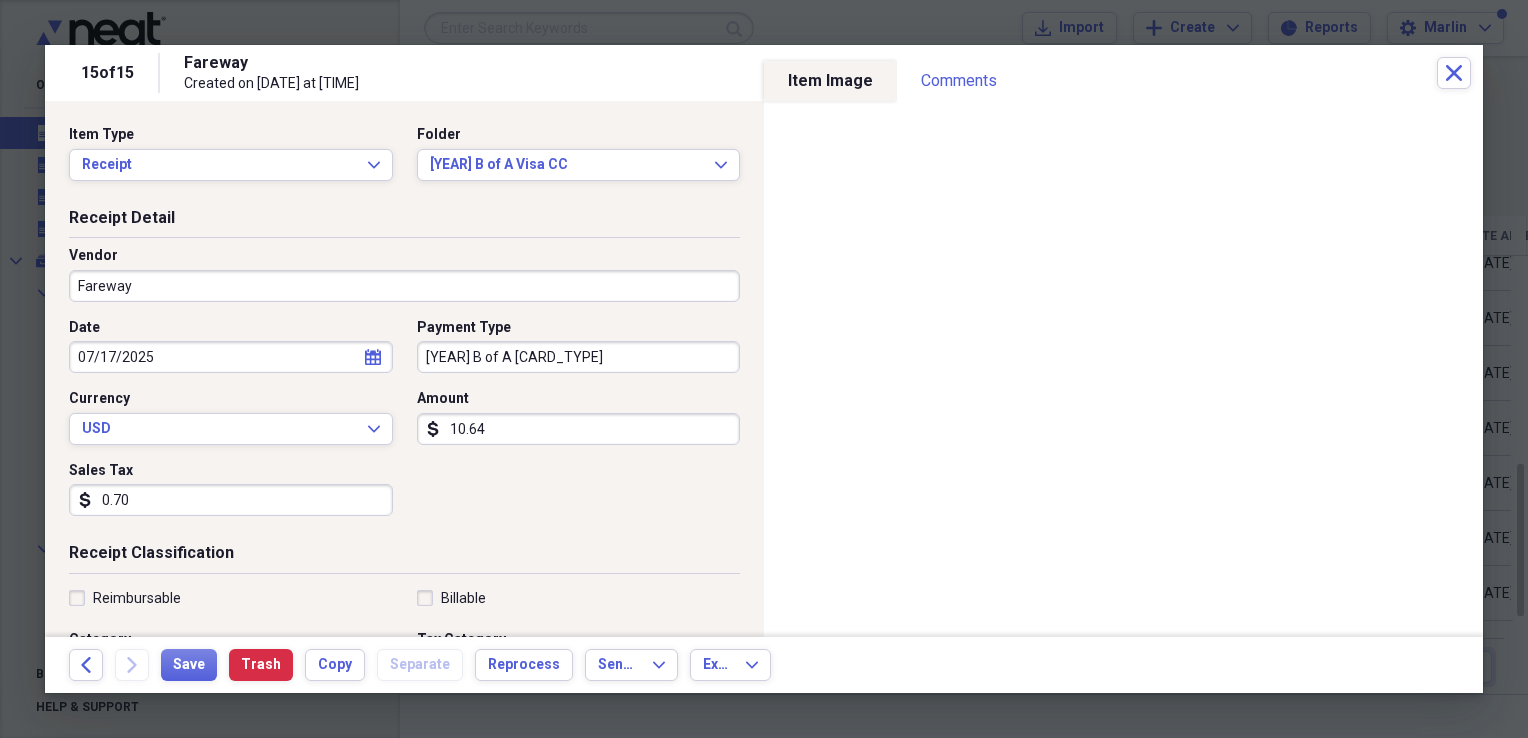 scroll, scrollTop: 200, scrollLeft: 0, axis: vertical 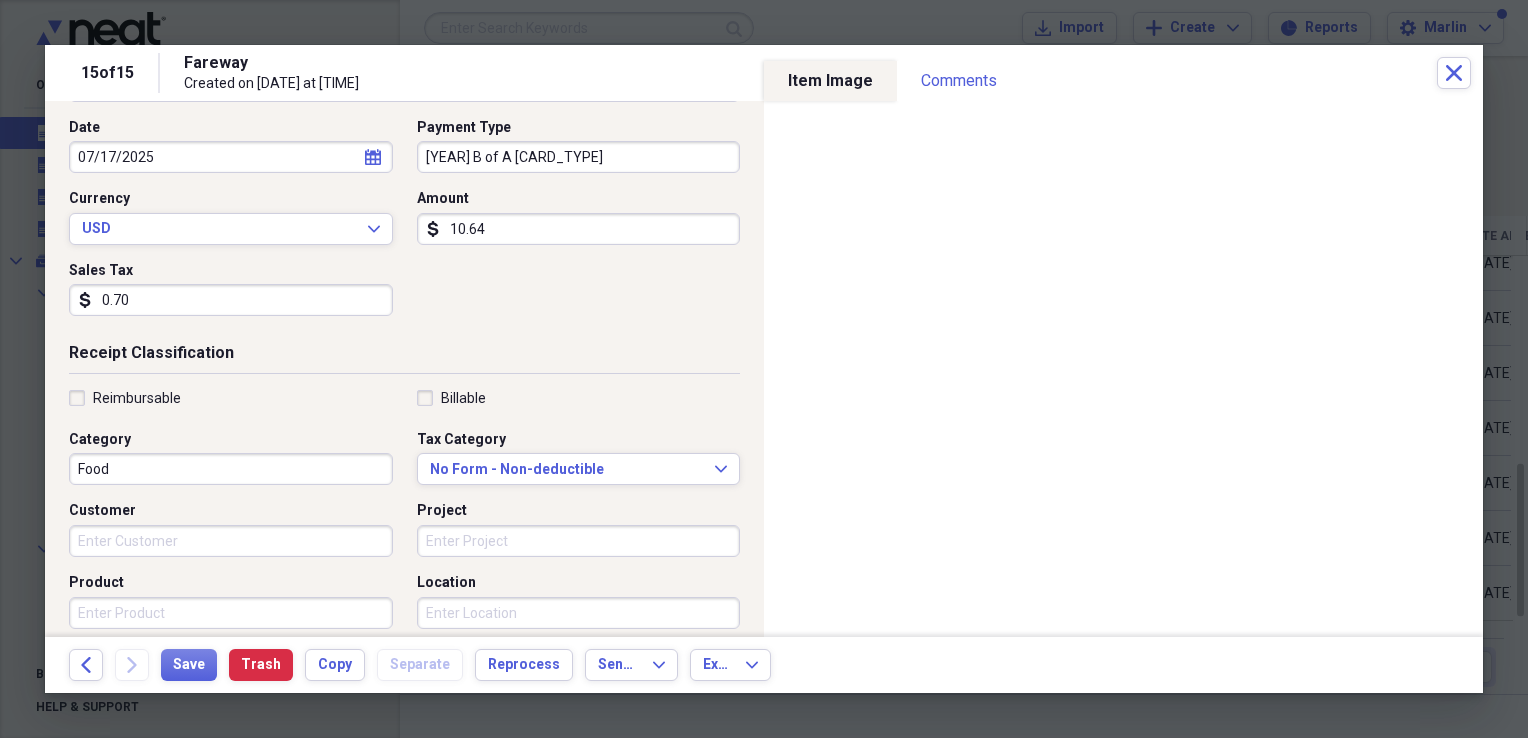 type on "0.70" 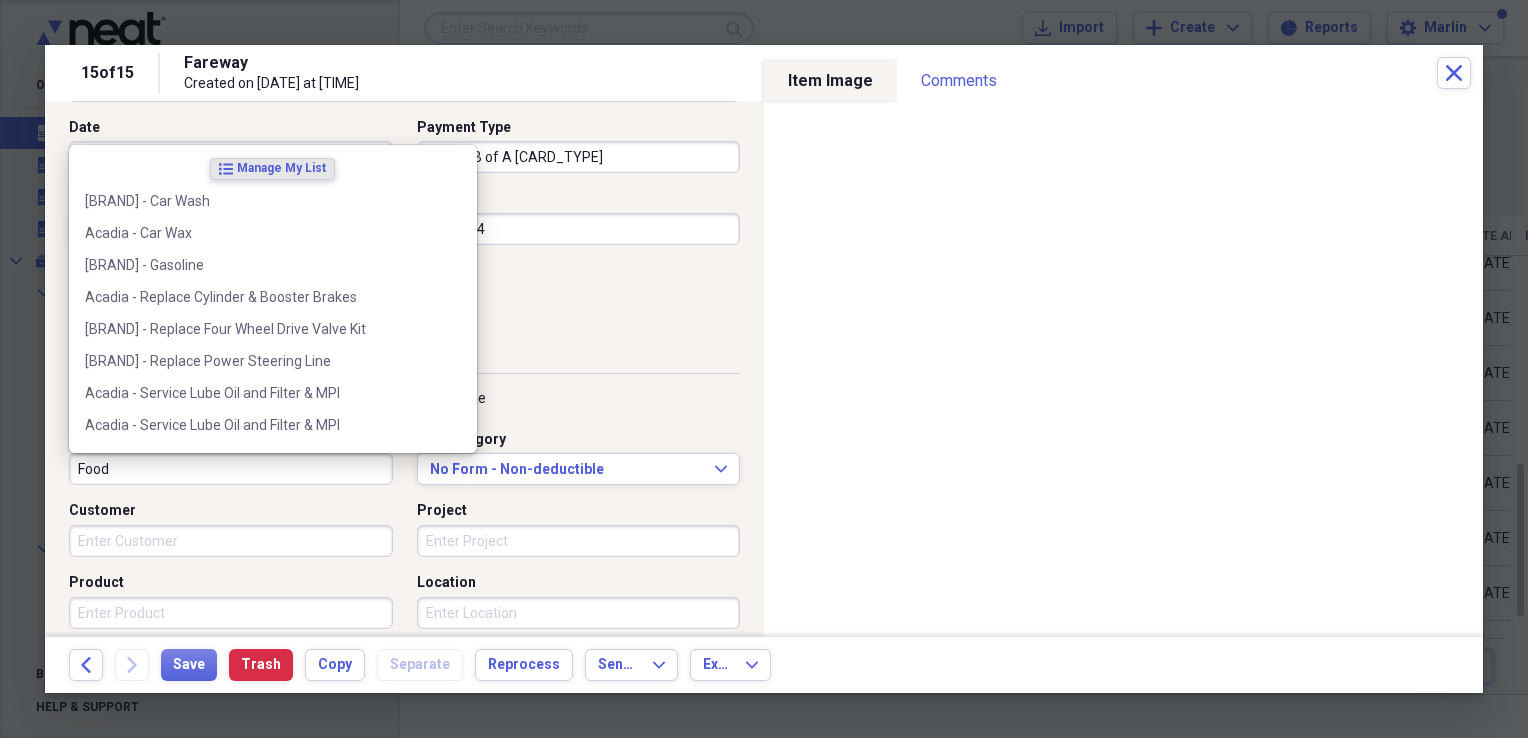 click on "Food" at bounding box center (231, 469) 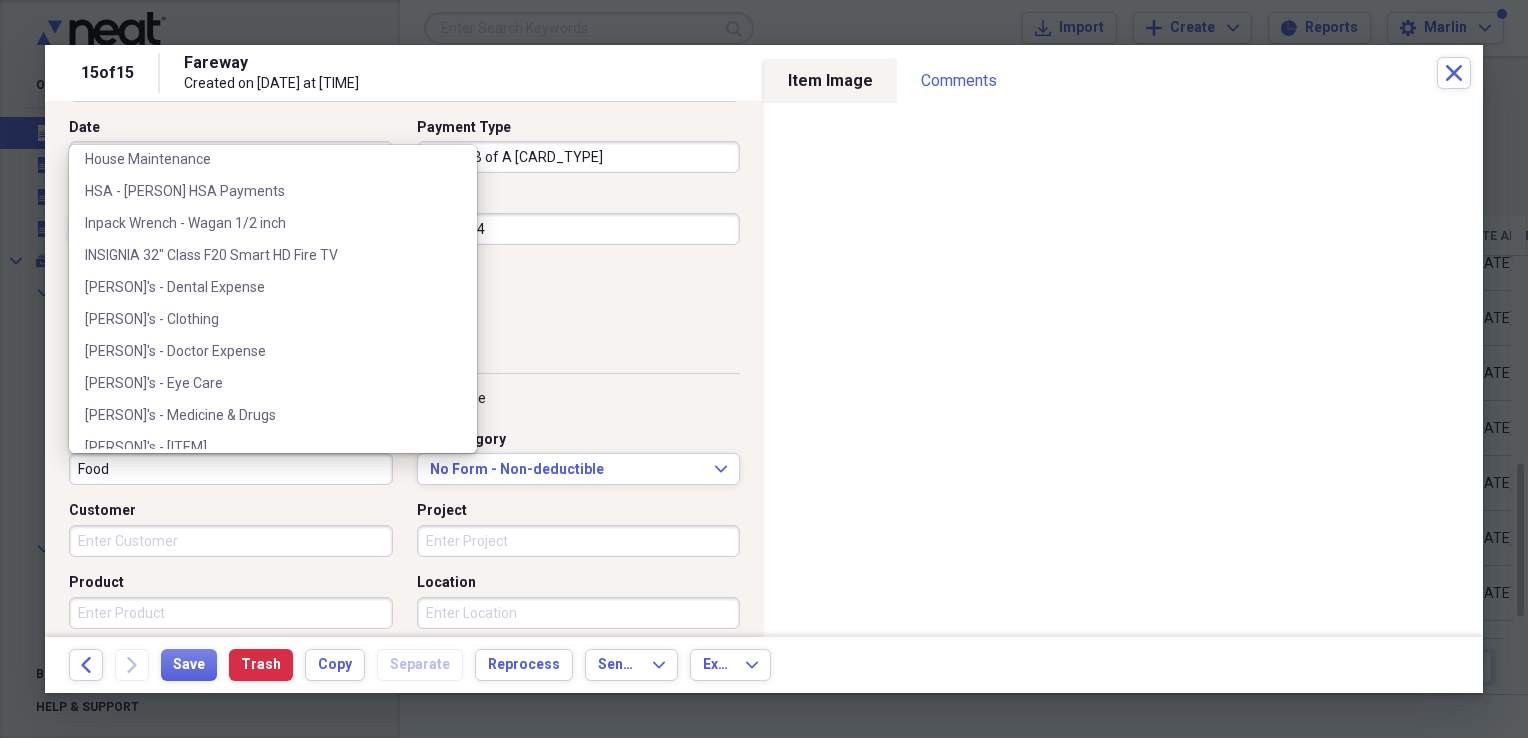 scroll, scrollTop: 4752, scrollLeft: 0, axis: vertical 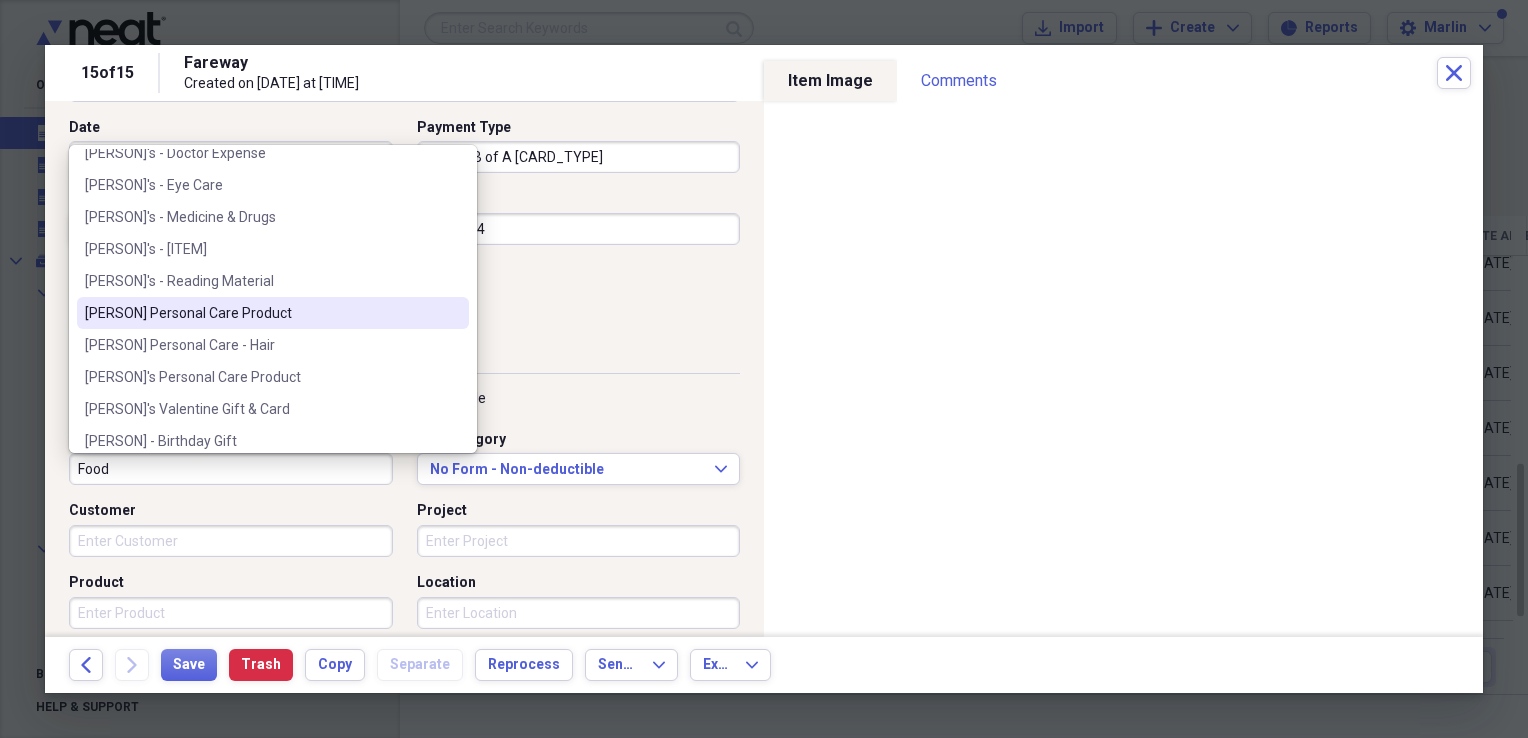 click on "[NAME]'s Personal  Care Product" at bounding box center [261, 313] 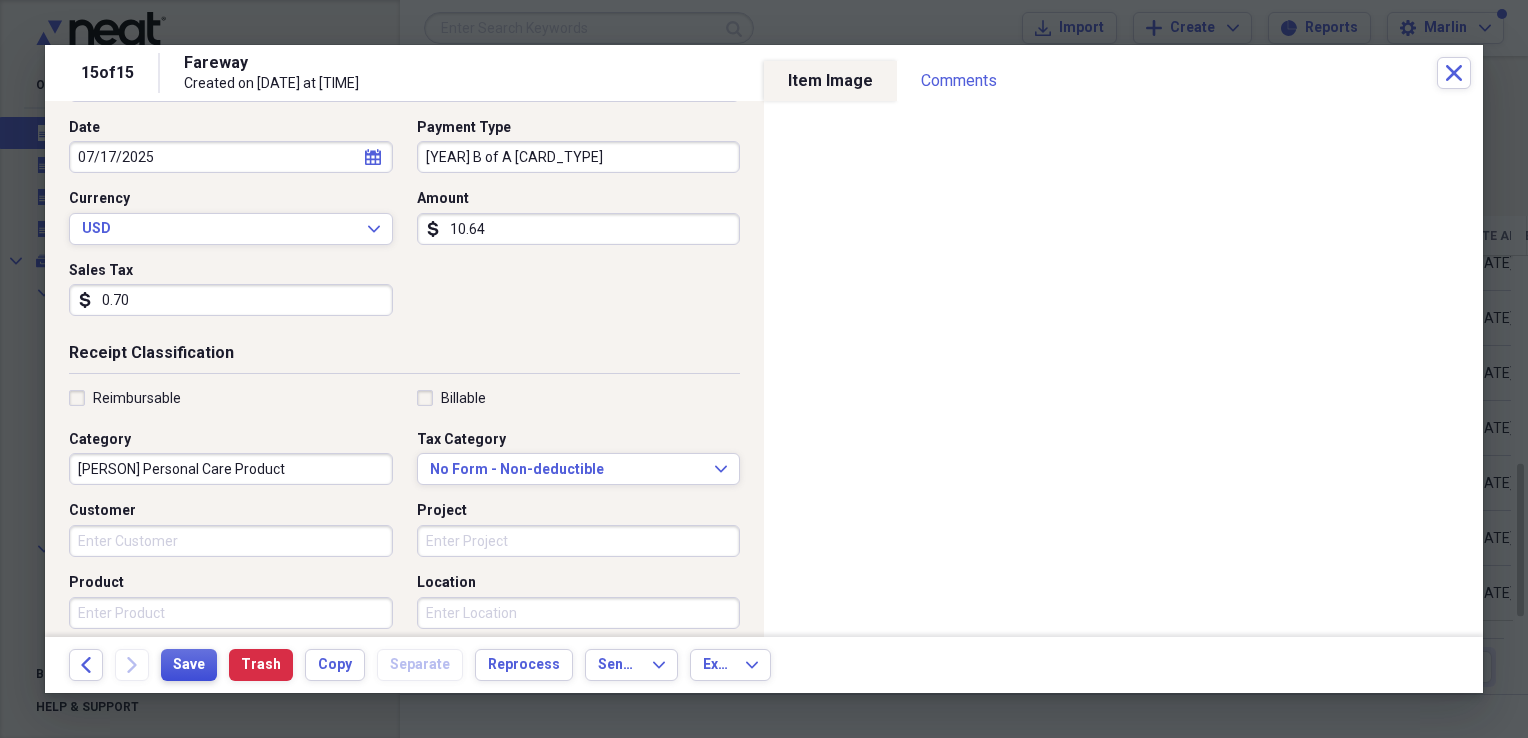 click on "Save" at bounding box center (189, 665) 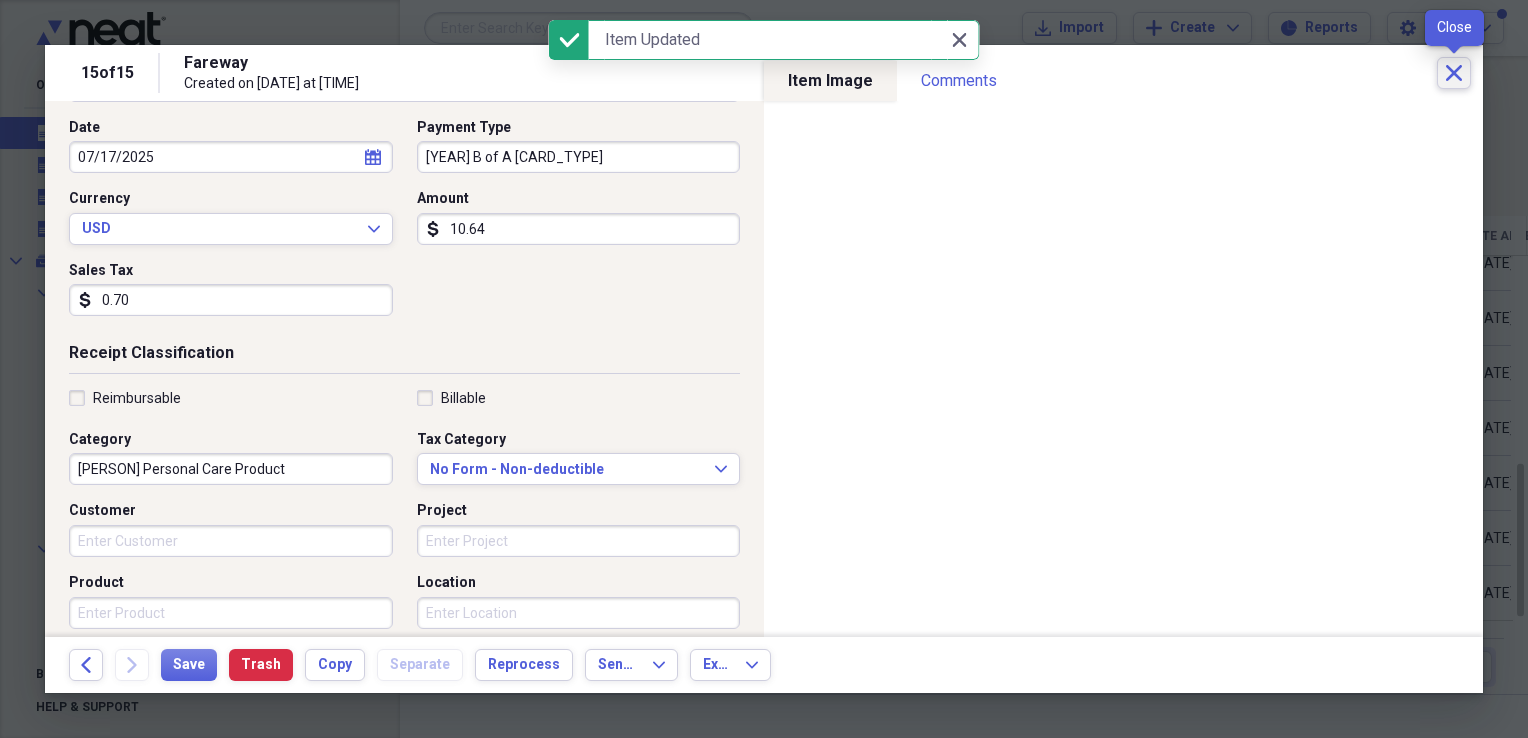 click on "Close" 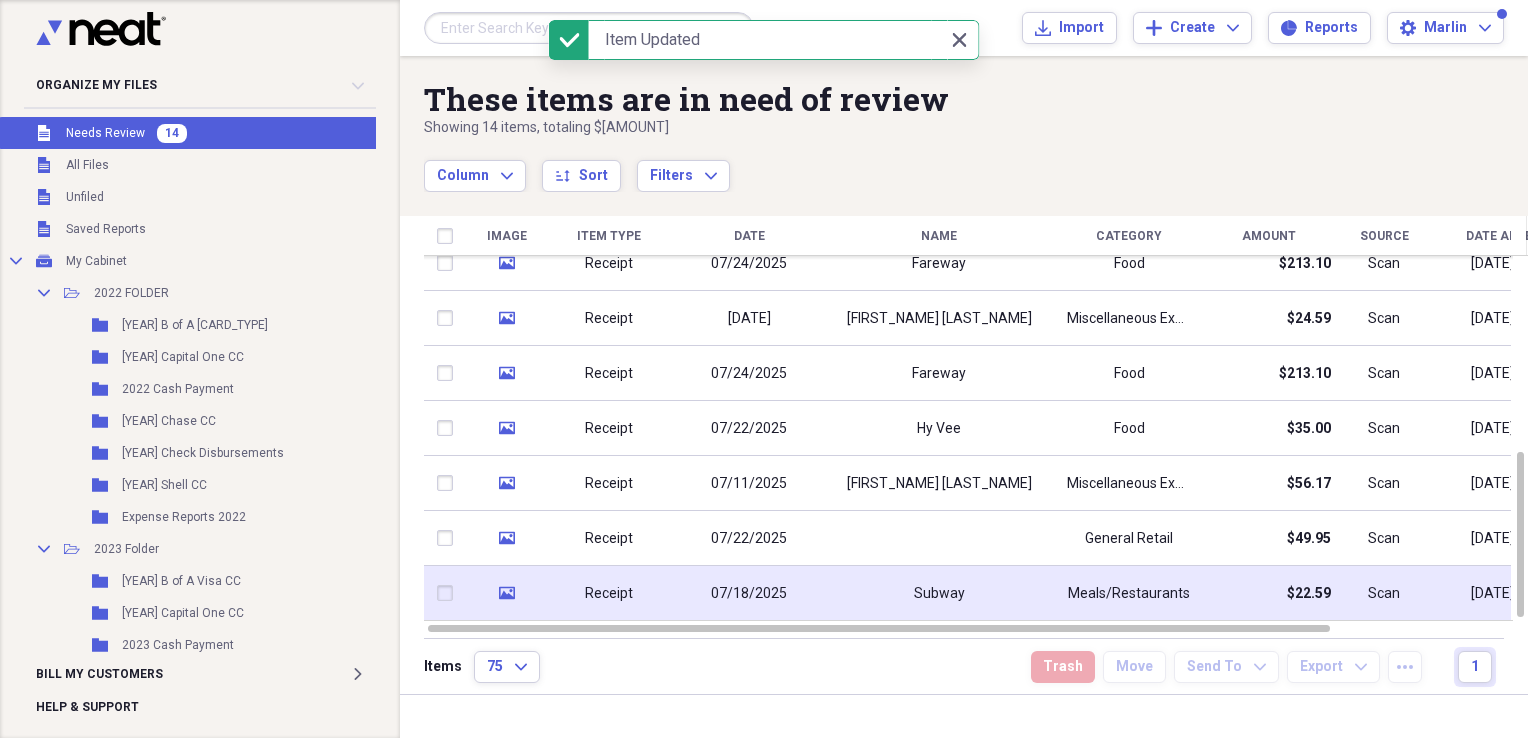 click on "Subway" at bounding box center (939, 594) 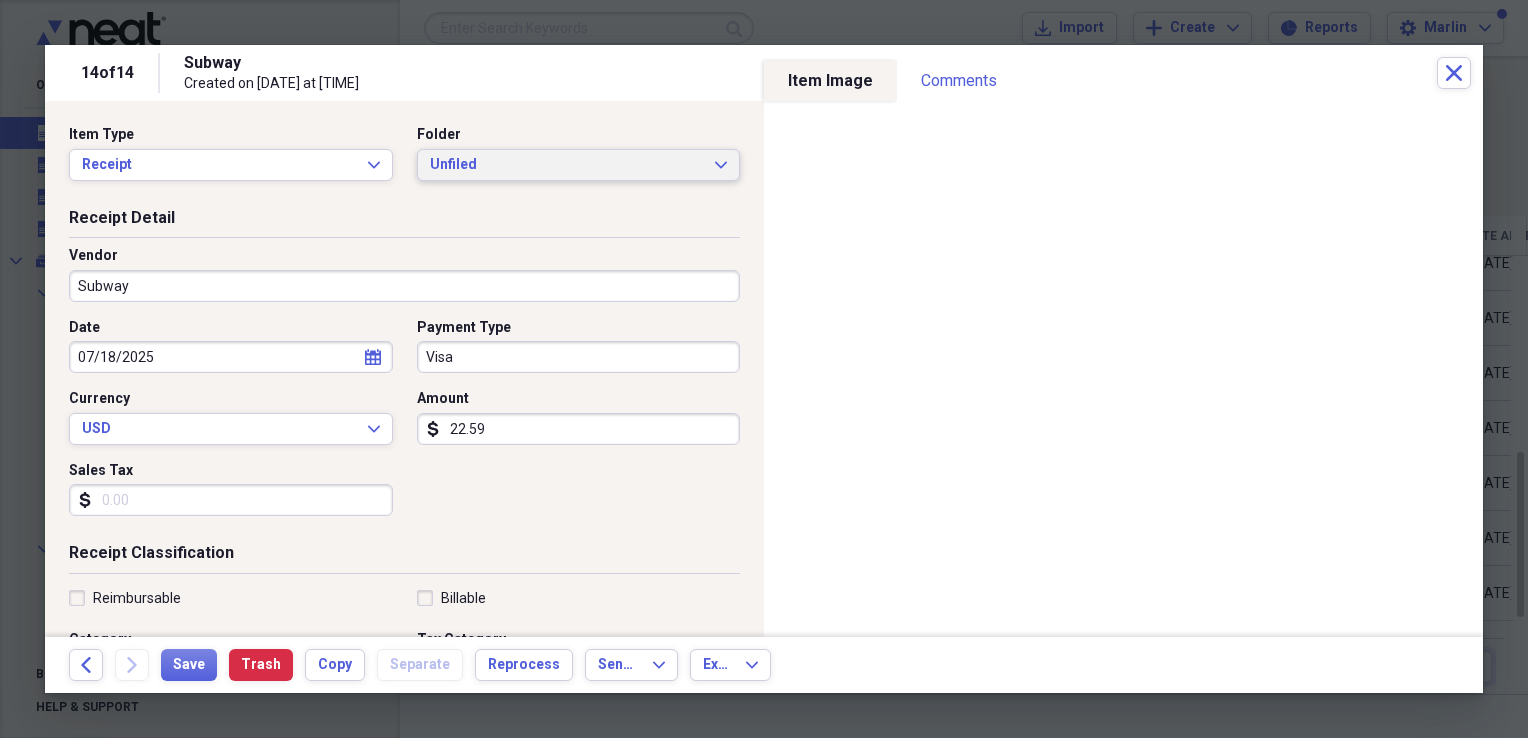 click on "Unfiled Expand" at bounding box center (579, 165) 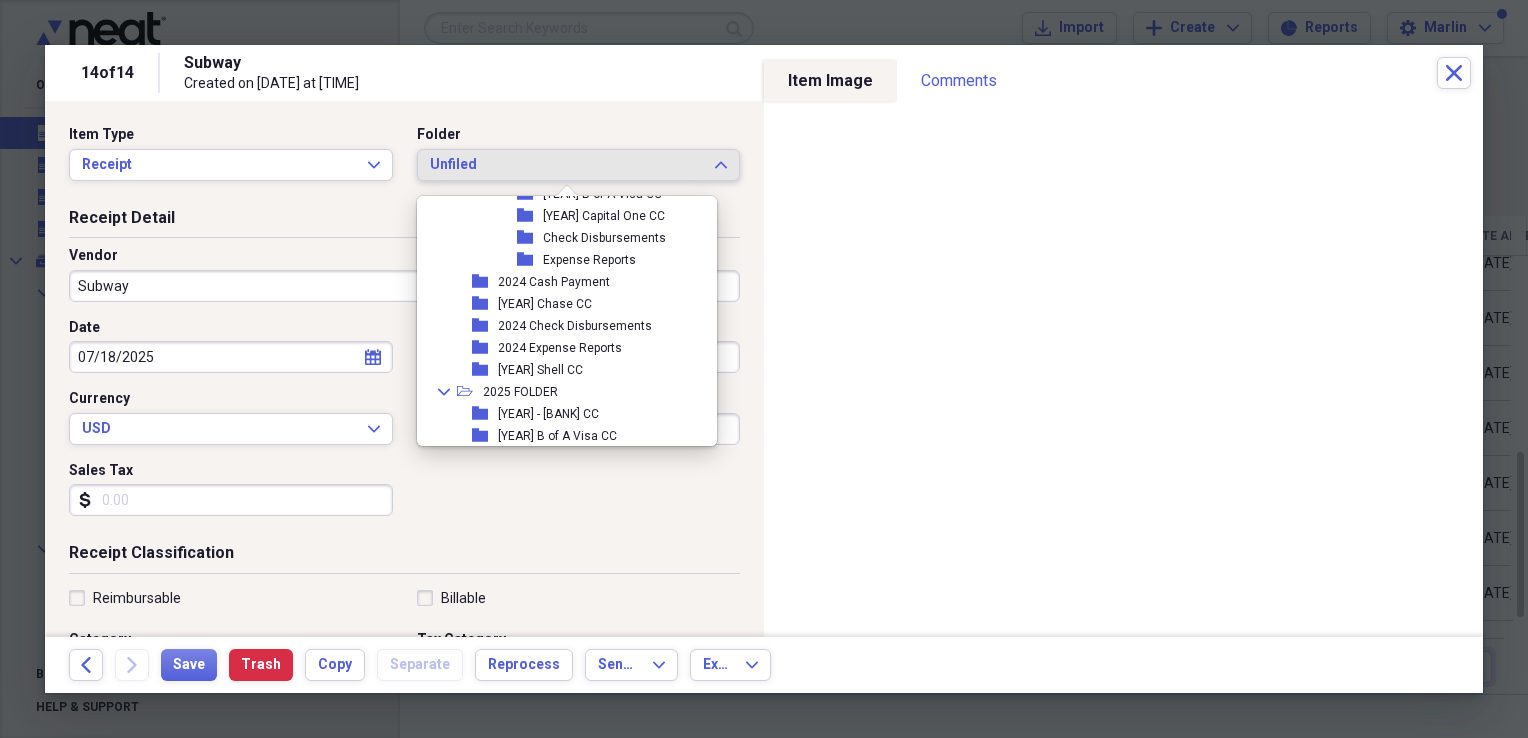 scroll, scrollTop: 754, scrollLeft: 0, axis: vertical 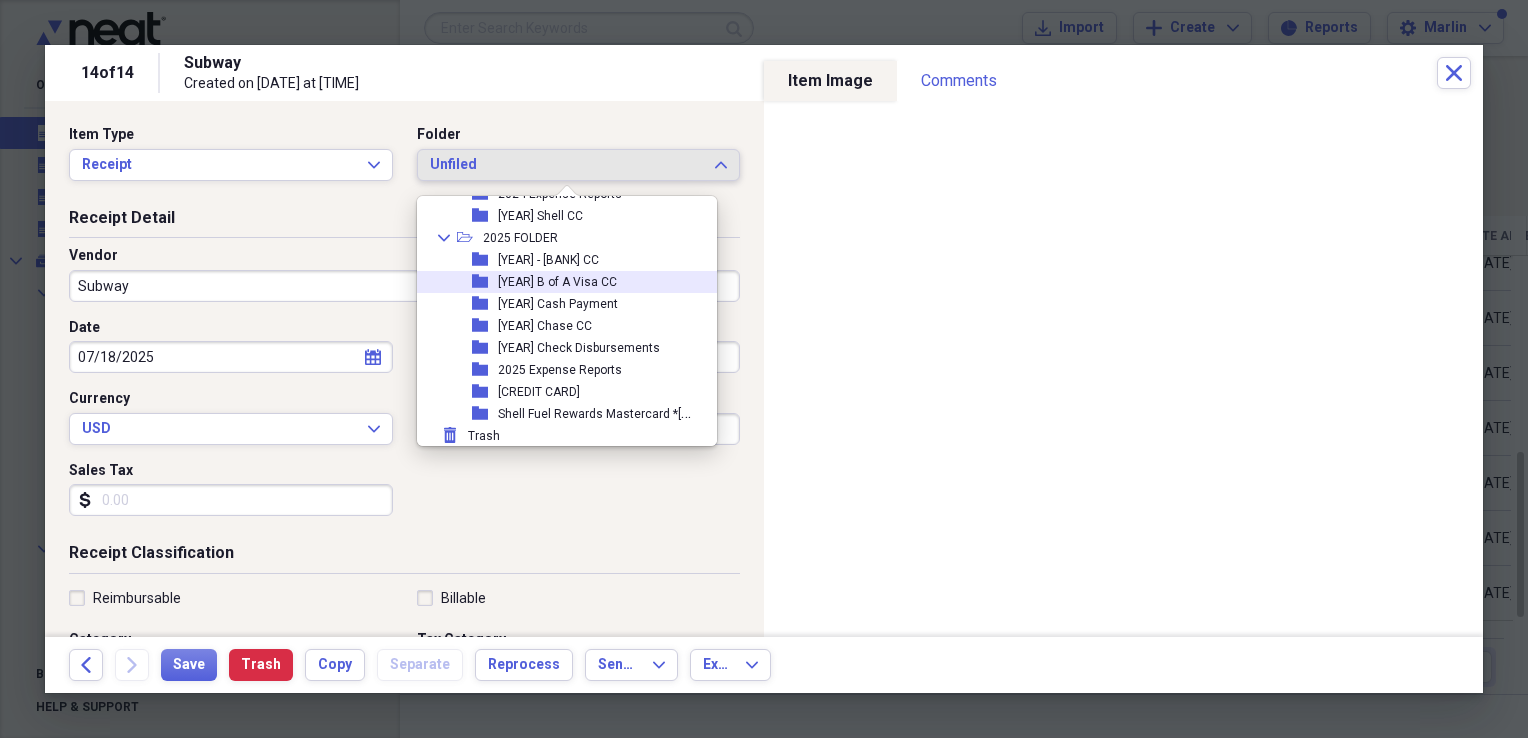 click on "[YEAR] B of A Visa CC" at bounding box center (557, 282) 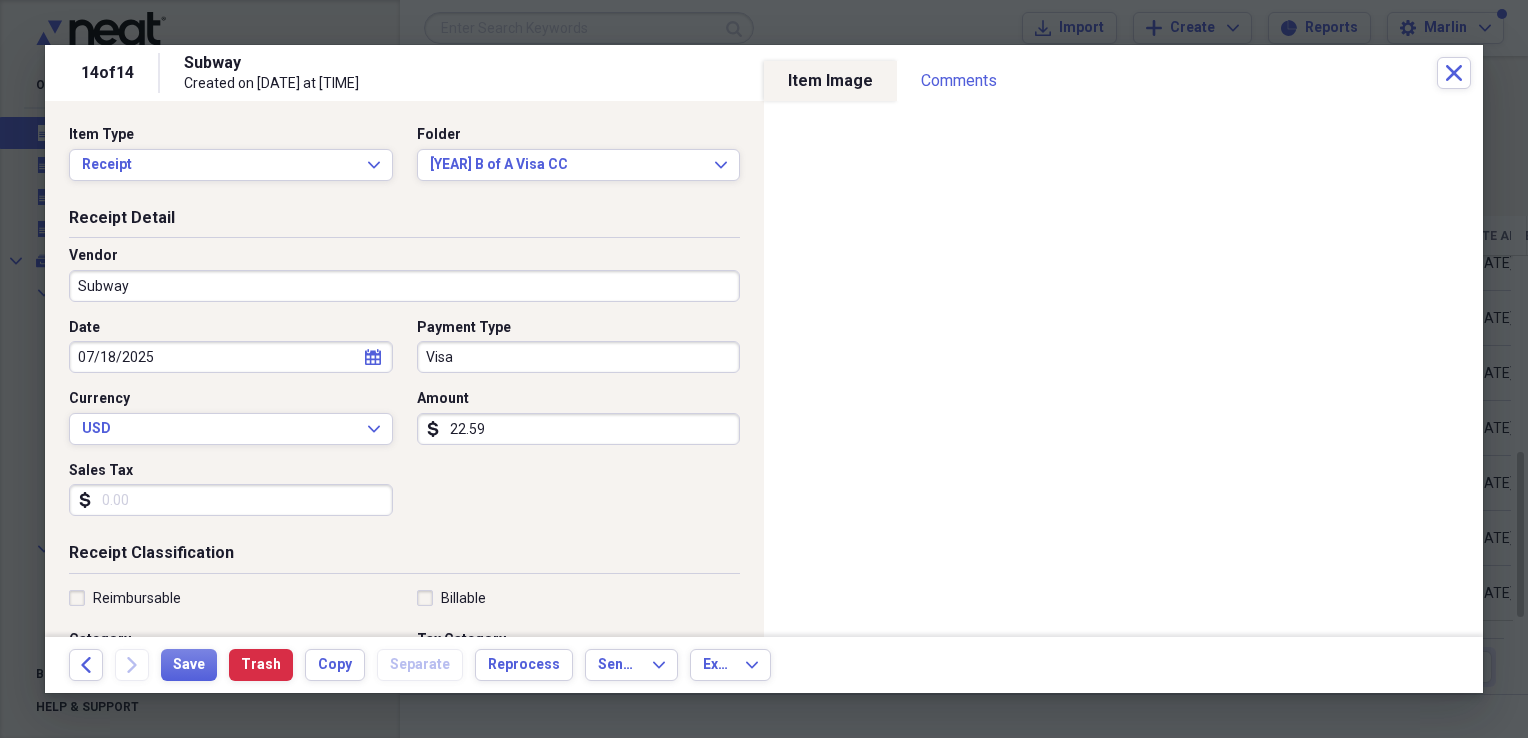 click on "Visa" at bounding box center (579, 357) 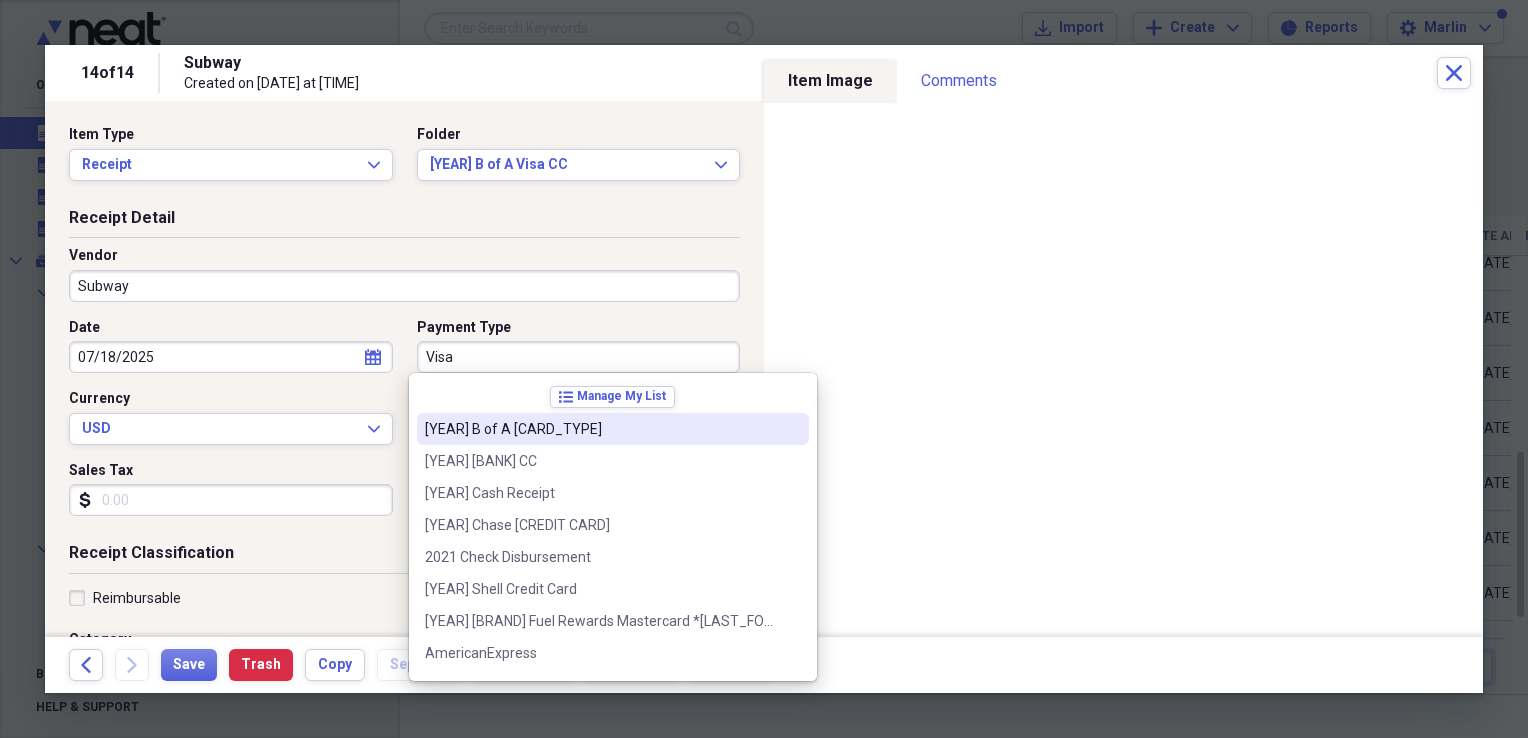click on "2021 B of A Mastercard" at bounding box center [601, 429] 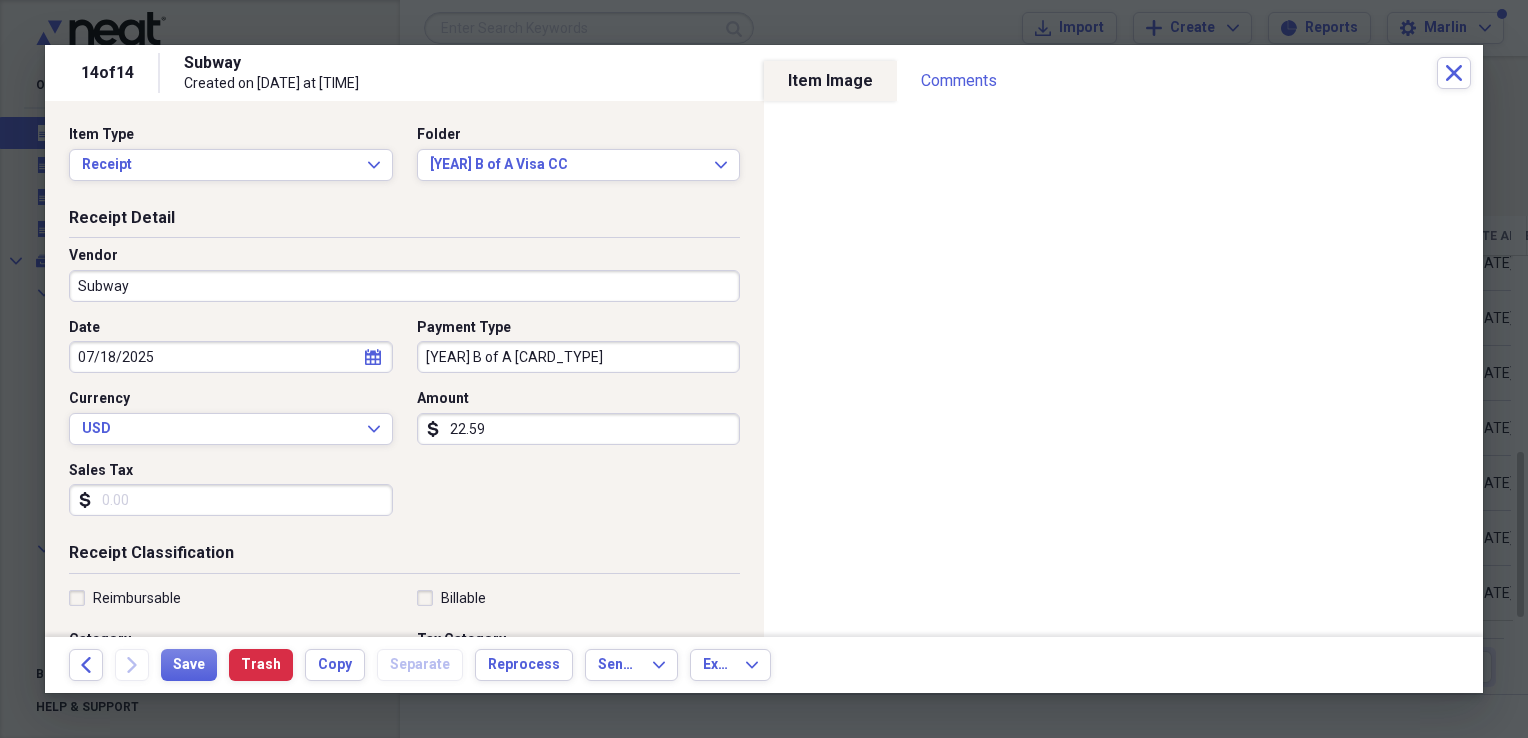 click on "Sales Tax" at bounding box center (231, 500) 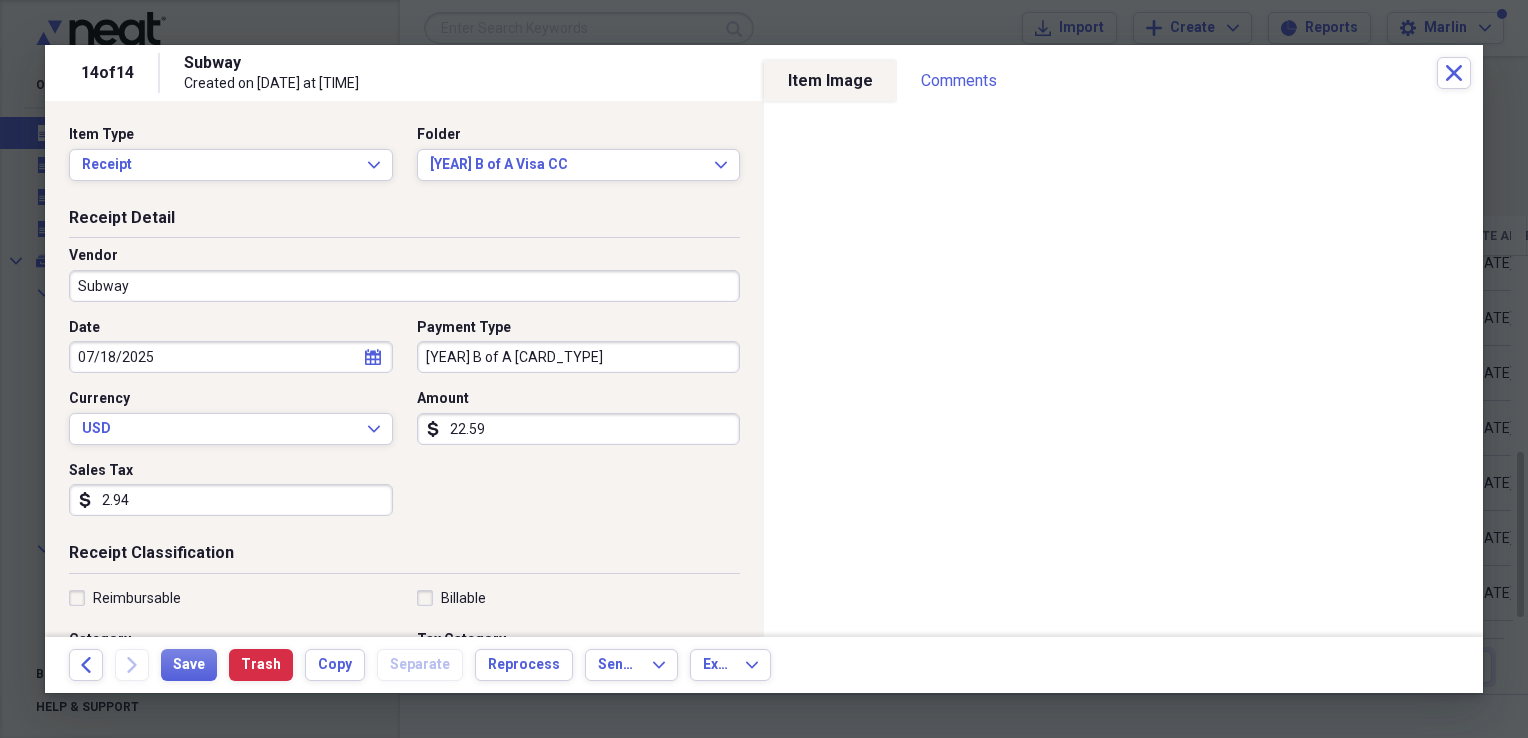 scroll, scrollTop: 300, scrollLeft: 0, axis: vertical 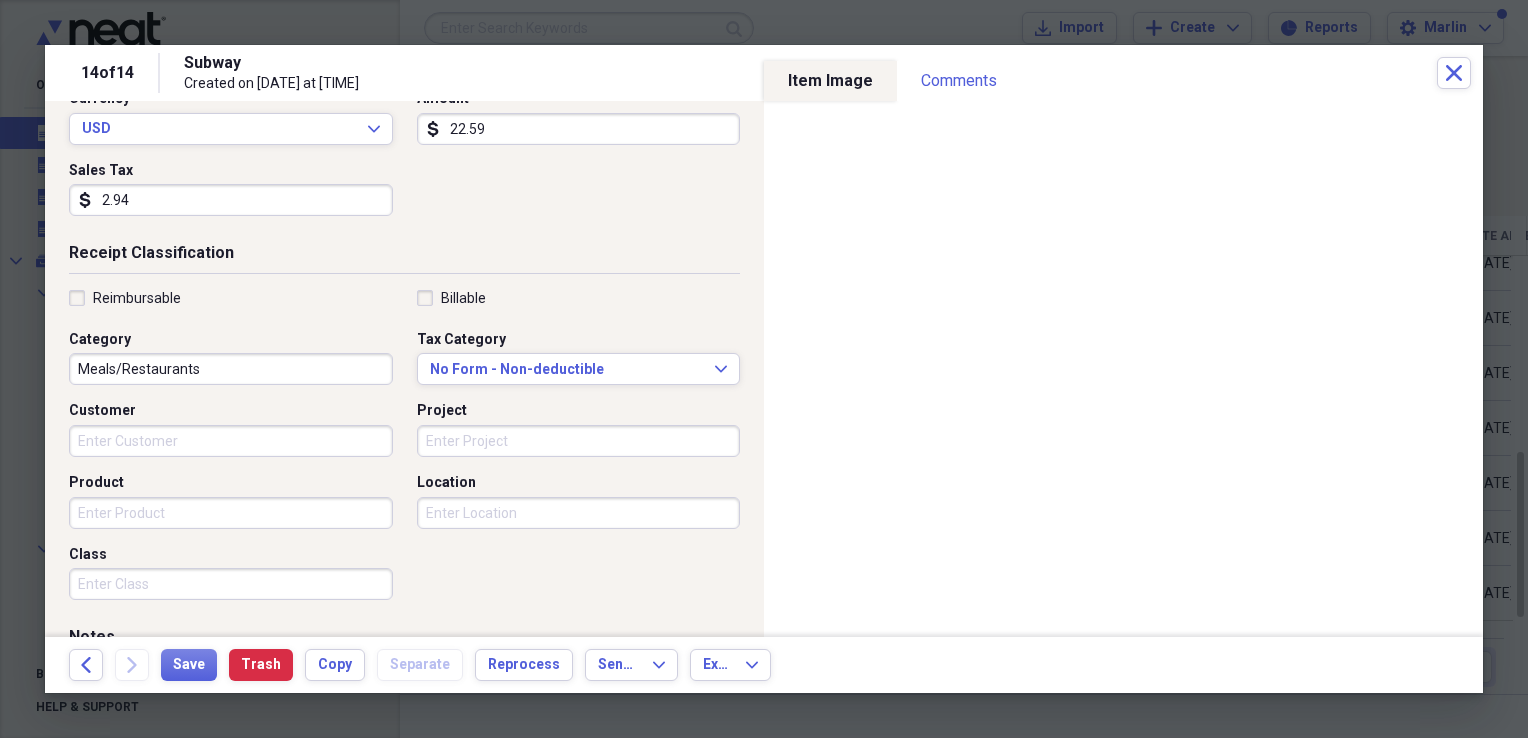 type on "2.94" 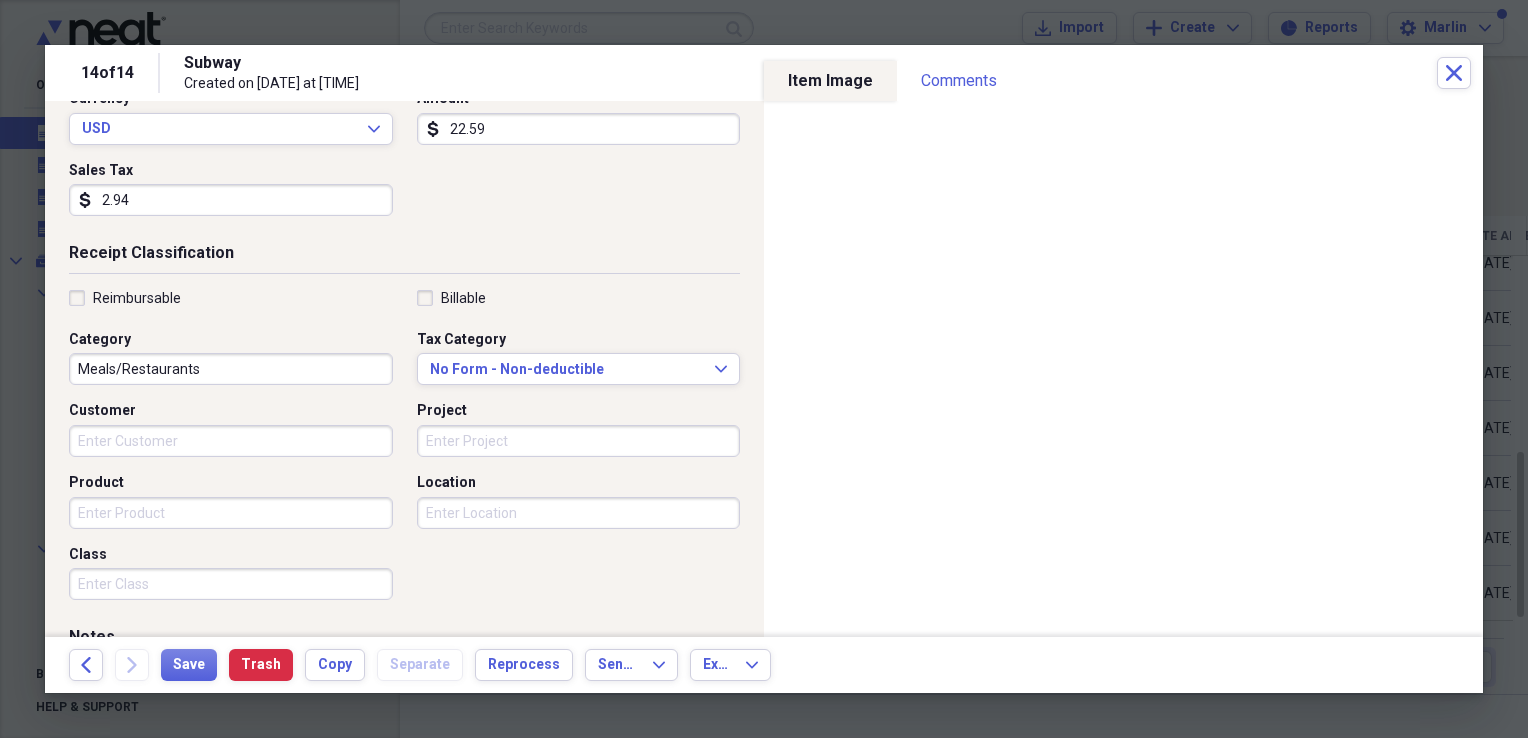 scroll, scrollTop: 0, scrollLeft: 0, axis: both 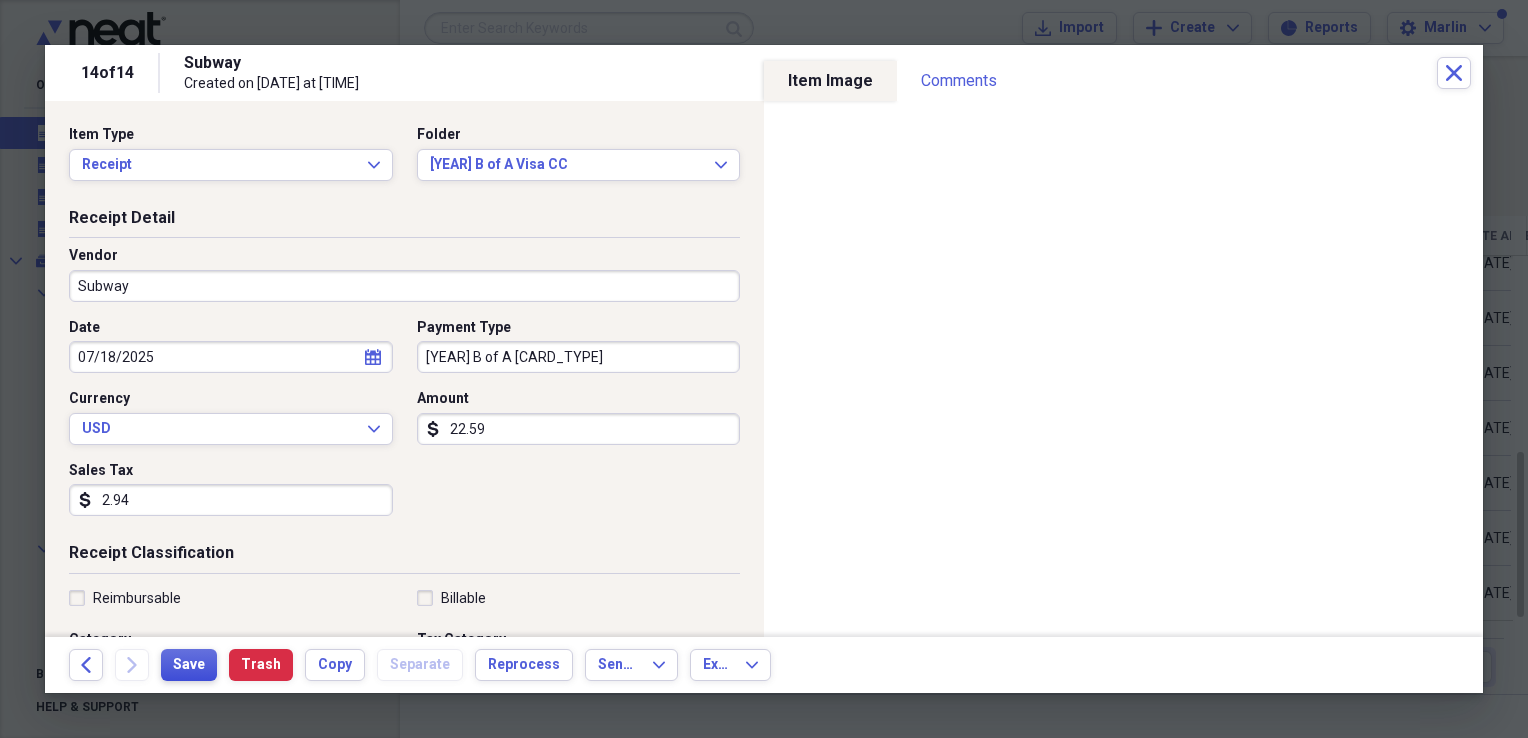 click on "Save" at bounding box center [189, 665] 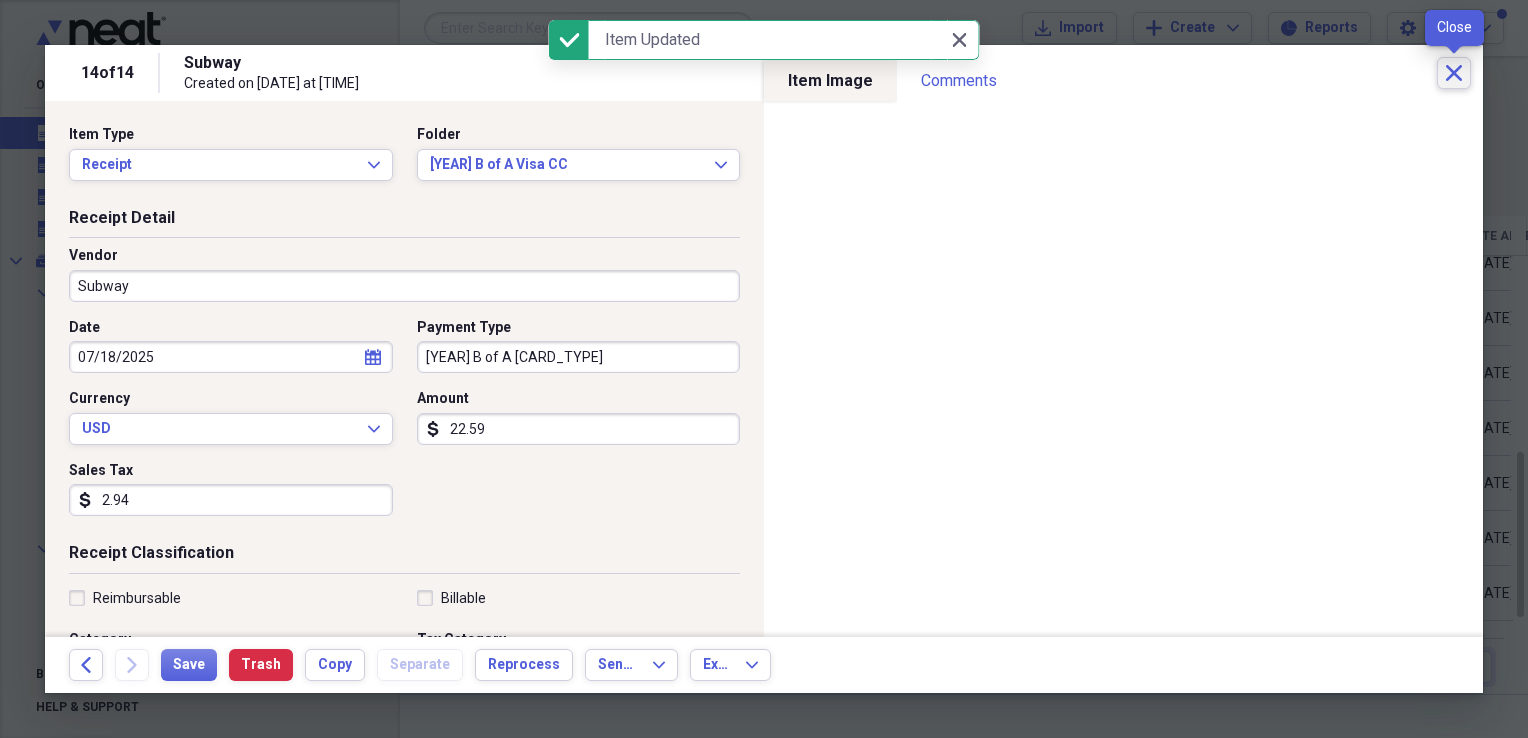 click on "Close" 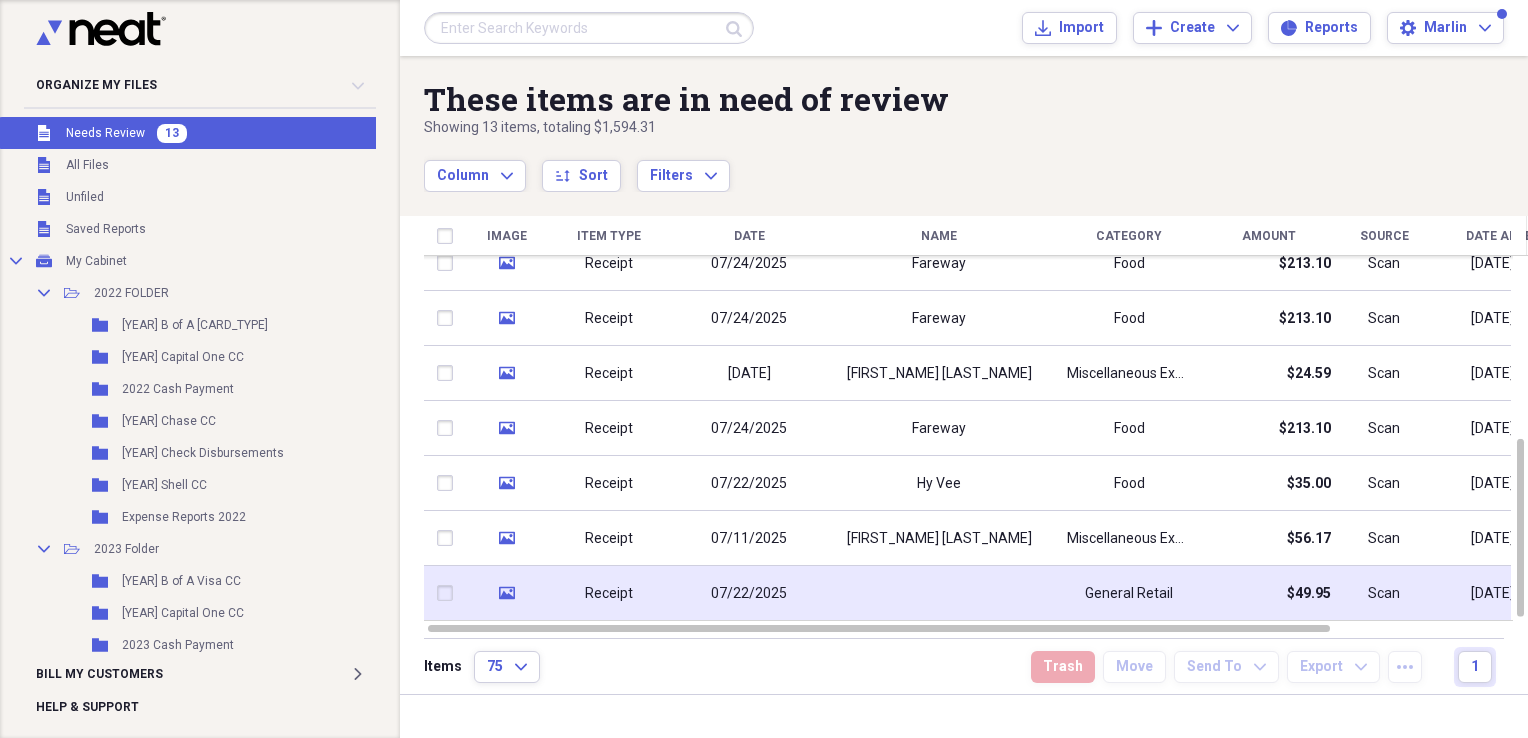 click on "General Retail" at bounding box center (1129, 594) 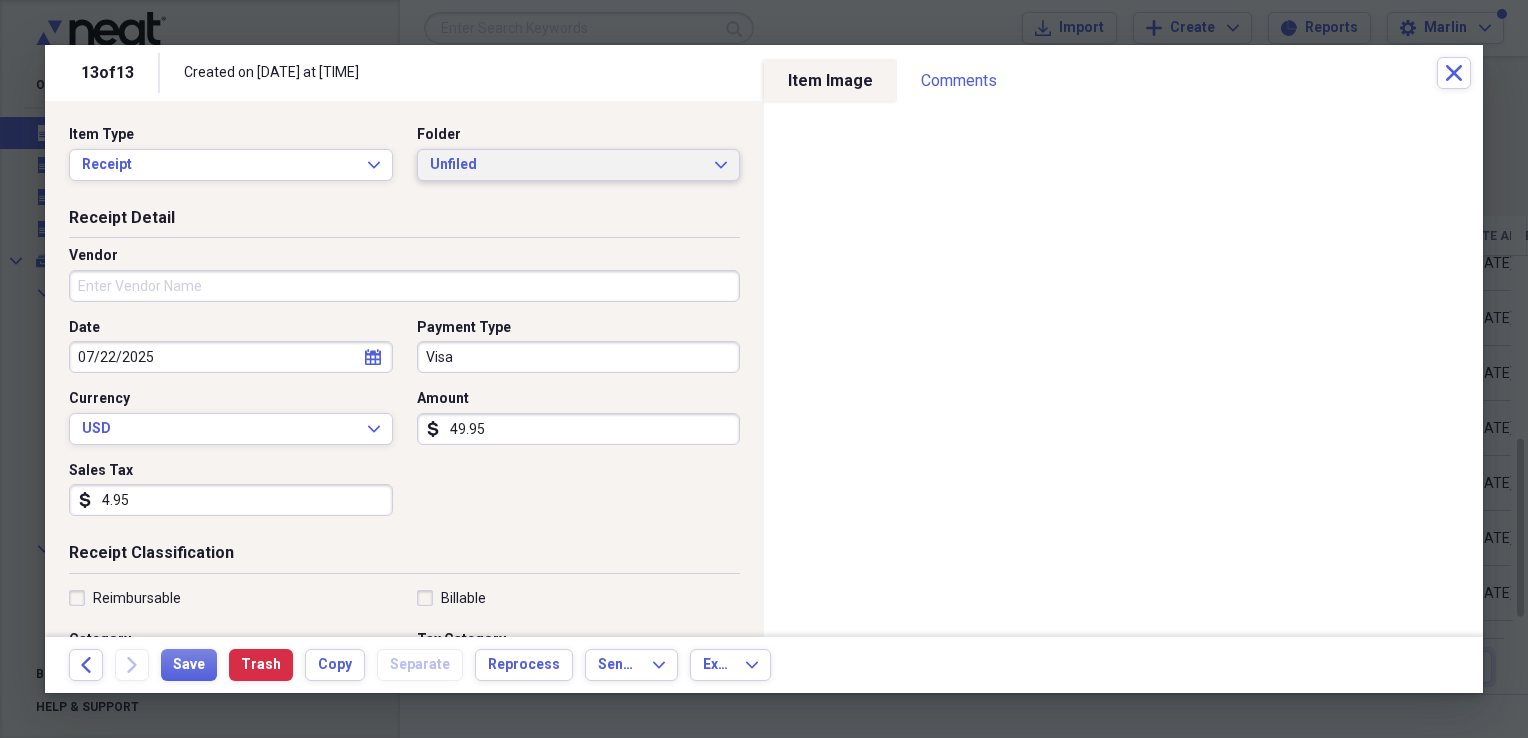click on "Expand" 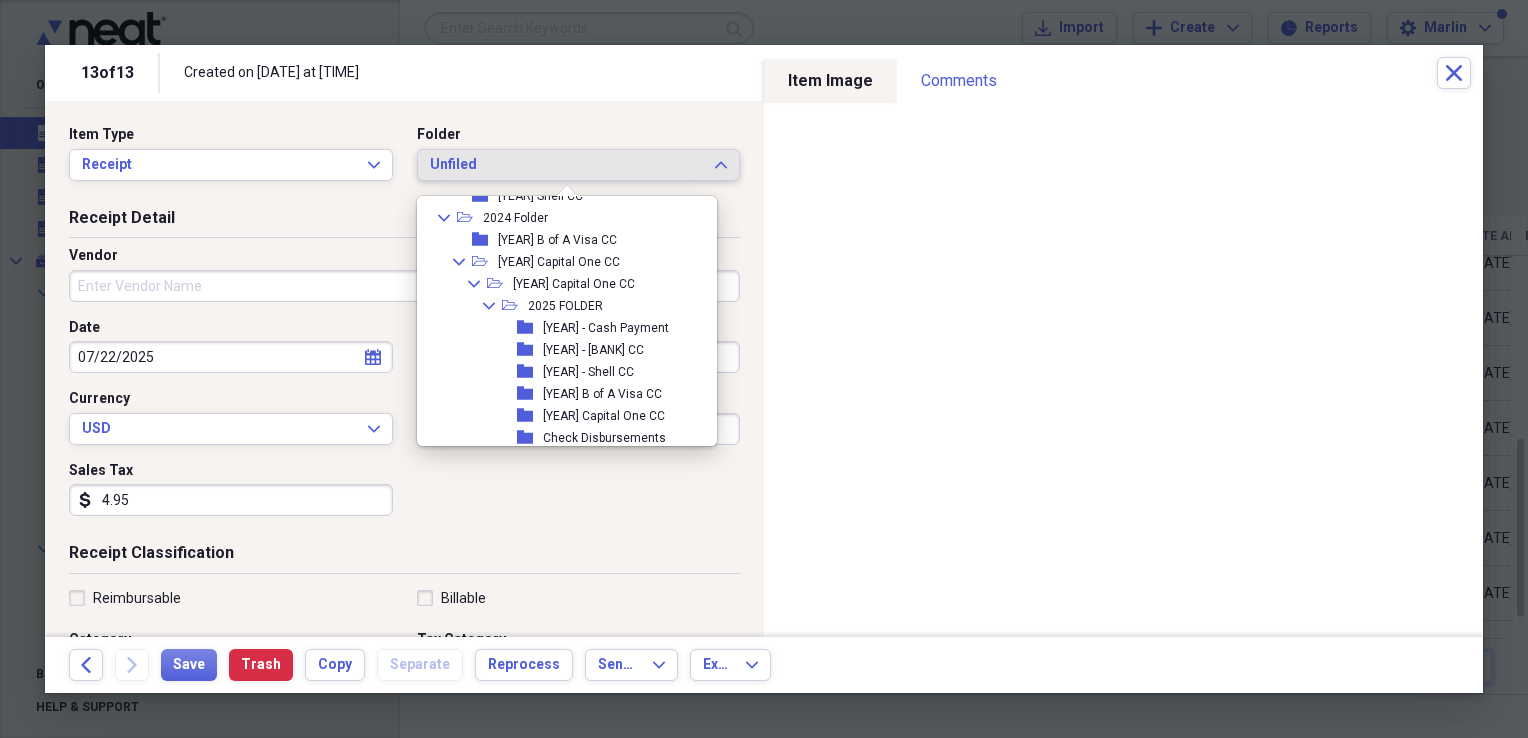 scroll, scrollTop: 754, scrollLeft: 0, axis: vertical 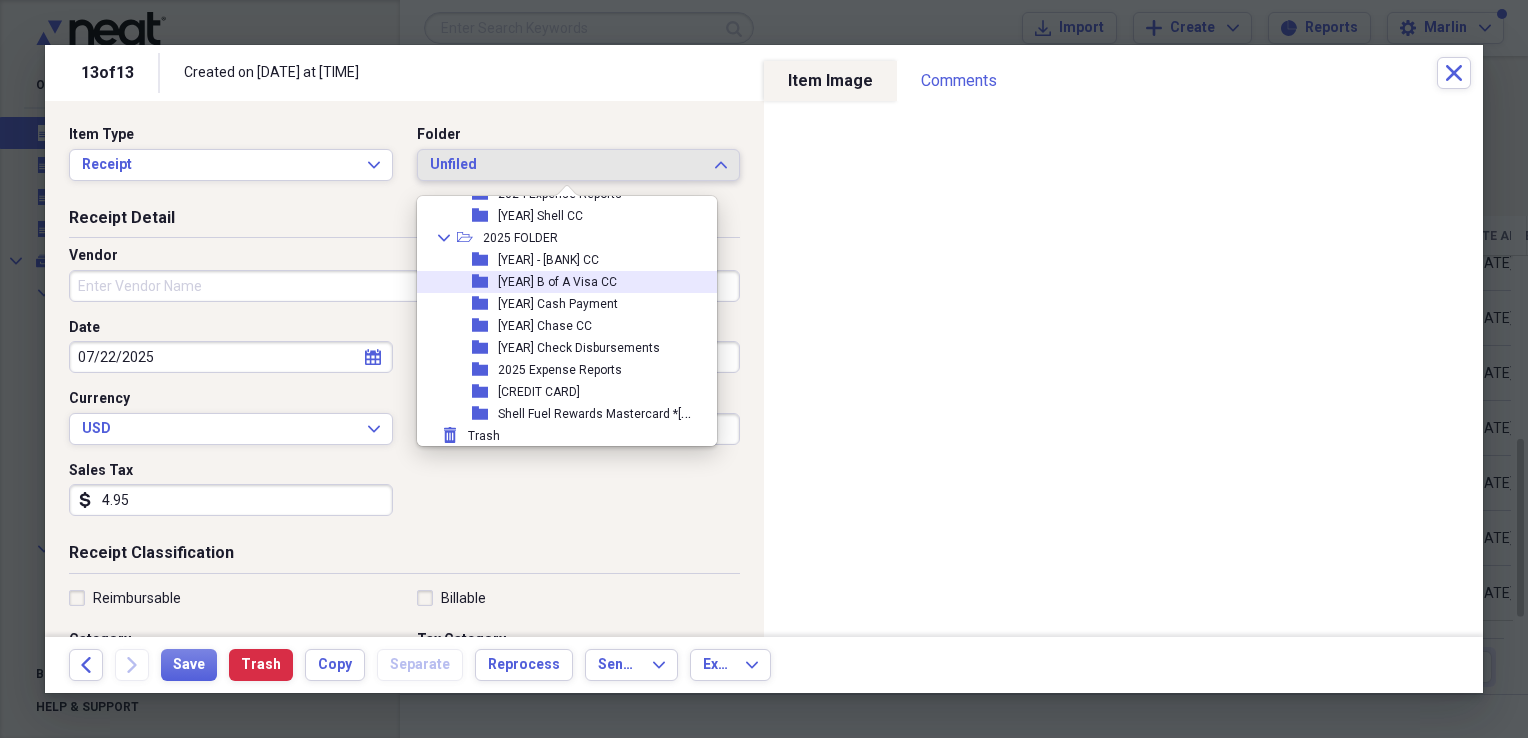 click on "folder 2025 B of A Visa CC" at bounding box center [559, 282] 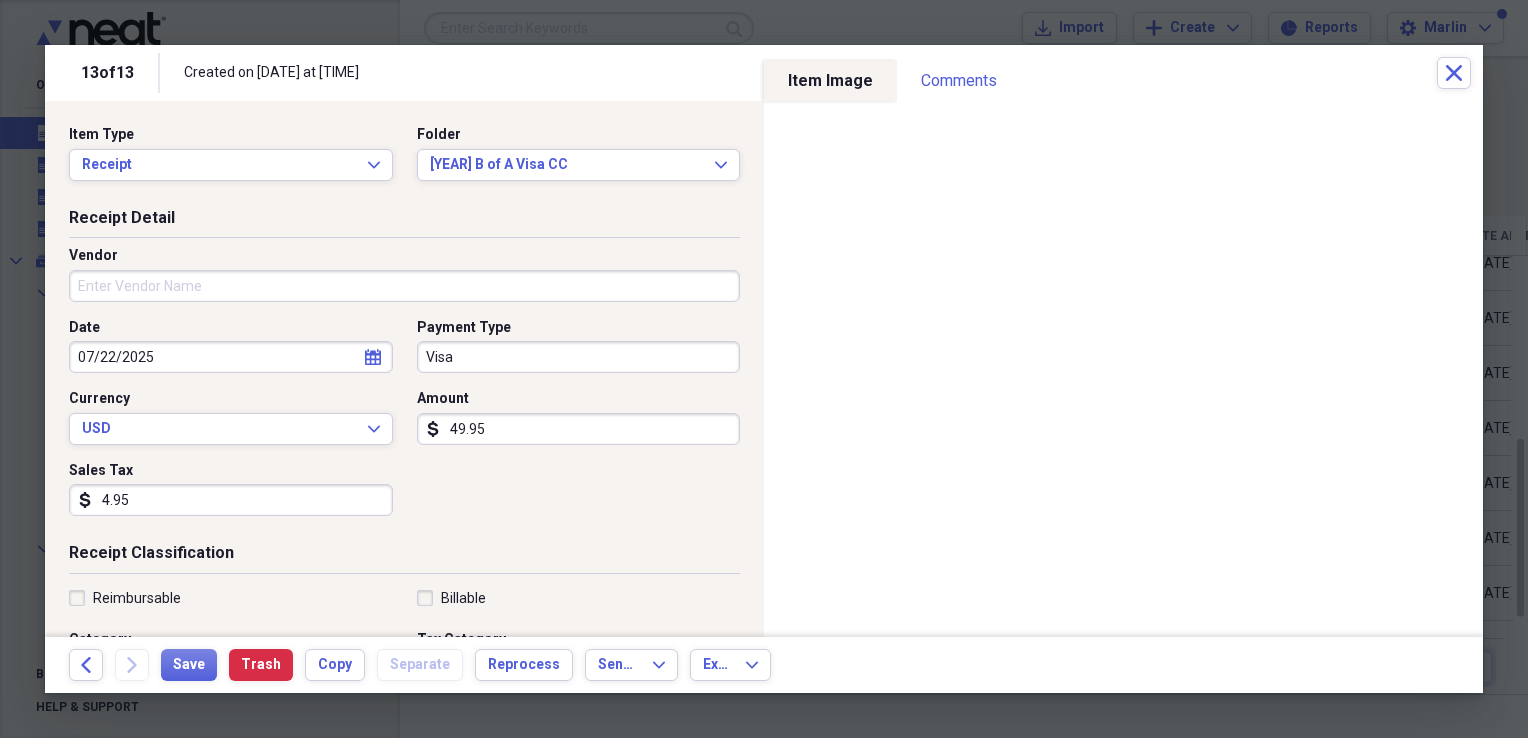 click on "Visa" at bounding box center [579, 357] 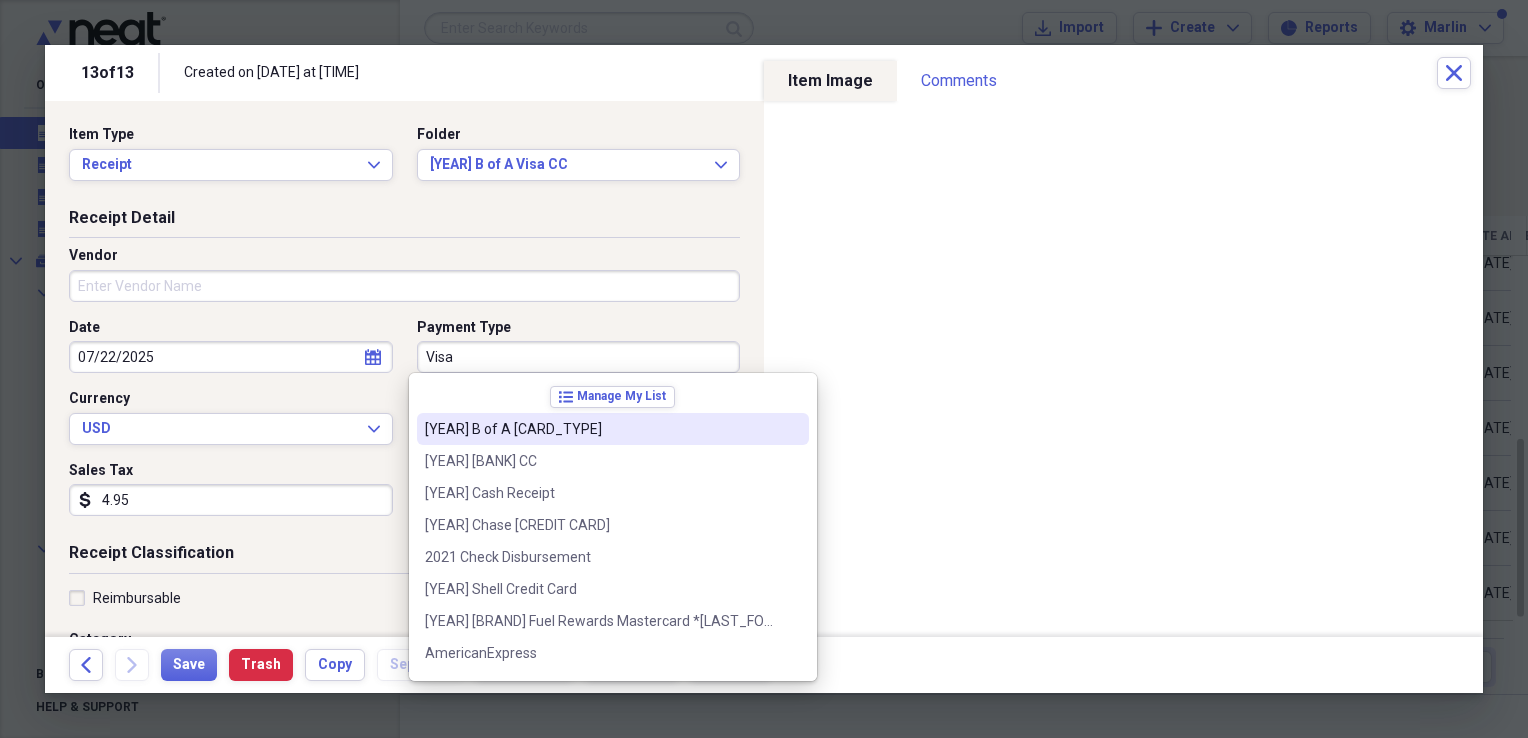 click on "2021 B of A Mastercard" at bounding box center (601, 429) 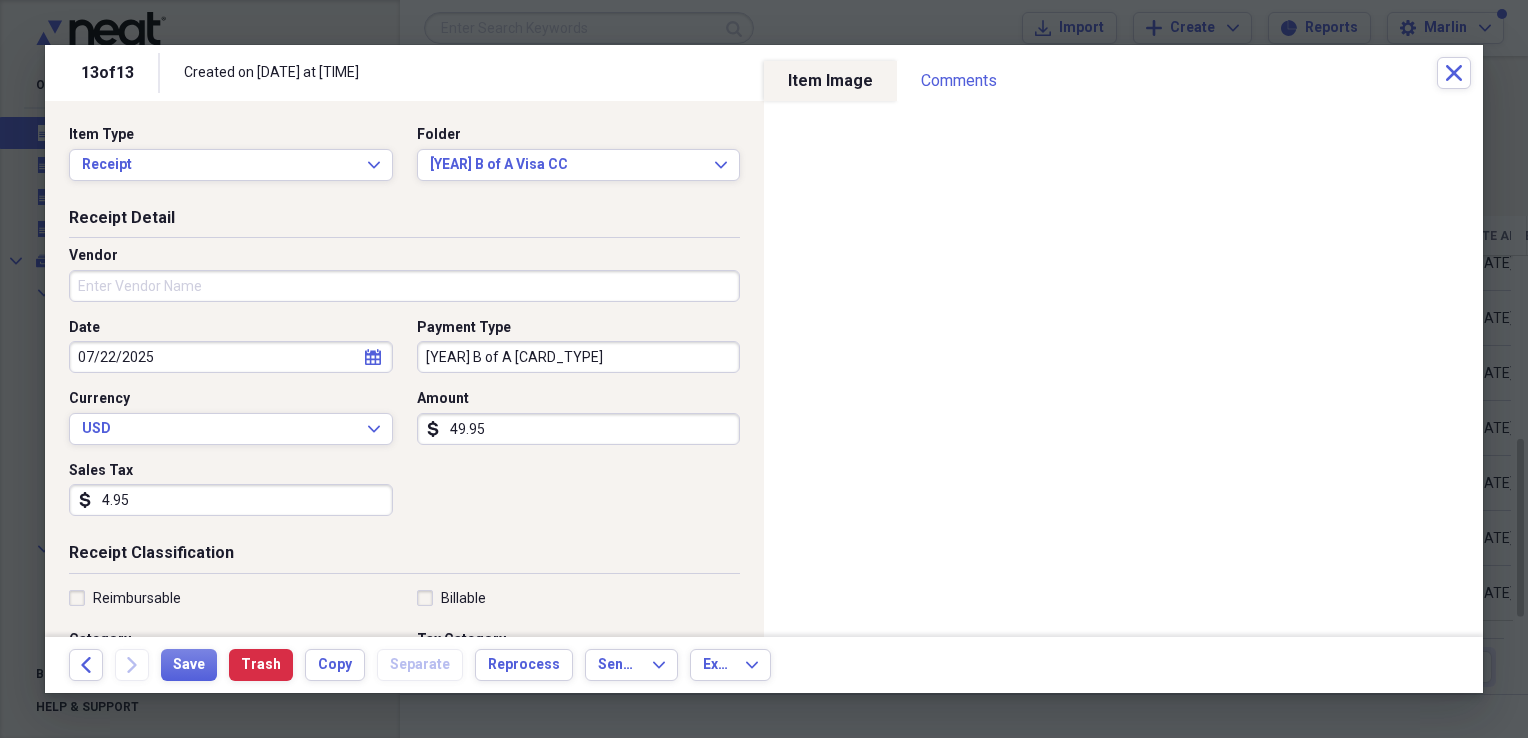 click on "4.95" at bounding box center (231, 500) 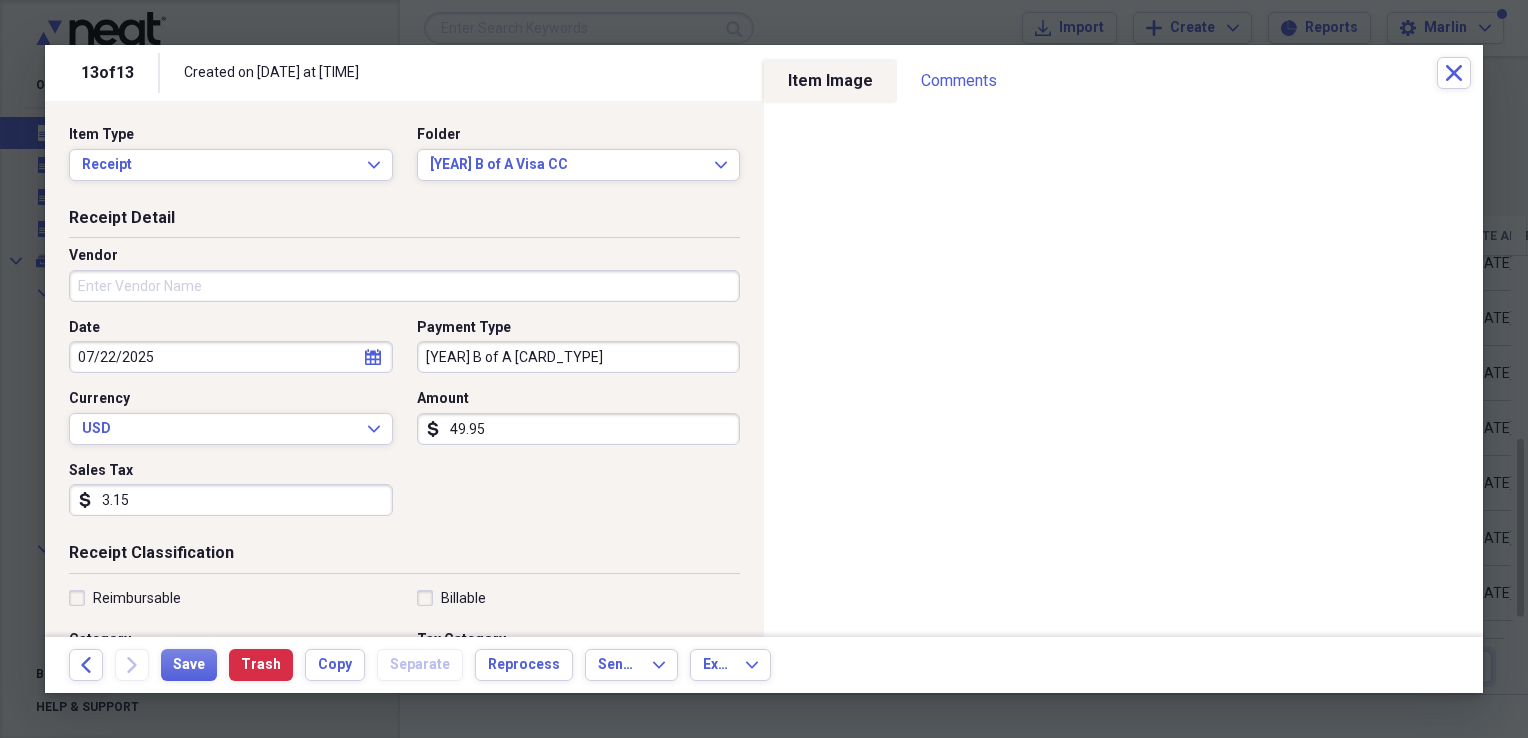 type on "3.15" 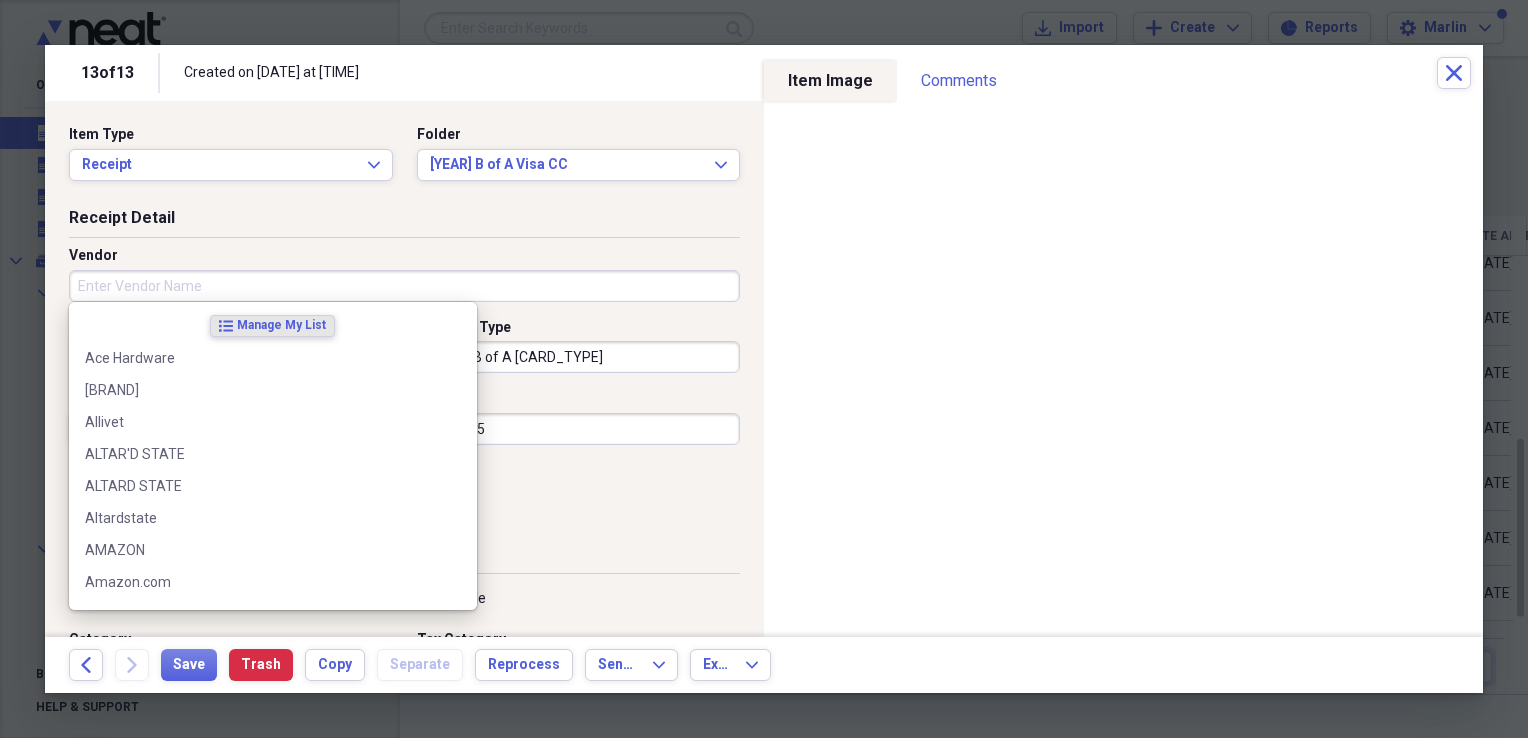 click on "Vendor" at bounding box center [404, 286] 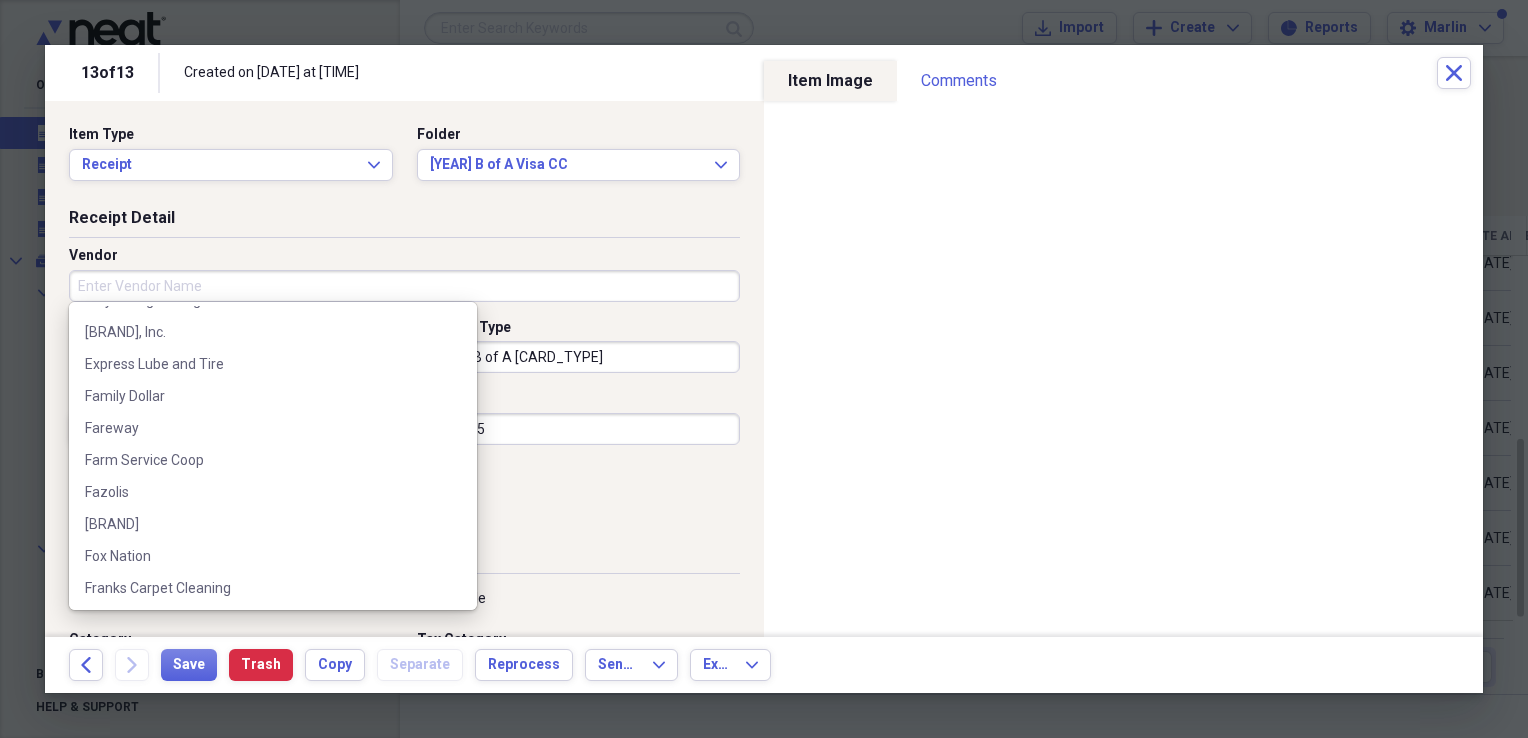 scroll, scrollTop: 2408, scrollLeft: 0, axis: vertical 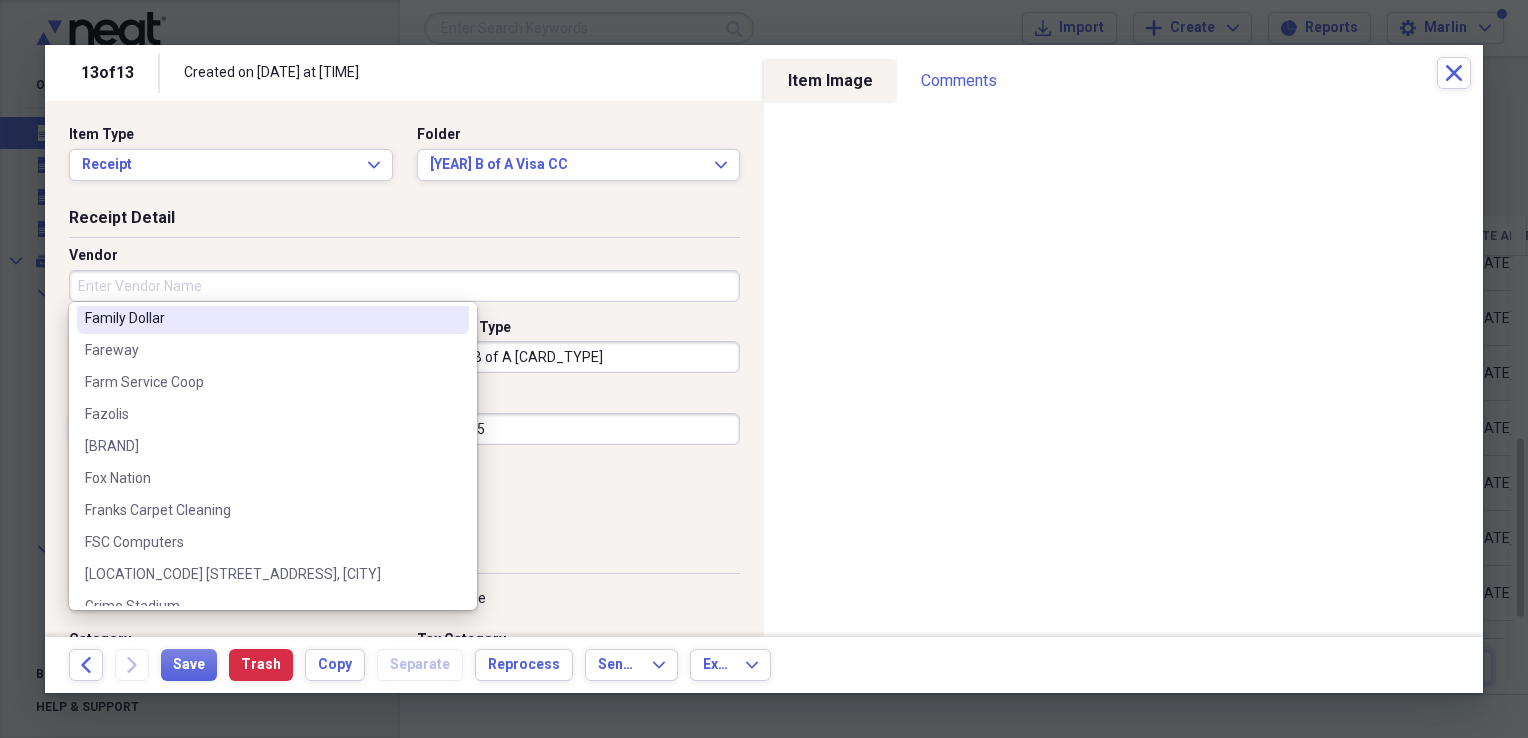 click on "Vendor" at bounding box center (404, 286) 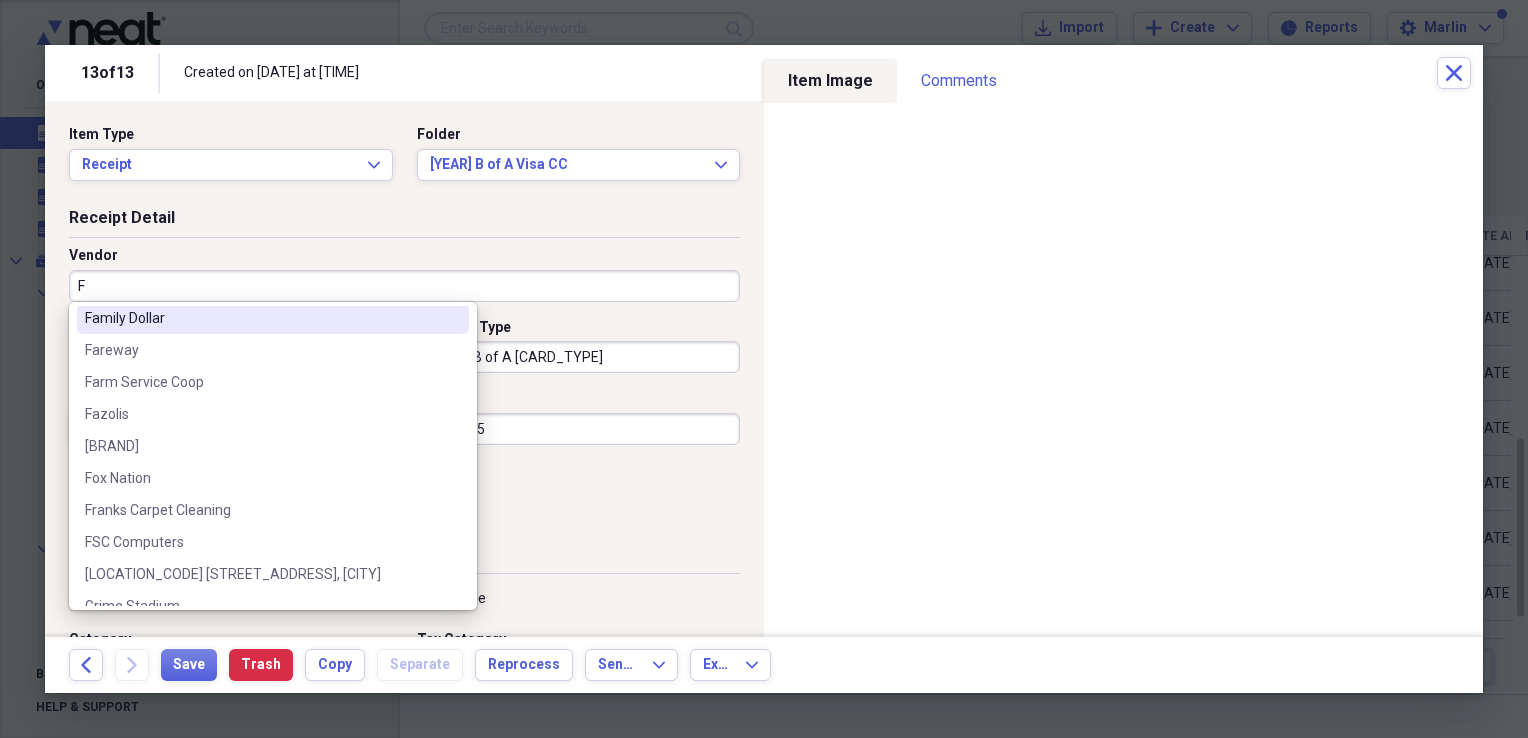 scroll, scrollTop: 0, scrollLeft: 0, axis: both 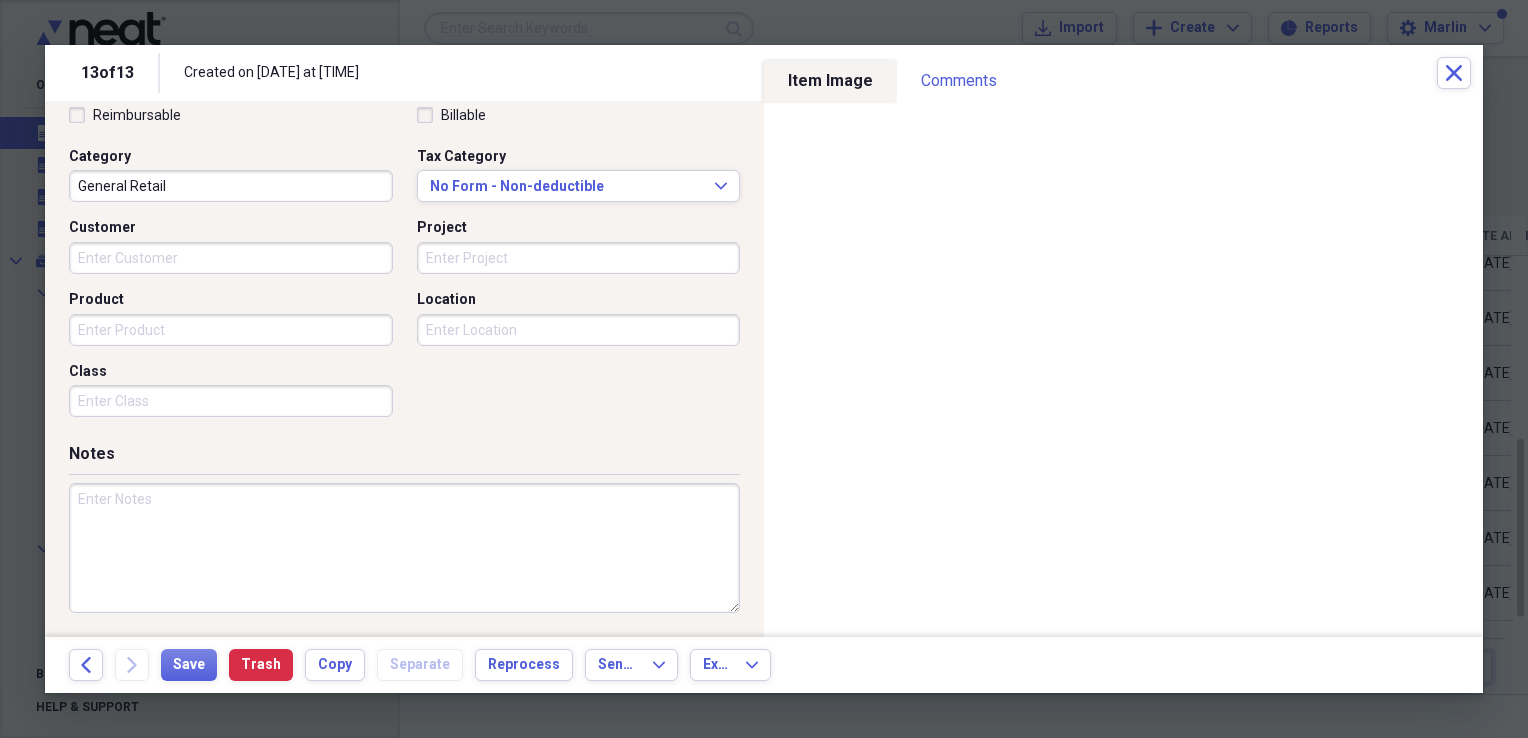 type on "Floral Elegance" 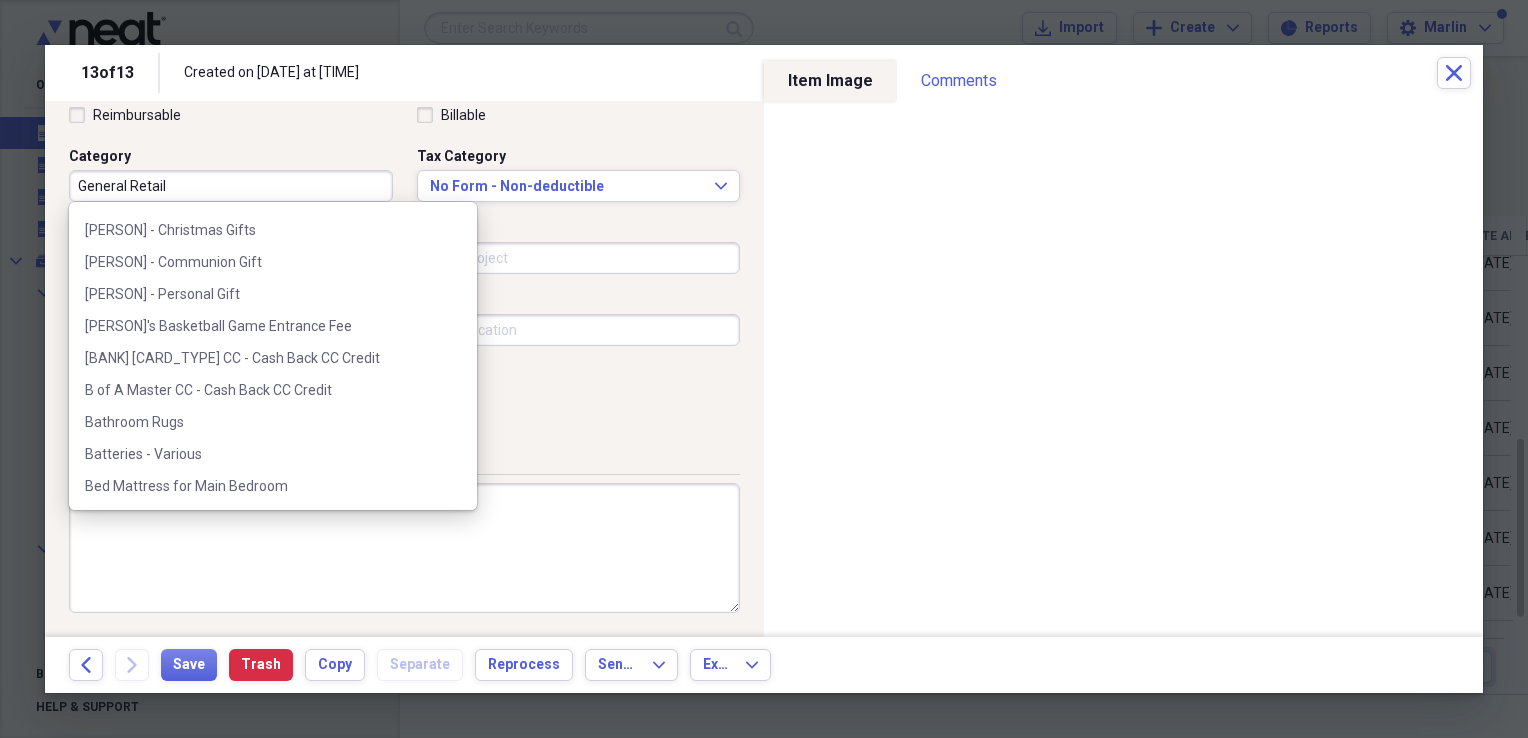 scroll, scrollTop: 1400, scrollLeft: 0, axis: vertical 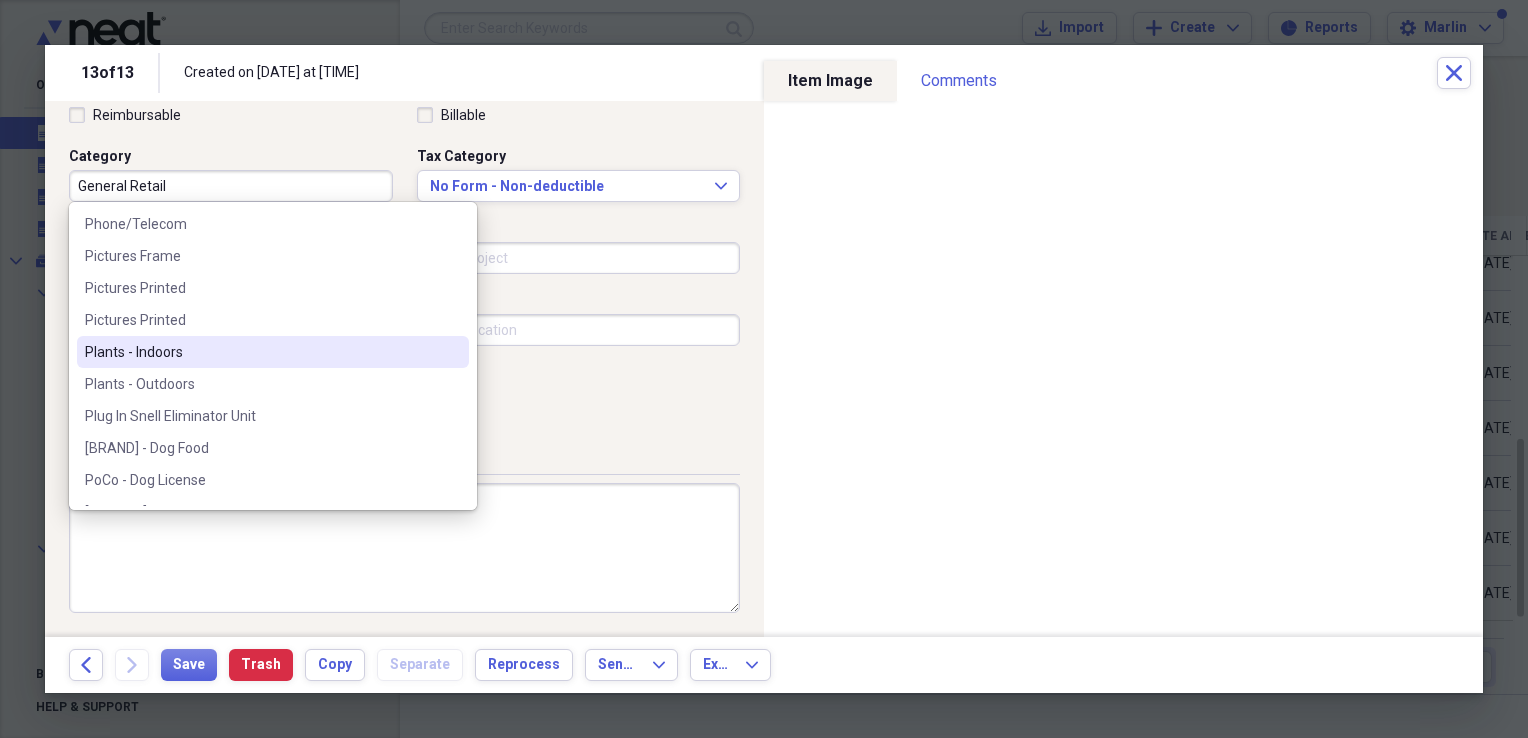 click on "Plants - Indoors" at bounding box center [261, 352] 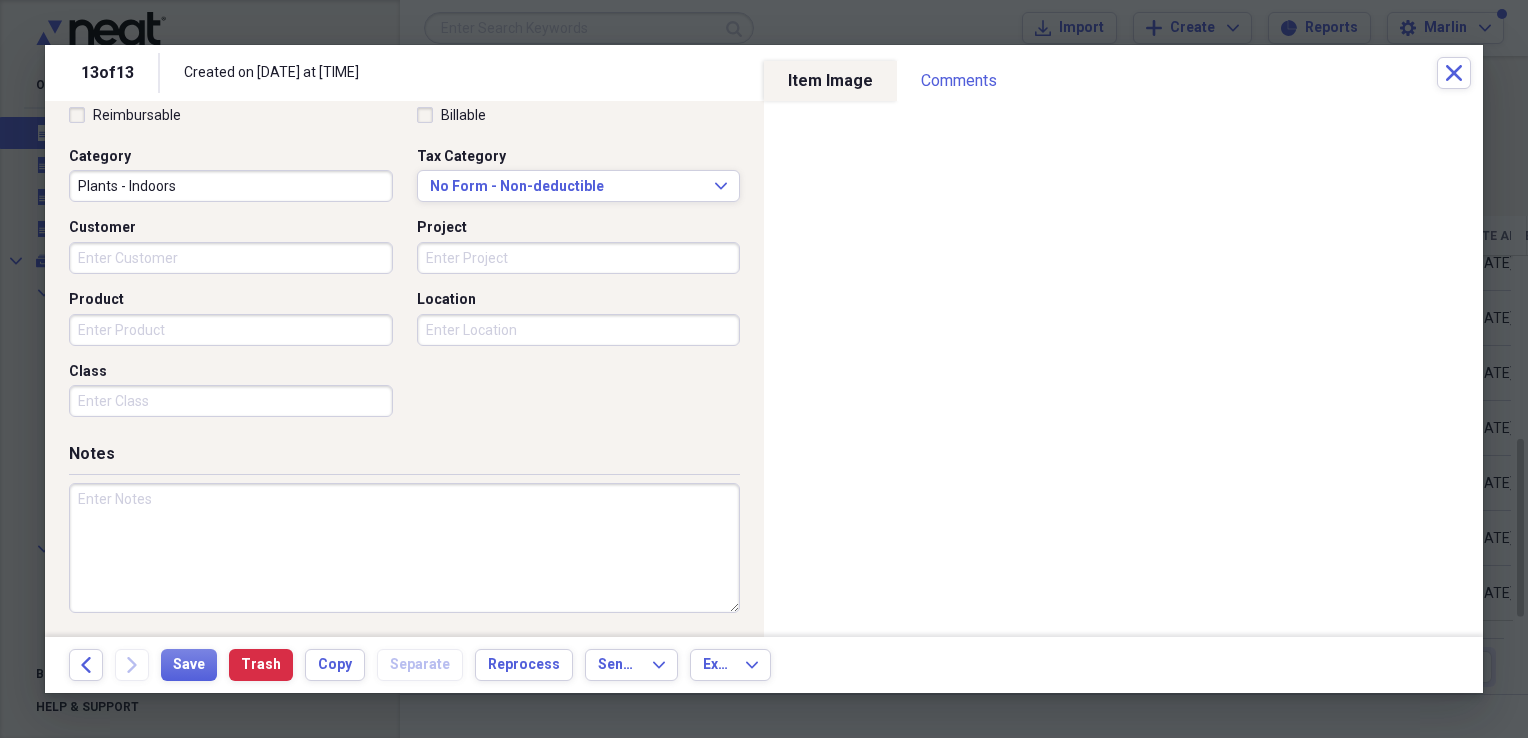 scroll, scrollTop: 0, scrollLeft: 0, axis: both 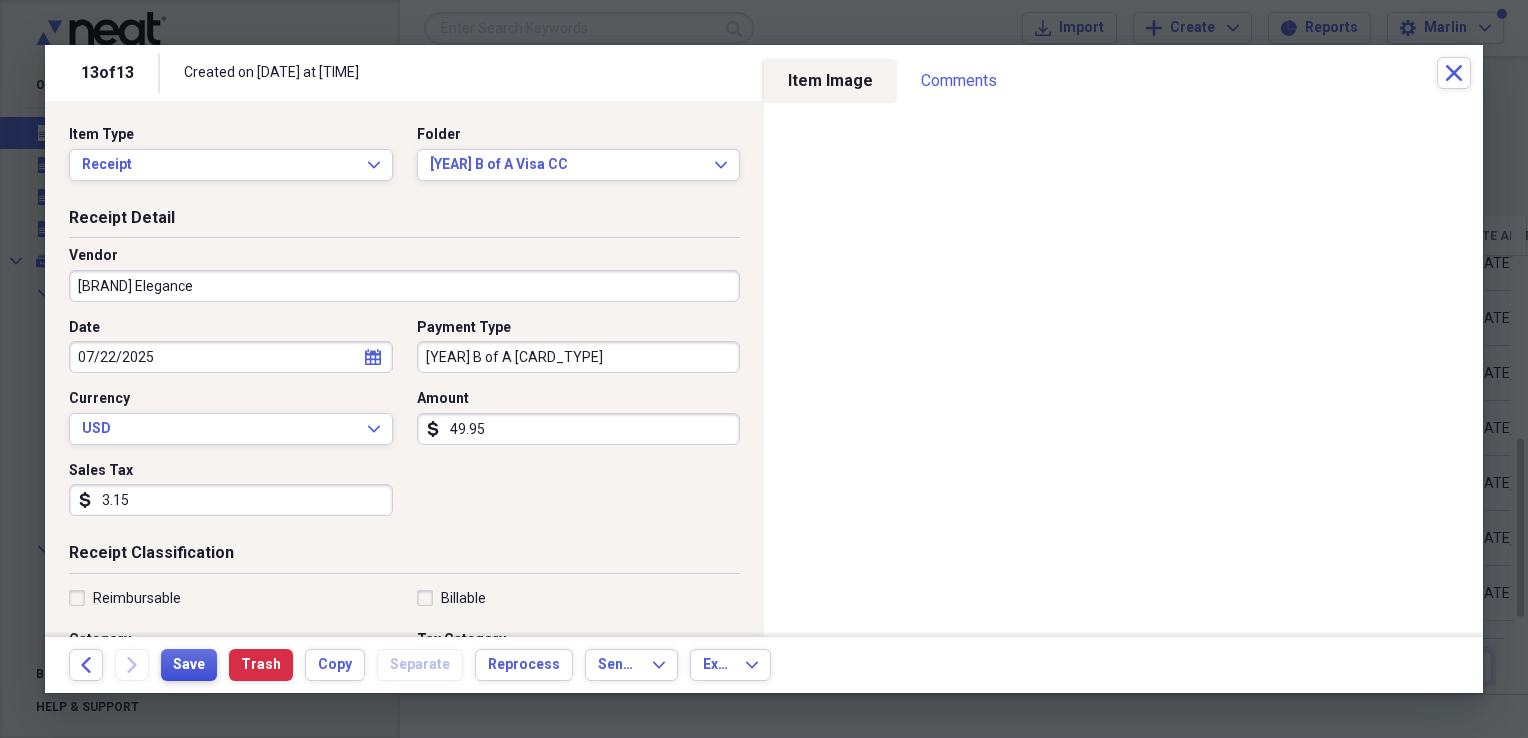 click on "Save" at bounding box center (189, 665) 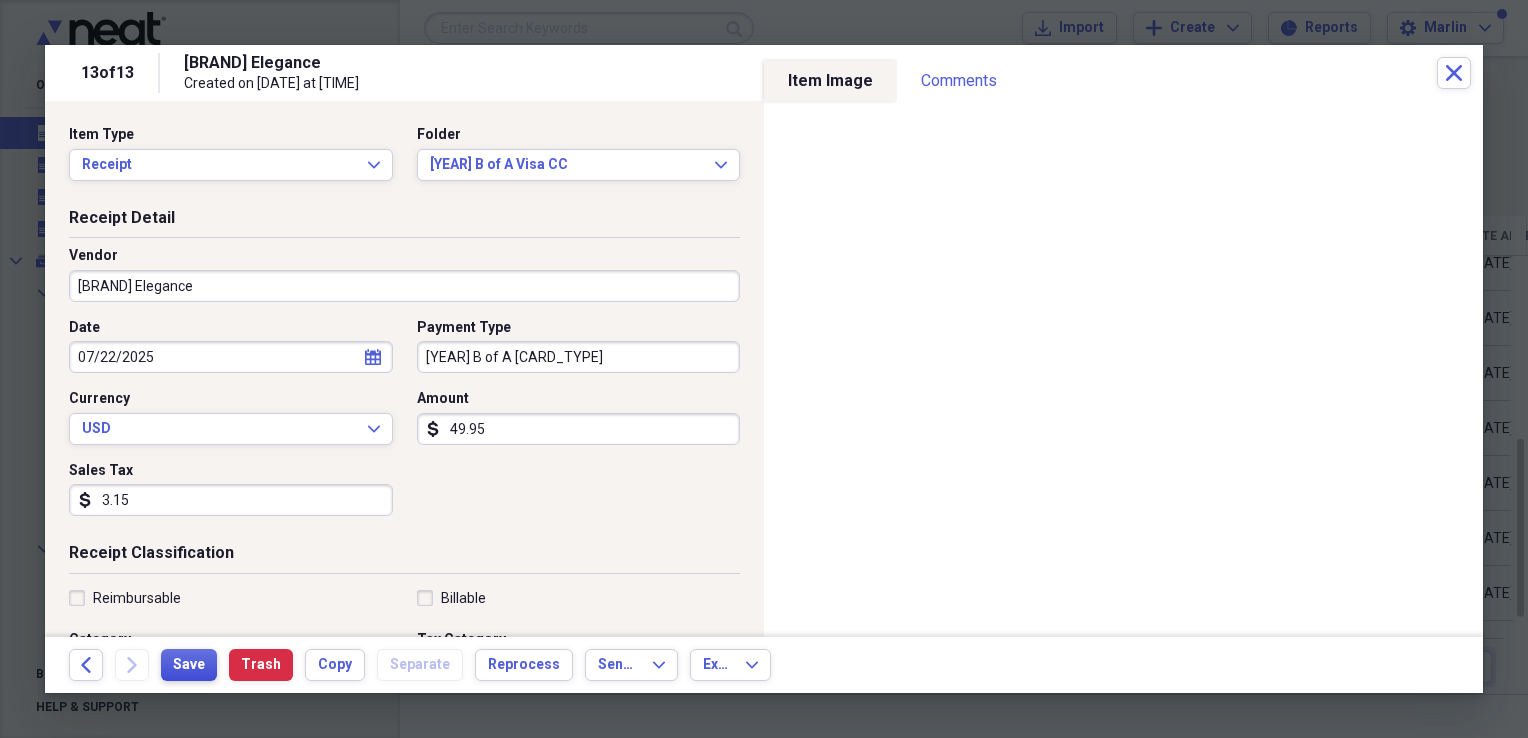 click on "Save" at bounding box center (189, 665) 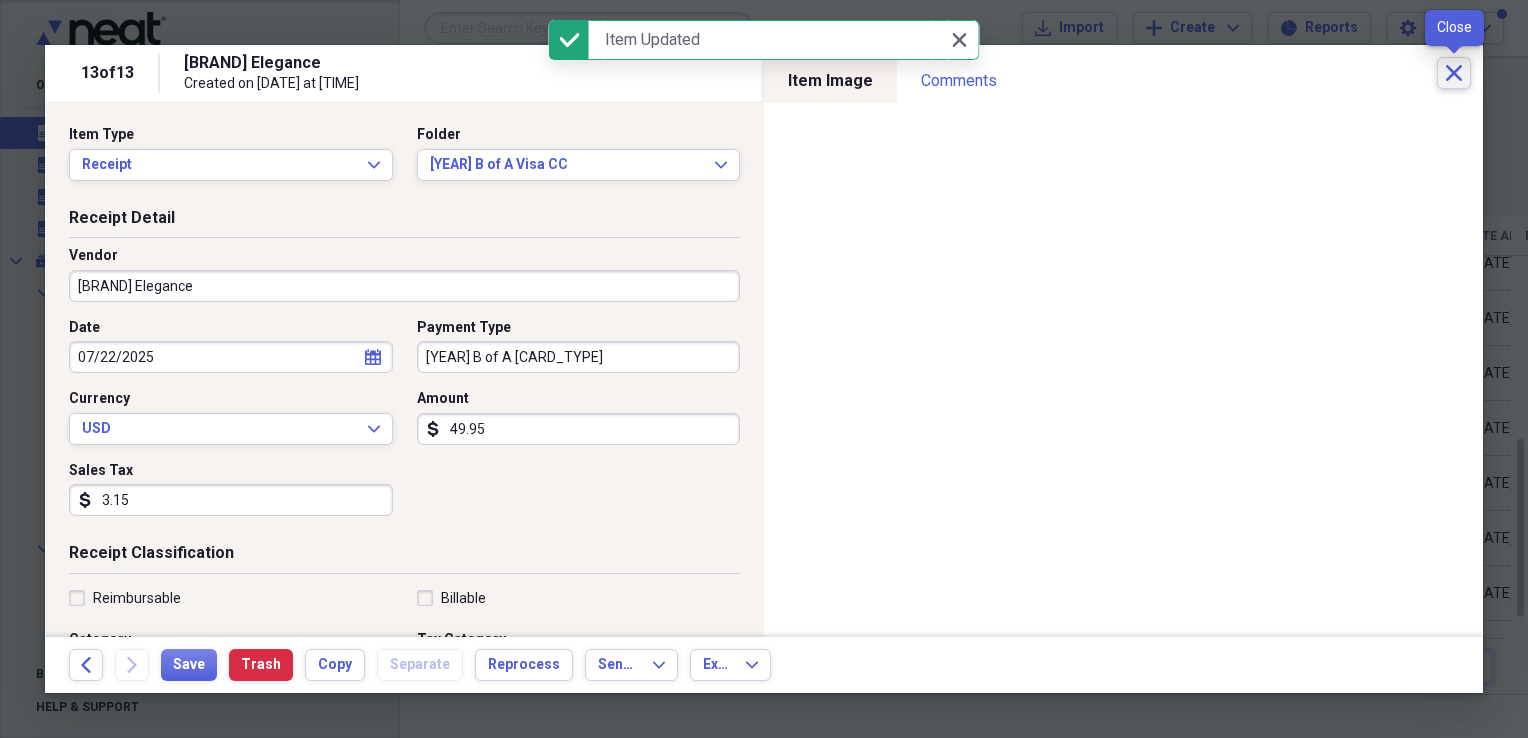 click 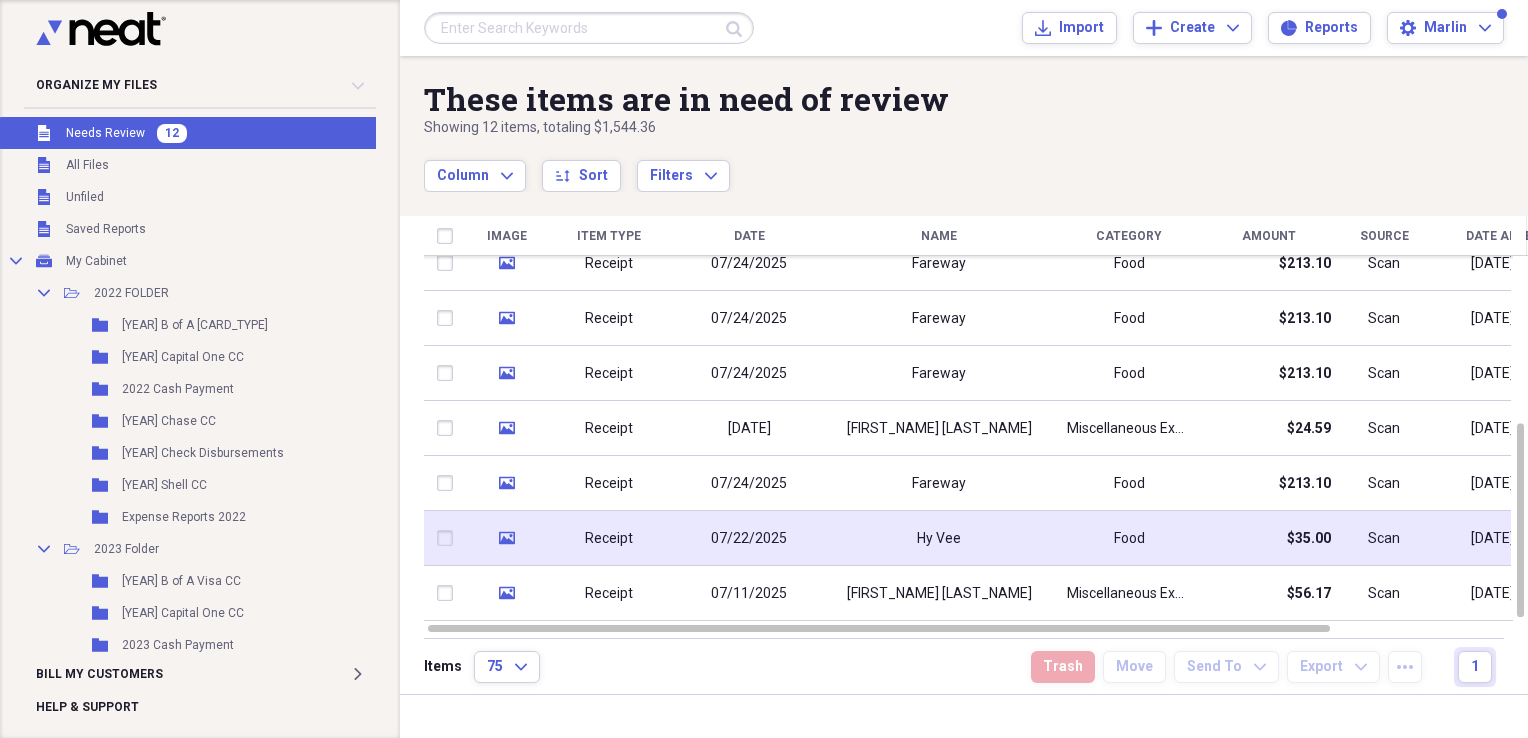 click on "Hy Vee" at bounding box center (939, 539) 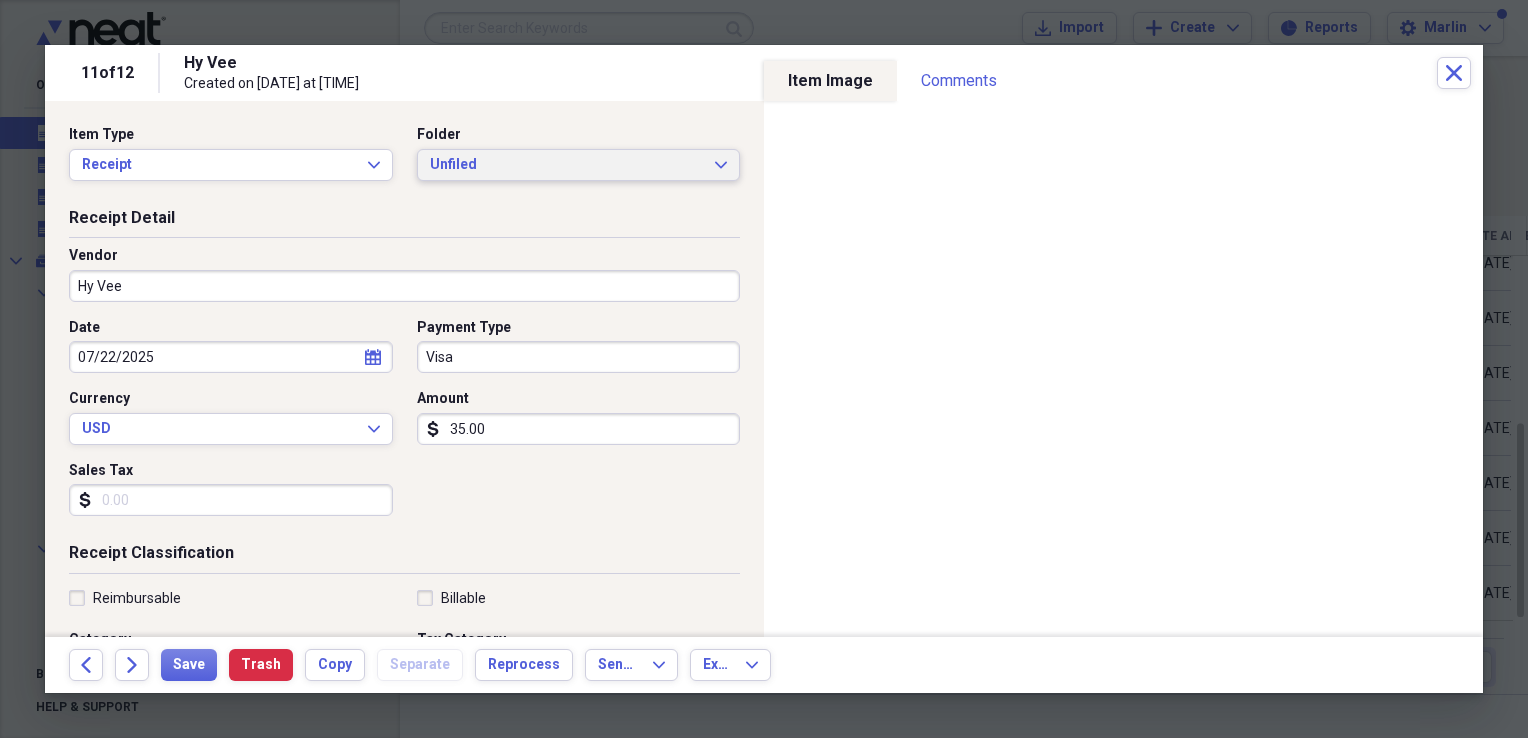 click on "Expand" 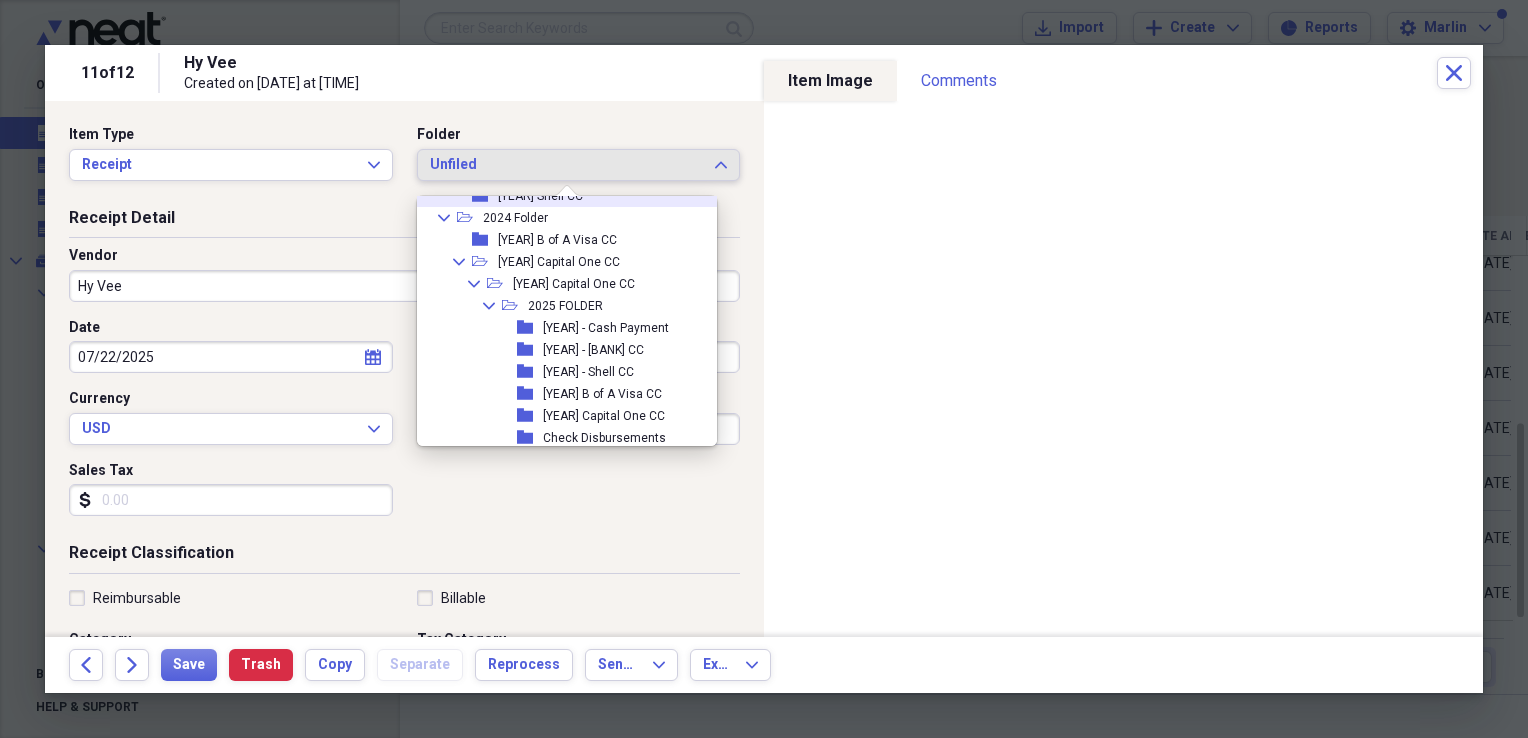 scroll, scrollTop: 754, scrollLeft: 0, axis: vertical 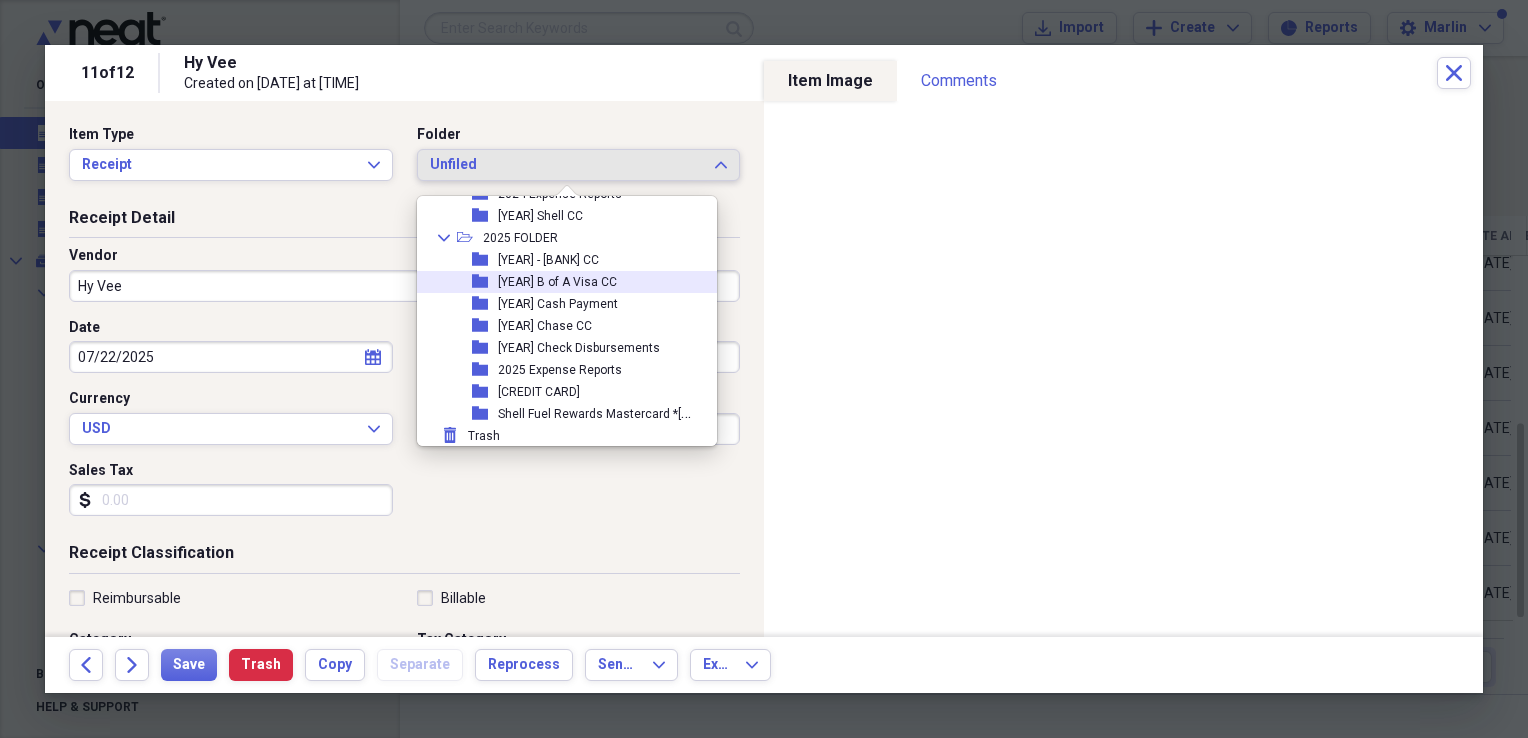 click on "[YEAR] B of A Visa CC" at bounding box center (557, 282) 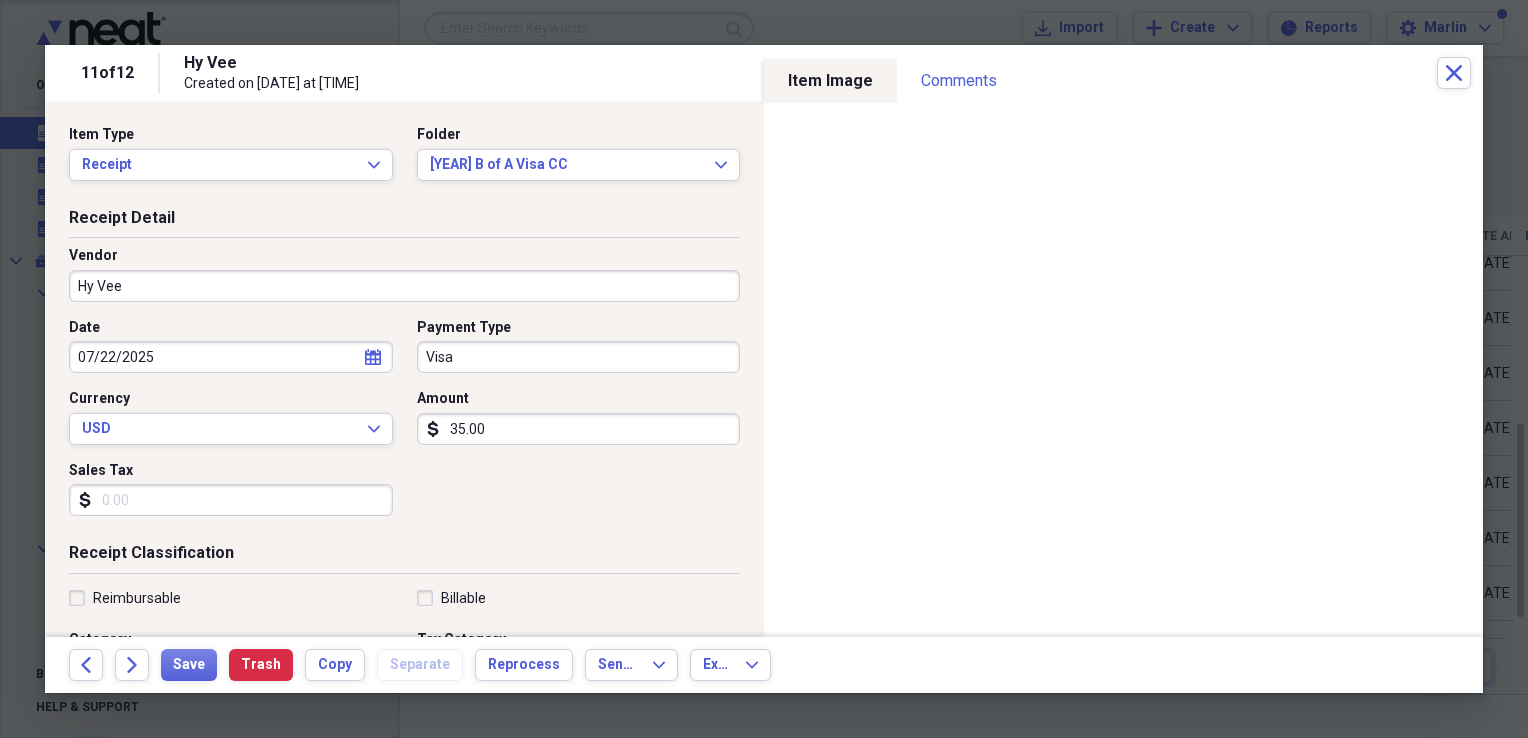 click on "Visa" at bounding box center (579, 357) 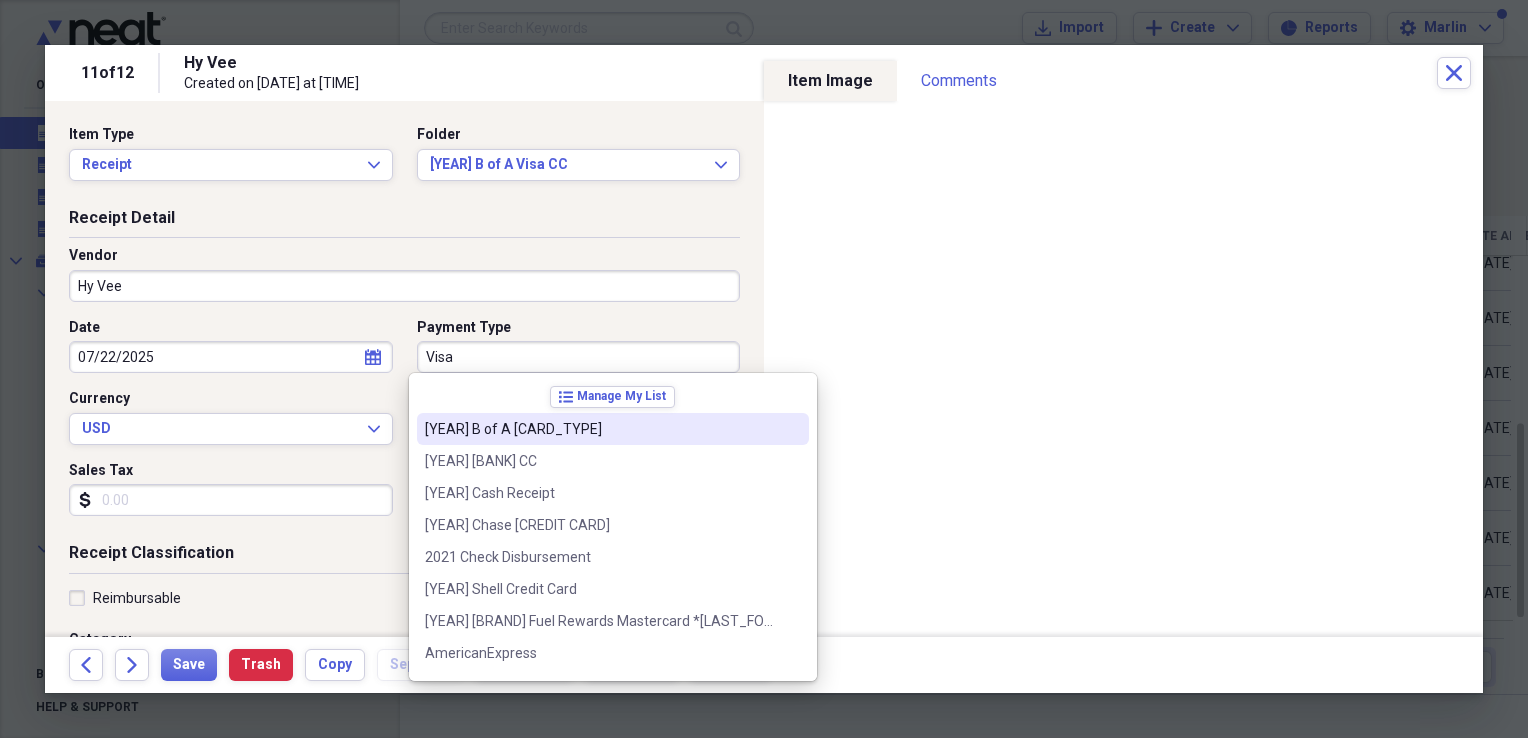 click on "2021 B of A Mastercard" at bounding box center [601, 429] 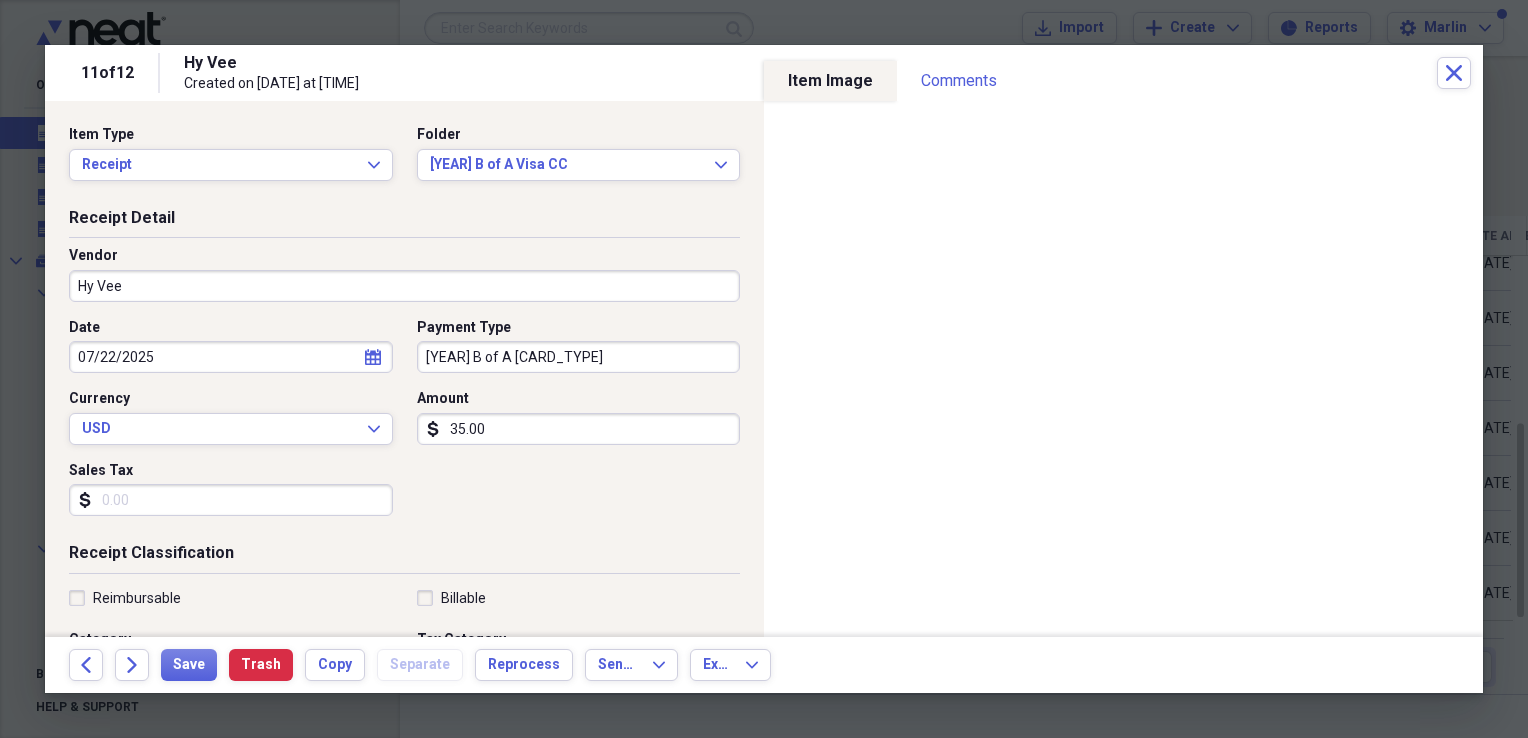 click on "Sales Tax" at bounding box center (231, 500) 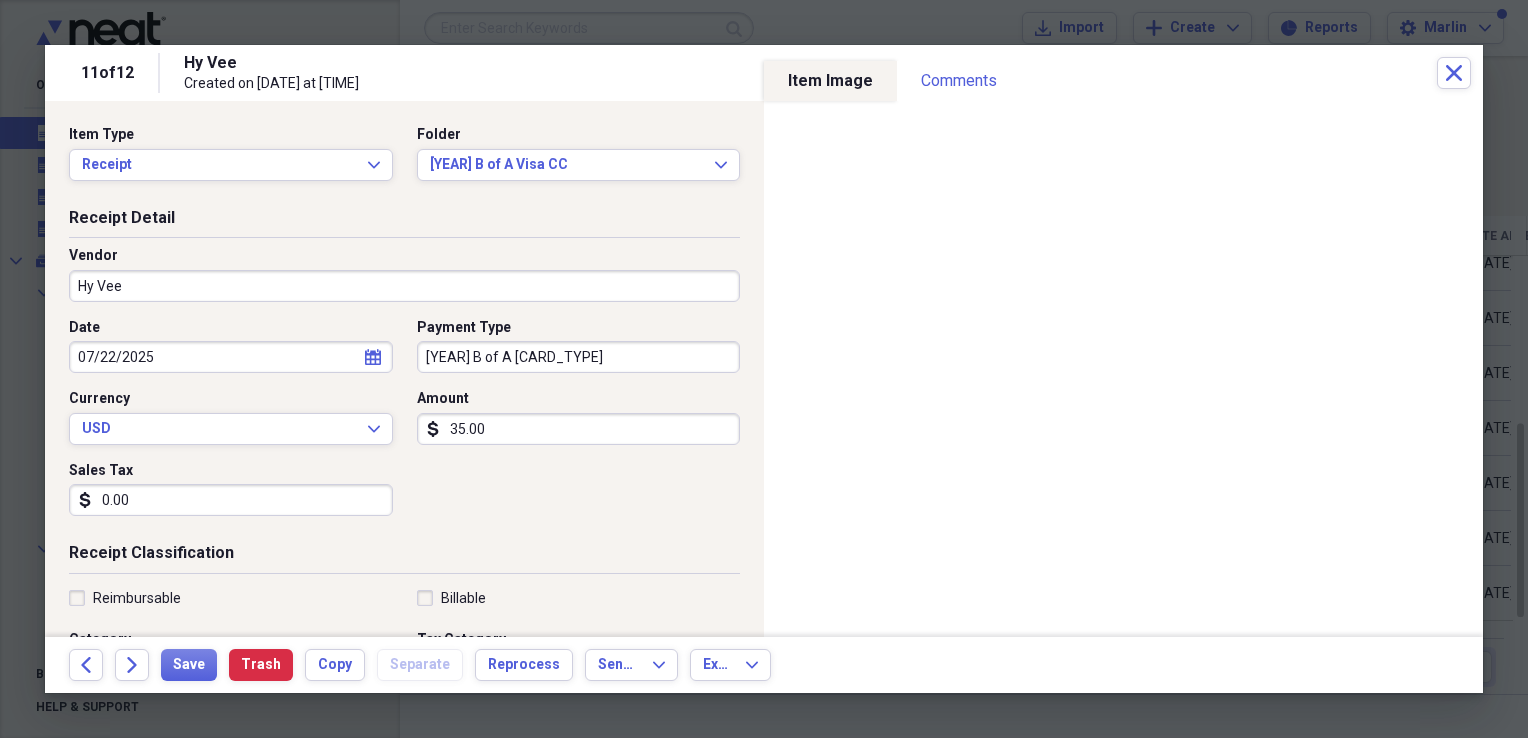 scroll, scrollTop: 300, scrollLeft: 0, axis: vertical 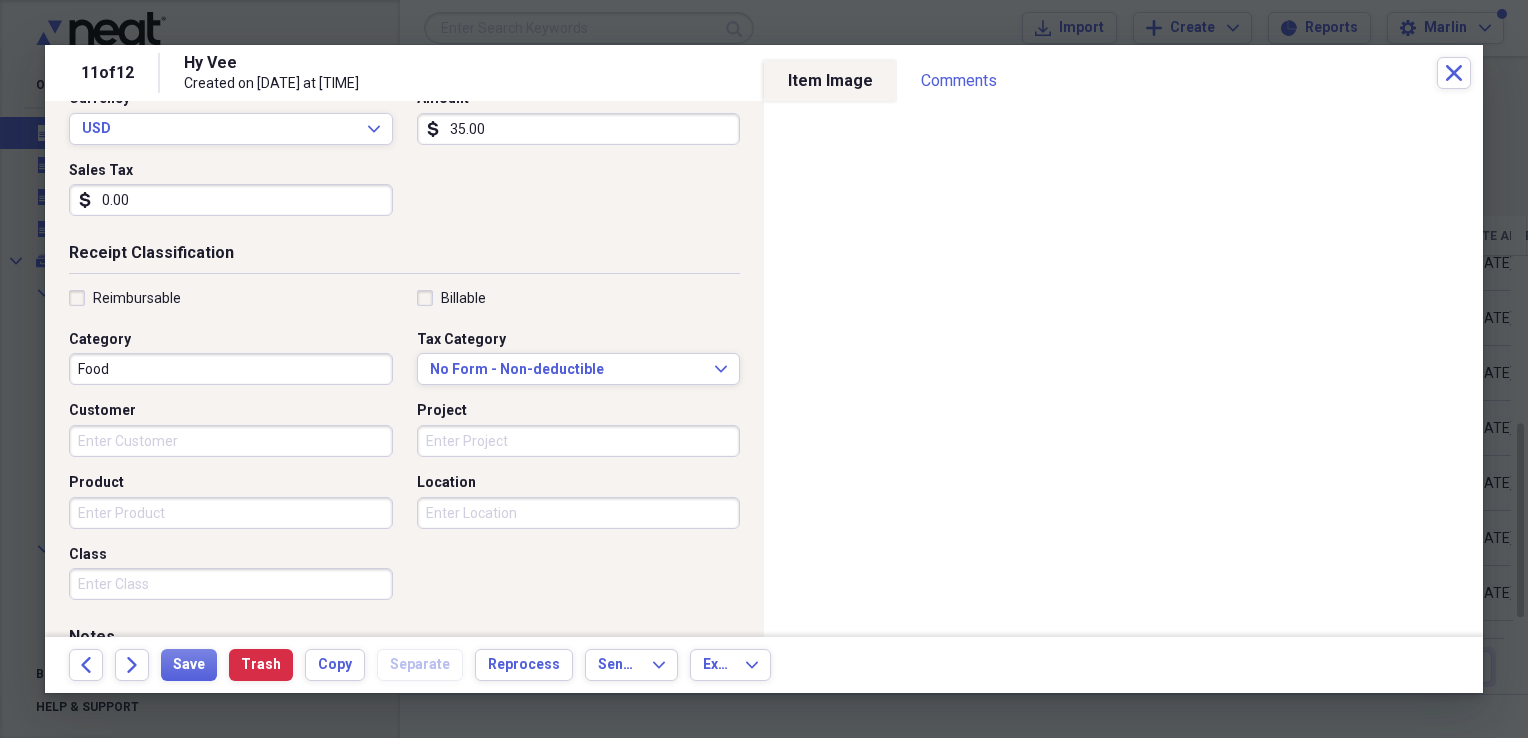 type on "0.00" 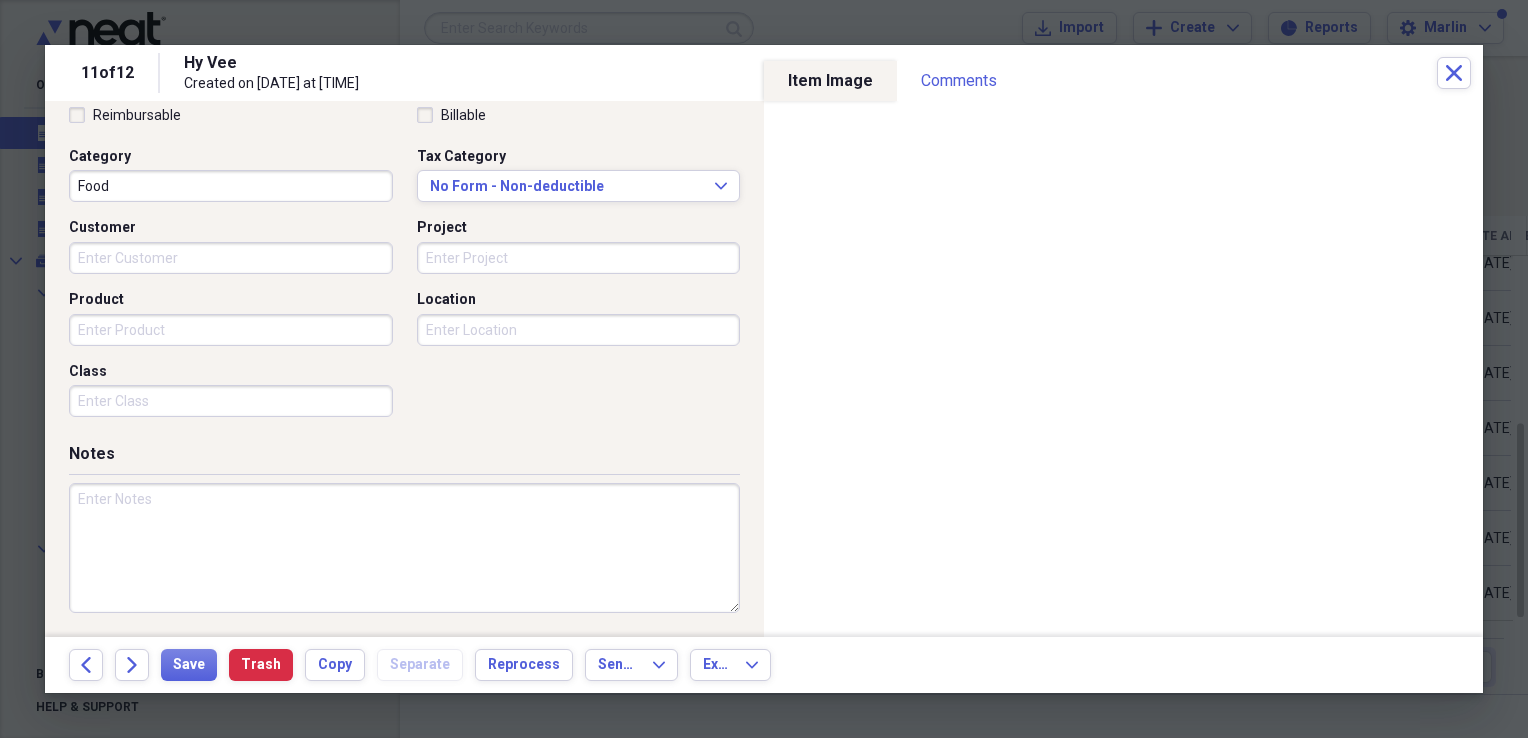 scroll, scrollTop: 0, scrollLeft: 0, axis: both 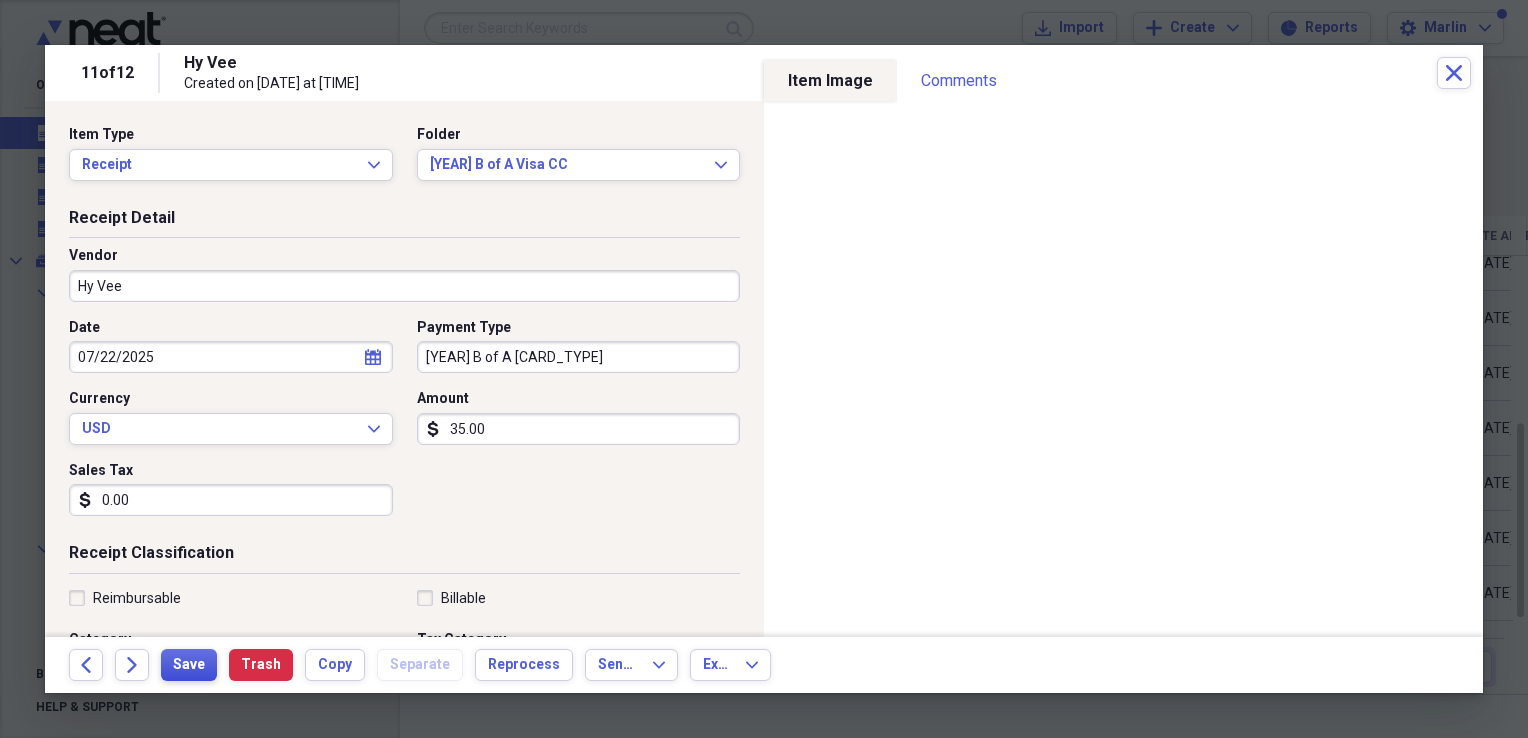 click on "Save" at bounding box center (189, 665) 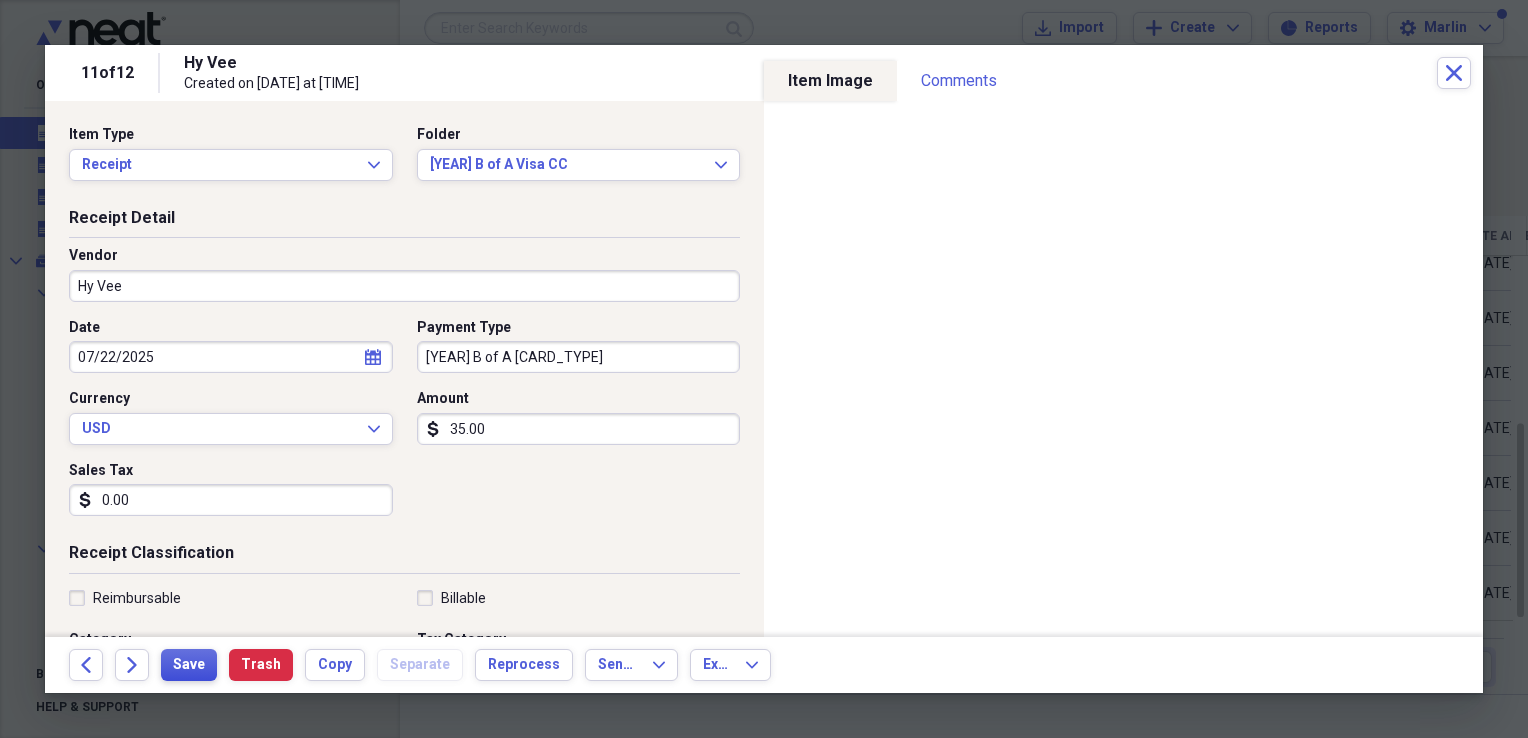 click on "Save" at bounding box center [189, 665] 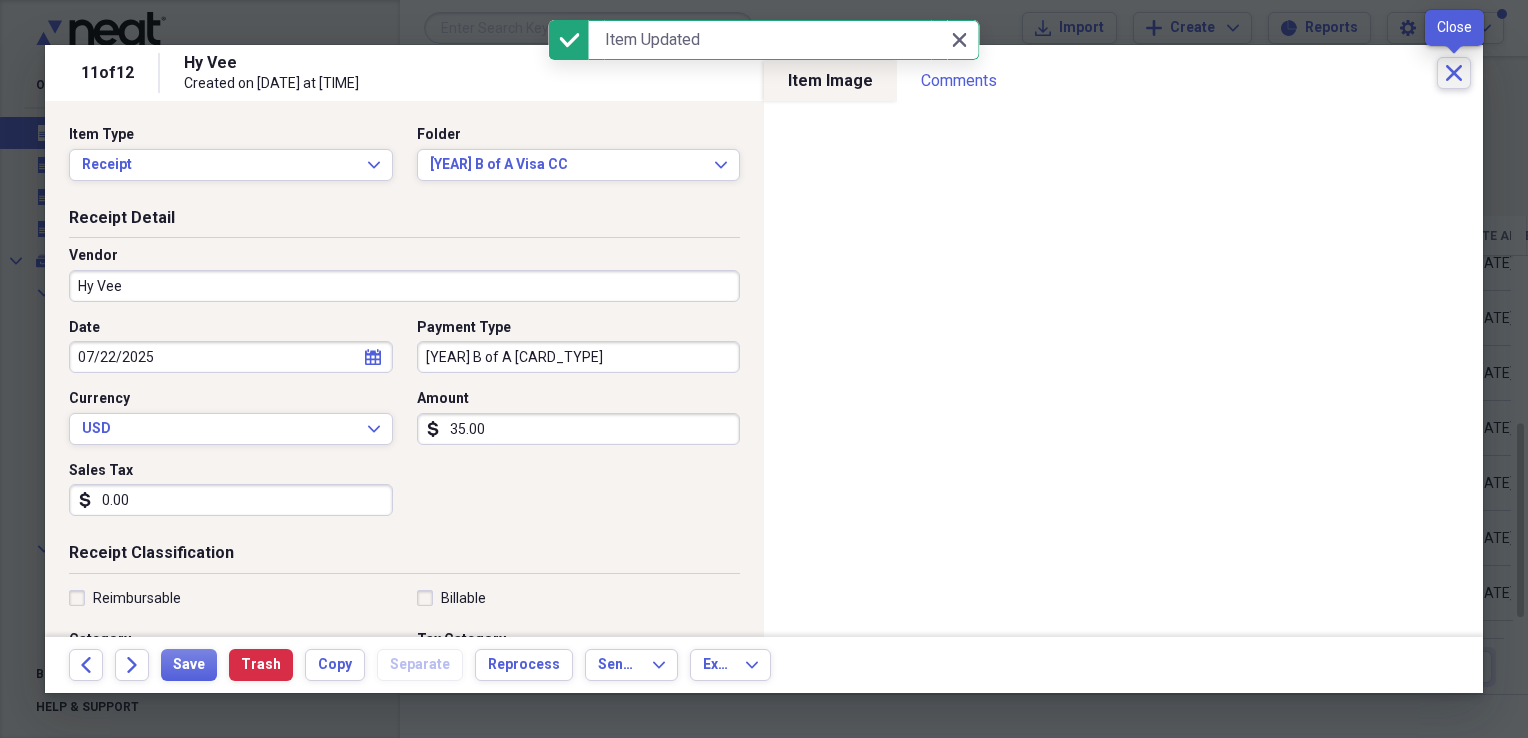 click on "Close" 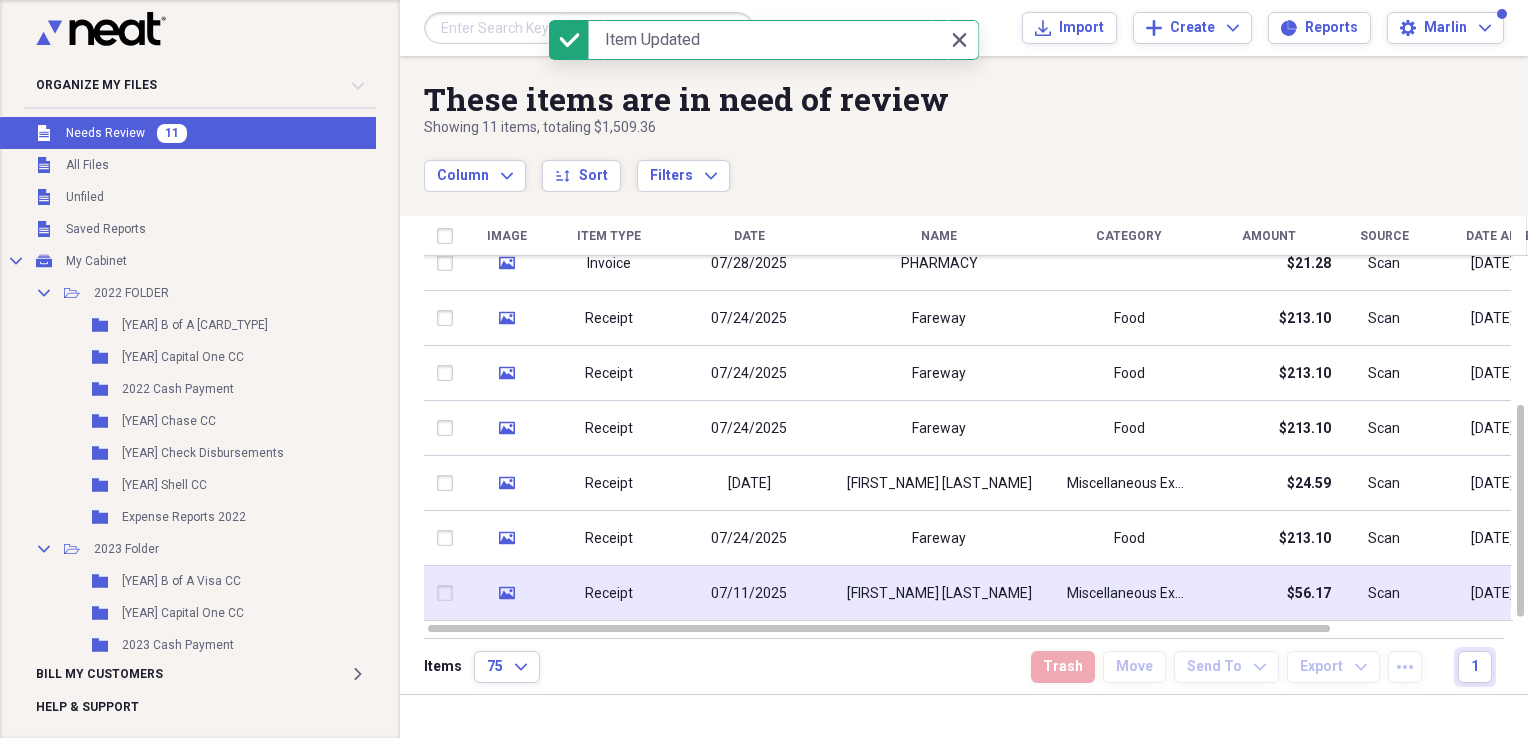 click on "[PERSON]" at bounding box center [939, 594] 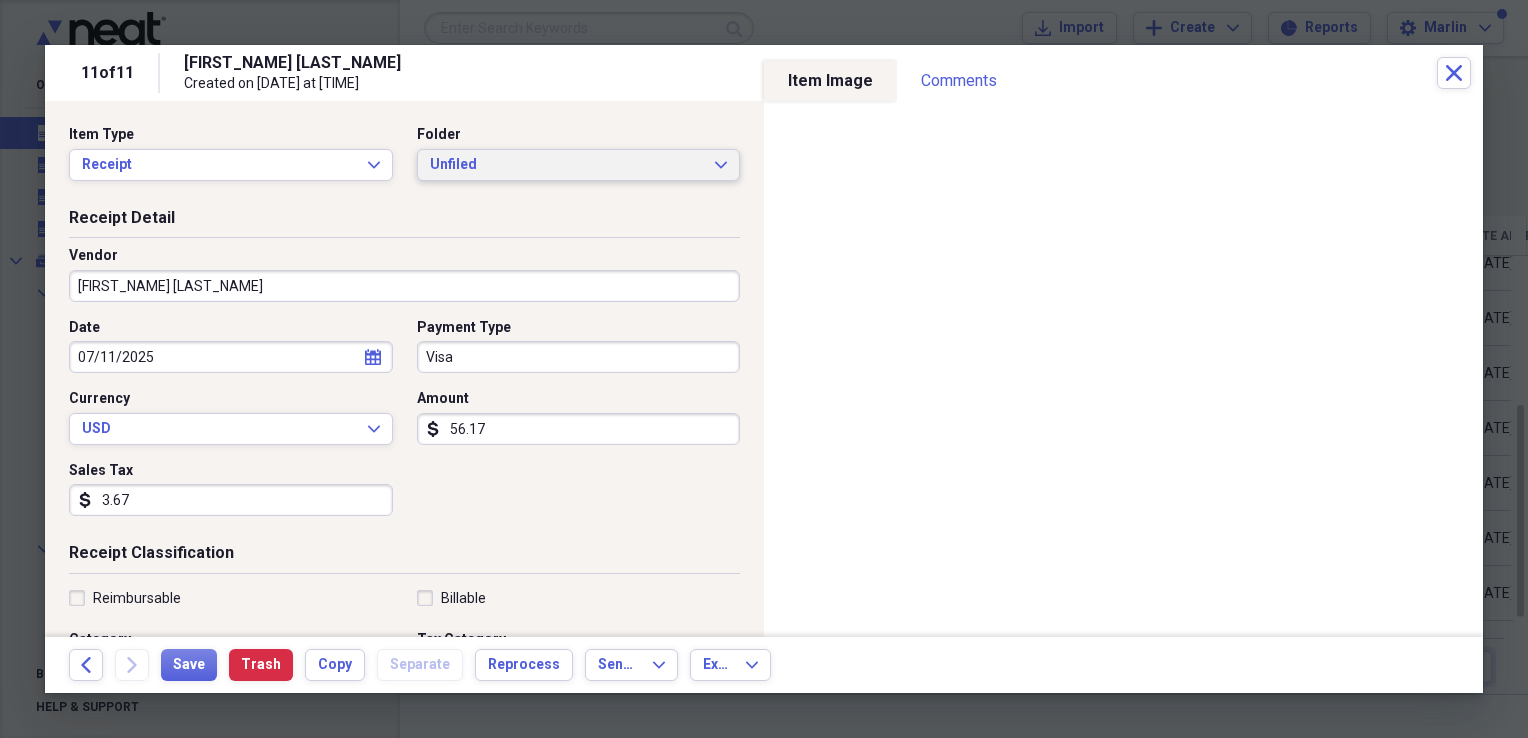 click on "Expand" 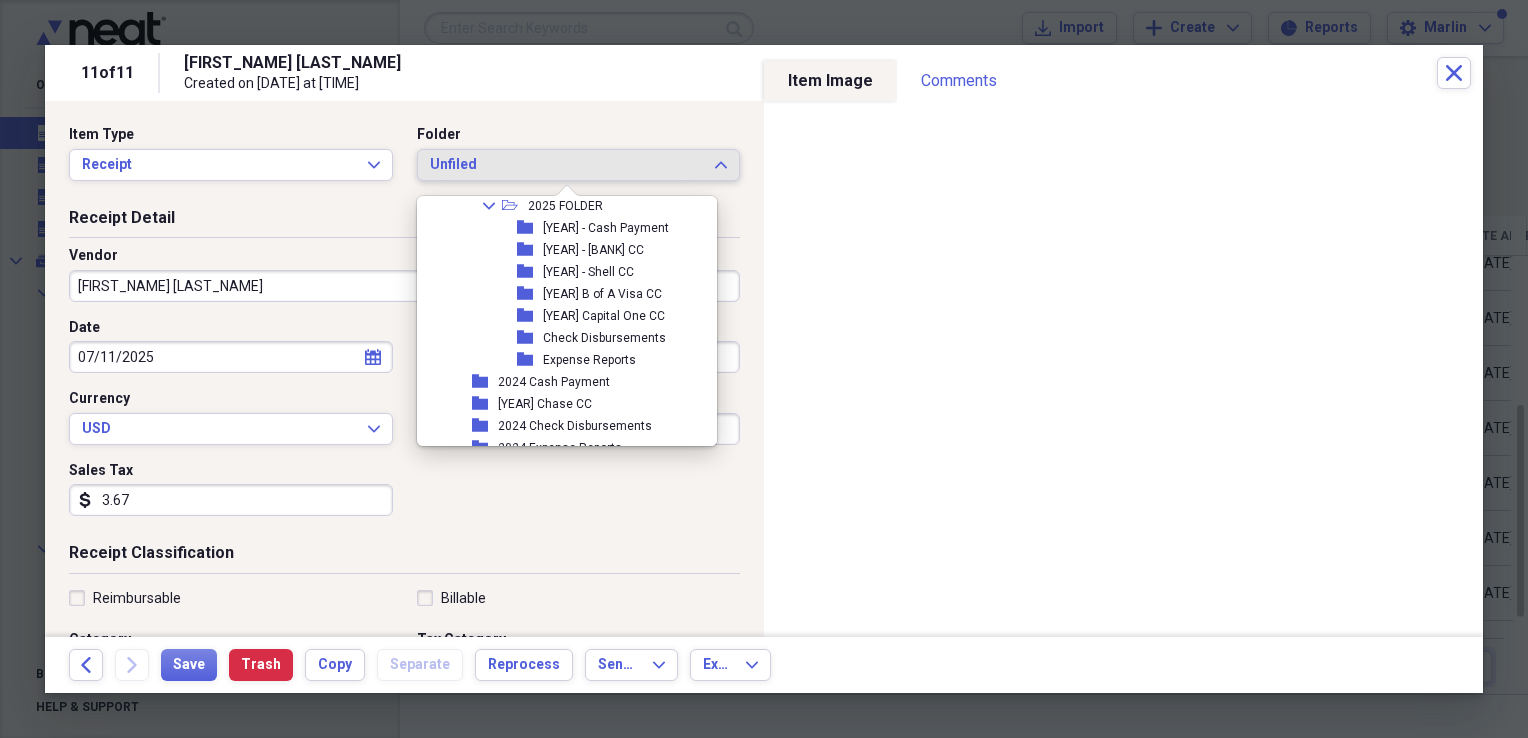 scroll, scrollTop: 754, scrollLeft: 0, axis: vertical 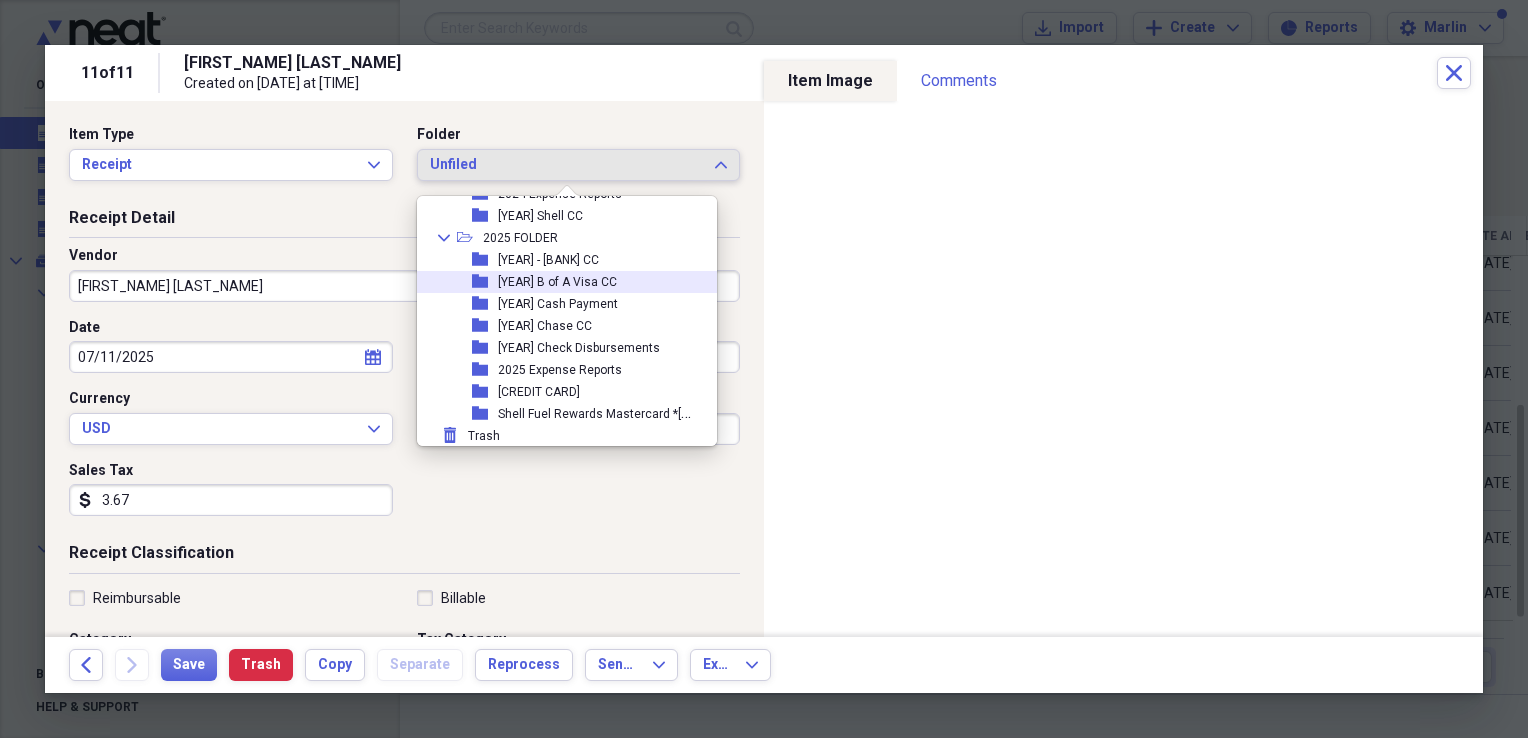 click on "[YEAR] B of A Visa CC" at bounding box center (557, 282) 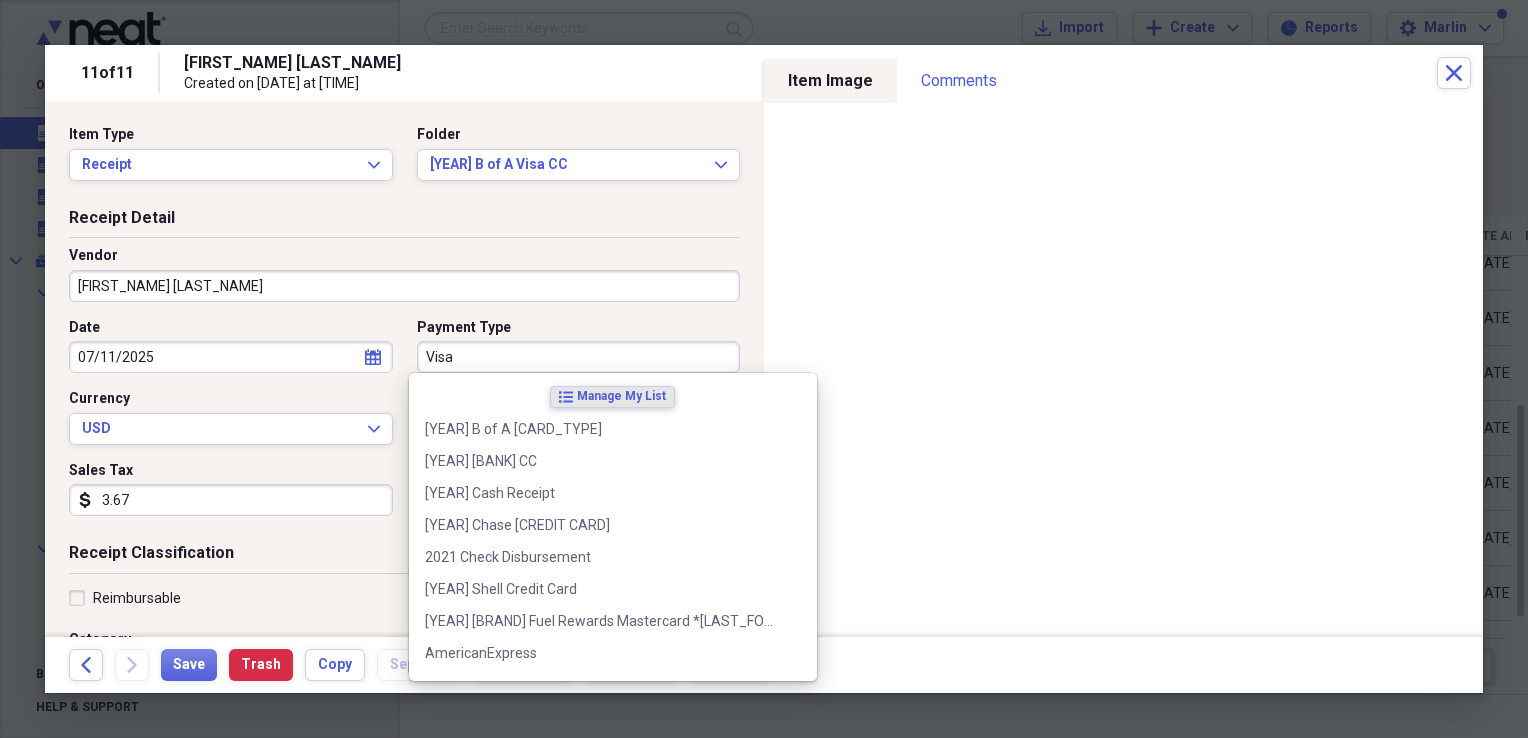 click on "Visa" at bounding box center [579, 357] 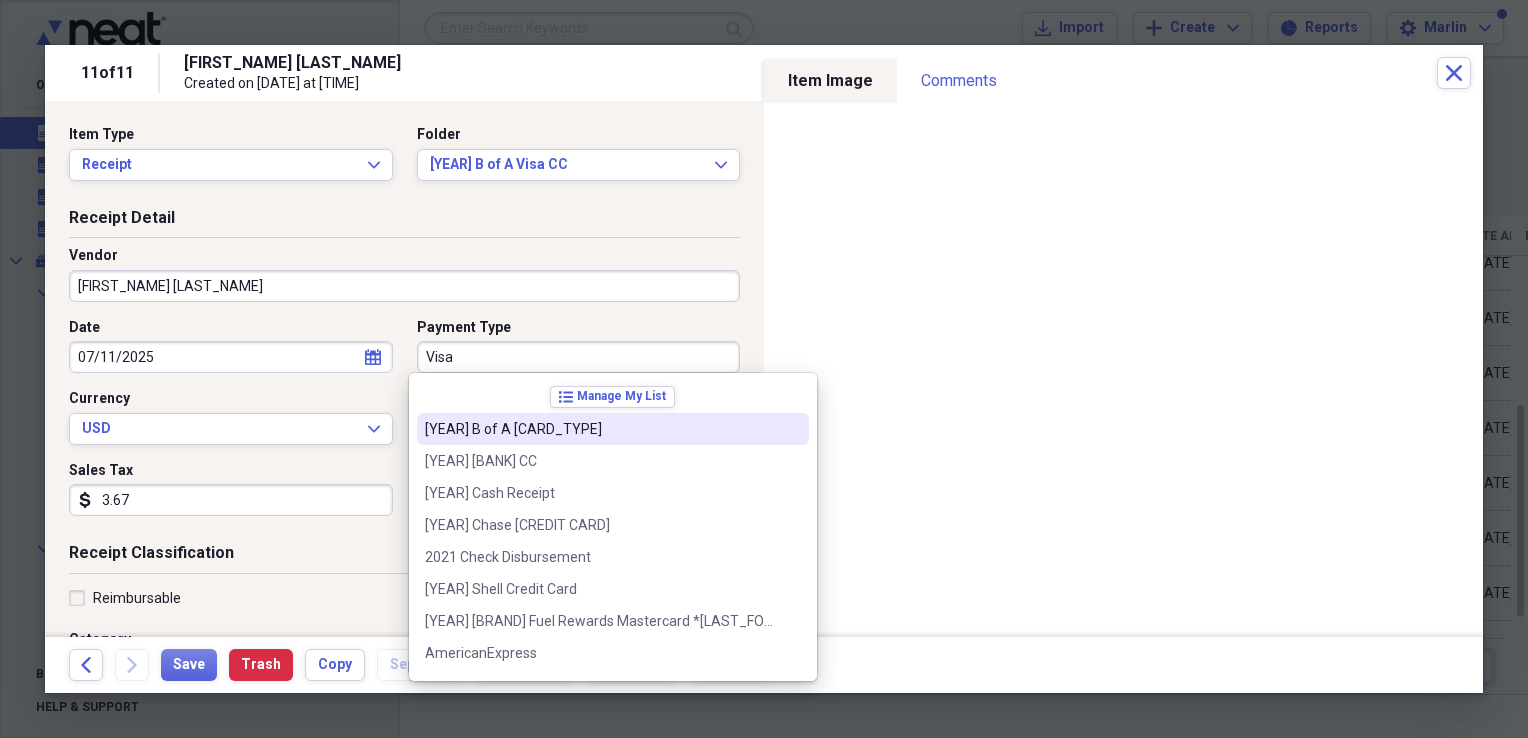click on "2021 B of A Mastercard" at bounding box center [601, 429] 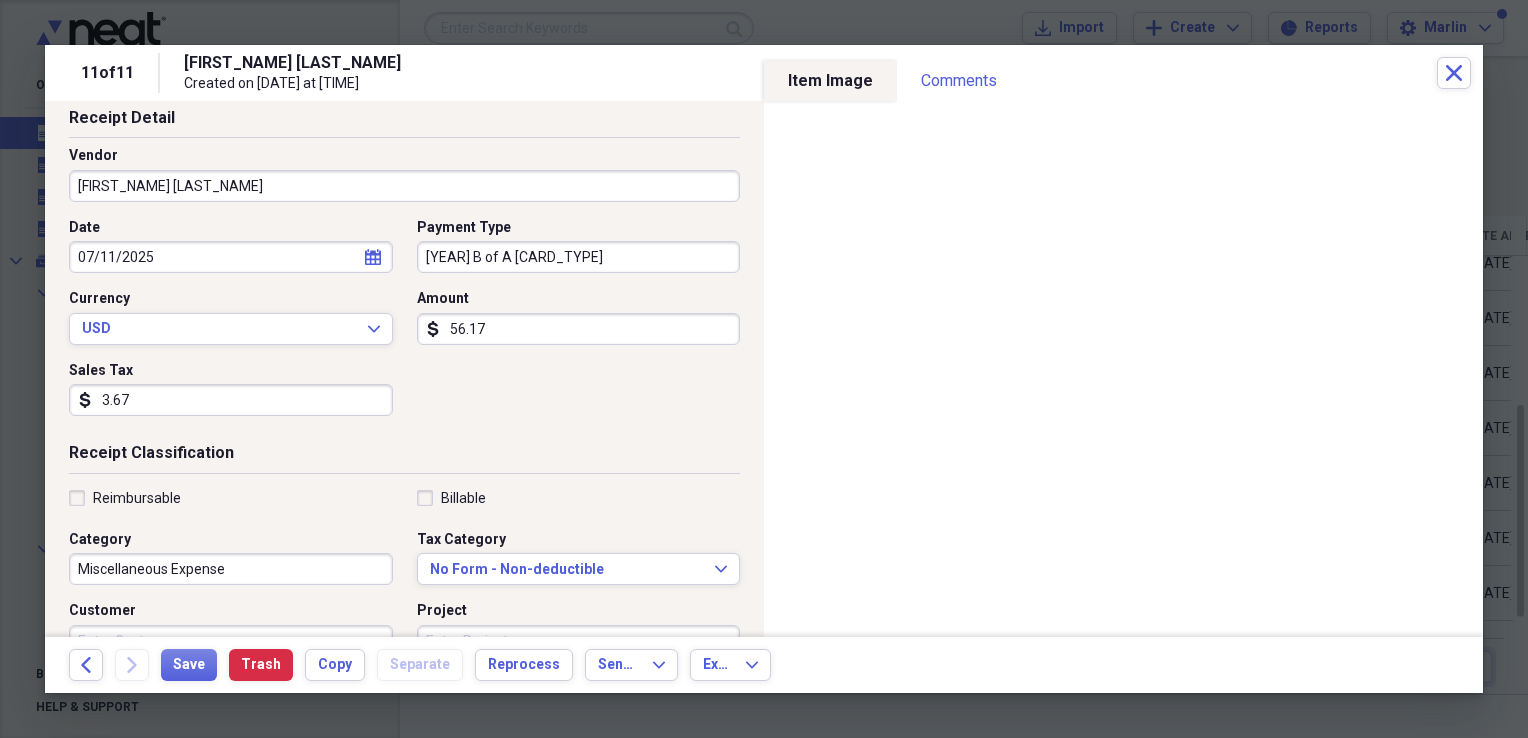 scroll, scrollTop: 200, scrollLeft: 0, axis: vertical 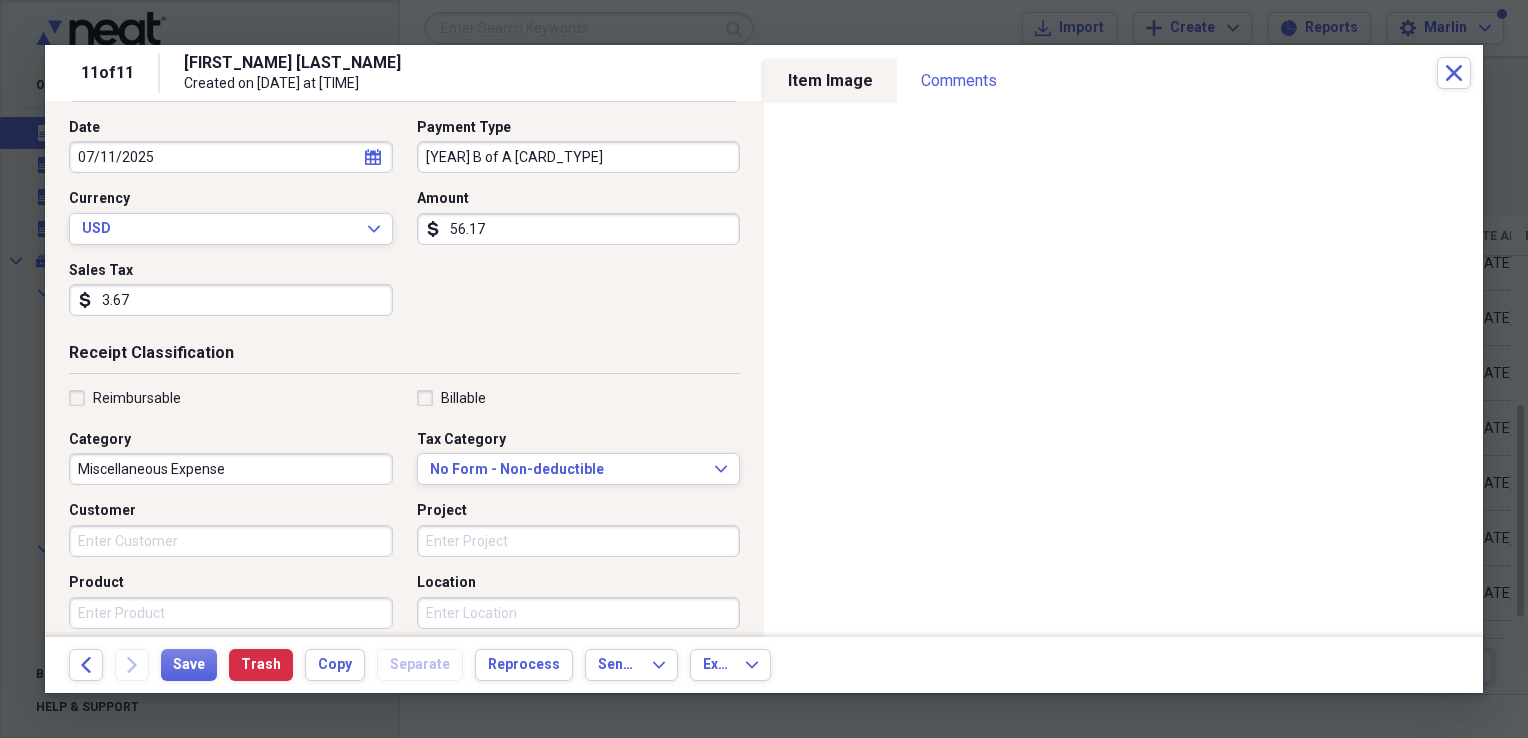 click on "Miscellaneous Expense" at bounding box center (231, 469) 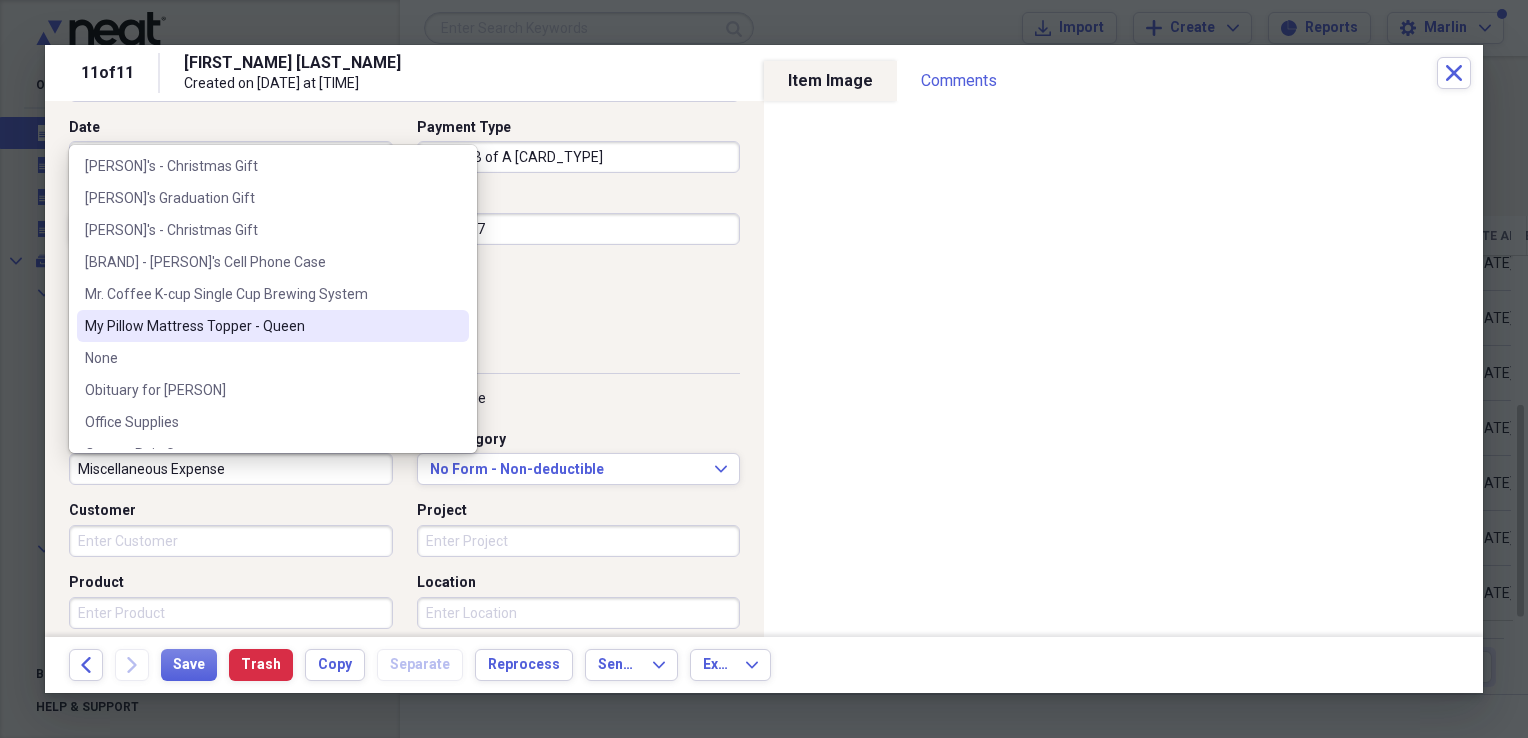 scroll, scrollTop: 6239, scrollLeft: 0, axis: vertical 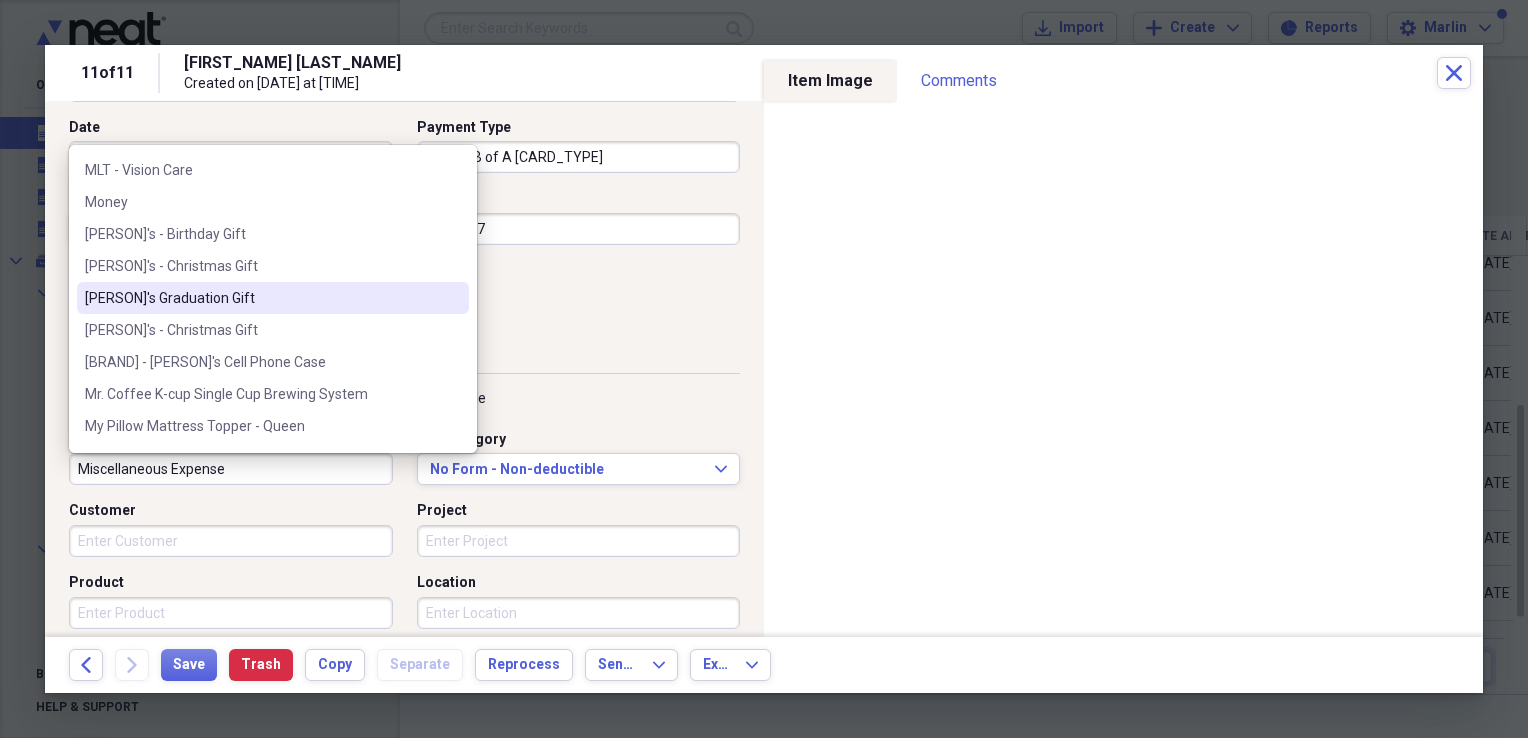 click on "[LAST]'s Graduation Gift" at bounding box center (261, 298) 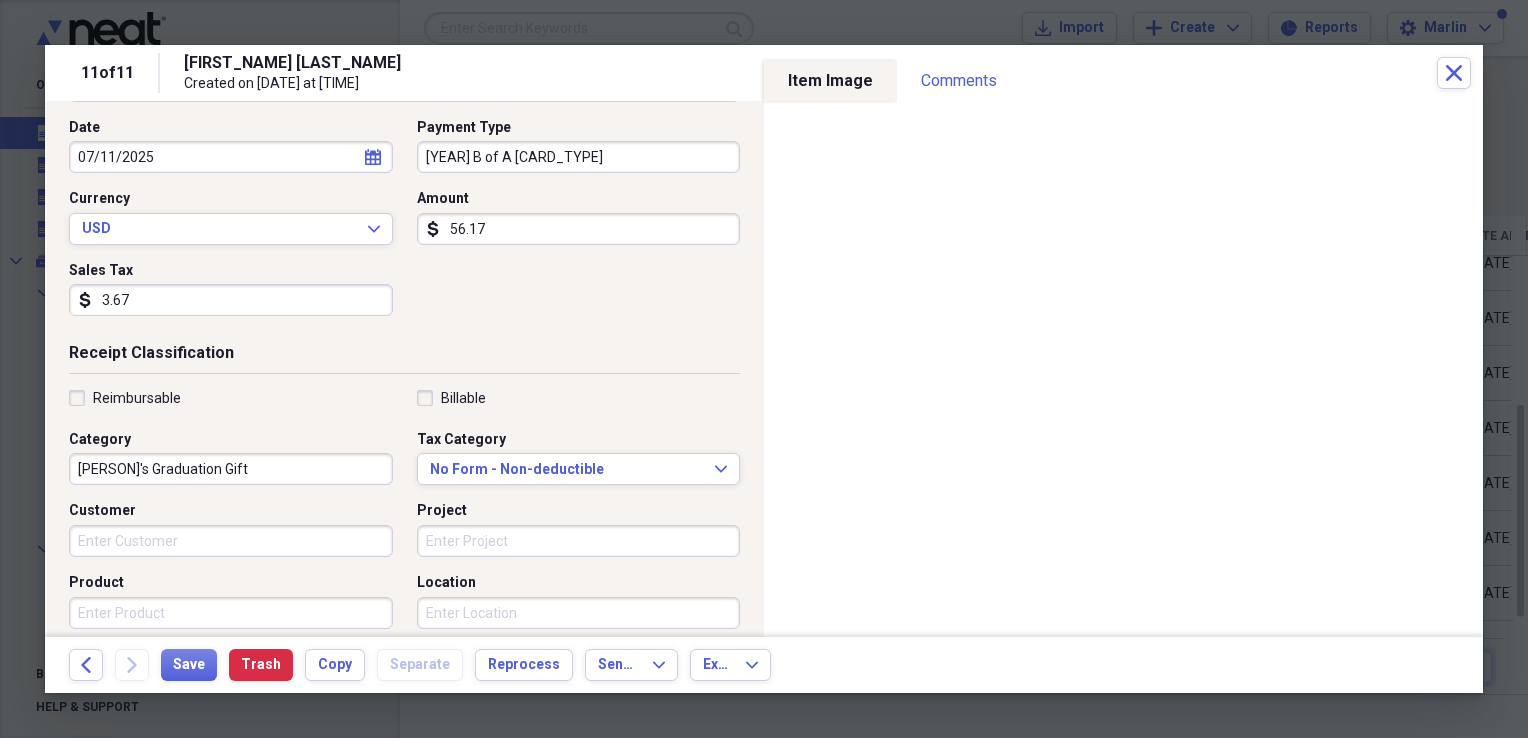 scroll, scrollTop: 0, scrollLeft: 0, axis: both 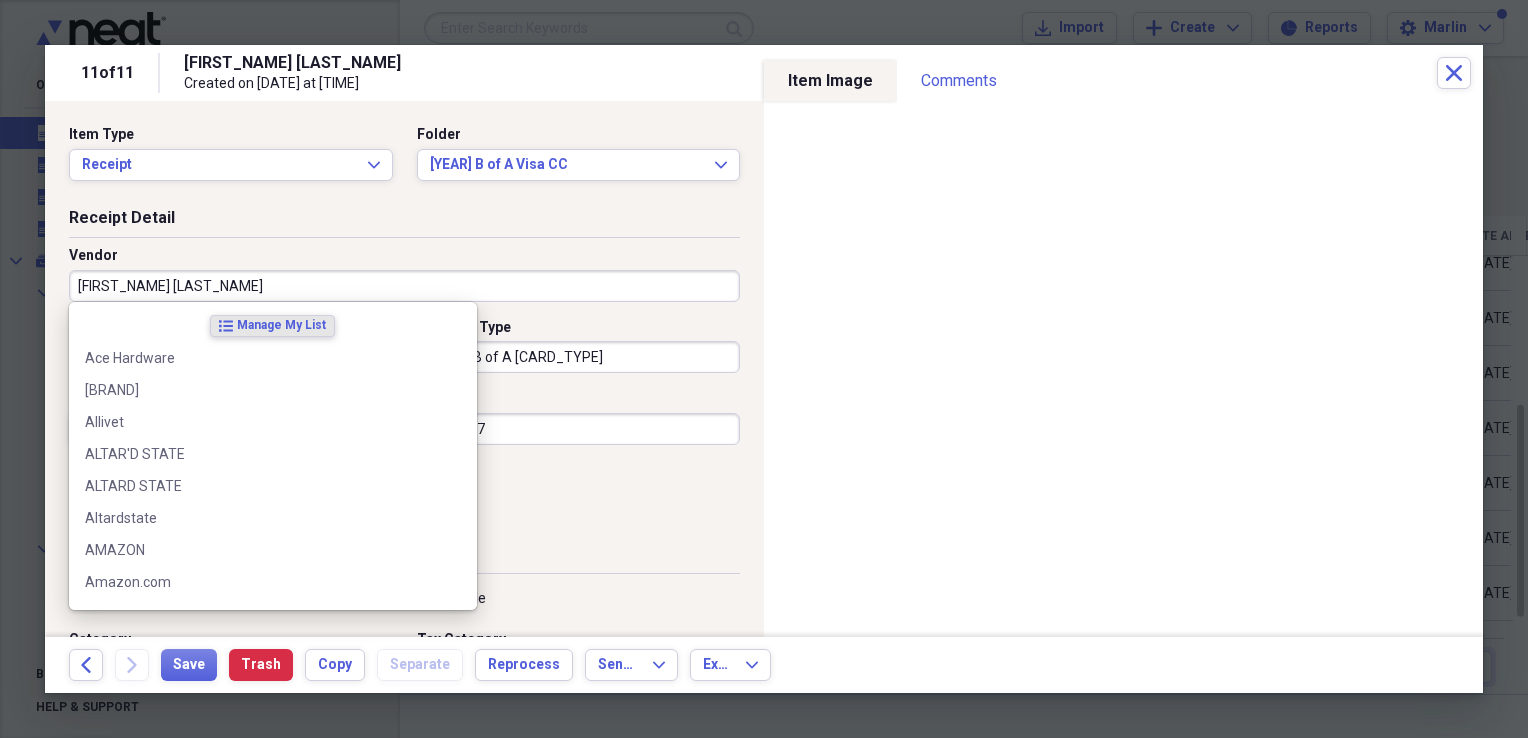 click on "[PERSON]" at bounding box center (404, 286) 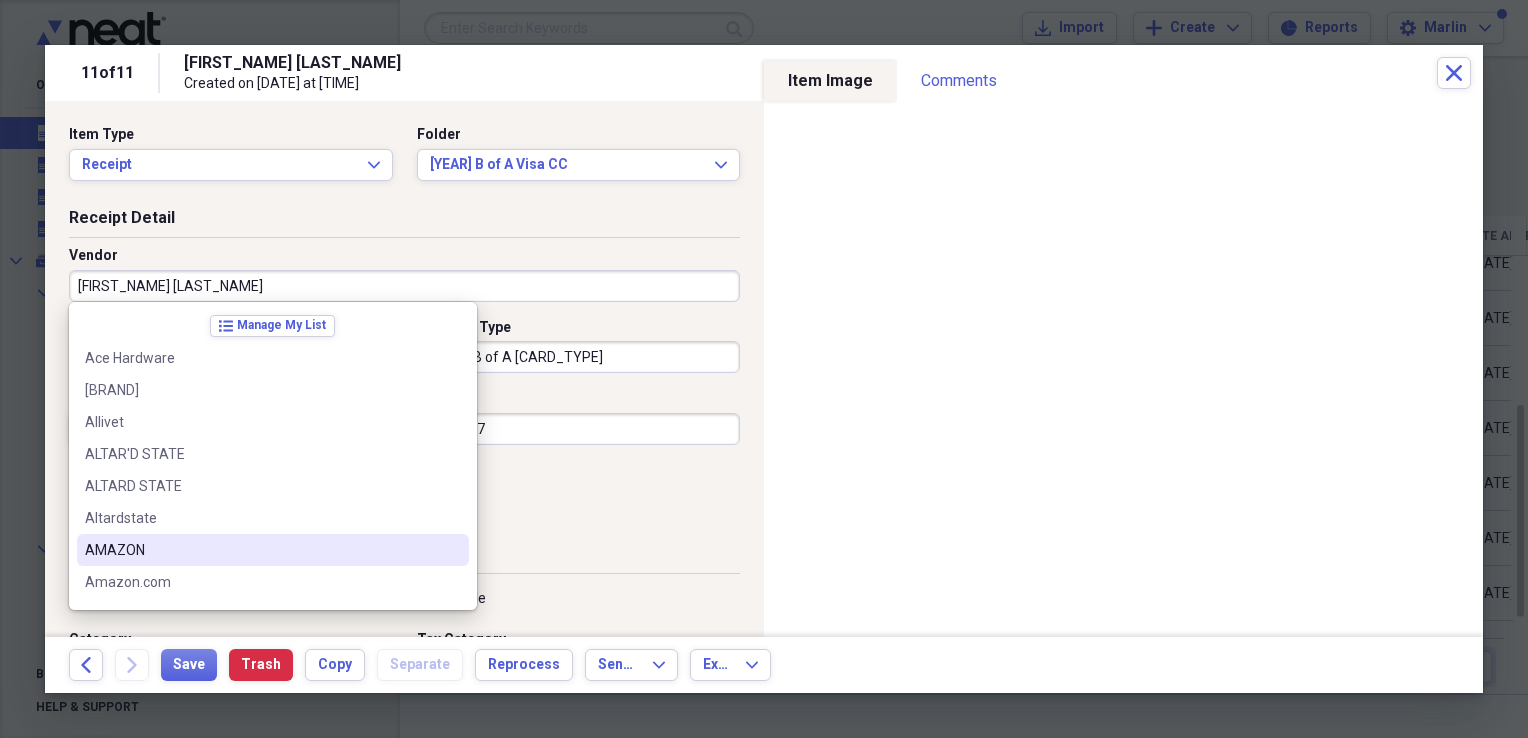 click on "AMAZON" at bounding box center (261, 550) 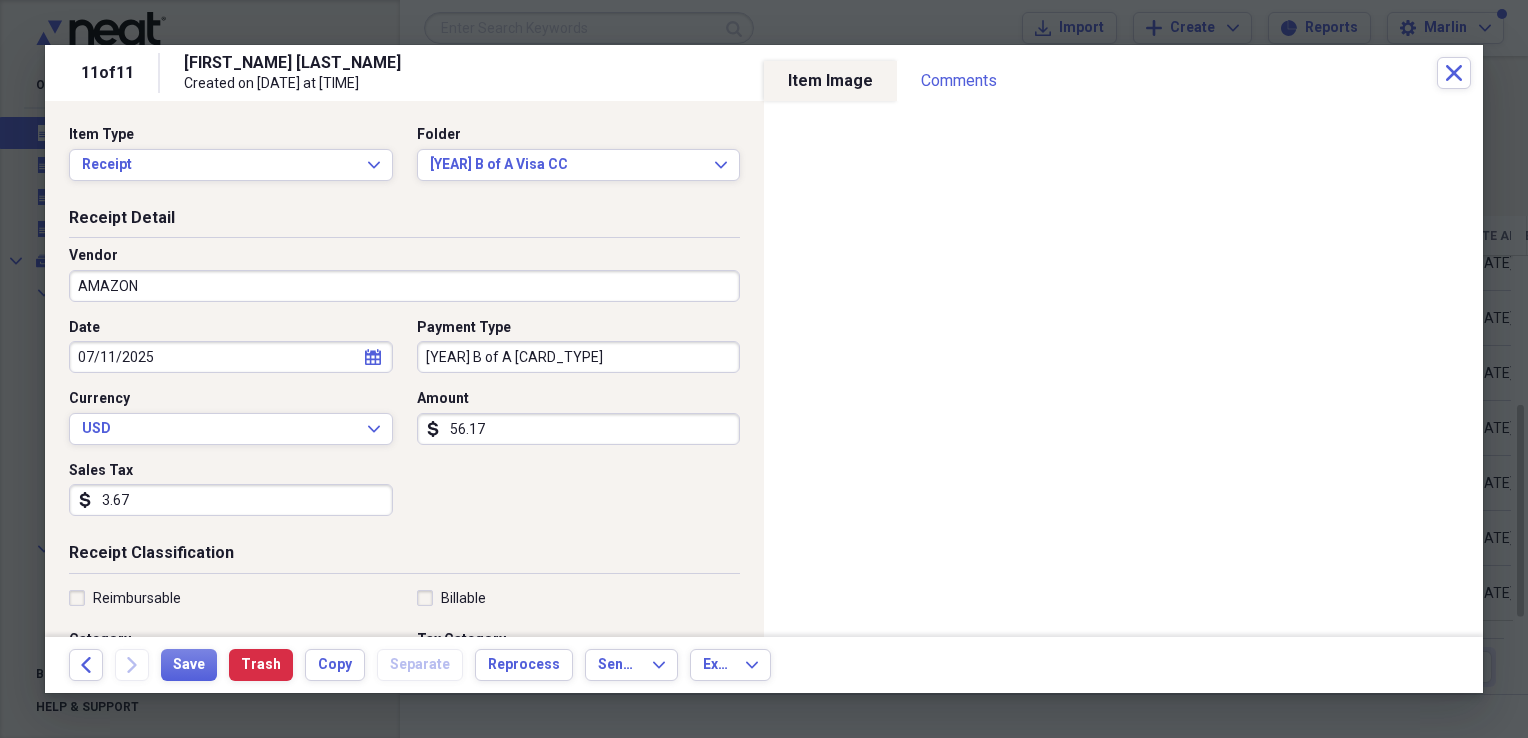 scroll, scrollTop: 483, scrollLeft: 0, axis: vertical 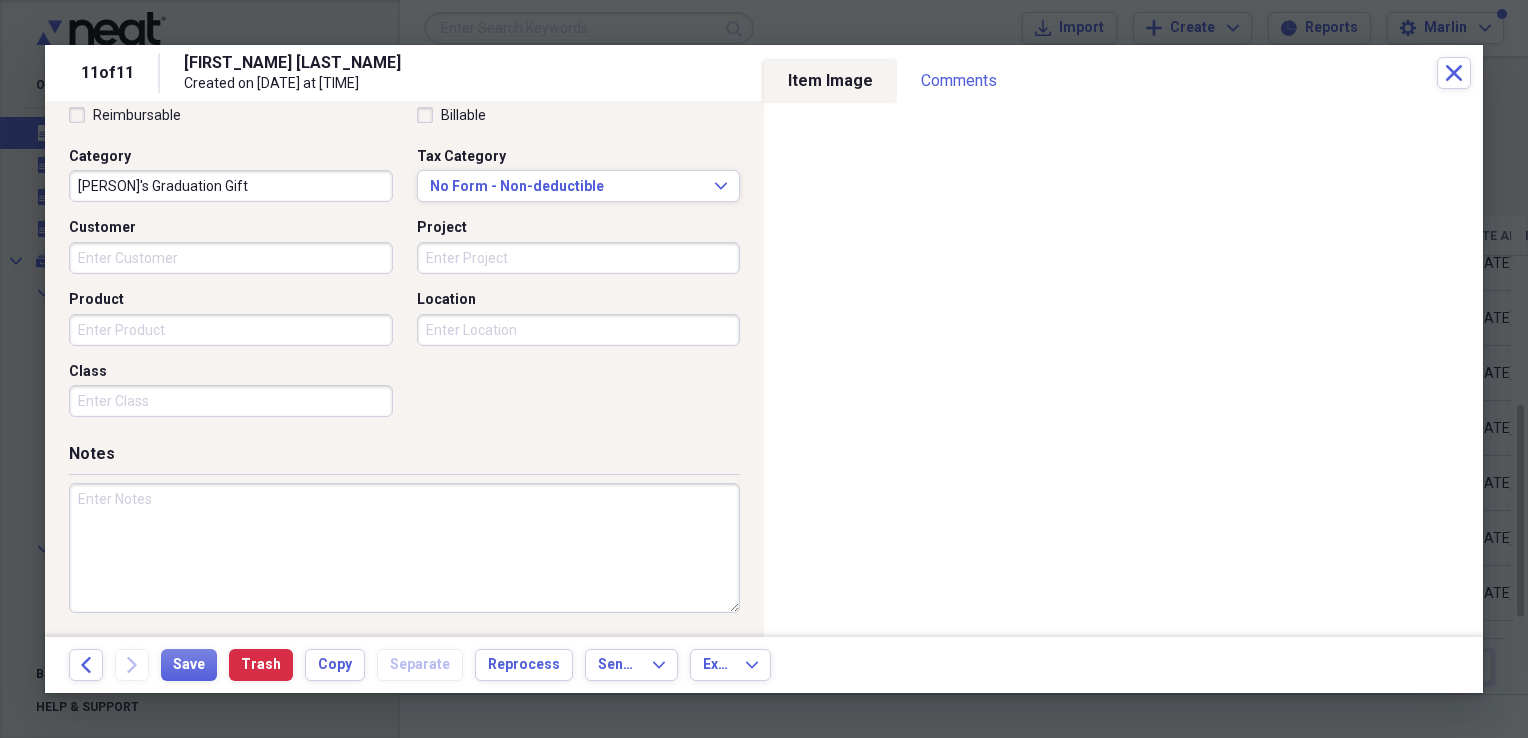 click at bounding box center (404, 548) 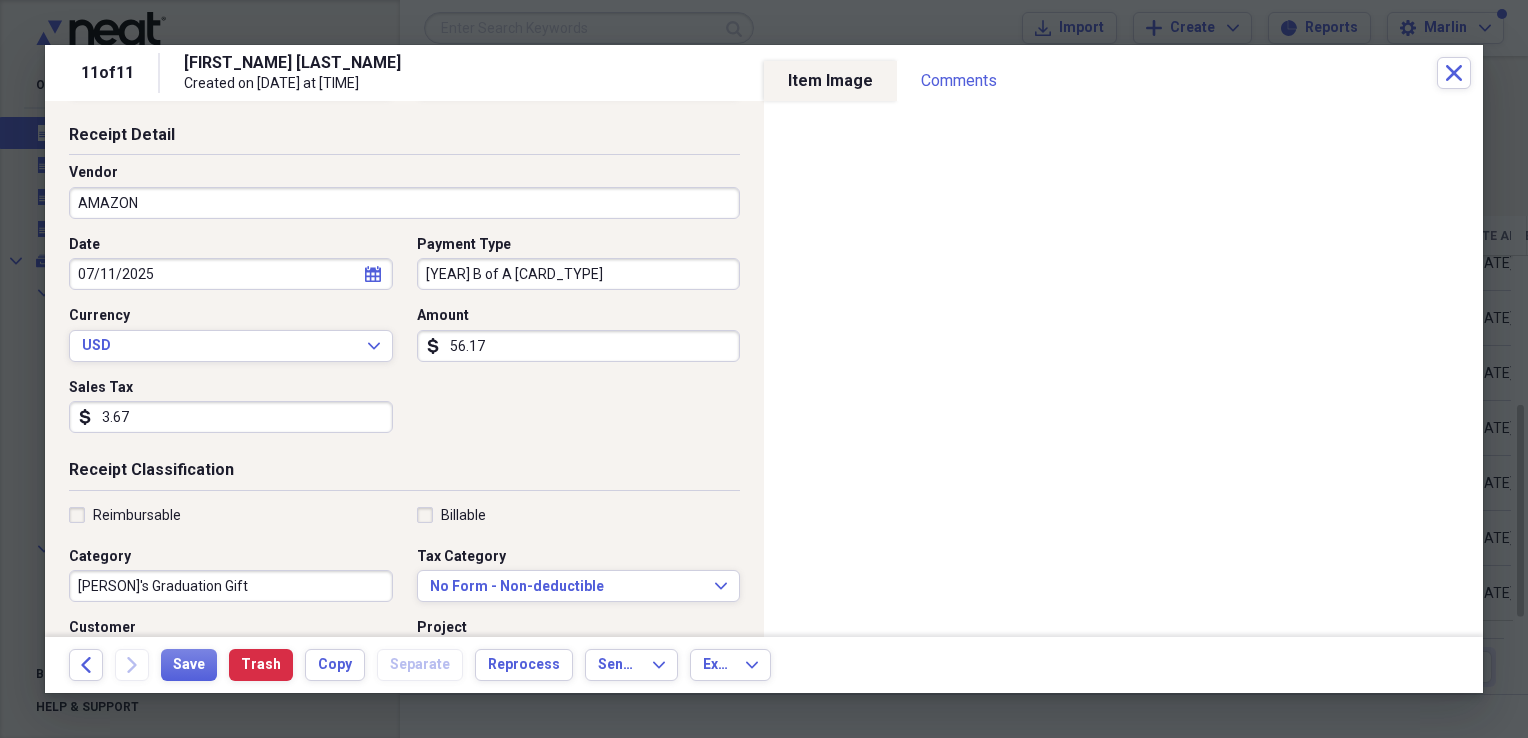 scroll, scrollTop: 0, scrollLeft: 0, axis: both 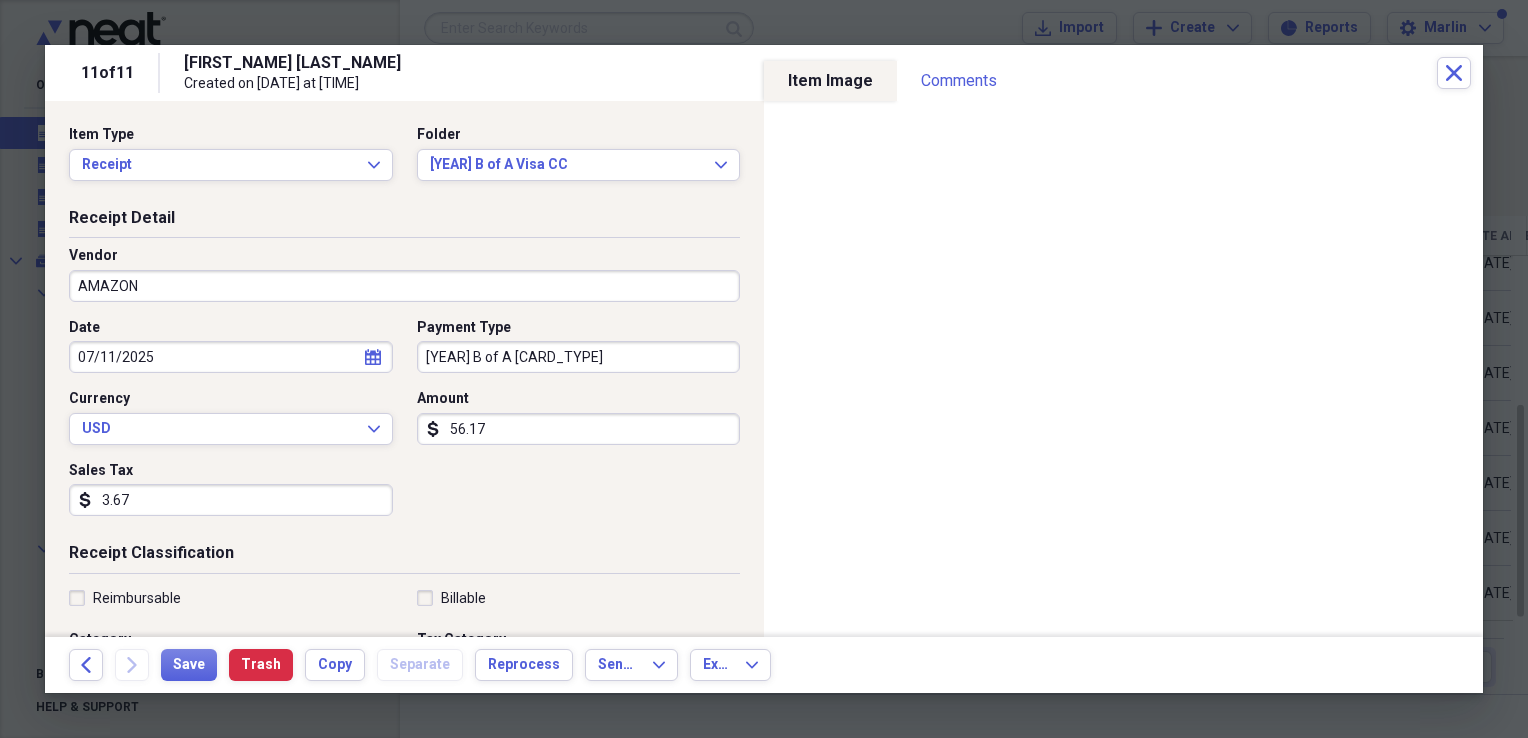 type on "Supplies for 1st Year of Teaching" 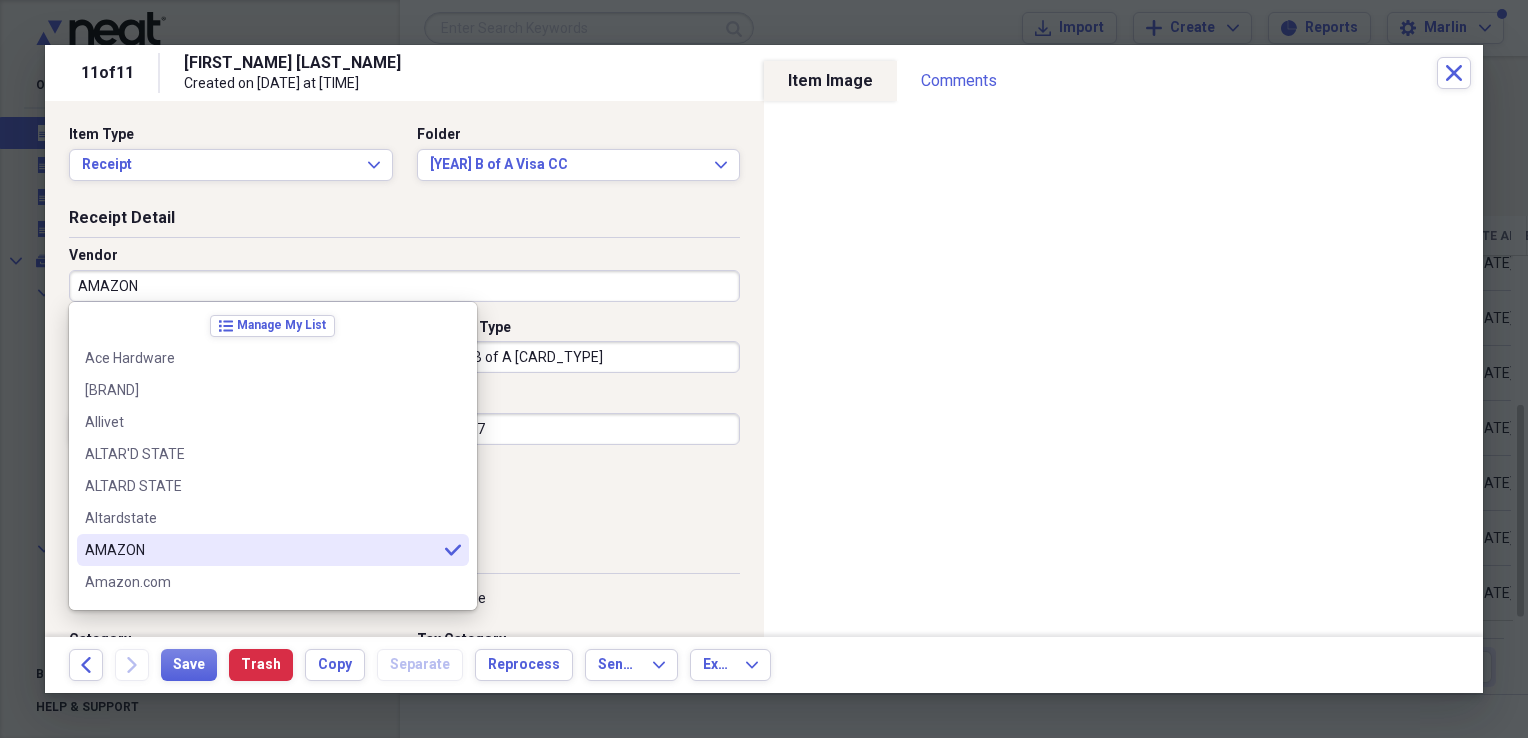 click on "AMAZON" at bounding box center [404, 286] 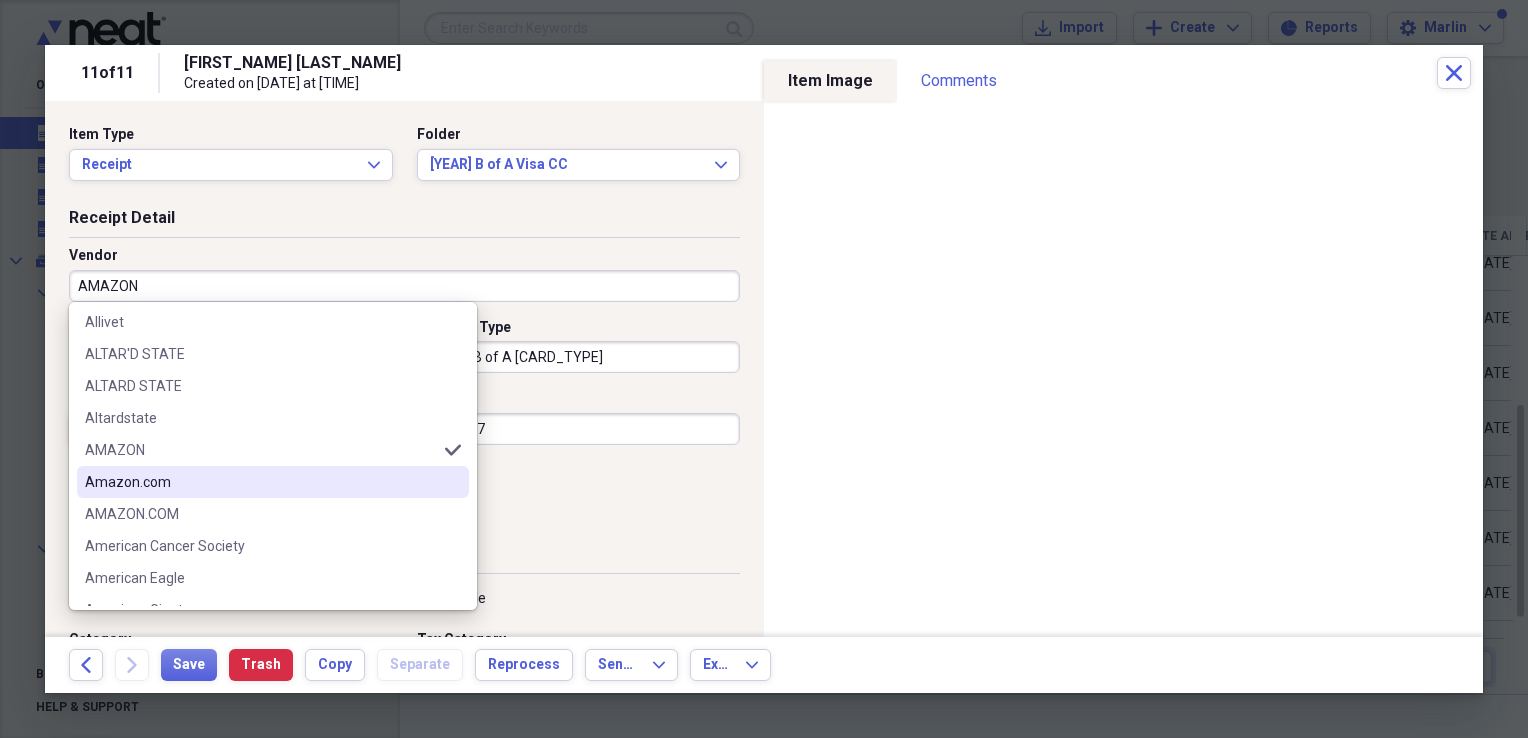 click on "Amazon.com" at bounding box center (261, 482) 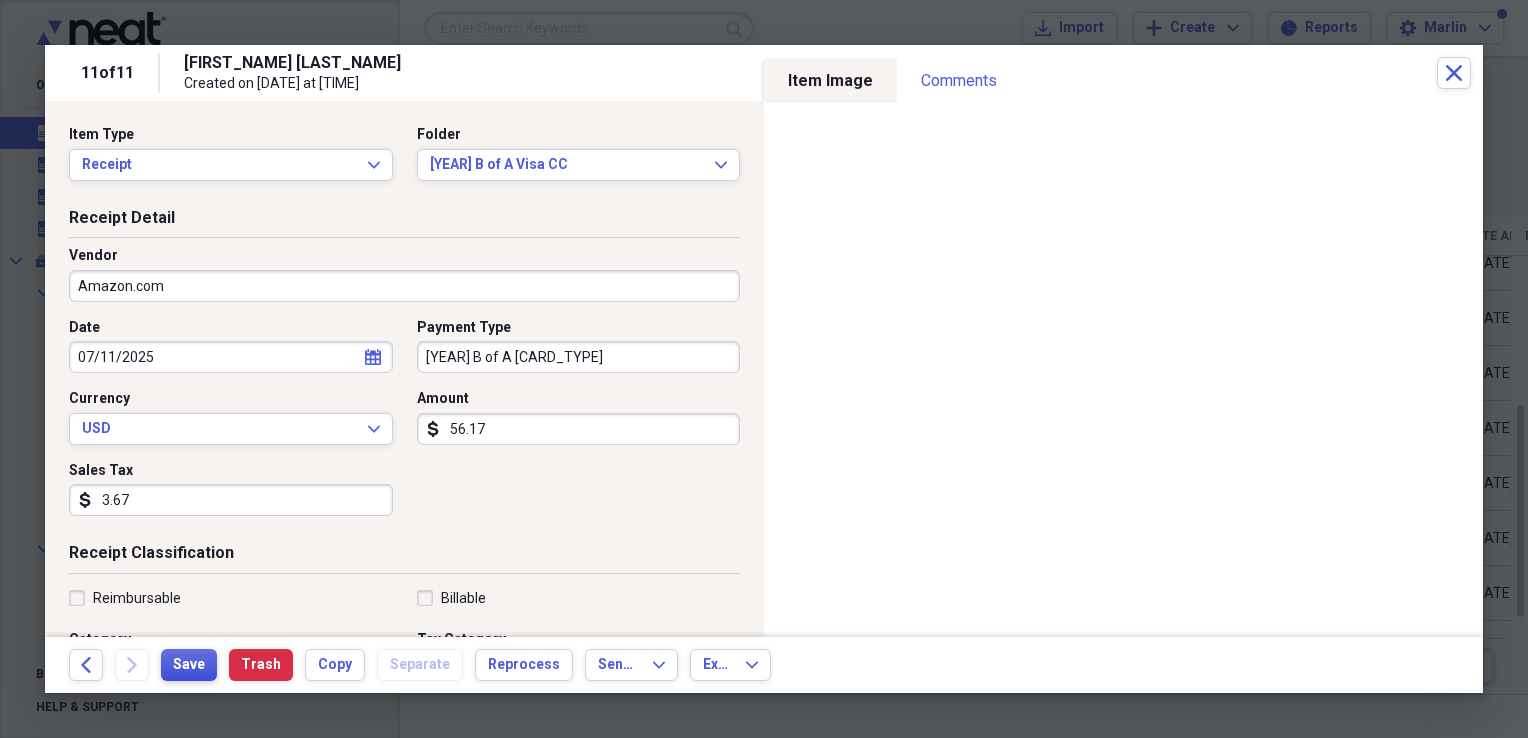 click on "Save" at bounding box center (189, 665) 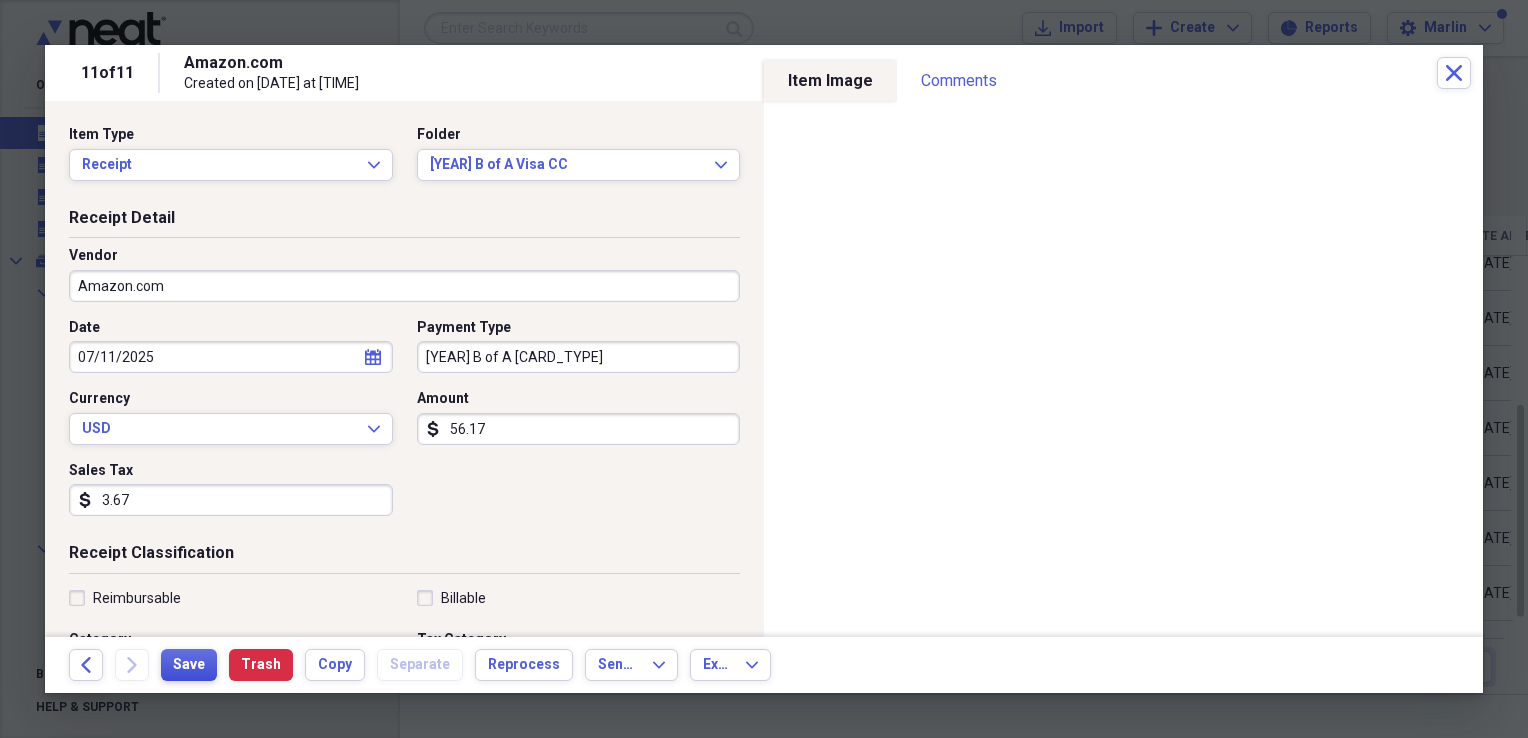 click on "Save" at bounding box center (189, 665) 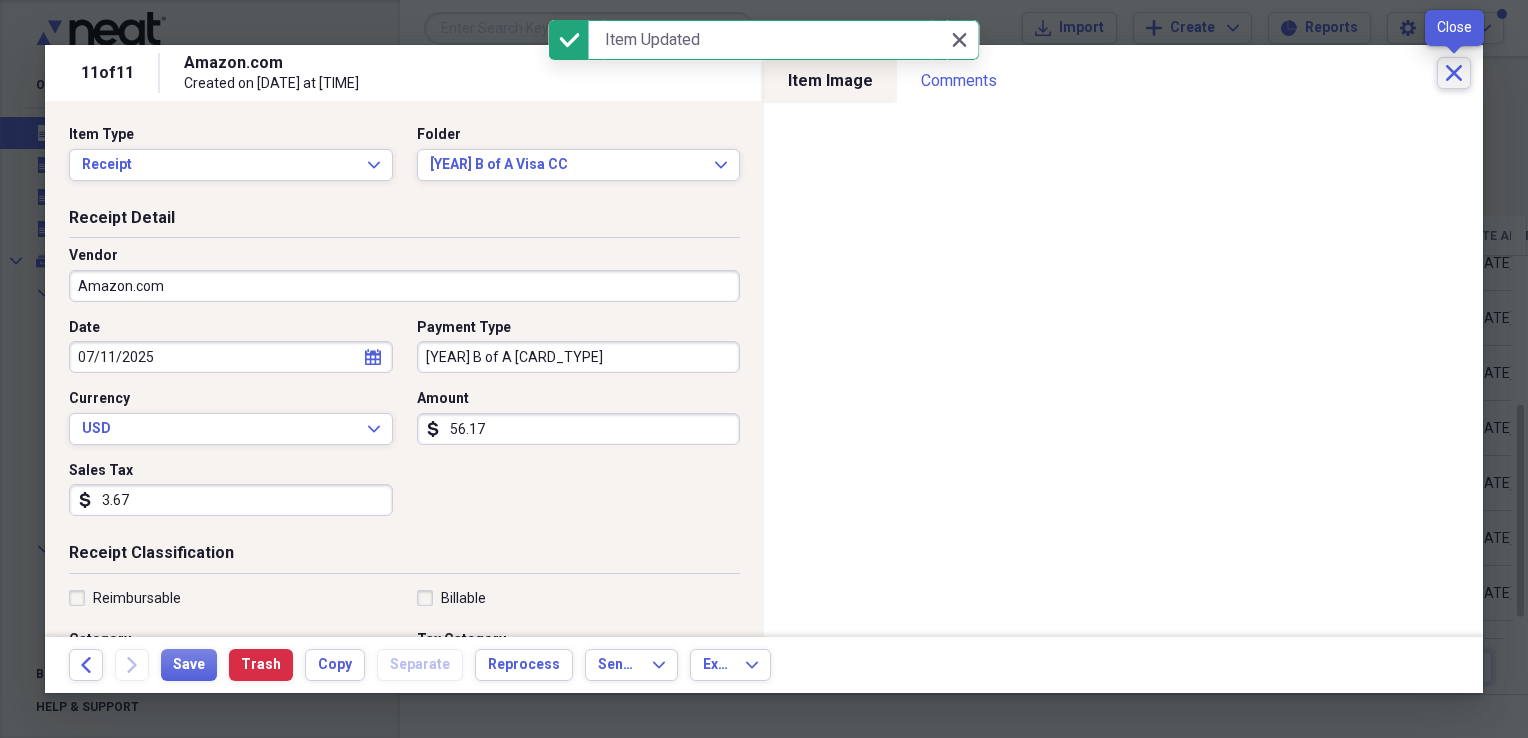 click 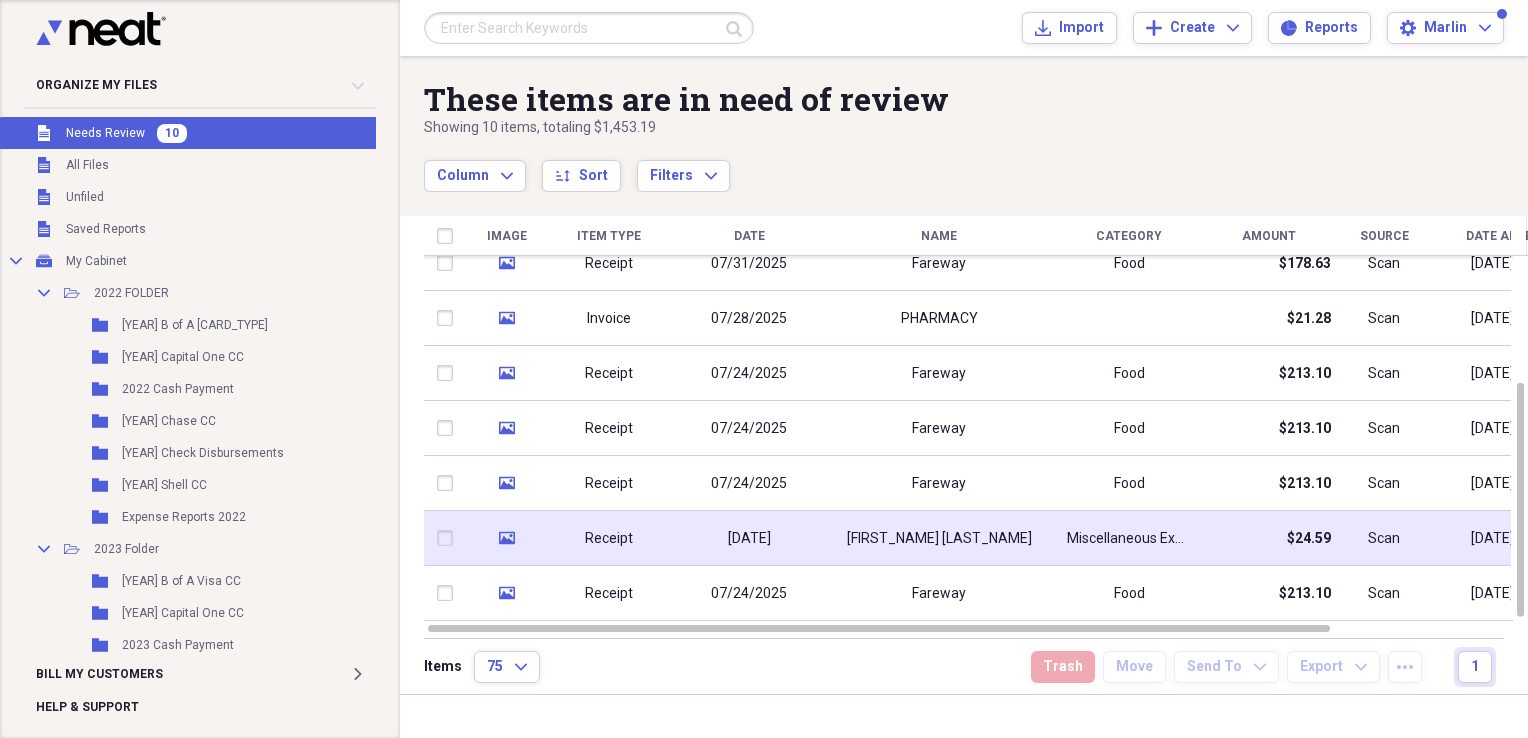 click on "[PERSON]" at bounding box center [939, 539] 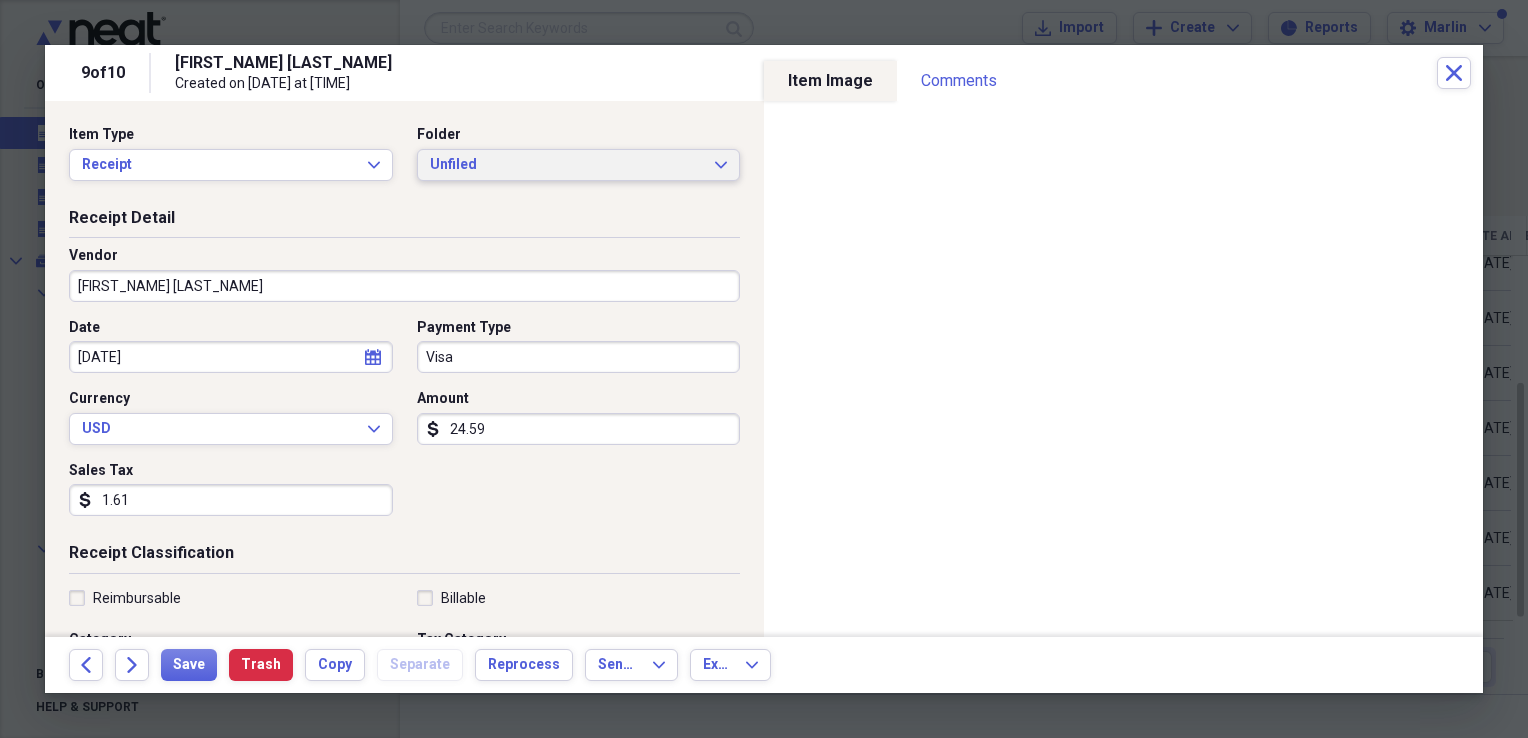 click on "Expand" 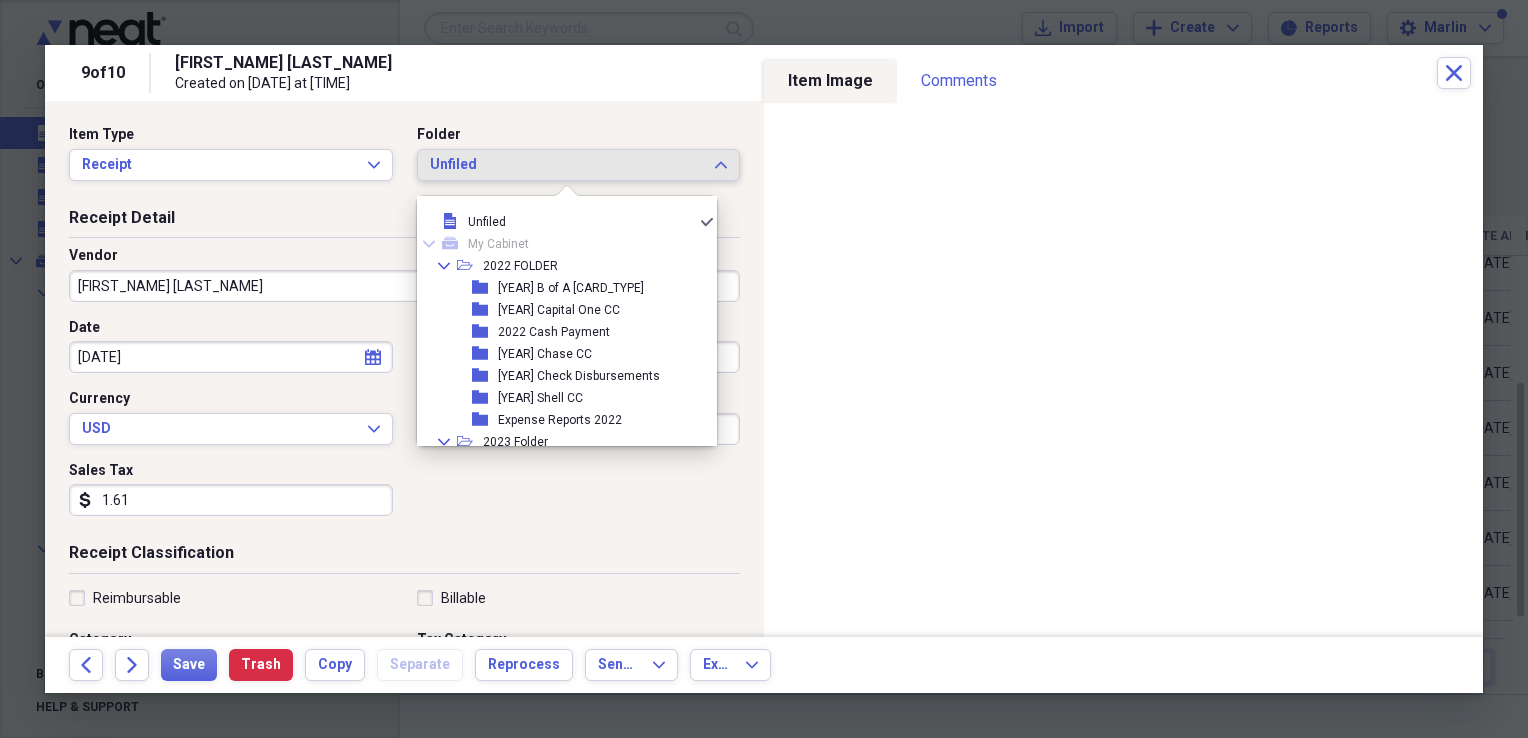 scroll, scrollTop: 754, scrollLeft: 0, axis: vertical 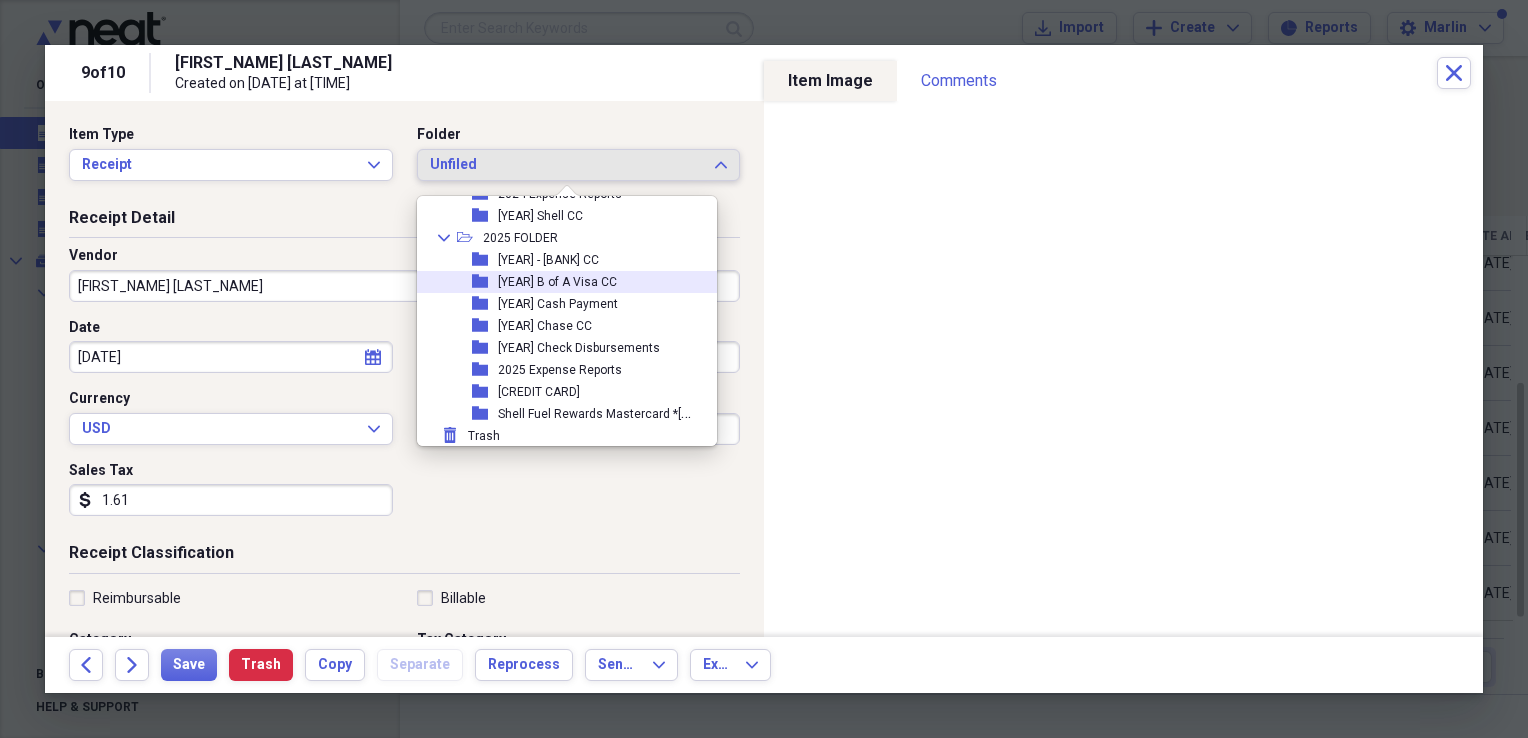 click on "[YEAR] B of A Visa CC" at bounding box center [557, 282] 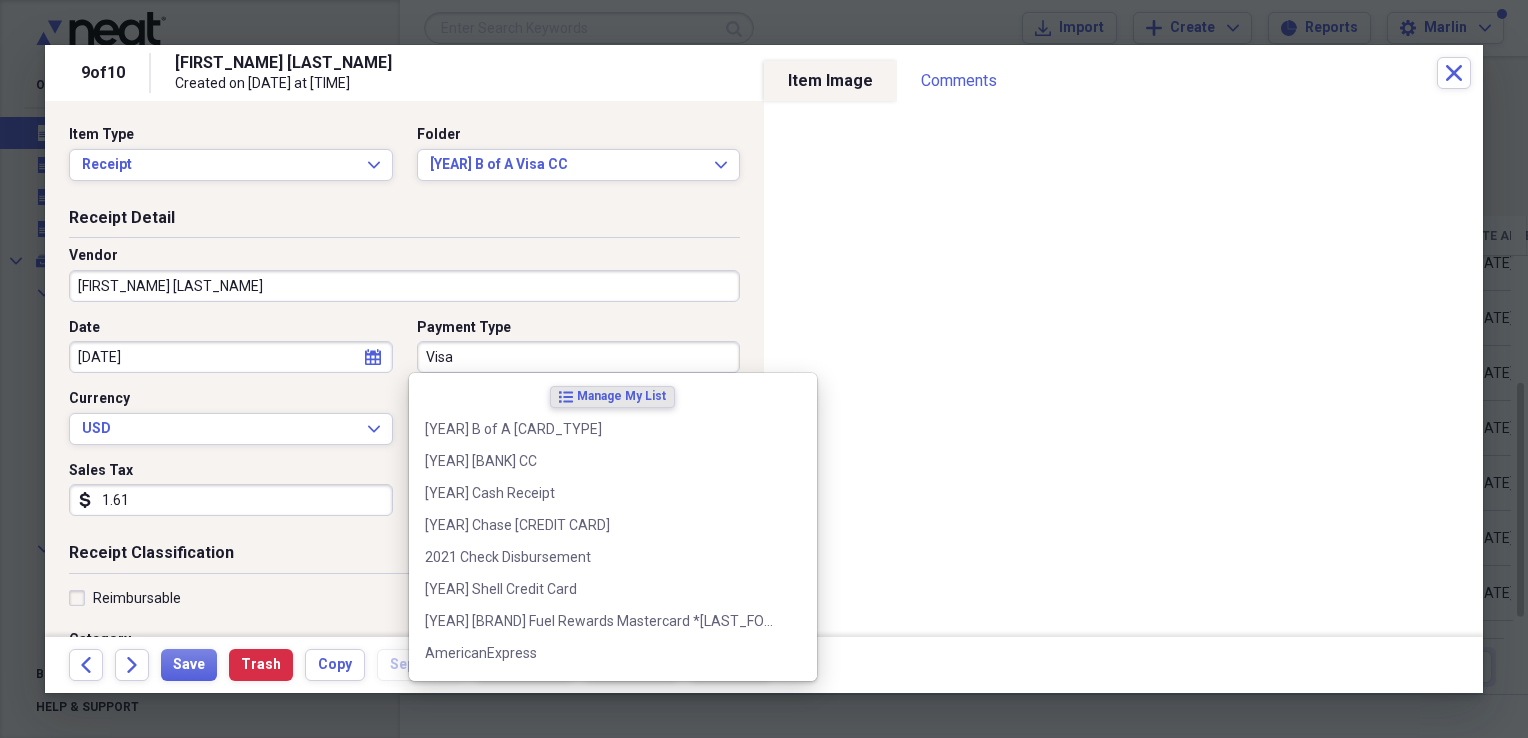 click on "Visa" at bounding box center (579, 357) 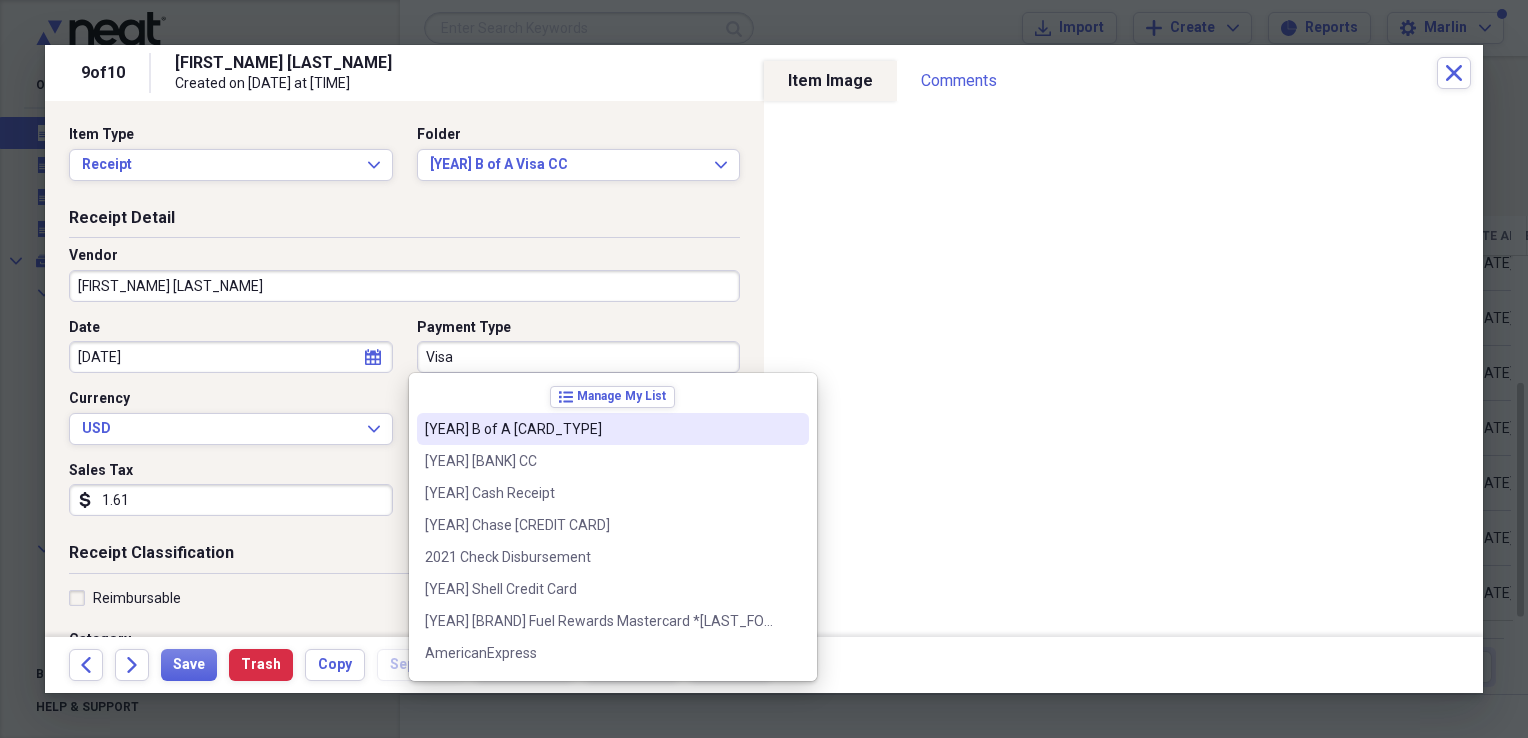 click on "2021 B of A Mastercard" at bounding box center [601, 429] 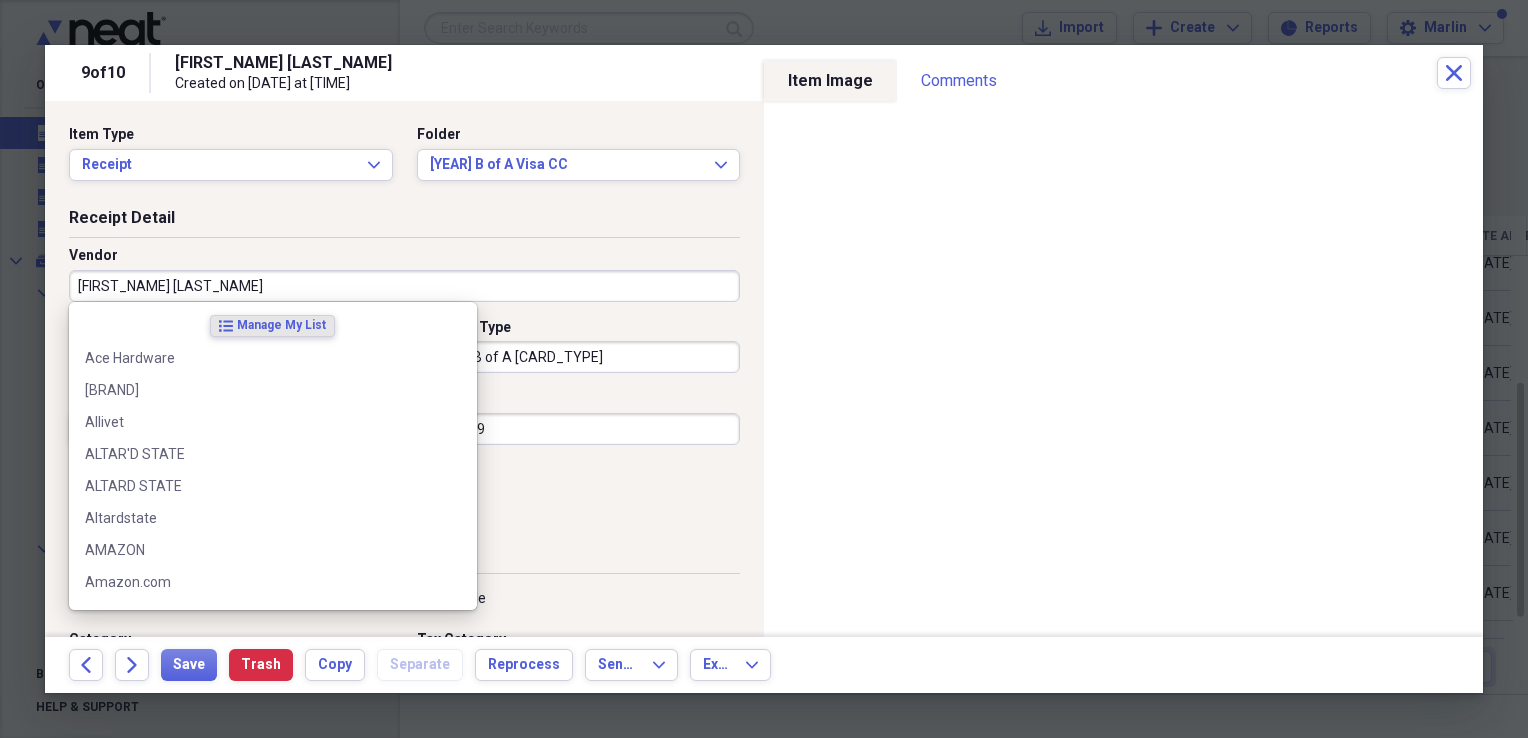 click on "[PERSON]" at bounding box center [404, 286] 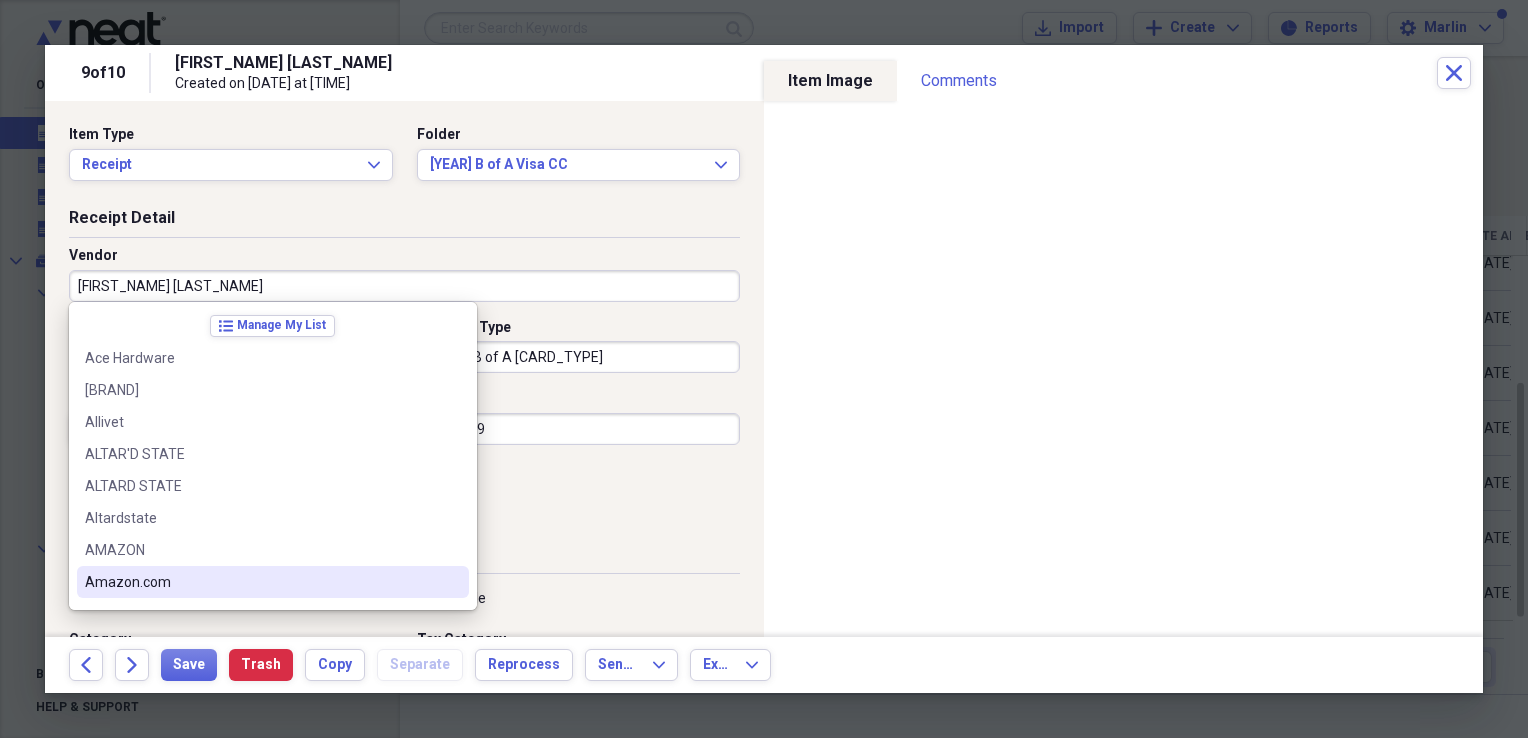 click on "Amazon.com" at bounding box center (261, 582) 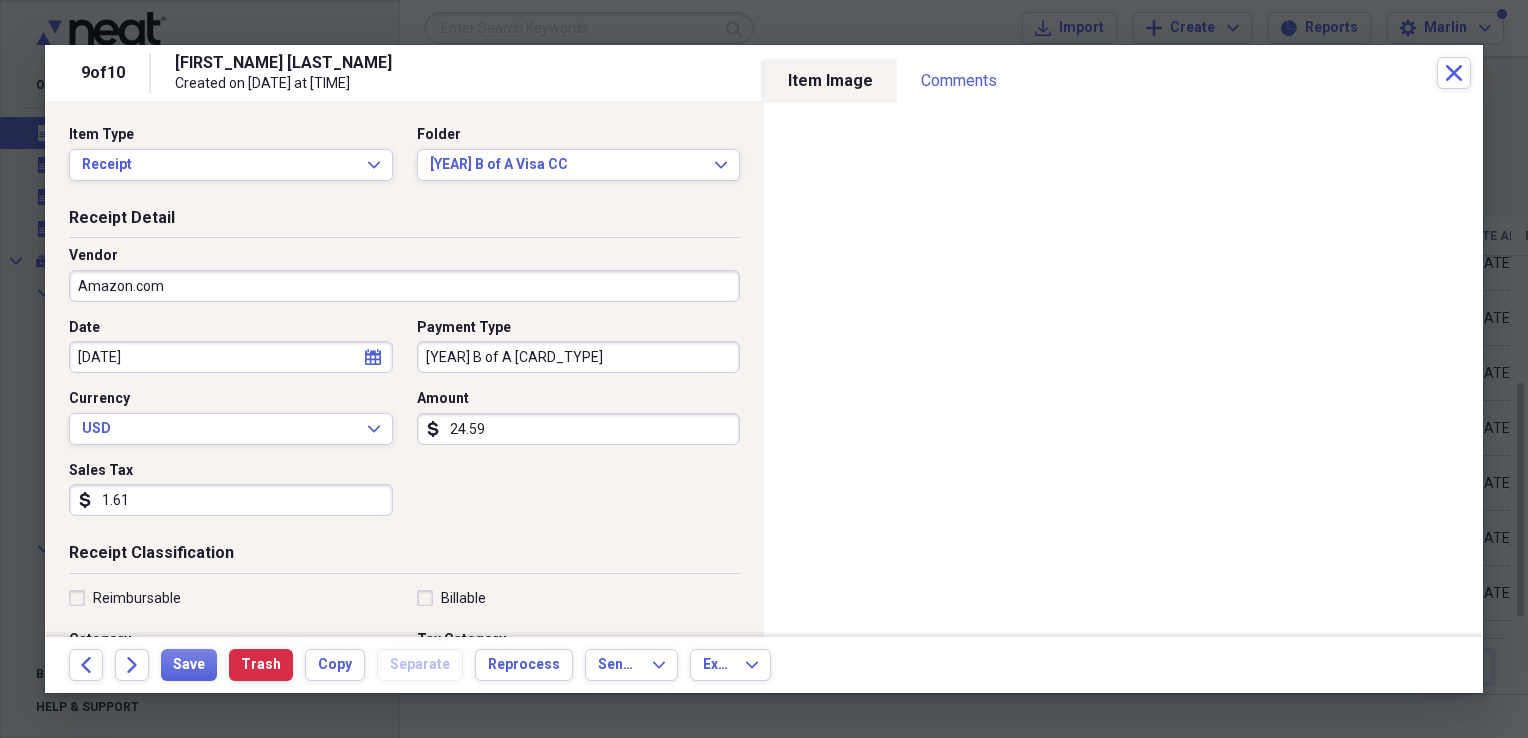 scroll, scrollTop: 200, scrollLeft: 0, axis: vertical 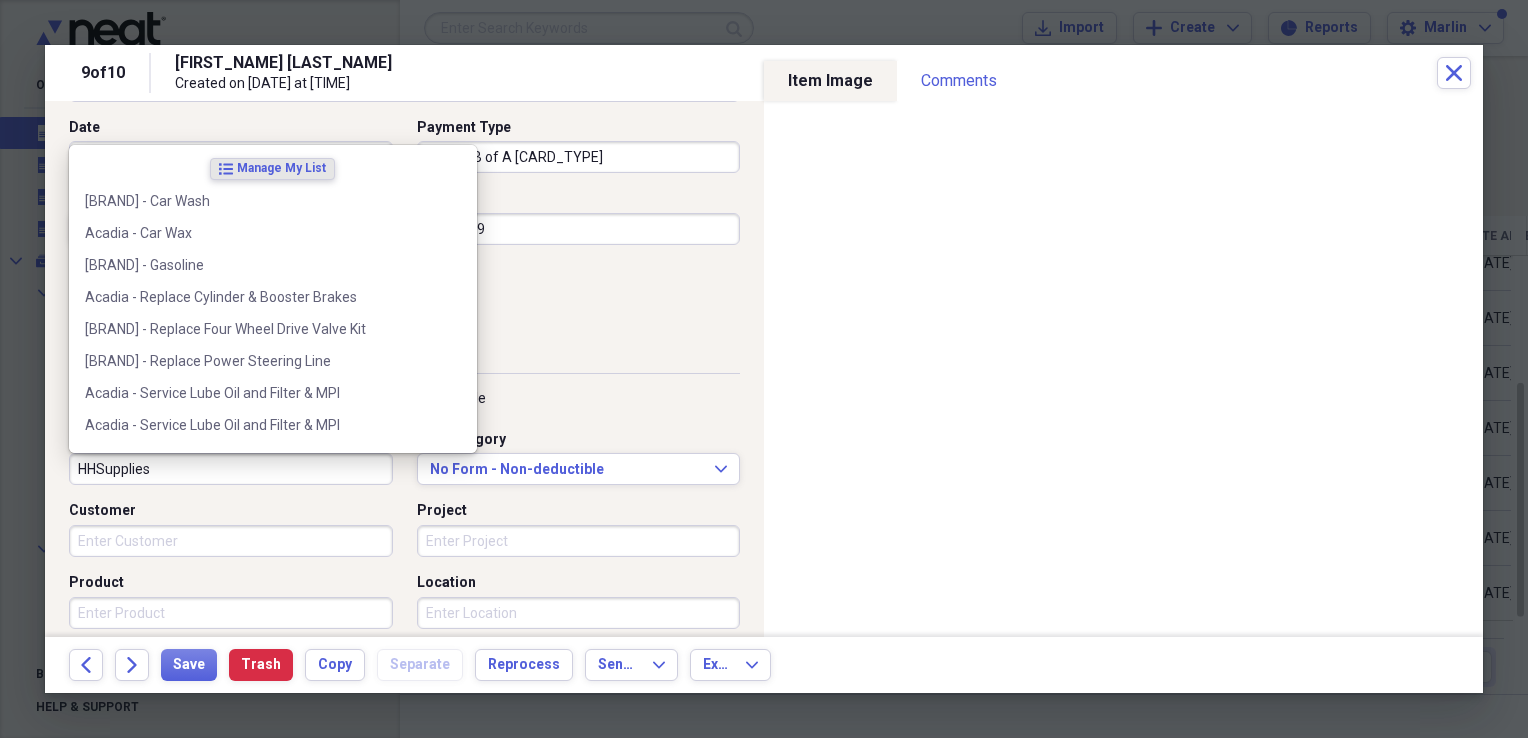 click on "HHSupplies" at bounding box center [231, 469] 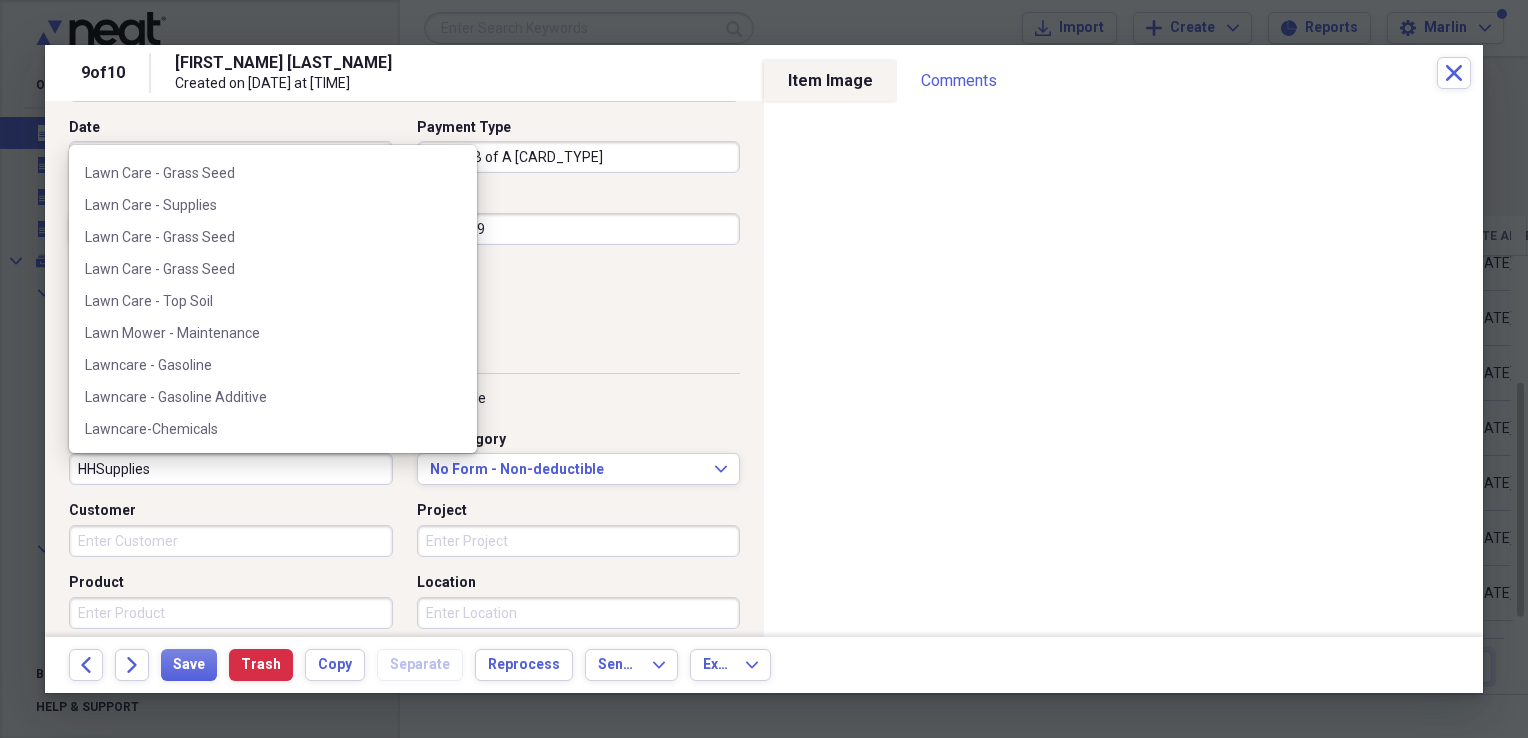 scroll, scrollTop: 6105, scrollLeft: 0, axis: vertical 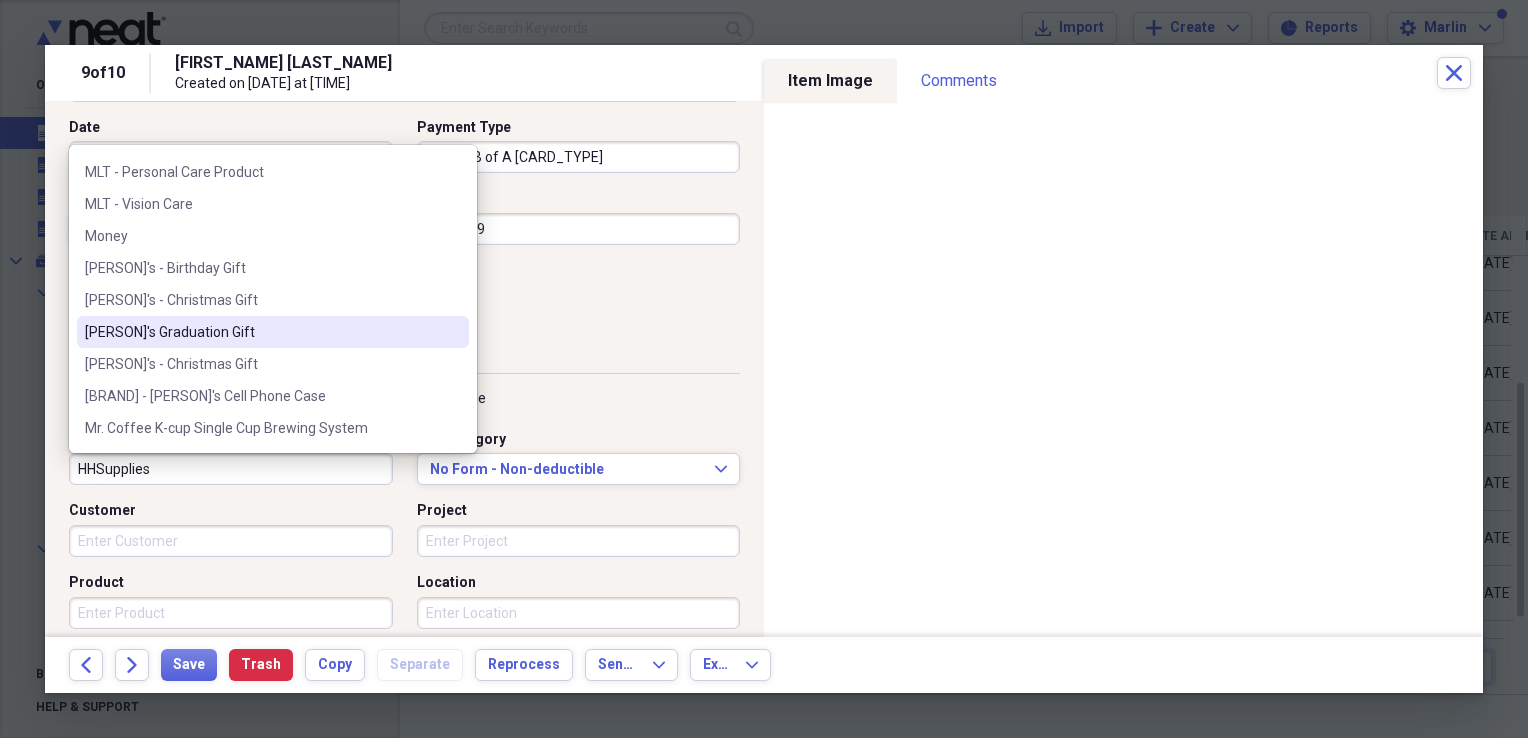 click on "[LAST]'s Graduation Gift" at bounding box center (261, 332) 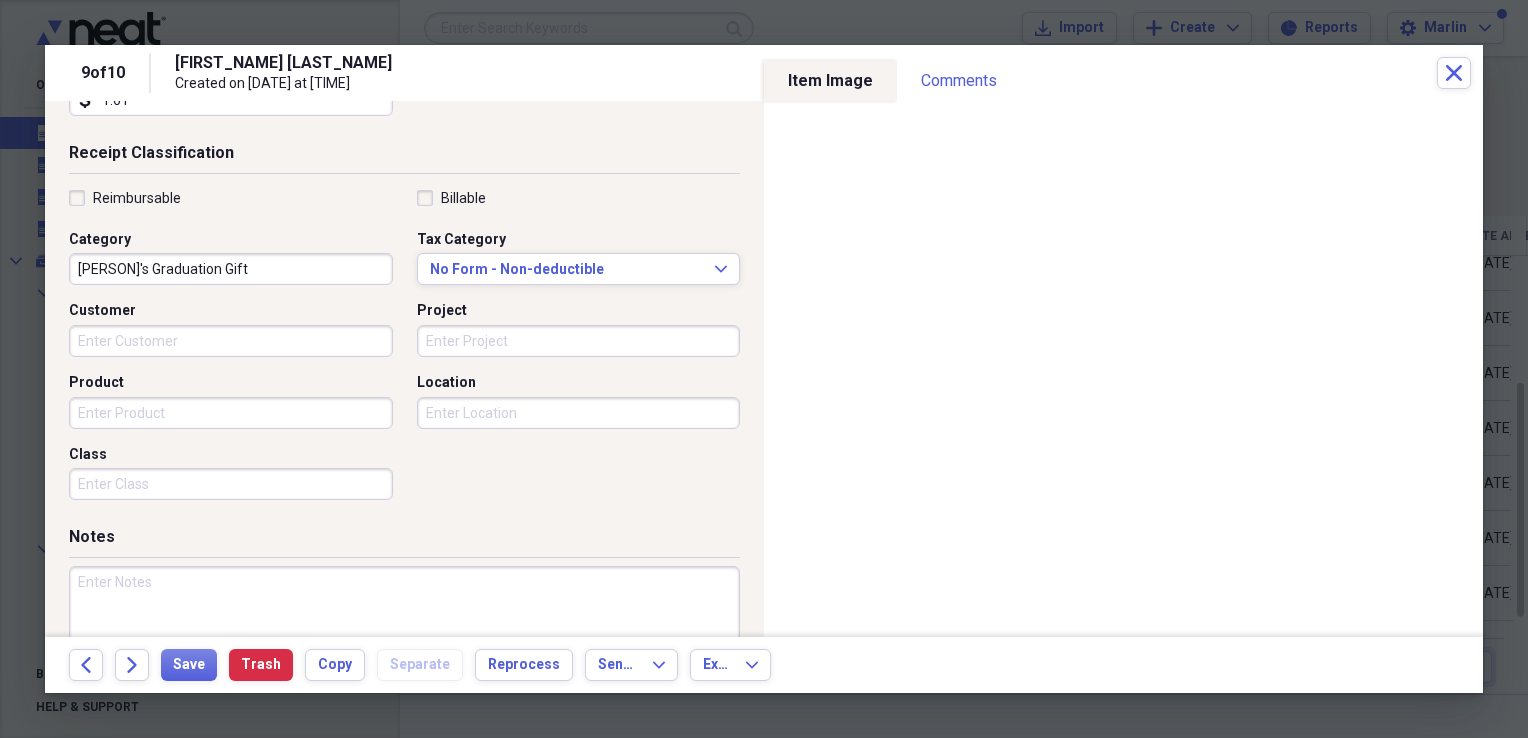 scroll, scrollTop: 483, scrollLeft: 0, axis: vertical 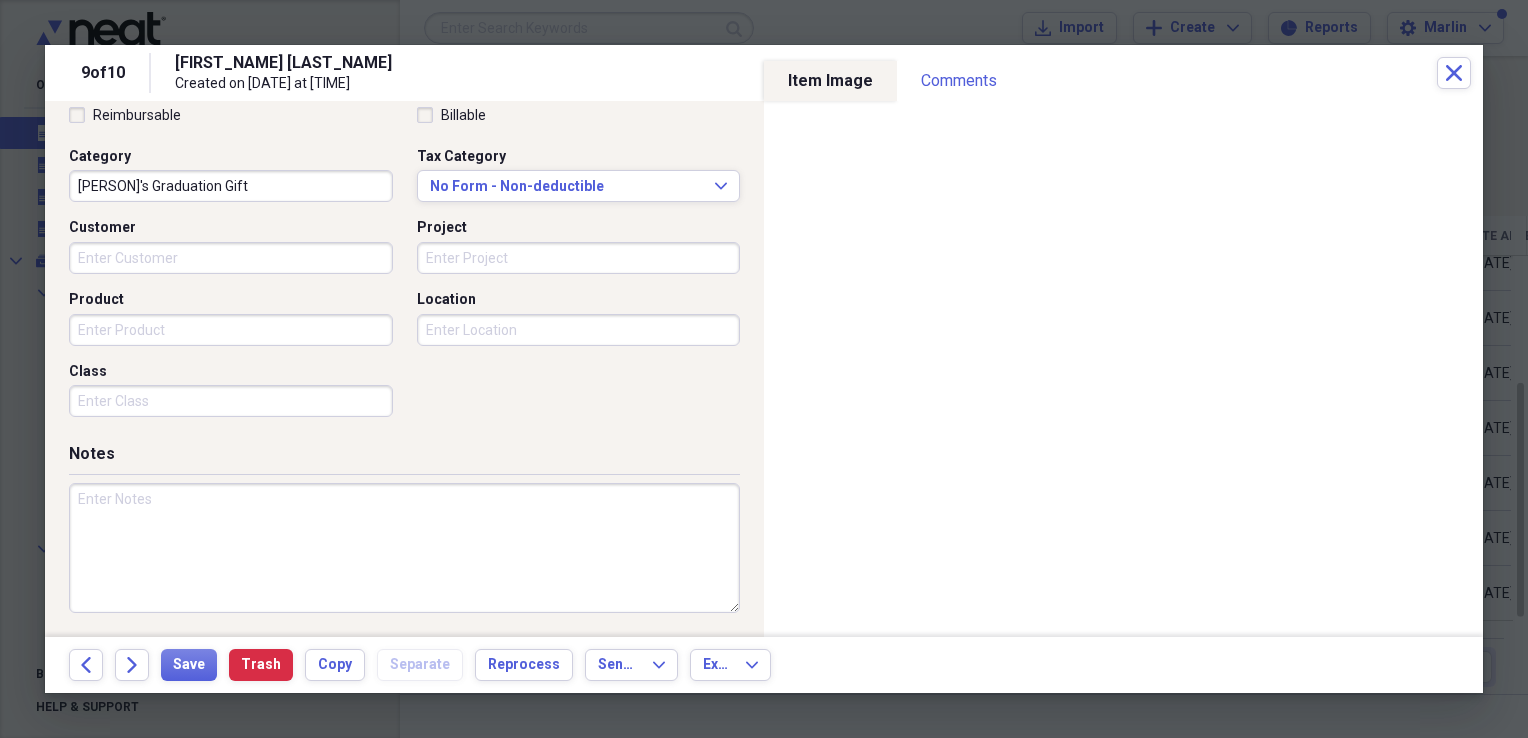 click at bounding box center (404, 548) 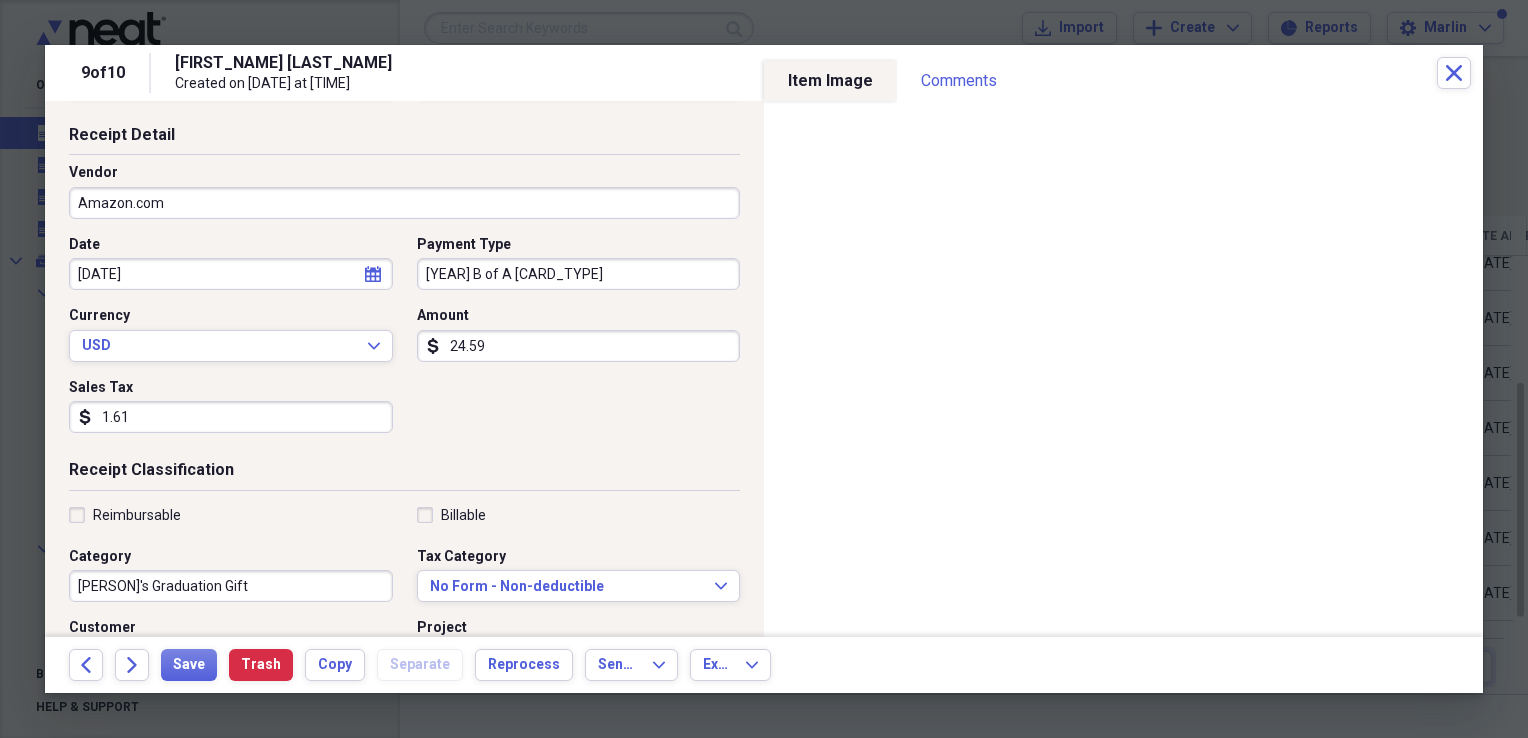 scroll, scrollTop: 0, scrollLeft: 0, axis: both 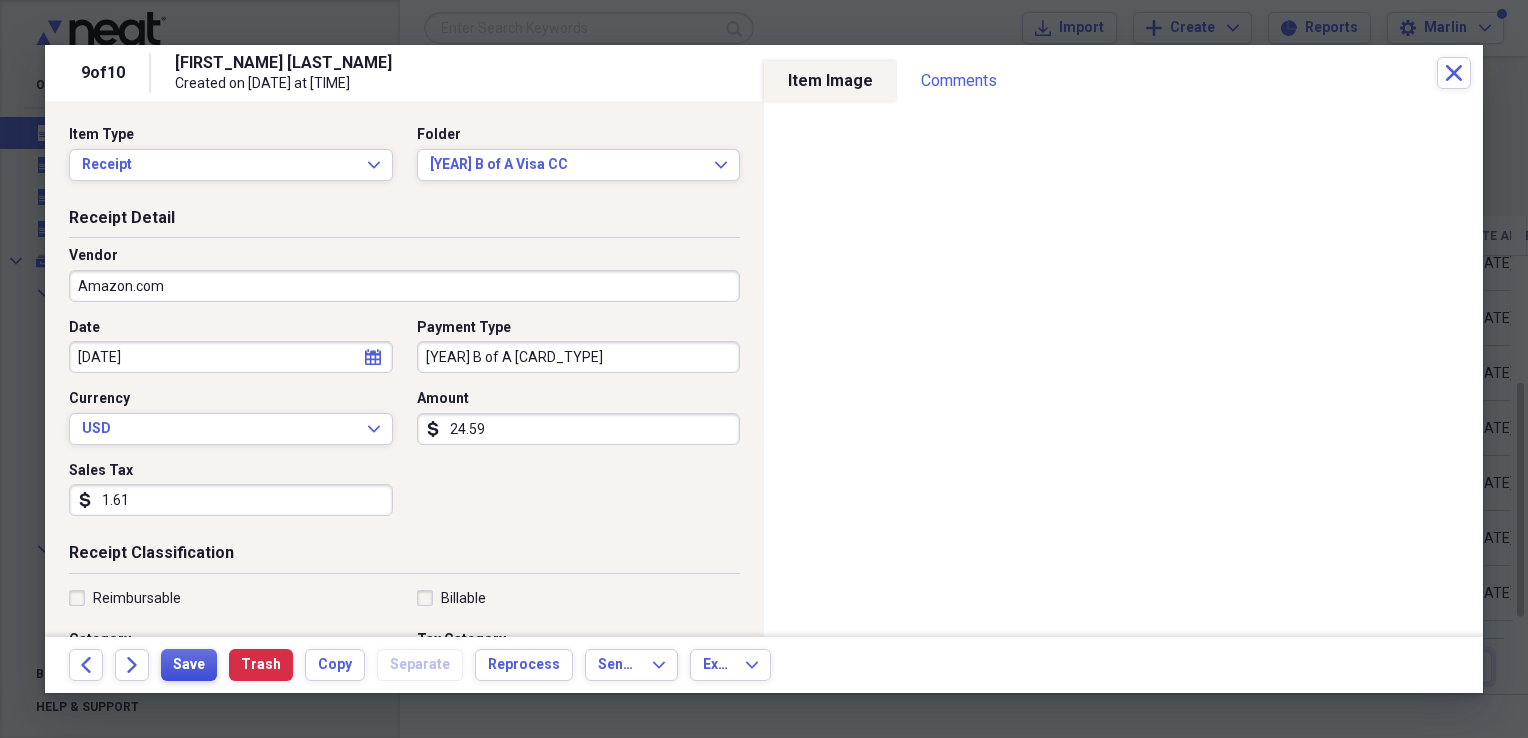 type on "Supplies for first year of teaching" 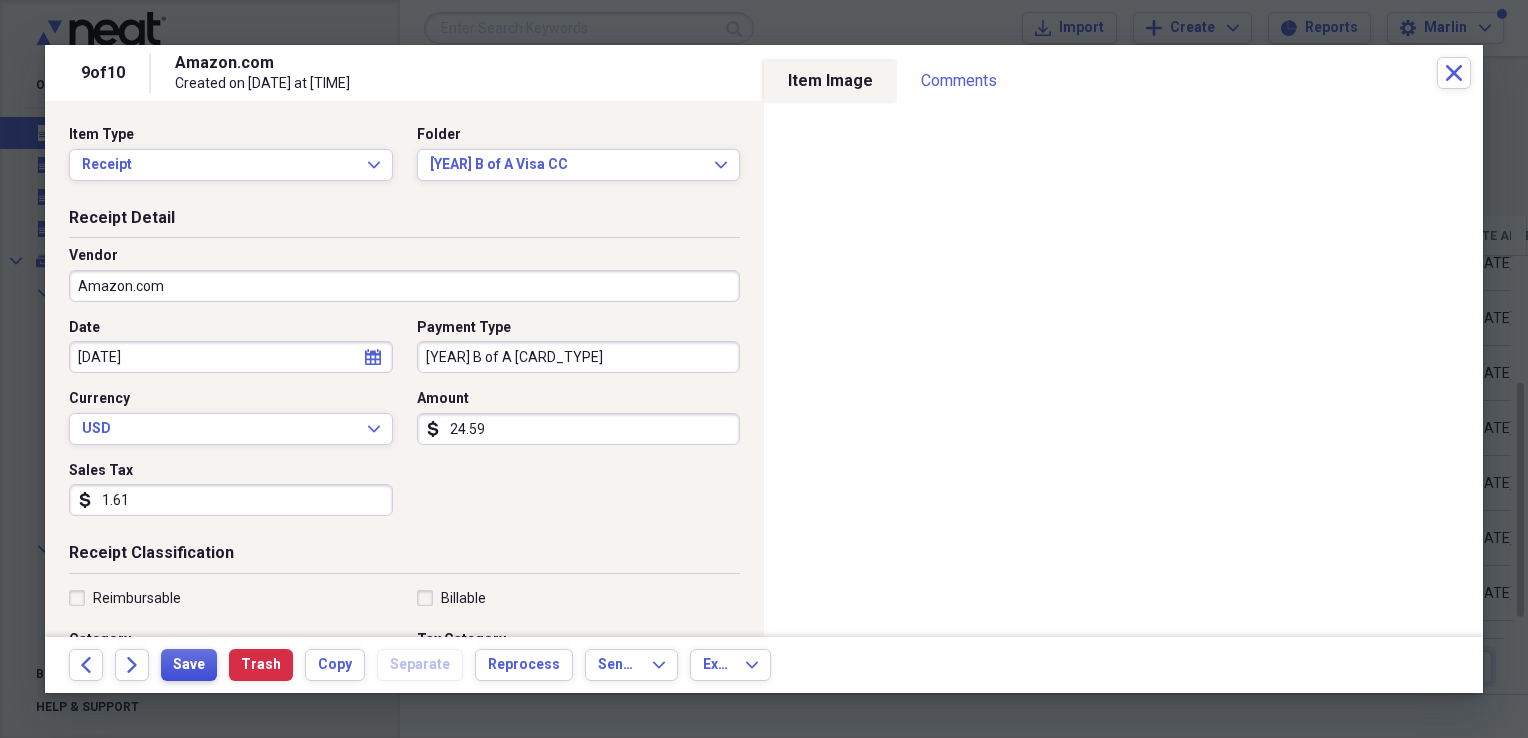 click on "Save" at bounding box center (189, 665) 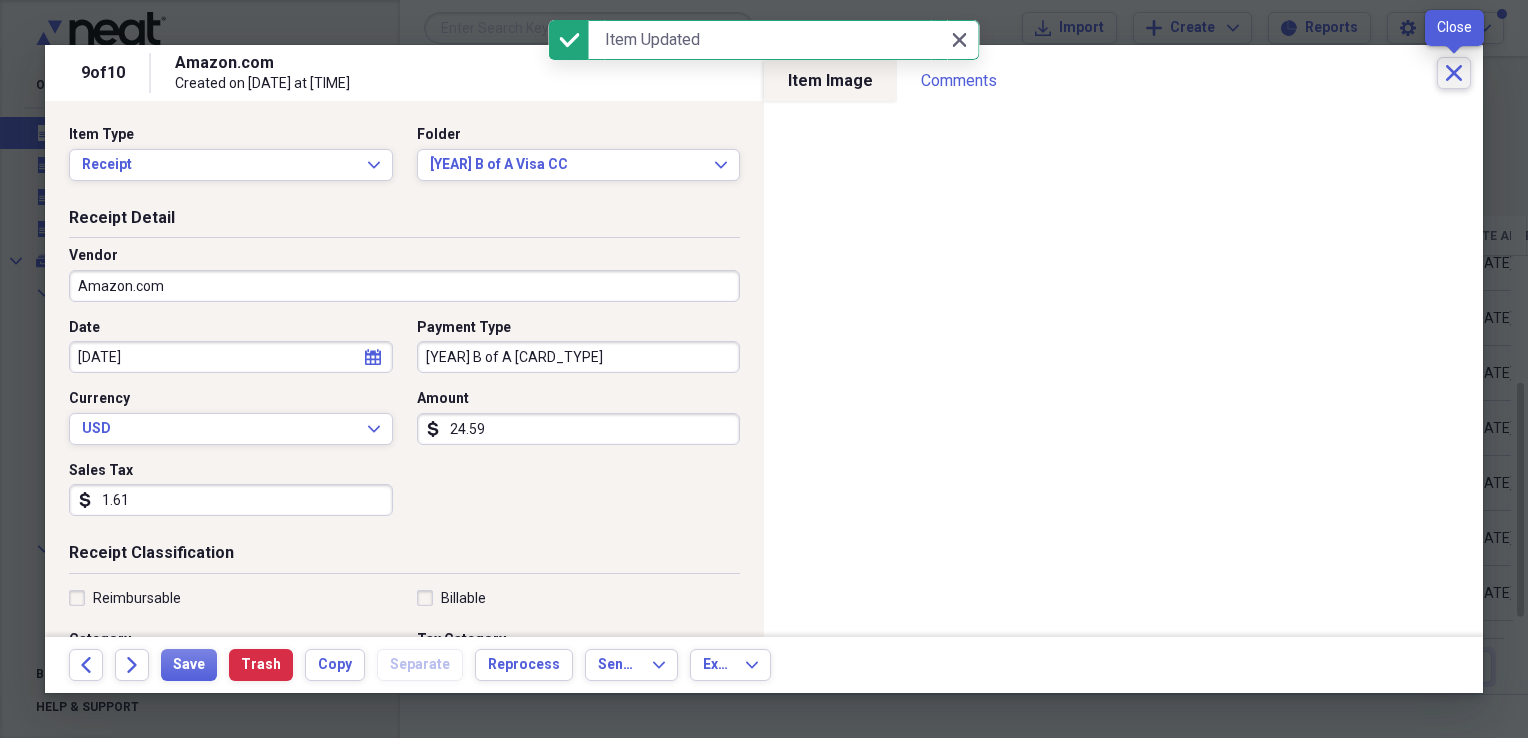 click on "Close" 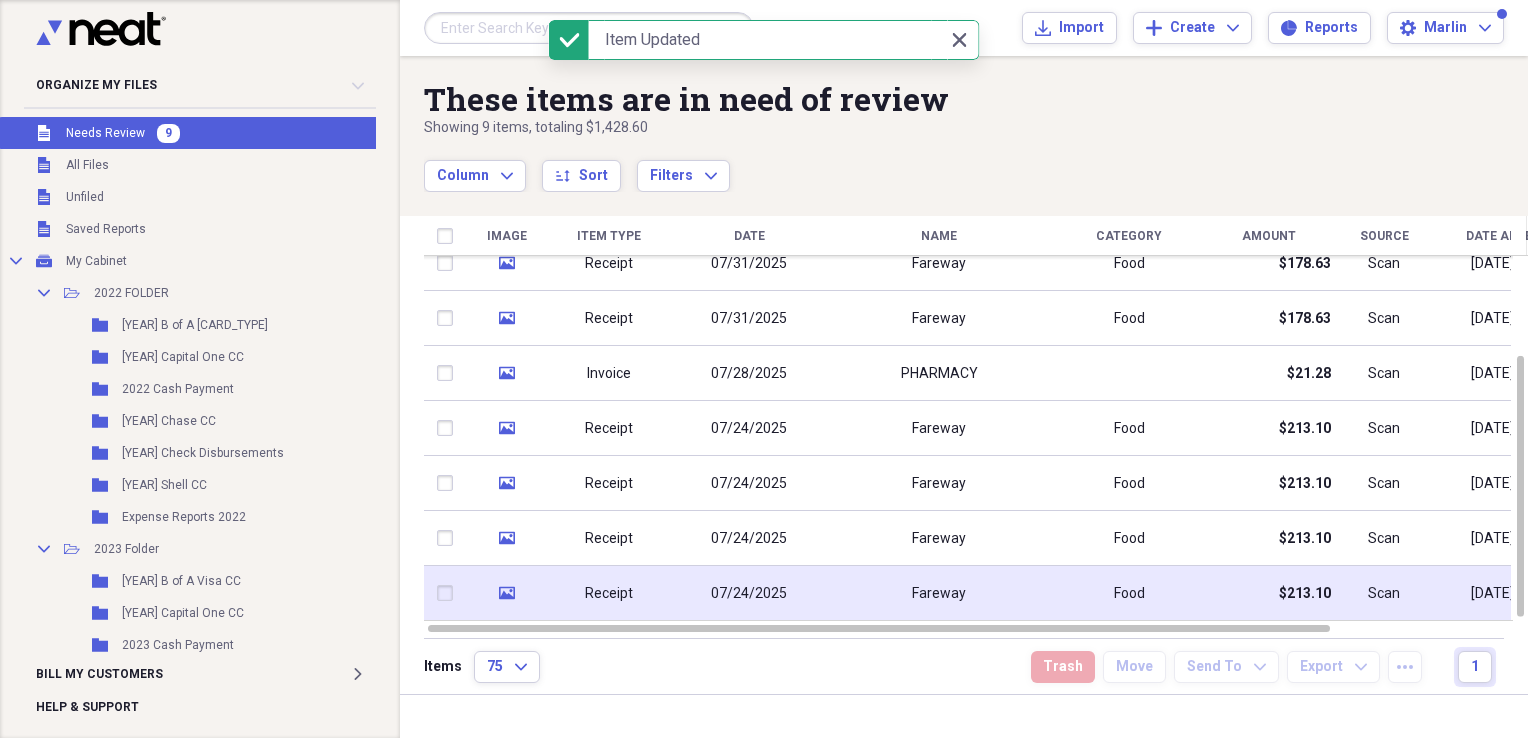 click on "Fareway" at bounding box center (939, 594) 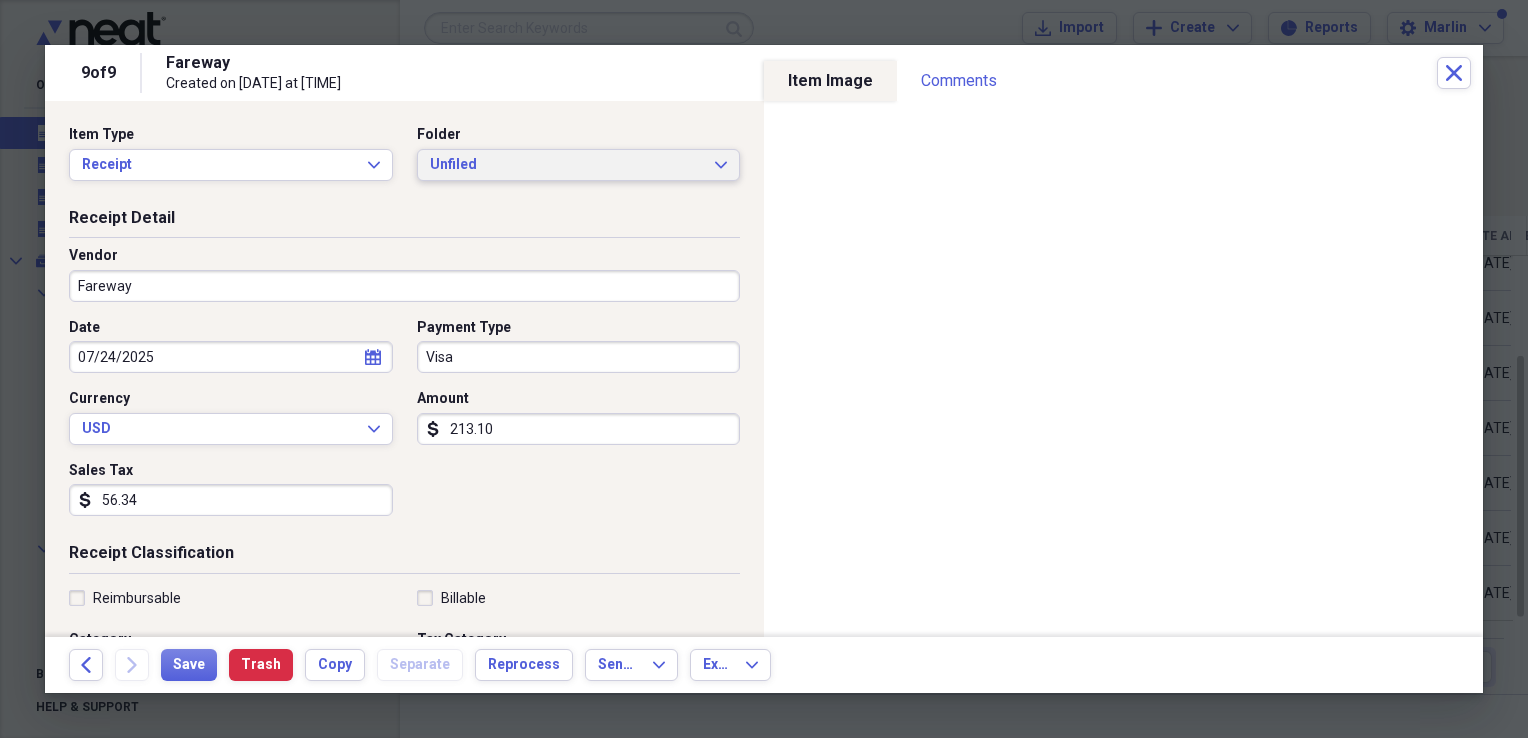 click 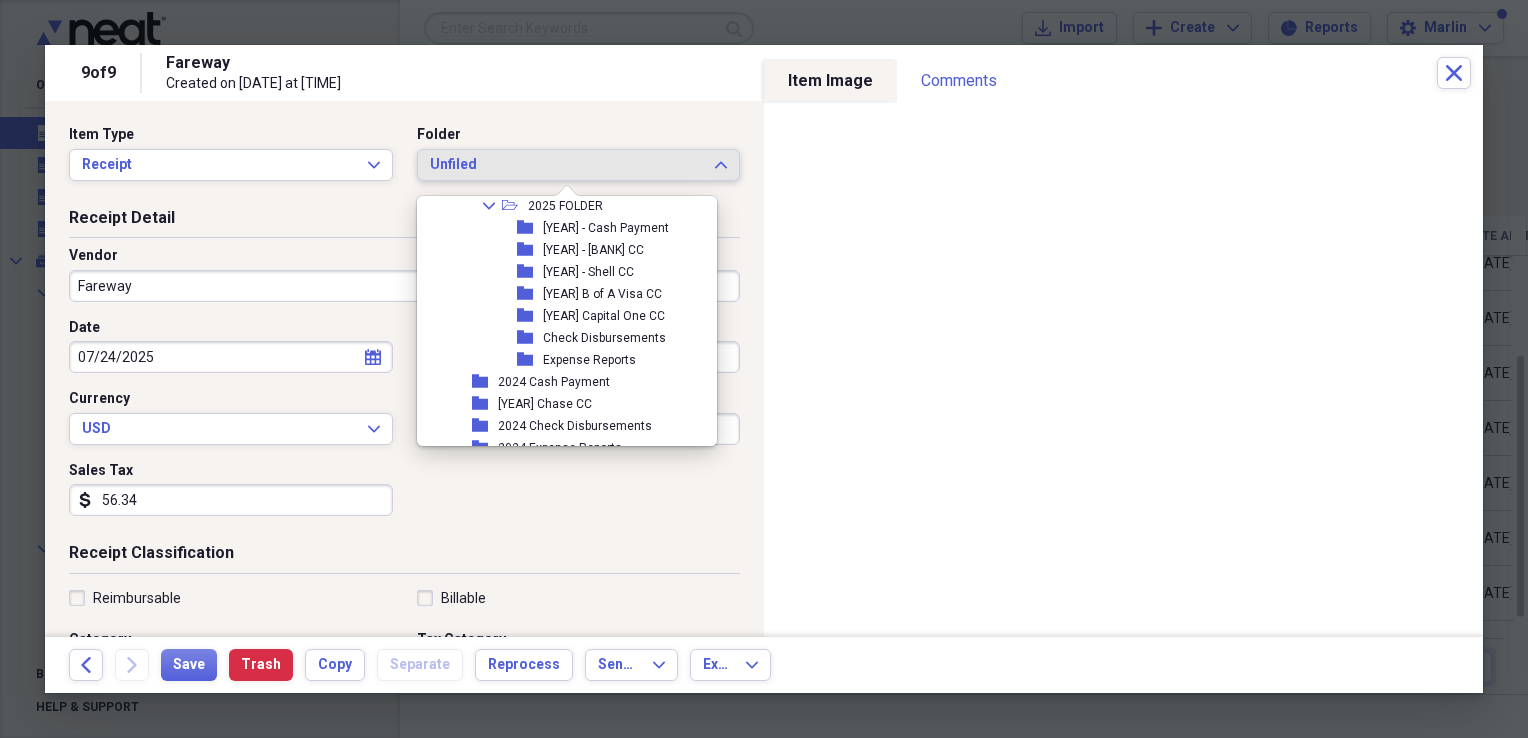 scroll, scrollTop: 754, scrollLeft: 0, axis: vertical 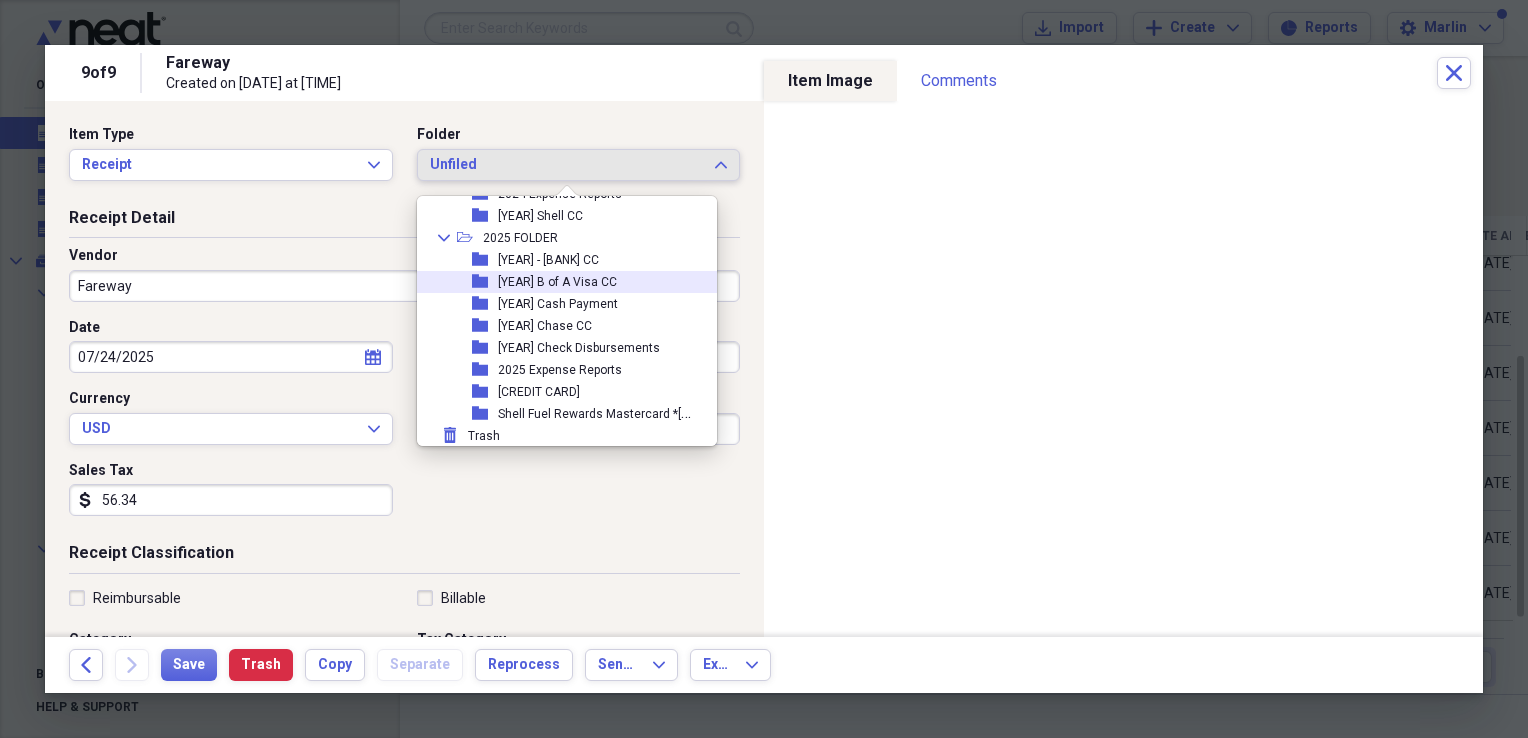 click on "[YEAR] B of A Visa CC" at bounding box center [557, 282] 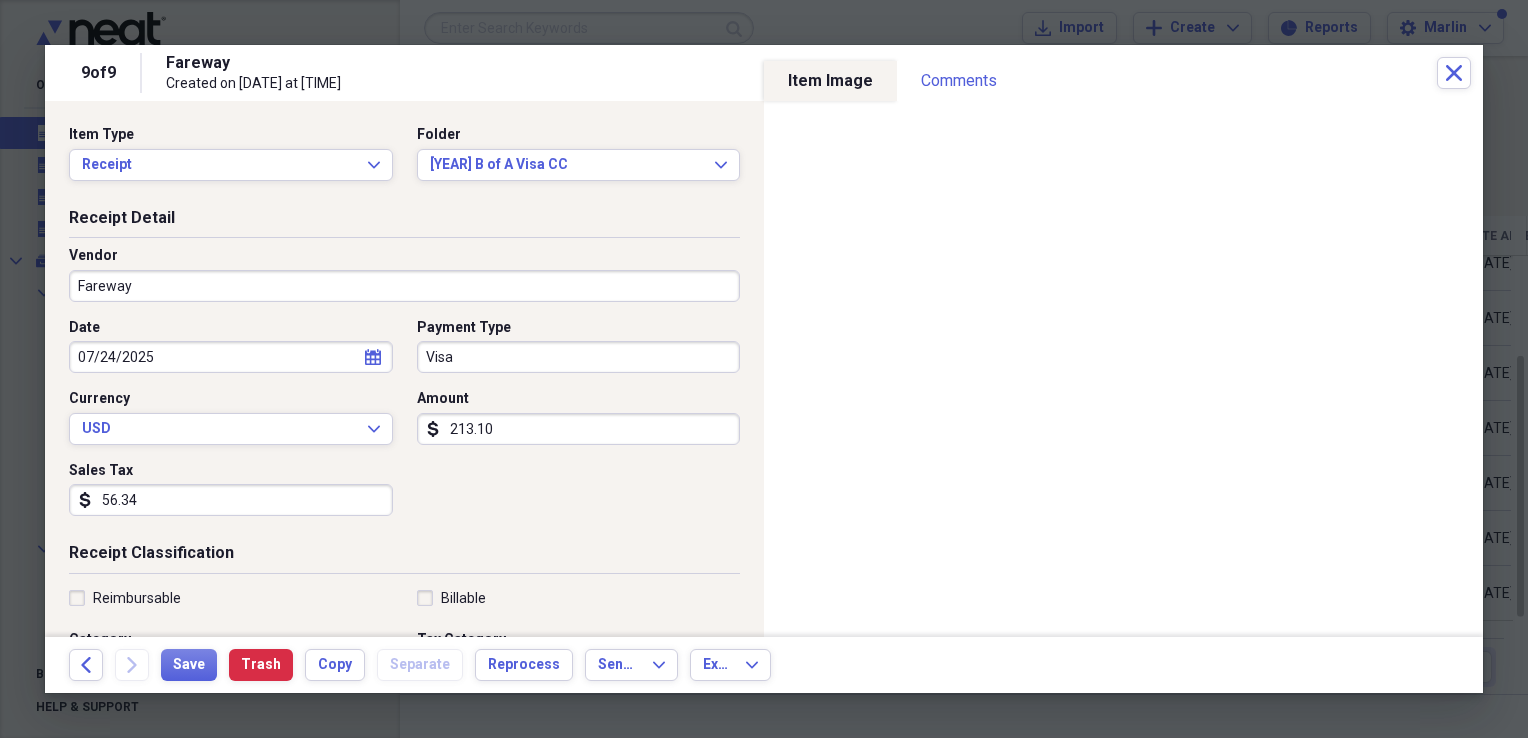click on "Visa" at bounding box center [579, 357] 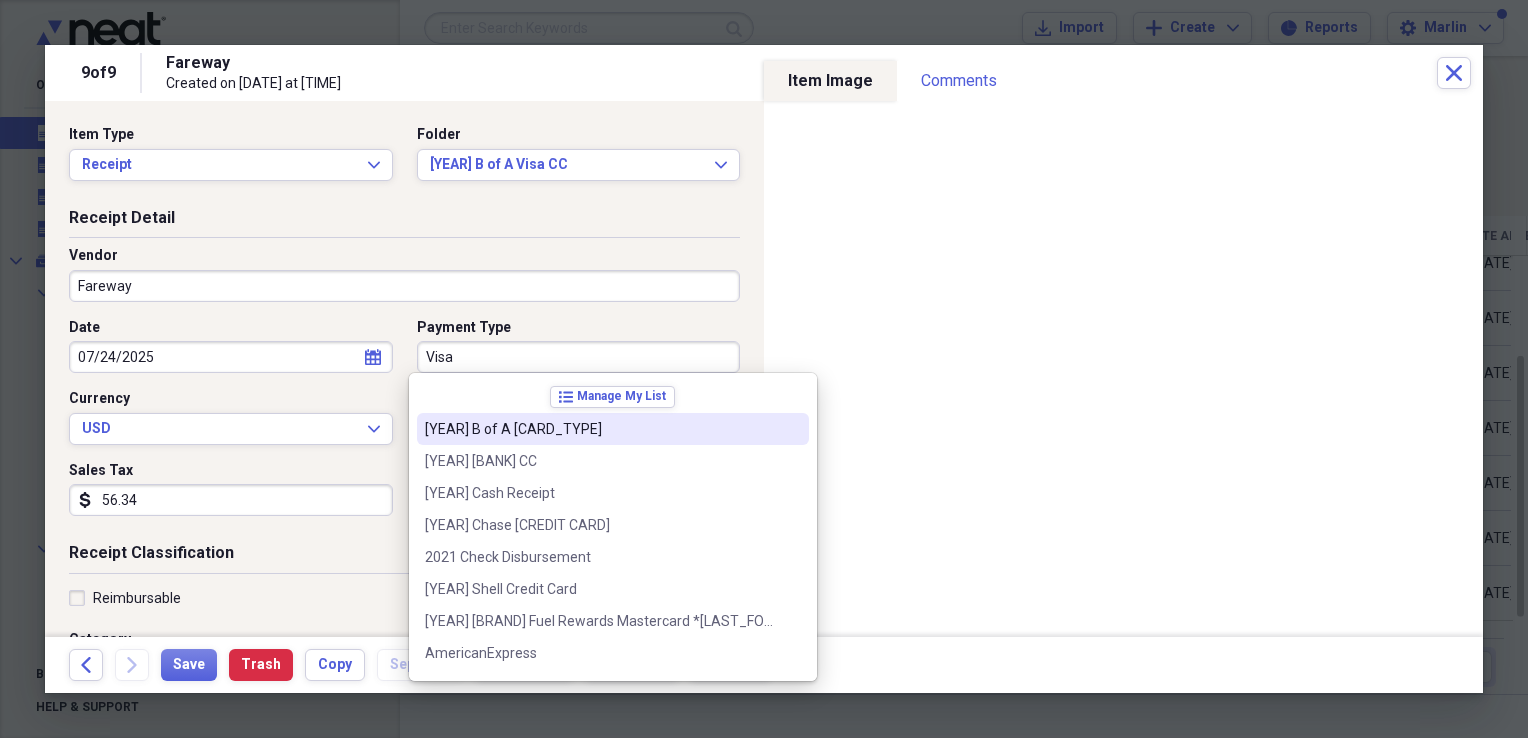 click on "2021 B of A Mastercard" at bounding box center (601, 429) 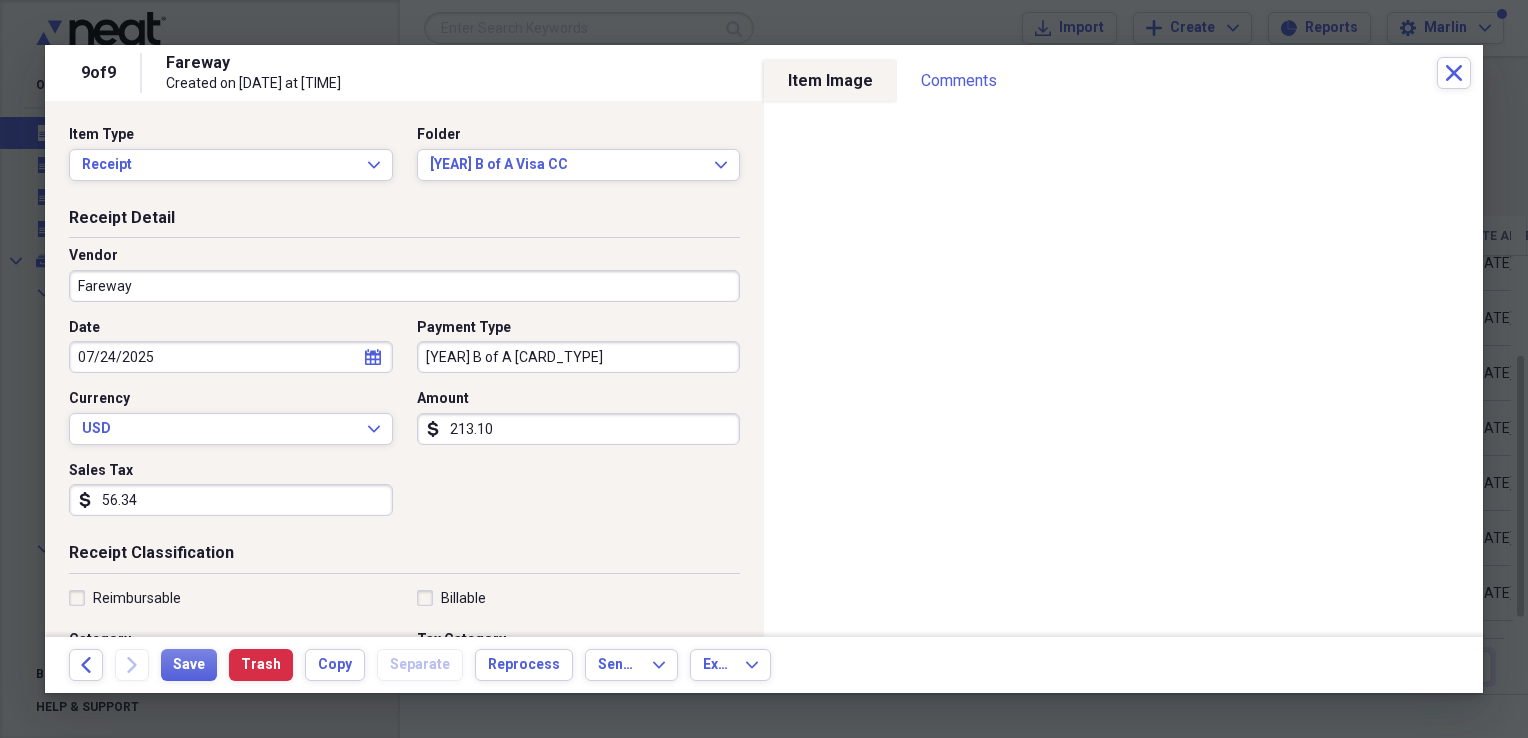 click on "213.10" at bounding box center [579, 429] 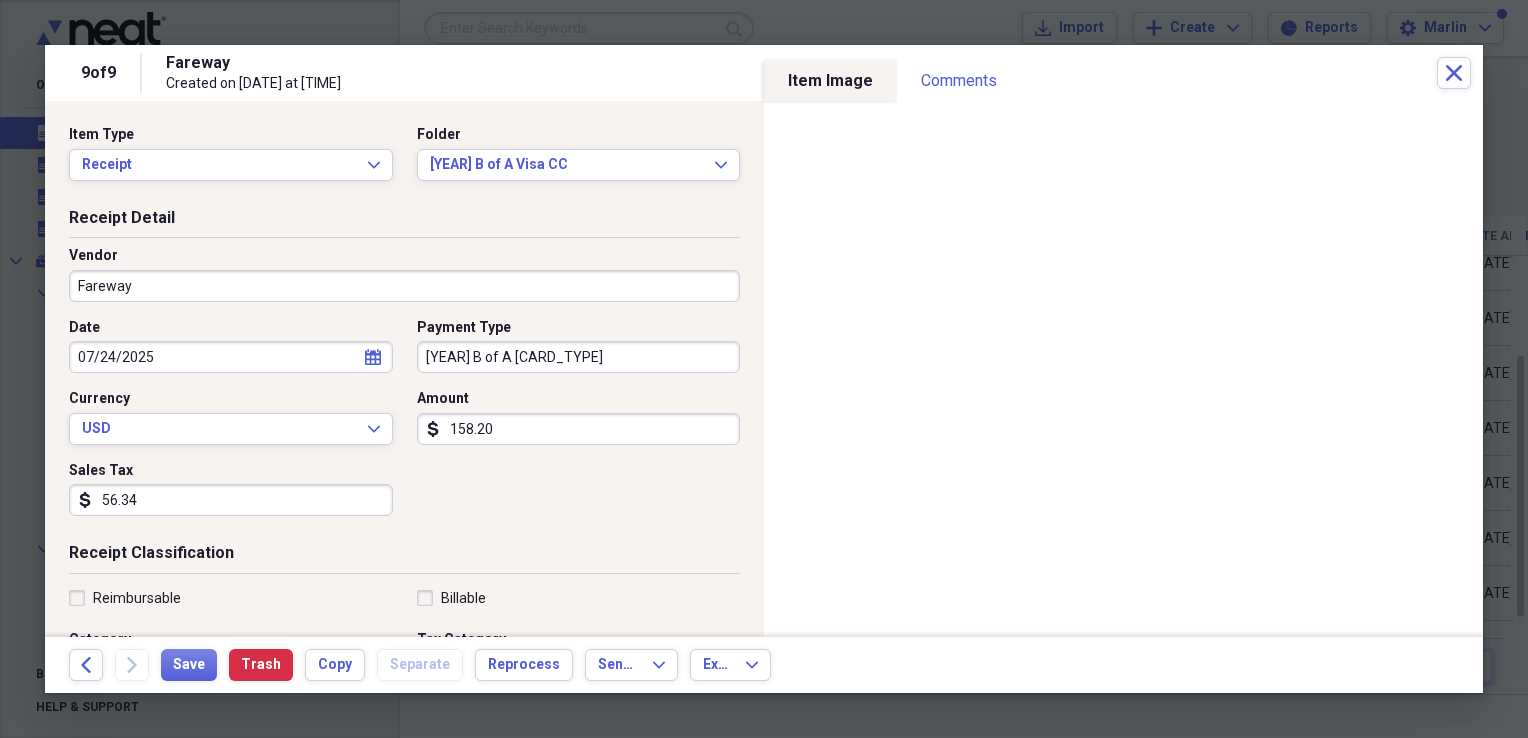 type on "158.20" 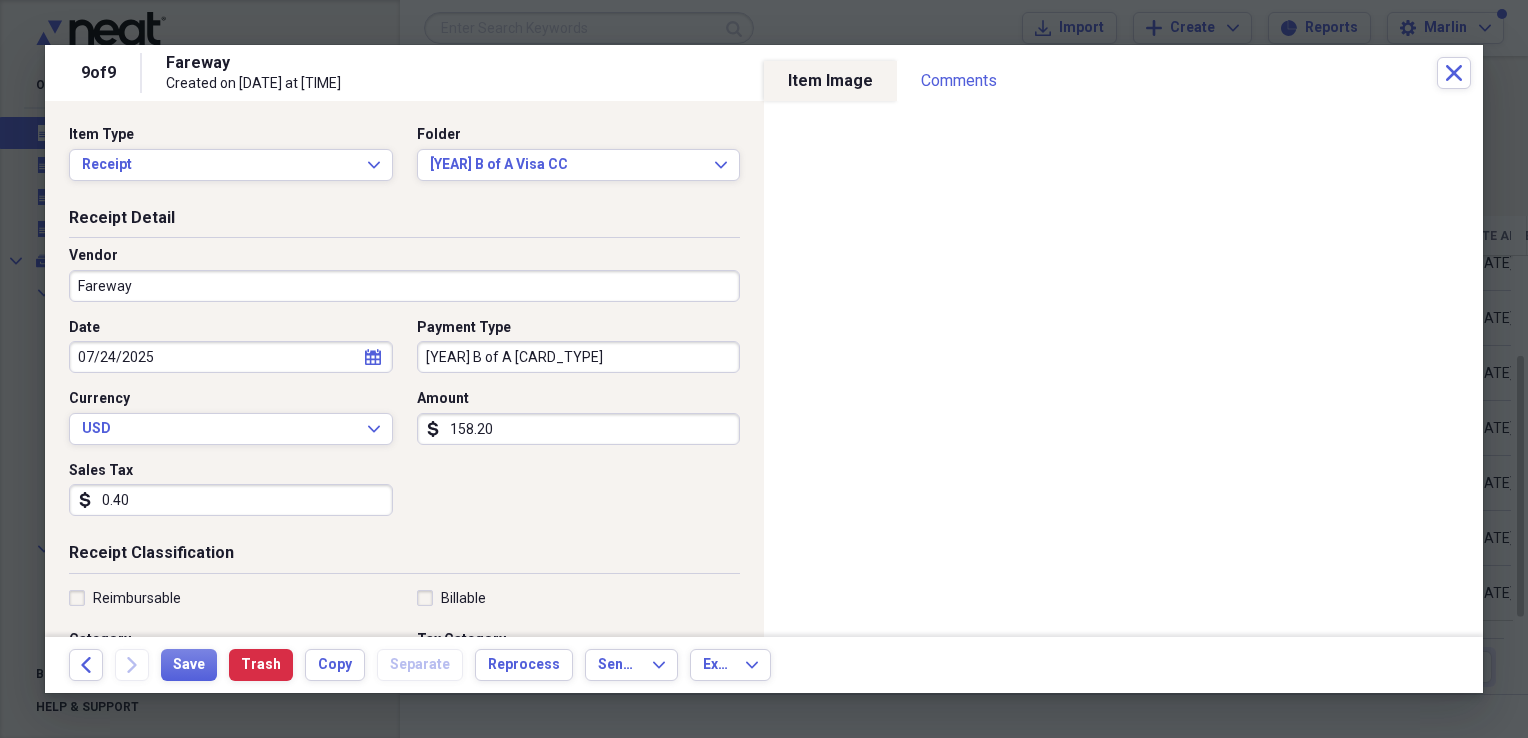 scroll, scrollTop: 200, scrollLeft: 0, axis: vertical 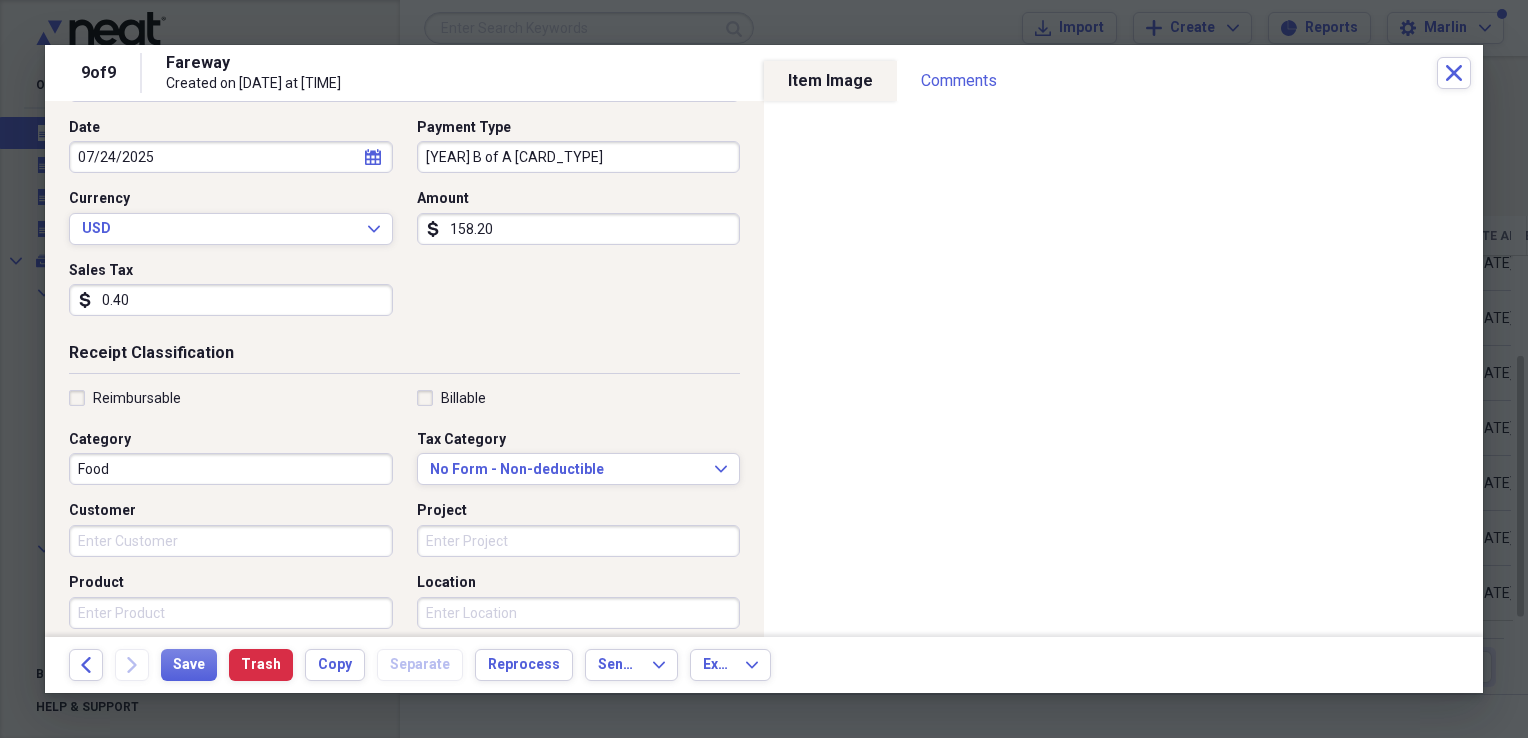 type on "0.40" 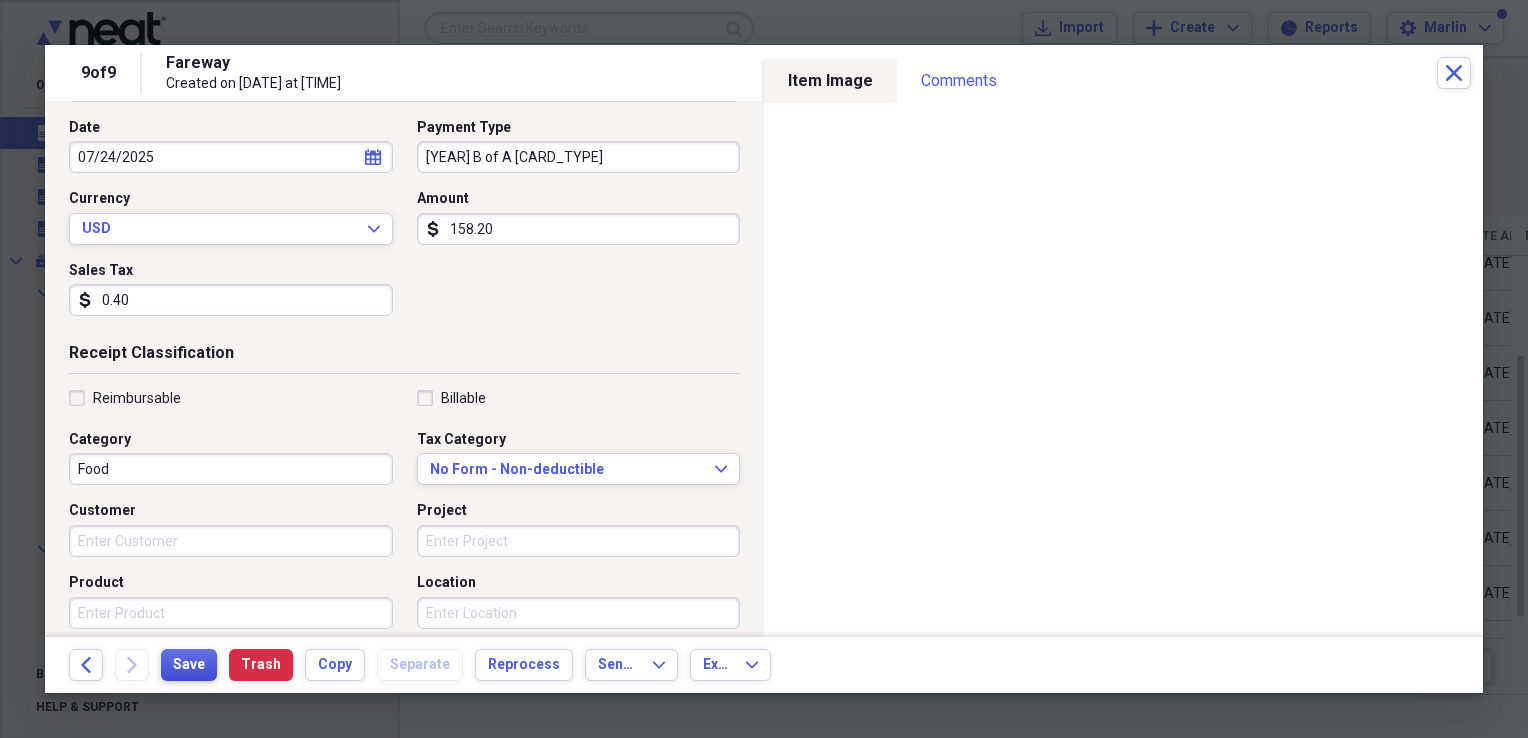 click on "Save" at bounding box center (189, 665) 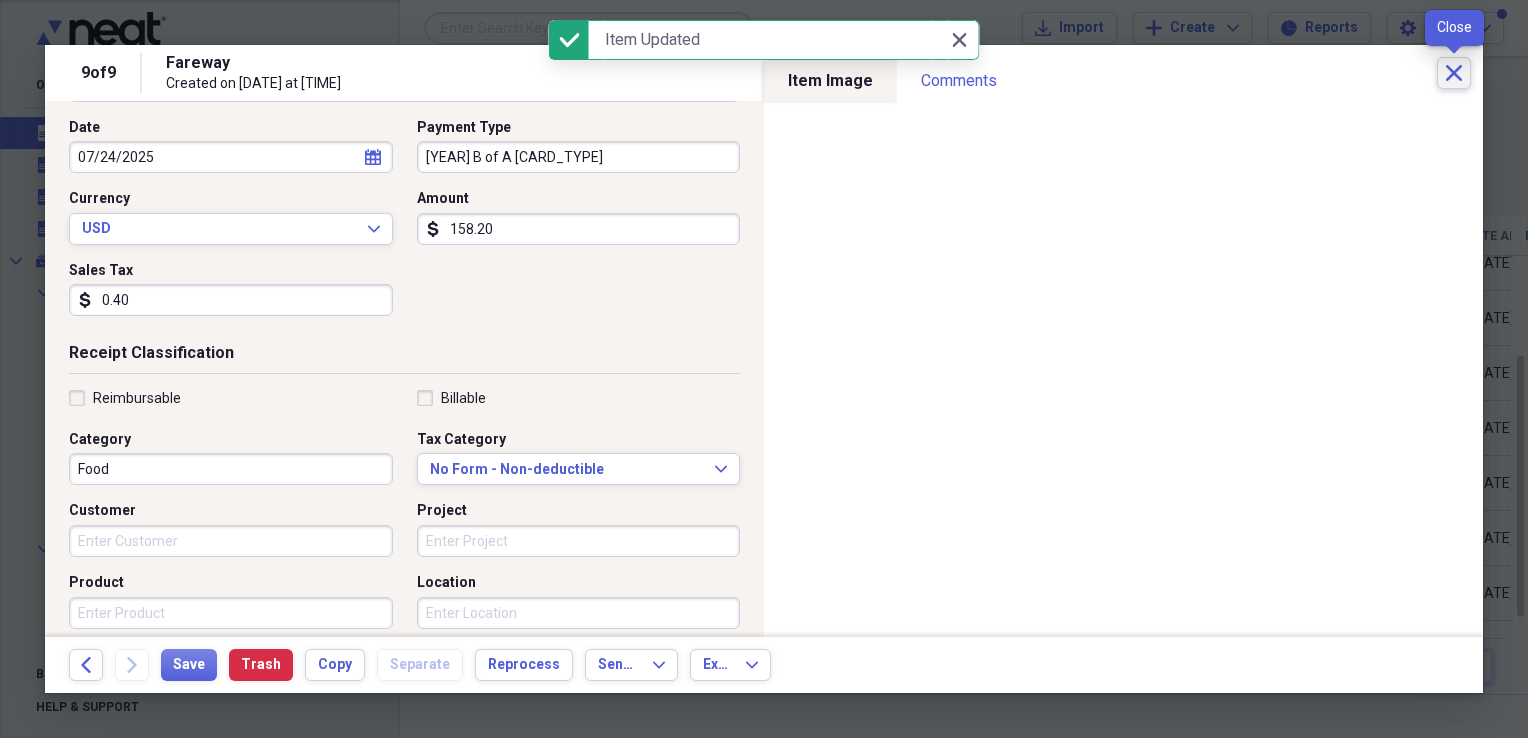 click on "Close" 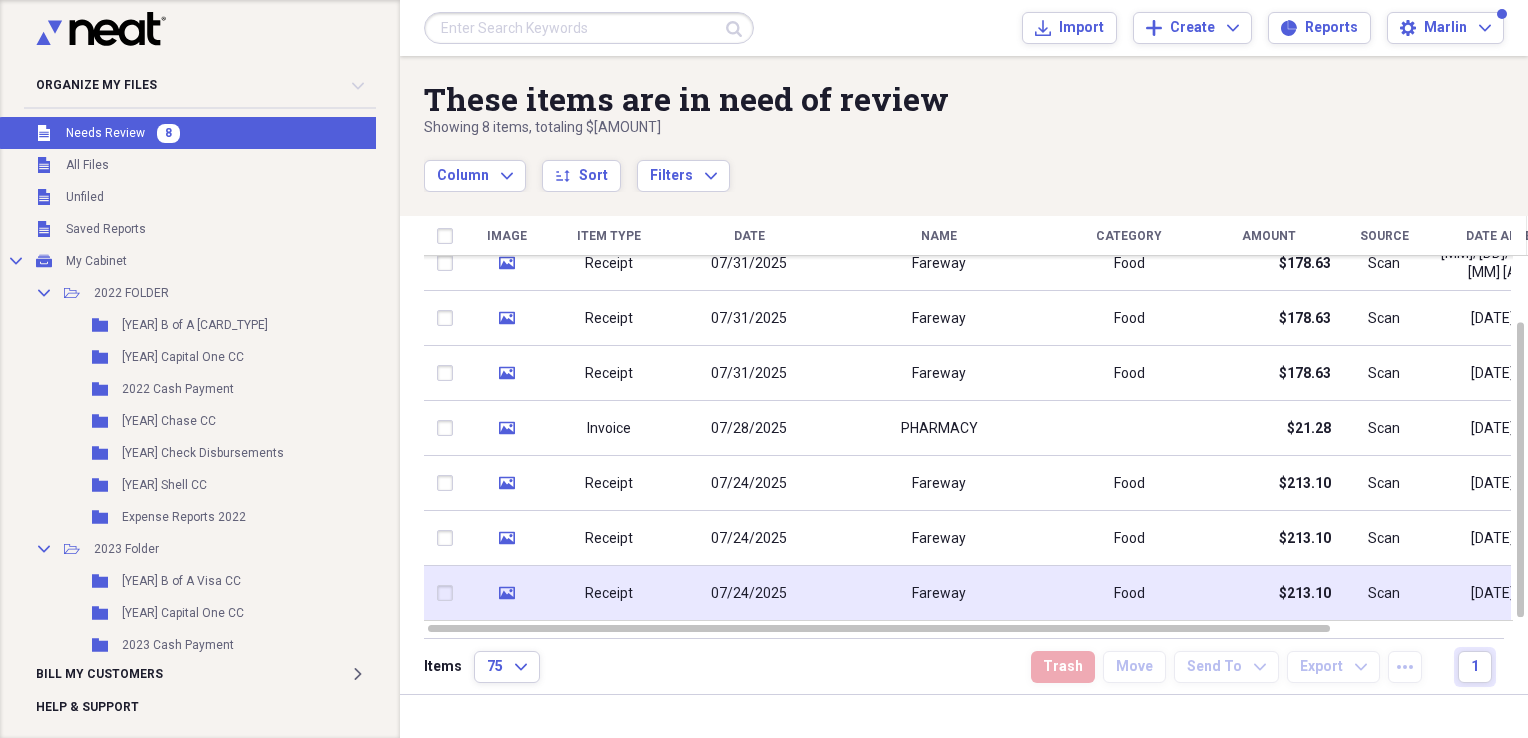 click on "Fareway" at bounding box center [939, 594] 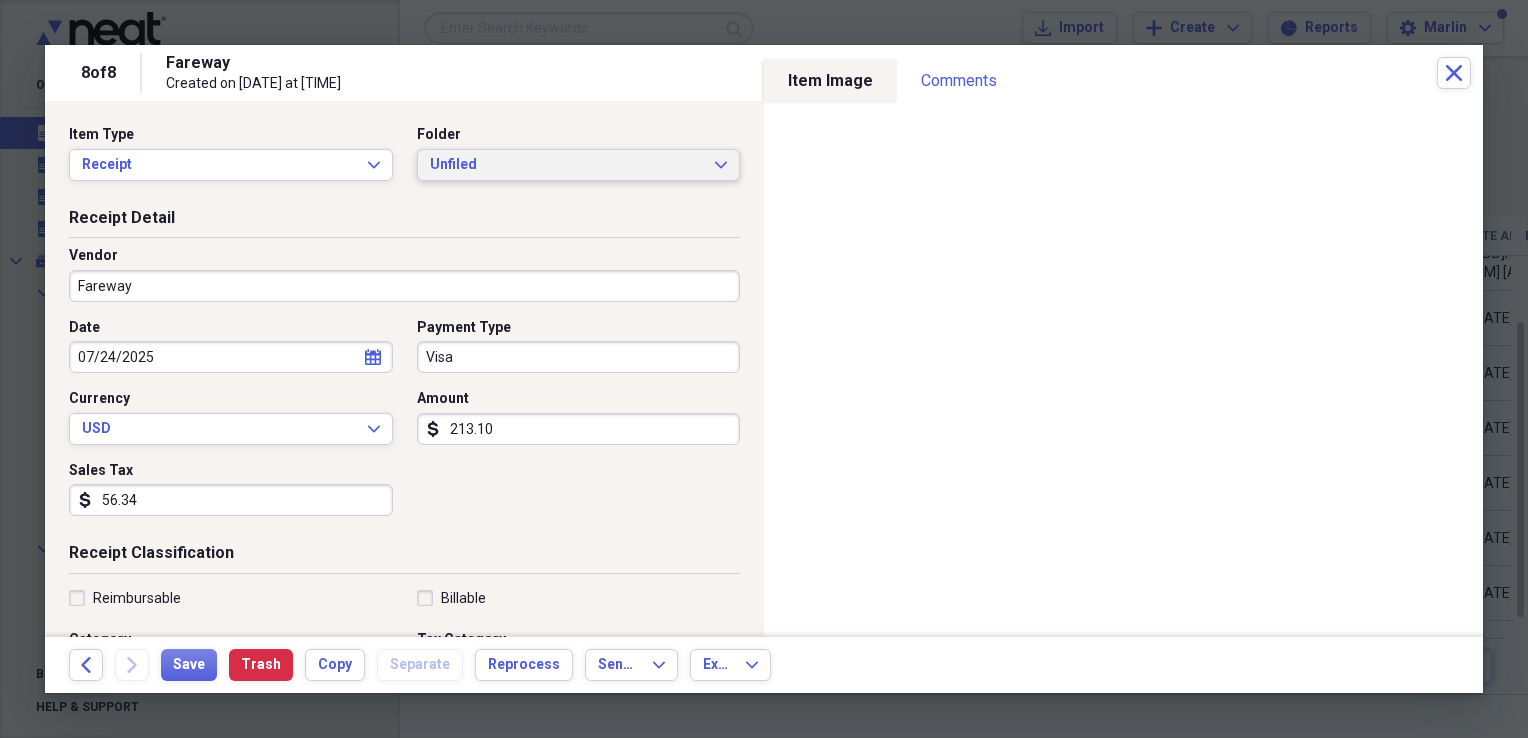 click on "Unfiled Expand" at bounding box center (579, 165) 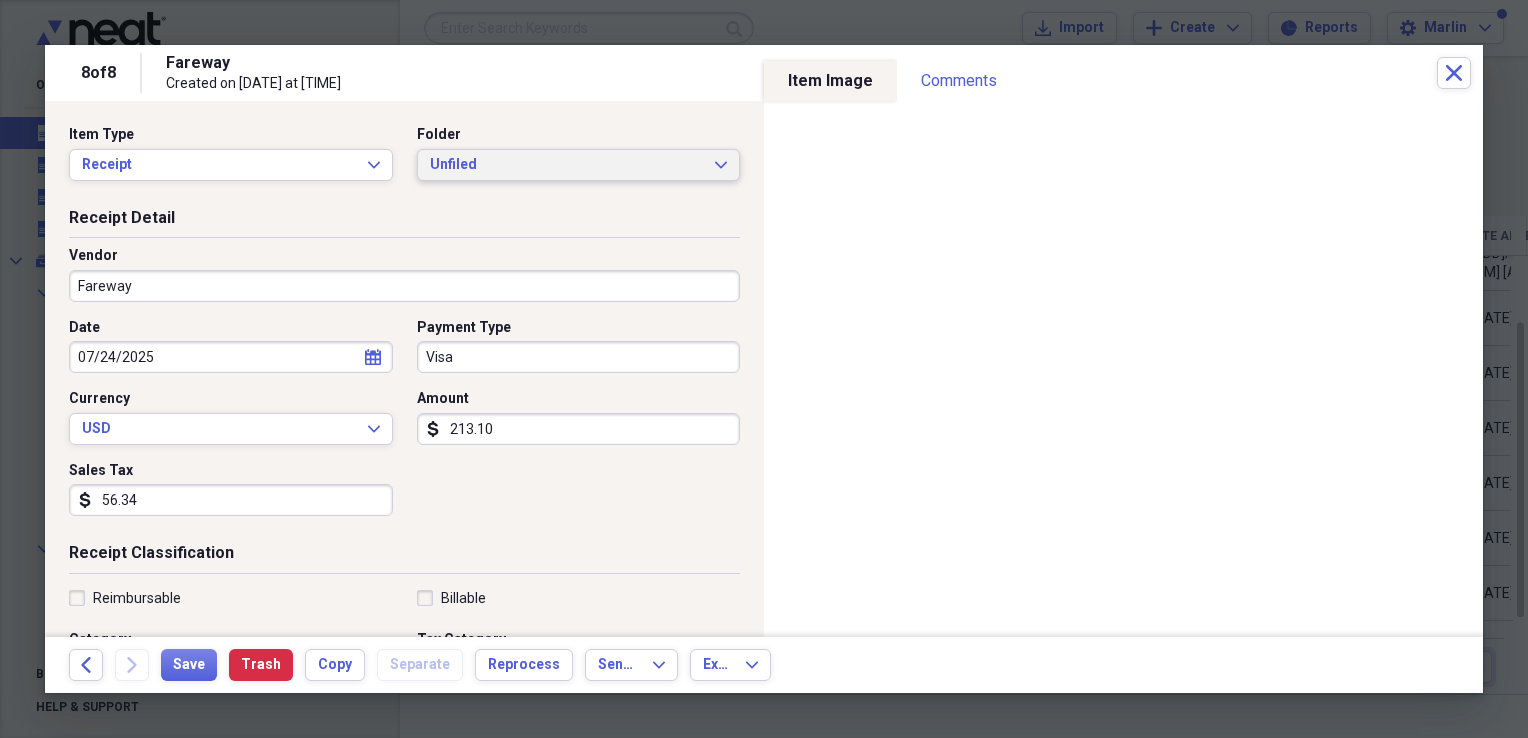 scroll, scrollTop: 200, scrollLeft: 0, axis: vertical 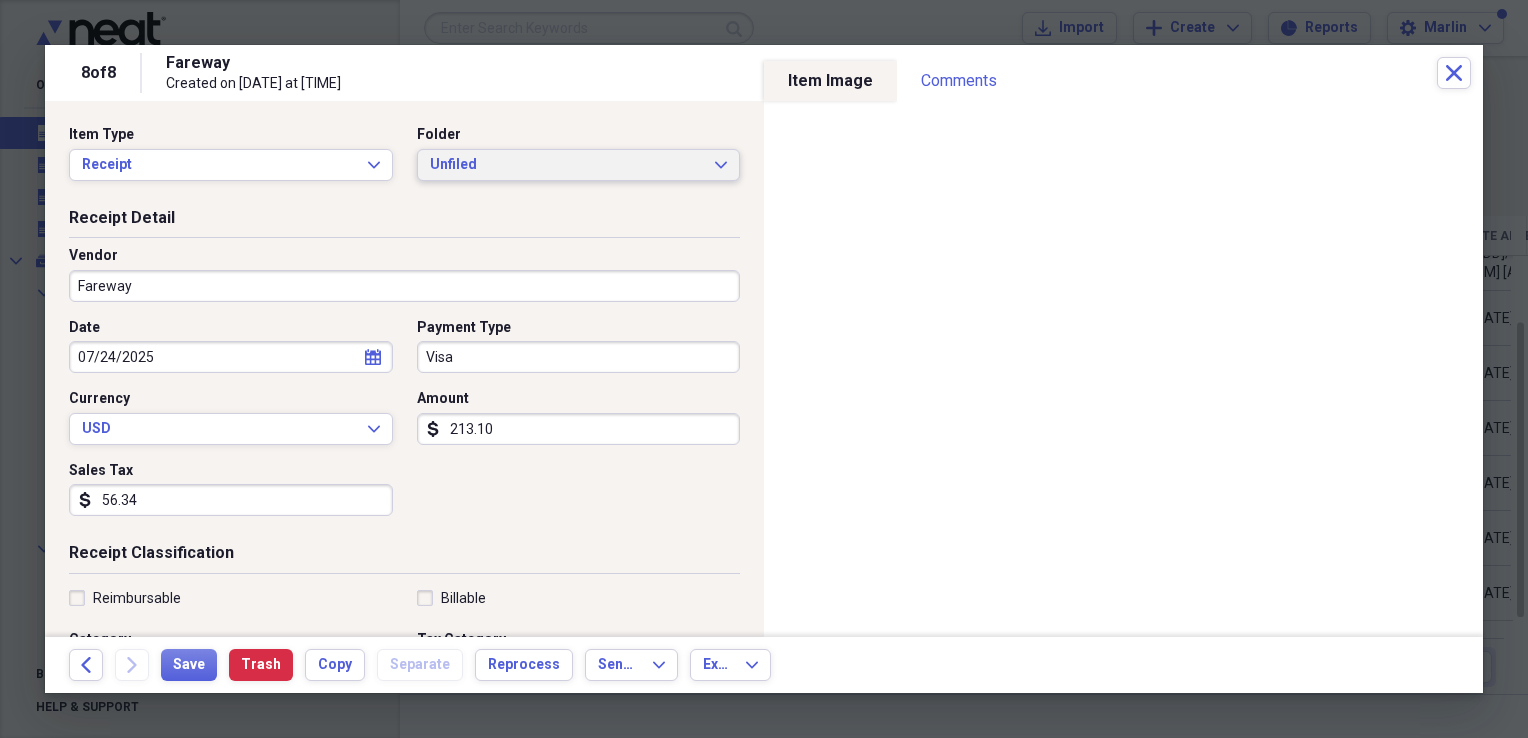 click on "Expand" 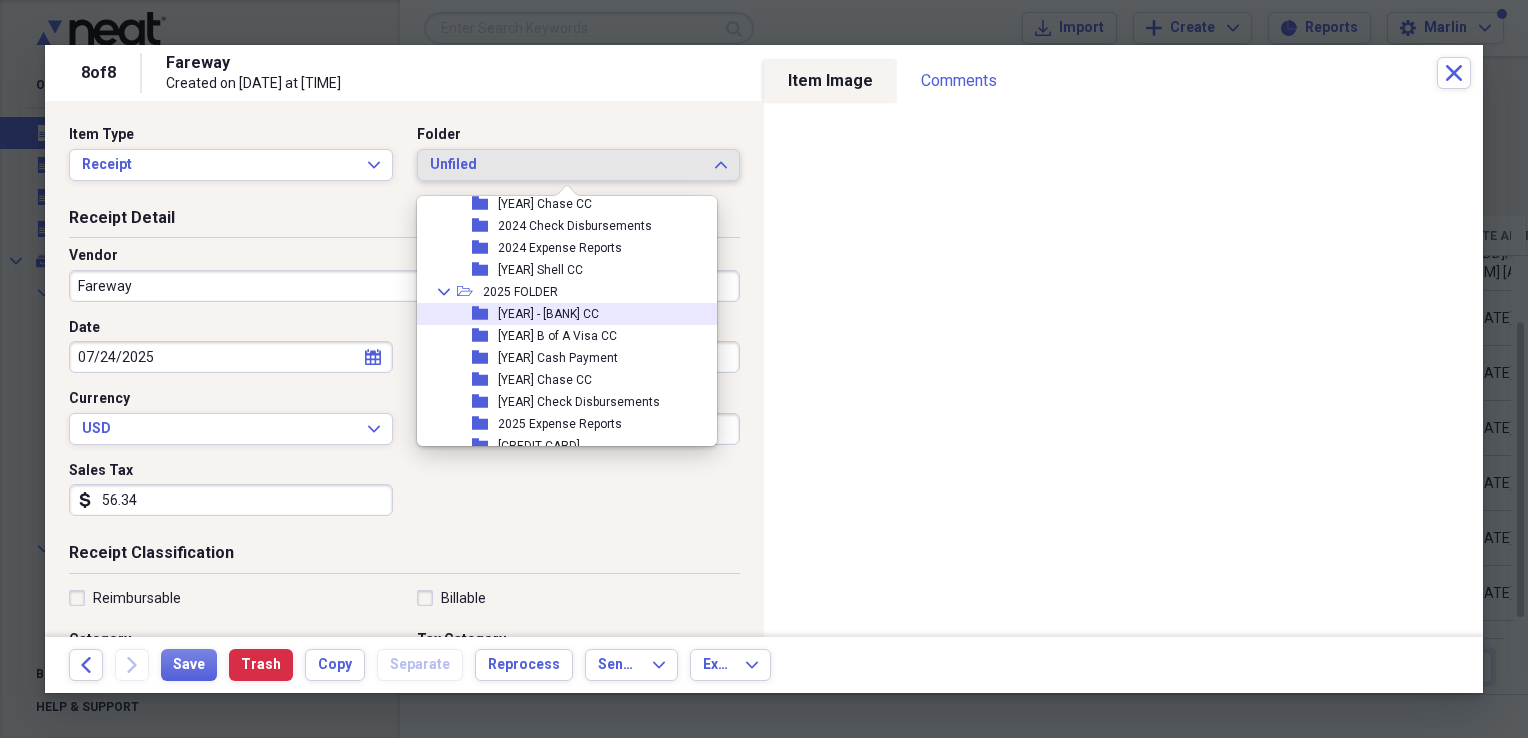 scroll, scrollTop: 754, scrollLeft: 0, axis: vertical 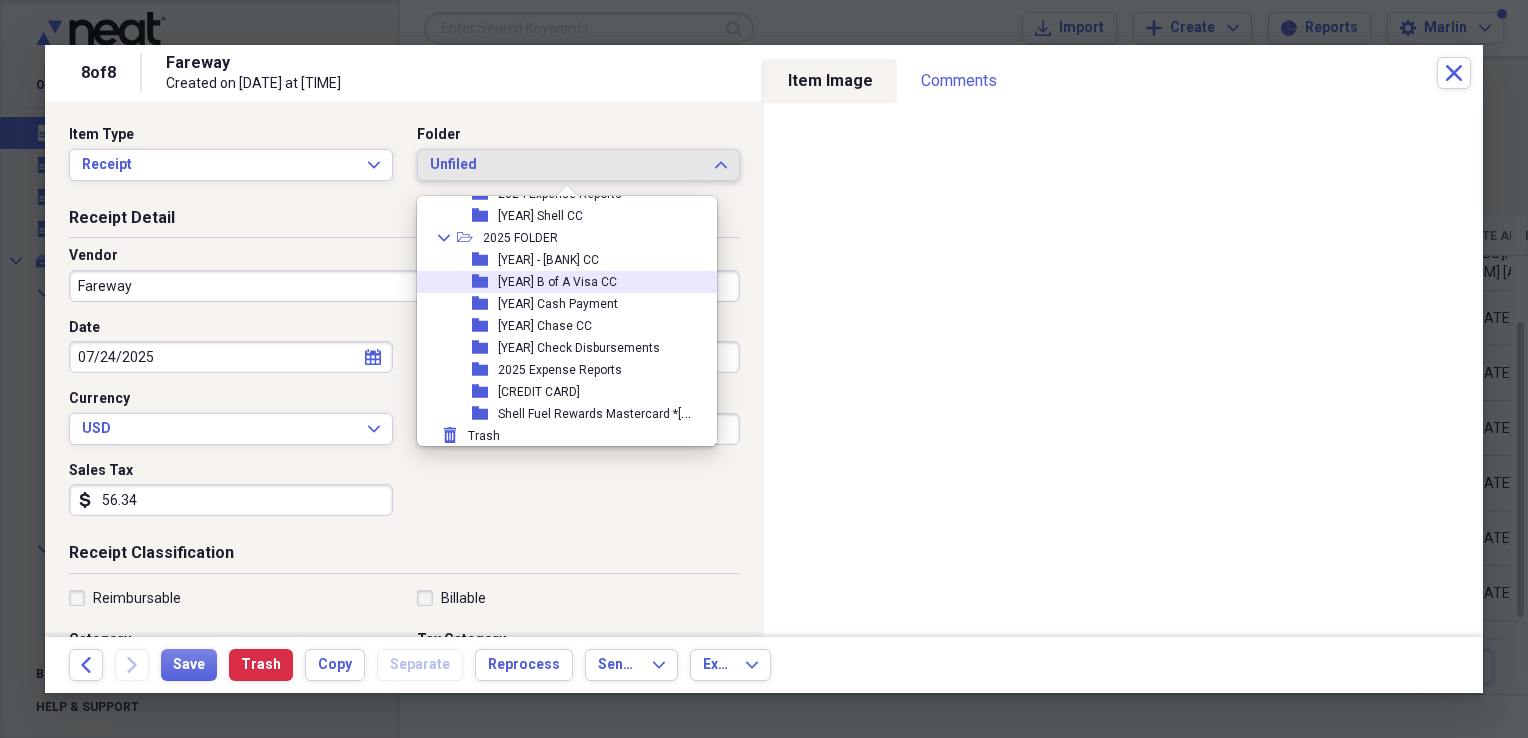 click on "[YEAR] B of A Visa CC" at bounding box center [557, 282] 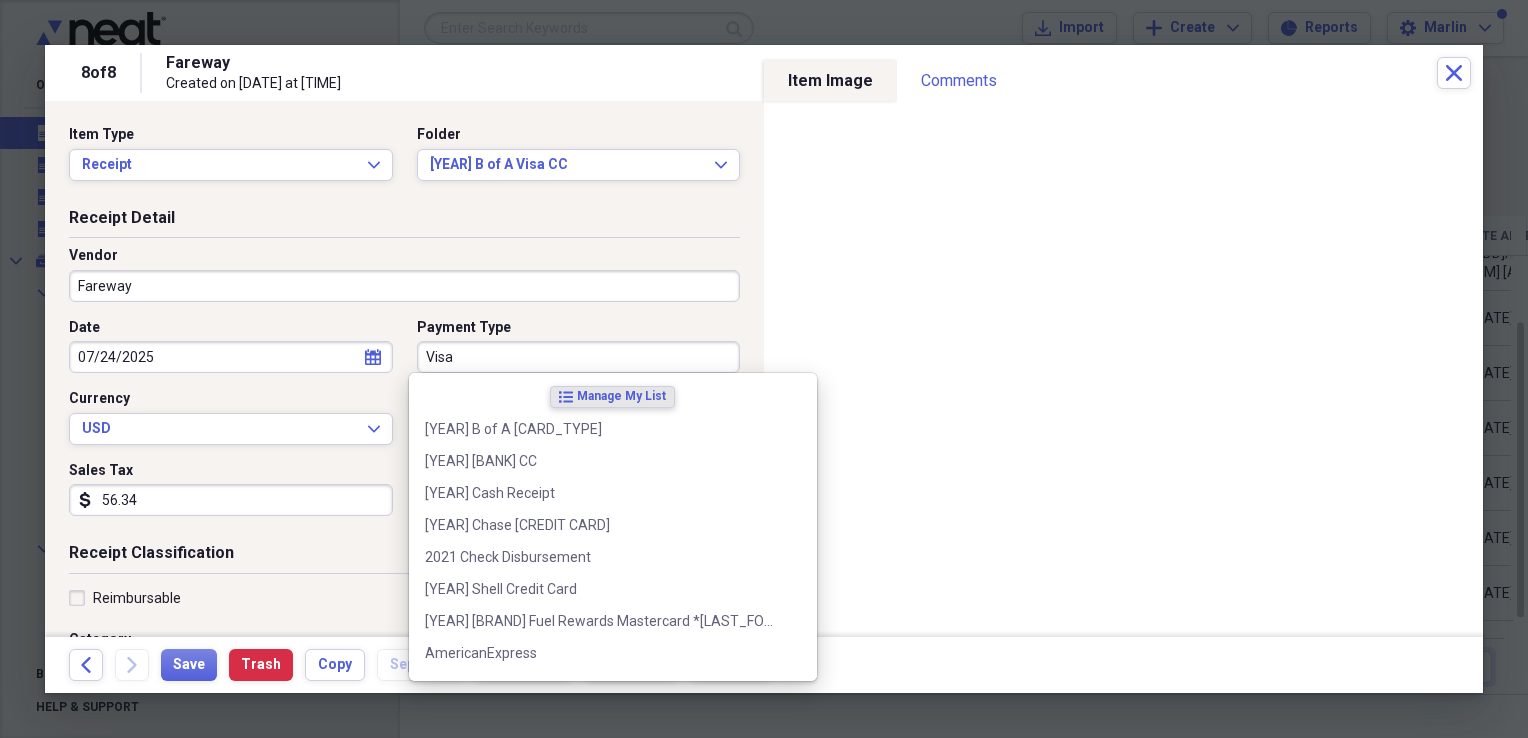 click on "Visa" at bounding box center (579, 357) 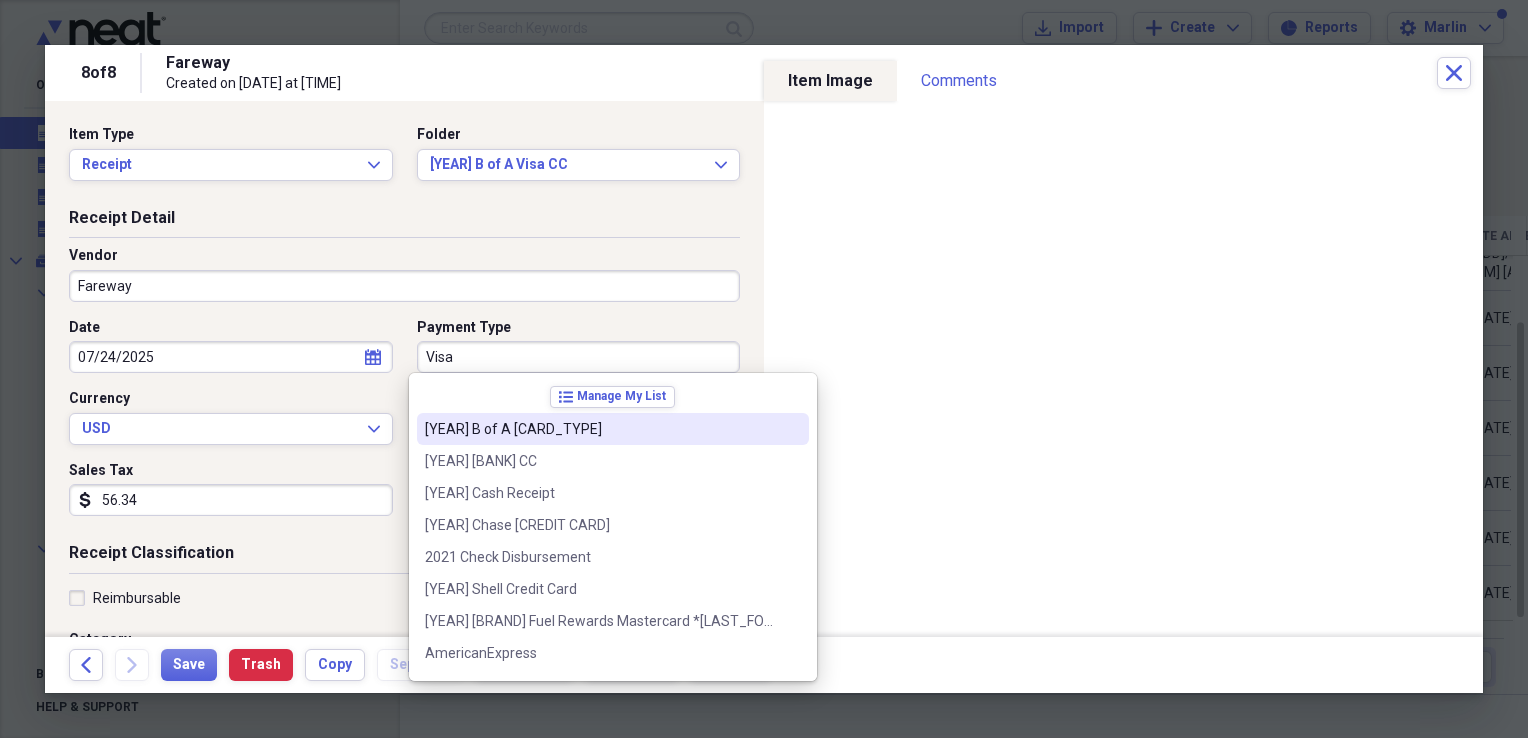 click on "2021 B of A Mastercard" at bounding box center [601, 429] 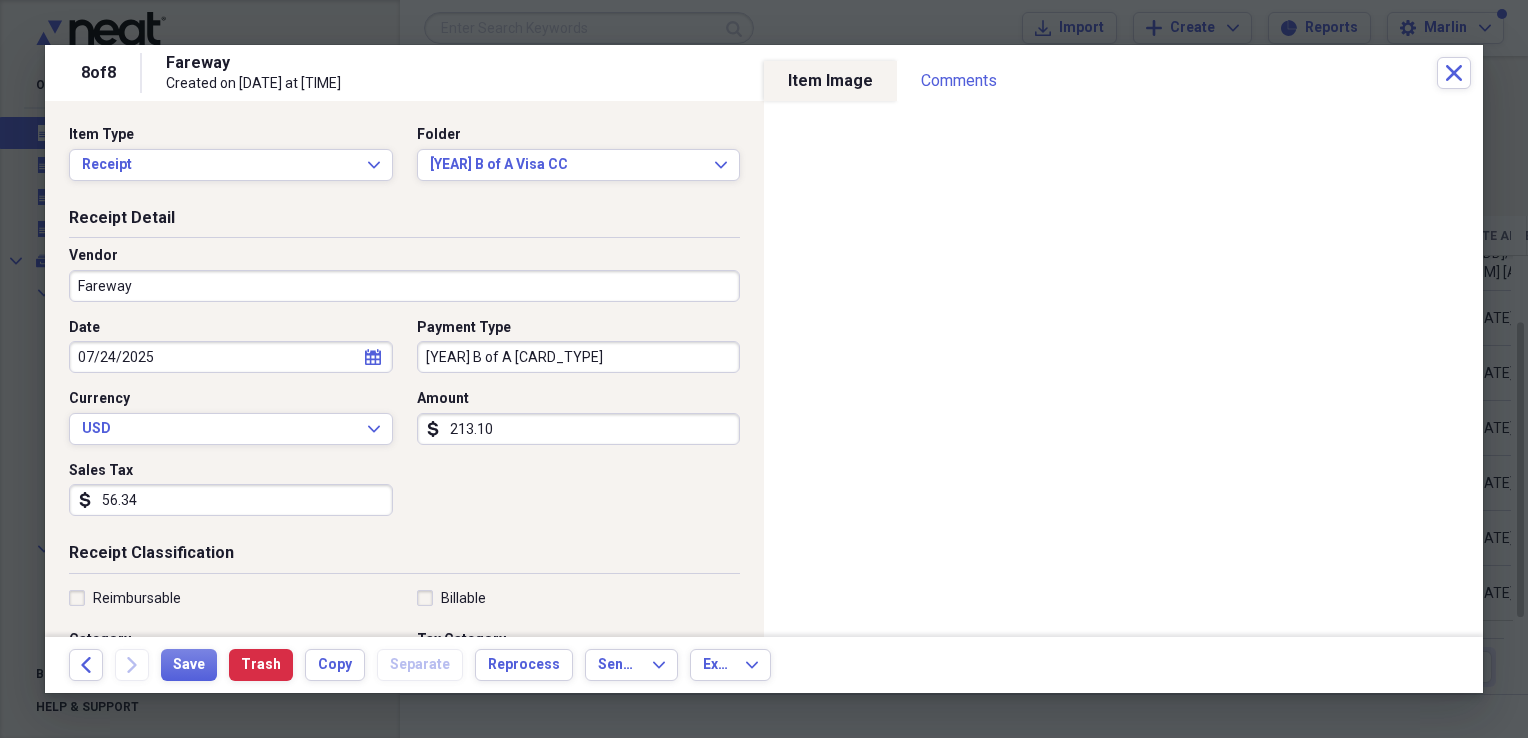click on "213.10" at bounding box center (579, 429) 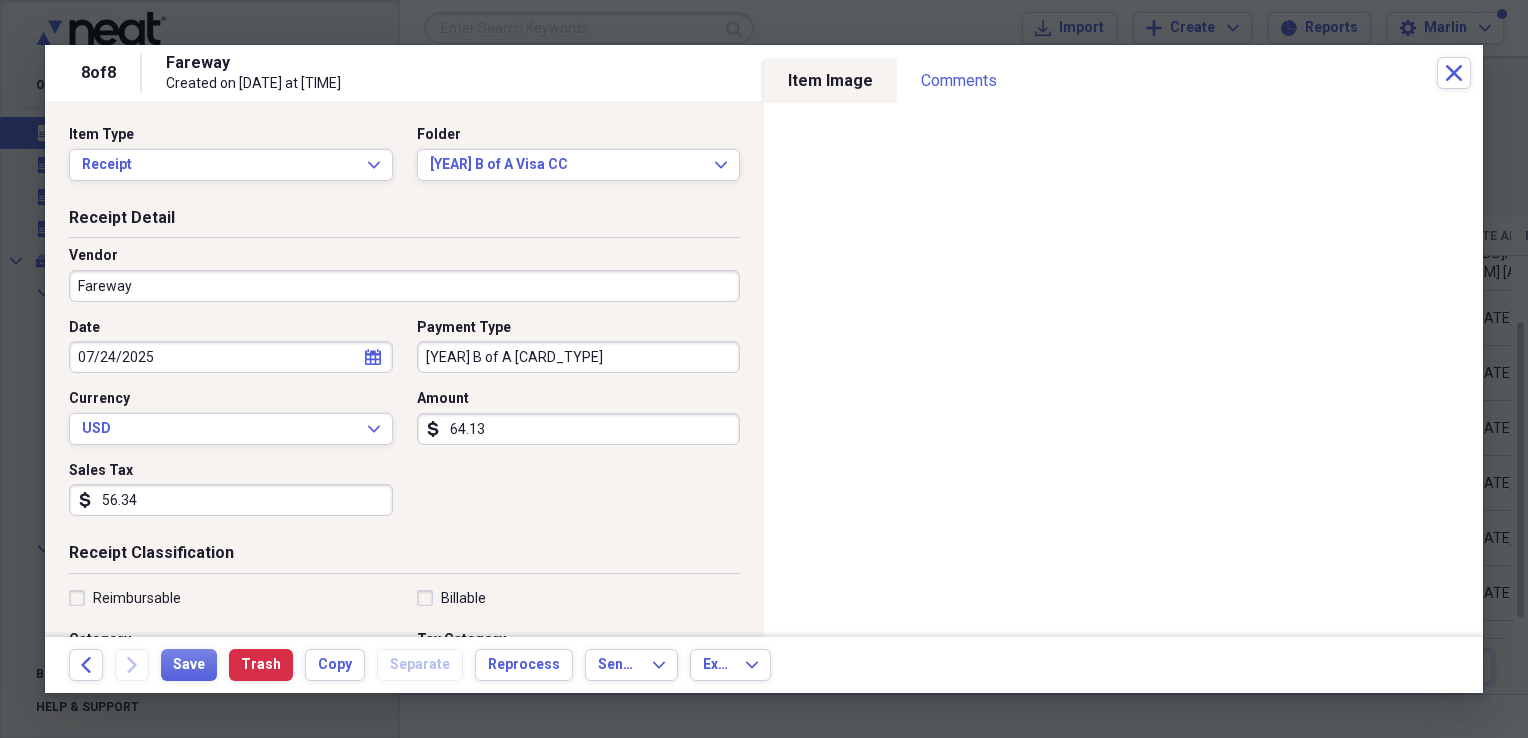 type on "64.13" 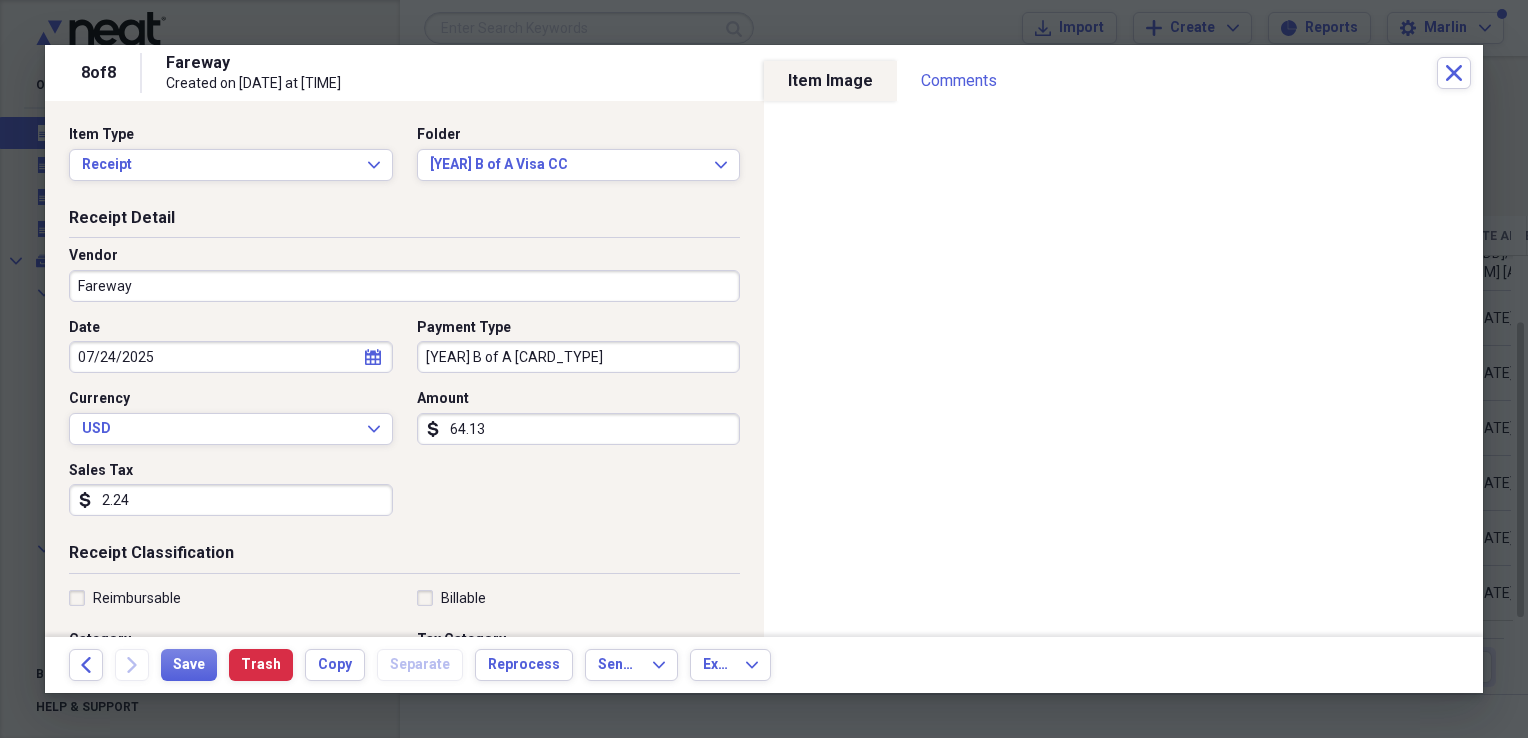 type on "2.24" 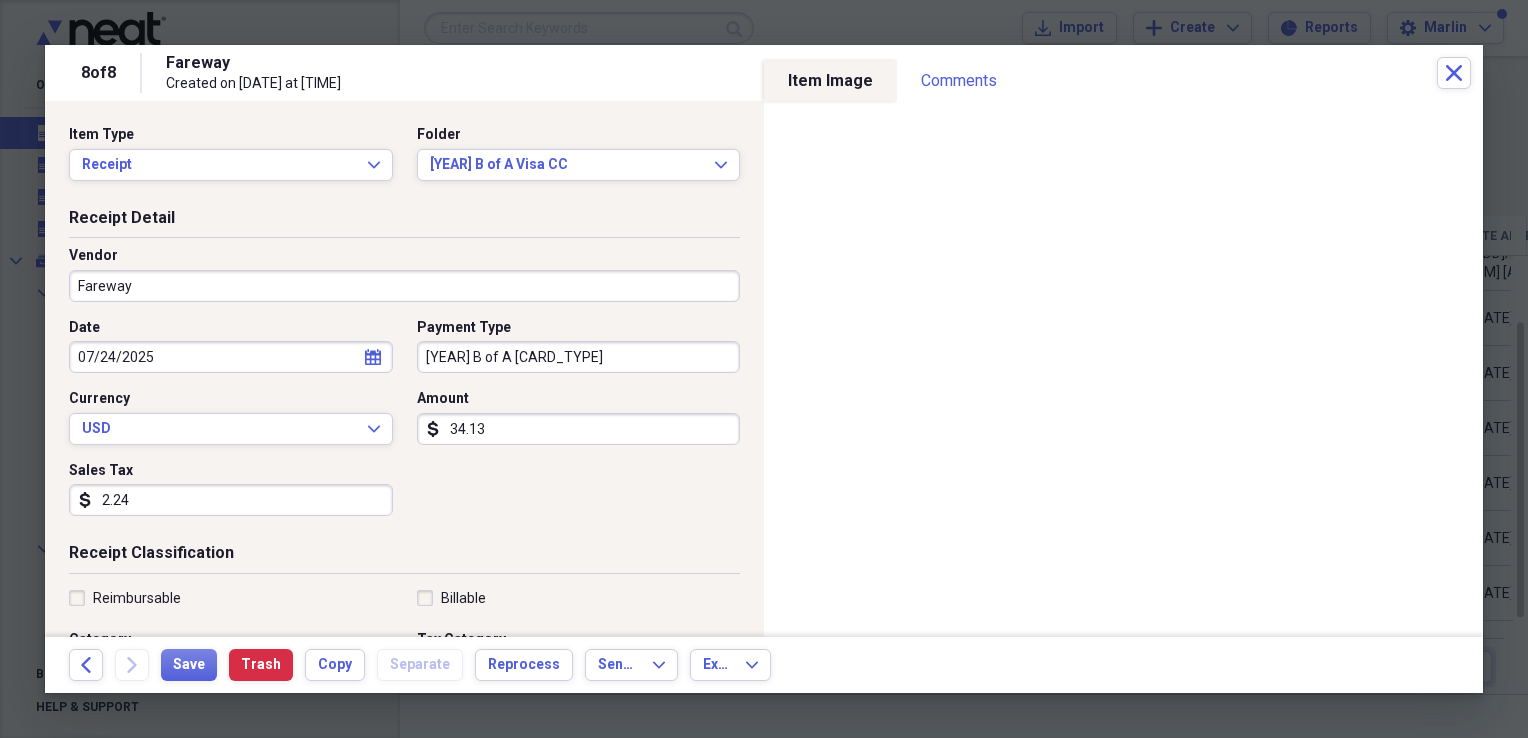 type on "34.13" 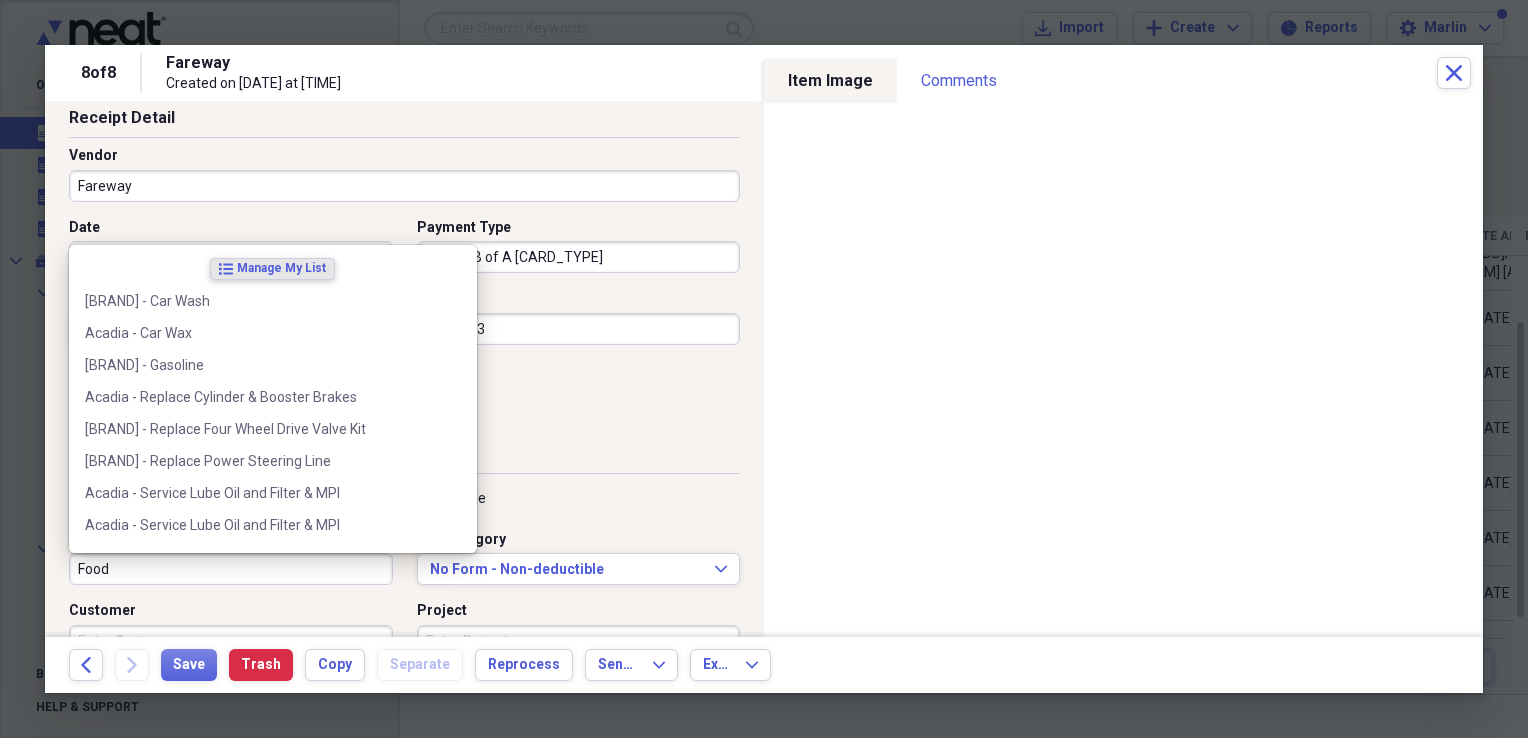 click on "Food" at bounding box center (231, 569) 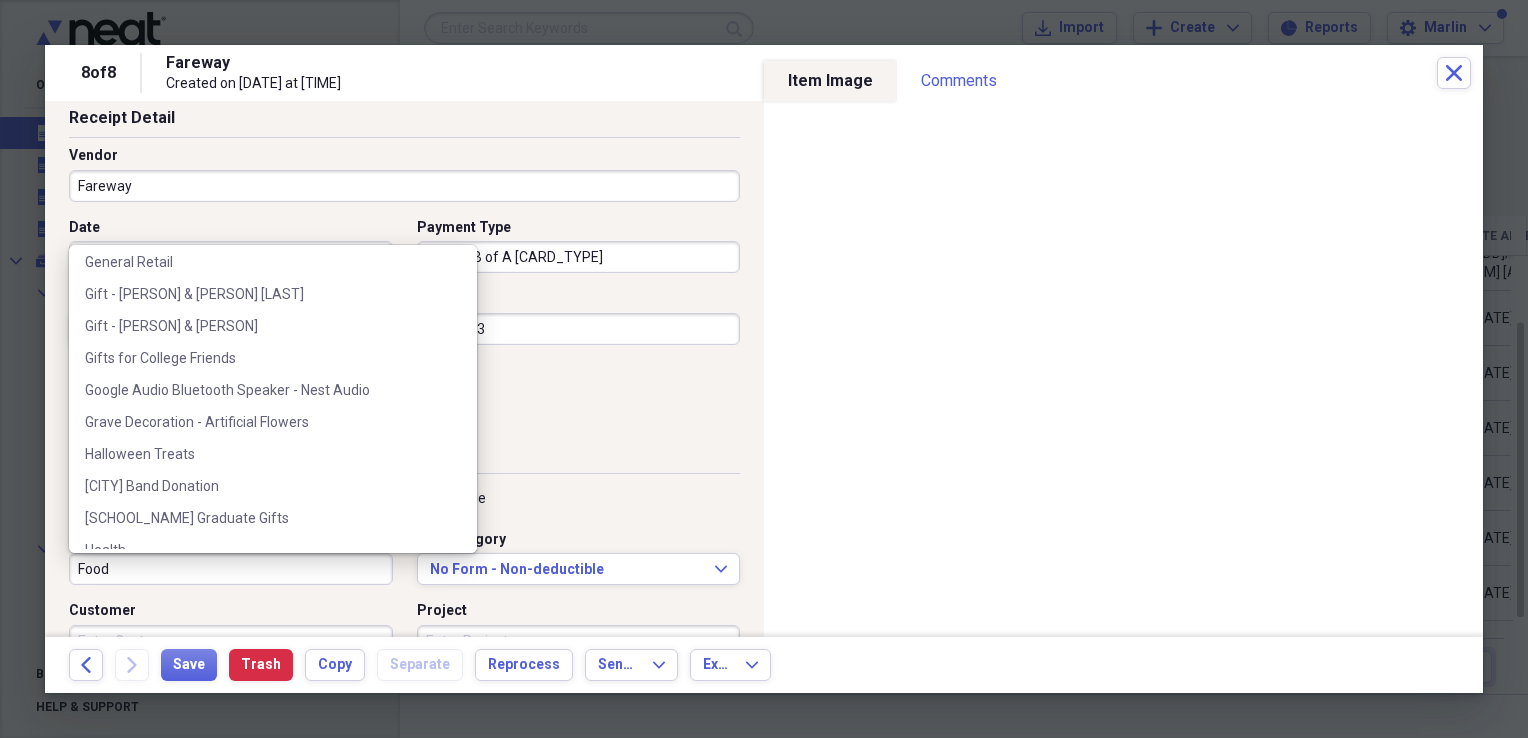 scroll, scrollTop: 4239, scrollLeft: 0, axis: vertical 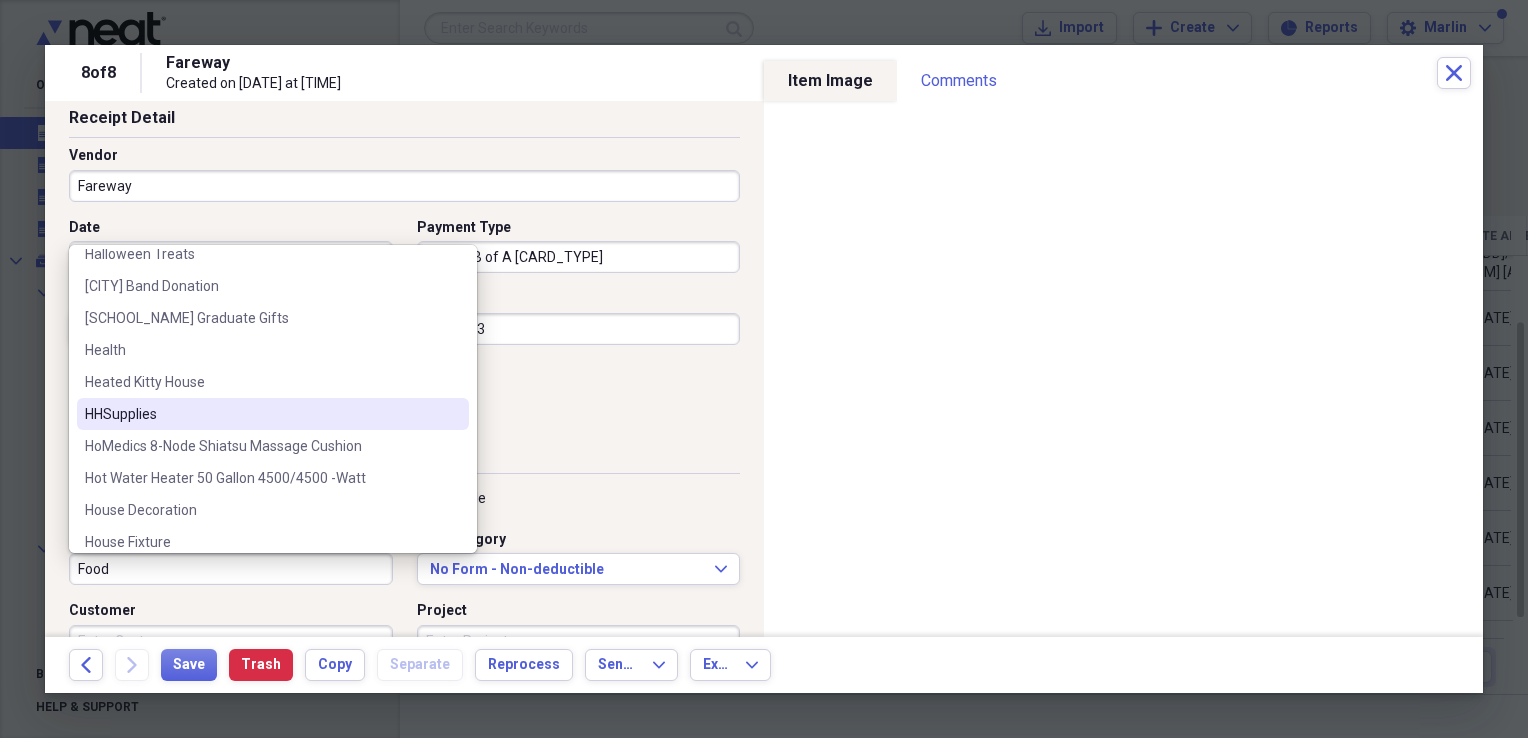 click on "HHSupplies" at bounding box center (261, 414) 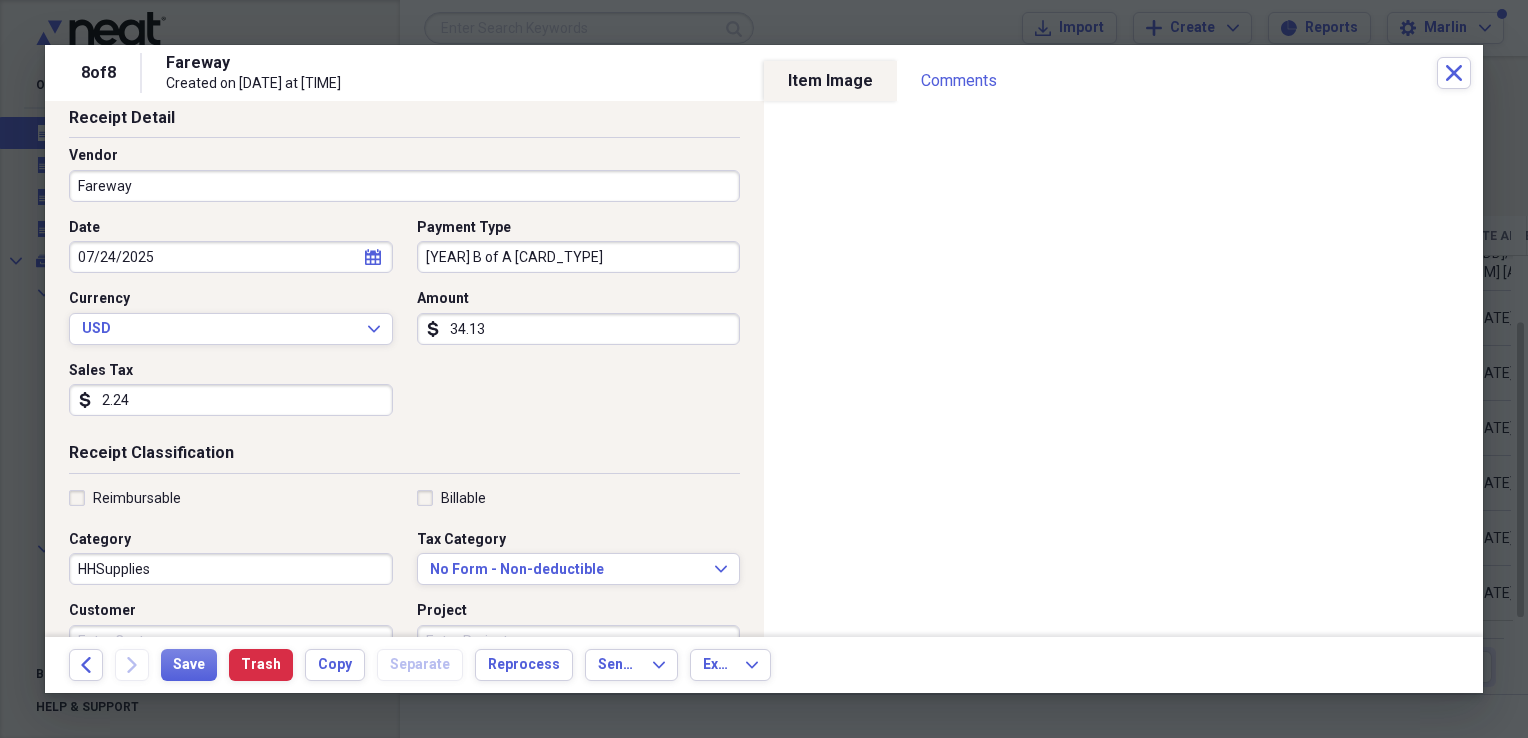 scroll, scrollTop: 0, scrollLeft: 0, axis: both 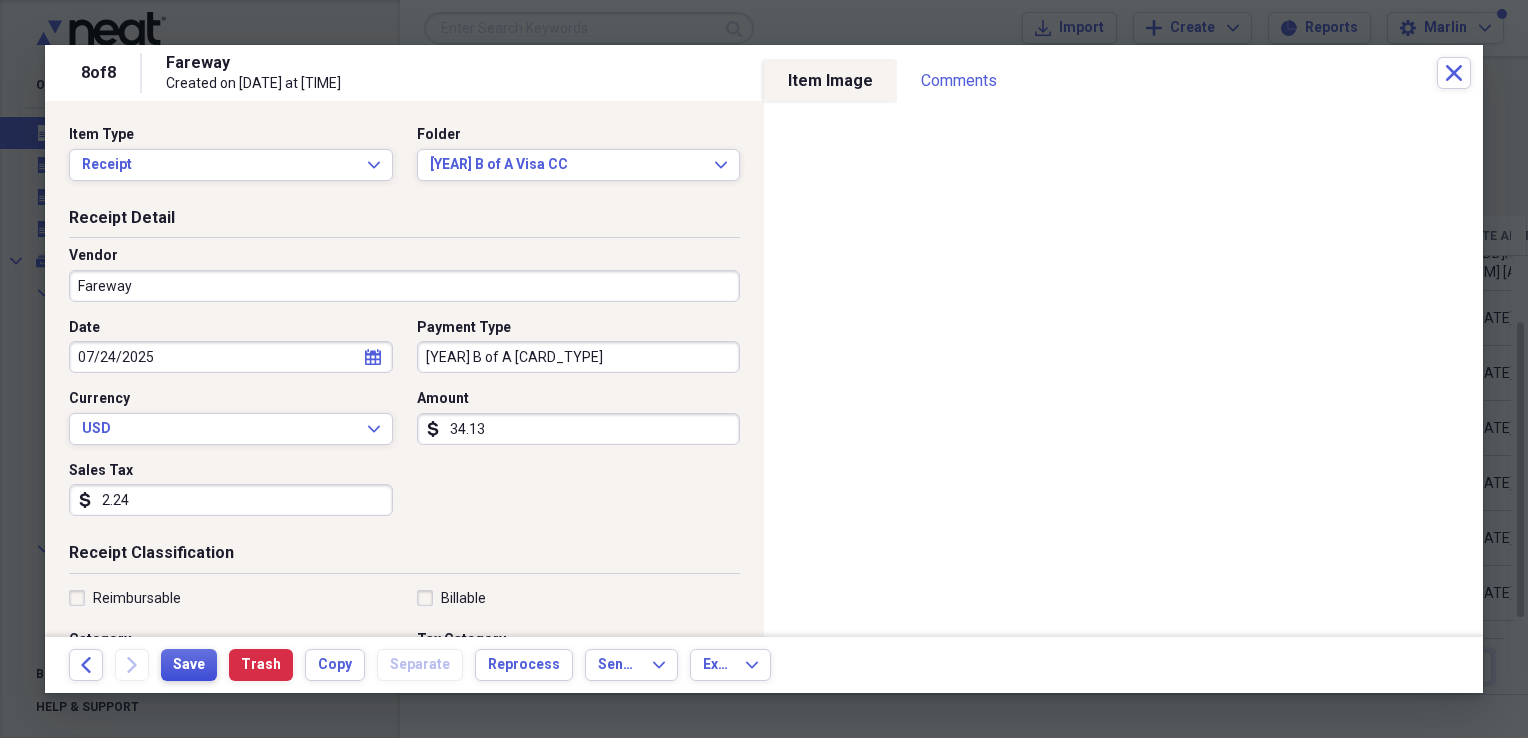 click on "Save" at bounding box center [189, 665] 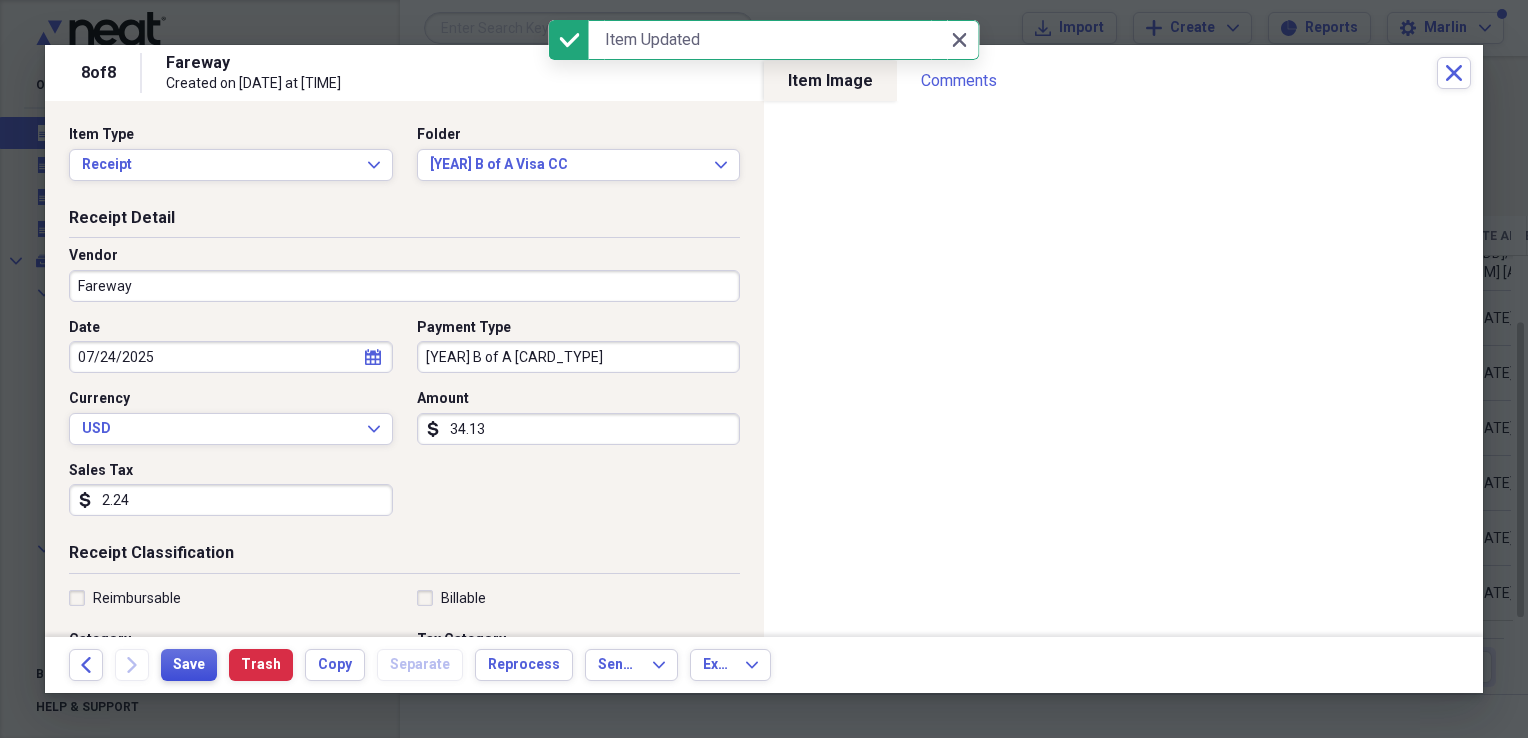 click on "Save" at bounding box center (189, 665) 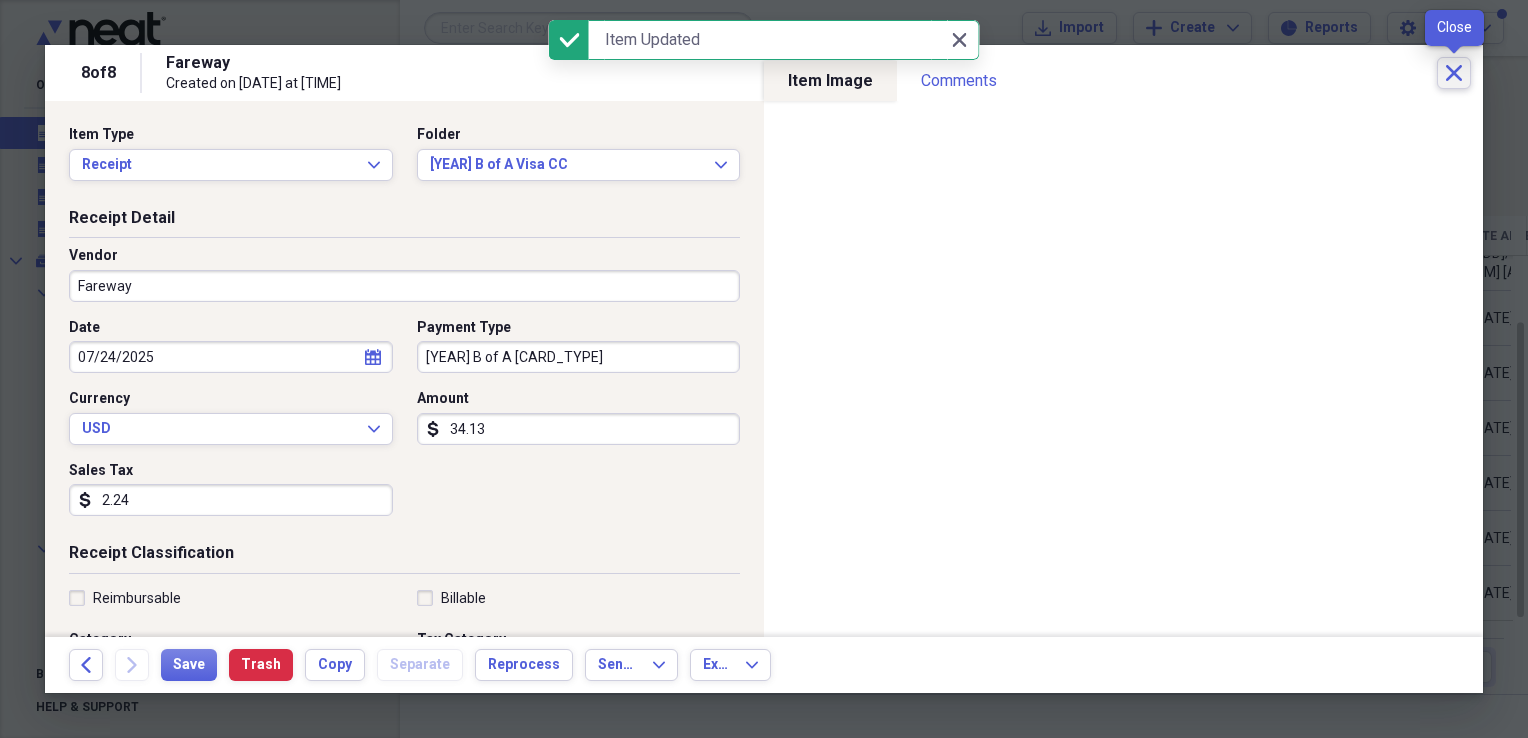 click on "Close" 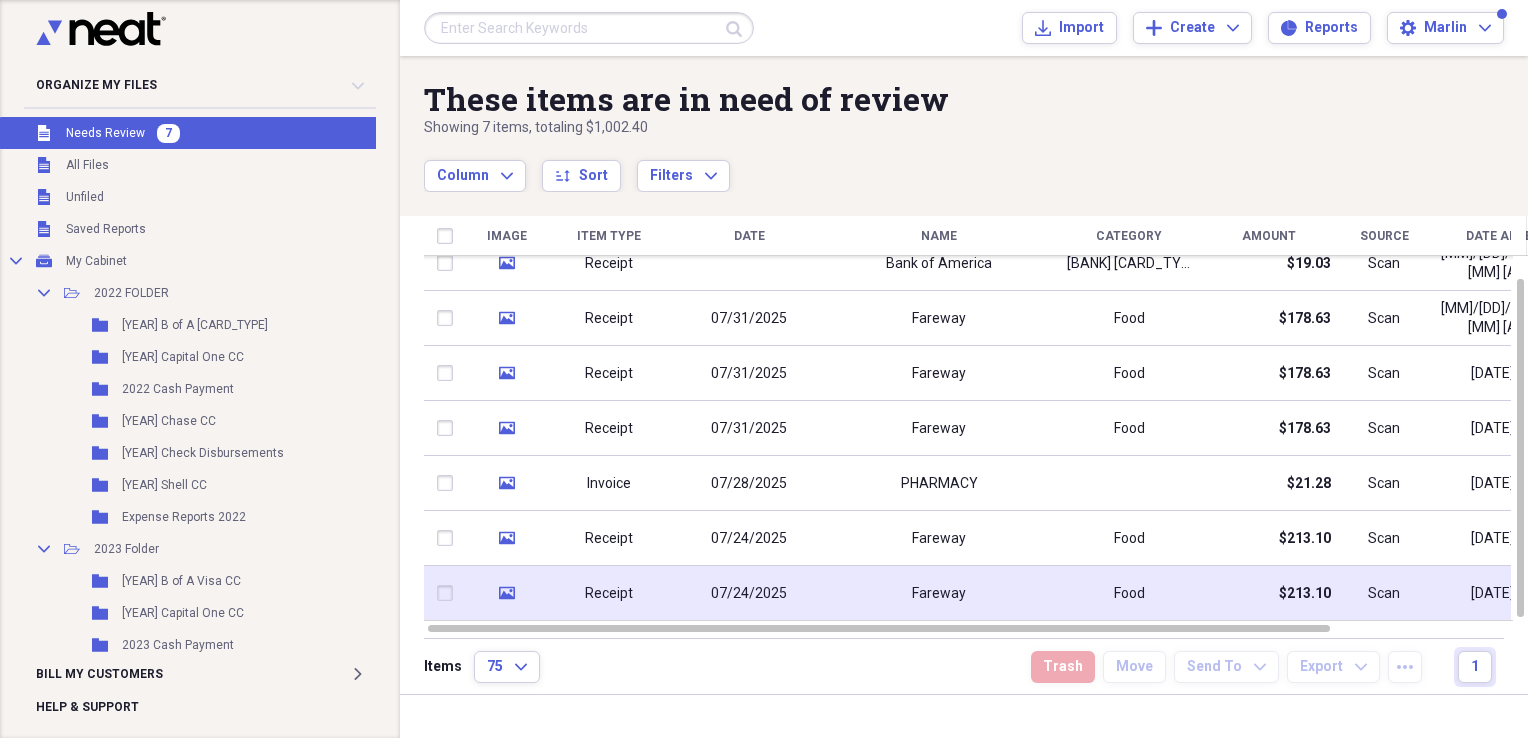 click on "Fareway" at bounding box center [939, 594] 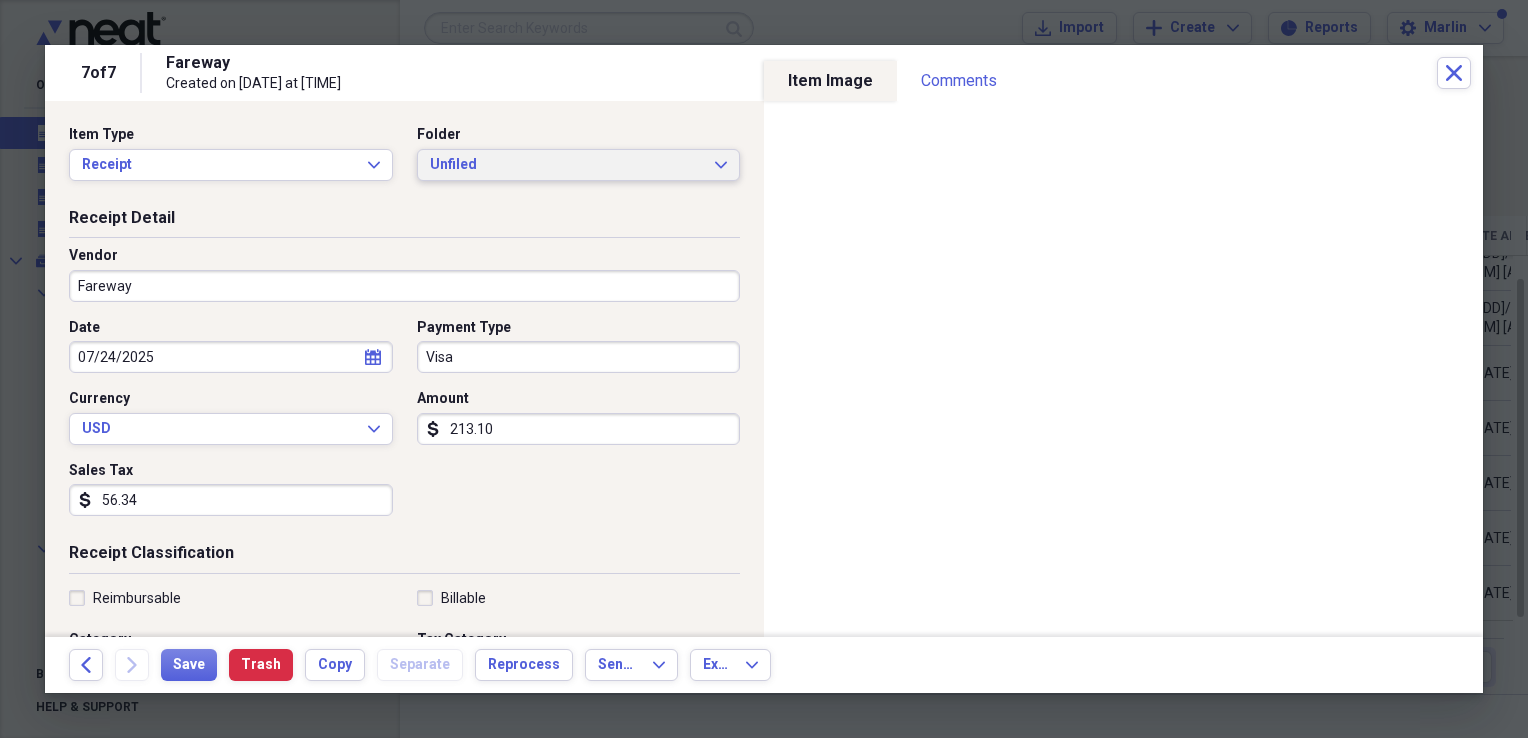 click on "Expand" 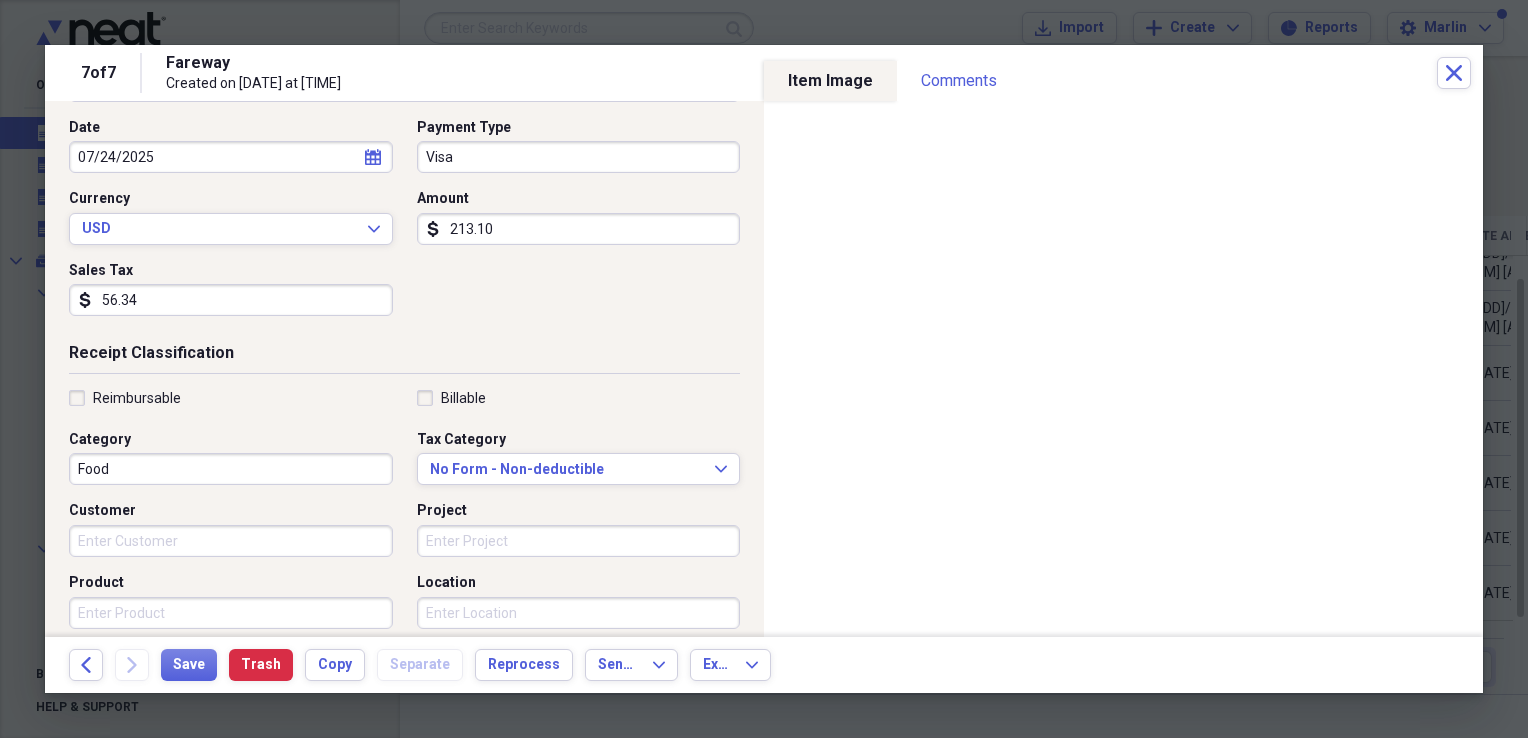 scroll, scrollTop: 483, scrollLeft: 0, axis: vertical 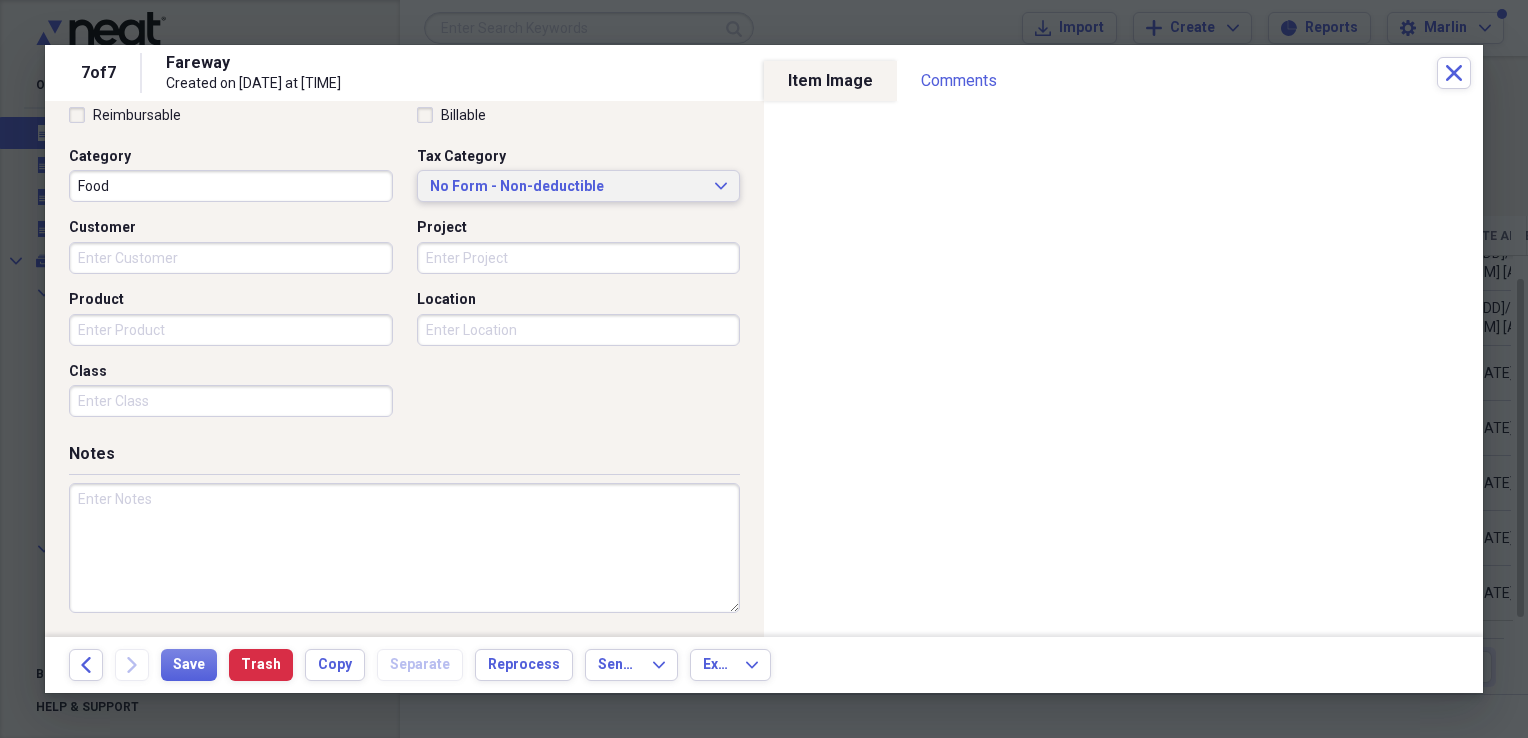 click on "Expand" 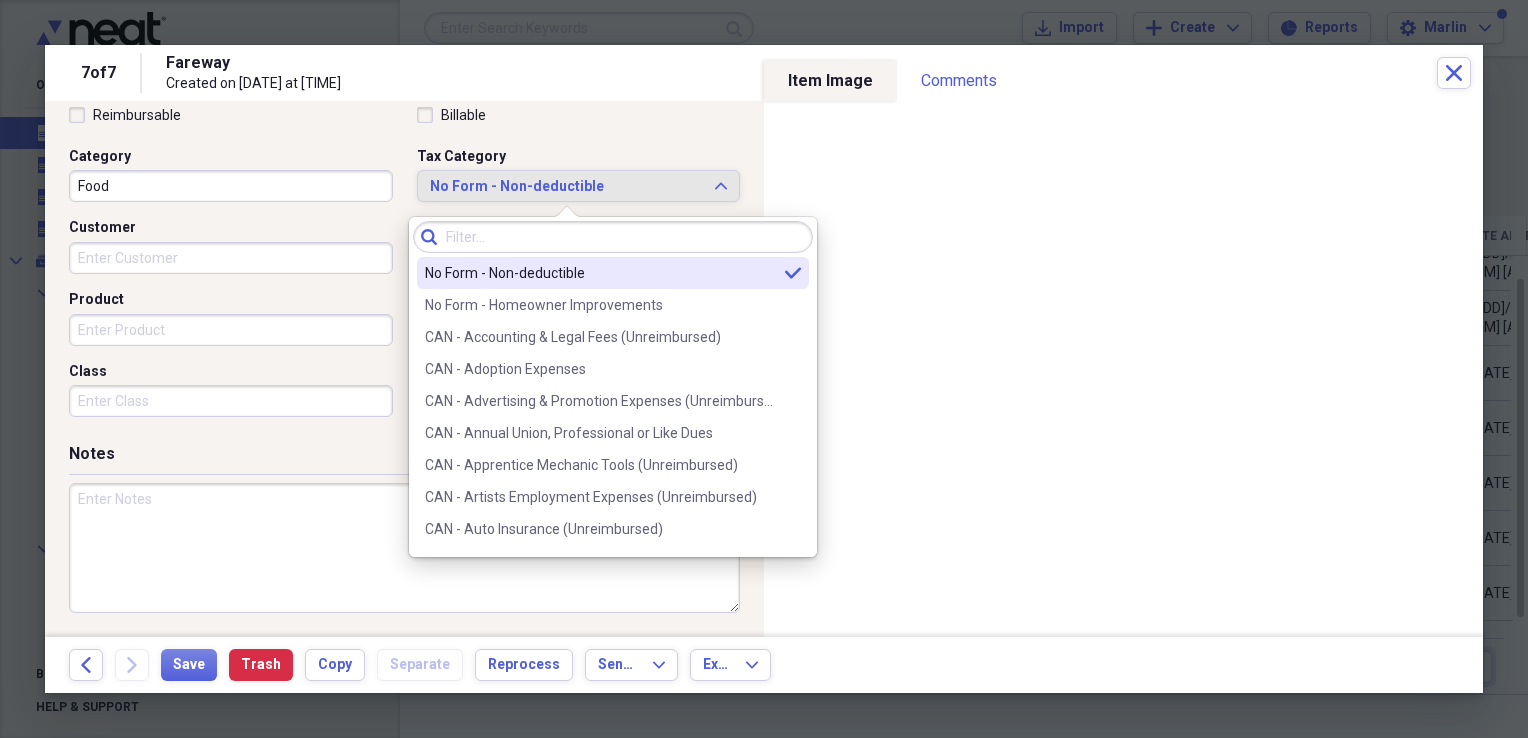 scroll, scrollTop: 283, scrollLeft: 0, axis: vertical 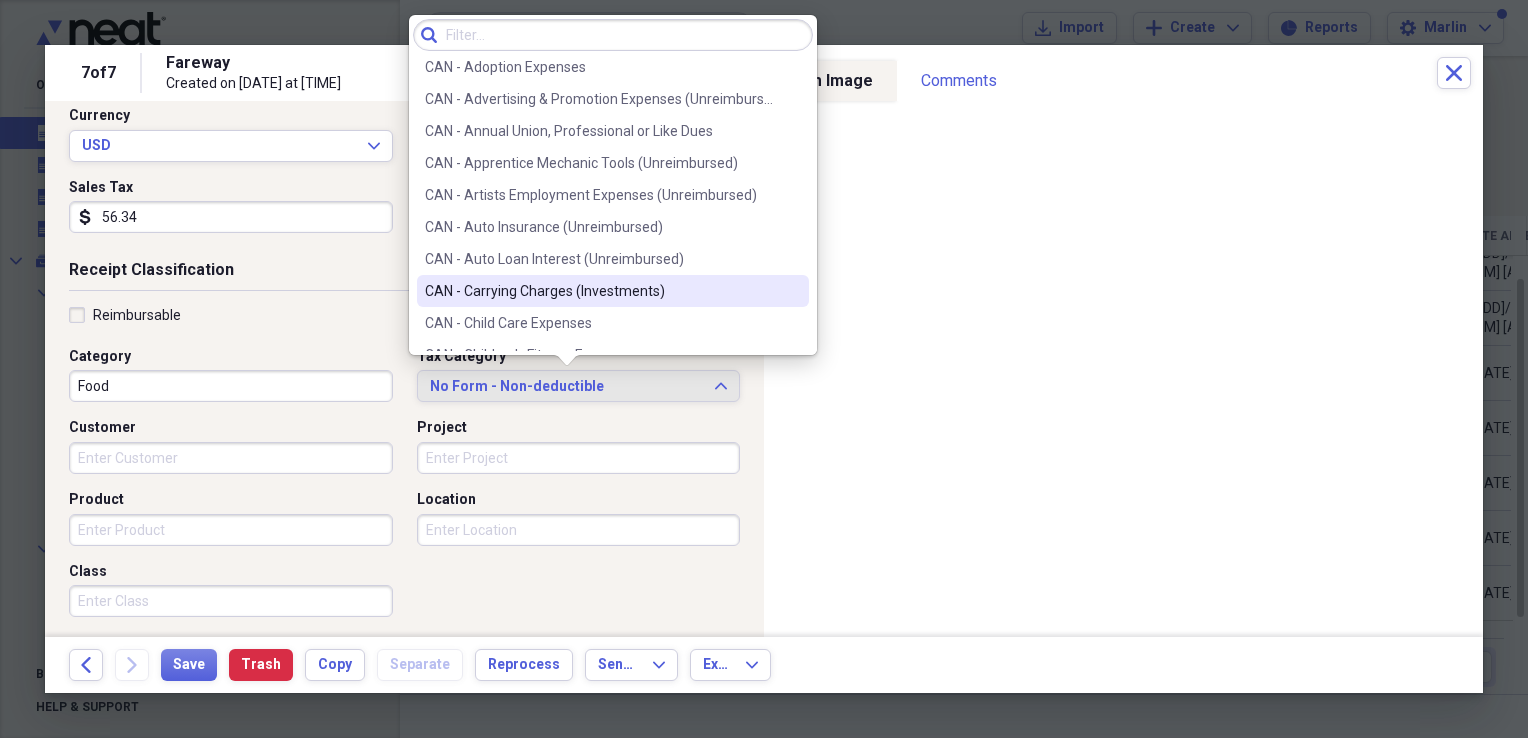 click on "56.34" at bounding box center [231, 217] 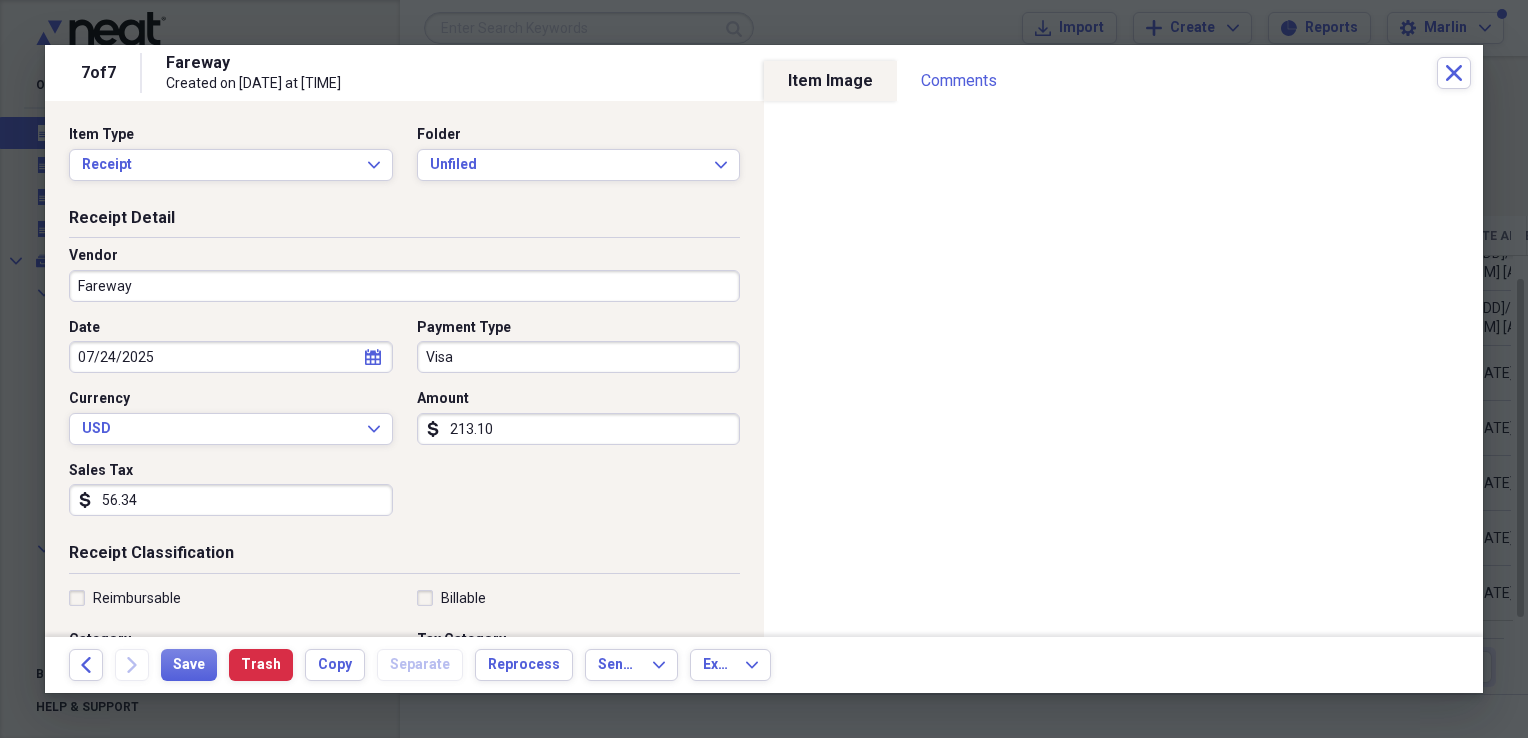 scroll, scrollTop: 0, scrollLeft: 0, axis: both 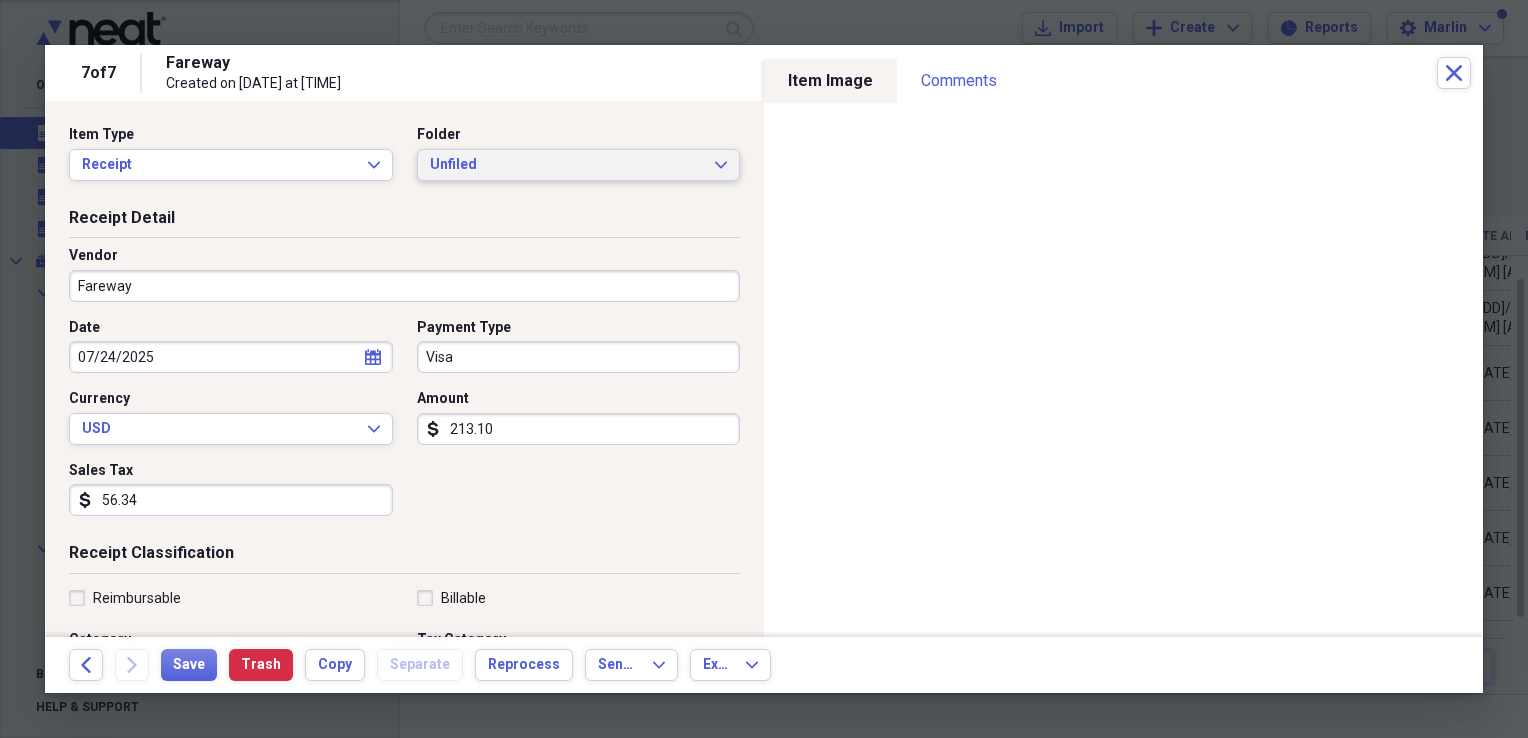 click on "Expand" 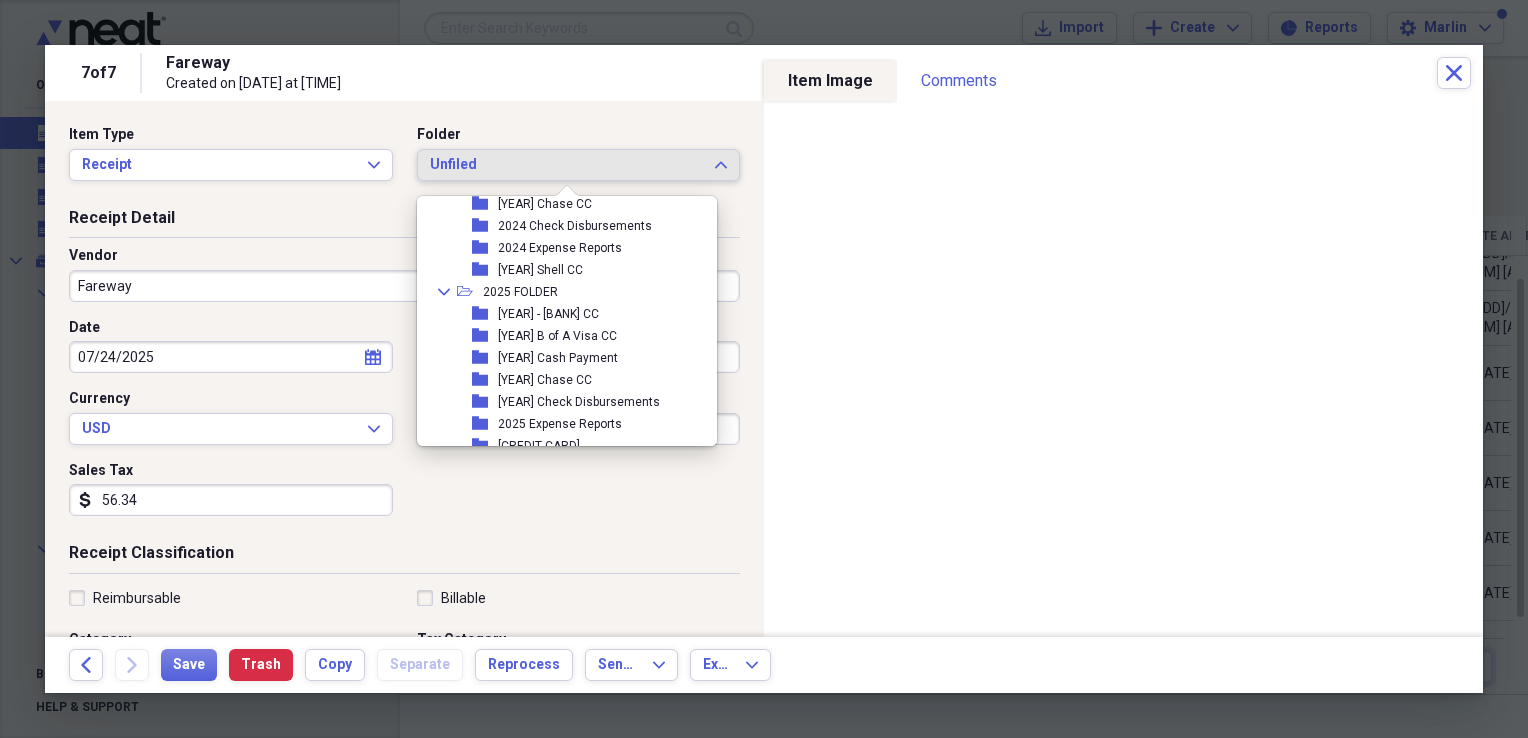 scroll, scrollTop: 754, scrollLeft: 0, axis: vertical 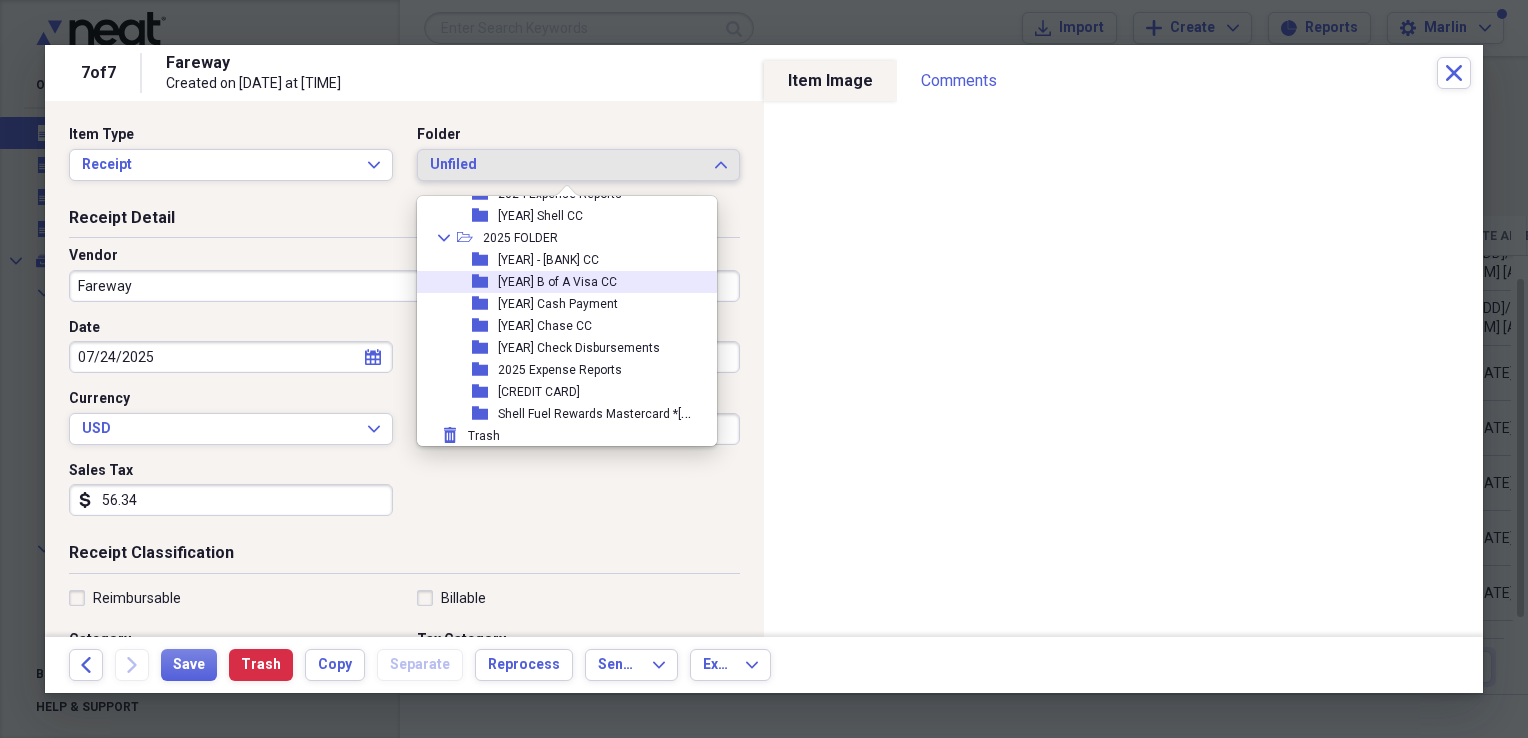 click on "[YEAR] B of A Visa CC" at bounding box center [557, 282] 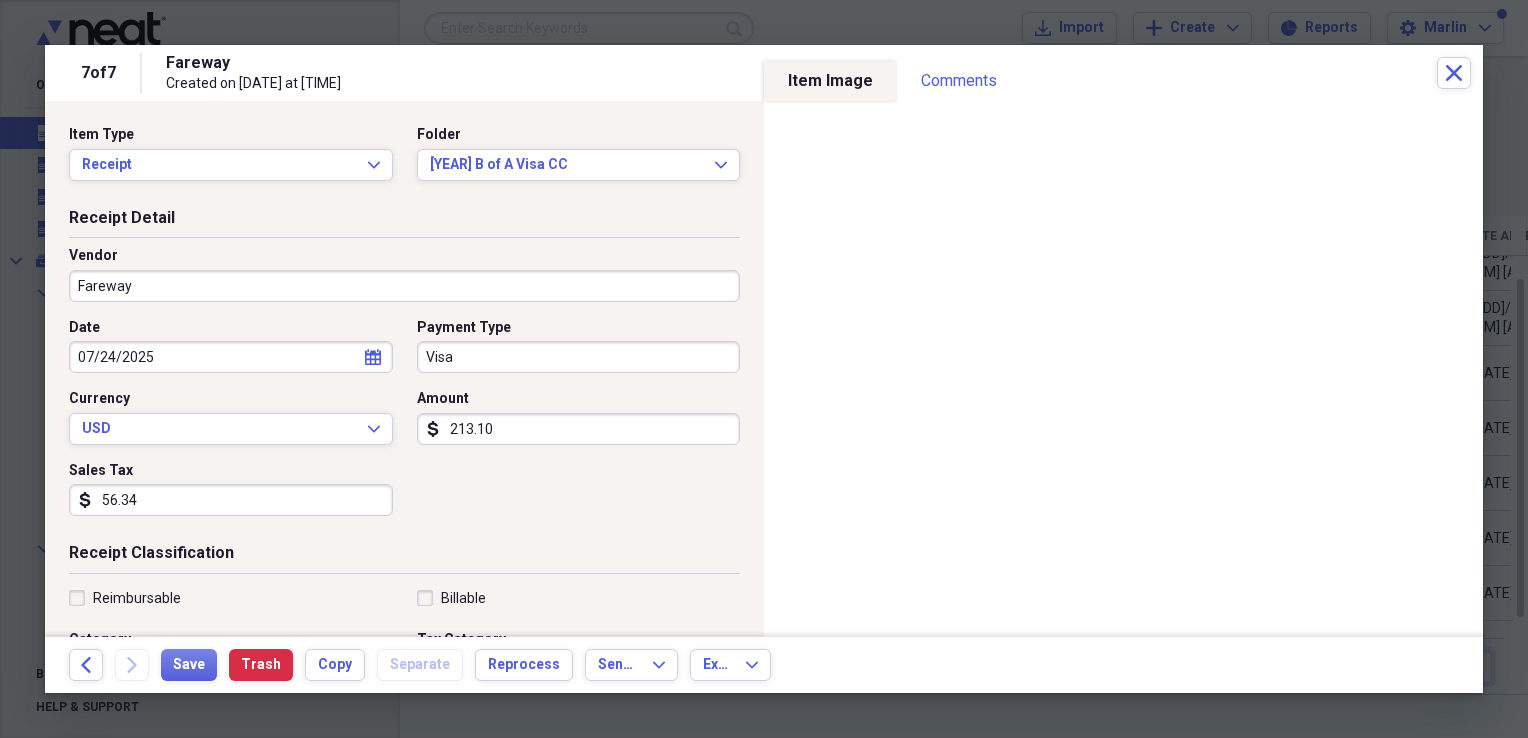 click on "Visa" at bounding box center [579, 357] 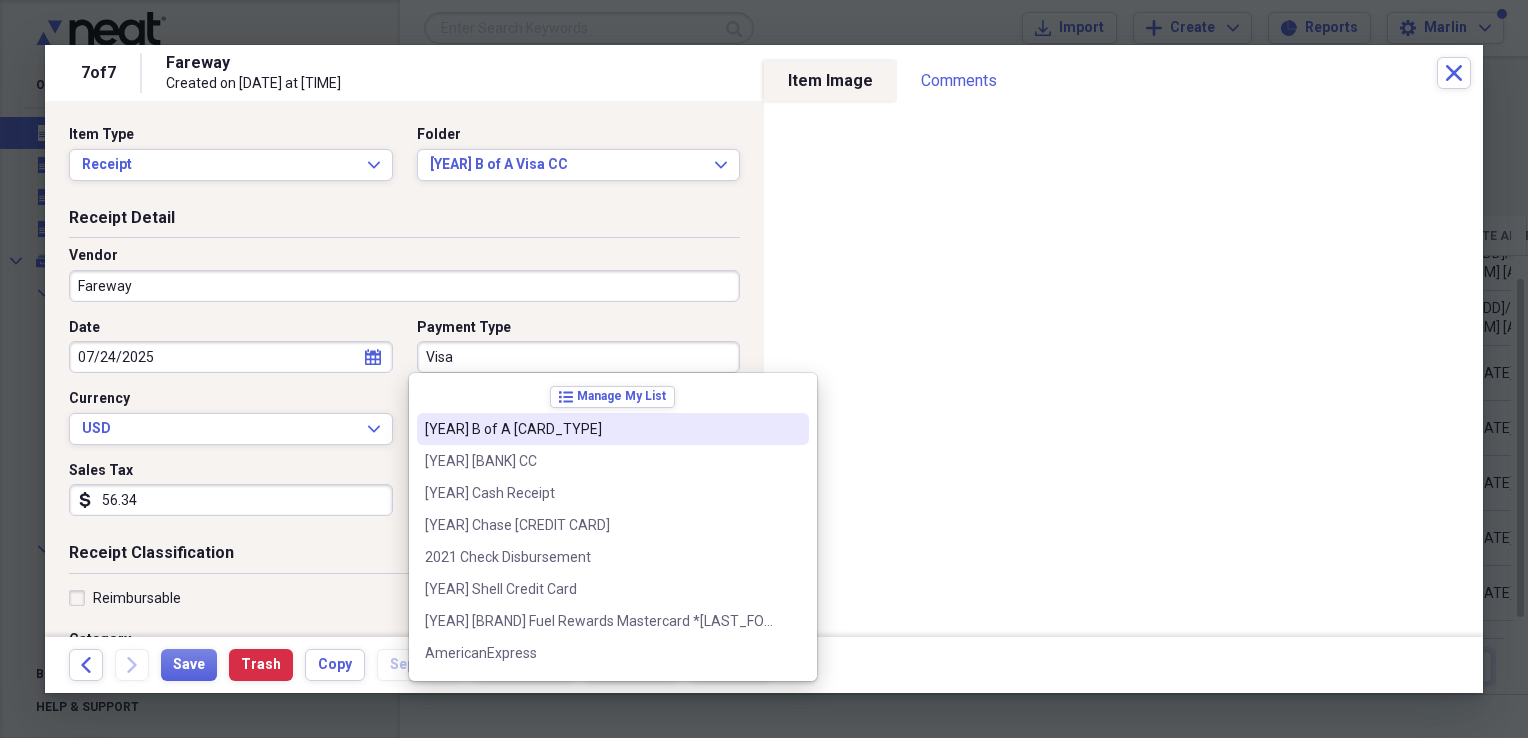 click on "2021 B of A Mastercard" at bounding box center [601, 429] 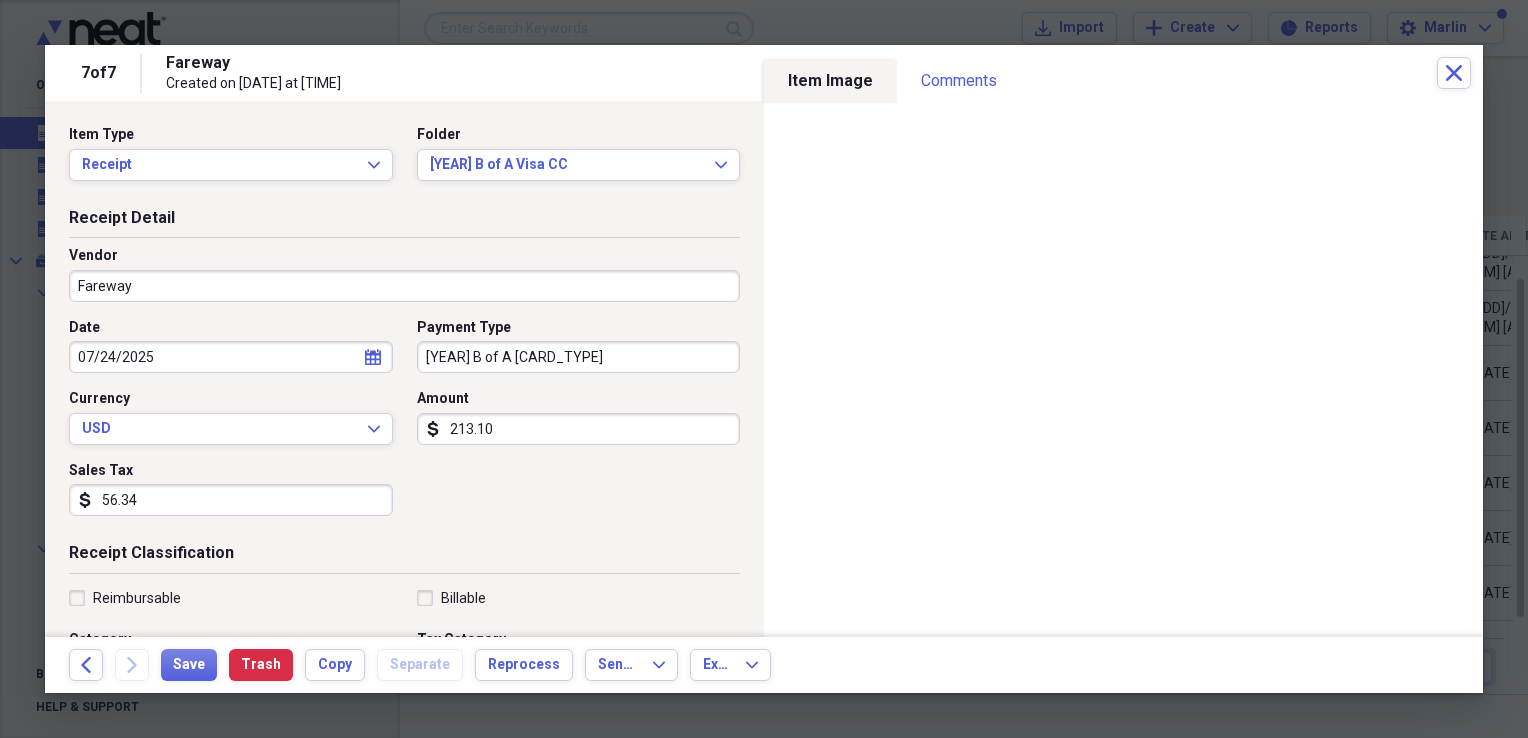 click on "213.10" at bounding box center (579, 429) 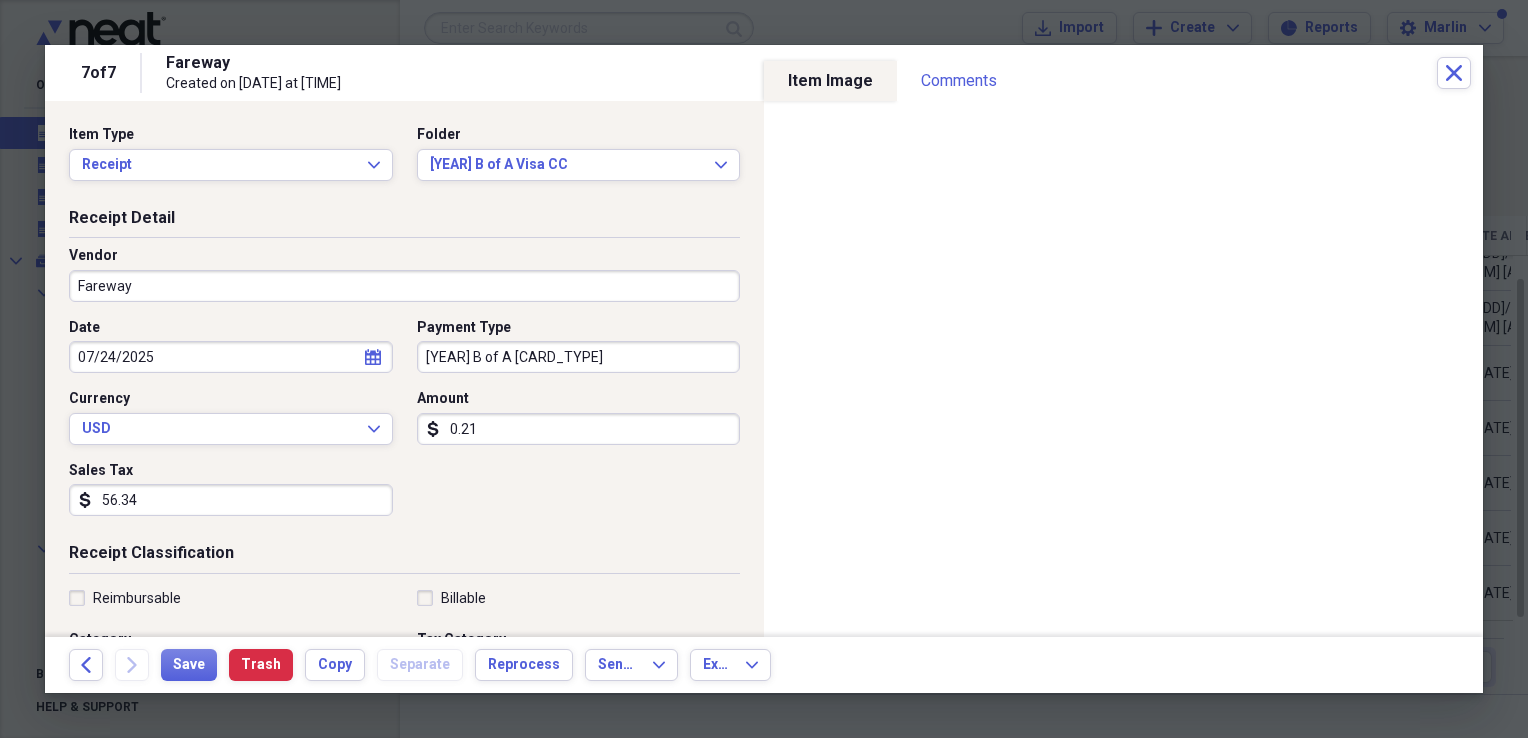 type on "0.02" 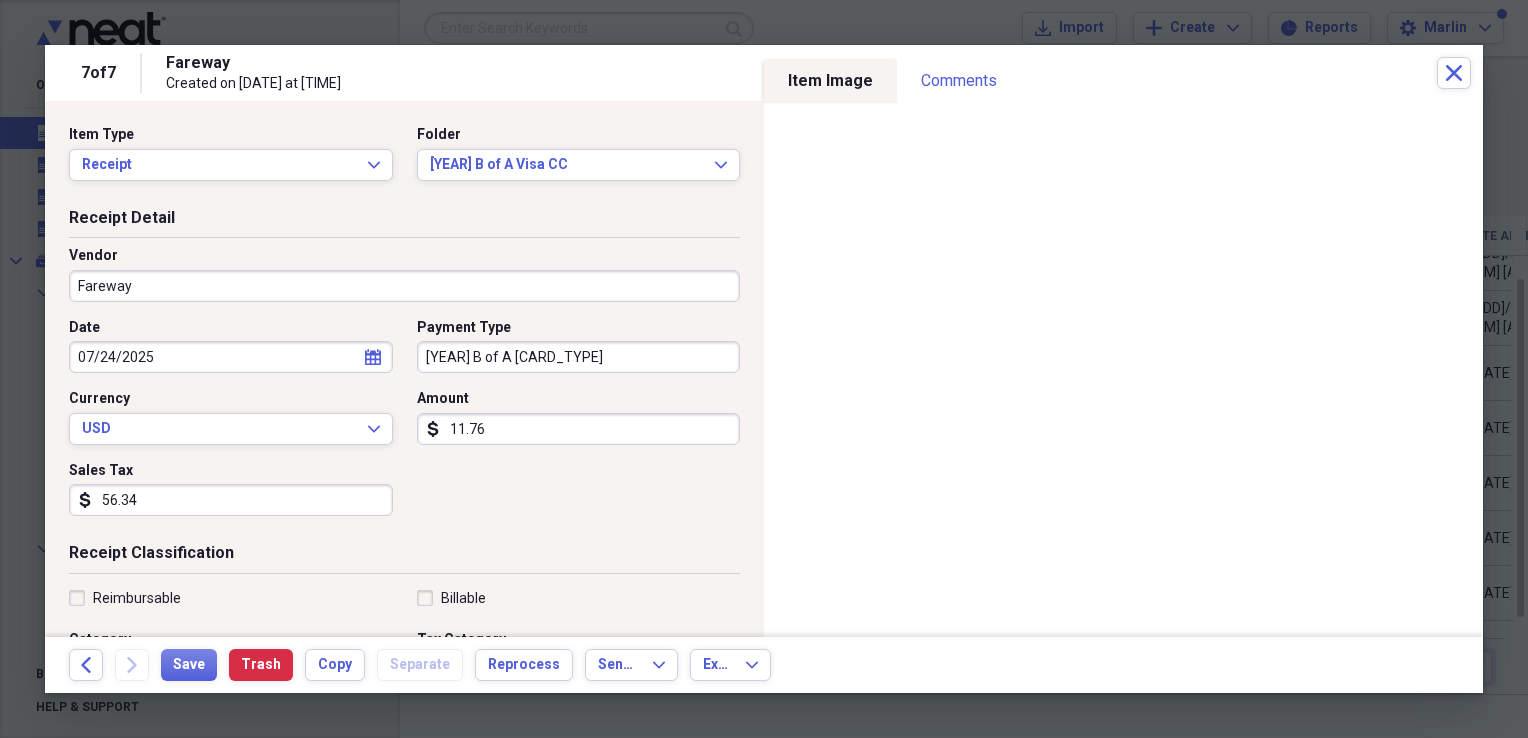 type on "11.76" 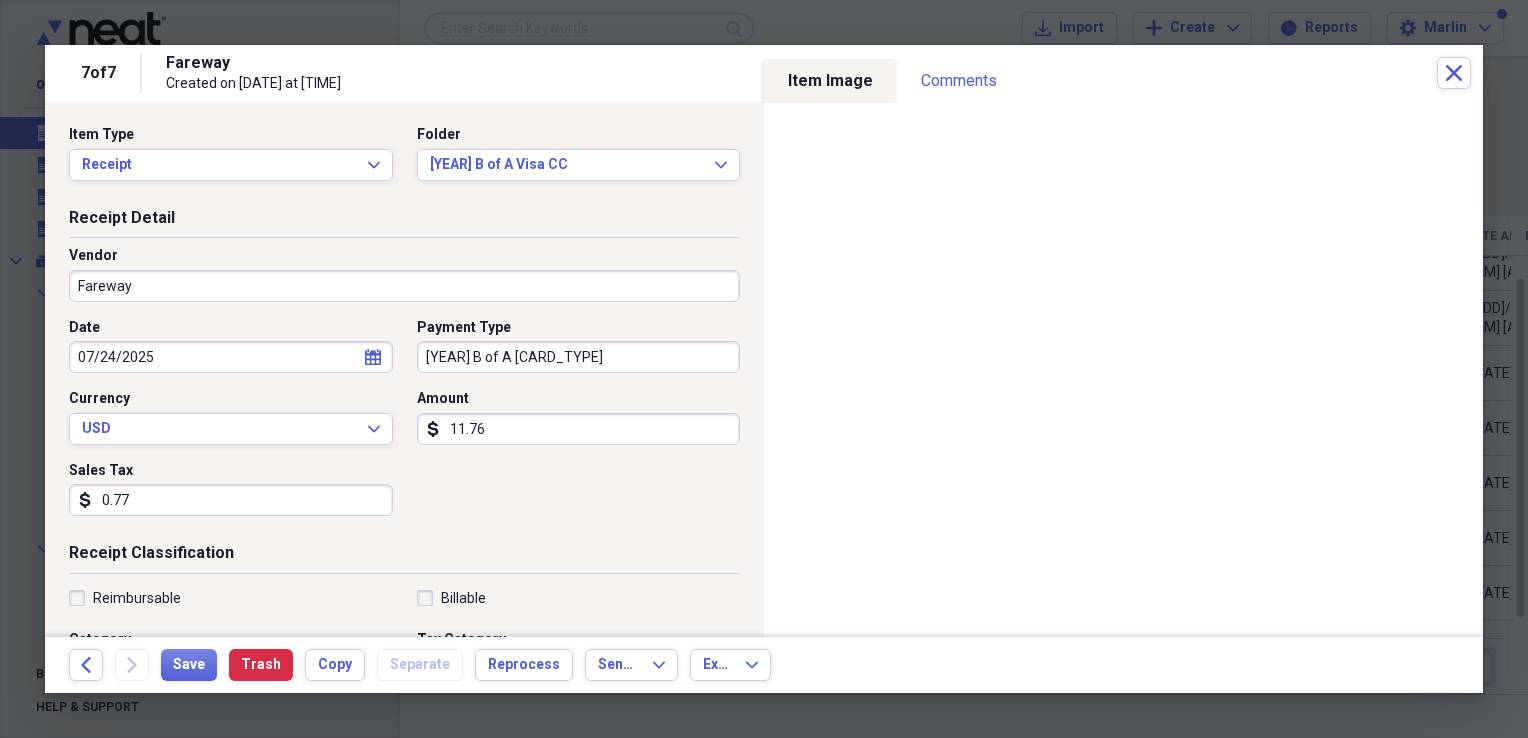 scroll, scrollTop: 200, scrollLeft: 0, axis: vertical 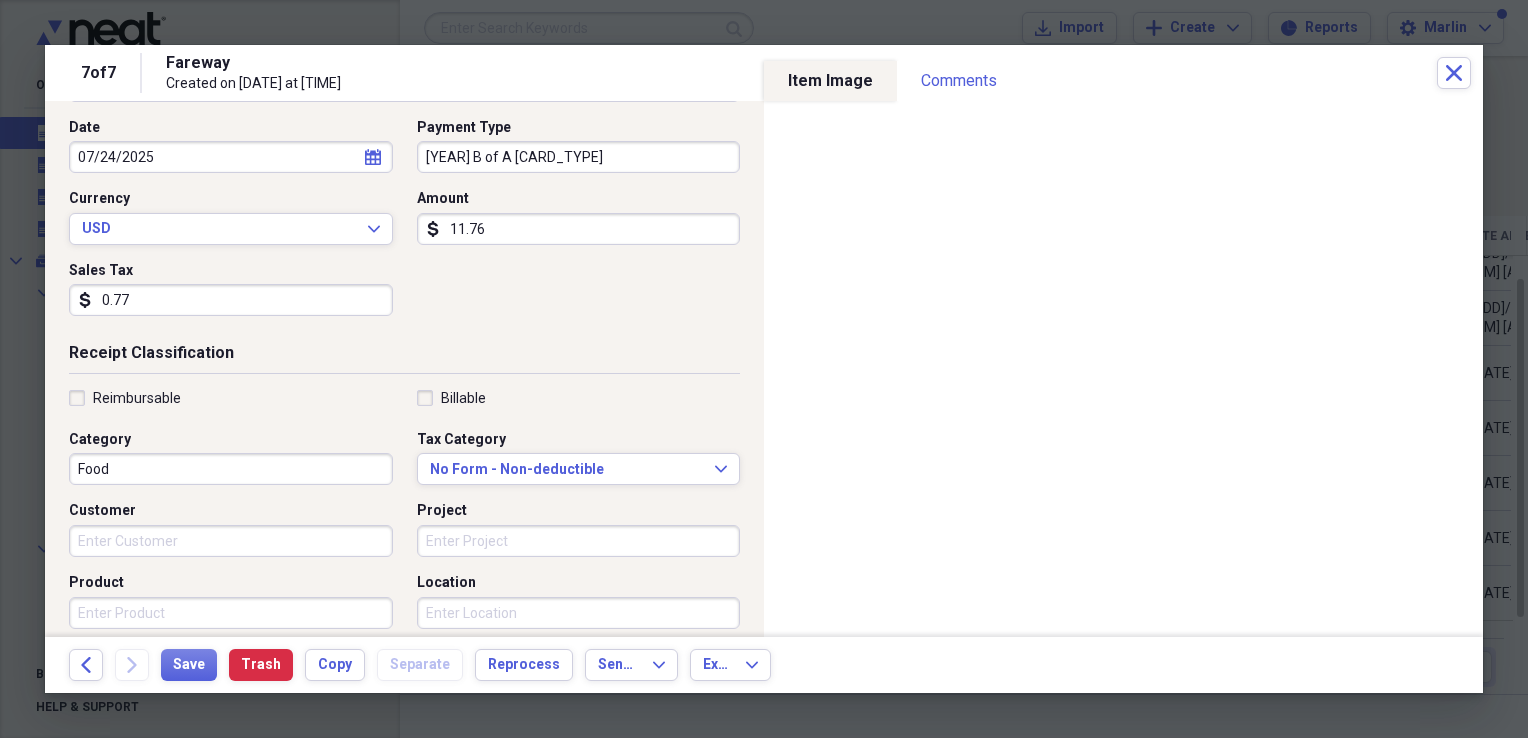 type on "0.77" 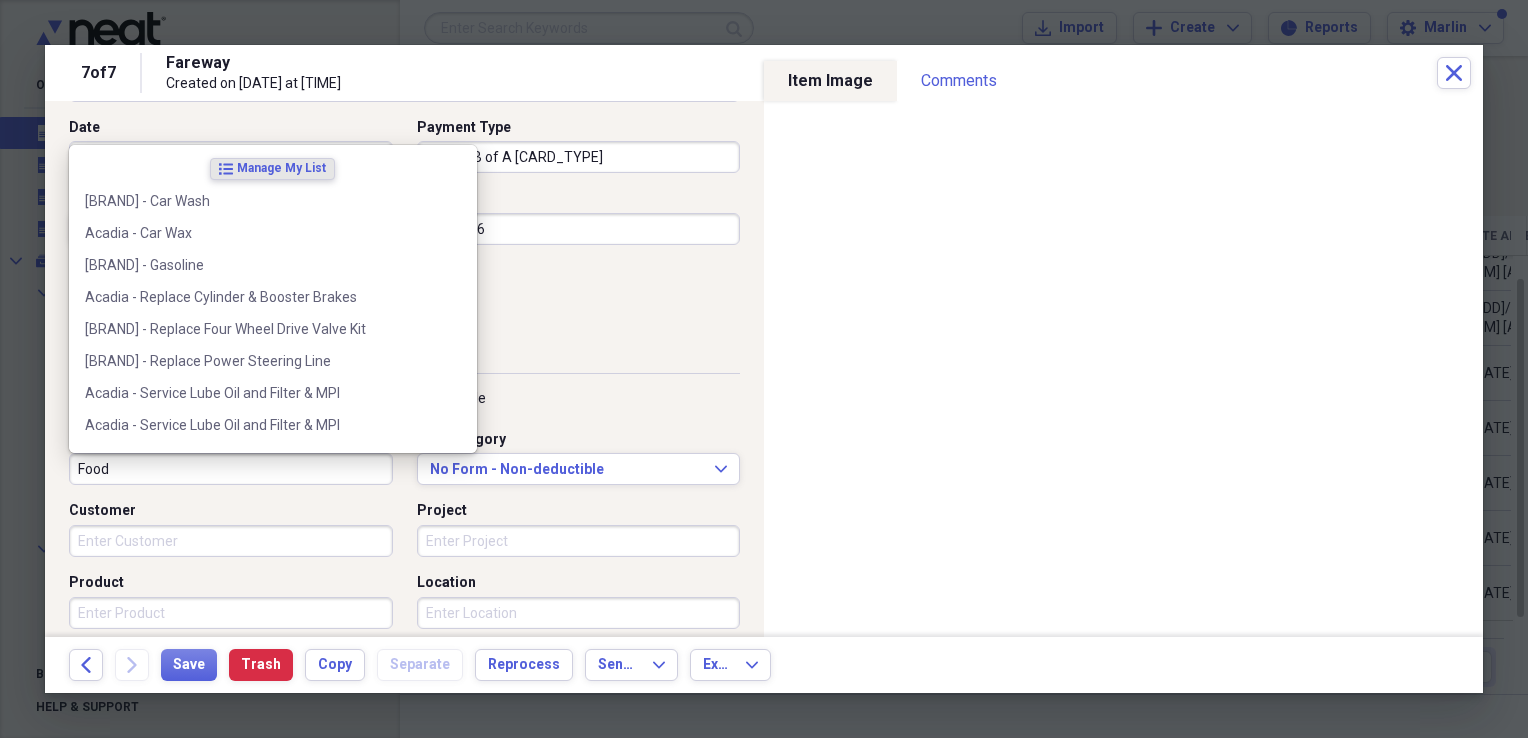 click on "Food" at bounding box center [231, 469] 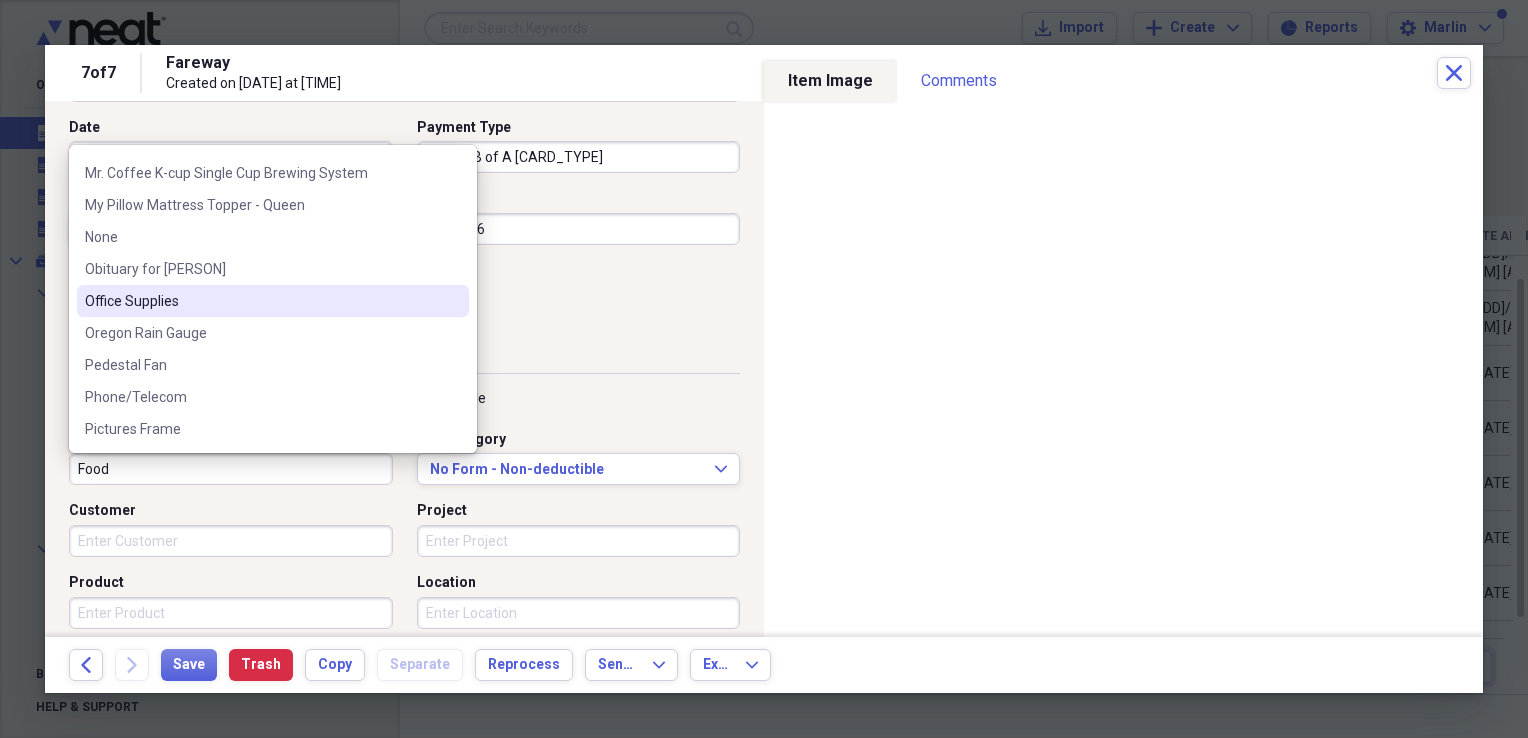scroll, scrollTop: 6660, scrollLeft: 0, axis: vertical 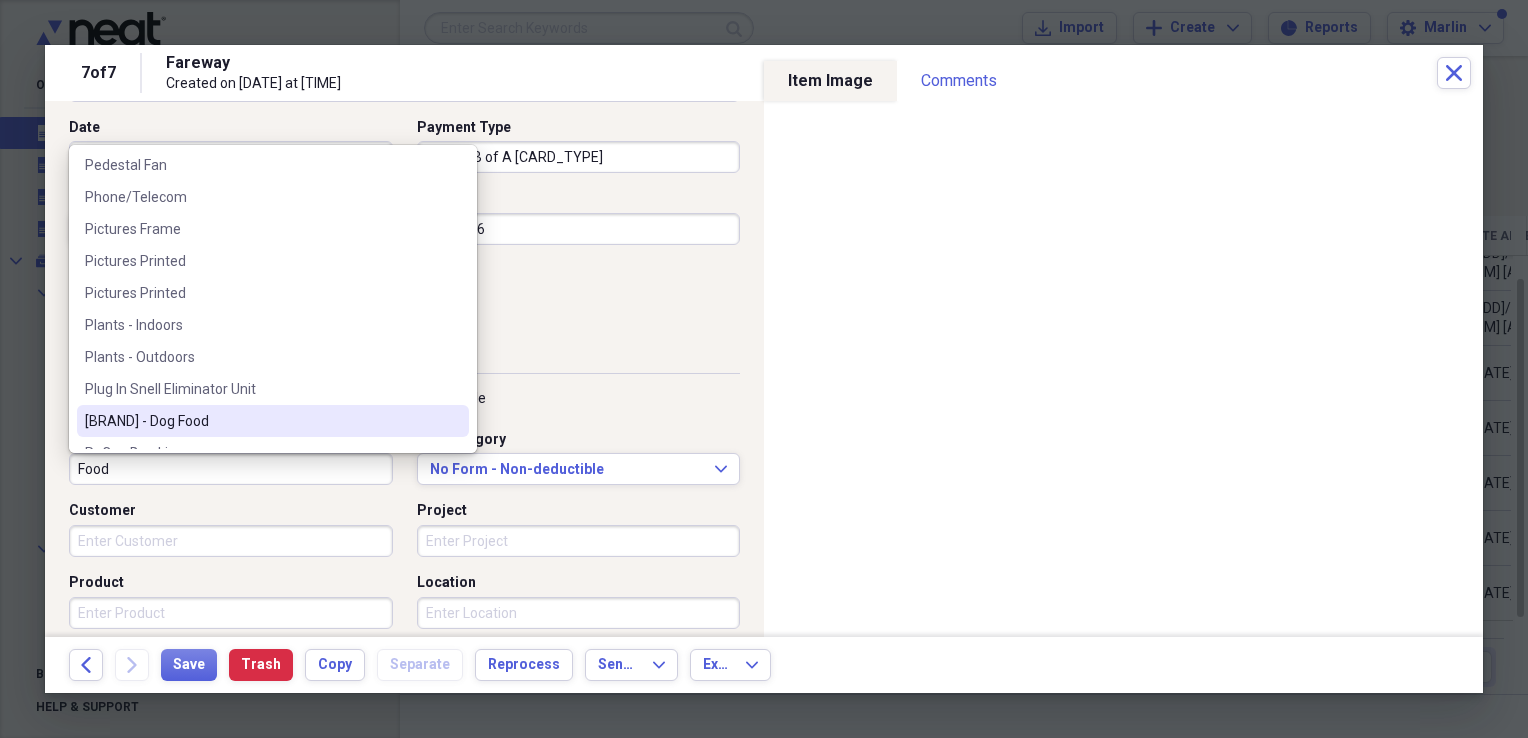 click on "PoCo - Dog Food" at bounding box center [261, 421] 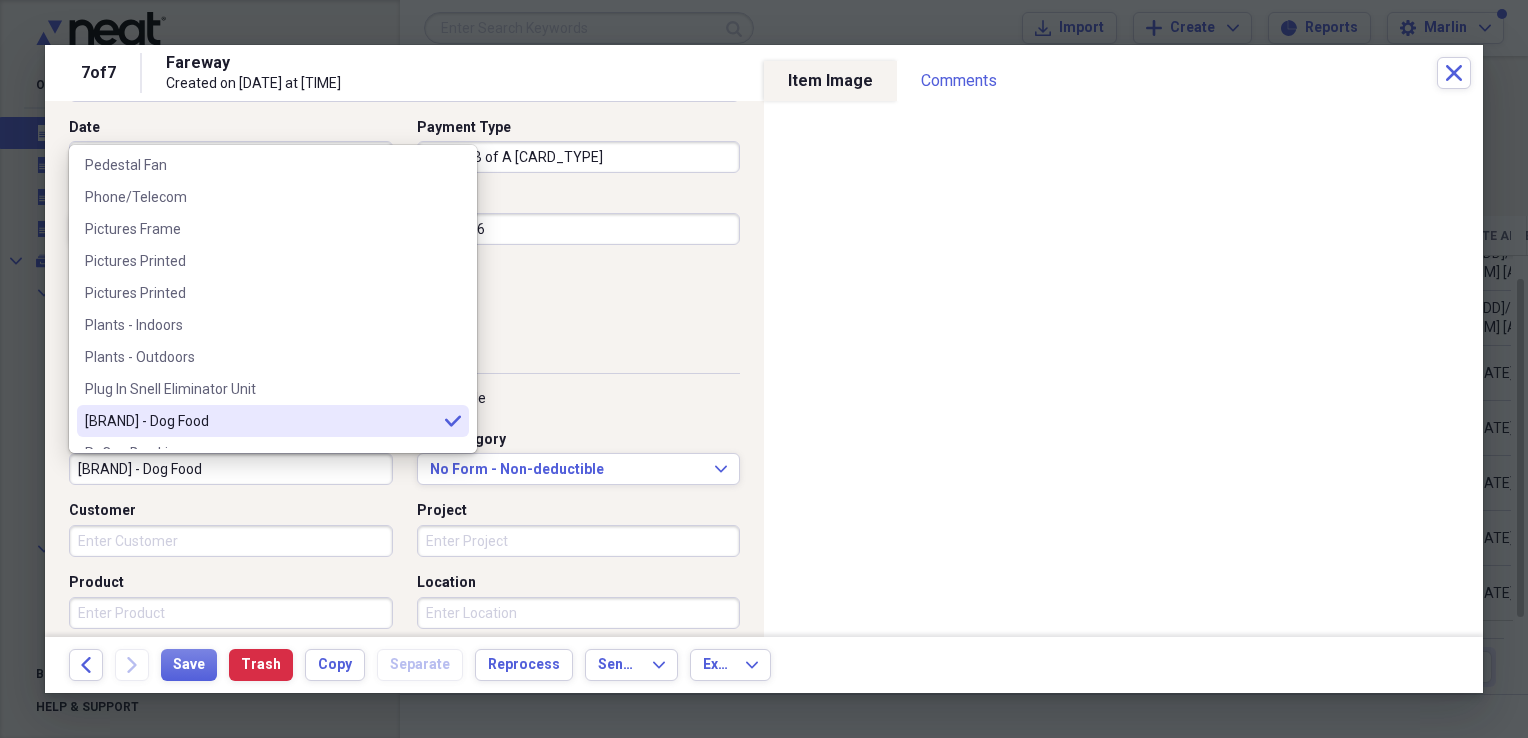 type on "PoCo - Dog Food" 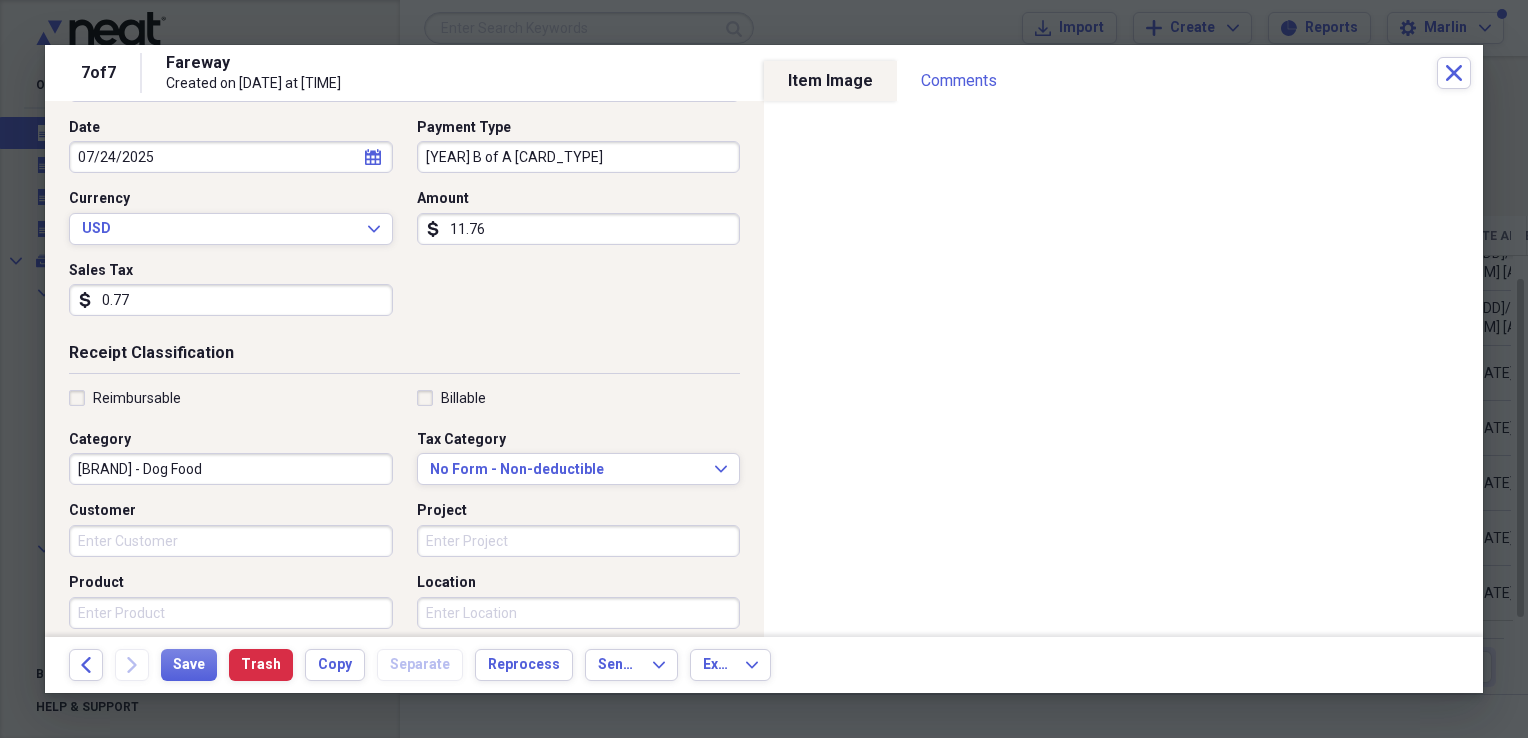 click on "Date 07/24/2025 calendar Calendar Payment Type 2021 B of A Mastercard Currency USD Expand Amount dollar-sign 11.76 Sales Tax dollar-sign 0.77" at bounding box center [404, 225] 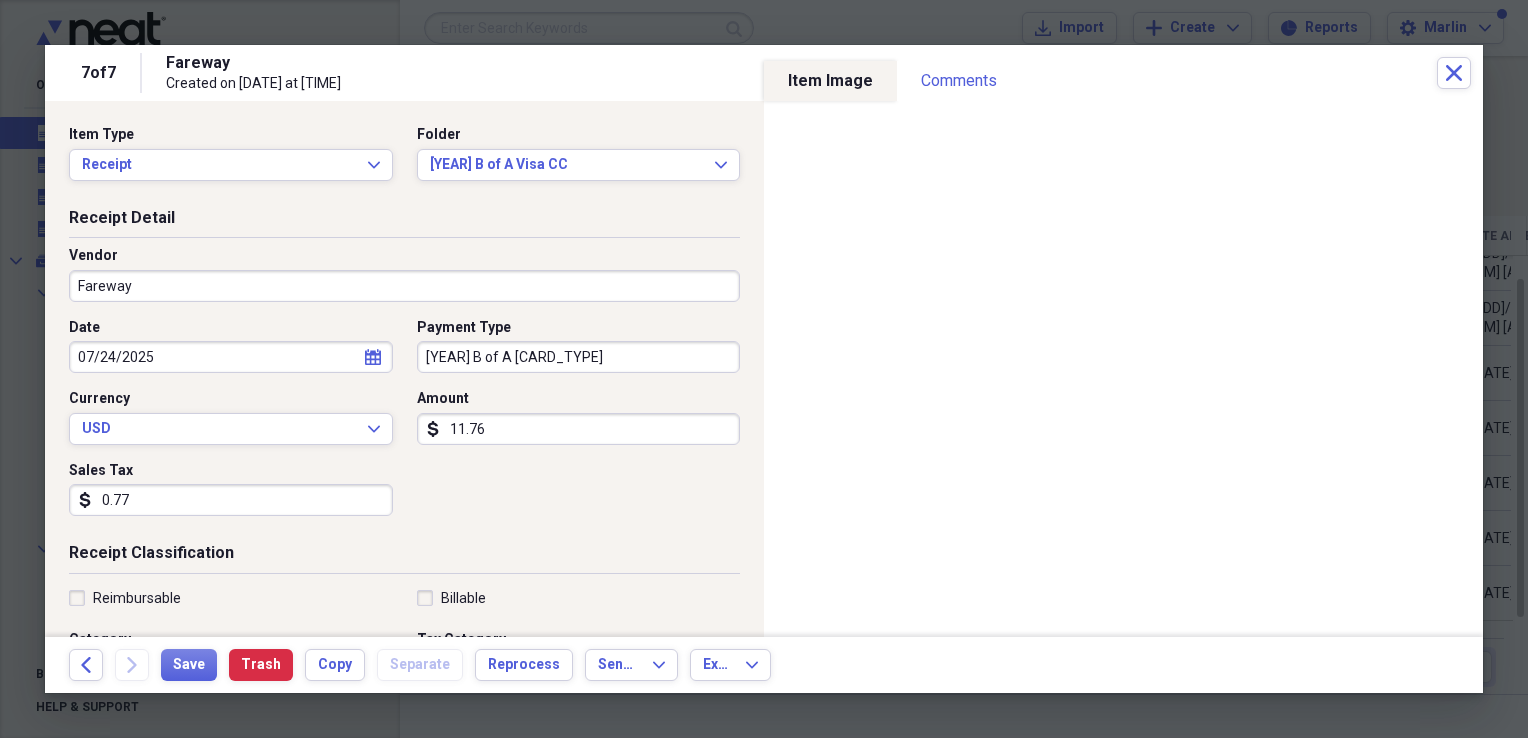 scroll, scrollTop: 100, scrollLeft: 0, axis: vertical 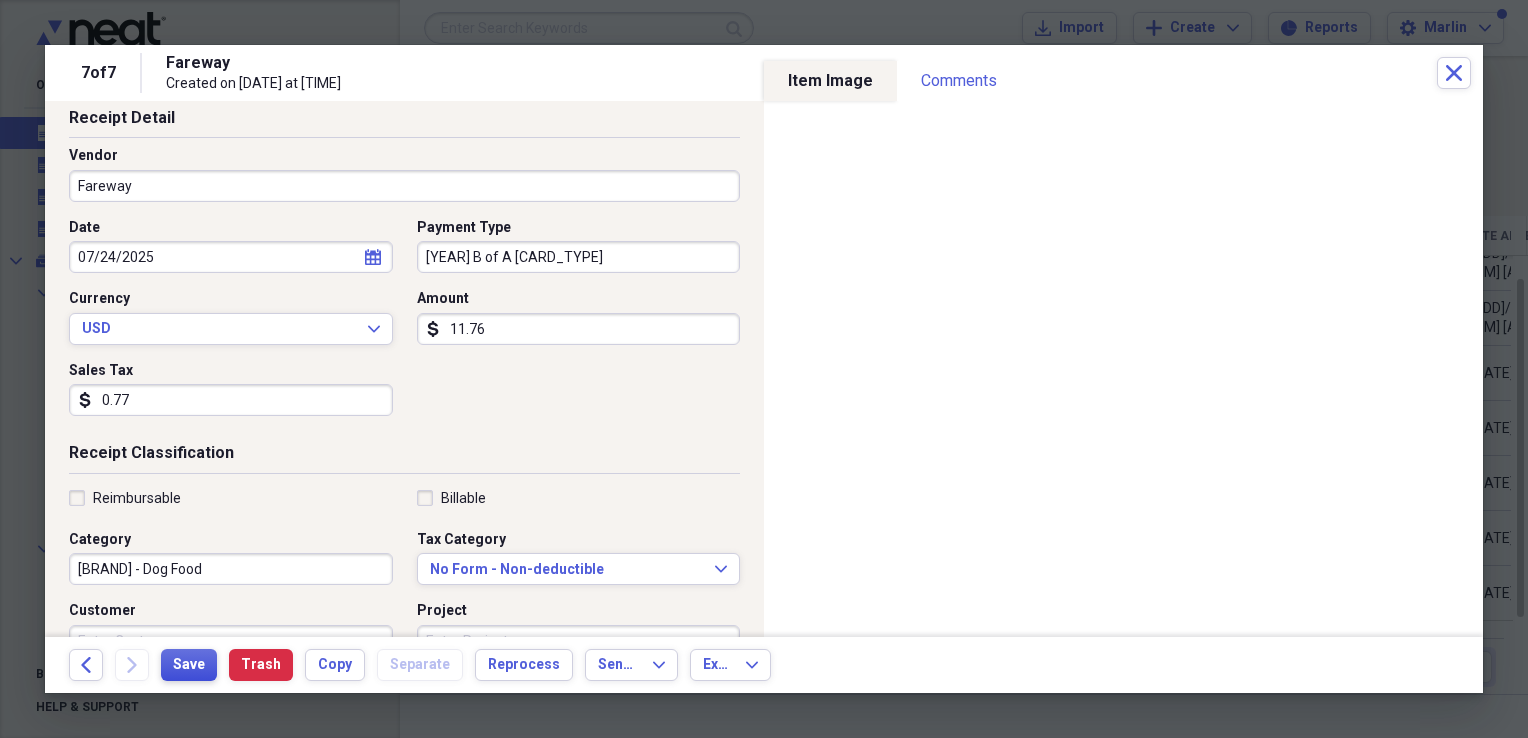 click on "Save" at bounding box center [189, 665] 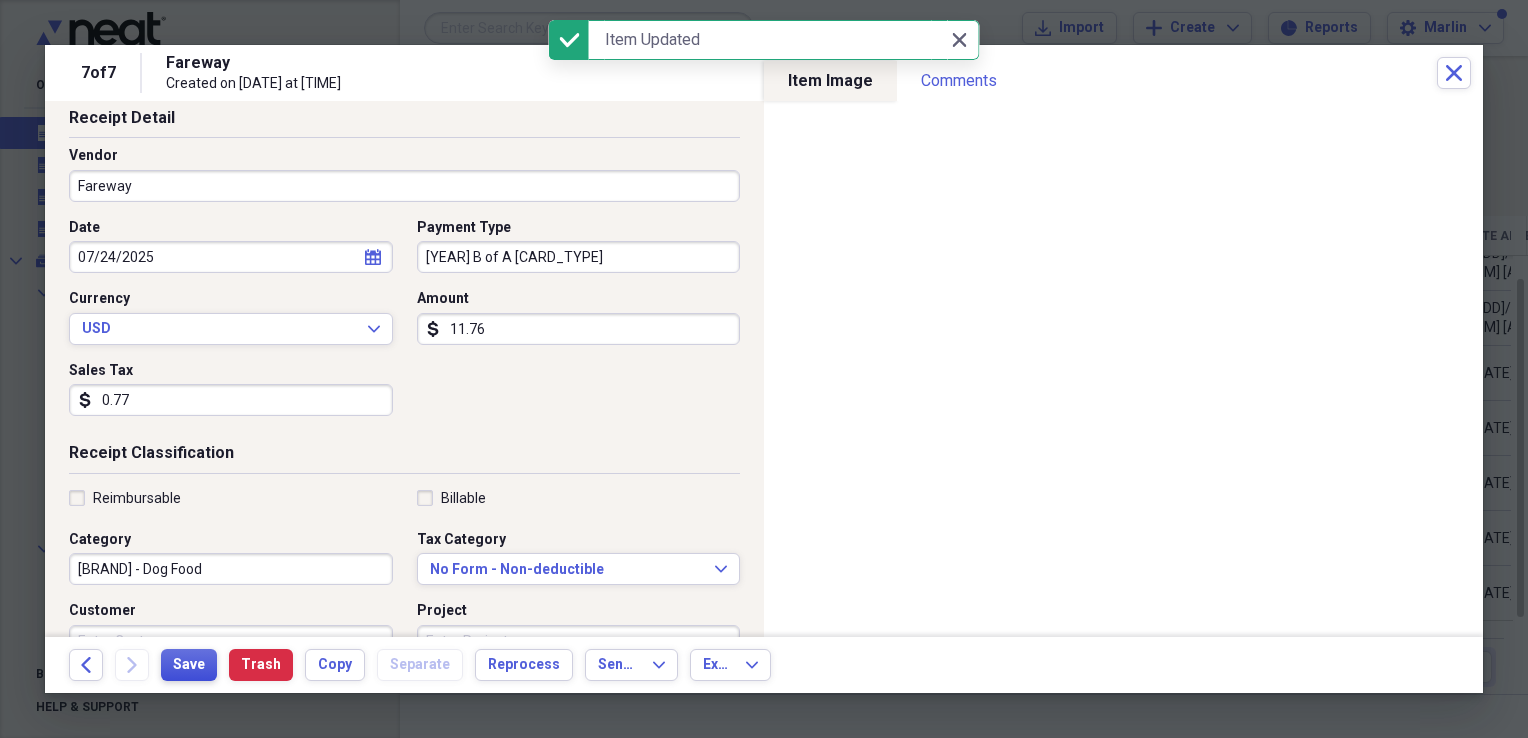 click on "Save" at bounding box center [189, 665] 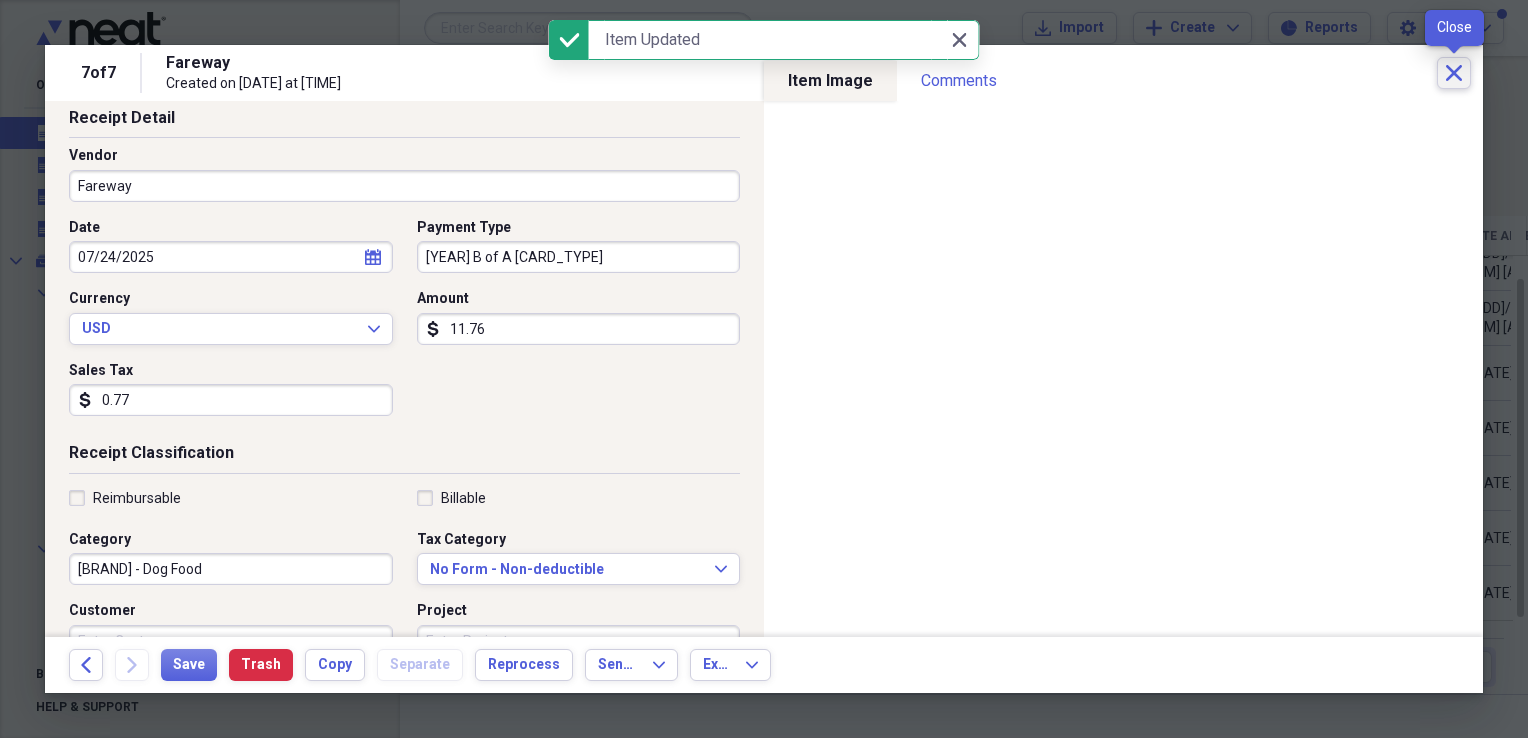 click on "Close" 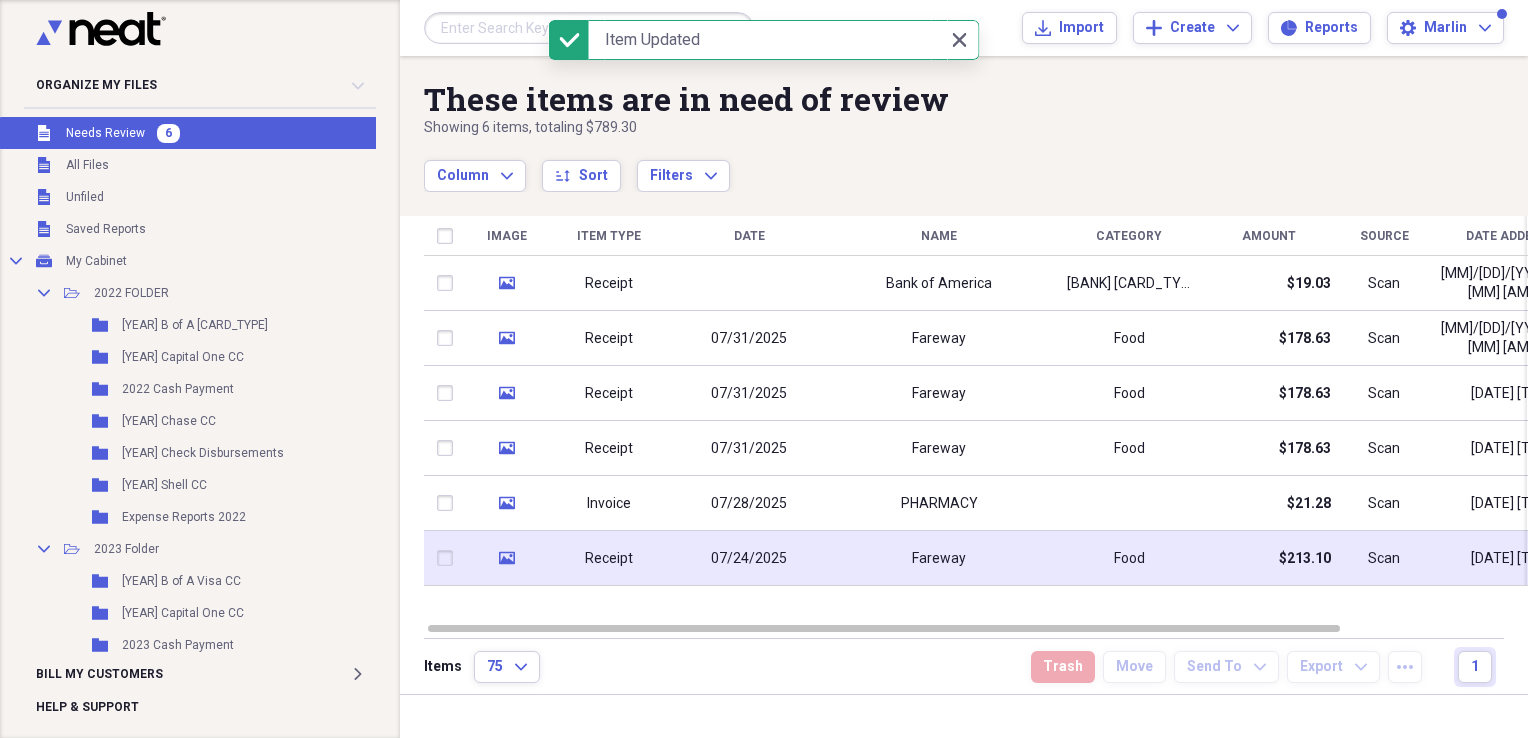 click on "Fareway" at bounding box center (939, 559) 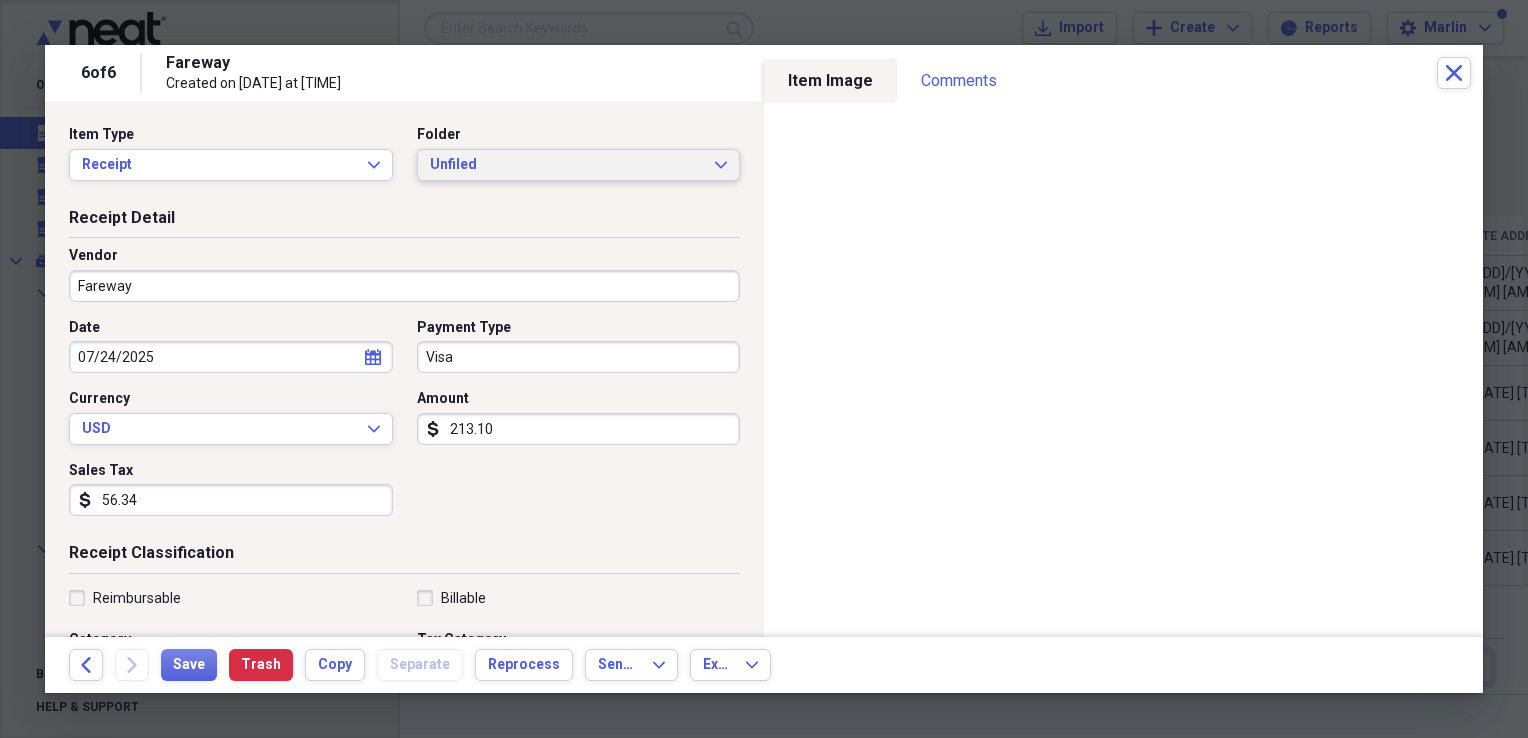 click on "Expand" 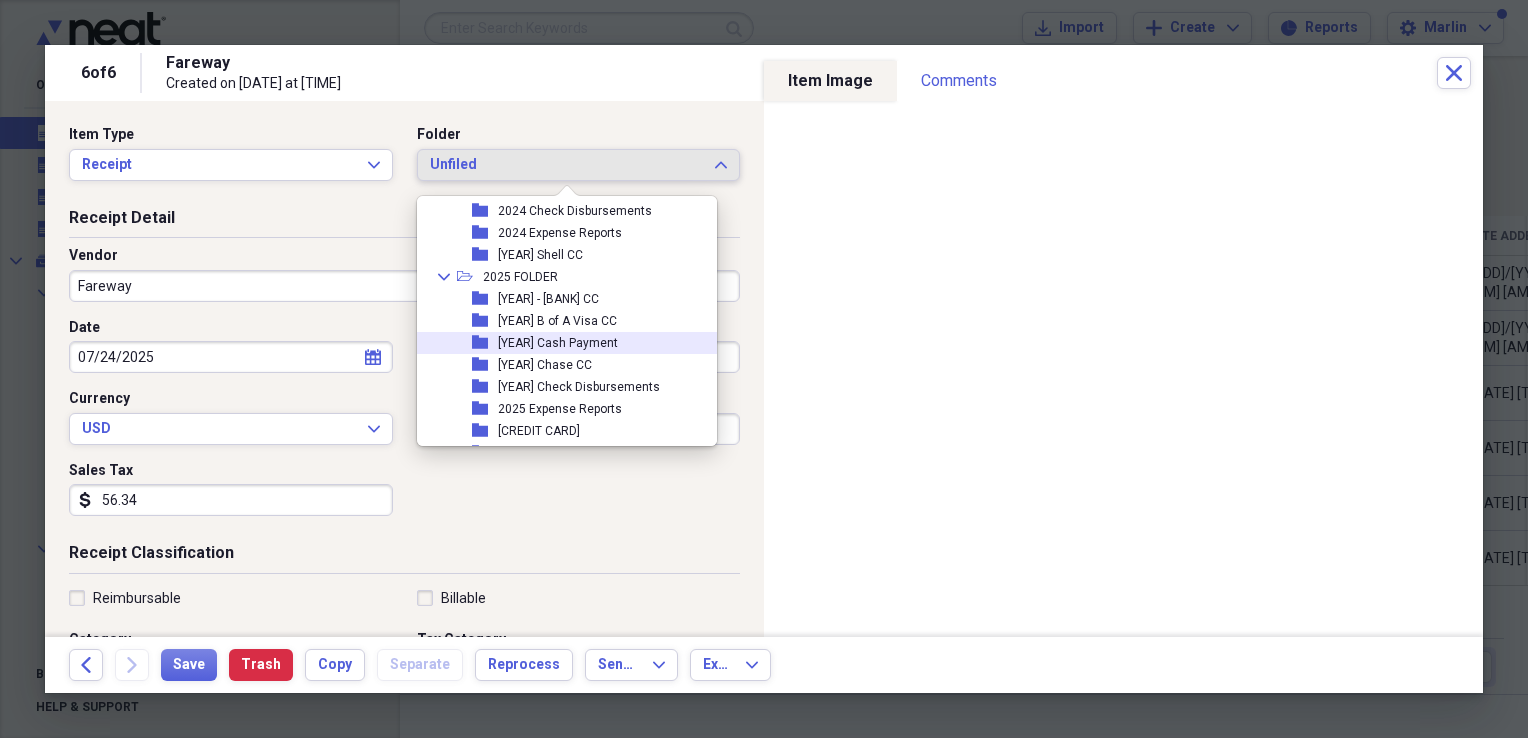 scroll, scrollTop: 754, scrollLeft: 0, axis: vertical 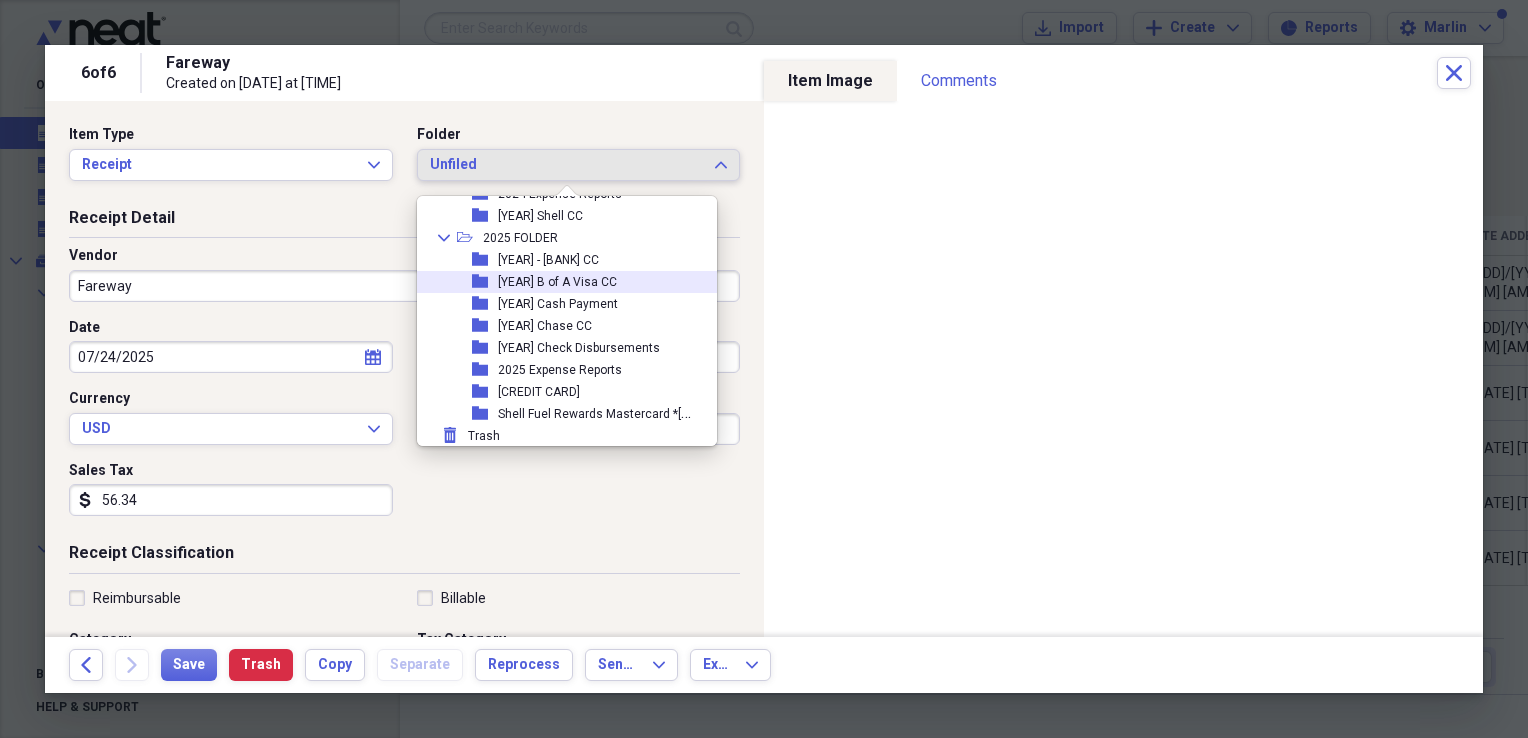 click on "folder 2025 B of A Visa CC" at bounding box center [559, 282] 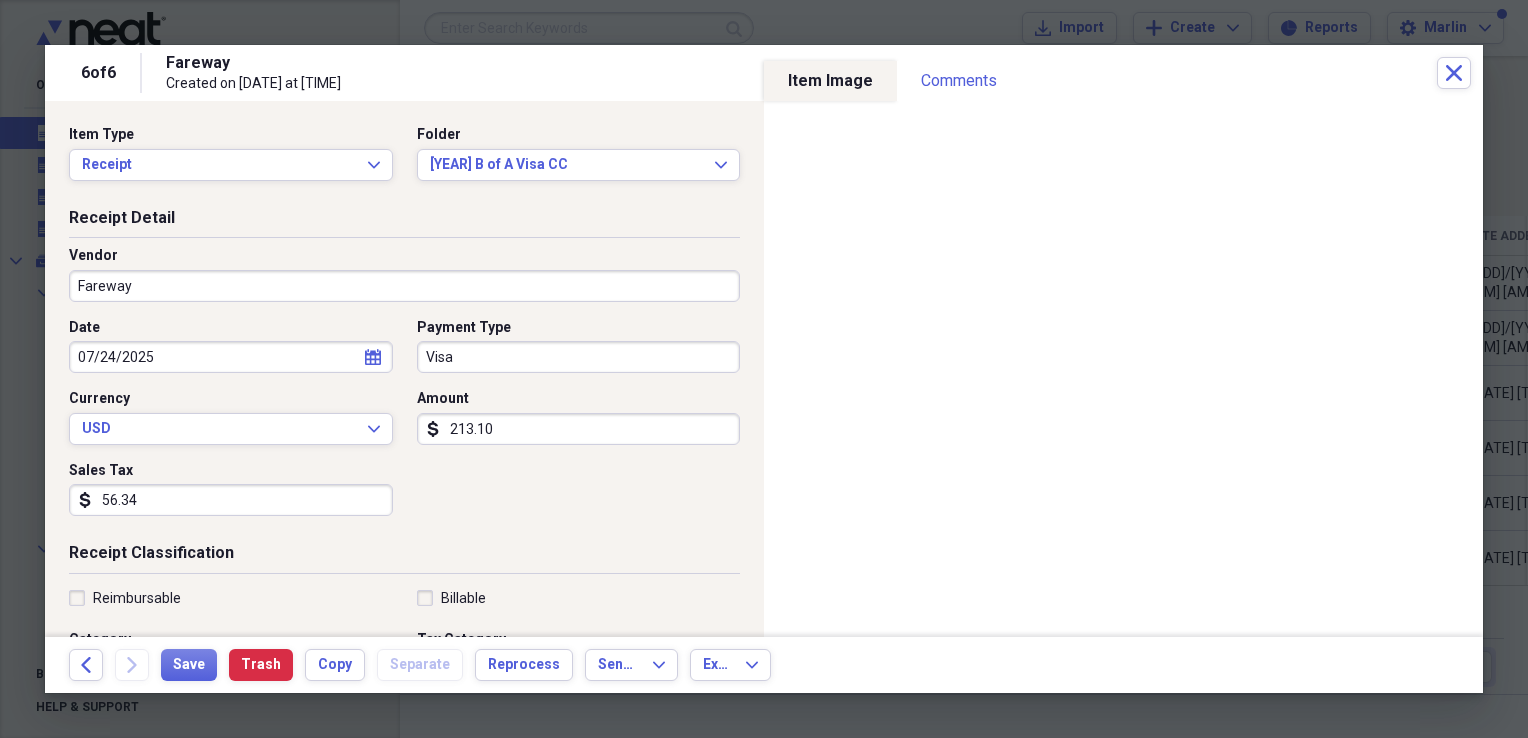 click on "Visa" at bounding box center (579, 357) 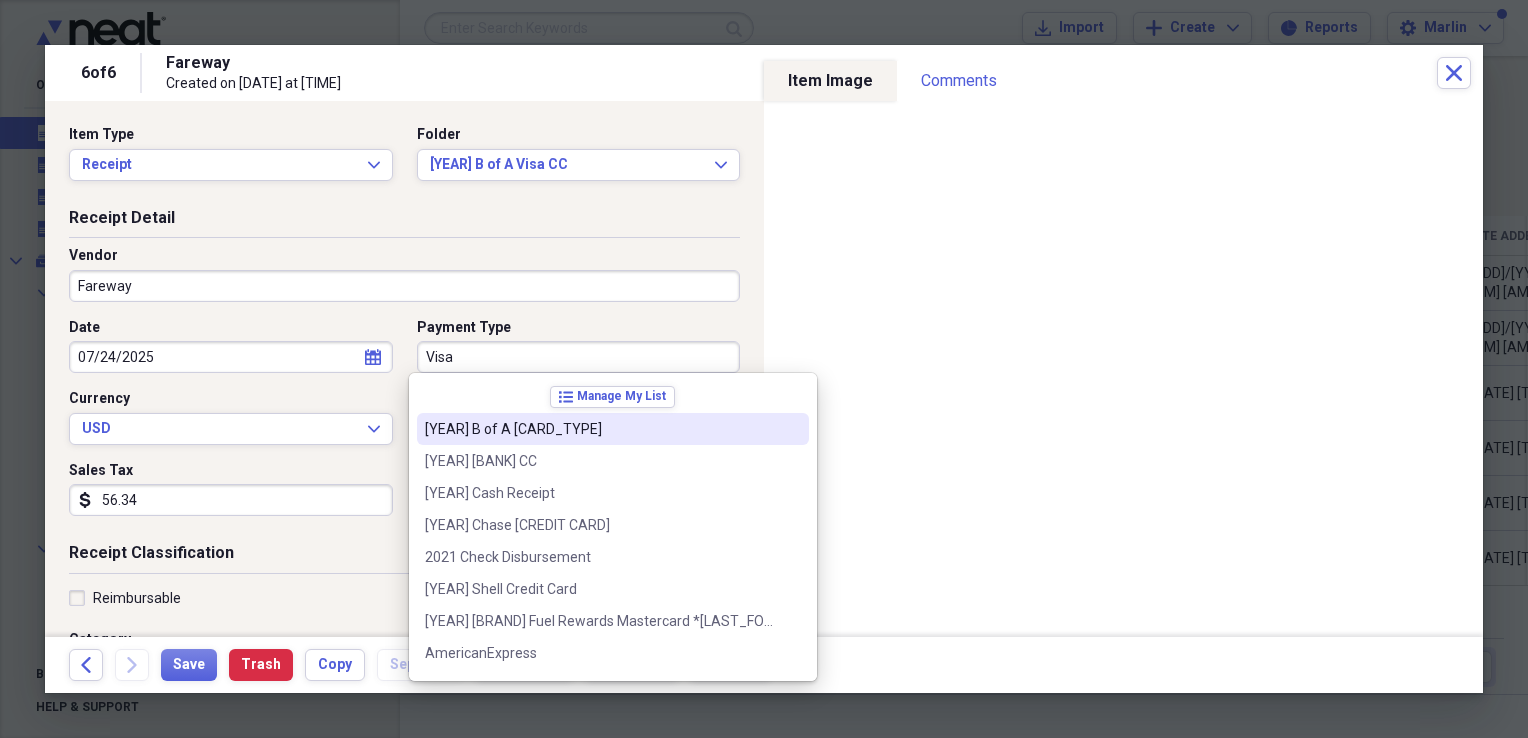click on "2021 B of A Mastercard" at bounding box center (601, 429) 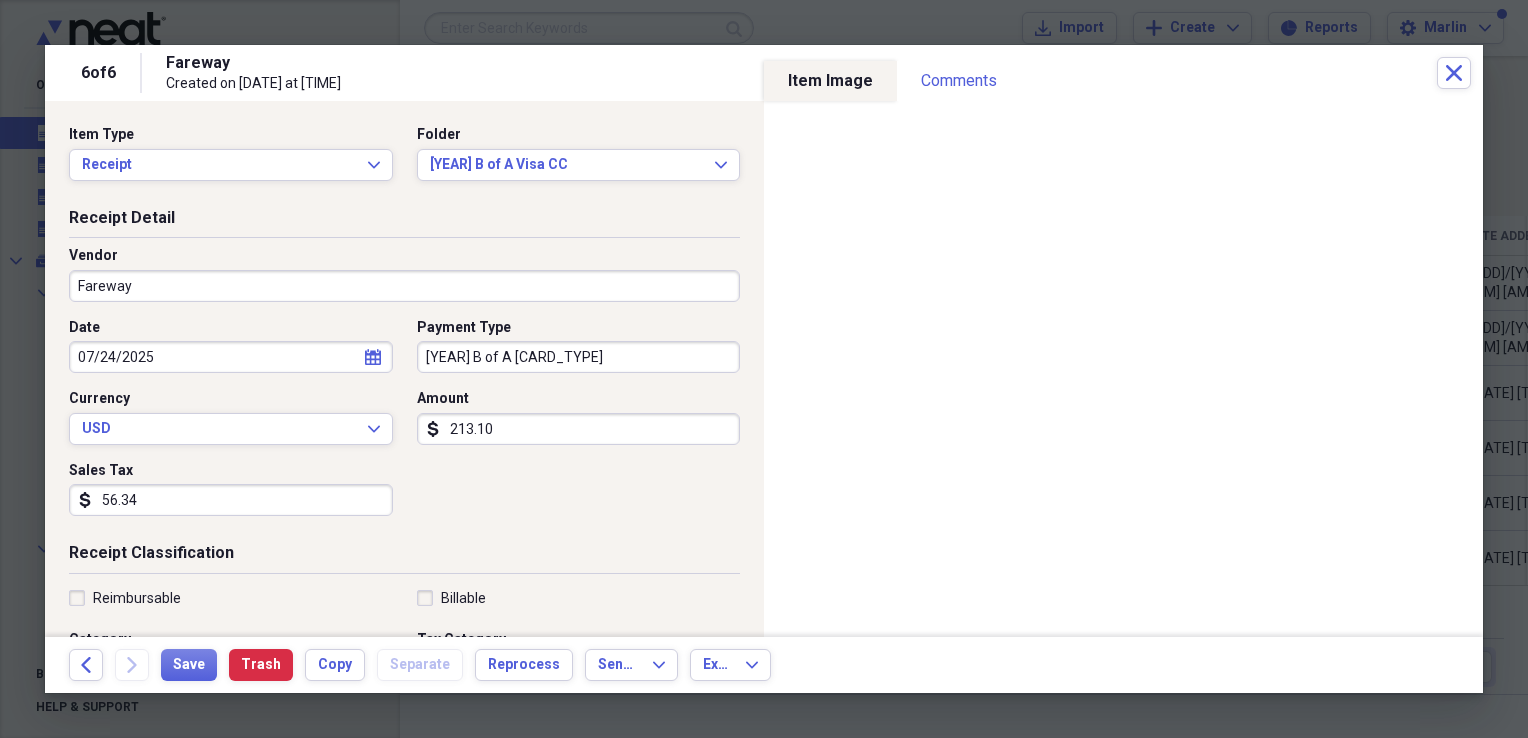 click on "213.10" at bounding box center (579, 429) 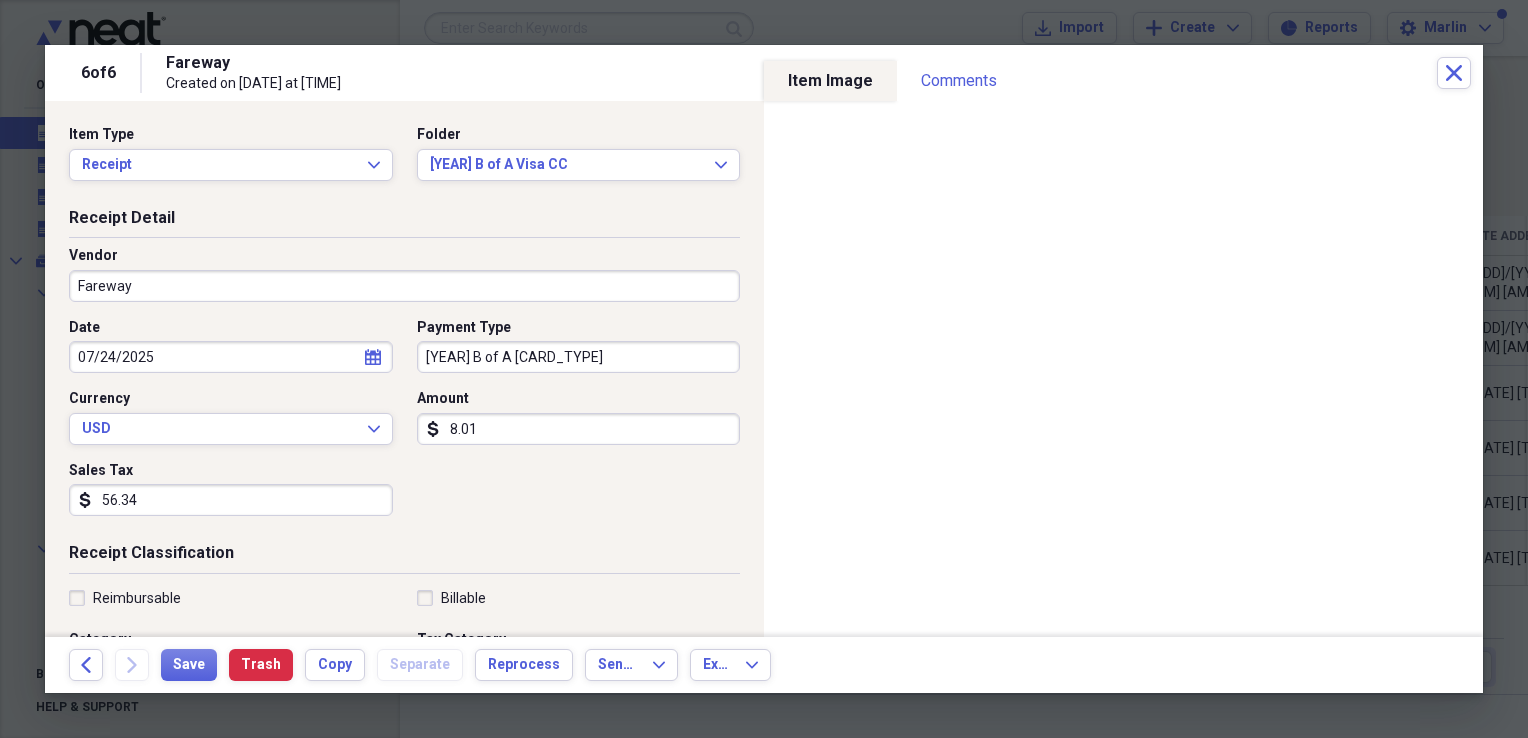 type on "8.01" 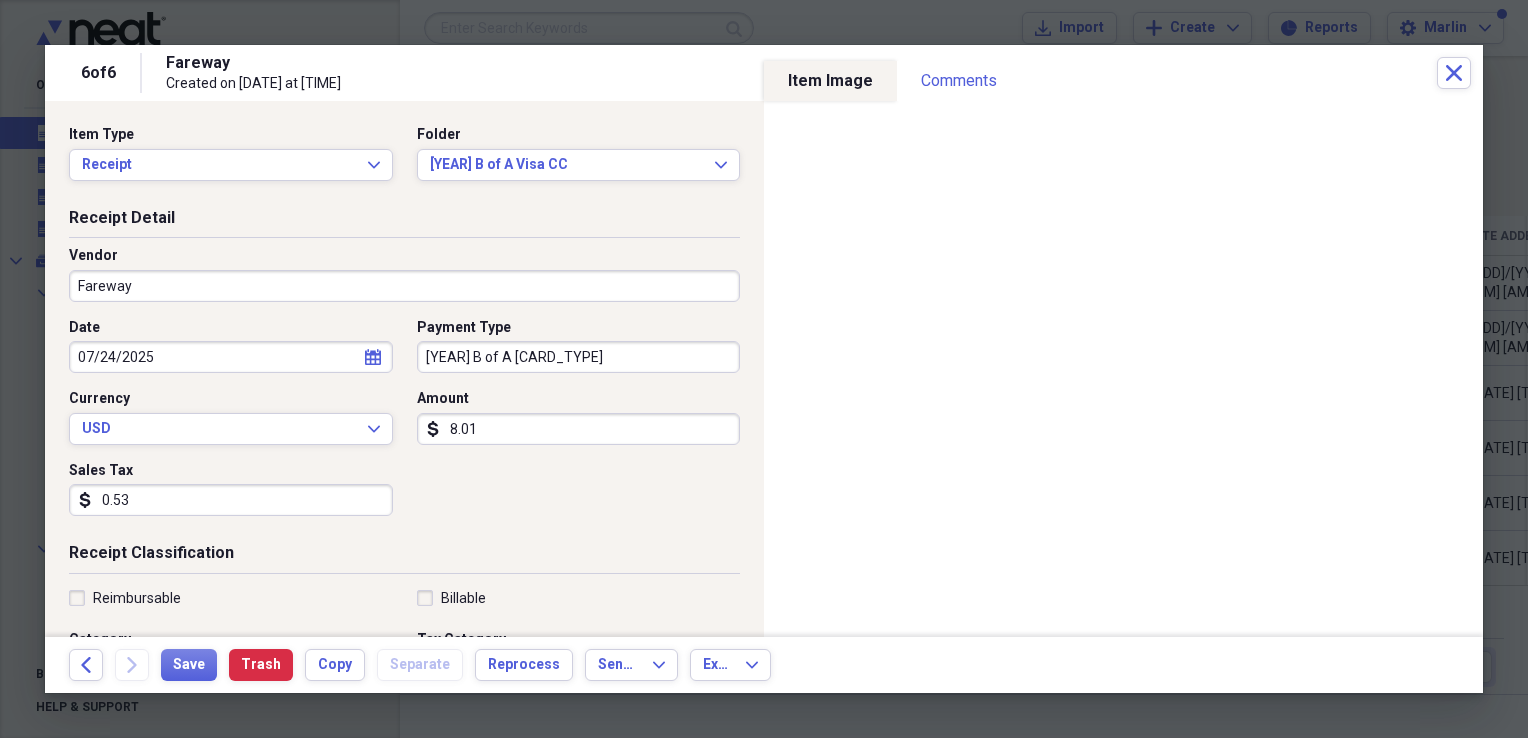 scroll, scrollTop: 200, scrollLeft: 0, axis: vertical 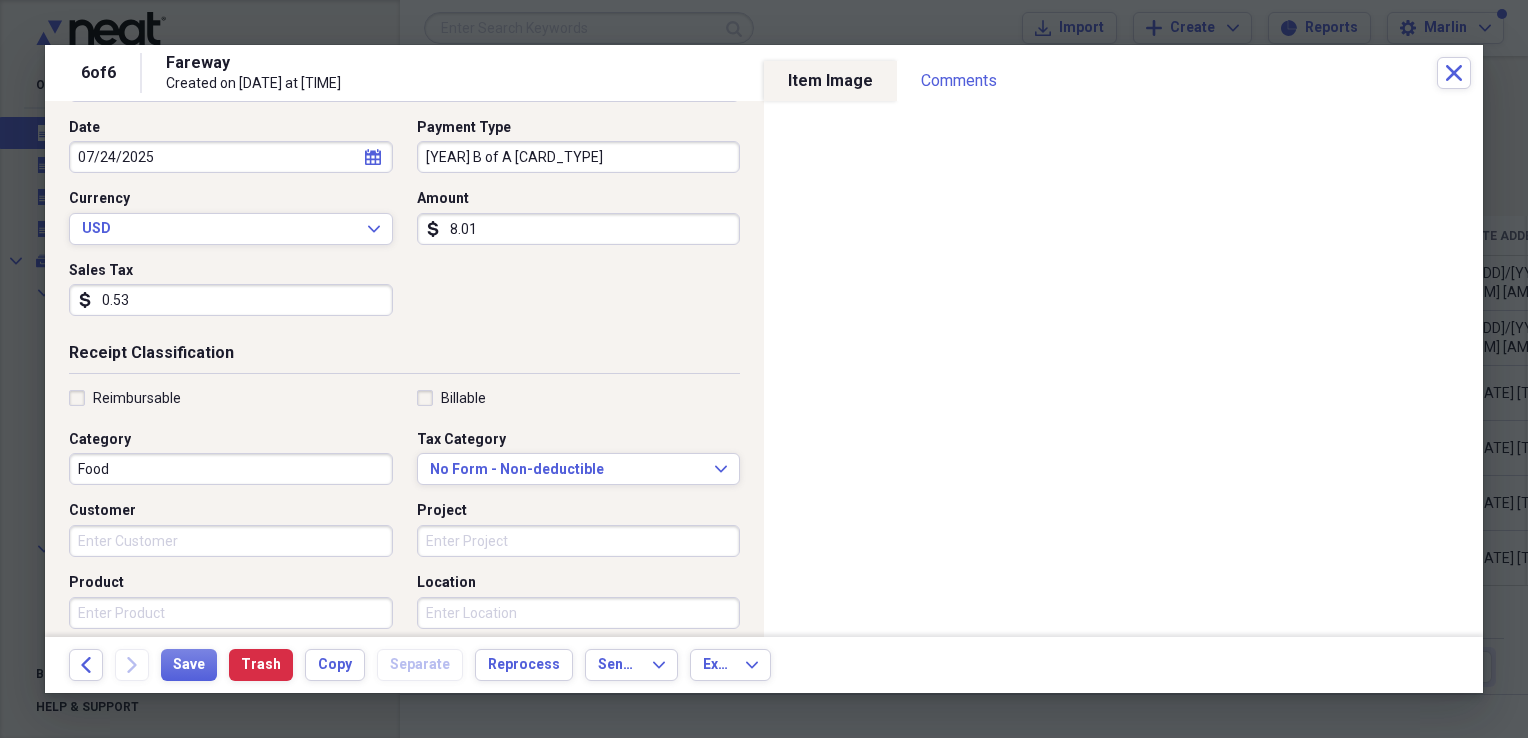 type on "0.53" 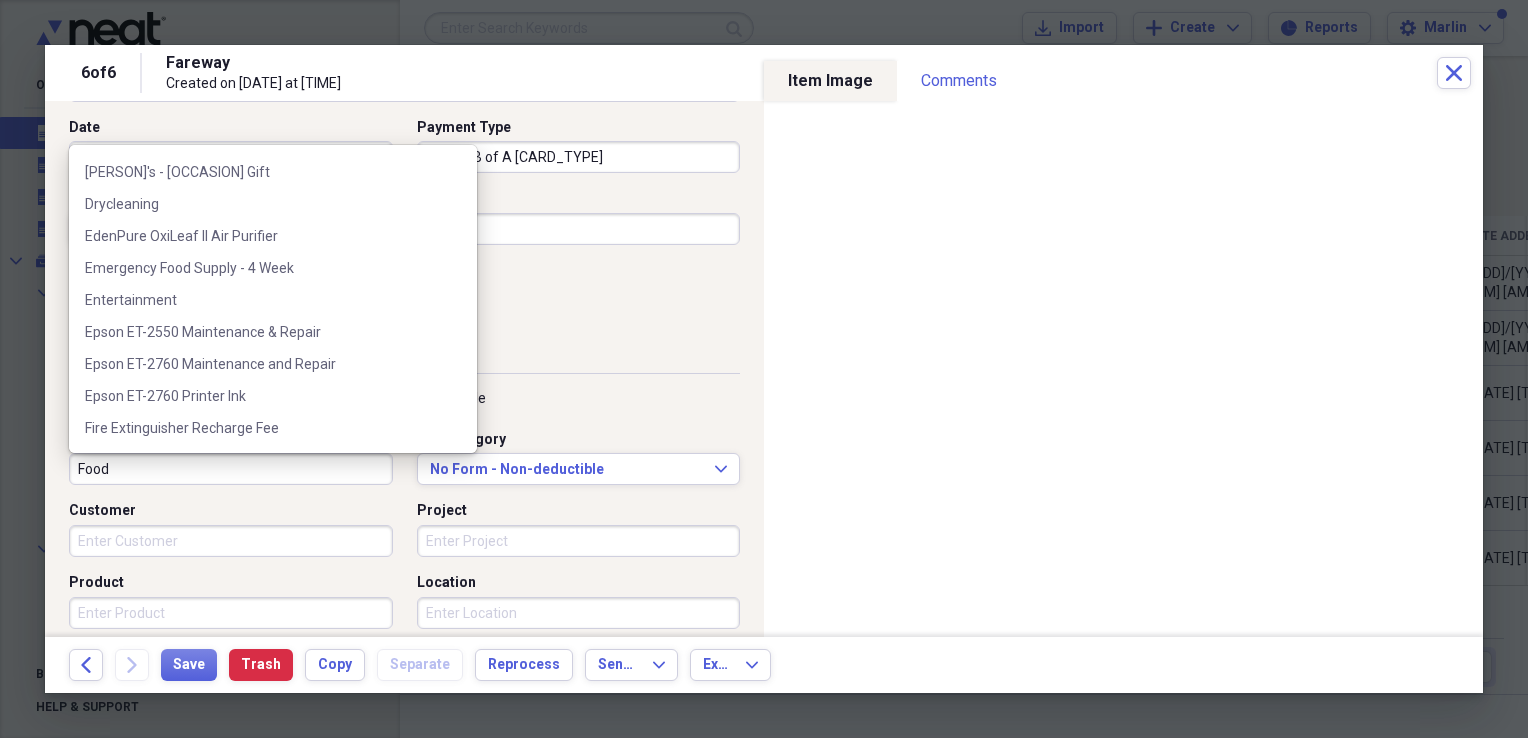 scroll, scrollTop: 4949, scrollLeft: 0, axis: vertical 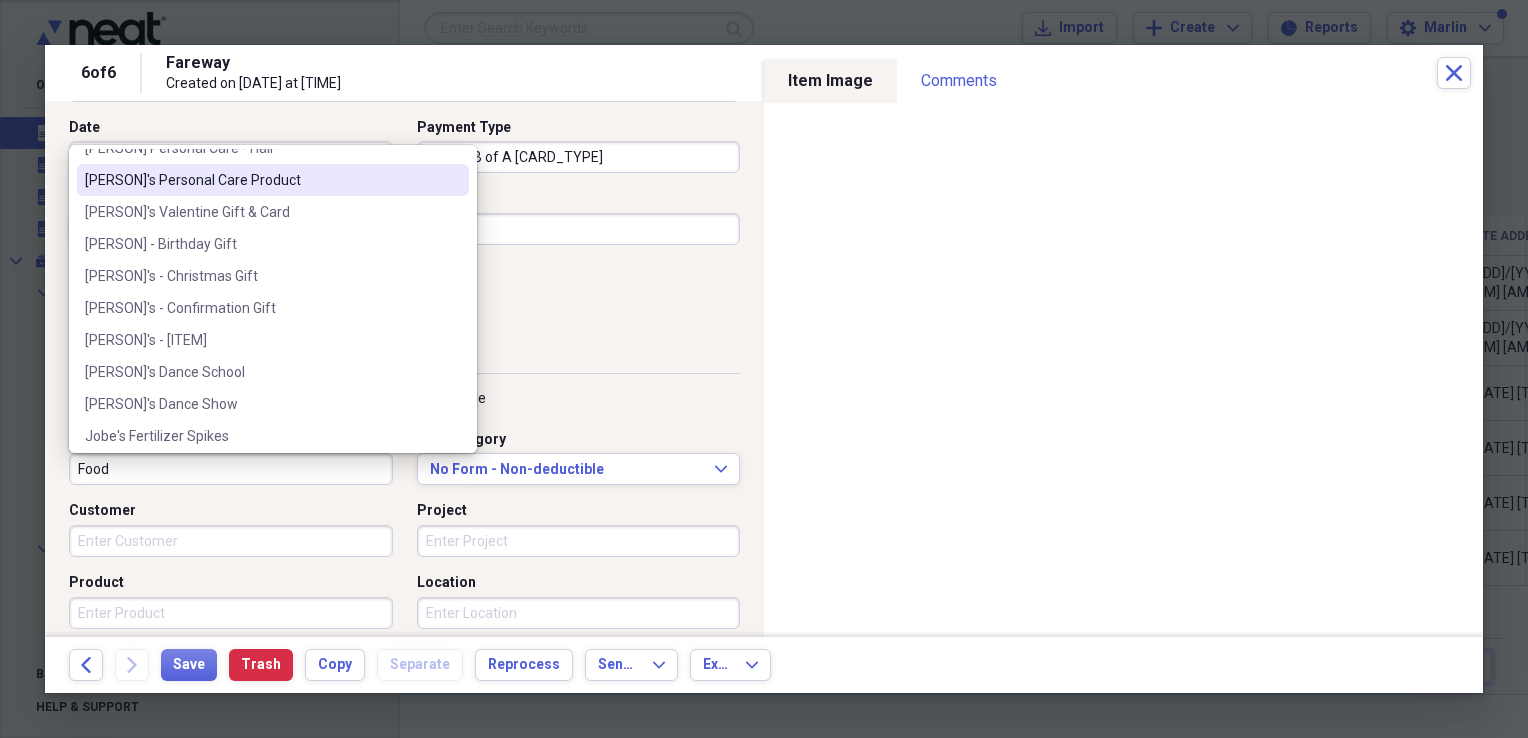 click on "[FIRST]'s Personal Care Product" at bounding box center [261, 180] 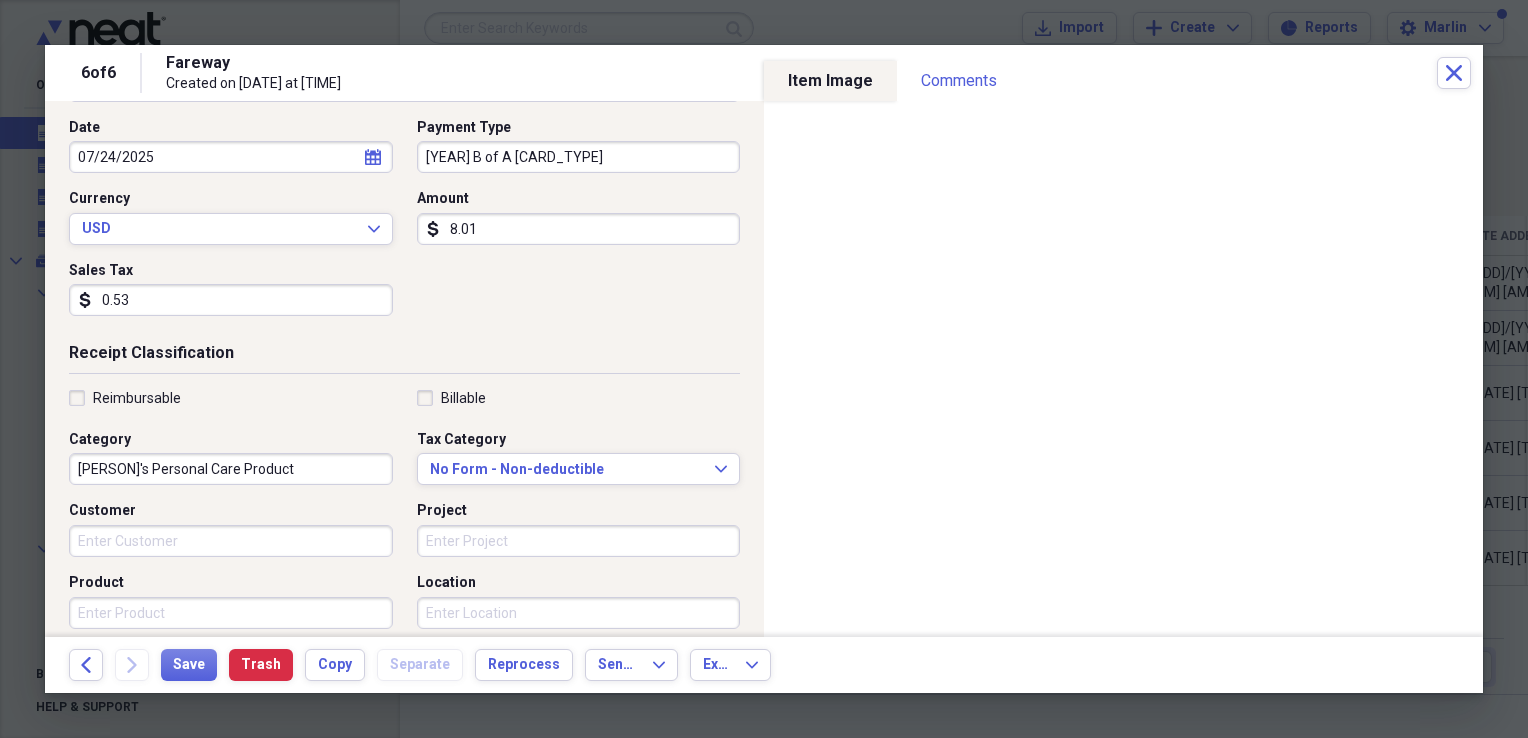 click on "Date 07/24/2025 calendar Calendar Payment Type 2021 B of A Mastercard Currency USD Expand Amount dollar-sign 8.01 Sales Tax dollar-sign 0.53" at bounding box center [404, 225] 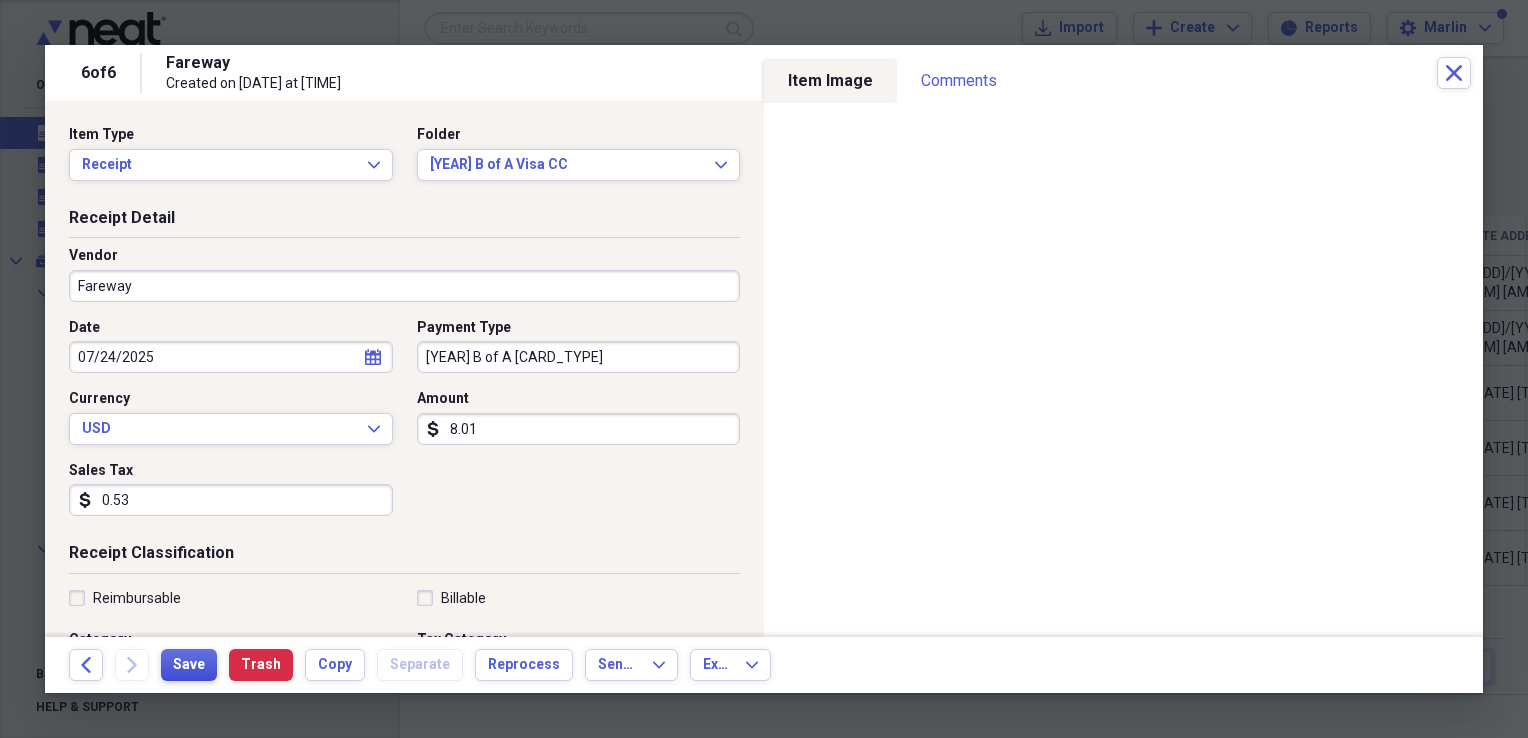 click on "Save" at bounding box center [189, 665] 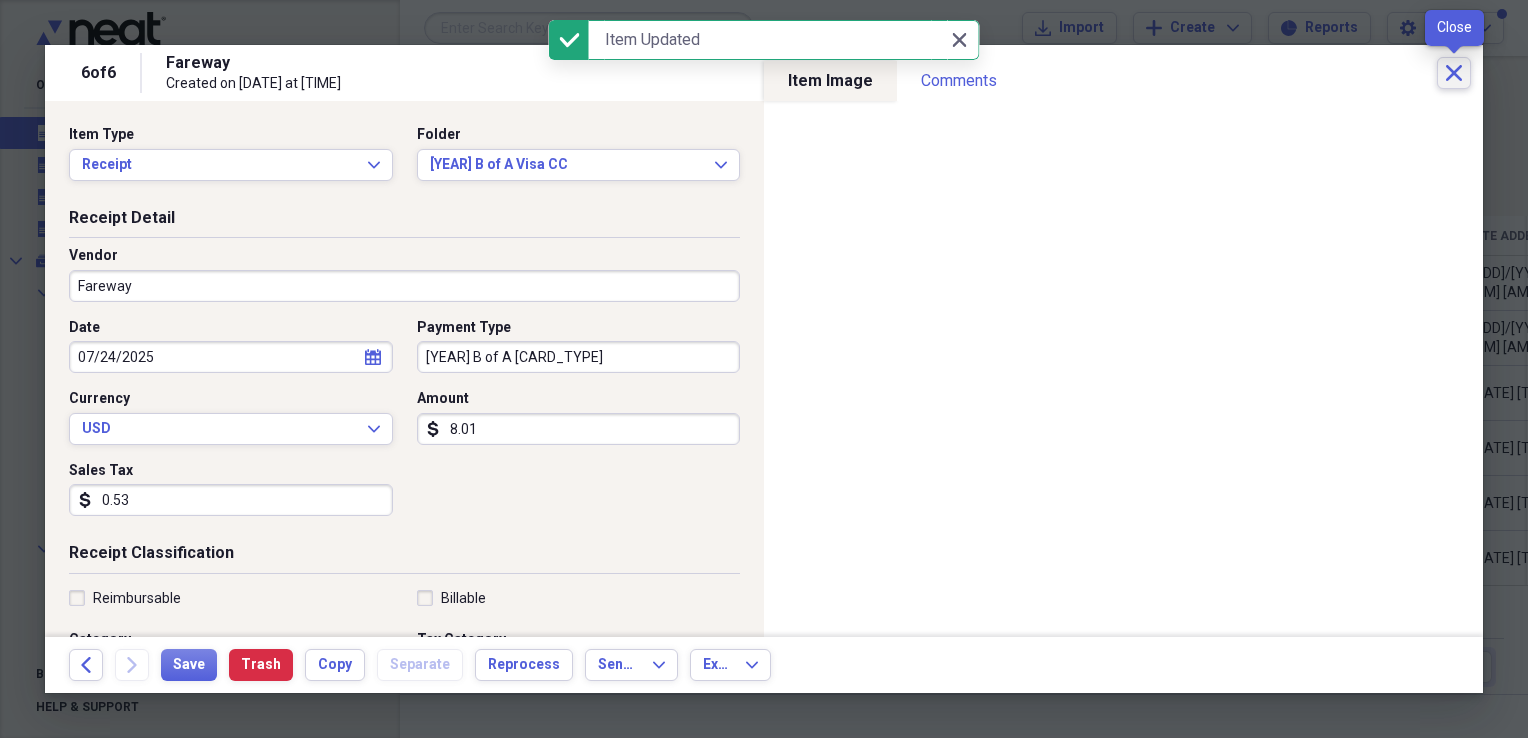 click on "Close" at bounding box center [1454, 73] 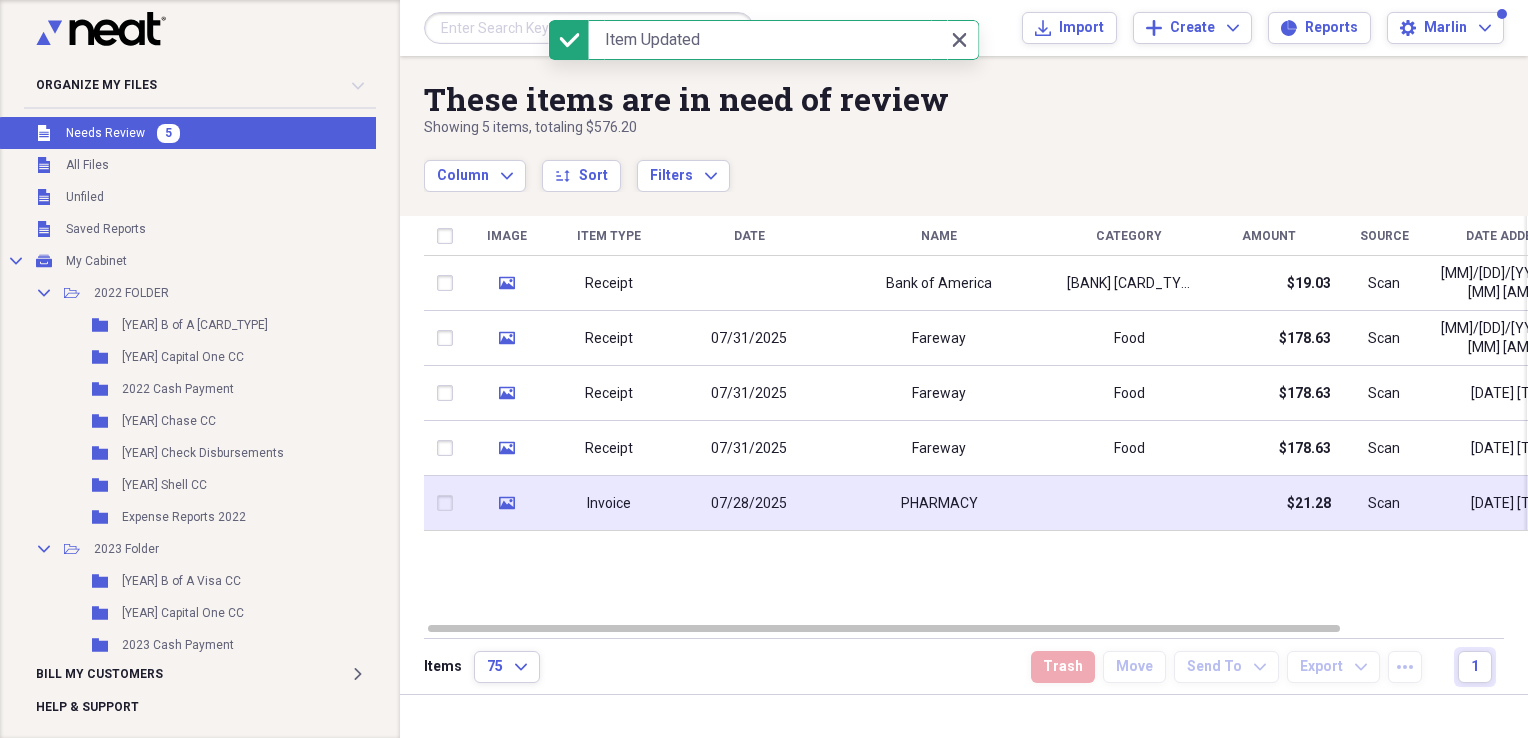 click on "PHARMACY" at bounding box center (939, 504) 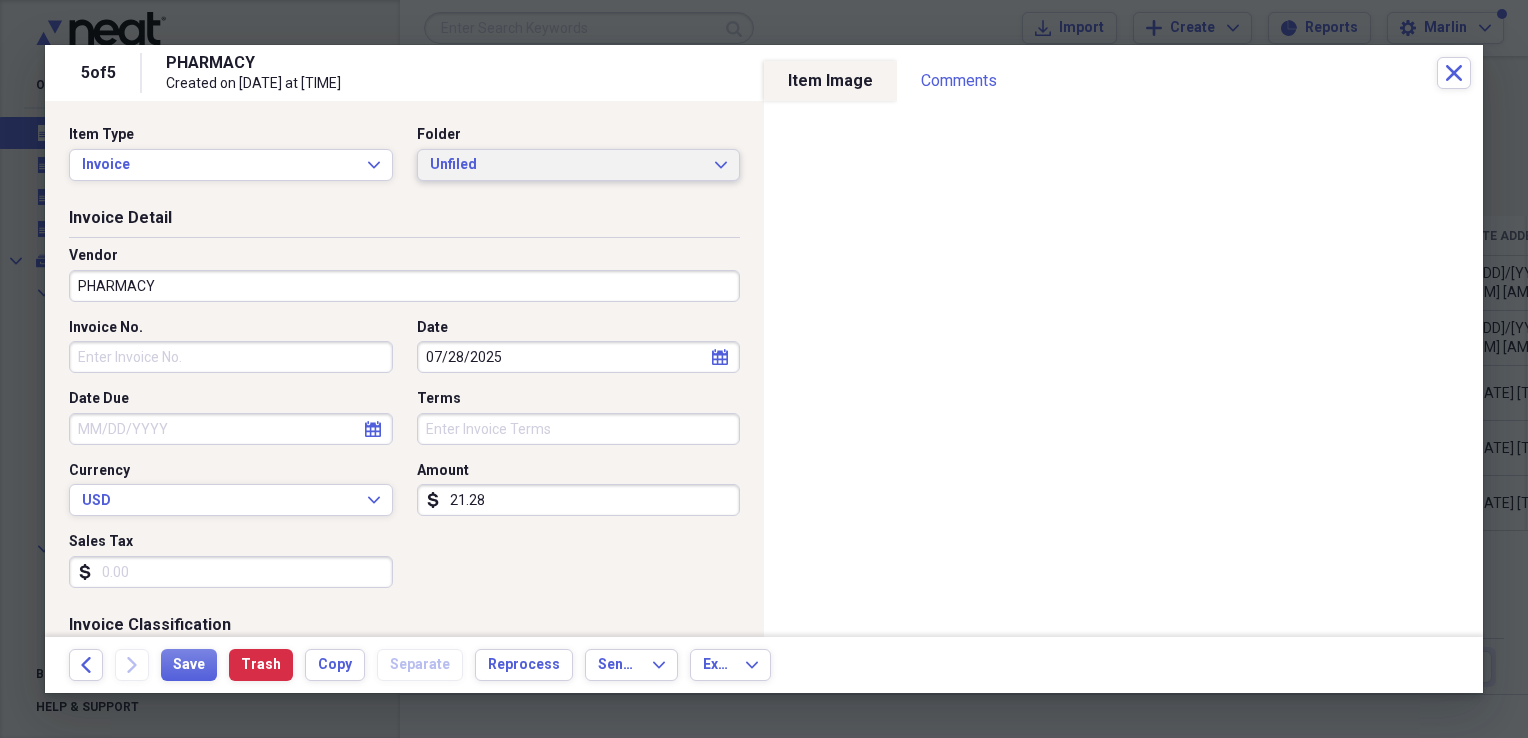 click on "Expand" 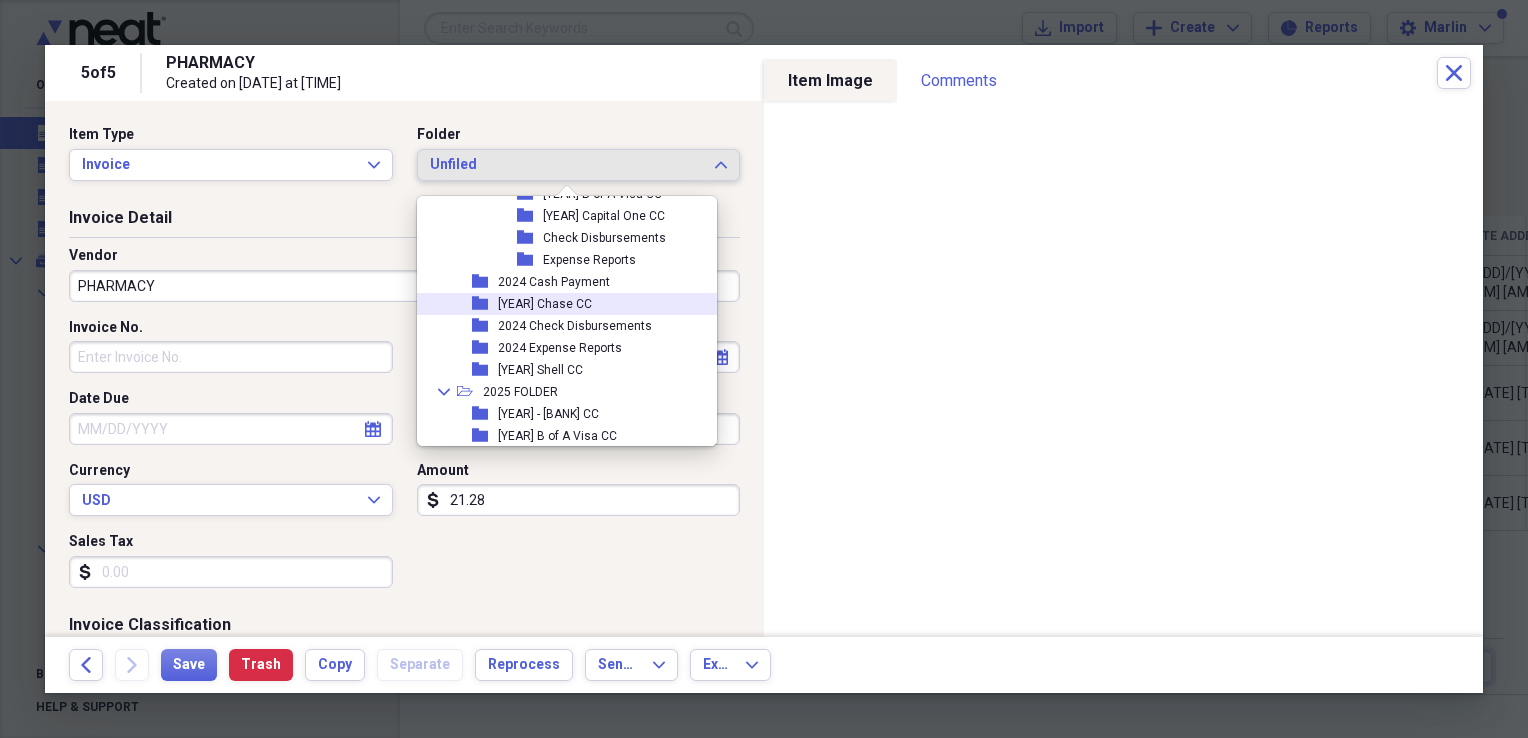 scroll, scrollTop: 754, scrollLeft: 0, axis: vertical 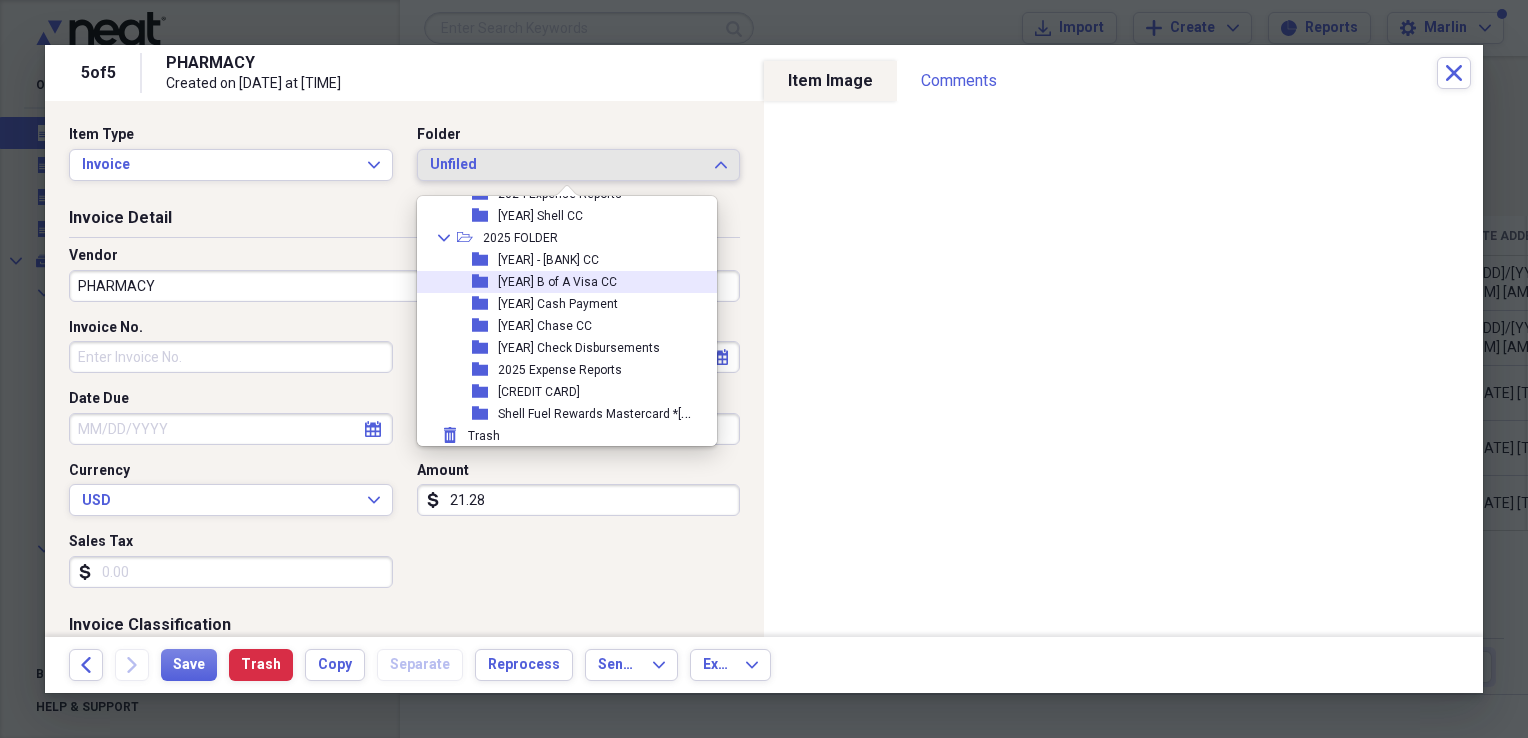 click on "[YEAR] B of A Visa CC" at bounding box center (557, 282) 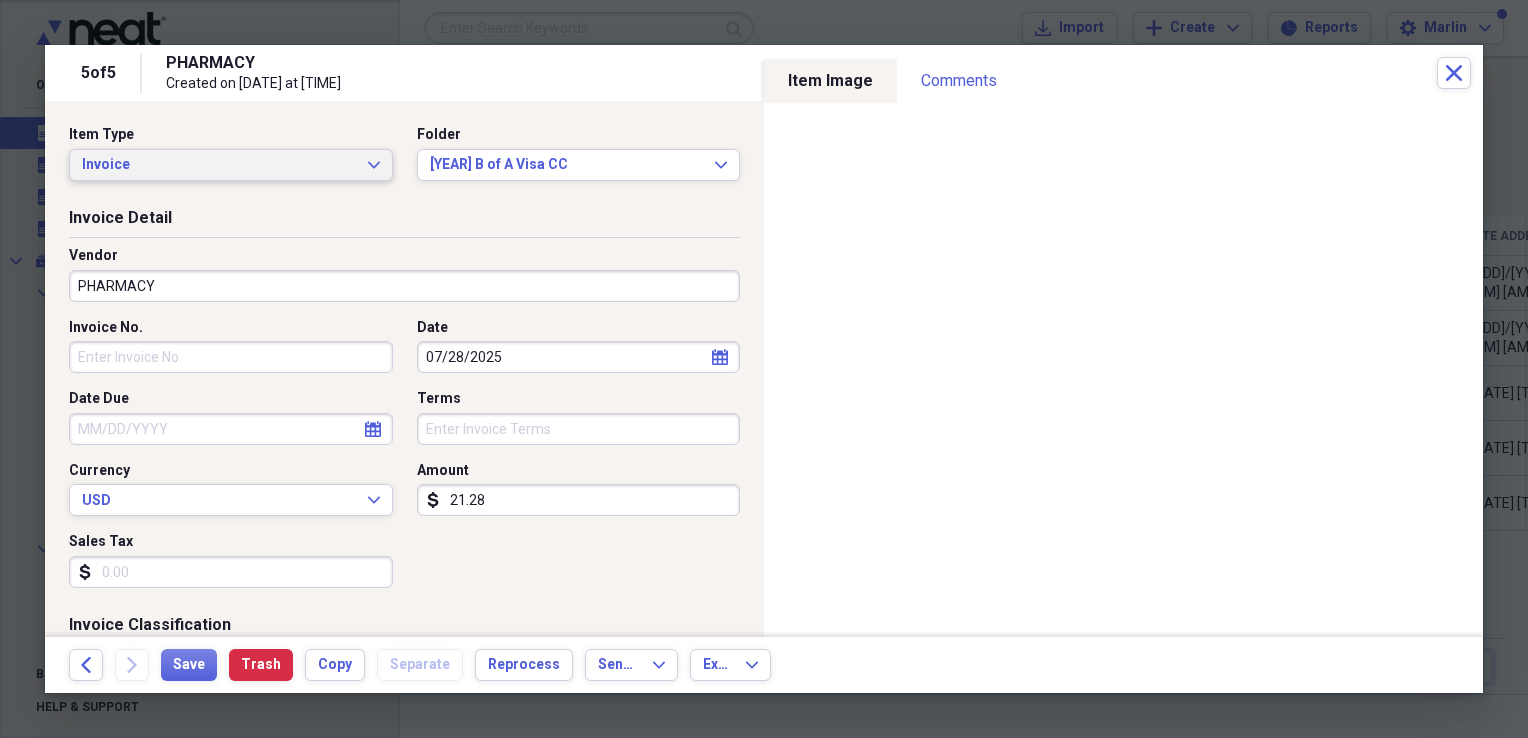 click on "Invoice Expand" at bounding box center [231, 165] 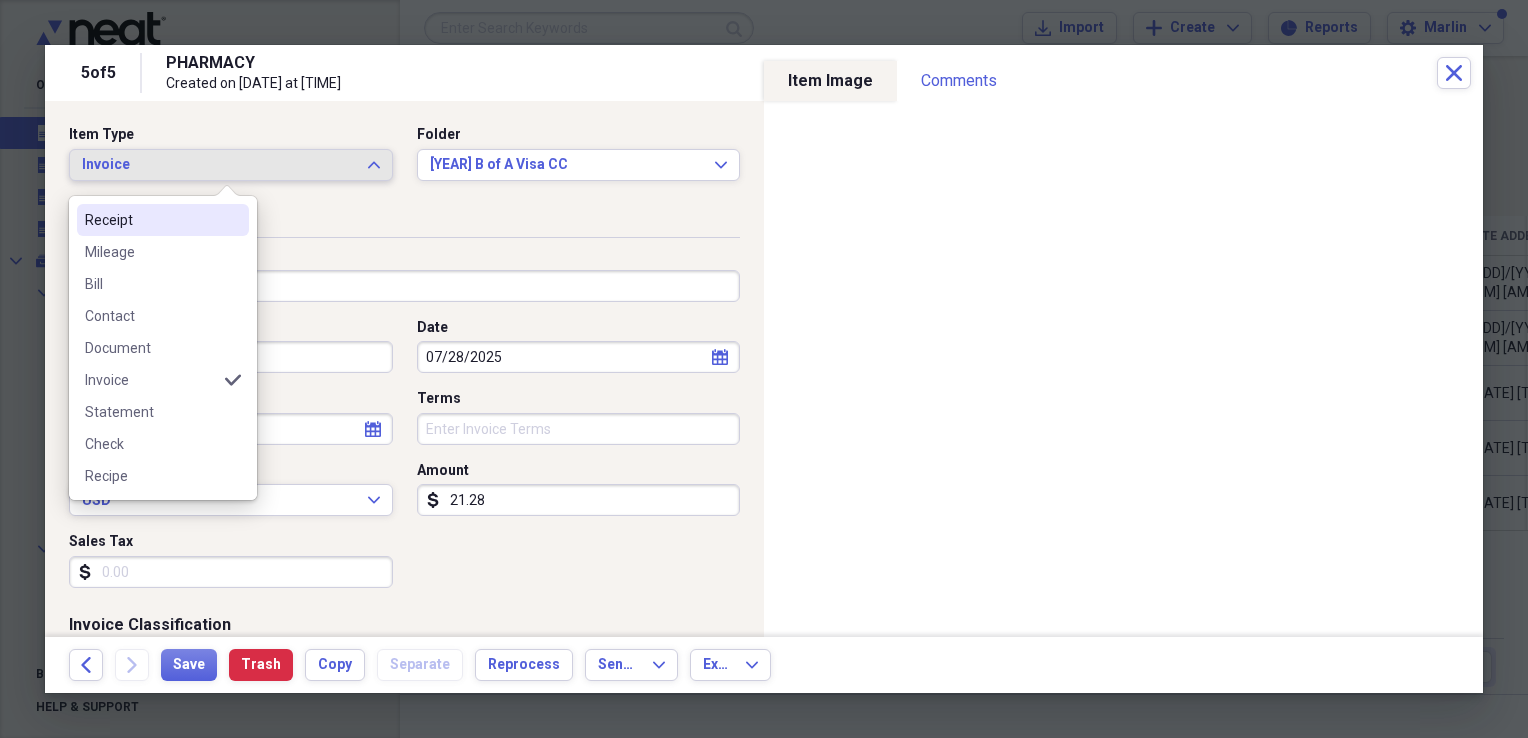 click on "Receipt" at bounding box center (151, 220) 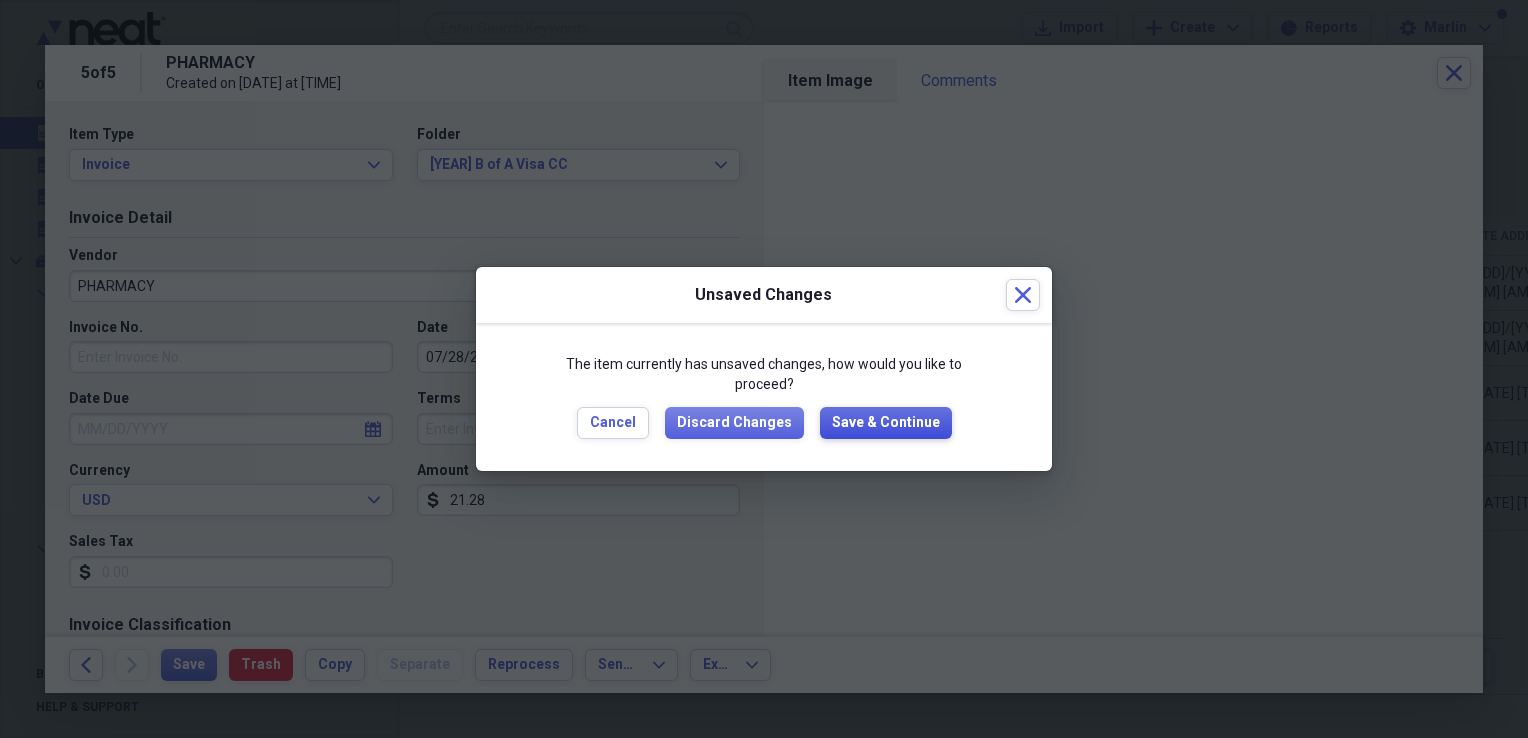 click on "Save & Continue" at bounding box center [886, 423] 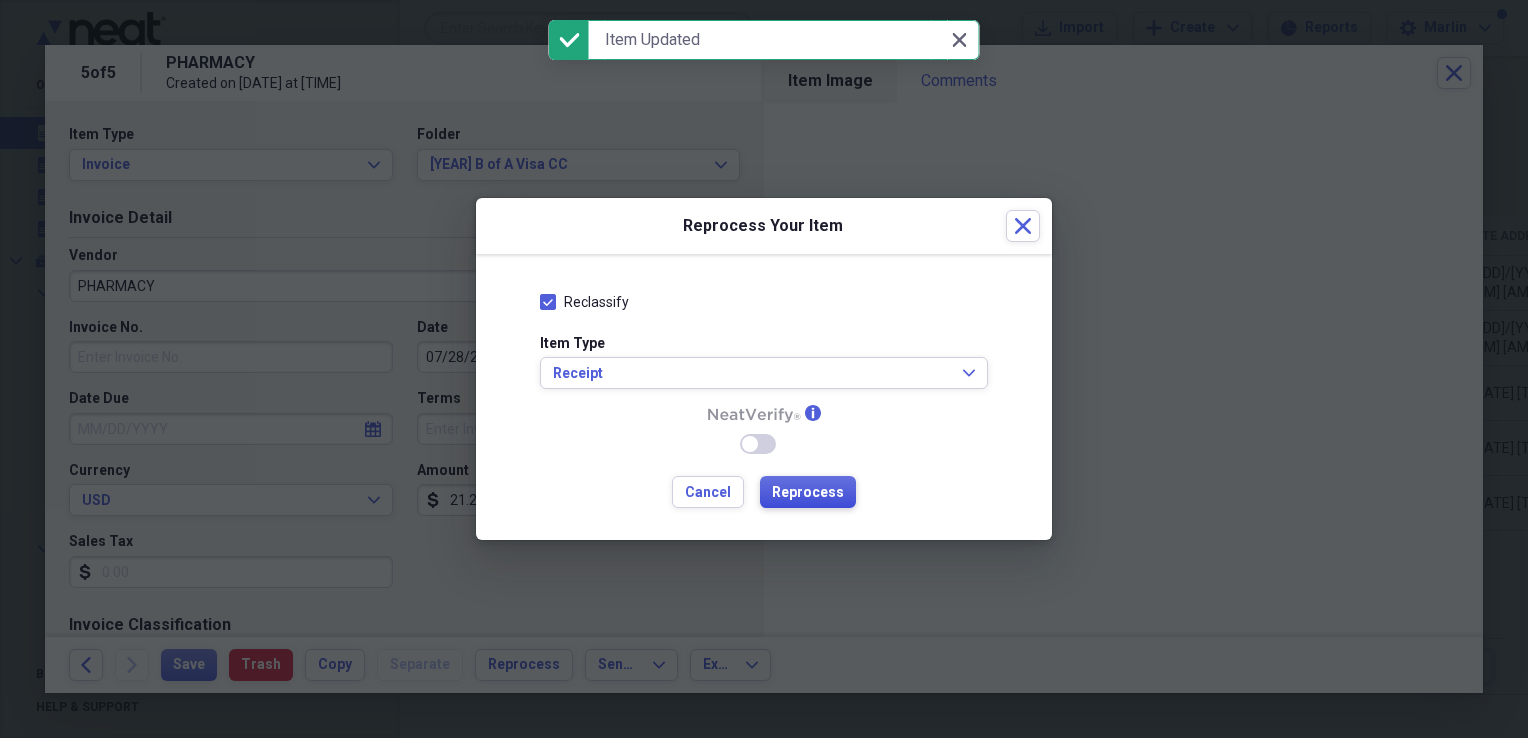 click on "Reprocess" at bounding box center (808, 493) 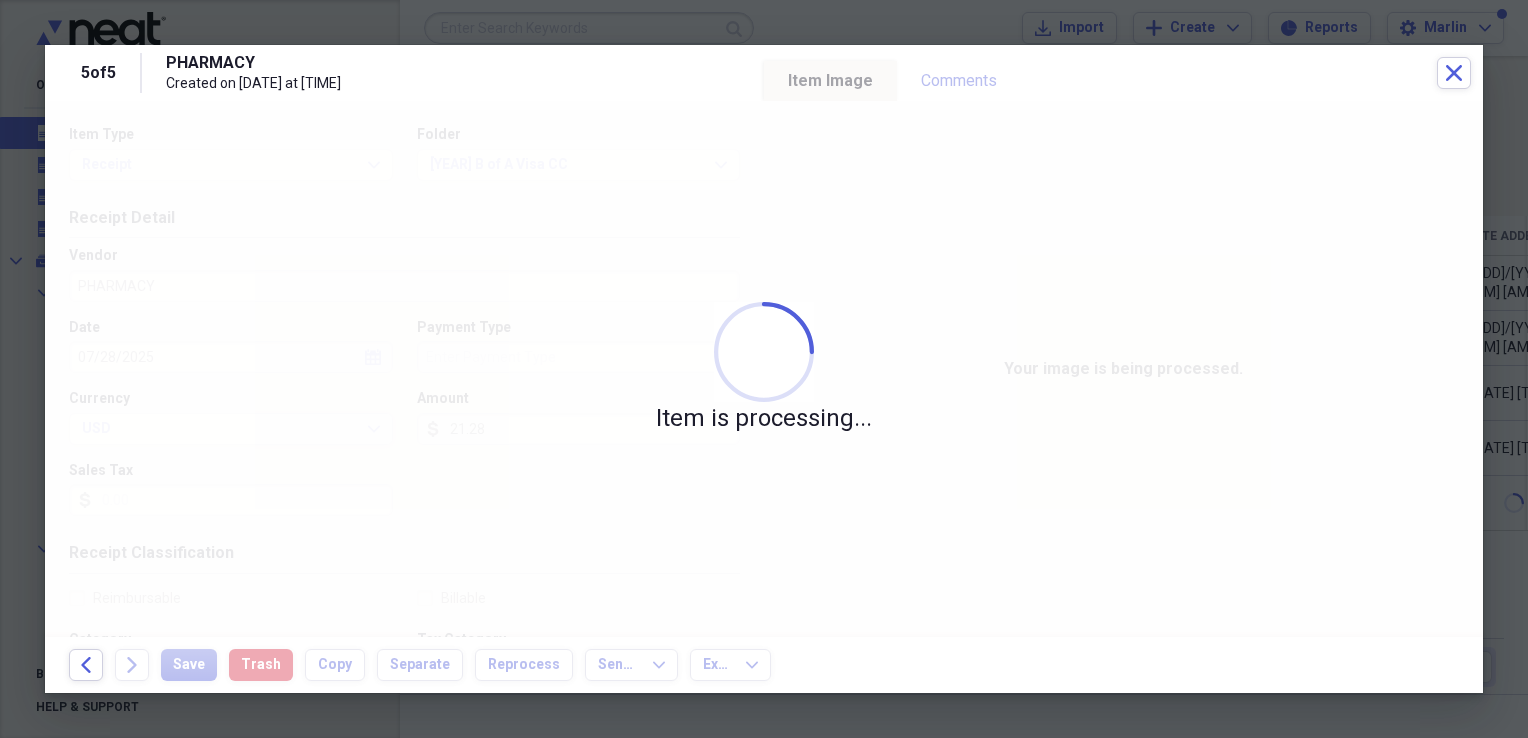 type on "Visa" 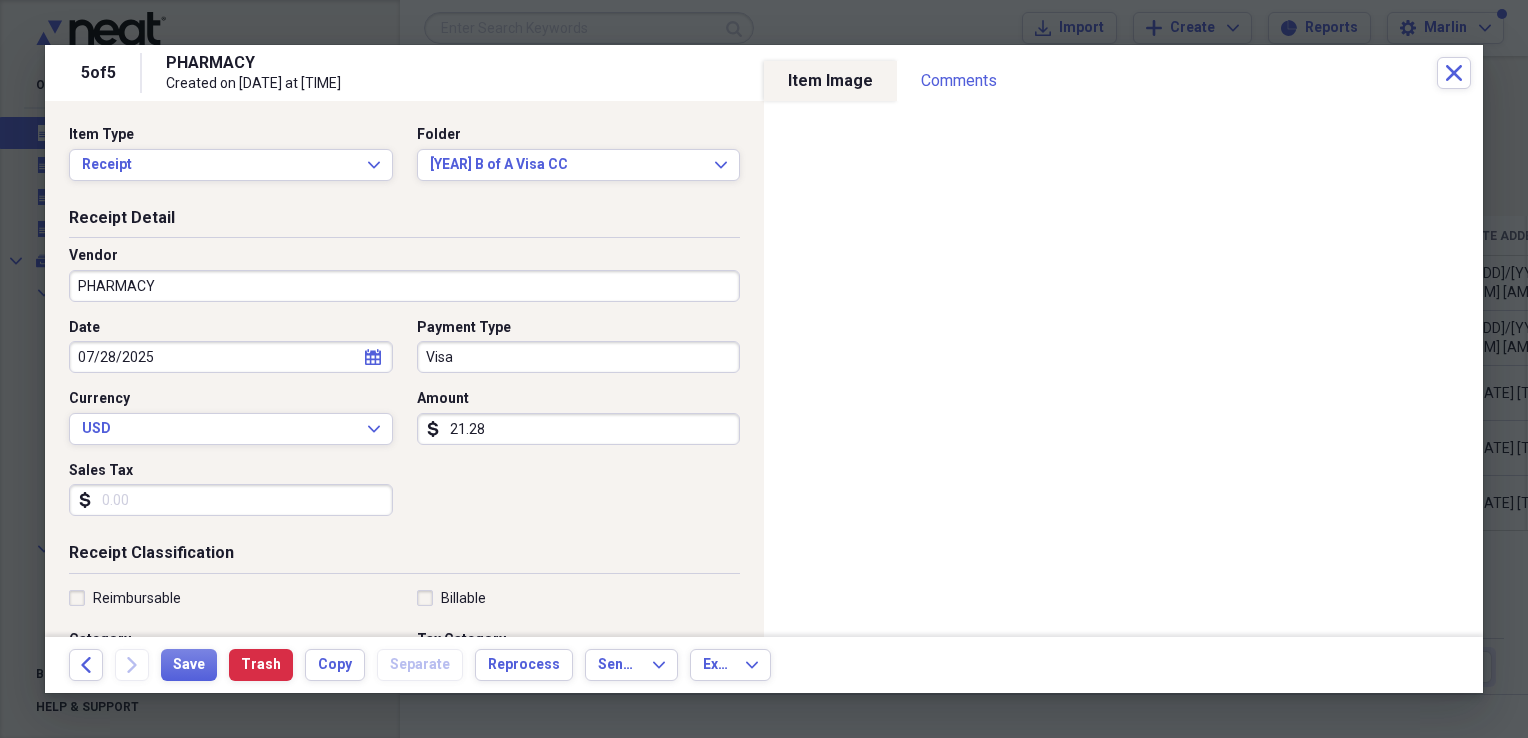 click on "Visa" at bounding box center [579, 357] 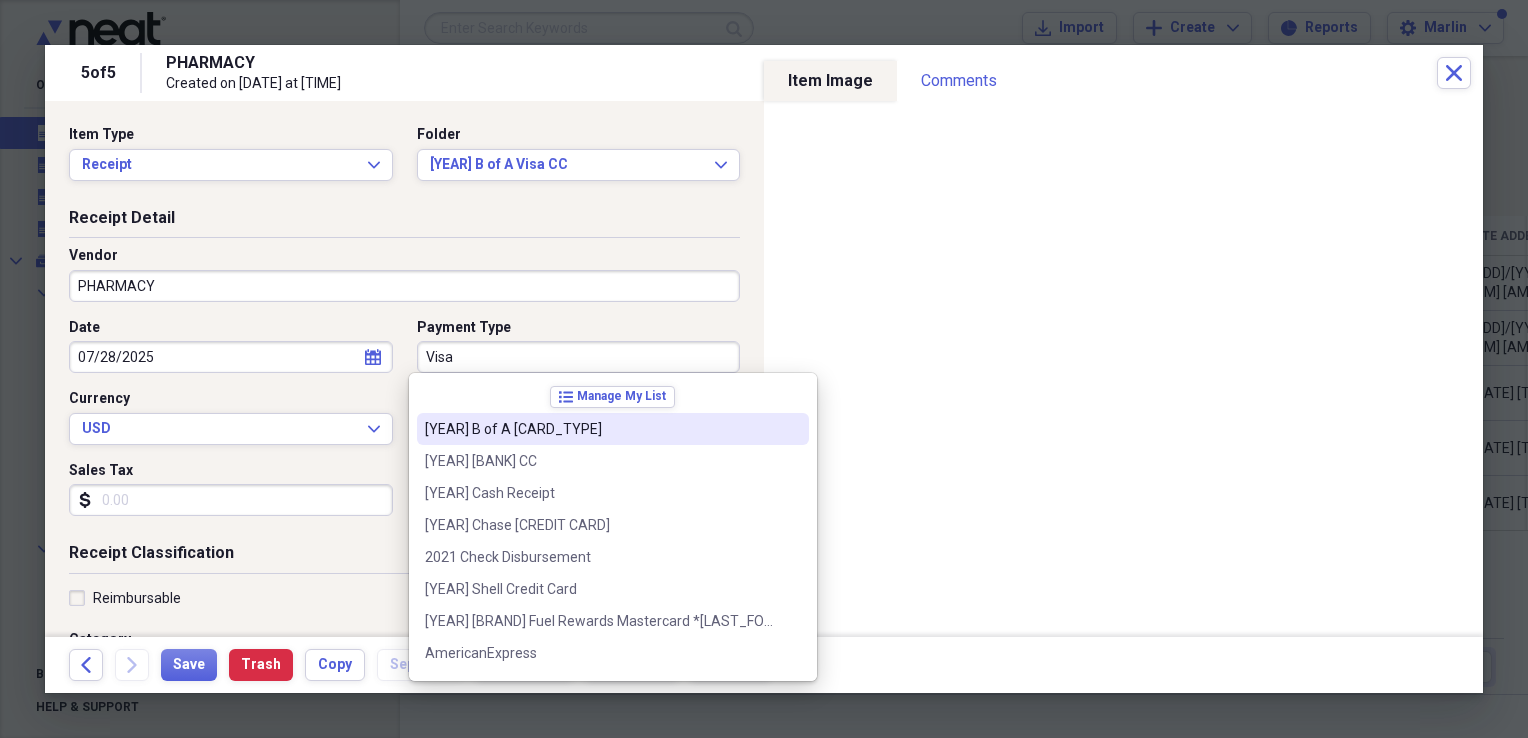 click on "2021 B of A Mastercard" at bounding box center [601, 429] 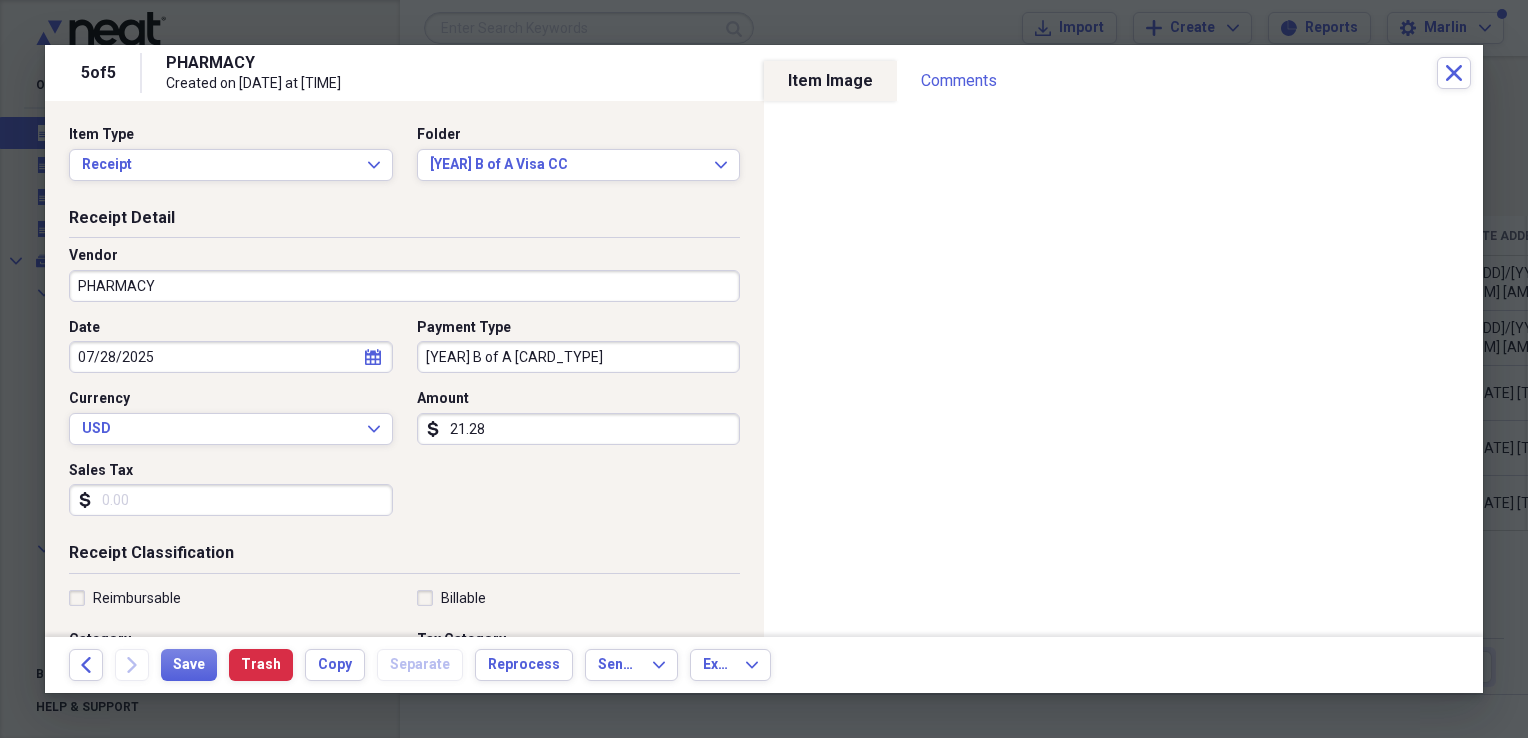 scroll, scrollTop: 200, scrollLeft: 0, axis: vertical 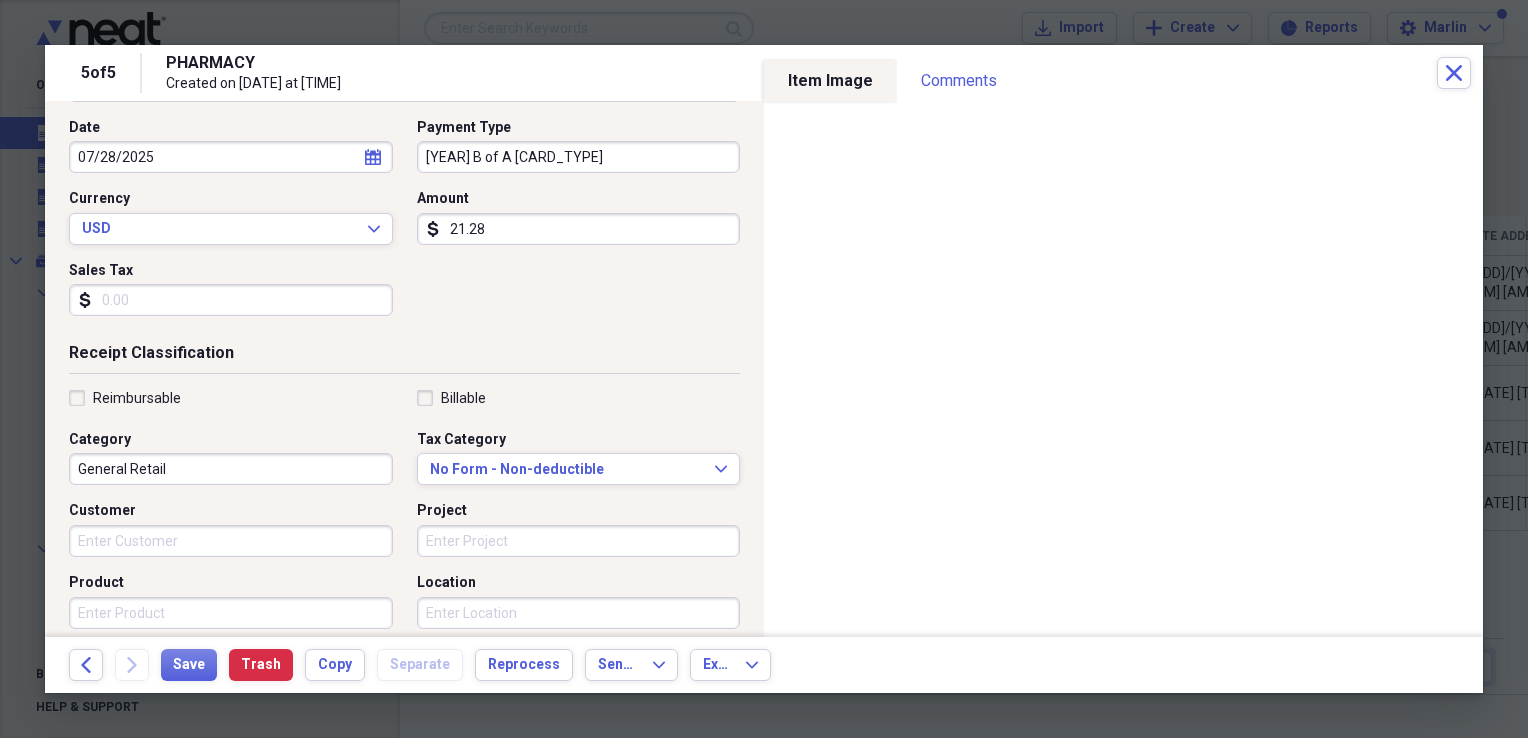click on "General Retail" at bounding box center [231, 469] 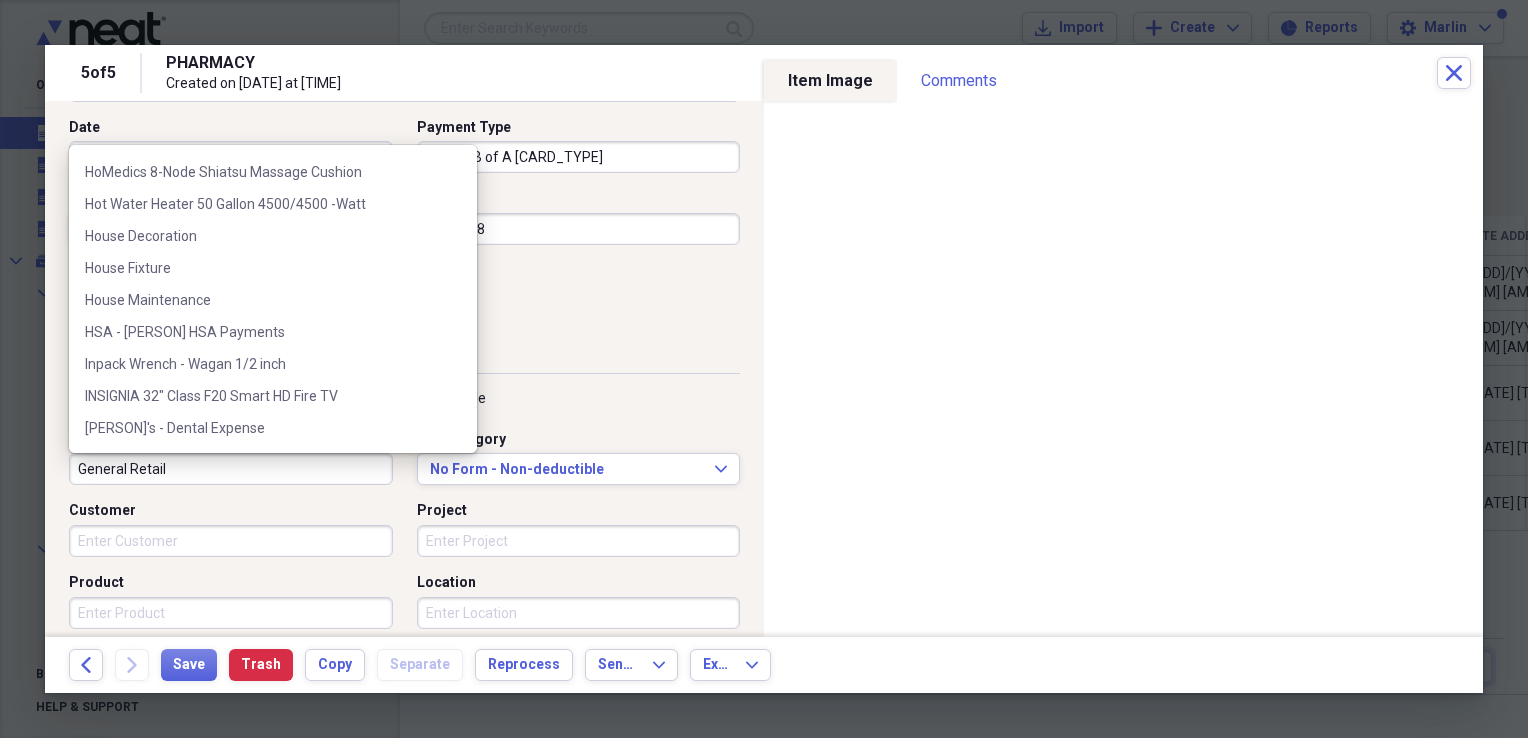 scroll, scrollTop: 4385, scrollLeft: 0, axis: vertical 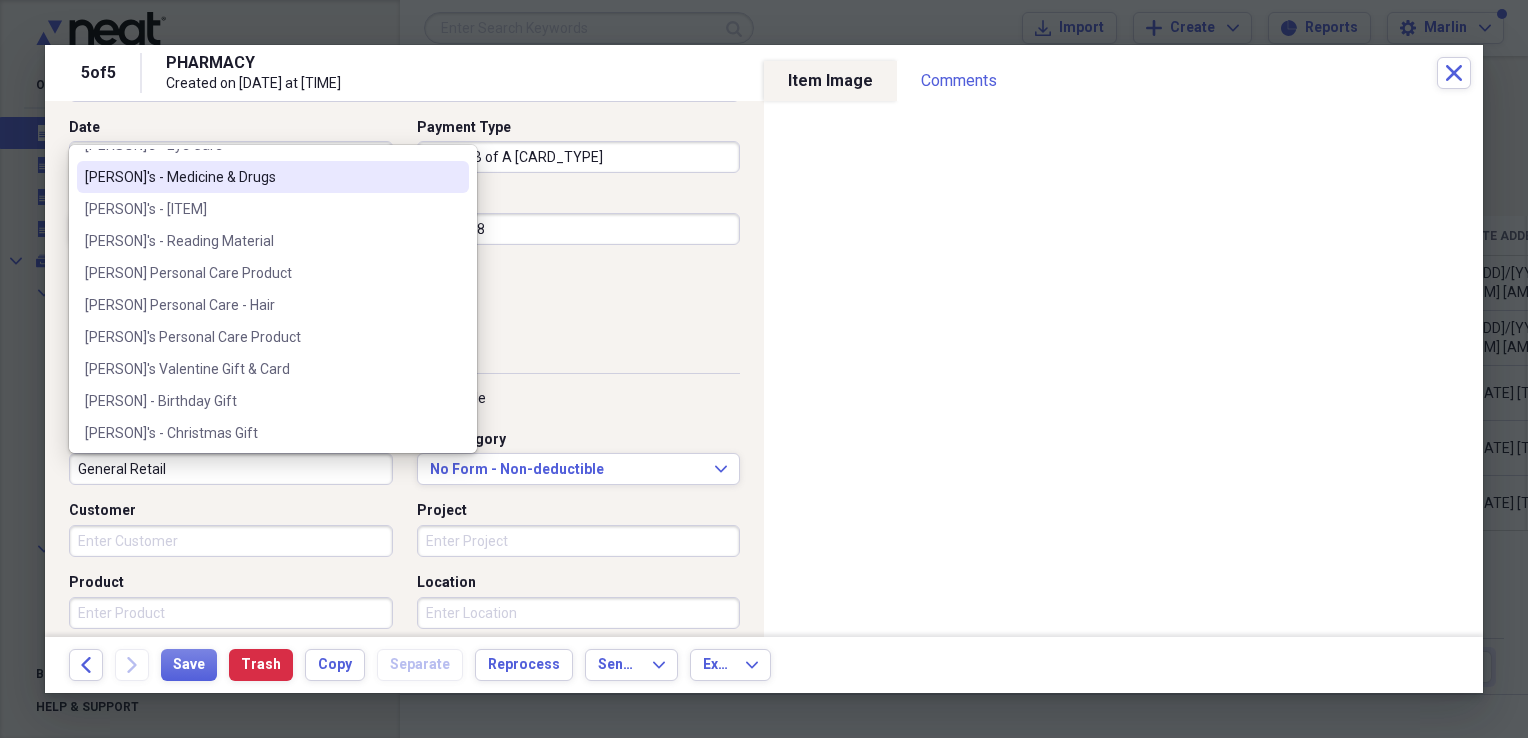 click on "[FIRST]'s - Medicine & Drugs" at bounding box center [261, 177] 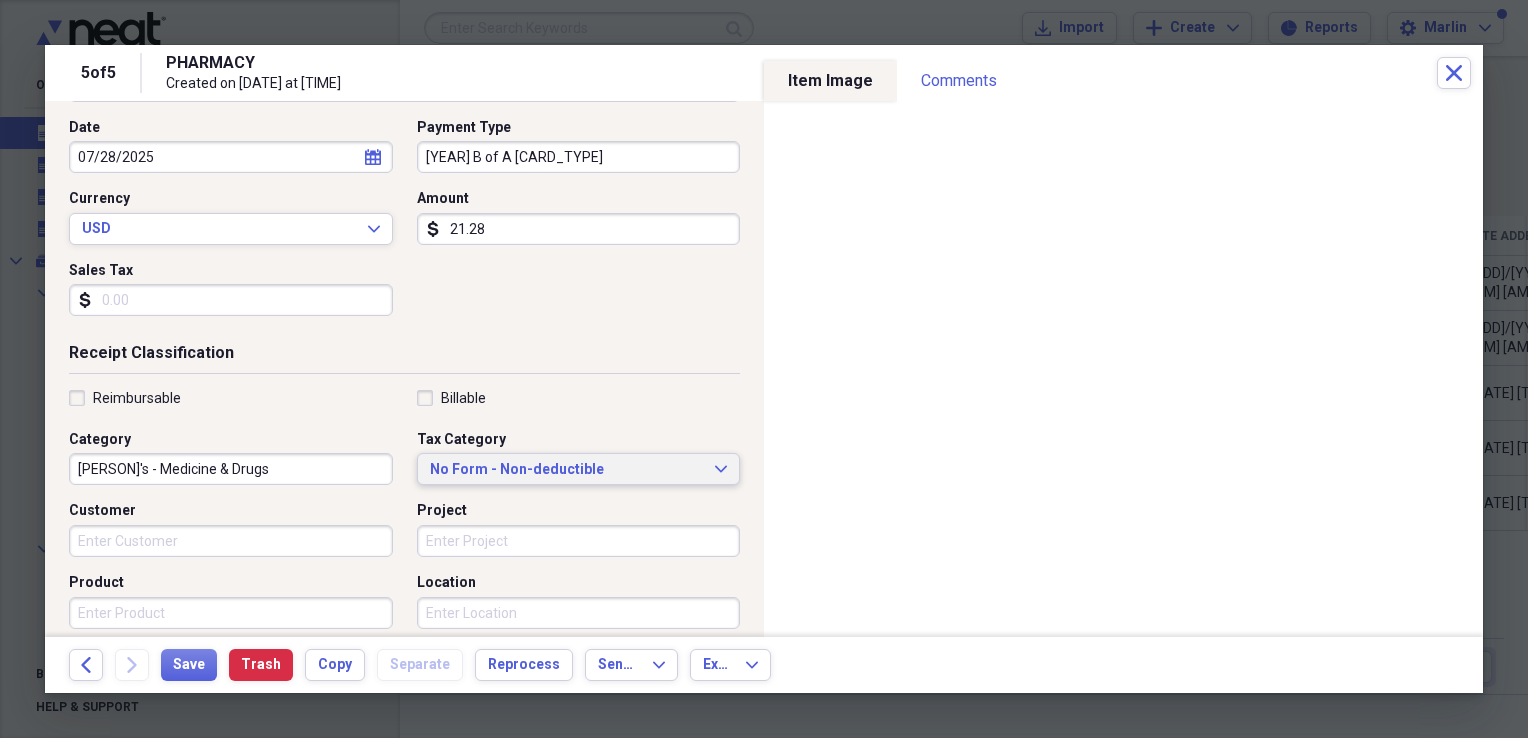 click on "Expand" 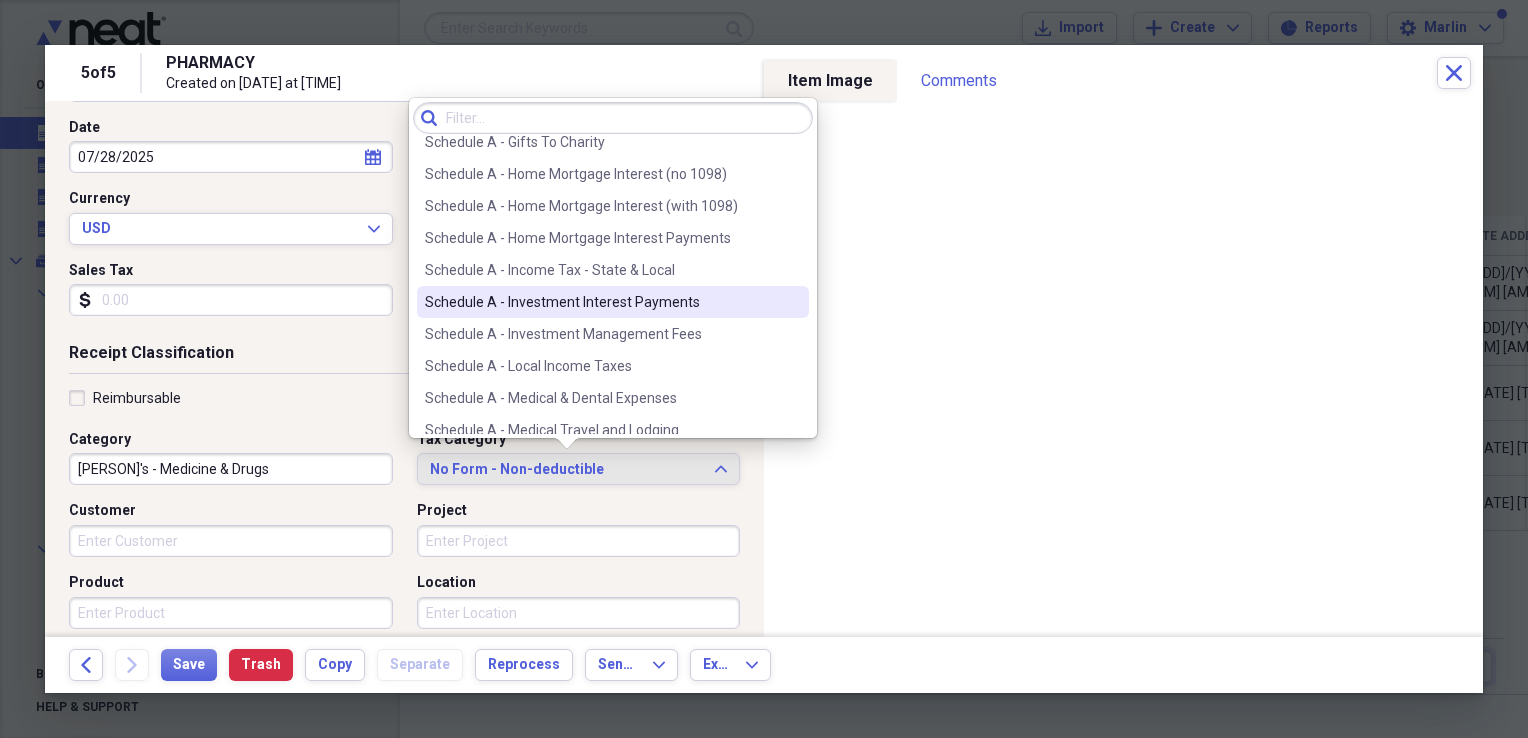 scroll, scrollTop: 2800, scrollLeft: 0, axis: vertical 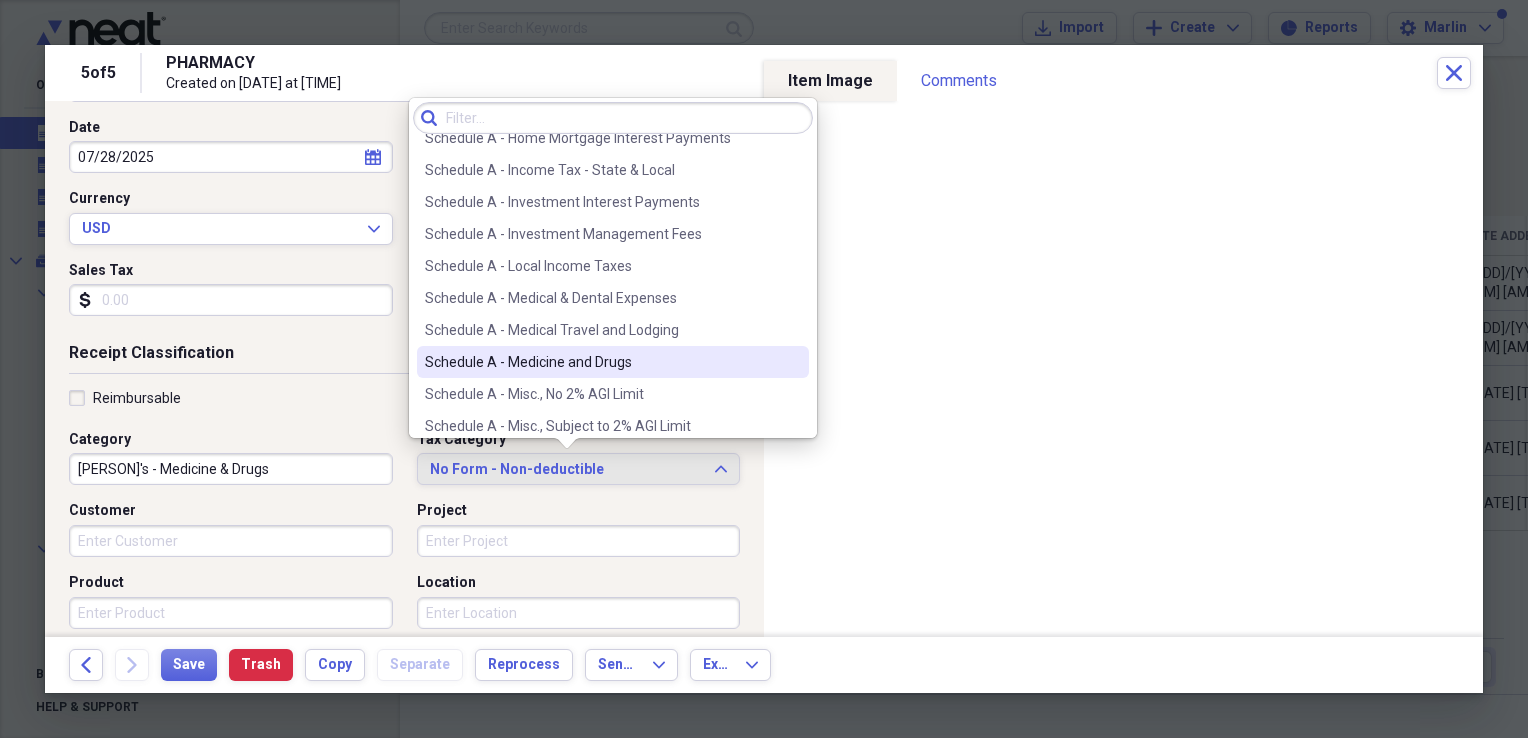 click on "Schedule A - Medicine and Drugs" at bounding box center [601, 362] 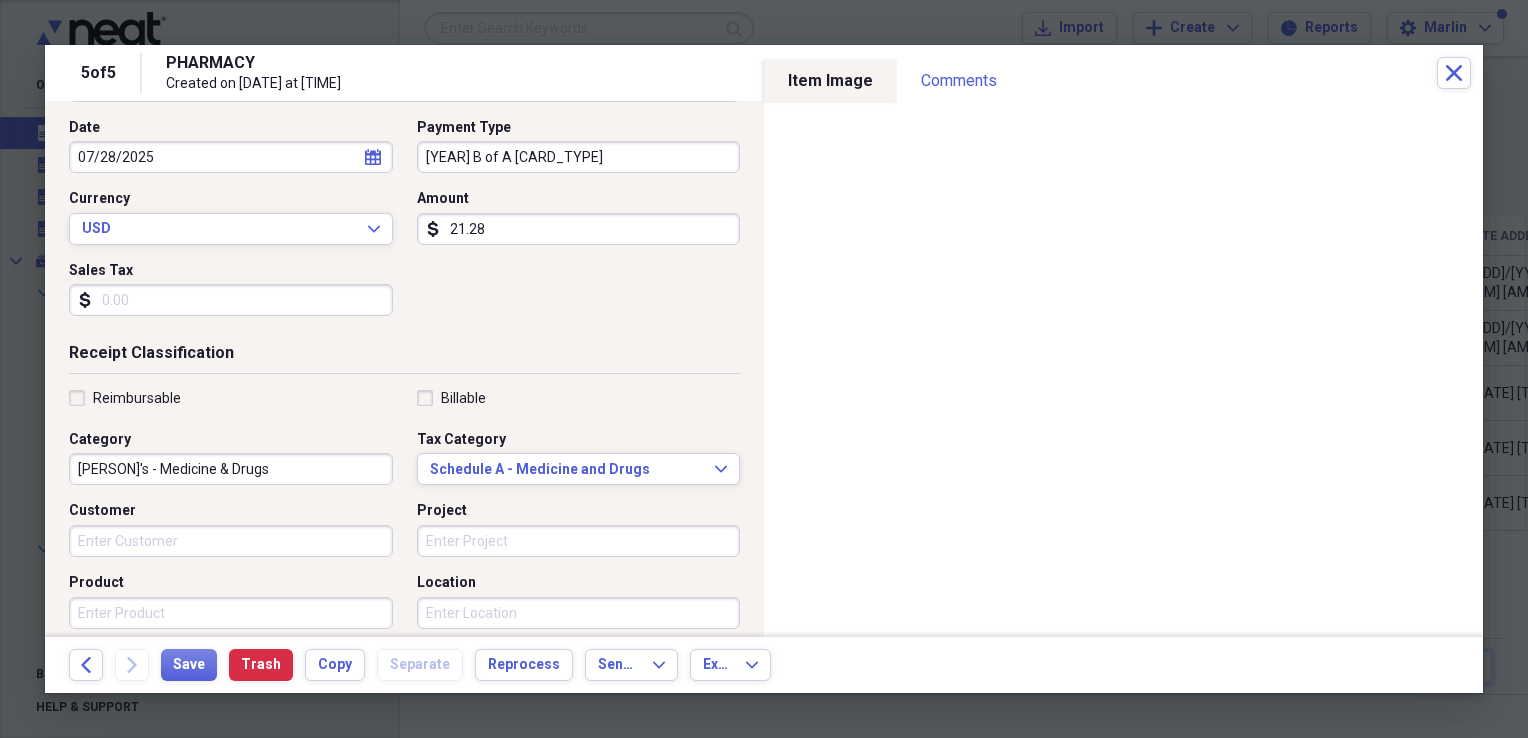 click on "Date 07/28/2025 calendar Calendar Payment Type 2021 B of A Mastercard Currency USD Expand Amount dollar-sign 21.28 Sales Tax dollar-sign" at bounding box center (404, 225) 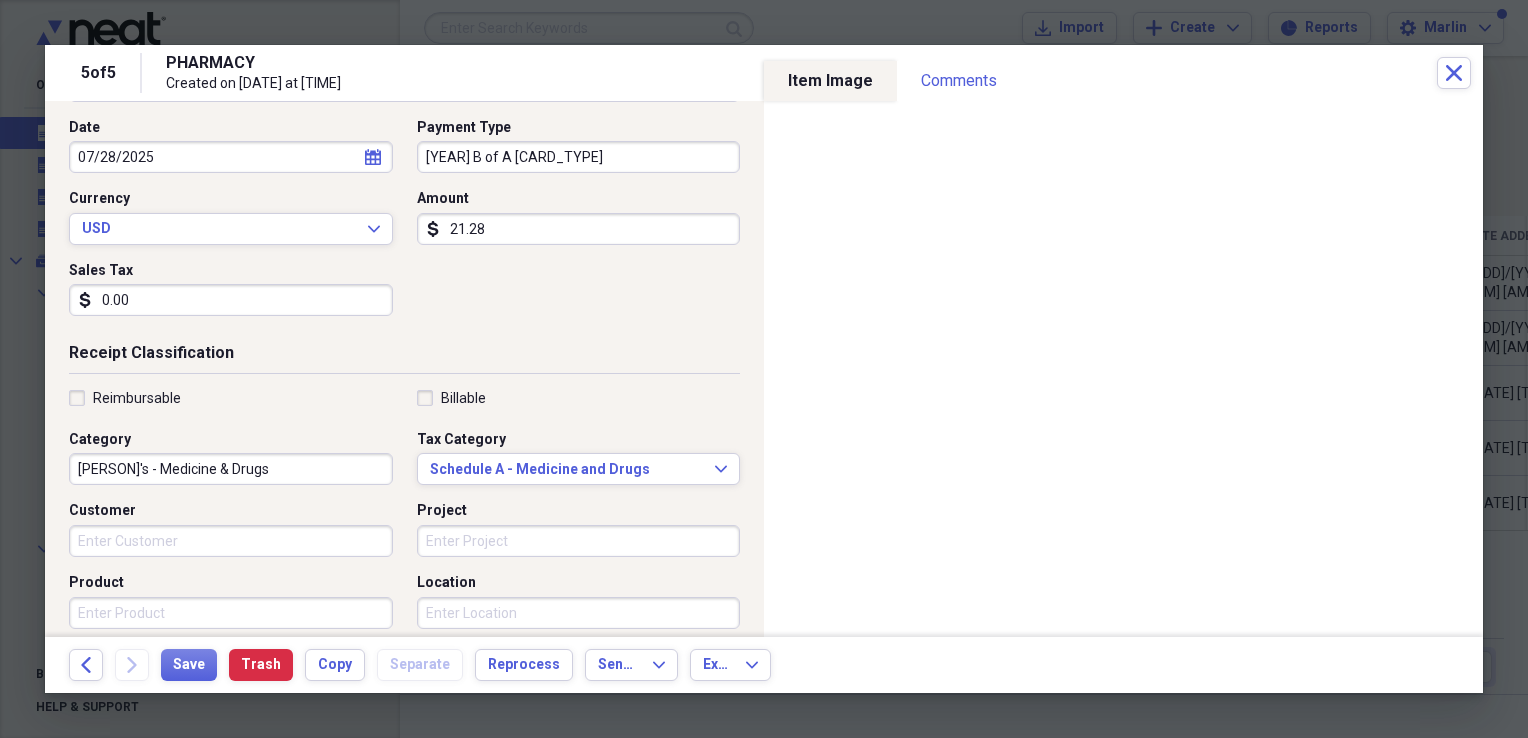 scroll, scrollTop: 0, scrollLeft: 0, axis: both 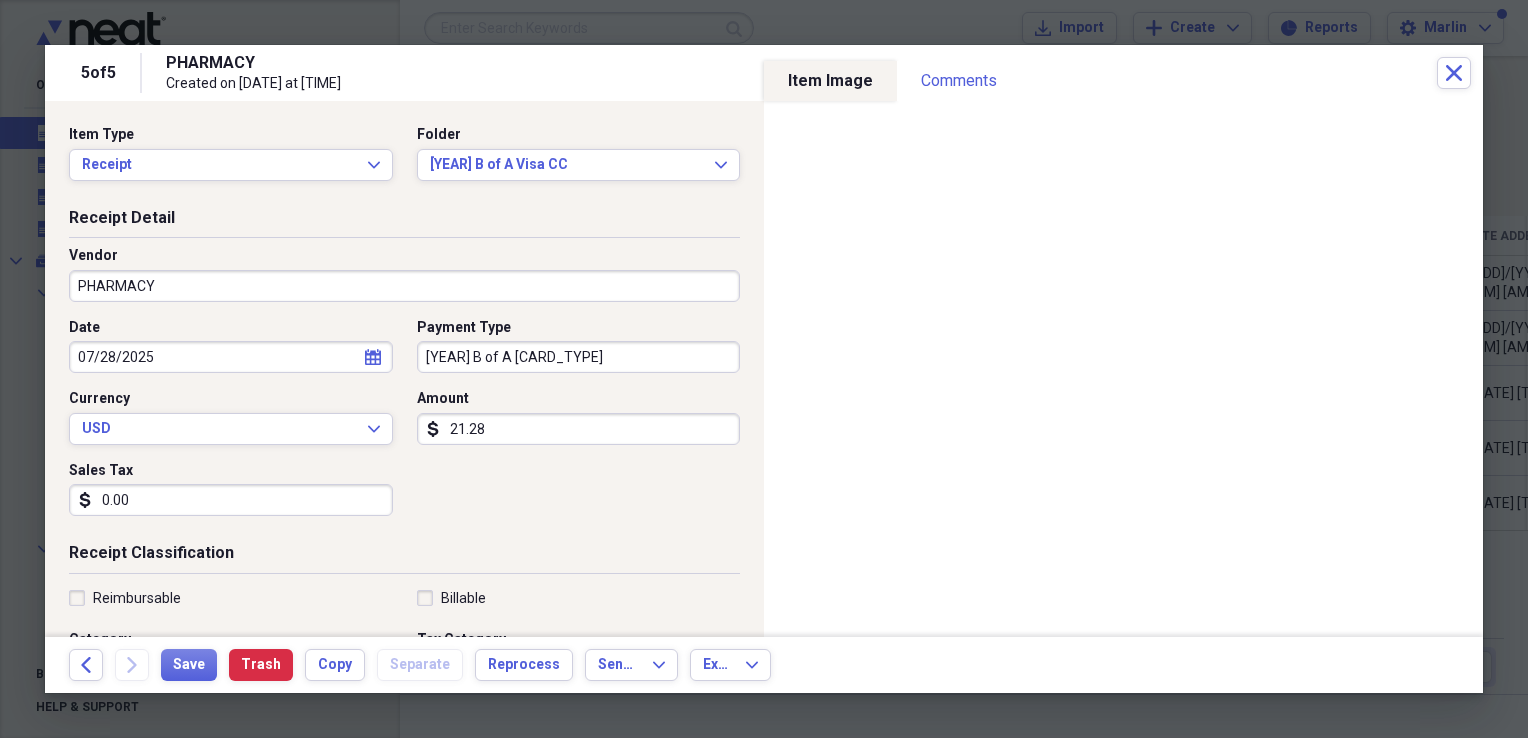type on "0.00" 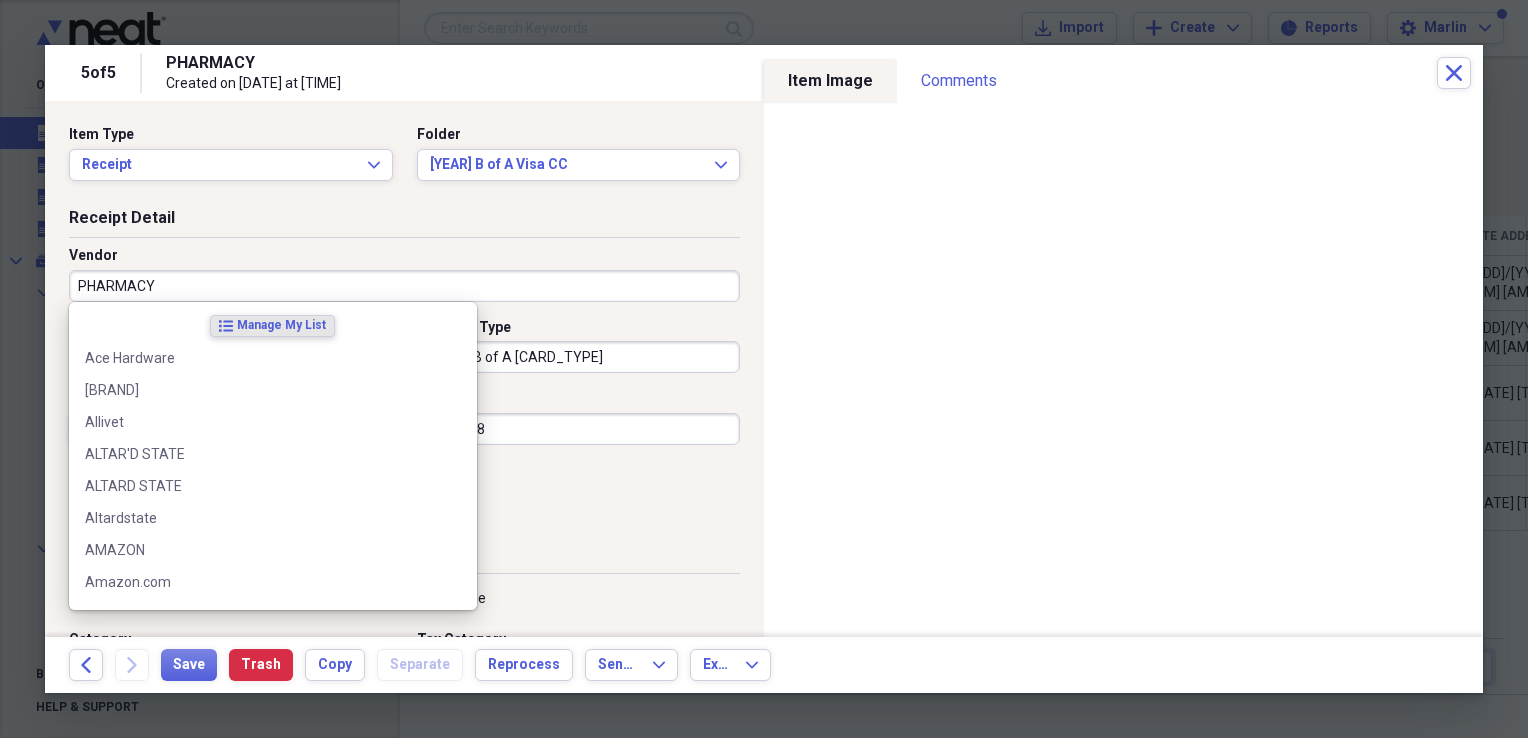 click on "PHARMACY" at bounding box center [404, 286] 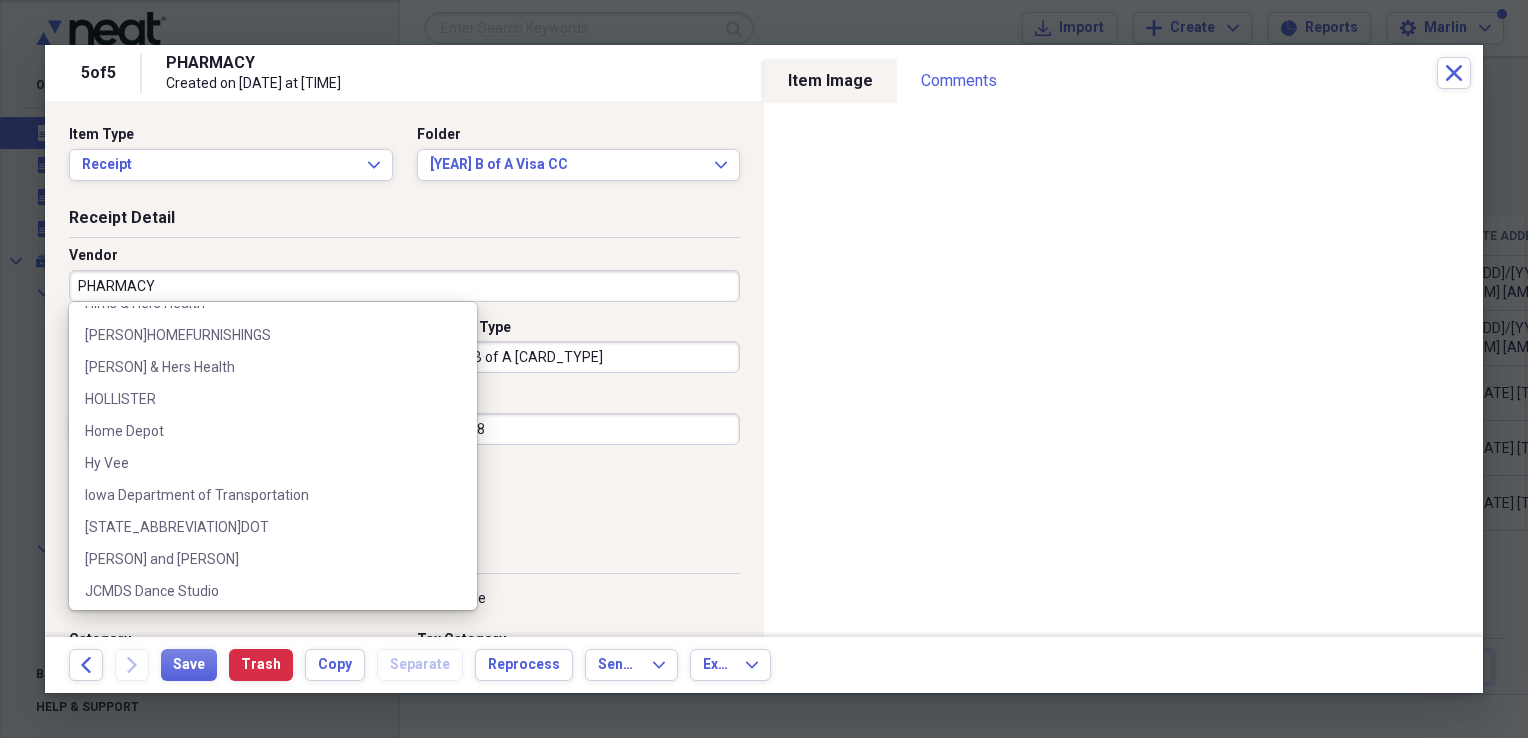 scroll, scrollTop: 5635, scrollLeft: 0, axis: vertical 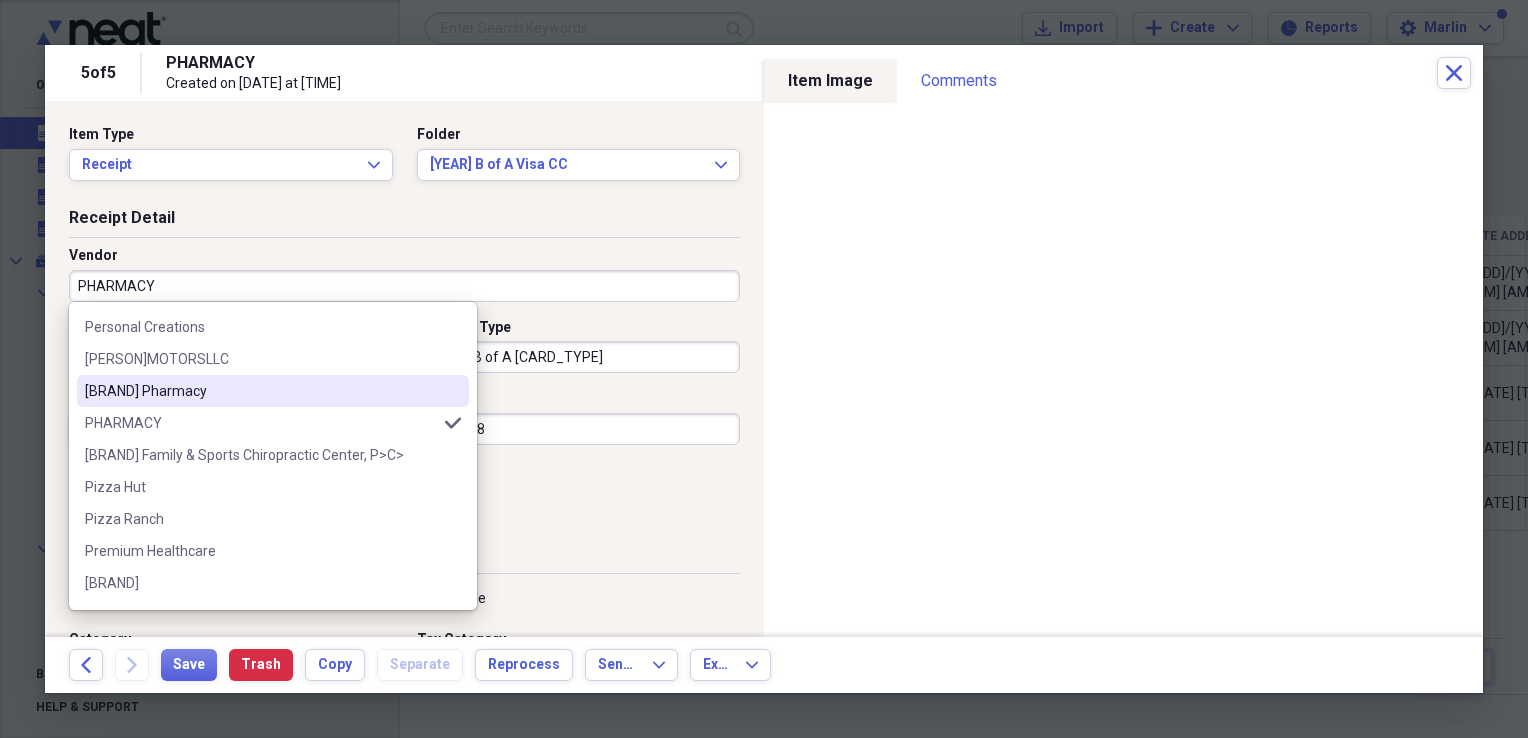 click on "[VENDOR]" at bounding box center [261, 391] 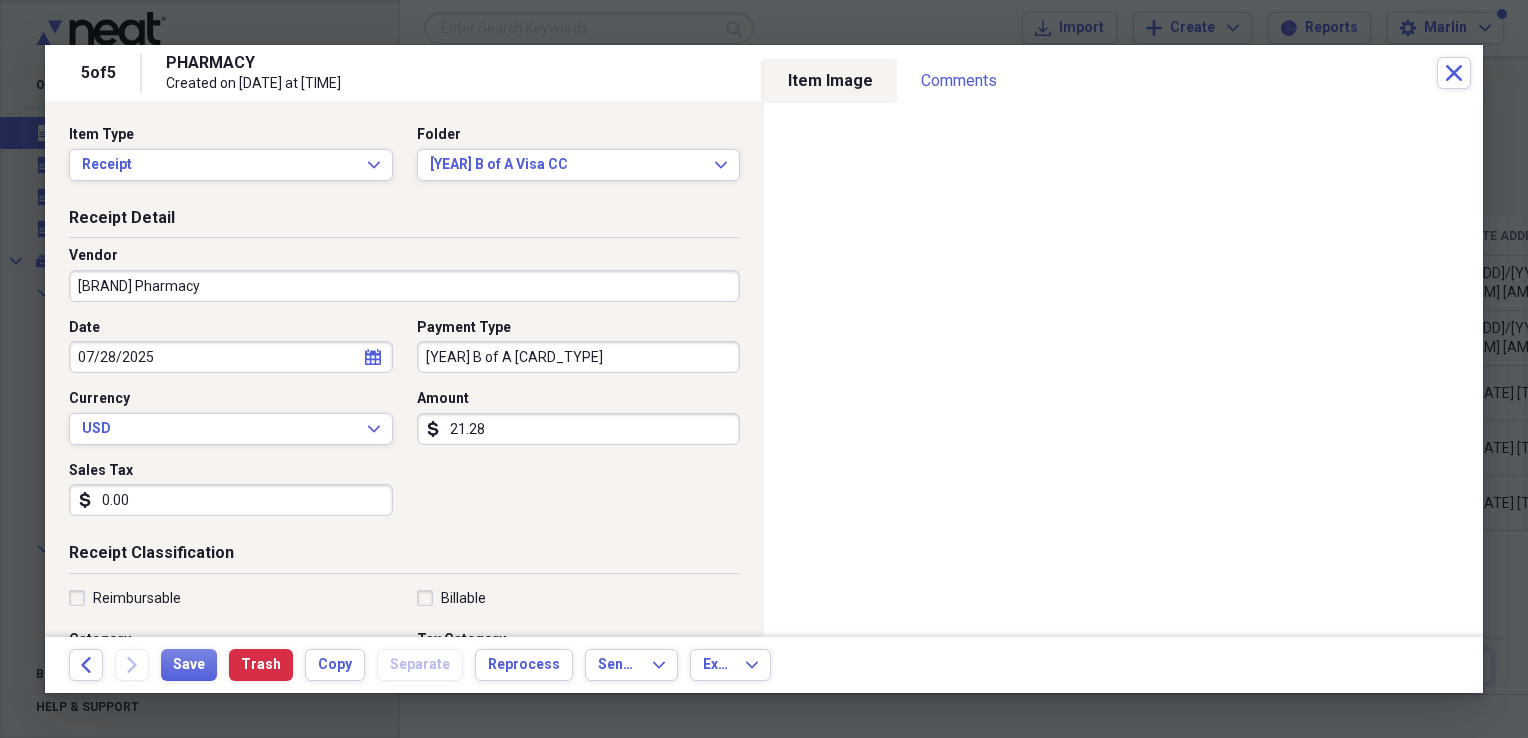 click on "Date 07/28/2025 calendar Calendar Payment Type 2021 B of A Mastercard Currency USD Expand Amount dollar-sign 21.28 Sales Tax dollar-sign 0.00" at bounding box center (404, 425) 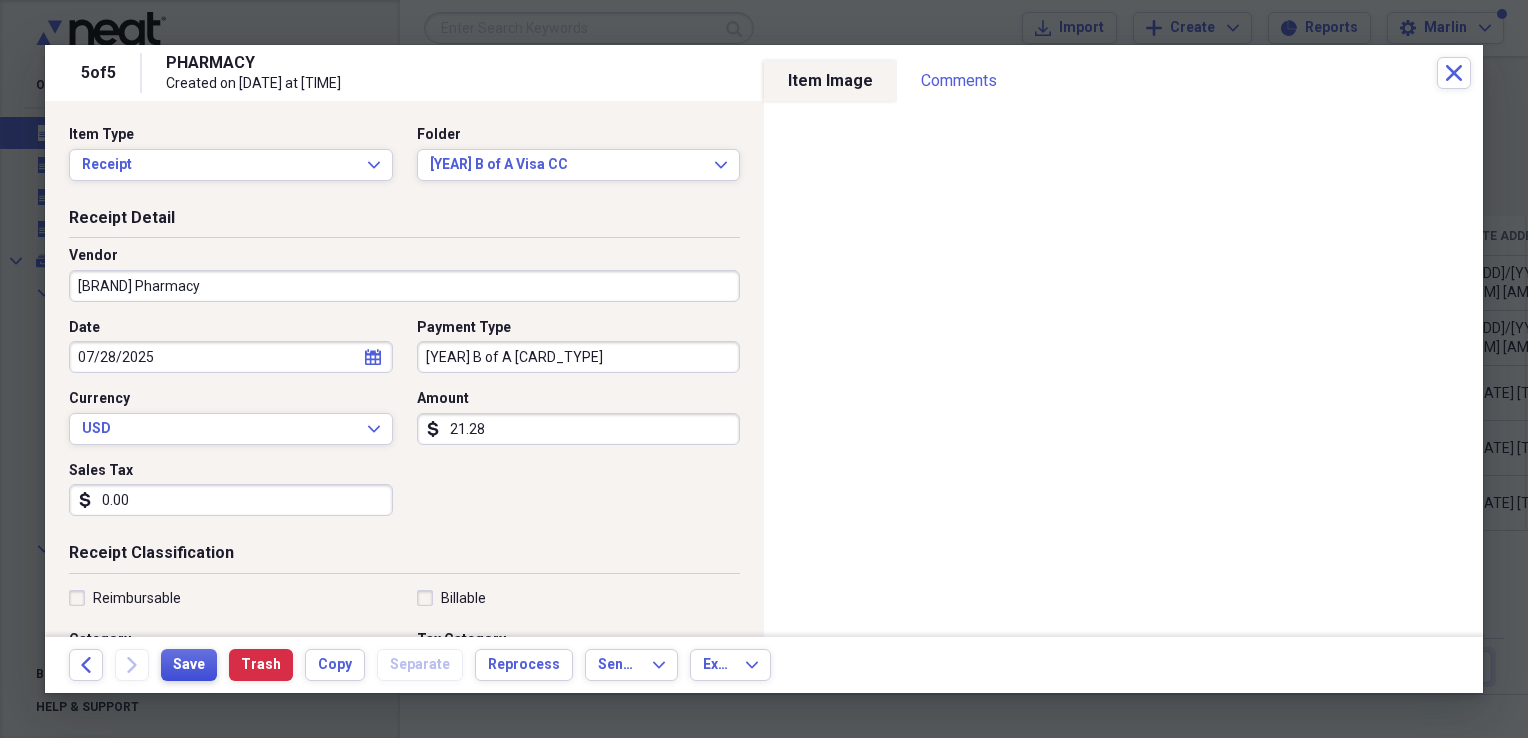 click on "Save" at bounding box center [189, 665] 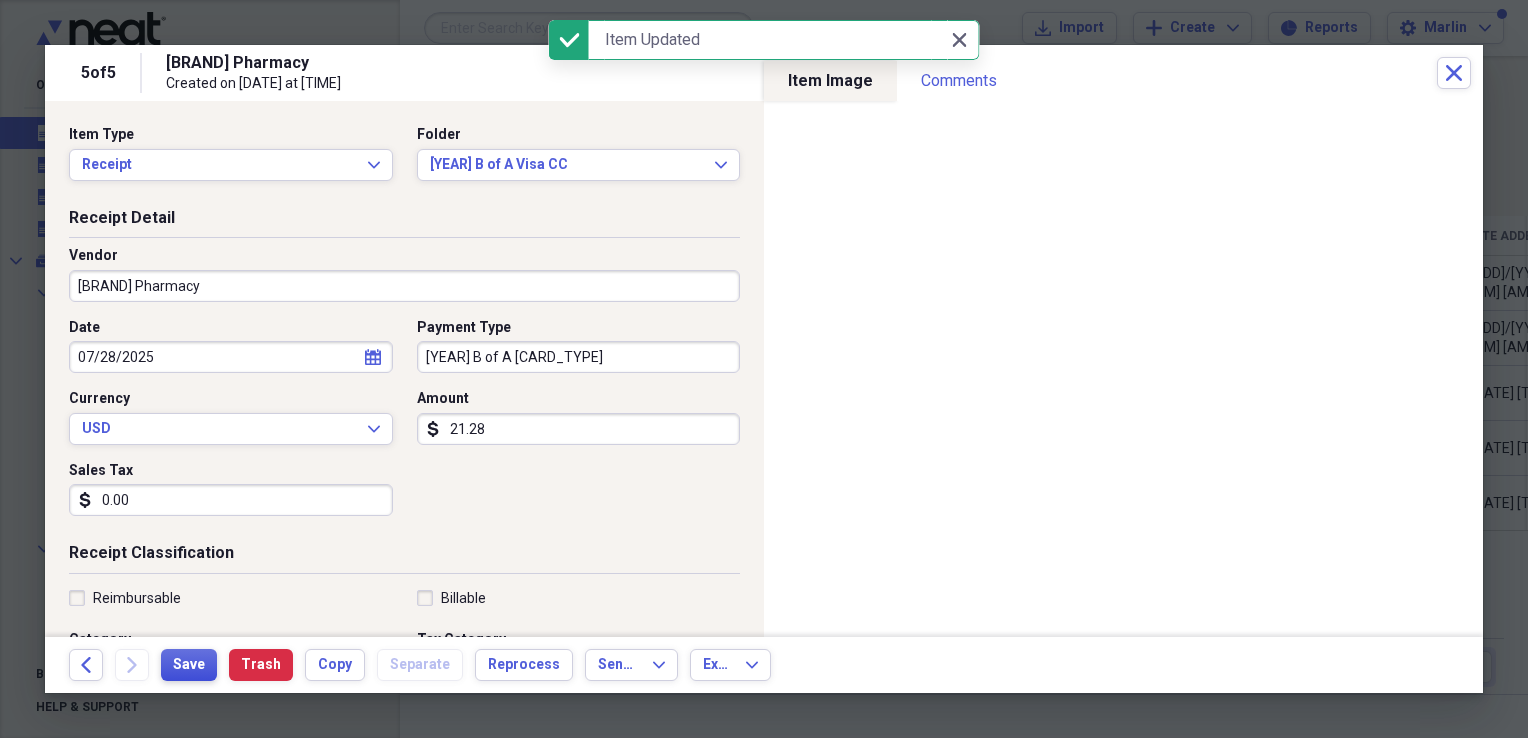 click on "Save" at bounding box center [189, 665] 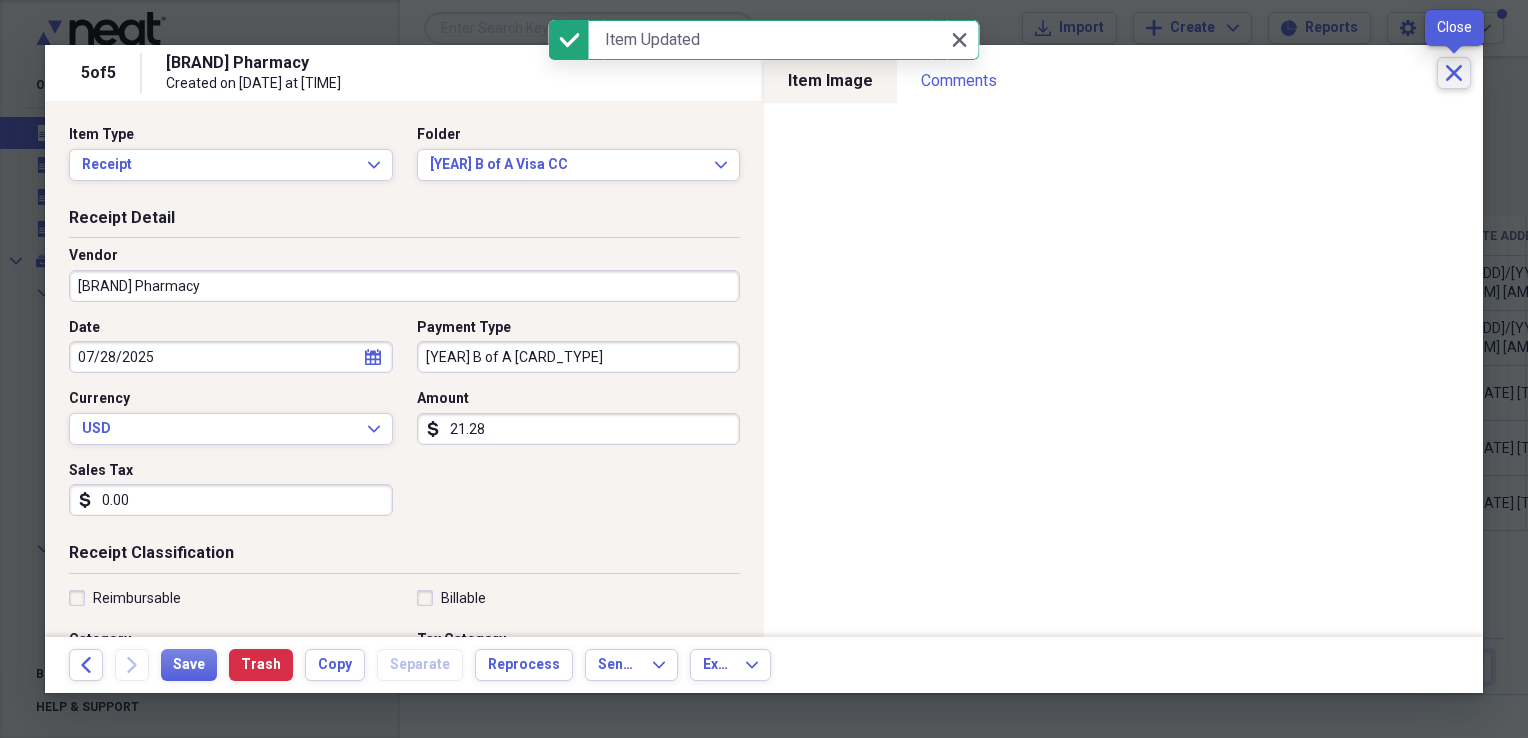 click 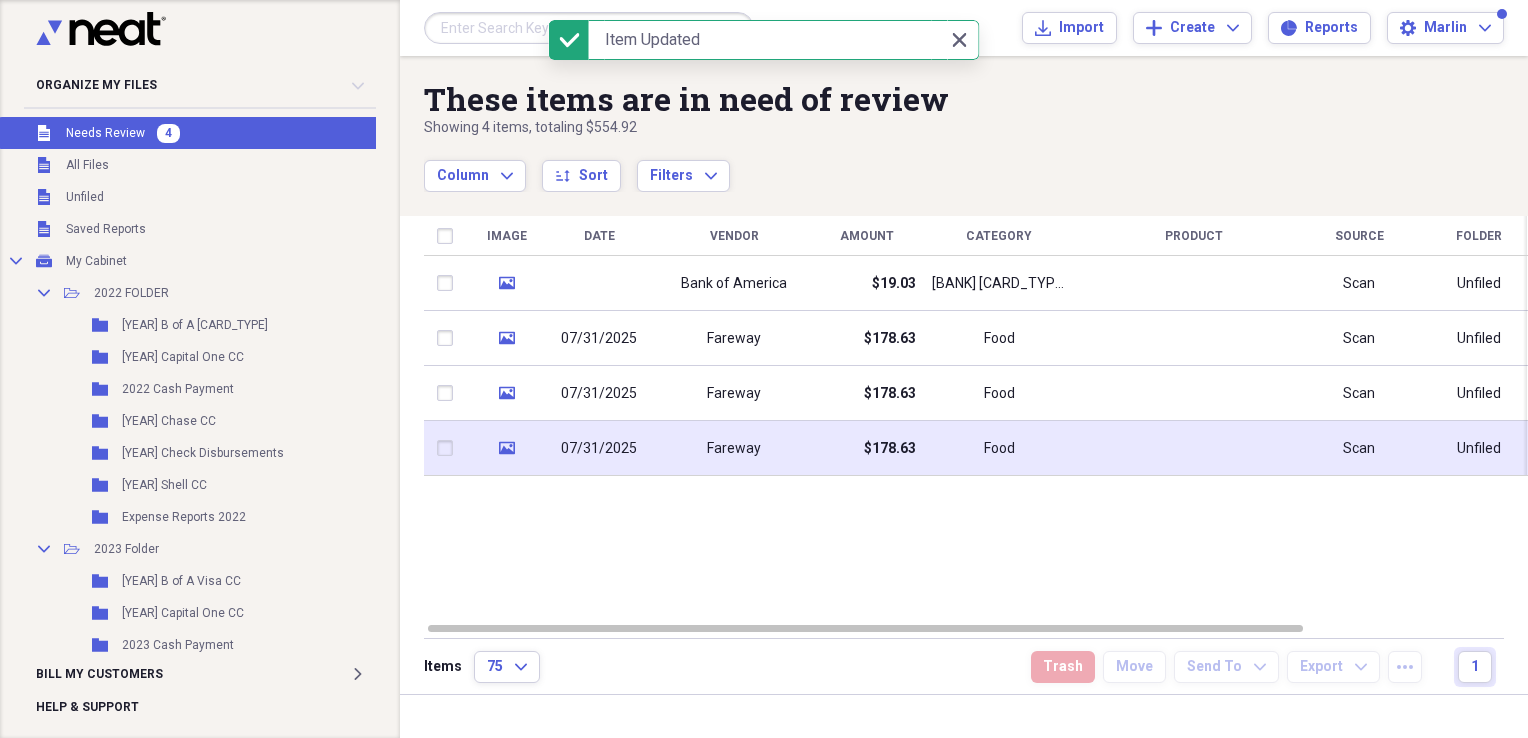 click on "$178.63" at bounding box center [890, 449] 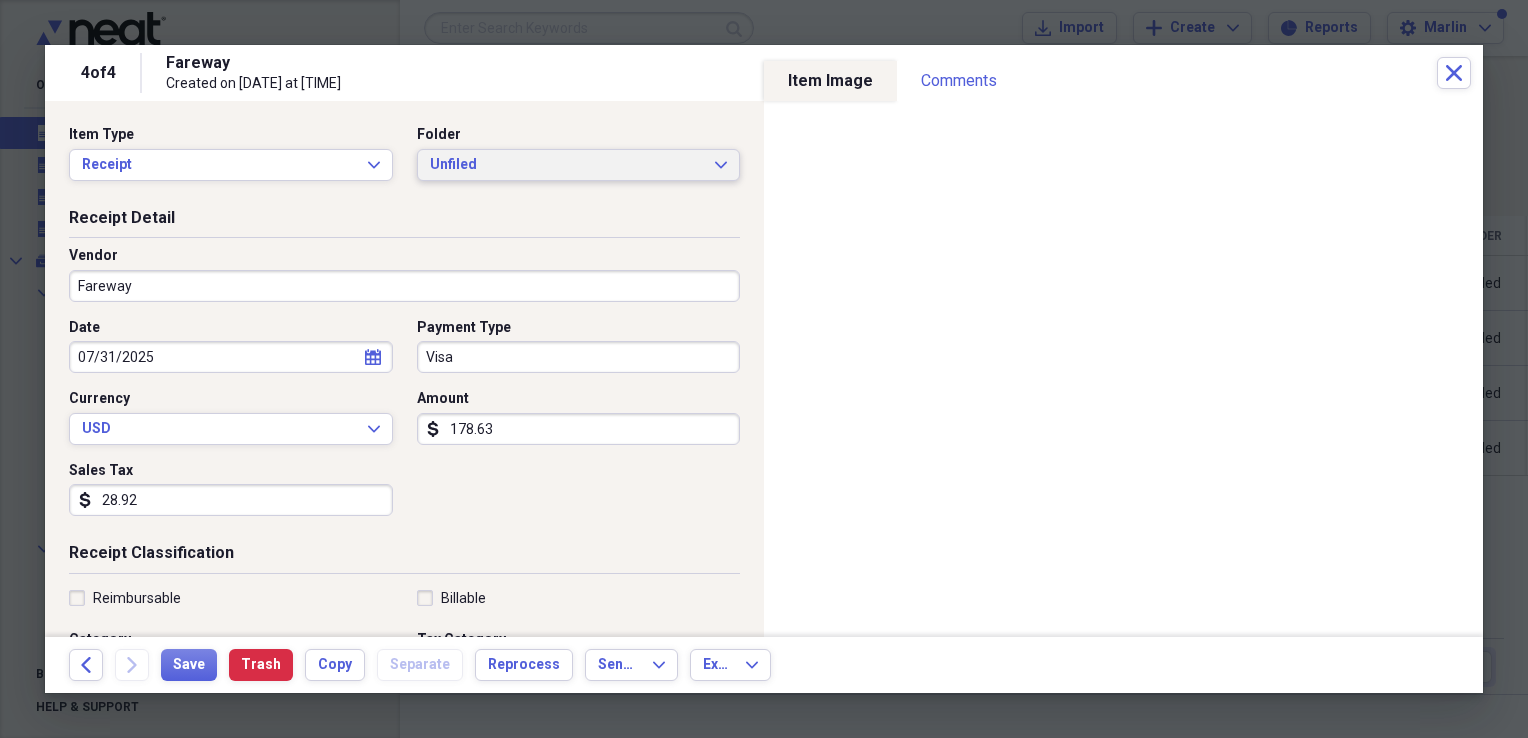 click on "Unfiled Expand" at bounding box center [579, 165] 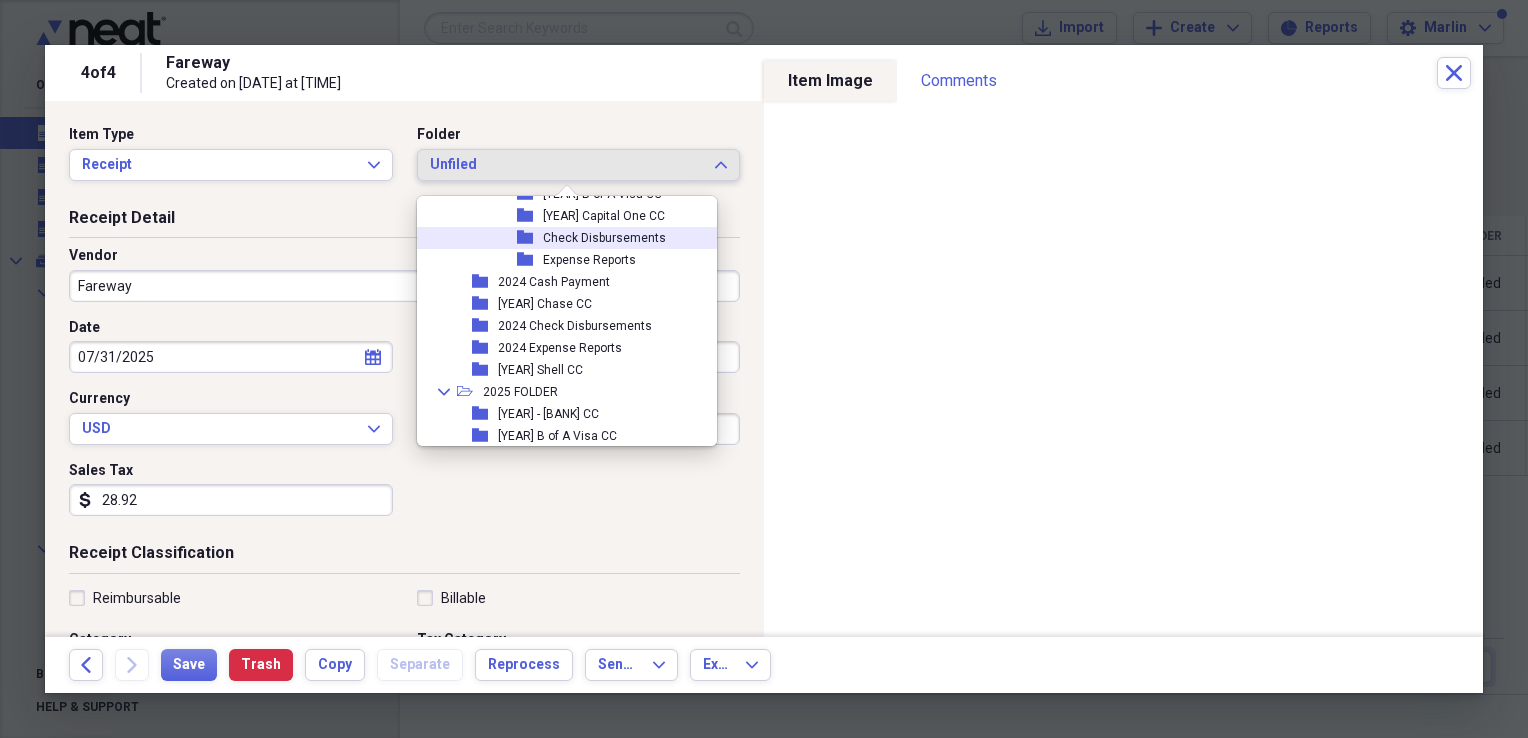 scroll, scrollTop: 754, scrollLeft: 0, axis: vertical 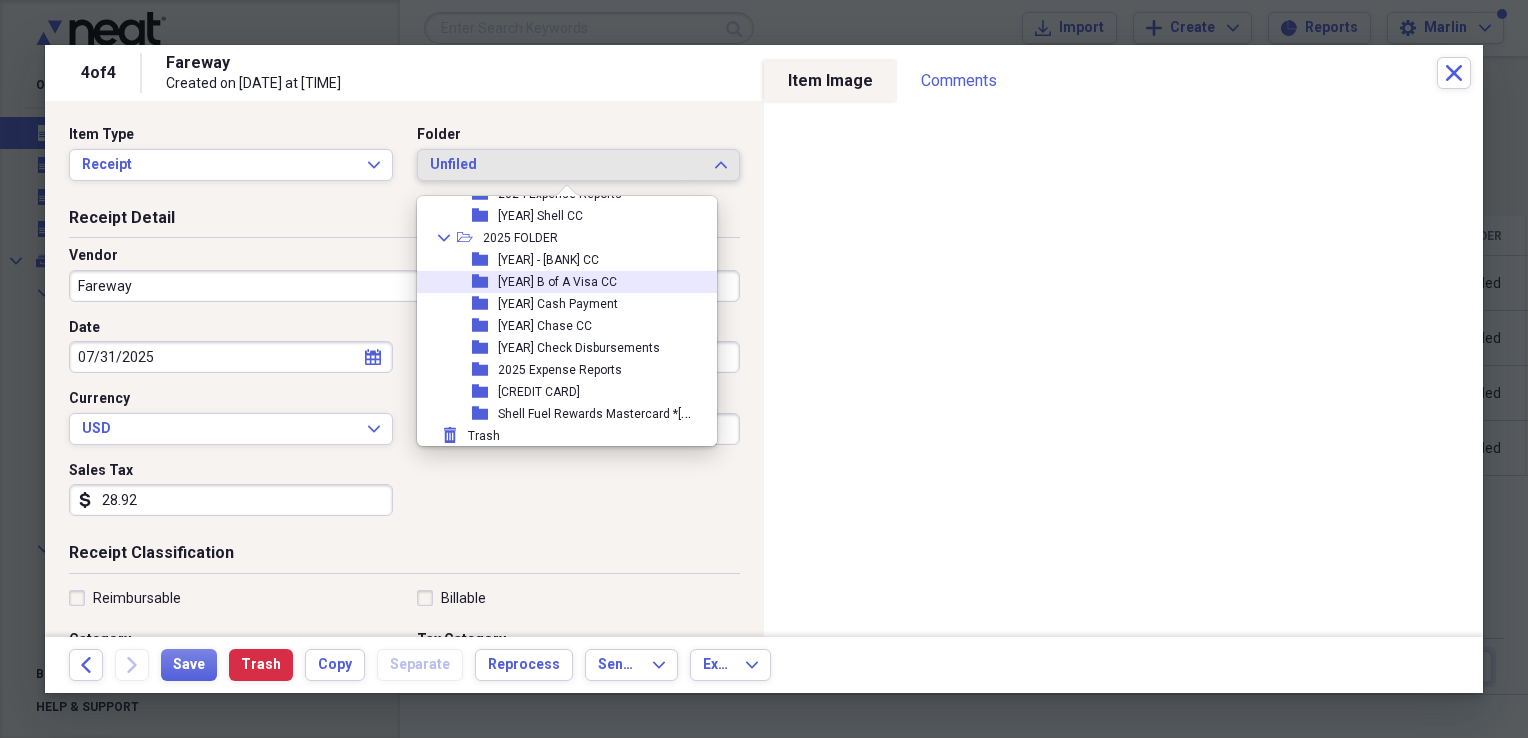 click on "folder 2025 B of A Visa CC" at bounding box center (559, 282) 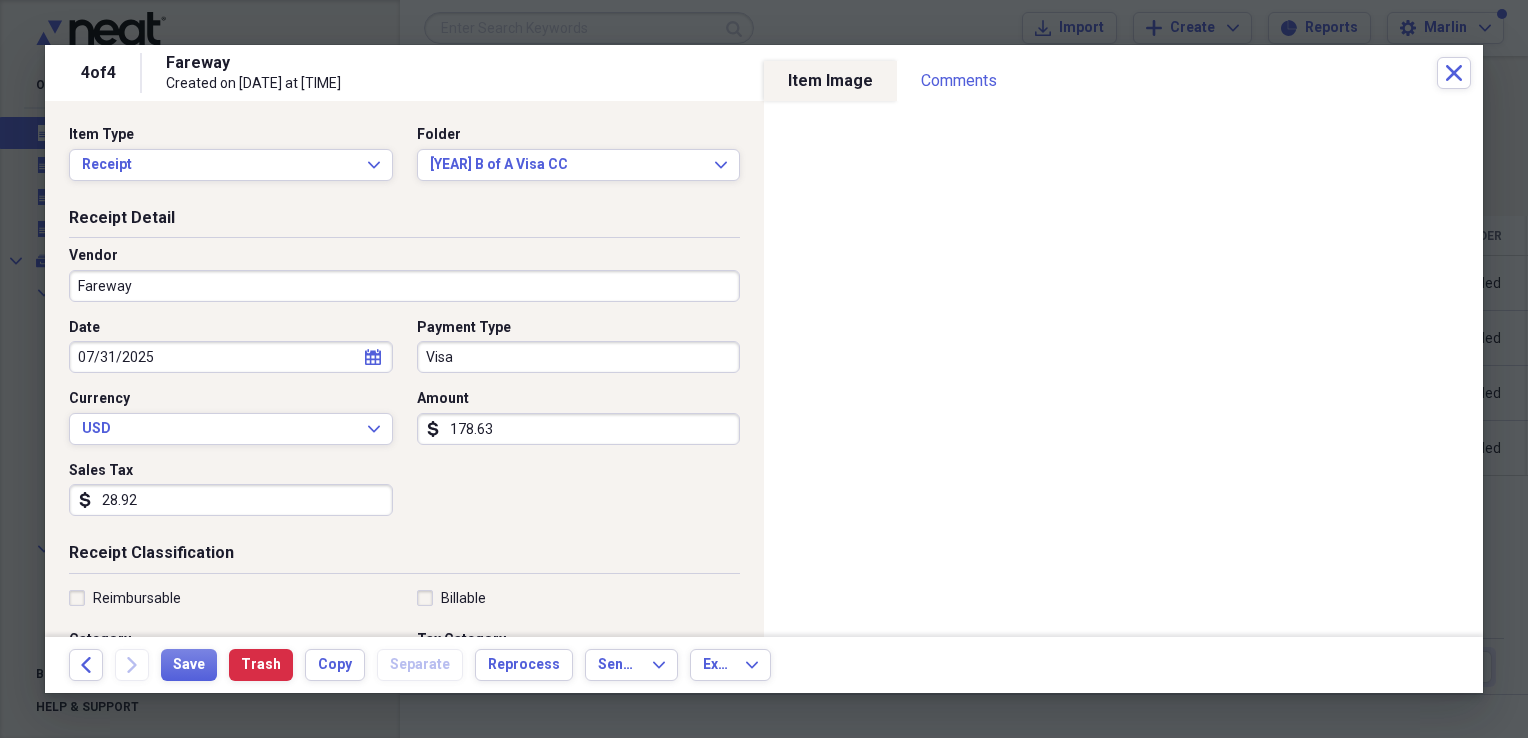 click on "Visa" at bounding box center [579, 357] 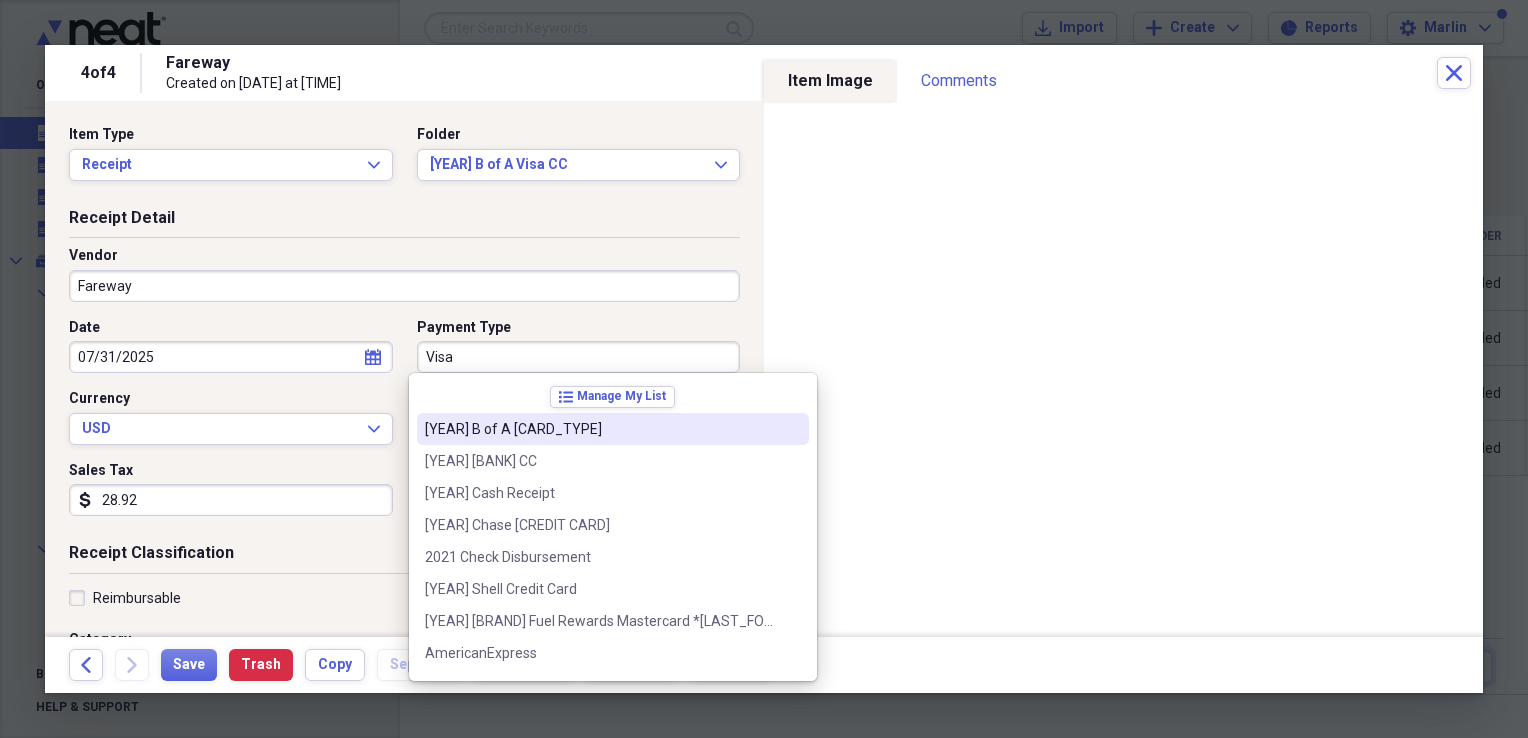 click on "2021 B of A Mastercard" at bounding box center [601, 429] 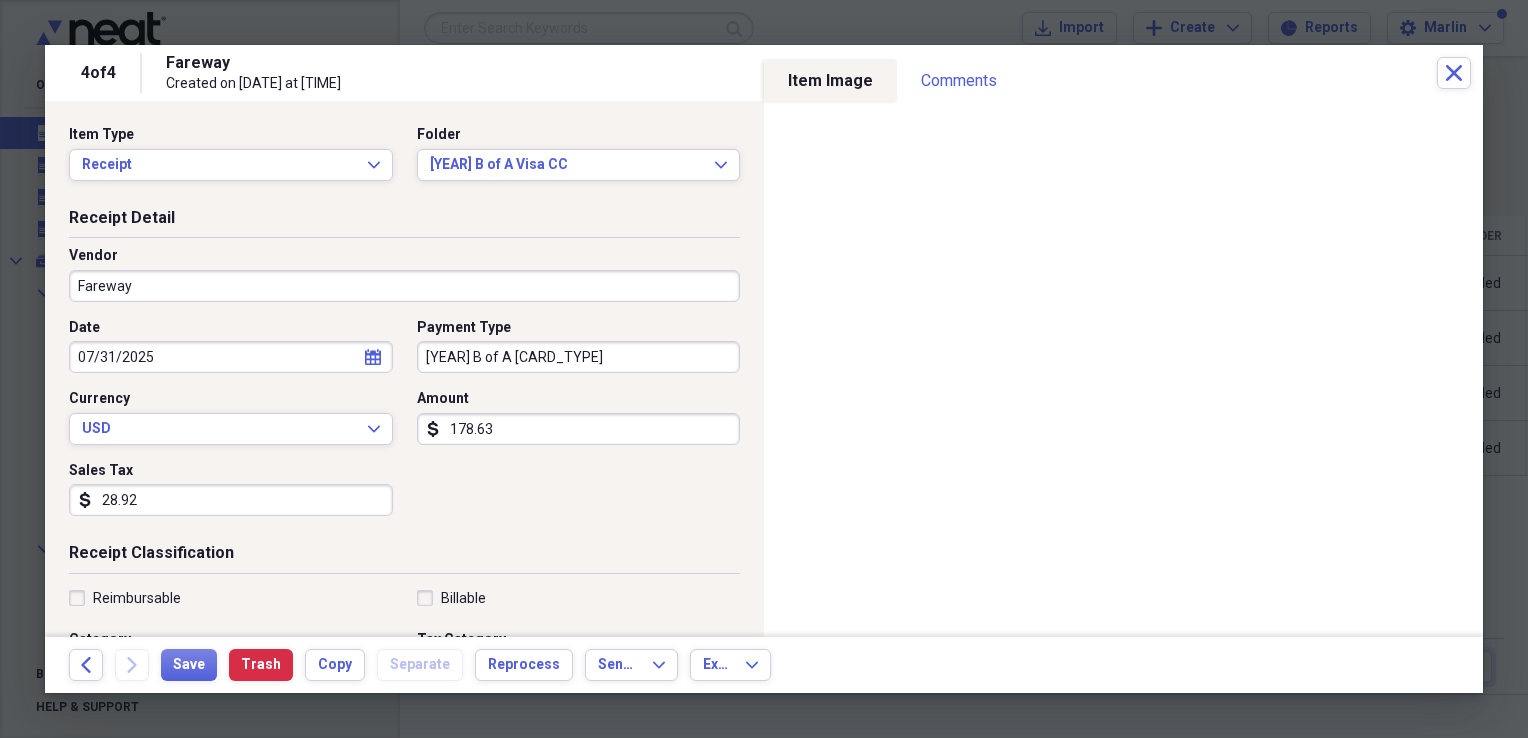 click on "178.63" at bounding box center (579, 429) 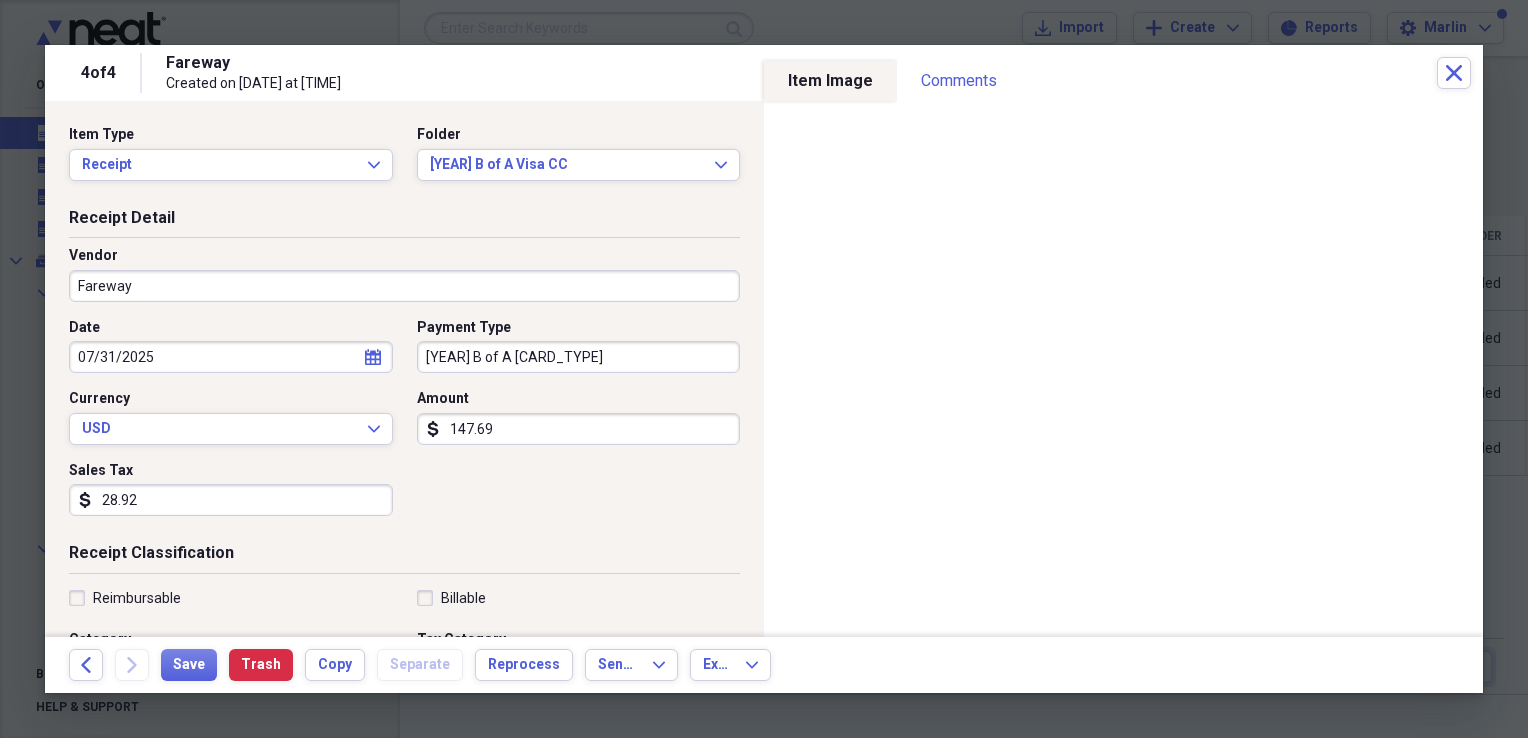 type on "147.69" 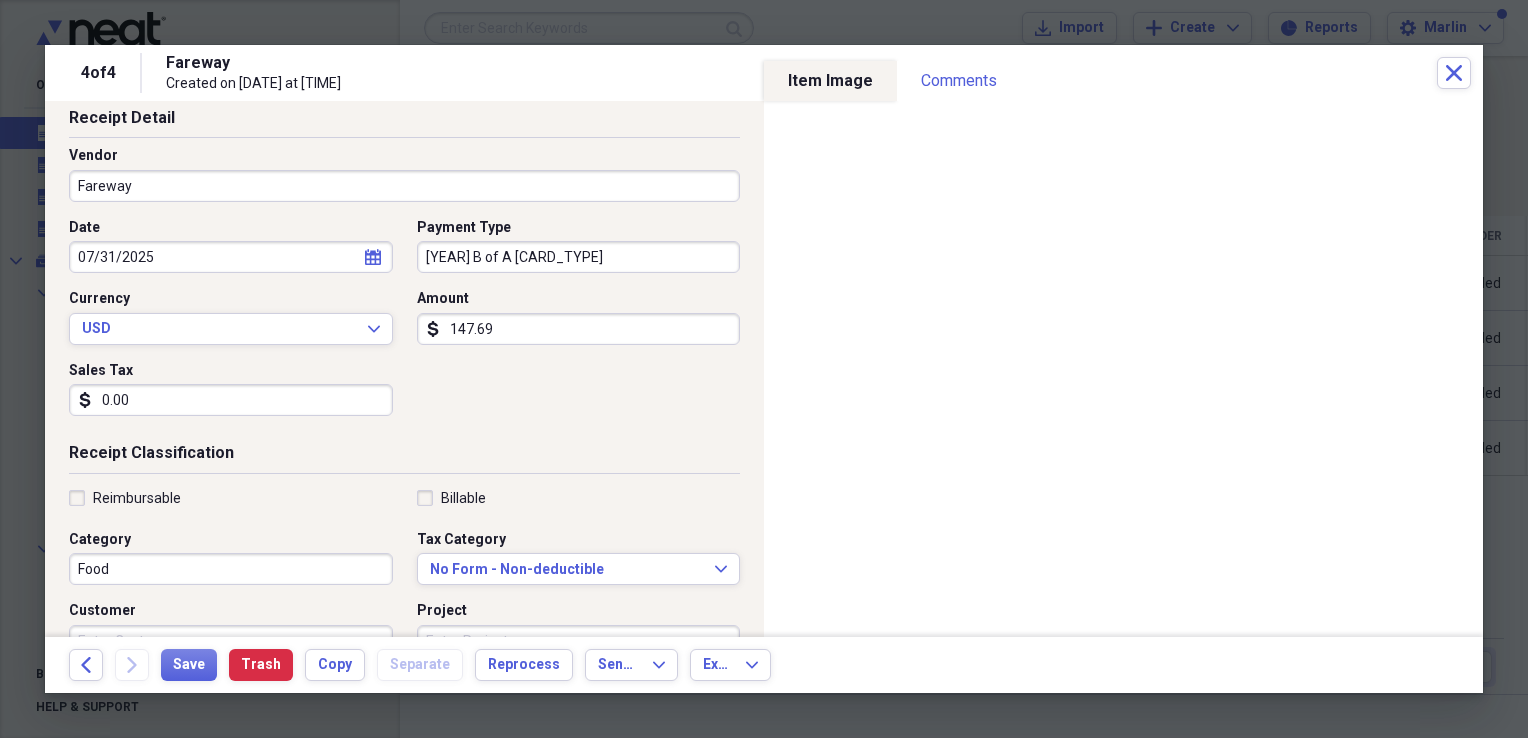 scroll, scrollTop: 200, scrollLeft: 0, axis: vertical 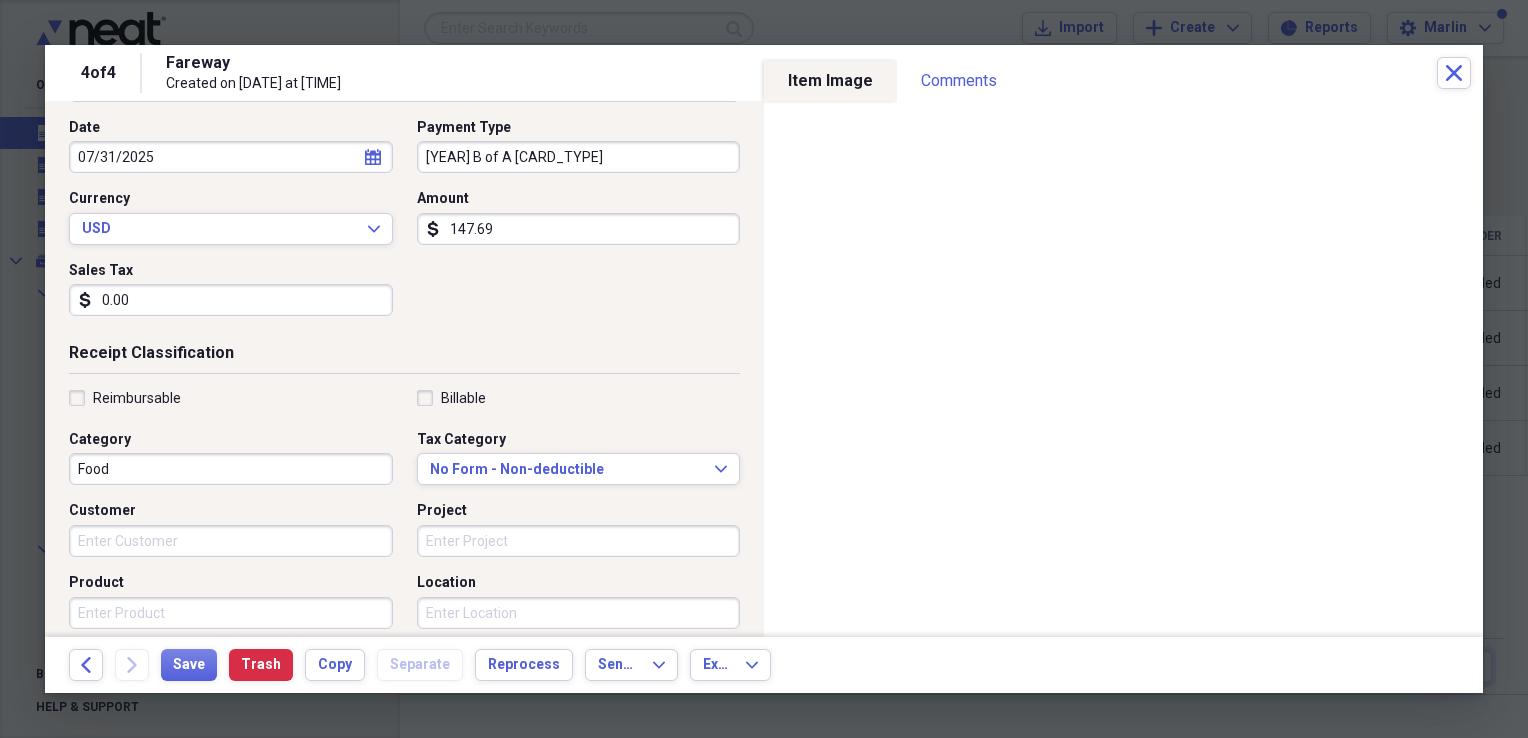 type on "0.00" 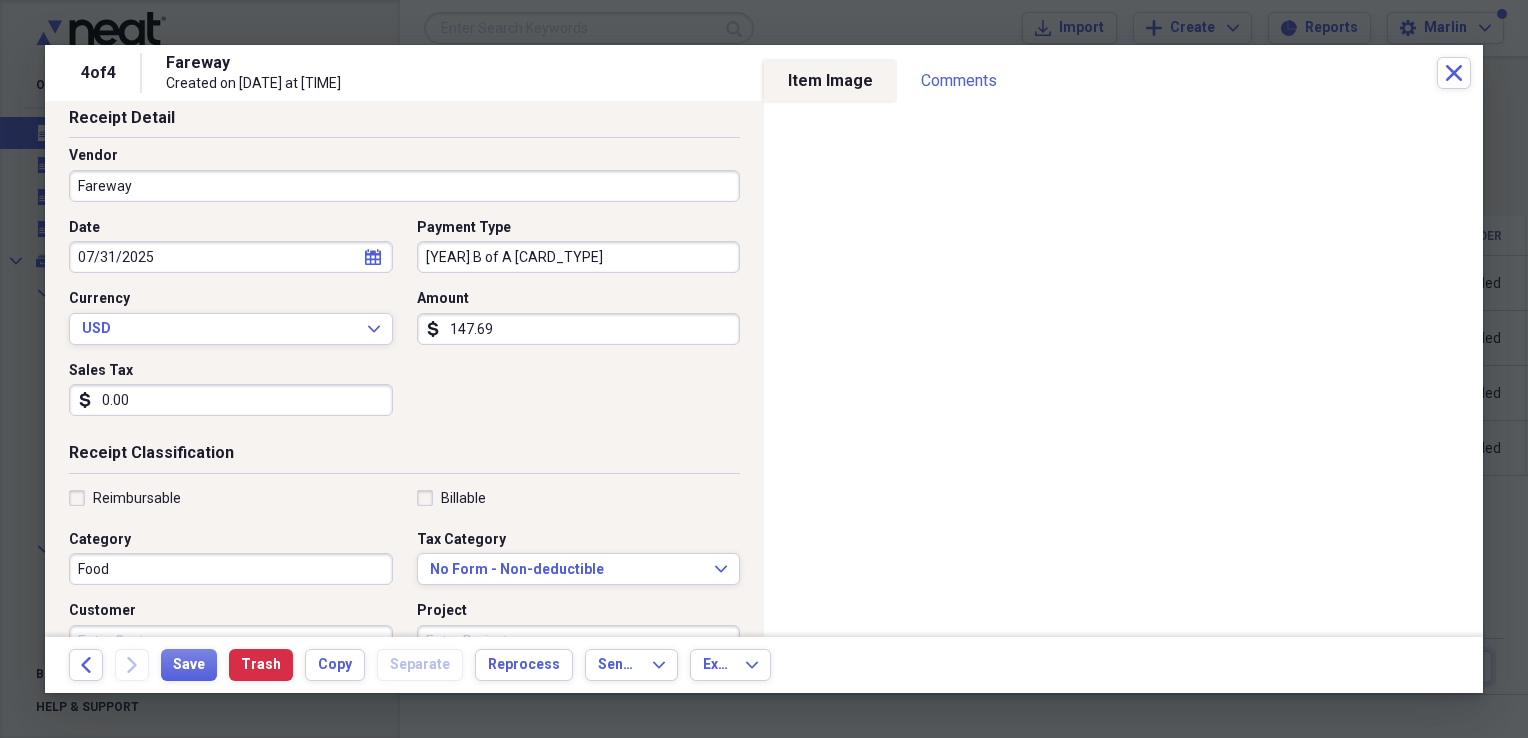 scroll, scrollTop: 0, scrollLeft: 0, axis: both 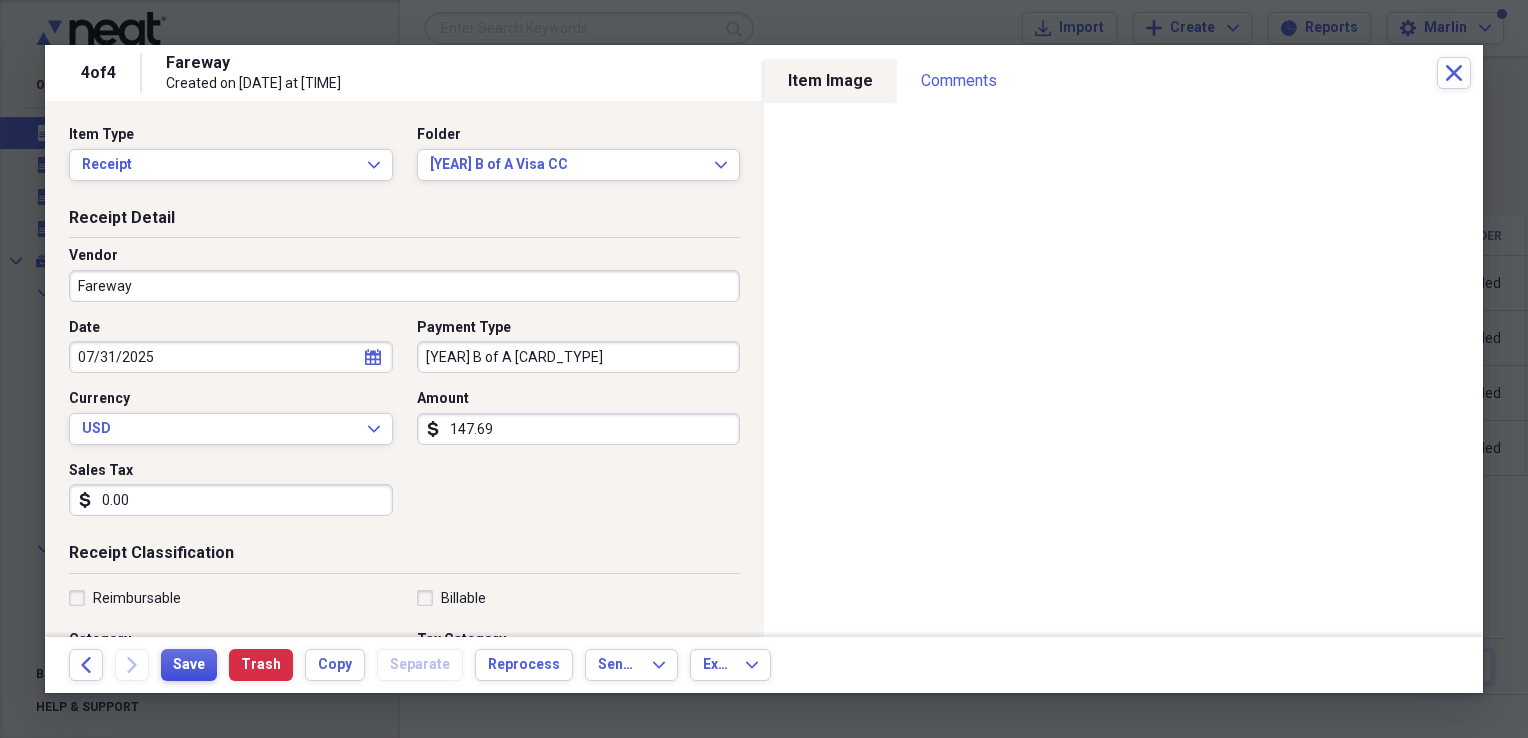 click on "Save" at bounding box center [189, 665] 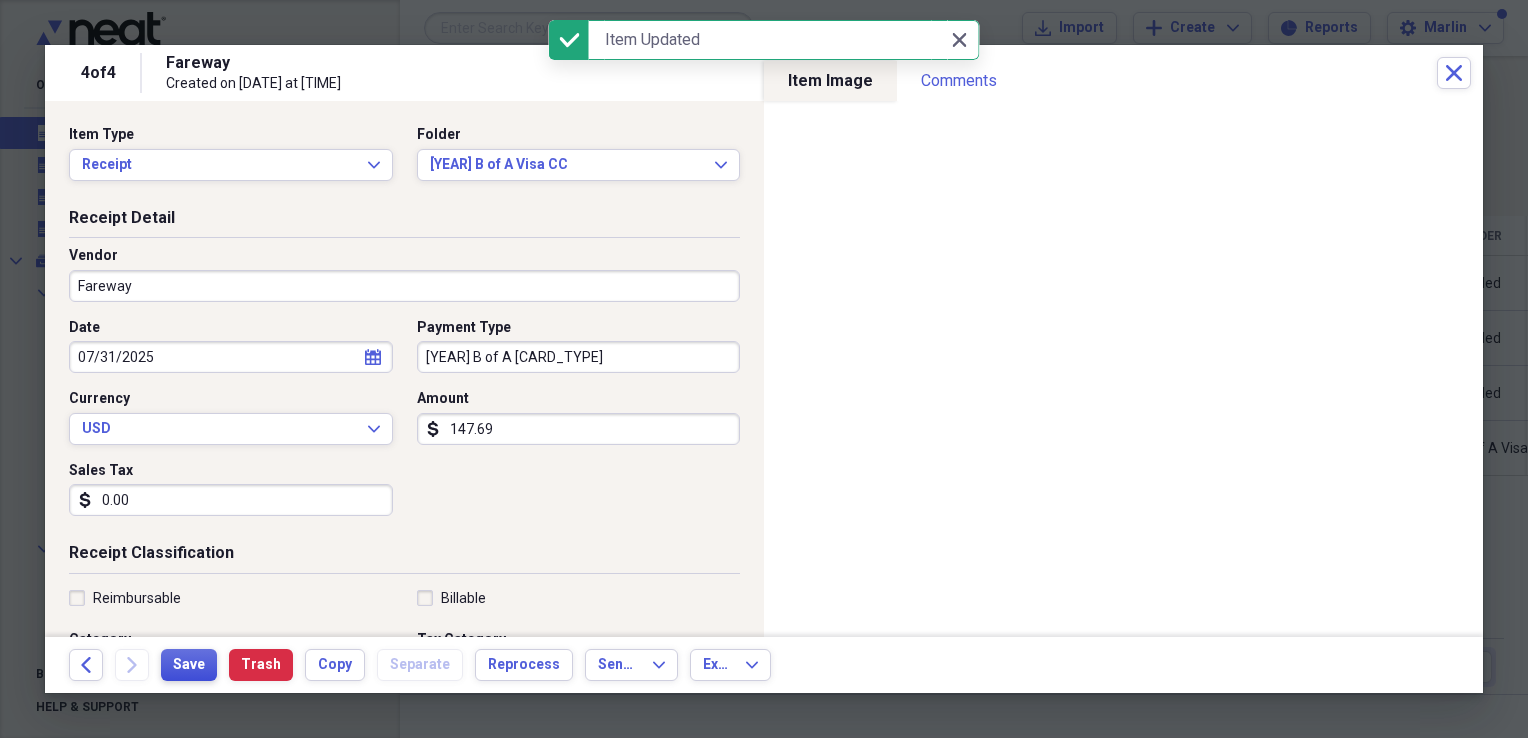 click on "Save" at bounding box center (189, 665) 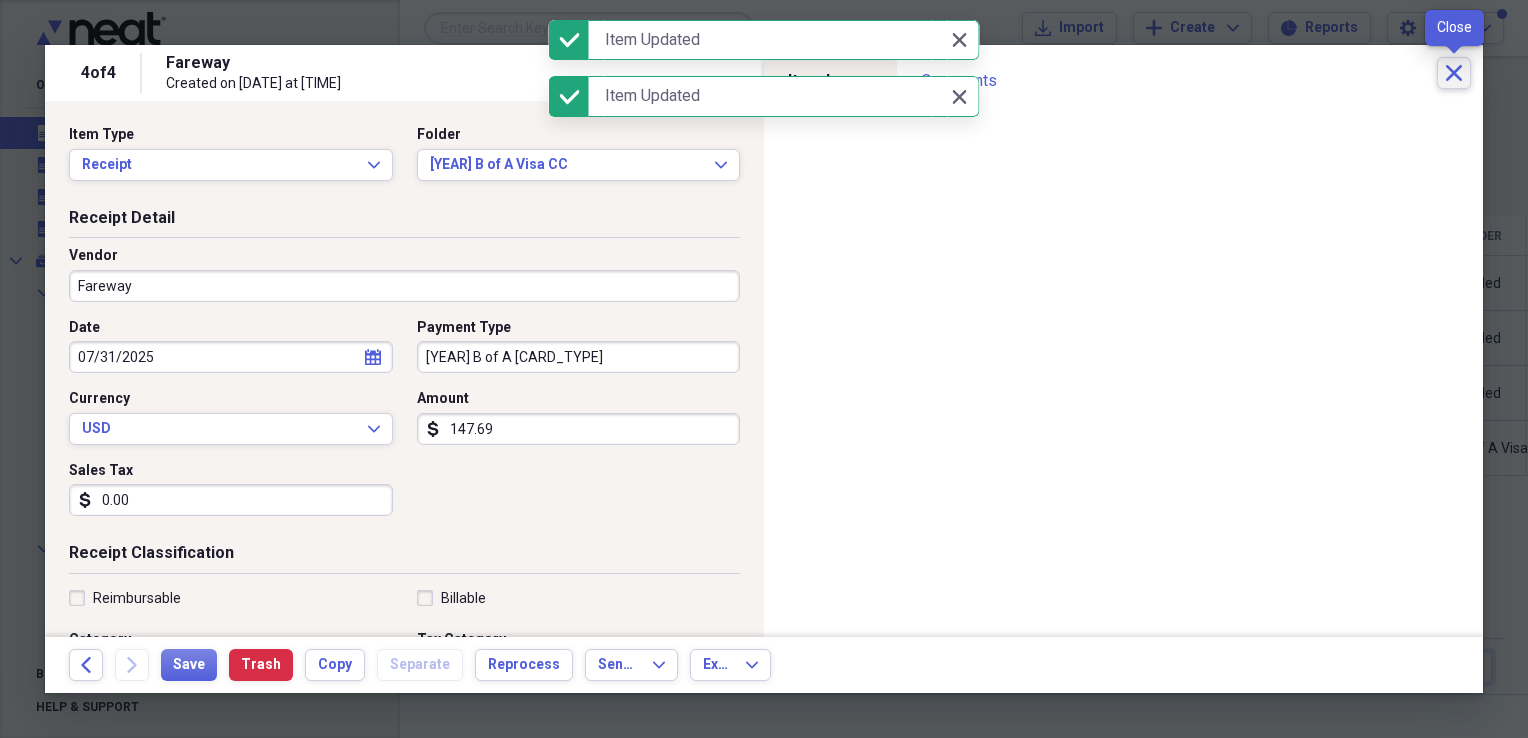 click 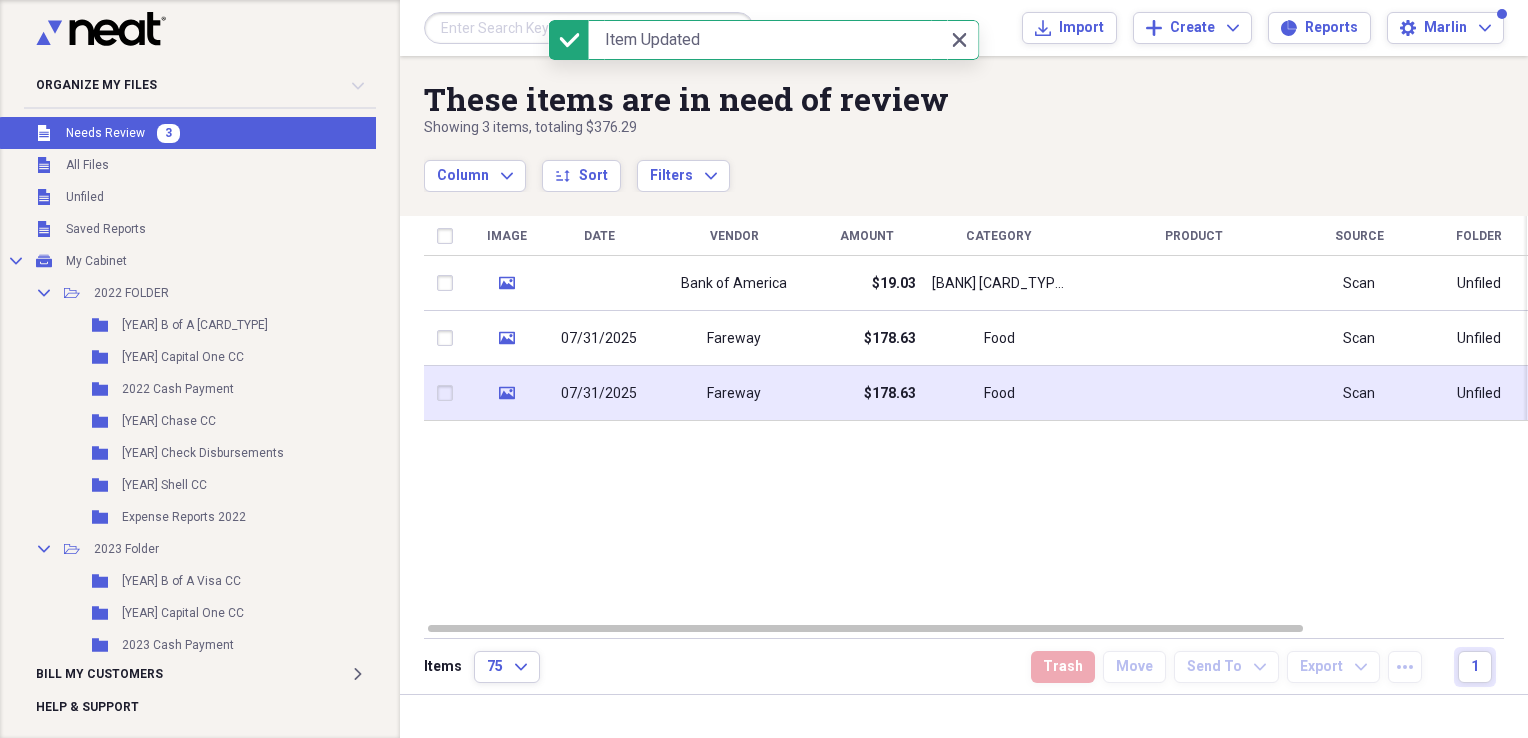click on "$178.63" at bounding box center [890, 394] 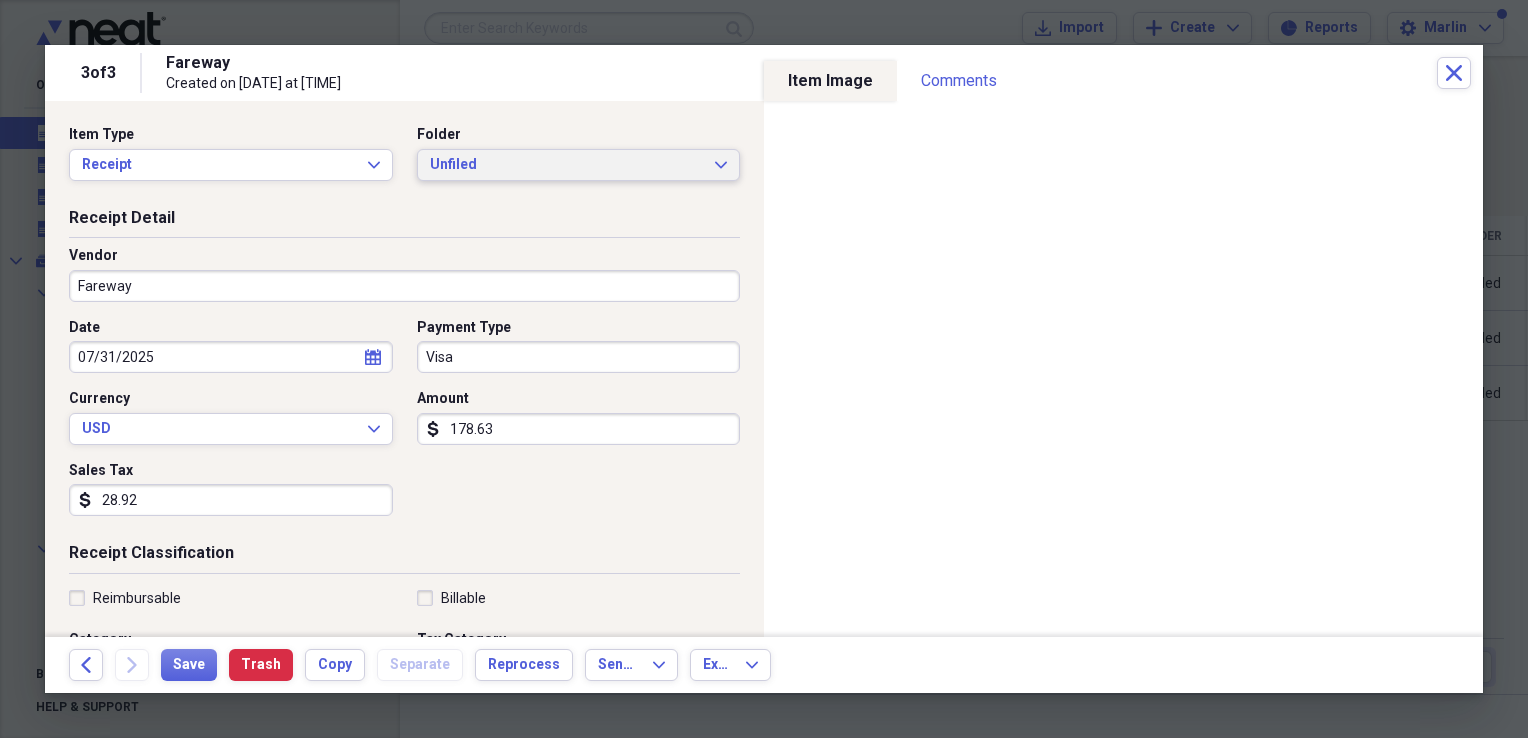 click on "Expand" 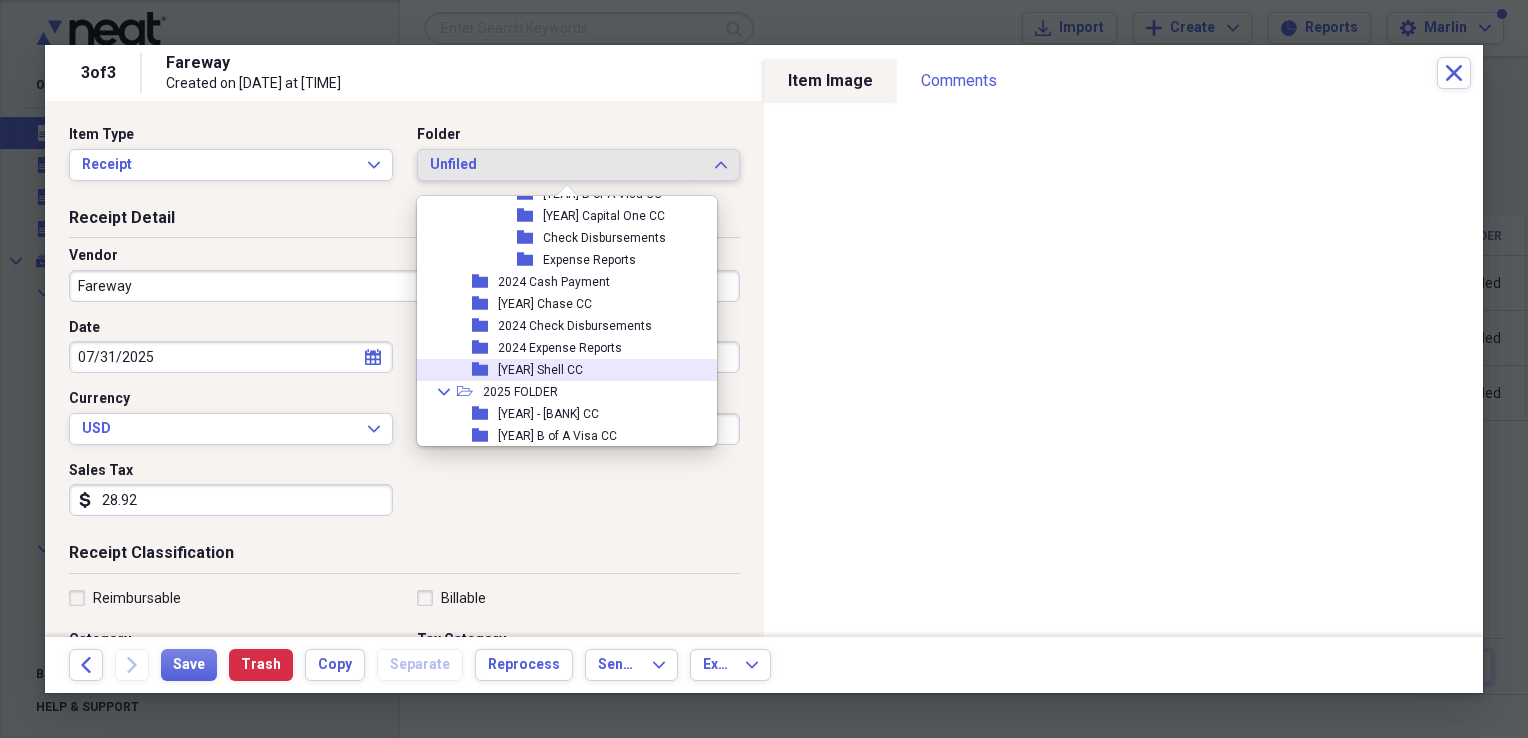 scroll, scrollTop: 754, scrollLeft: 0, axis: vertical 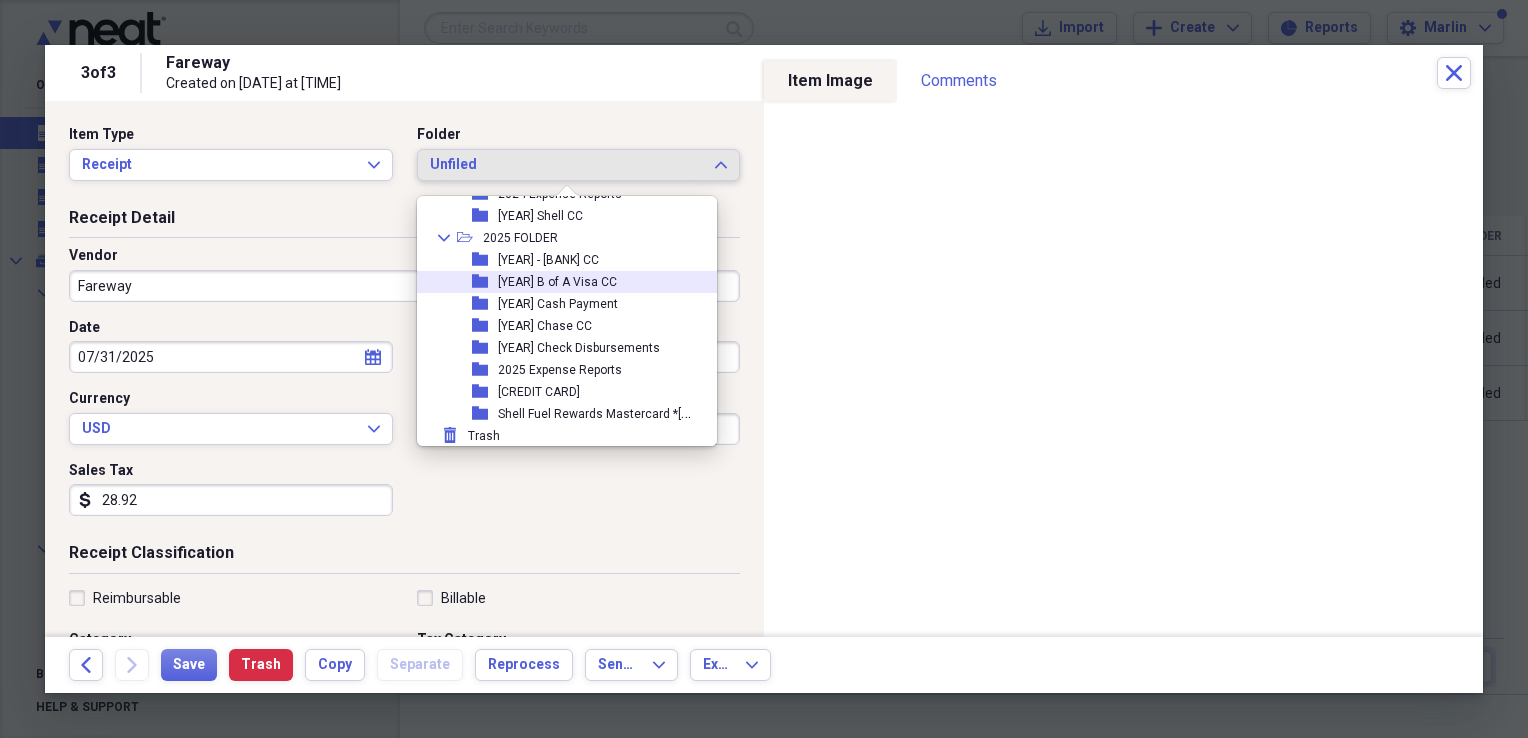 click on "folder 2025 B of A Visa CC" at bounding box center [559, 282] 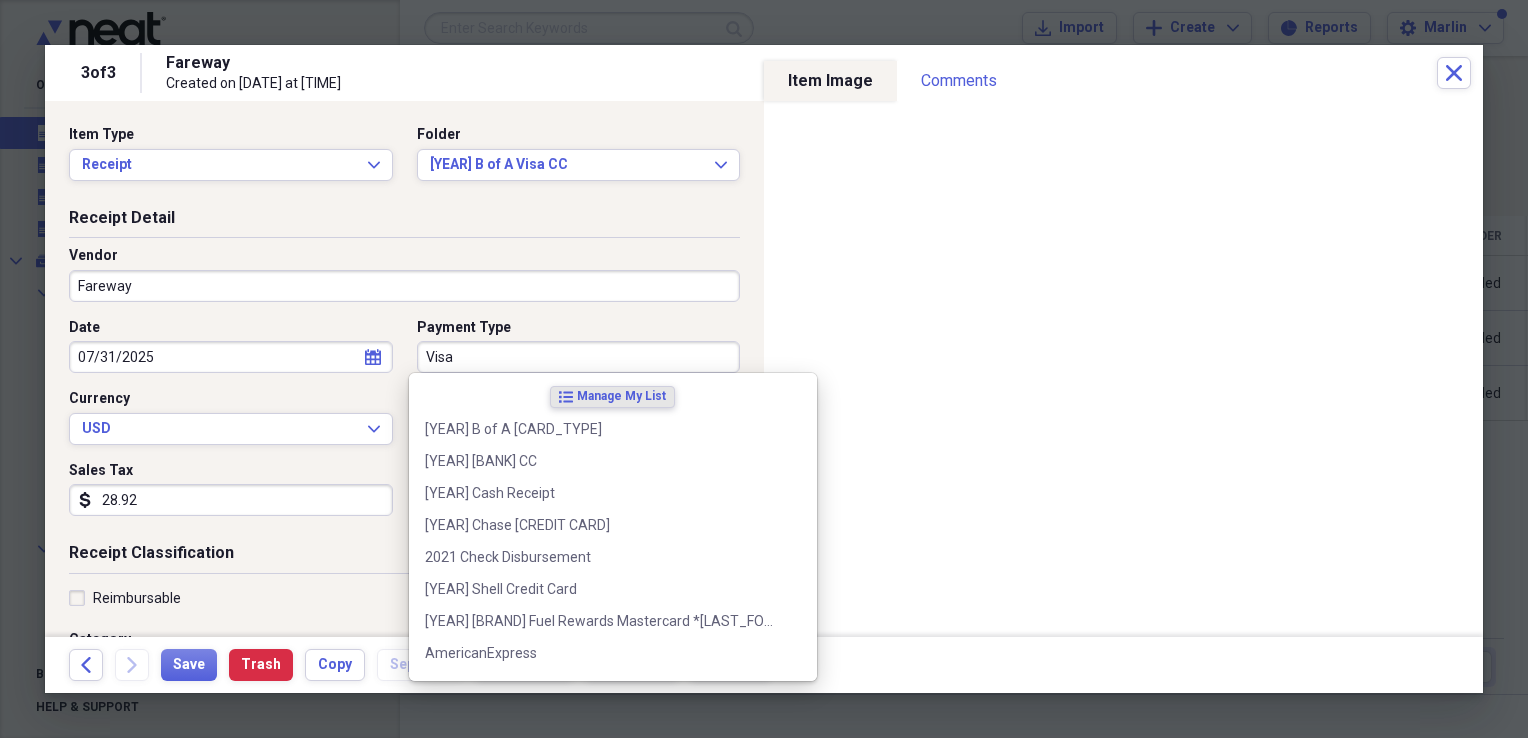 click on "Visa" at bounding box center [579, 357] 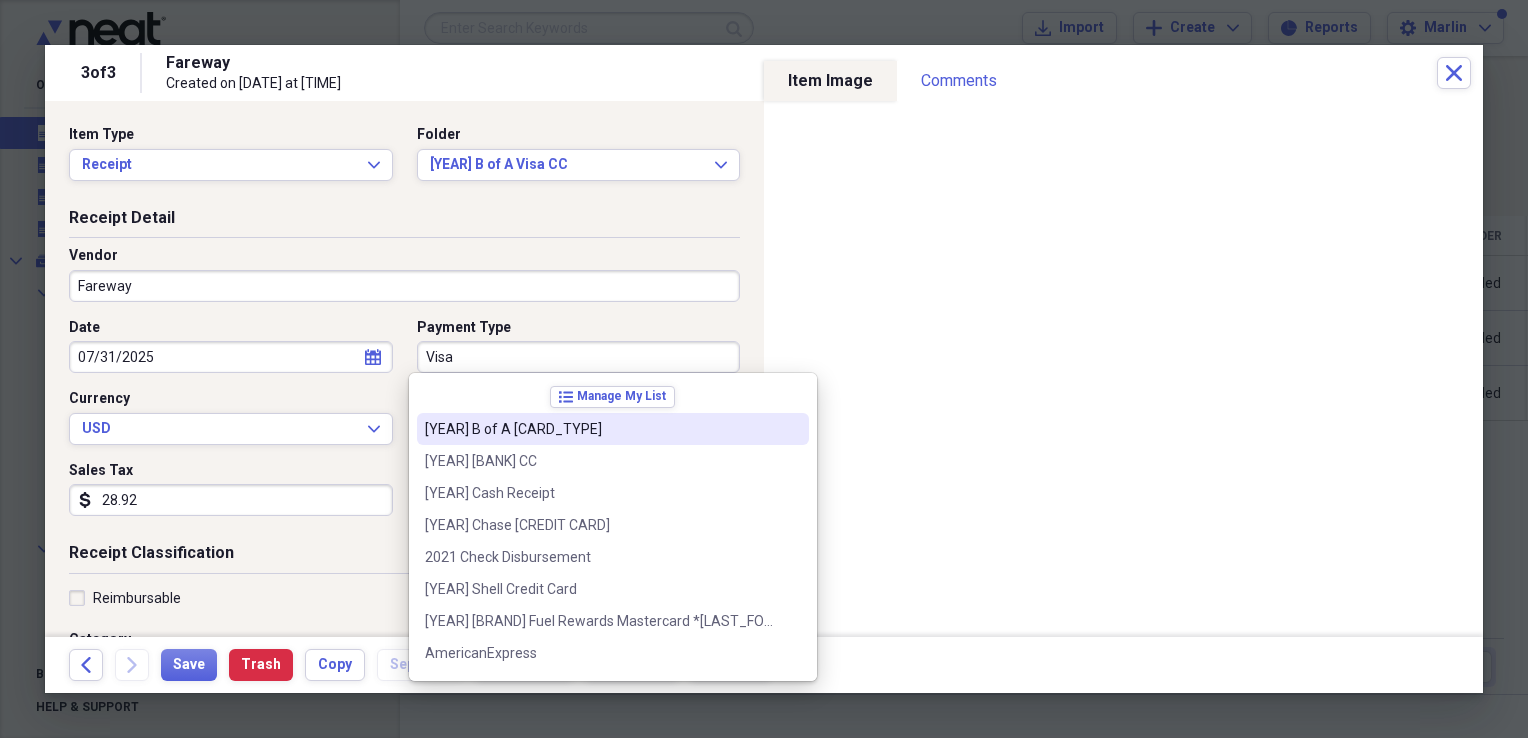 click on "2021 B of A Mastercard" at bounding box center [601, 429] 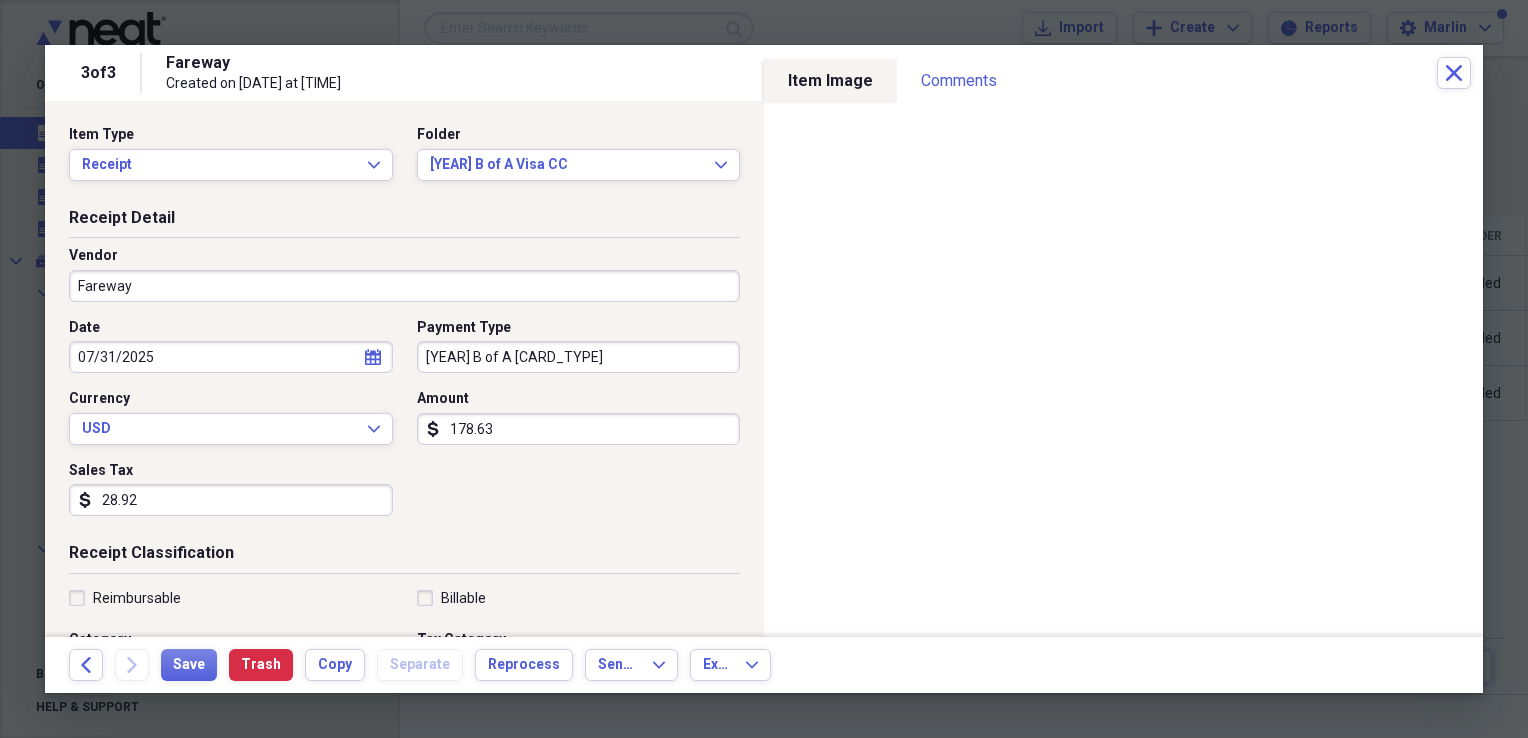 click on "178.63" at bounding box center [579, 429] 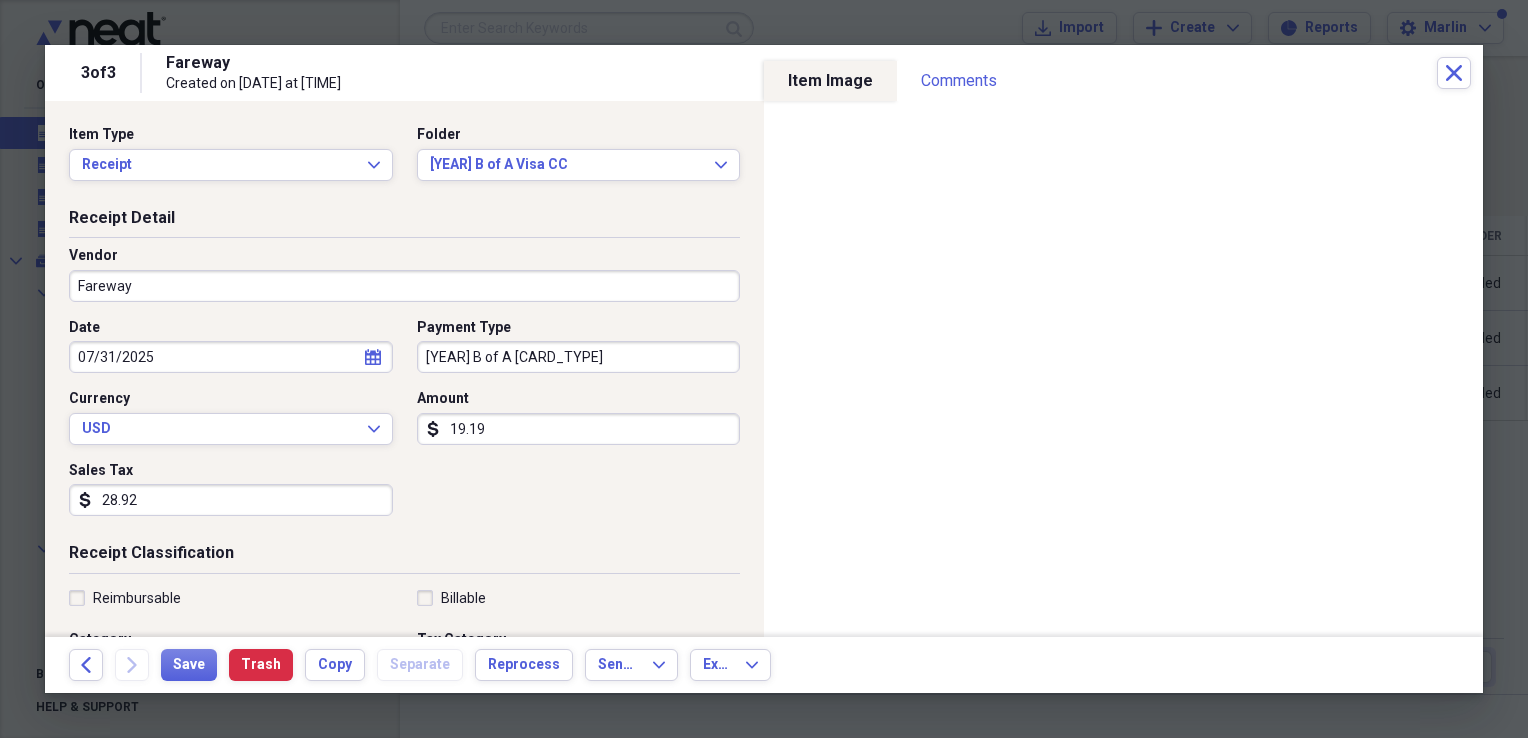 type on "19.19" 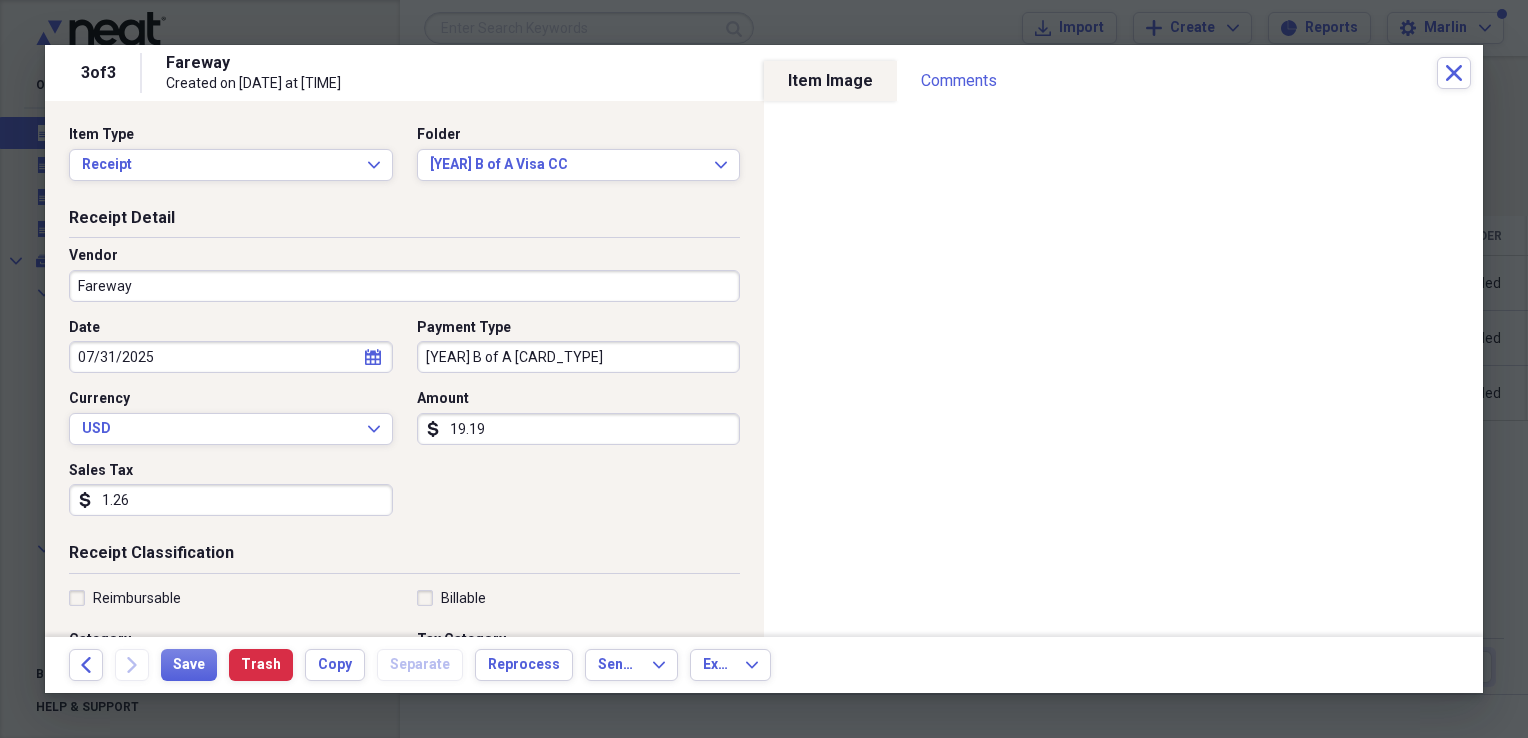 scroll, scrollTop: 200, scrollLeft: 0, axis: vertical 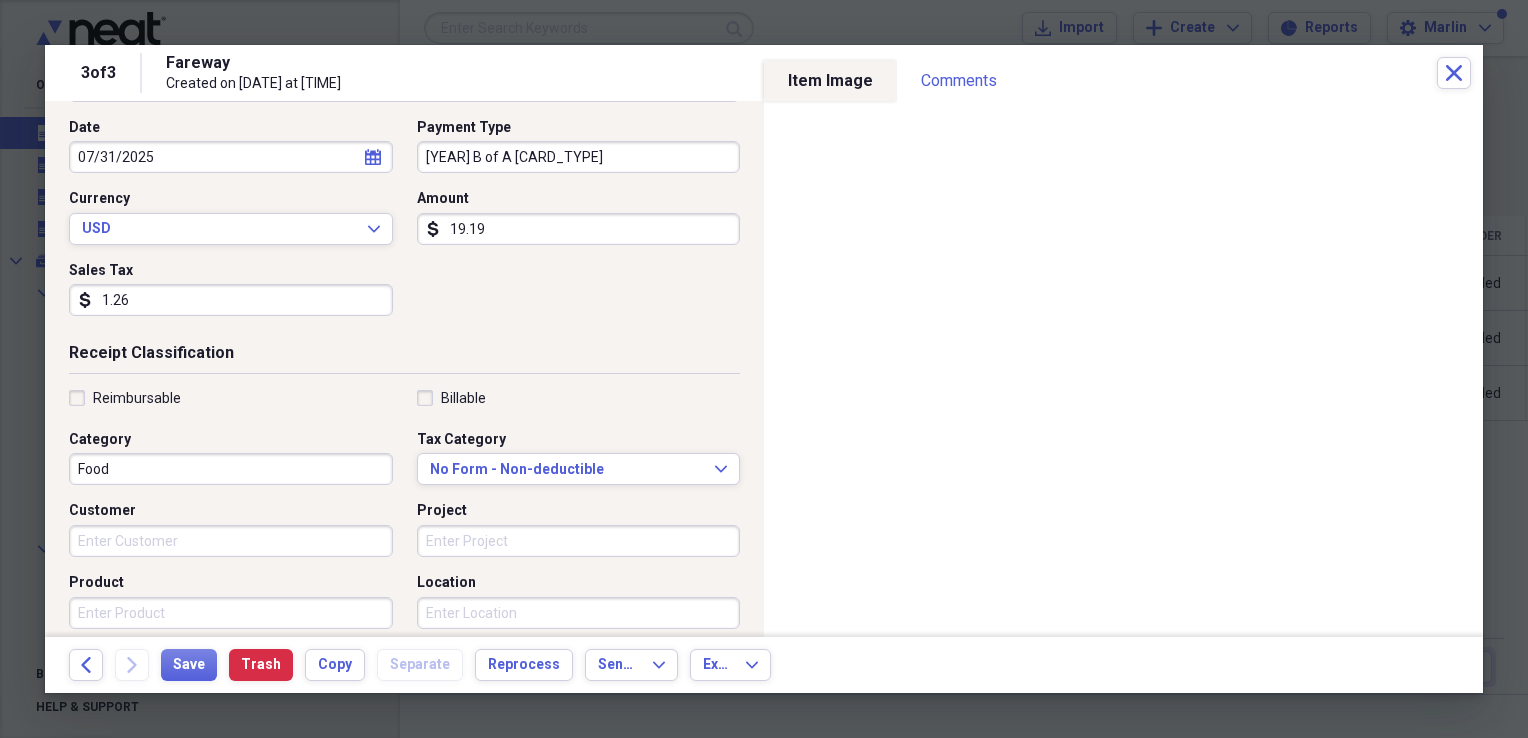 type on "1.26" 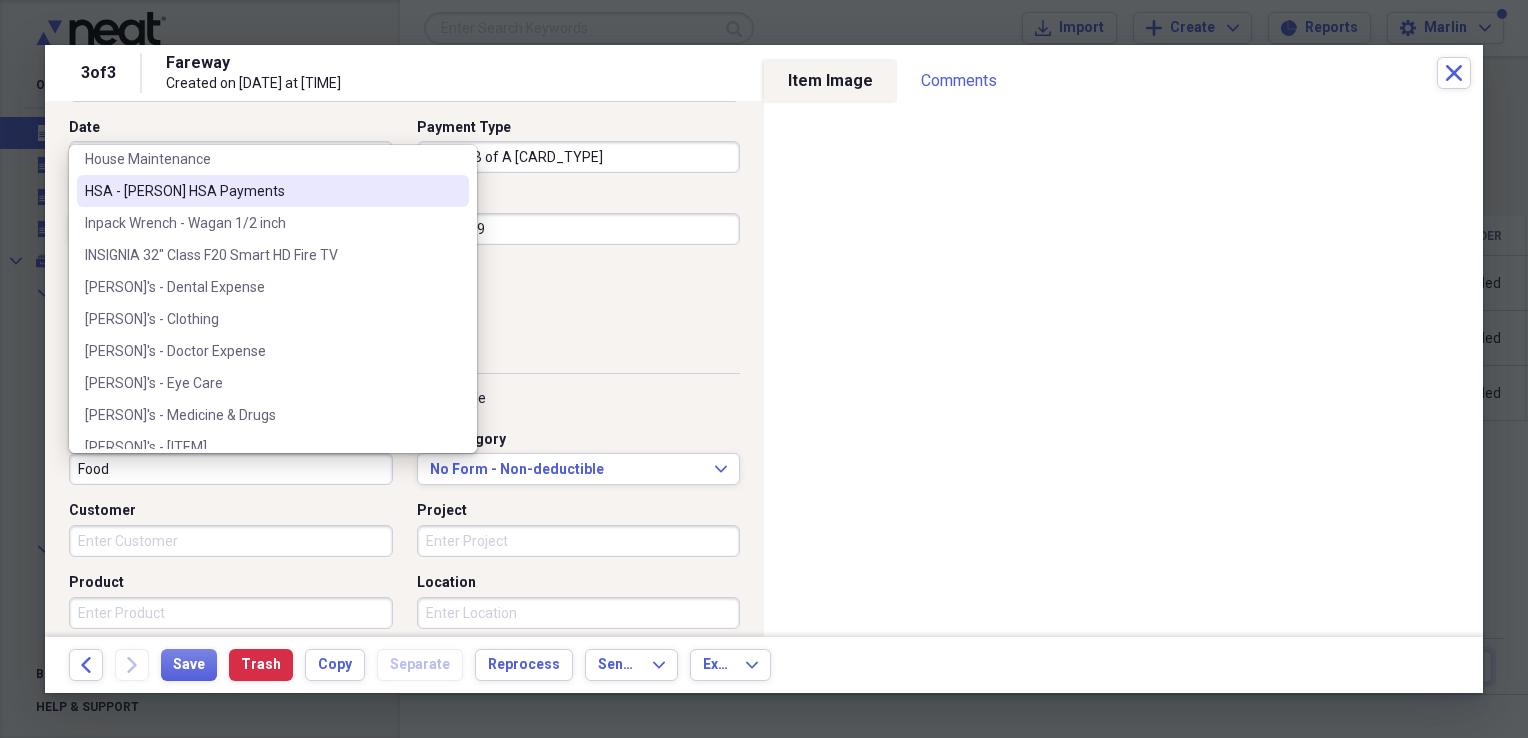 scroll, scrollTop: 4354, scrollLeft: 0, axis: vertical 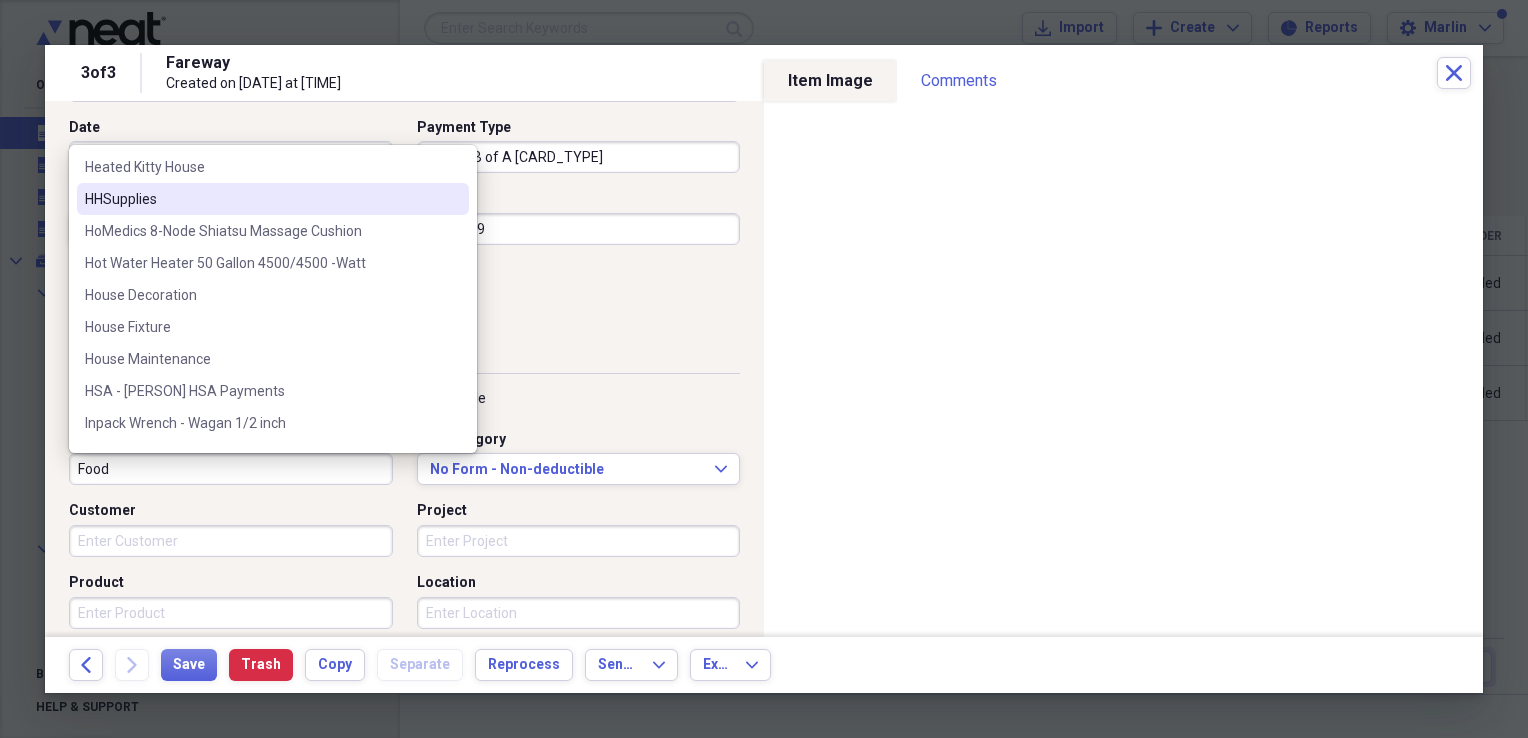 click on "HHSupplies" at bounding box center [261, 199] 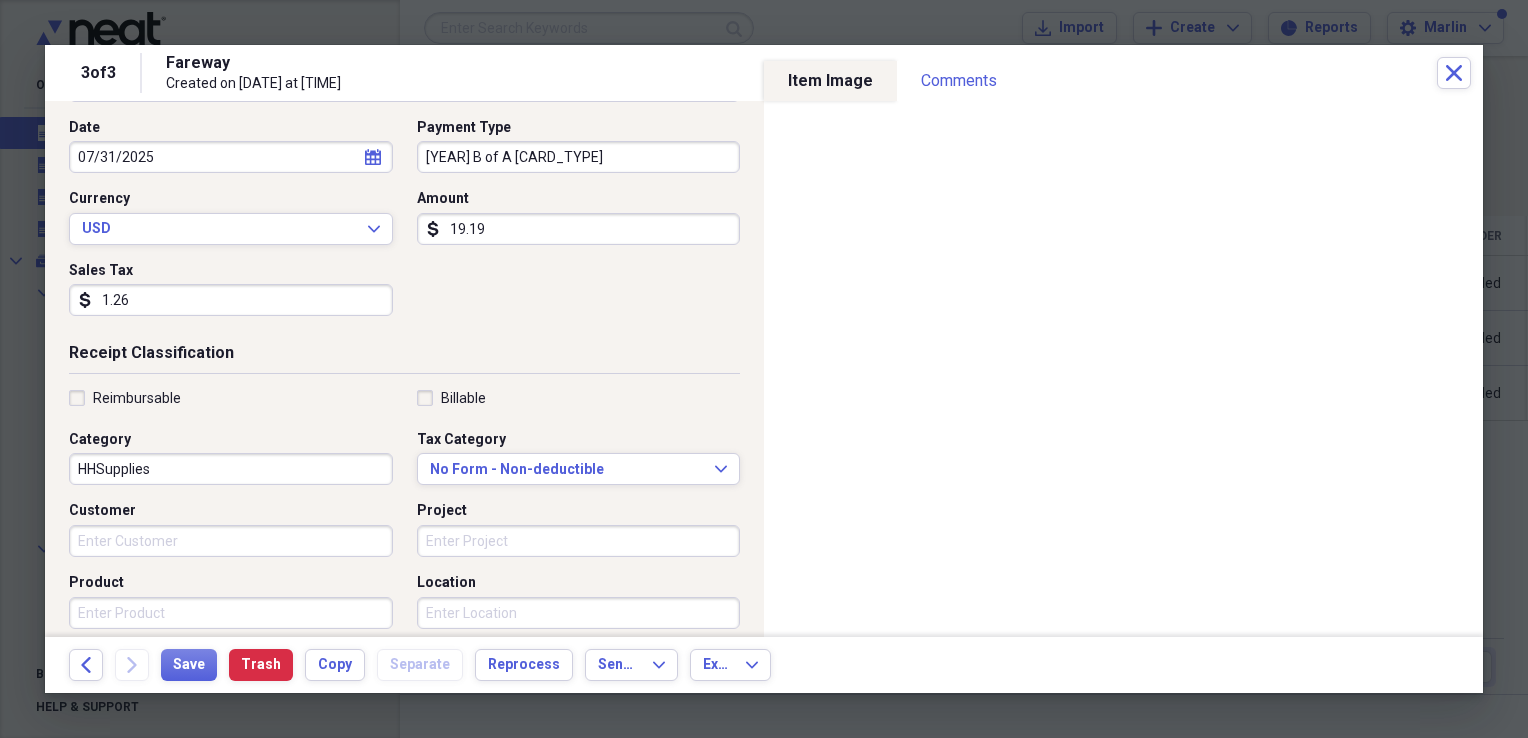 click on "Date 07/31/2025 calendar Calendar Payment Type 2021 B of A Mastercard Currency USD Expand Amount dollar-sign 19.19 Sales Tax dollar-sign 1.26" at bounding box center [404, 225] 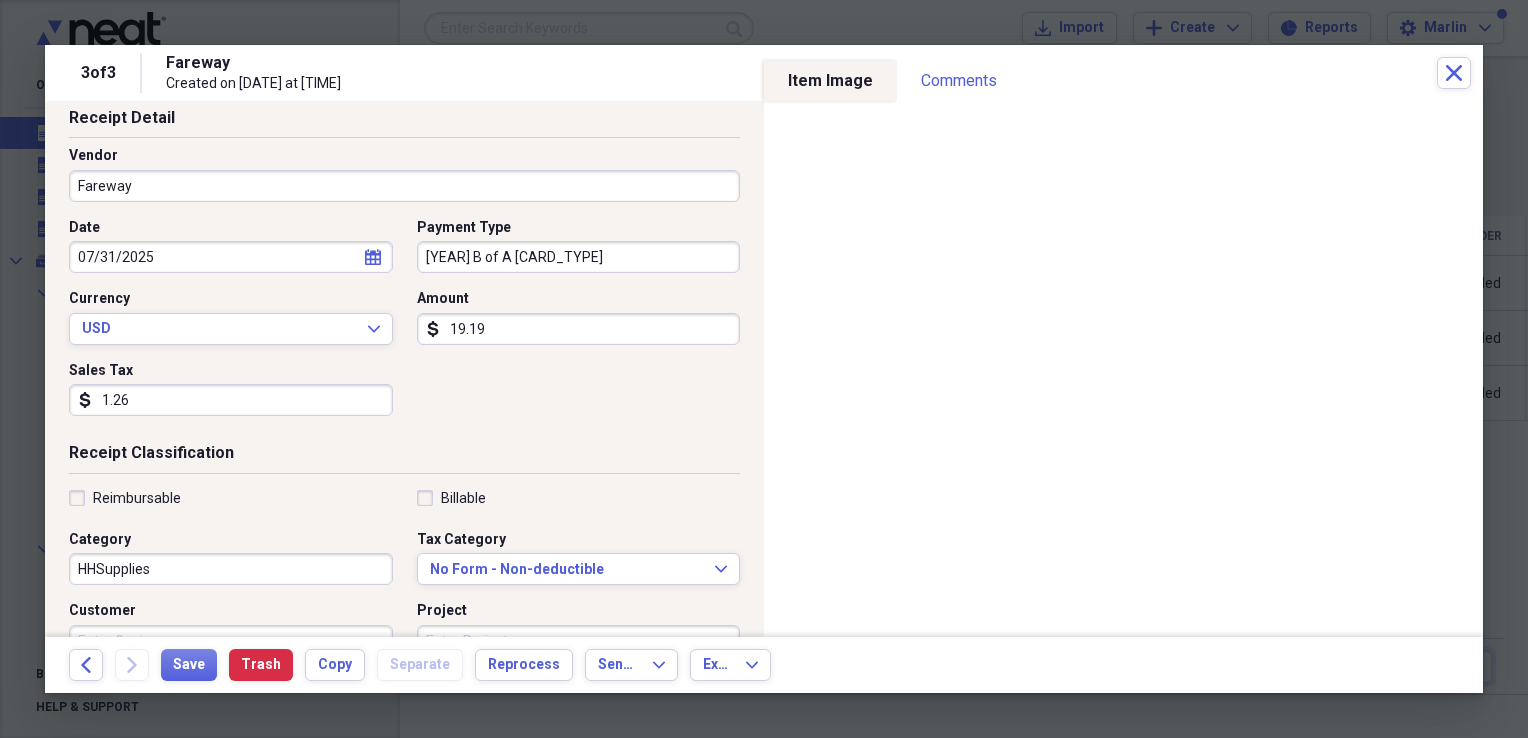 scroll, scrollTop: 0, scrollLeft: 0, axis: both 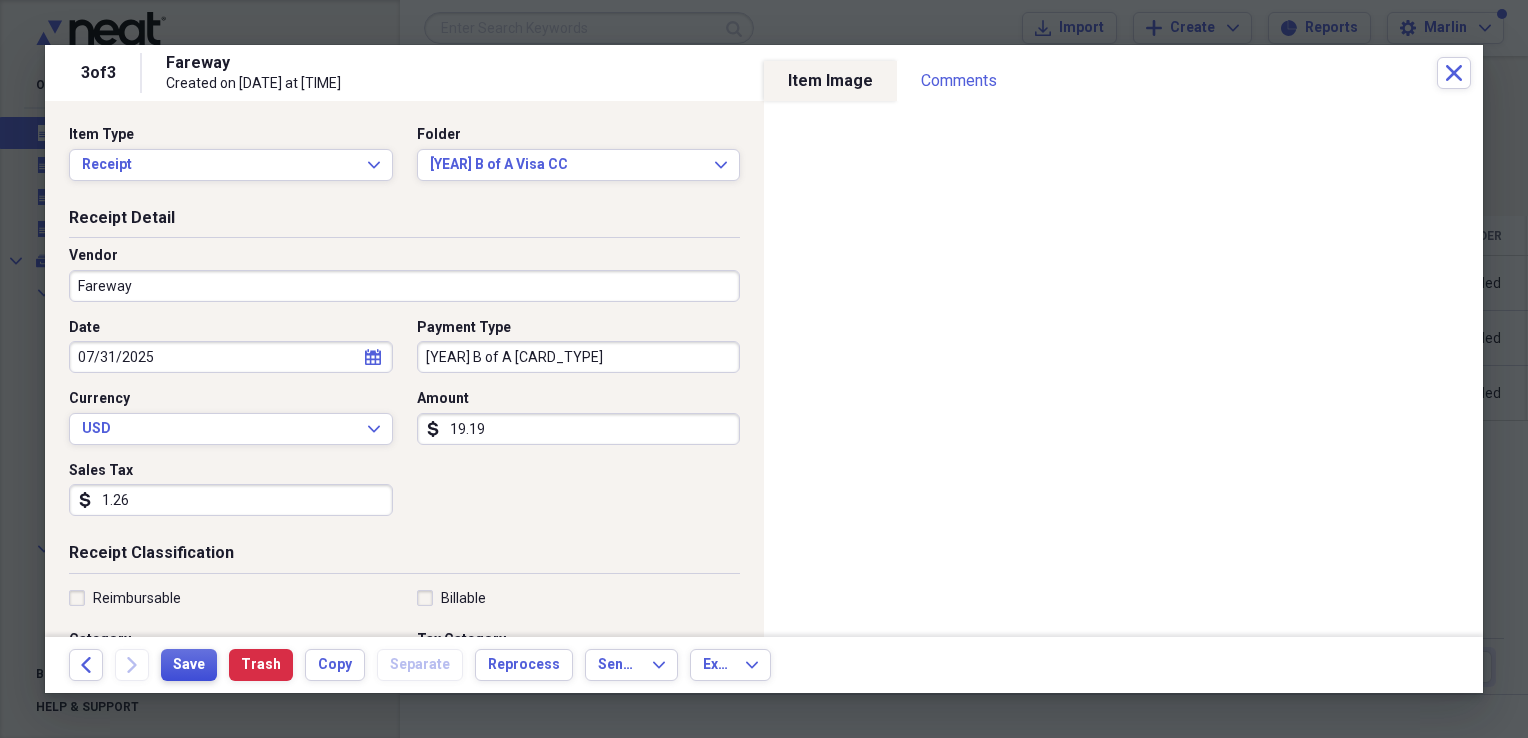 click on "Save" at bounding box center (189, 665) 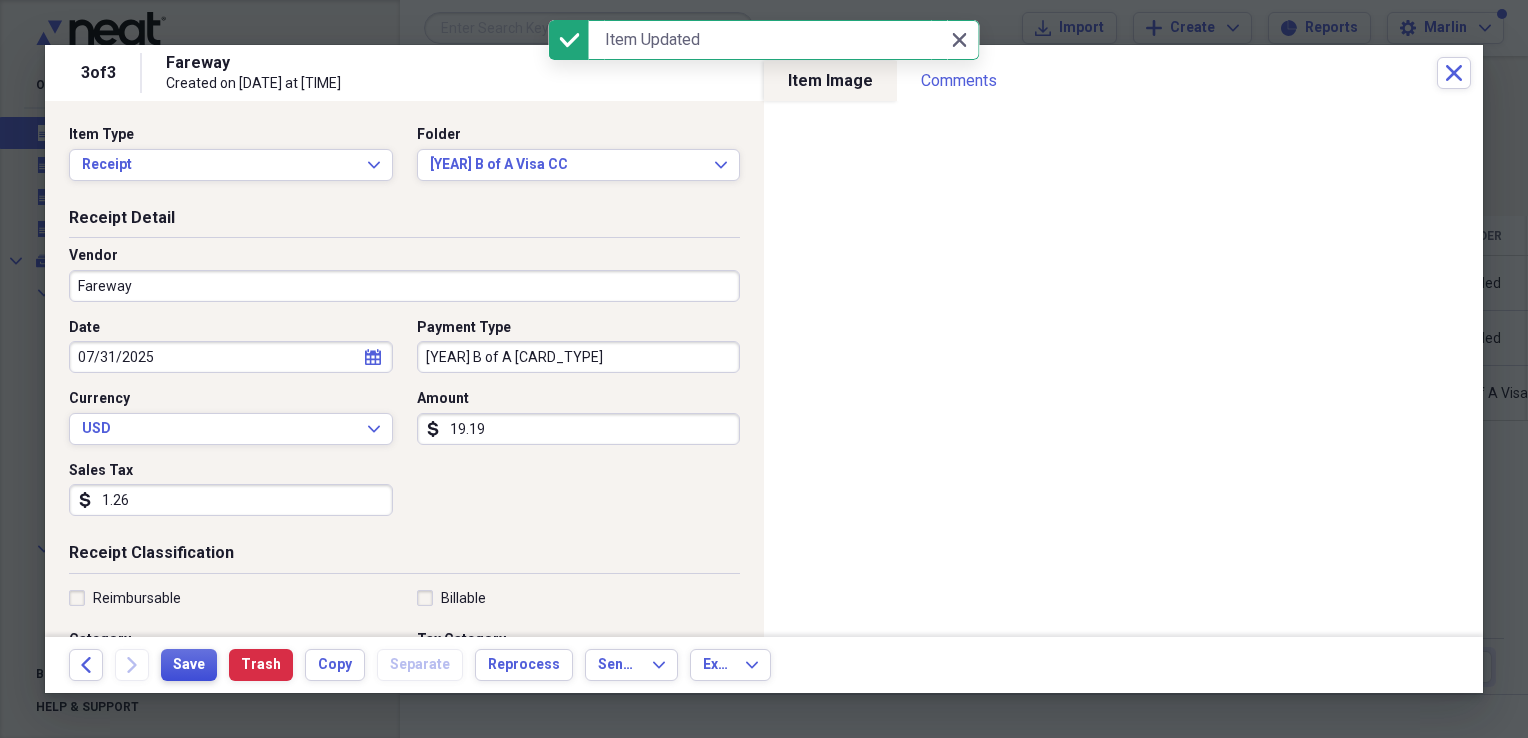 click on "Save" at bounding box center (189, 665) 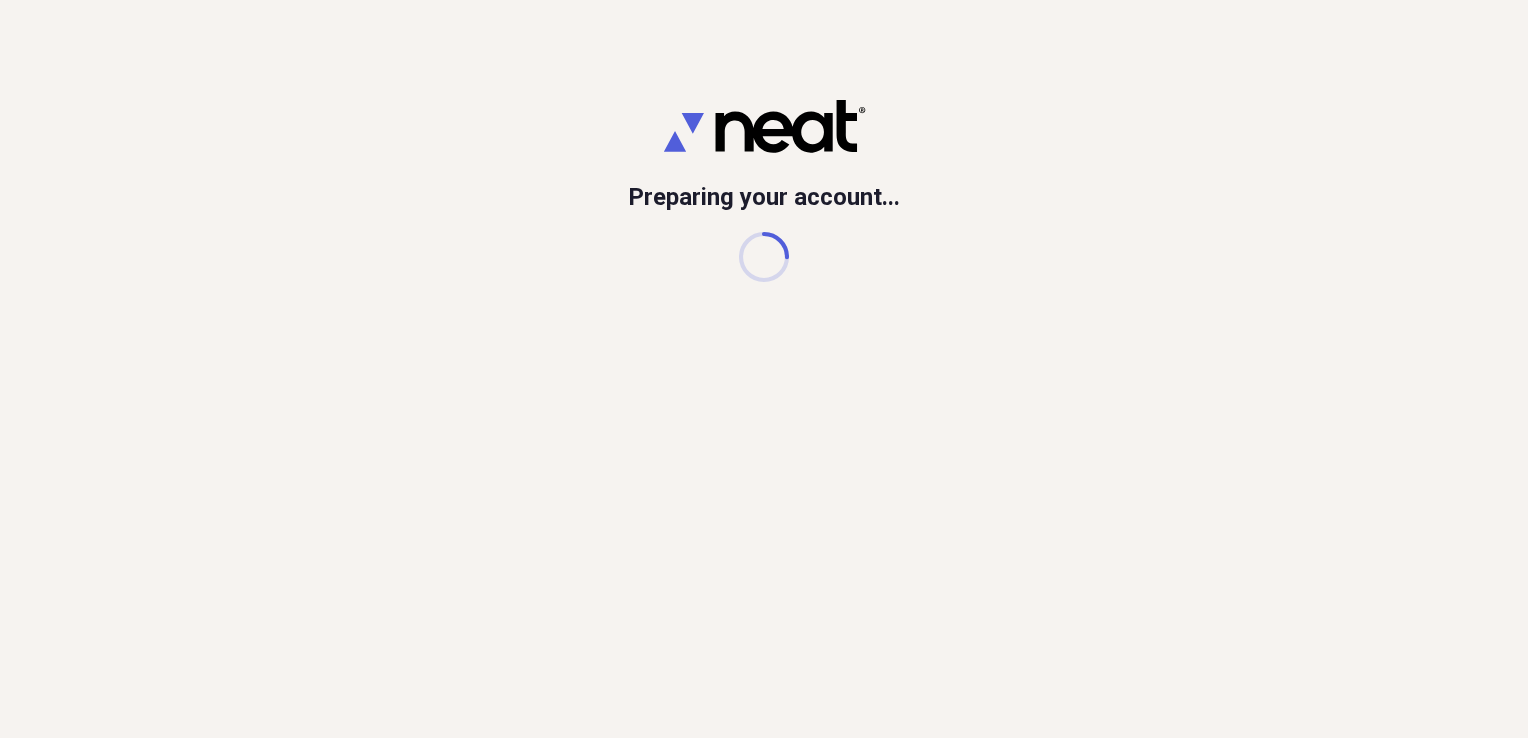 scroll, scrollTop: 0, scrollLeft: 0, axis: both 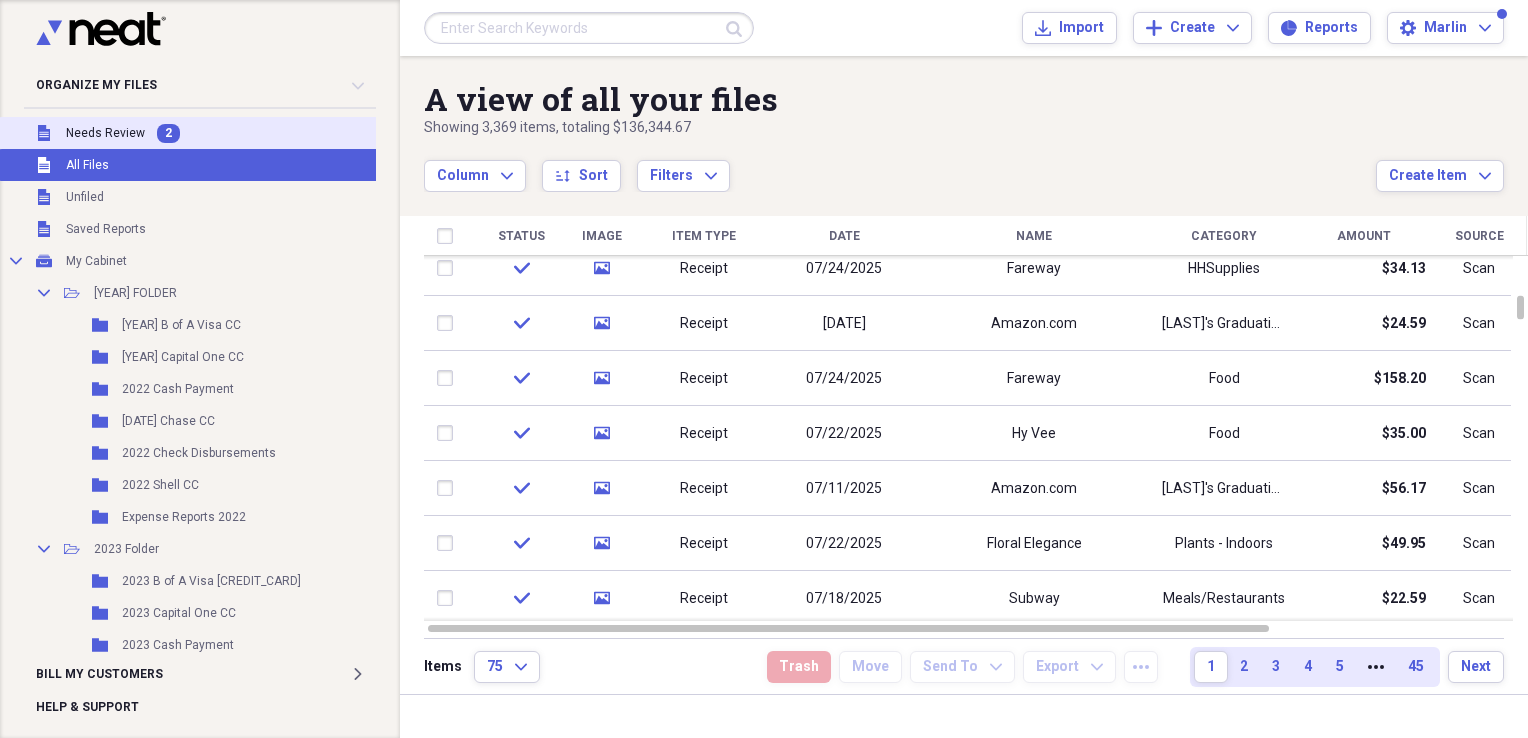 click on "Unfiled Needs Review 2" at bounding box center [237, 133] 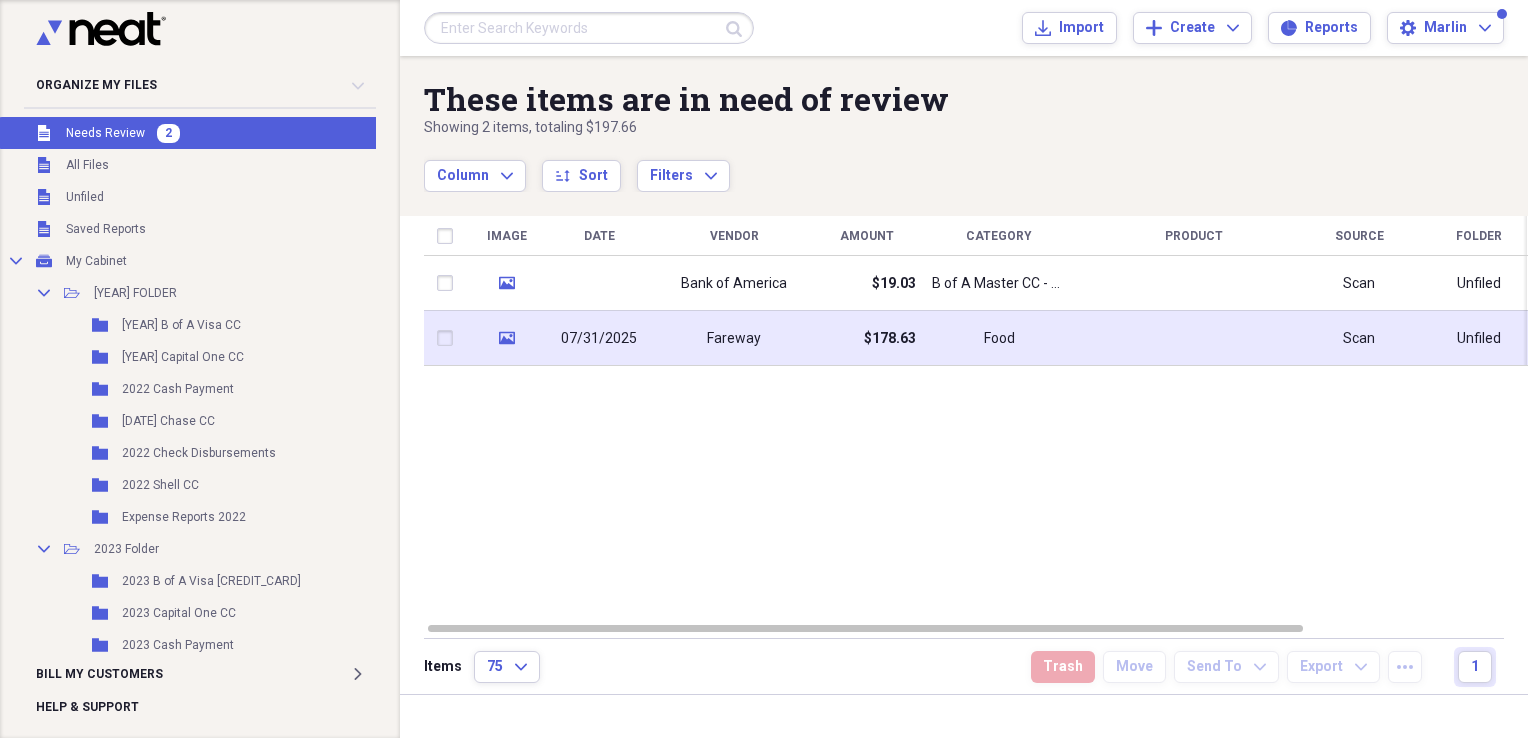 click on "$178.63" at bounding box center (890, 339) 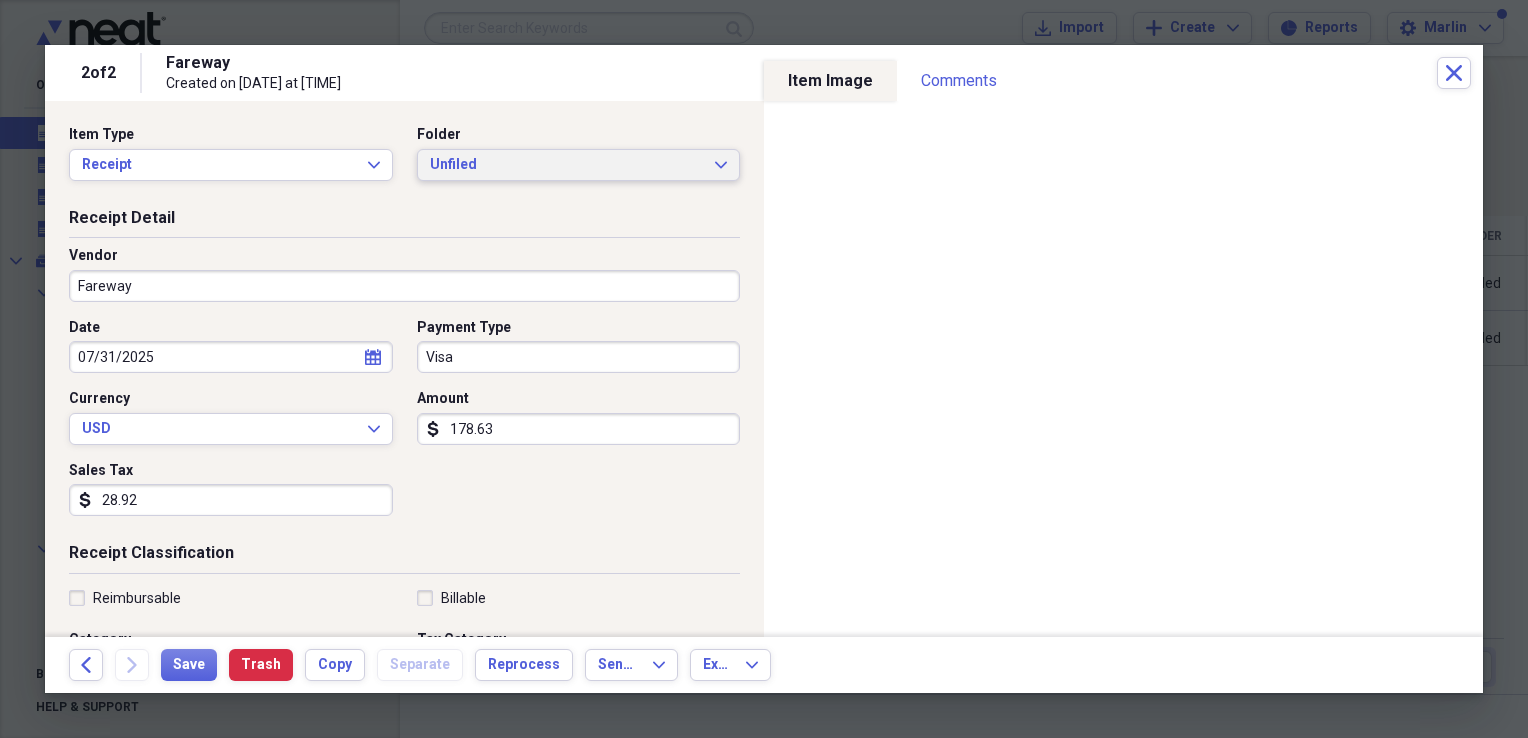 click on "Expand" 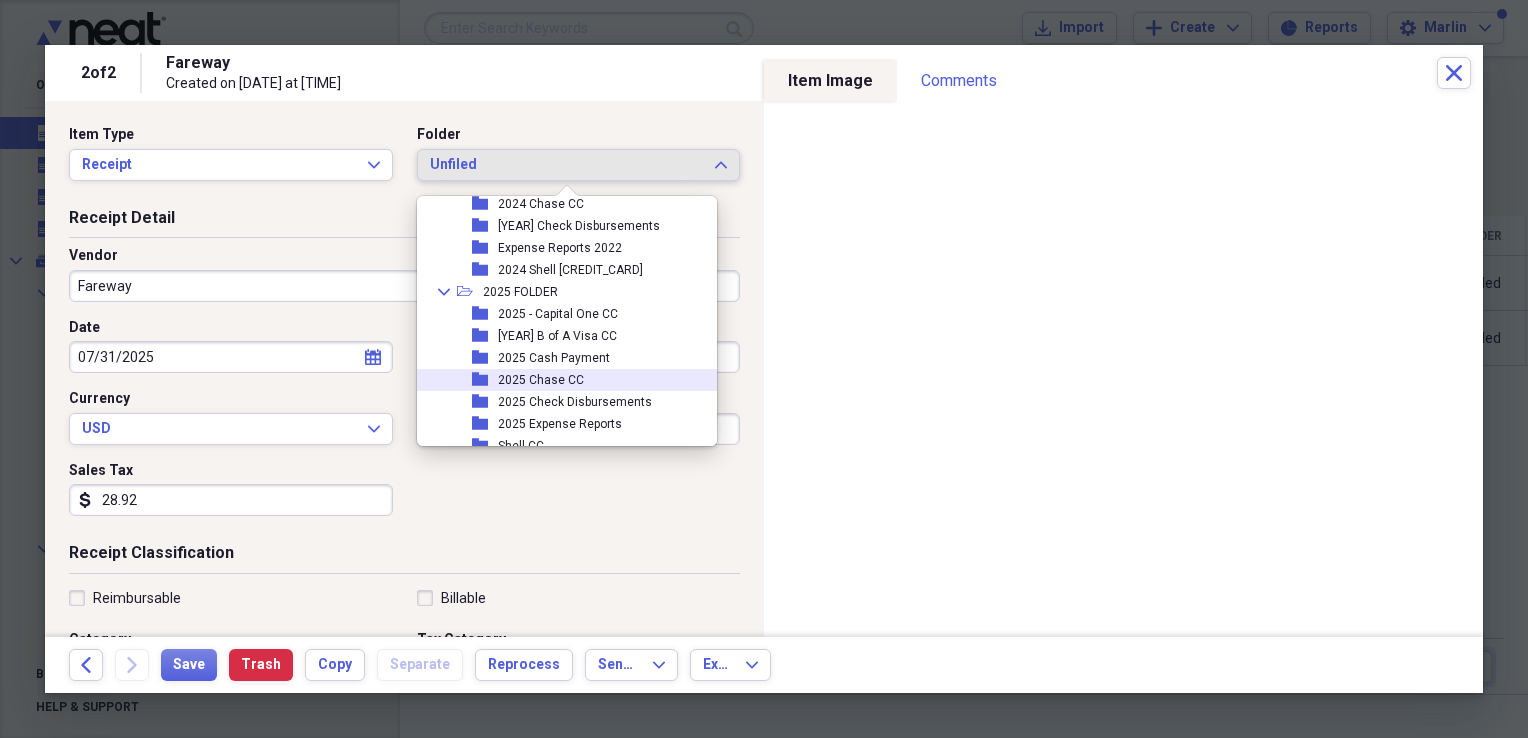 scroll, scrollTop: 754, scrollLeft: 0, axis: vertical 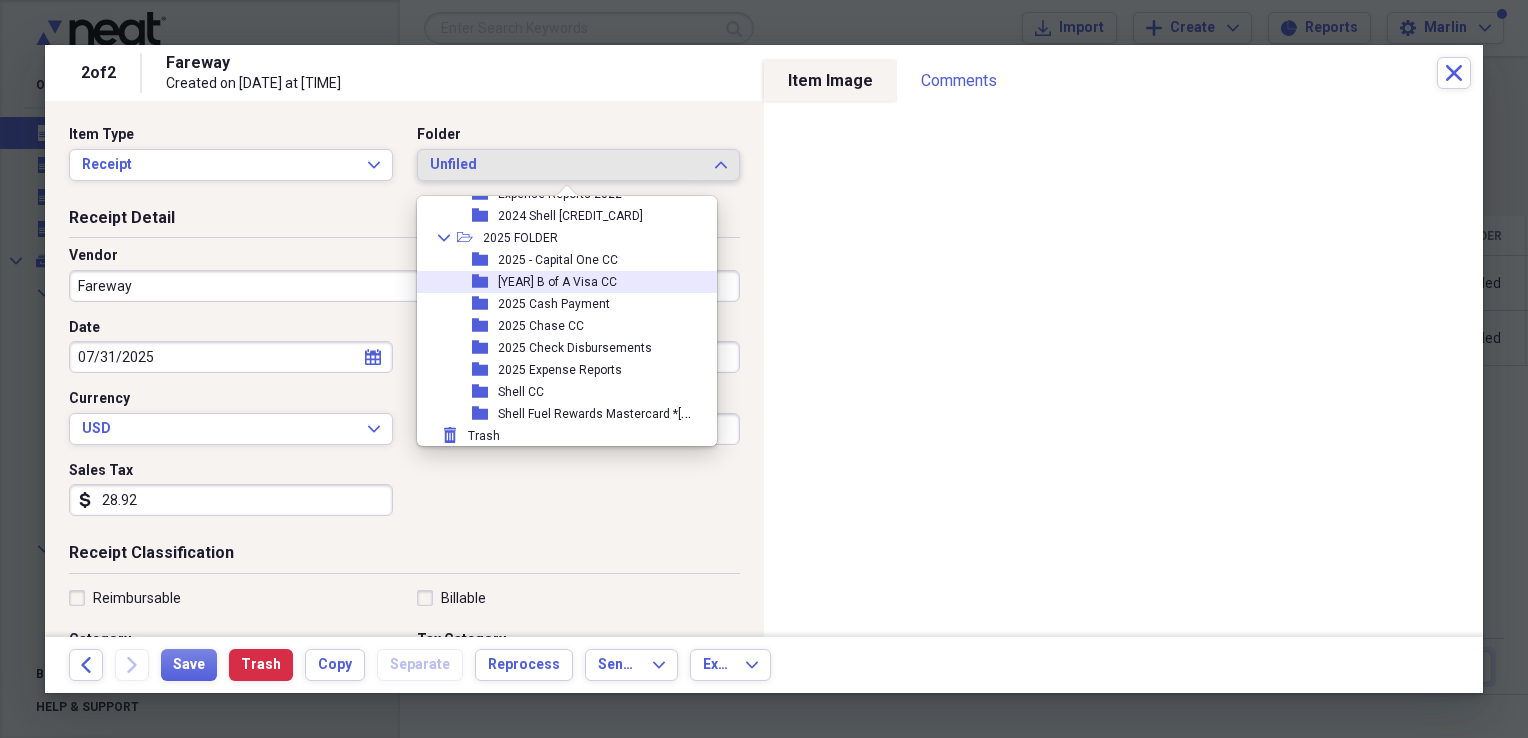 click on "[YEAR] B of A Visa CC" at bounding box center (557, 282) 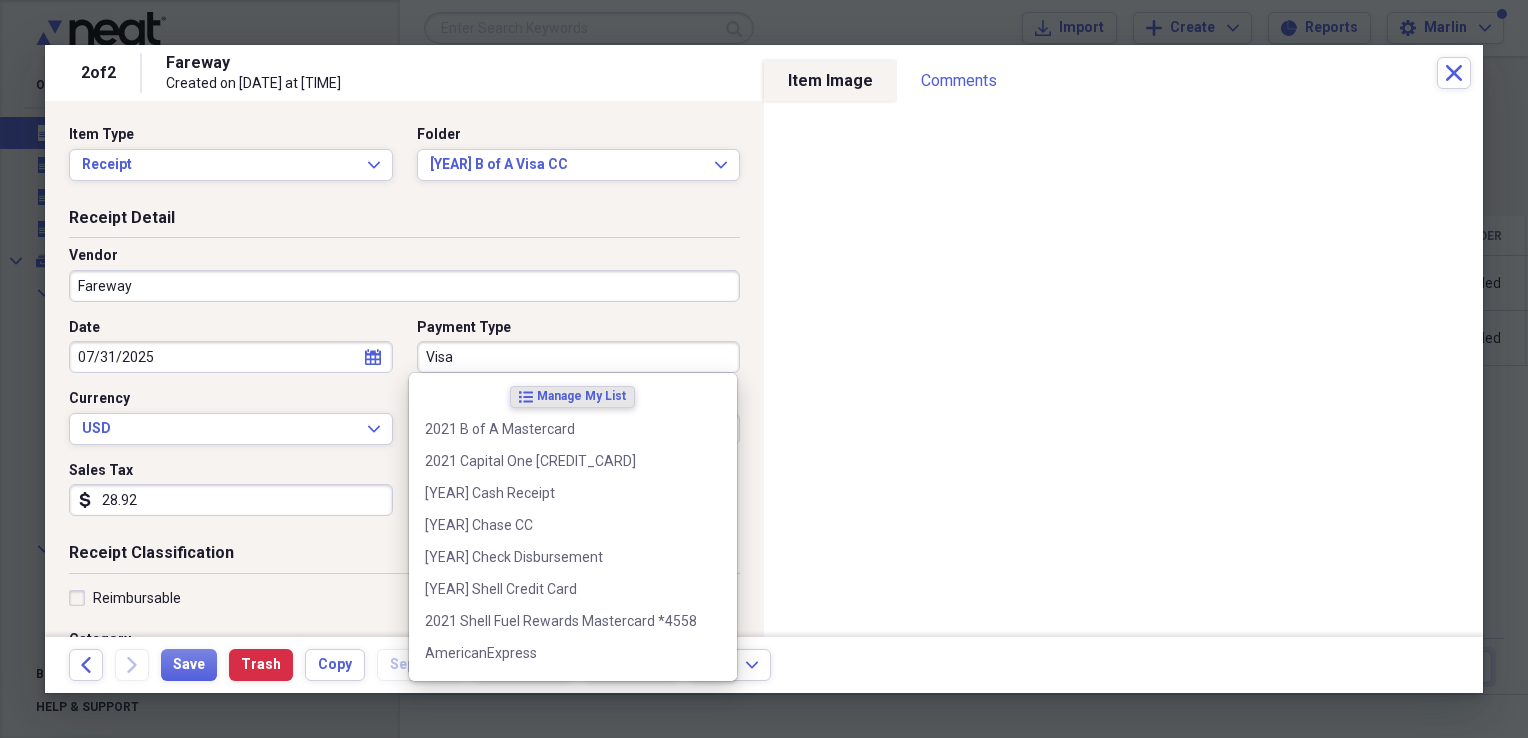 click on "Visa" at bounding box center (579, 357) 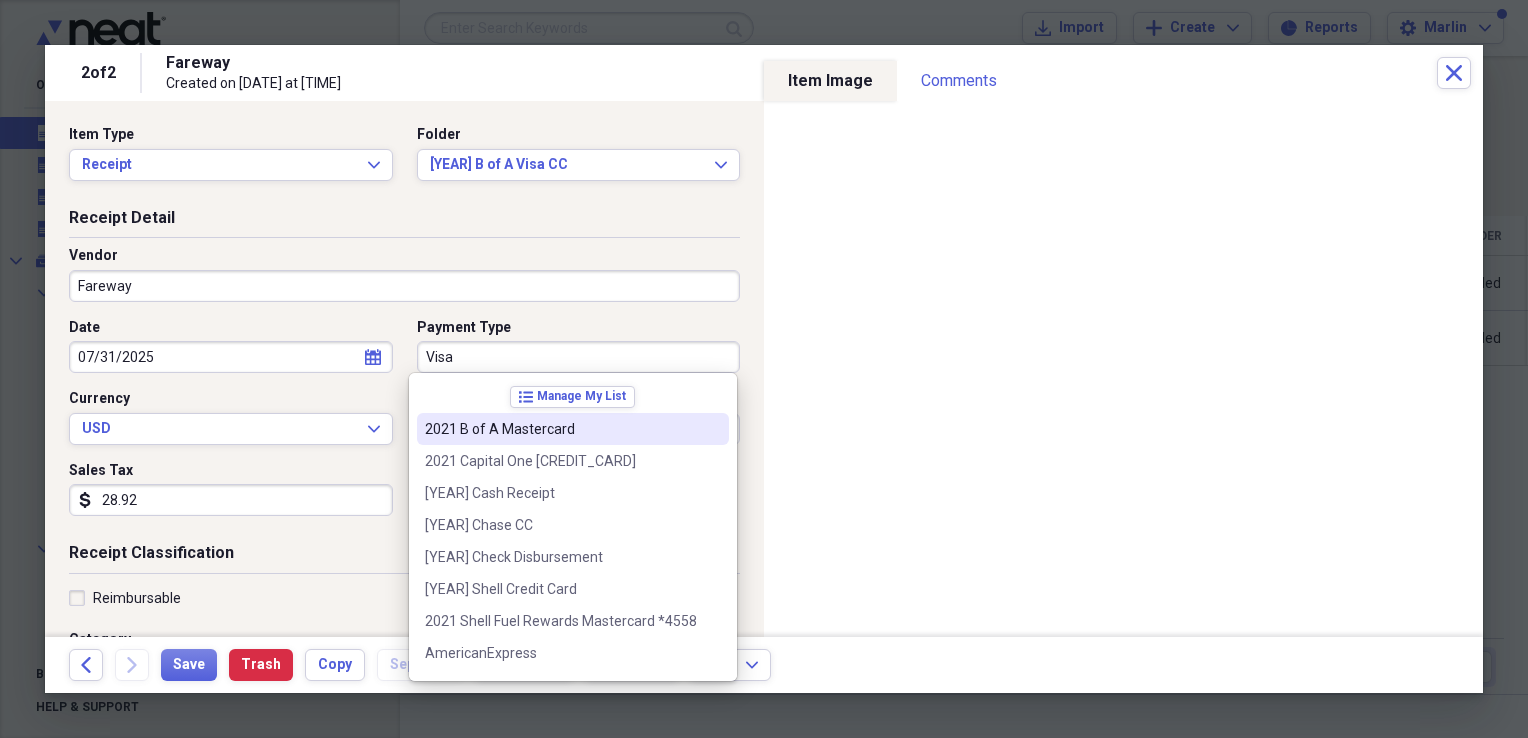 click on "2021 B of A Mastercard" at bounding box center [561, 429] 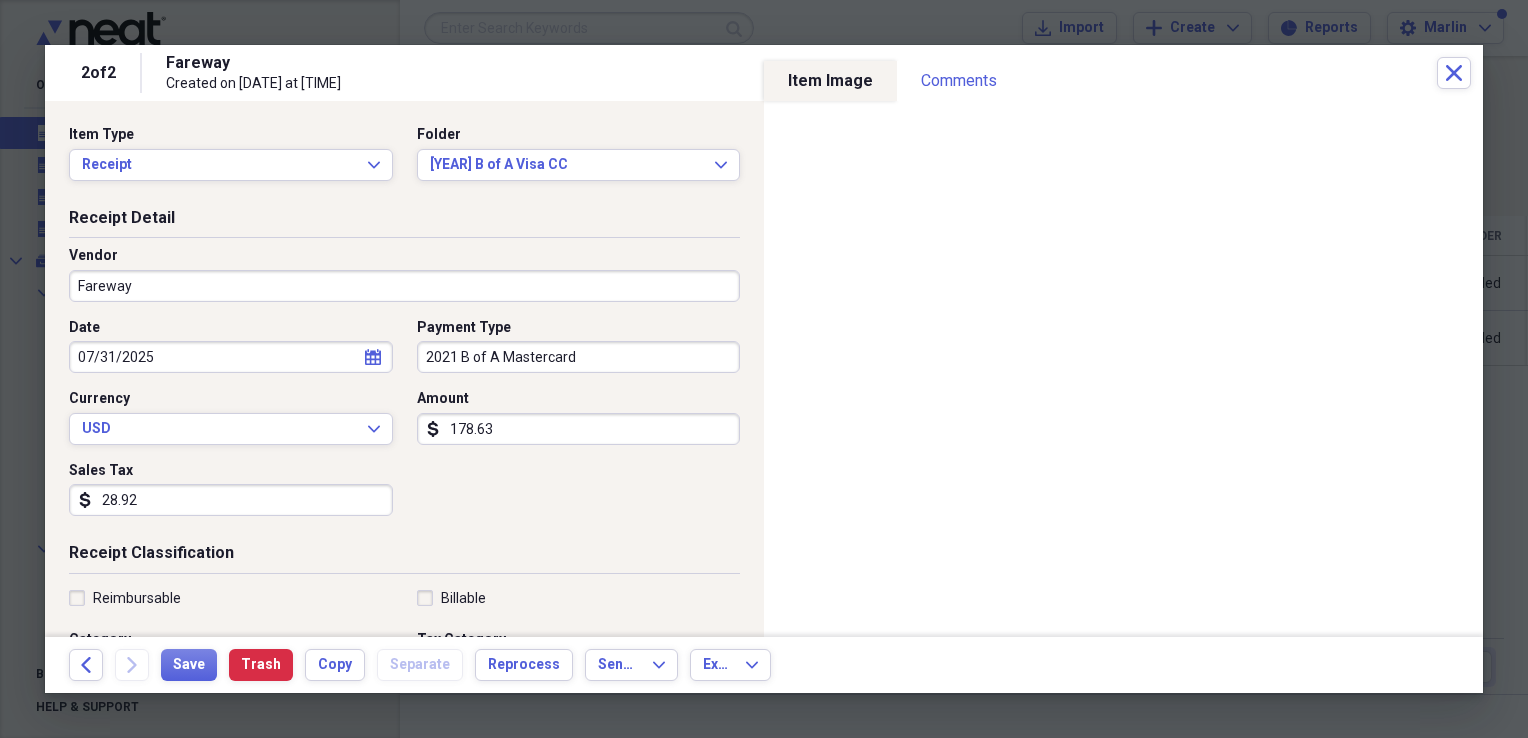 click on "178.63" at bounding box center (579, 429) 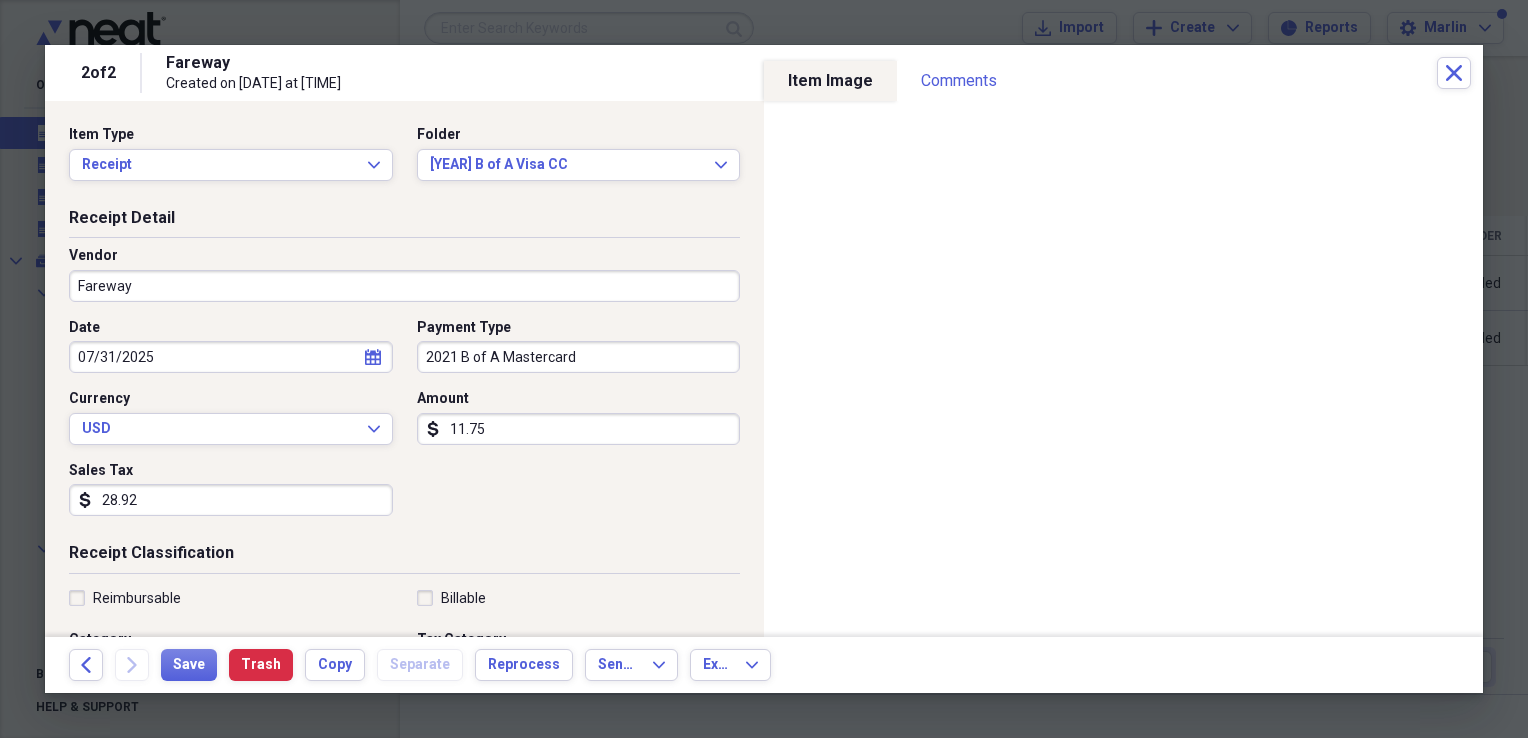 type on "11.75" 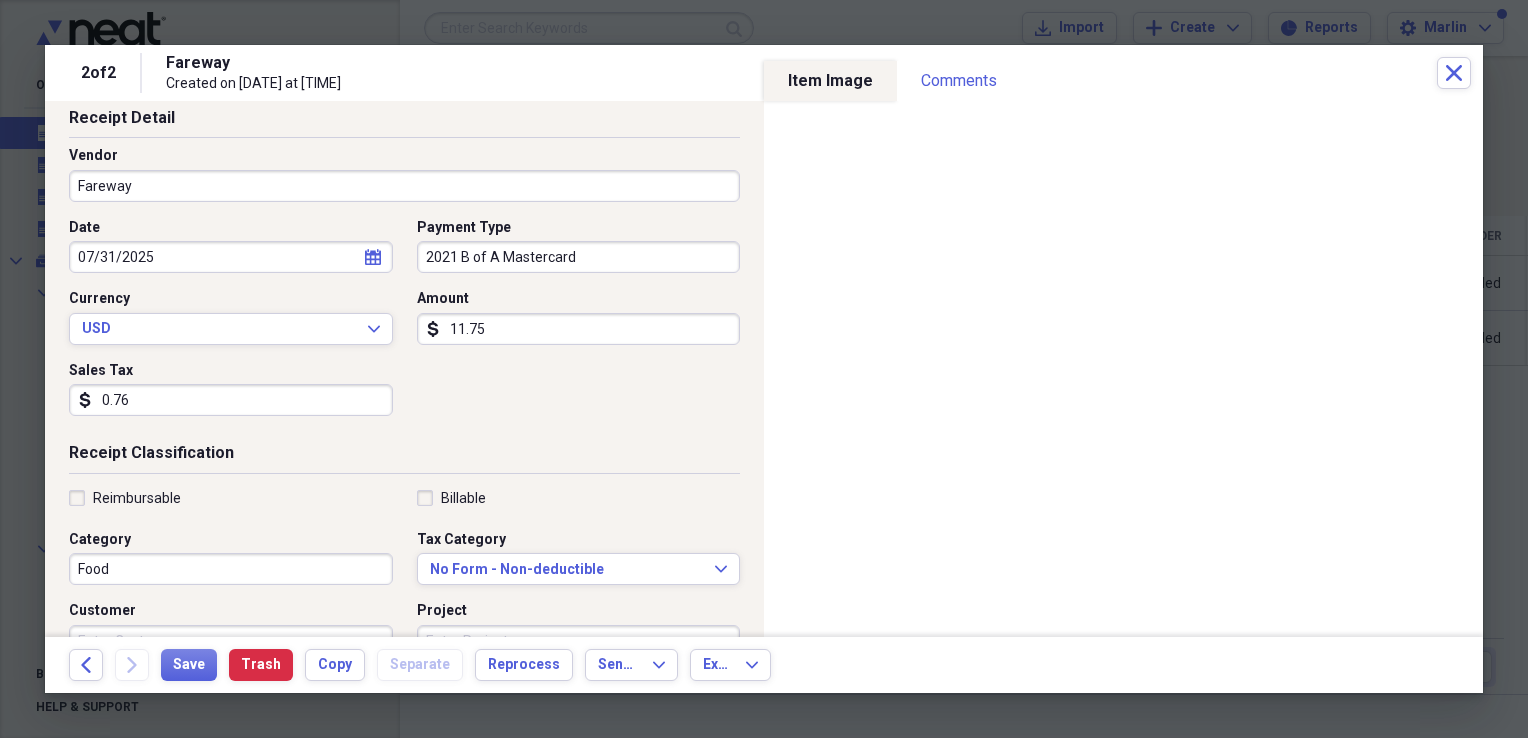 scroll, scrollTop: 200, scrollLeft: 0, axis: vertical 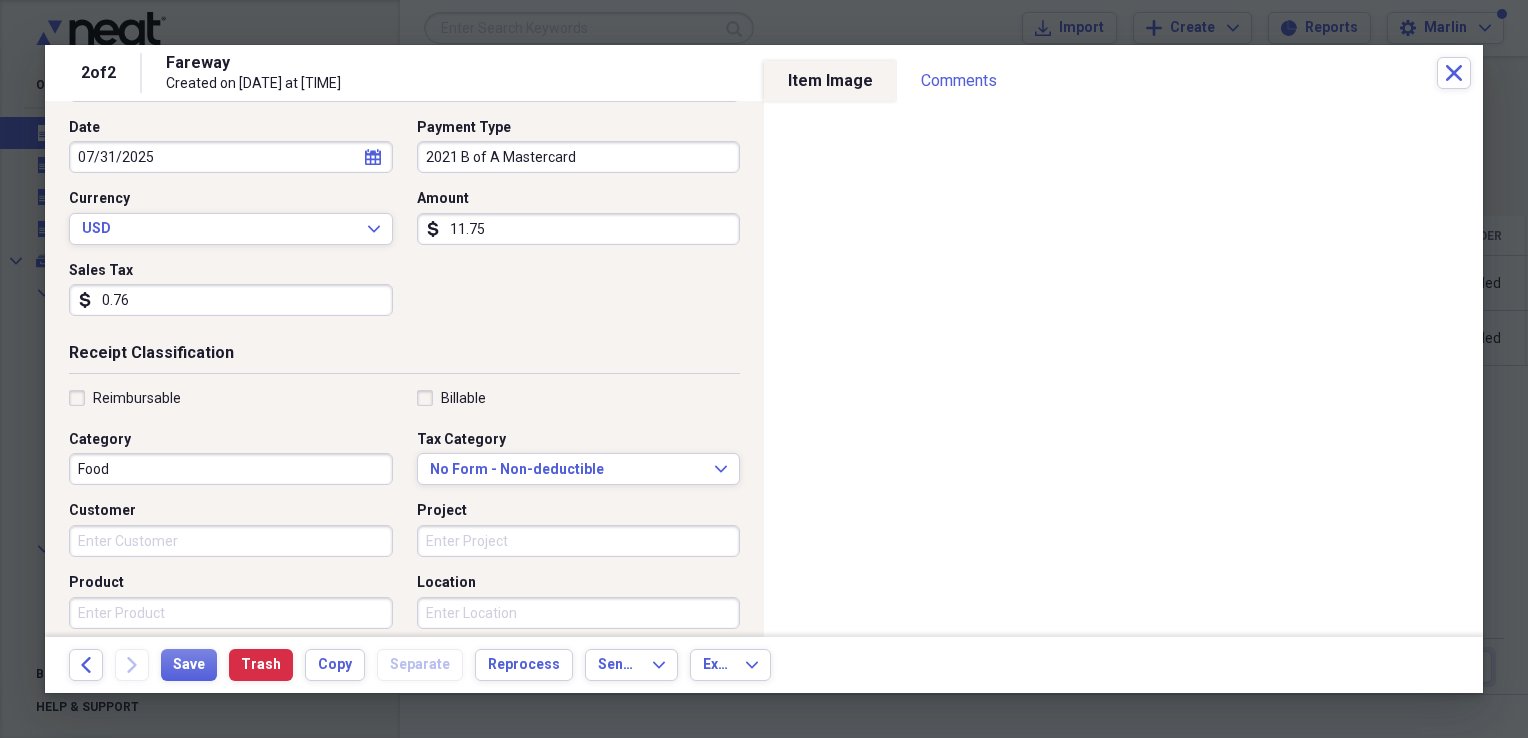 type on "0.76" 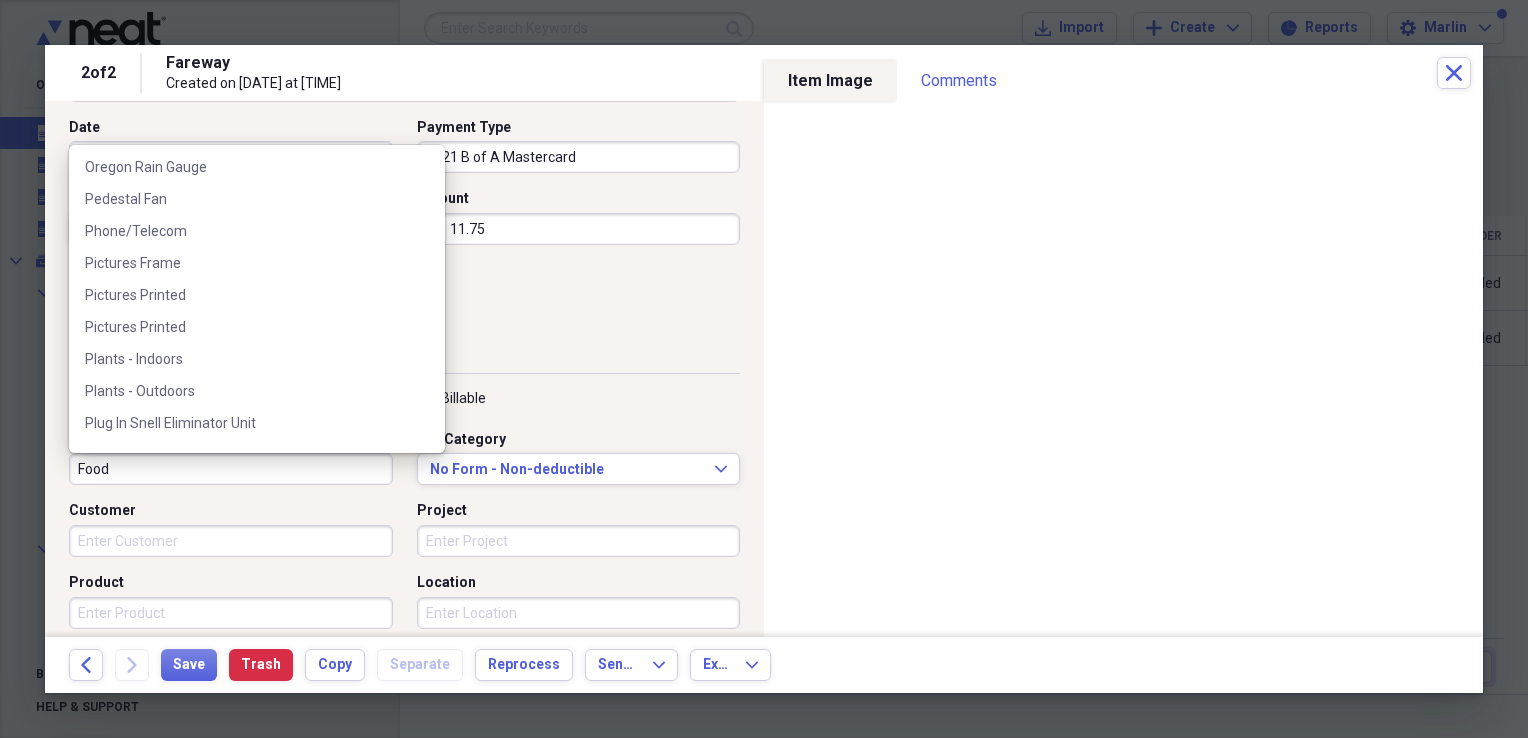 scroll, scrollTop: 6826, scrollLeft: 0, axis: vertical 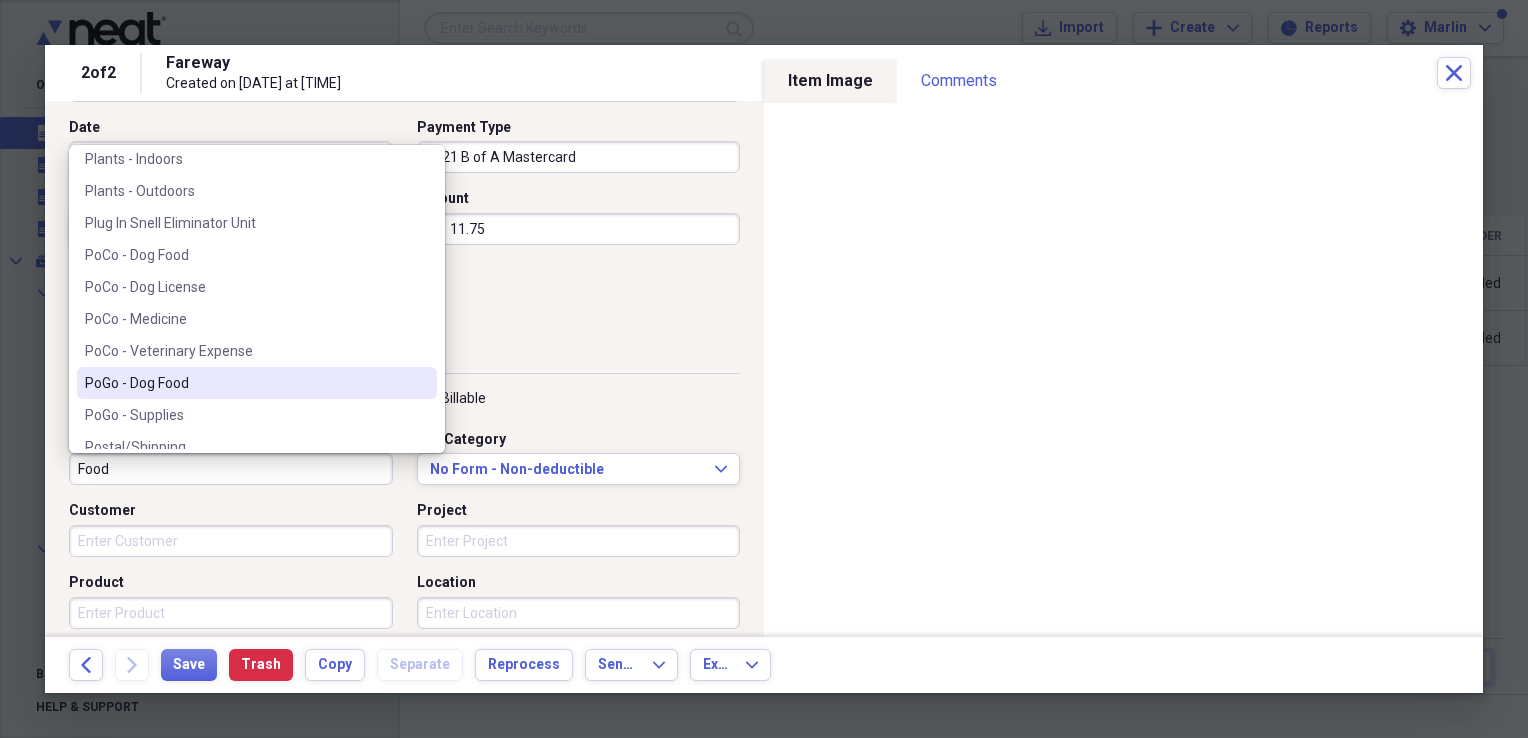 click on "PoGo - Dog Food" at bounding box center [245, 383] 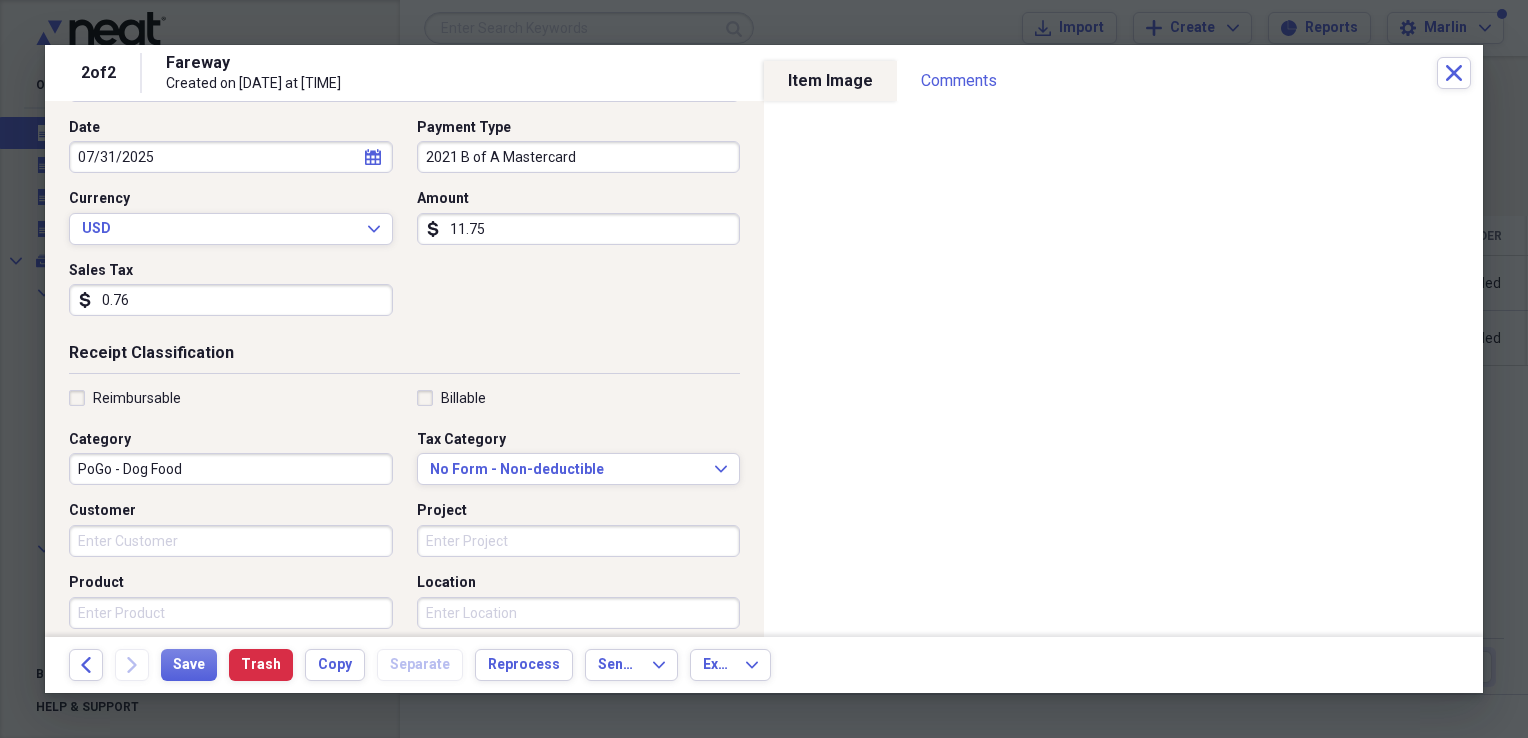 scroll, scrollTop: 0, scrollLeft: 0, axis: both 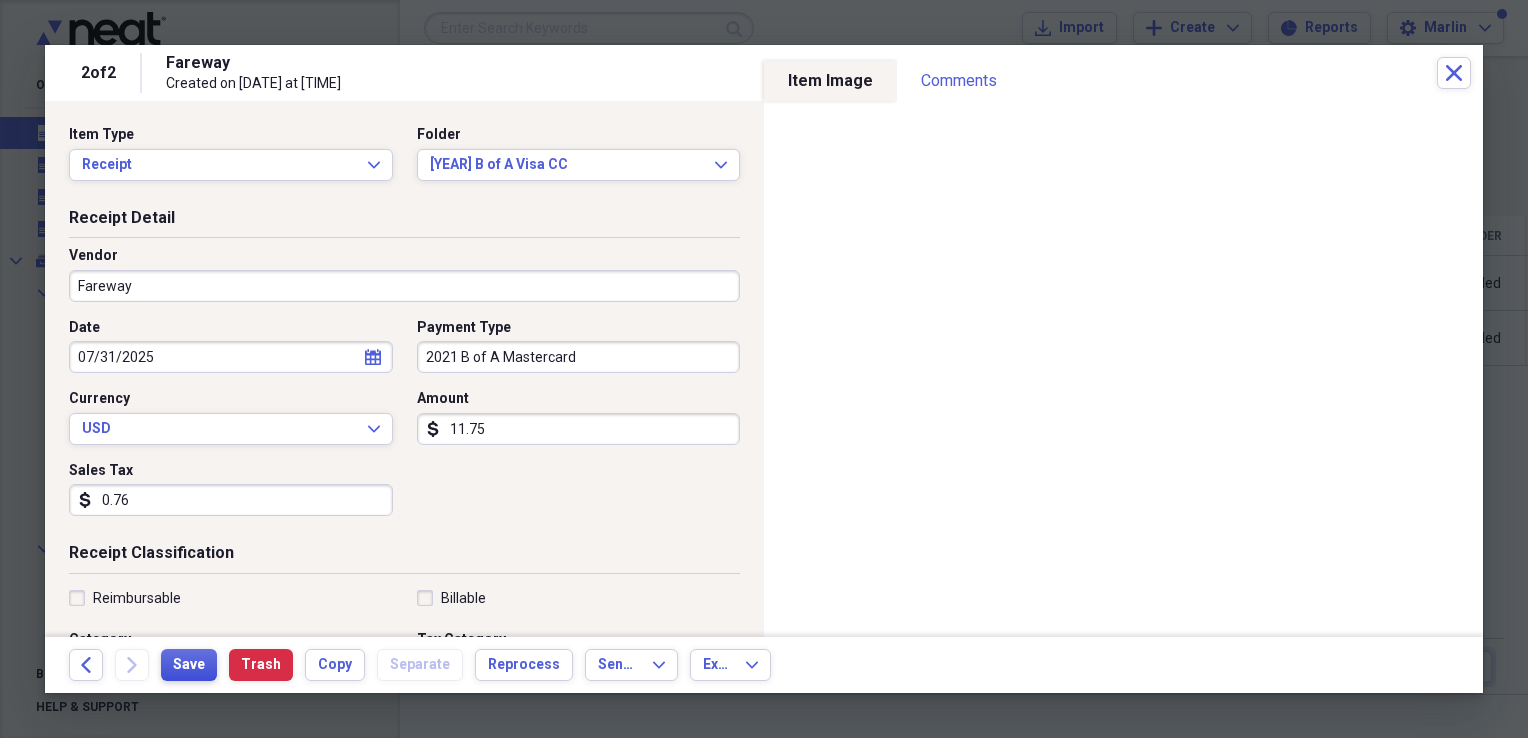 click on "Save" at bounding box center (189, 665) 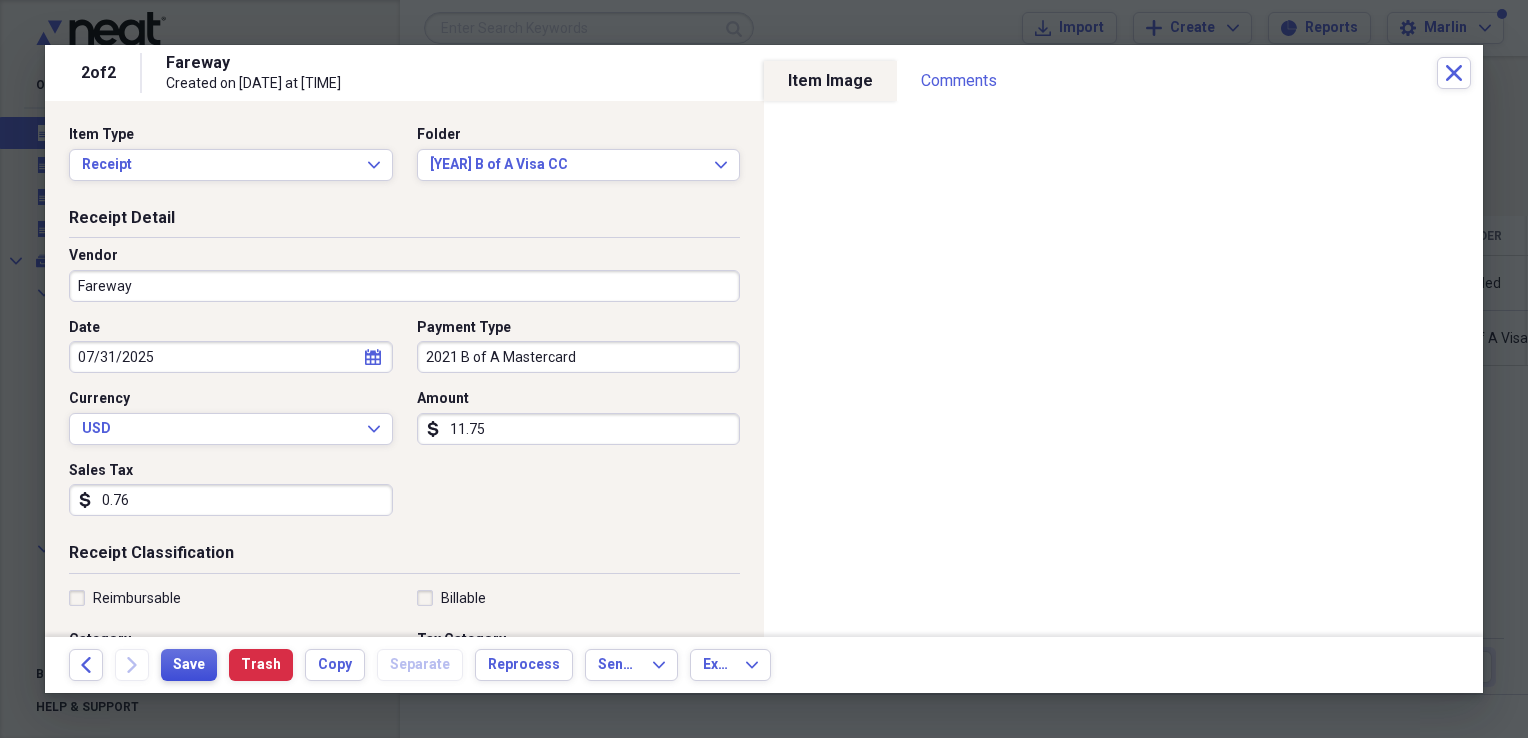 click on "Save" at bounding box center (189, 665) 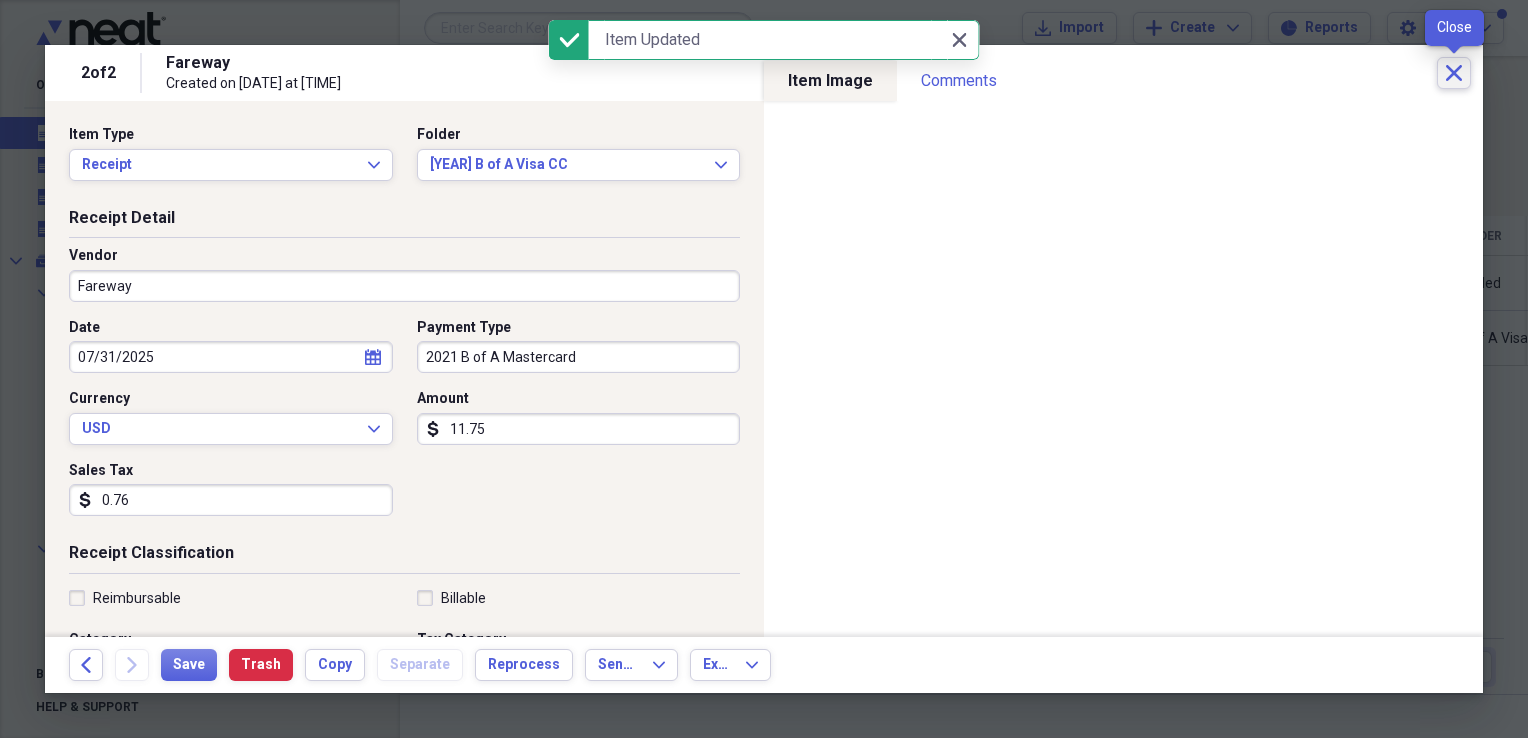 click 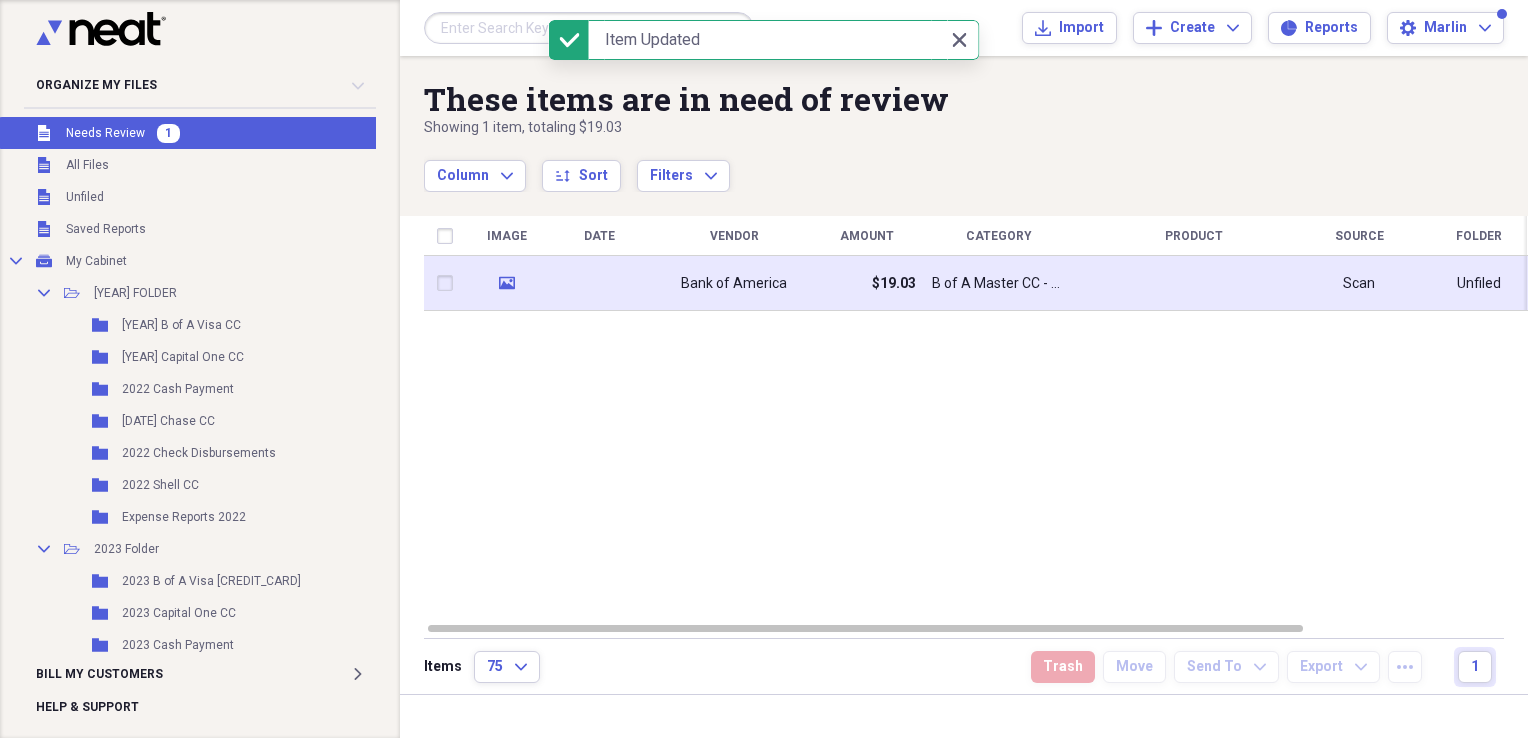 click on "Bank of America" at bounding box center [734, 284] 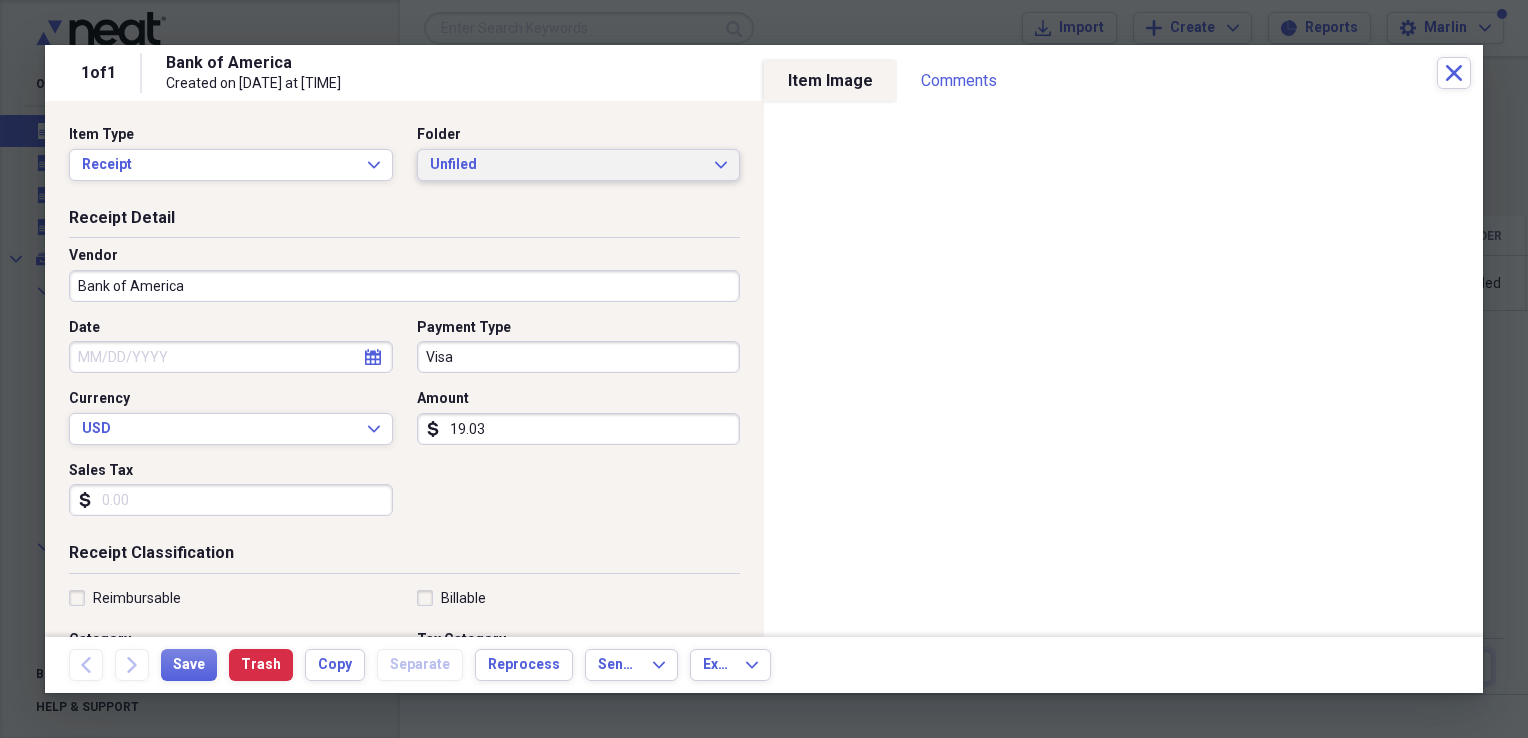 click on "Expand" 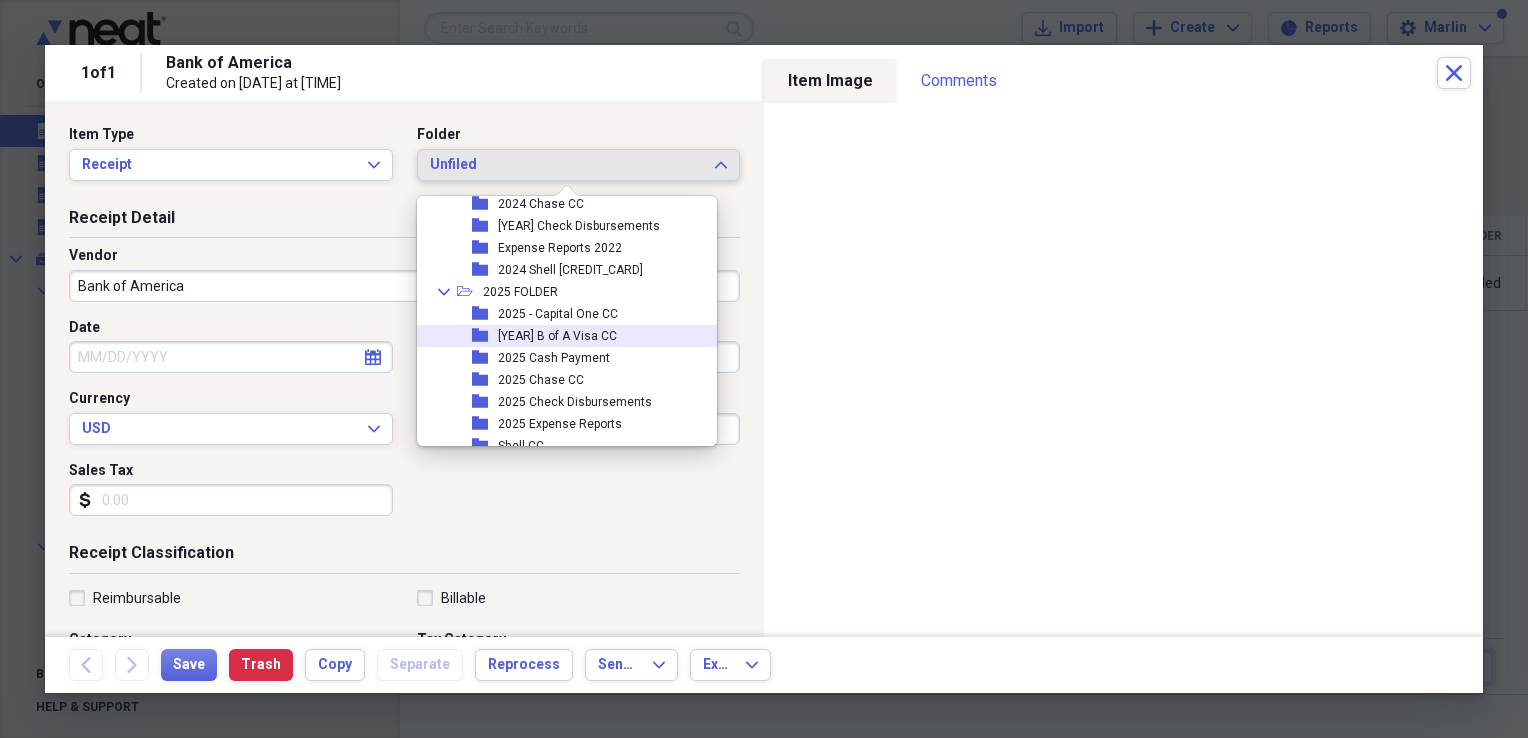 scroll, scrollTop: 754, scrollLeft: 0, axis: vertical 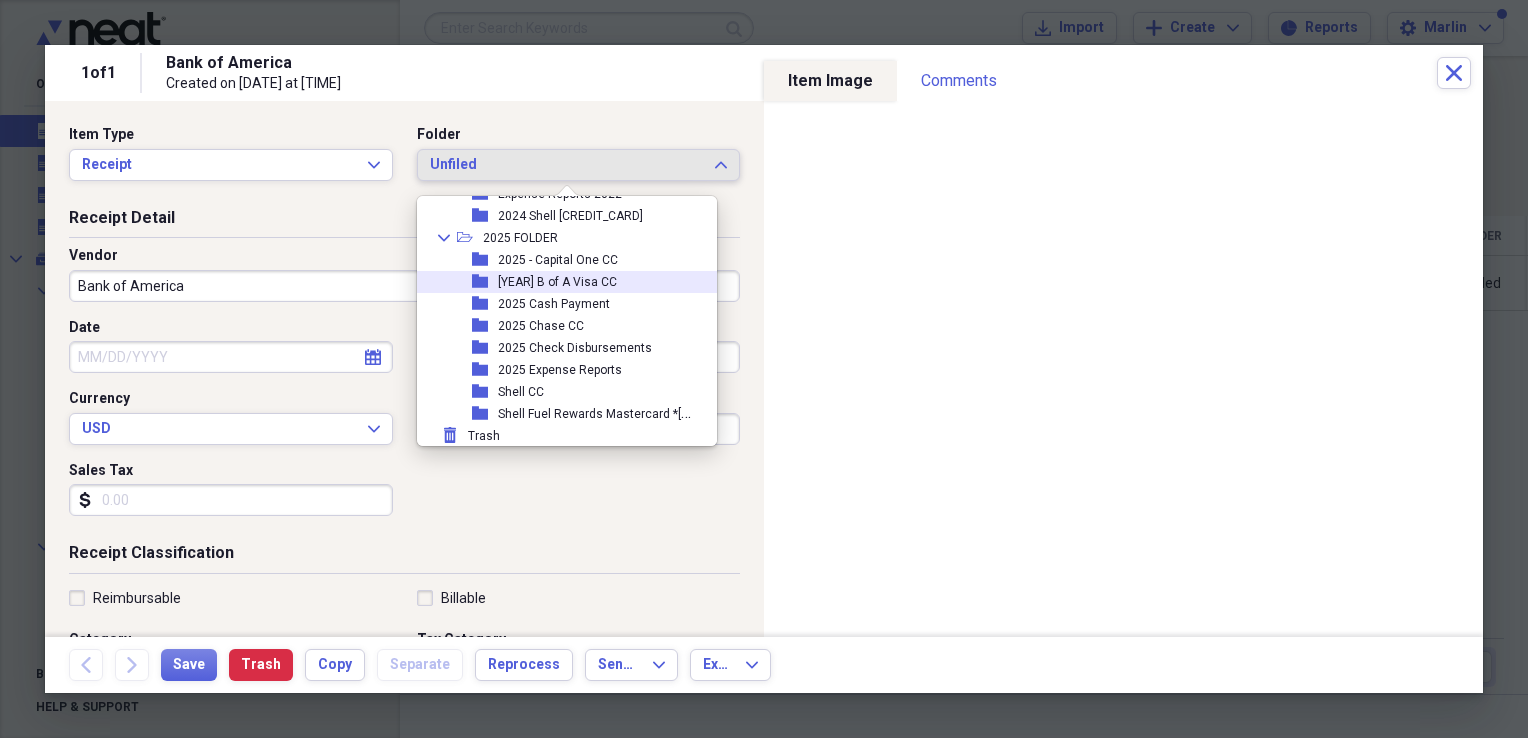 click on "[YEAR] B of A Visa CC" at bounding box center [557, 282] 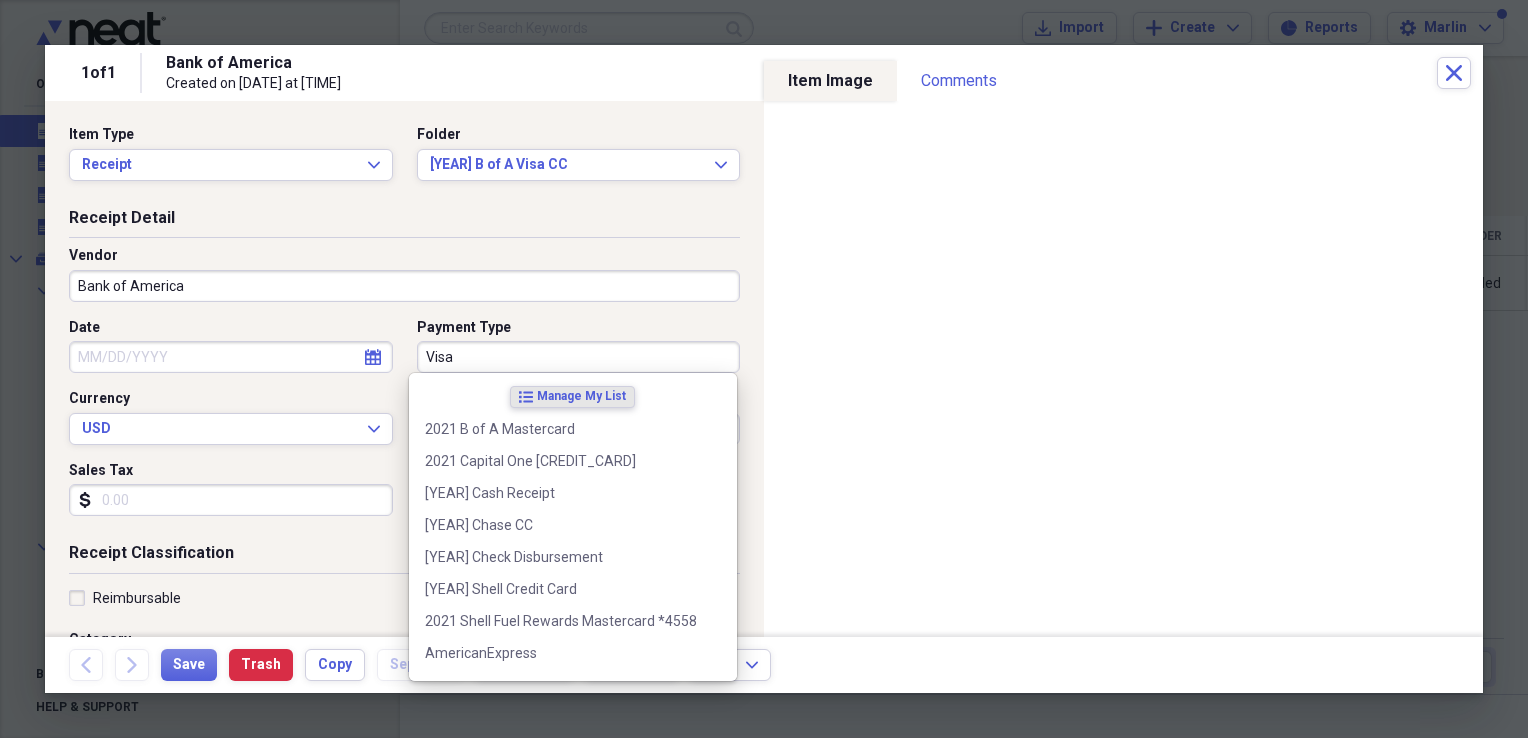 click on "Visa" at bounding box center (579, 357) 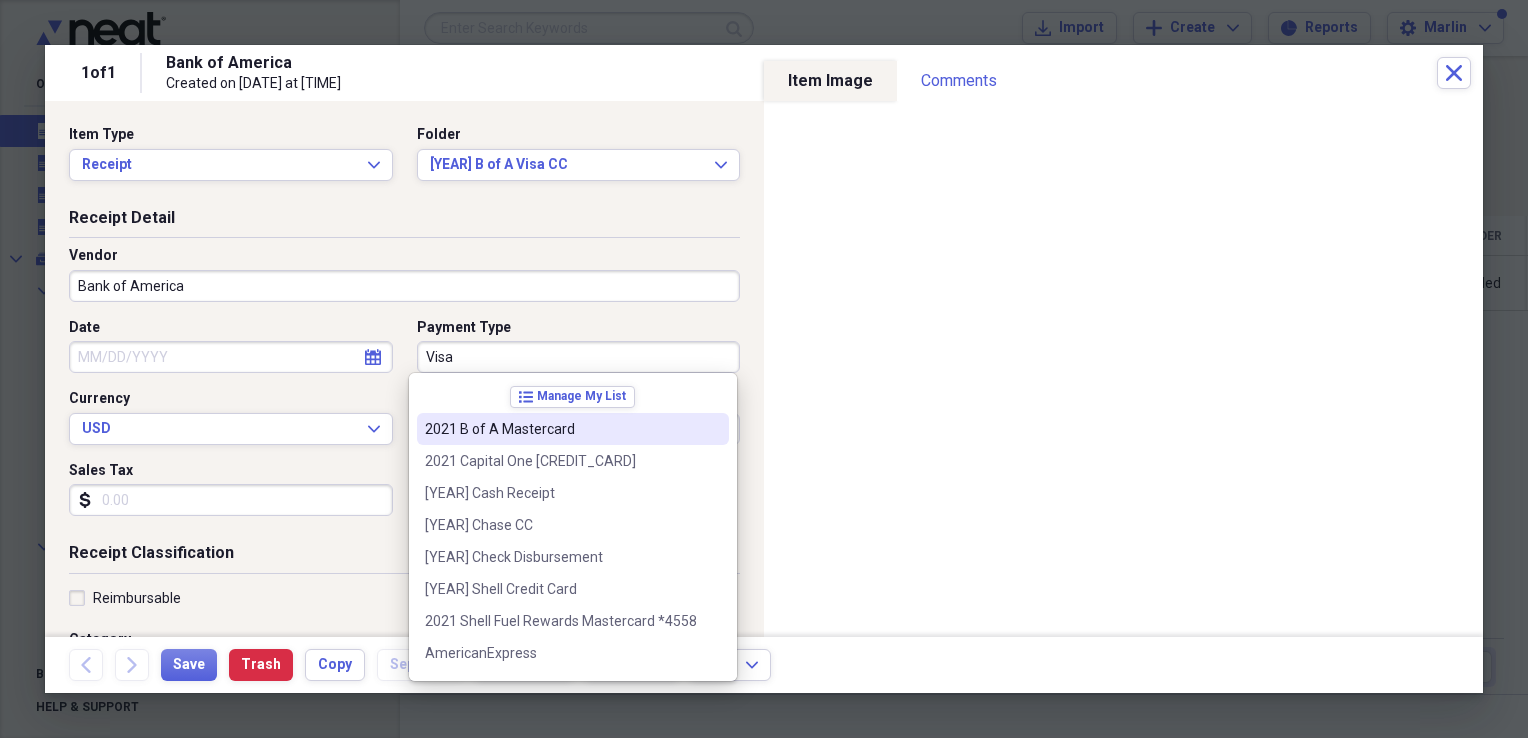 click on "2021 B of A Mastercard" at bounding box center (561, 429) 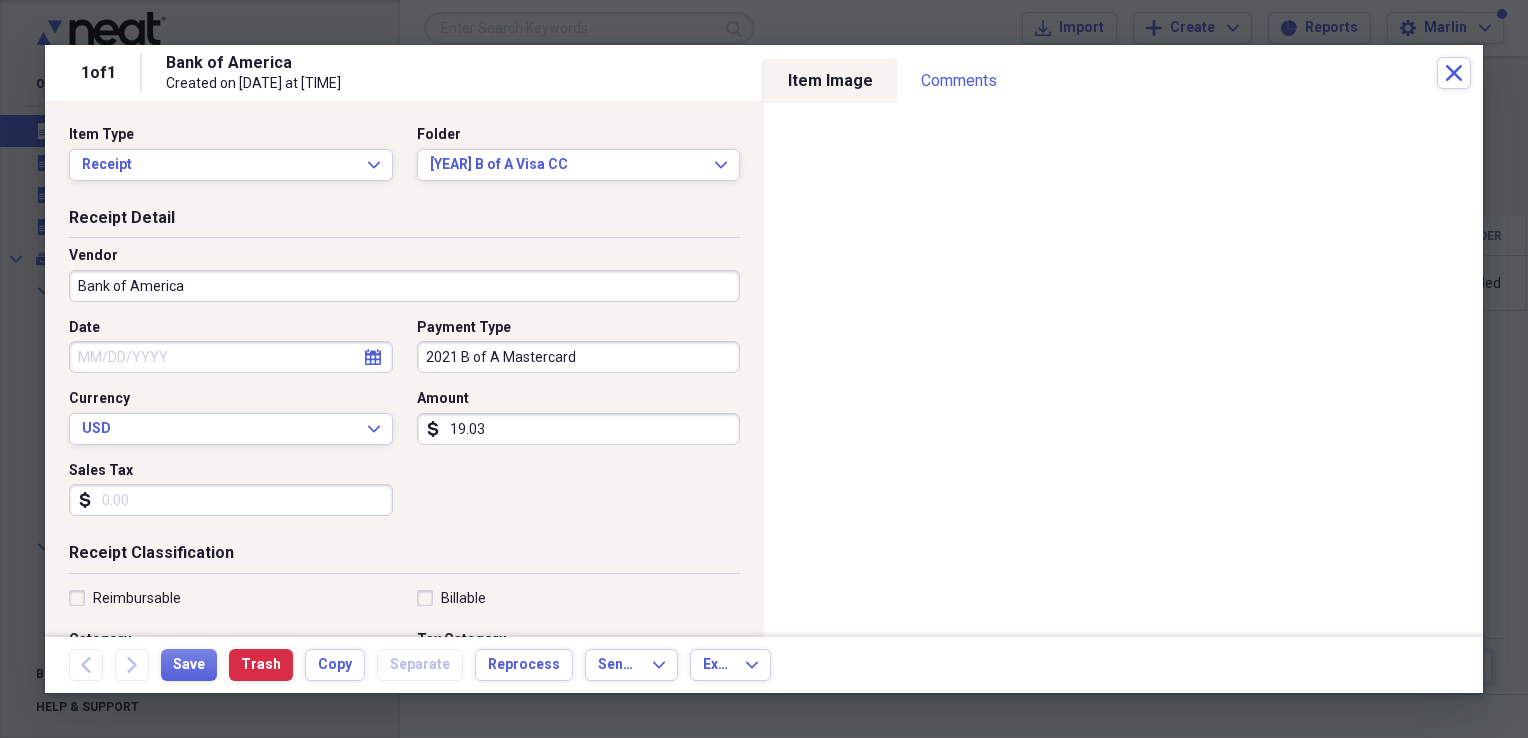 click 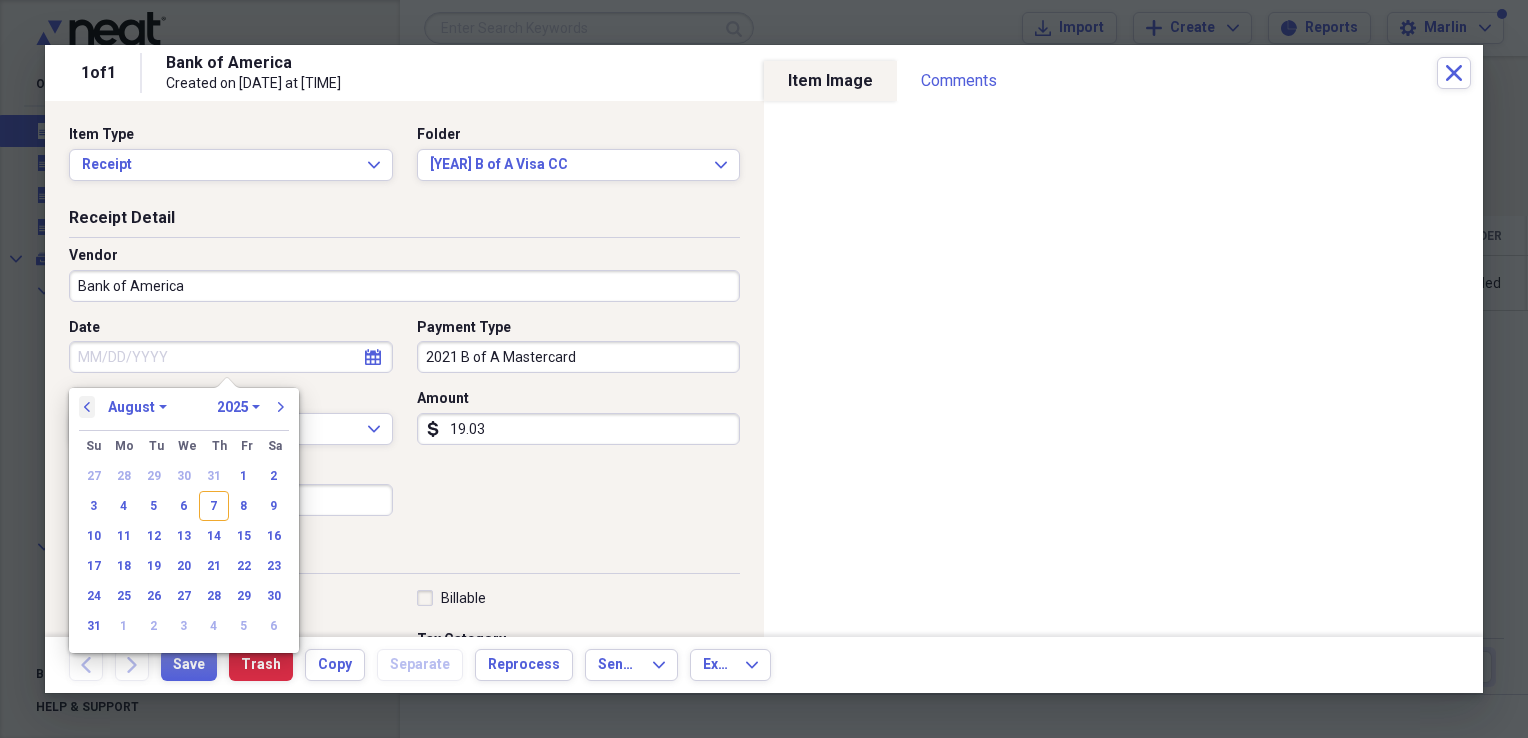 click on "previous" at bounding box center [87, 407] 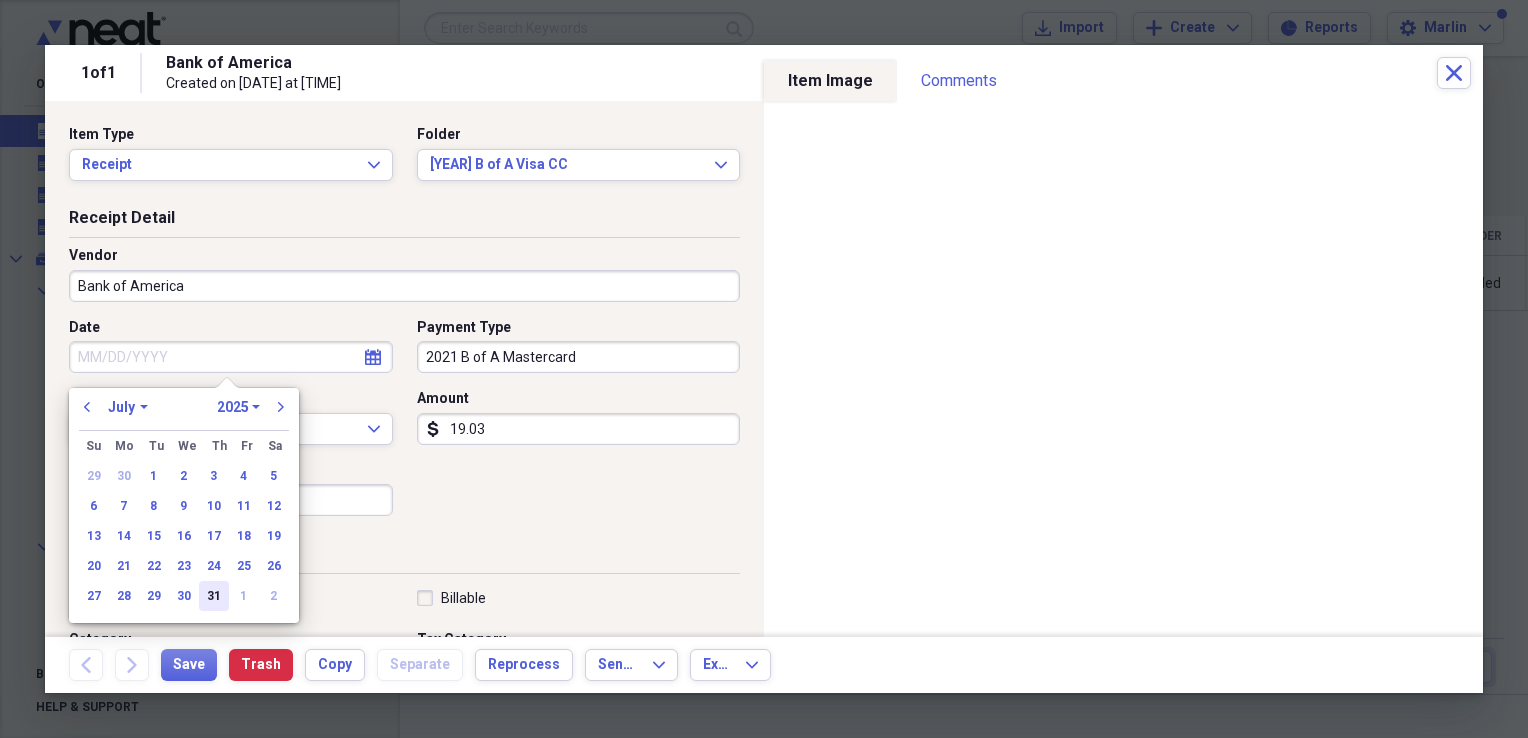 click on "31" at bounding box center (214, 596) 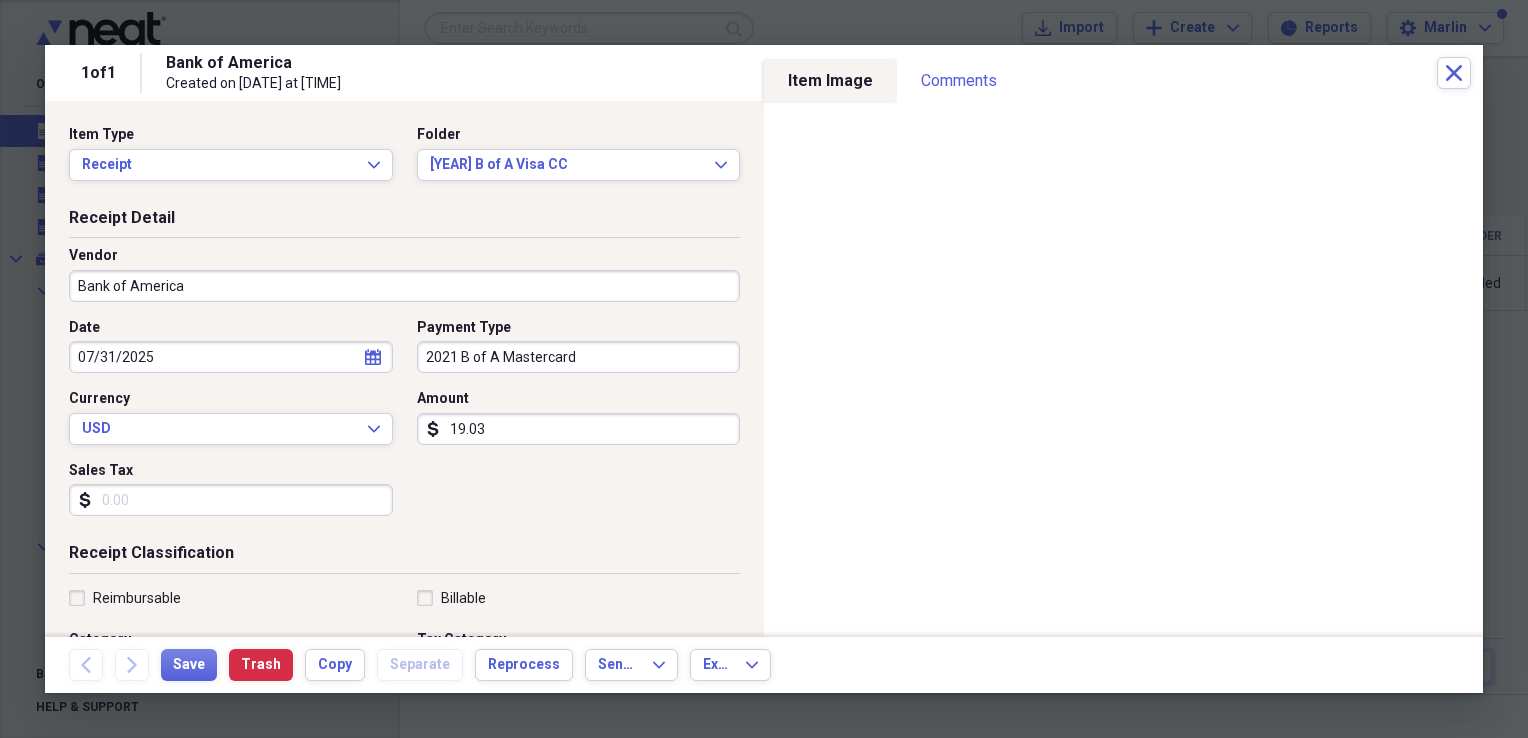click on "Sales Tax" at bounding box center (231, 500) 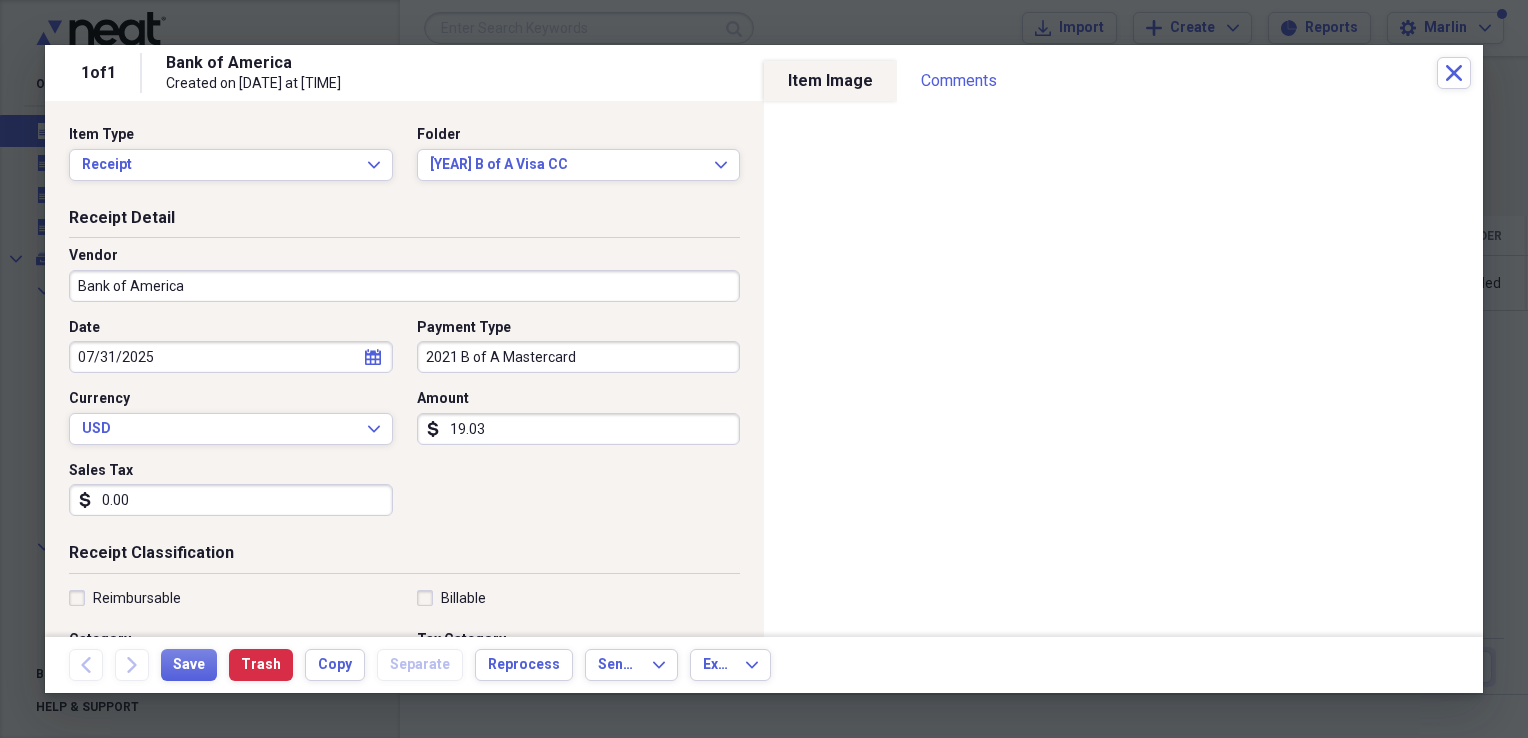 scroll, scrollTop: 200, scrollLeft: 0, axis: vertical 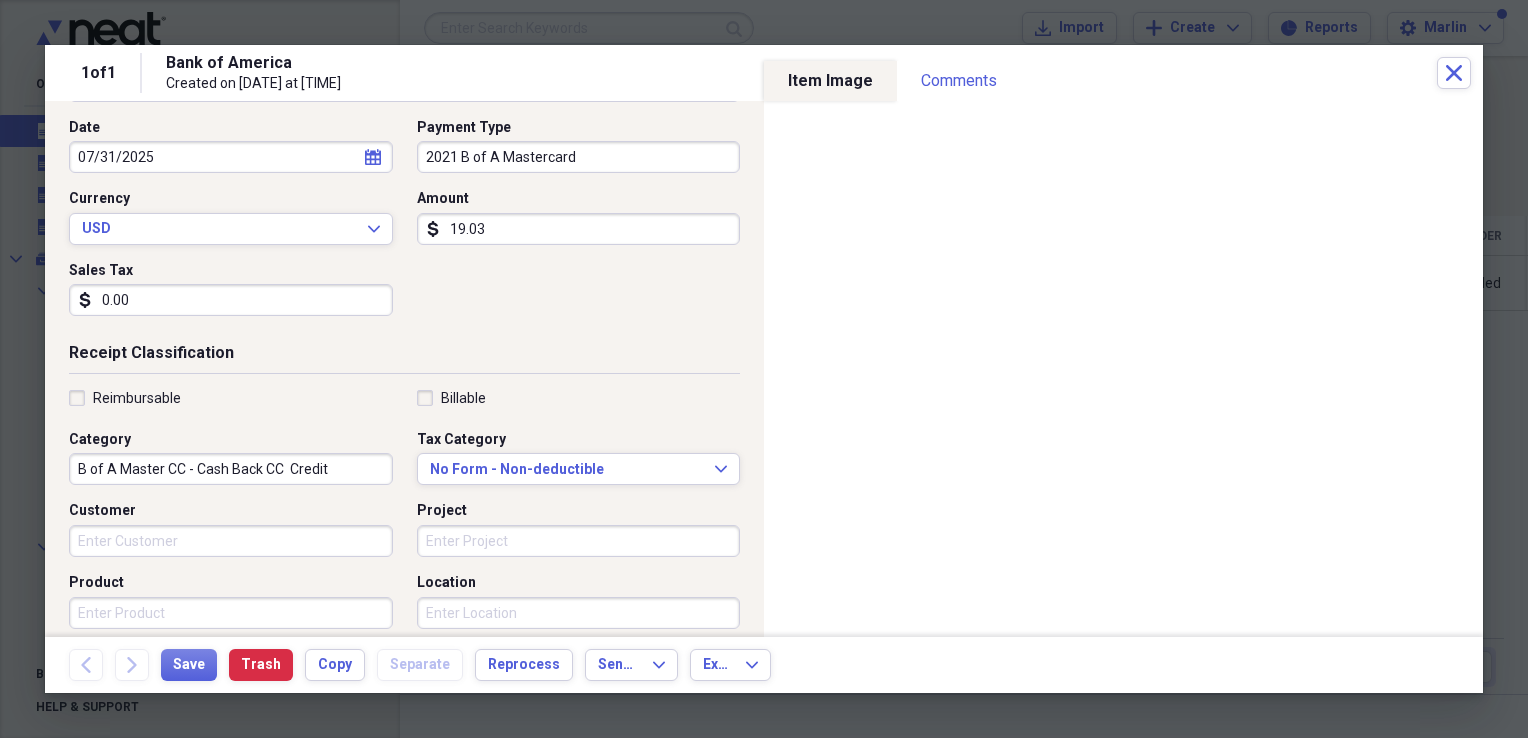 type on "0.00" 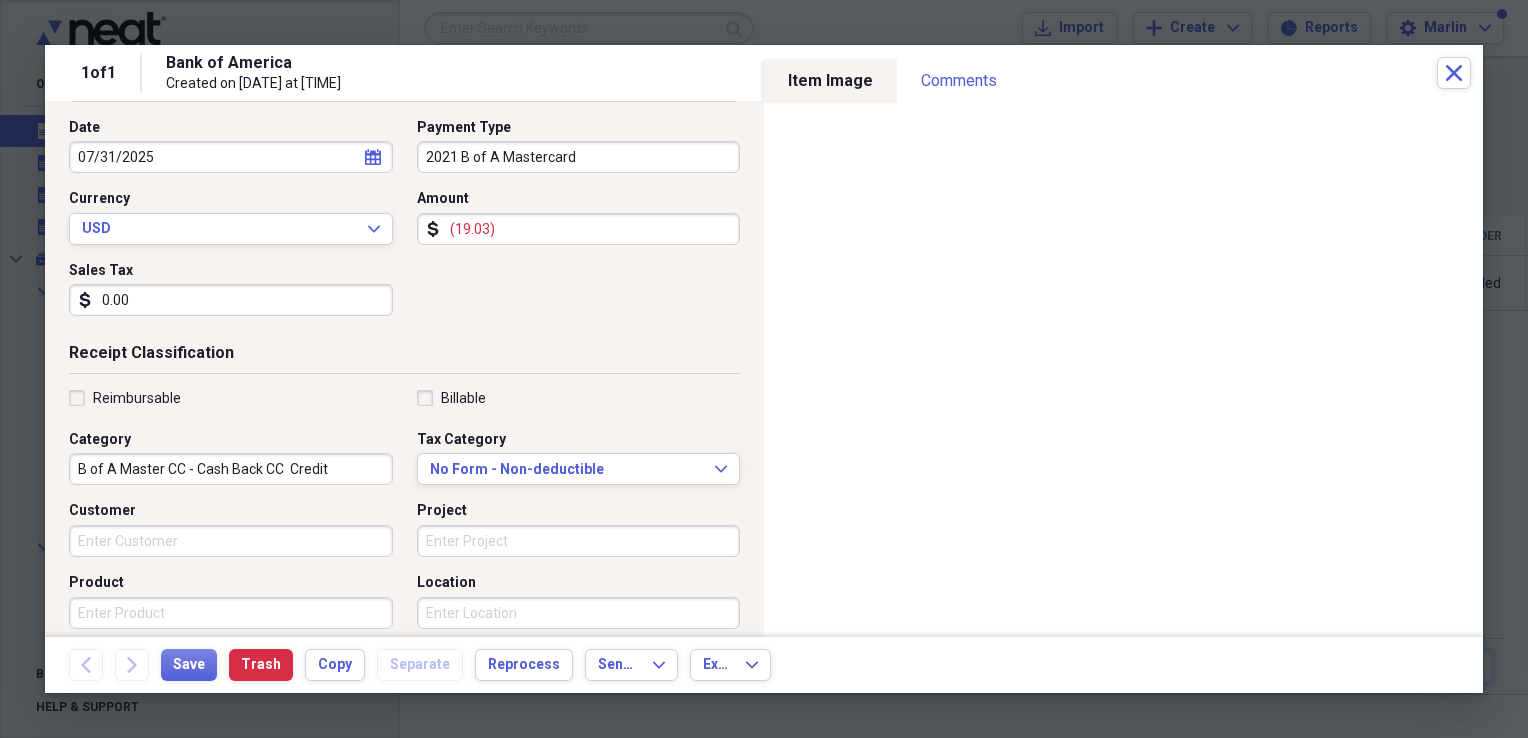 type on "(19.03)" 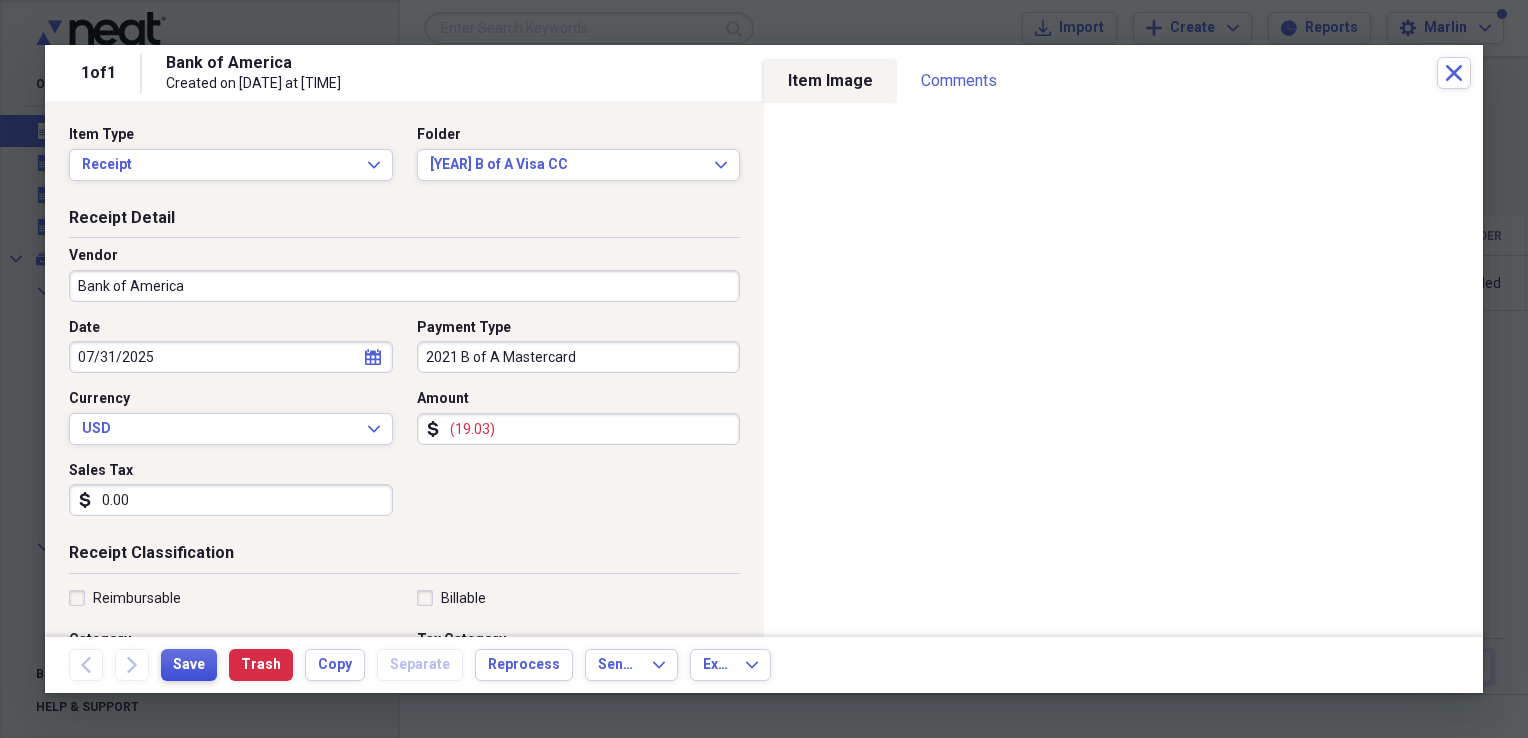click on "Save" at bounding box center [189, 665] 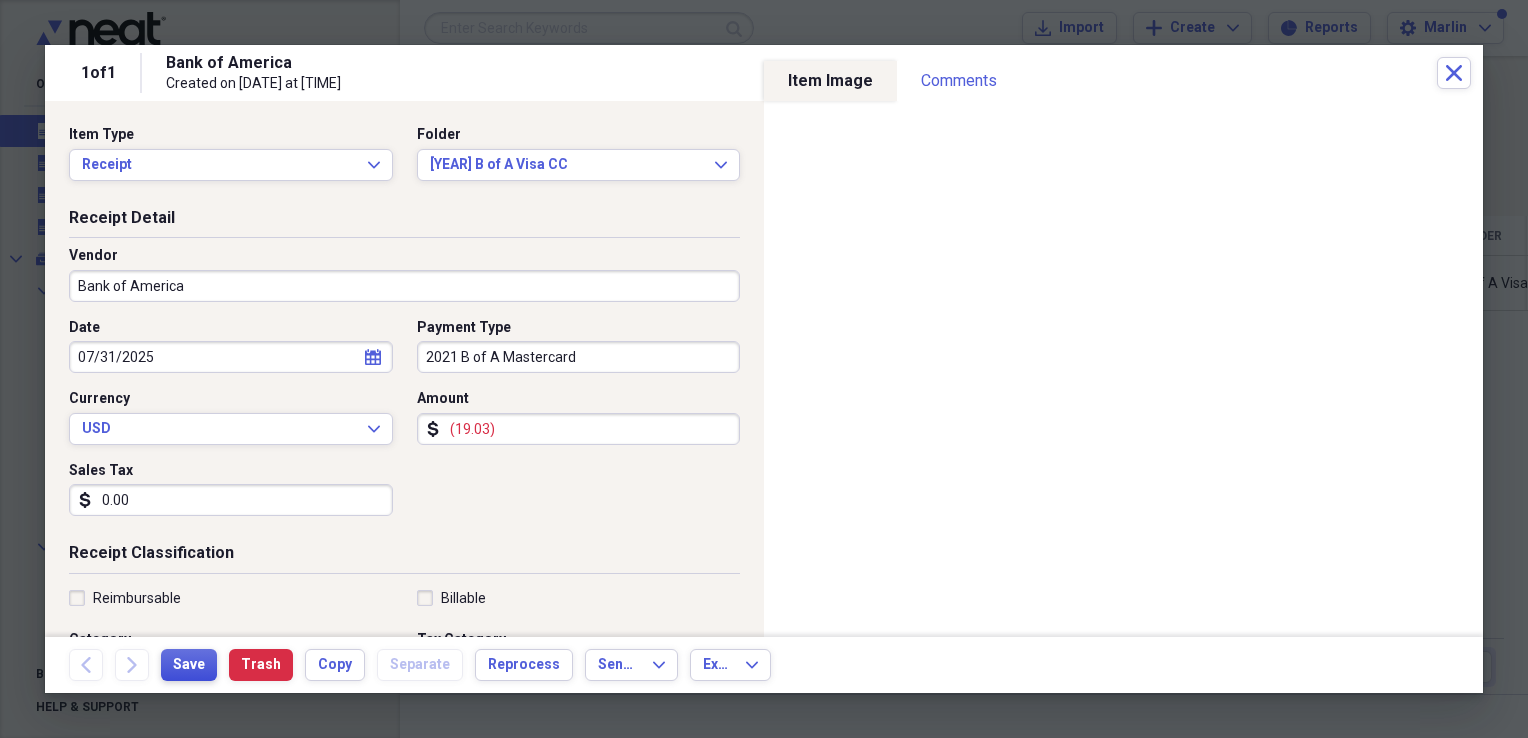 click on "Save" at bounding box center (189, 665) 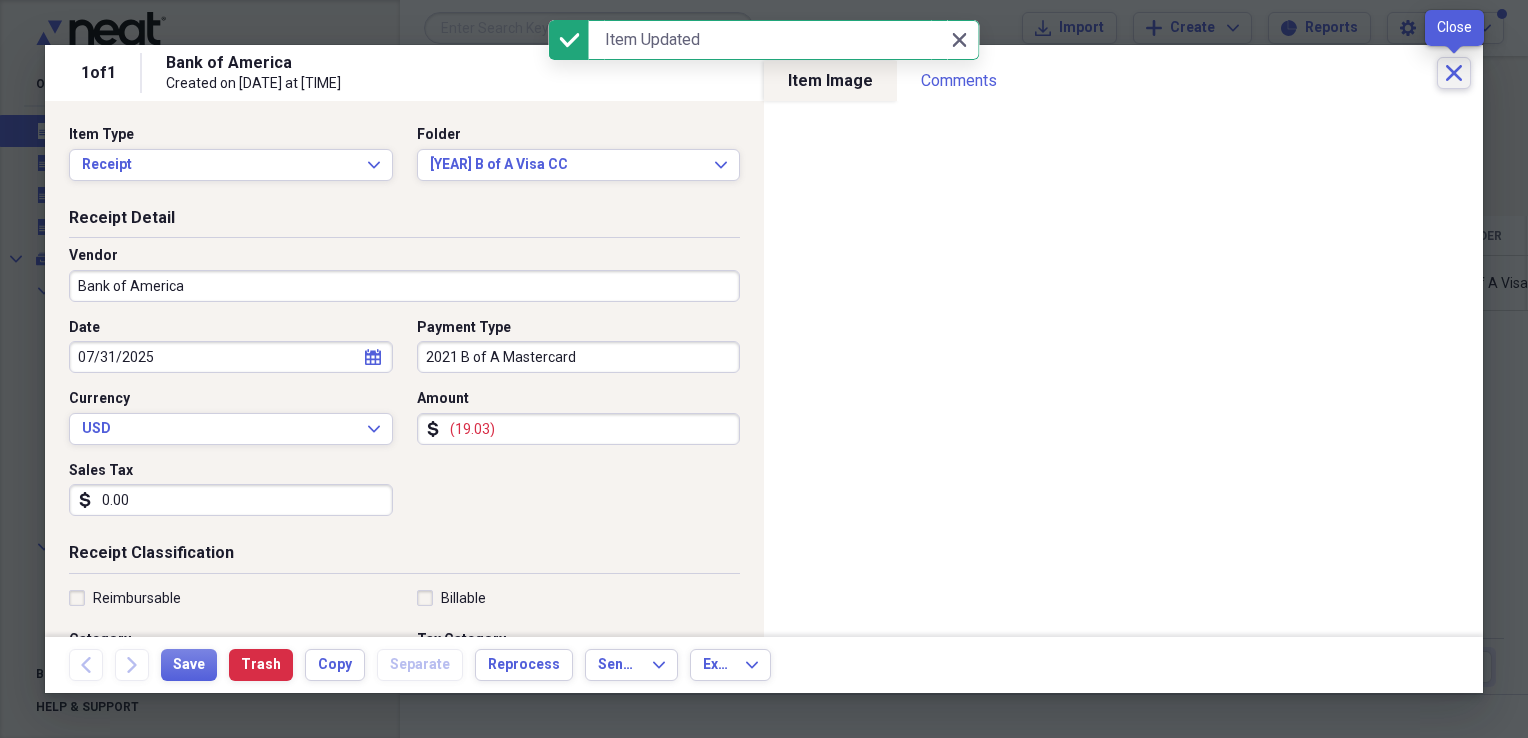 click on "Close" 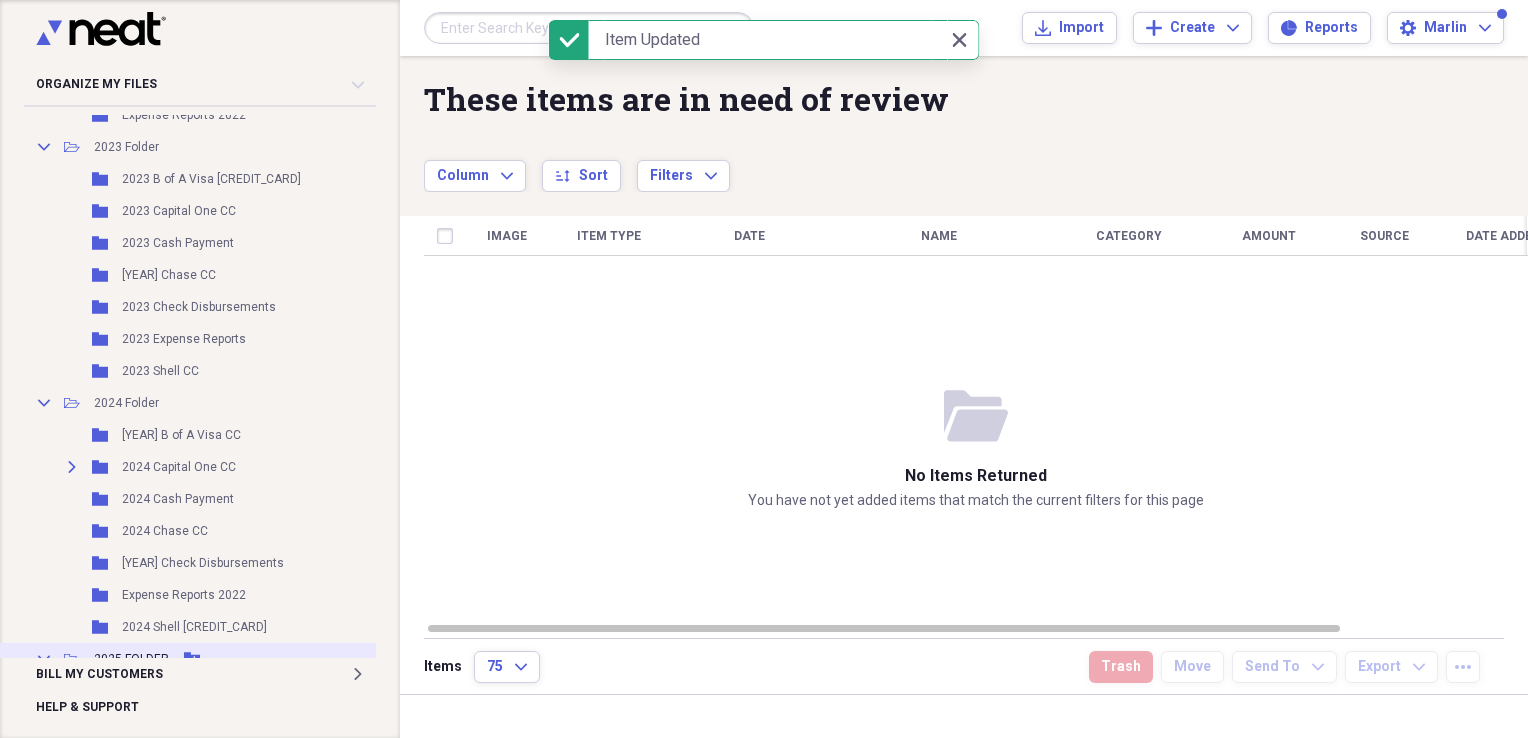 scroll, scrollTop: 717, scrollLeft: 0, axis: vertical 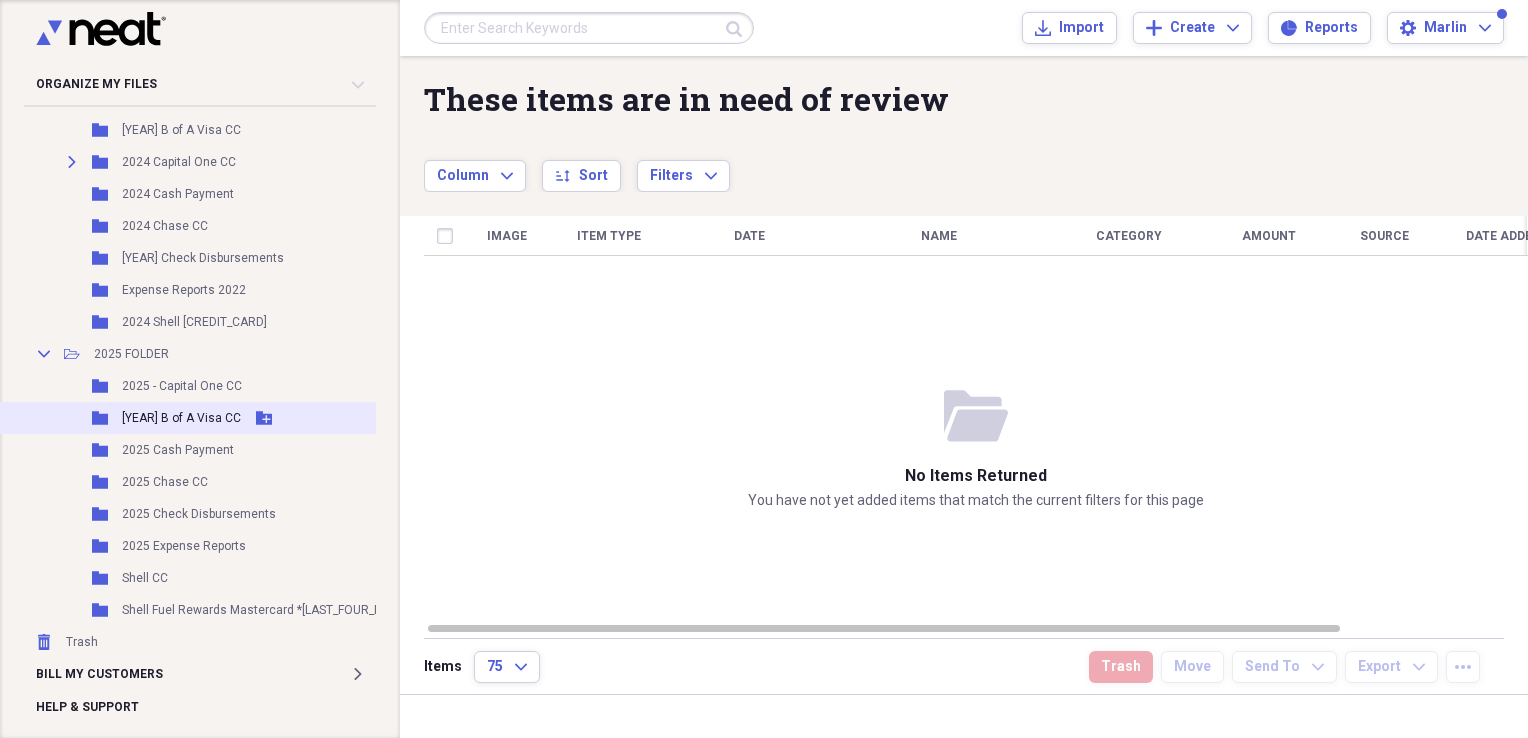 click on "Folder 2025 B of A Visa CC Add Folder" at bounding box center [237, 418] 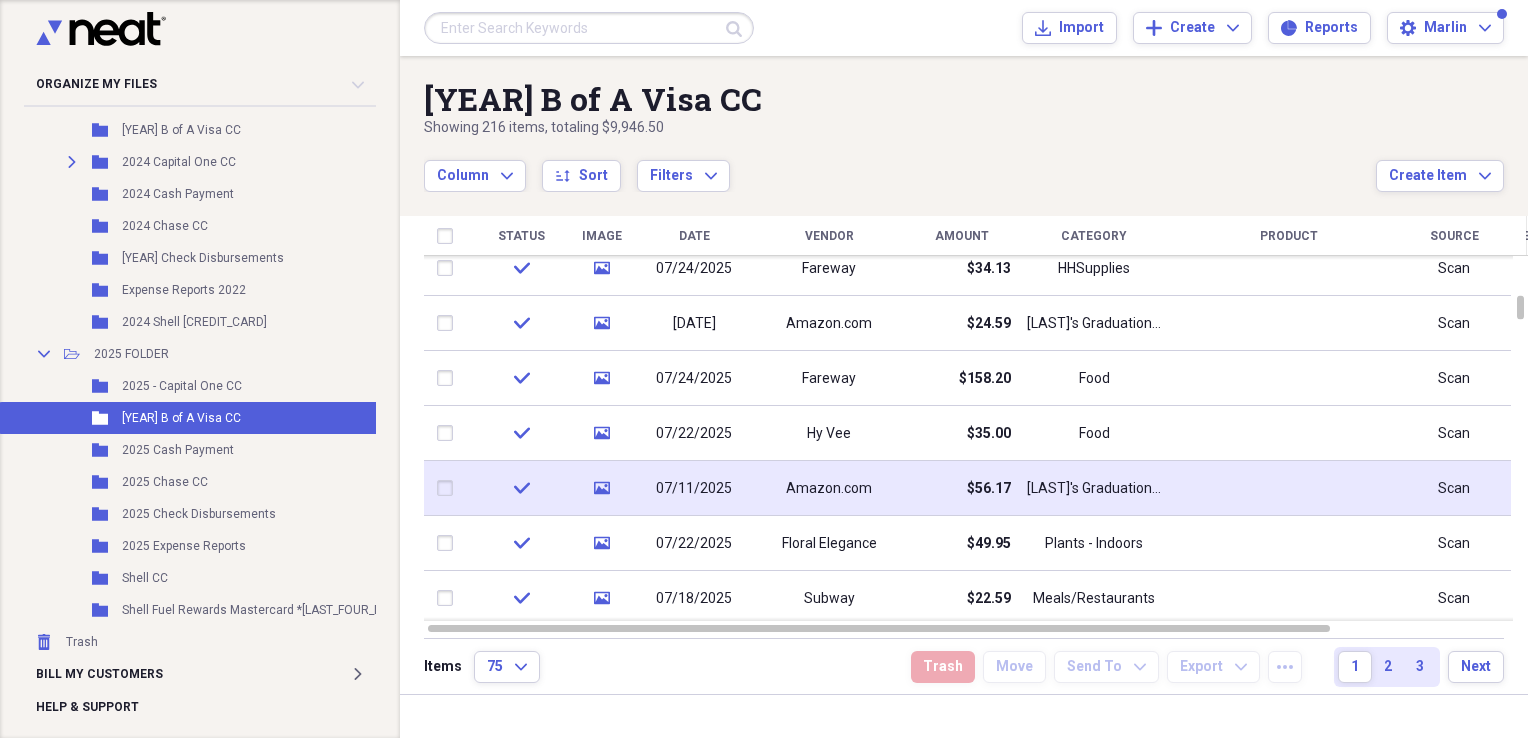 click on "07/11/2025" at bounding box center (694, 489) 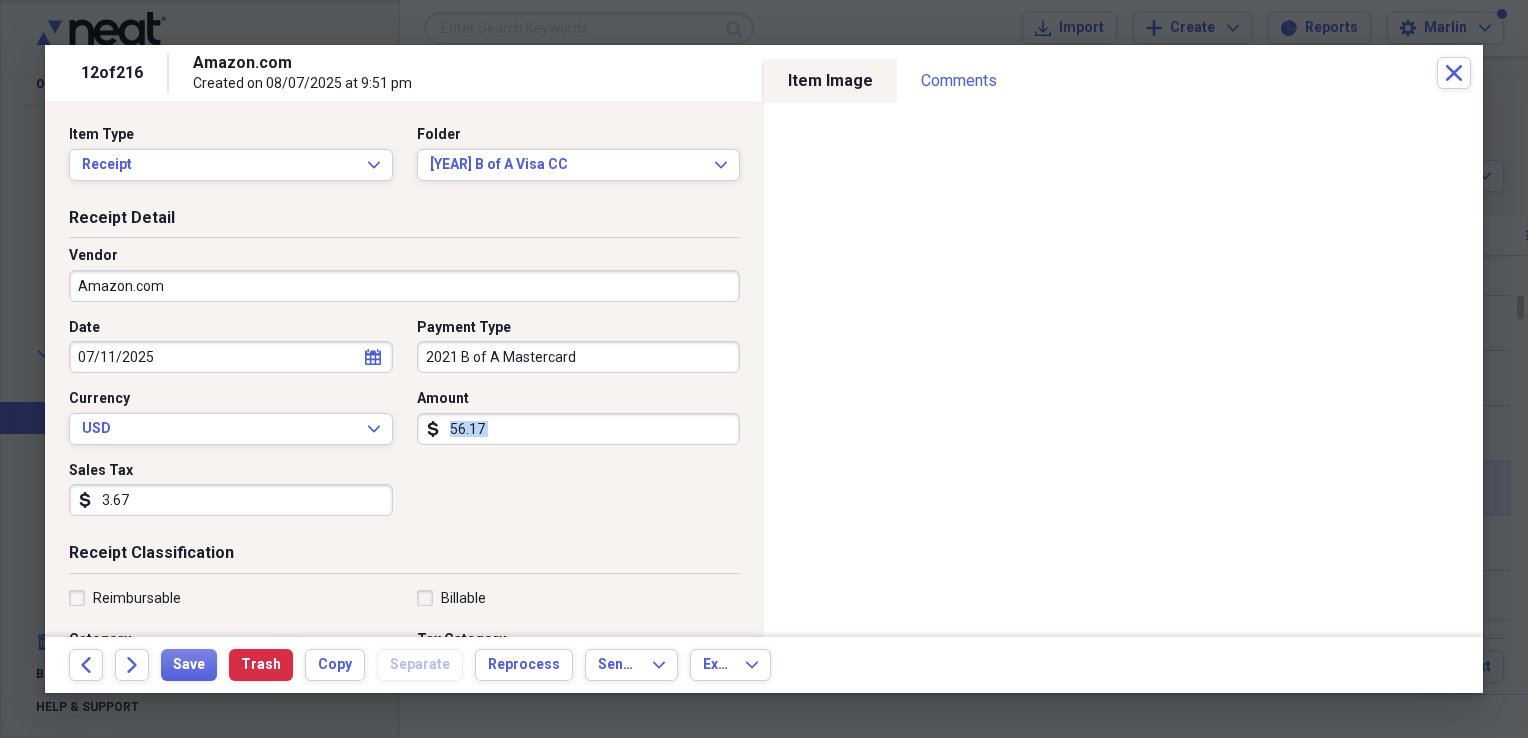 click on "Date 07/11/2025 calendar Calendar Payment Type 2021 B of A Mastercard Currency USD Expand Amount dollar-sign 56.17 Sales Tax dollar-sign 3.67" at bounding box center [404, 425] 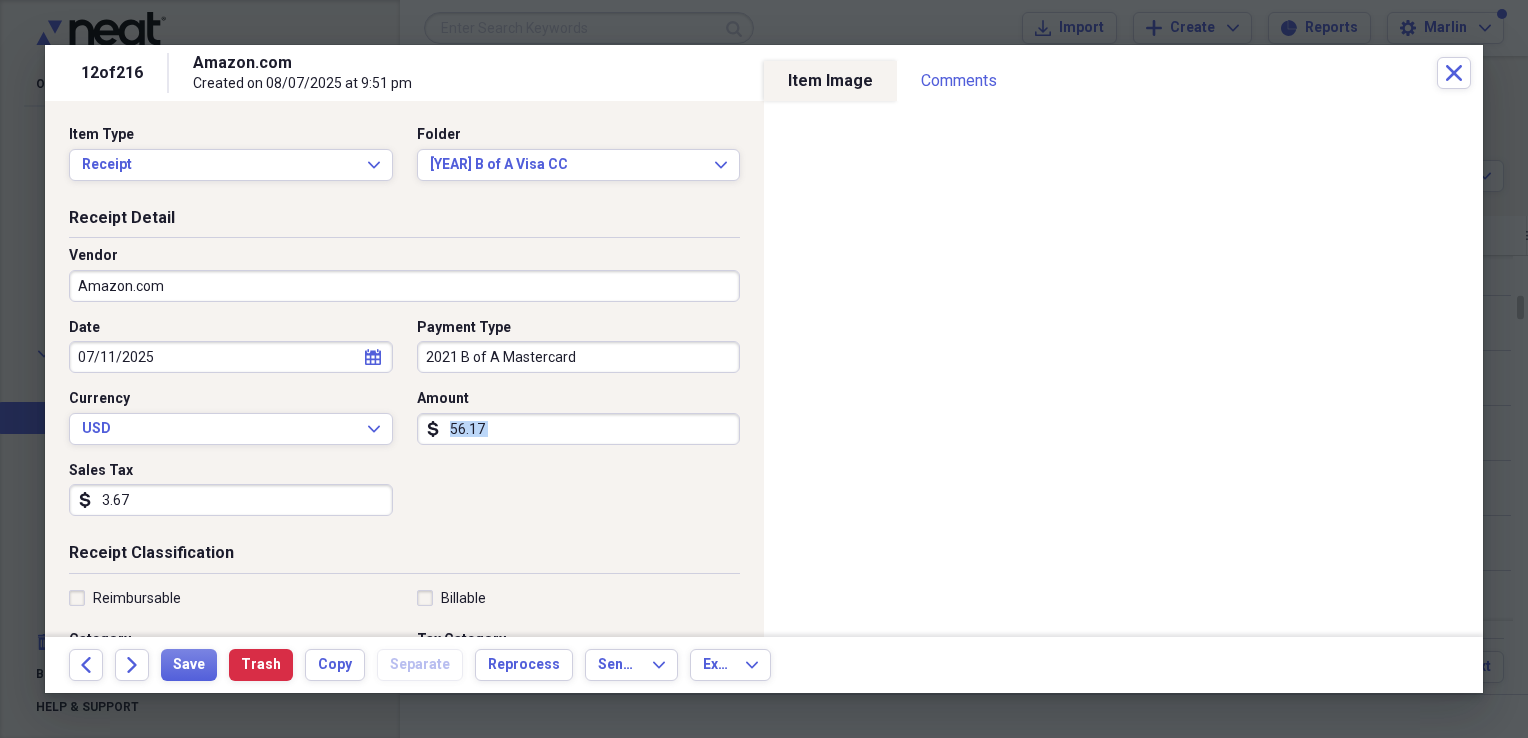 click 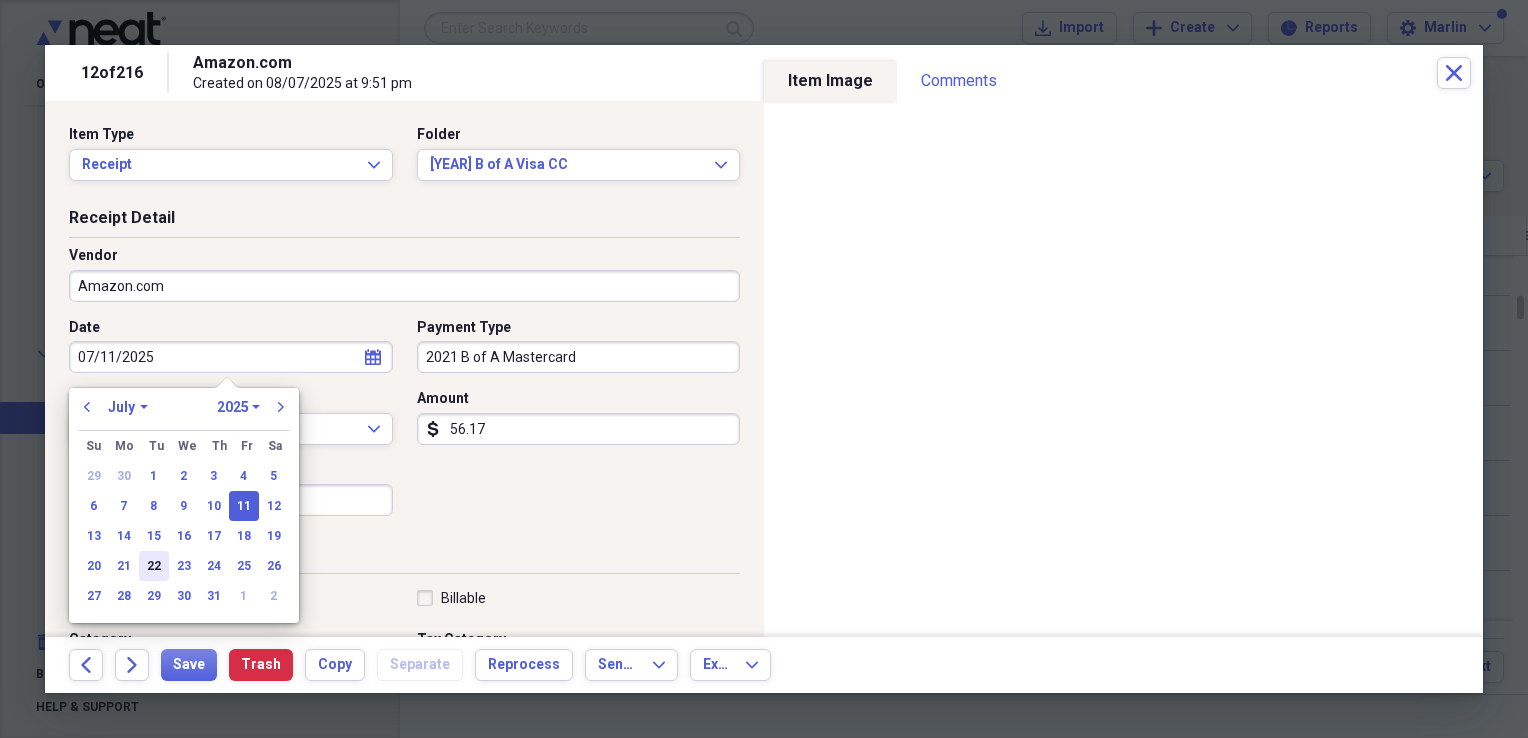 click on "22" at bounding box center (154, 566) 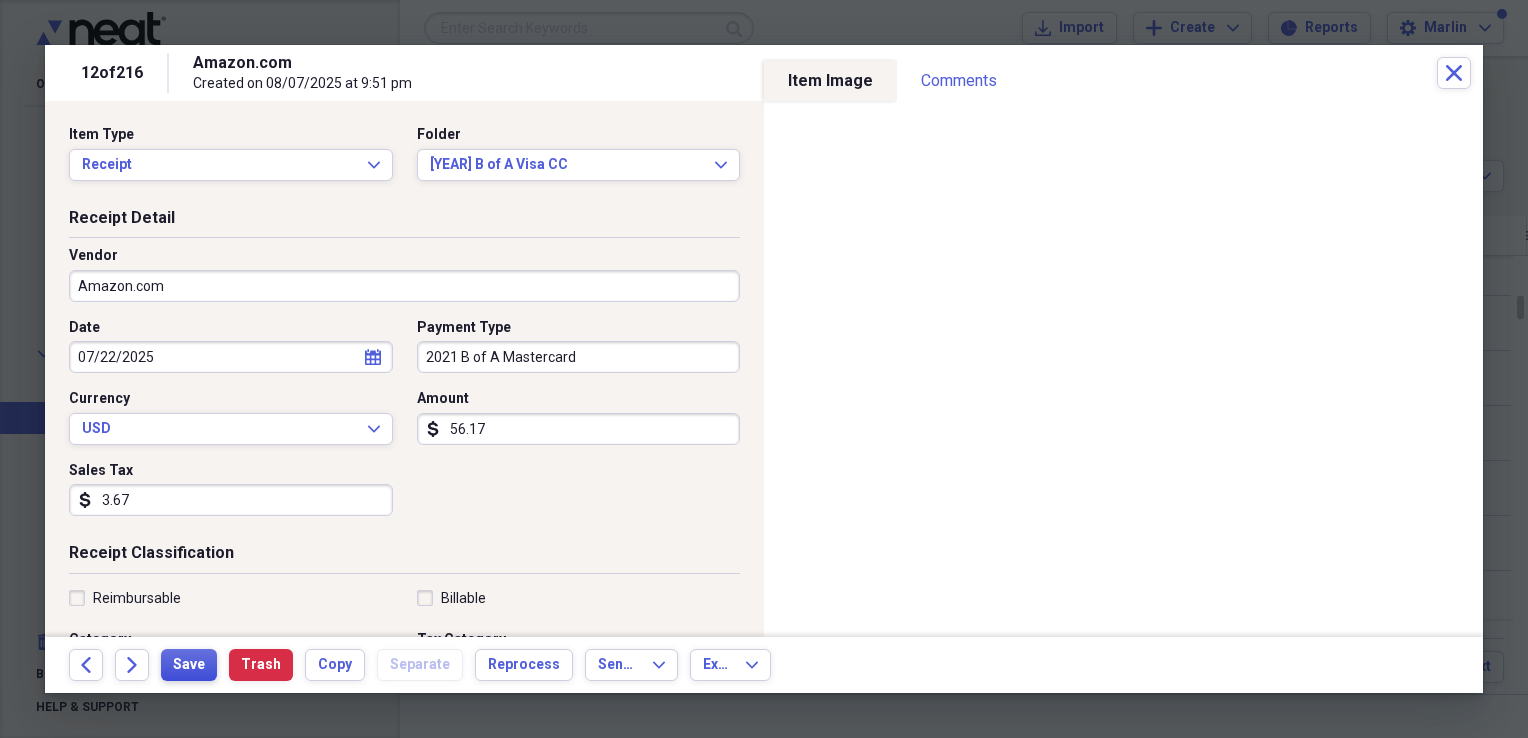click on "Save" at bounding box center (189, 665) 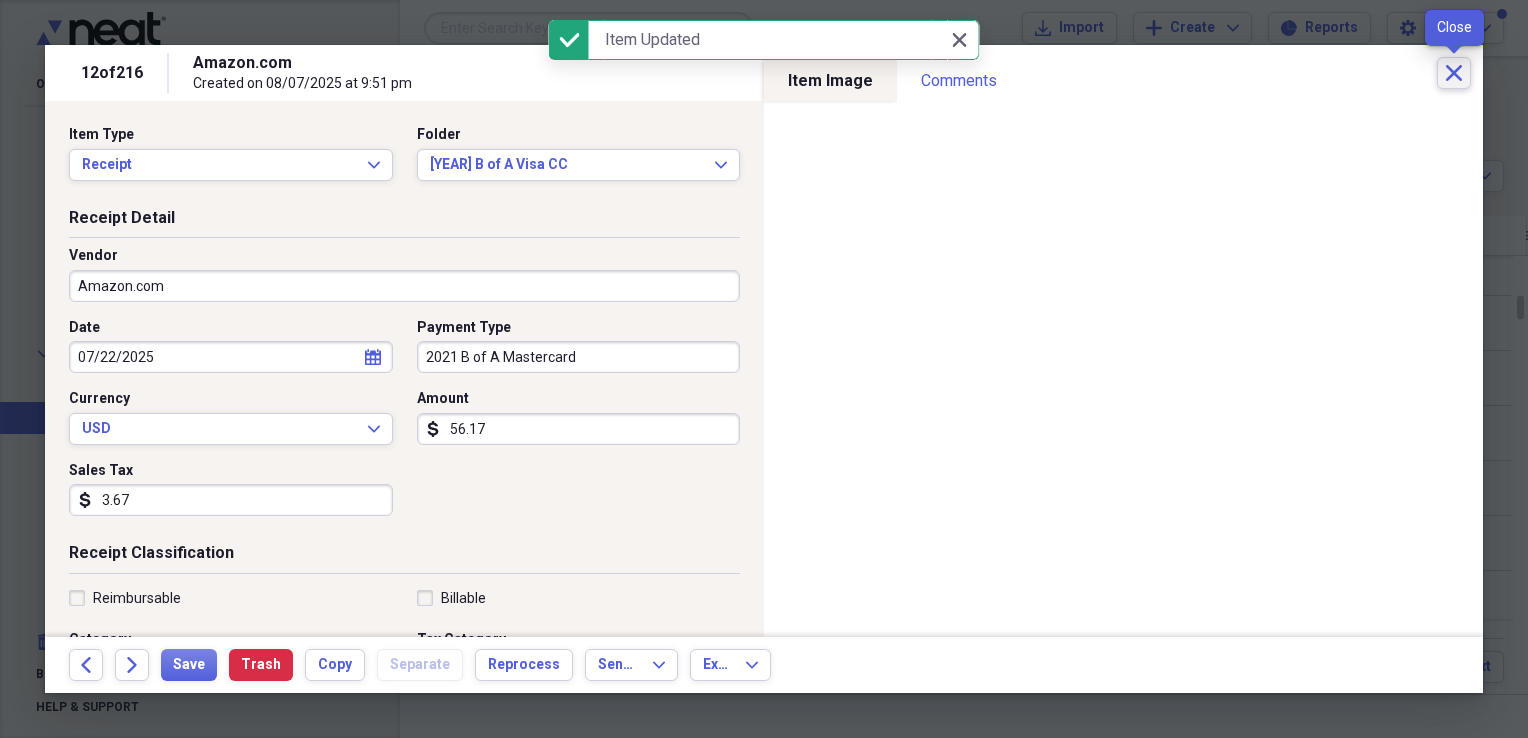 click on "Close" at bounding box center (1454, 73) 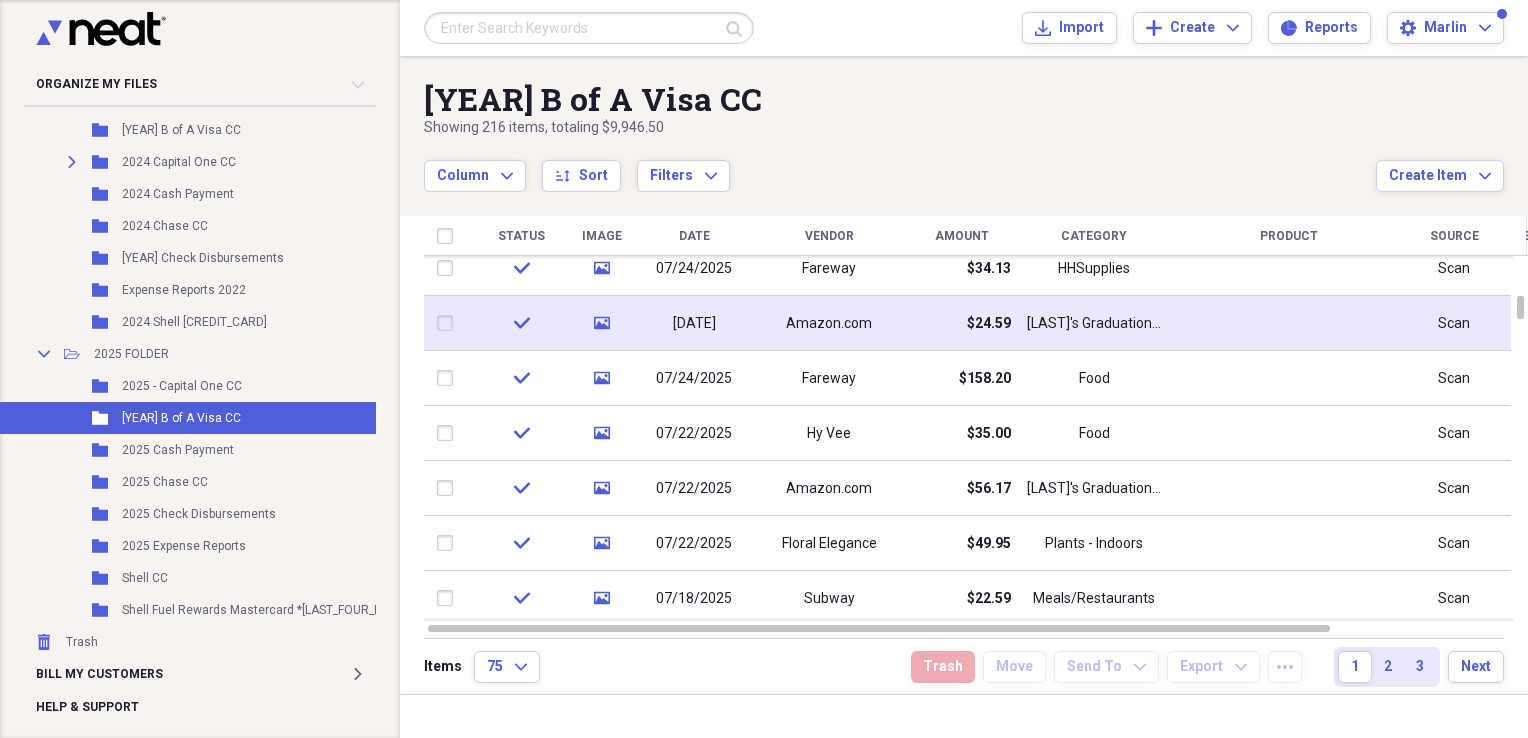click on "Amazon.com" at bounding box center [829, 324] 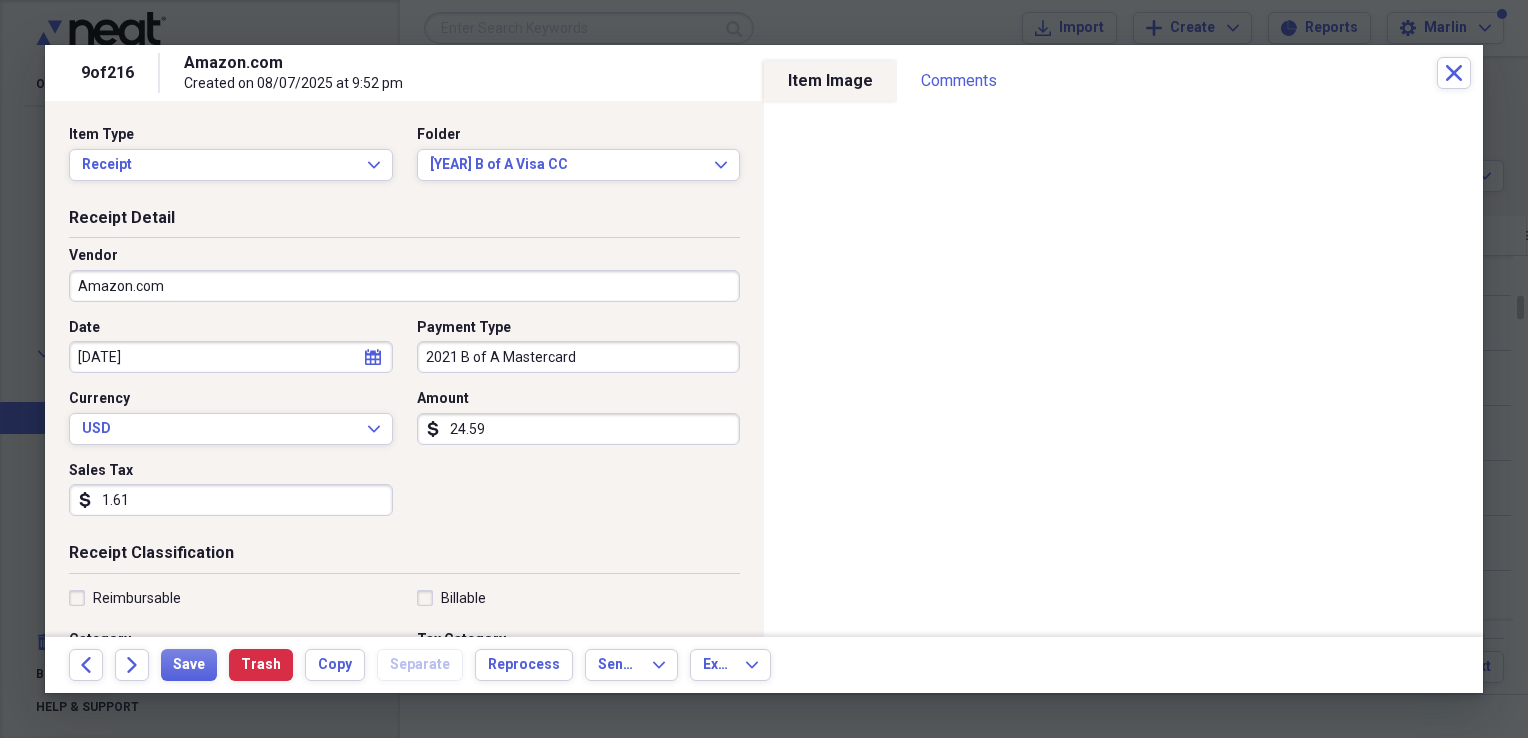 click on "calendar Calendar" at bounding box center (373, 357) 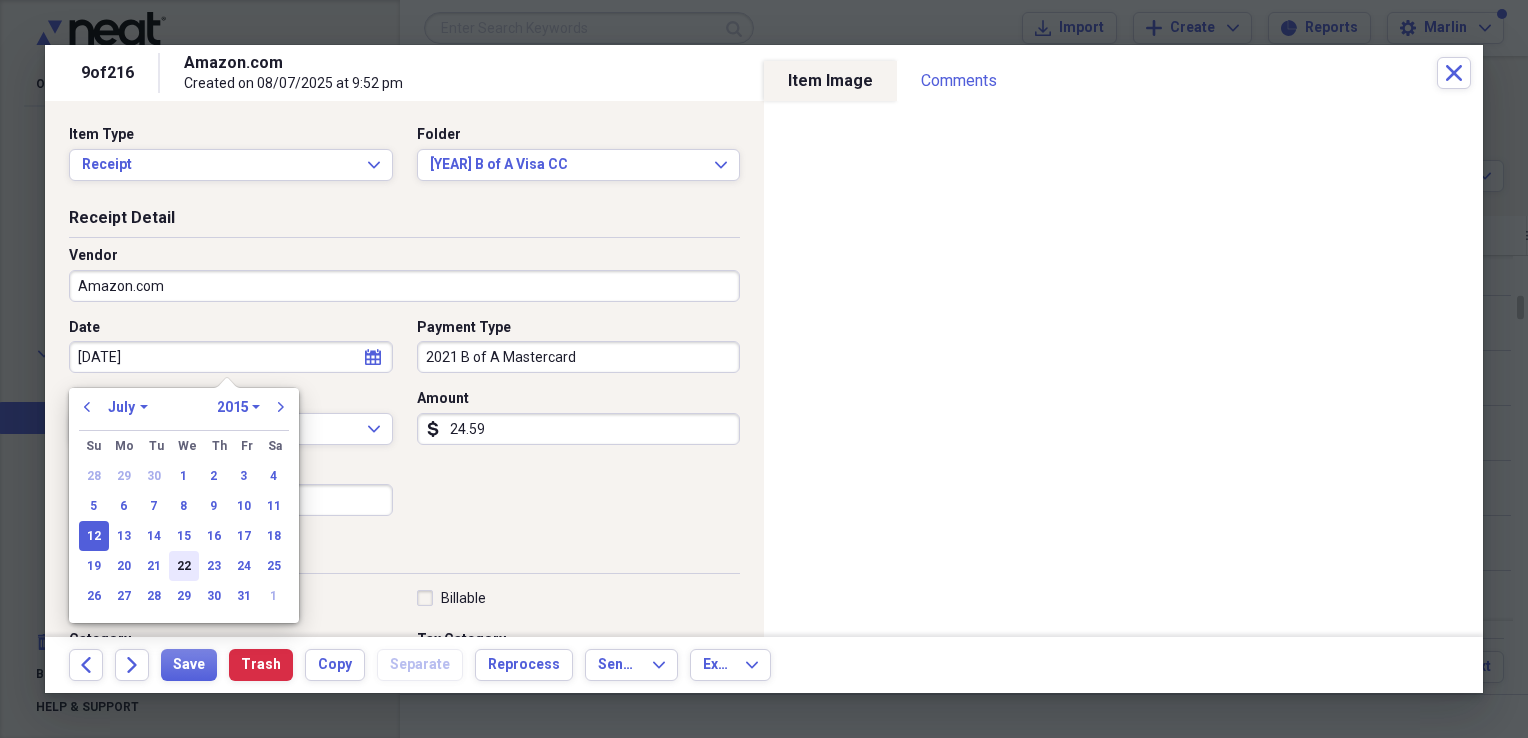 click on "22" at bounding box center (184, 566) 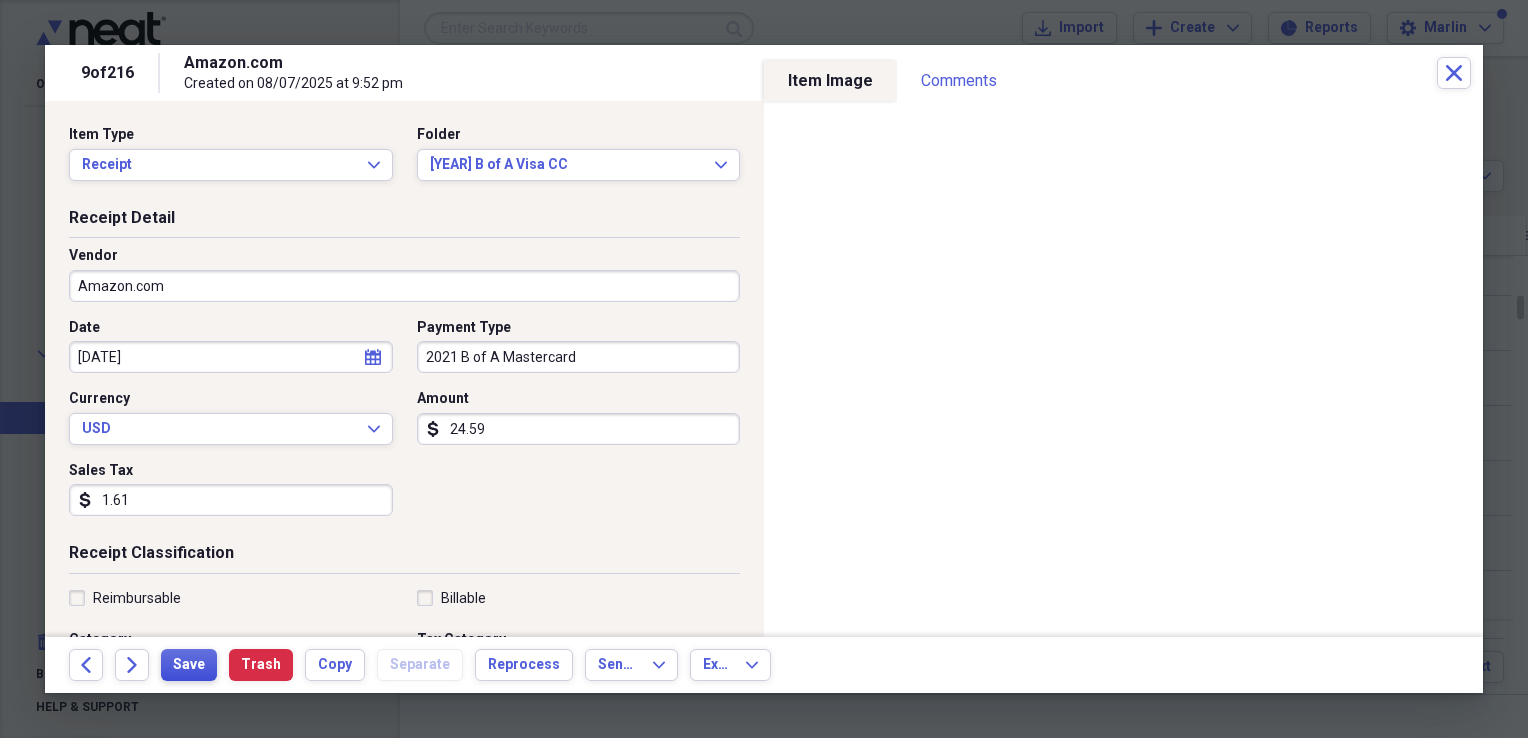 click on "Save" at bounding box center (189, 665) 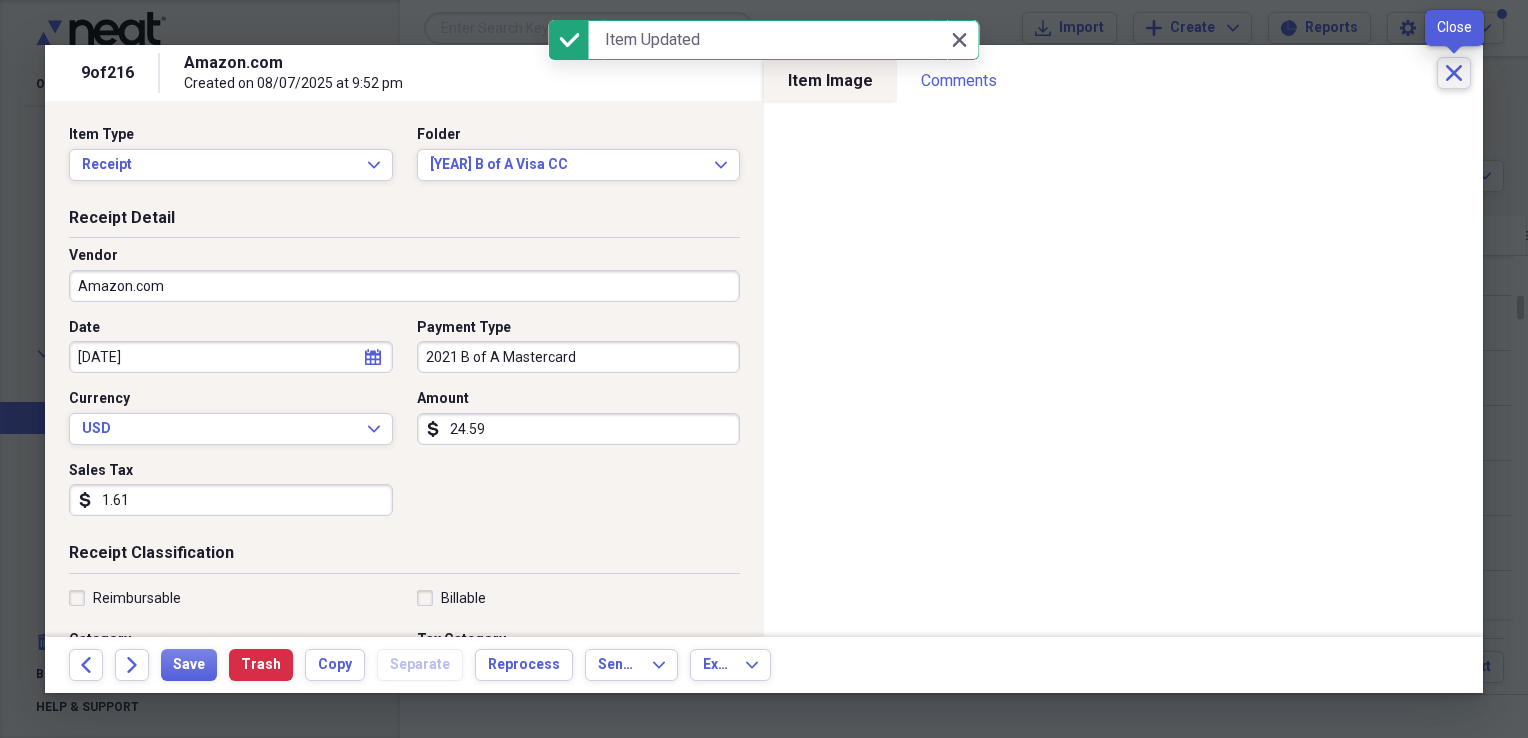 click on "Close" 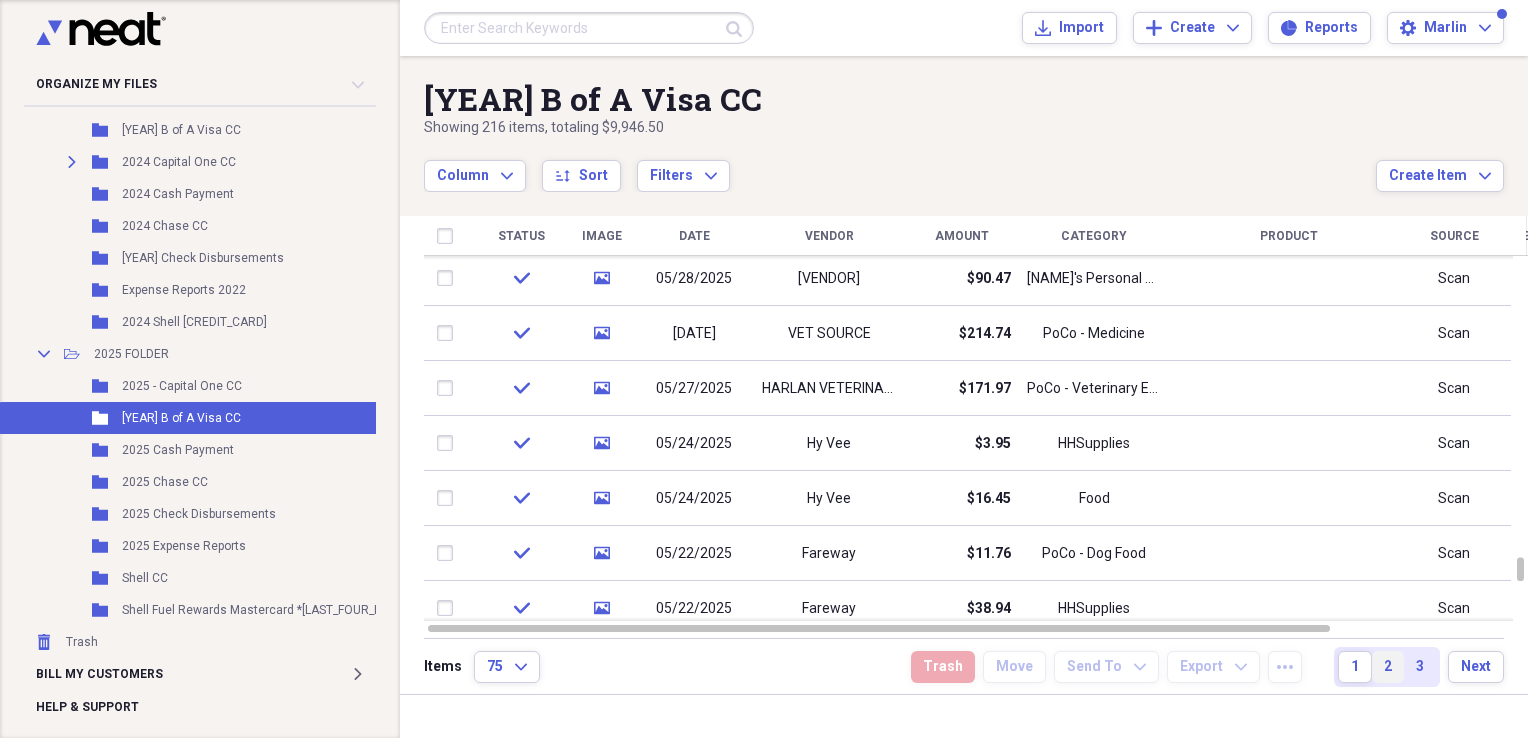 click on "2" at bounding box center [1388, 667] 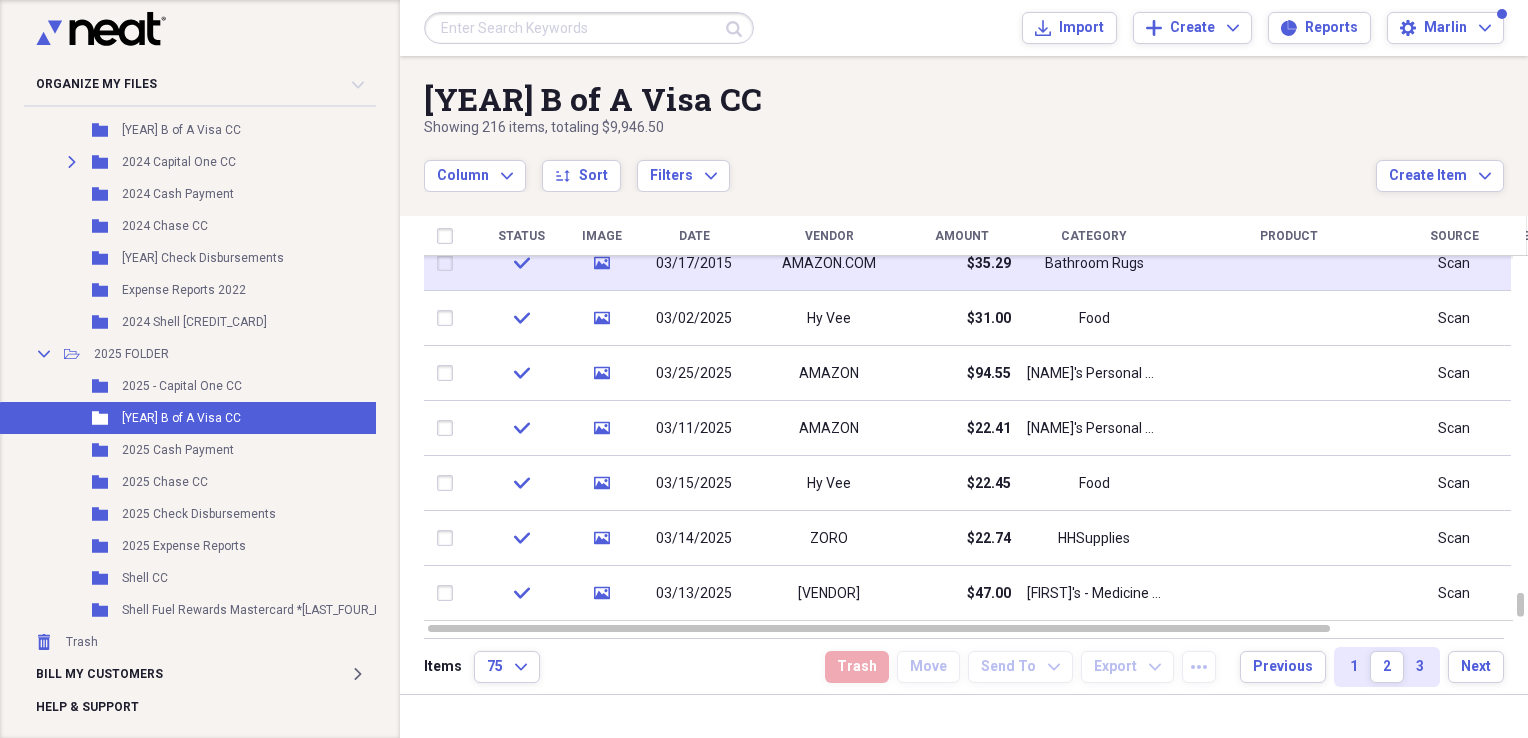 click on "03/17/2015" at bounding box center [694, 263] 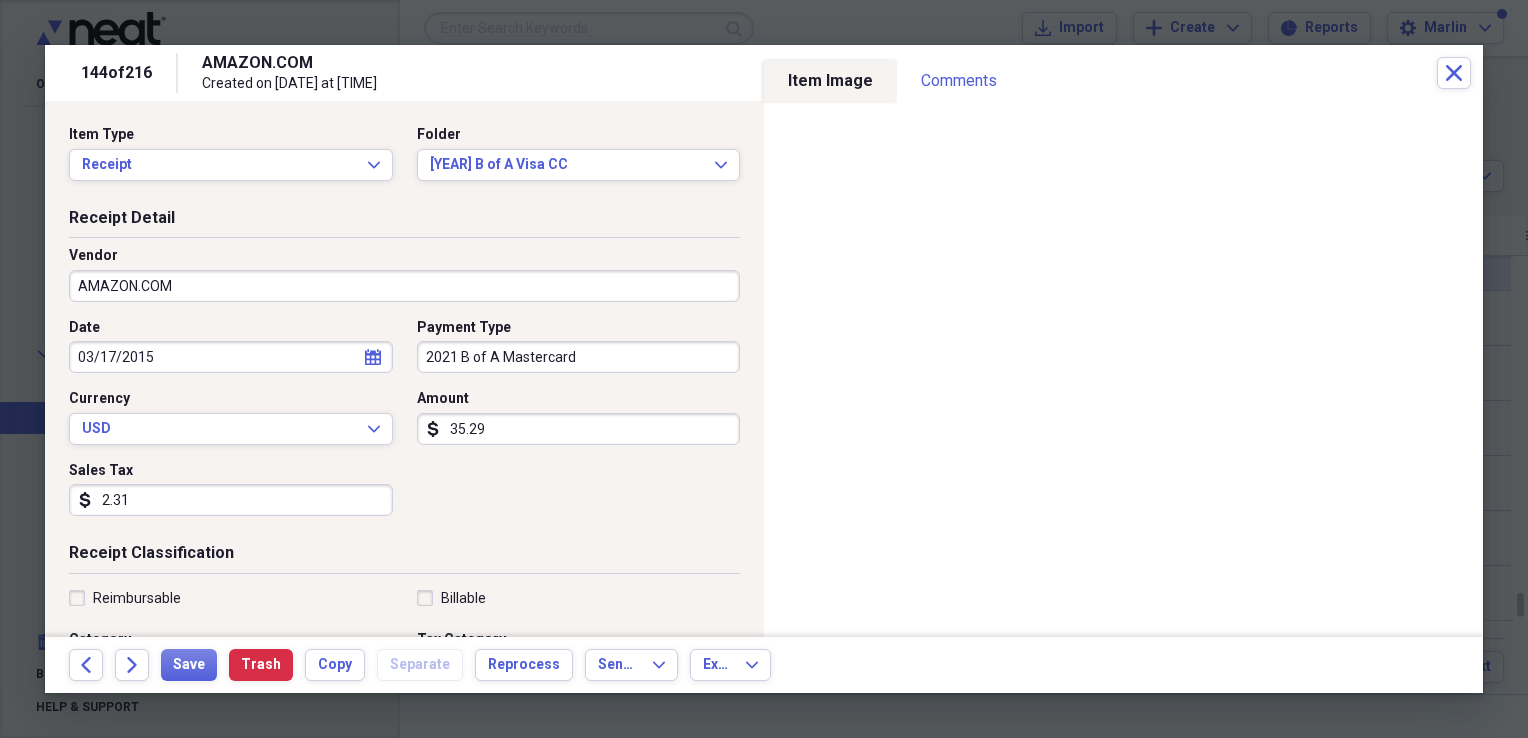 click on "Receipt Detail Vendor AMAZON.COM Date 03/17/2015 calendar Calendar Payment Type 2021 B of A Mastercard Currency USD Expand Amount dollar-sign 35.29 Sales Tax dollar-sign 2.31" at bounding box center (404, 375) 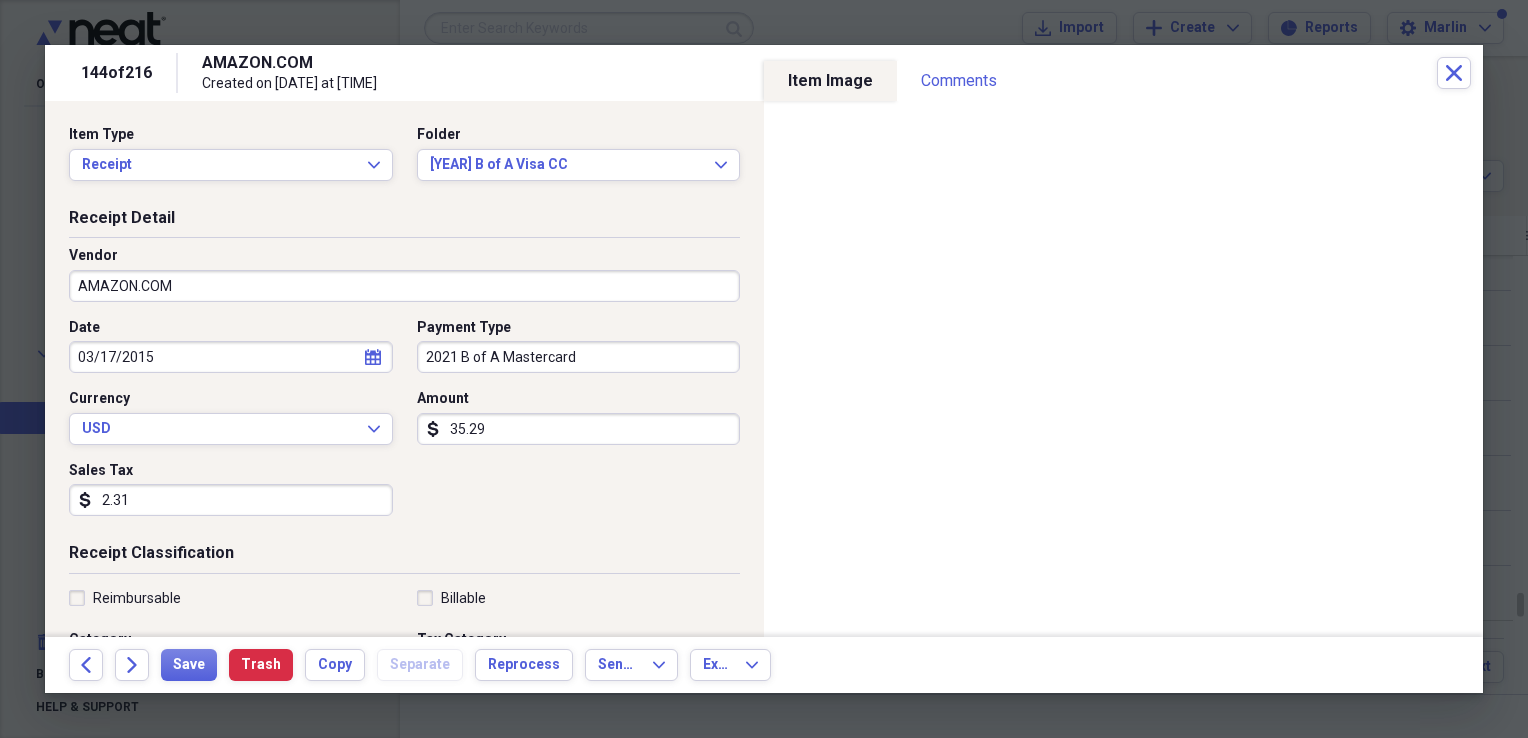 click on "calendar" 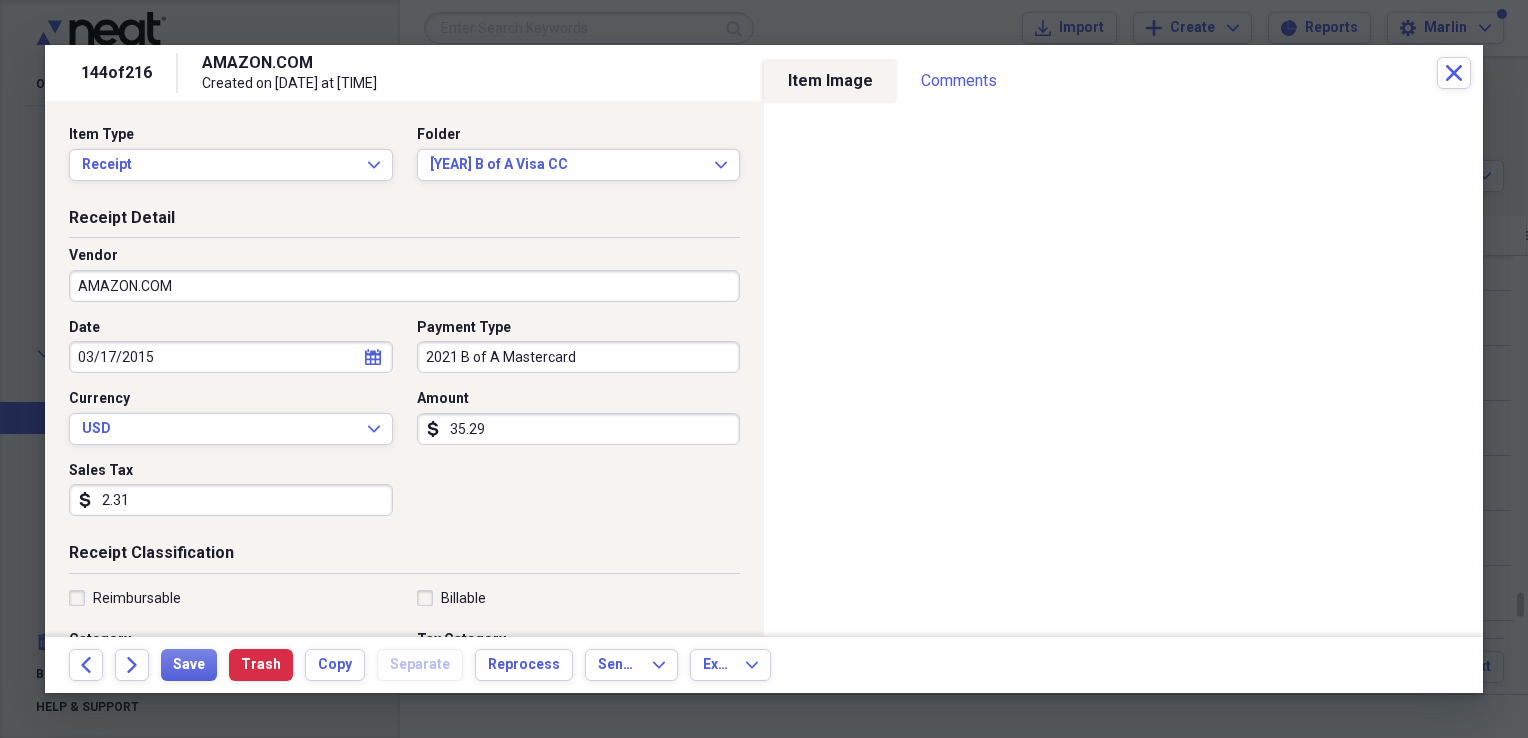select on "2" 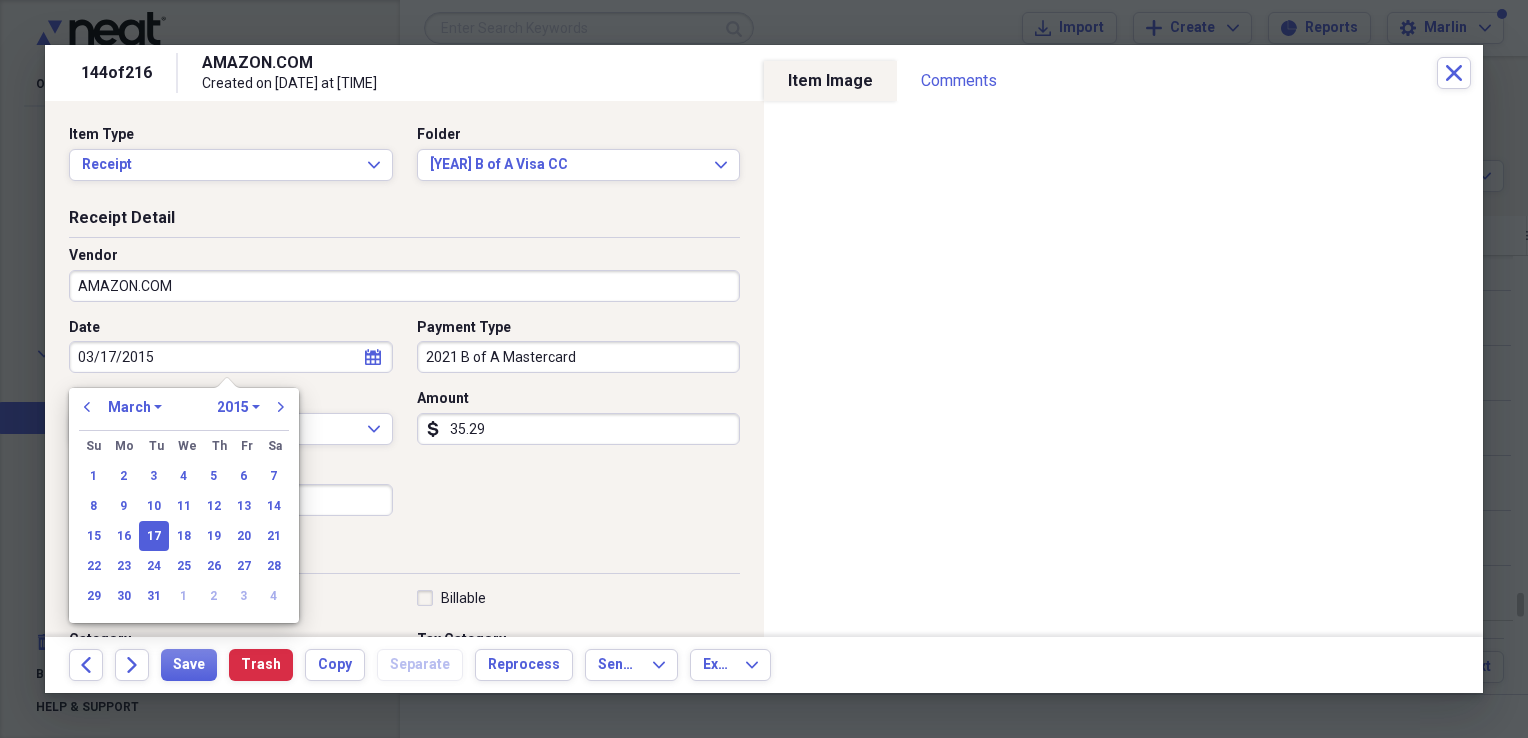 click on "1970 1971 1972 1973 1974 1975 1976 1977 1978 1979 1980 1981 1982 1983 1984 1985 1986 1987 1988 1989 1990 1991 1992 1993 1994 1995 1996 1997 1998 1999 2000 2001 2002 2003 2004 2005 2006 2007 2008 2009 2010 2011 2012 2013 2014 2015 2016 2017 2018 2019 2020 2021 2022 2023 2024 2025 2026 2027 2028 2029 2030 2031 2032 2033 2034 2035" at bounding box center [238, 407] 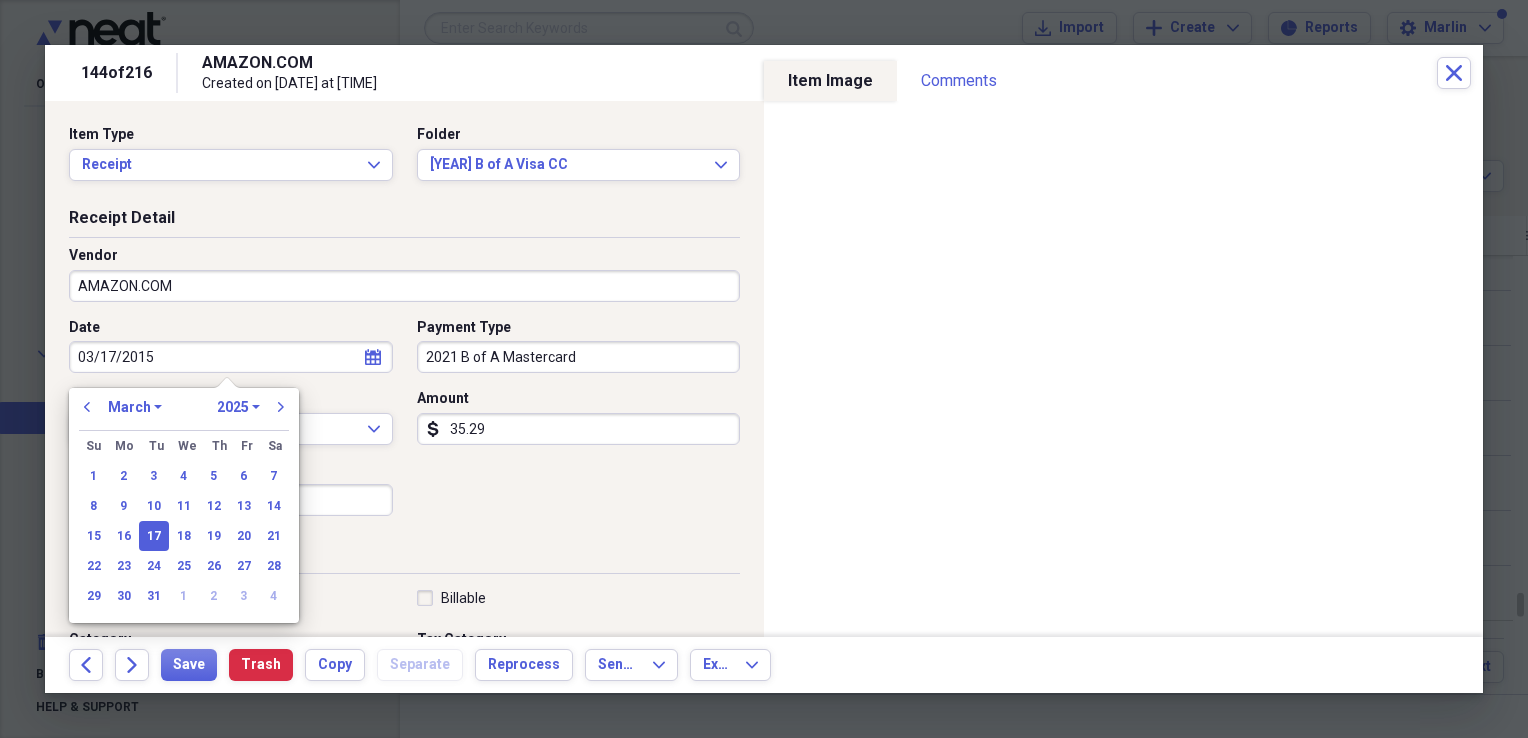 click on "1970 1971 1972 1973 1974 1975 1976 1977 1978 1979 1980 1981 1982 1983 1984 1985 1986 1987 1988 1989 1990 1991 1992 1993 1994 1995 1996 1997 1998 1999 2000 2001 2002 2003 2004 2005 2006 2007 2008 2009 2010 2011 2012 2013 2014 2015 2016 2017 2018 2019 2020 2021 2022 2023 2024 2025 2026 2027 2028 2029 2030 2031 2032 2033 2034 2035" at bounding box center [238, 407] 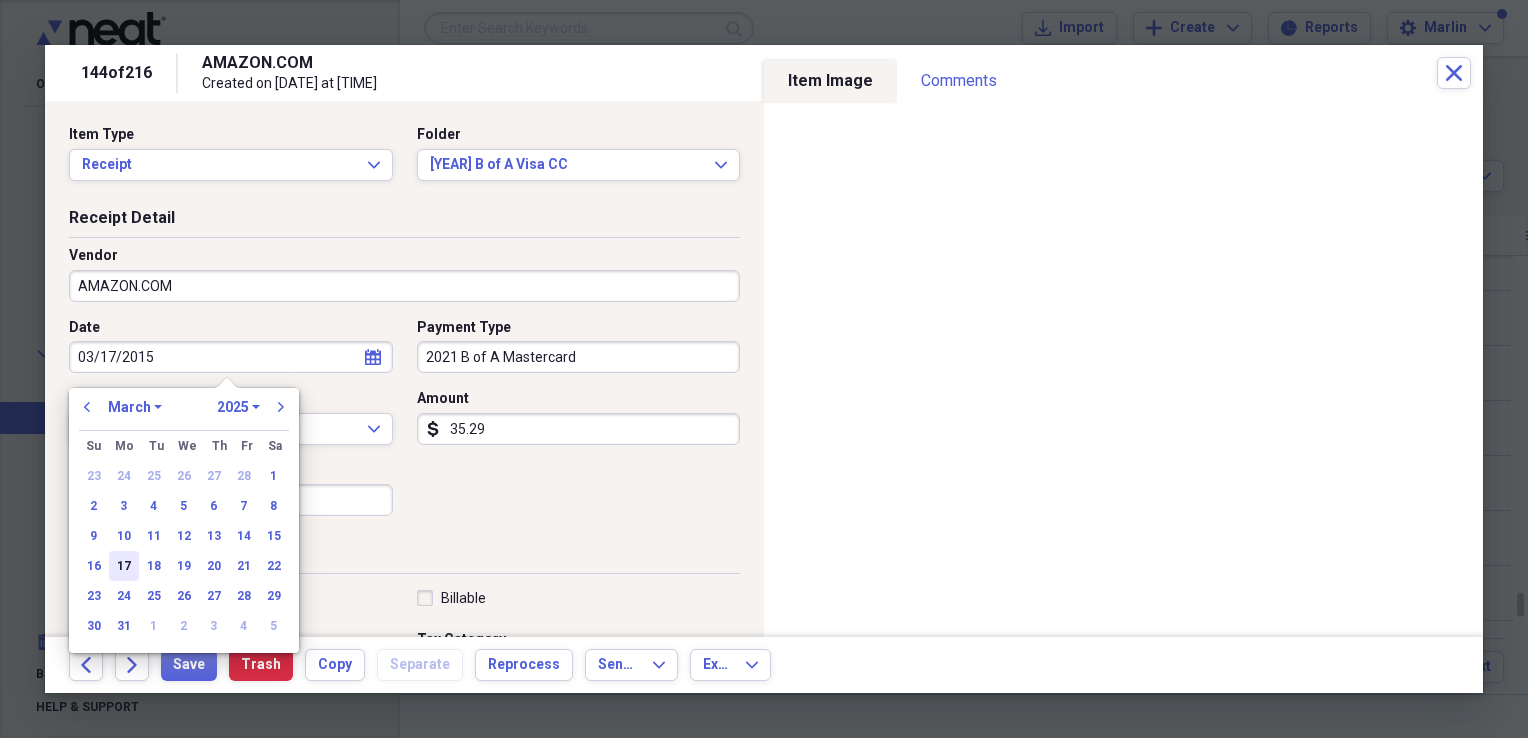 click on "17" at bounding box center (124, 566) 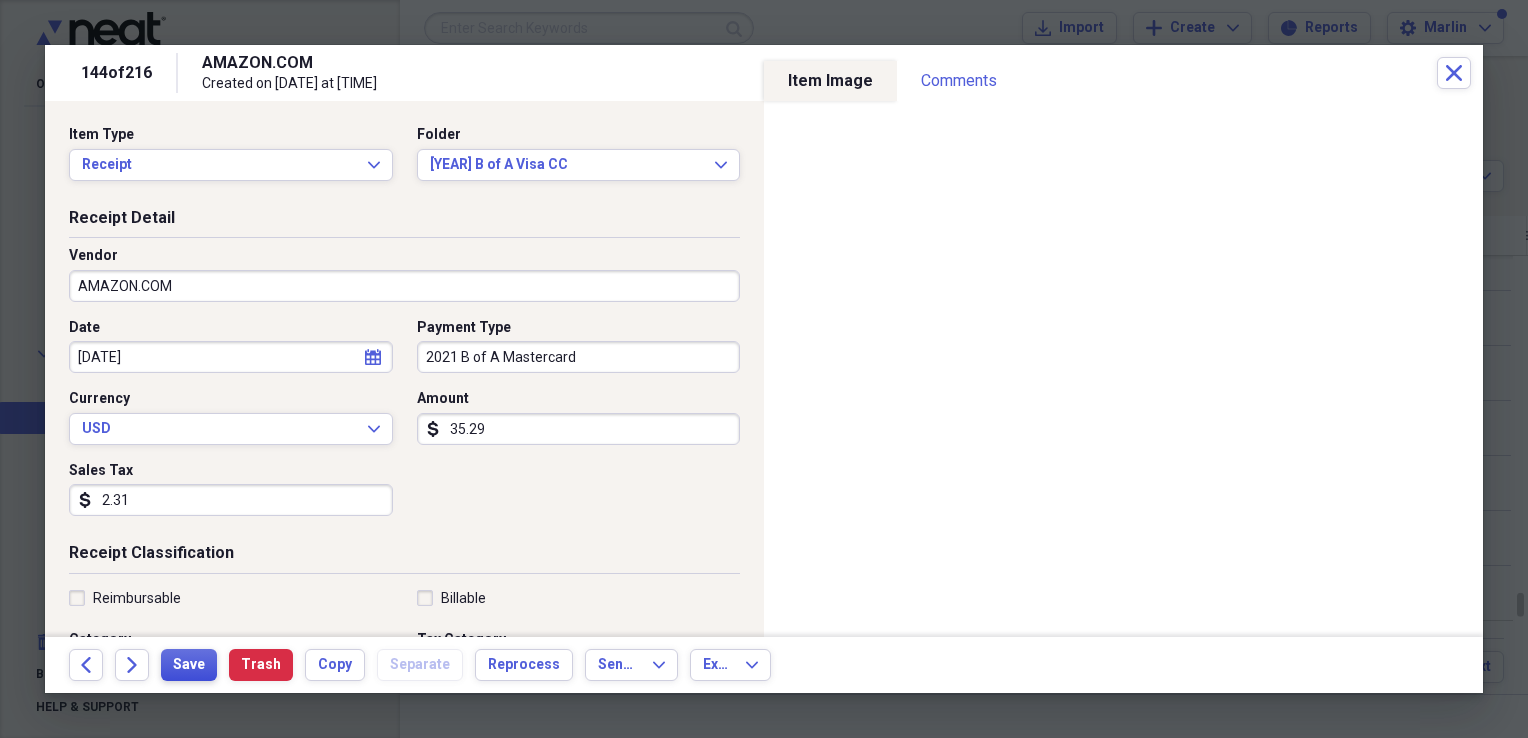 click on "Save" at bounding box center (189, 665) 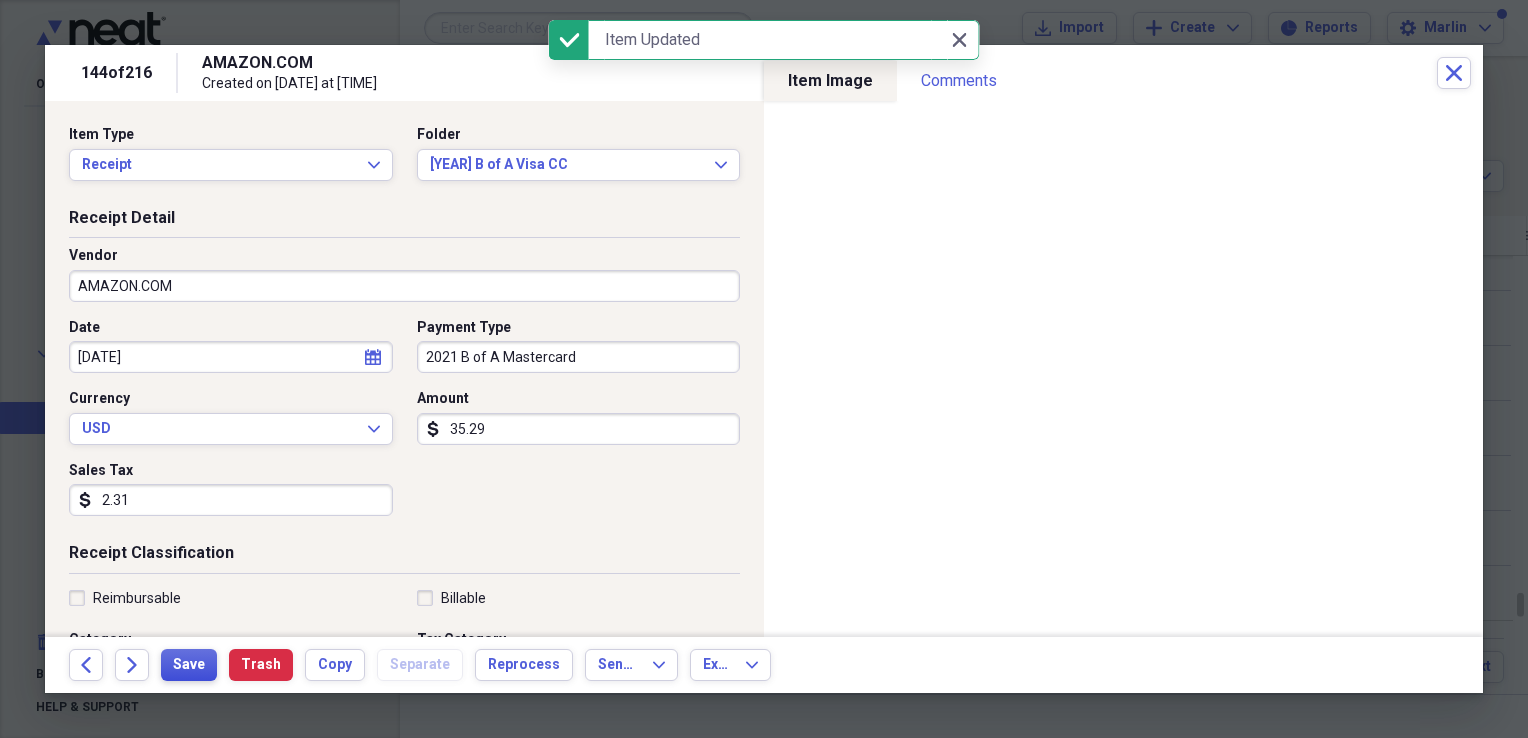 click on "Save" at bounding box center (189, 665) 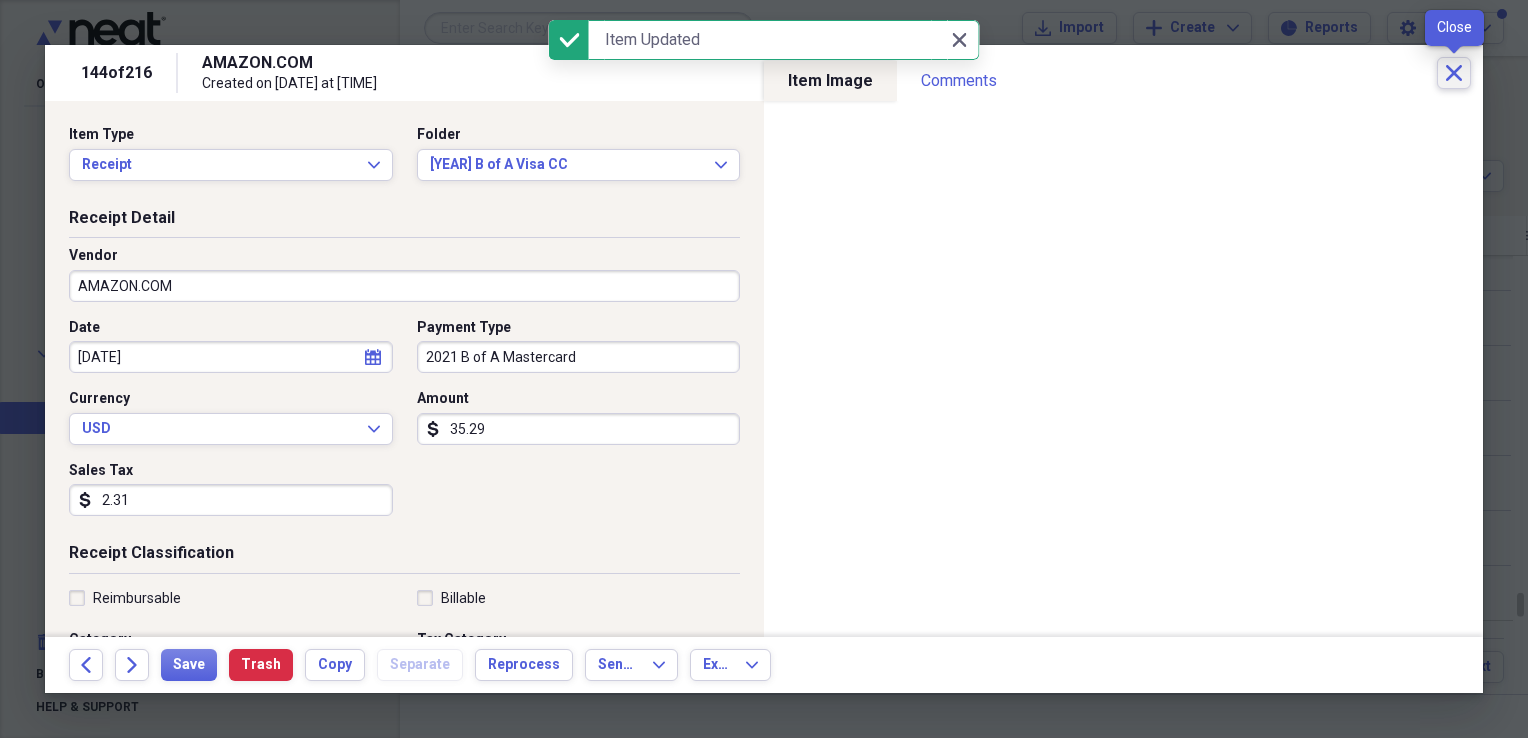 click on "Close" 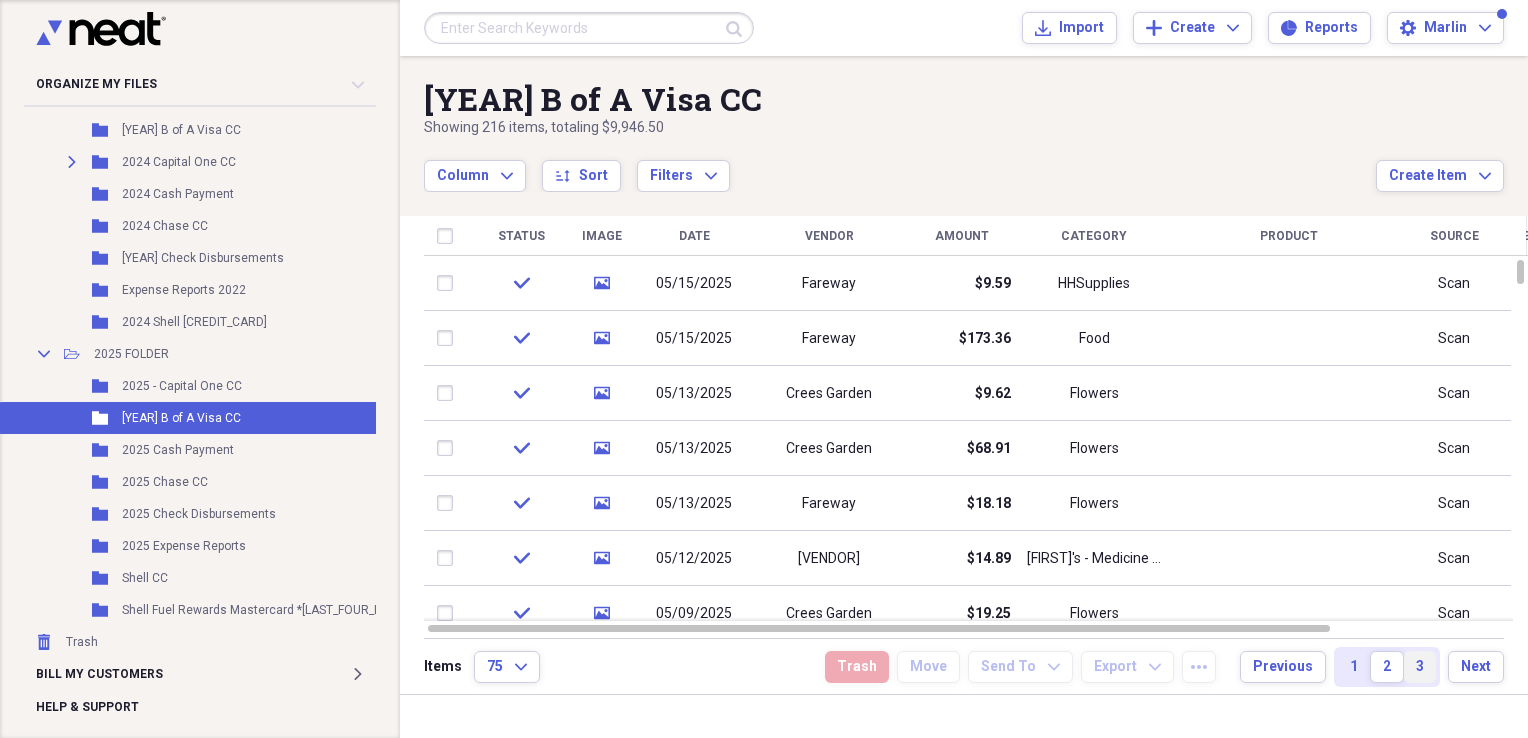 click on "3" at bounding box center [1420, 667] 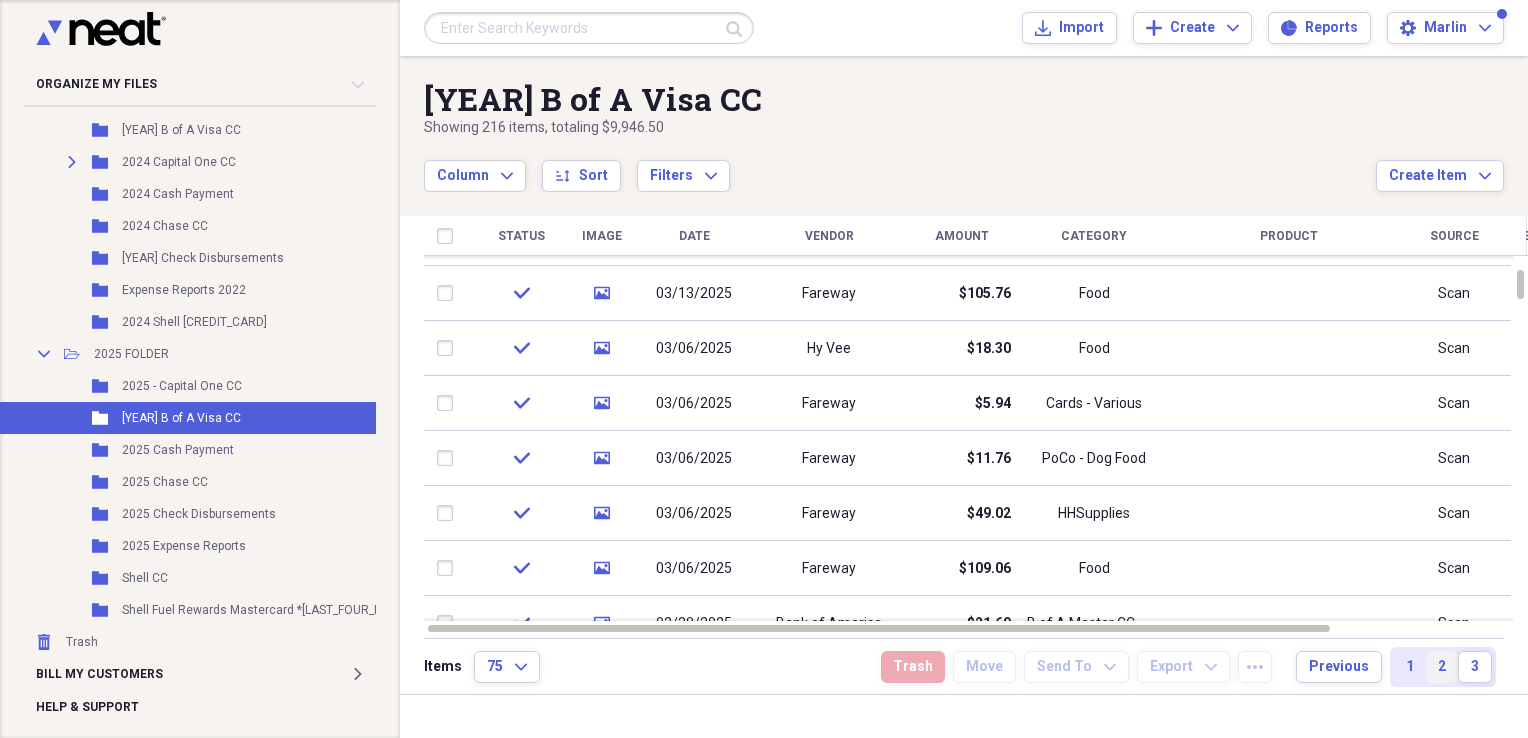 click on "2" at bounding box center [1442, 667] 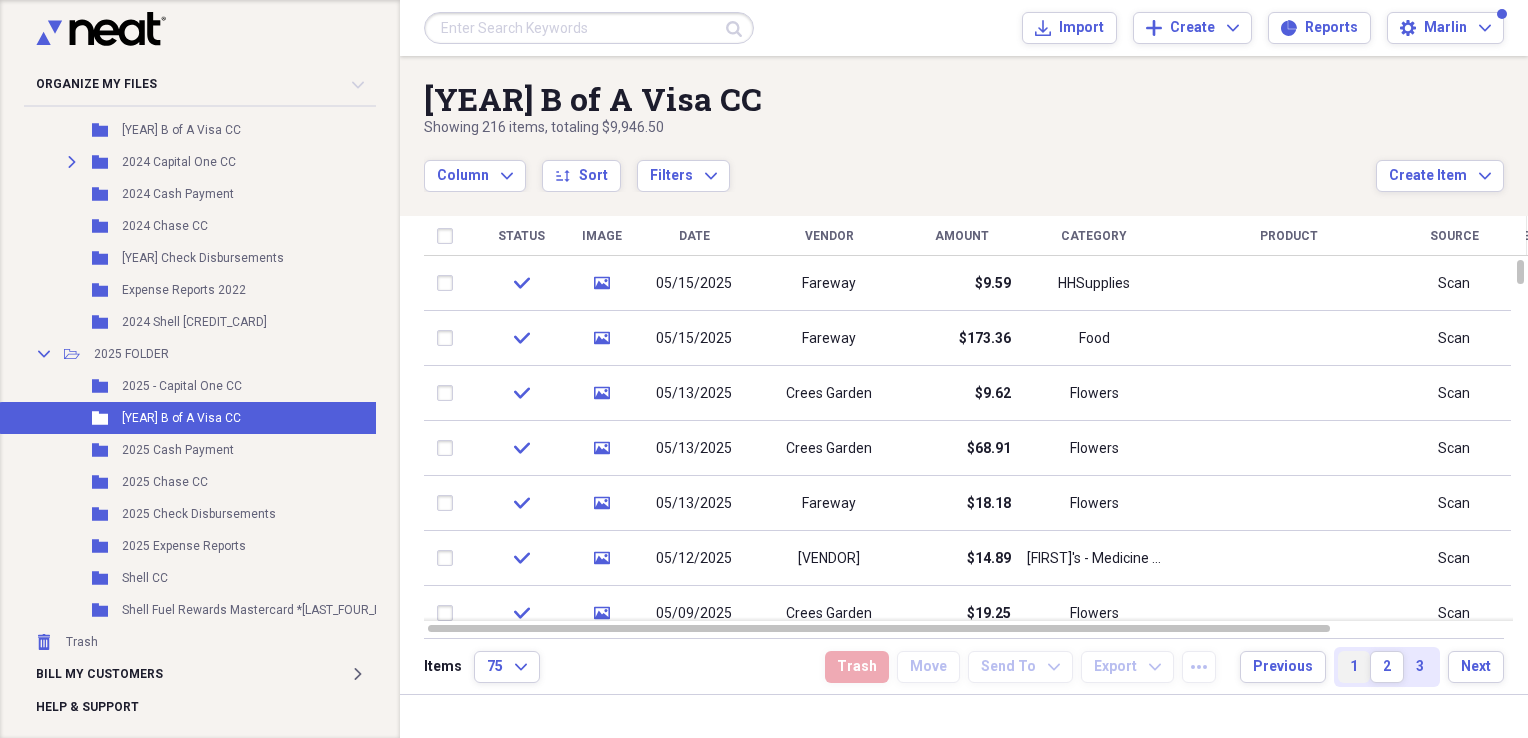 click on "1" at bounding box center (1354, 667) 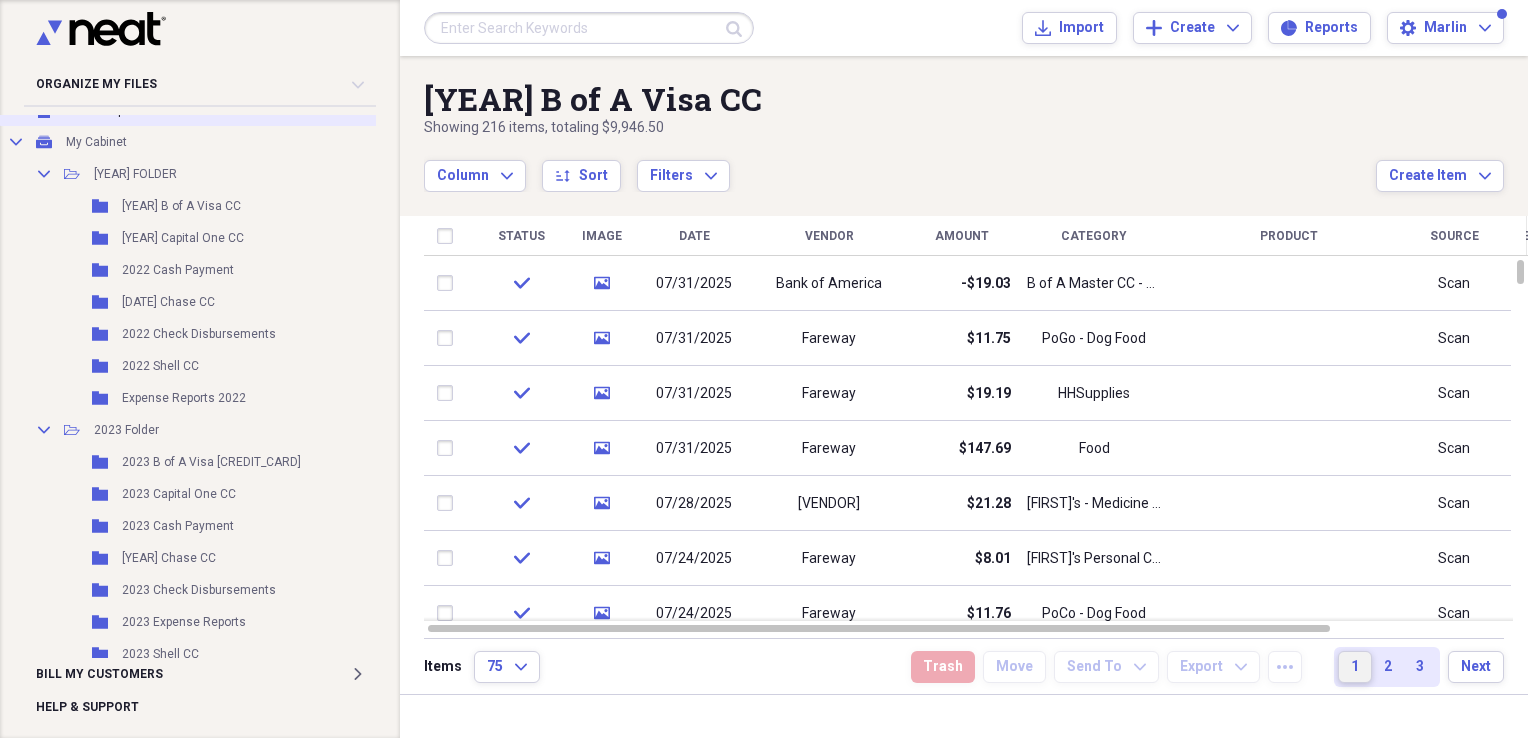 scroll, scrollTop: 0, scrollLeft: 0, axis: both 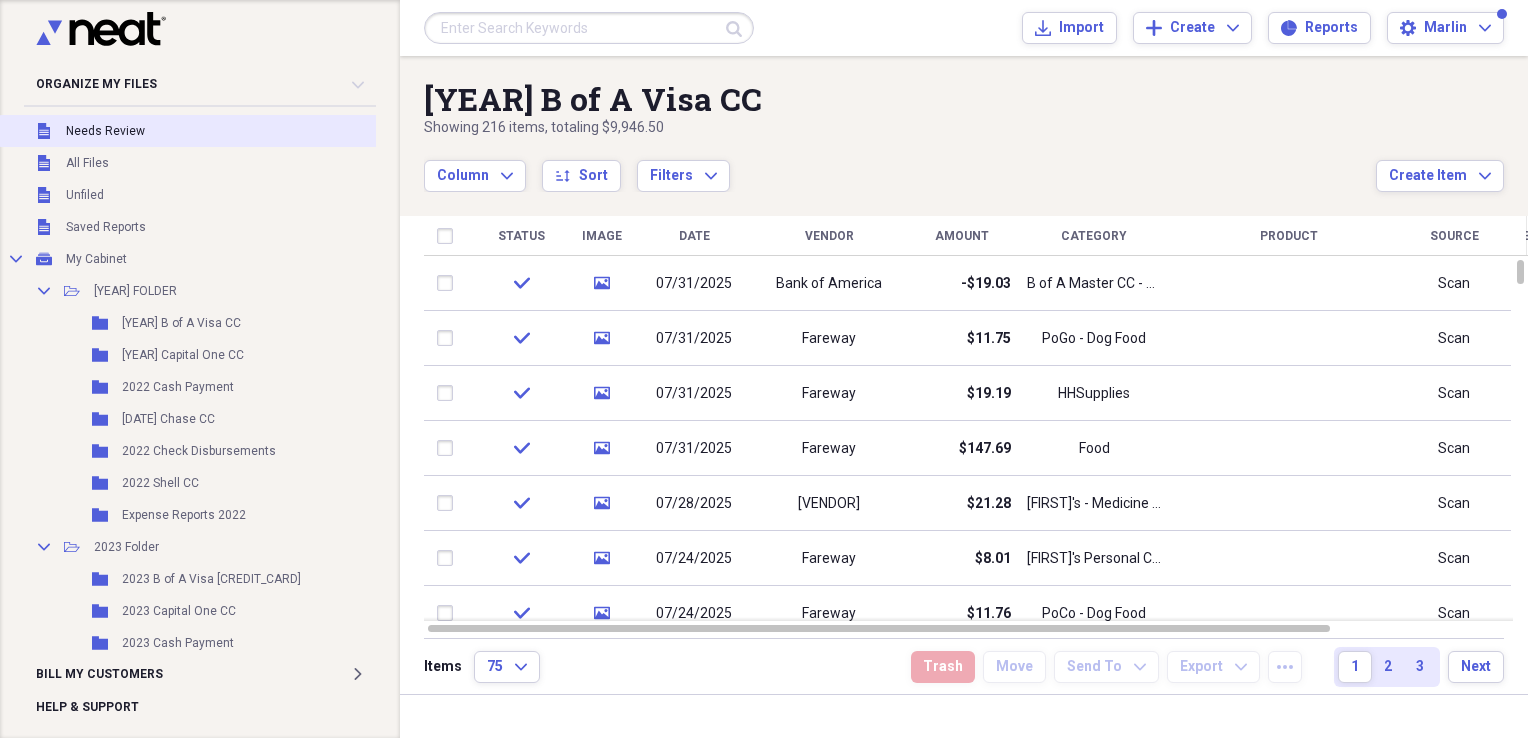click on "Unfiled Needs Review" at bounding box center (237, 131) 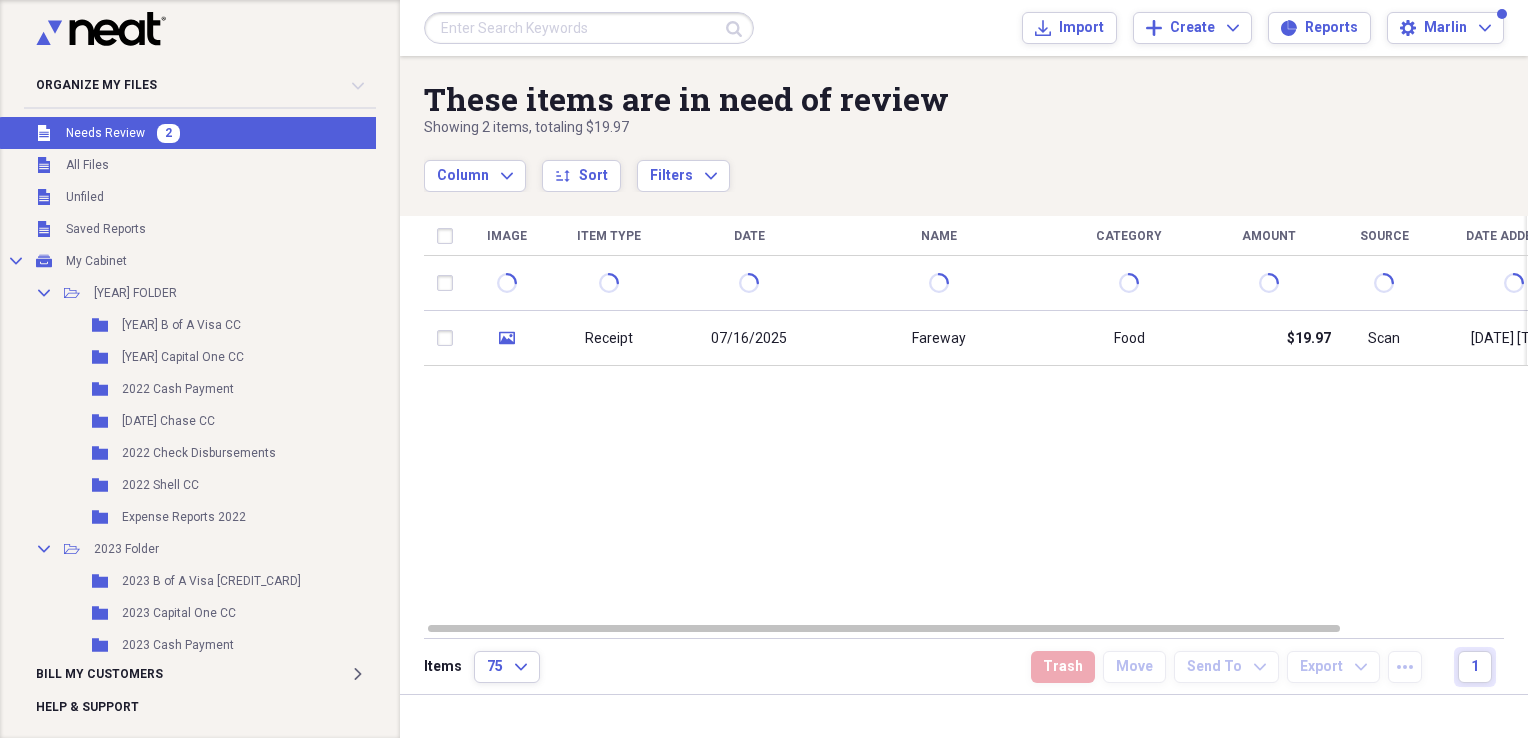click on "These items are in need of review Showing 2 items , totaling $19.97 Column Expand sort Sort Filters  Expand Create Item Expand" at bounding box center (964, 124) 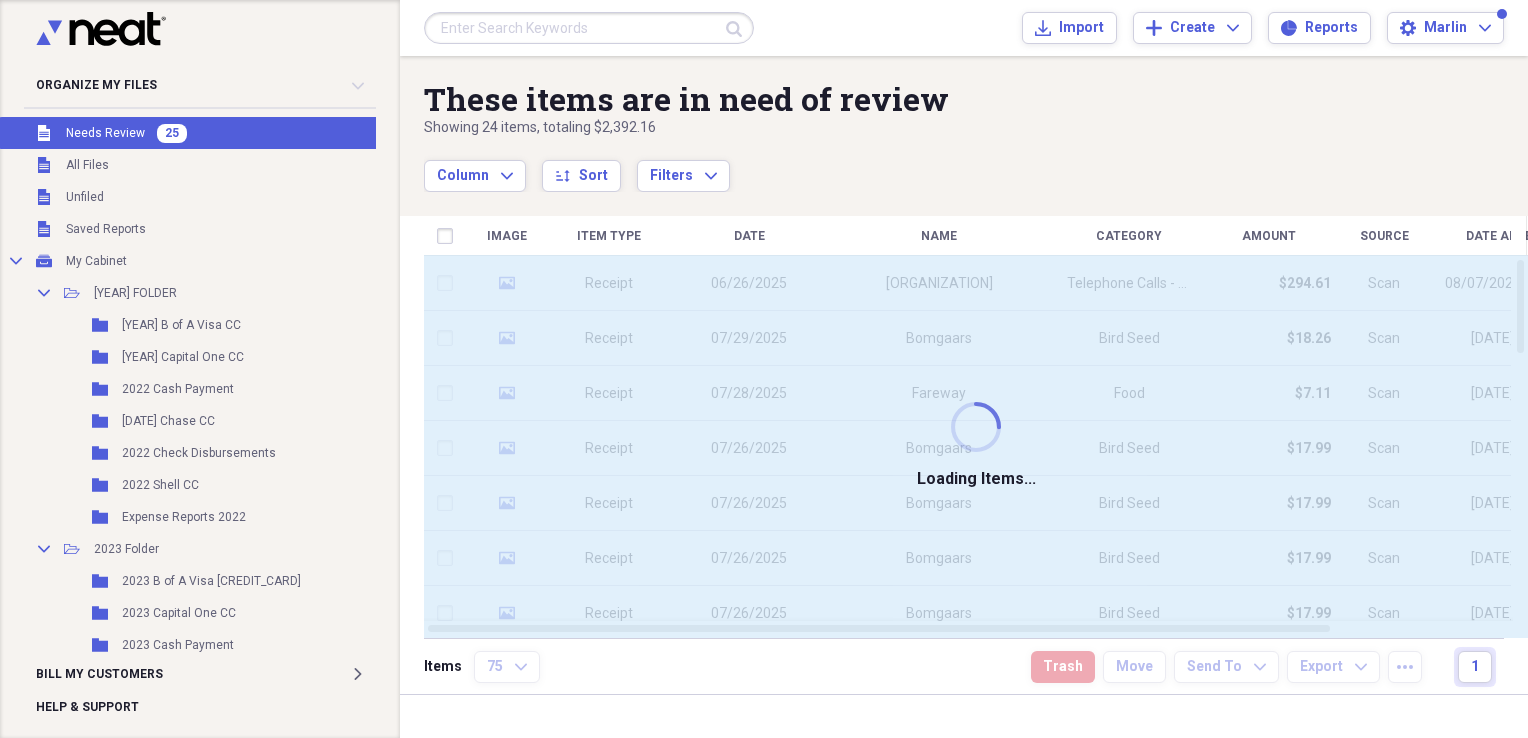 click on "These items are in need of review Showing [NUMBER] items , totaling $[AMOUNT] Column Expand sort Sort Filters Expand Create Item Expand" at bounding box center (964, 124) 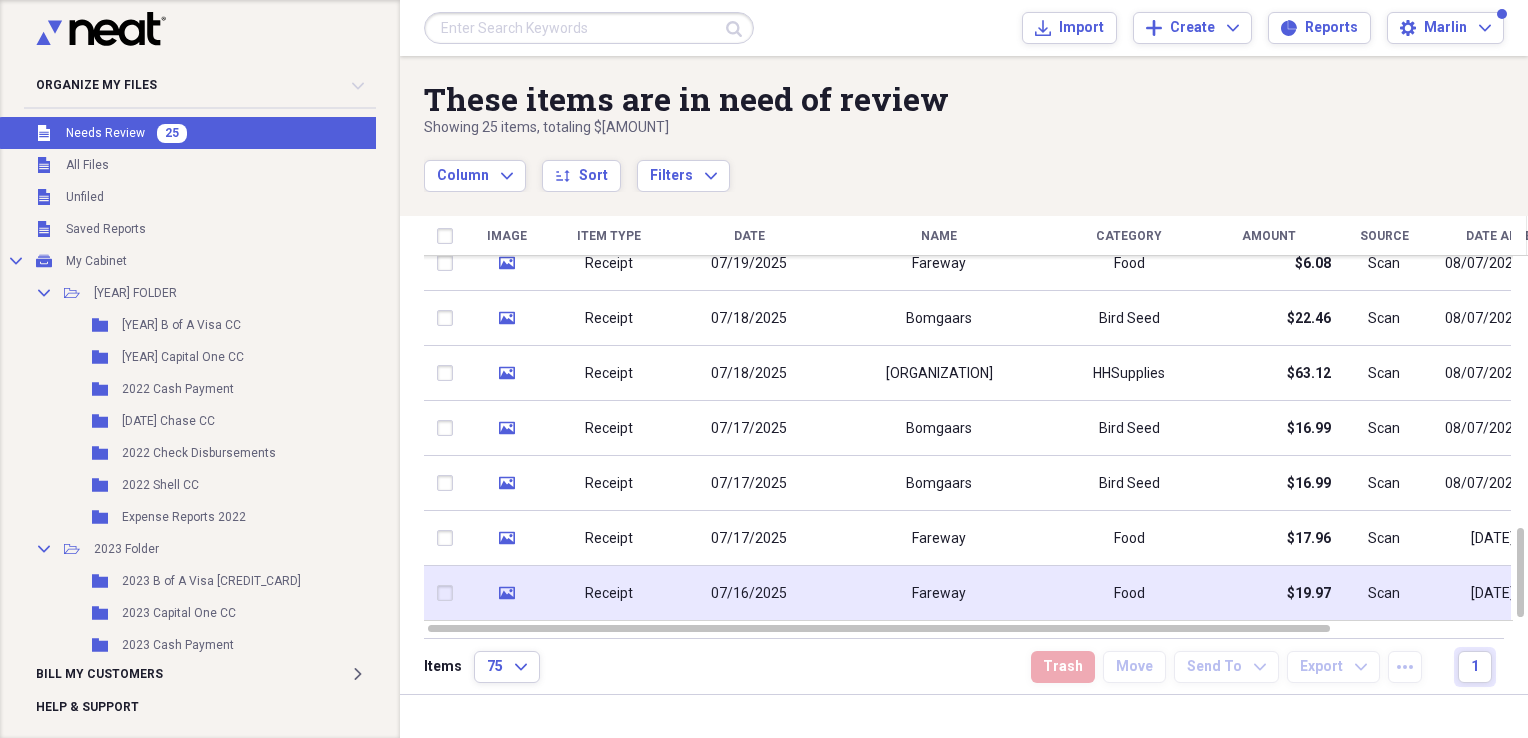 click on "Fareway" at bounding box center (939, 594) 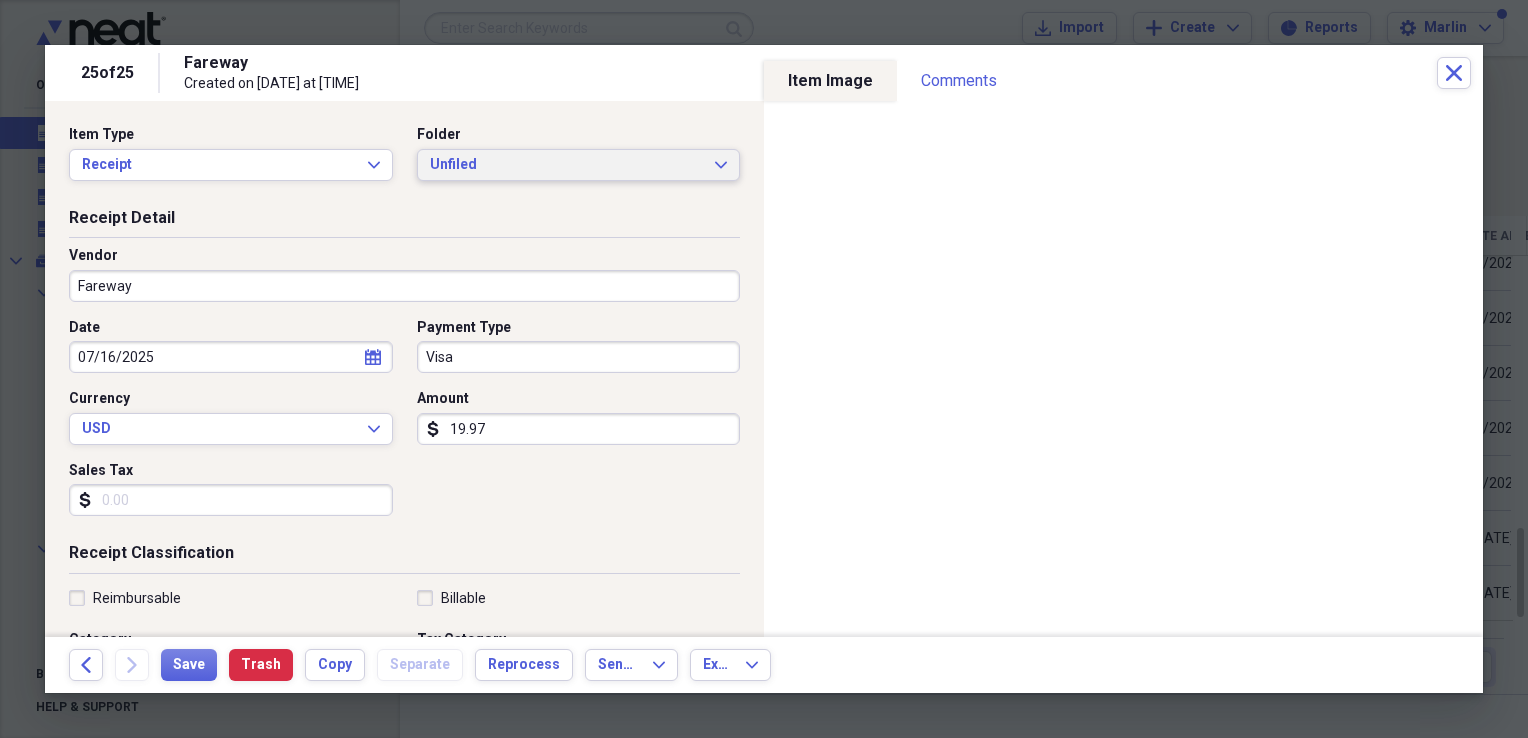 click on "Expand" 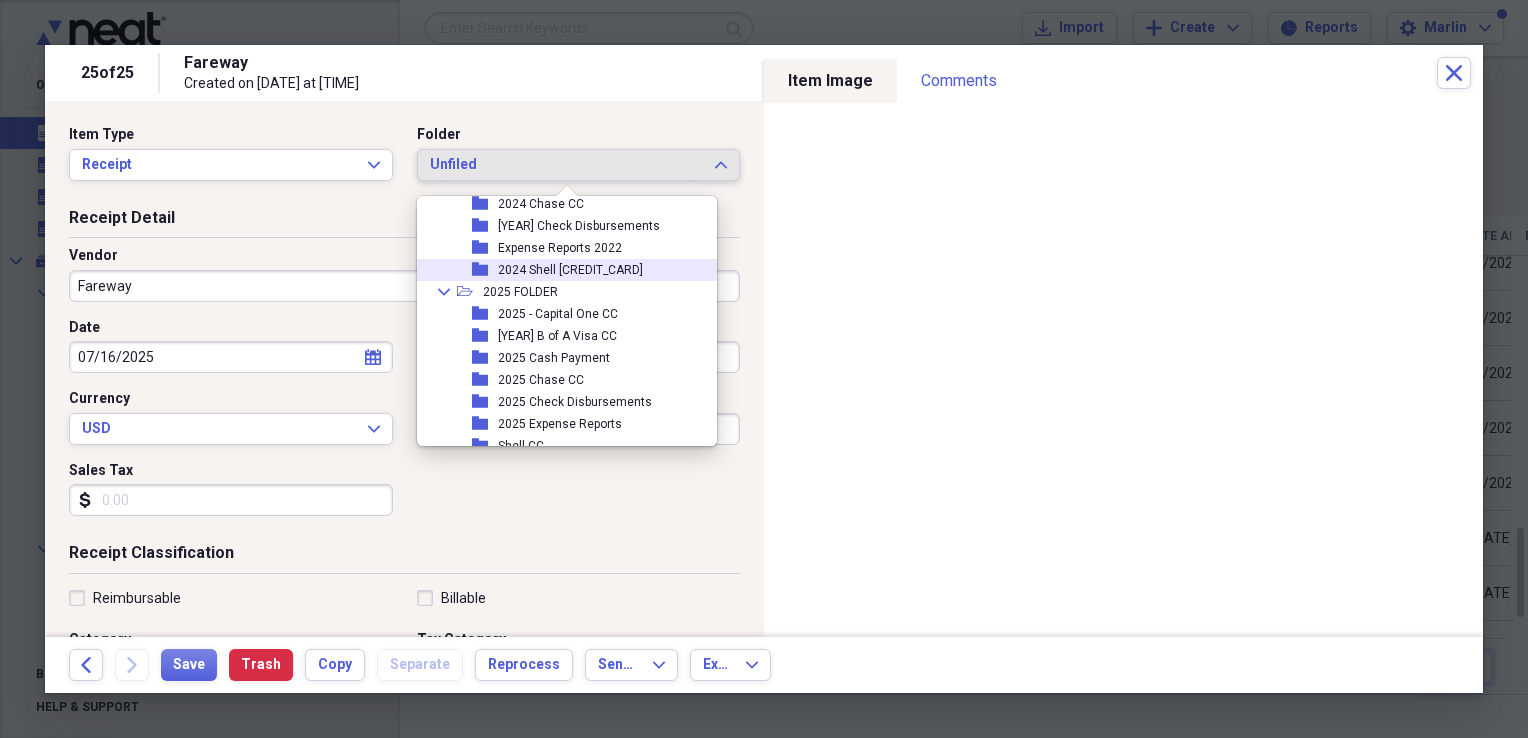 scroll, scrollTop: 754, scrollLeft: 0, axis: vertical 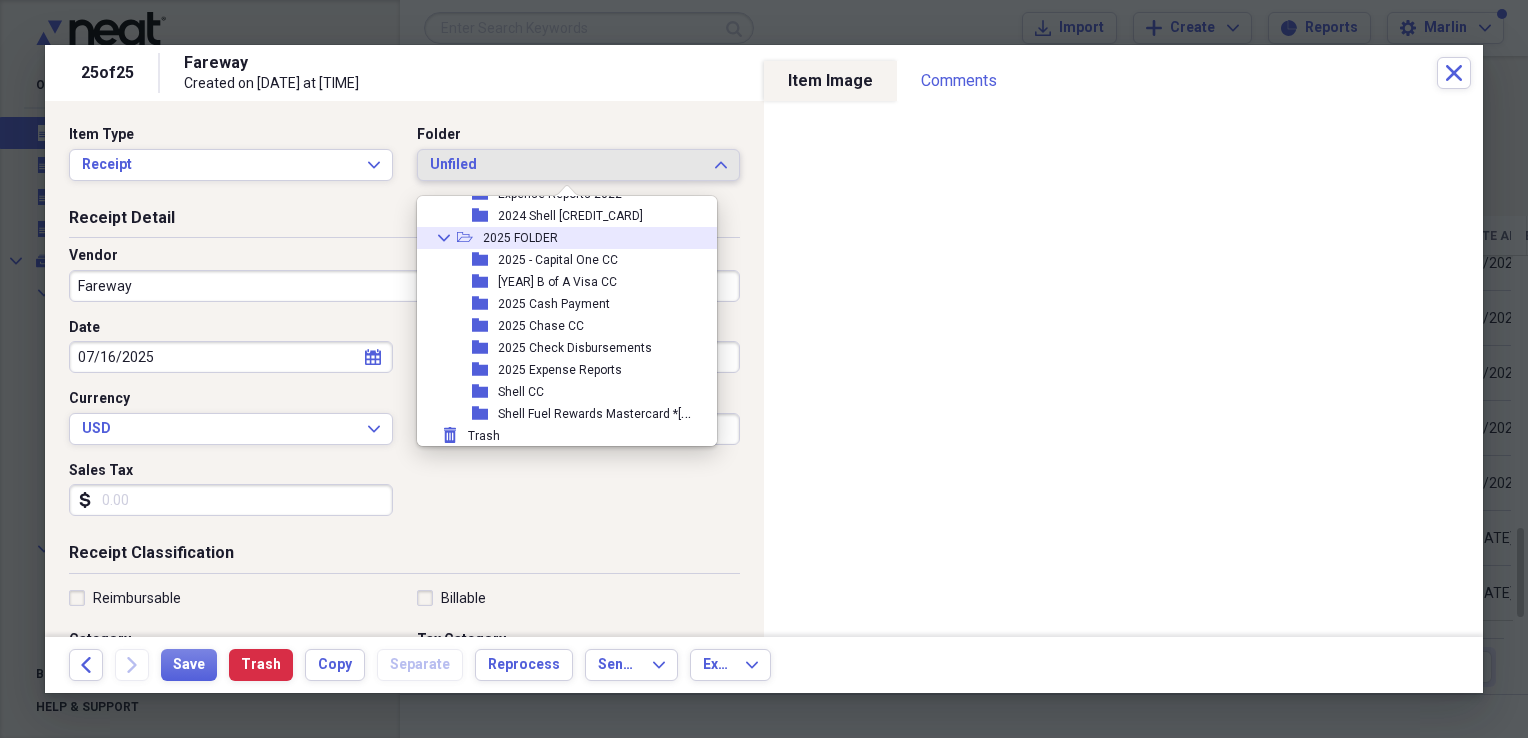 click on "Collapse open-folder [YEAR] FOLDER" at bounding box center (559, 238) 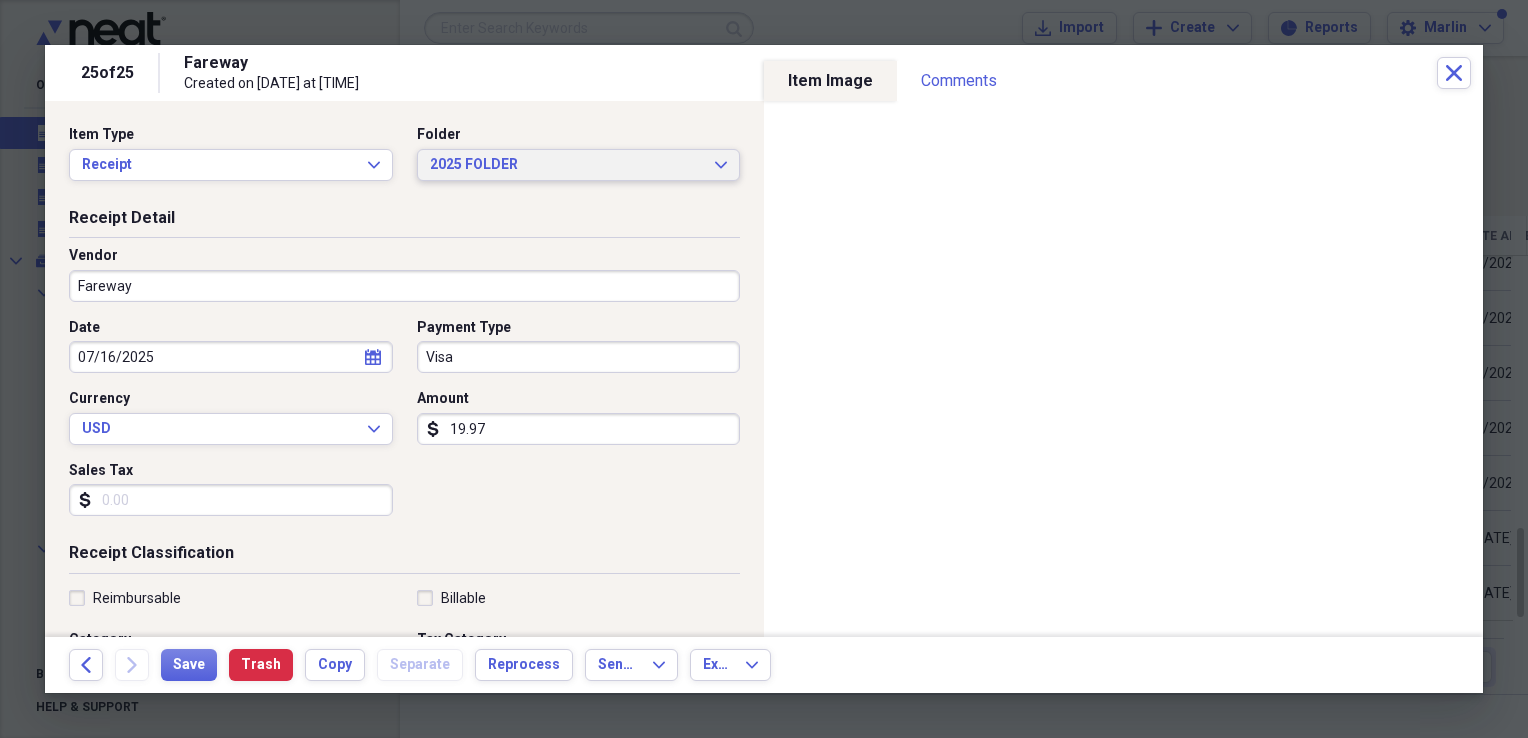 click on "Expand" 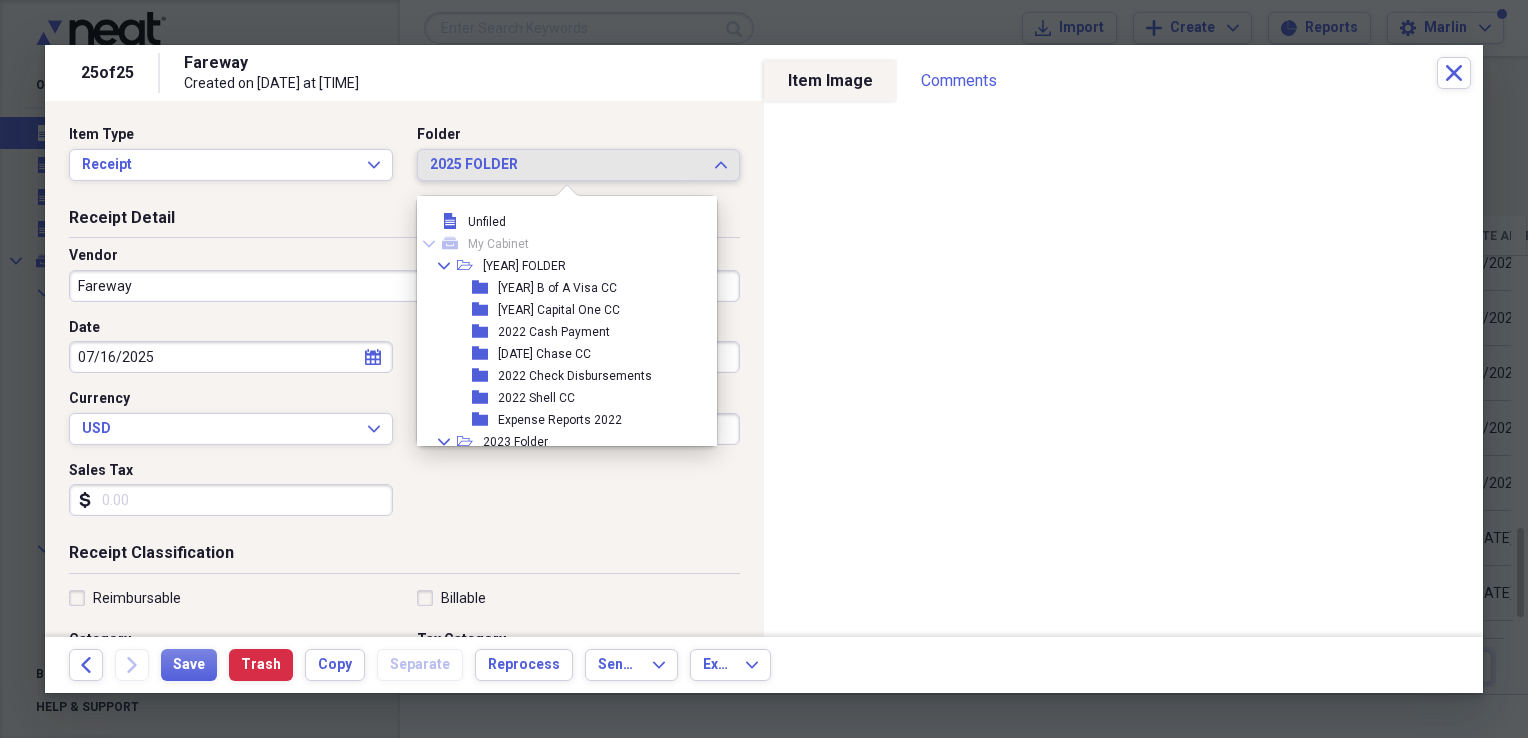 scroll, scrollTop: 671, scrollLeft: 0, axis: vertical 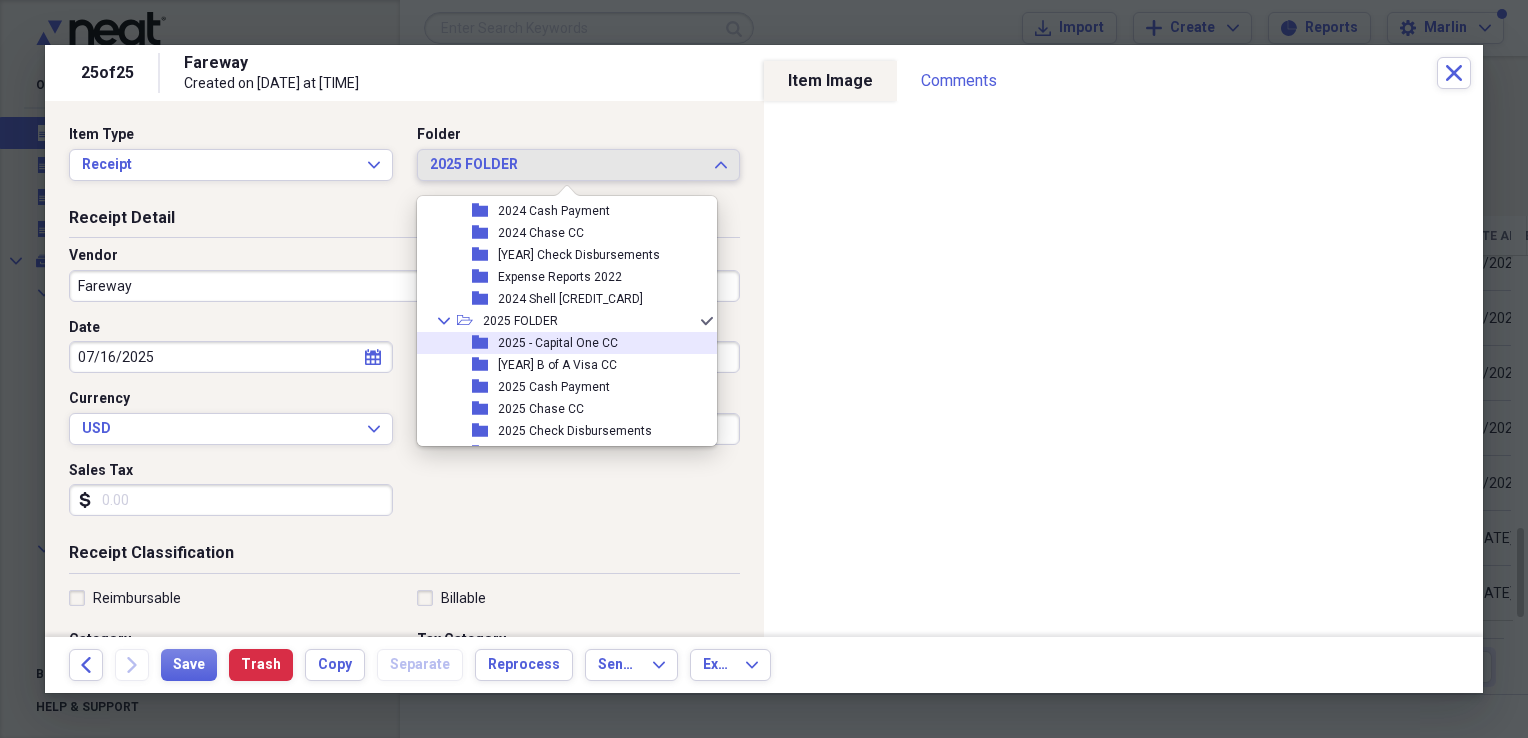 click on "folder 2025 - Capital One CC" at bounding box center (559, 343) 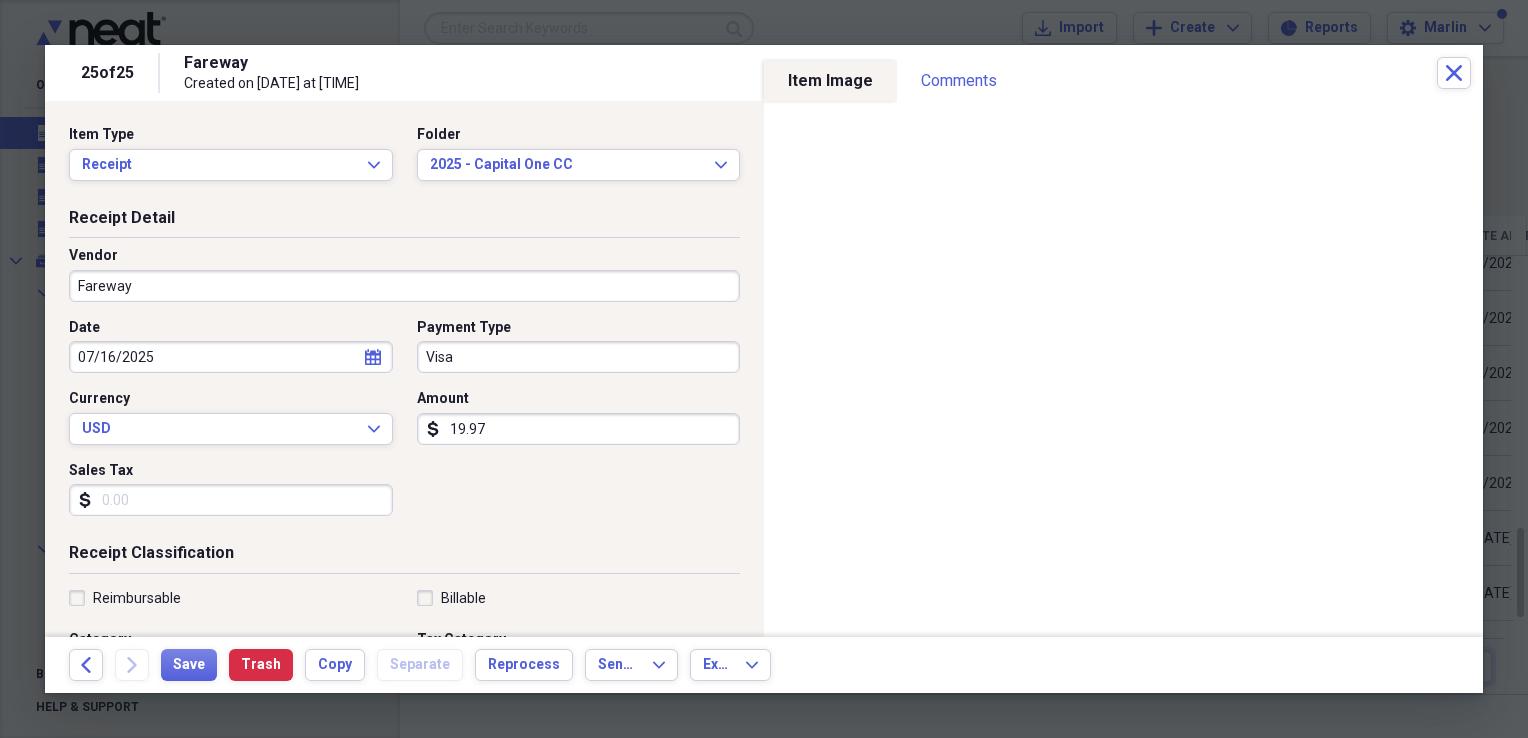 click on "Visa" at bounding box center [579, 357] 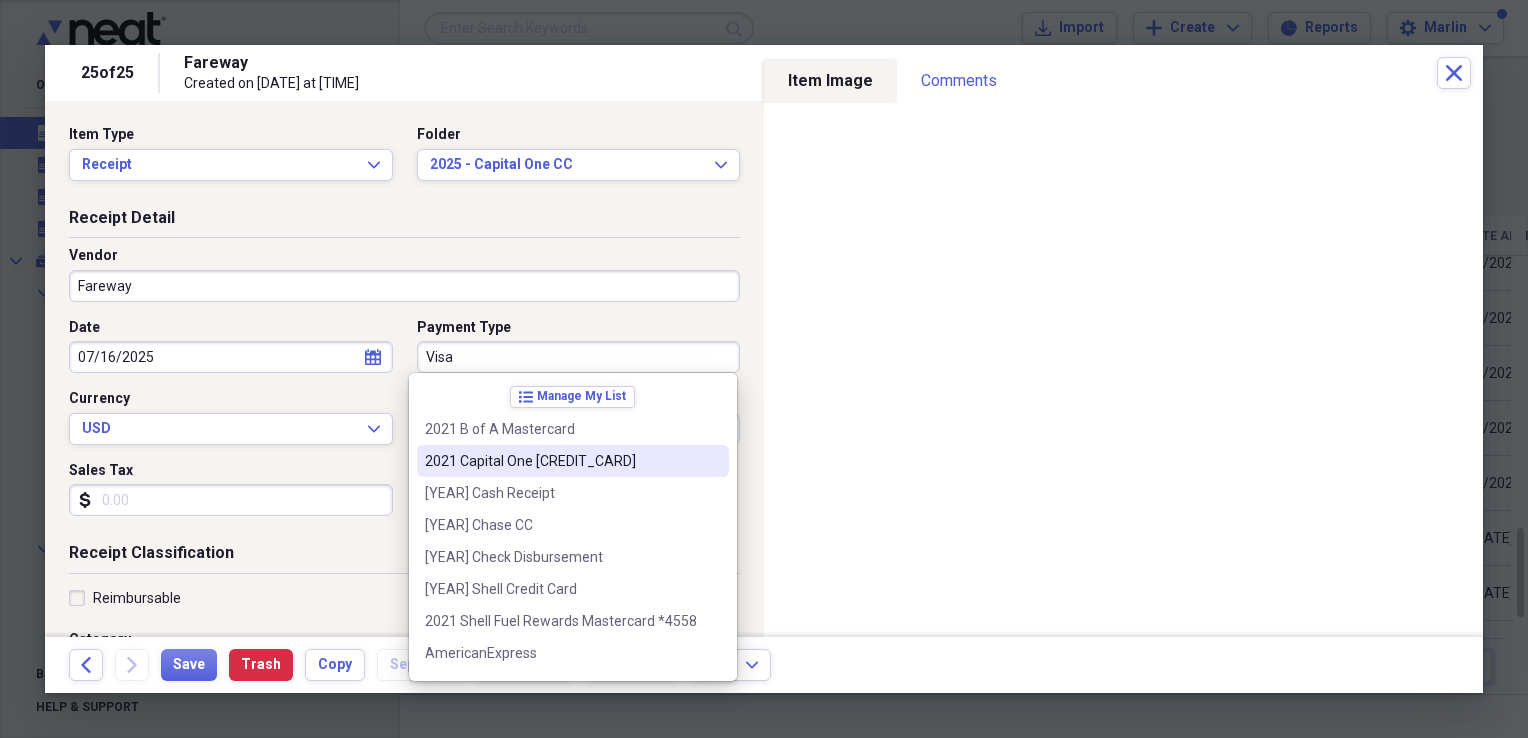 click on "2021 Capital One [CREDIT_CARD]" at bounding box center (561, 461) 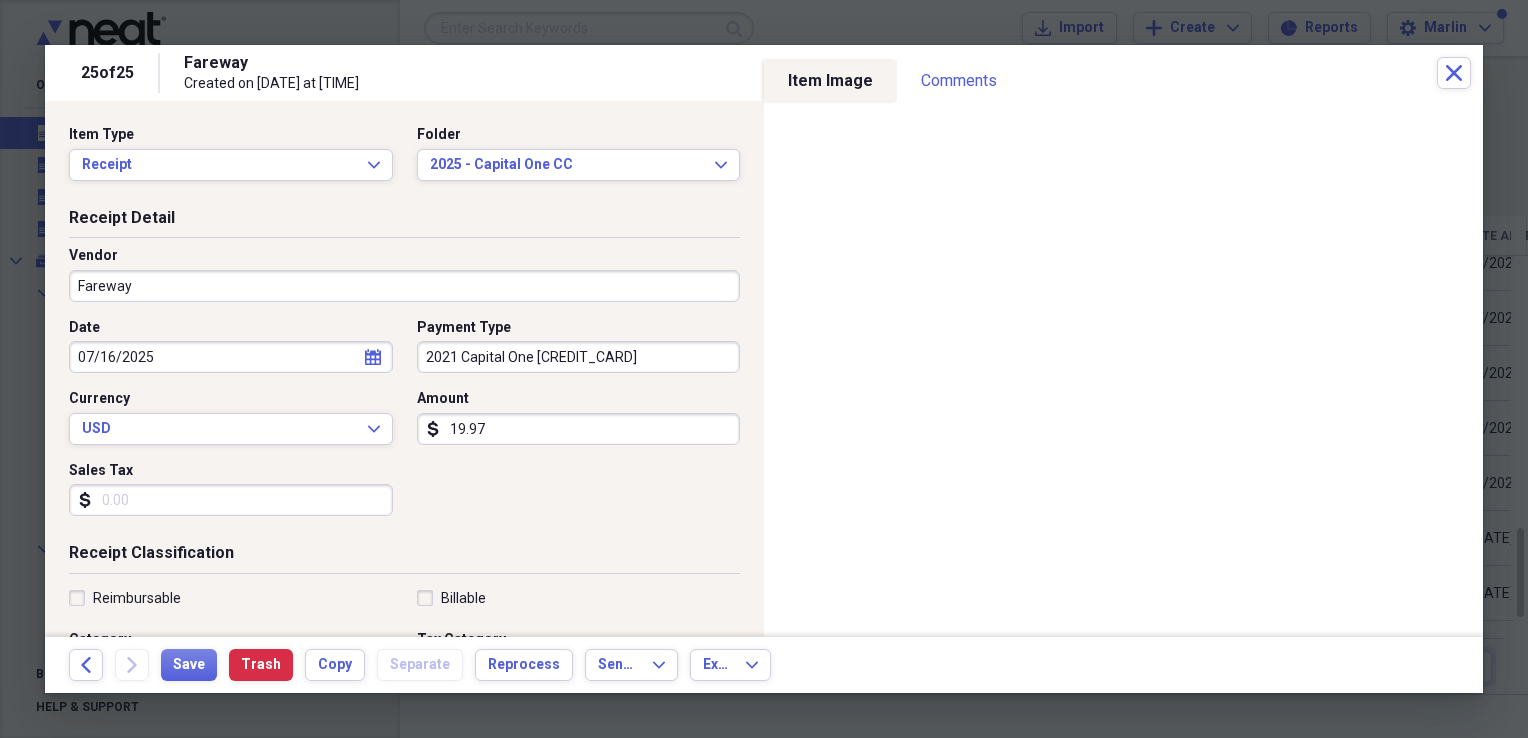 click on "Sales Tax" at bounding box center (231, 500) 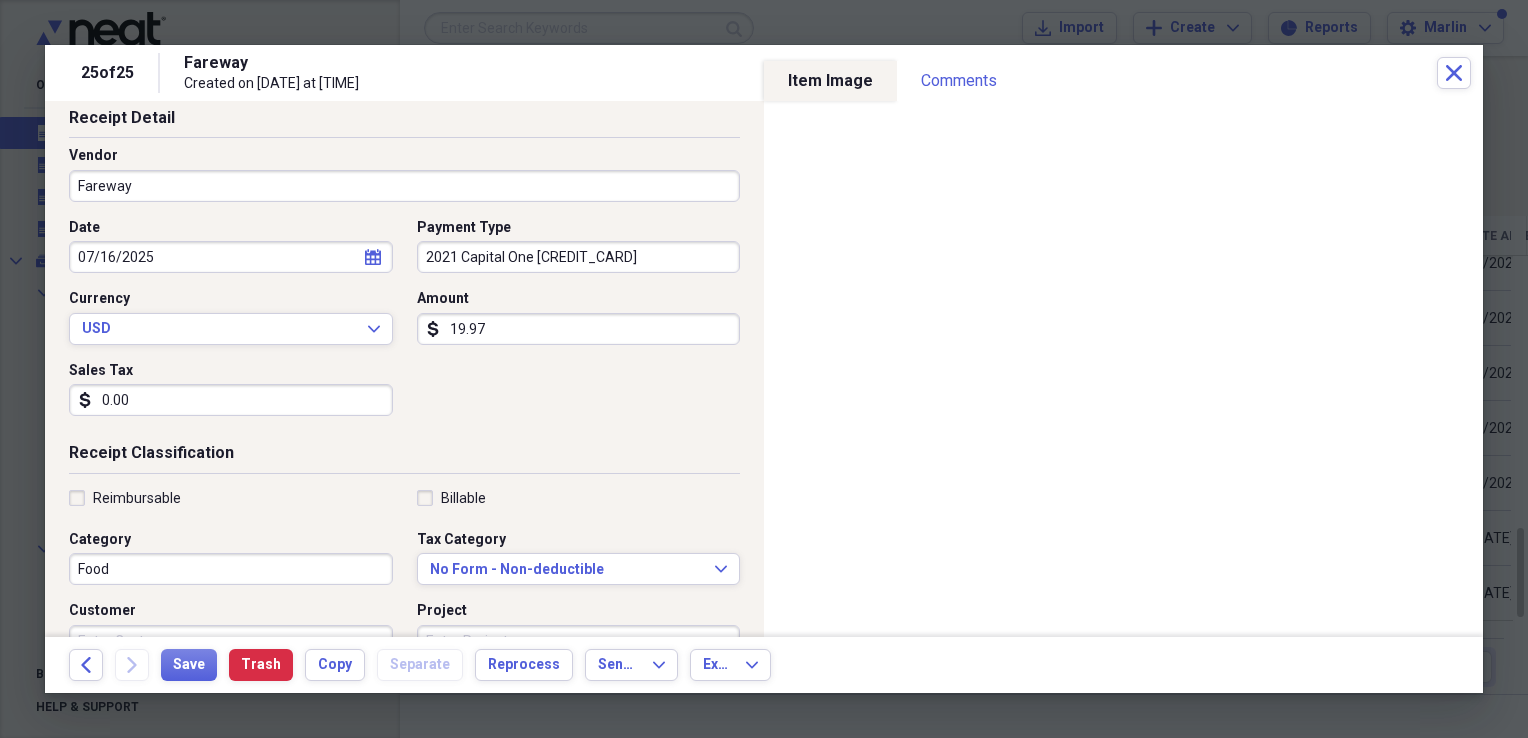 scroll, scrollTop: 200, scrollLeft: 0, axis: vertical 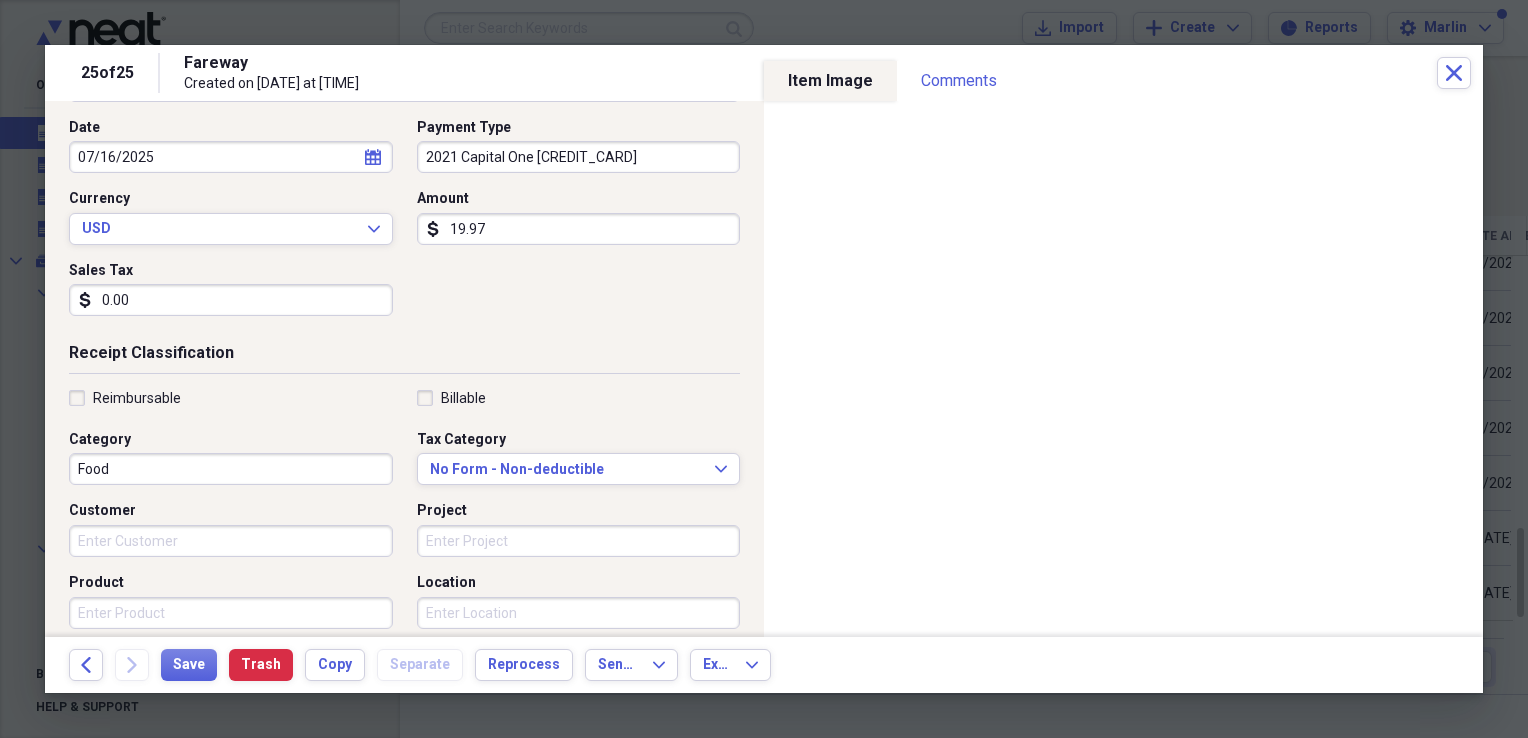 type on "0.00" 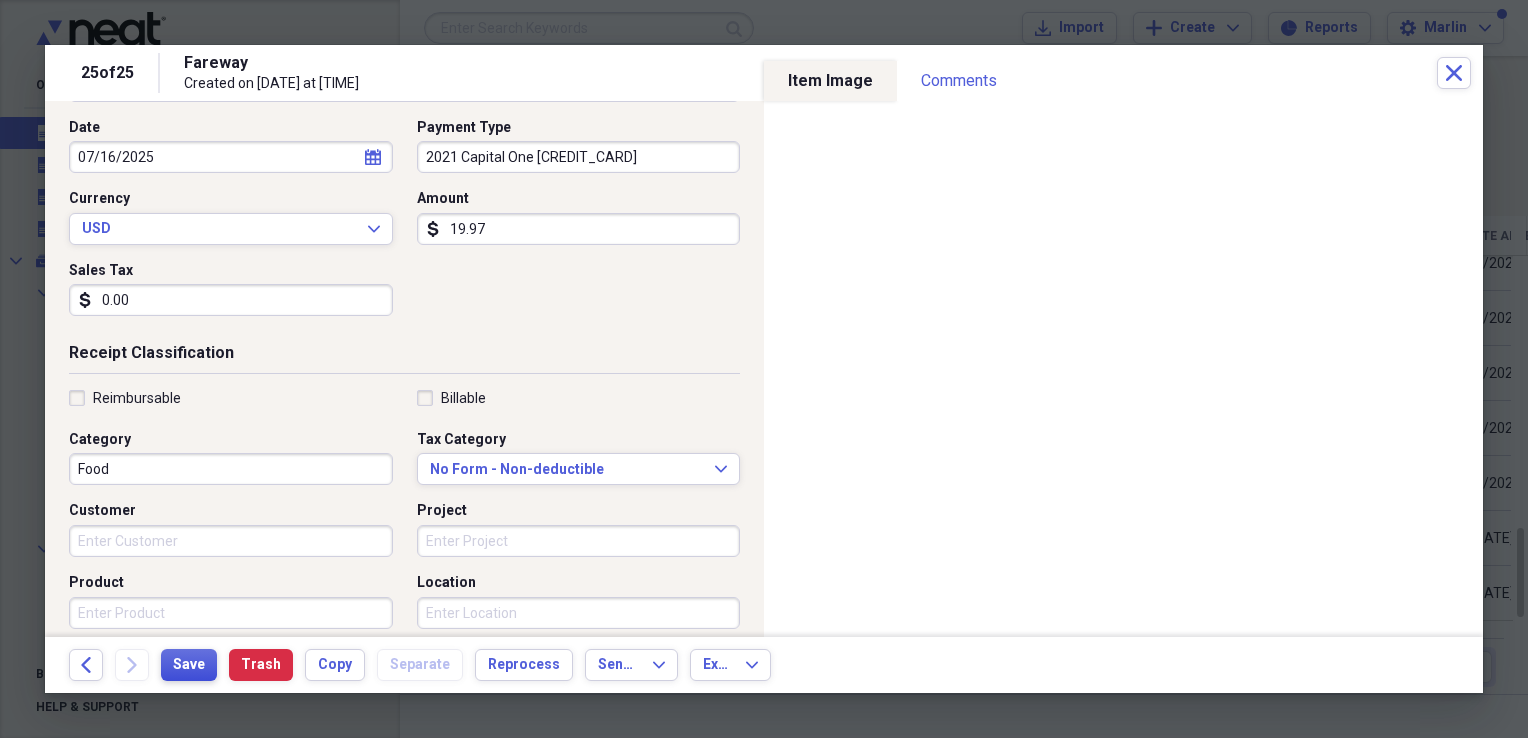 click on "Save" at bounding box center [189, 665] 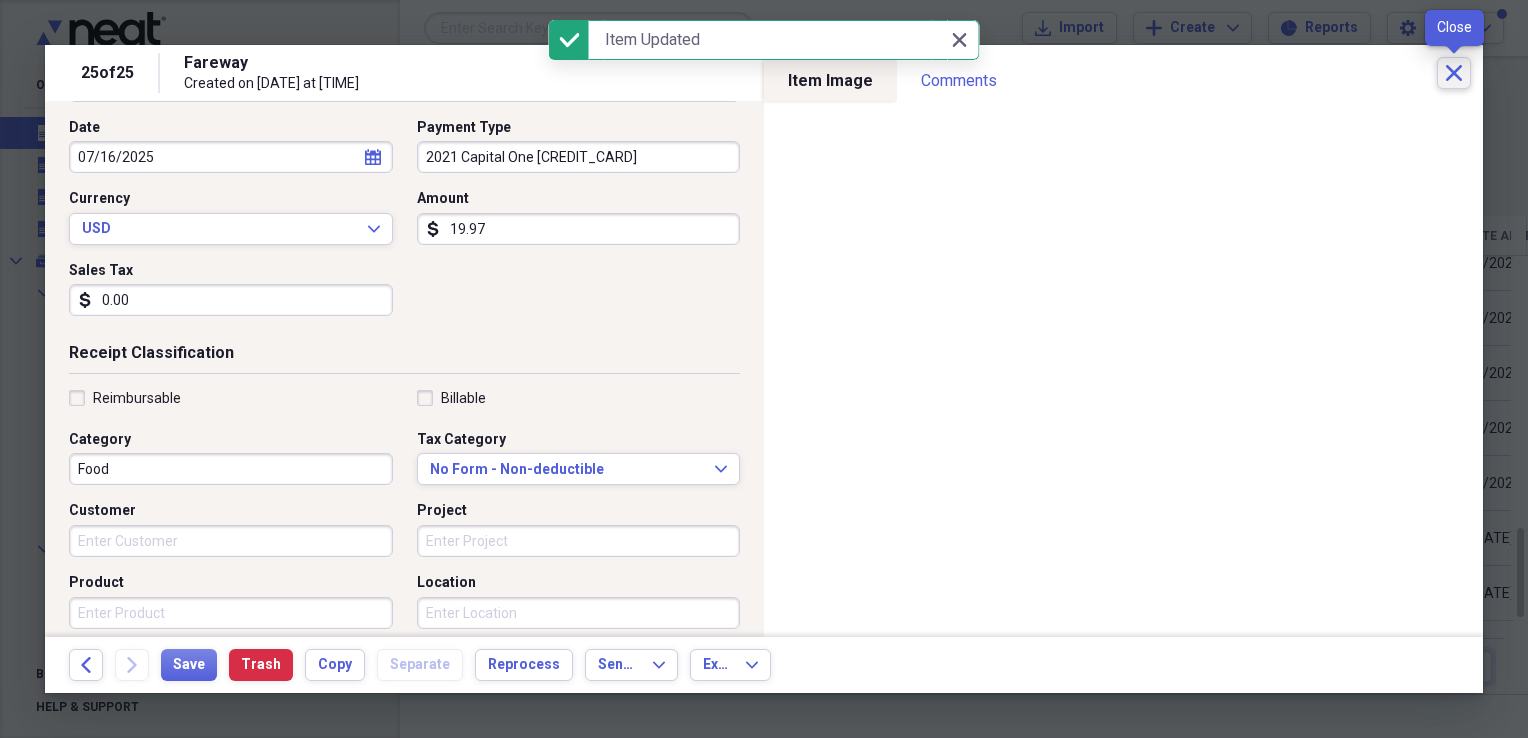 click 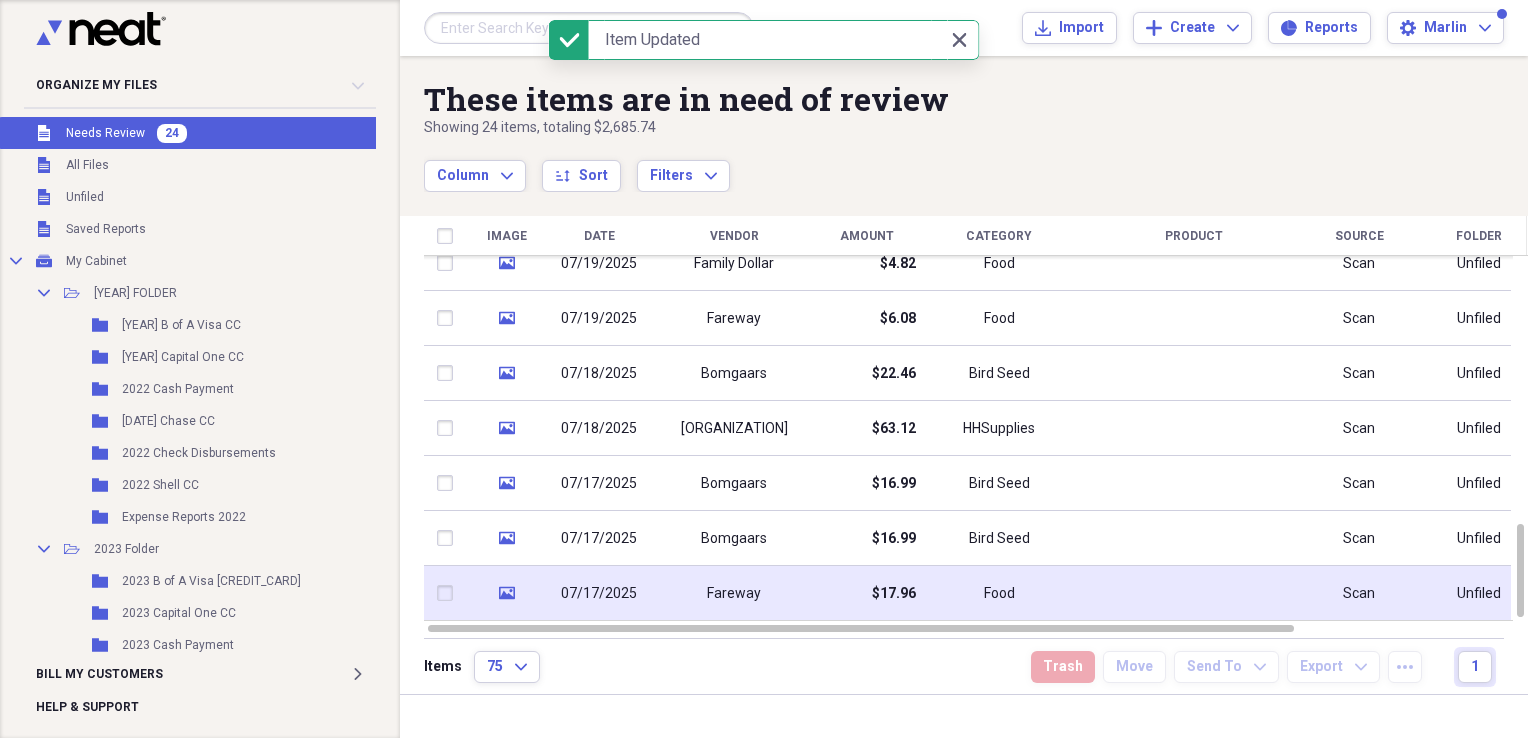 click on "$17.96" at bounding box center [894, 594] 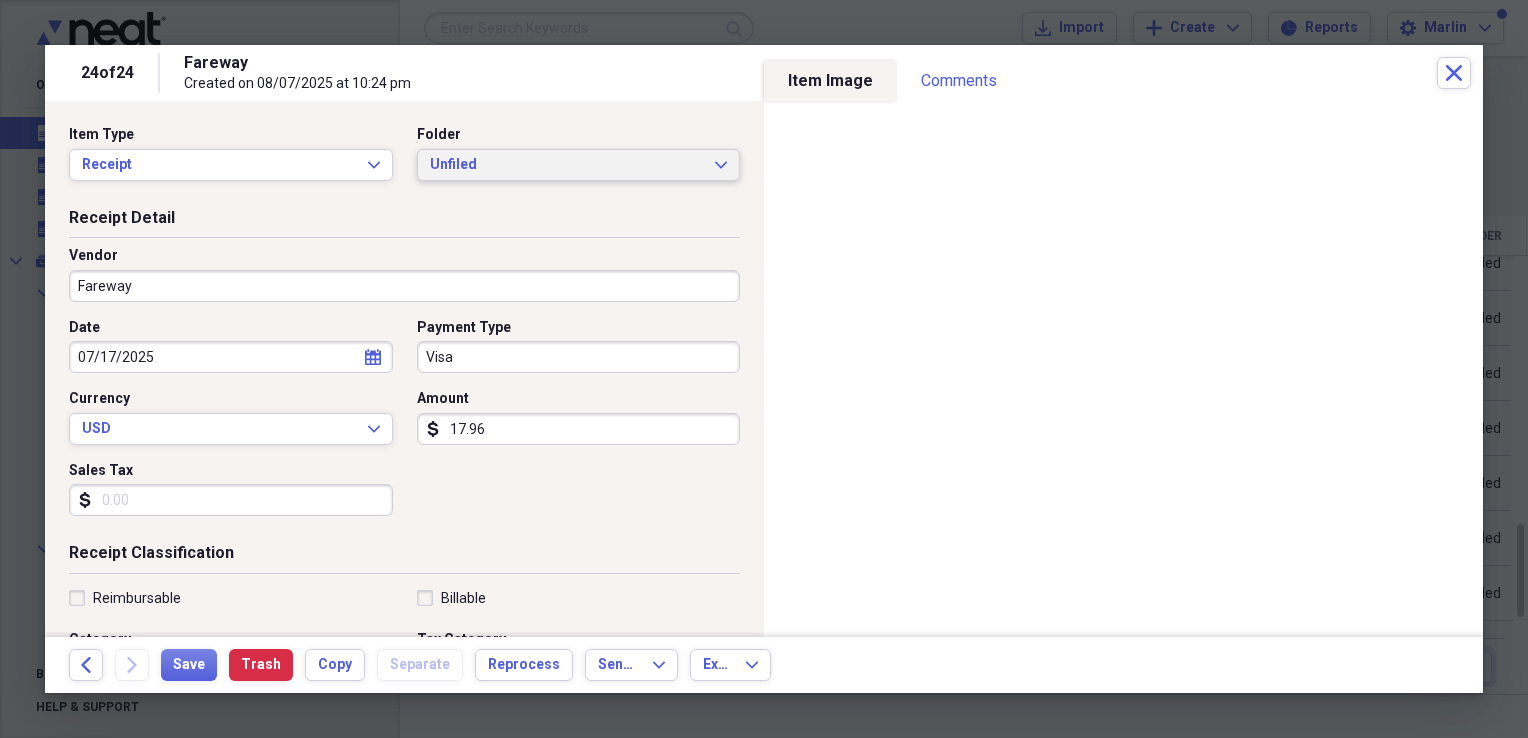 click on "Expand" 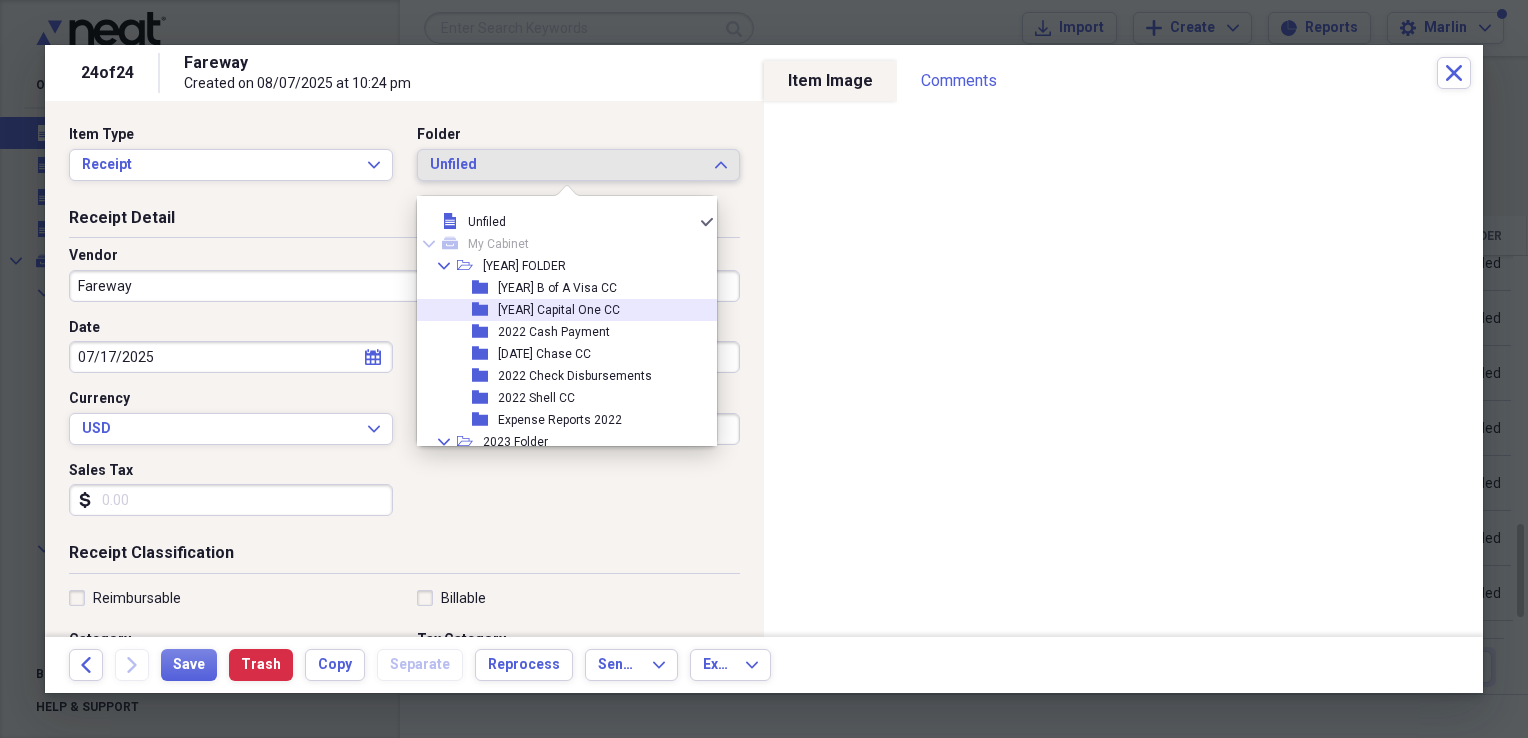 click on "[YEAR] Capital One CC" at bounding box center (559, 310) 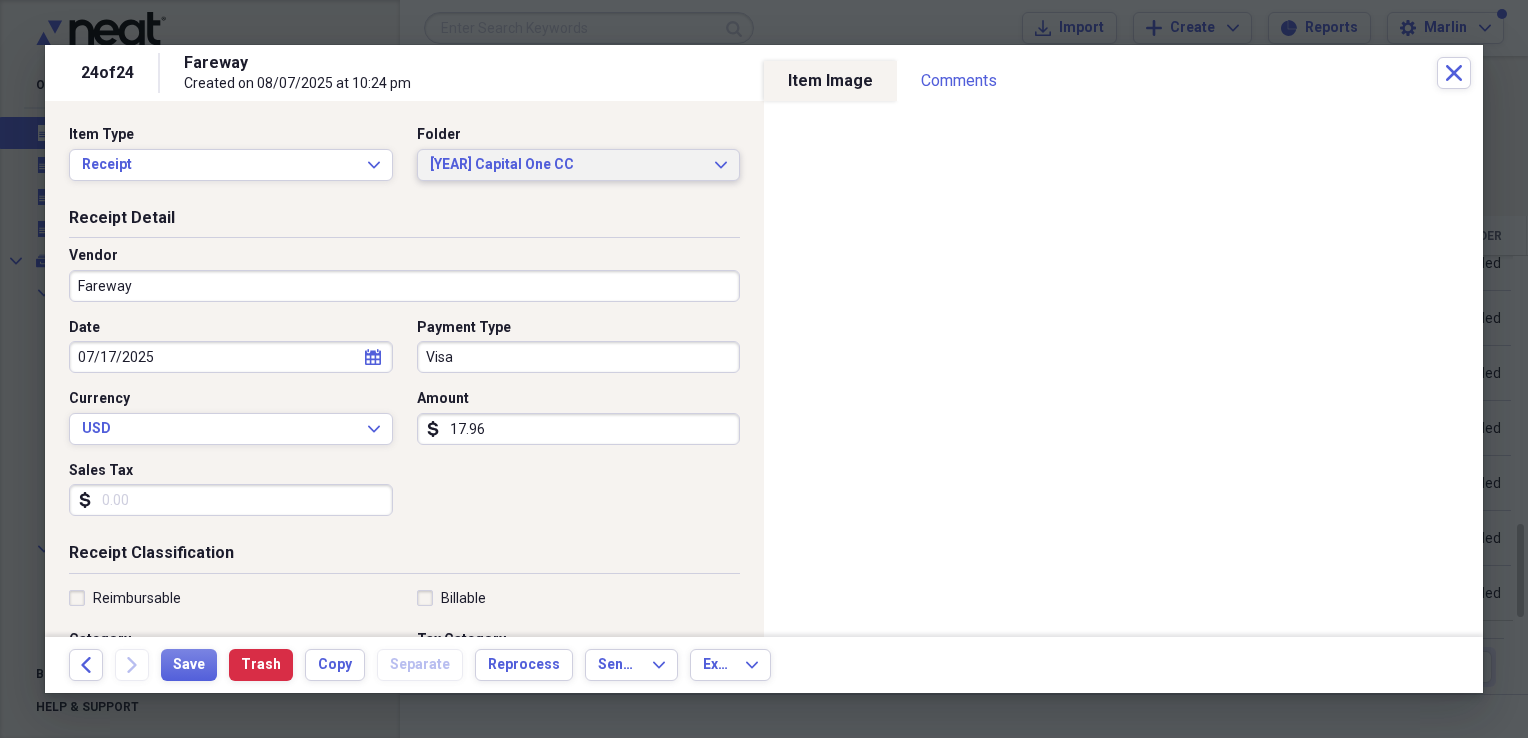 click on "2022 Capital One  CC Expand" at bounding box center [579, 165] 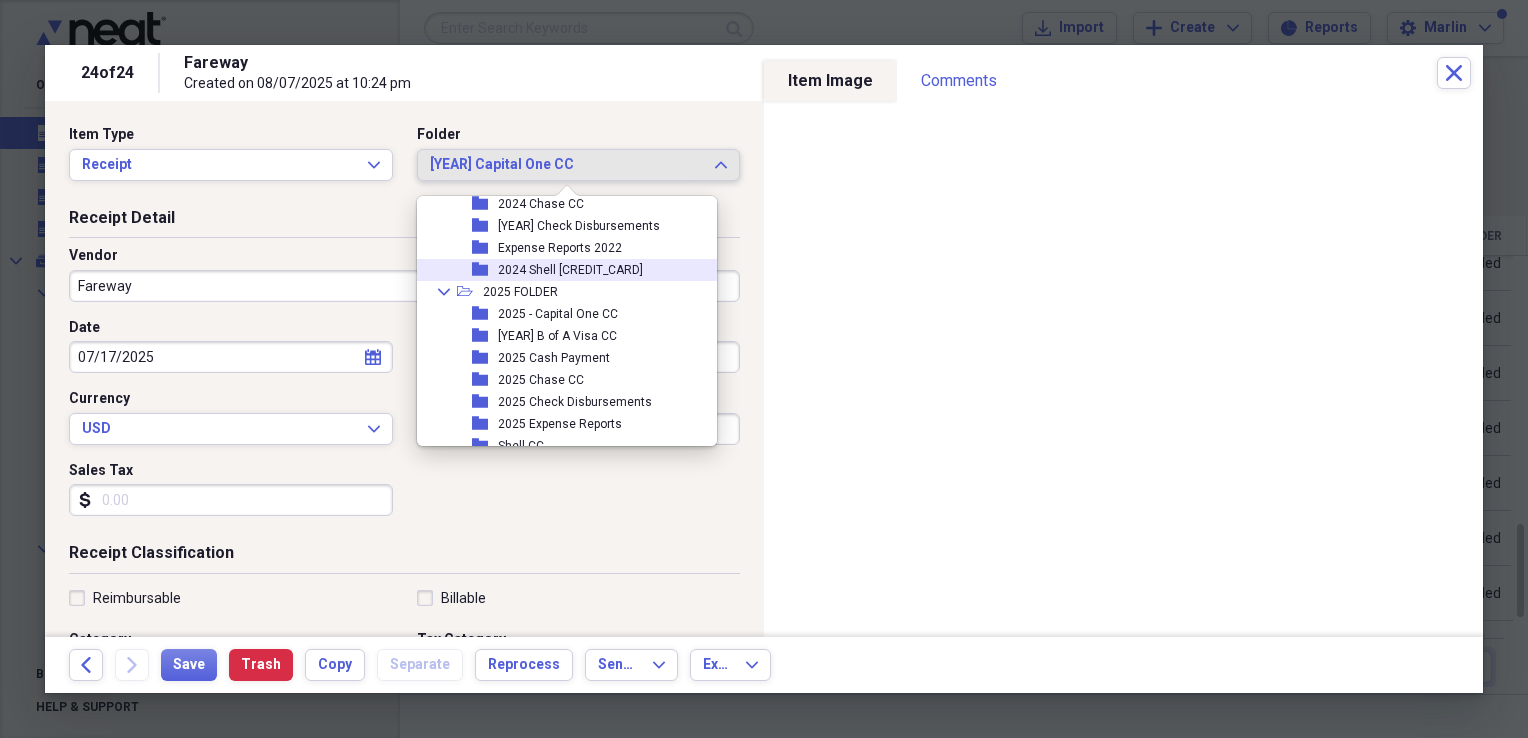 scroll, scrollTop: 754, scrollLeft: 0, axis: vertical 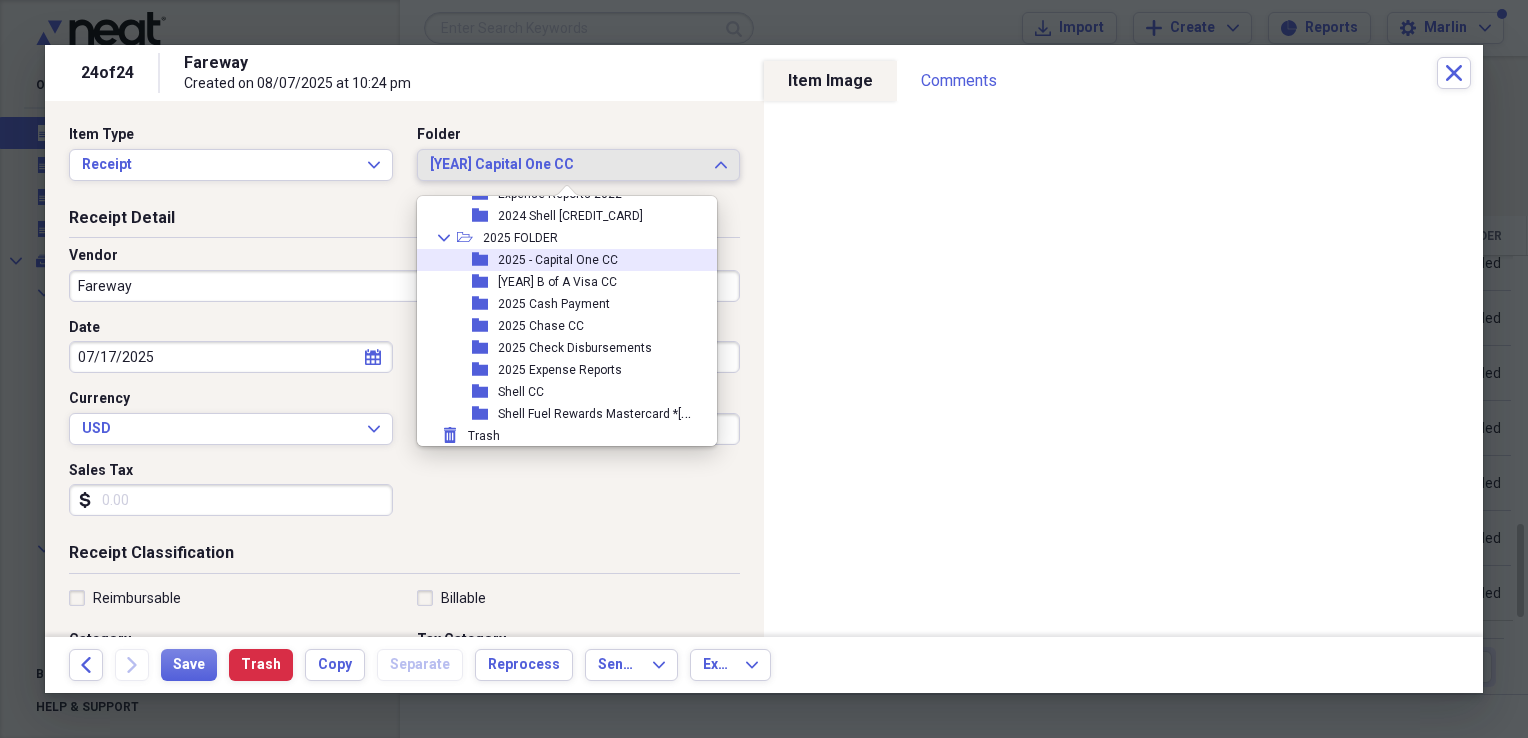 click on "2025 - Capital One CC" at bounding box center [558, 260] 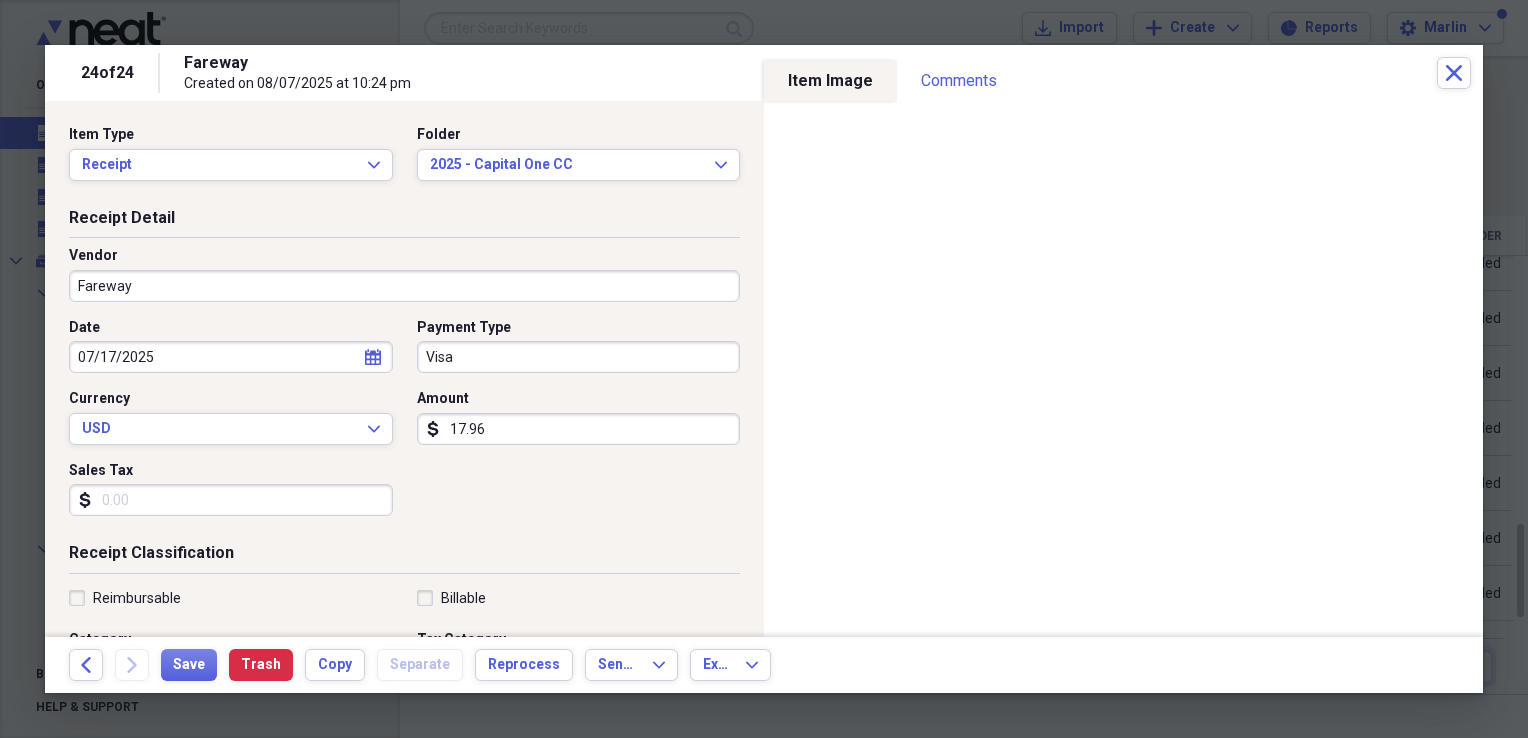 click on "Visa" at bounding box center [579, 357] 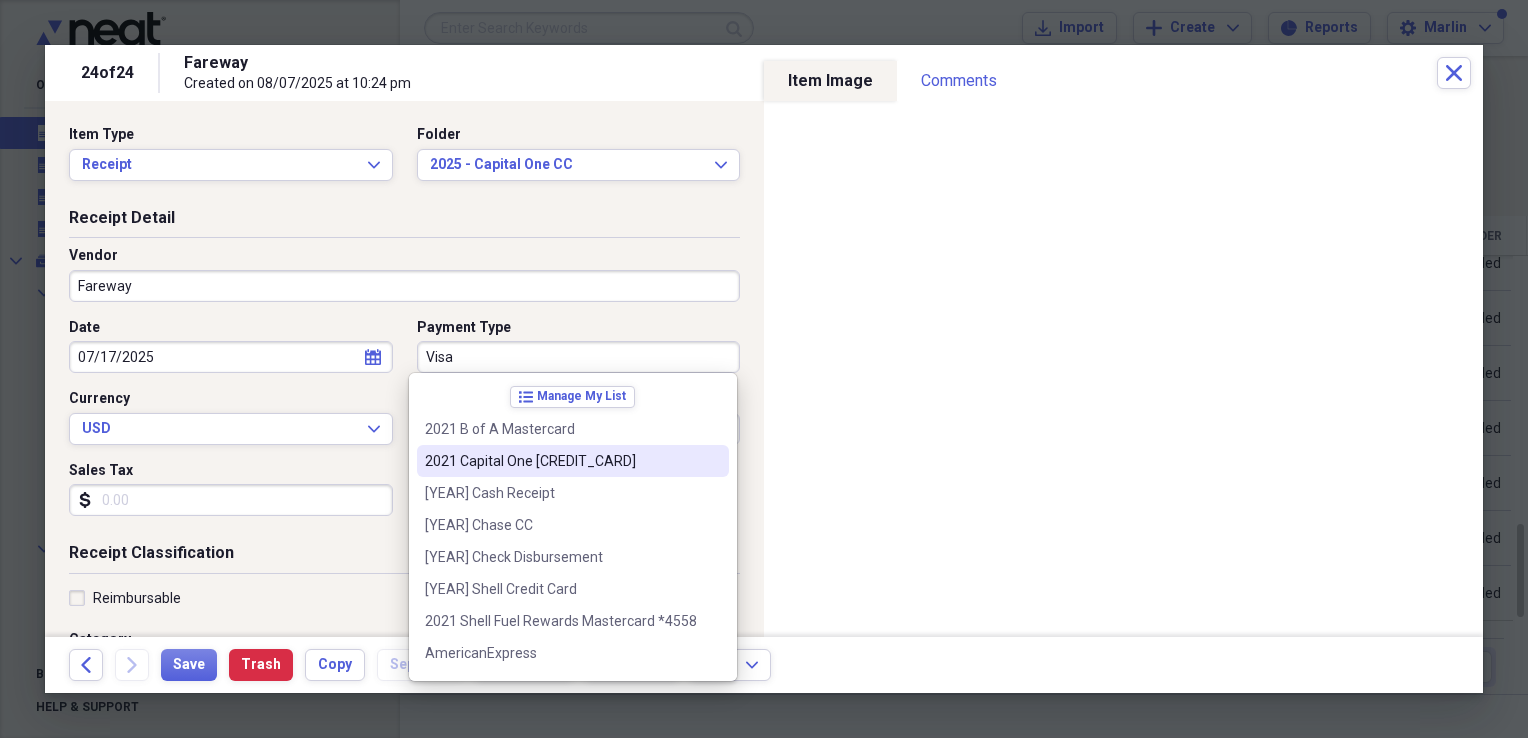 click on "2021 Capital One [CREDIT_CARD]" at bounding box center (561, 461) 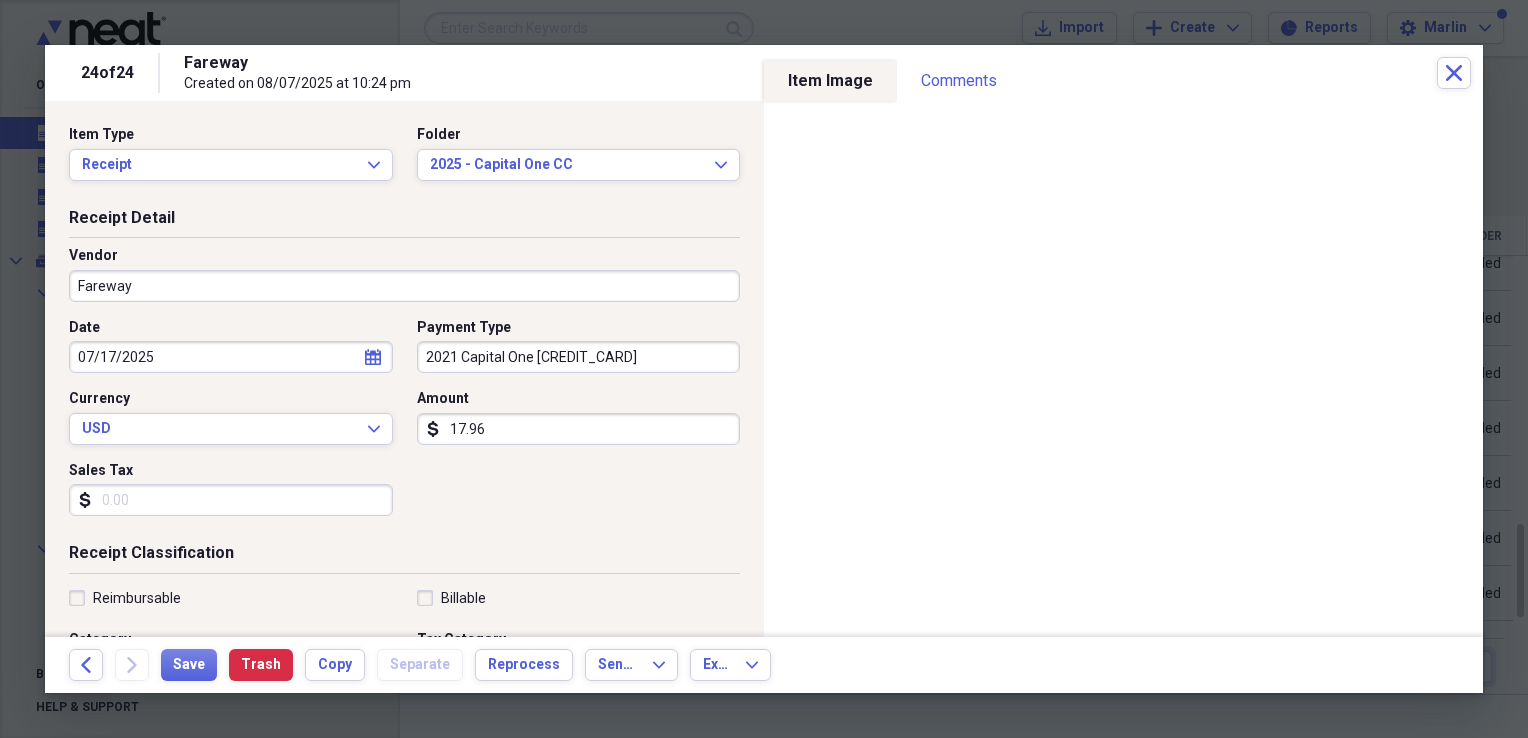 click on "Sales Tax" at bounding box center [231, 500] 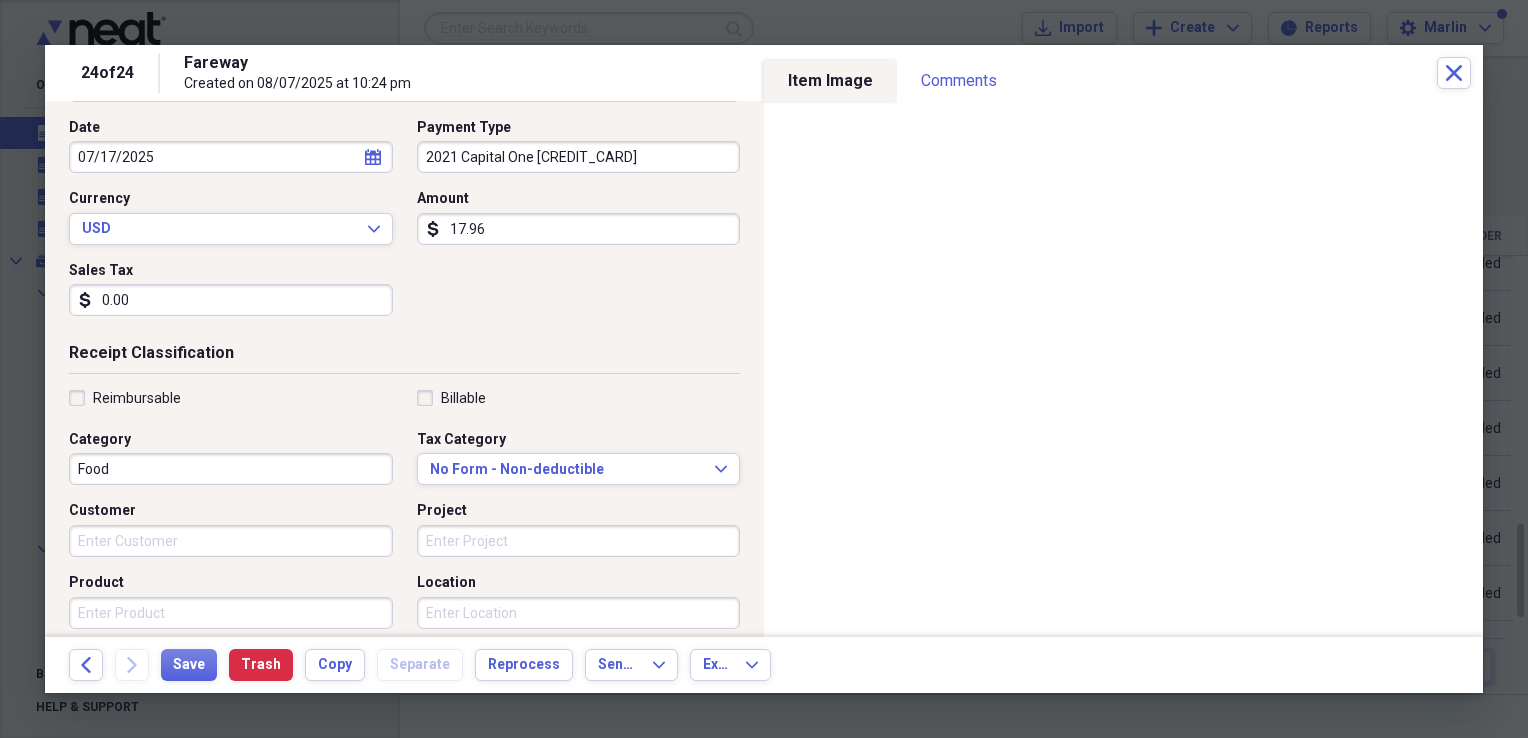 scroll, scrollTop: 300, scrollLeft: 0, axis: vertical 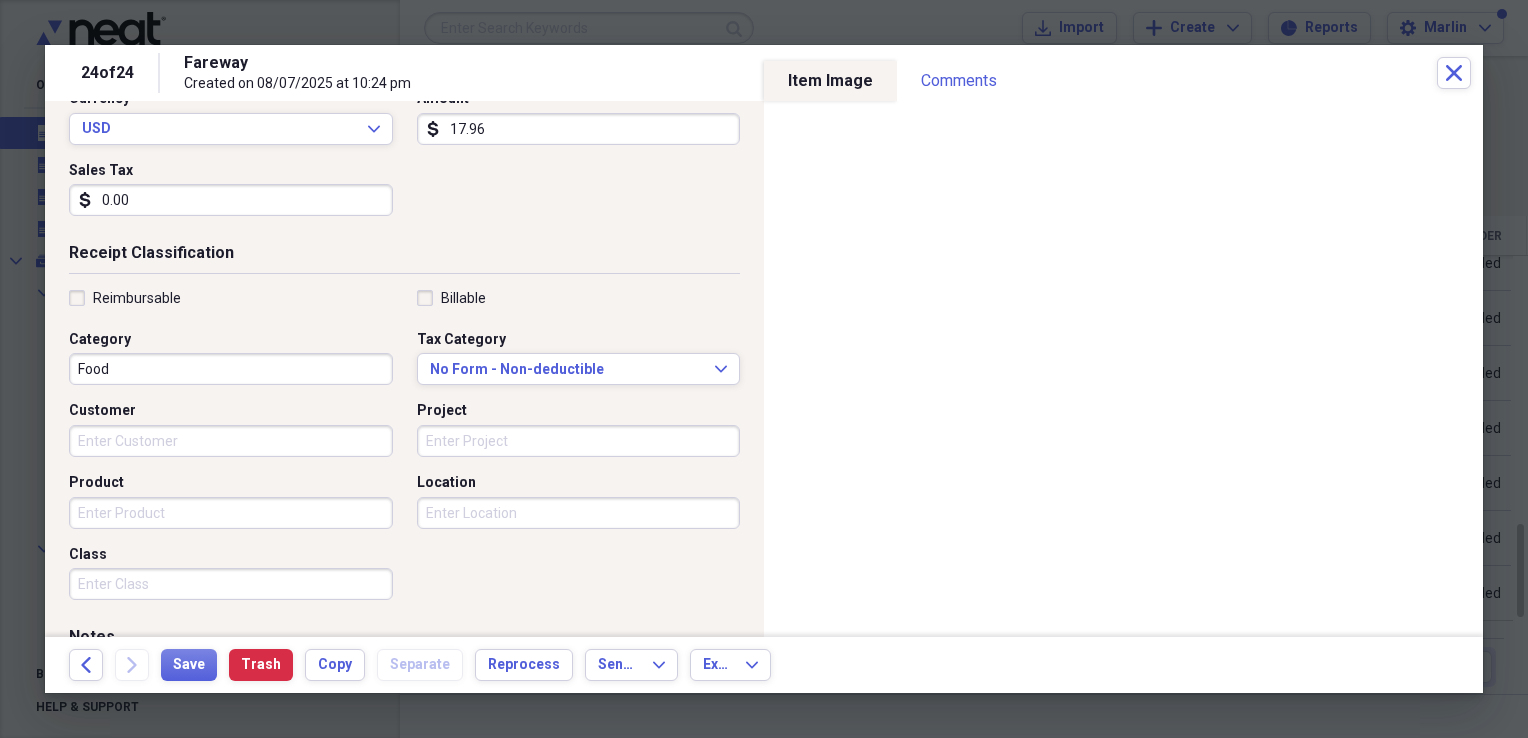 type on "0.00" 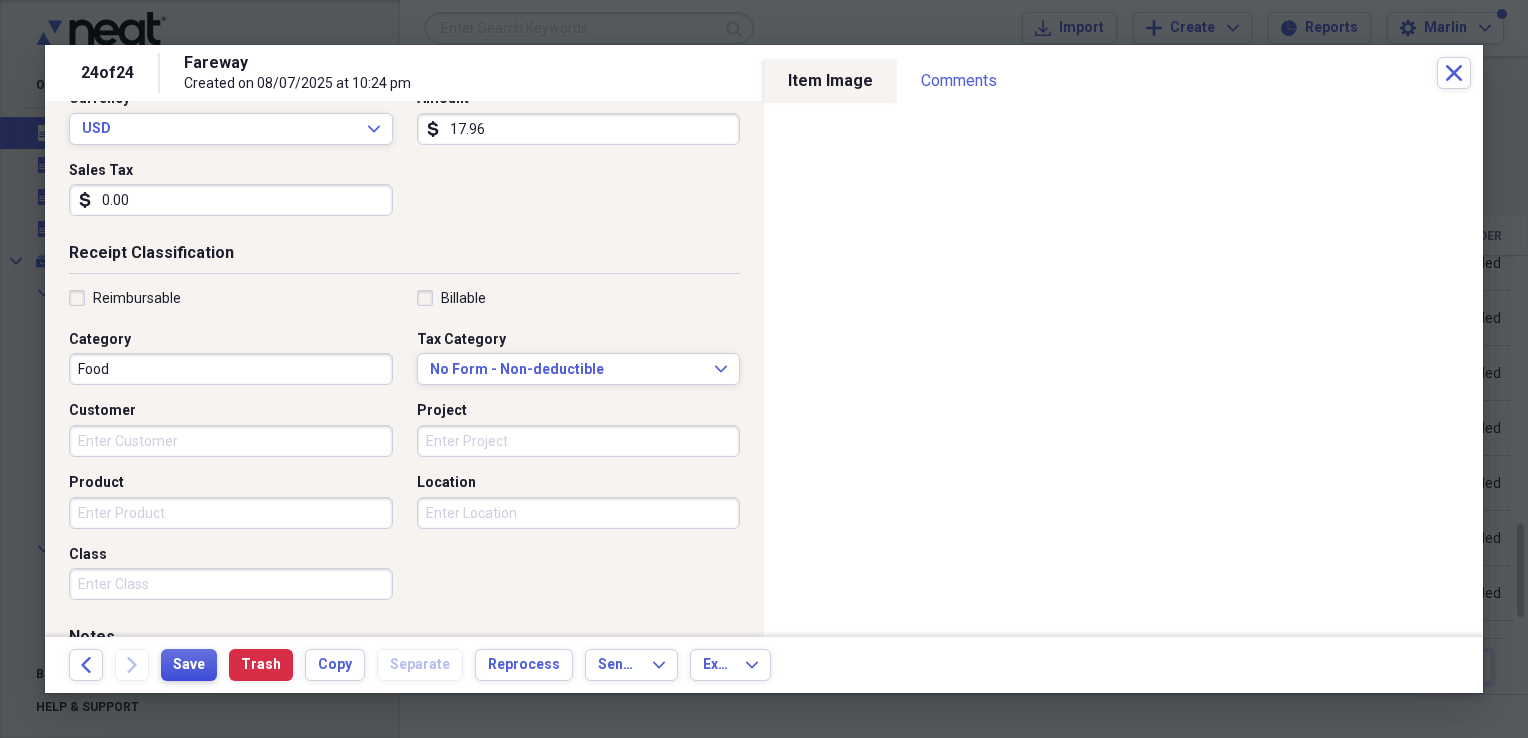click on "Save" at bounding box center [189, 665] 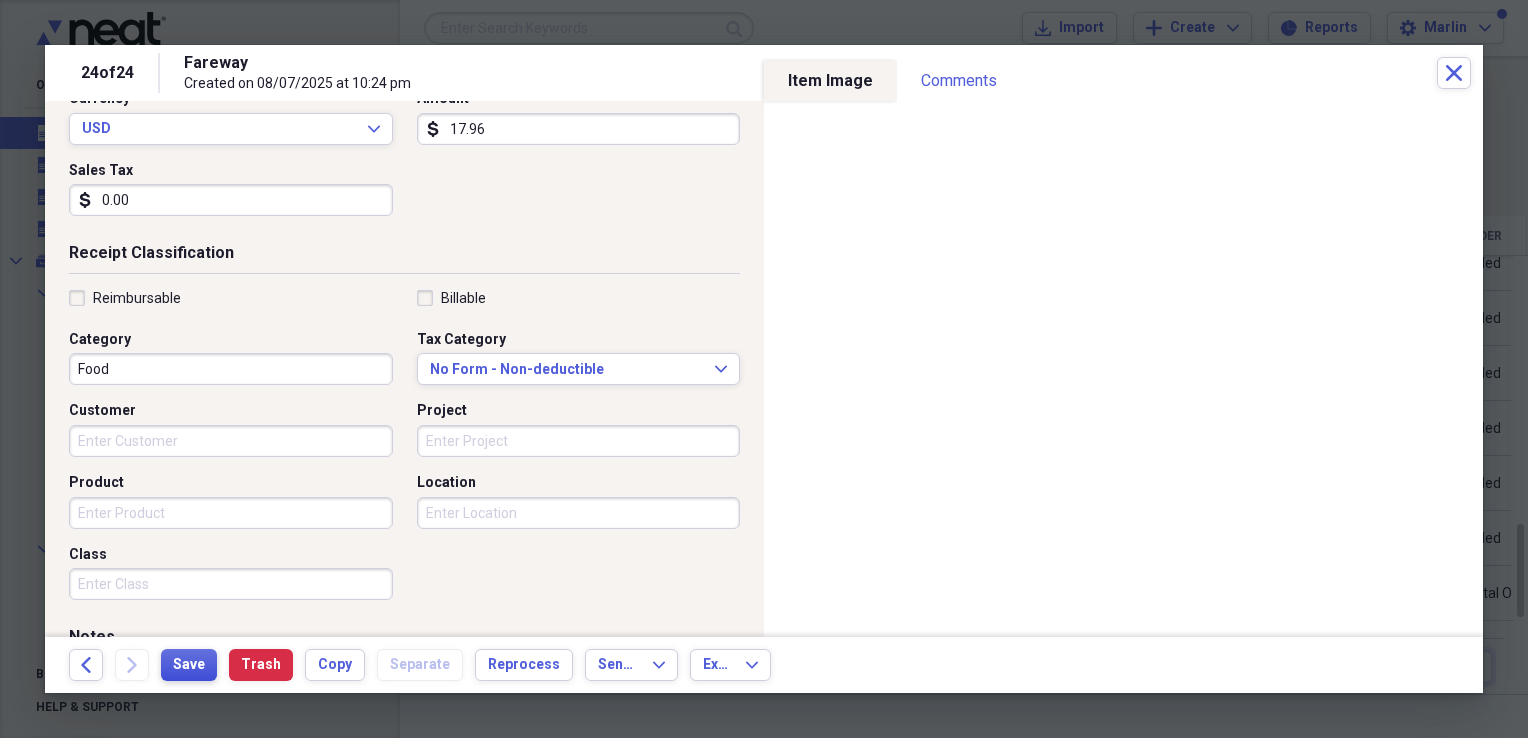 scroll, scrollTop: 0, scrollLeft: 0, axis: both 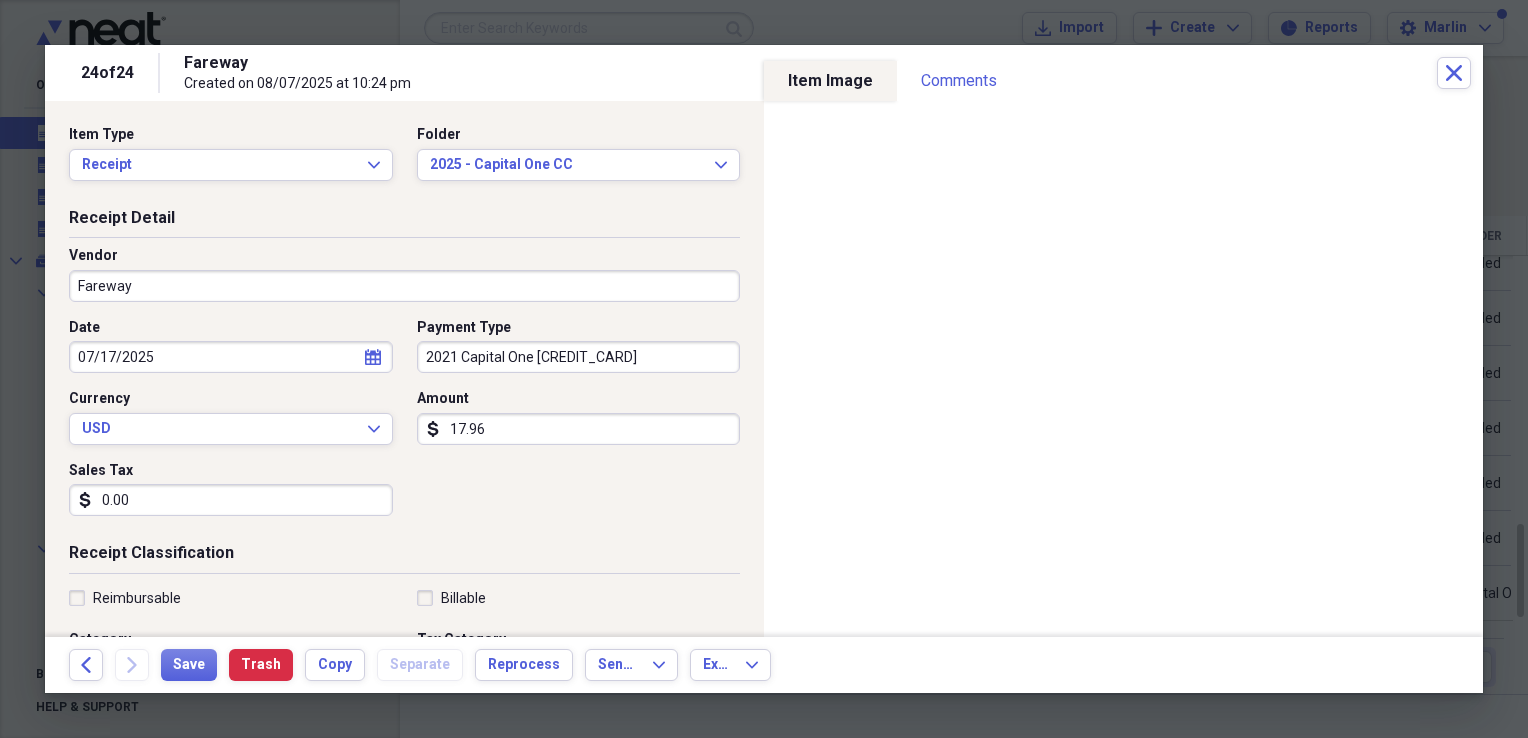 click on "Receipt Classification" at bounding box center [404, 557] 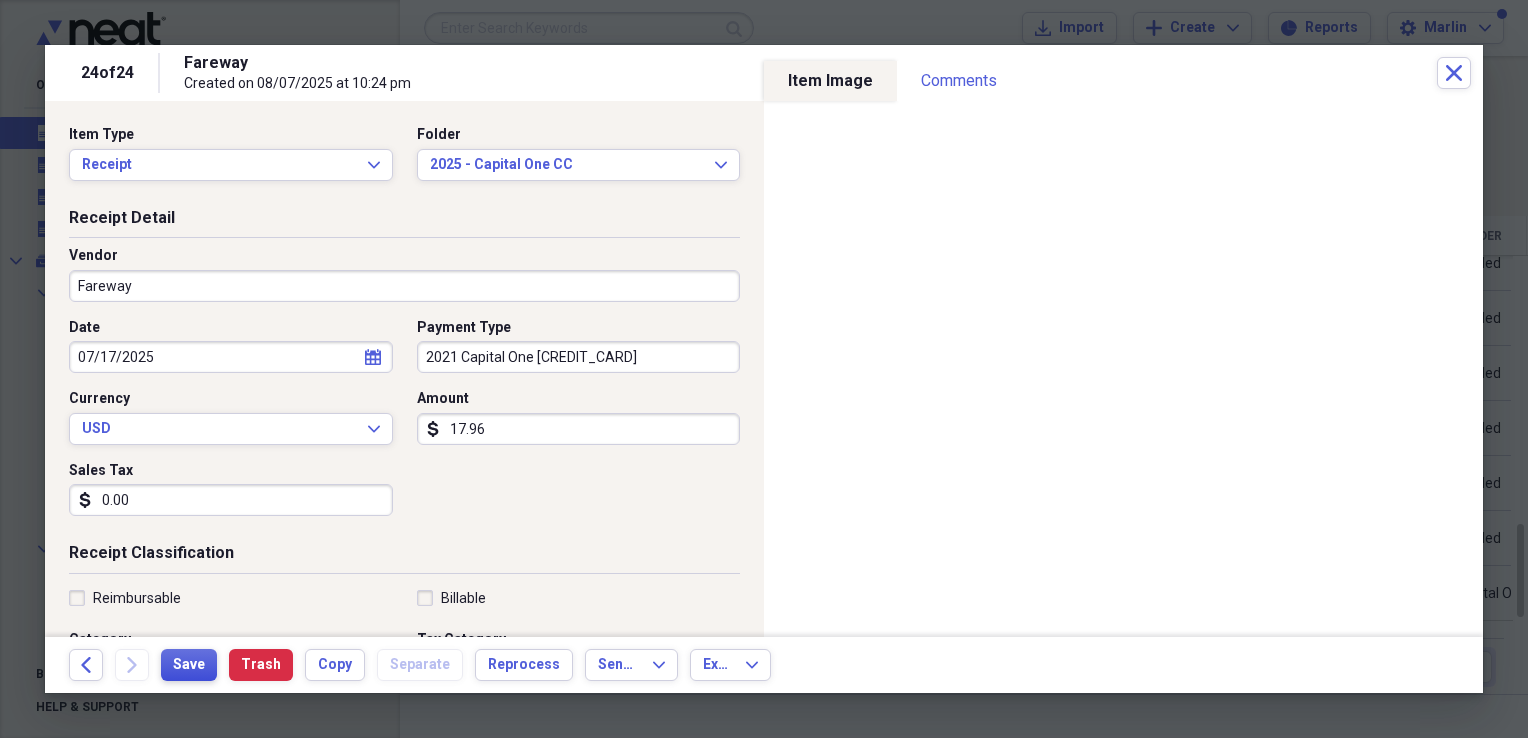click on "Save" at bounding box center (189, 665) 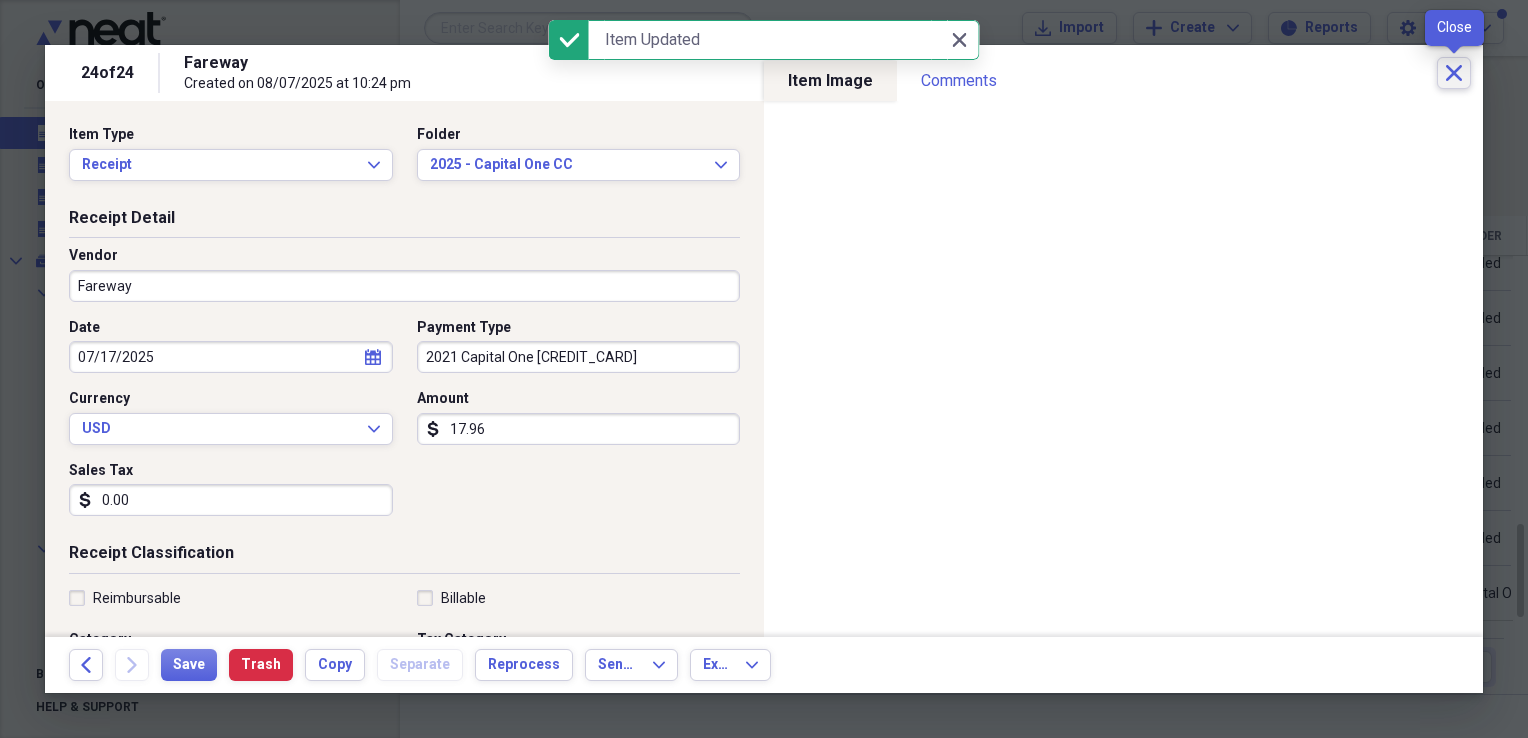 click 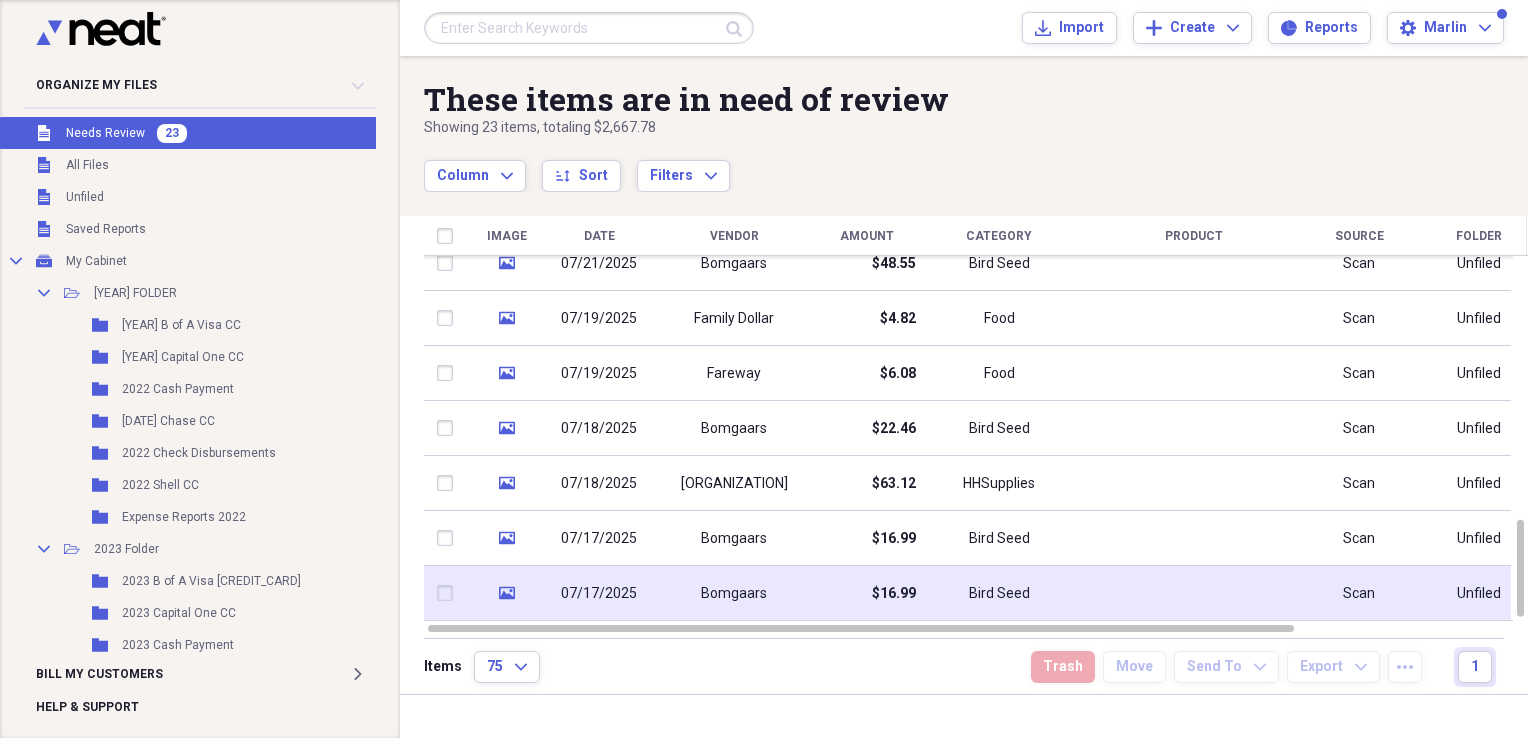 click on "$16.99" at bounding box center (894, 594) 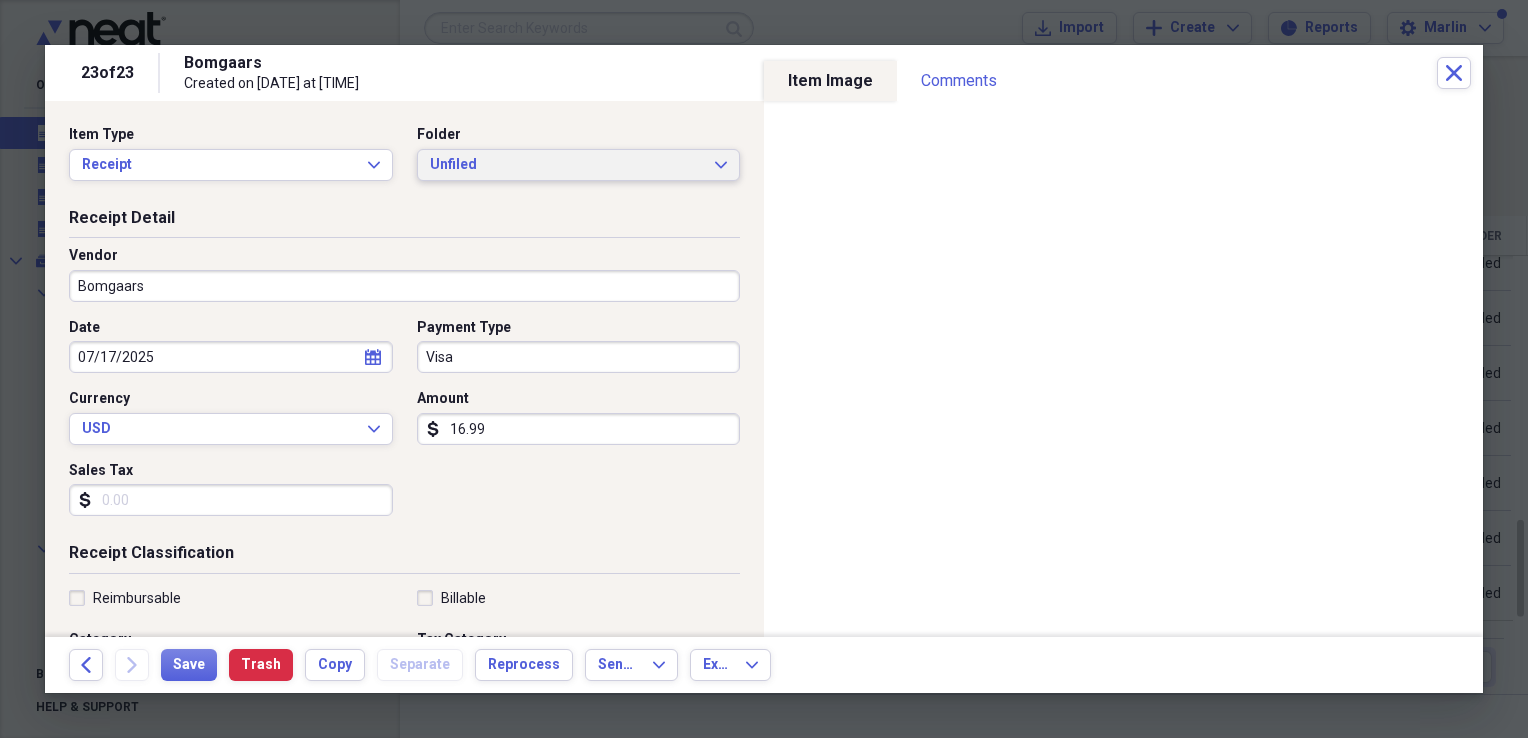 click on "Expand" 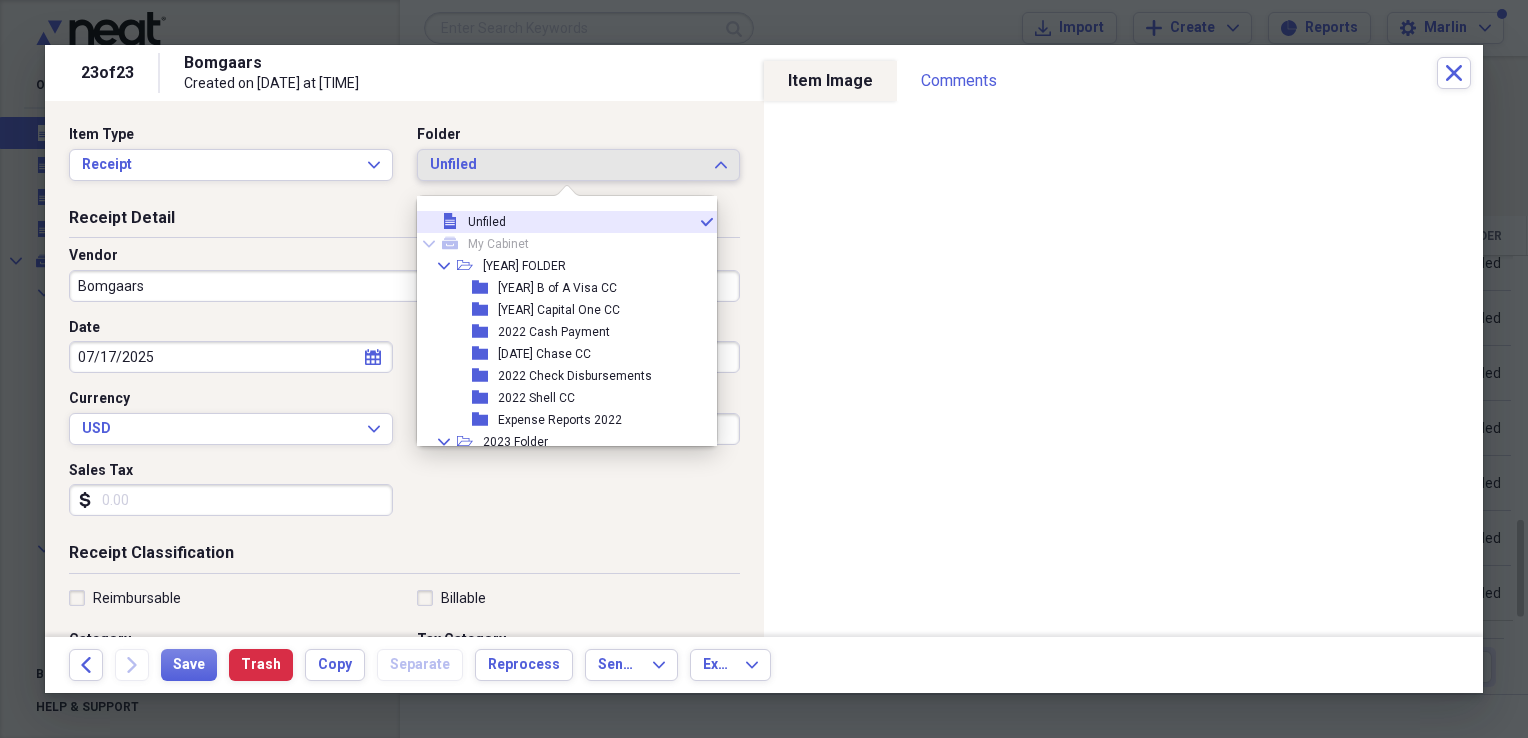 scroll, scrollTop: 300, scrollLeft: 0, axis: vertical 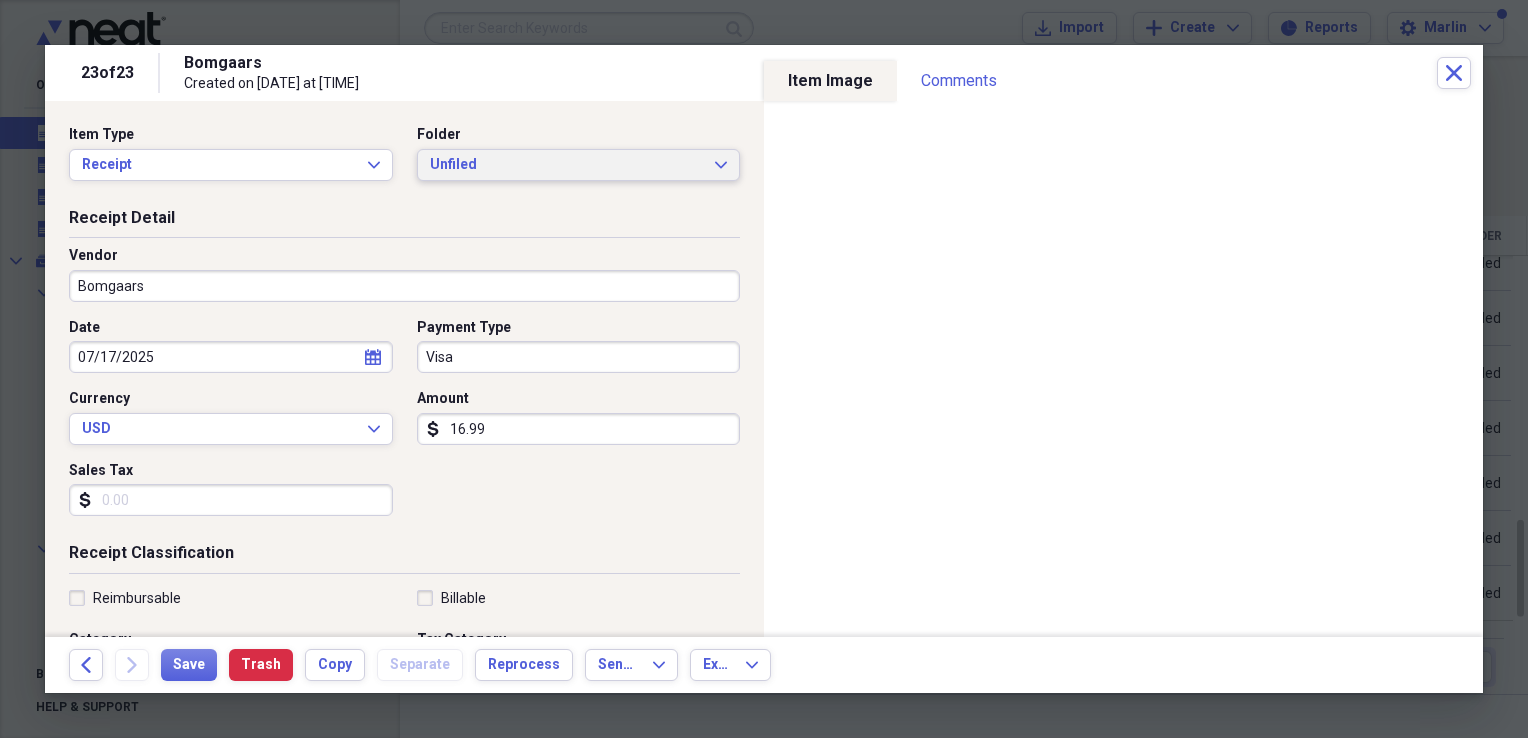 click on "Expand" 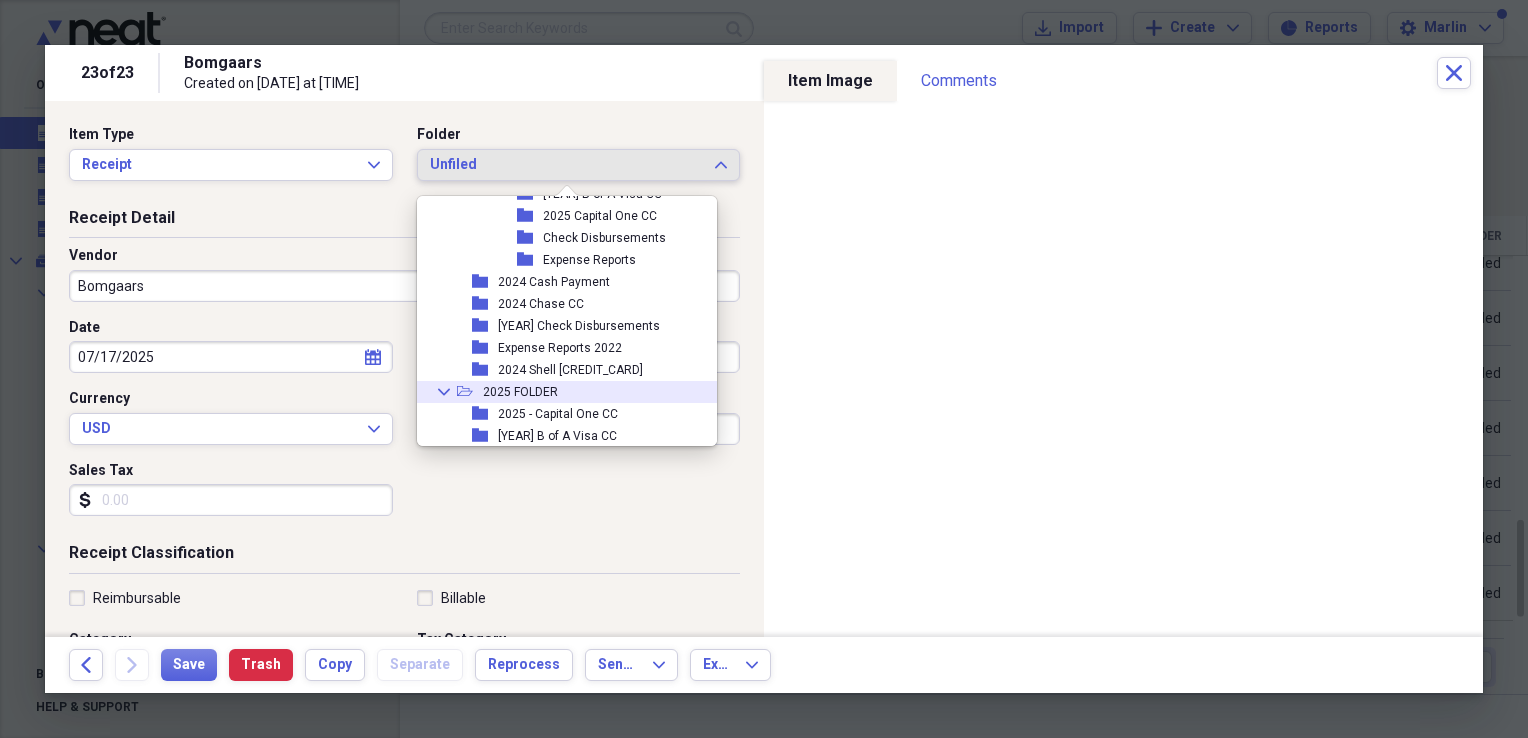 scroll, scrollTop: 700, scrollLeft: 0, axis: vertical 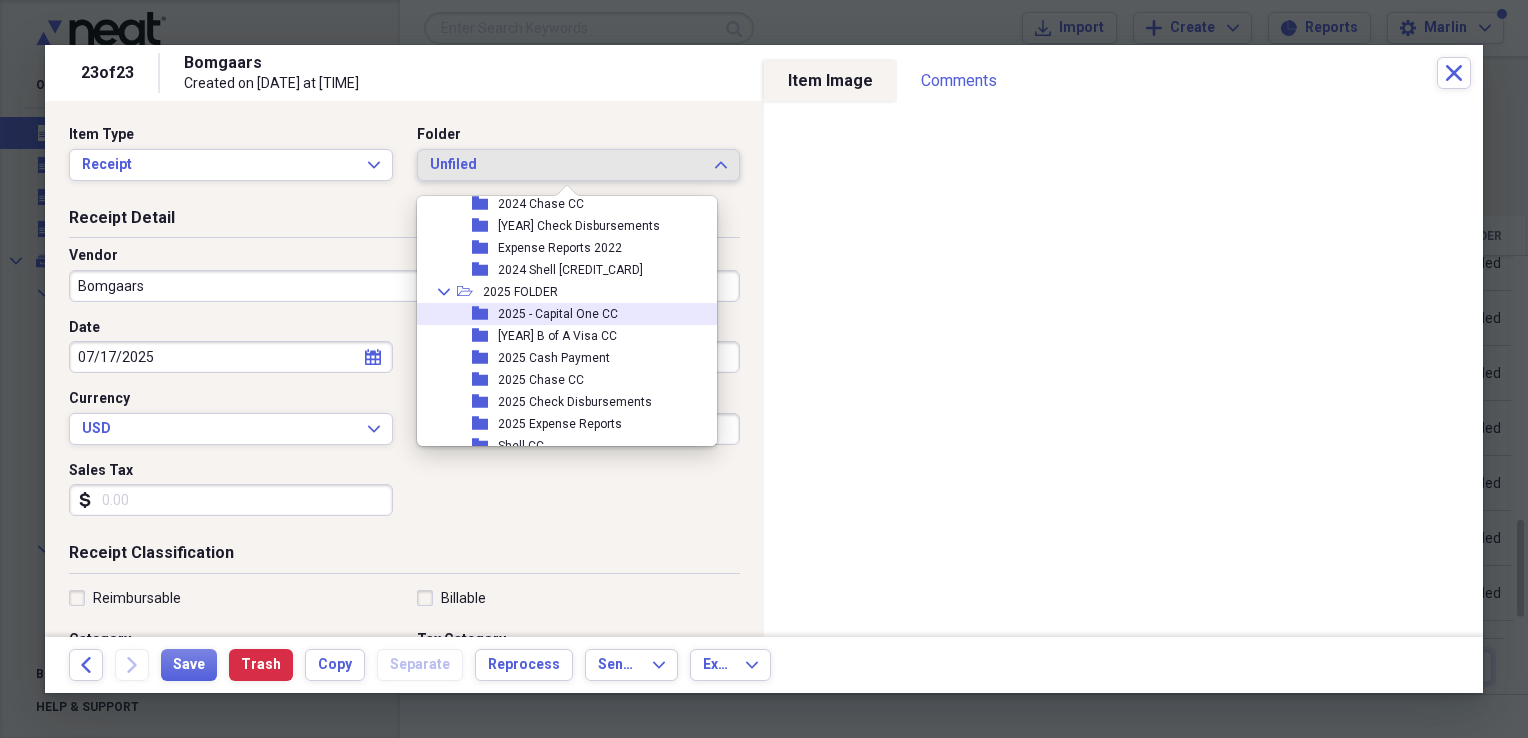 click on "2025 - Capital One CC" at bounding box center (558, 314) 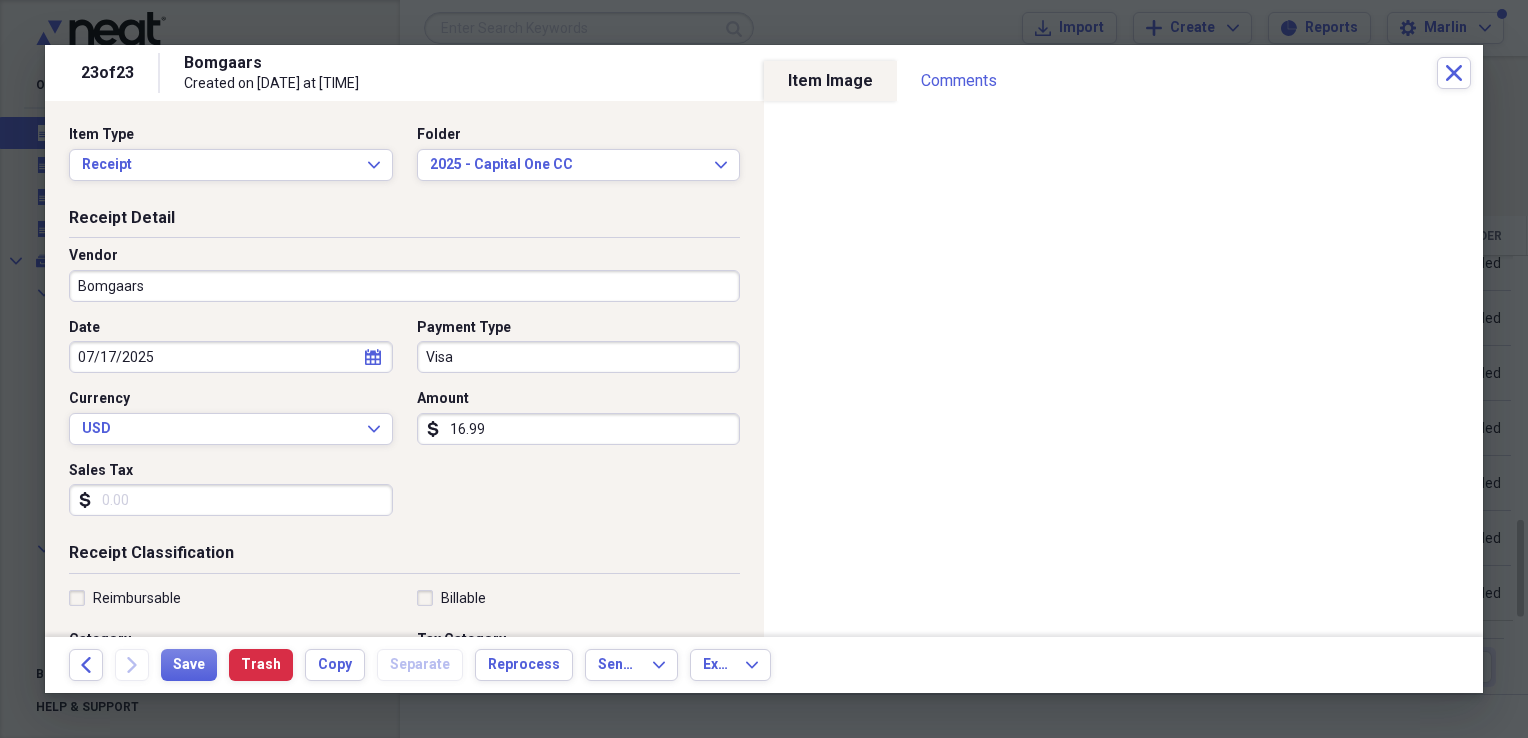 click on "Visa" at bounding box center (579, 357) 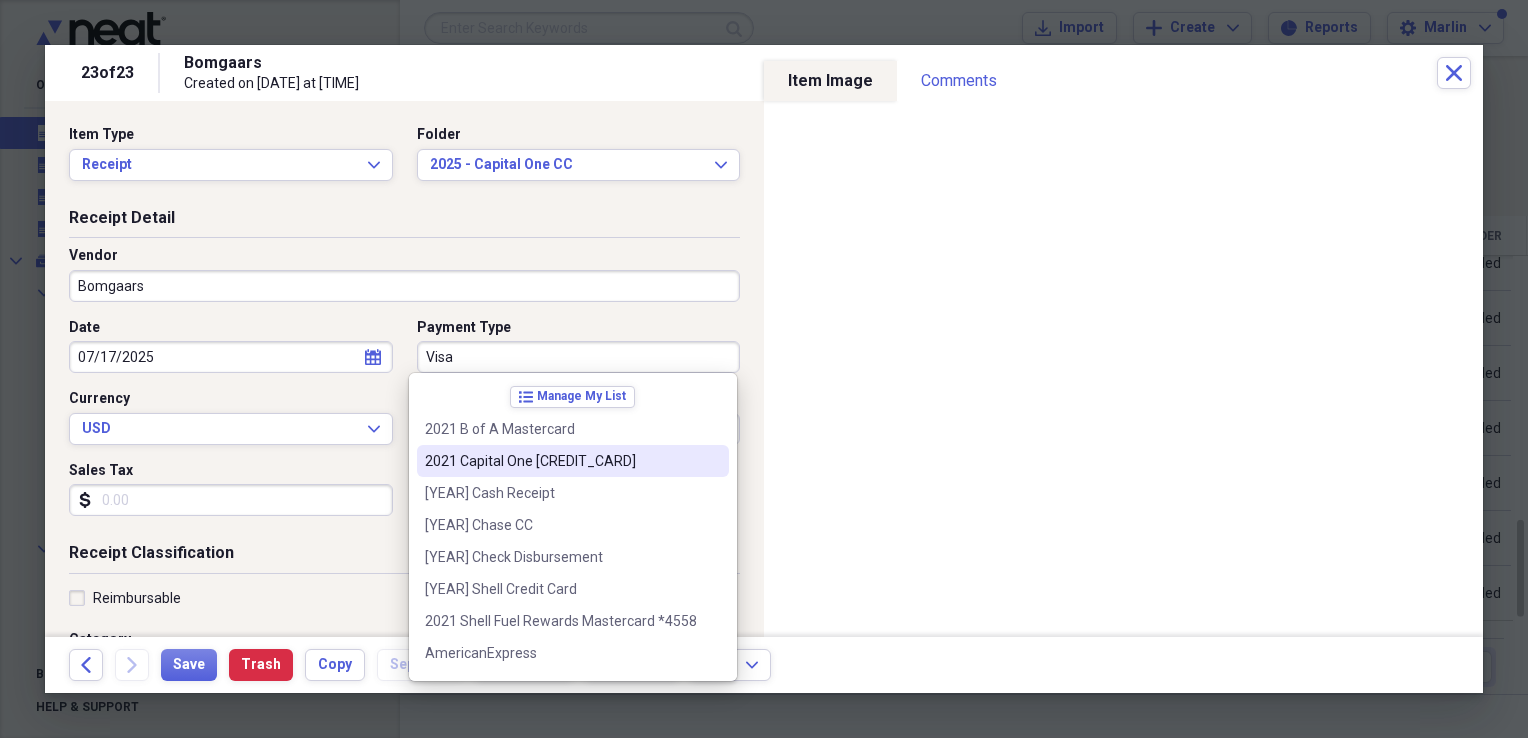 click on "2021 Capital One [CREDIT_CARD]" at bounding box center (561, 461) 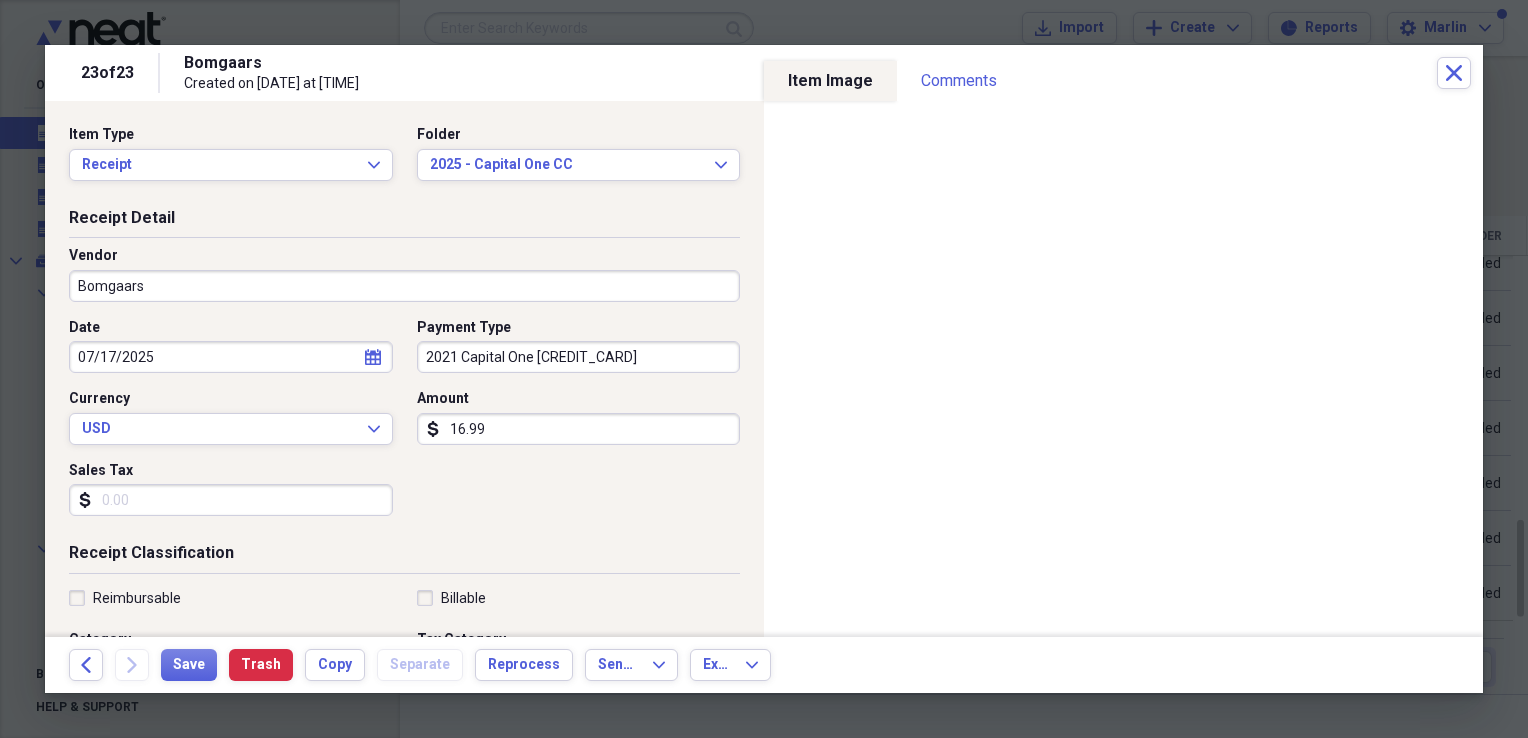 click on "16.99" at bounding box center [579, 429] 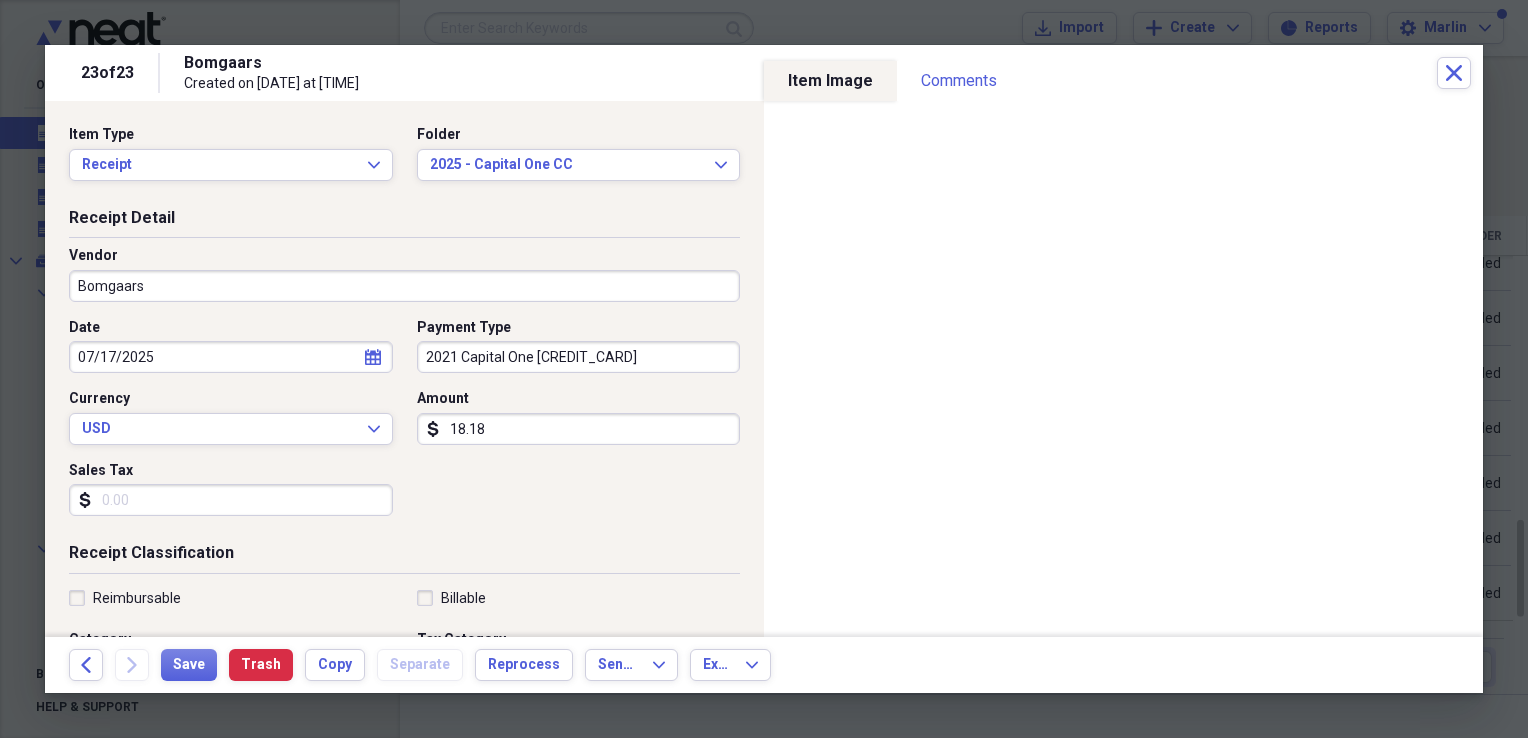 type on "18.18" 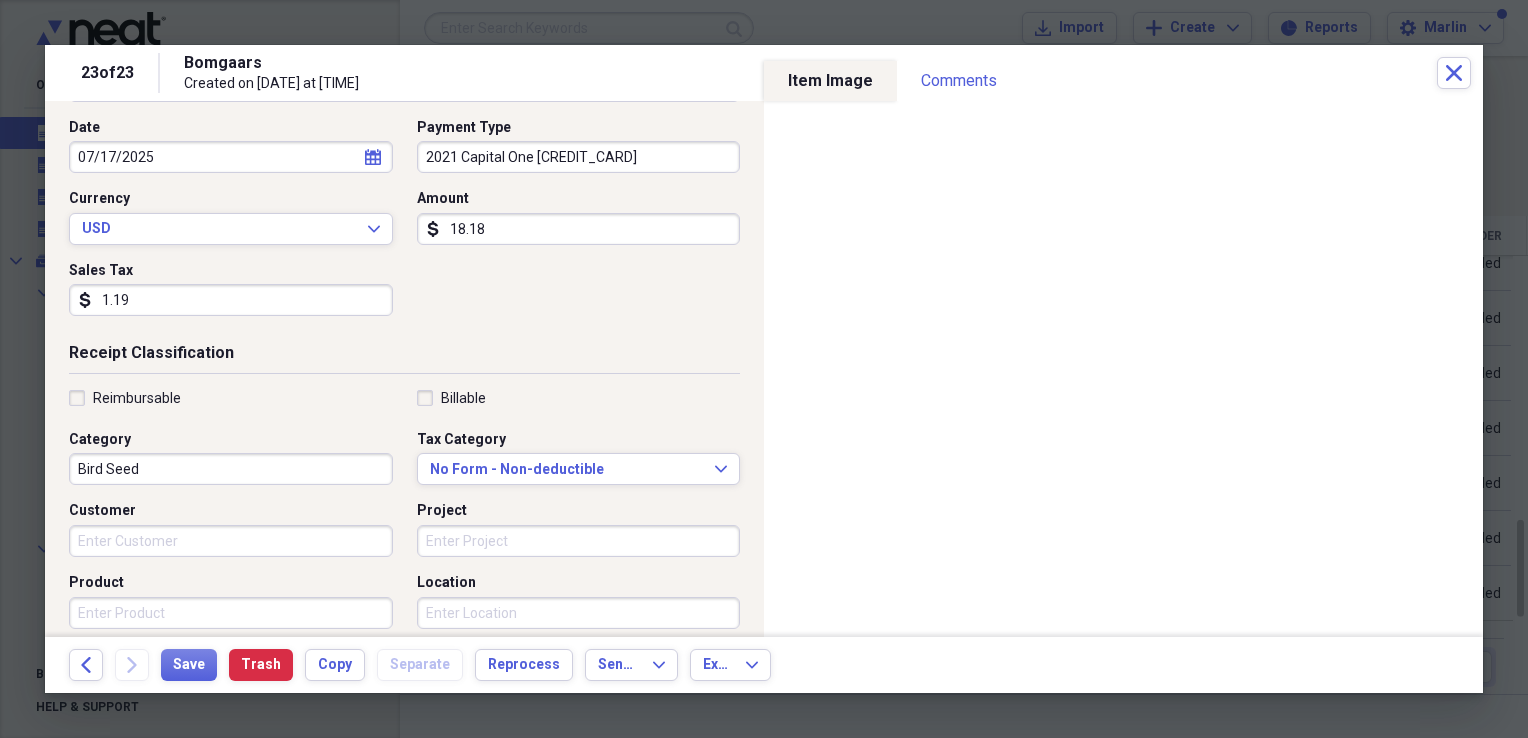 scroll, scrollTop: 300, scrollLeft: 0, axis: vertical 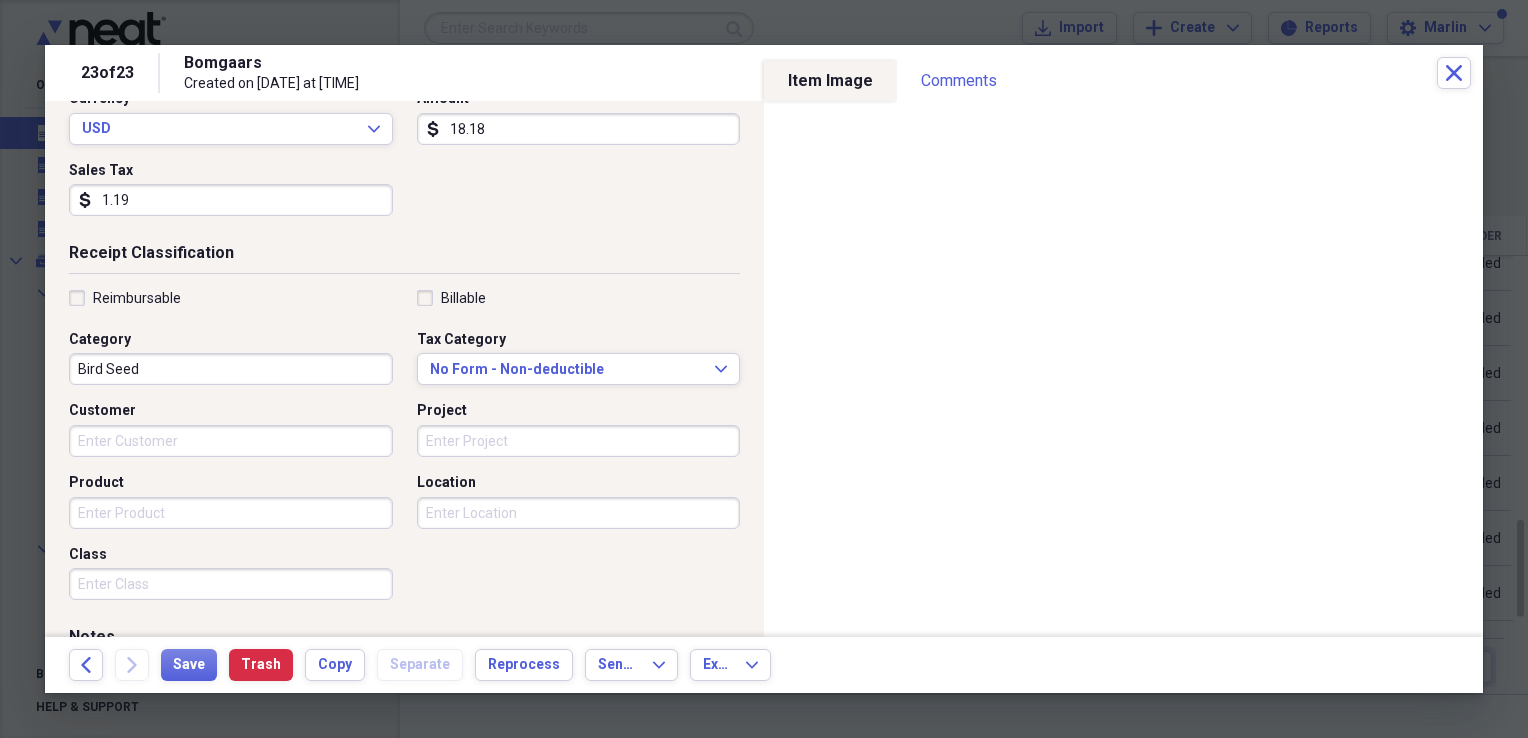 type on "1.19" 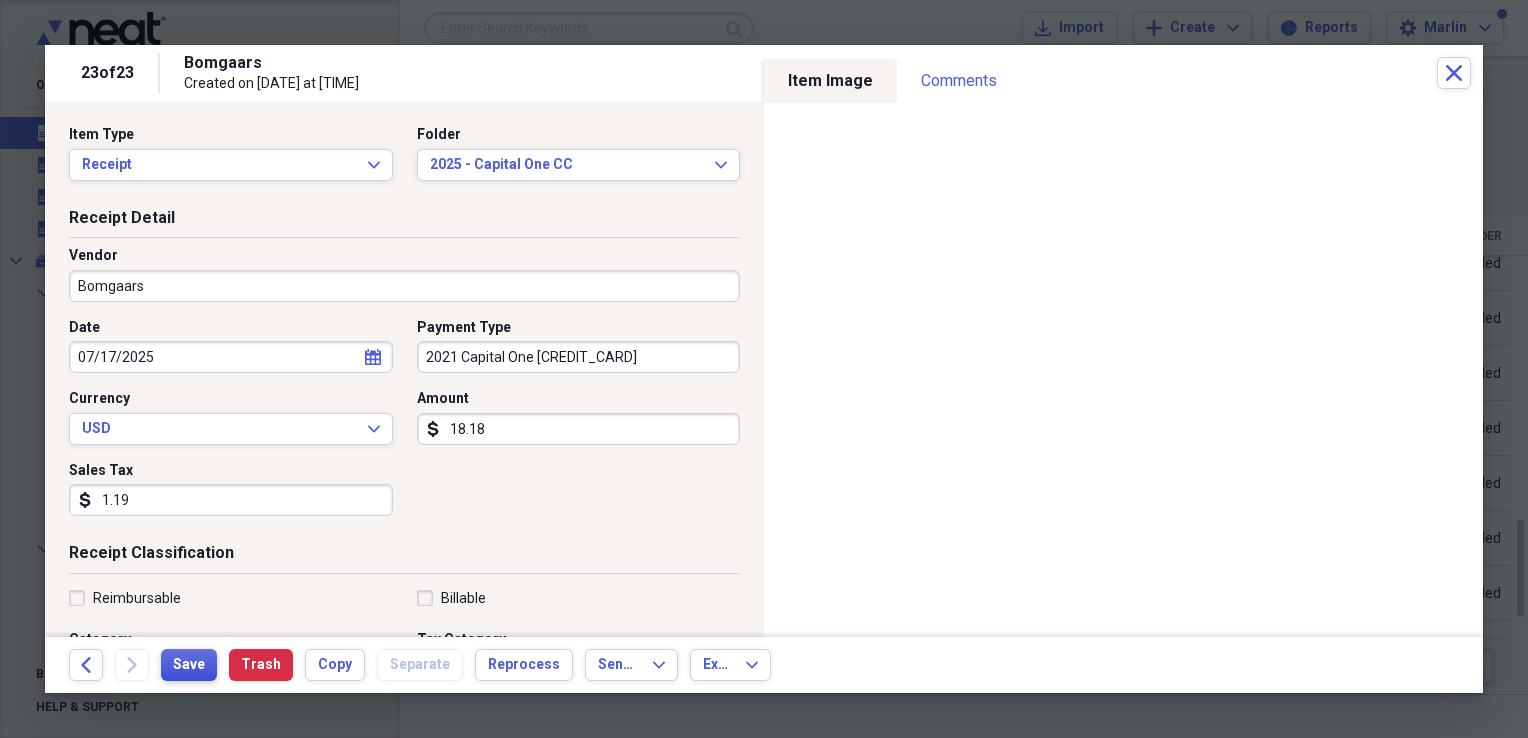 click on "Save" at bounding box center [189, 665] 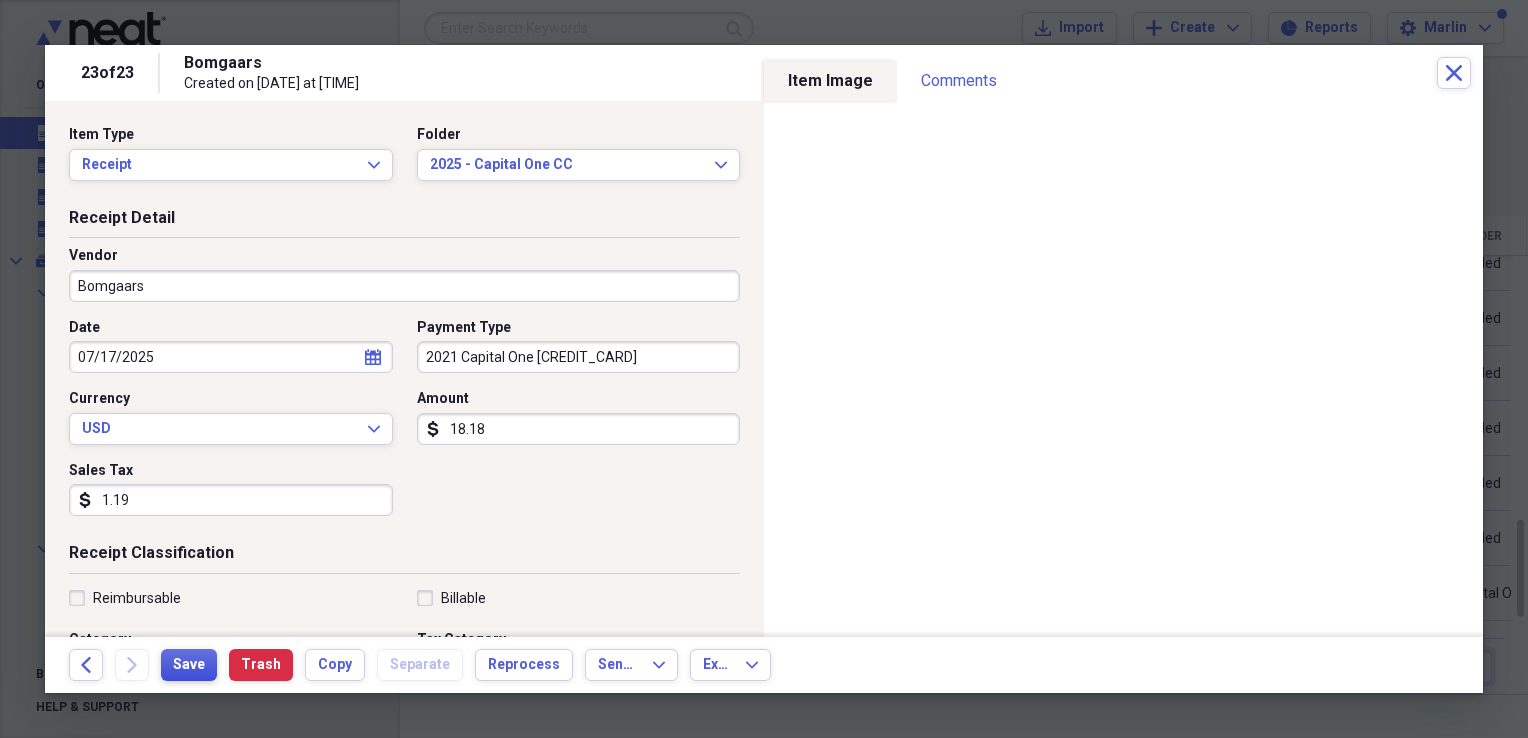 click on "Save" at bounding box center (189, 665) 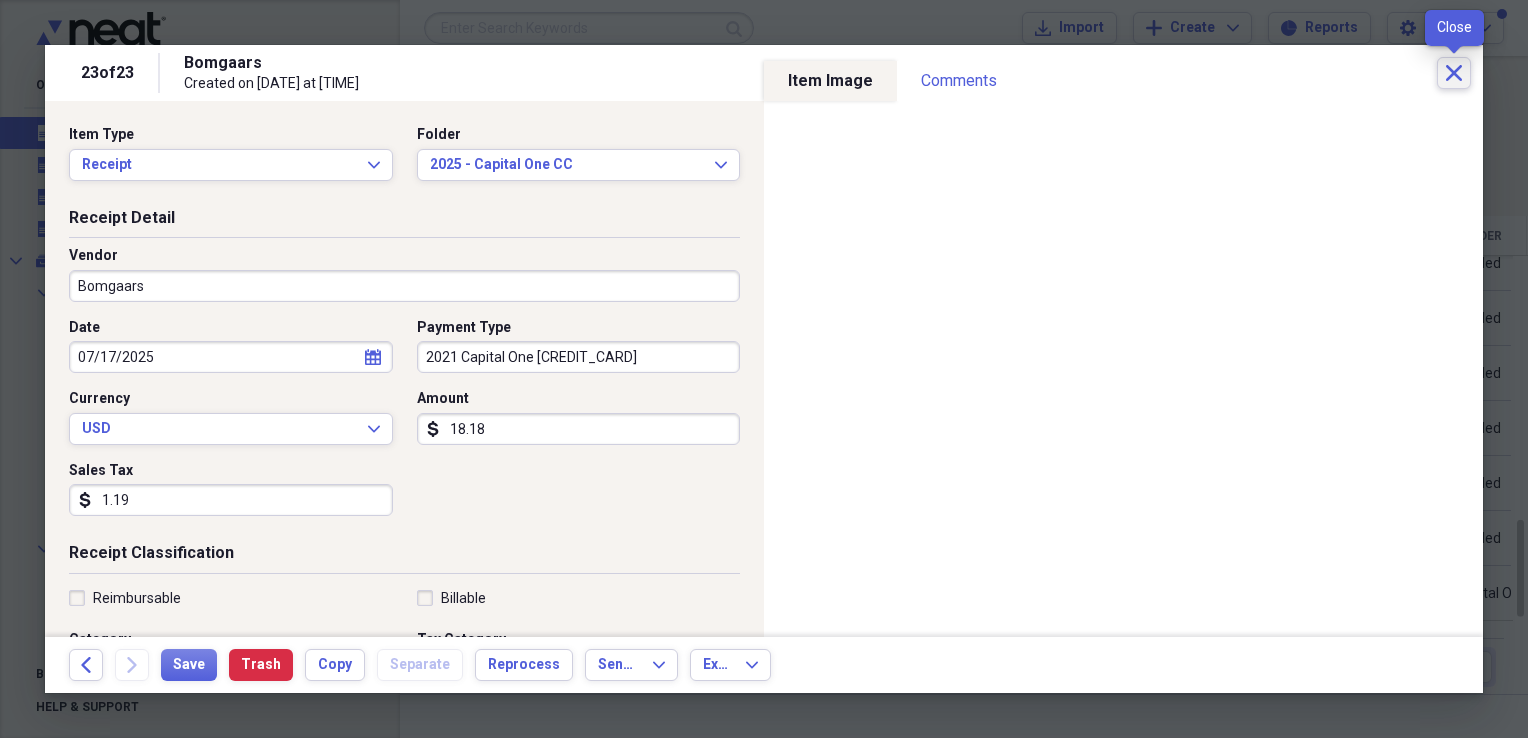 click on "Close" 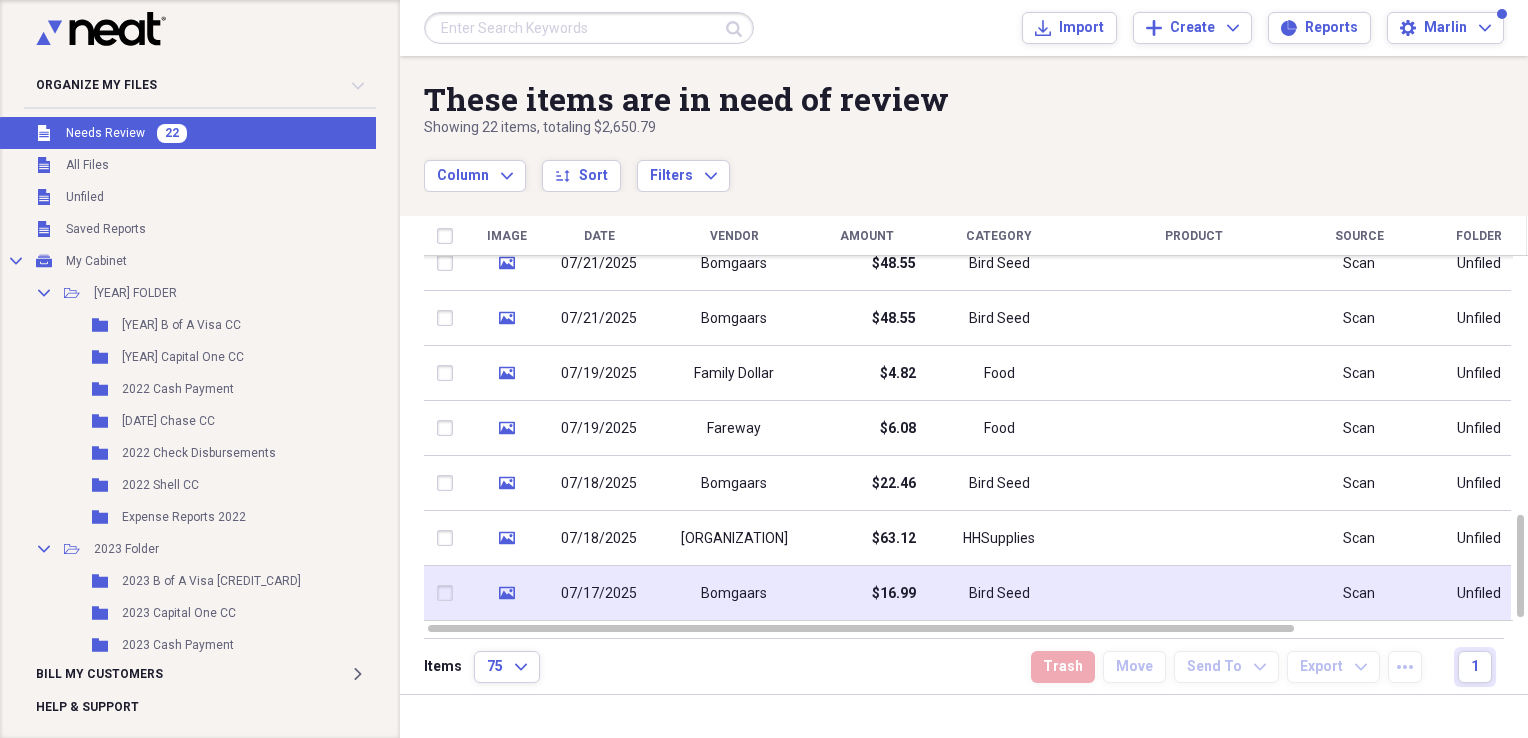 click on "$16.99" at bounding box center (894, 594) 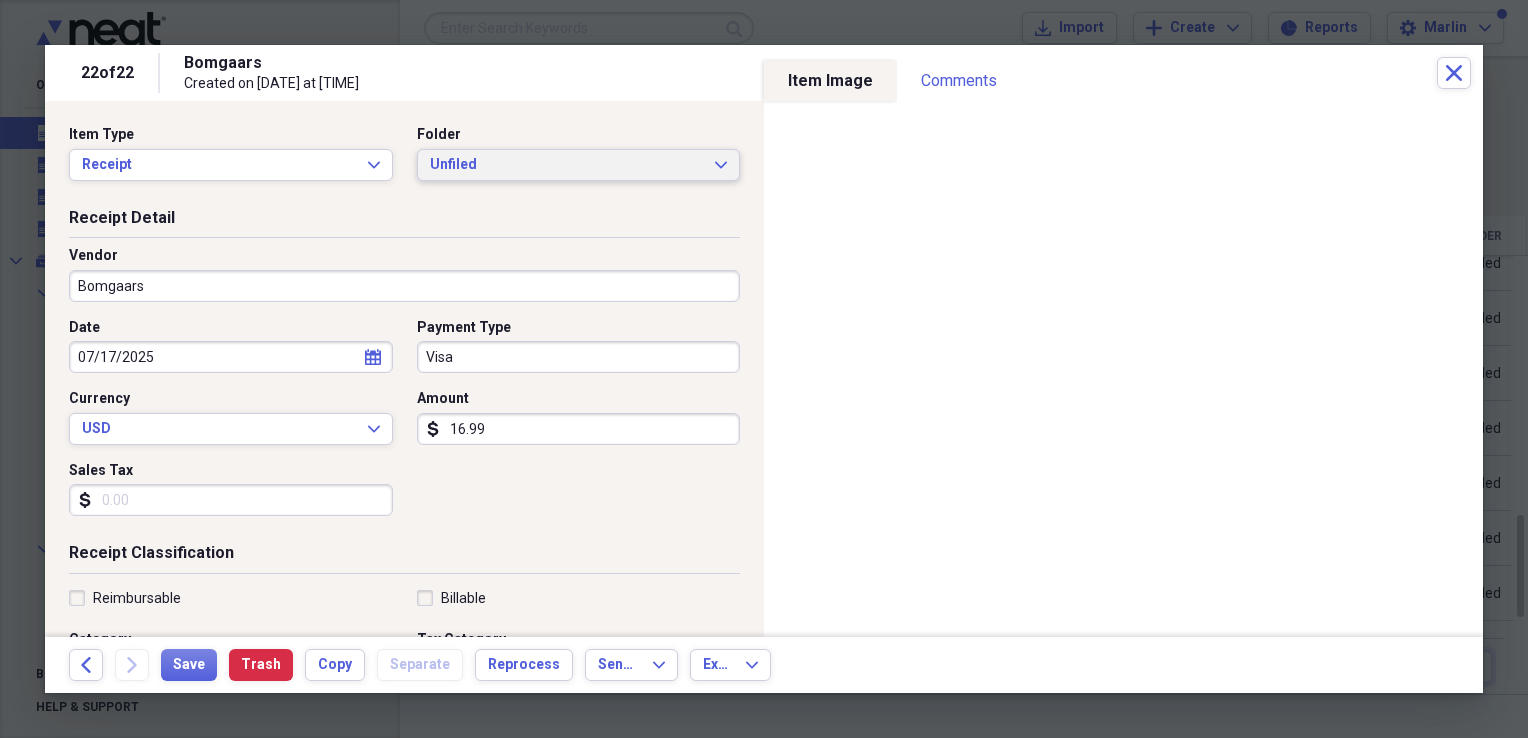 click on "Unfiled Expand" at bounding box center (579, 165) 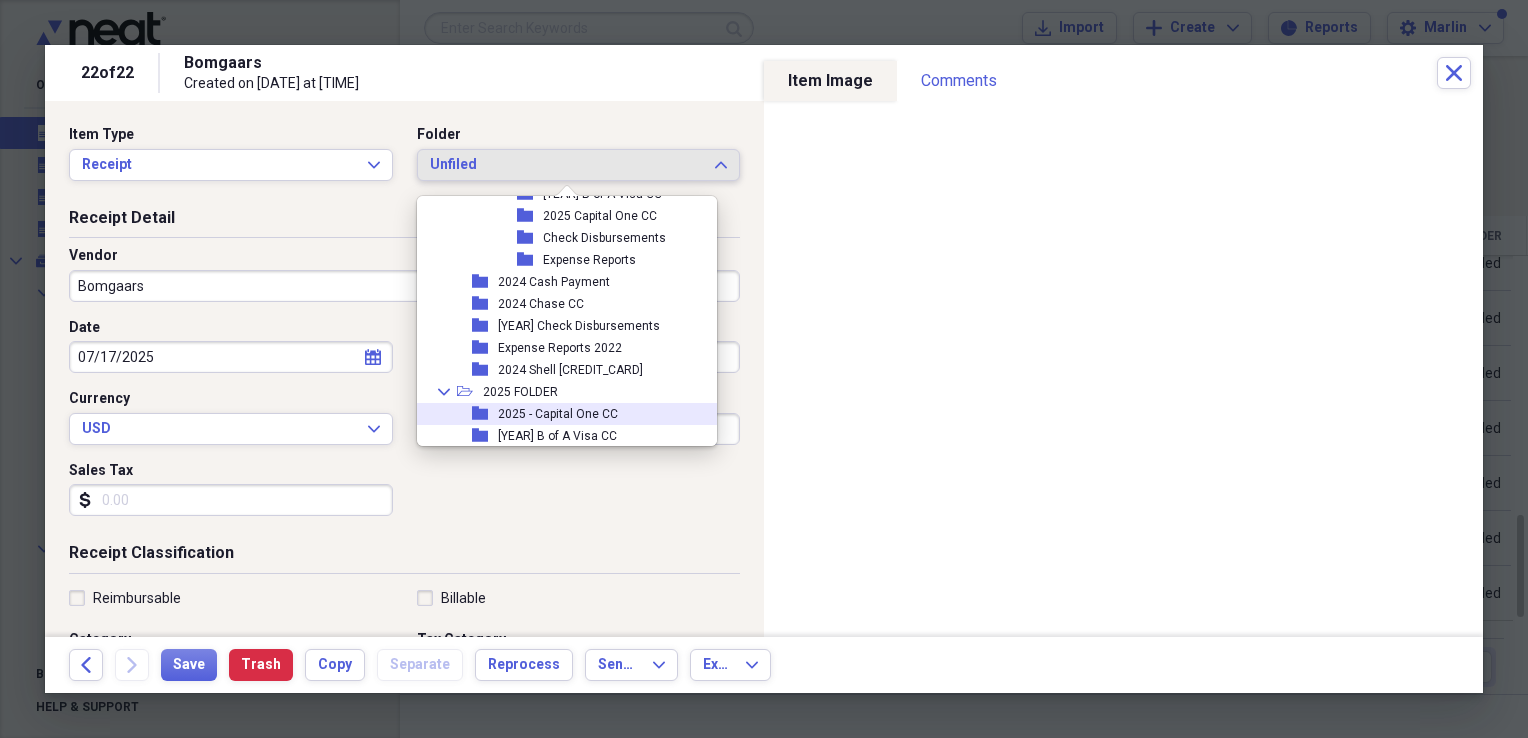 scroll, scrollTop: 754, scrollLeft: 0, axis: vertical 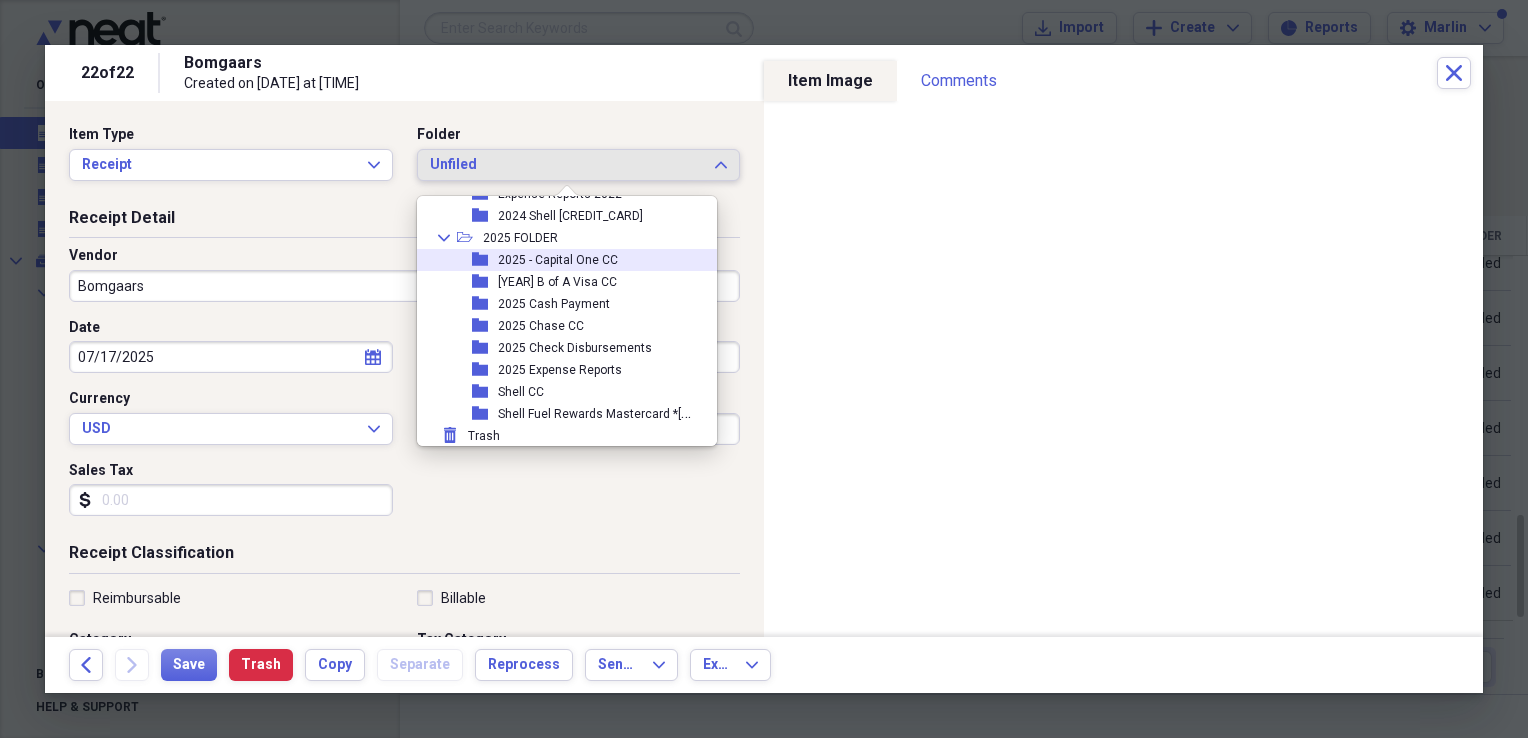 click on "2025 - Capital One CC" at bounding box center (558, 260) 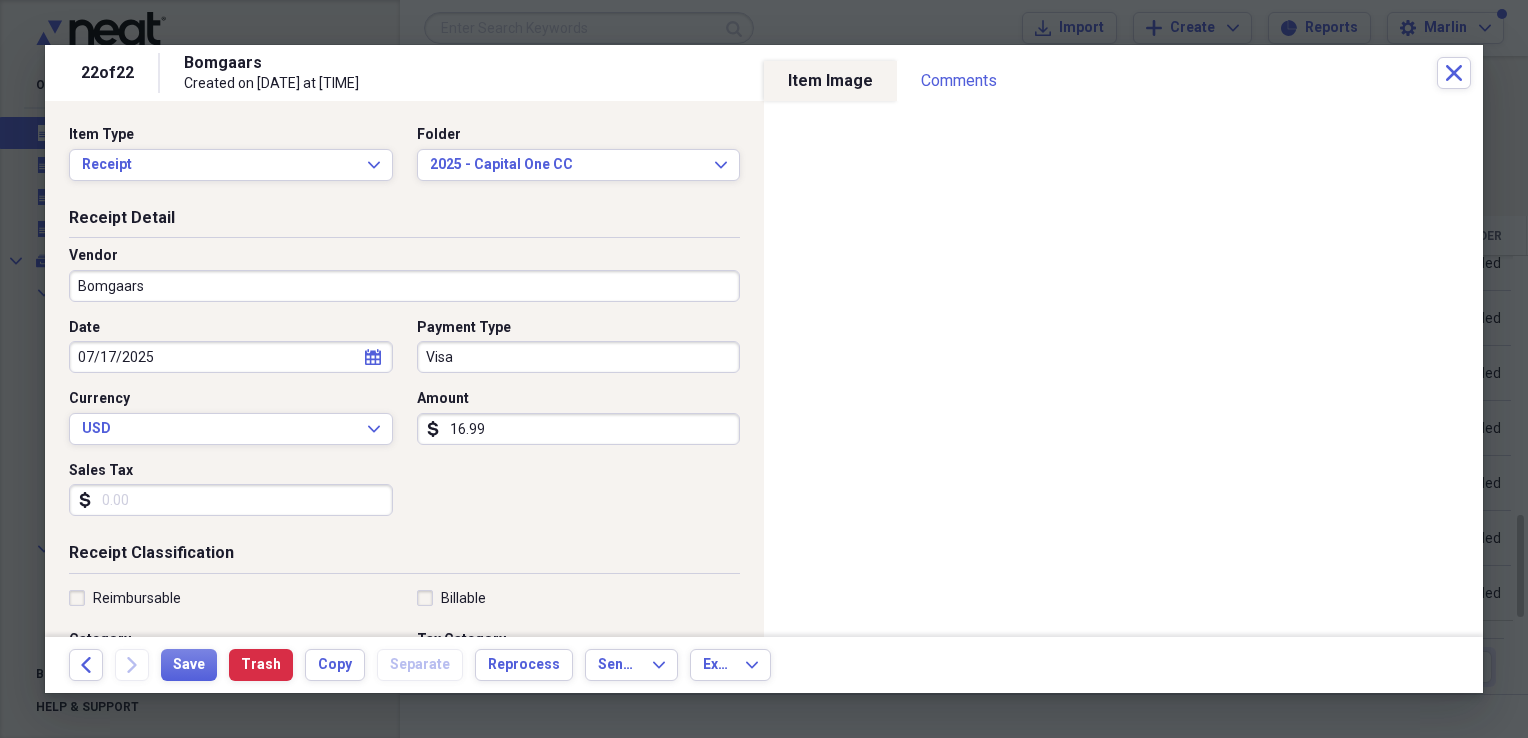 click on "Visa" at bounding box center (579, 357) 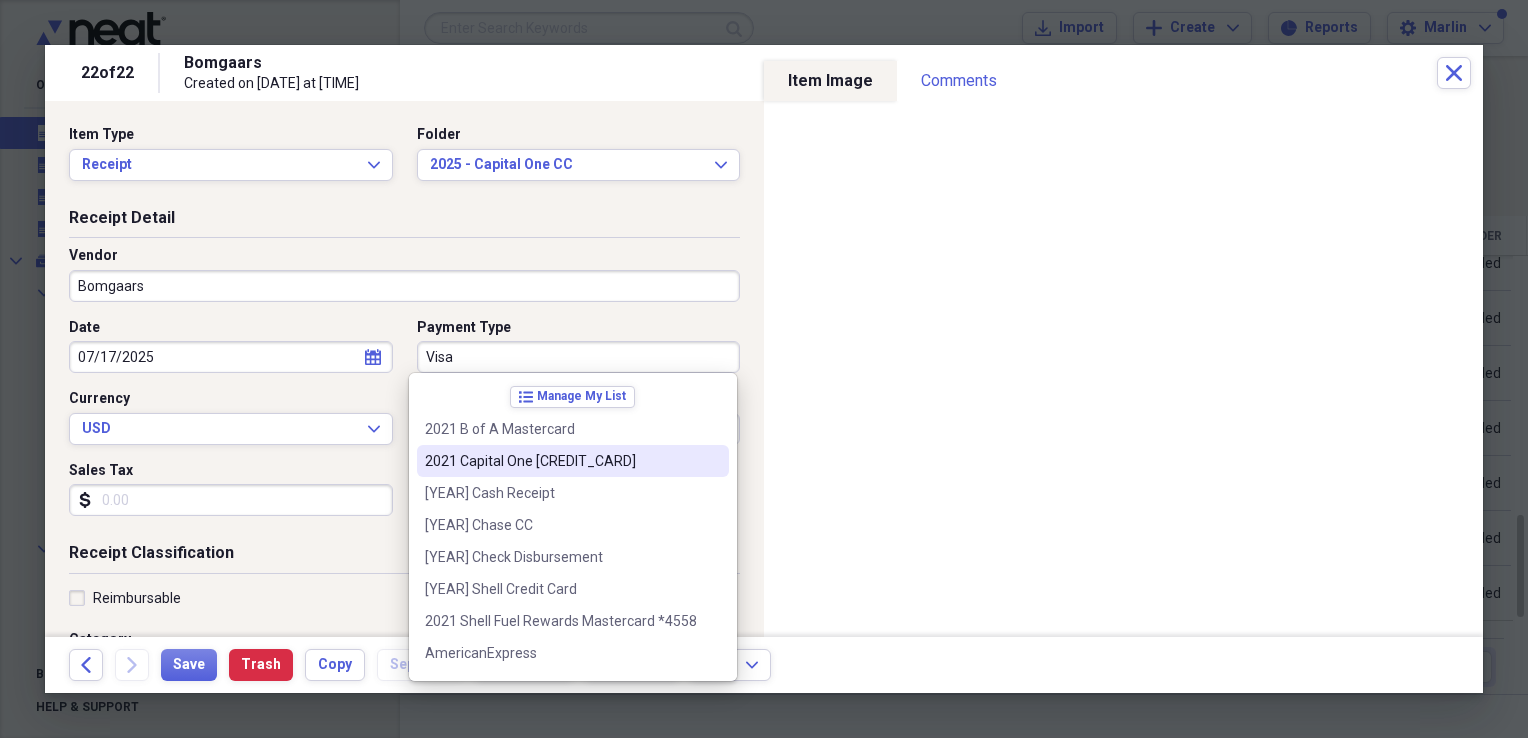 click on "2021 Capital One [CREDIT_CARD]" at bounding box center (561, 461) 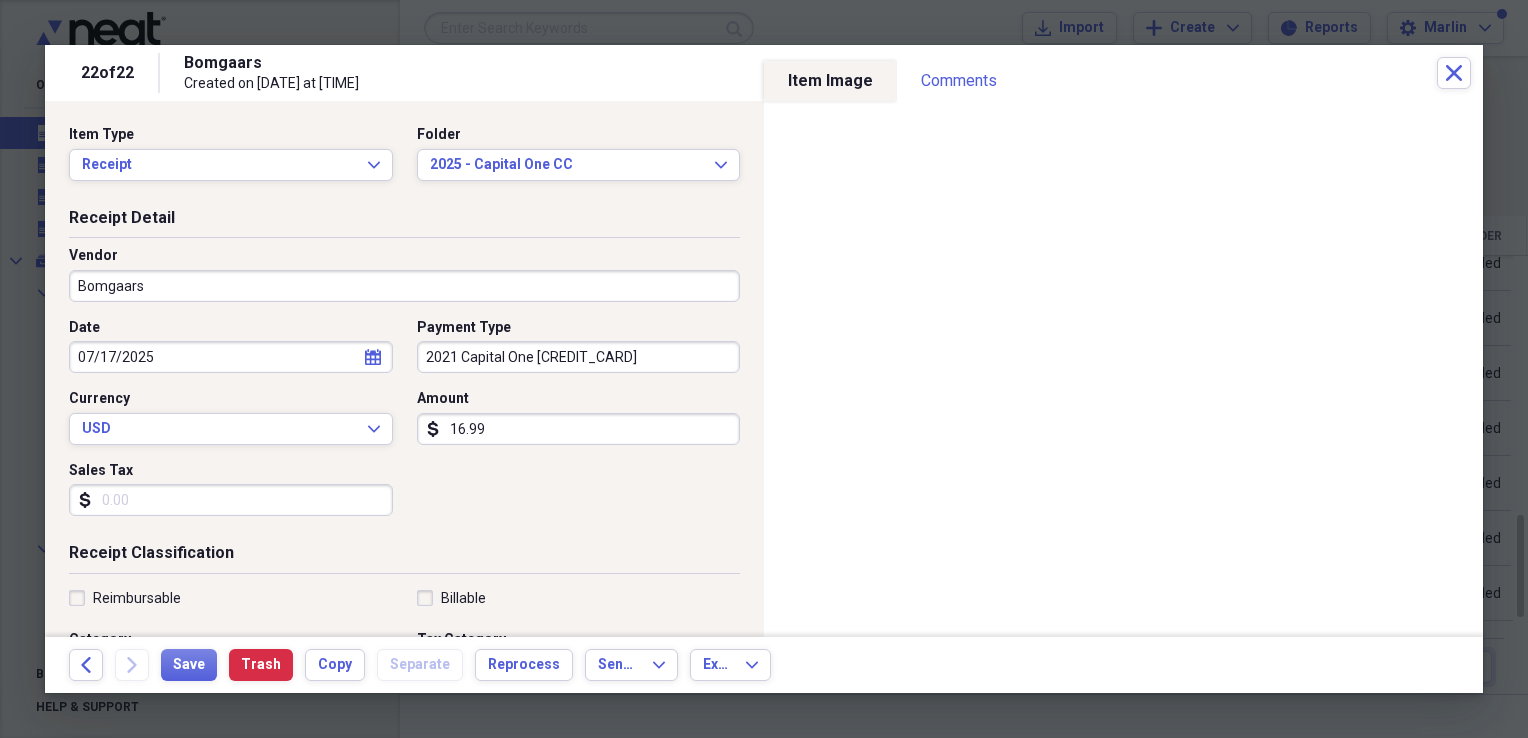 click on "16.99" at bounding box center (579, 429) 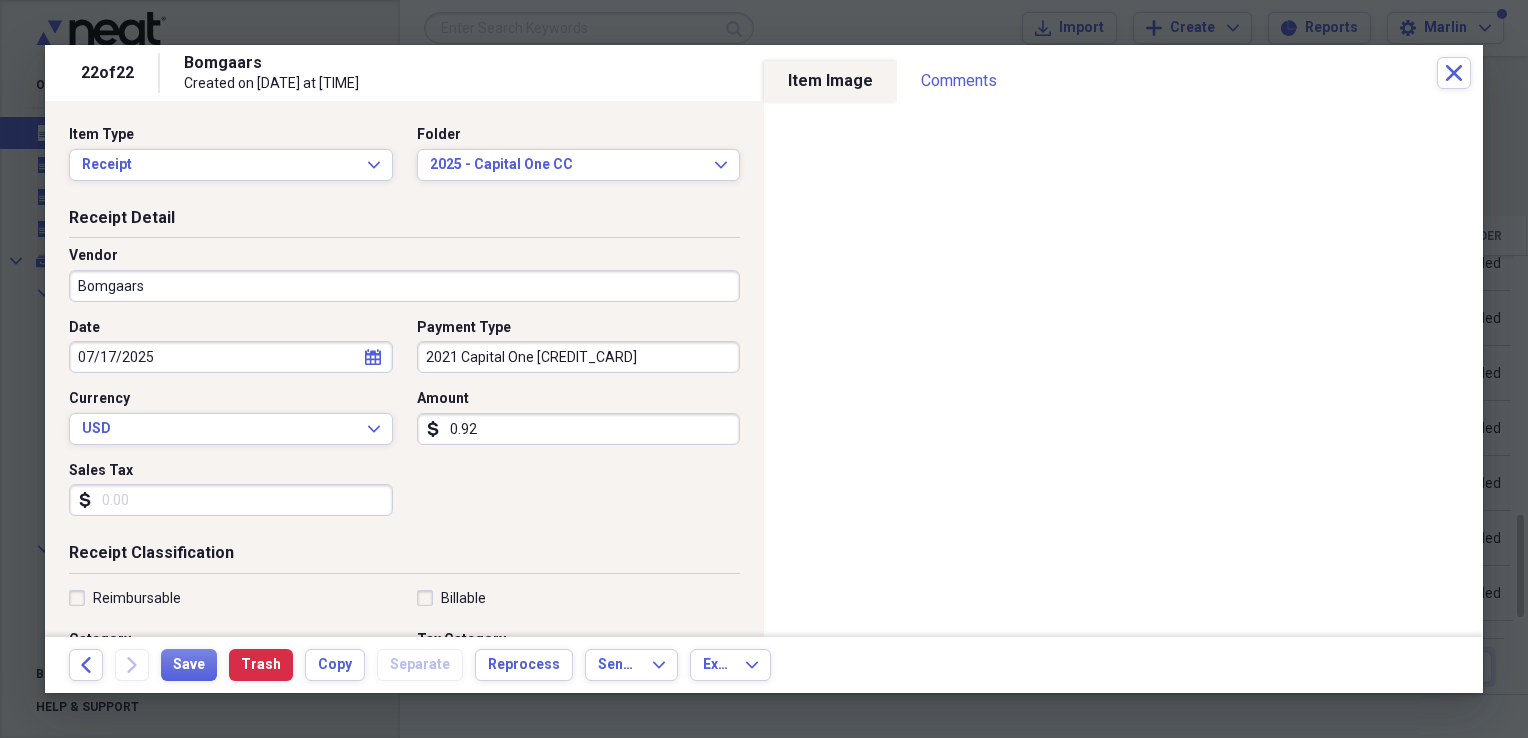 type on "0.09" 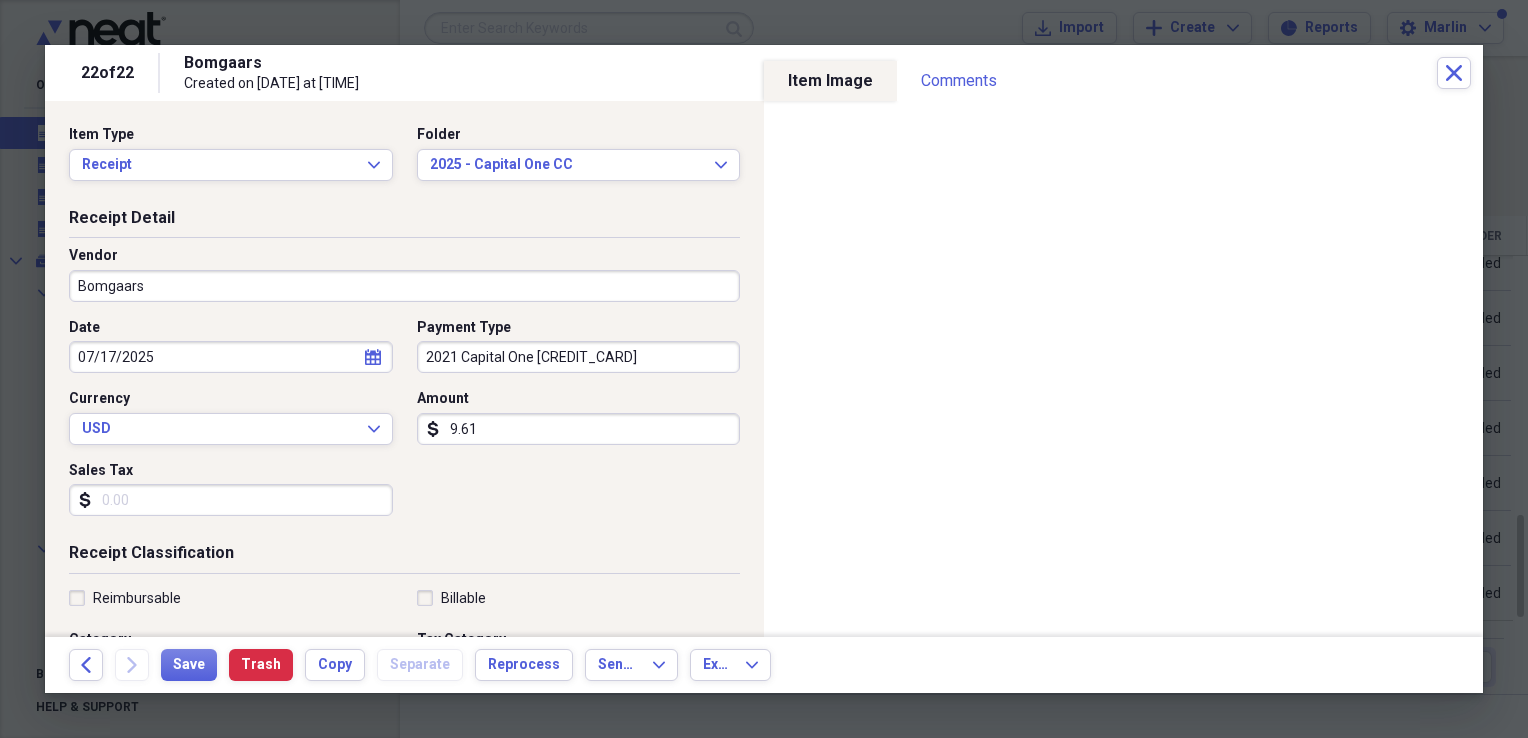 type on "9.61" 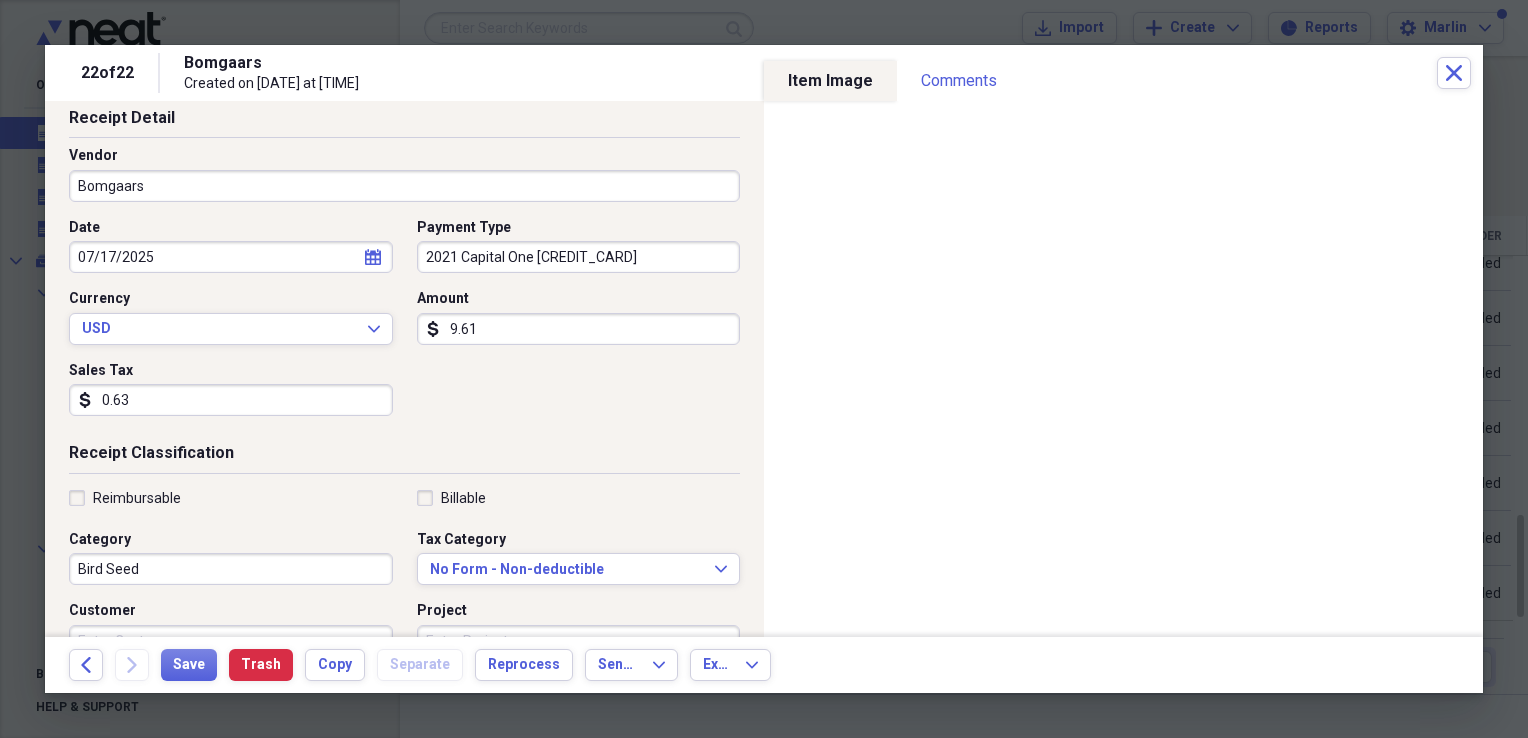 scroll, scrollTop: 200, scrollLeft: 0, axis: vertical 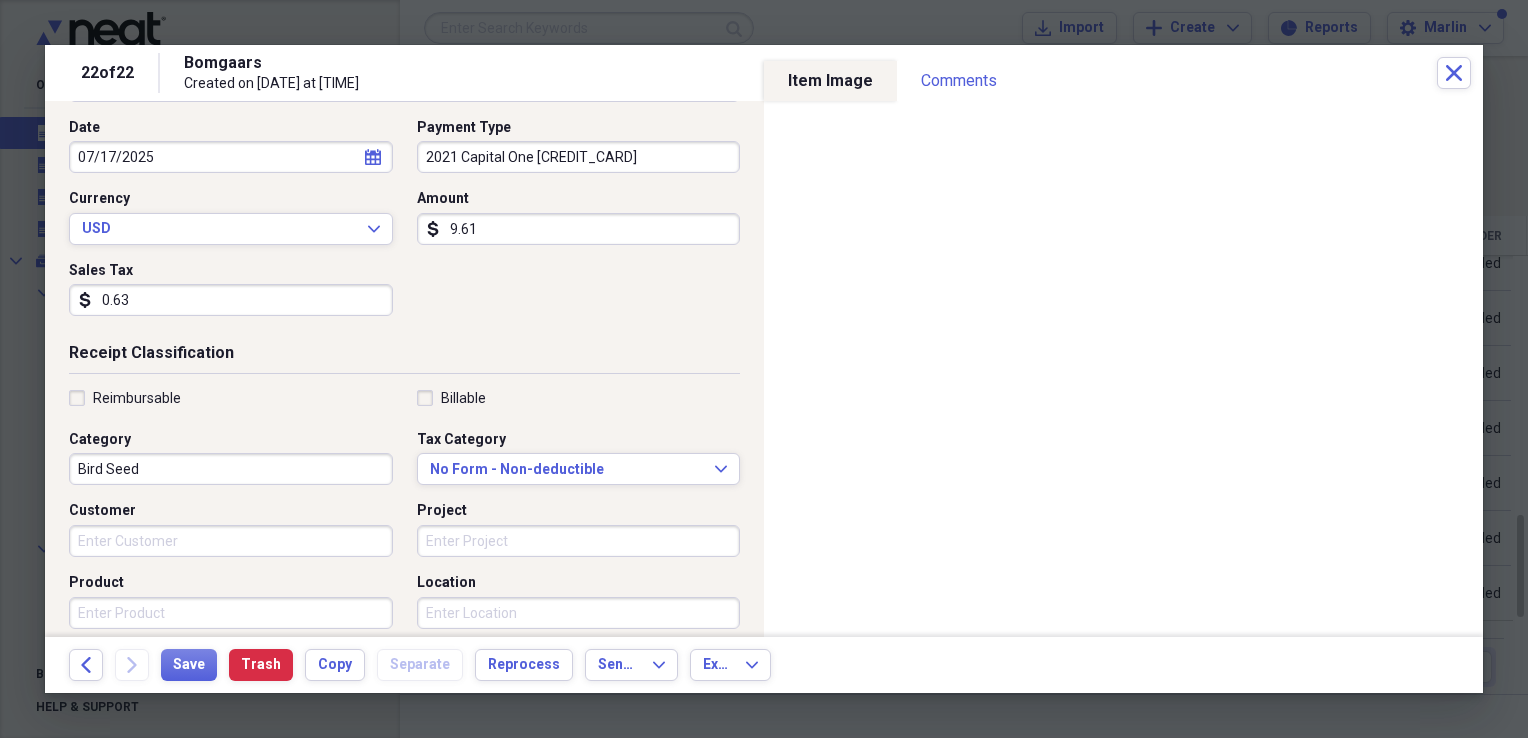 type on "0.63" 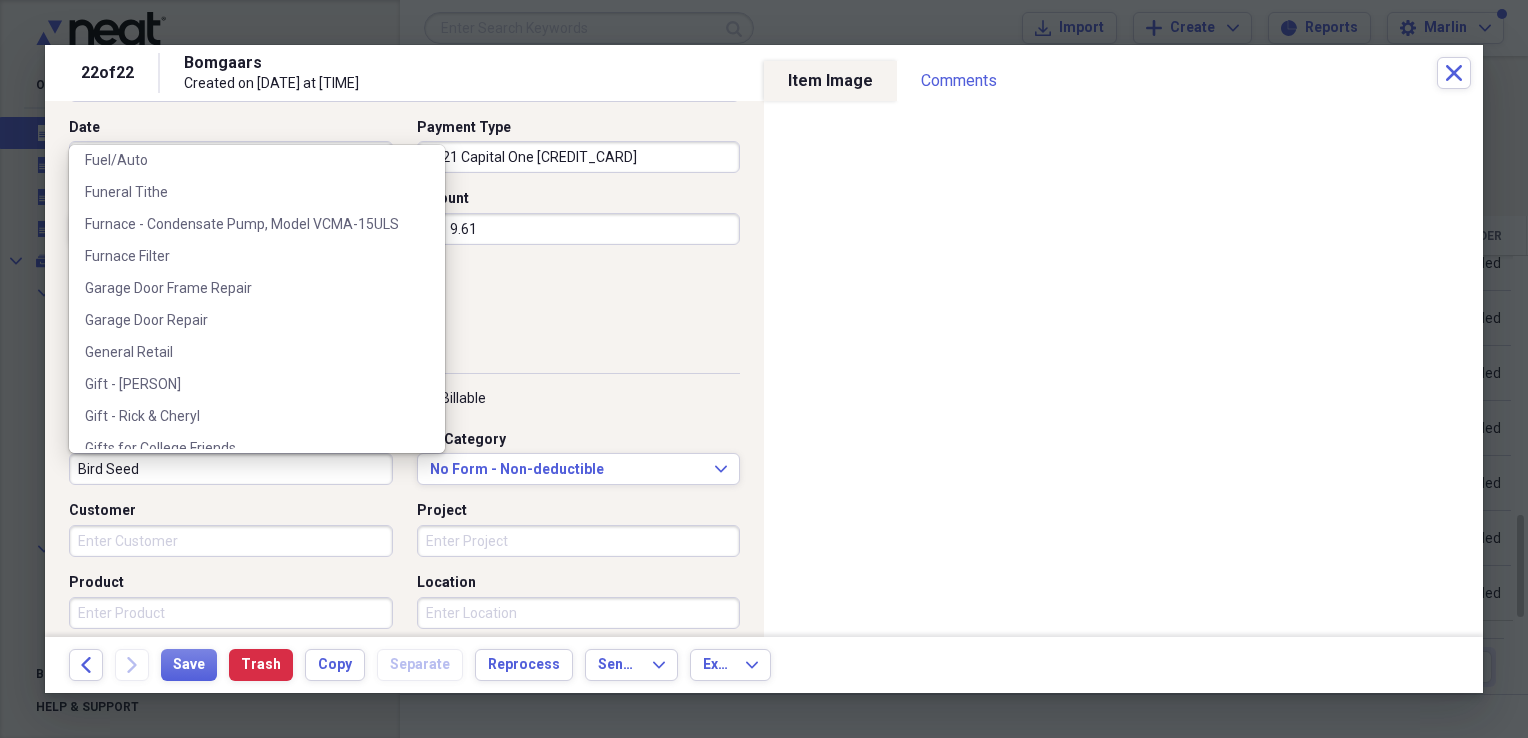 scroll, scrollTop: 3793, scrollLeft: 0, axis: vertical 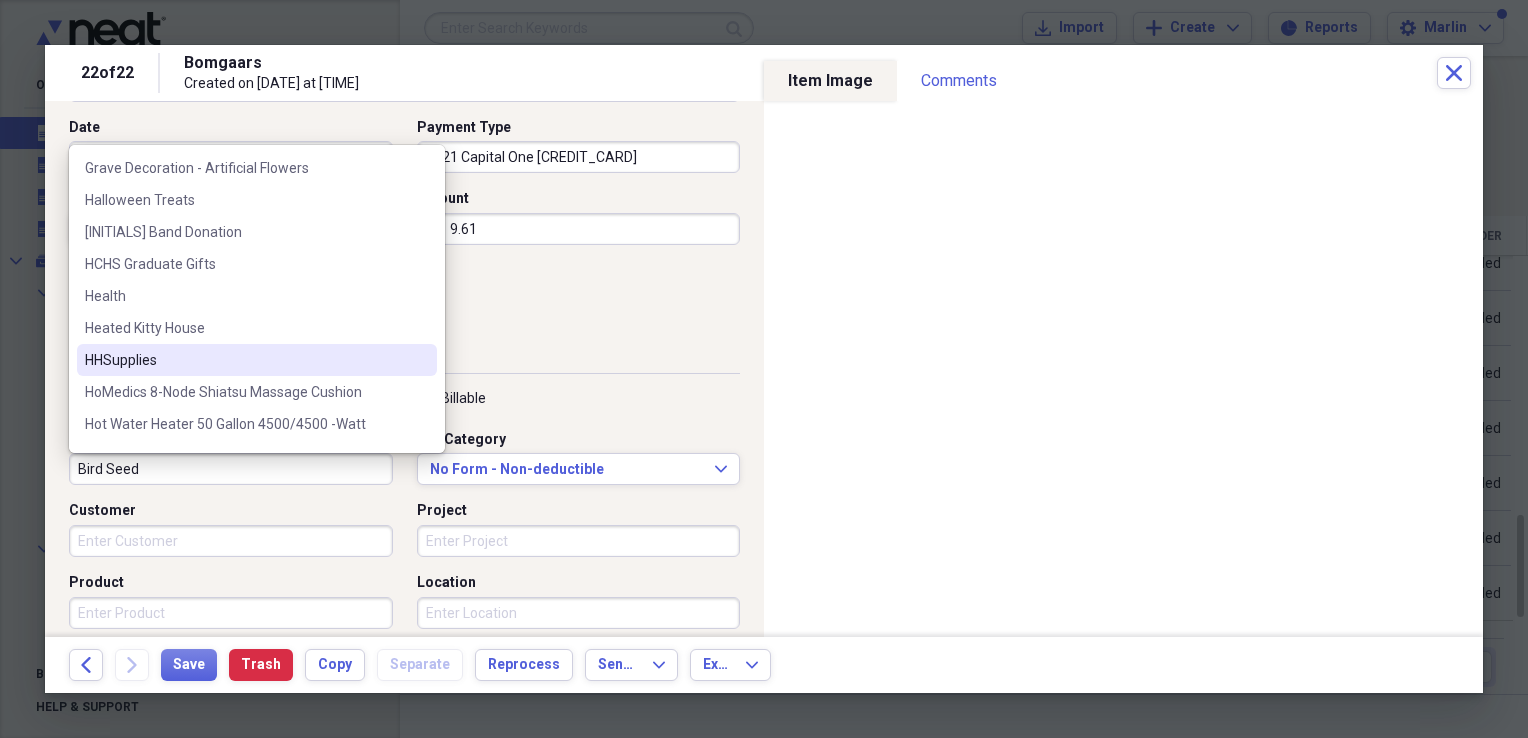 click on "HHSupplies" at bounding box center [245, 360] 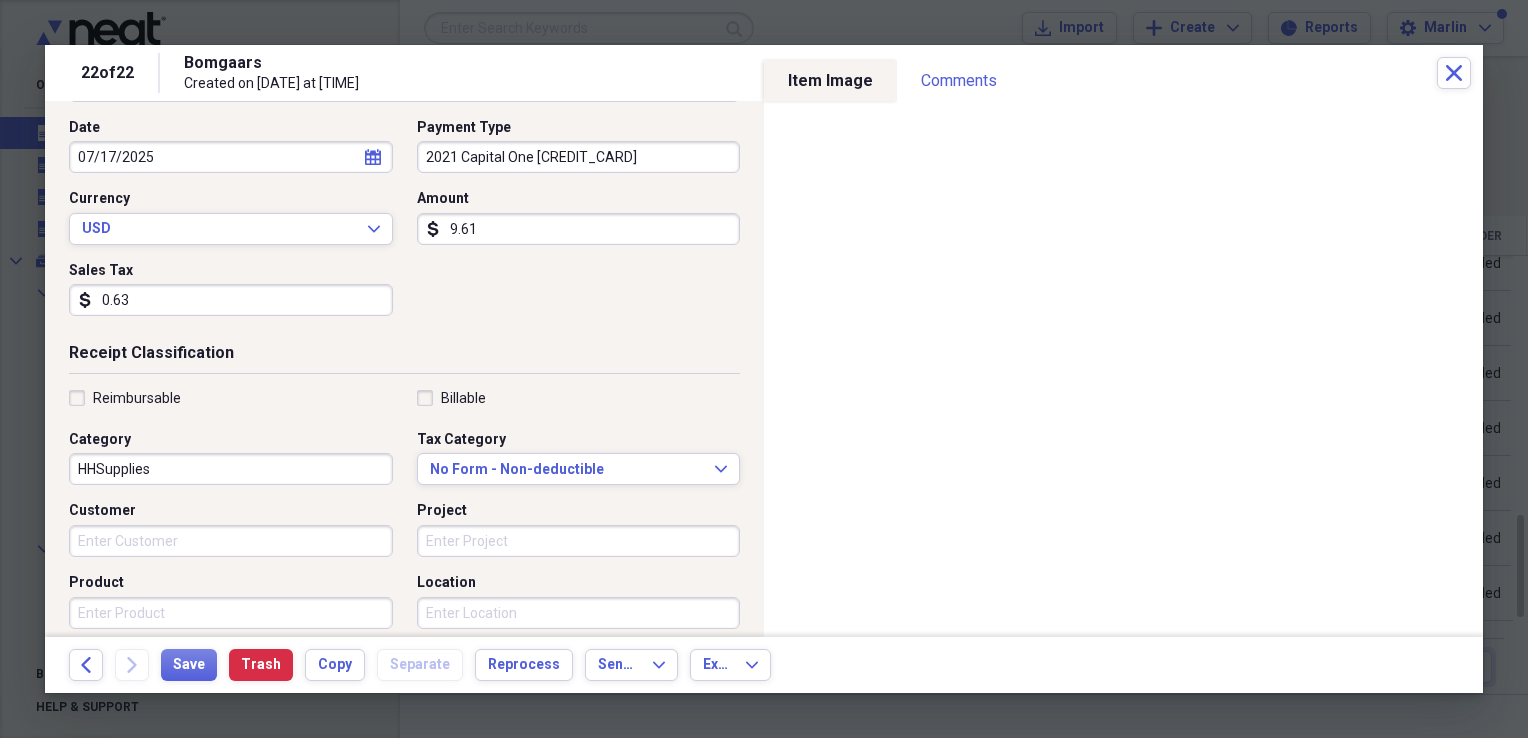 scroll, scrollTop: 0, scrollLeft: 0, axis: both 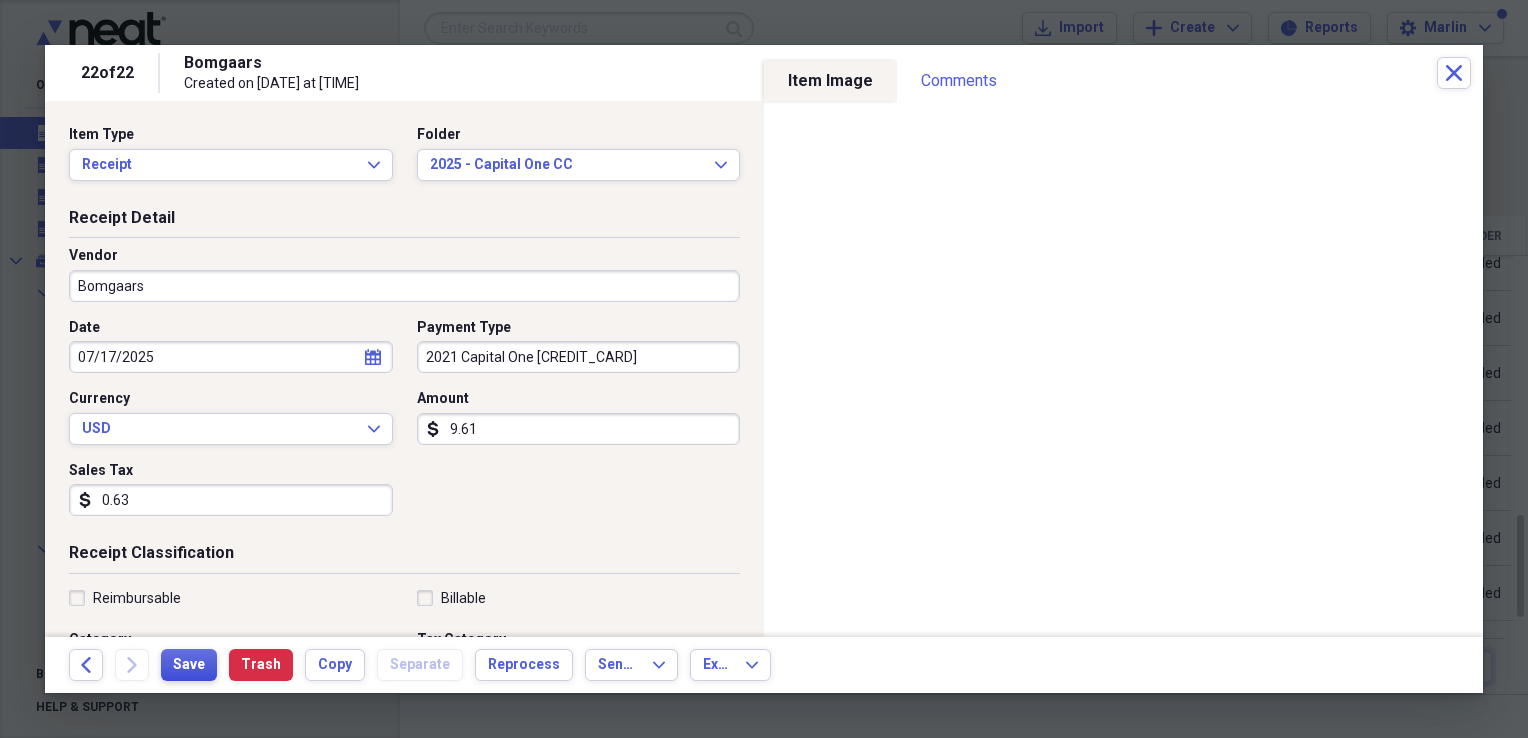 click on "Save" at bounding box center (189, 665) 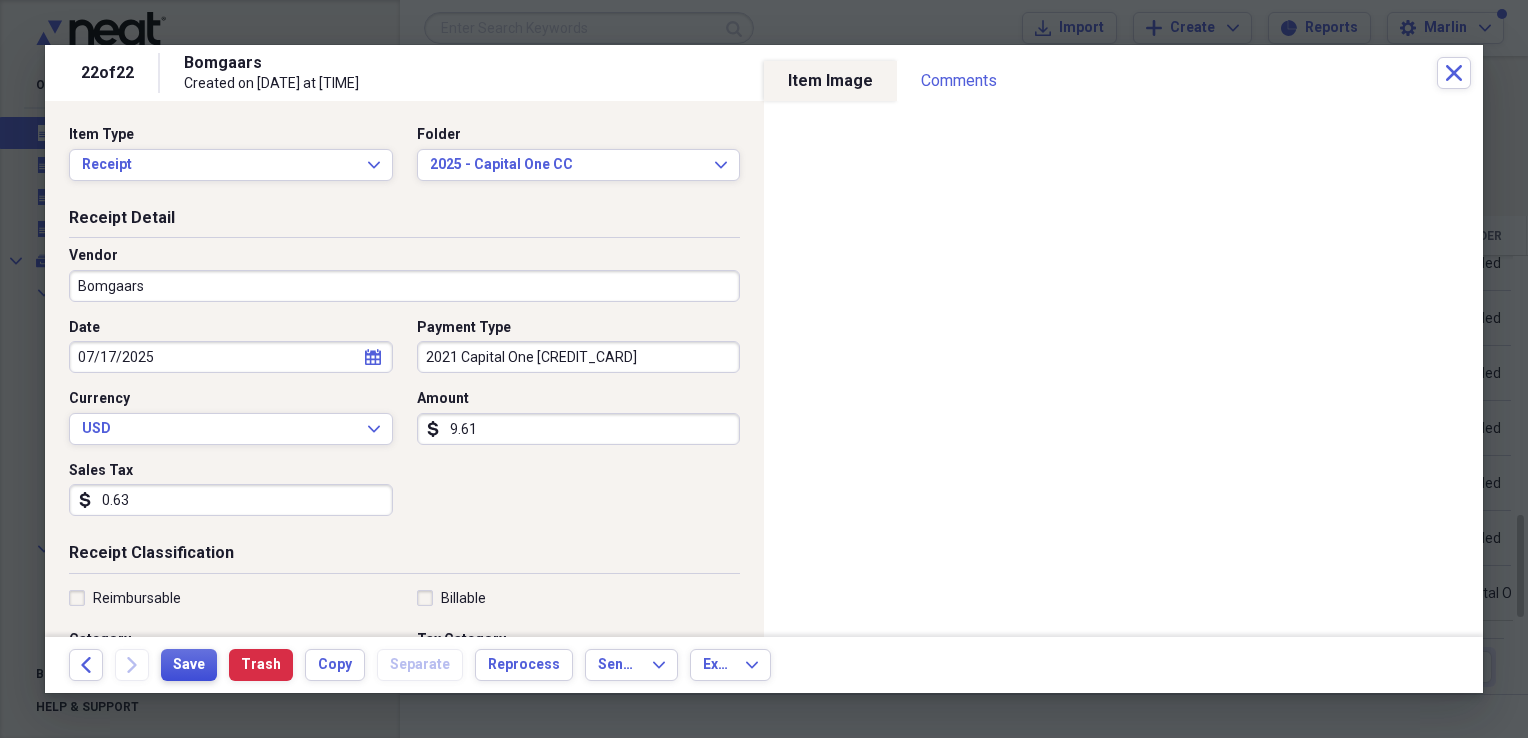 click on "Save" at bounding box center (189, 665) 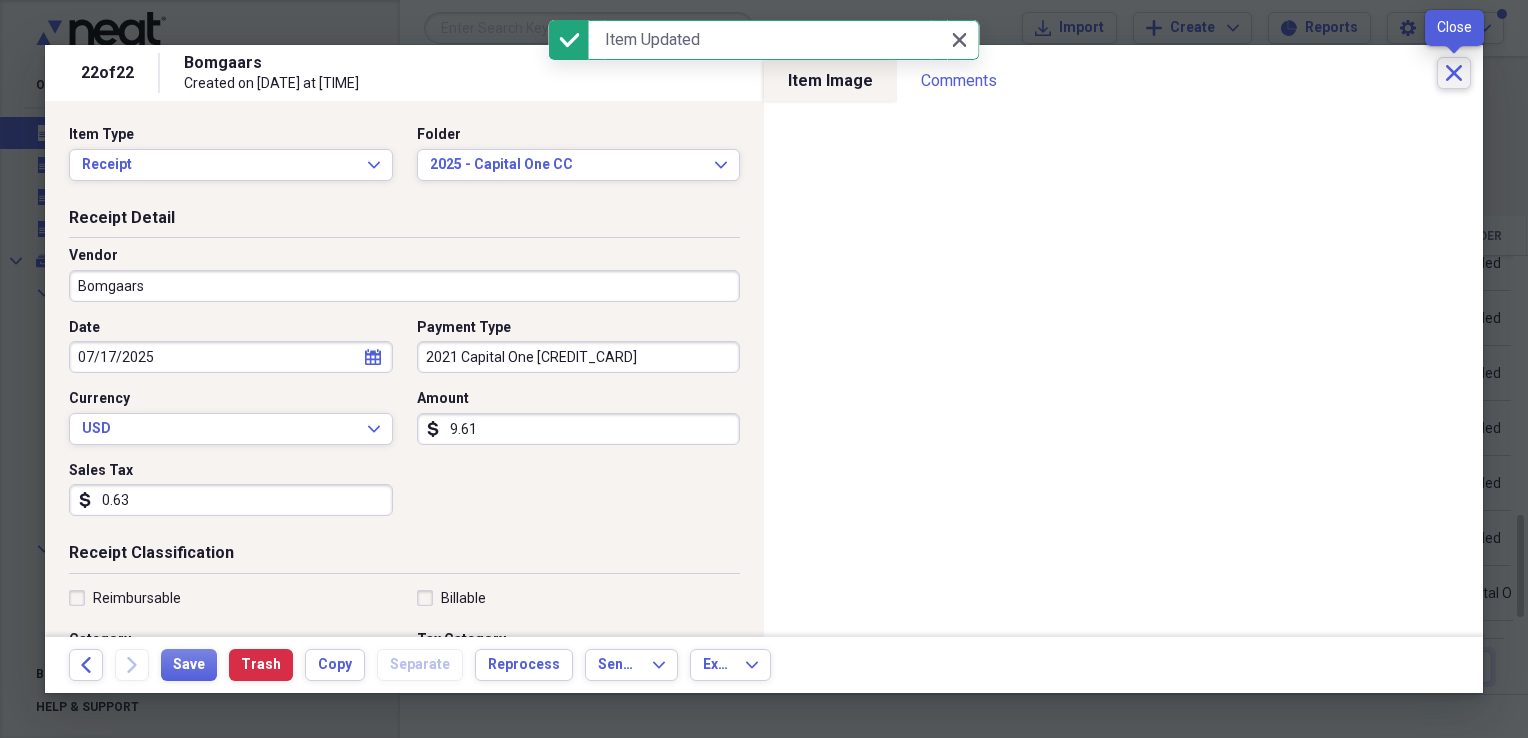 click on "Close" at bounding box center (1454, 73) 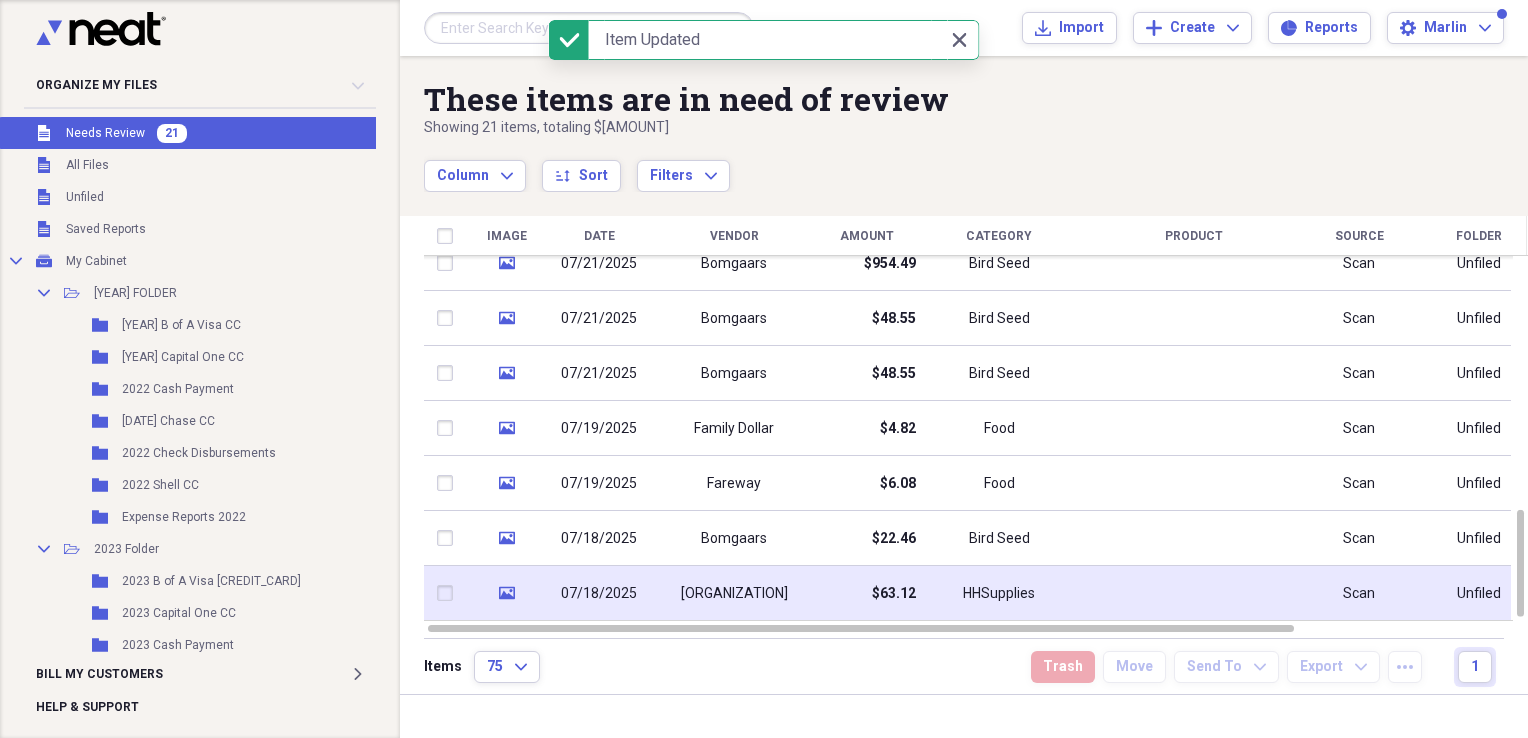click on "$63.12" at bounding box center (894, 594) 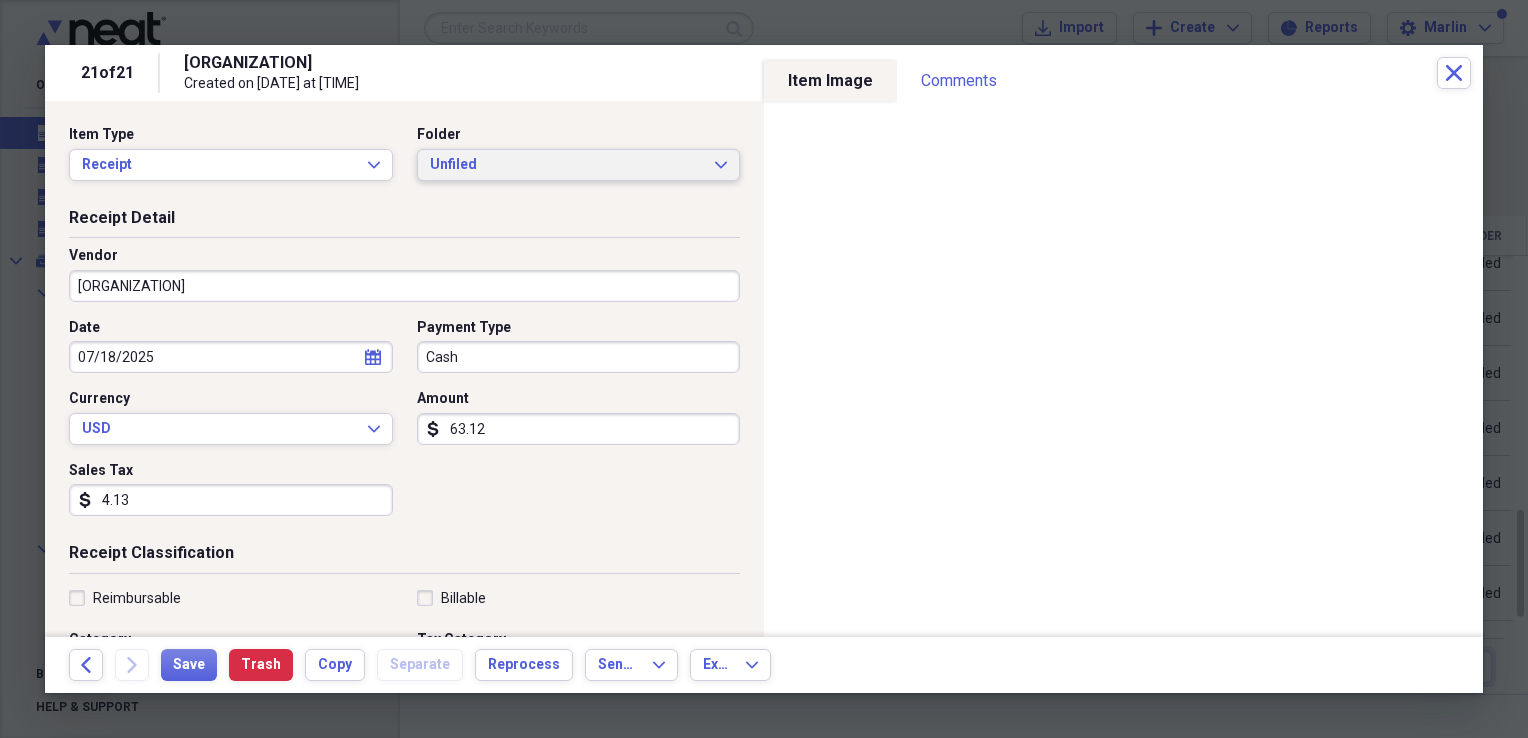 click on "Expand" 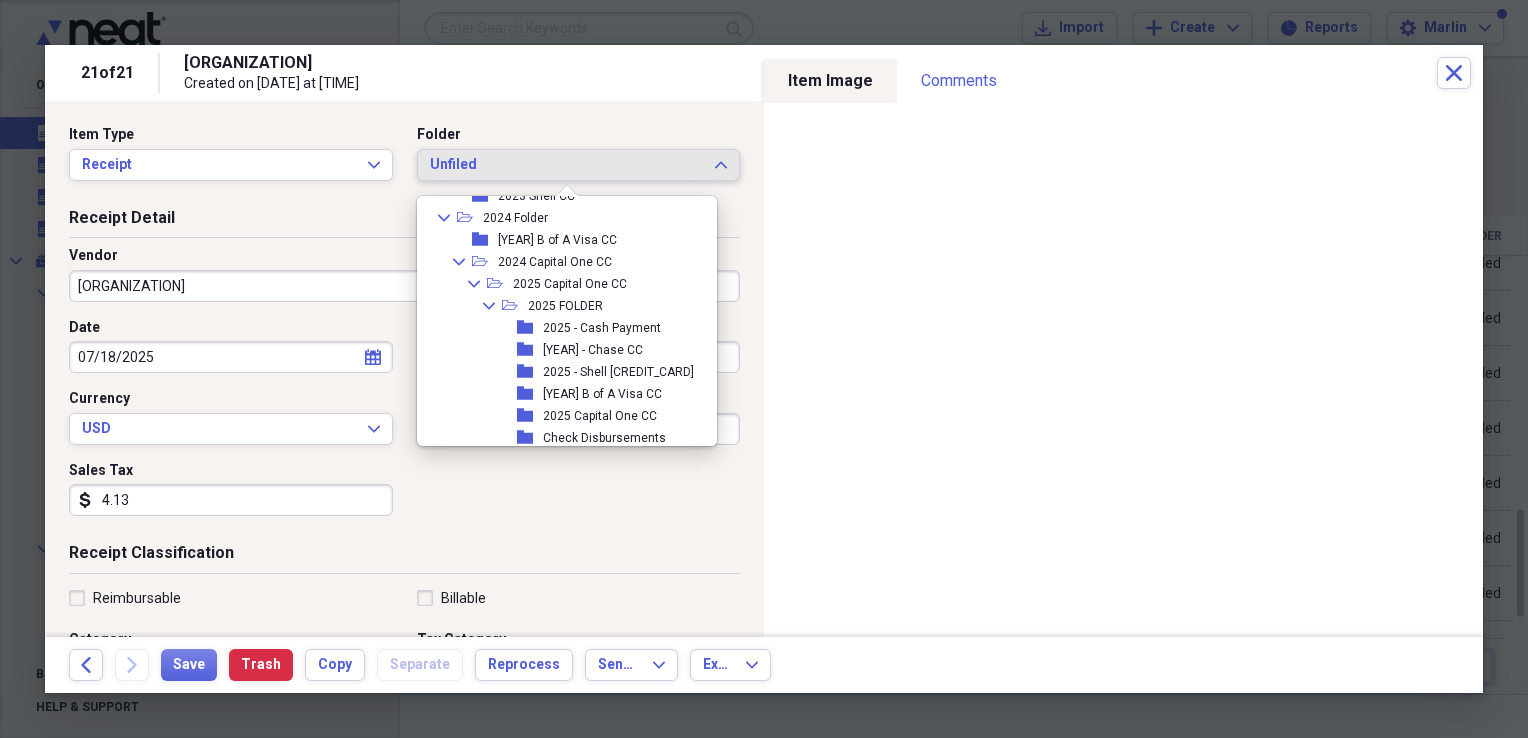 scroll, scrollTop: 754, scrollLeft: 0, axis: vertical 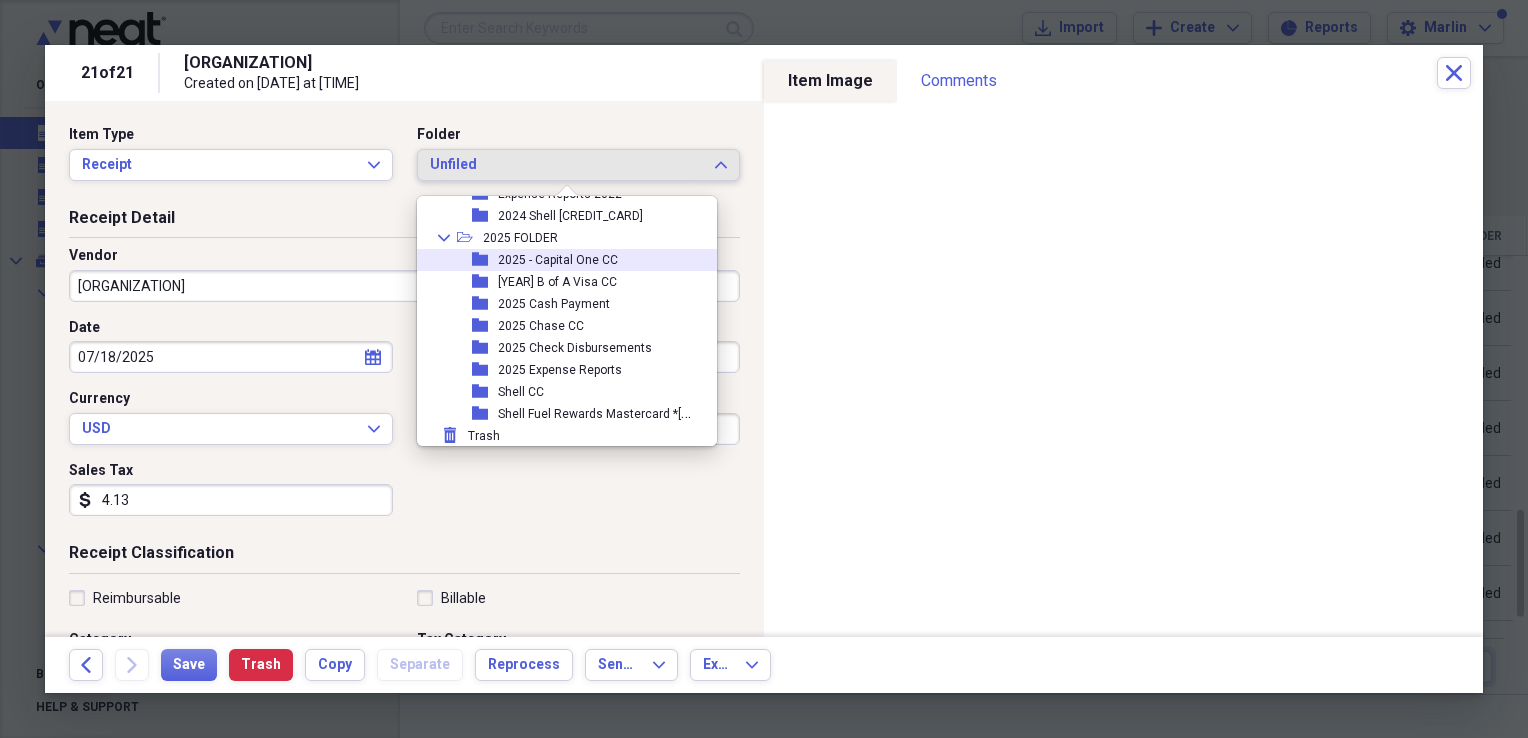 click on "2025 - Capital One CC" at bounding box center [558, 260] 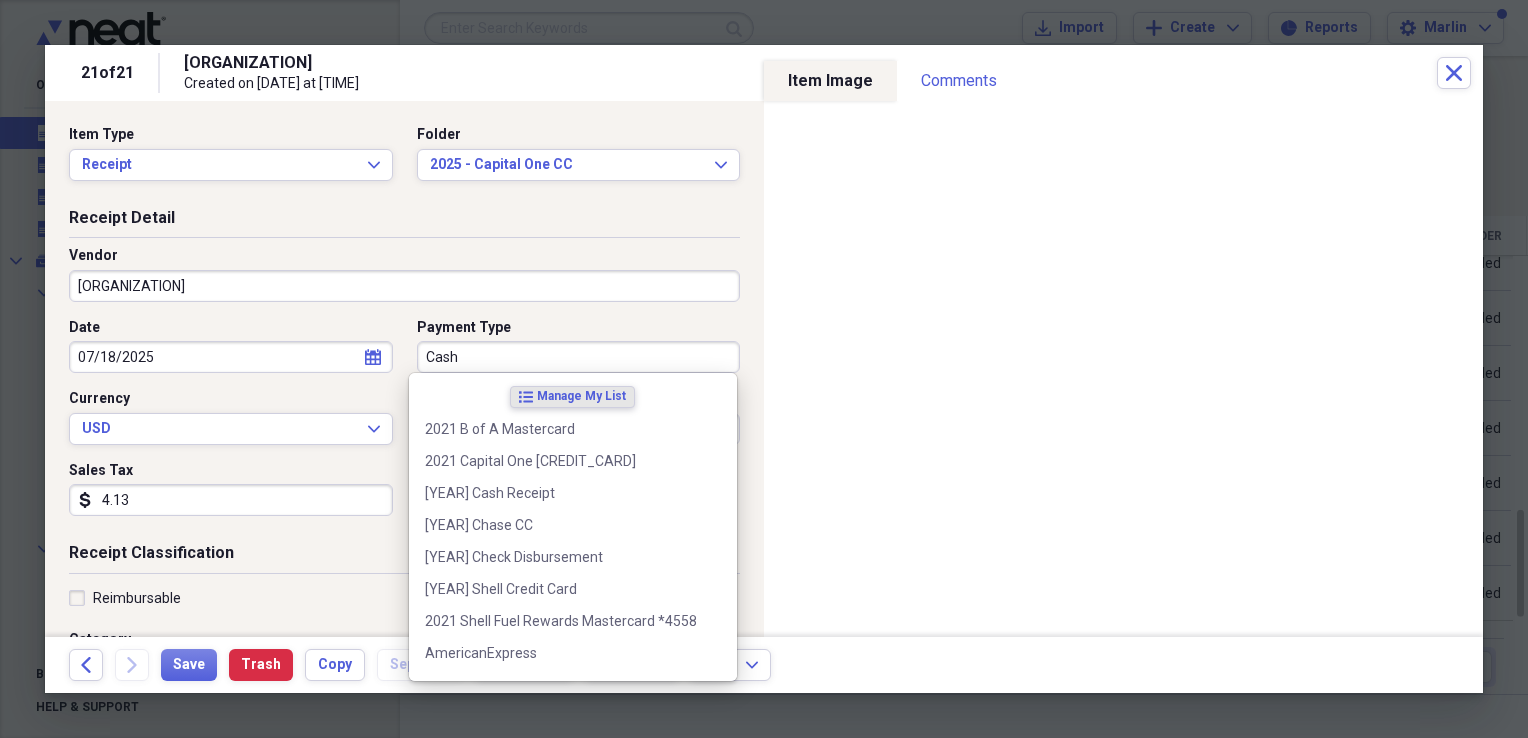 click on "Cash" at bounding box center [579, 357] 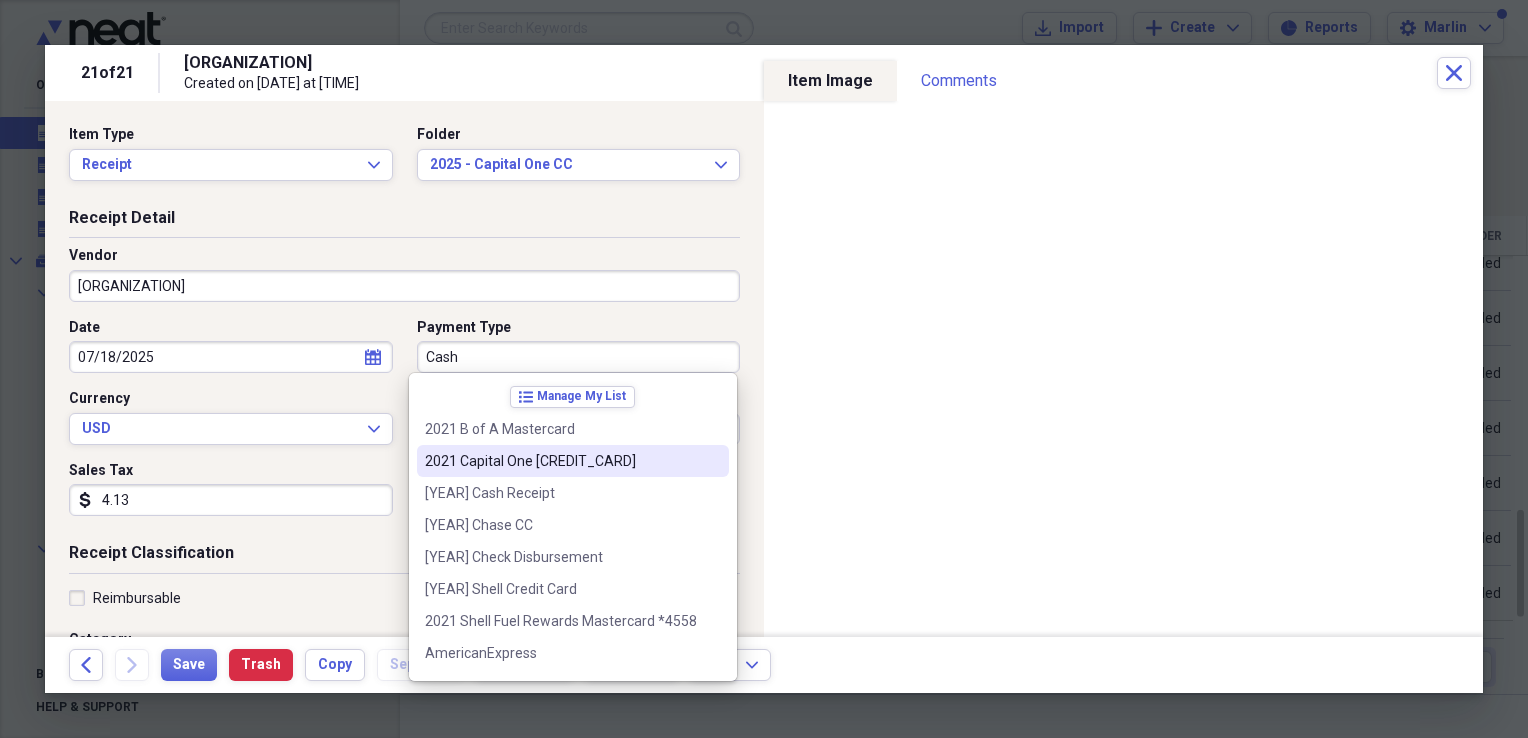 click on "2021 Capital One [CREDIT_CARD]" at bounding box center [561, 461] 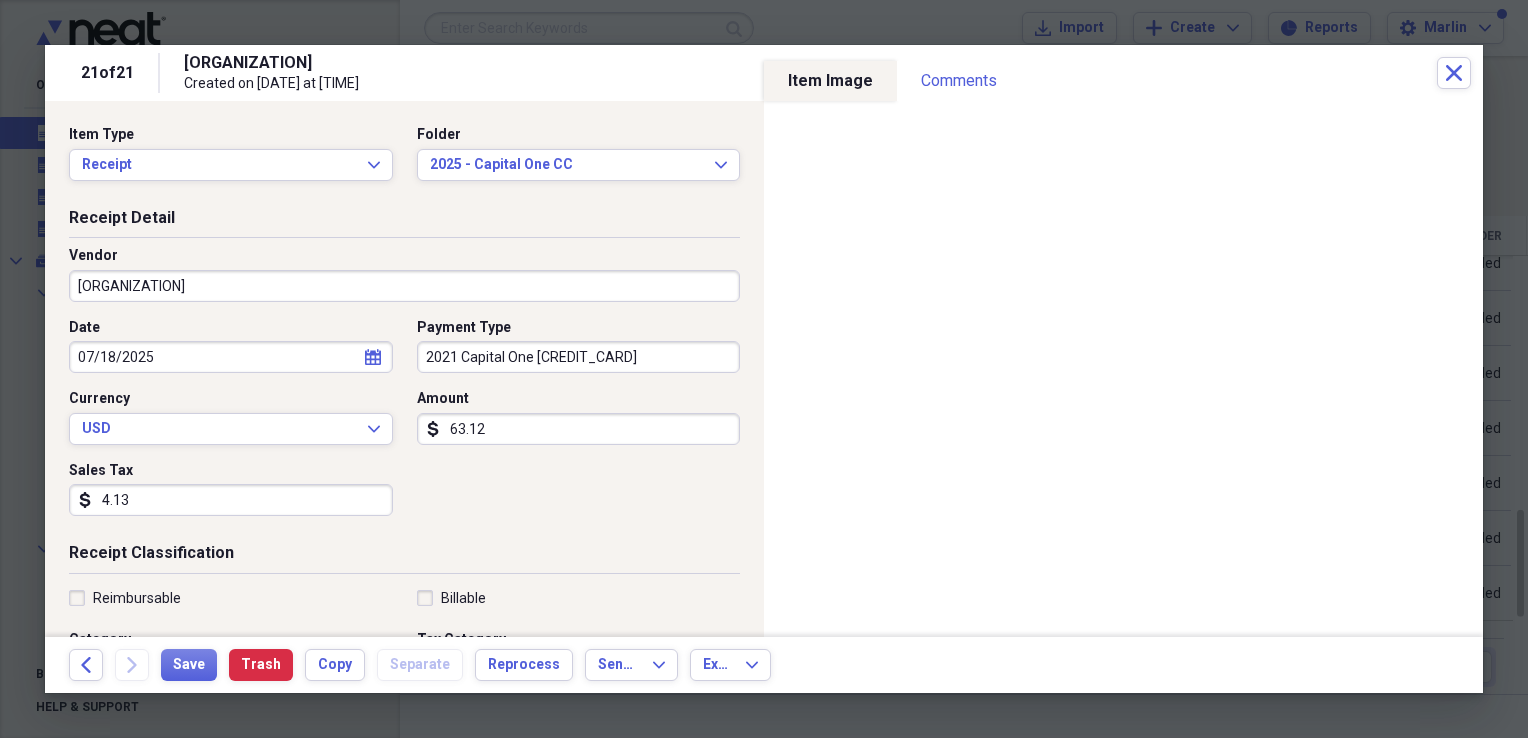 scroll, scrollTop: 300, scrollLeft: 0, axis: vertical 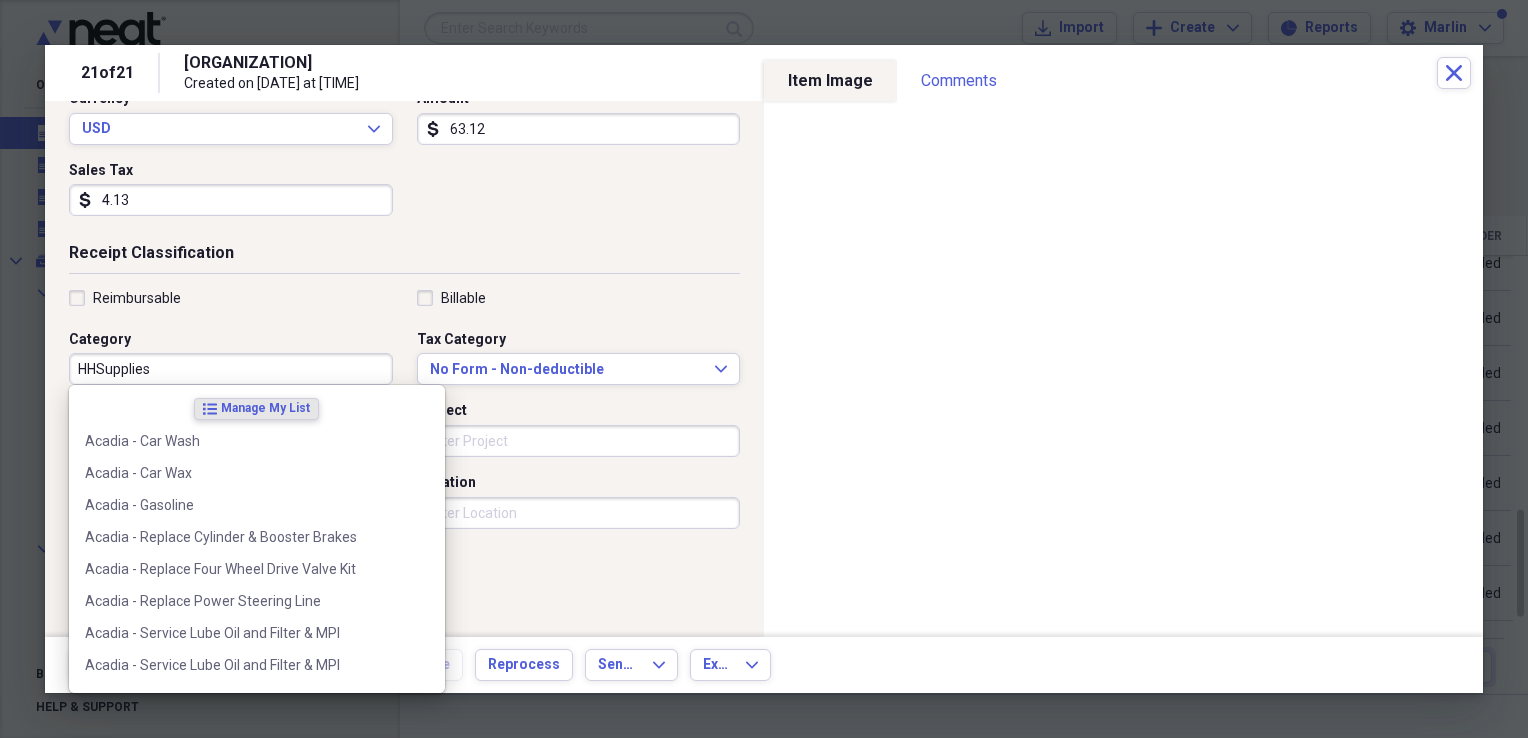 click on "HHSupplies" at bounding box center [231, 369] 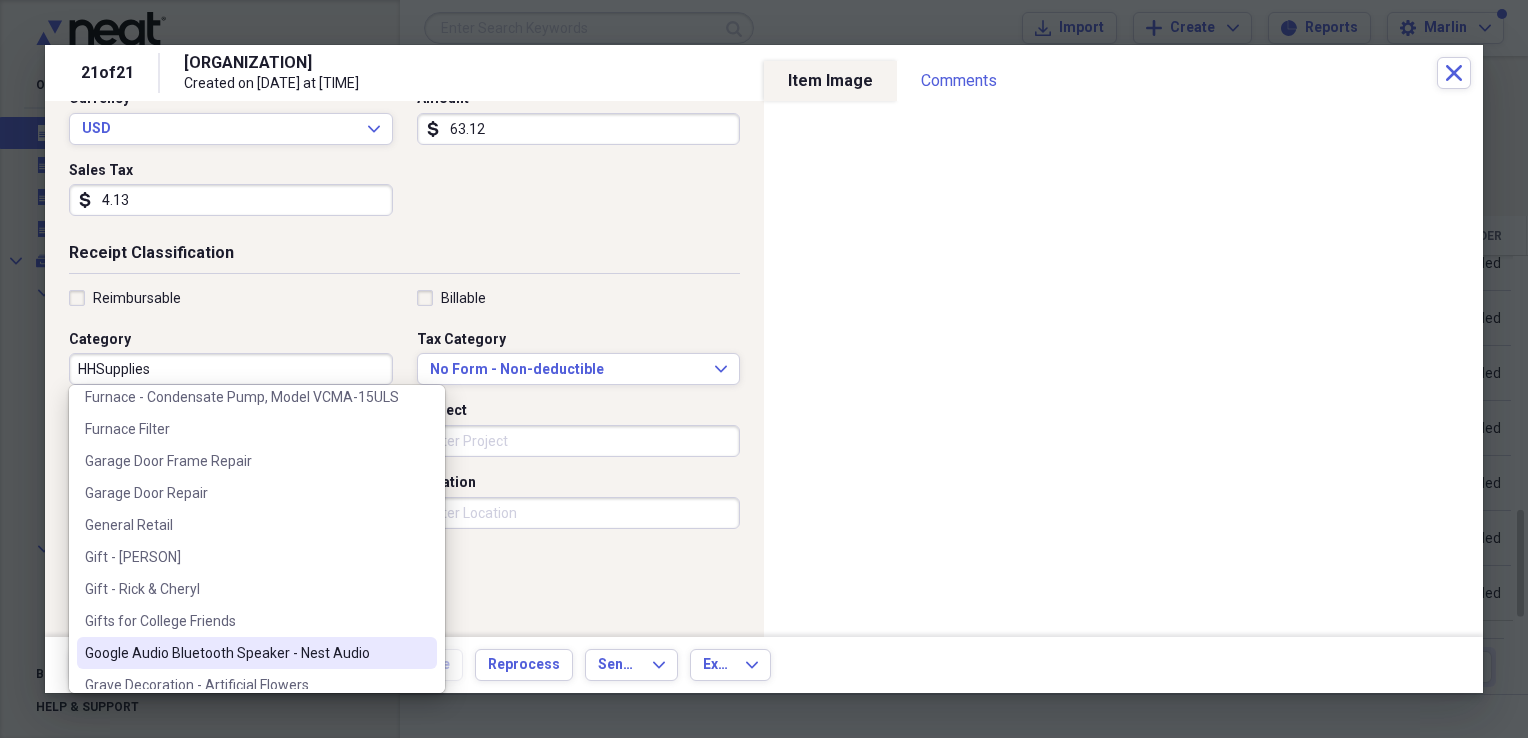 scroll, scrollTop: 4416, scrollLeft: 0, axis: vertical 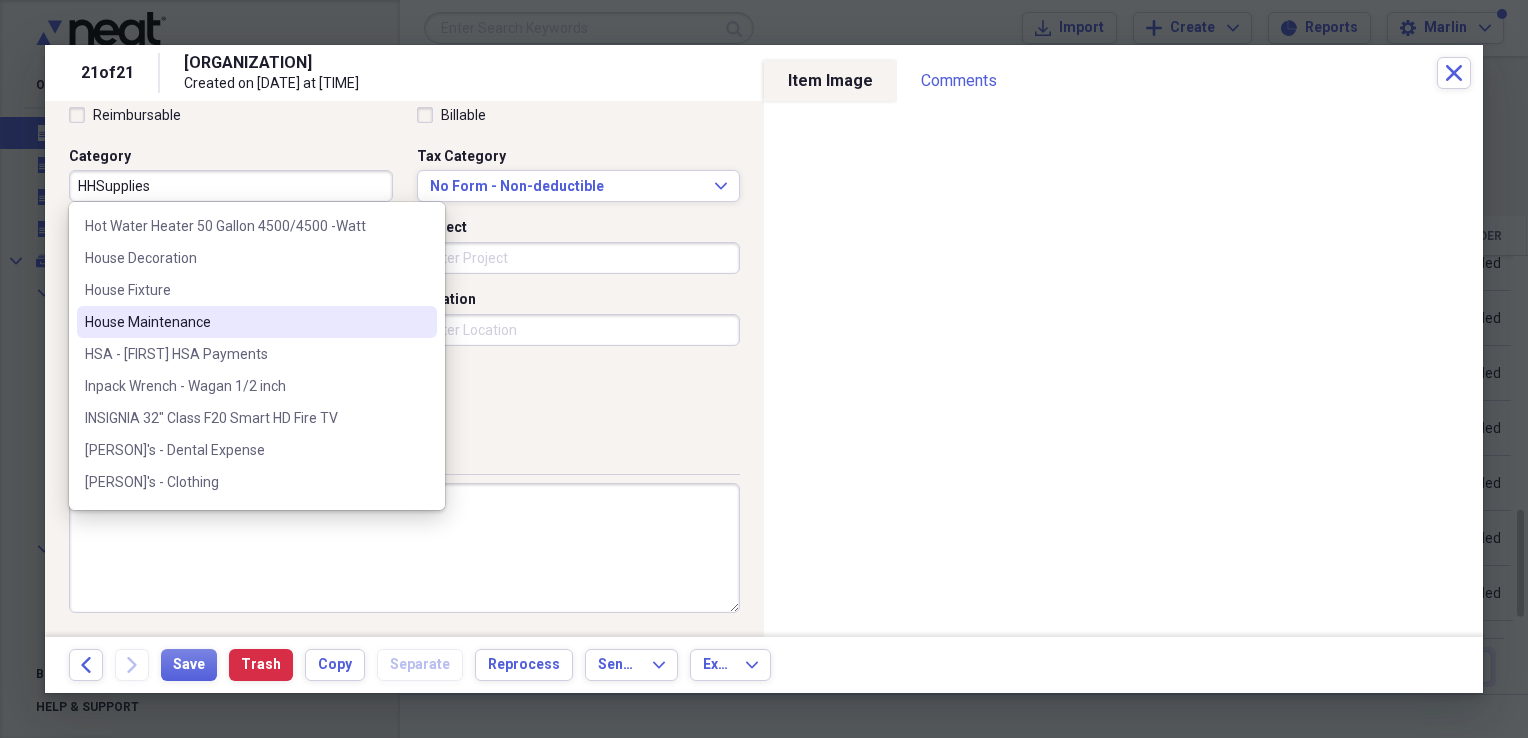 click on "House Maintenance" at bounding box center (245, 322) 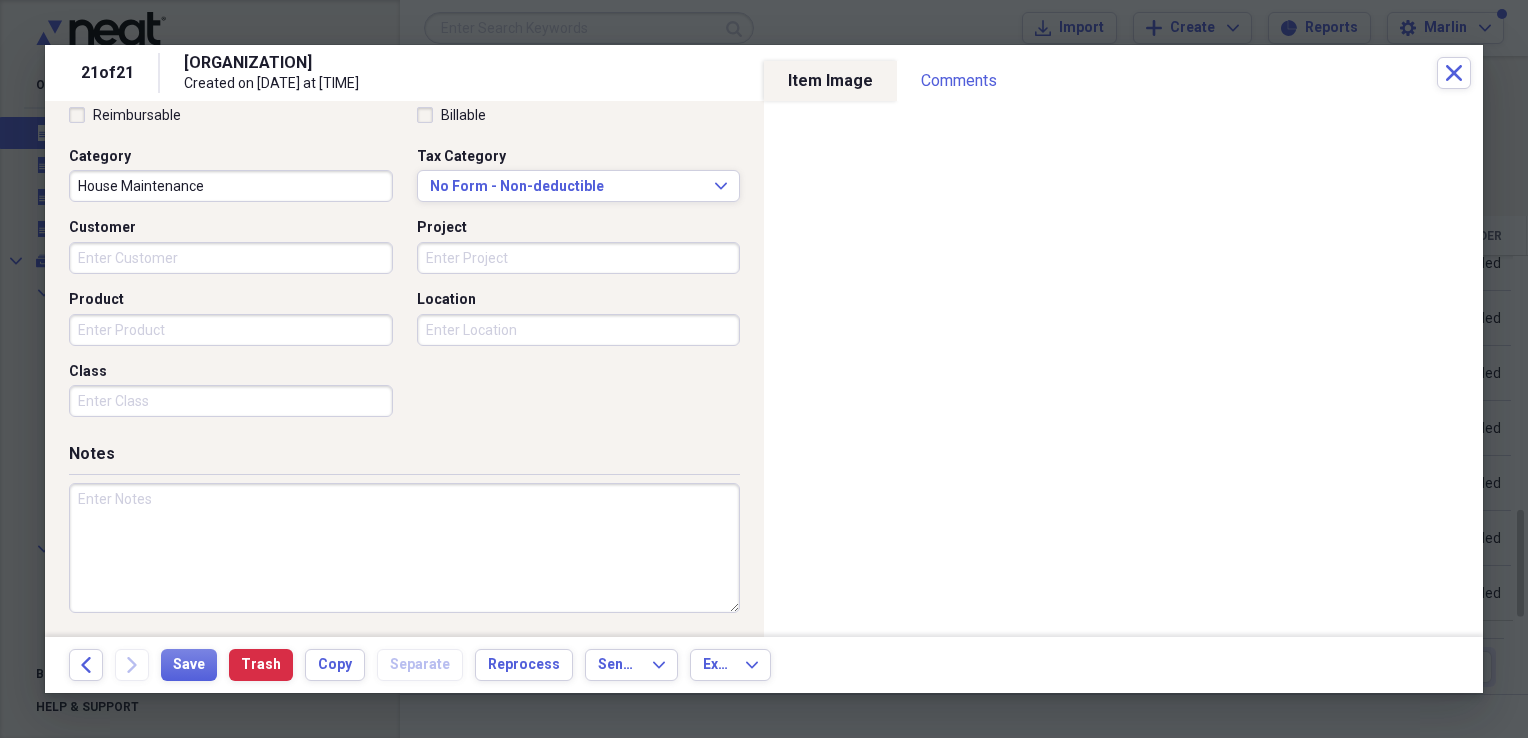 click at bounding box center [404, 548] 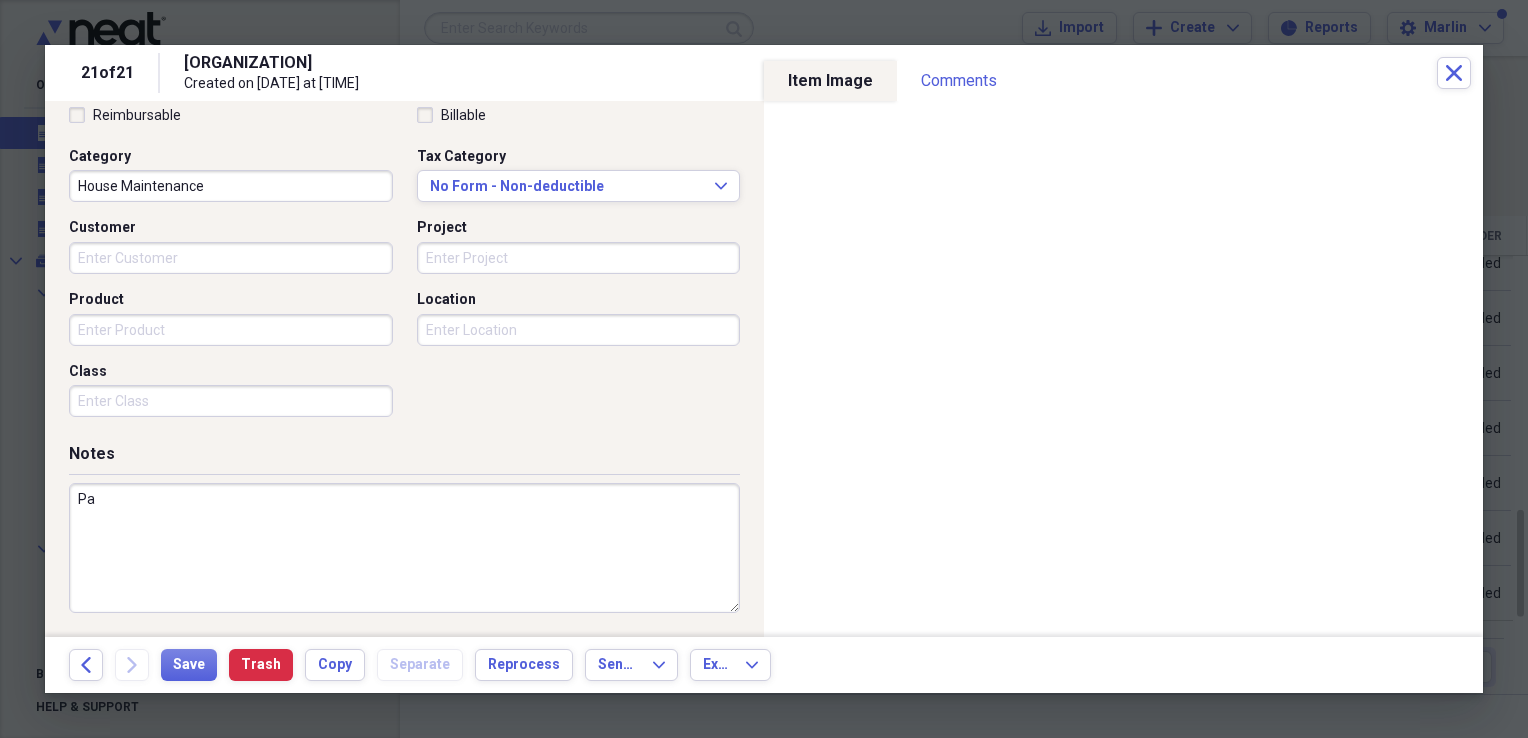 type on "P" 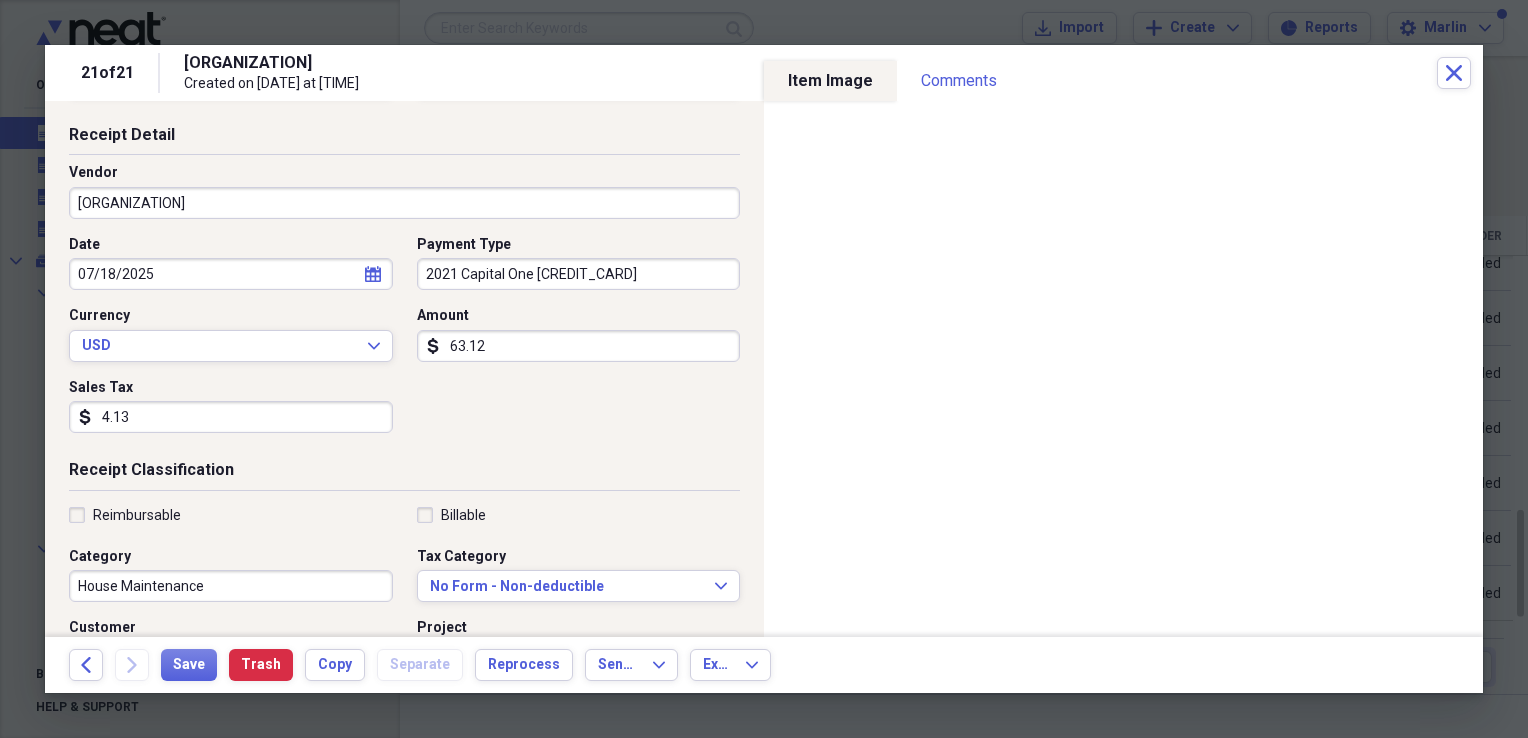 scroll, scrollTop: 0, scrollLeft: 0, axis: both 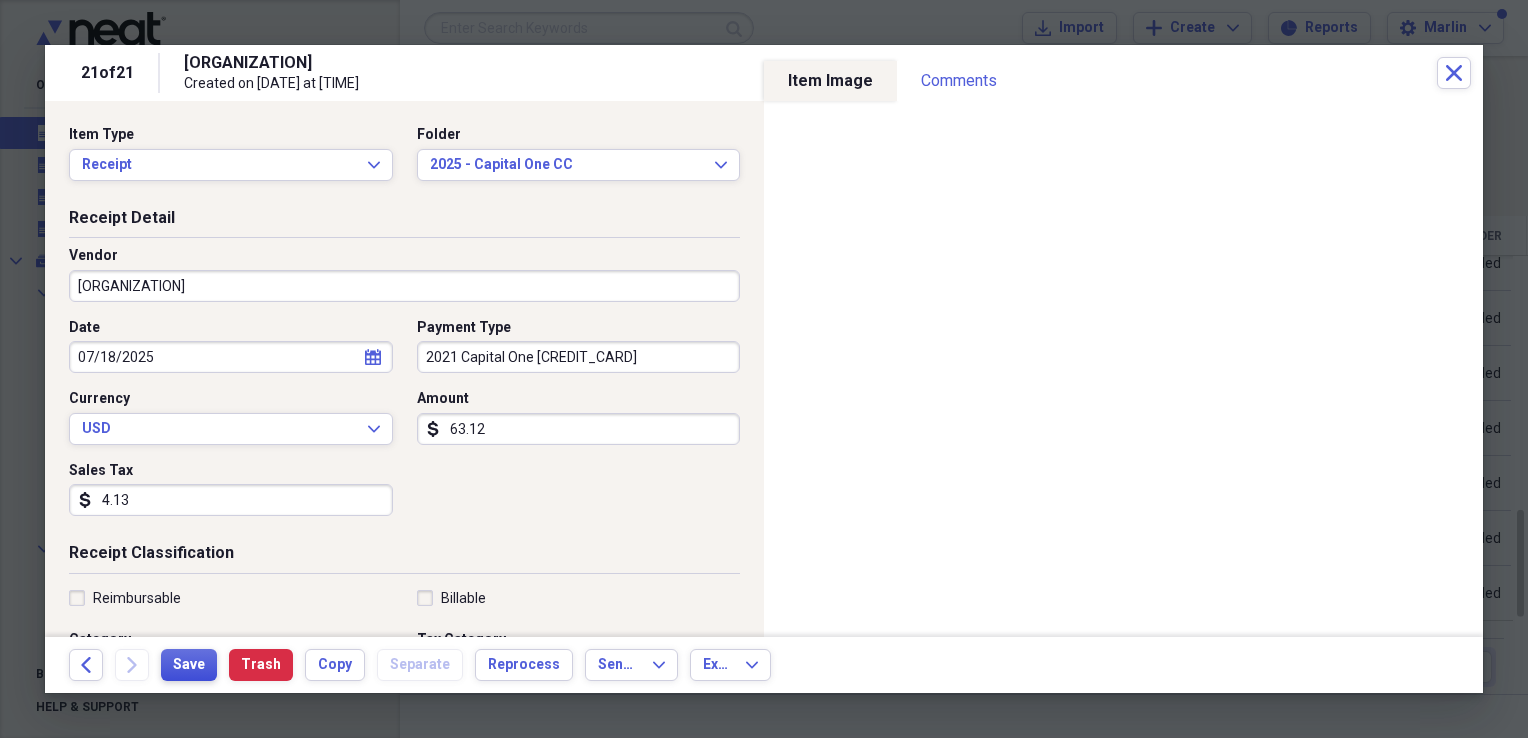 type on "Brown House Paint" 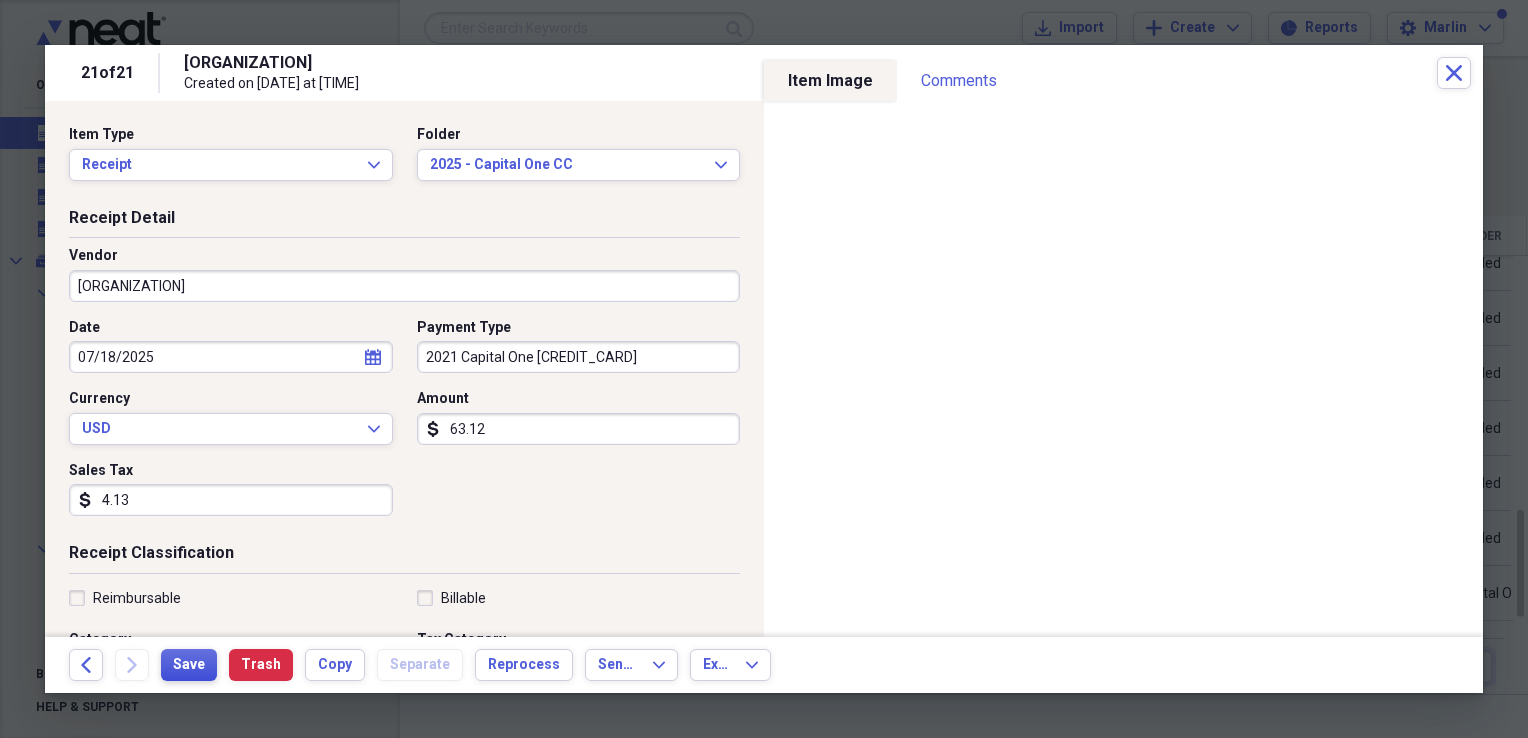click on "Save" at bounding box center [189, 665] 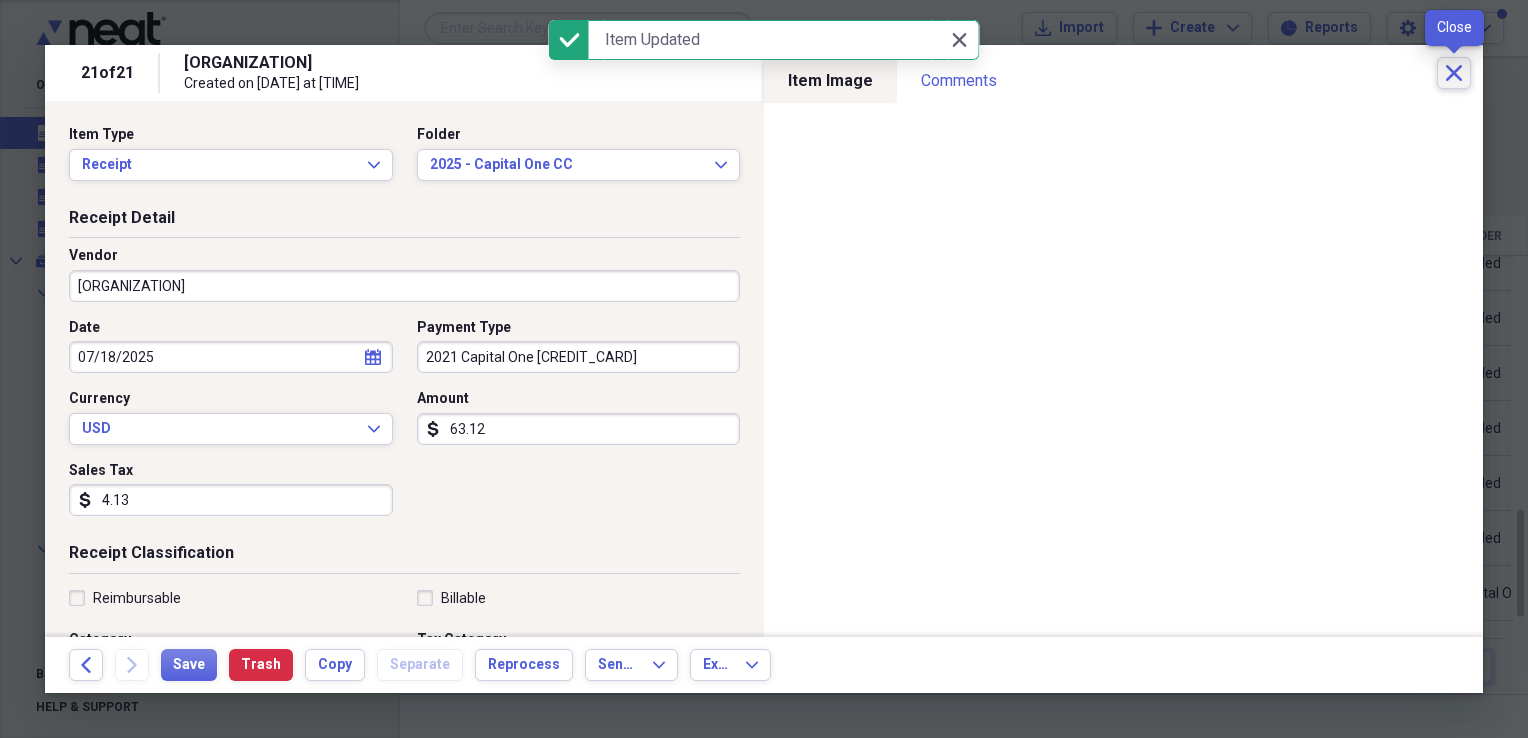 click on "Close" 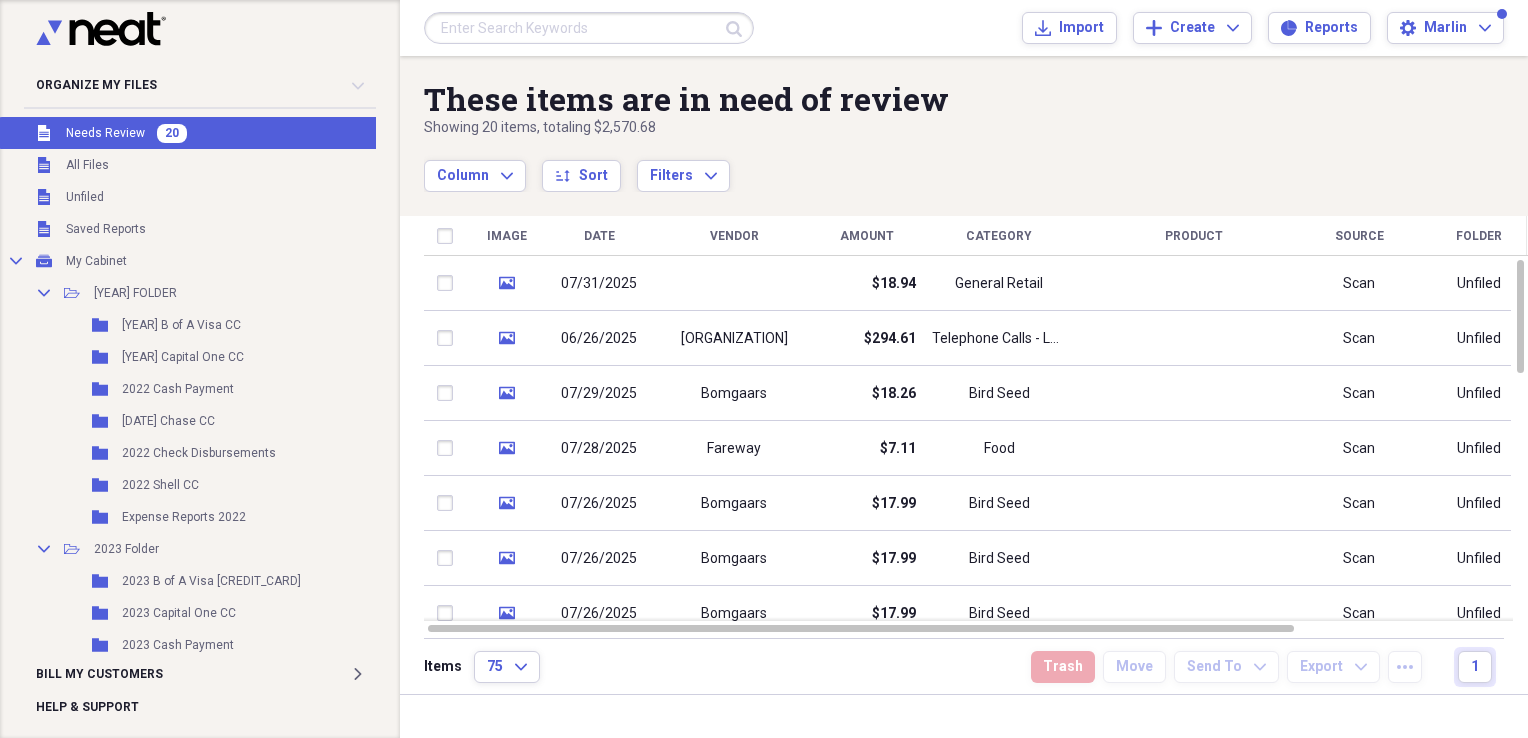 click on "Unfiled Needs Review 20" at bounding box center [237, 133] 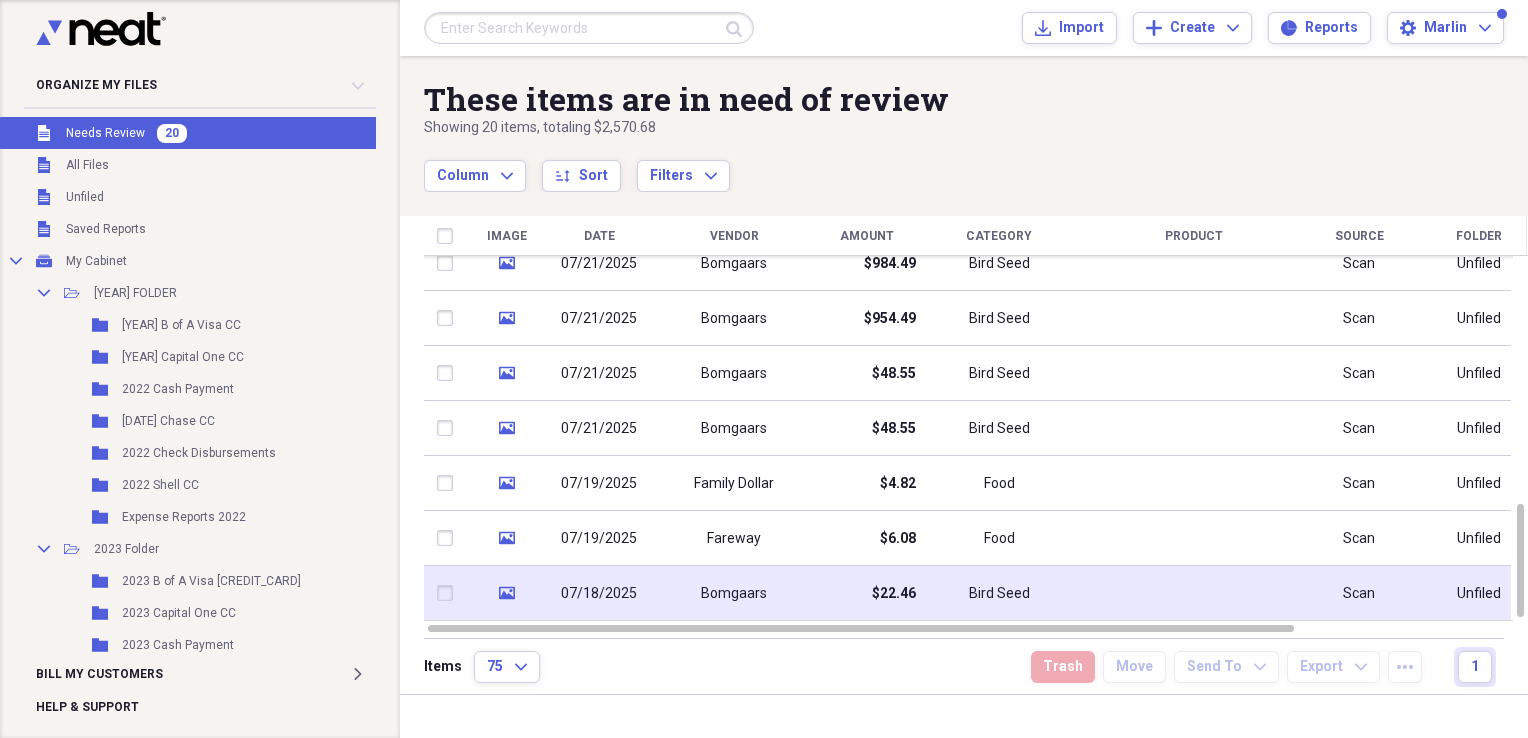 click on "$22.46" at bounding box center [894, 594] 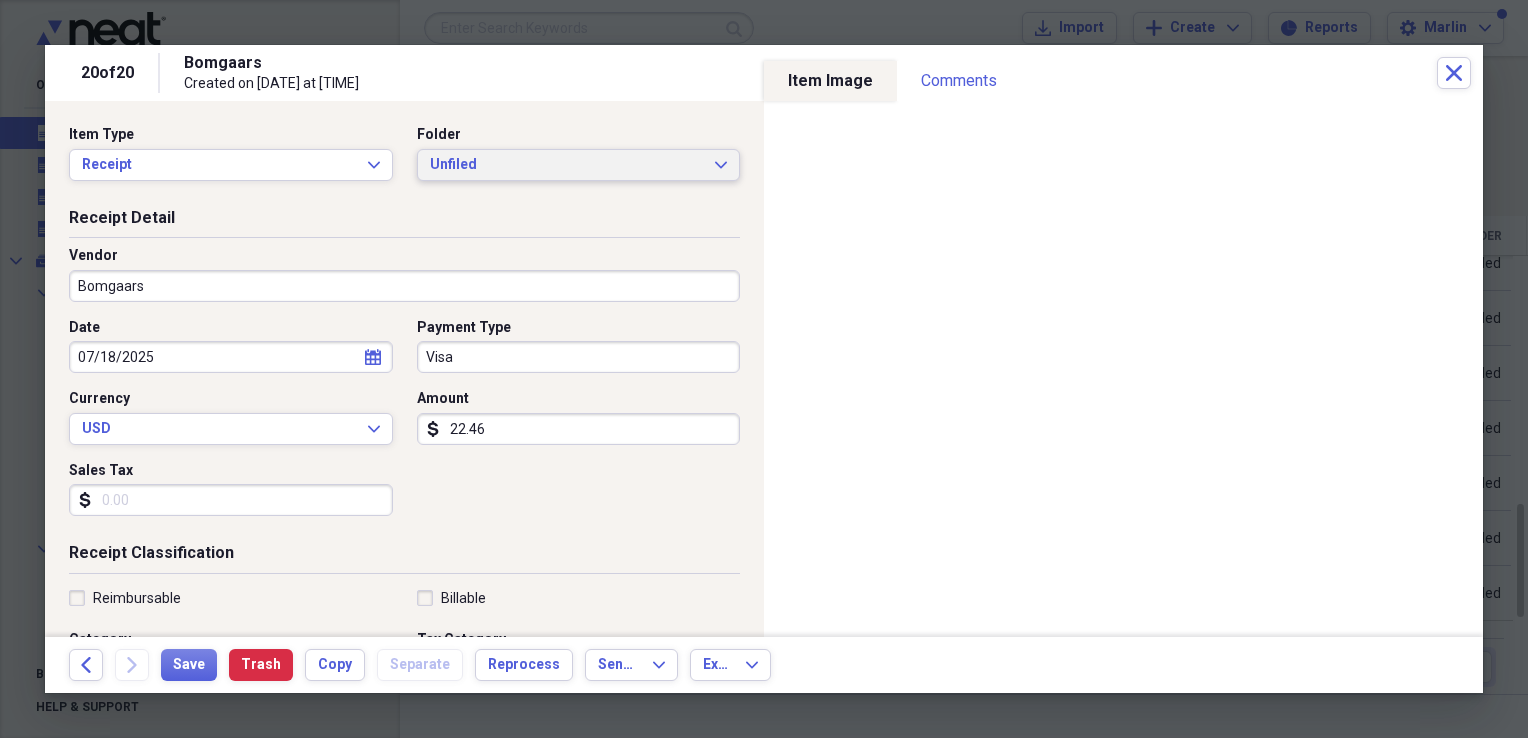 click on "Unfiled Expand" at bounding box center (579, 165) 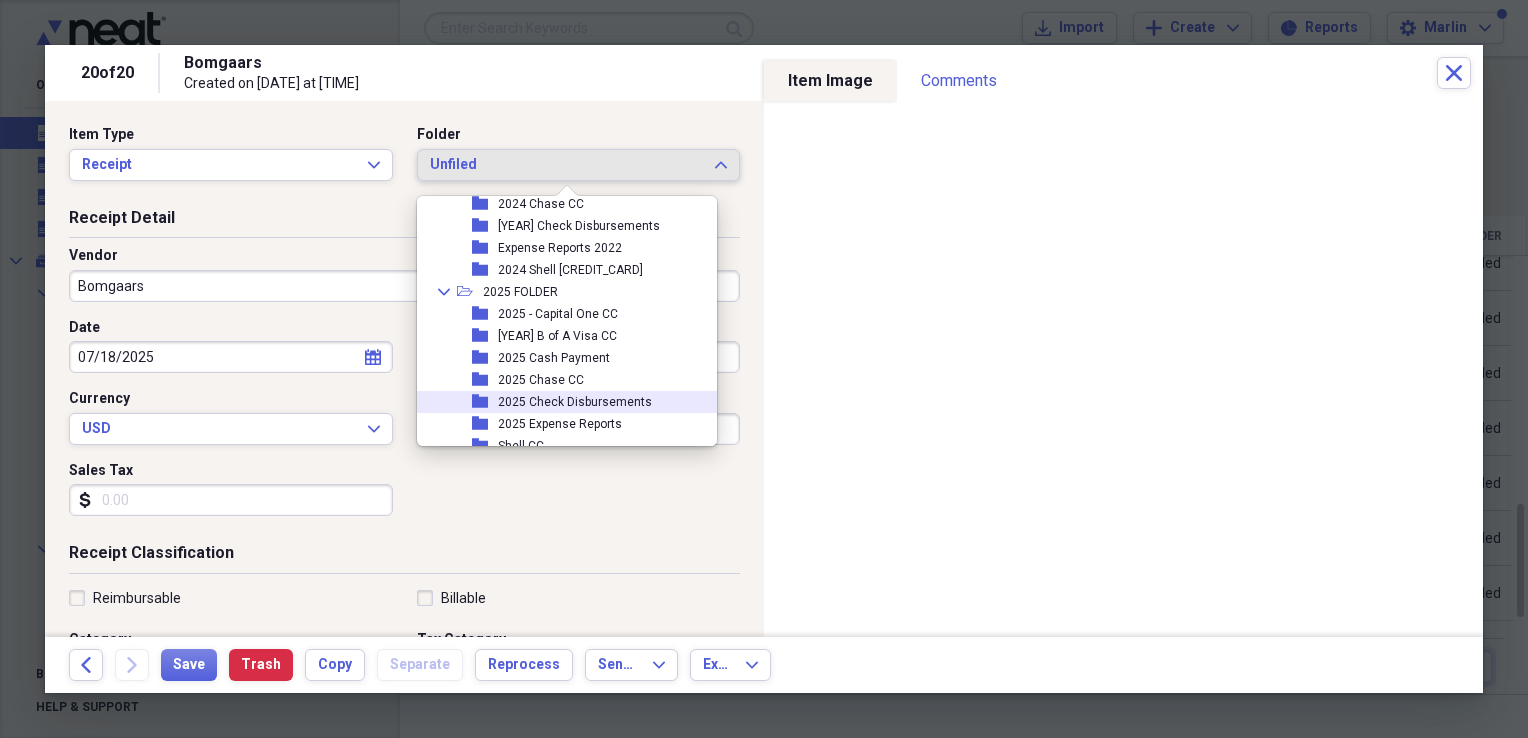 scroll, scrollTop: 754, scrollLeft: 0, axis: vertical 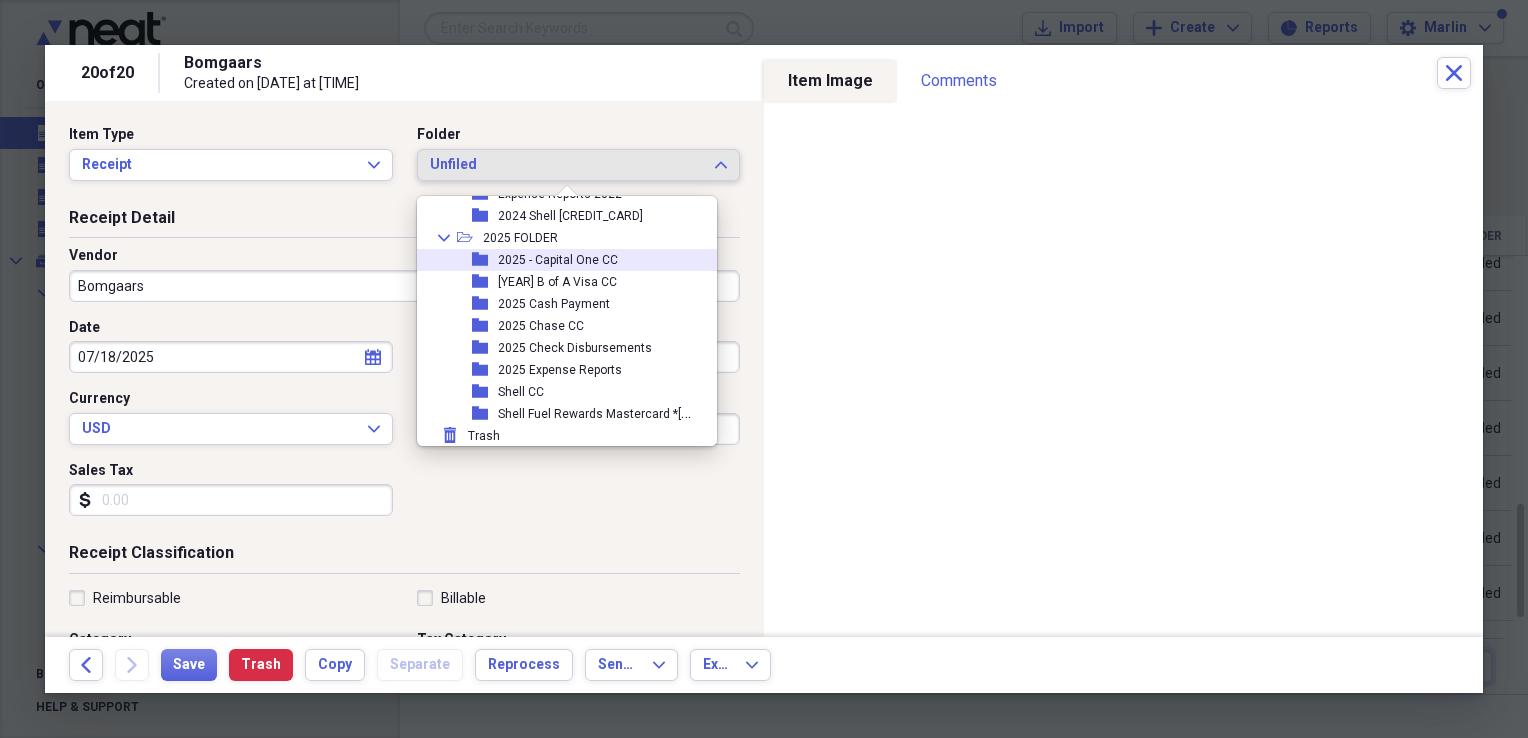 click on "2025 - Capital One CC" at bounding box center (558, 260) 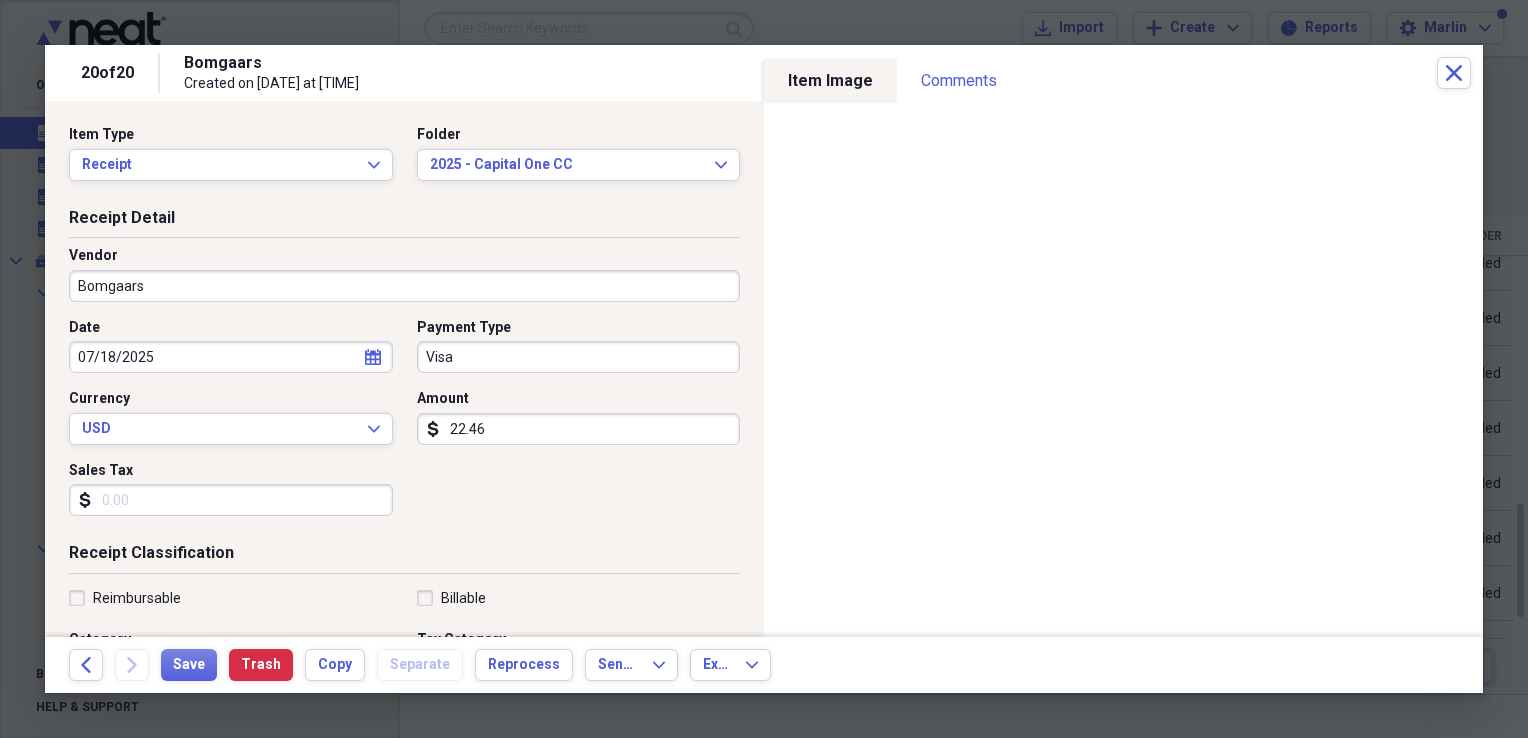 click on "Visa" at bounding box center (579, 357) 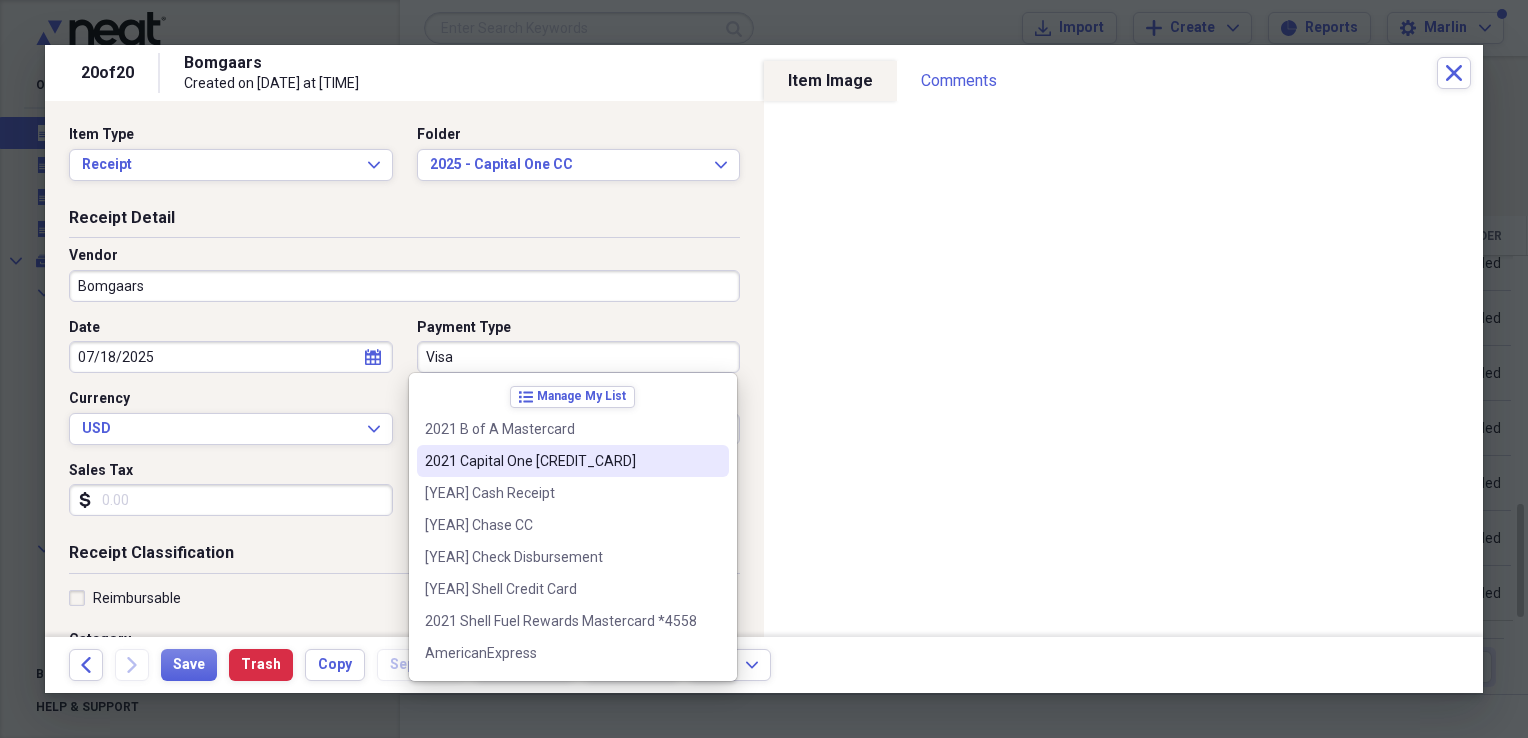 click on "2021 Capital One [CREDIT_CARD]" at bounding box center [573, 461] 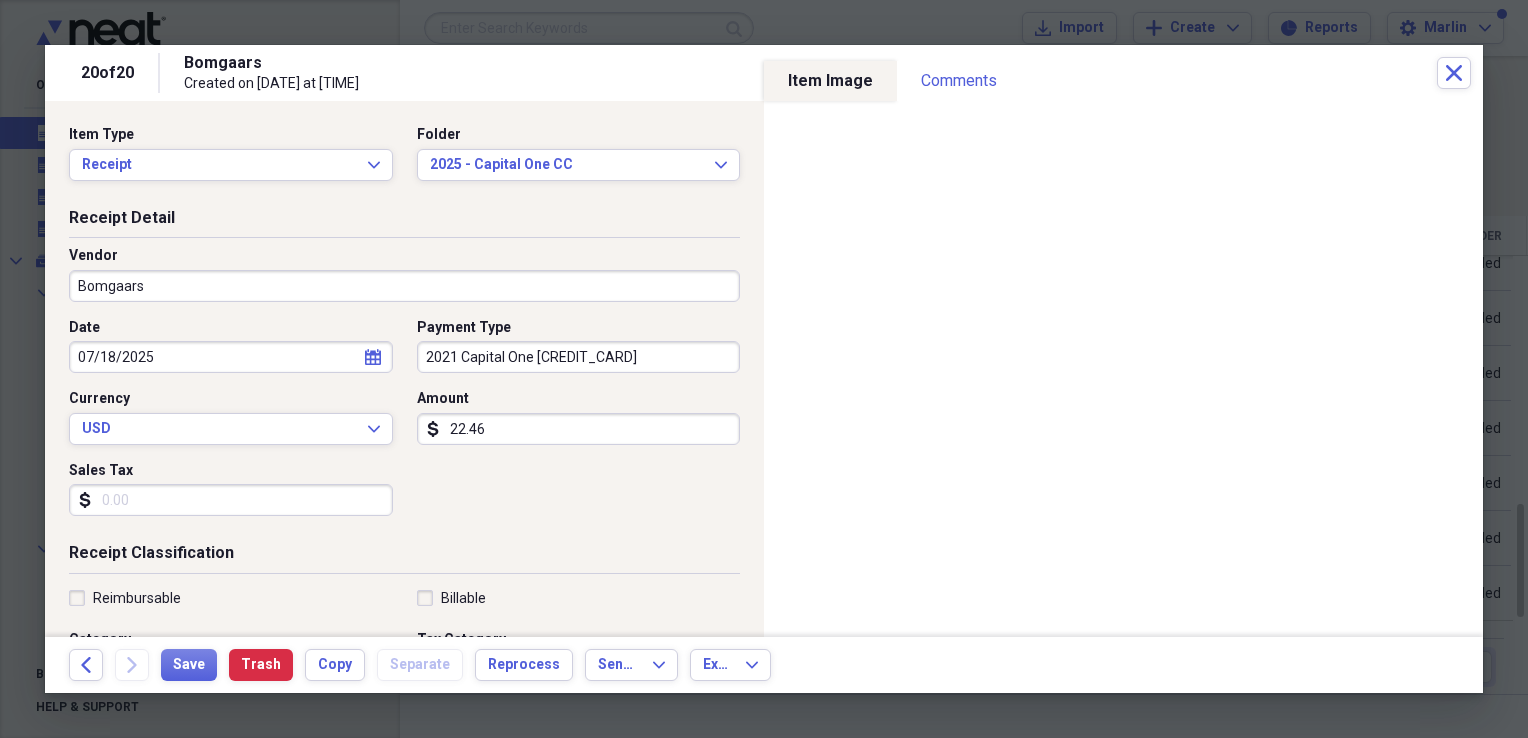 click on "Sales Tax" at bounding box center [231, 500] 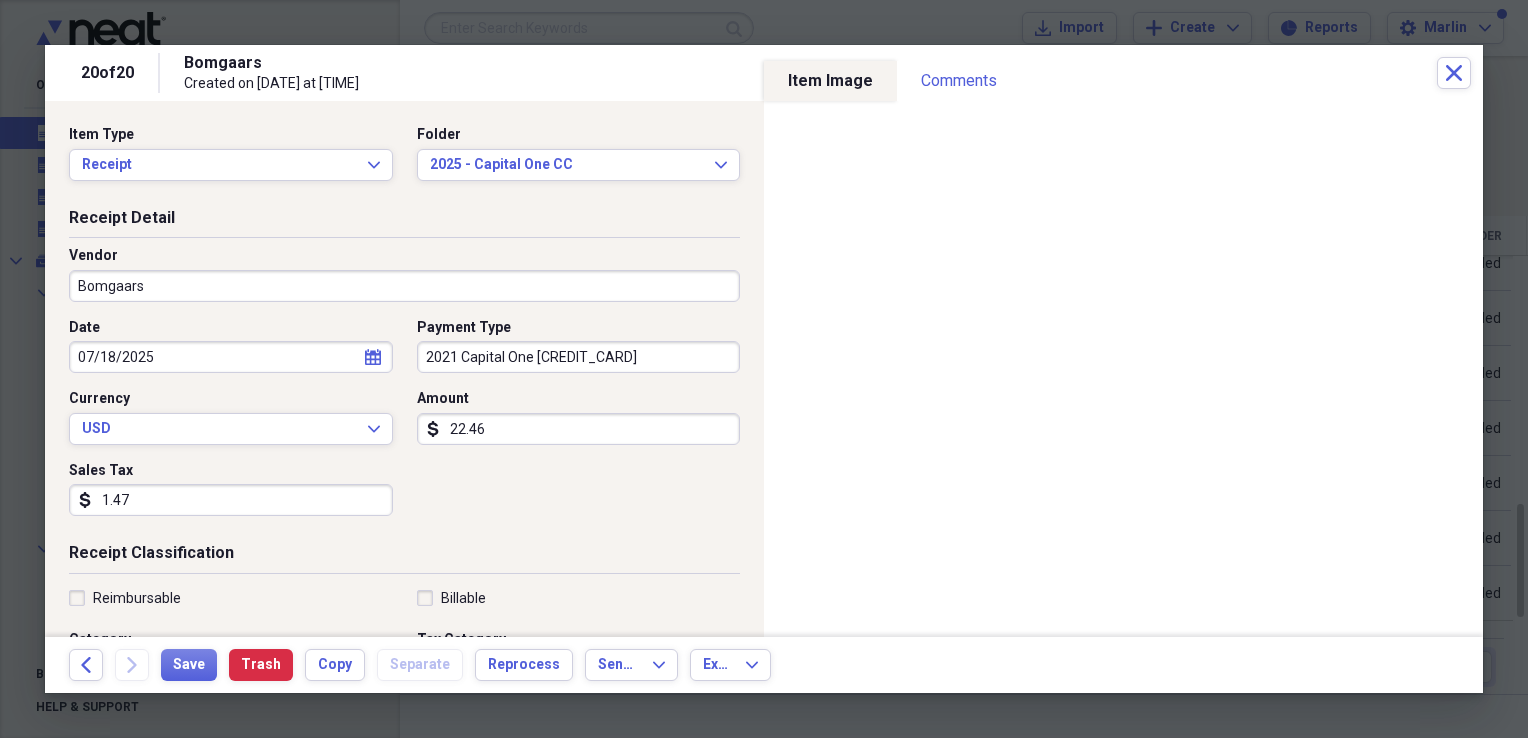 scroll, scrollTop: 200, scrollLeft: 0, axis: vertical 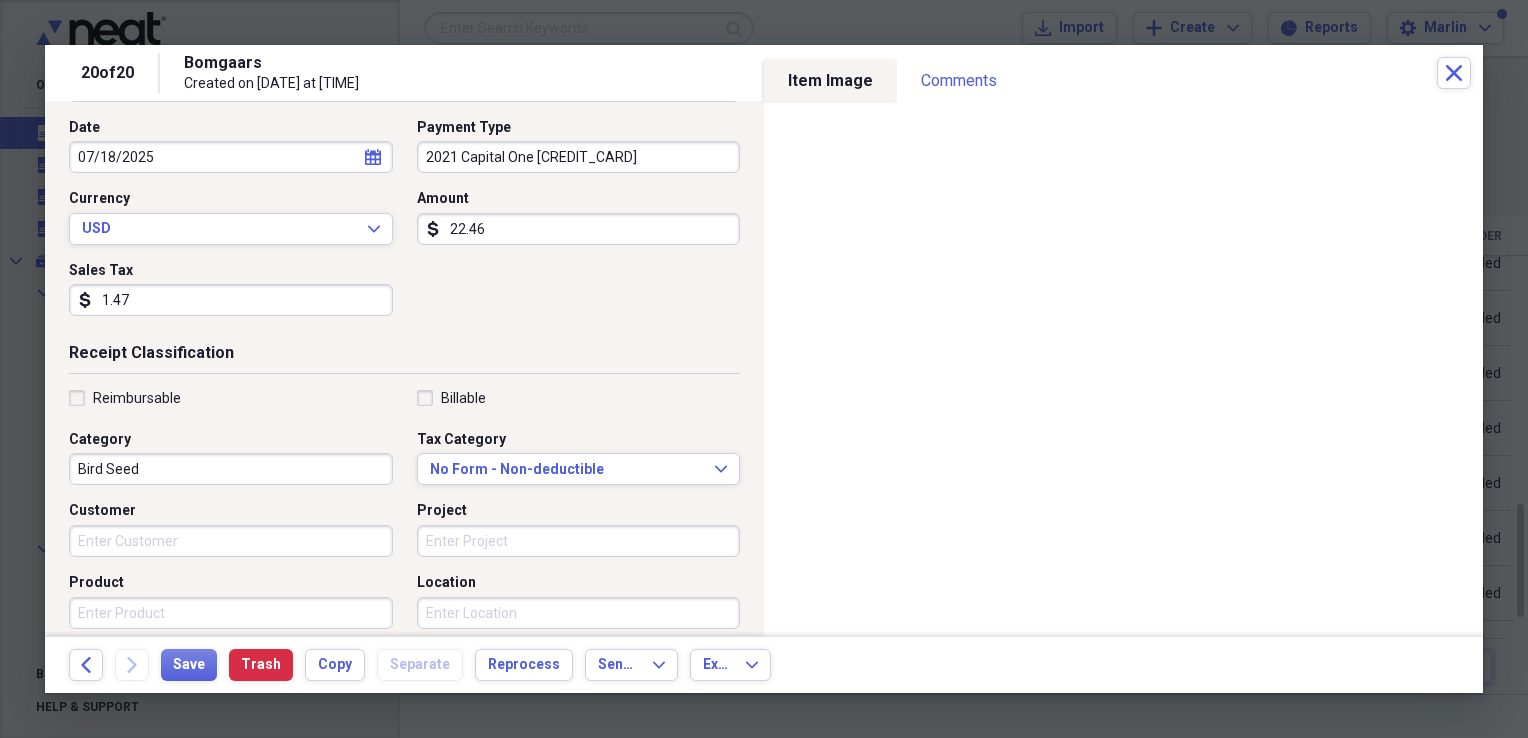 type on "1.47" 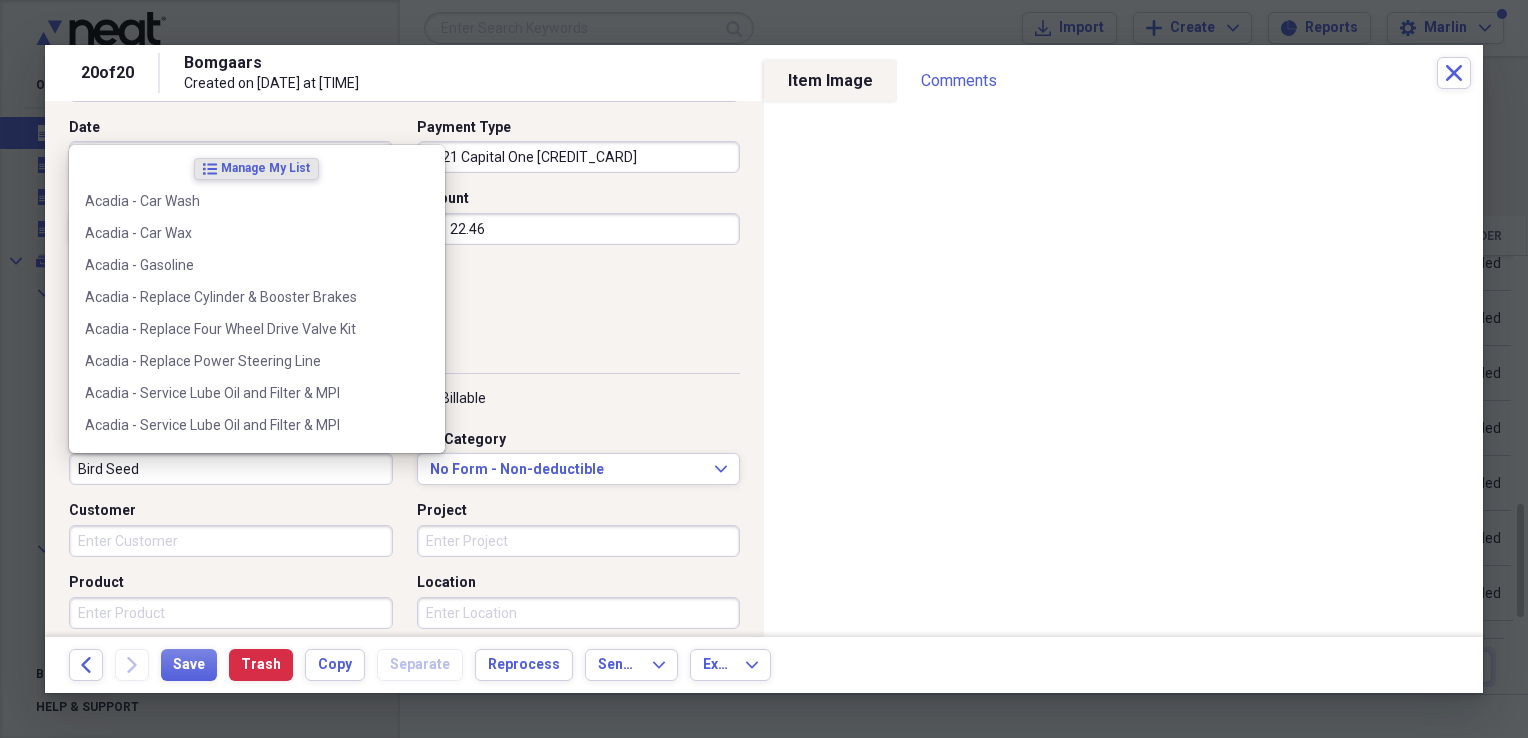 click on "Bird Seed" at bounding box center (231, 469) 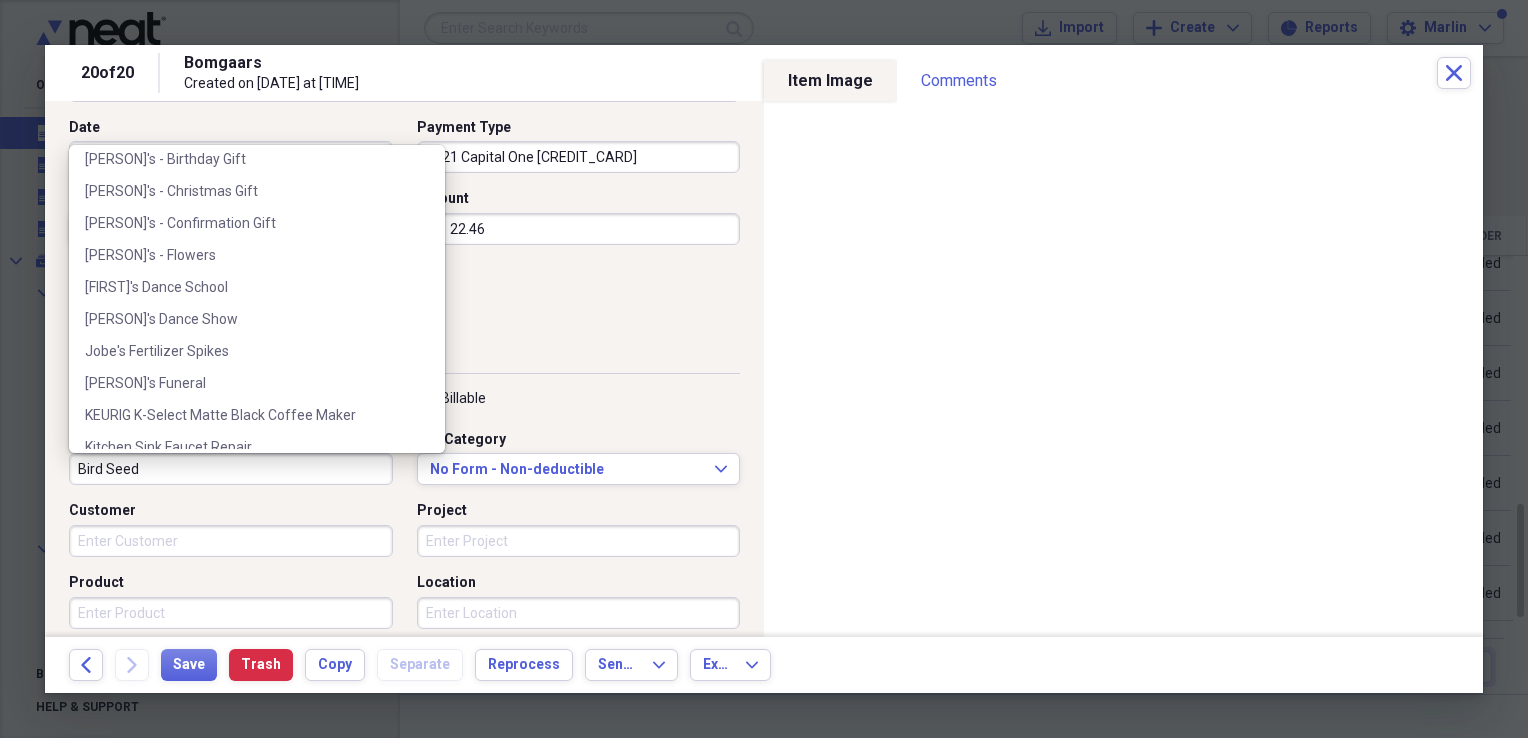 scroll, scrollTop: 6218, scrollLeft: 0, axis: vertical 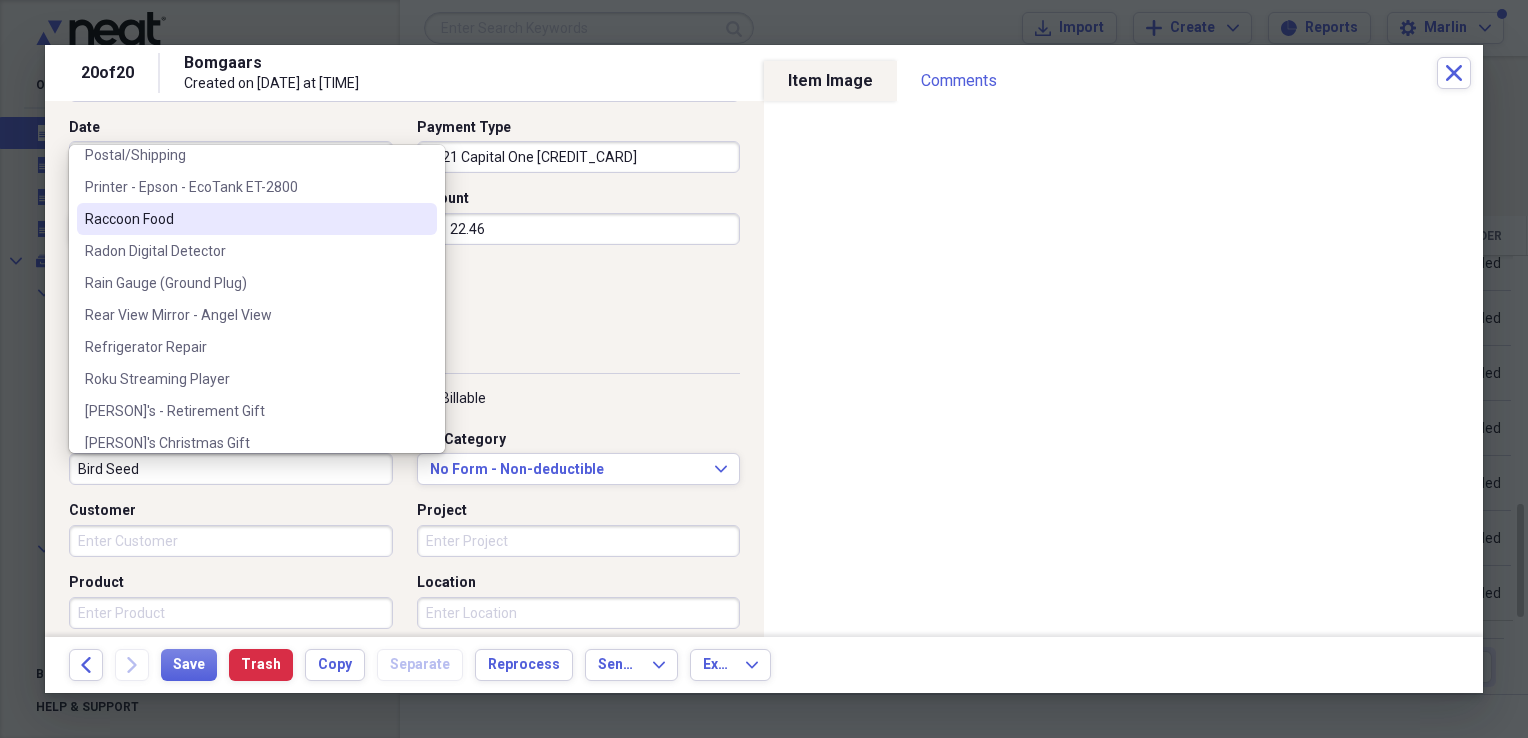 click on "Raccoon Food" at bounding box center [245, 219] 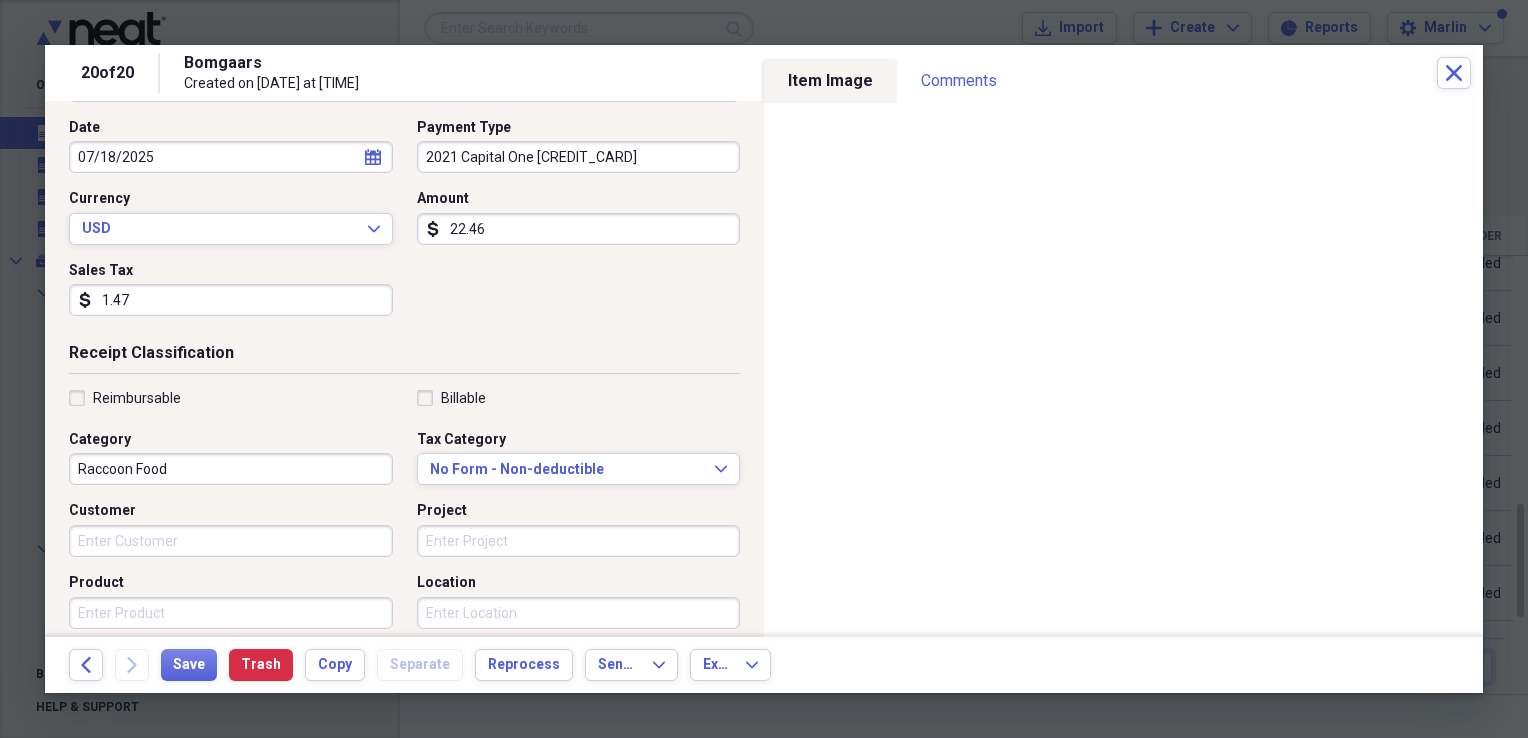 click on "Date 07/18/2025 calendar Calendar Payment Type 2021 Capital One CC Currency USD Expand Amount dollar-sign 22.46 Sales Tax dollar-sign 1.47" at bounding box center (404, 225) 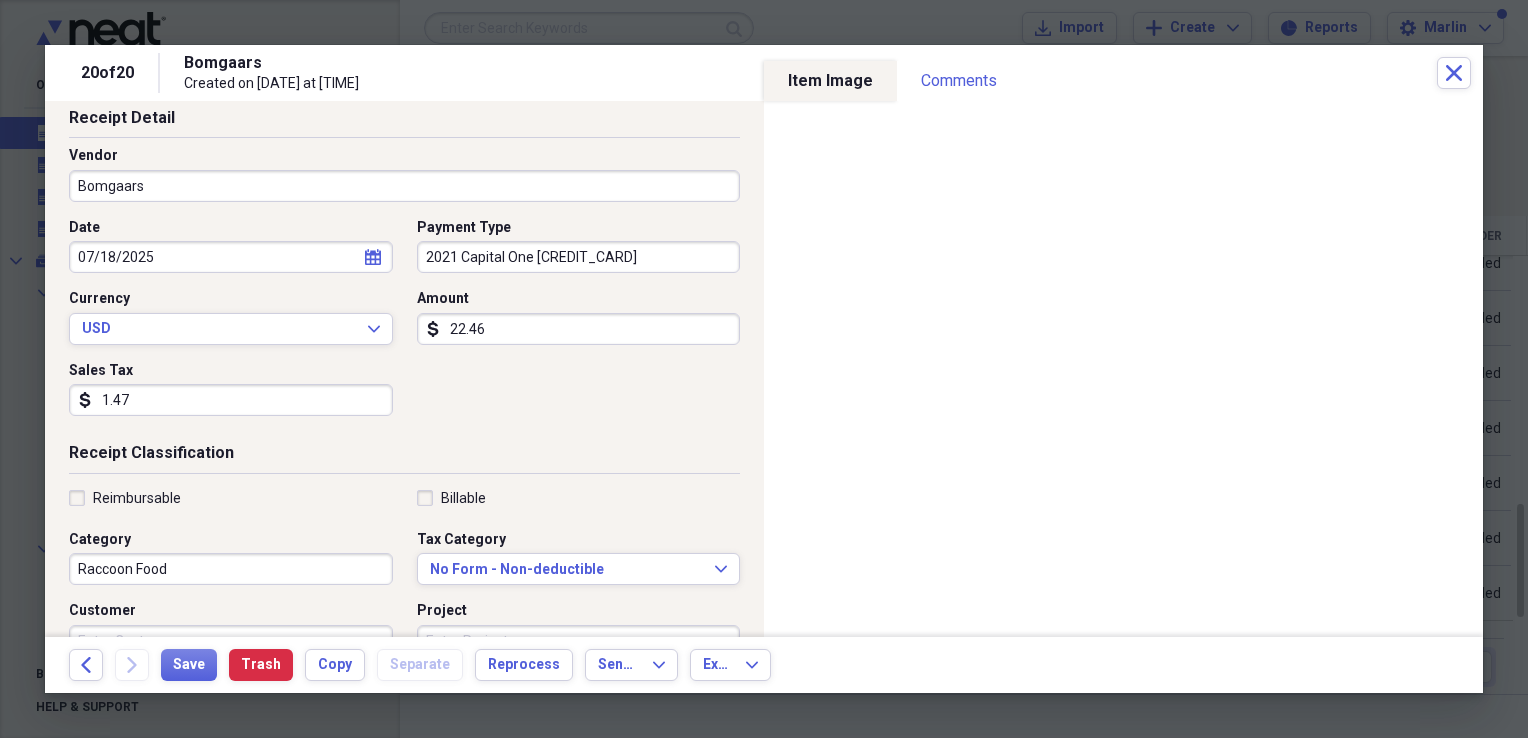 scroll, scrollTop: 0, scrollLeft: 0, axis: both 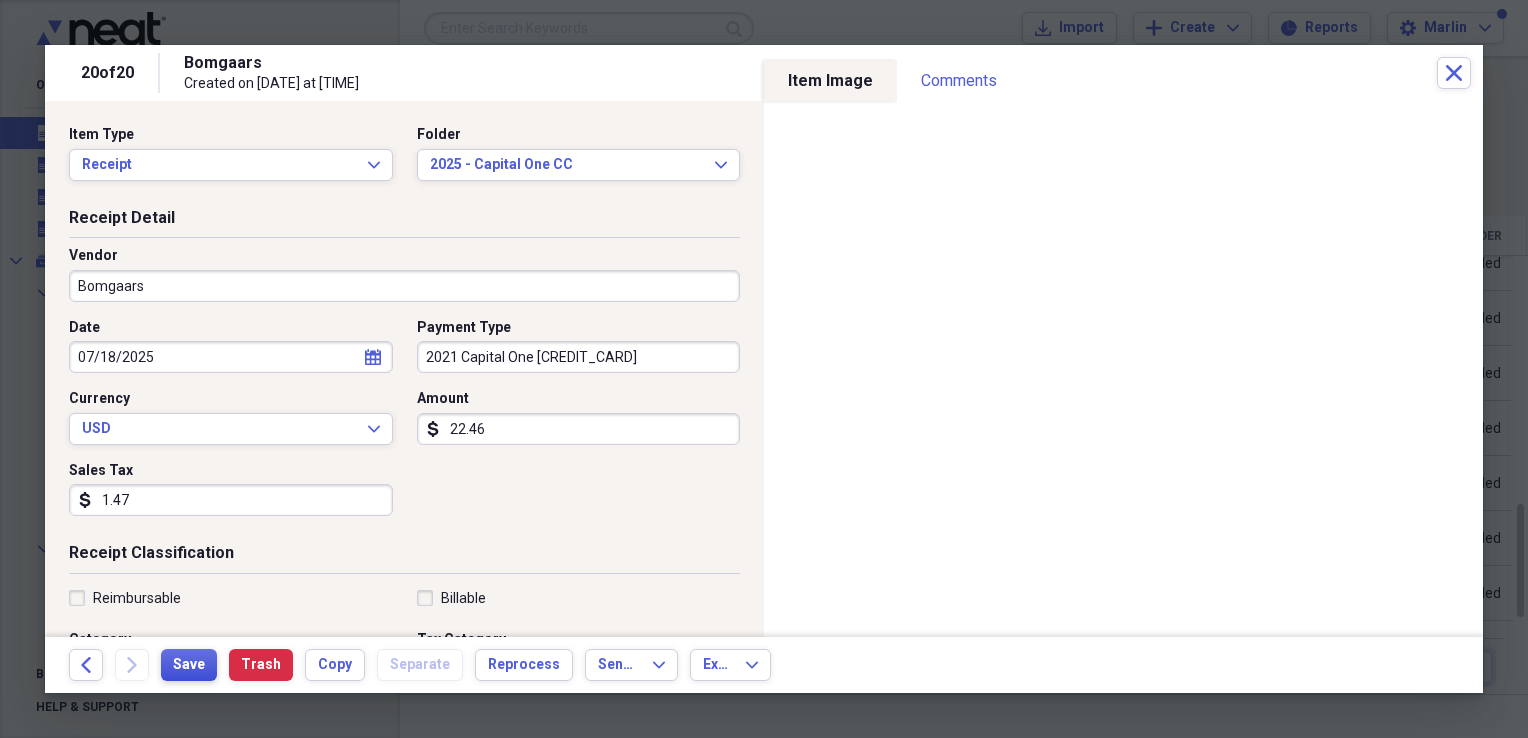 click on "Save" at bounding box center [189, 665] 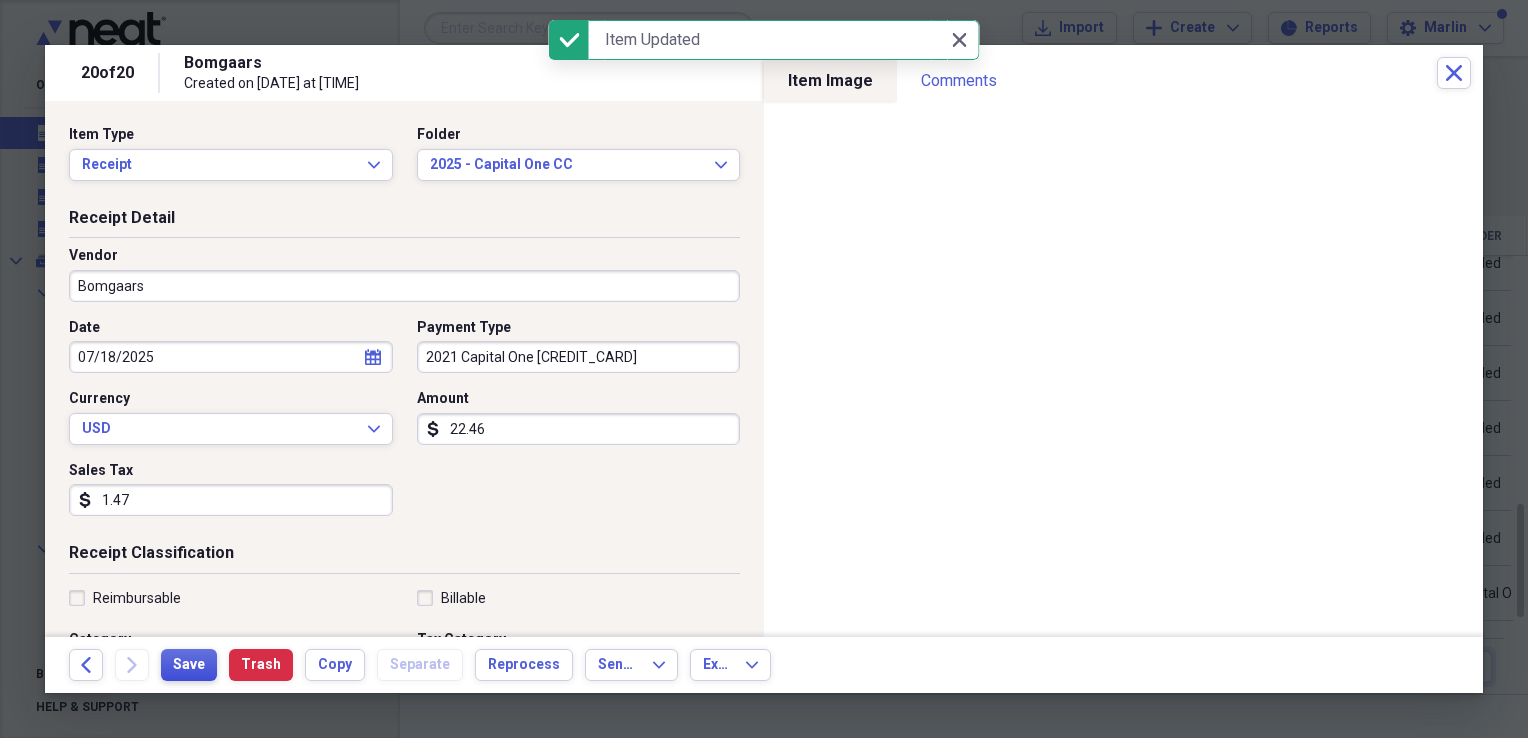 click on "Save" at bounding box center [189, 665] 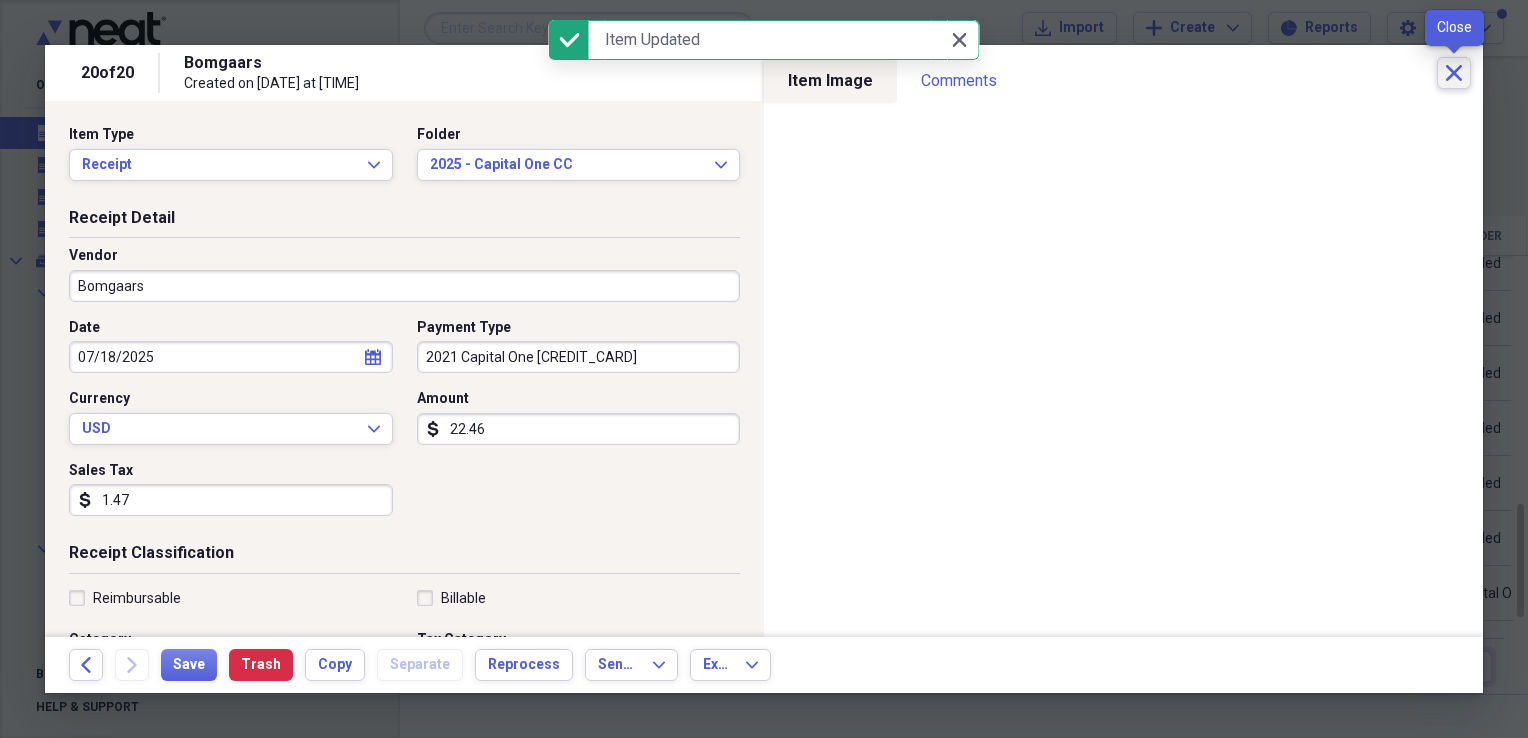 click 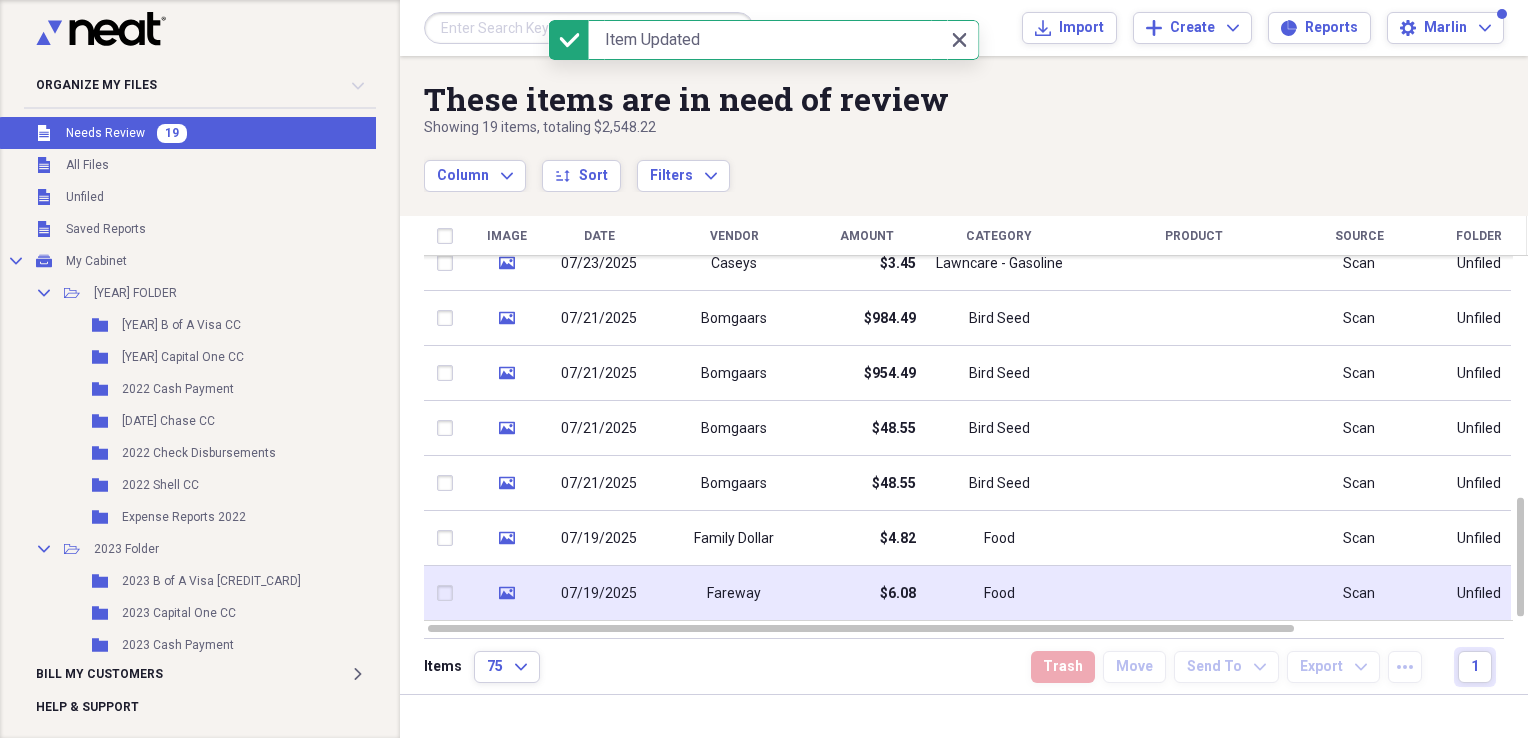 click on "$6.08" at bounding box center (866, 593) 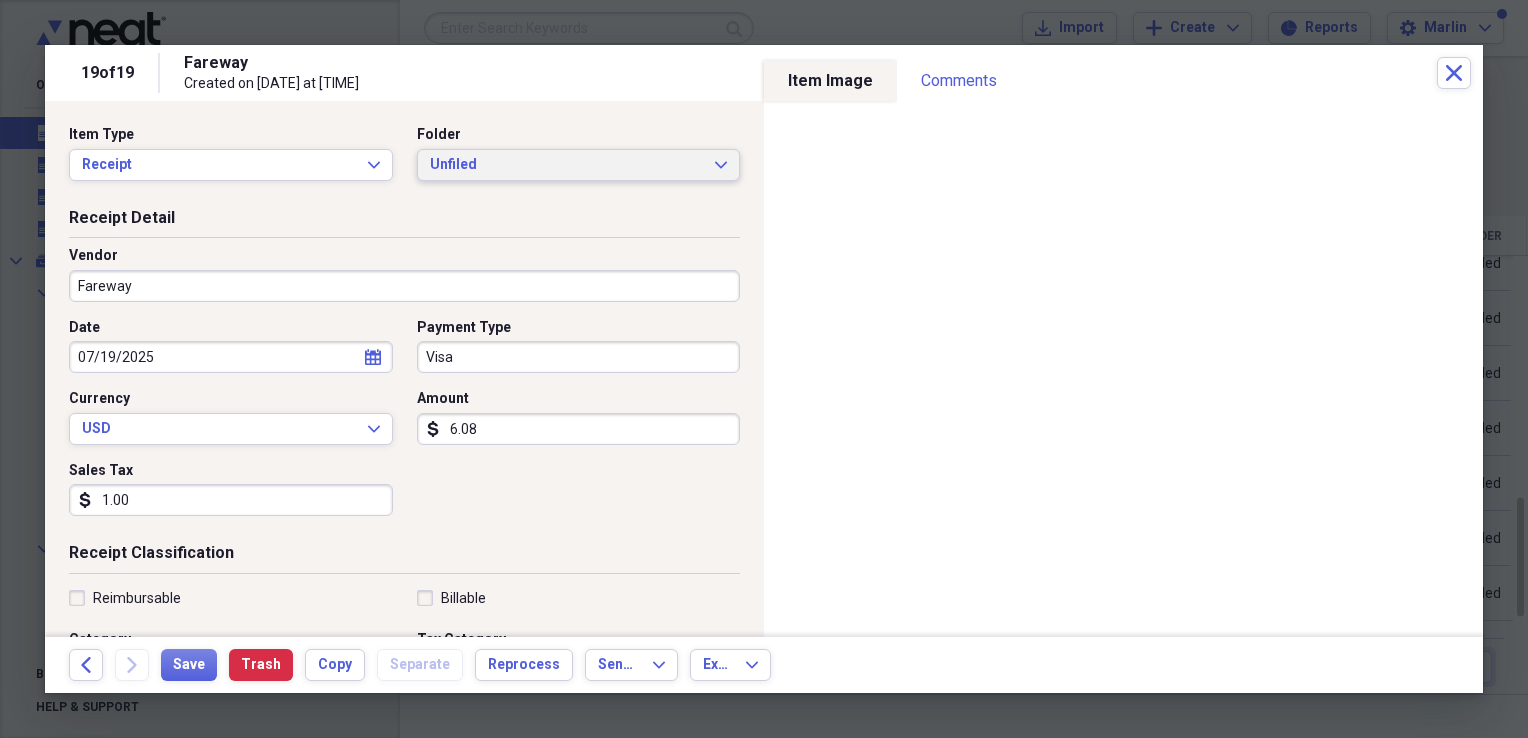 click on "Expand" 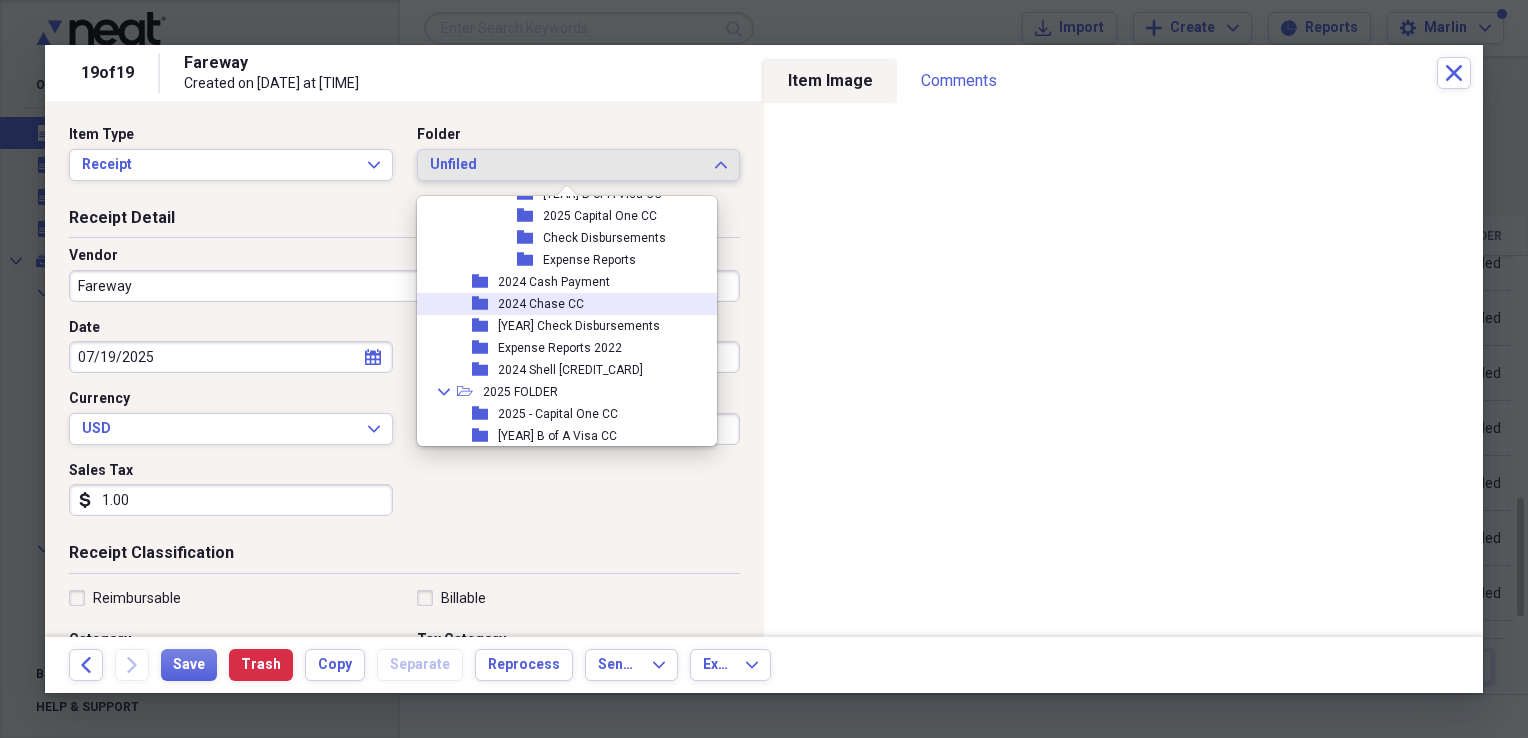 scroll, scrollTop: 754, scrollLeft: 0, axis: vertical 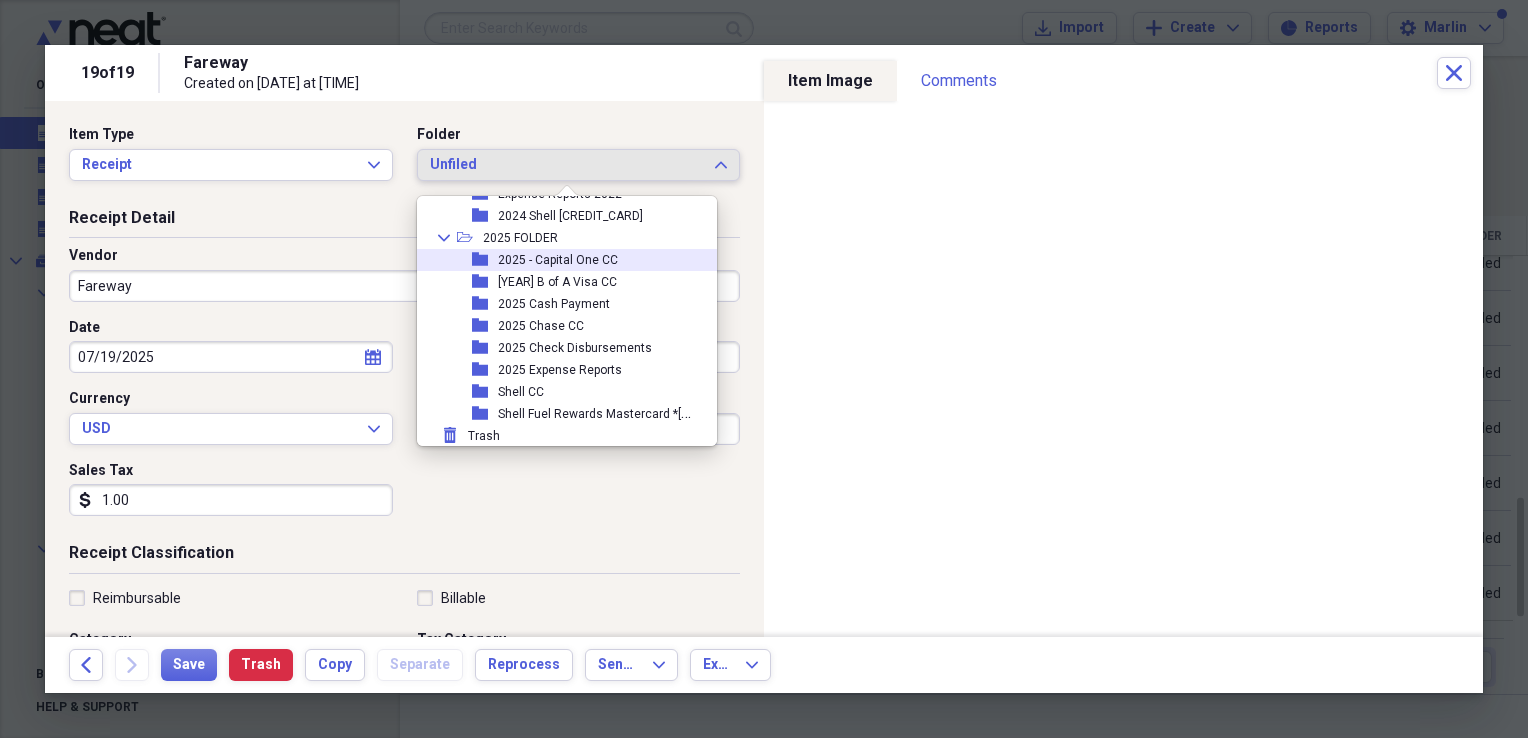 click on "2025 - Capital One CC" at bounding box center (558, 260) 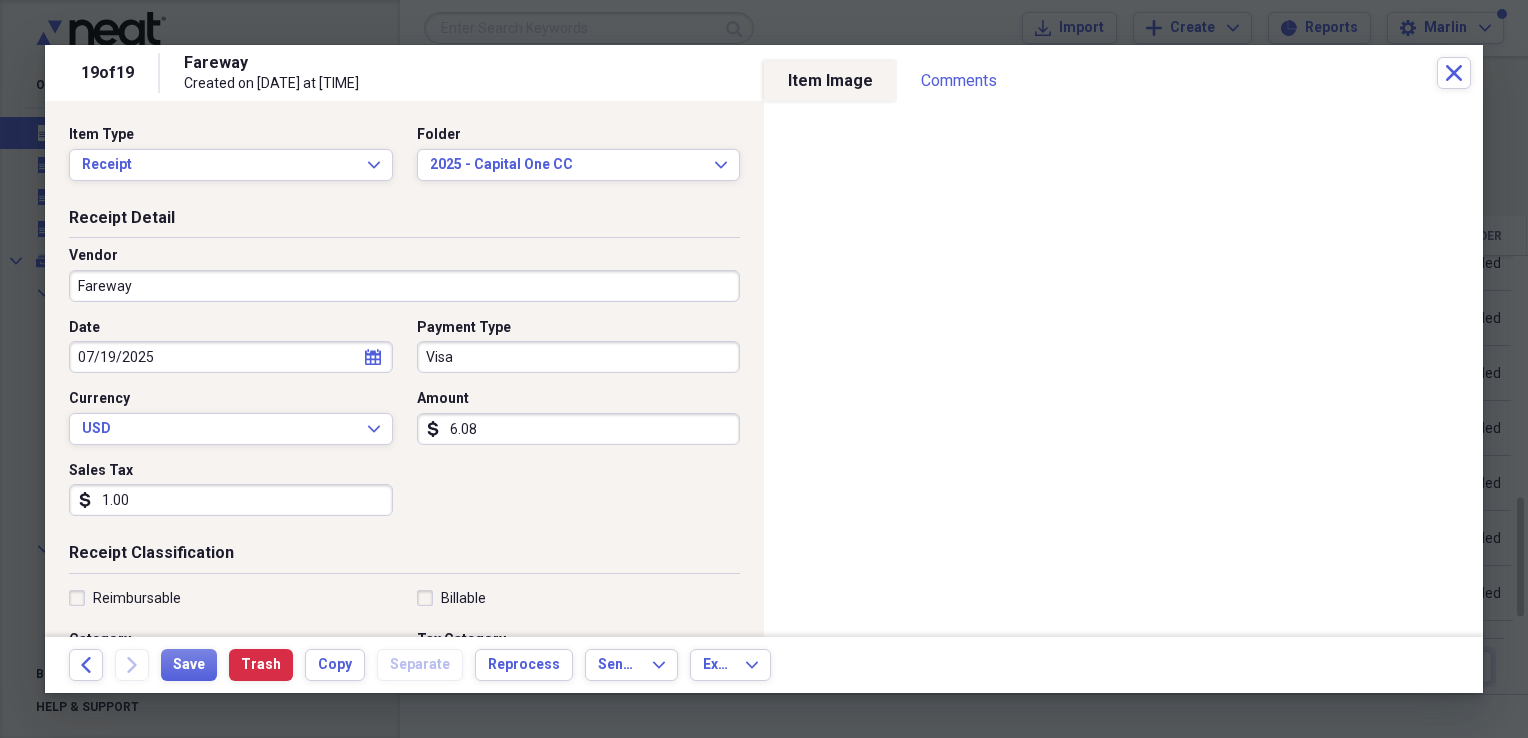click on "Visa" at bounding box center (579, 357) 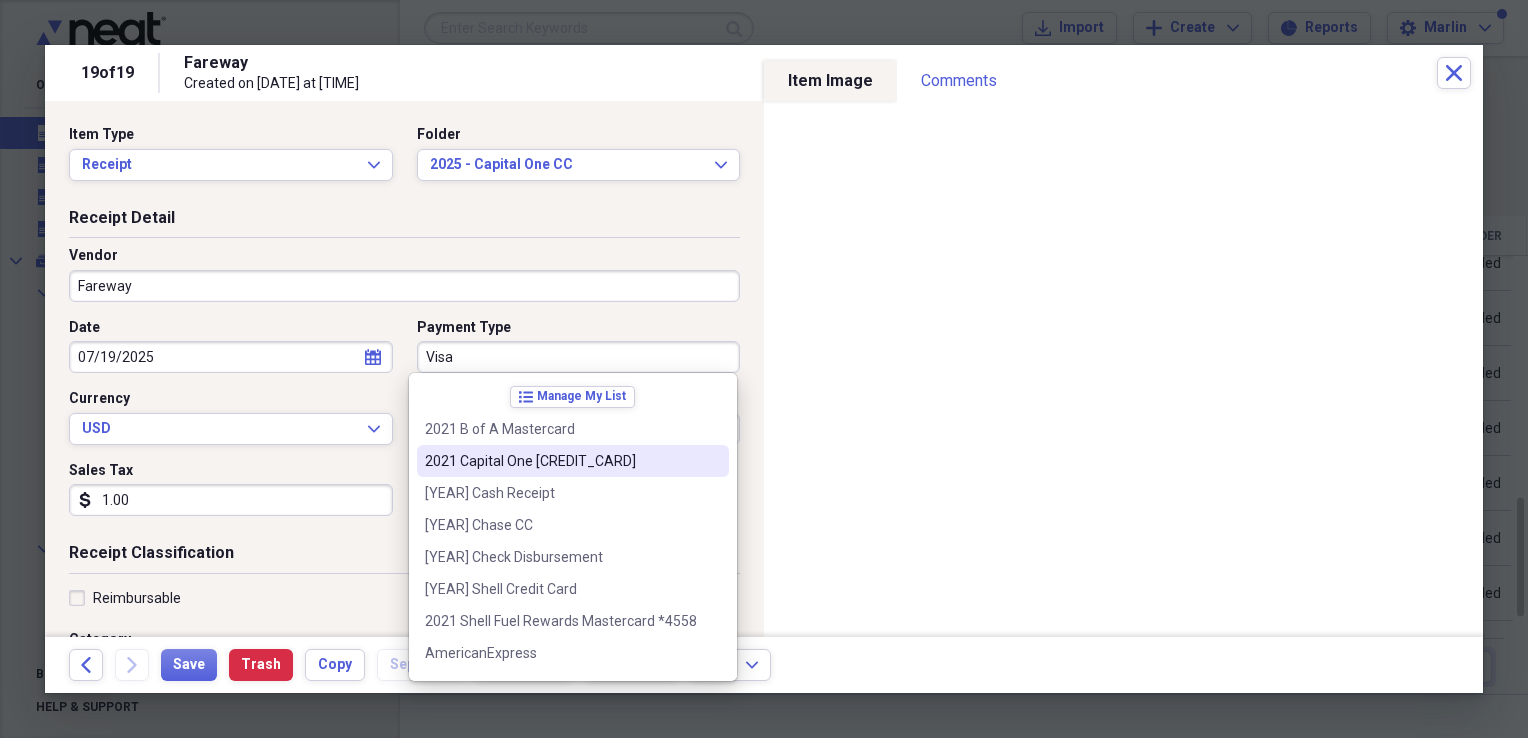 click on "2021 Capital One [CREDIT_CARD]" at bounding box center [561, 461] 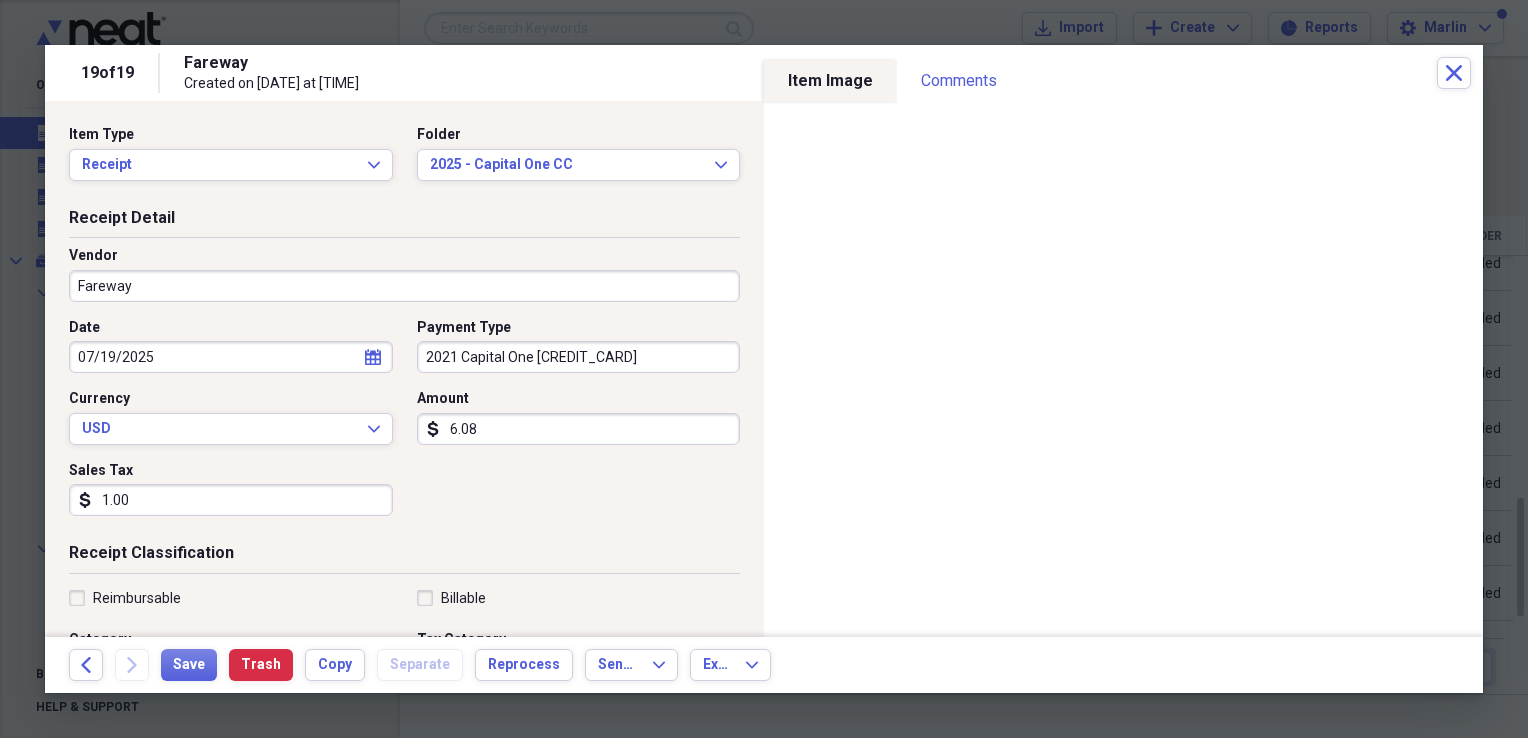 click on "1.00" at bounding box center [231, 500] 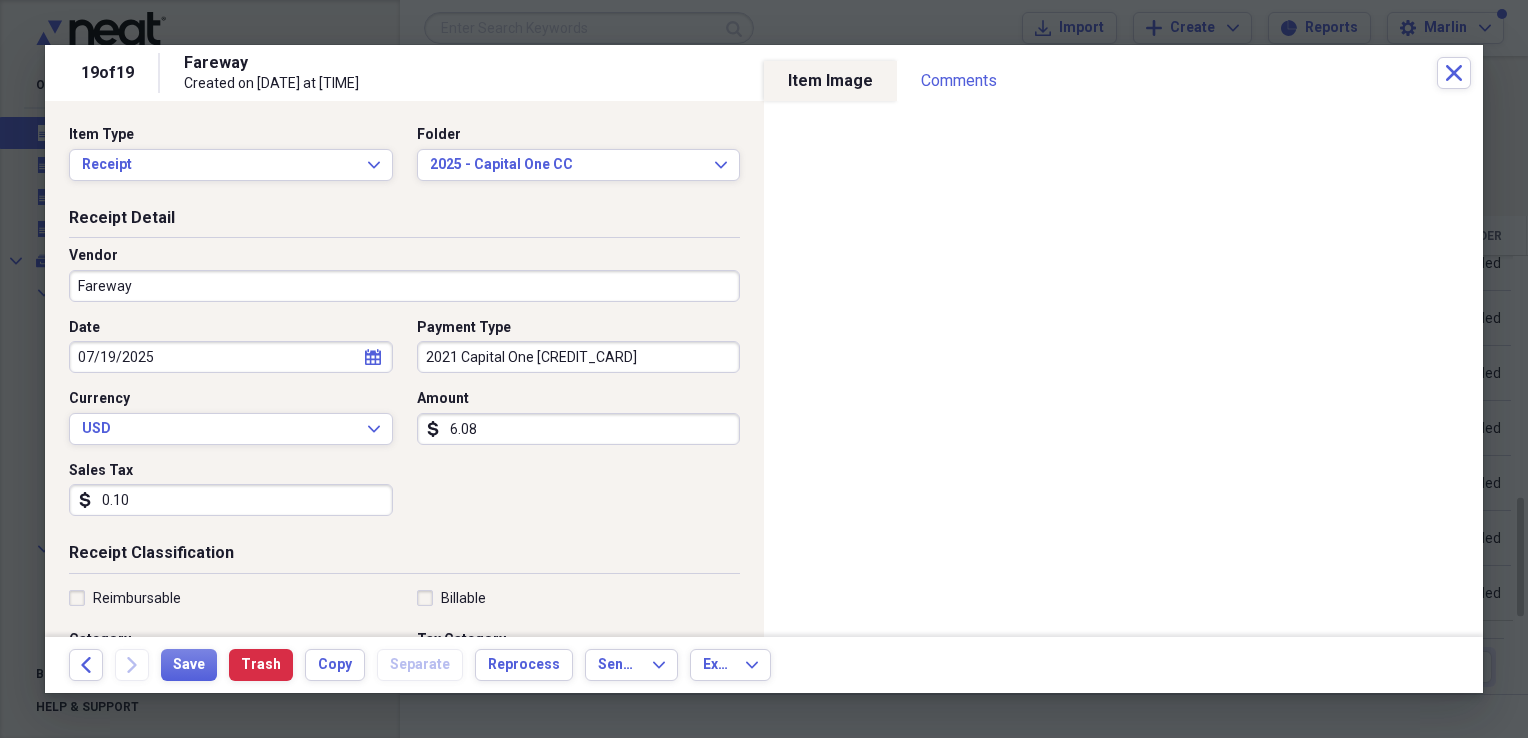 type on "0.01" 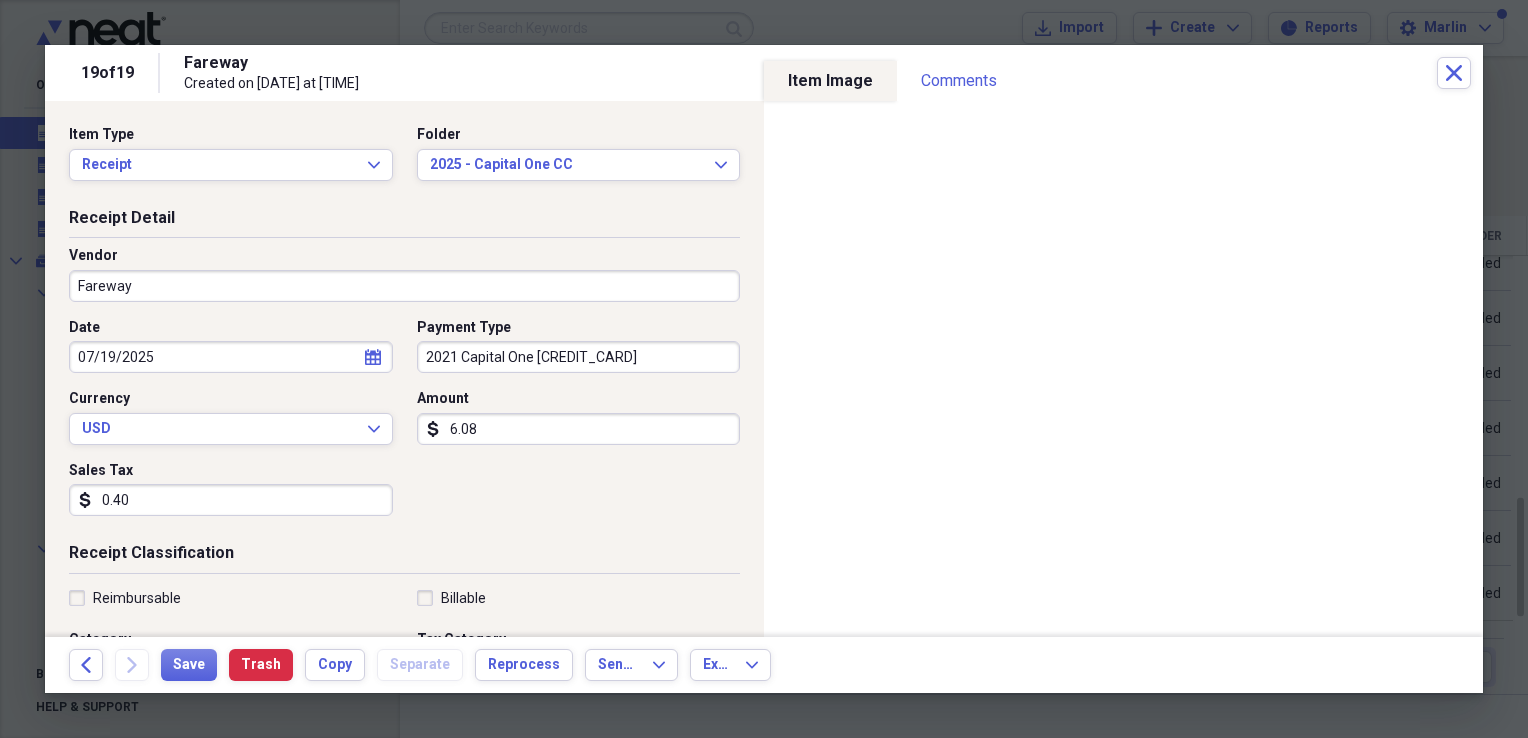 scroll, scrollTop: 100, scrollLeft: 0, axis: vertical 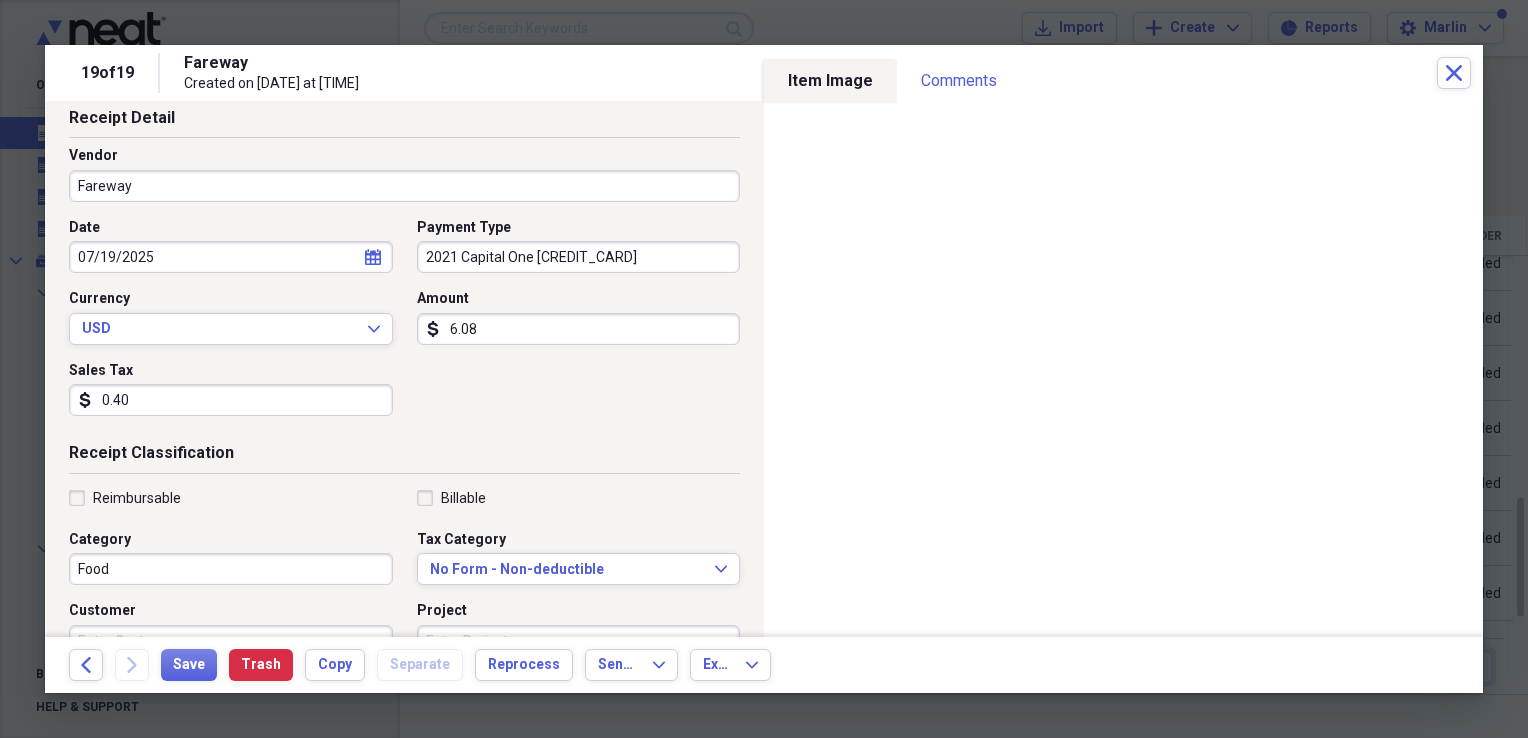 type on "0.40" 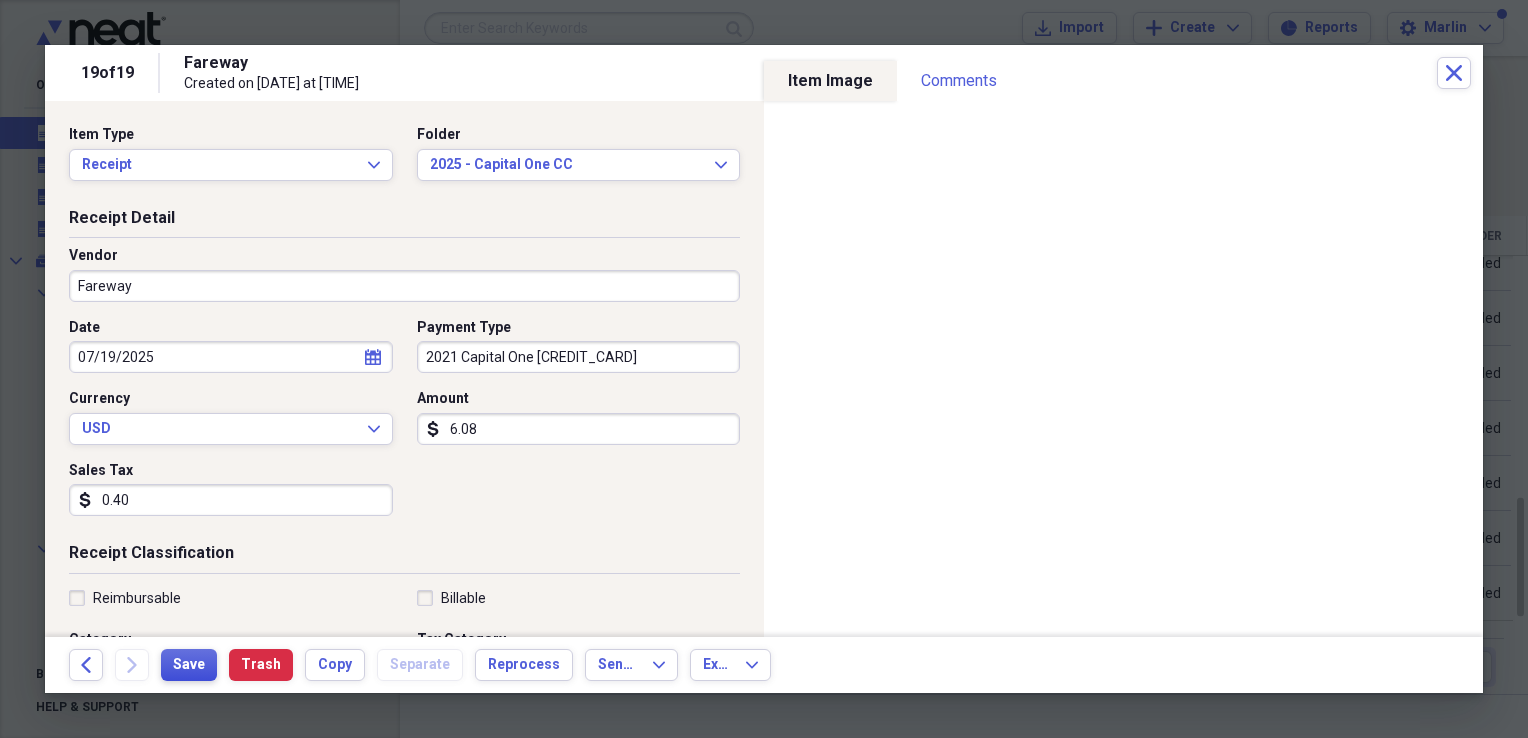click on "Save" at bounding box center [189, 665] 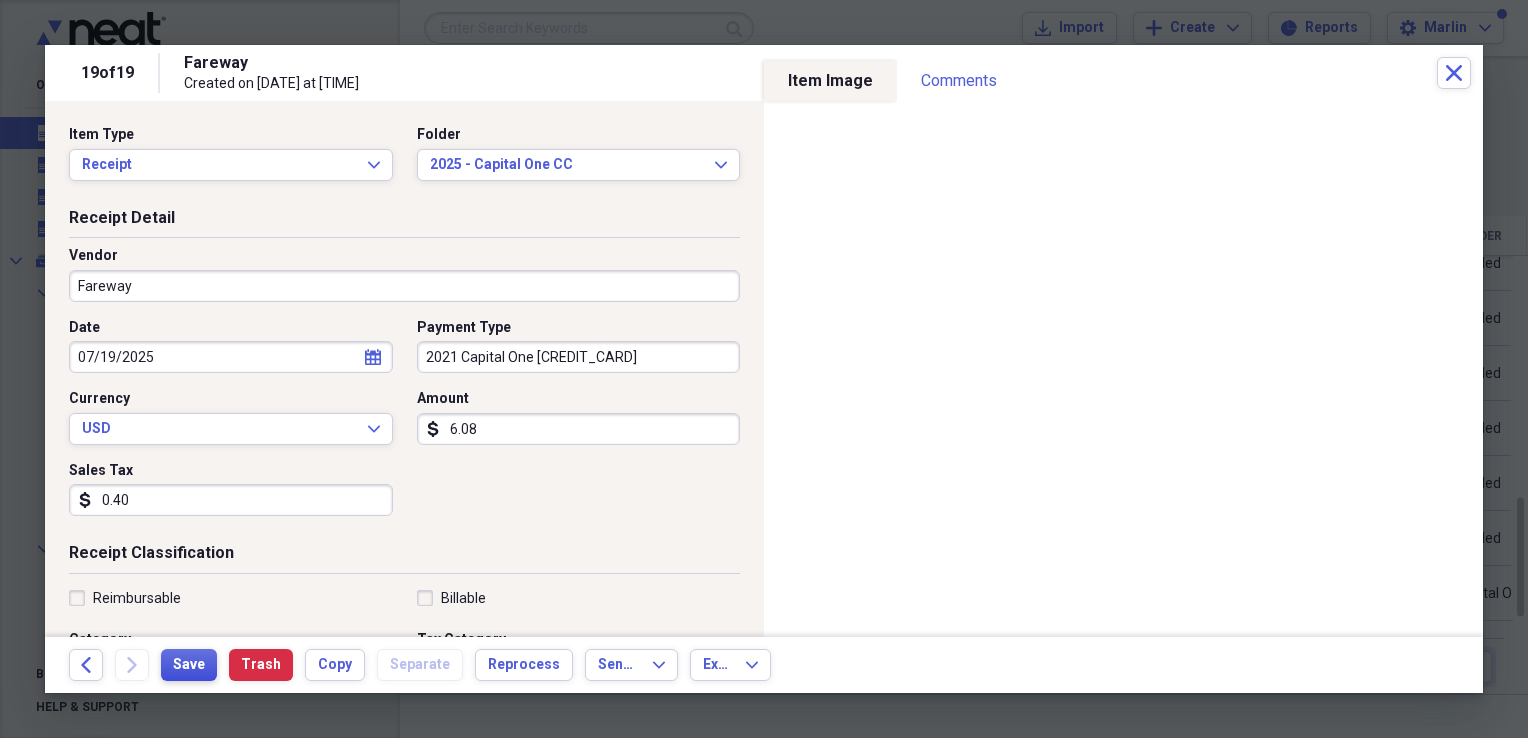 click on "Save" at bounding box center [189, 665] 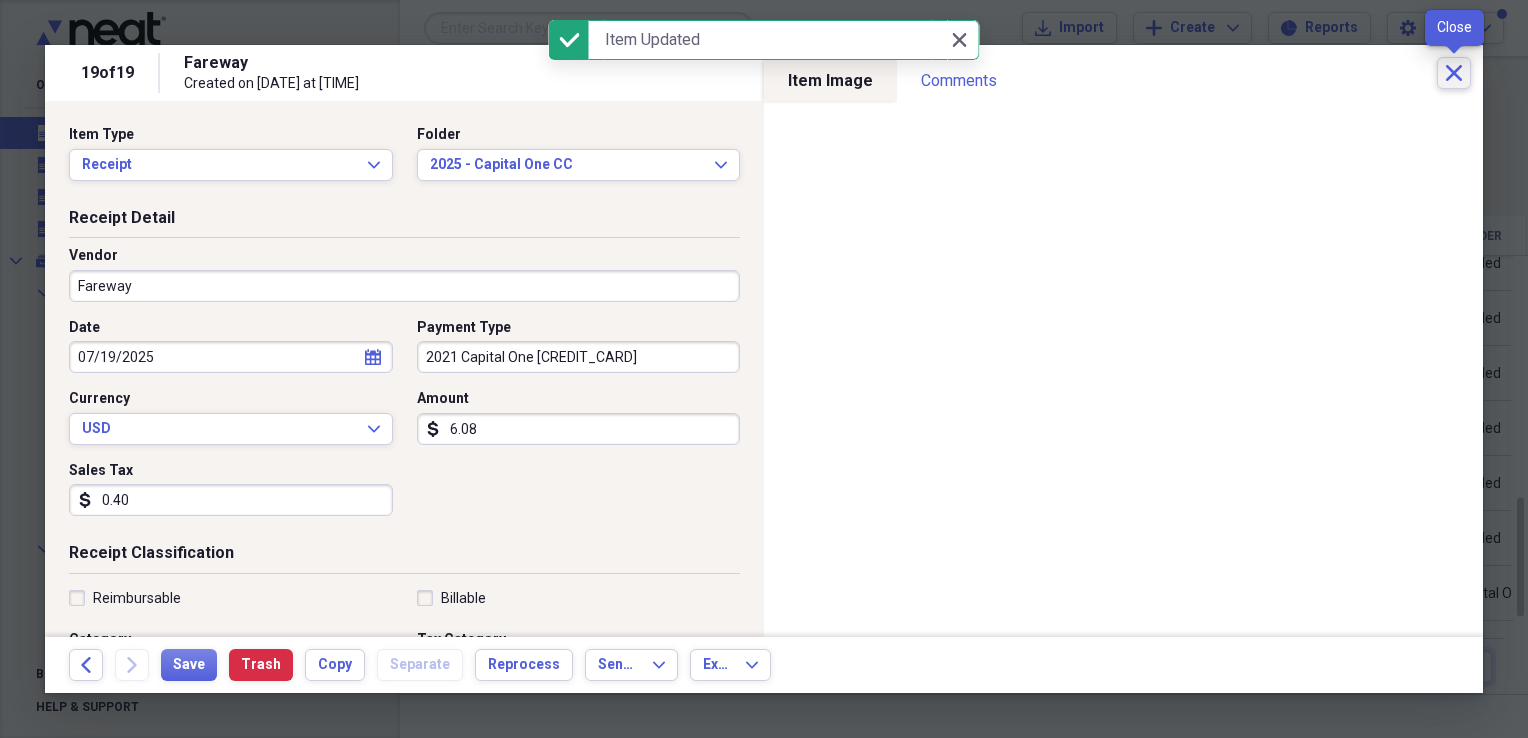 click 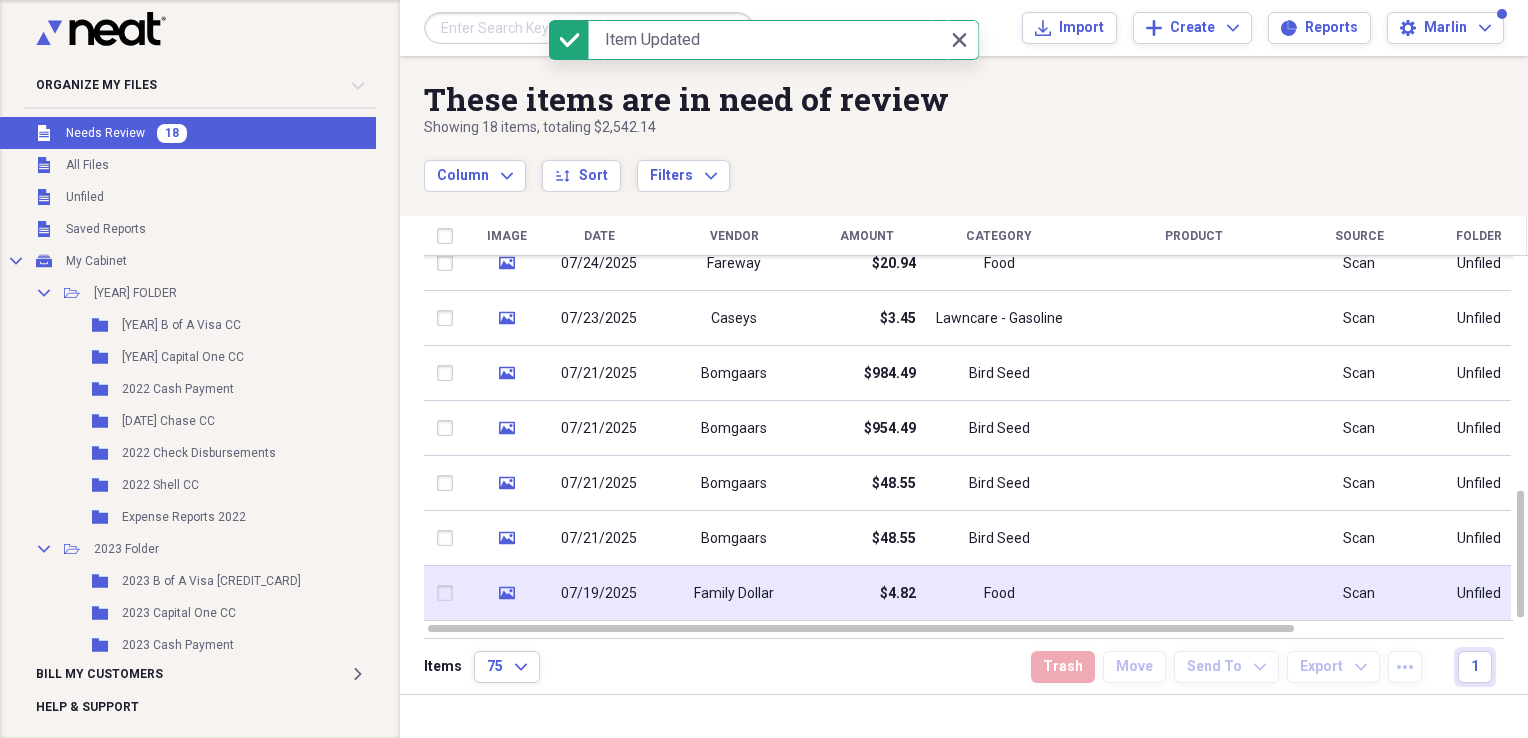 click on "$4.82" at bounding box center [898, 594] 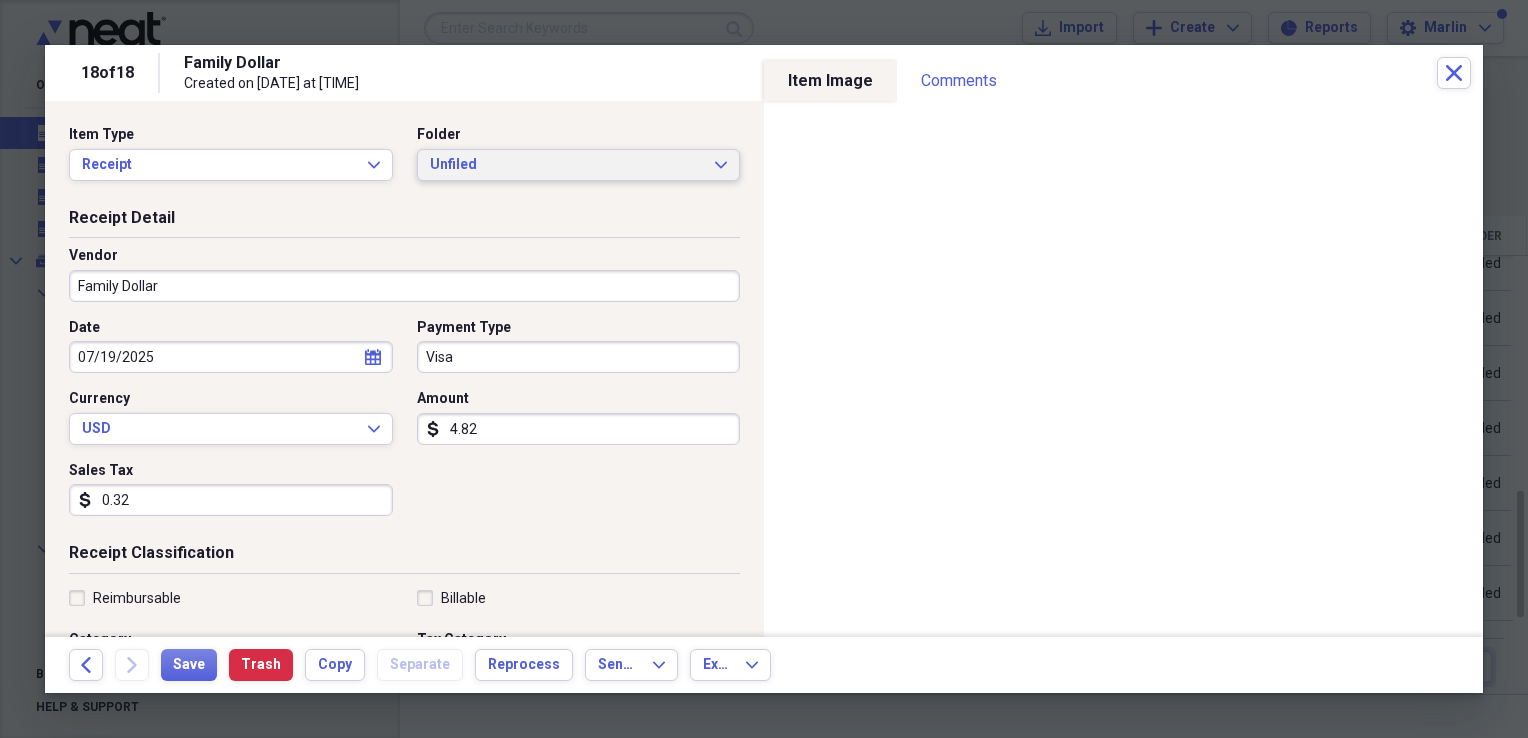 click on "Unfiled Expand" at bounding box center (579, 165) 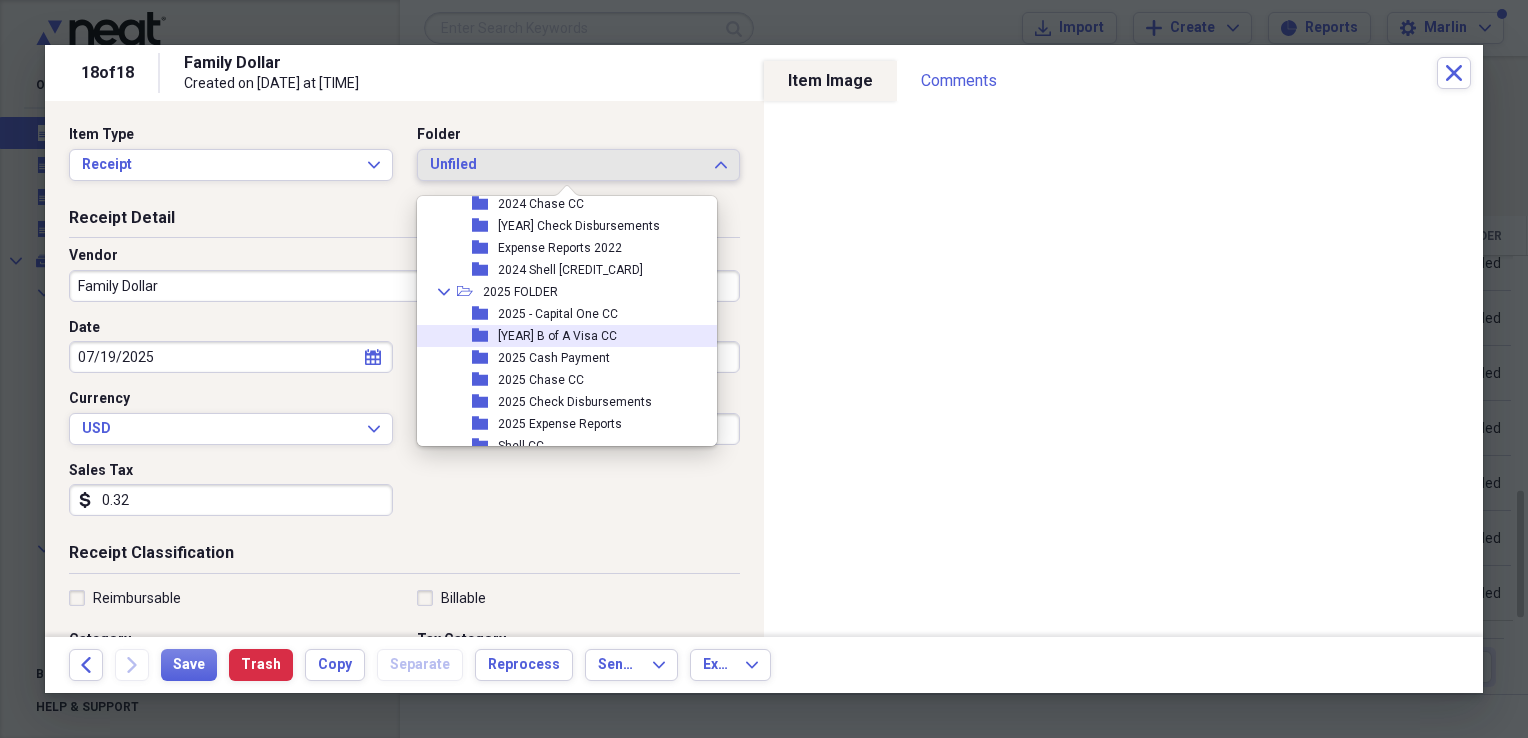 scroll, scrollTop: 754, scrollLeft: 0, axis: vertical 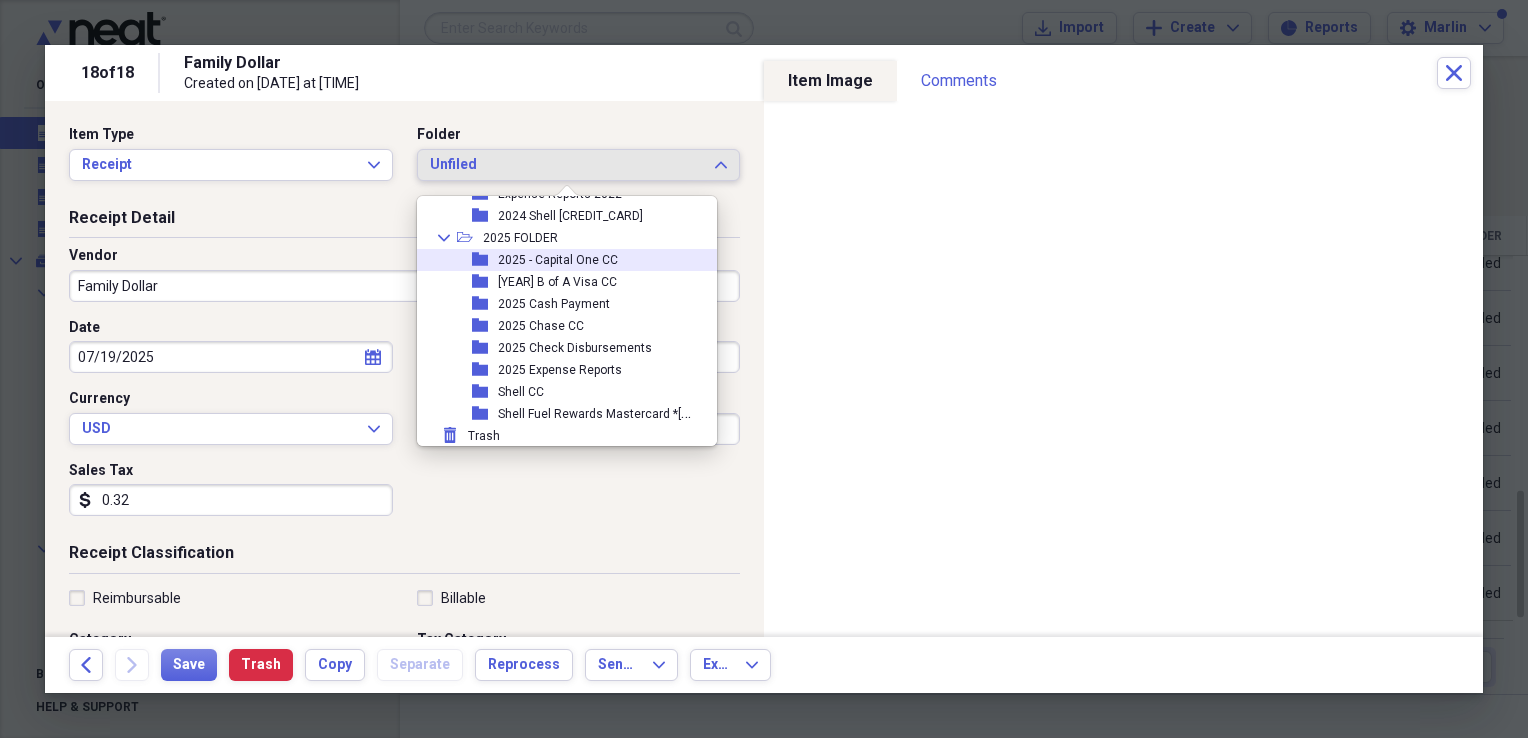 click on "2025 - Capital One CC" at bounding box center (558, 260) 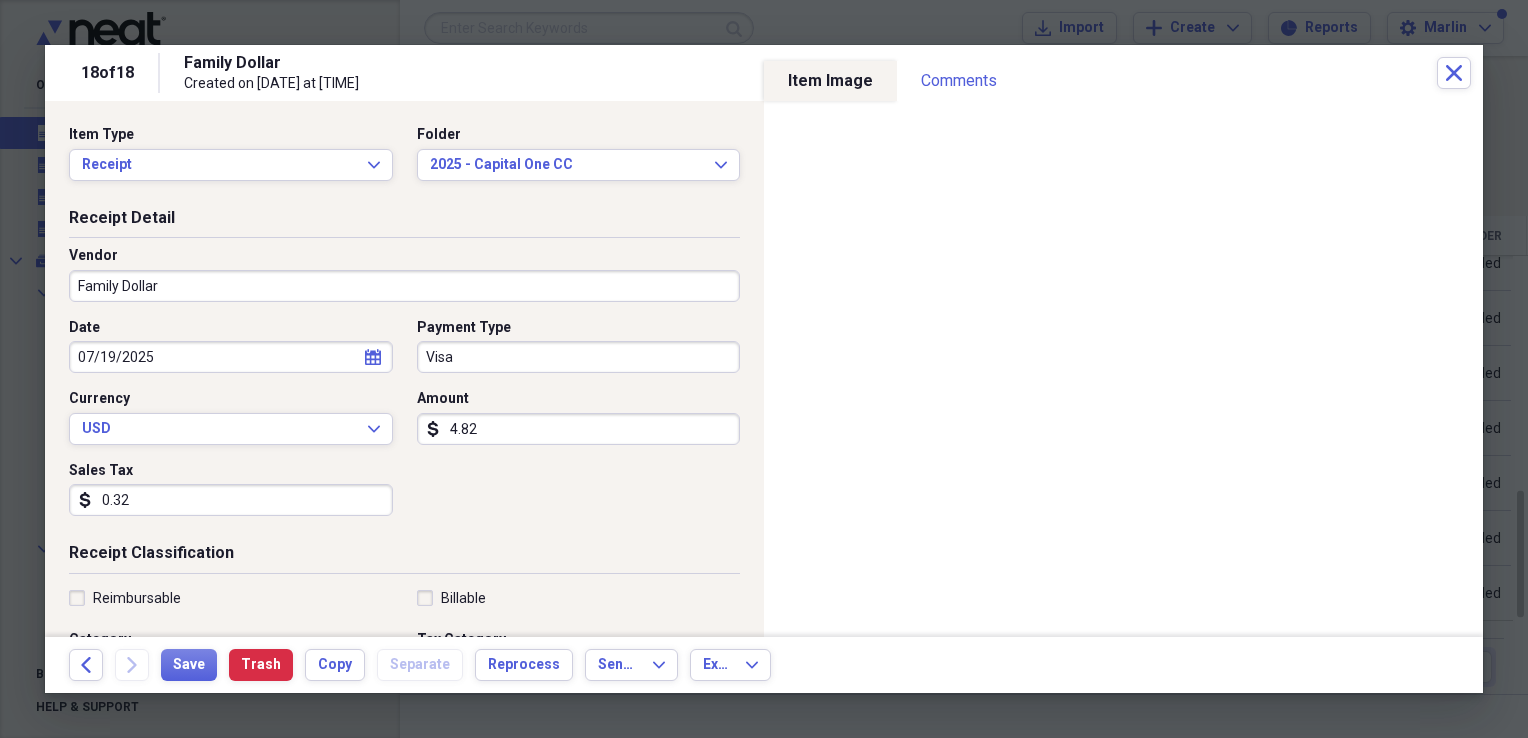 click on "Visa" at bounding box center (579, 357) 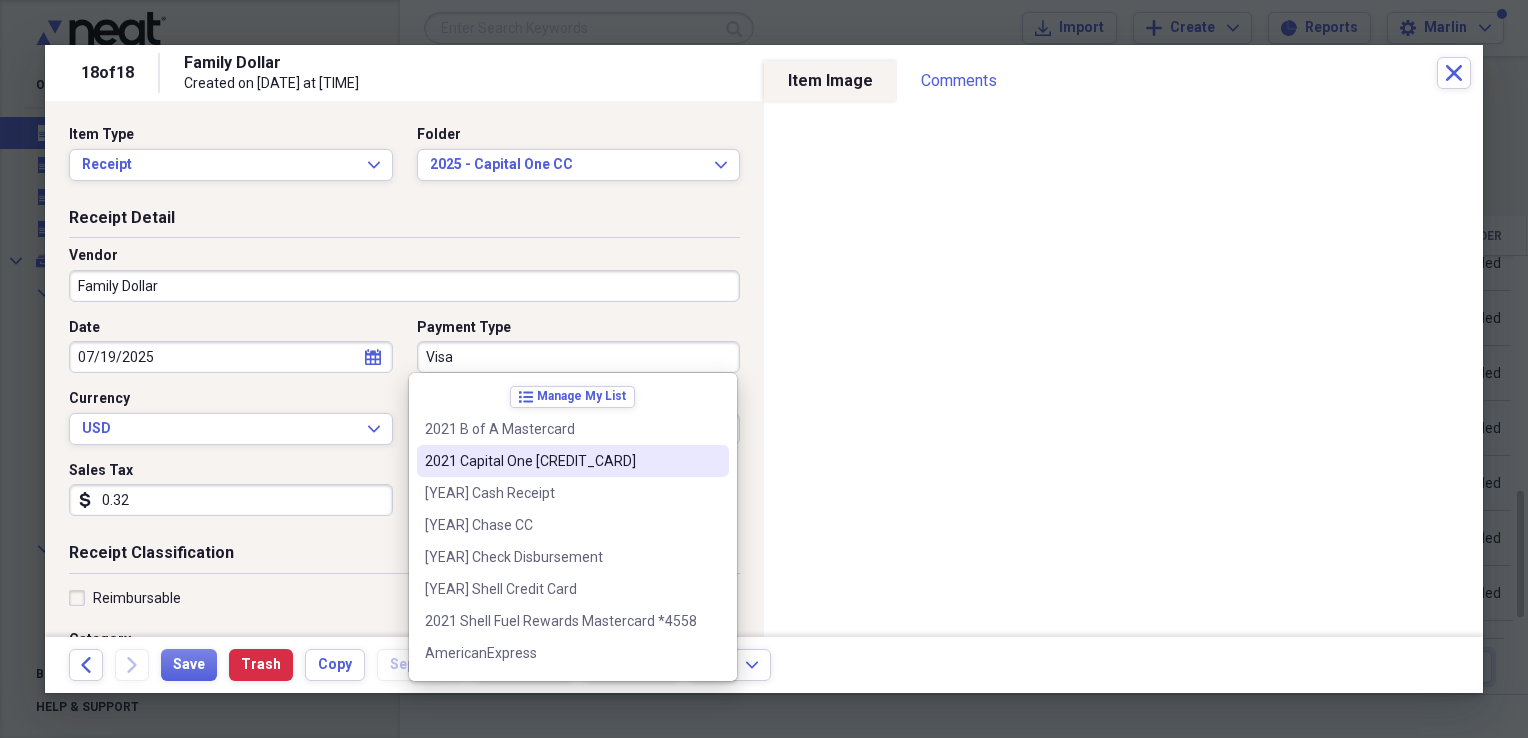 click on "2021 Capital One [CREDIT_CARD]" at bounding box center (561, 461) 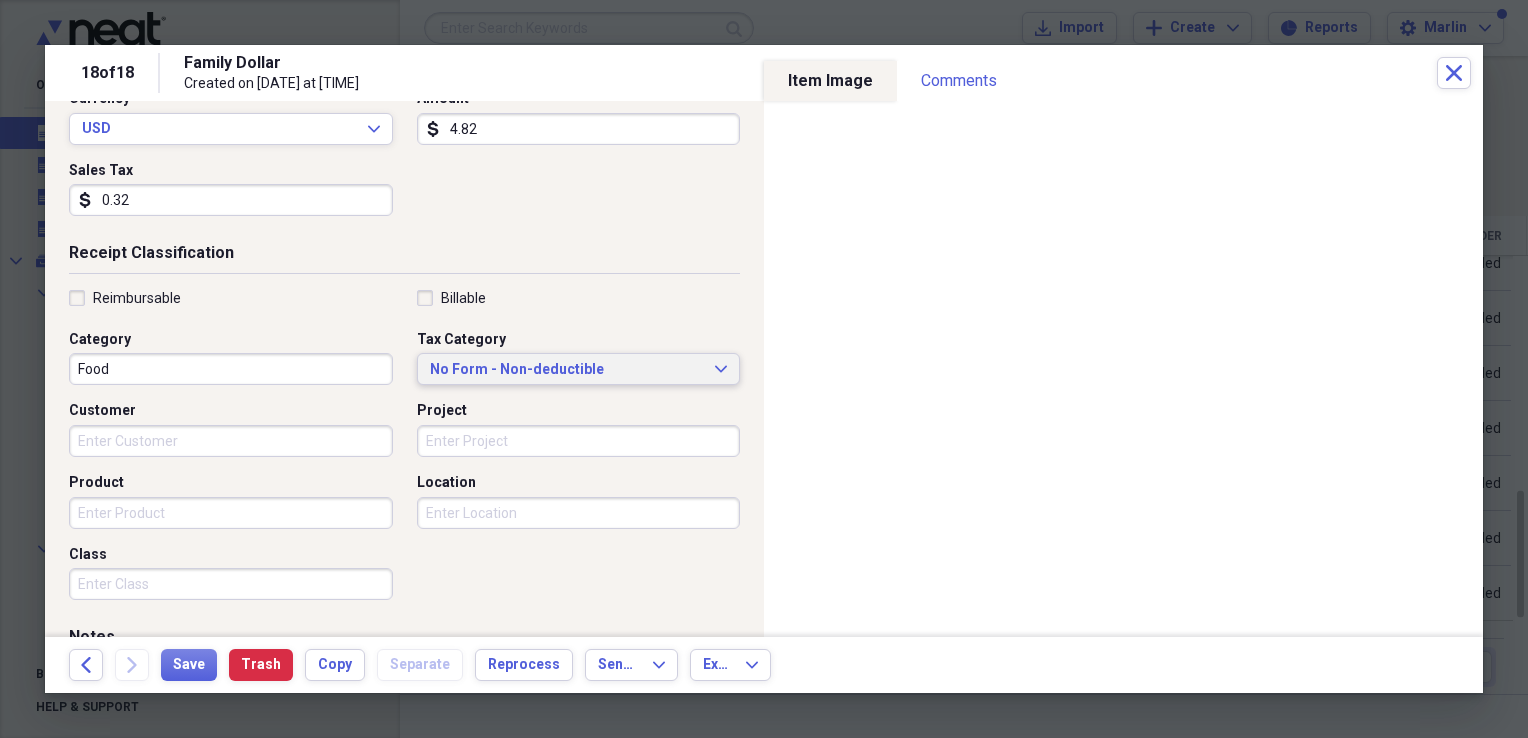 scroll, scrollTop: 0, scrollLeft: 0, axis: both 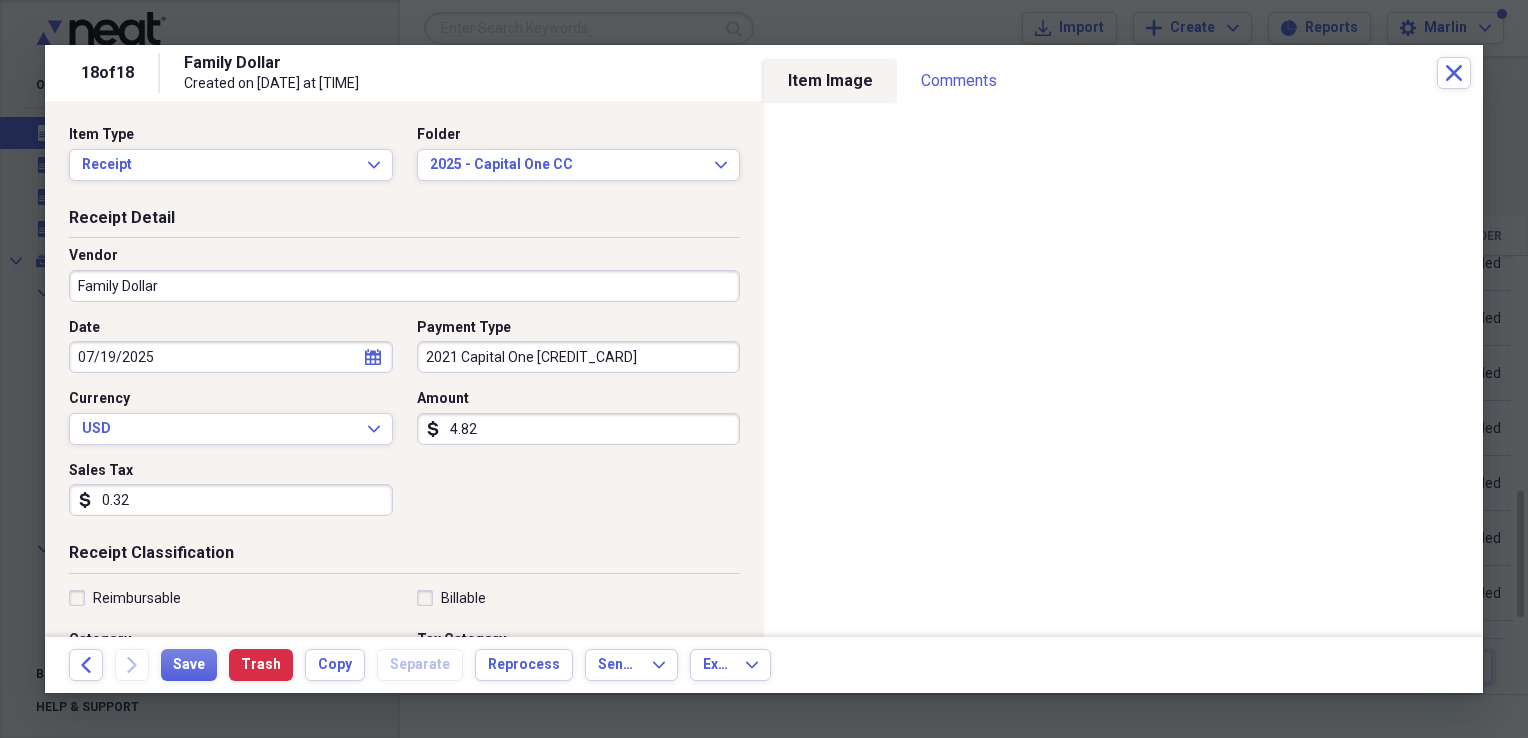 click on "Date [DATE] calendar Calendar Payment Type [YEAR] Capital One CC Currency USD Expand Amount dollar-sign [AMOUNT] Sales Tax dollar-sign [AMOUNT]" at bounding box center (404, 425) 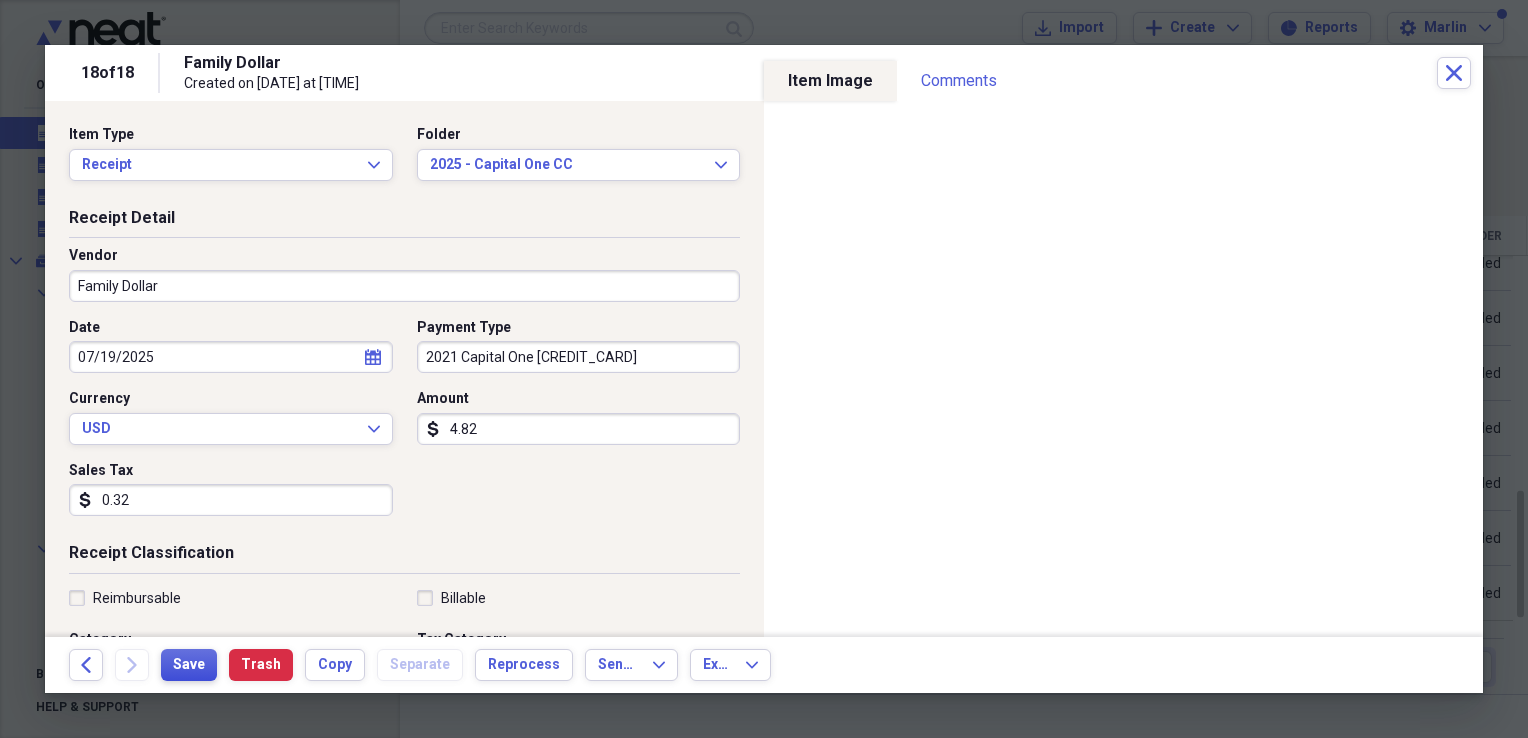 click on "Save" at bounding box center [189, 665] 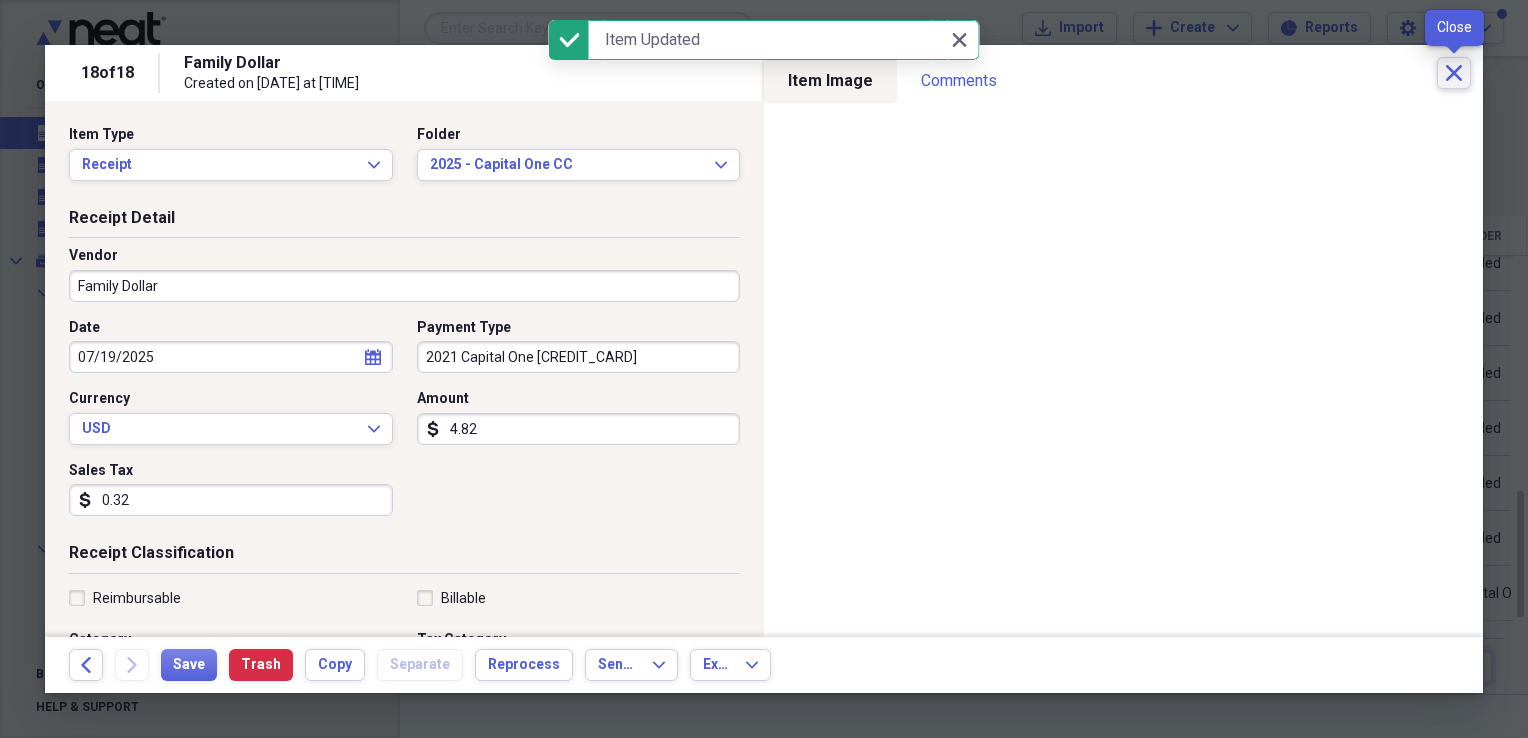 click 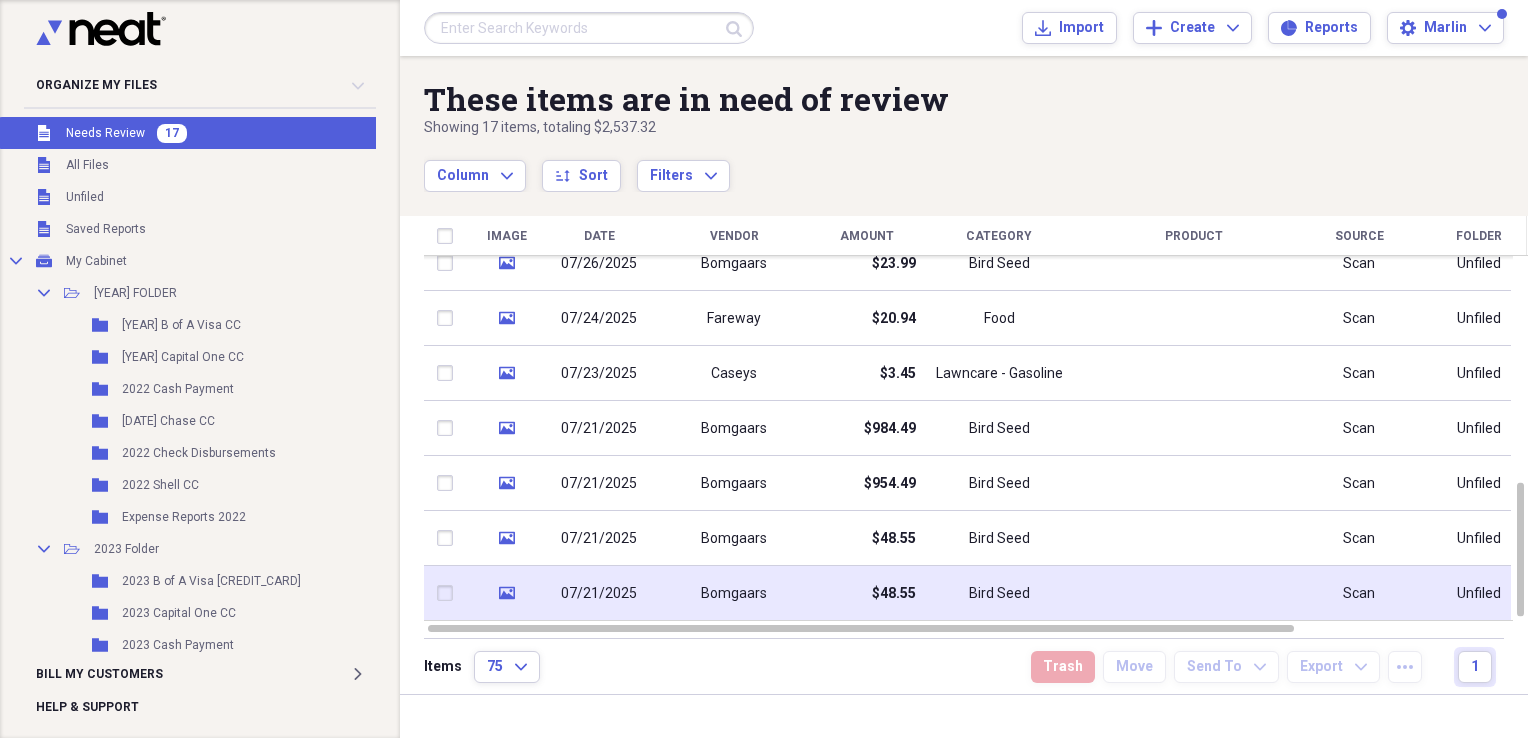 click on "$48.55" at bounding box center [894, 594] 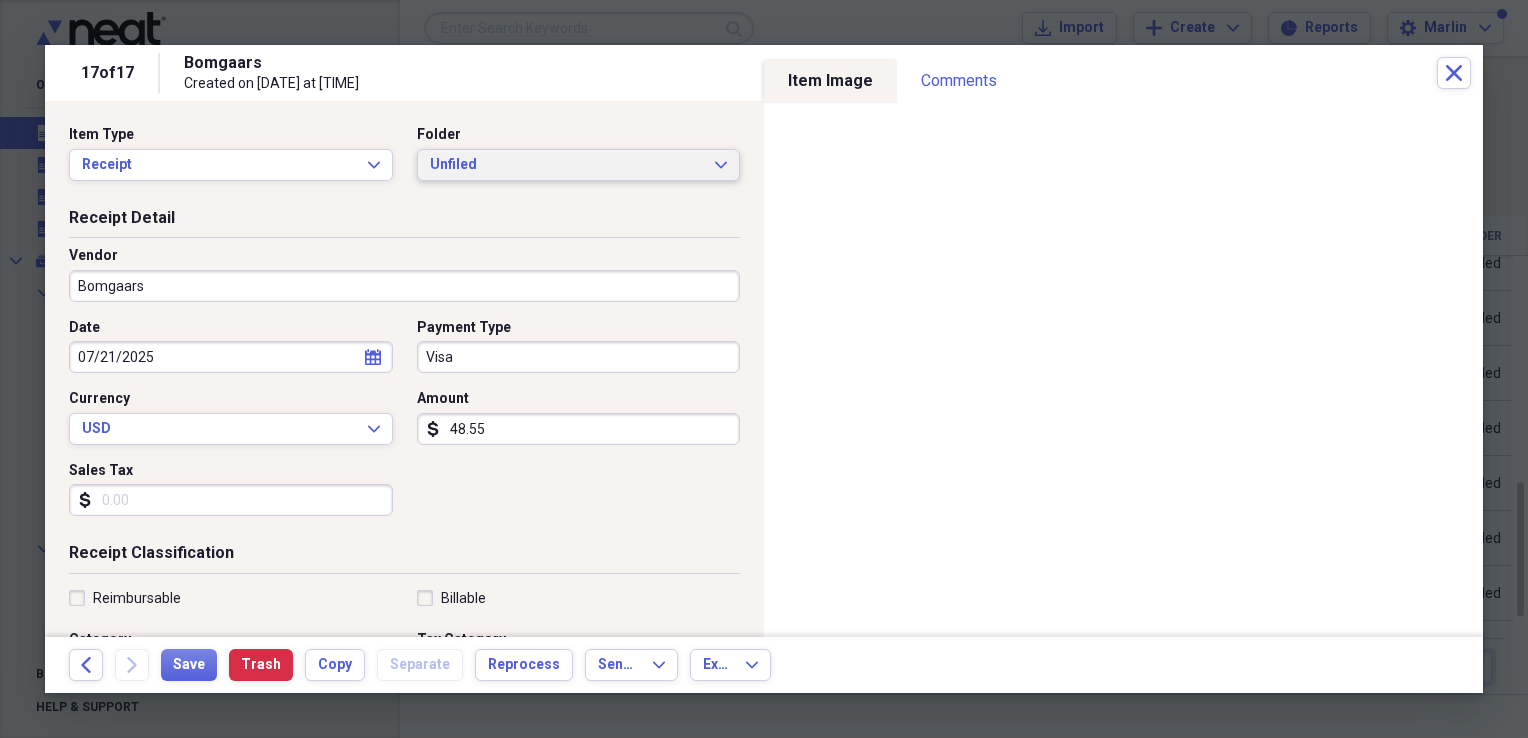 click on "Expand" 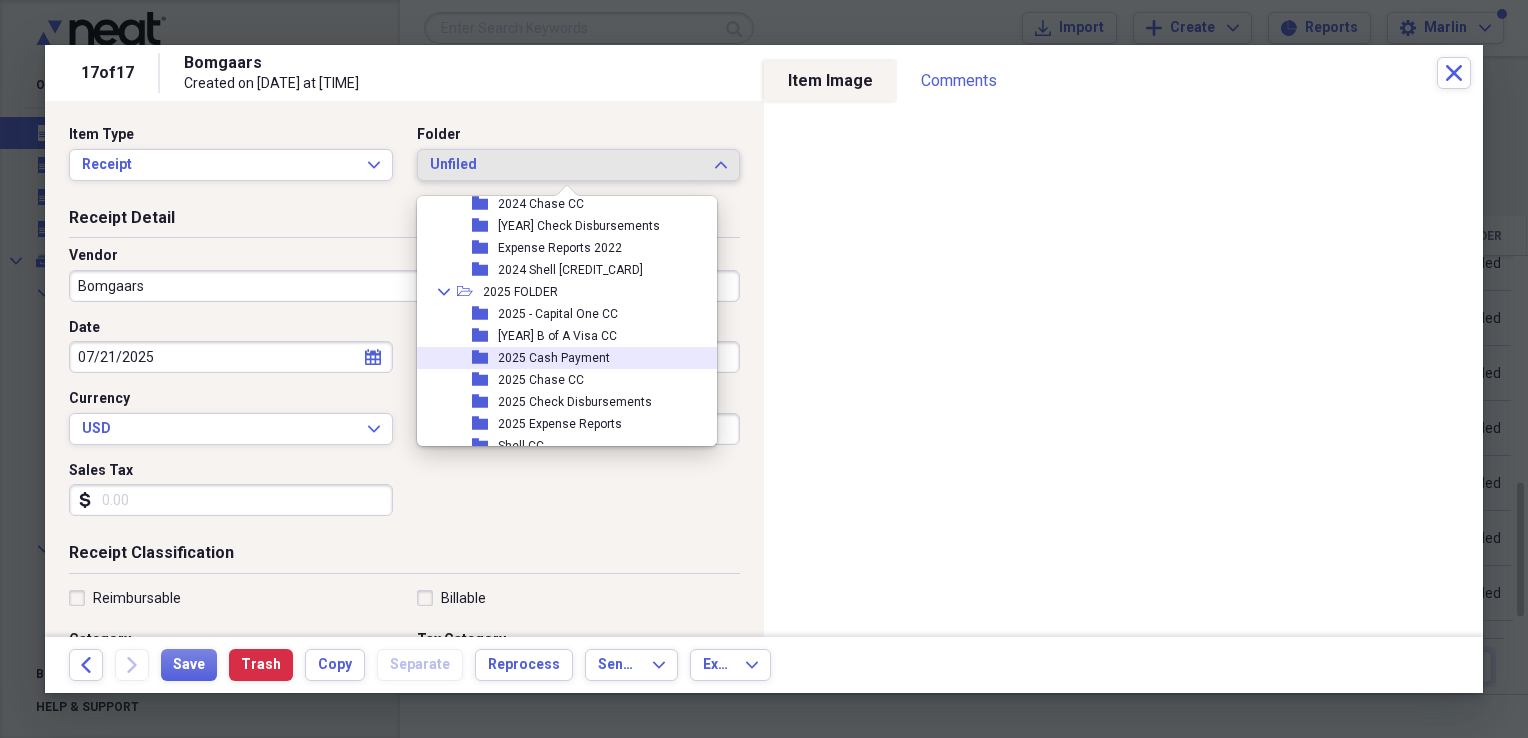 scroll, scrollTop: 754, scrollLeft: 0, axis: vertical 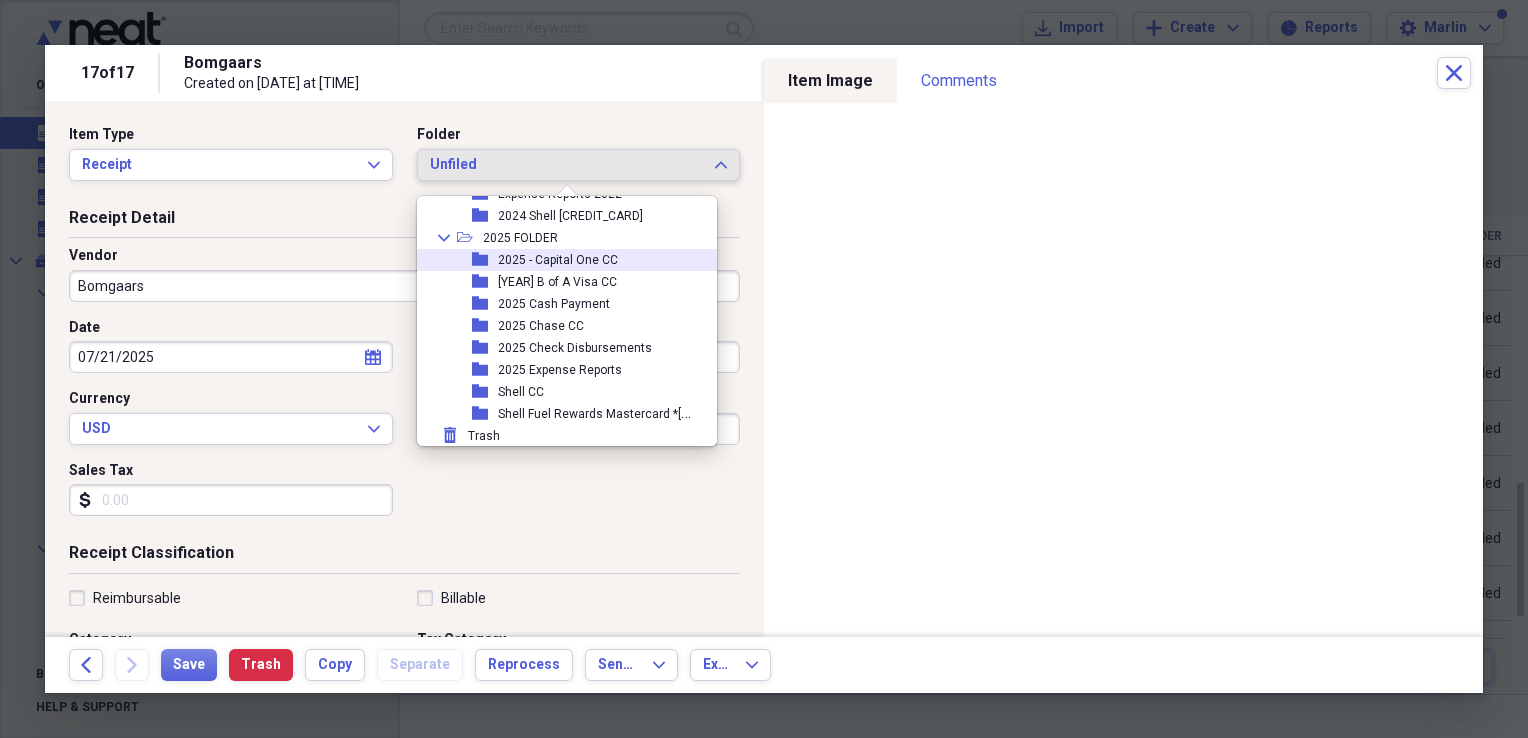click on "2025 - Capital One CC" at bounding box center (558, 260) 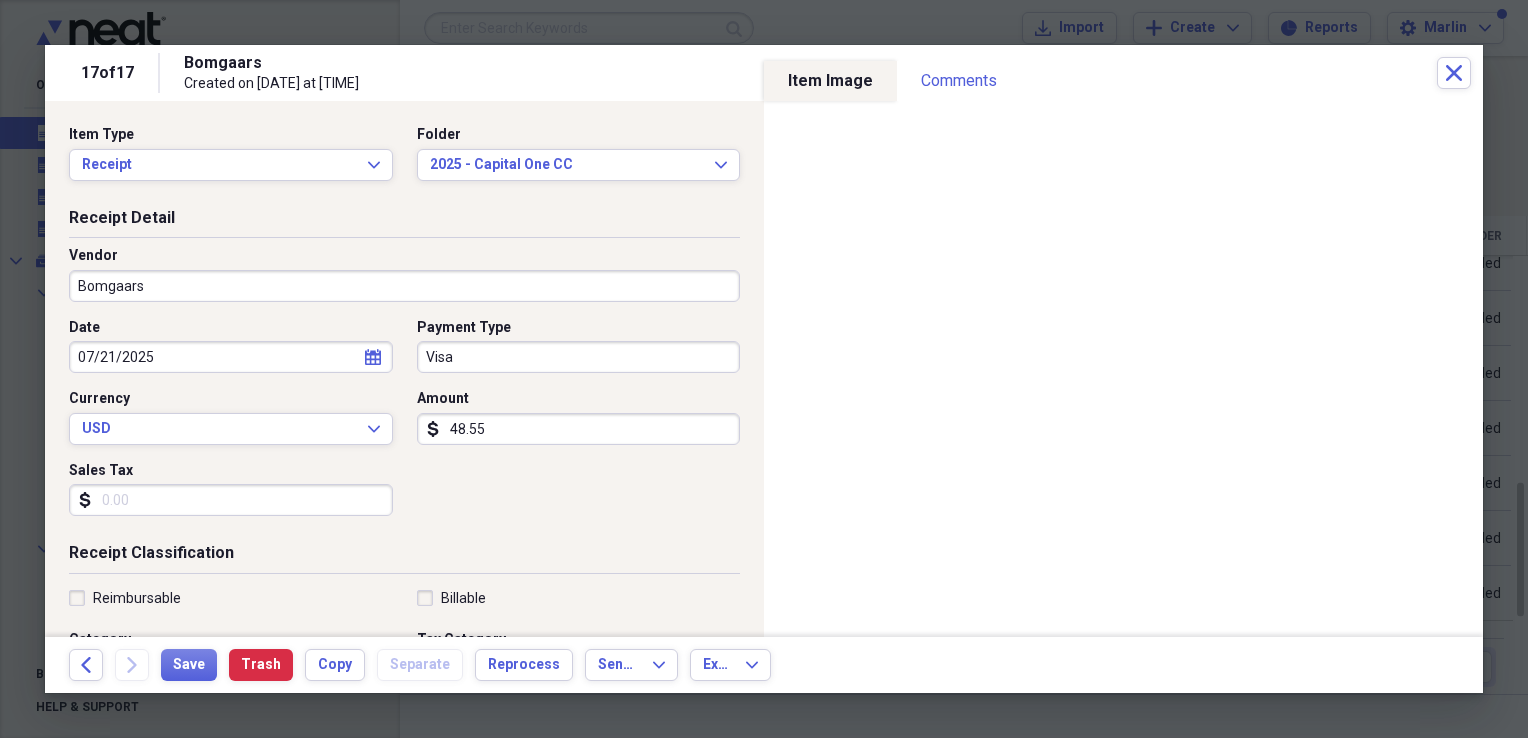 click on "Visa" at bounding box center [579, 357] 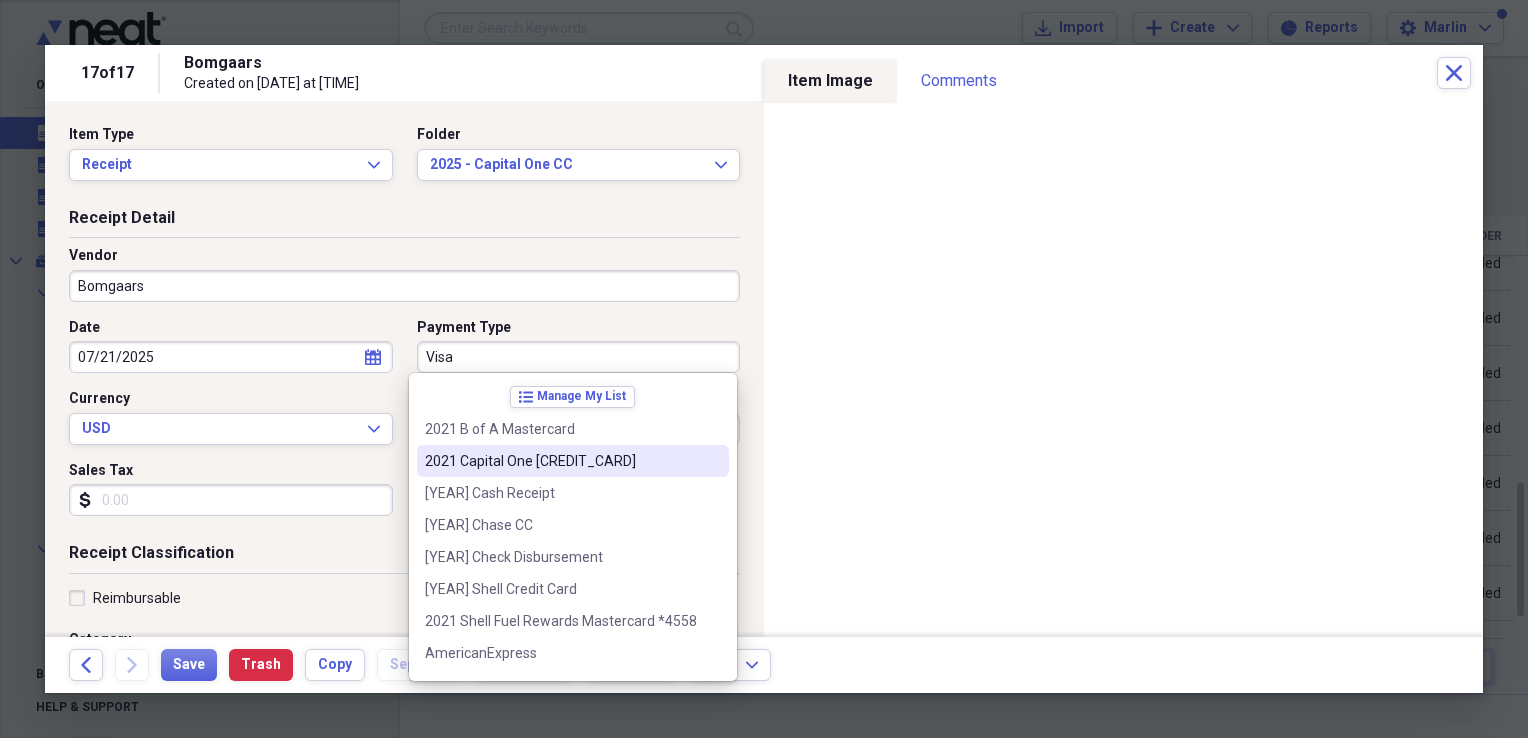 click on "2021 Capital One [CREDIT_CARD]" at bounding box center [561, 461] 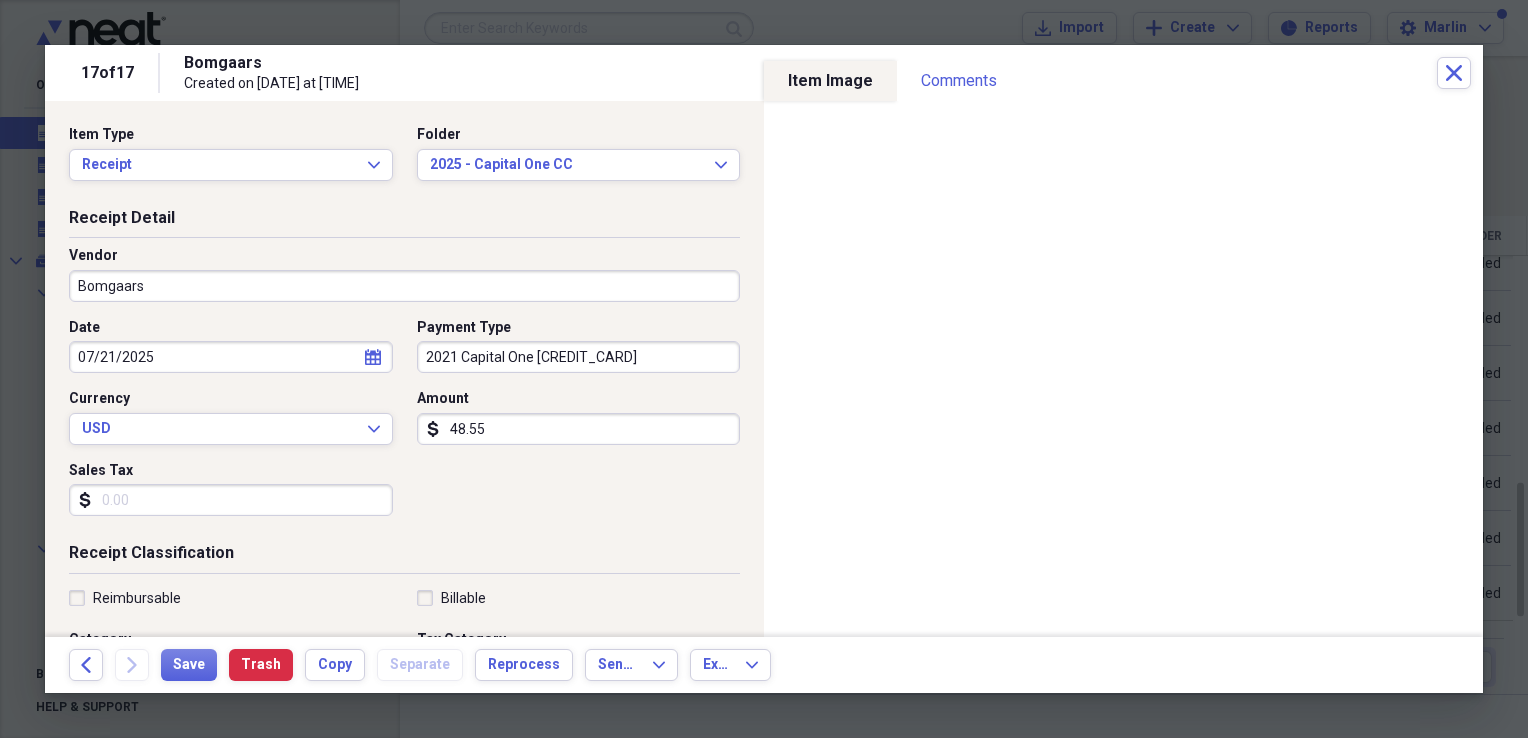 click on "48.55" at bounding box center (579, 429) 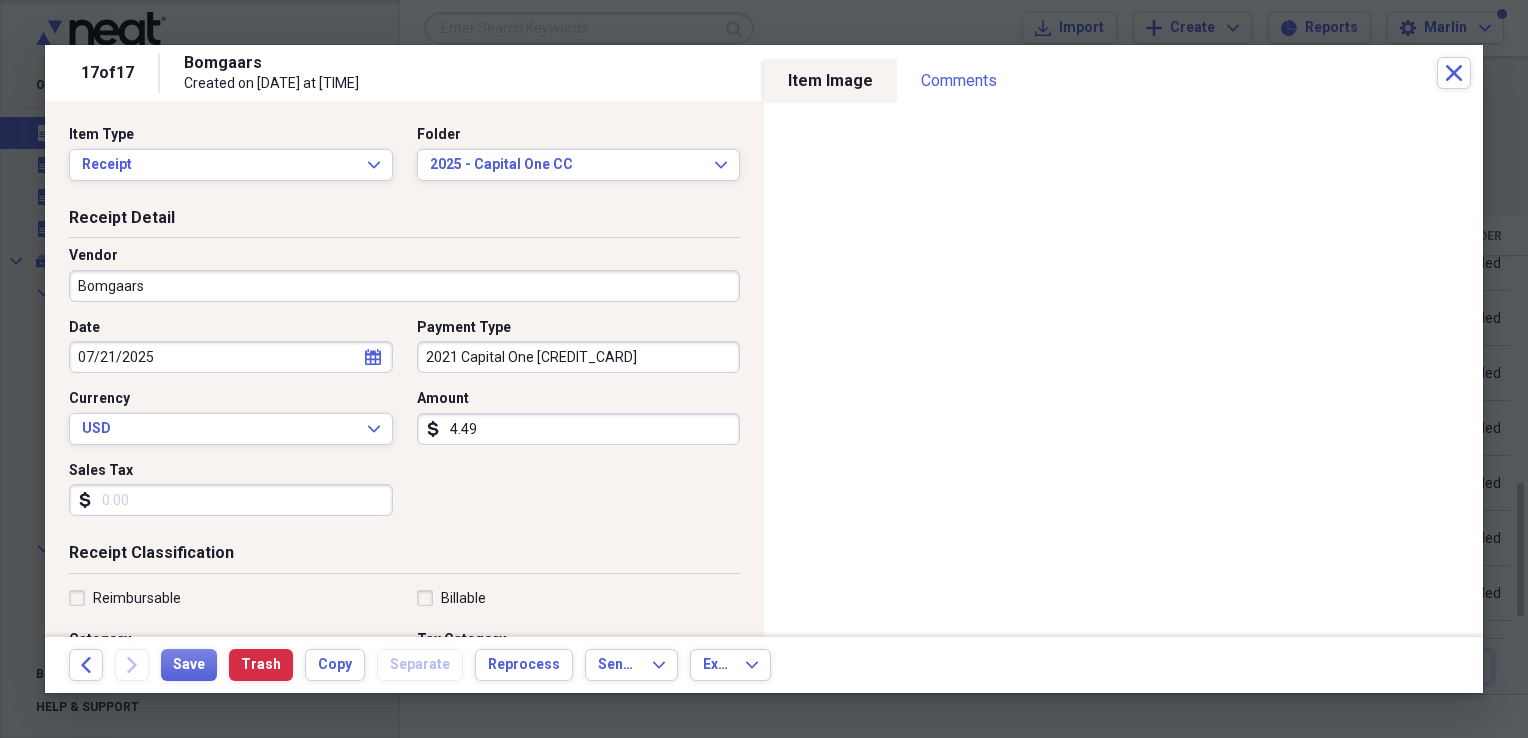 type on "4.49" 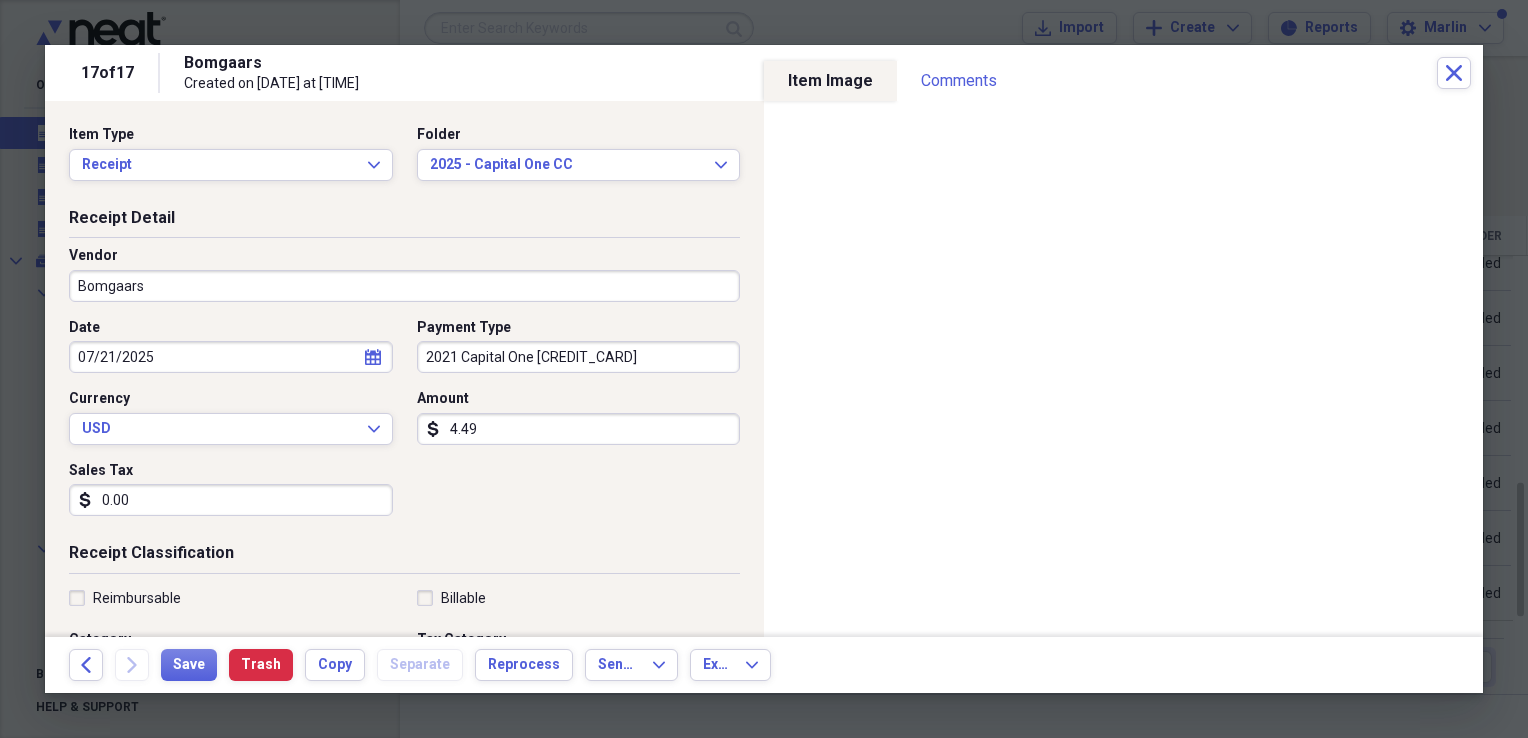 scroll, scrollTop: 100, scrollLeft: 0, axis: vertical 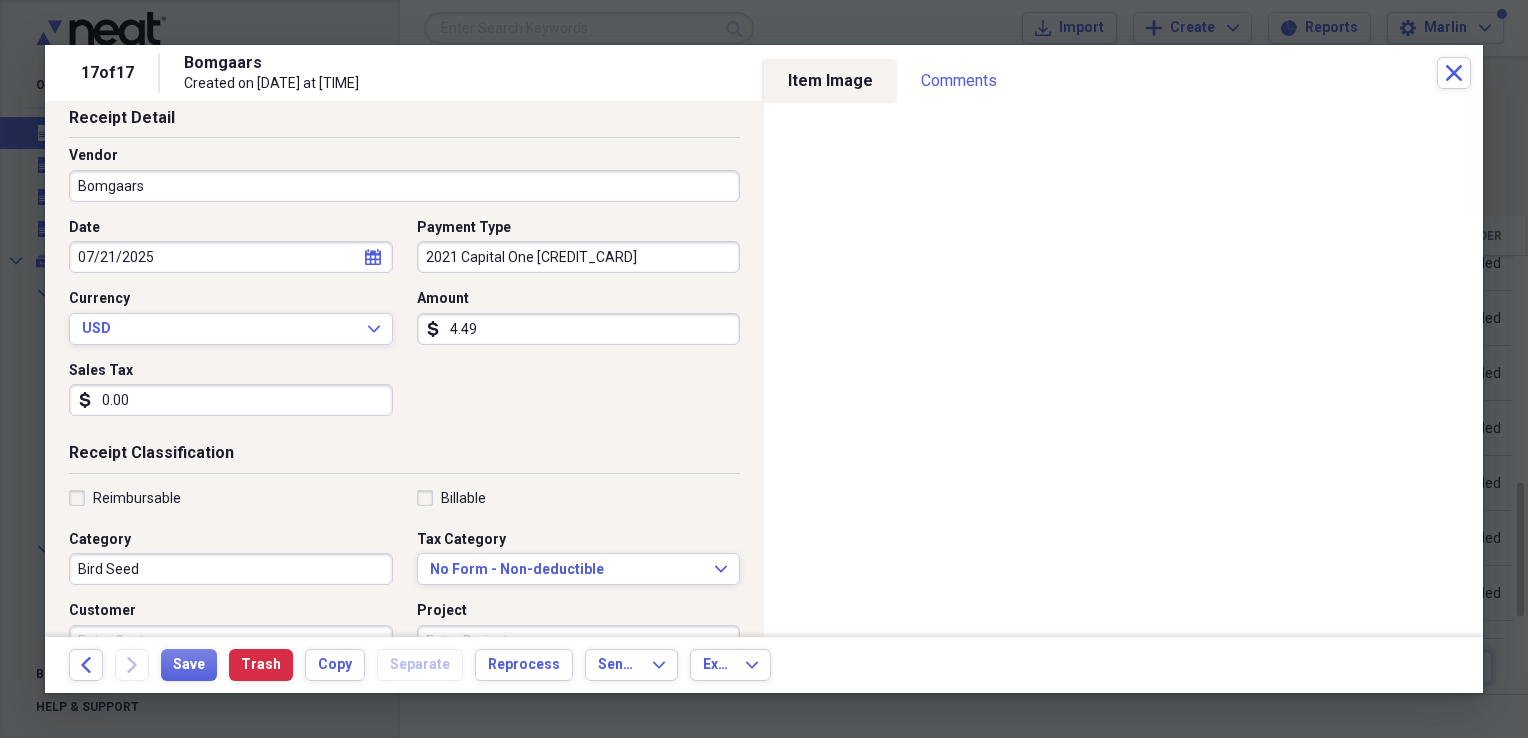 type on "0.00" 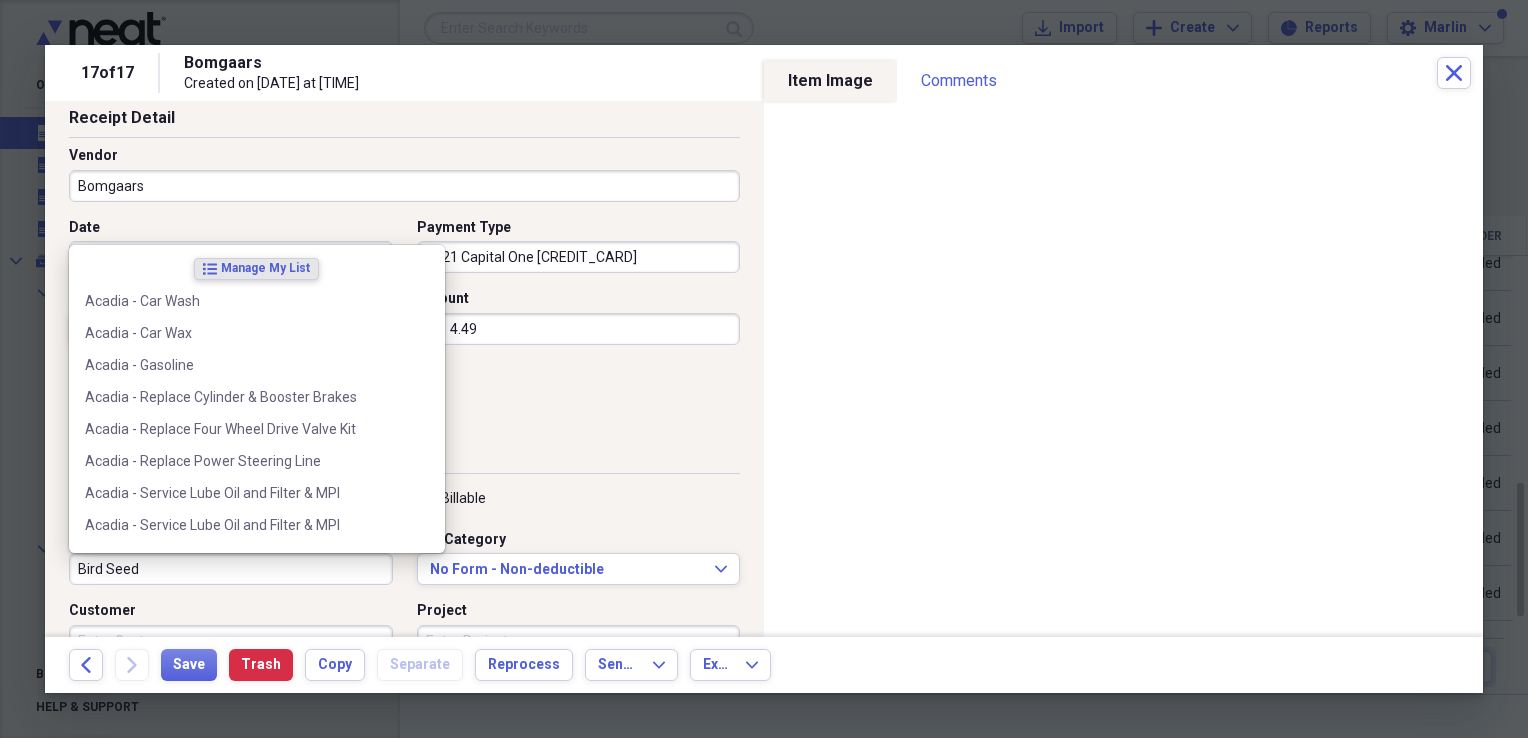 click on "Bird Seed" at bounding box center [231, 569] 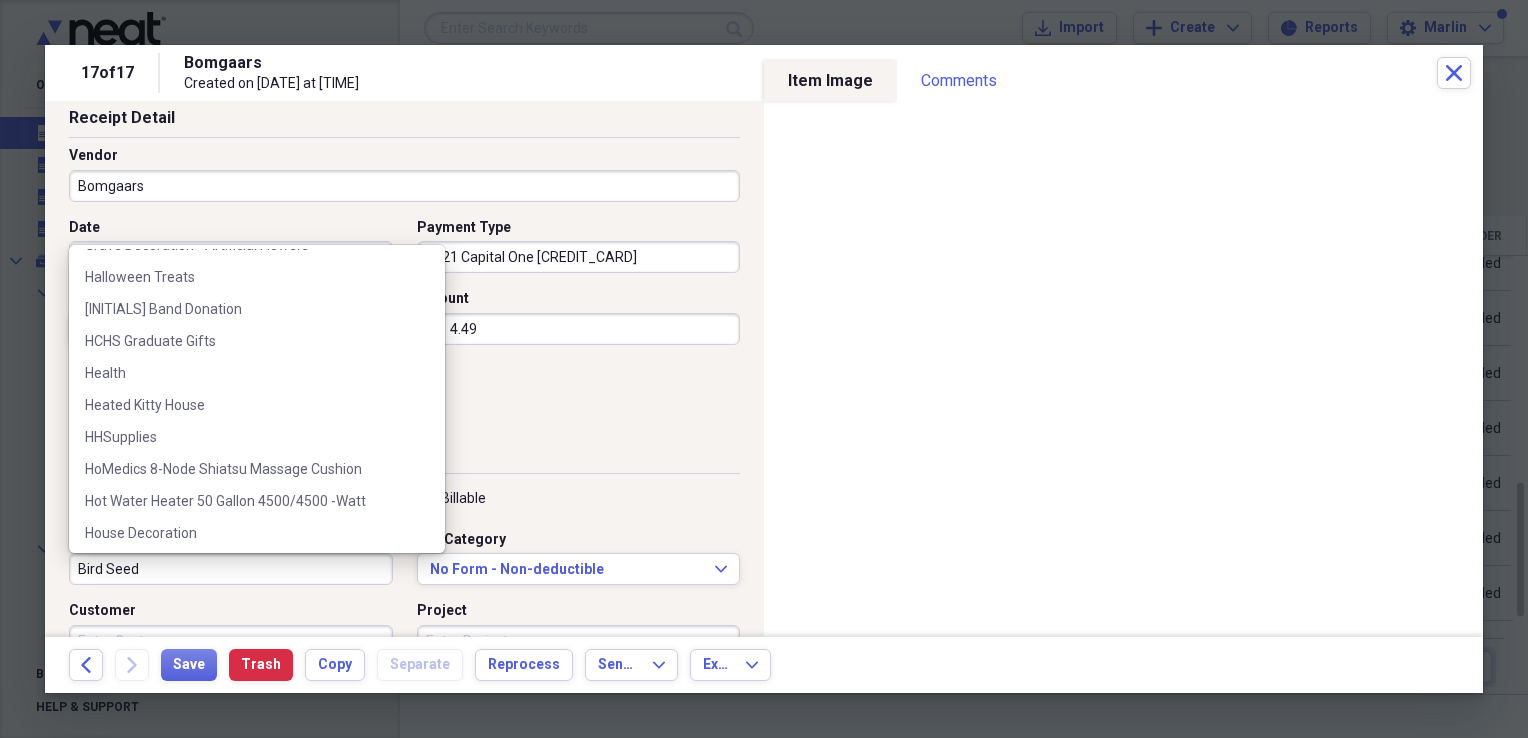 scroll, scrollTop: 3821, scrollLeft: 0, axis: vertical 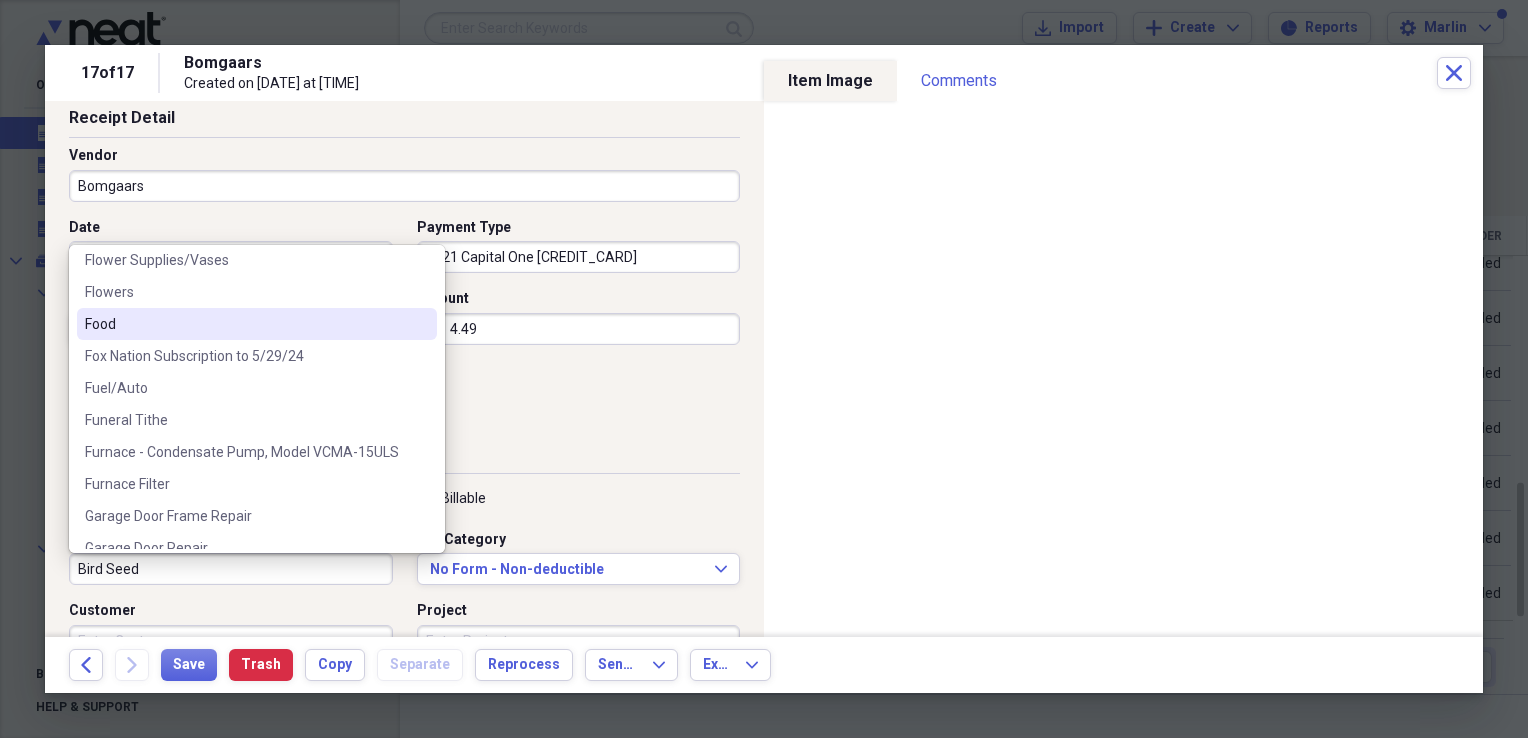 click on "Food" at bounding box center [245, 324] 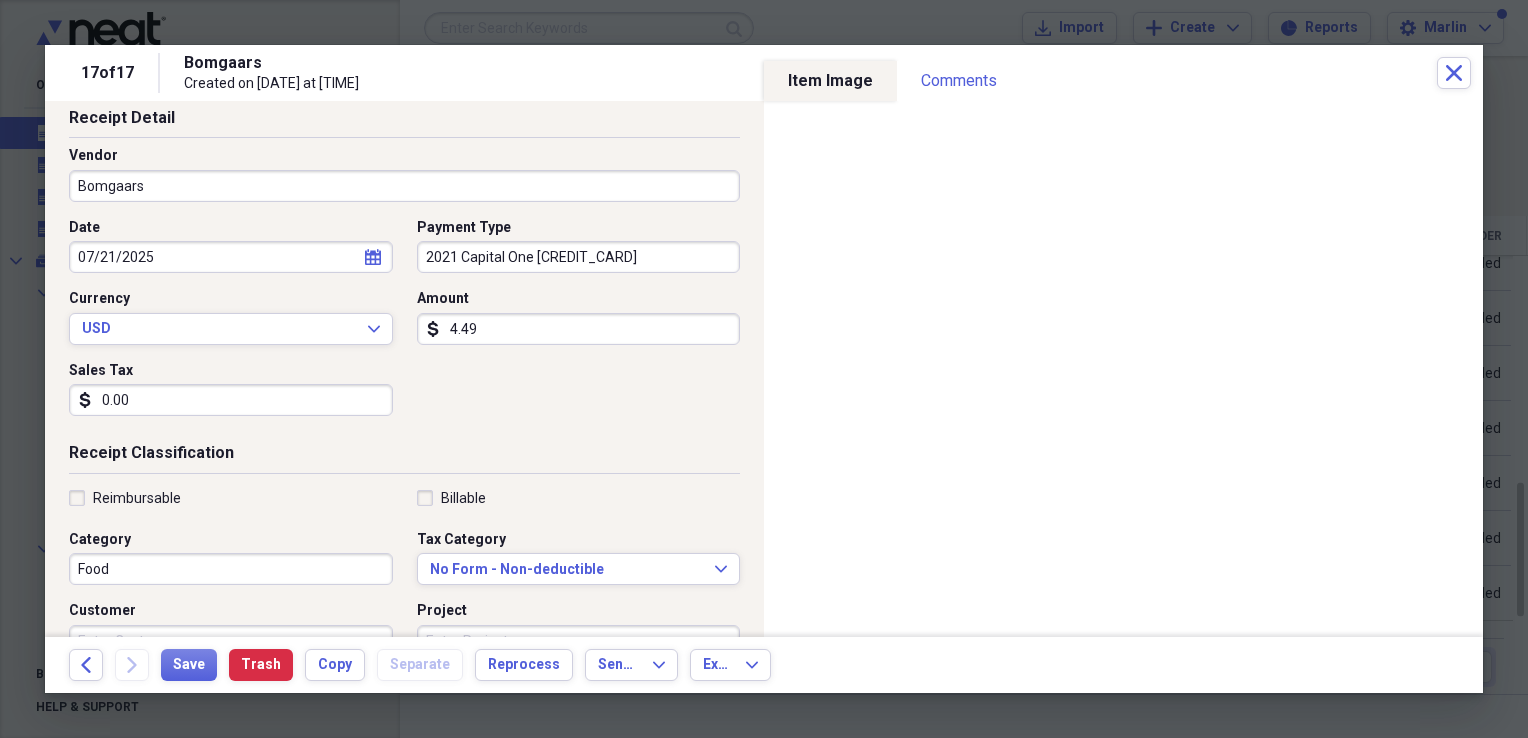 click on "Receipt Detail Vendor [VENDOR] Date [DATE] calendar Calendar Payment Type [YEAR] Capital One CC Currency USD Expand Amount dollar-sign [AMOUNT] Sales Tax dollar-sign [AMOUNT]" at bounding box center (404, 275) 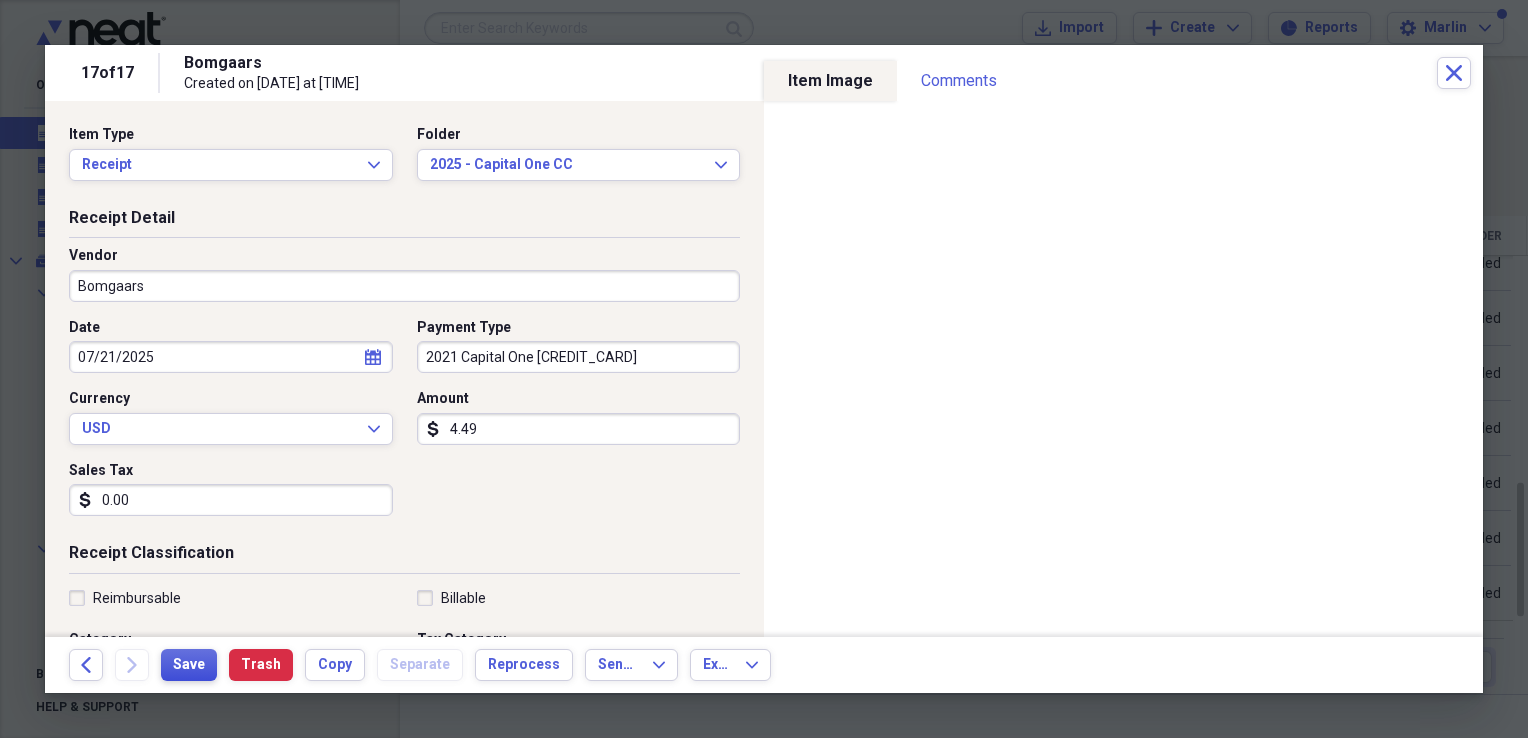click on "Save" at bounding box center [189, 665] 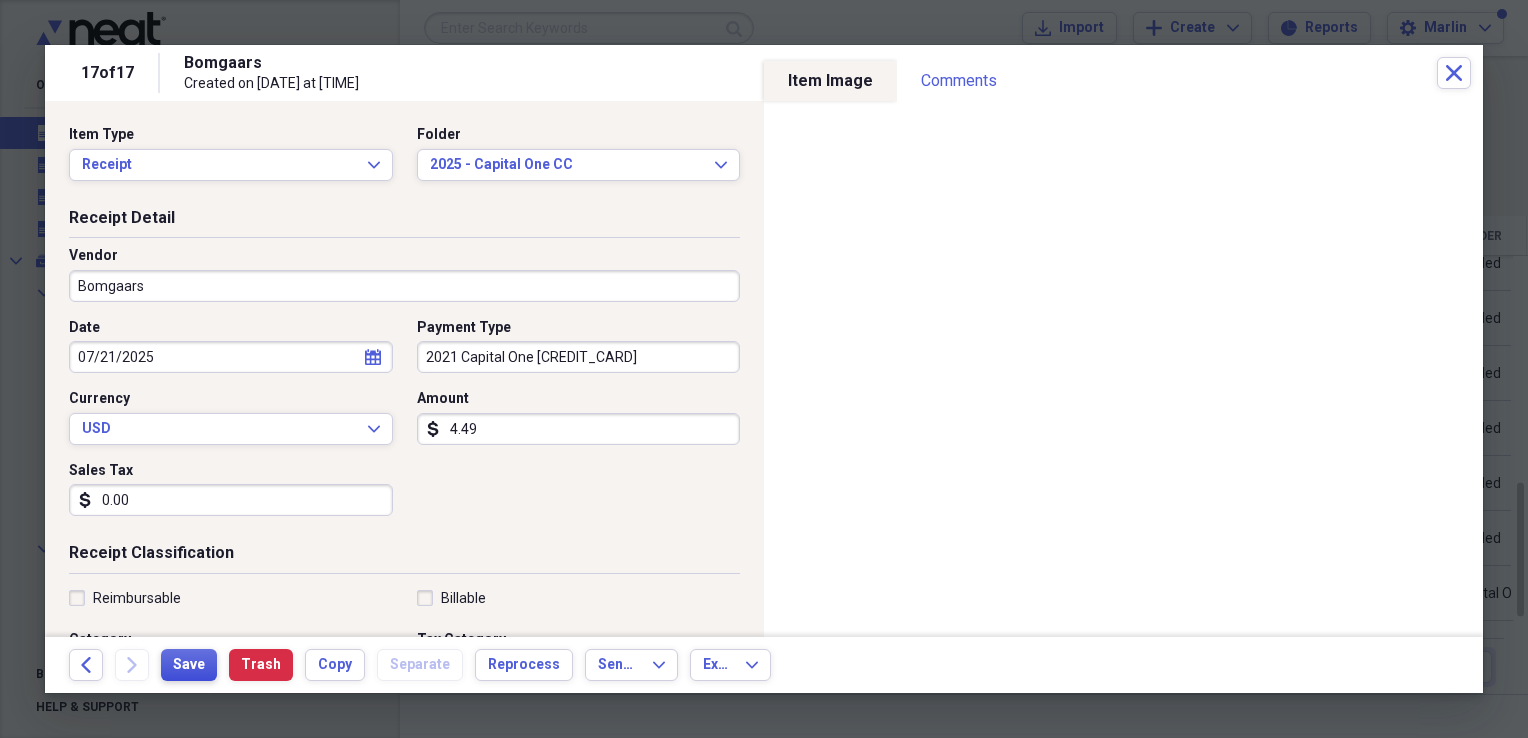 click on "Save" at bounding box center (189, 665) 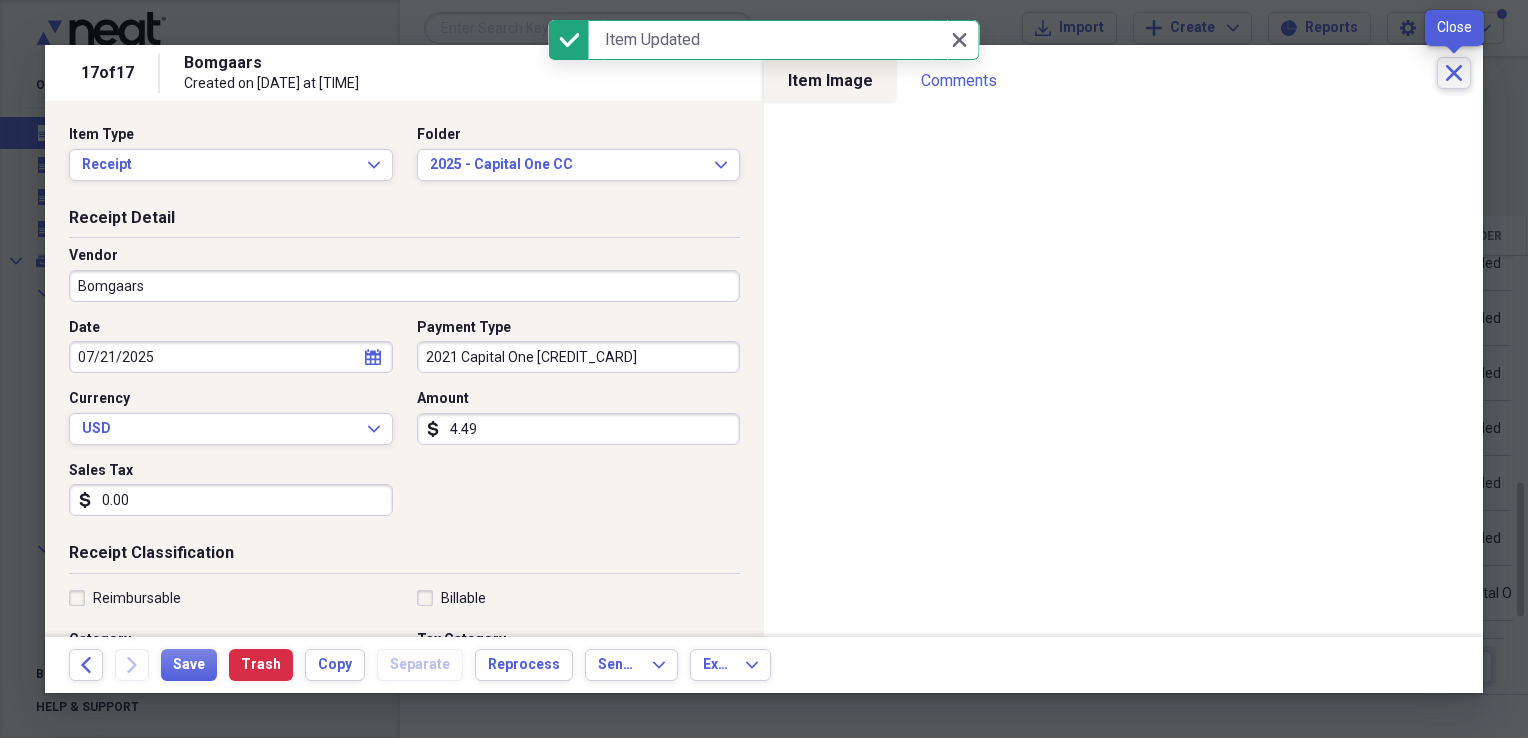 click on "Close" 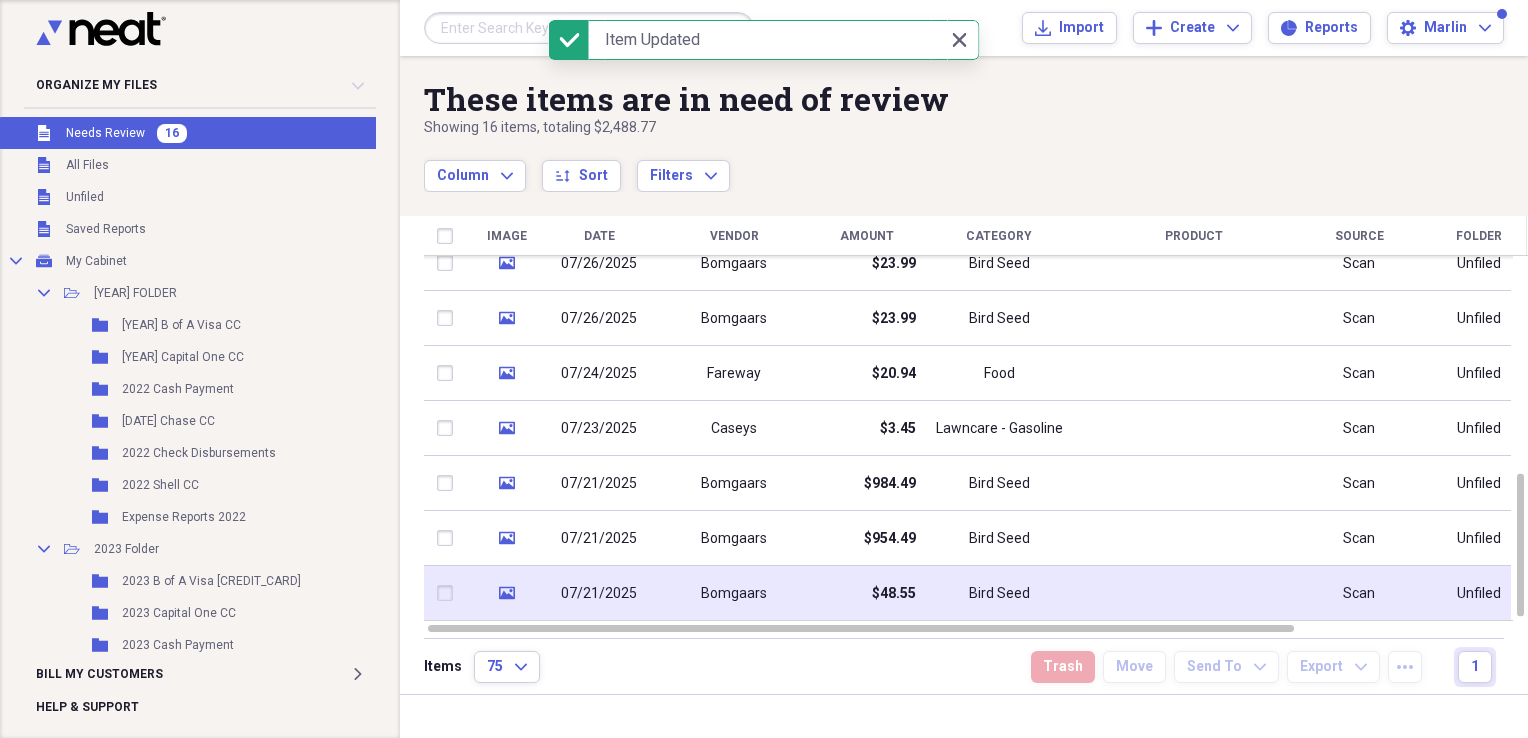 click on "$48.55" at bounding box center (894, 594) 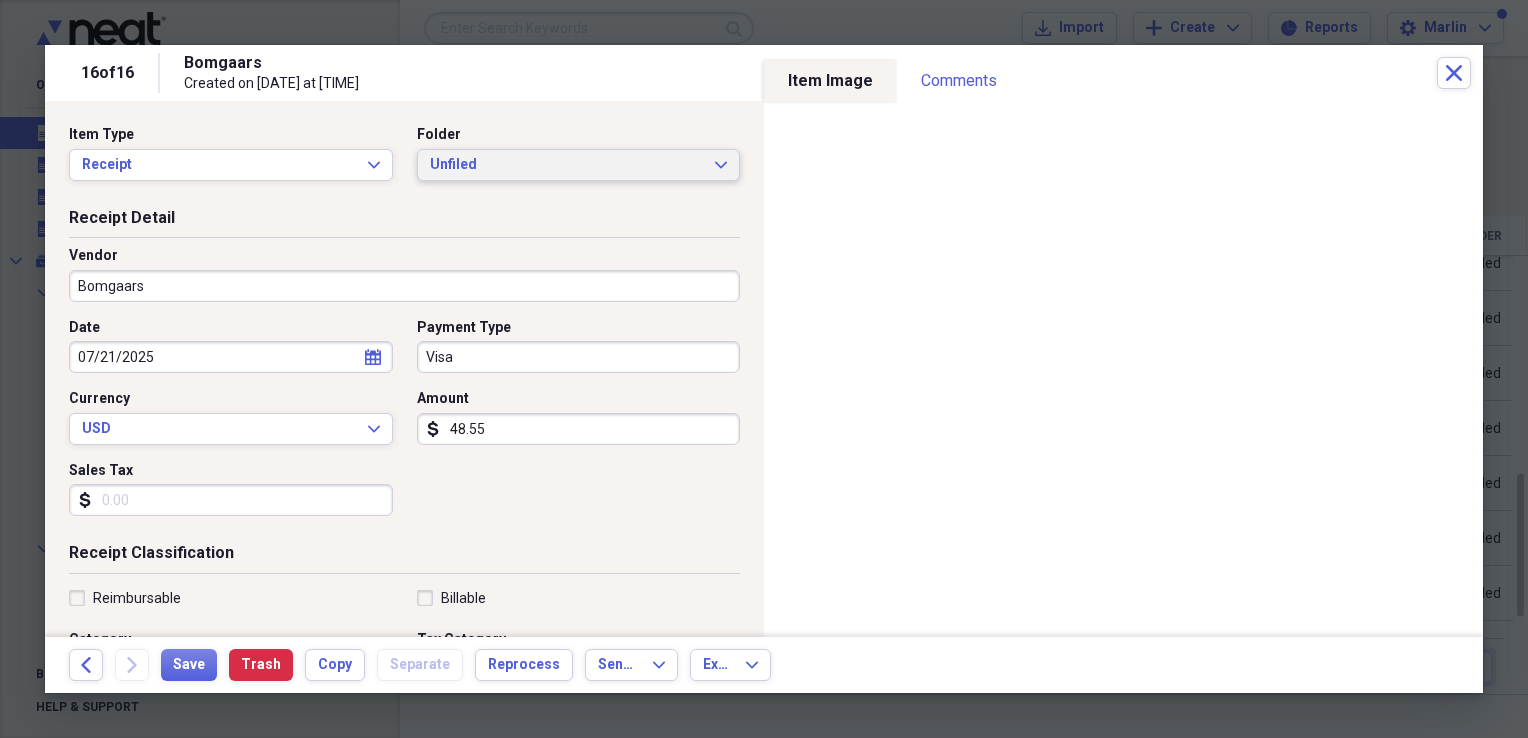 click on "Expand" 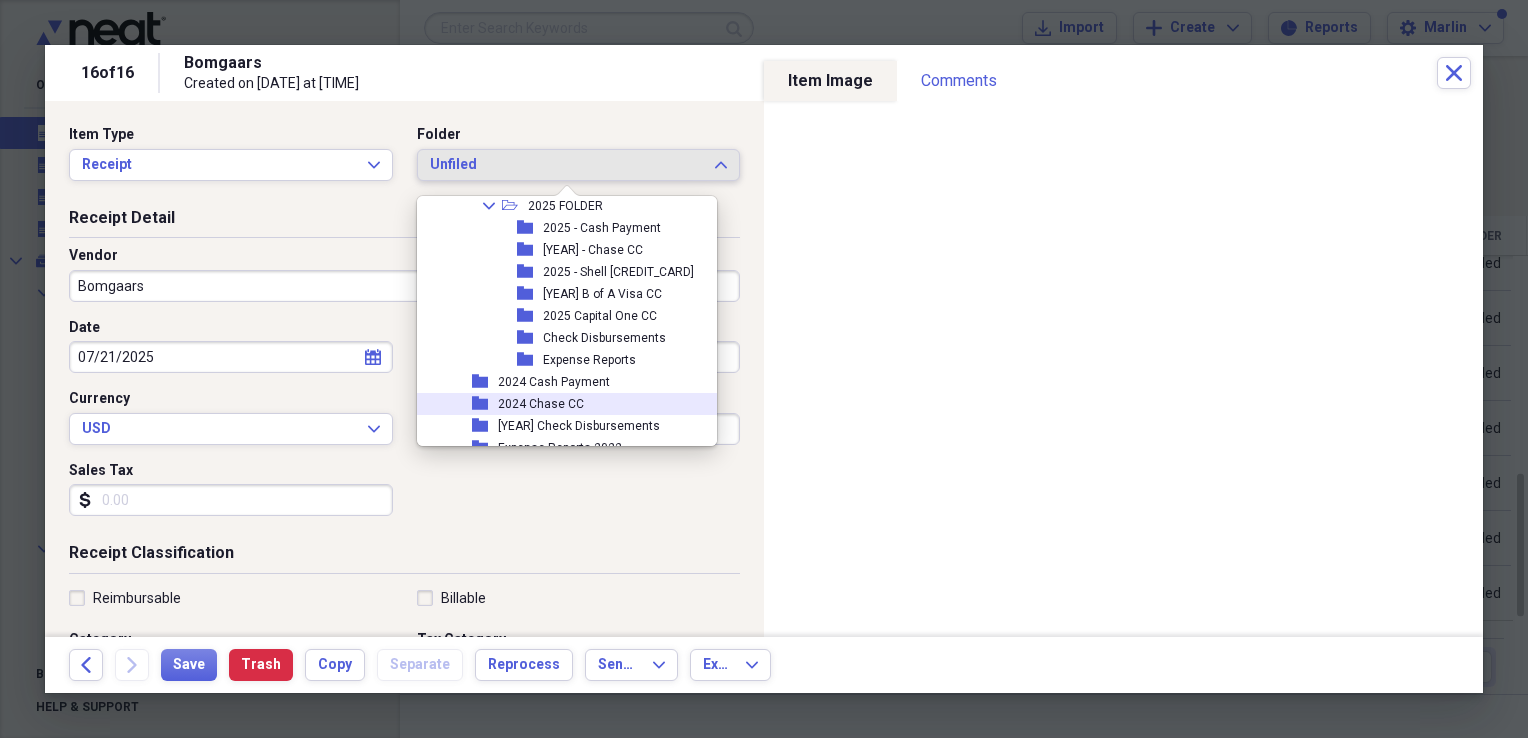scroll, scrollTop: 700, scrollLeft: 0, axis: vertical 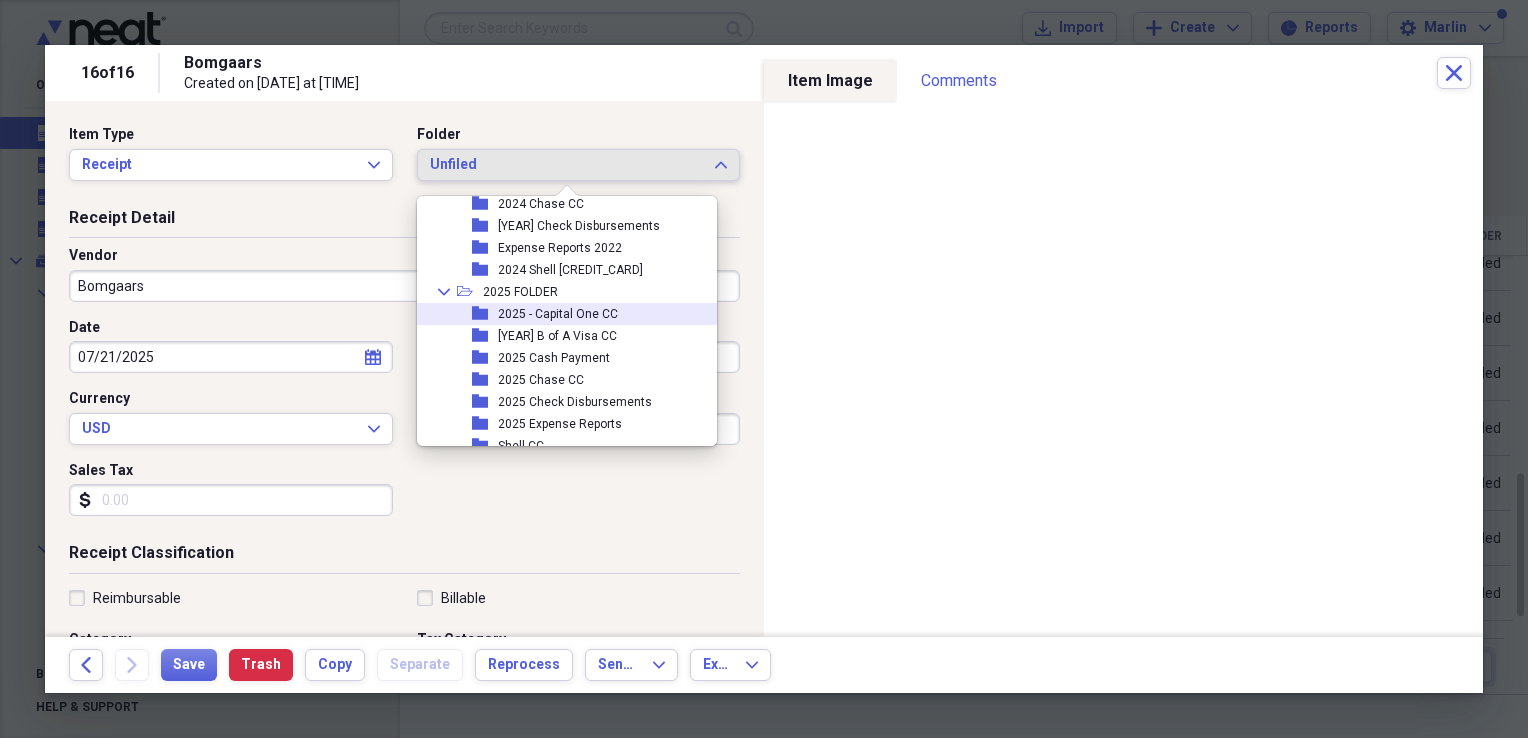 click on "2025 - Capital One CC" at bounding box center [558, 314] 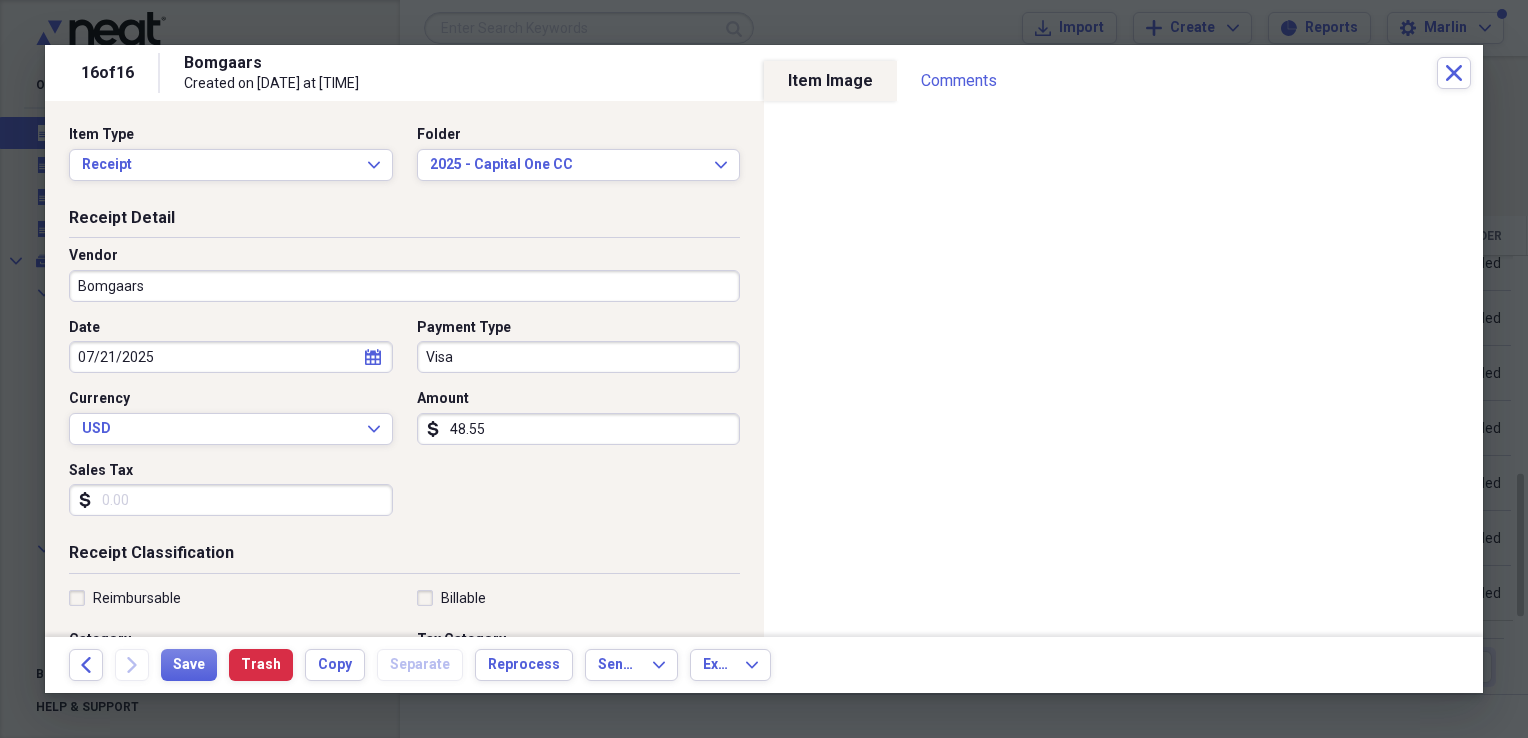 click on "Visa" at bounding box center (579, 357) 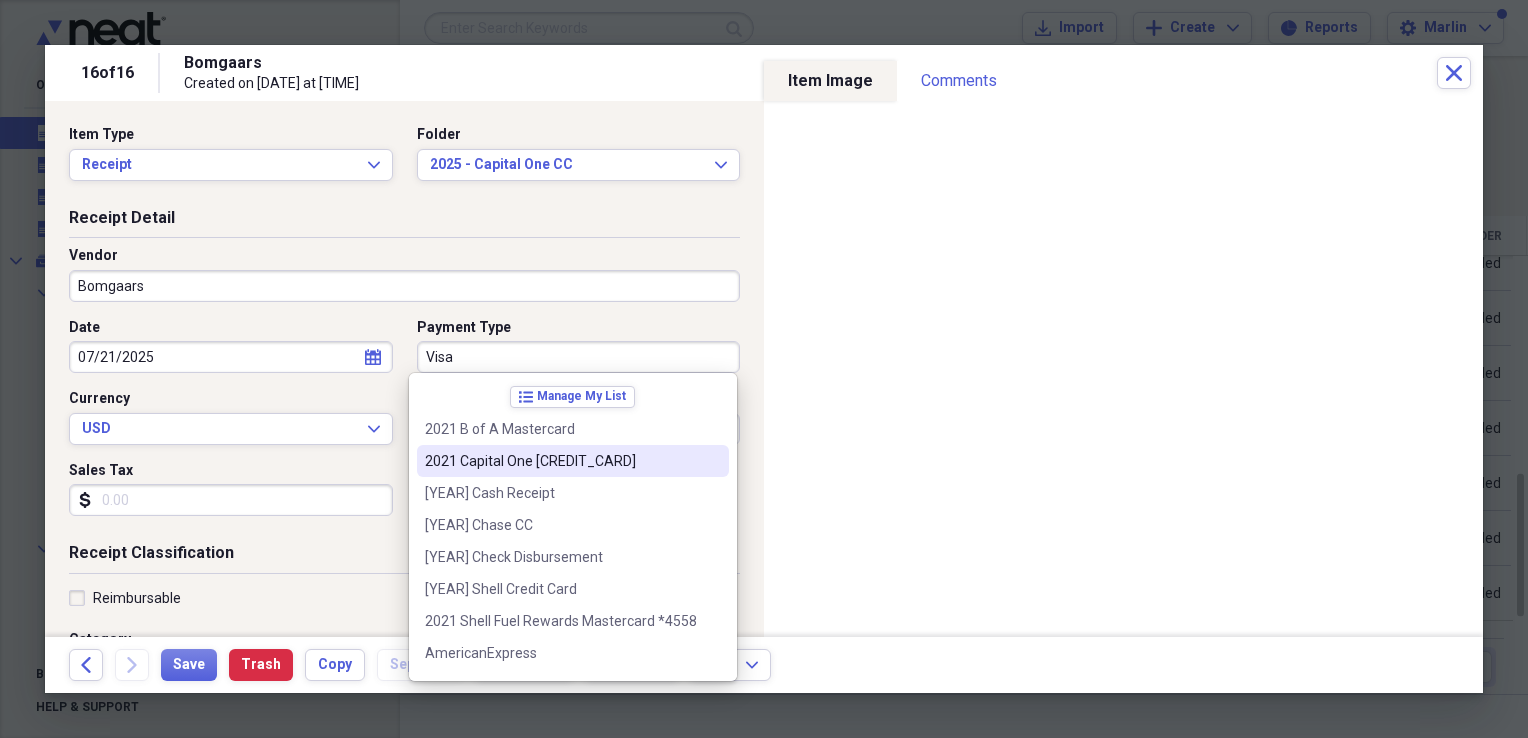 click on "2021 Capital One [CREDIT_CARD]" at bounding box center (561, 461) 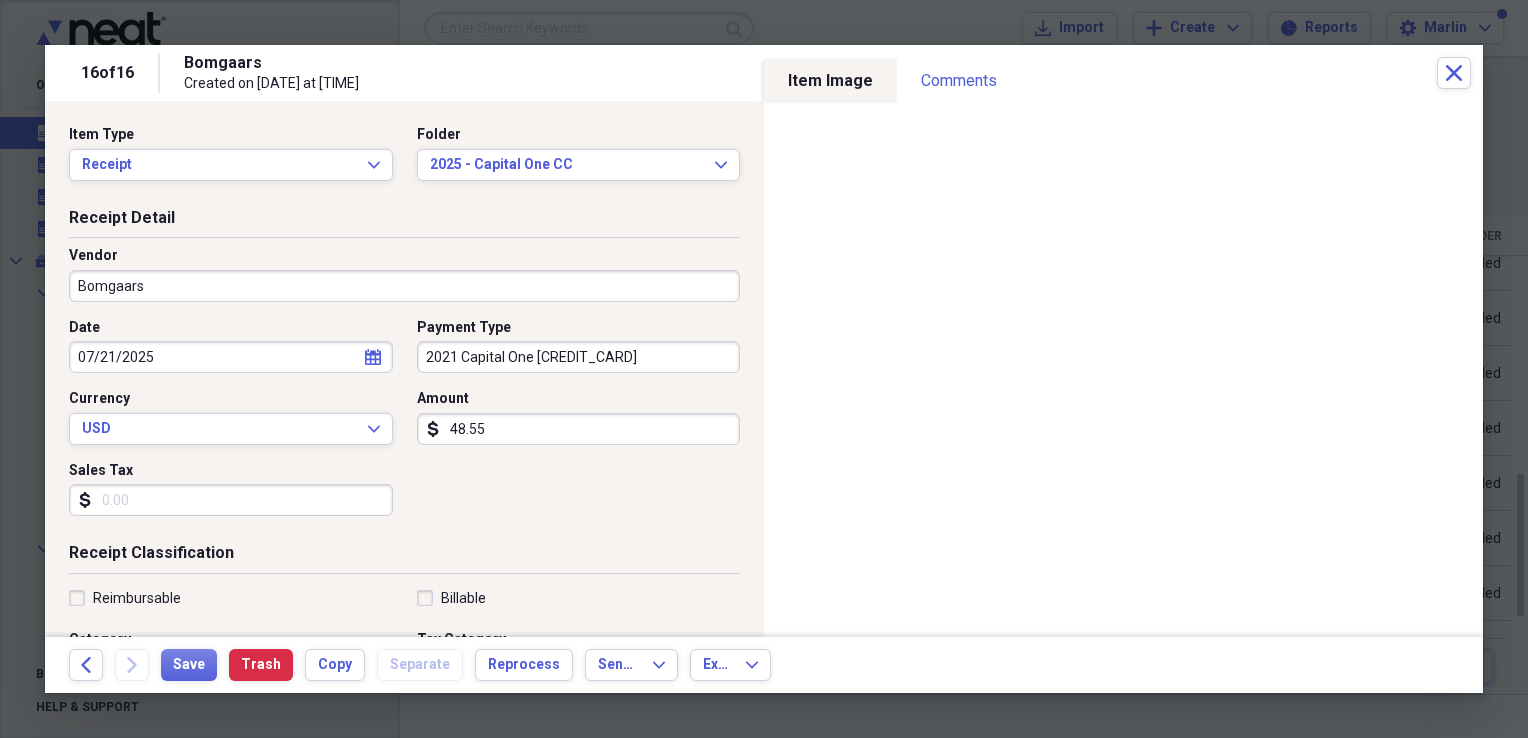 click on "48.55" at bounding box center [579, 429] 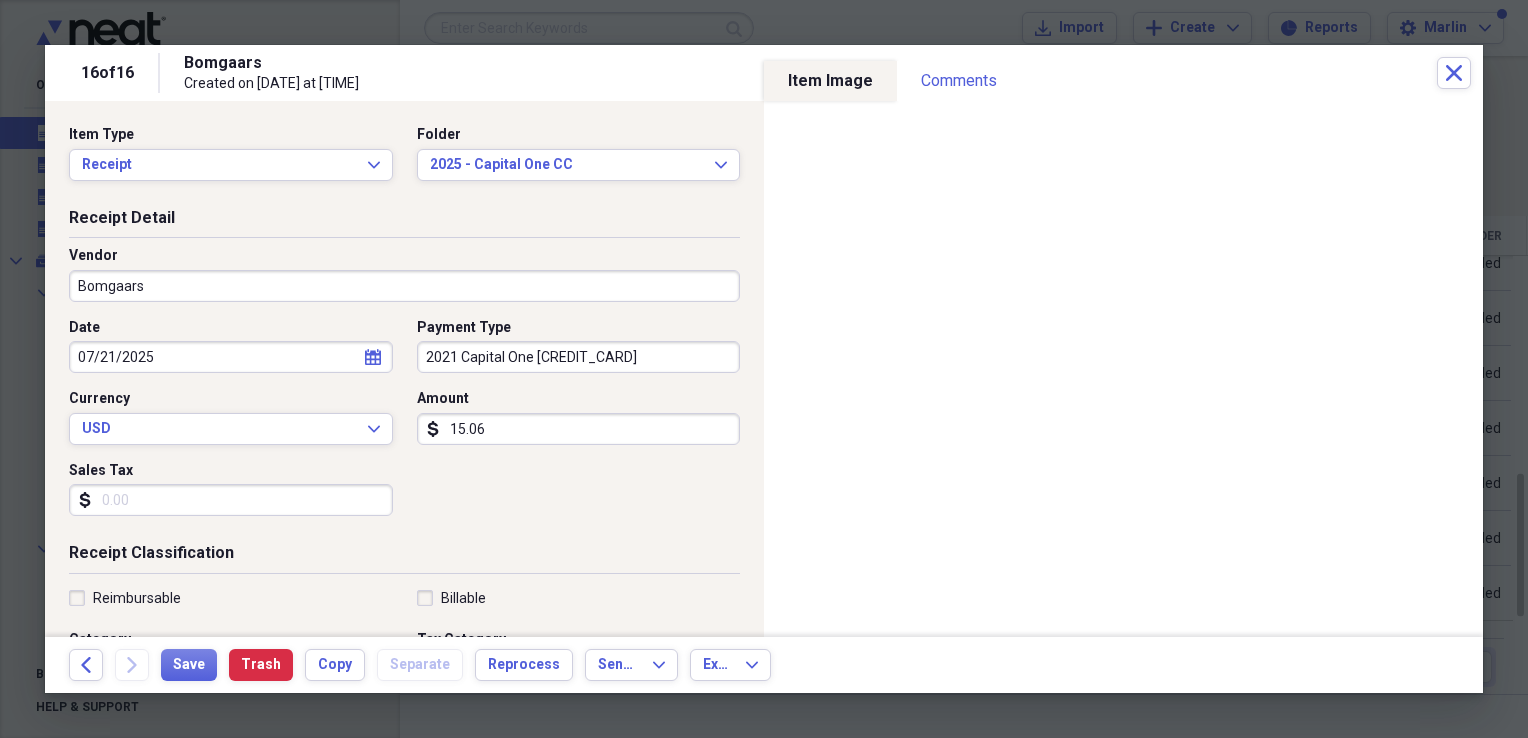 type on "15.06" 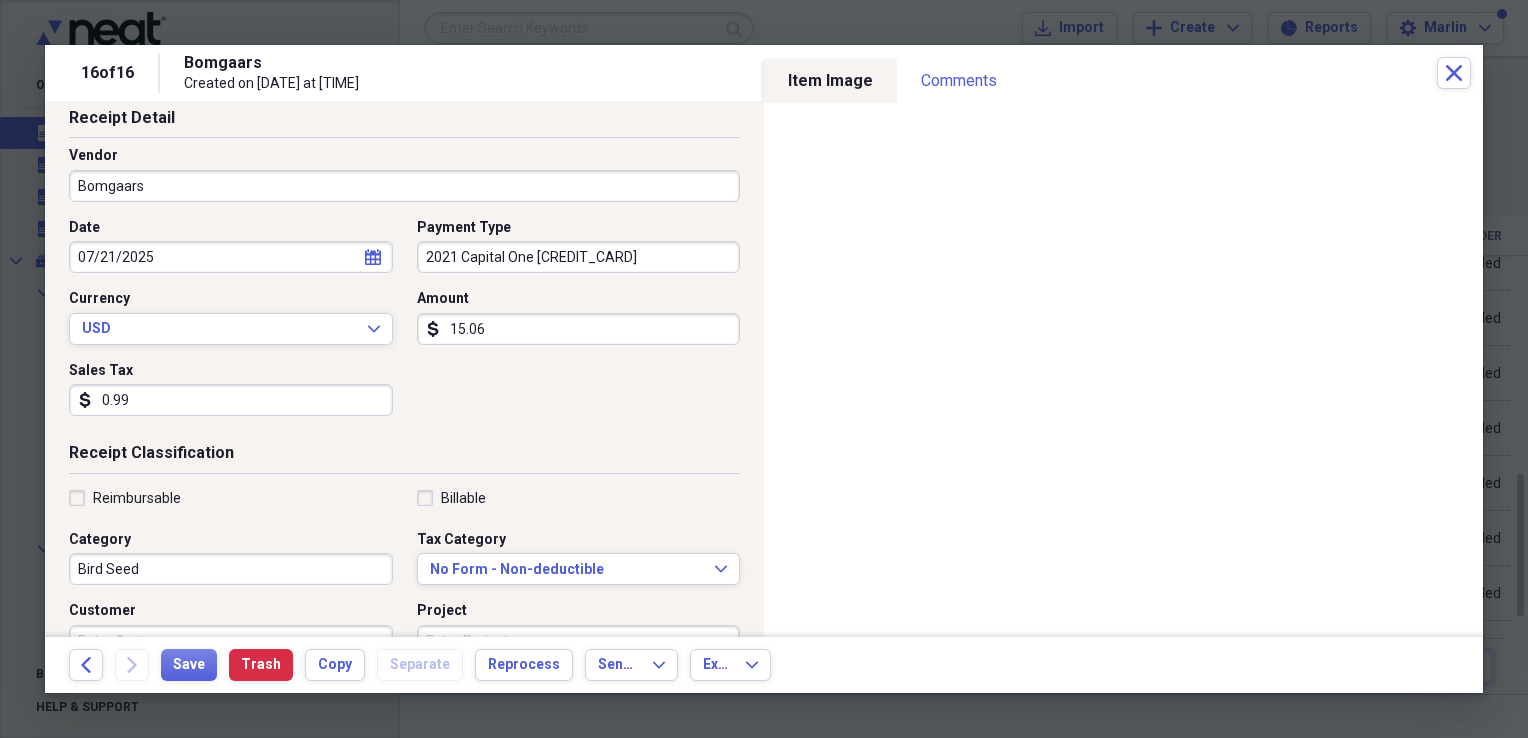scroll, scrollTop: 0, scrollLeft: 0, axis: both 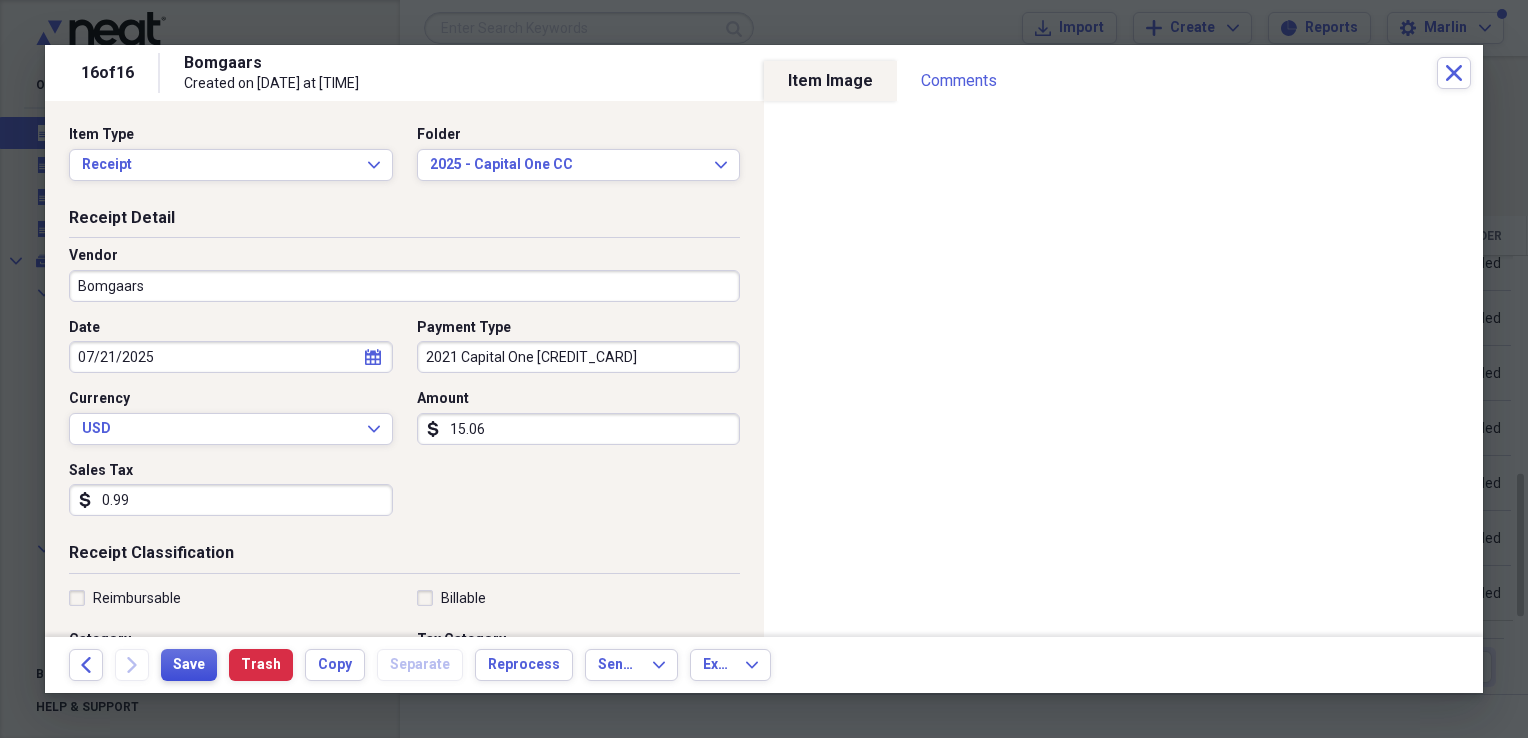 type on "0.99" 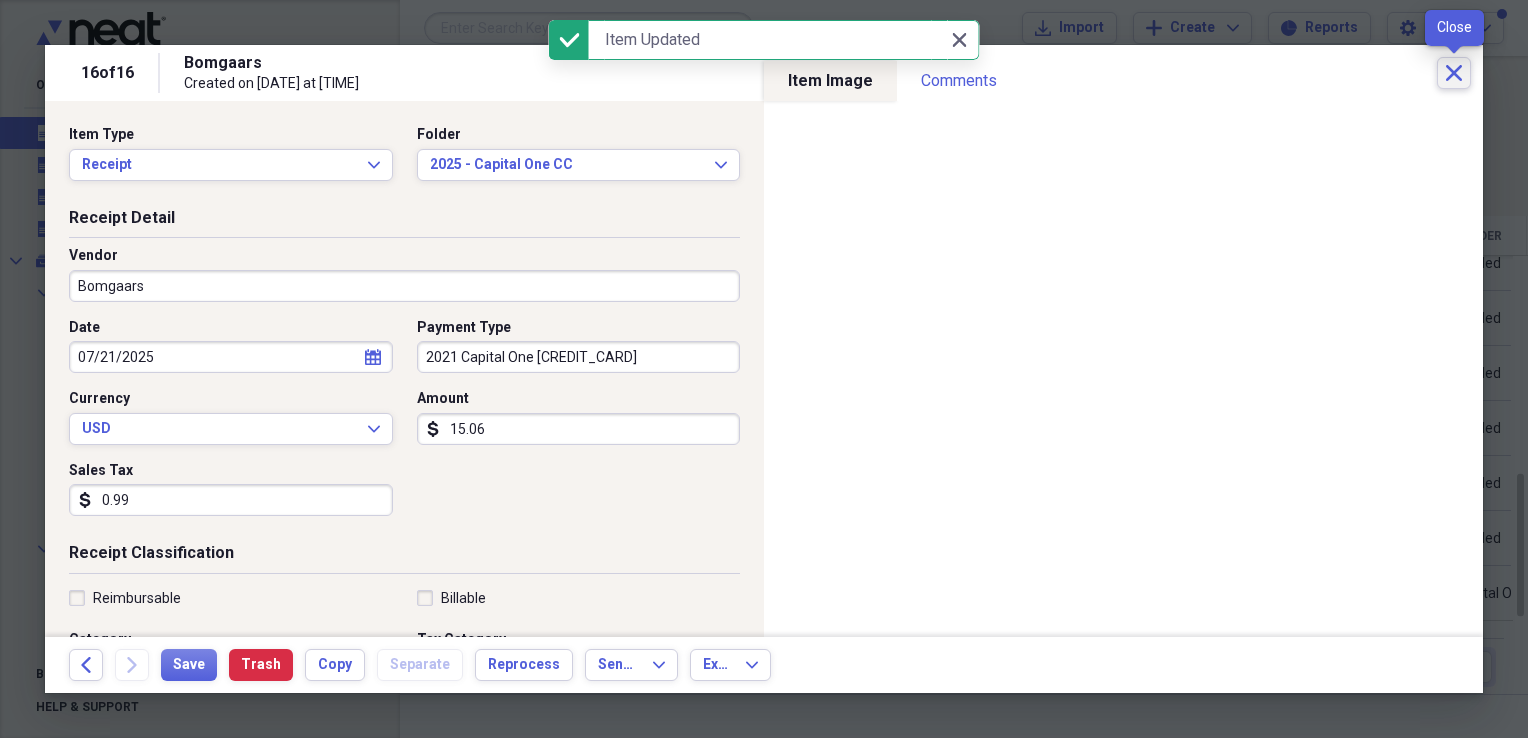 click 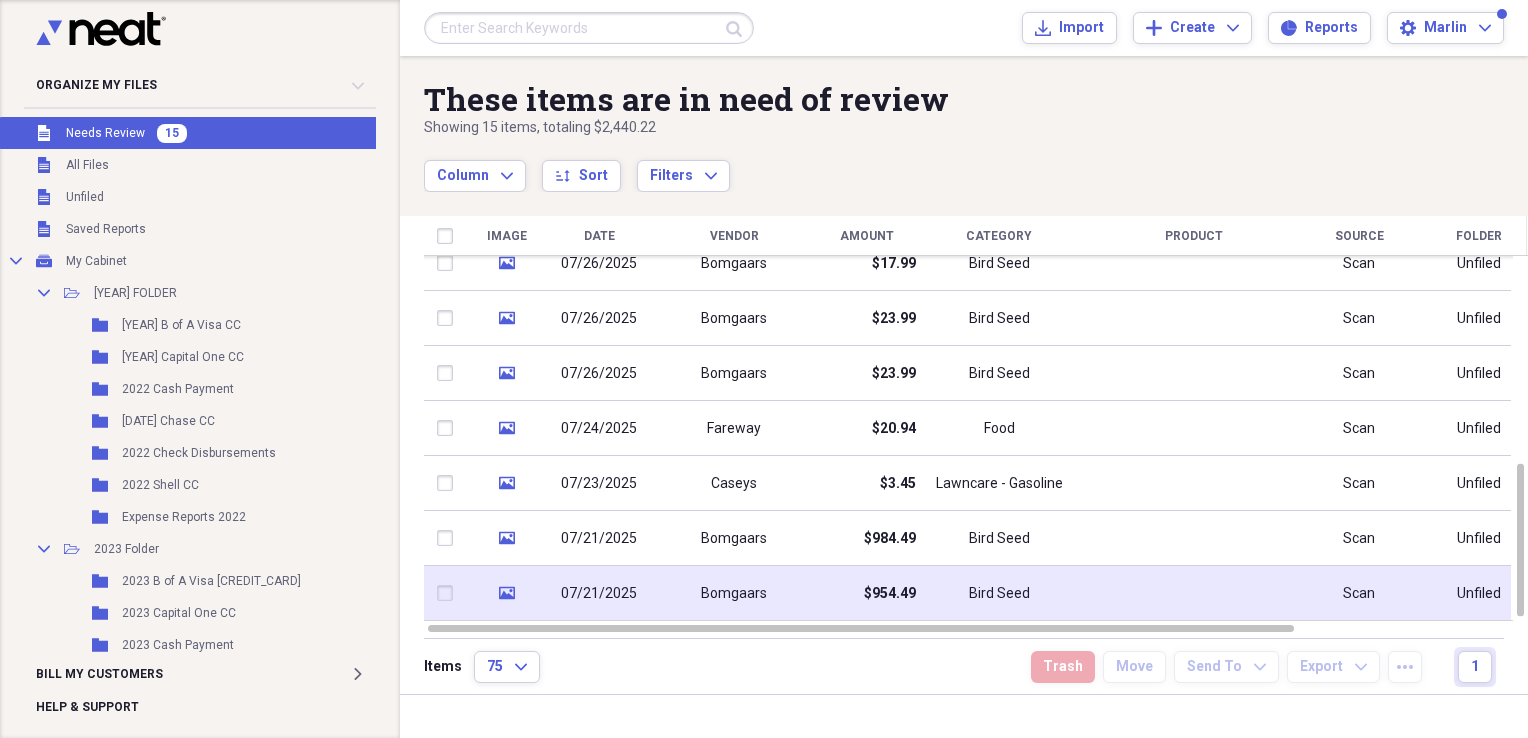 click on "$954.49" at bounding box center (890, 594) 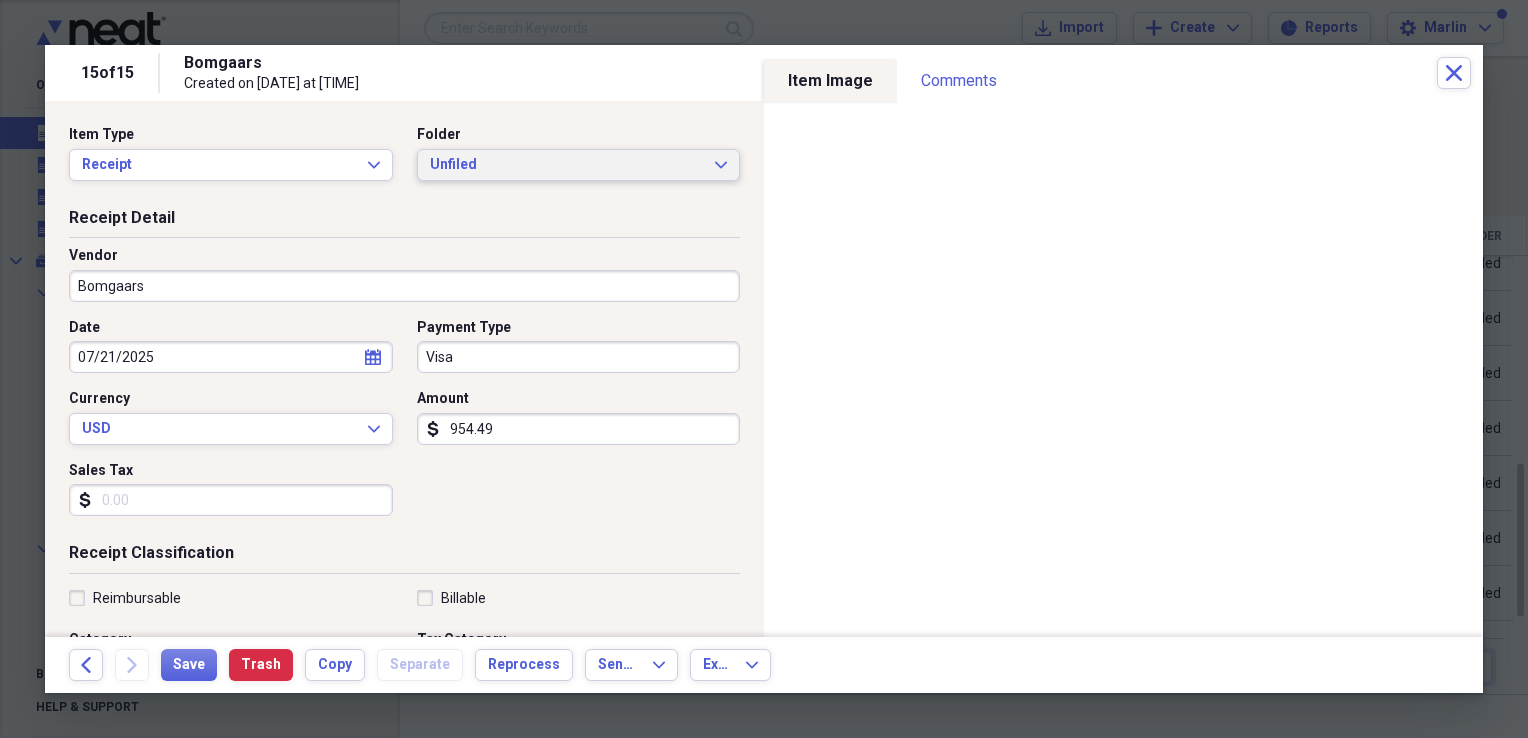 click on "Unfiled Expand" at bounding box center (579, 165) 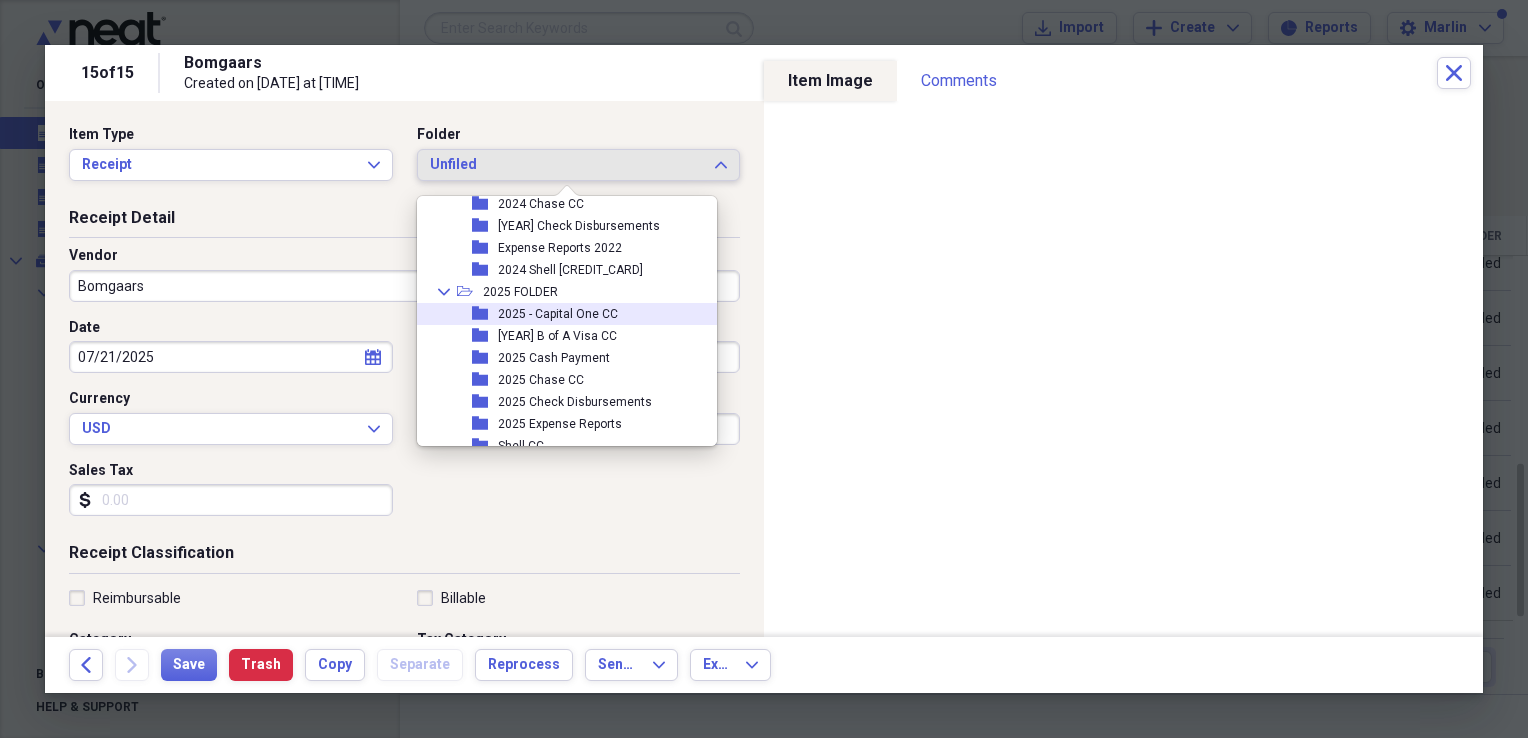 scroll, scrollTop: 754, scrollLeft: 0, axis: vertical 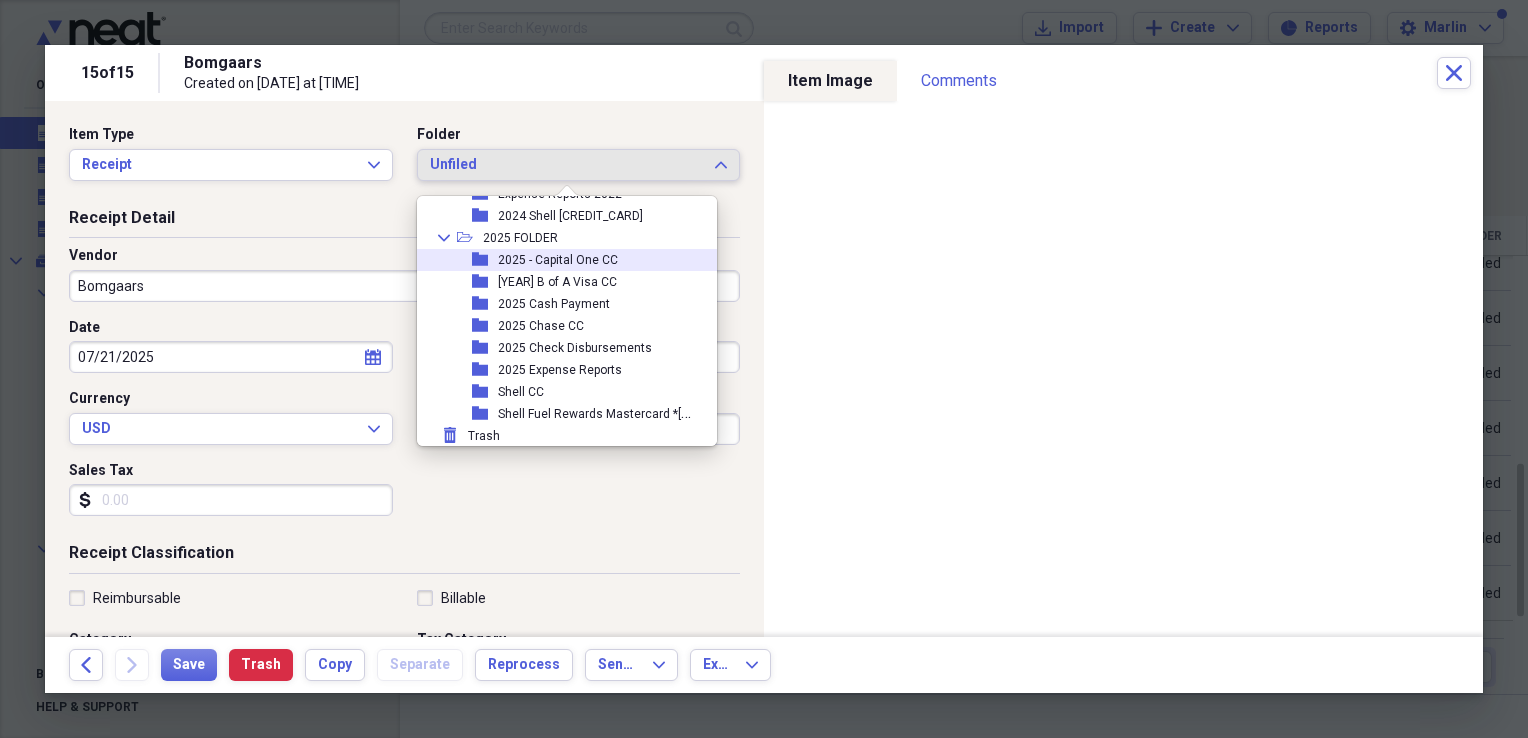 click on "folder 2025 - Capital One CC" at bounding box center (559, 260) 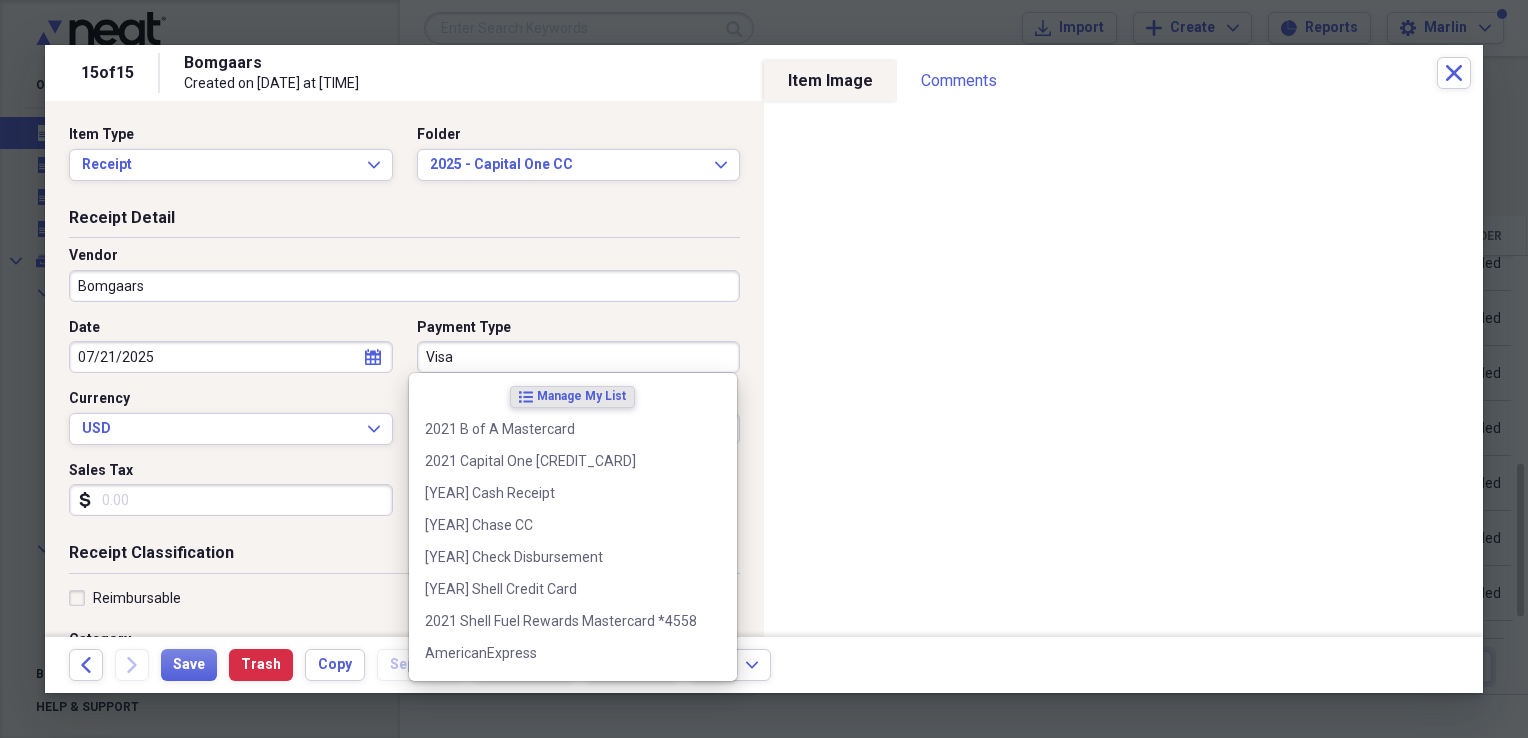 click on "Visa" at bounding box center (579, 357) 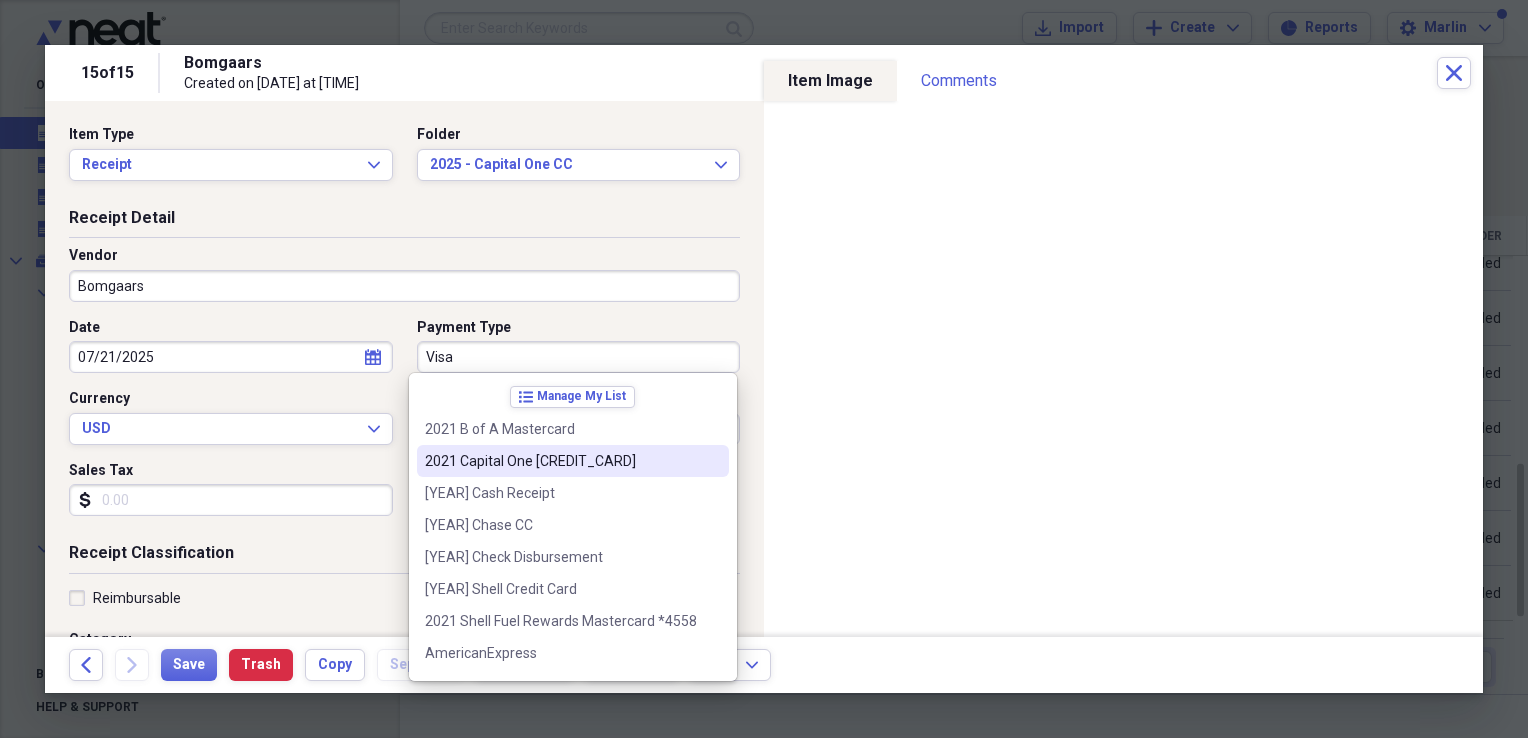 click on "2021 Capital One [CREDIT_CARD]" at bounding box center [561, 461] 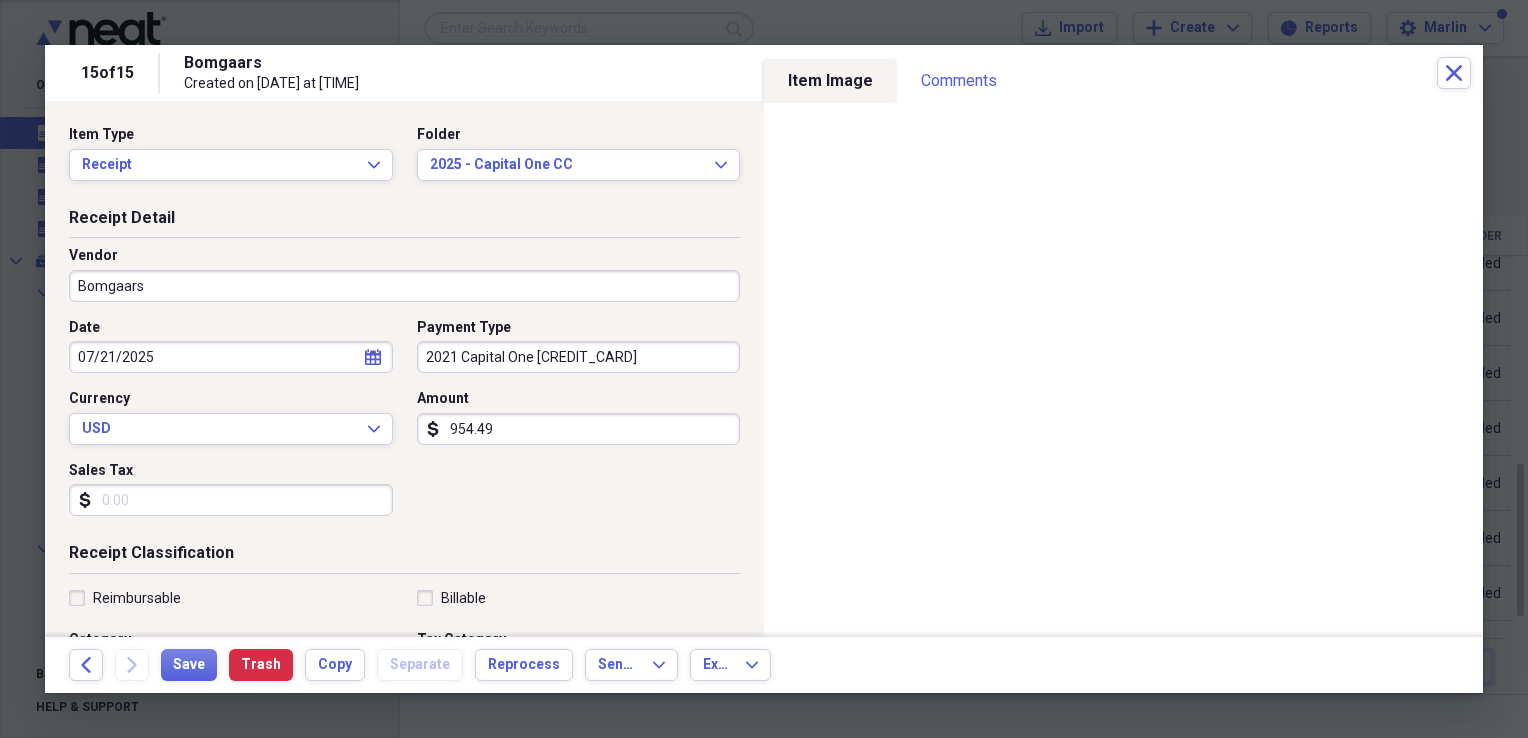 click on "954.49" at bounding box center [579, 429] 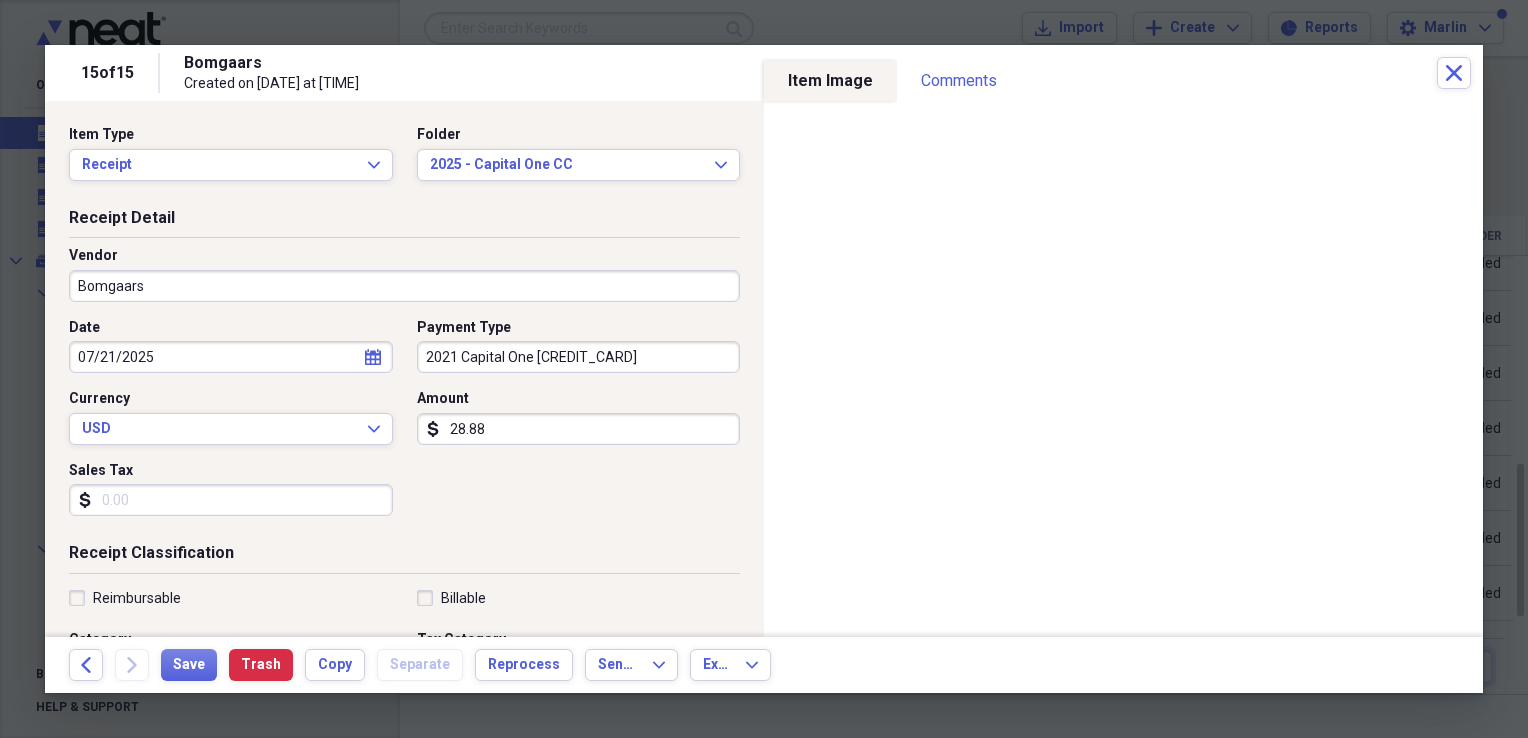 type on "28.88" 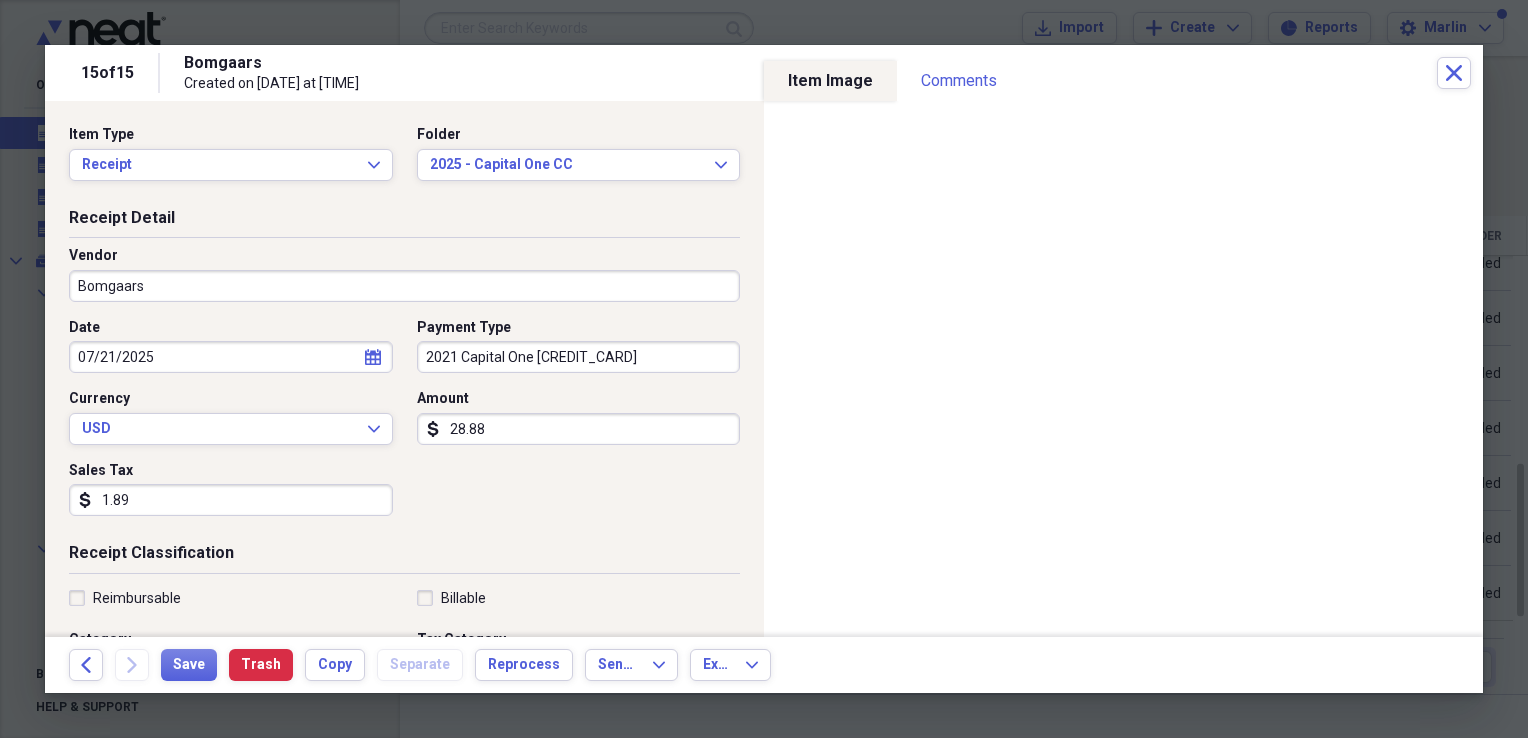 scroll, scrollTop: 100, scrollLeft: 0, axis: vertical 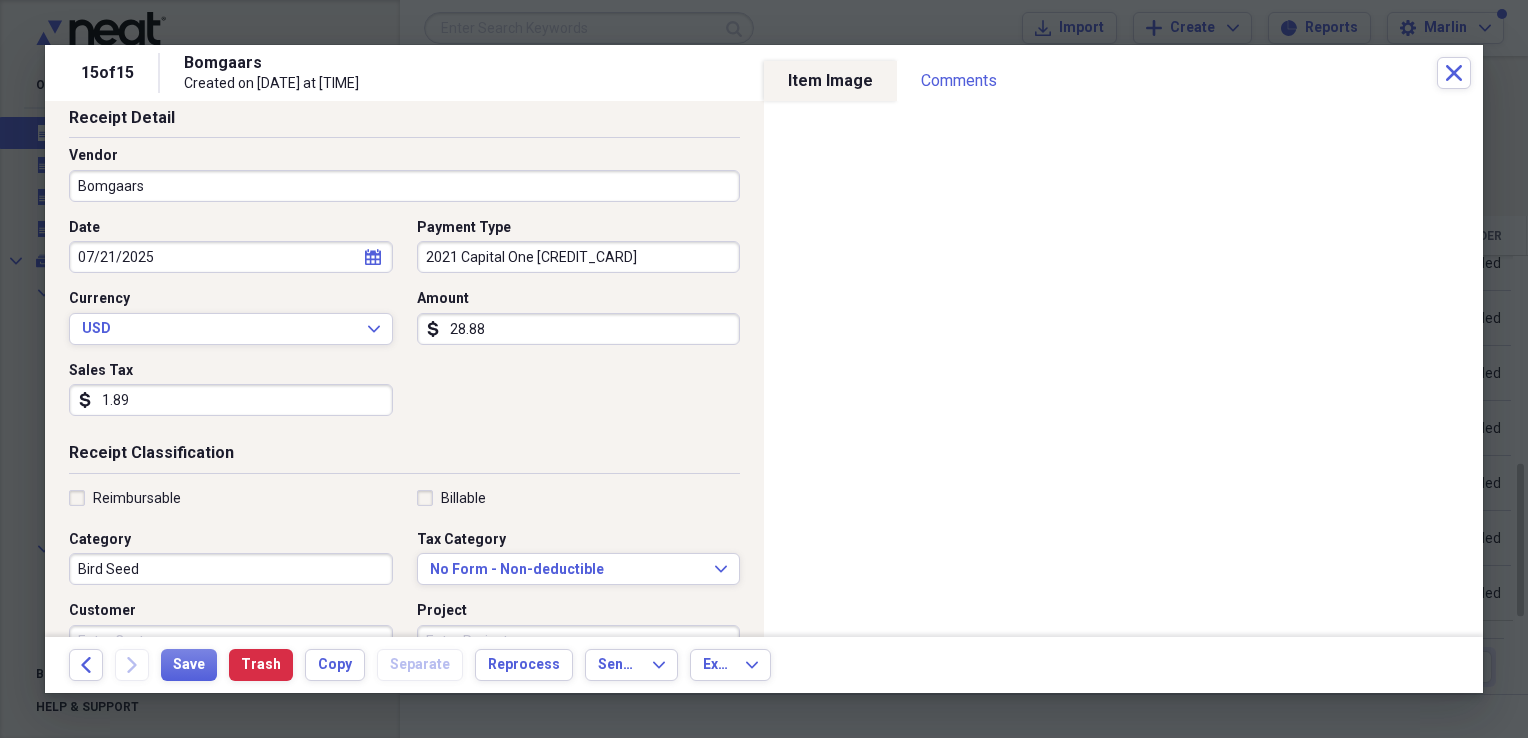 type on "1.89" 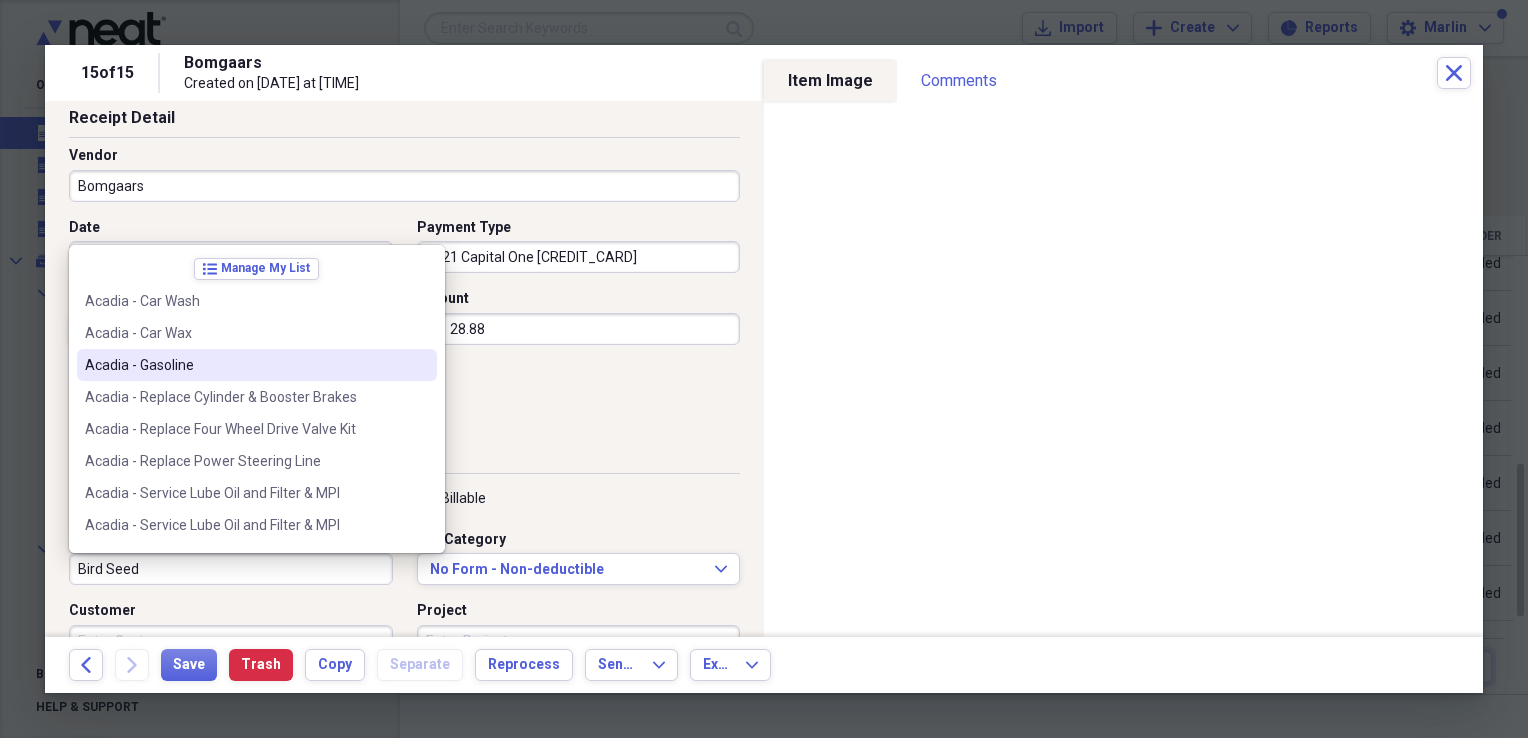 scroll, scrollTop: 200, scrollLeft: 0, axis: vertical 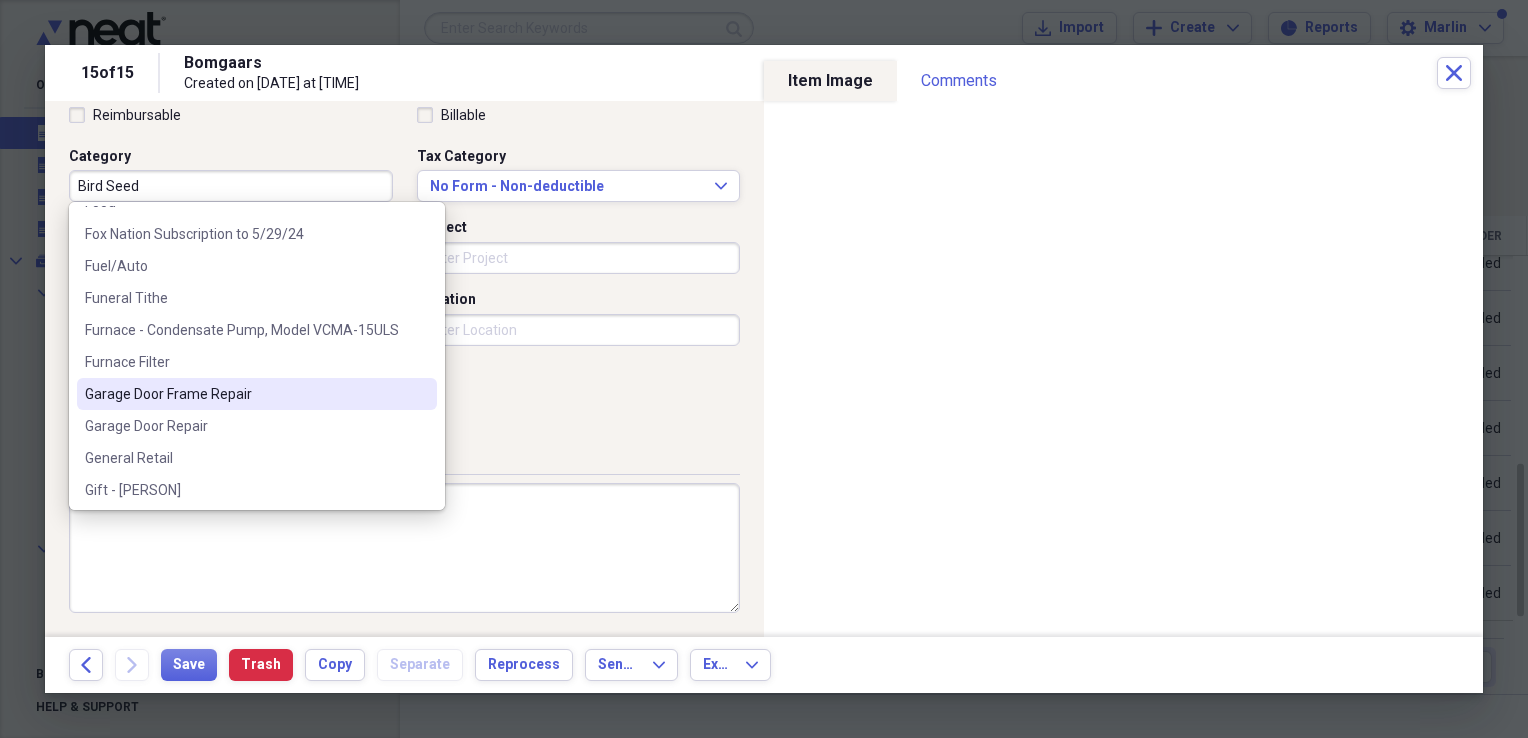 click on "Garage Door Frame Repair" at bounding box center (245, 394) 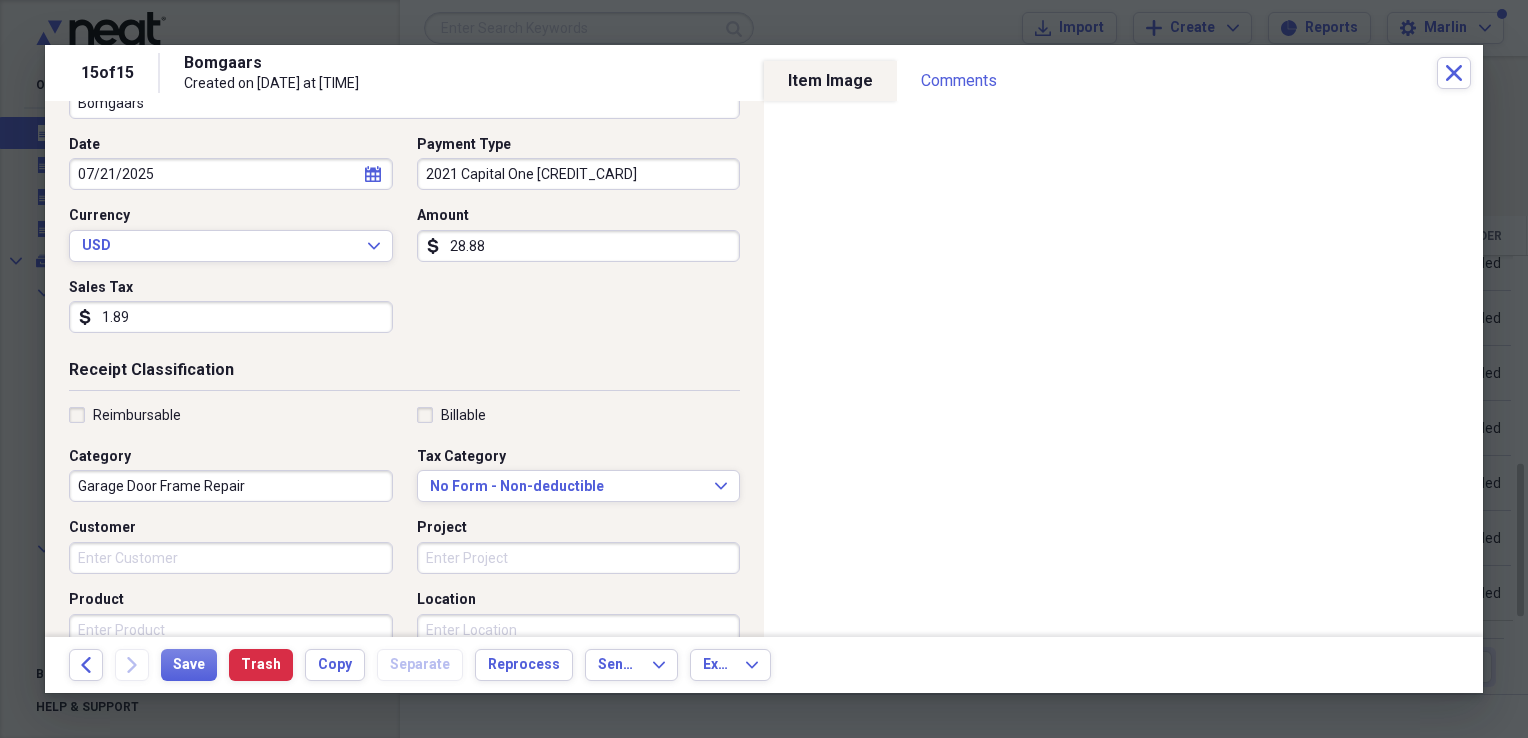 scroll, scrollTop: 0, scrollLeft: 0, axis: both 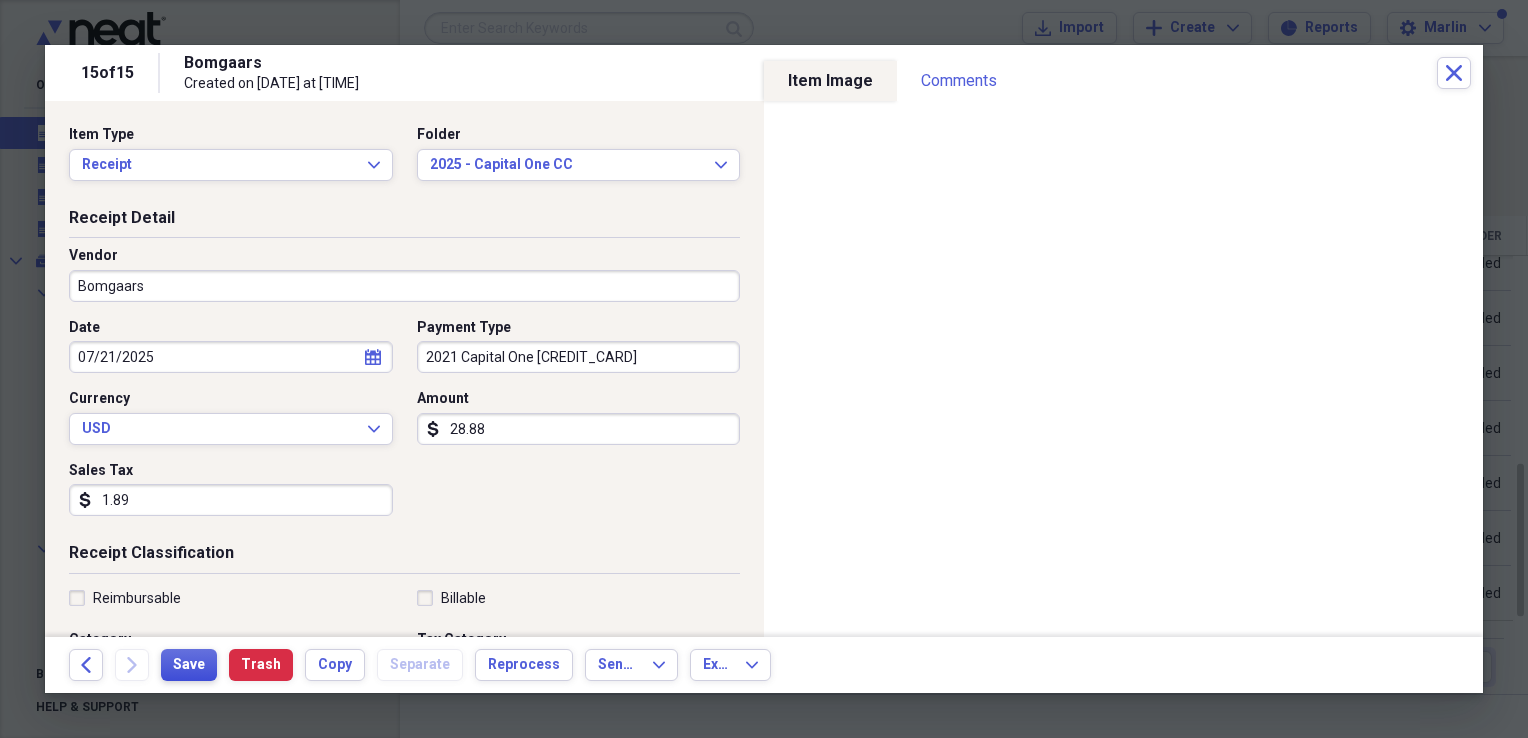 click on "Save" at bounding box center (189, 665) 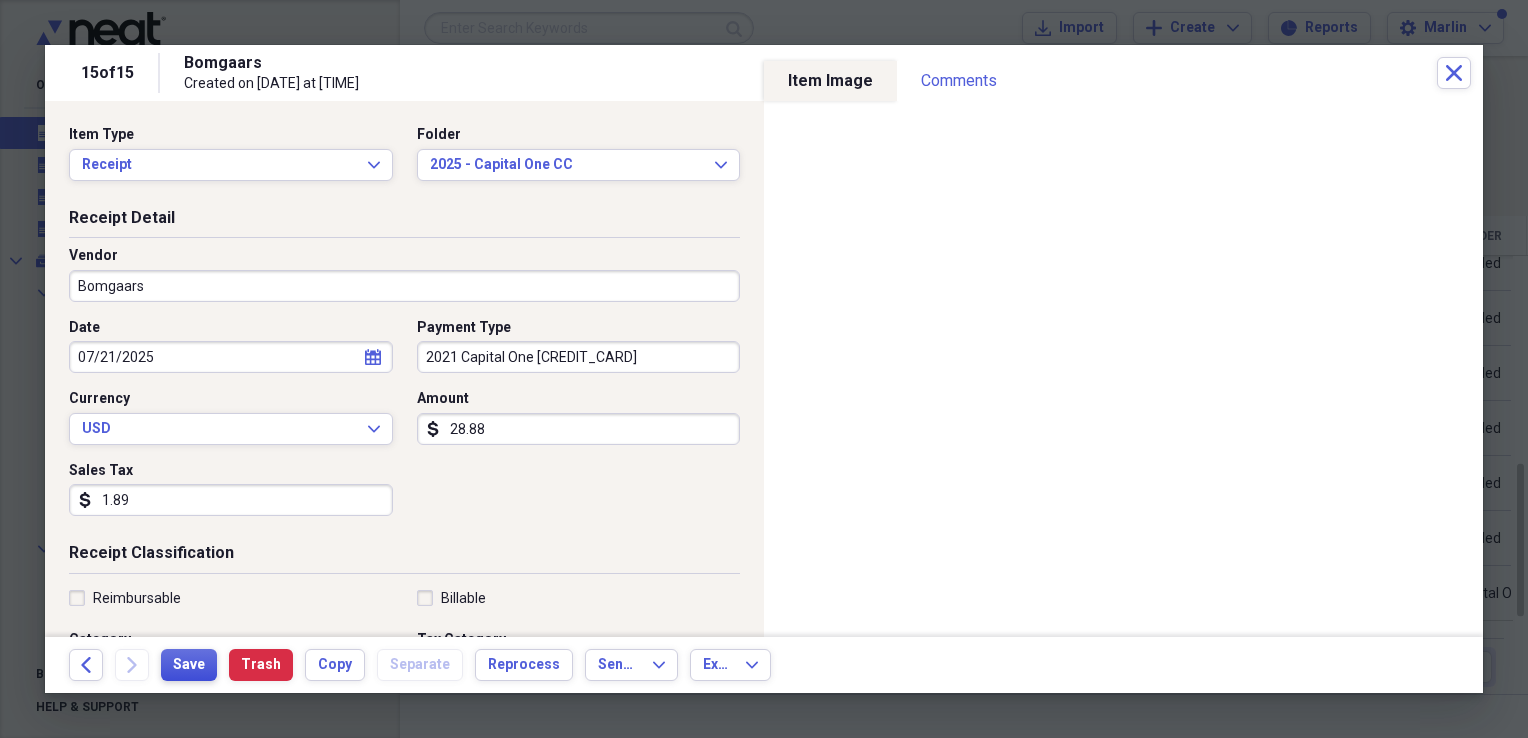 click on "Save" at bounding box center (189, 665) 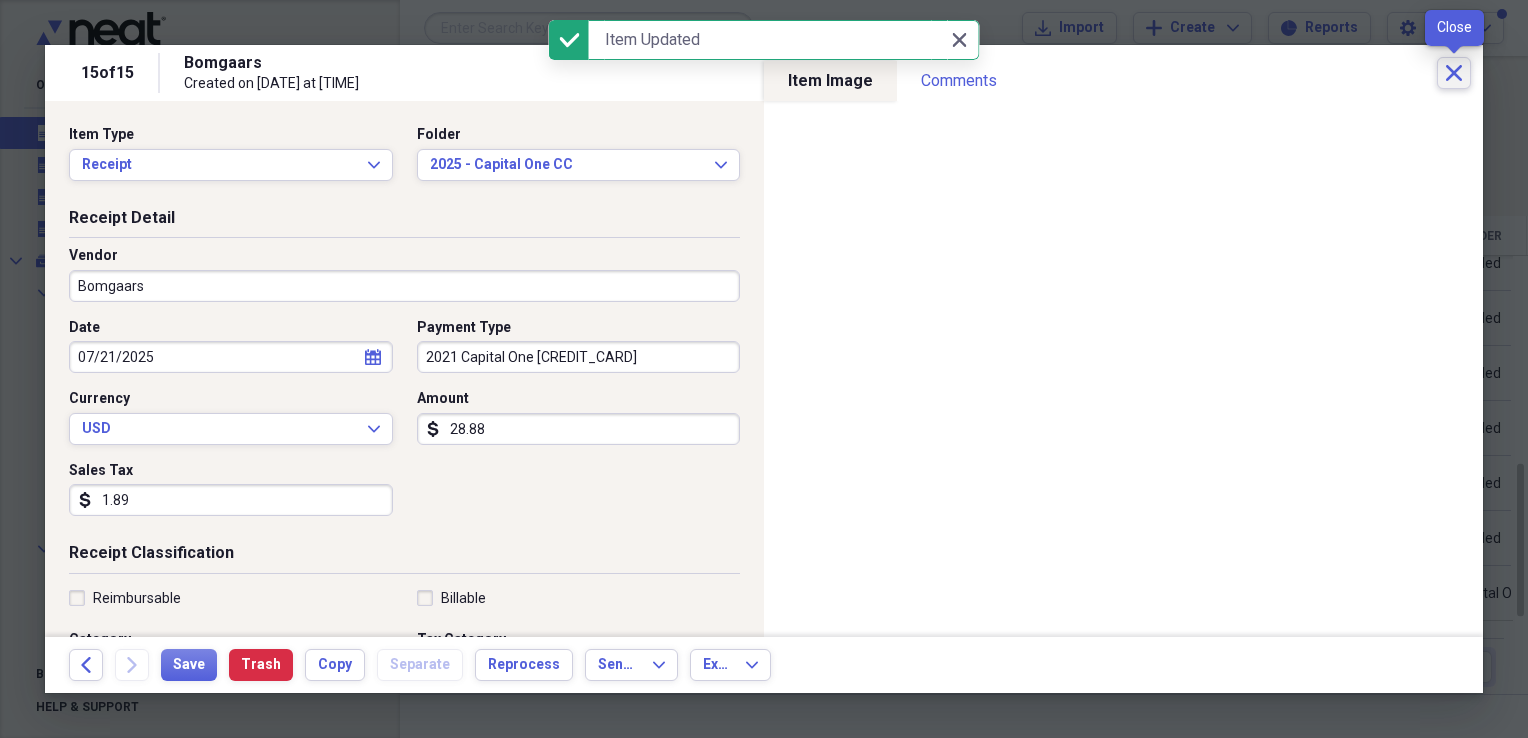 click 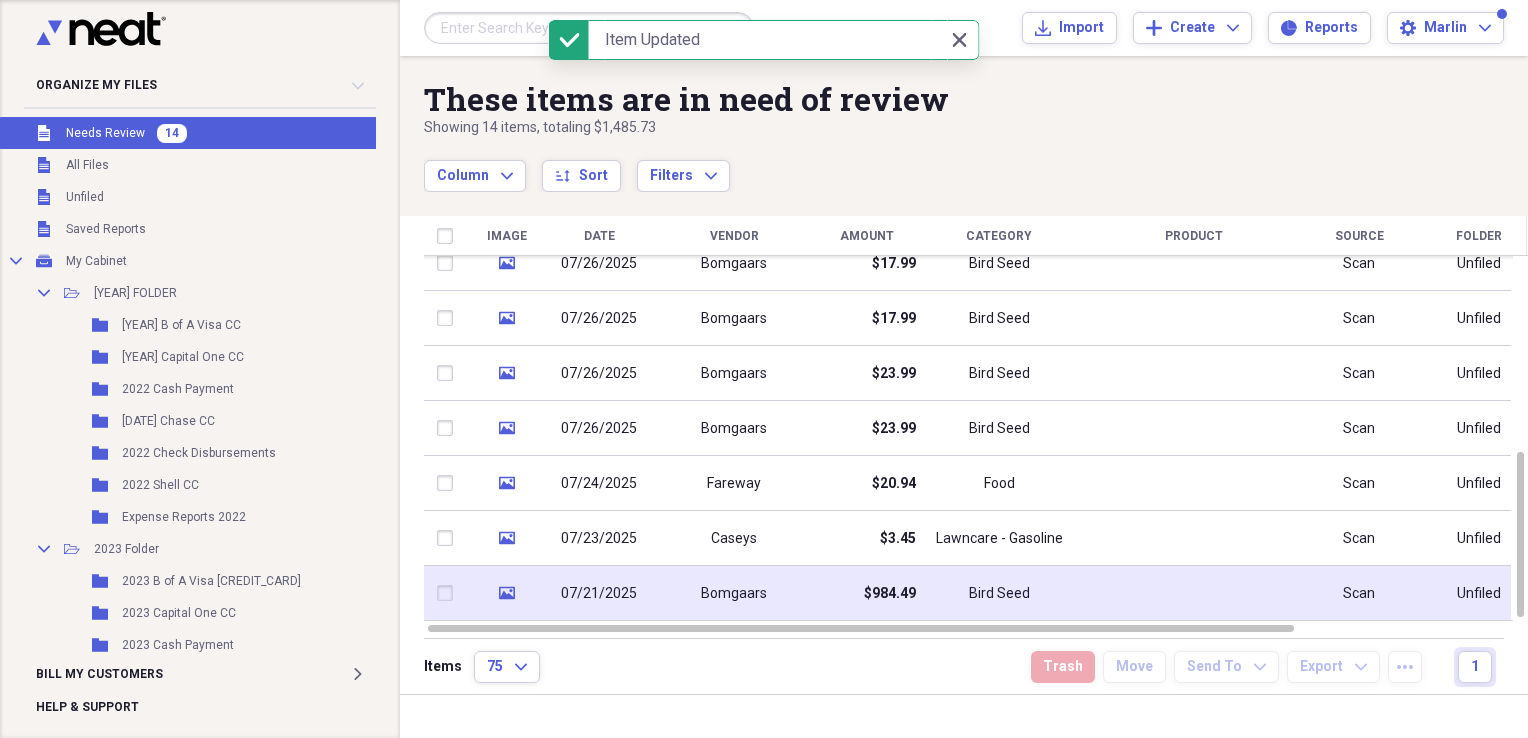 click on "$984.49" at bounding box center (890, 594) 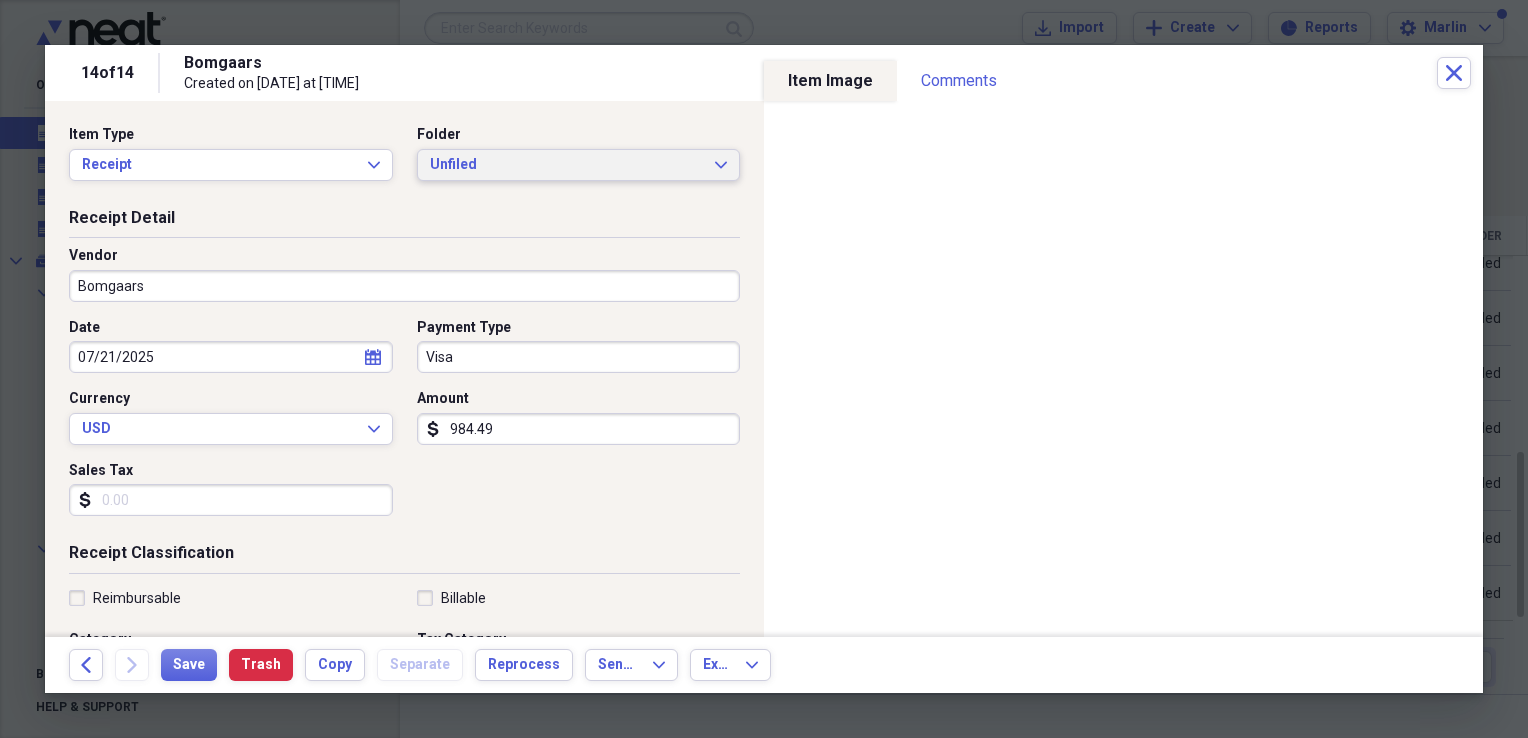 click on "Expand" 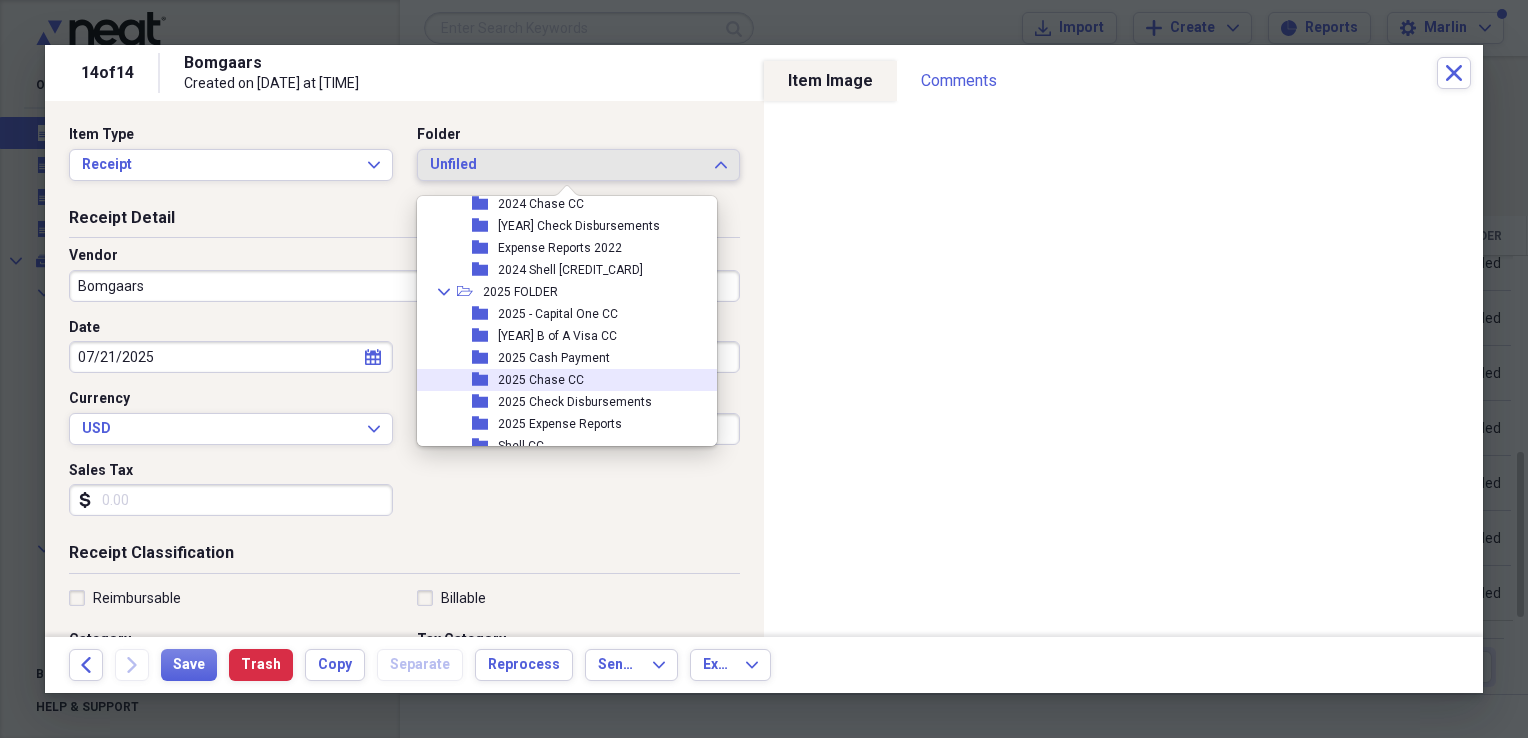 scroll, scrollTop: 754, scrollLeft: 0, axis: vertical 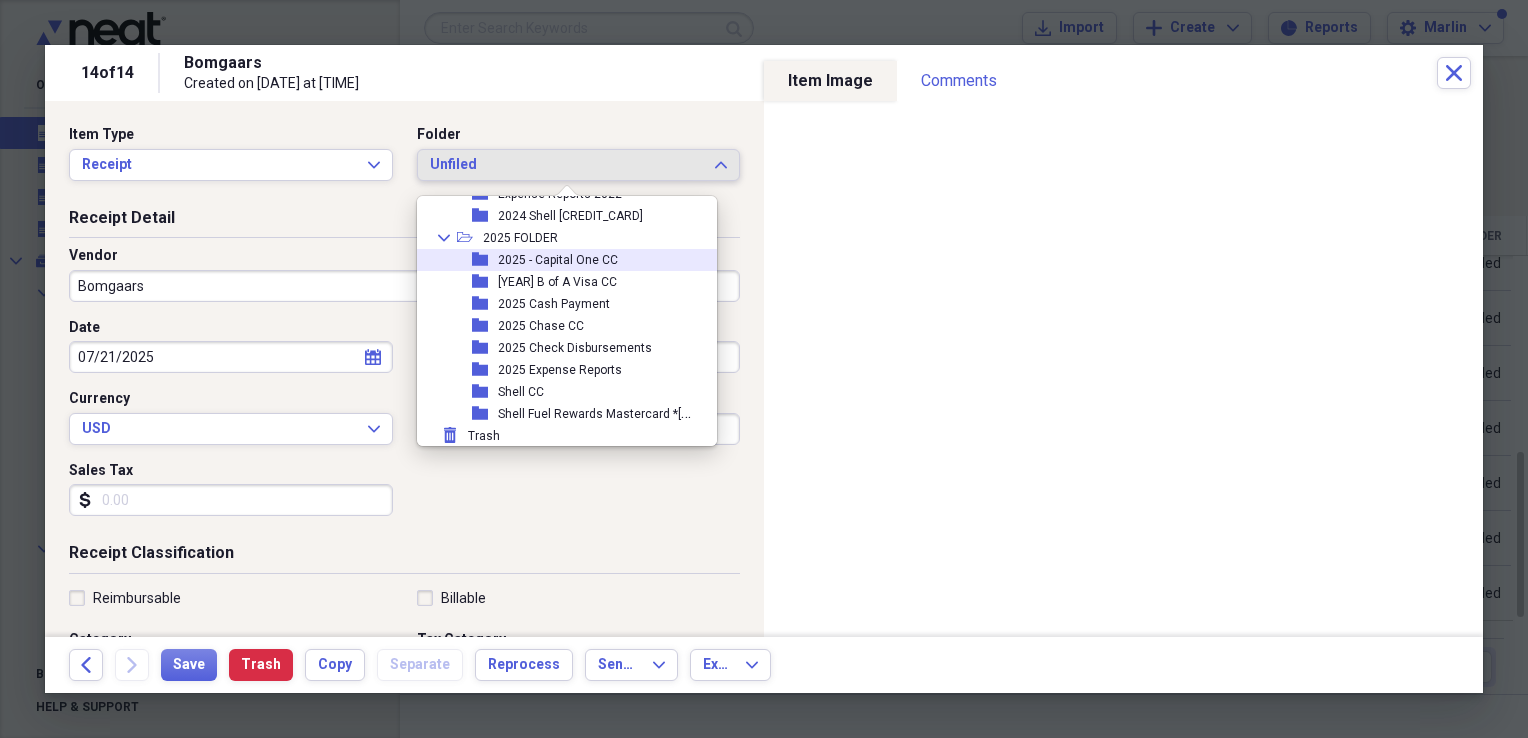 click on "2025 - Capital One CC" at bounding box center (558, 260) 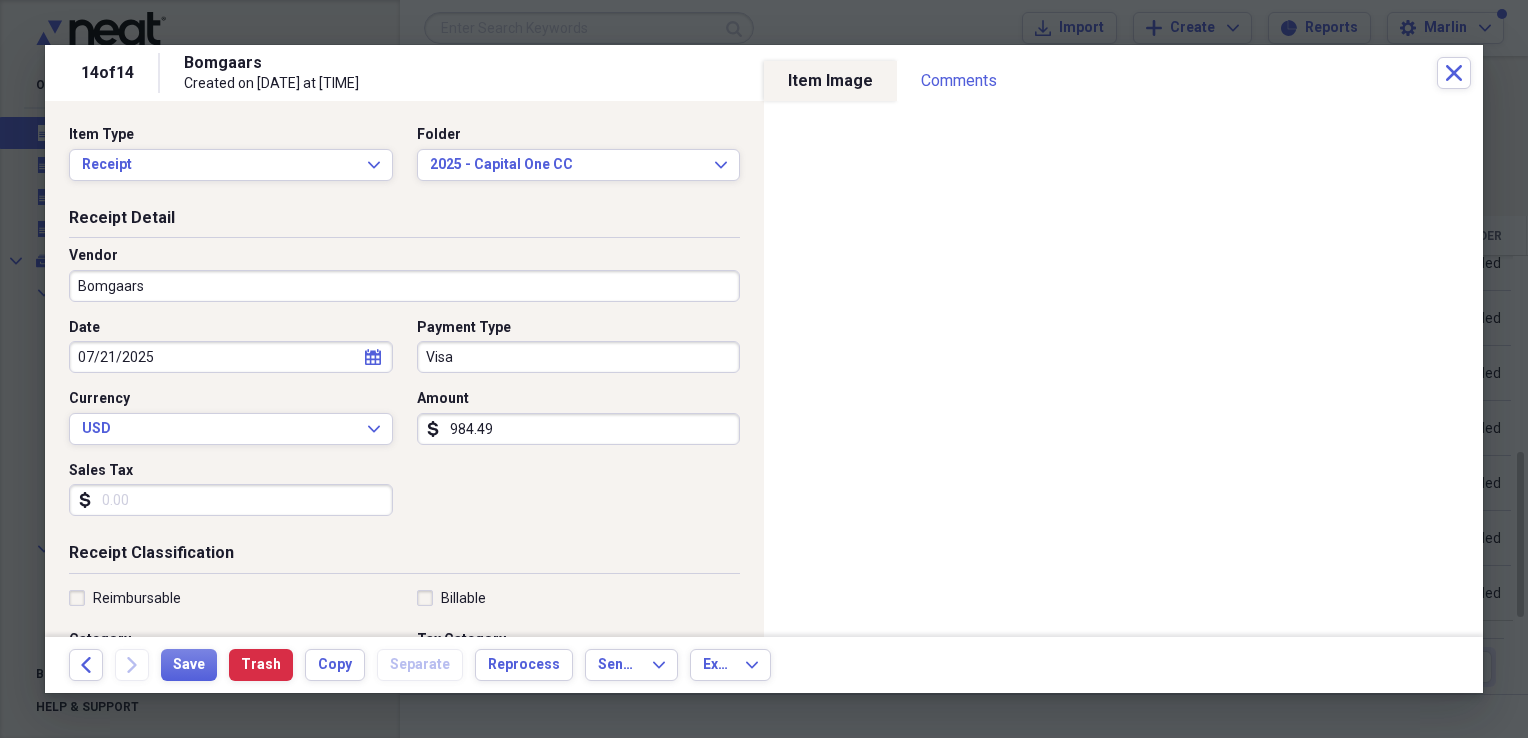 click on "Visa" at bounding box center [579, 357] 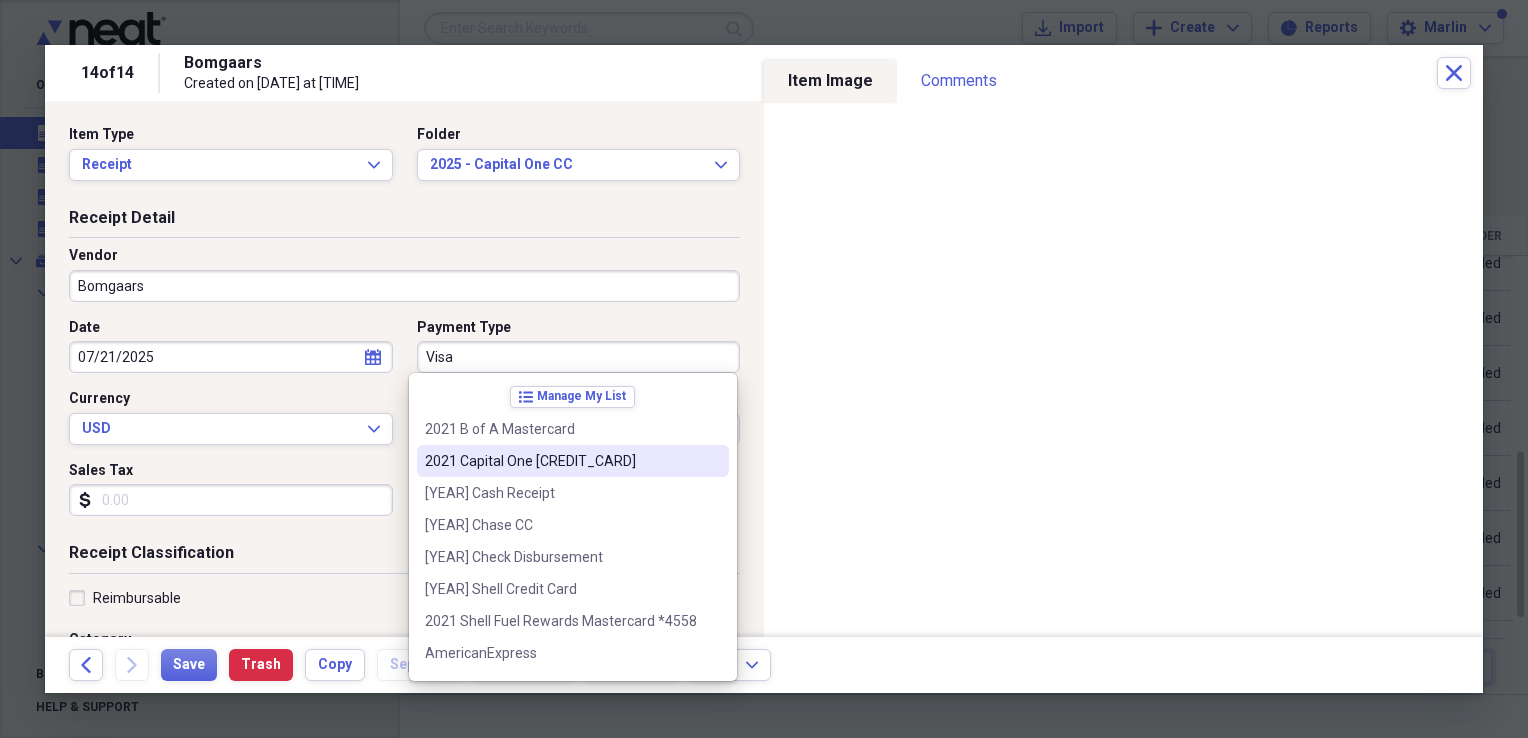 click on "2021 Capital One [CREDIT_CARD]" at bounding box center (561, 461) 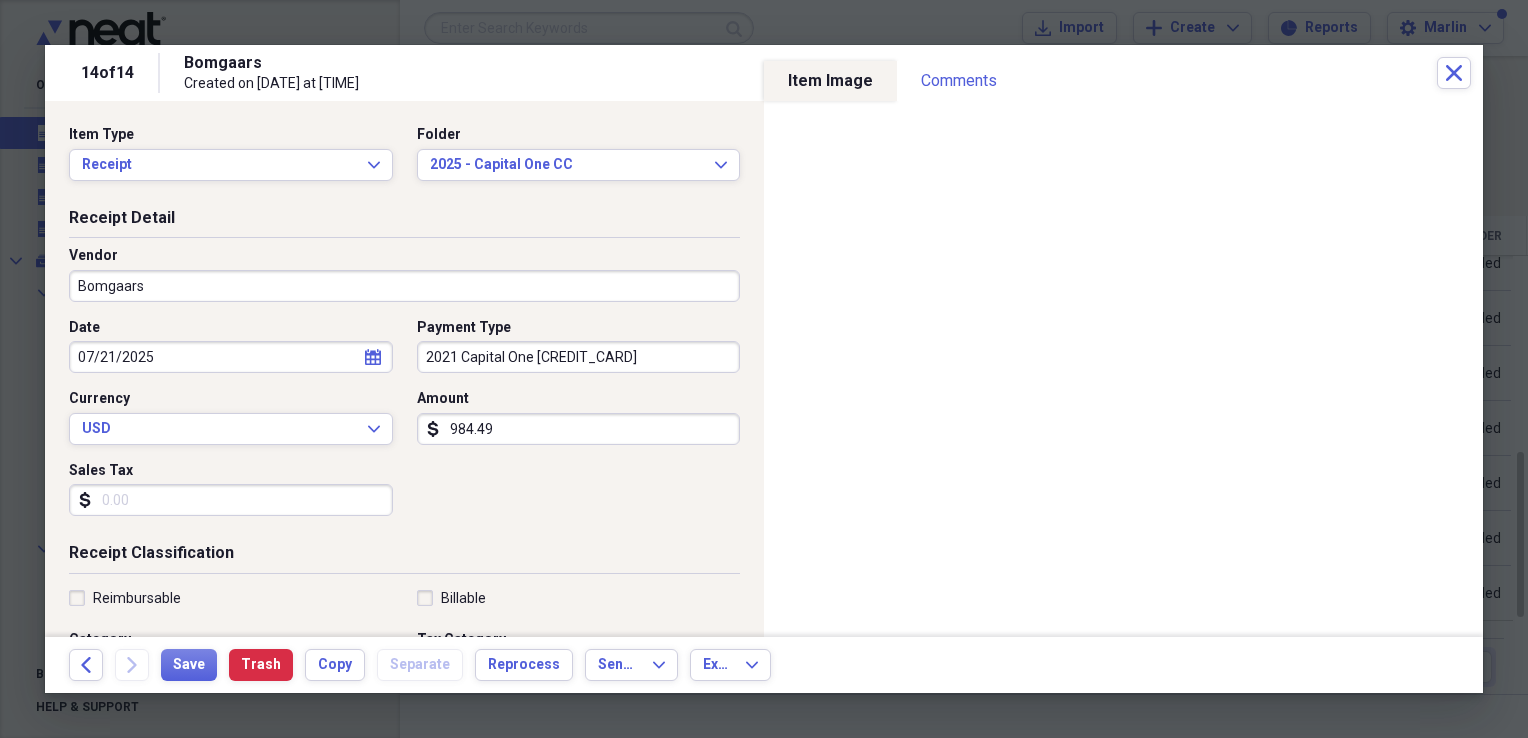 click on "984.49" at bounding box center [579, 429] 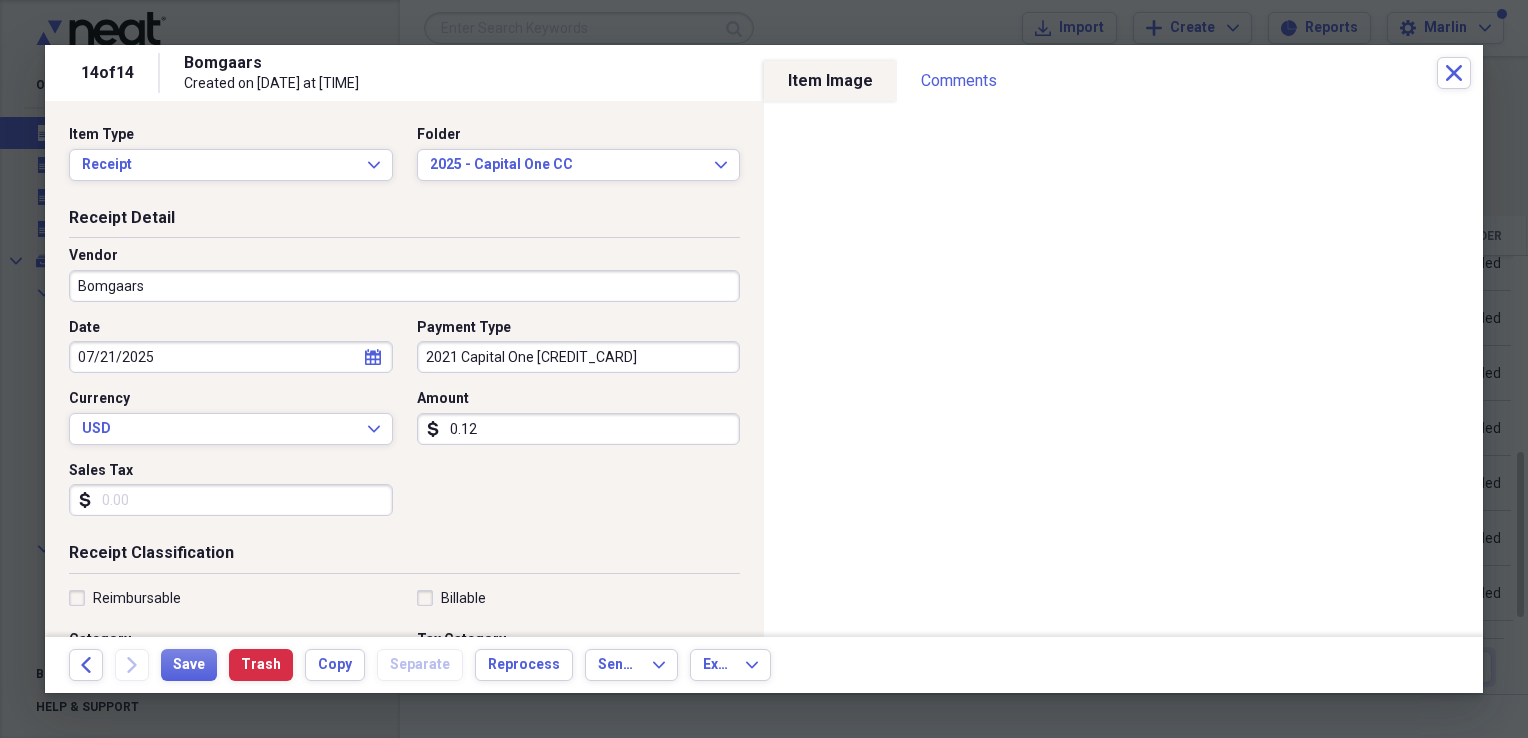 type on "0.12" 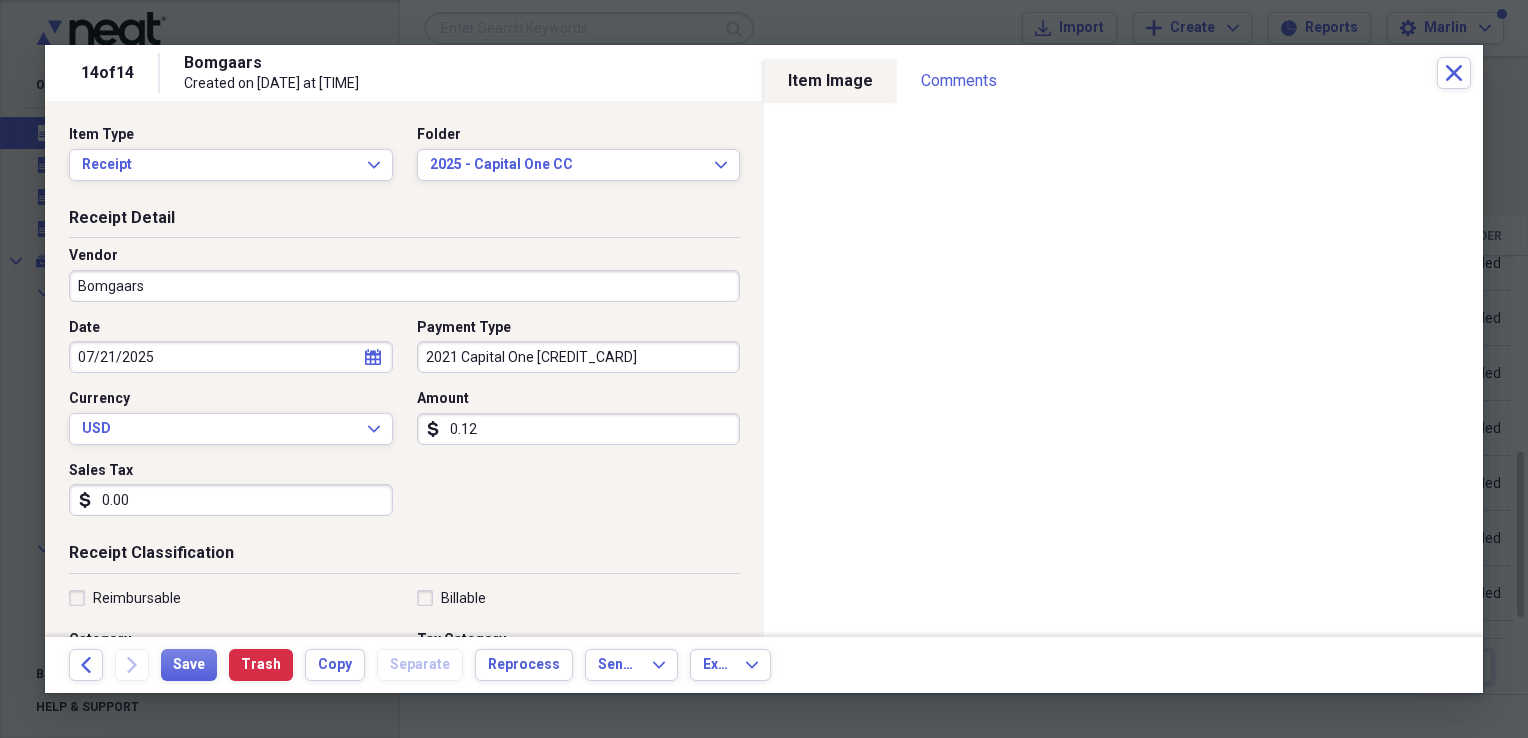 scroll, scrollTop: 200, scrollLeft: 0, axis: vertical 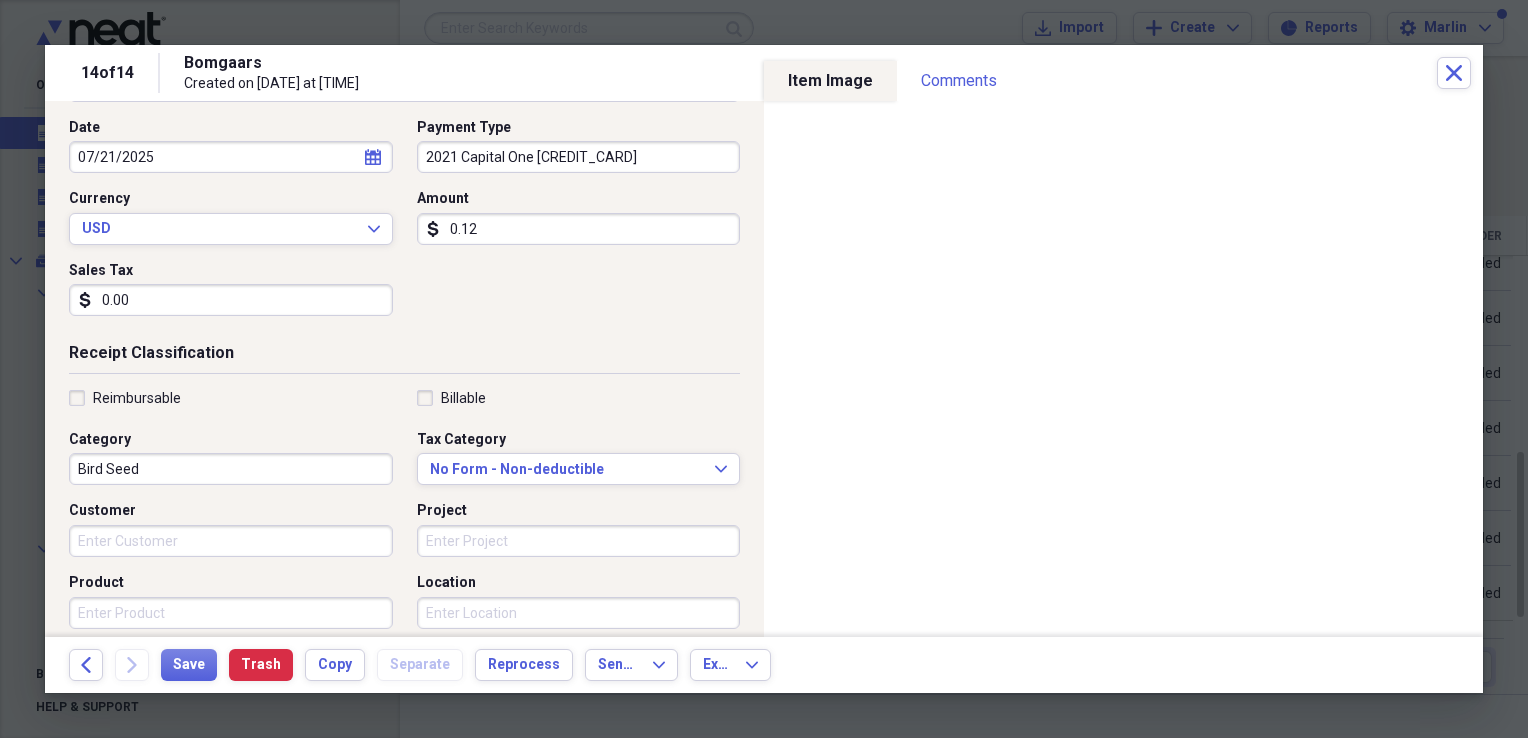 type on "0.00" 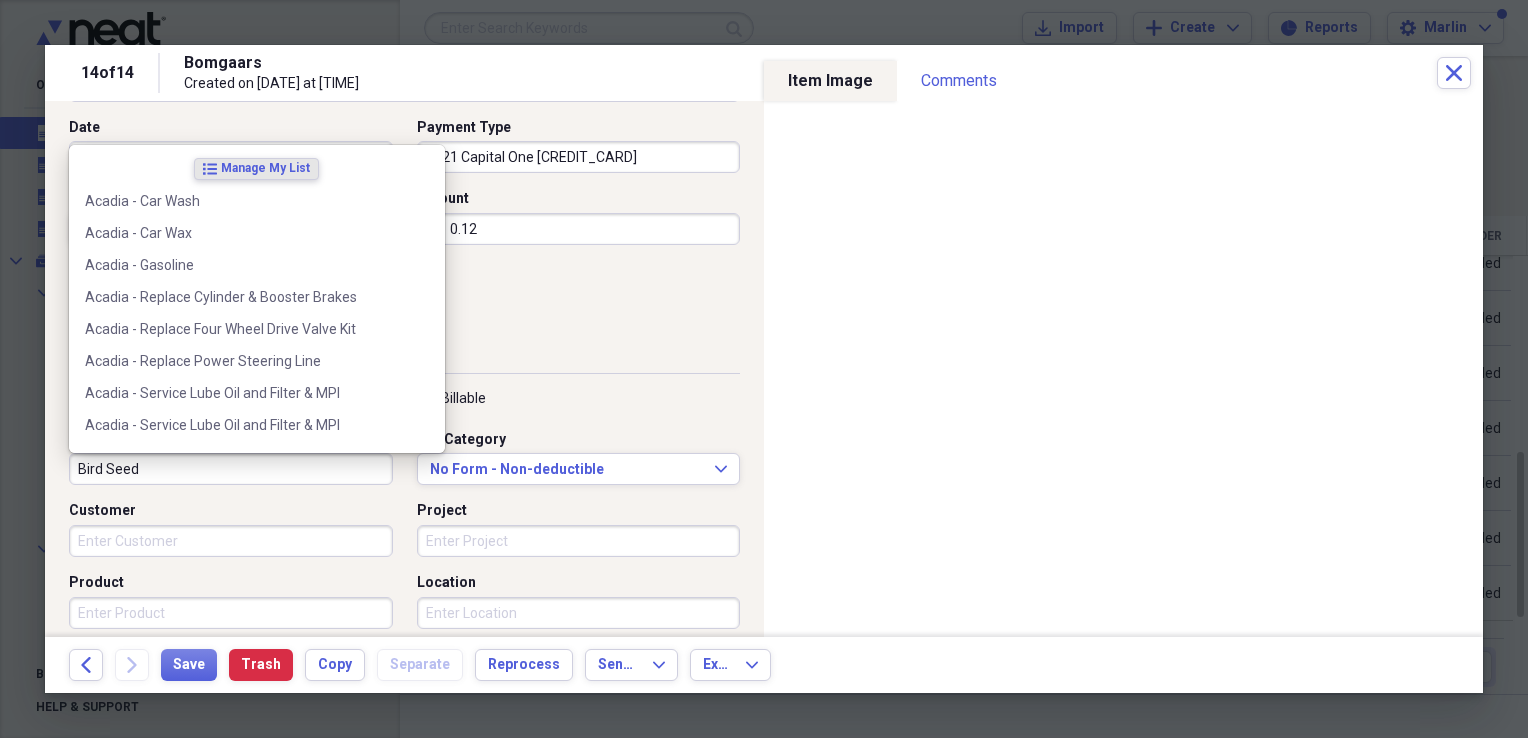 click on "Bird Seed" at bounding box center [231, 469] 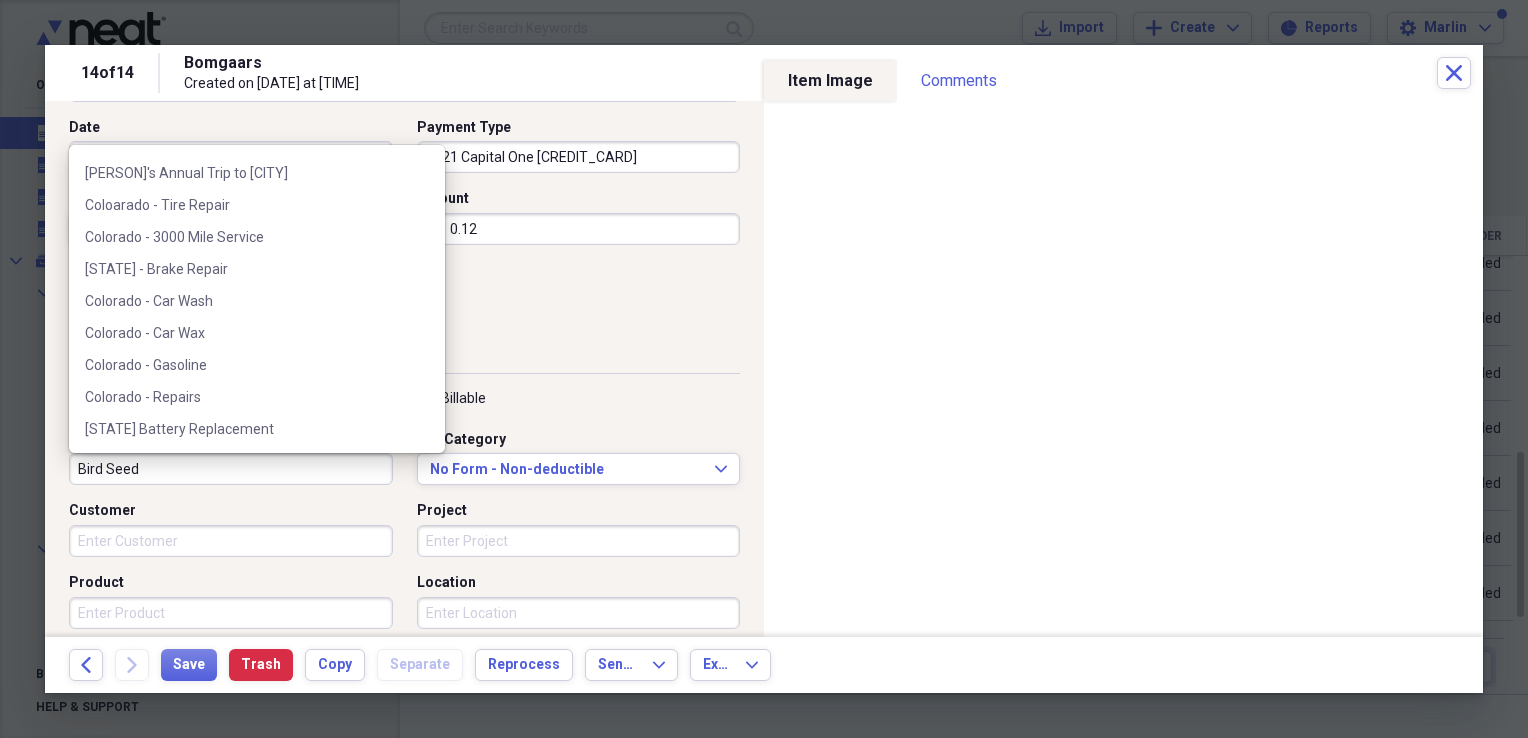 scroll, scrollTop: 3313, scrollLeft: 0, axis: vertical 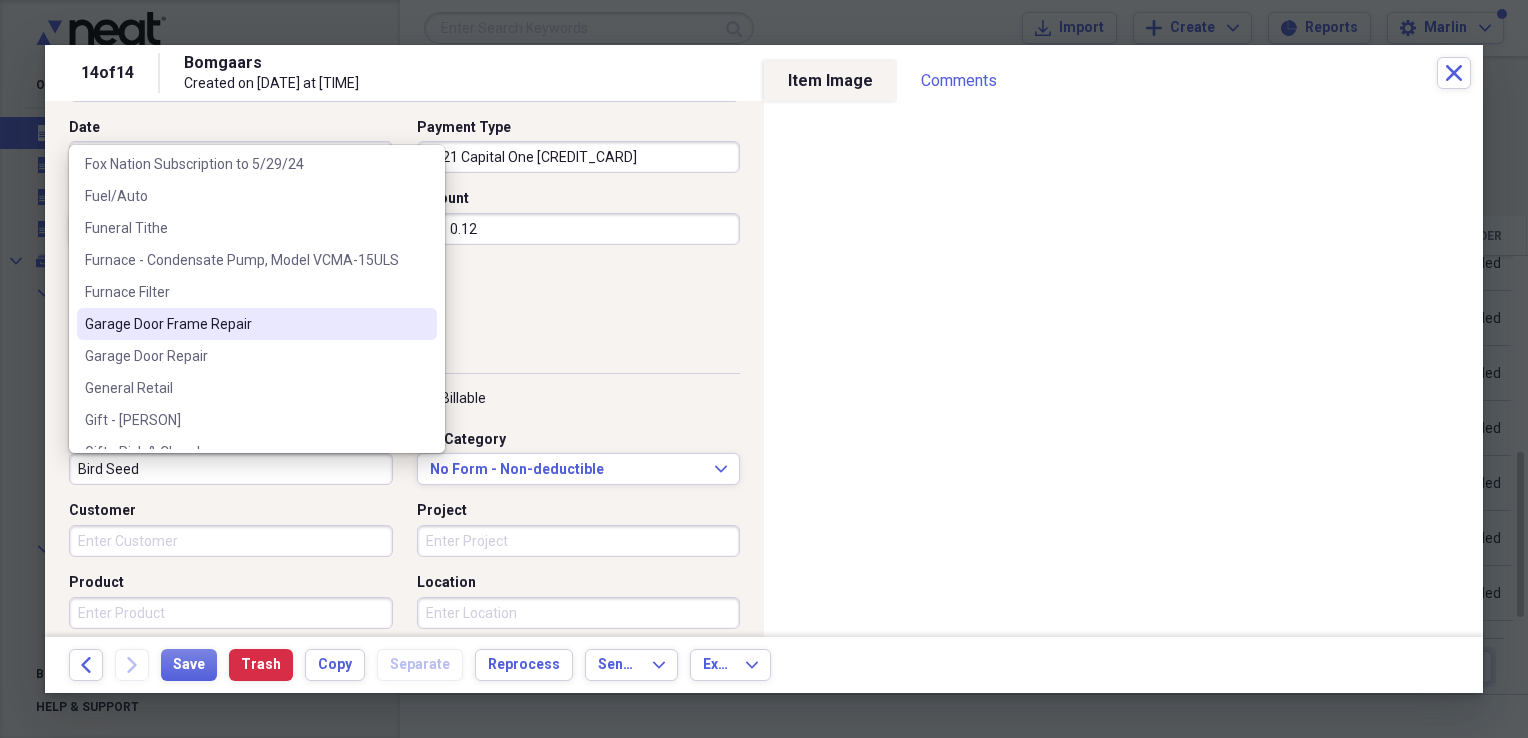 click on "Garage Door Frame Repair" at bounding box center (245, 324) 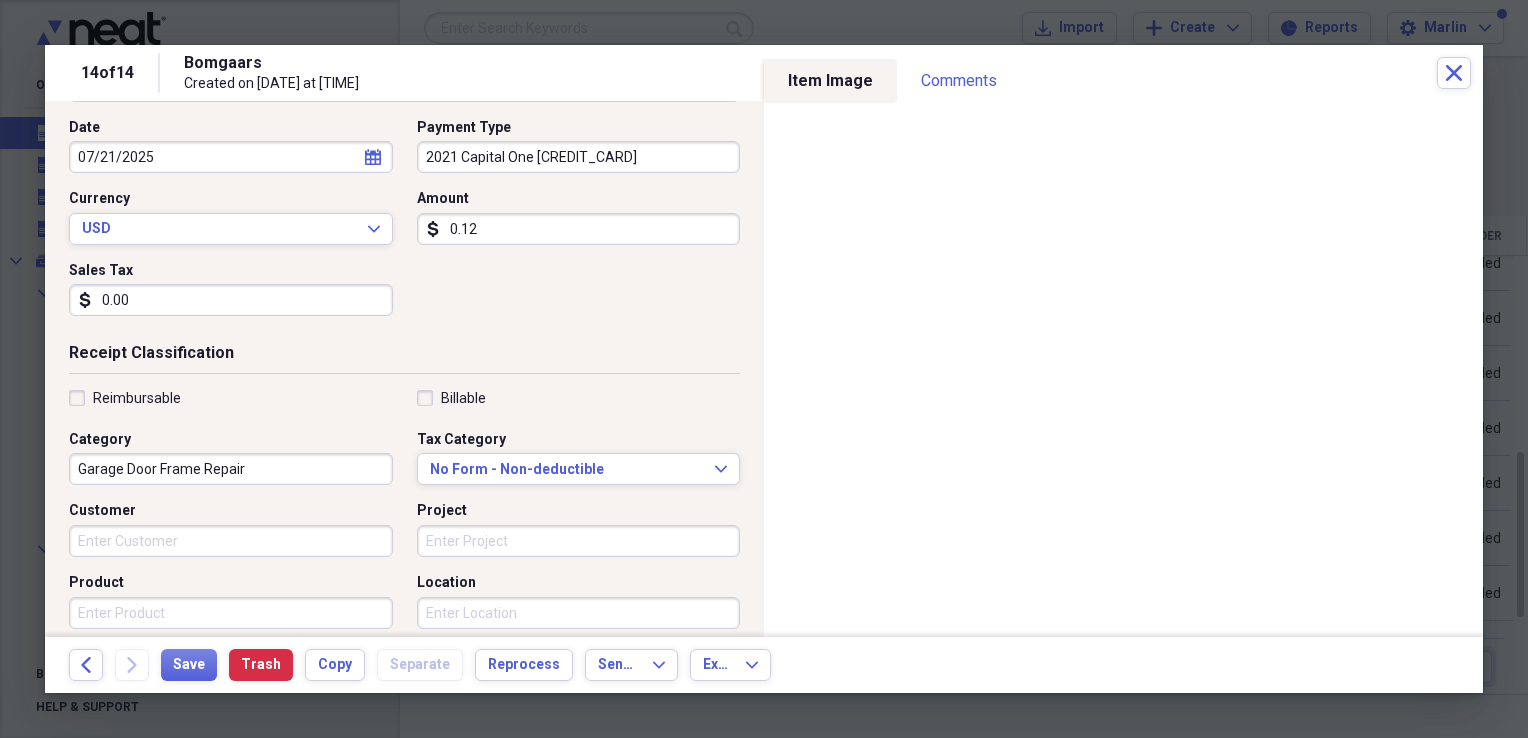click on "Reimbursable Billable Category Garage Door Frame Repair Tax Category No Form - Non-deductible Expand Customer Project Product Location Class" at bounding box center (404, 549) 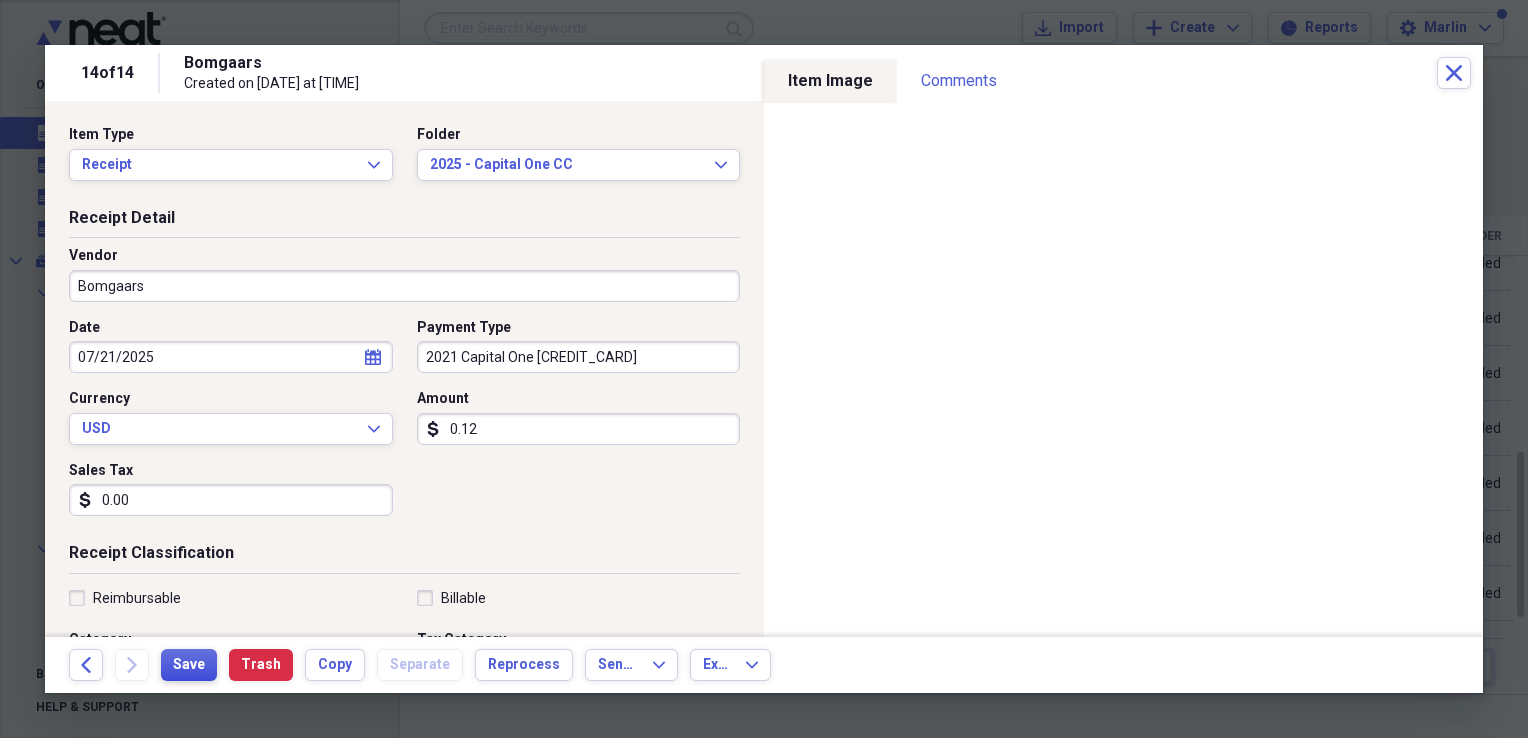 click on "Save" at bounding box center [189, 665] 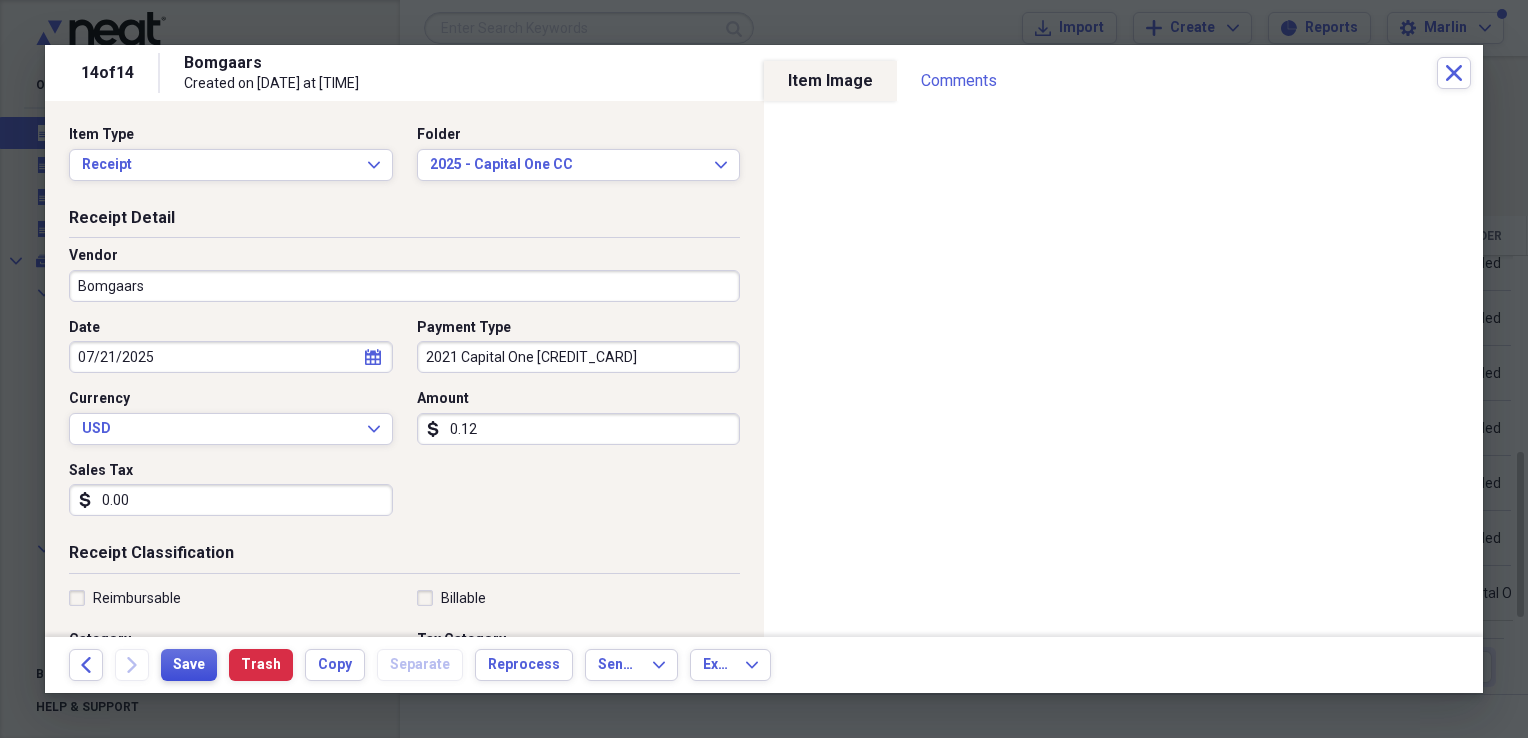 click on "Save" at bounding box center (189, 665) 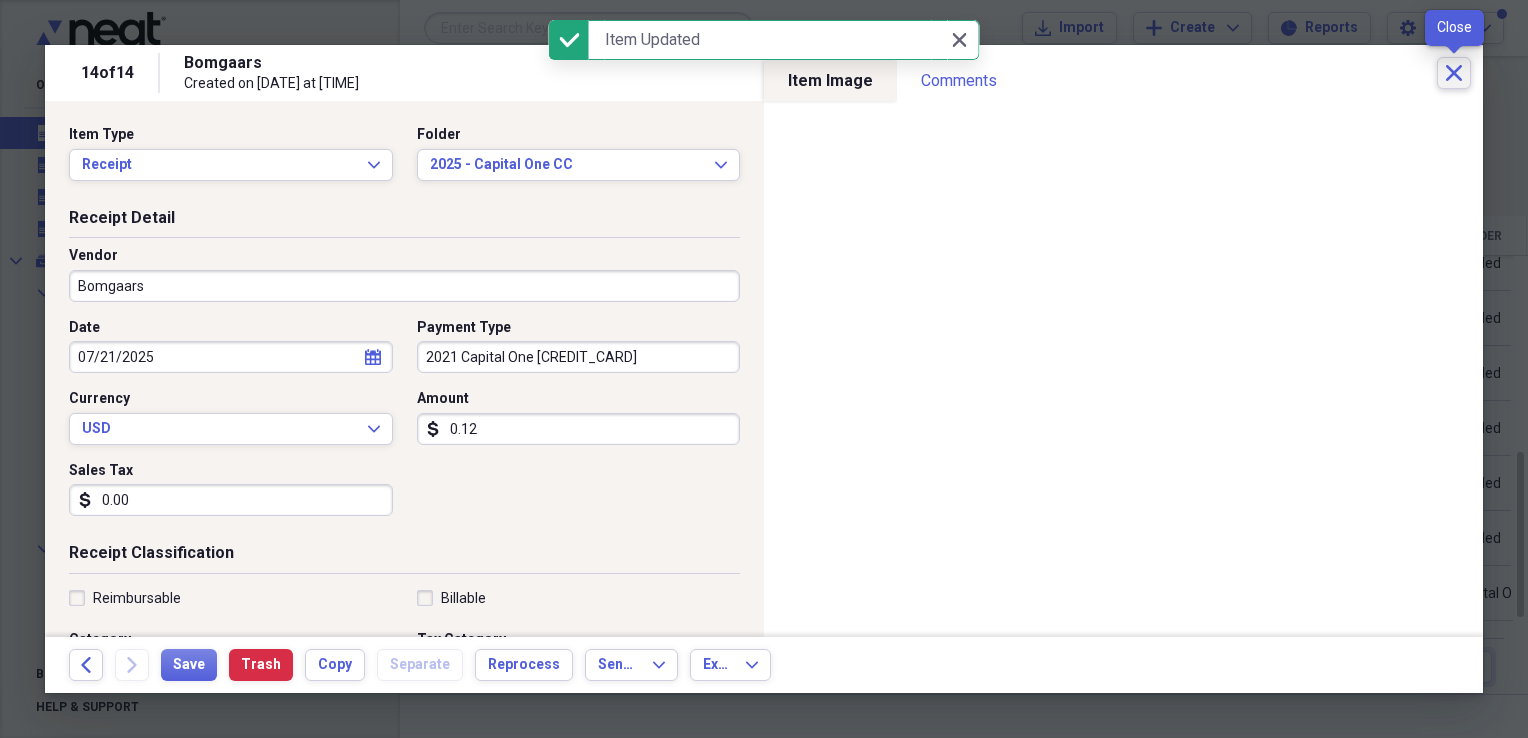 click on "Close" at bounding box center (1454, 73) 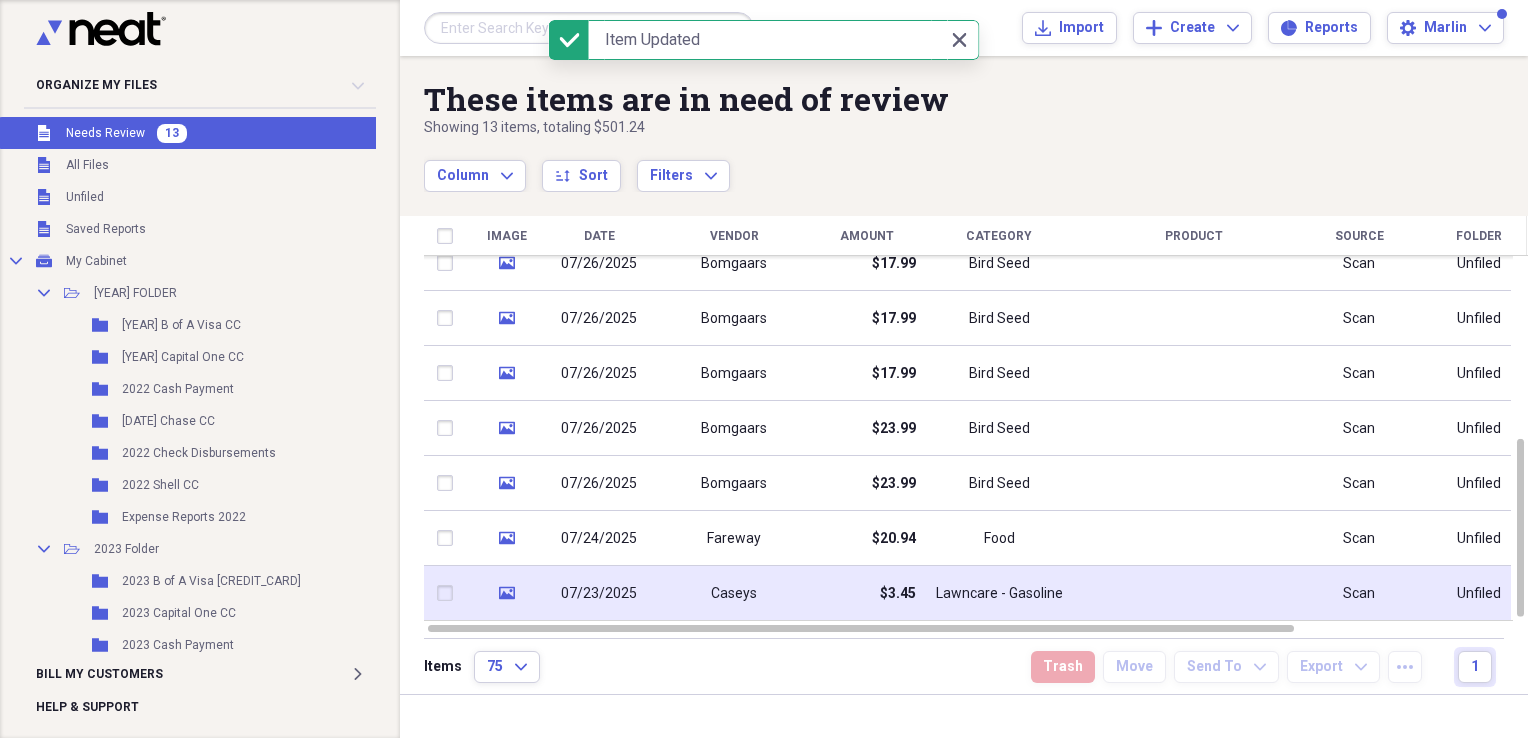 click on "Lawncare - Gasoline" at bounding box center [999, 594] 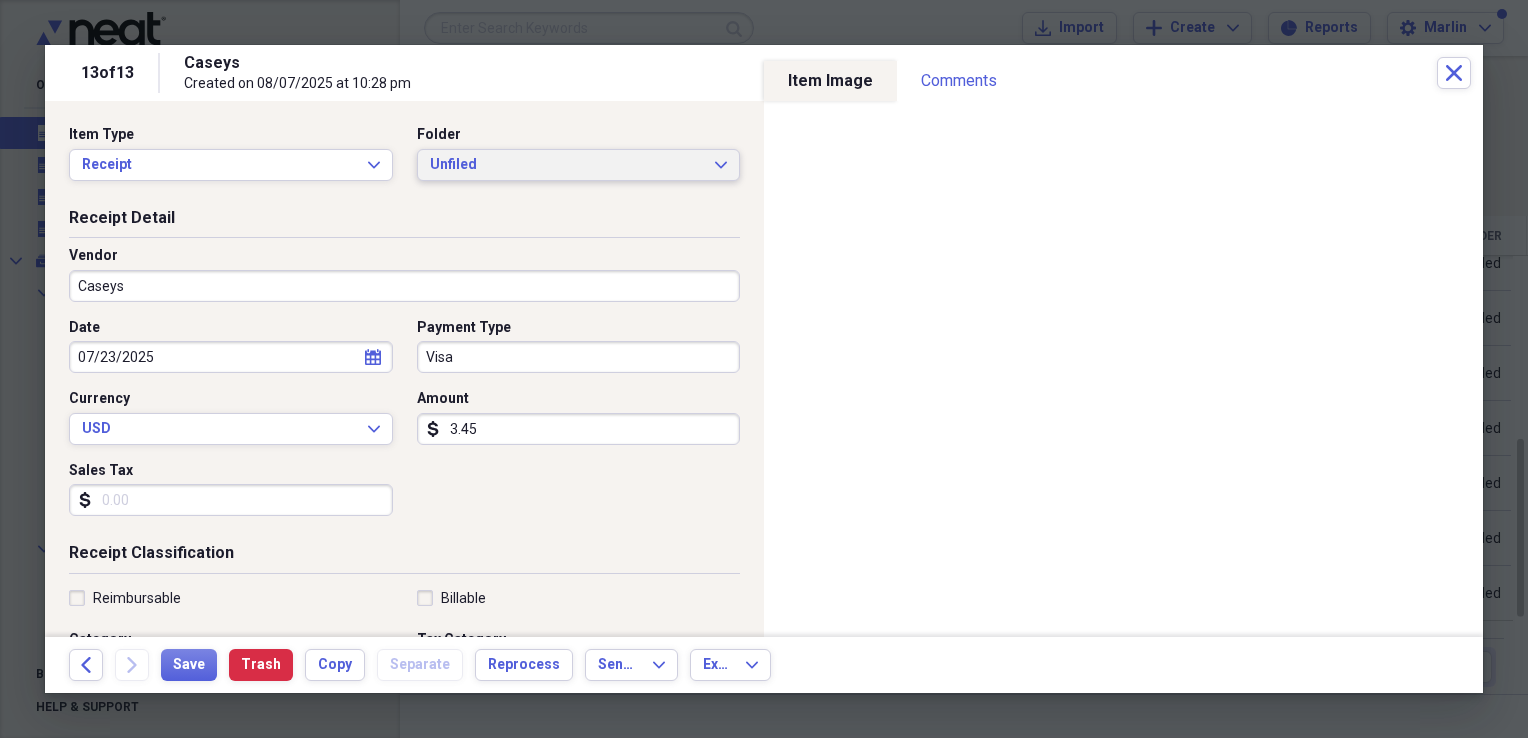 click on "Expand" 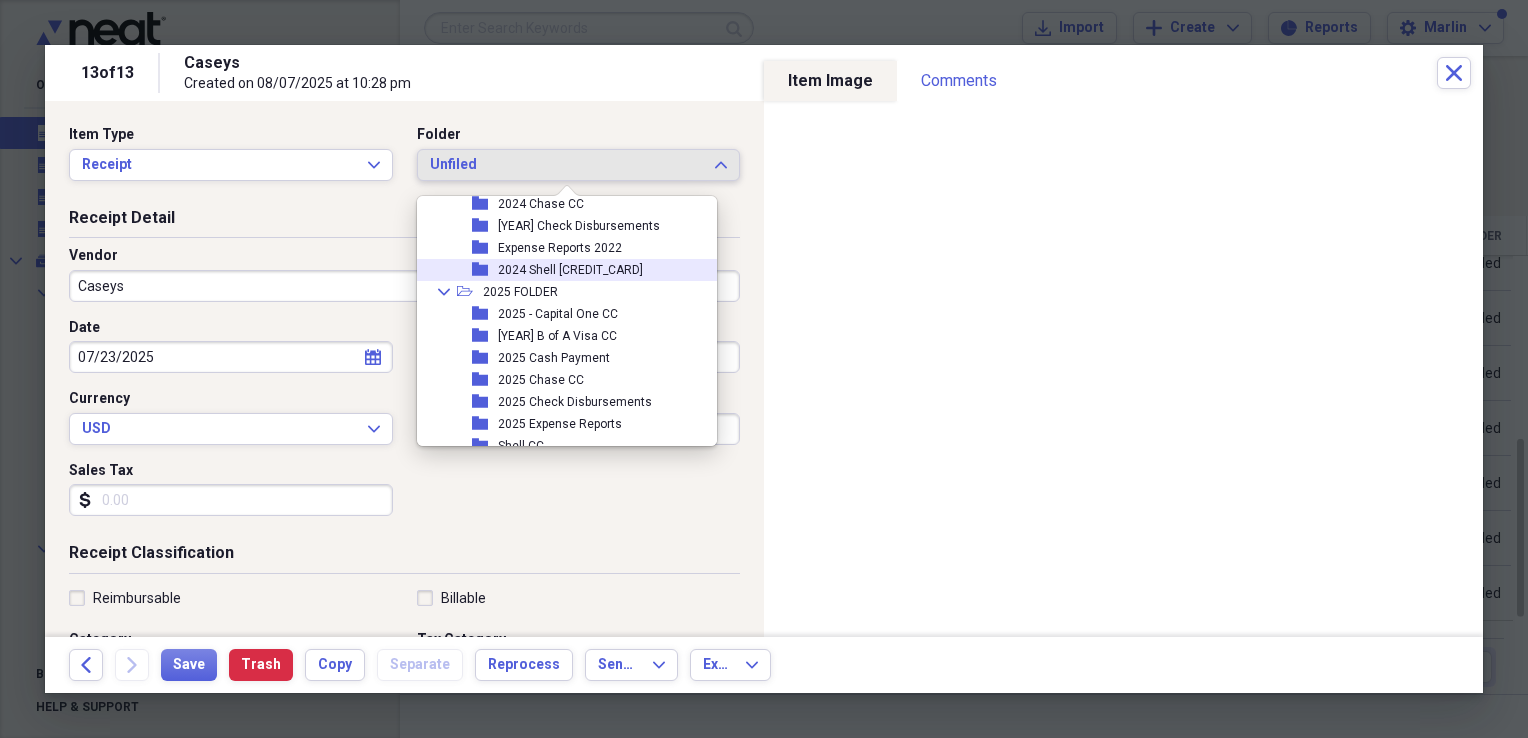 scroll, scrollTop: 754, scrollLeft: 0, axis: vertical 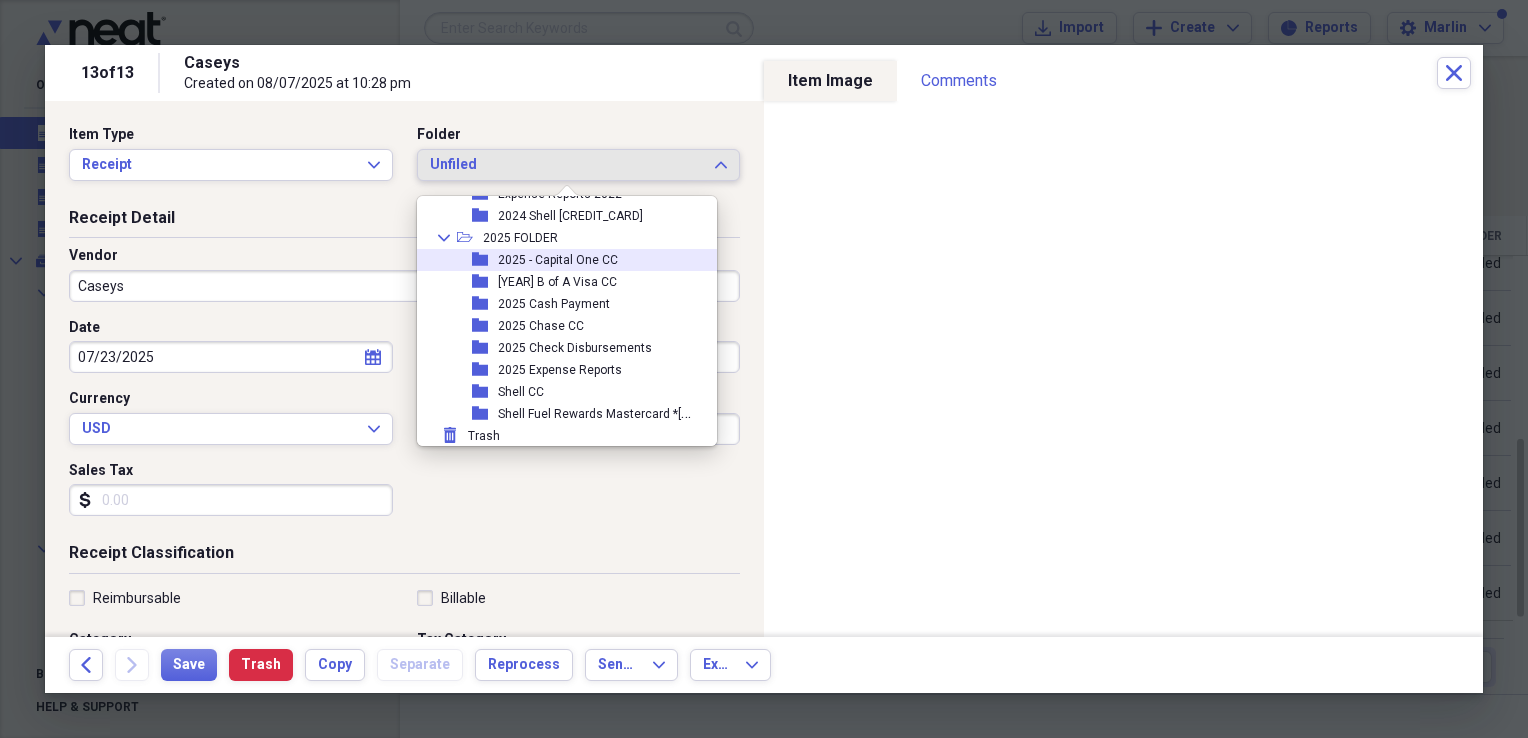 click on "2025 - Capital One CC" at bounding box center [558, 260] 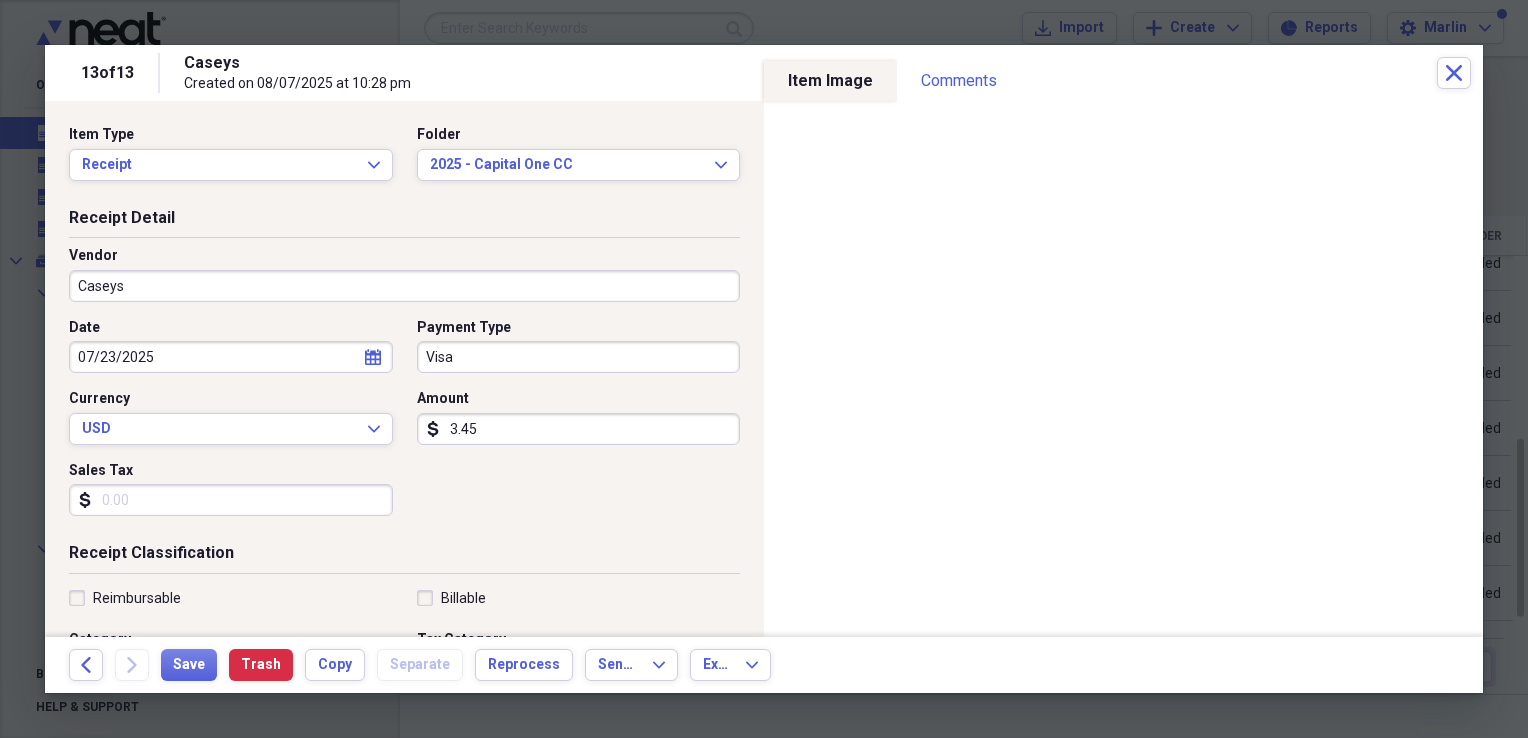 click on "Visa" at bounding box center (579, 357) 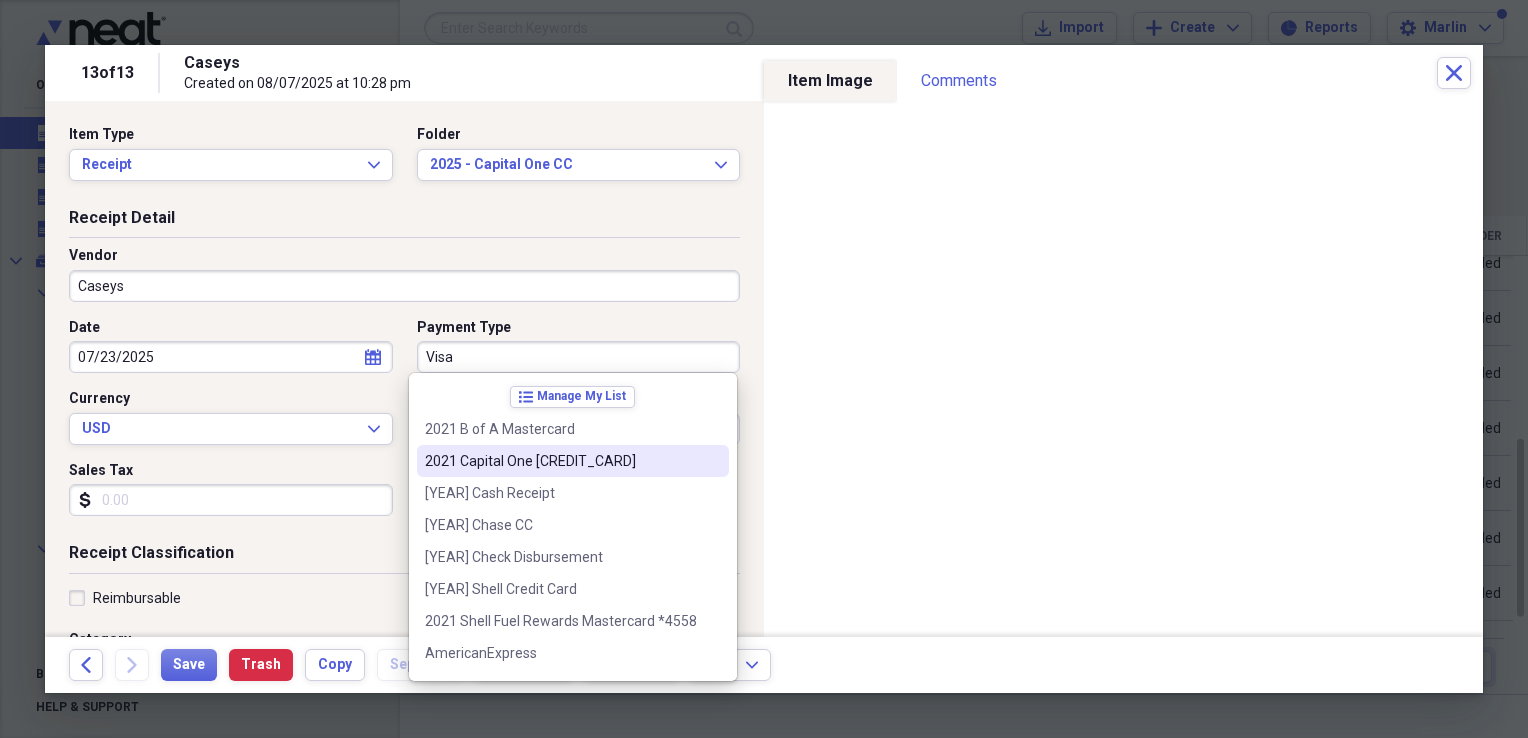 click on "2021 Capital One [CREDIT_CARD]" at bounding box center [561, 461] 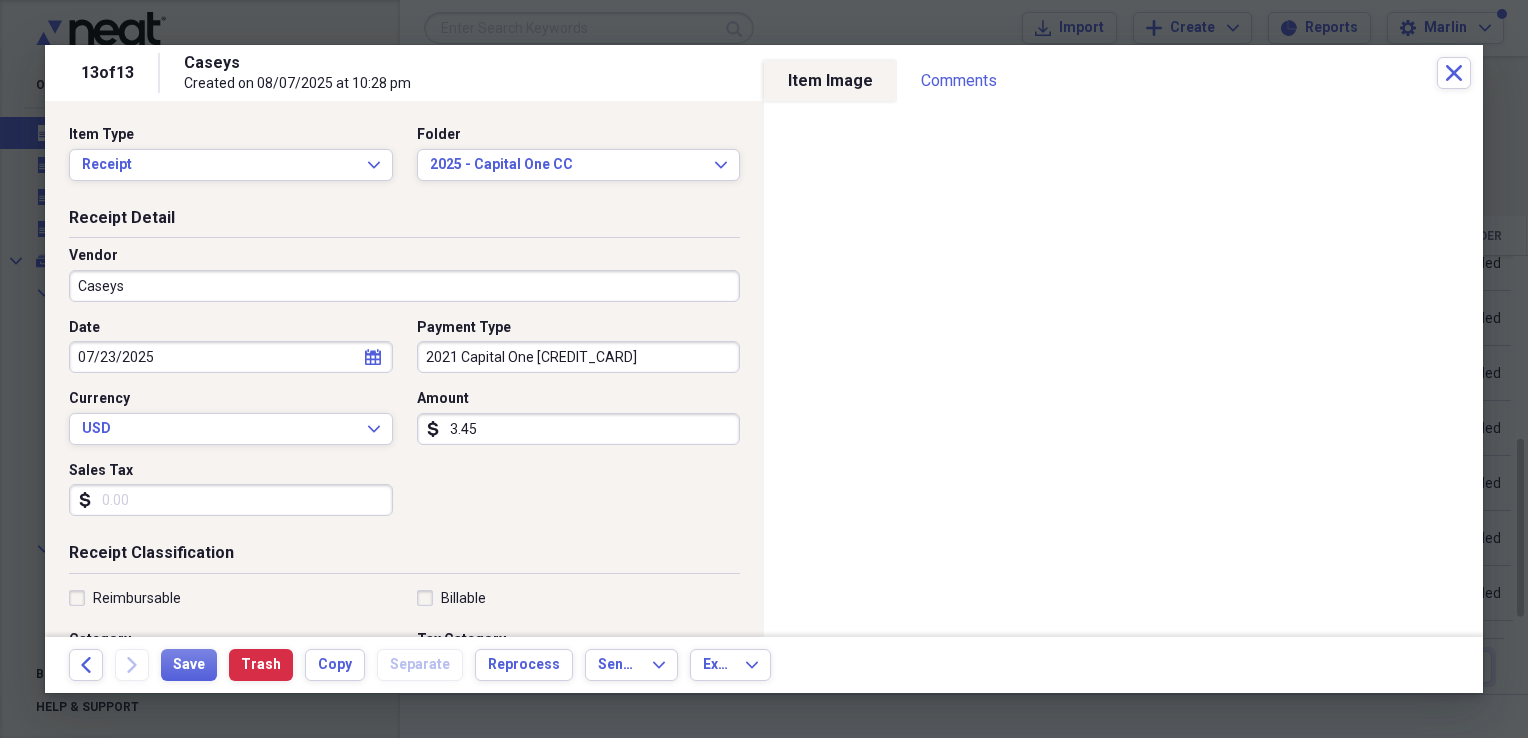 click on "Sales Tax" at bounding box center (231, 500) 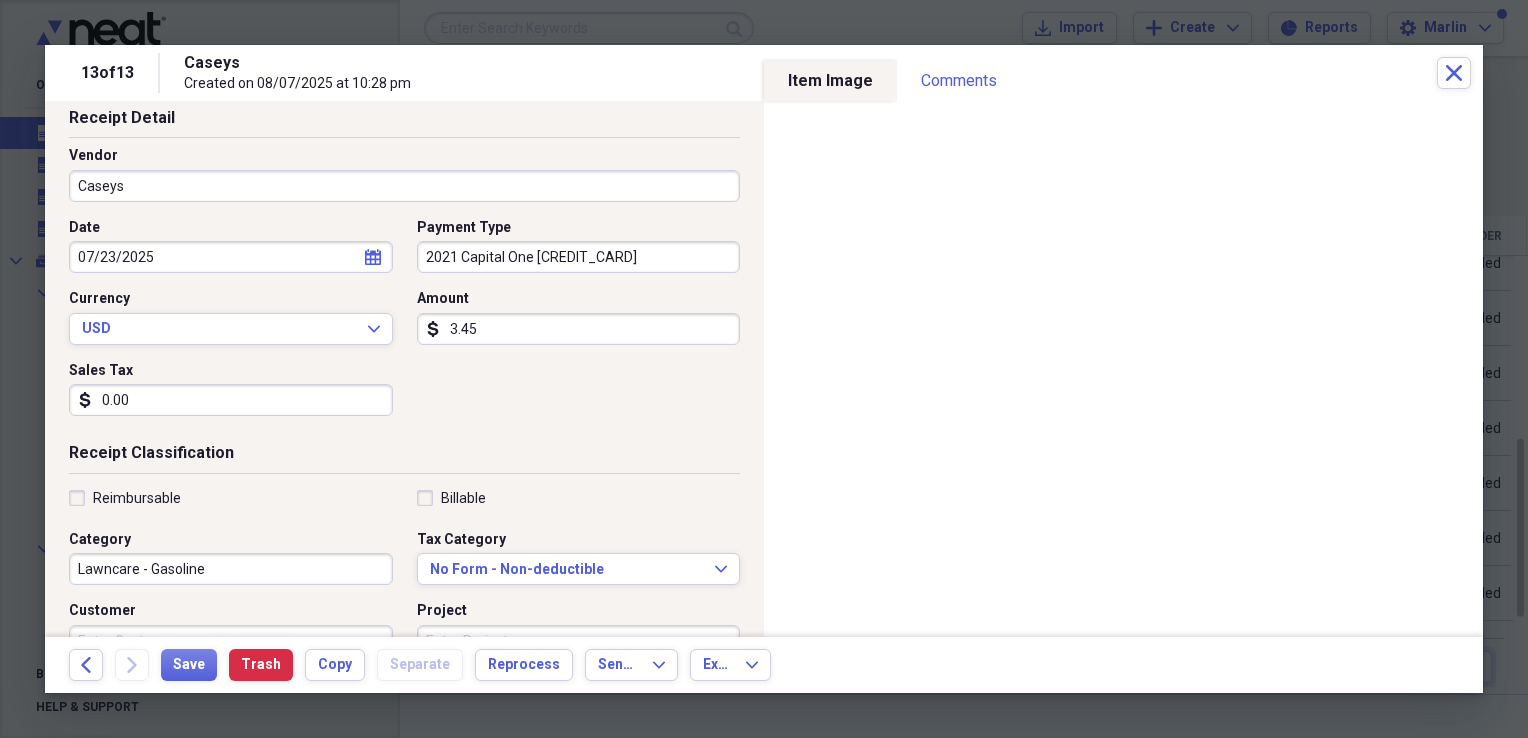 scroll, scrollTop: 0, scrollLeft: 0, axis: both 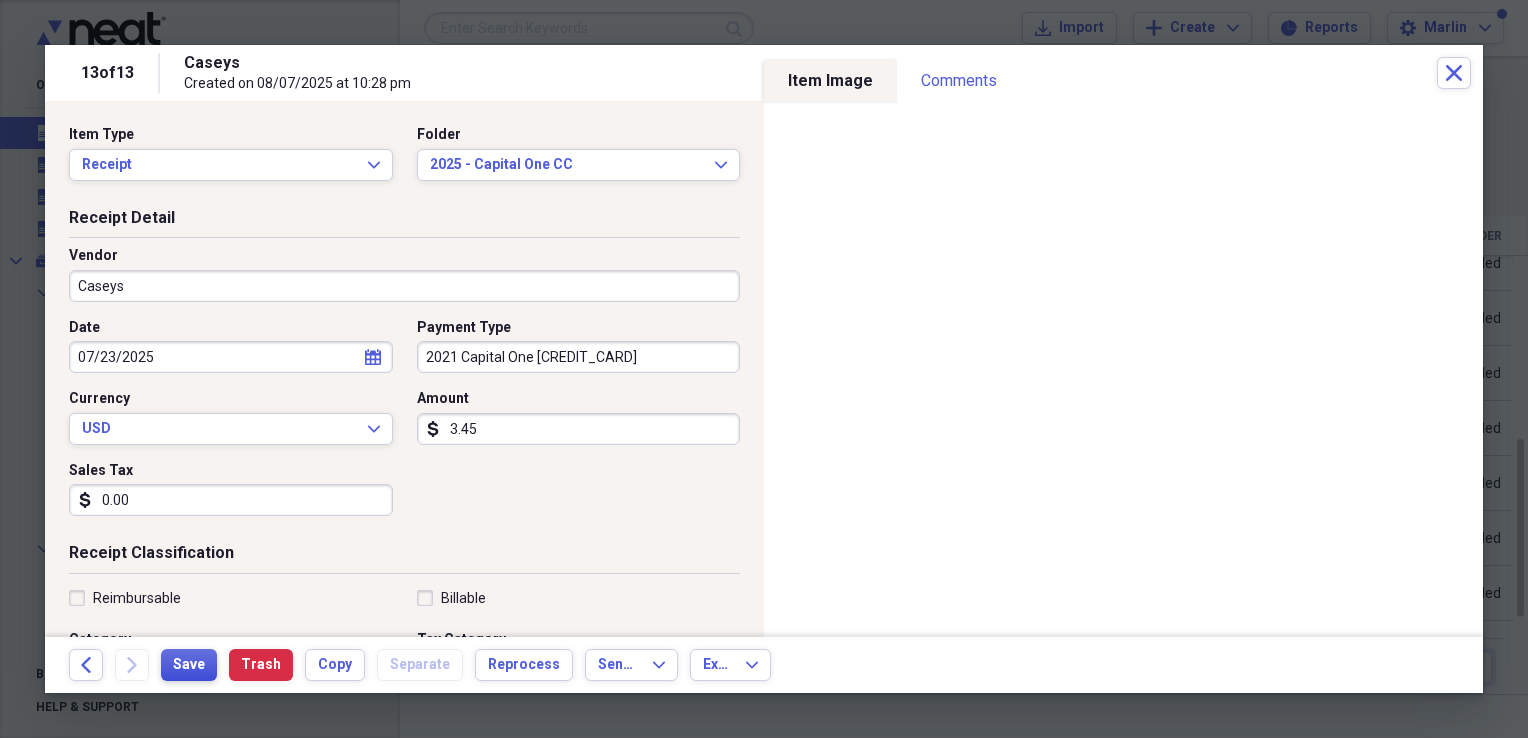 type on "0.00" 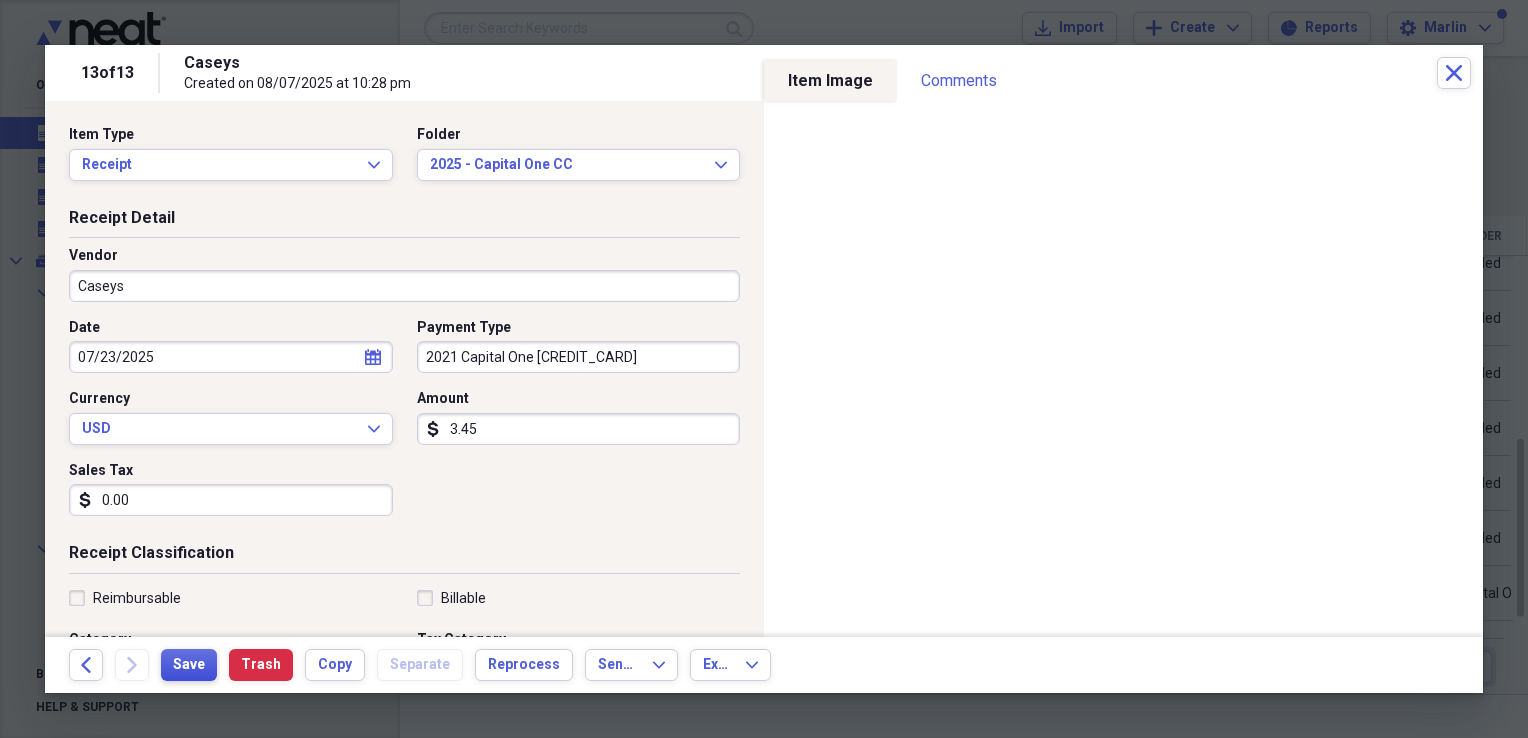 click on "Save" at bounding box center [189, 665] 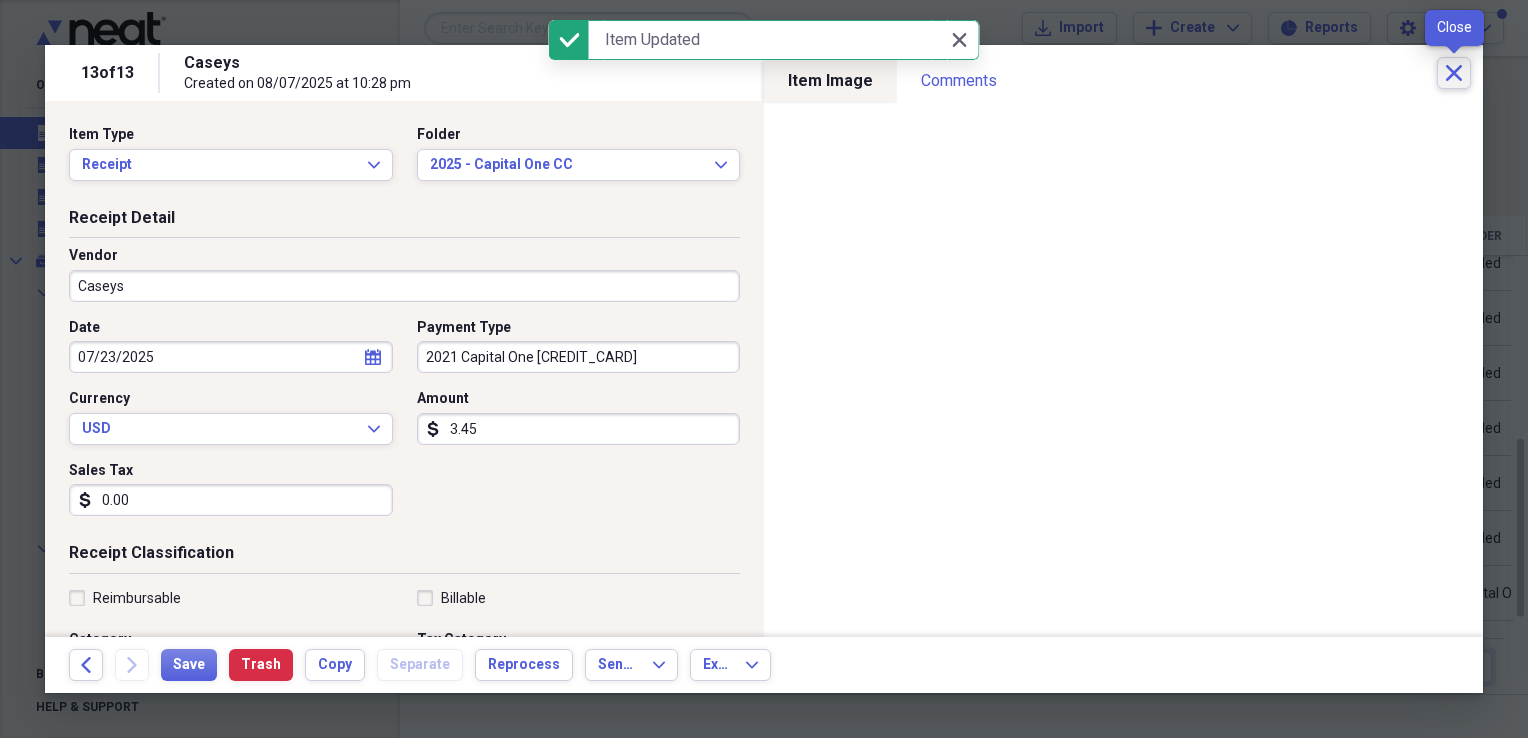 click on "Close" 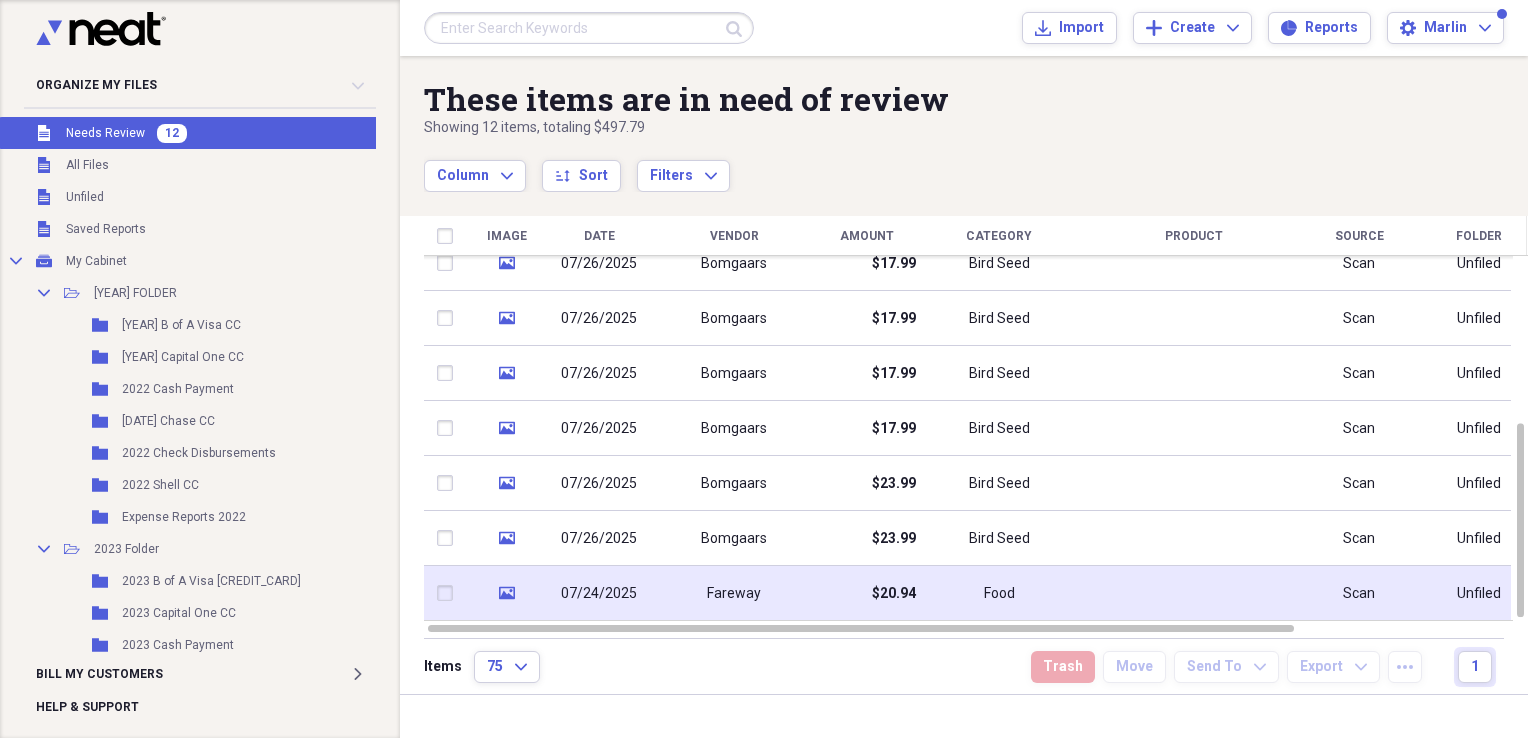 click on "Fareway" at bounding box center (734, 594) 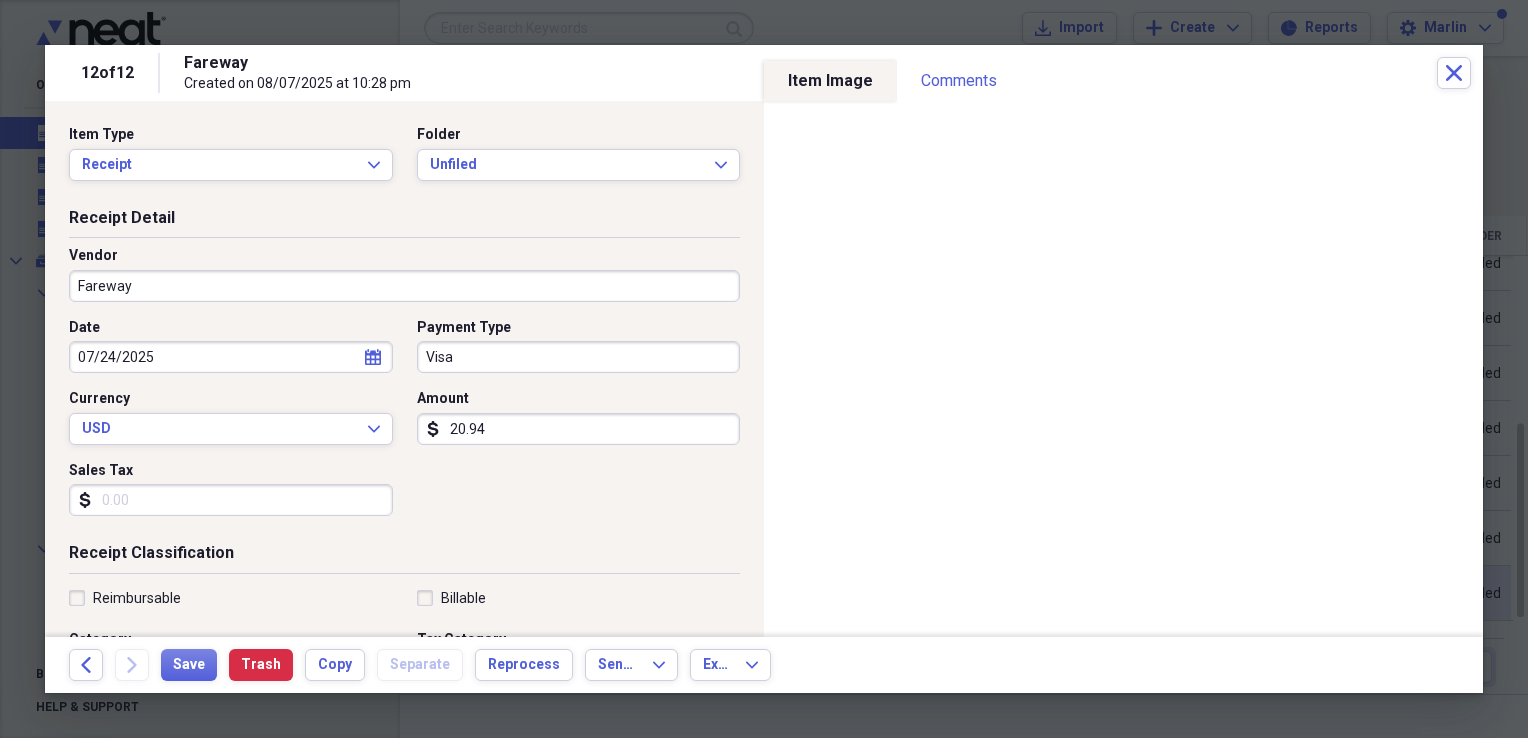 click on "Receipt Classification Reimbursable Billable Category Food Tax Category No Form - Non-deductible Expand Customer Project Product Location Class" at bounding box center [404, 734] 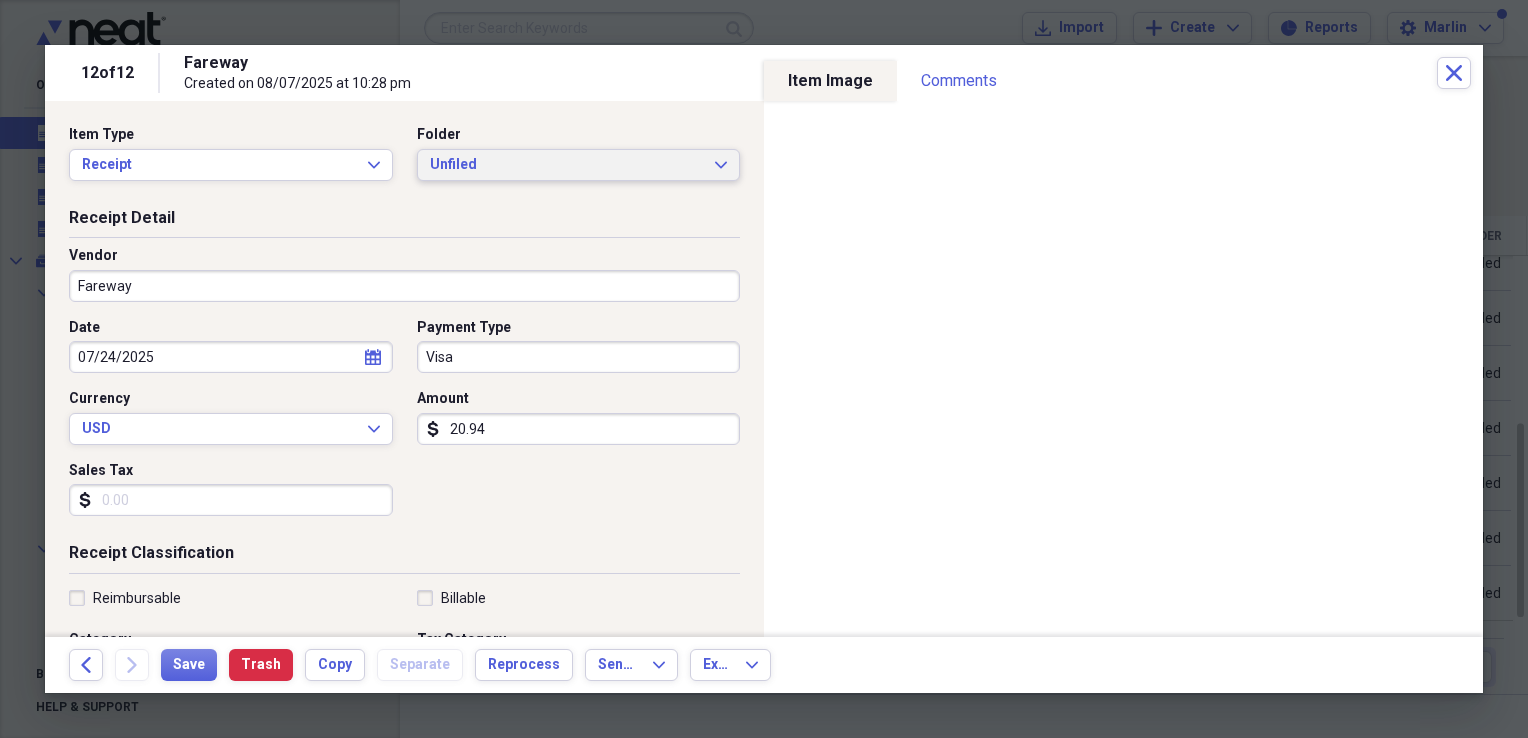 click on "Unfiled Expand" at bounding box center [579, 165] 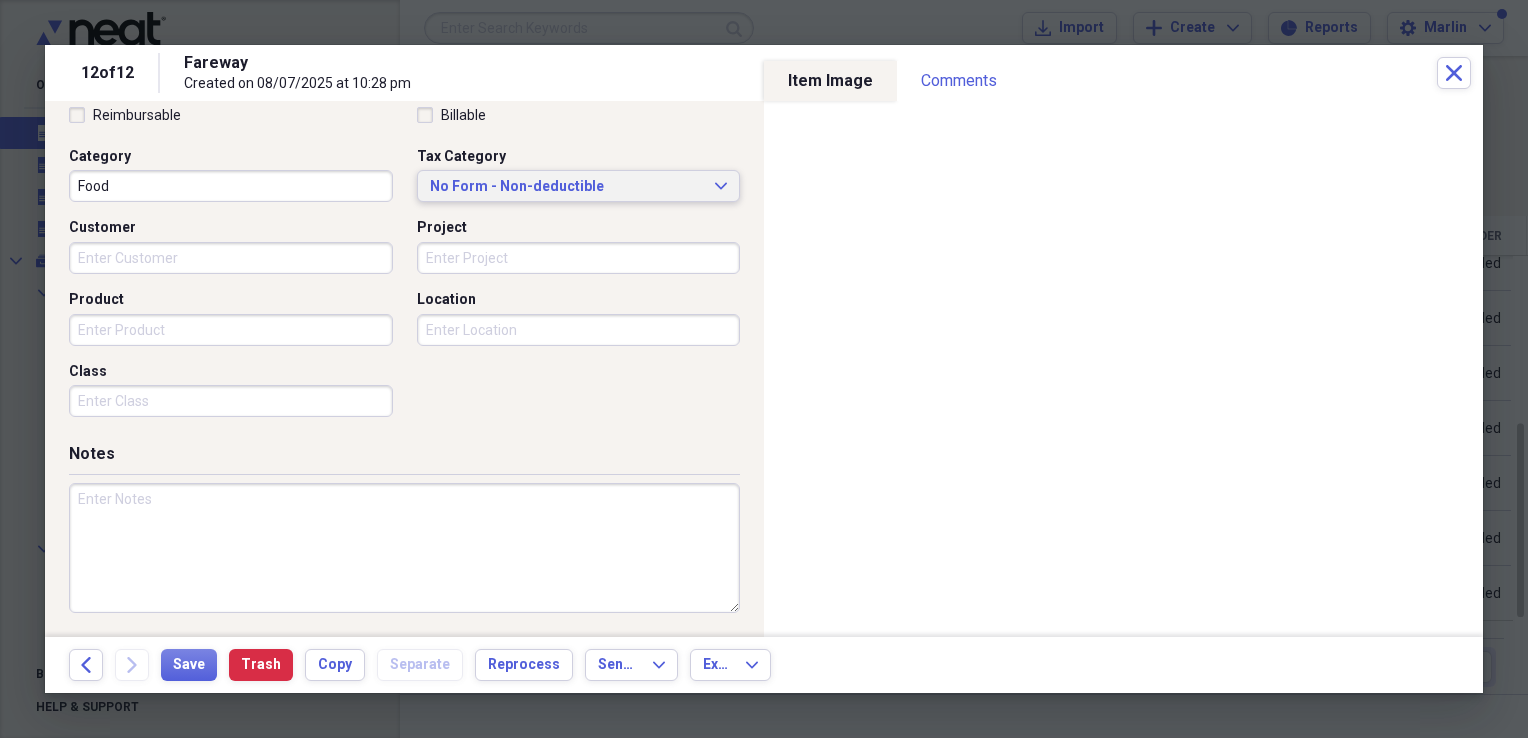 scroll, scrollTop: 0, scrollLeft: 0, axis: both 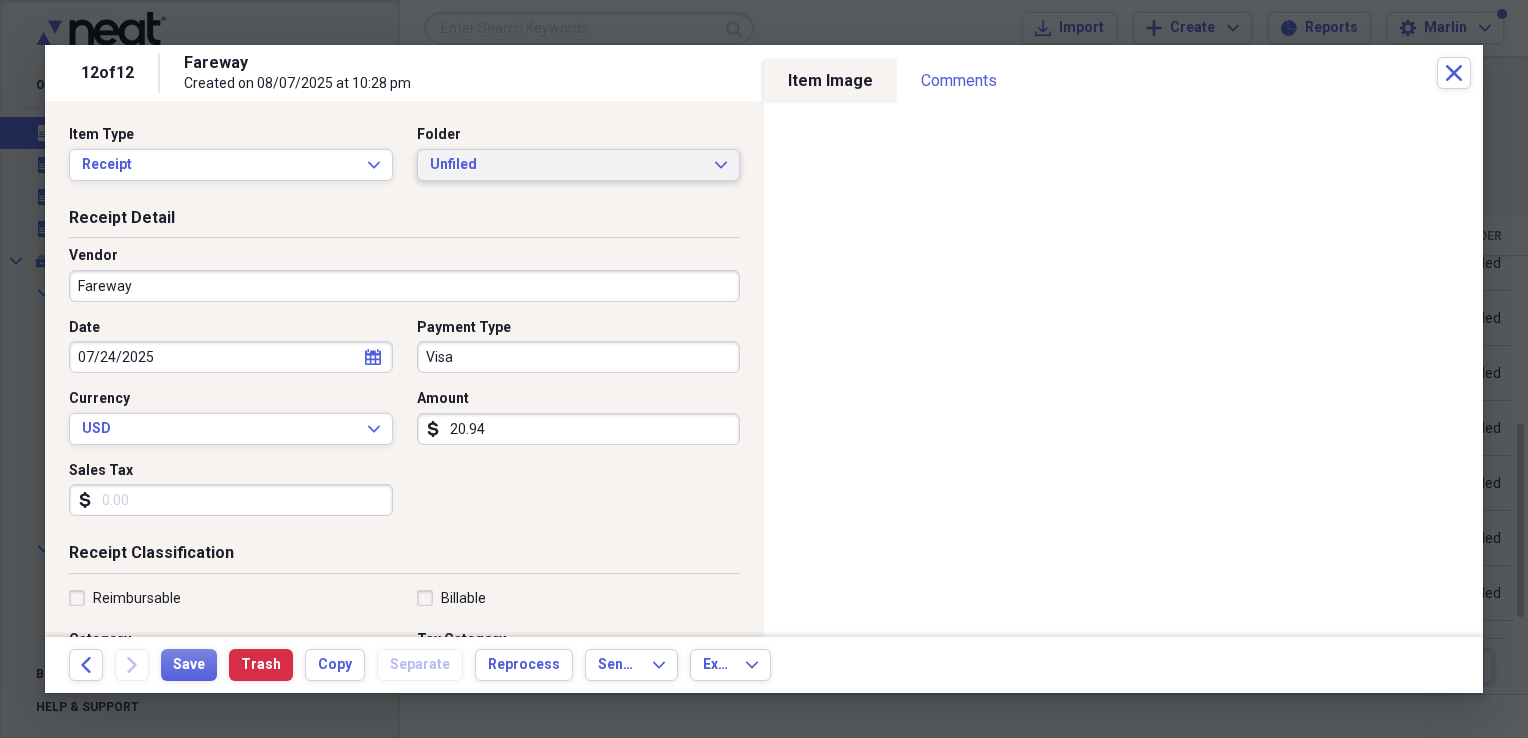 click on "Expand" 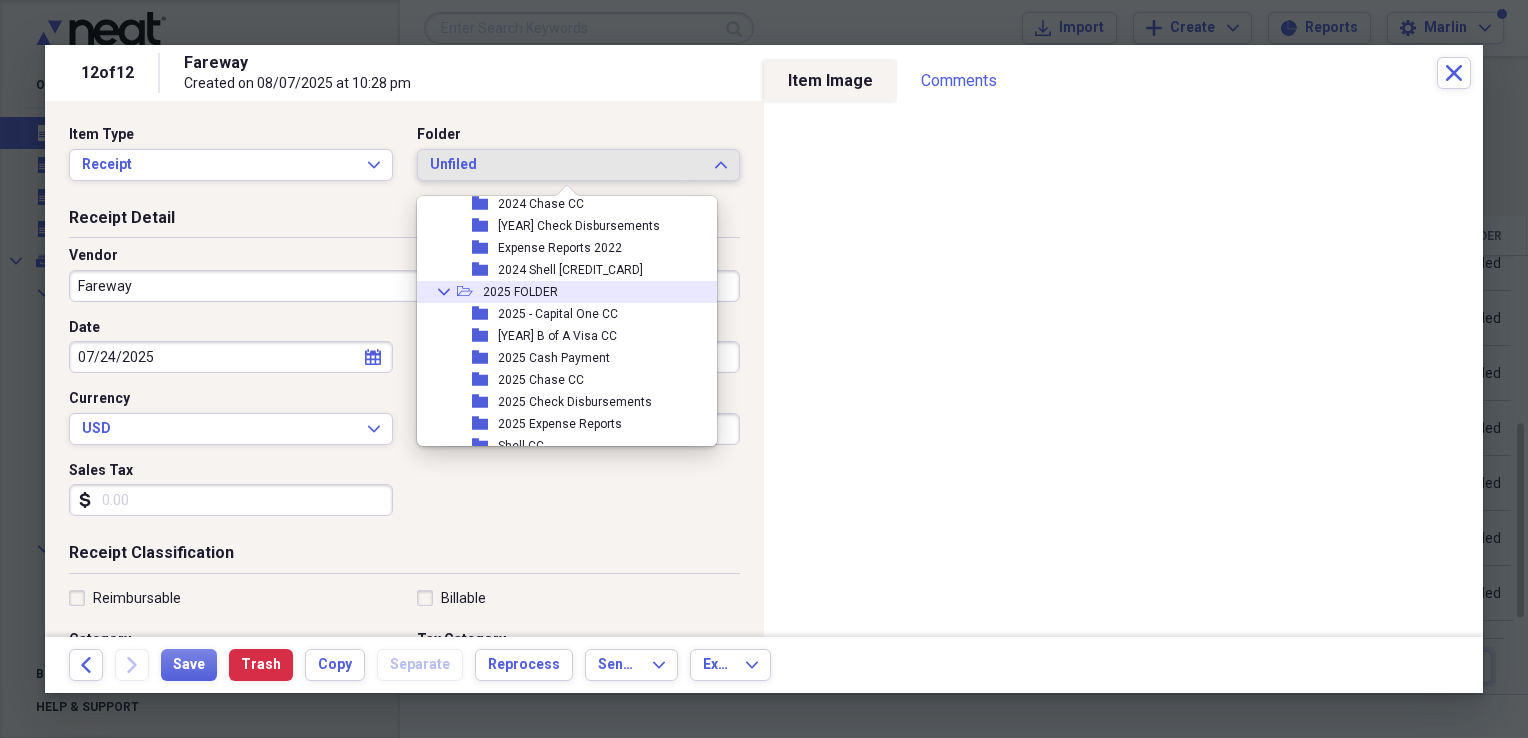 scroll, scrollTop: 754, scrollLeft: 0, axis: vertical 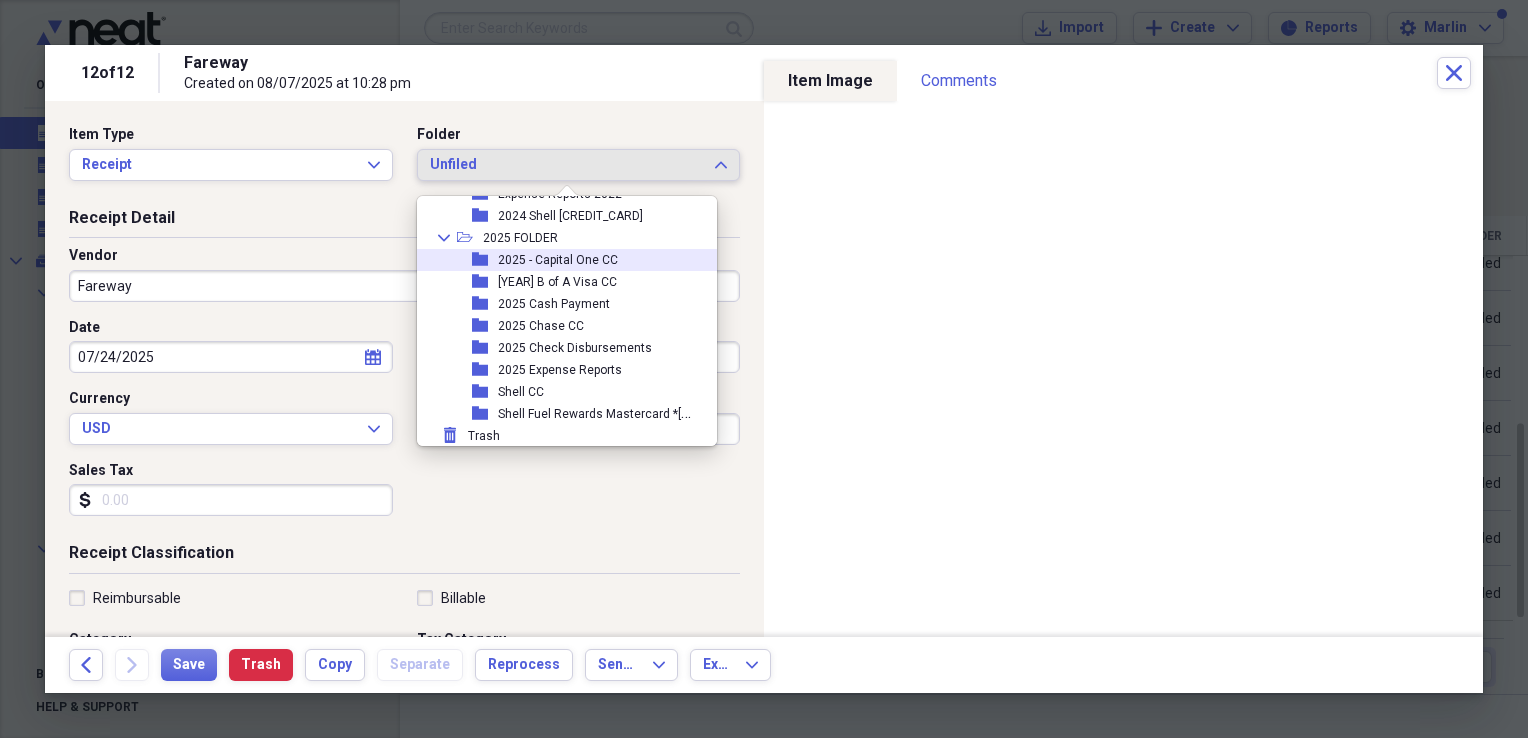 click on "2025 - Capital One CC" at bounding box center (558, 260) 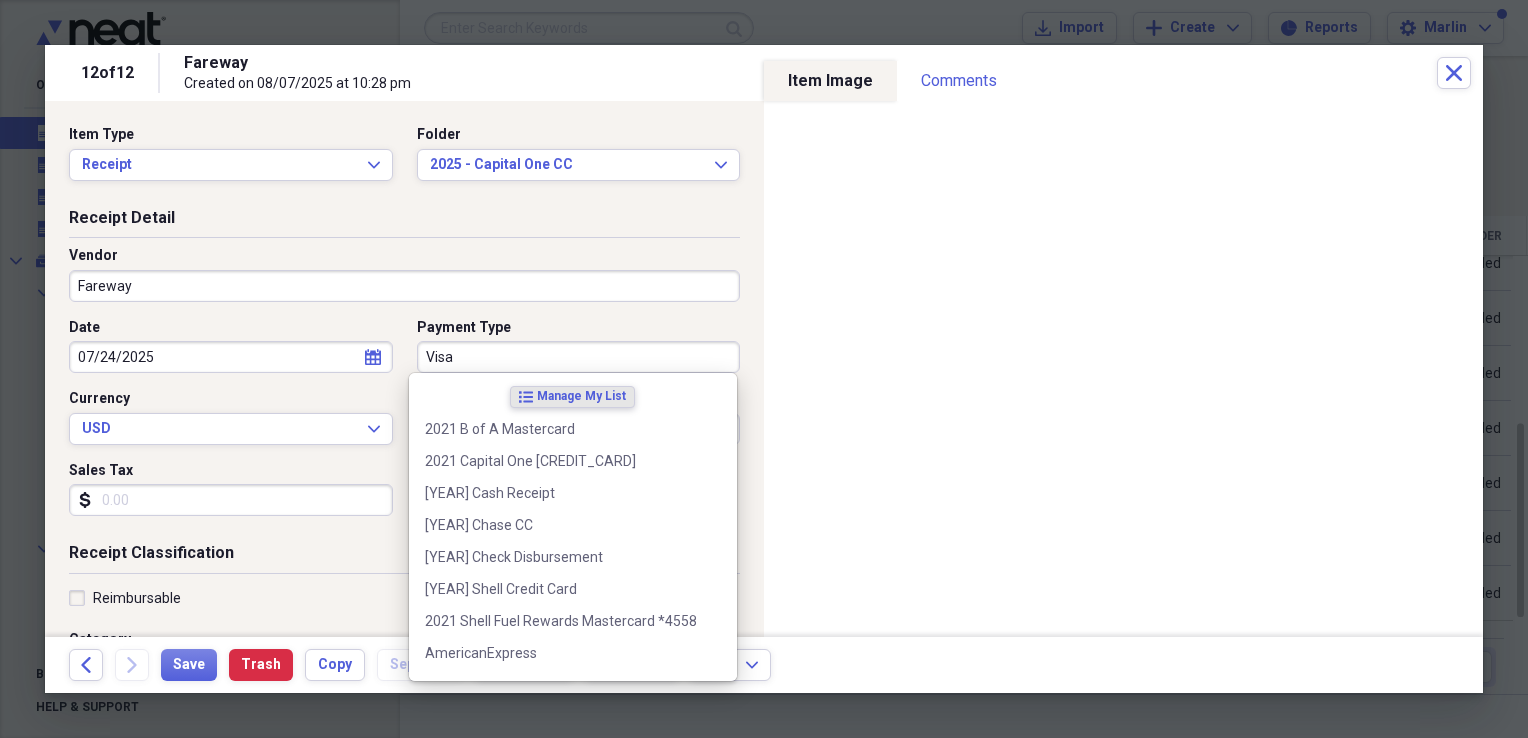 click on "Visa" at bounding box center [579, 357] 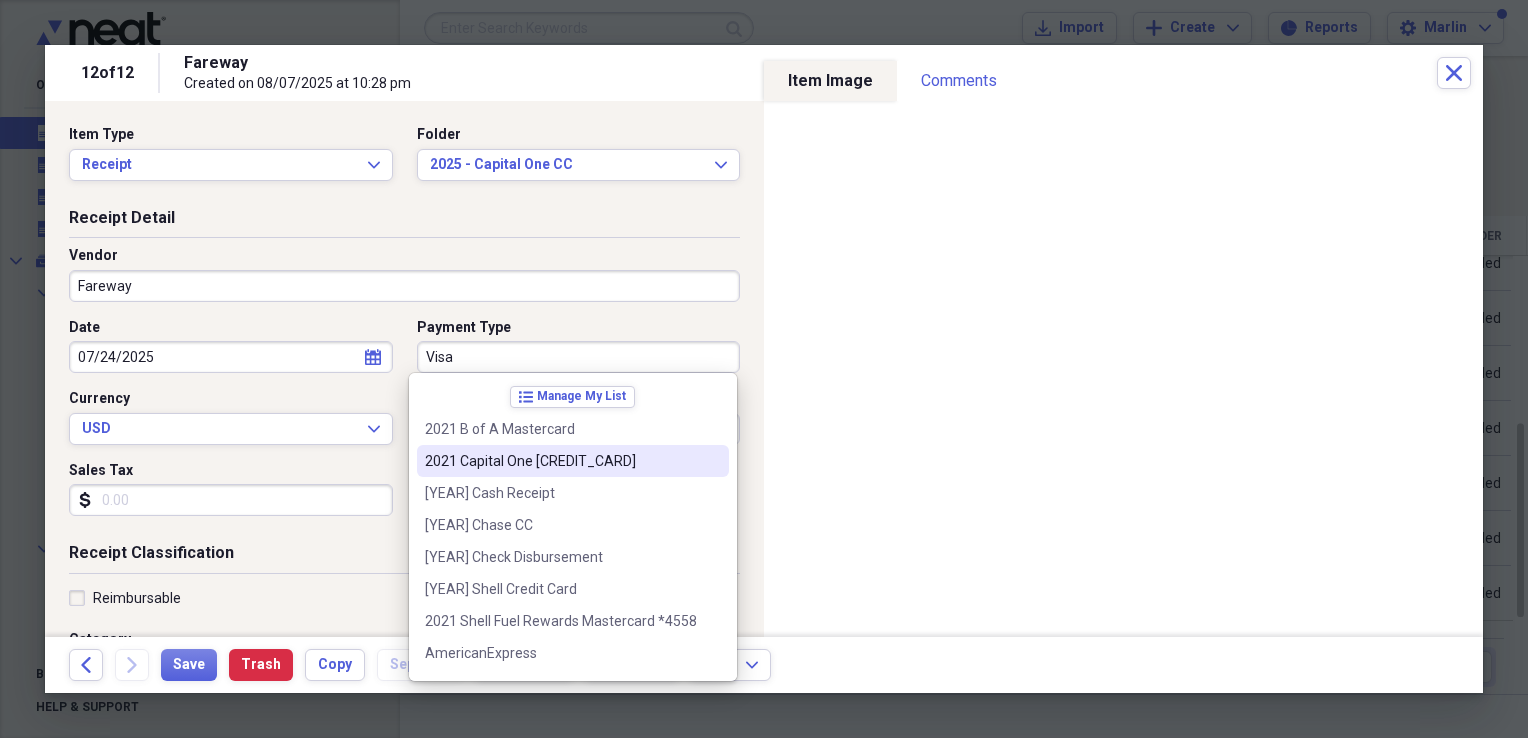 click on "2021 Capital One [CREDIT_CARD]" at bounding box center [561, 461] 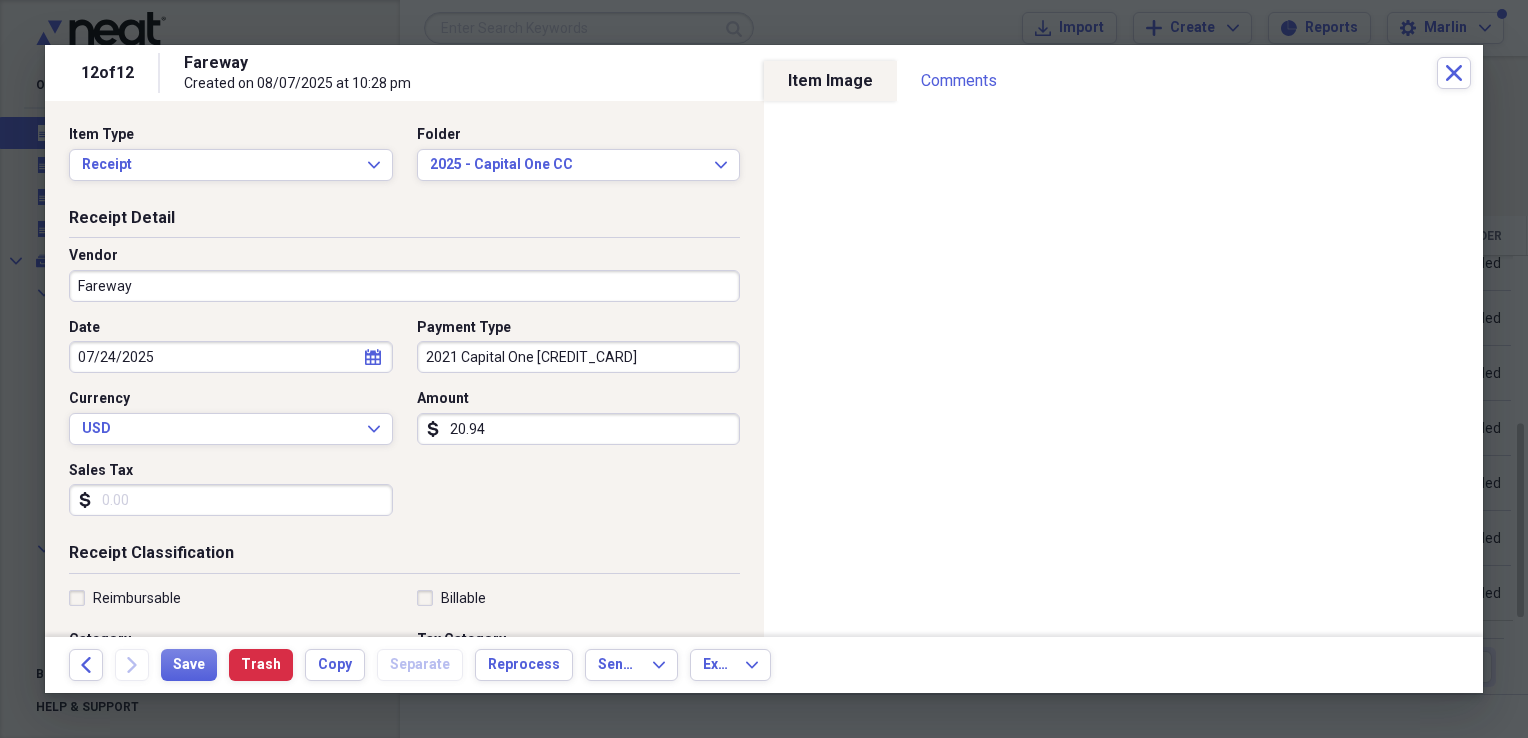 click on "Sales Tax" at bounding box center [231, 500] 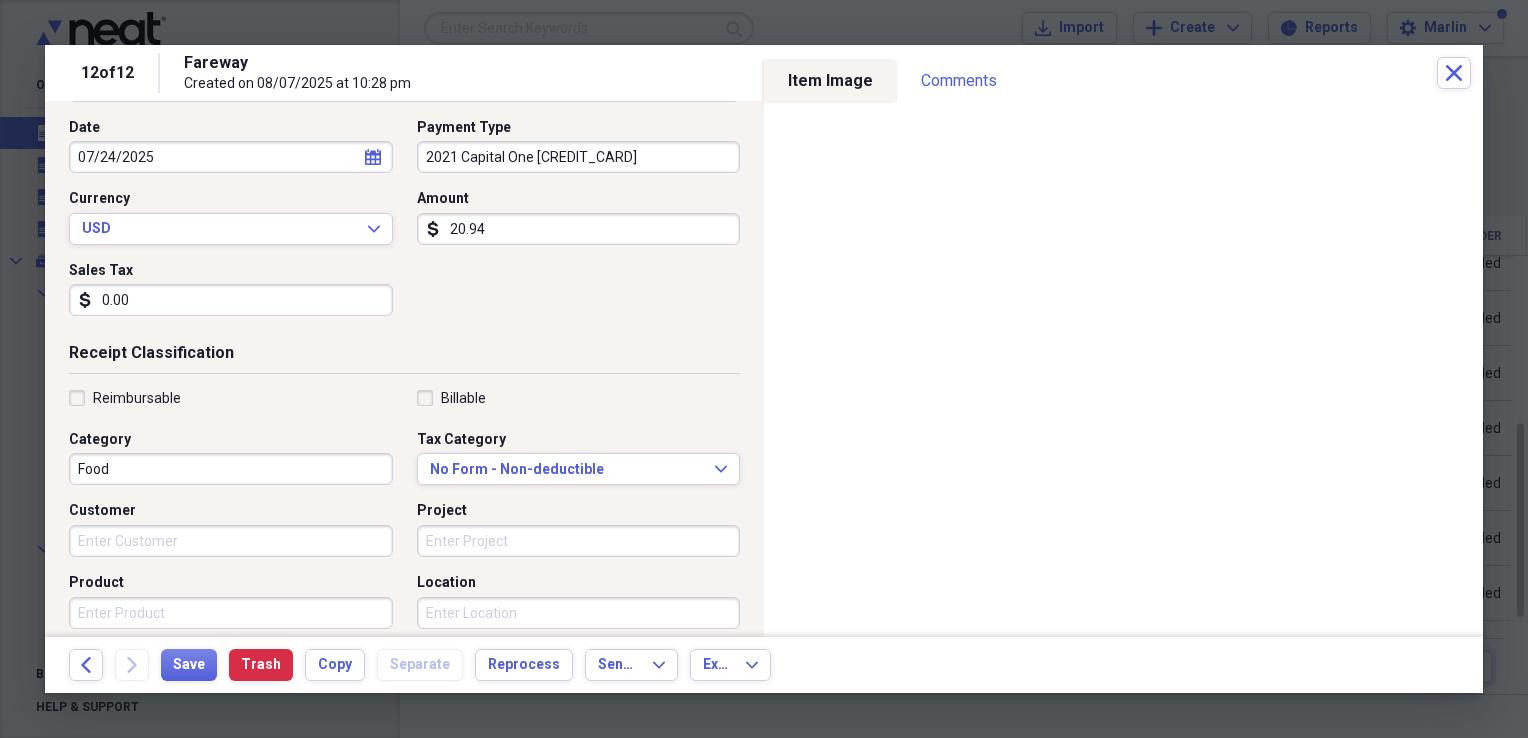 scroll, scrollTop: 300, scrollLeft: 0, axis: vertical 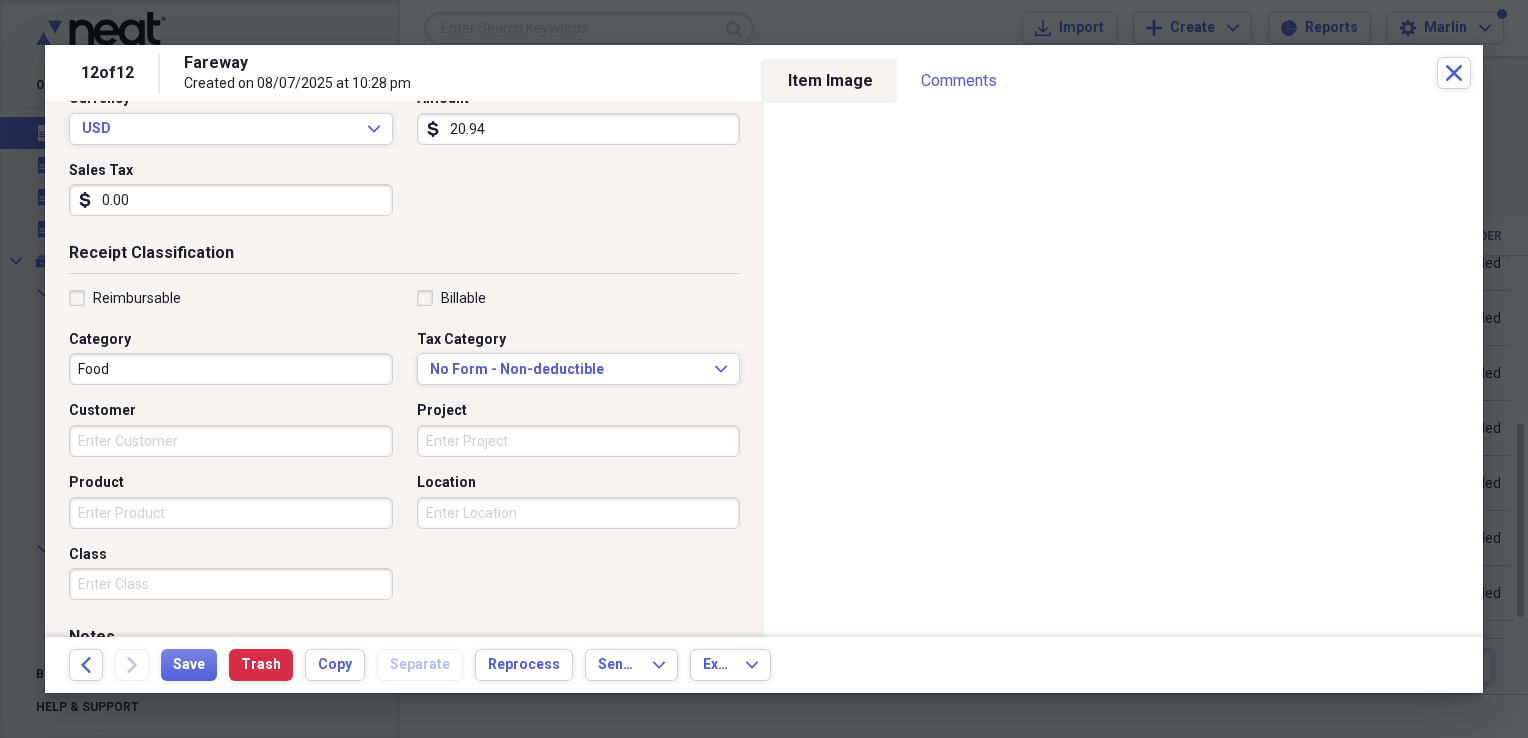 type on "0.00" 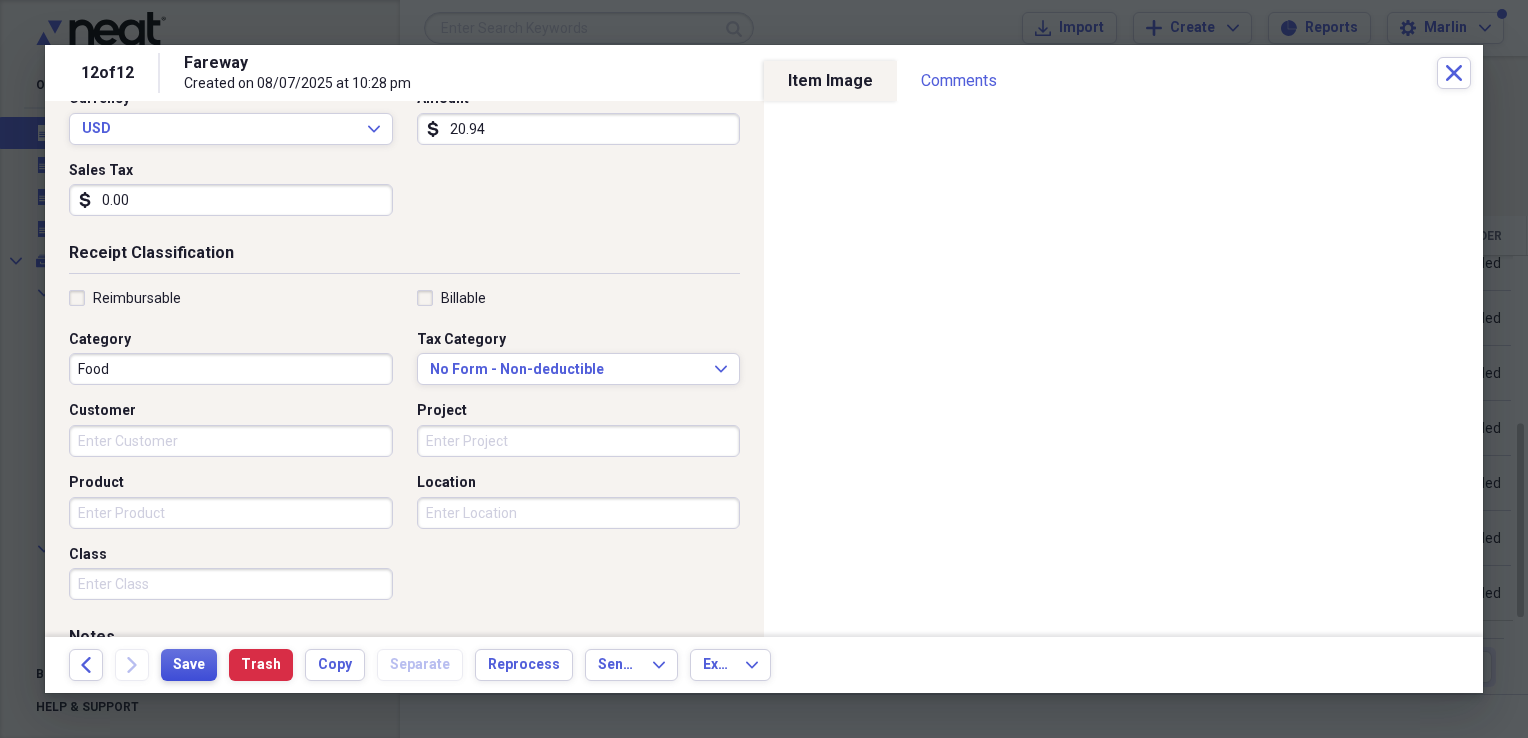 click on "Save" at bounding box center [189, 665] 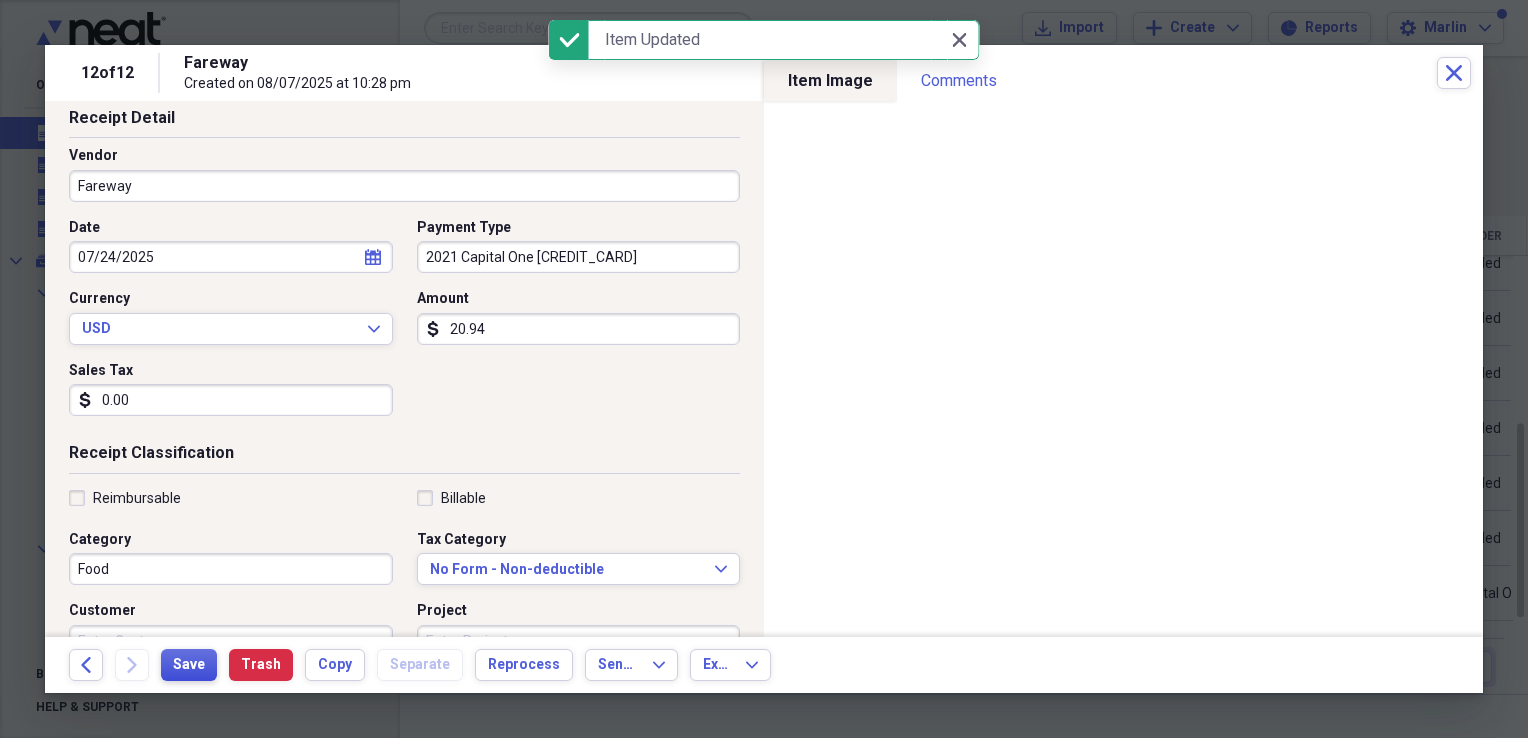 scroll, scrollTop: 0, scrollLeft: 0, axis: both 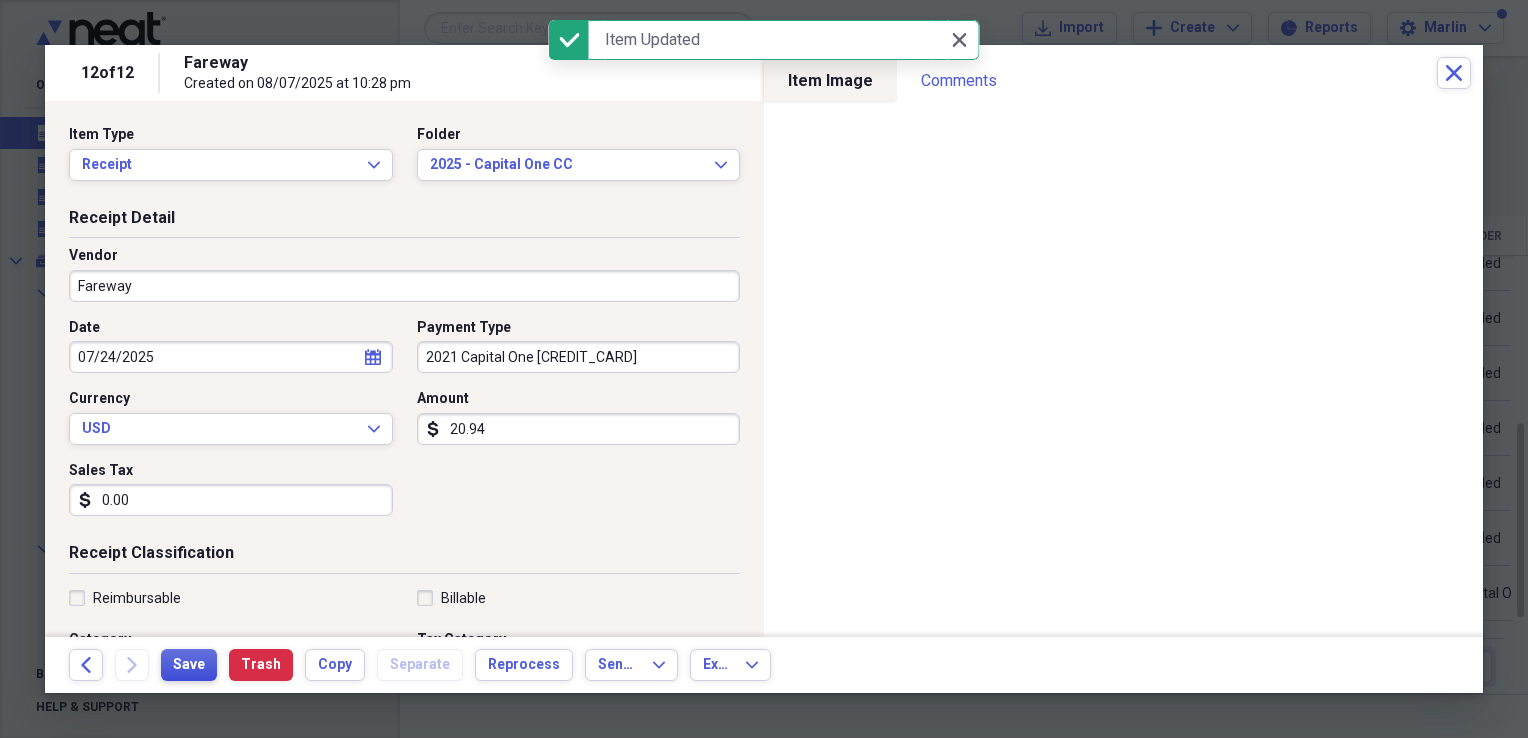 click on "Save" at bounding box center (189, 665) 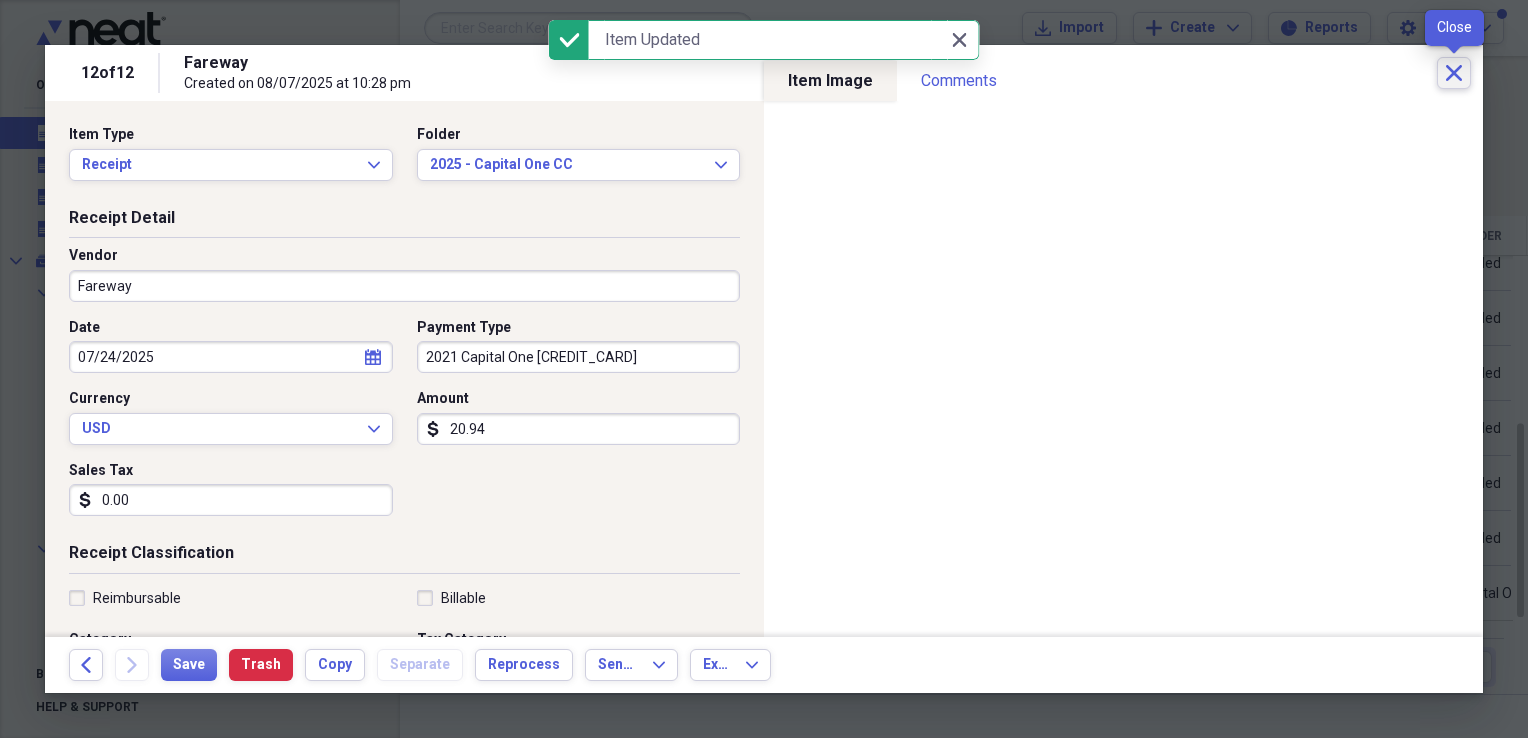 click on "Close" 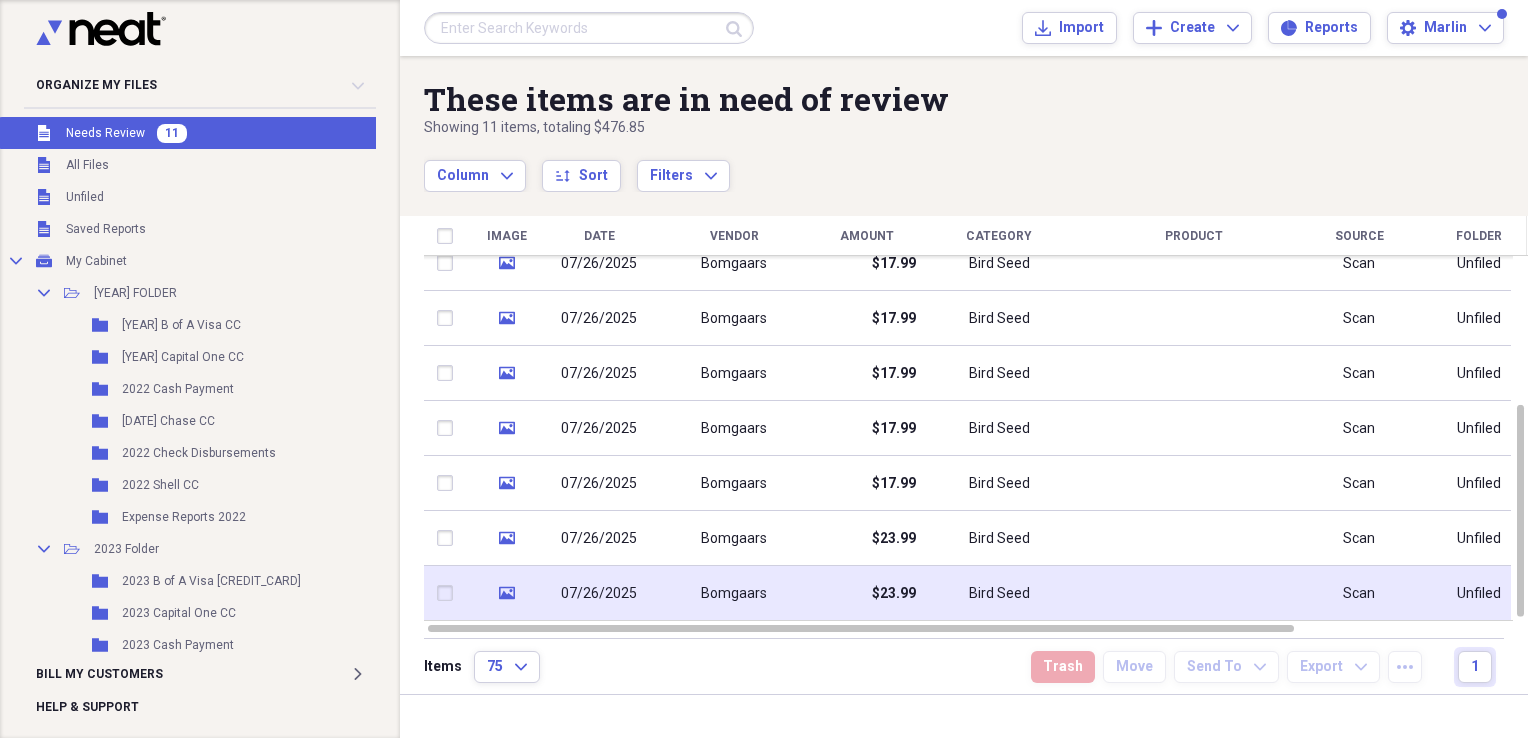click on "$23.99" at bounding box center (894, 594) 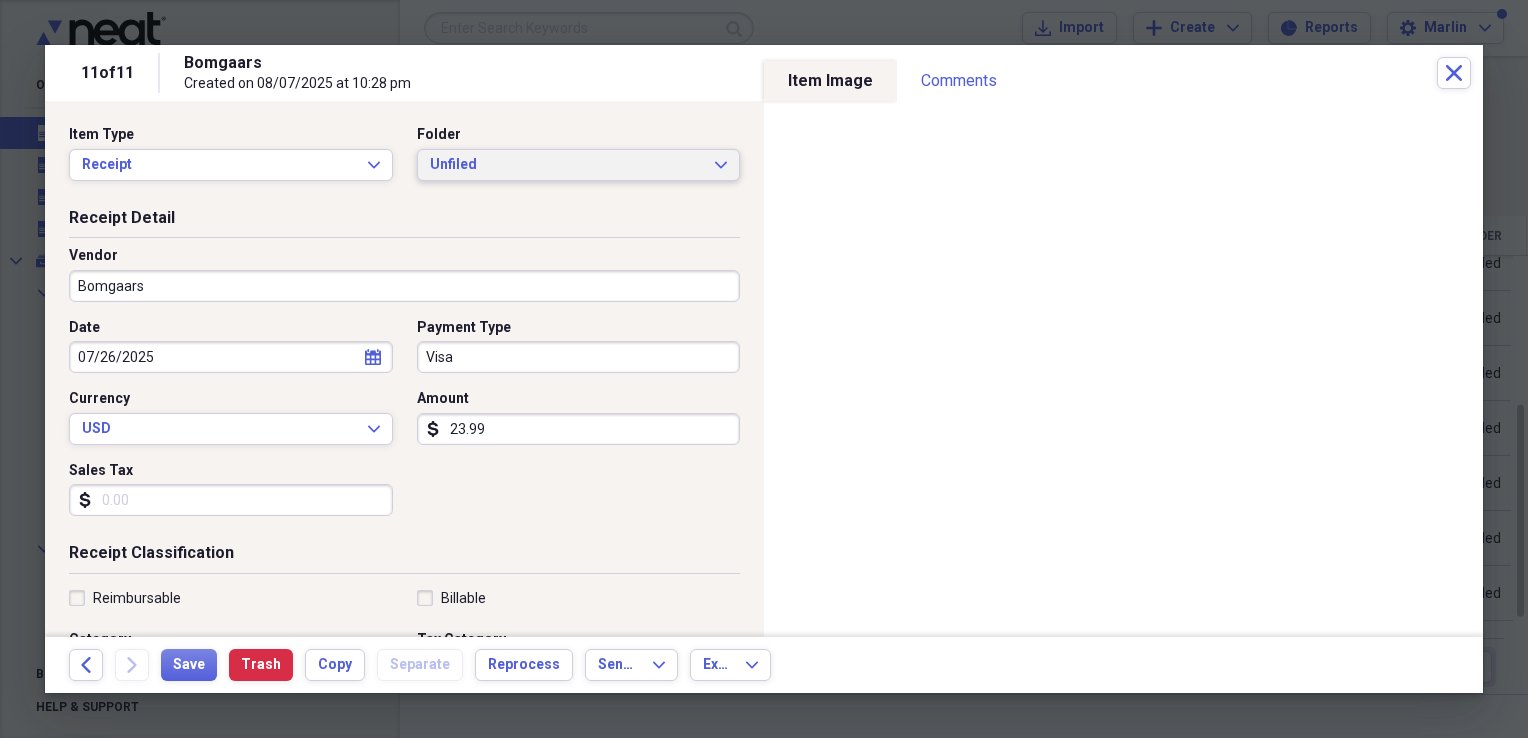 click on "Expand" 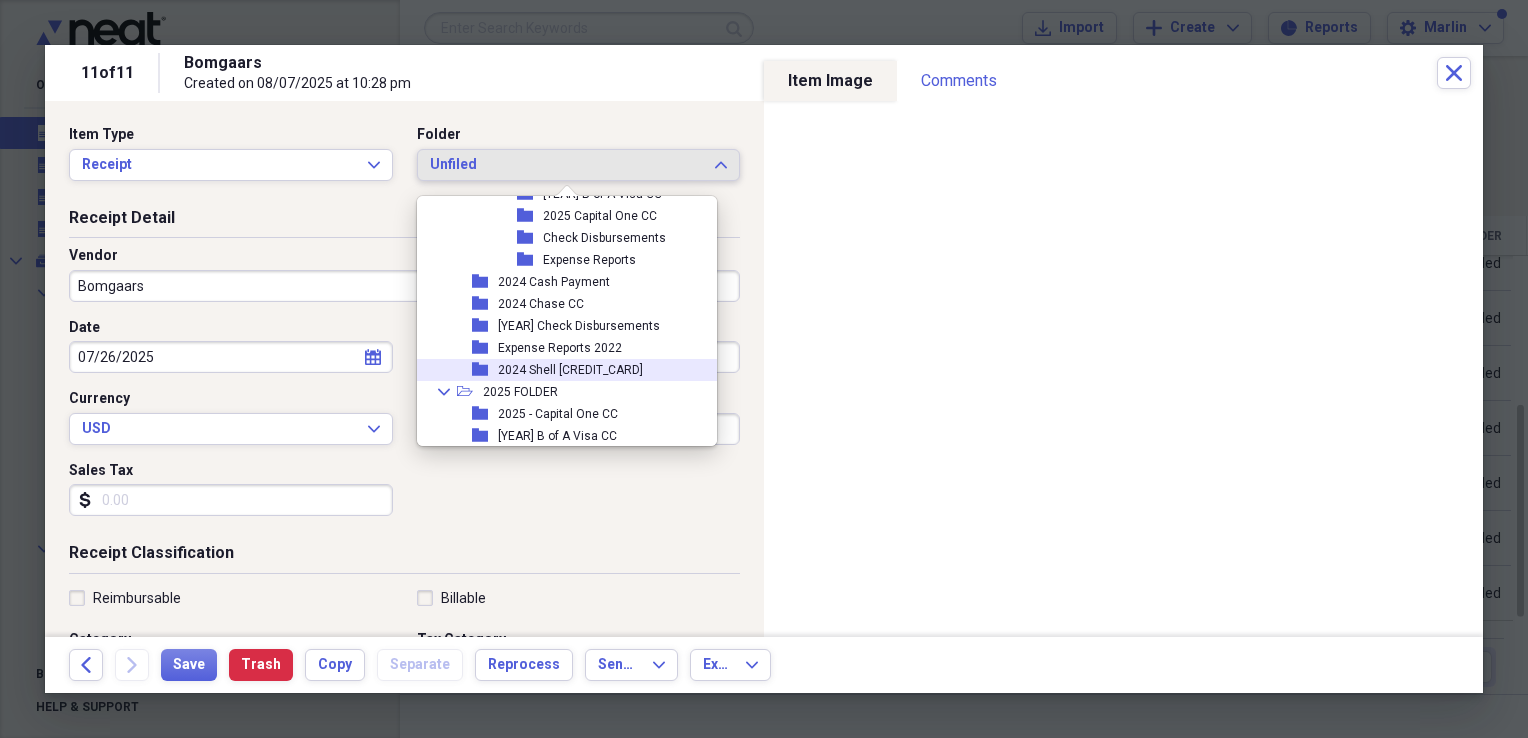 scroll, scrollTop: 754, scrollLeft: 0, axis: vertical 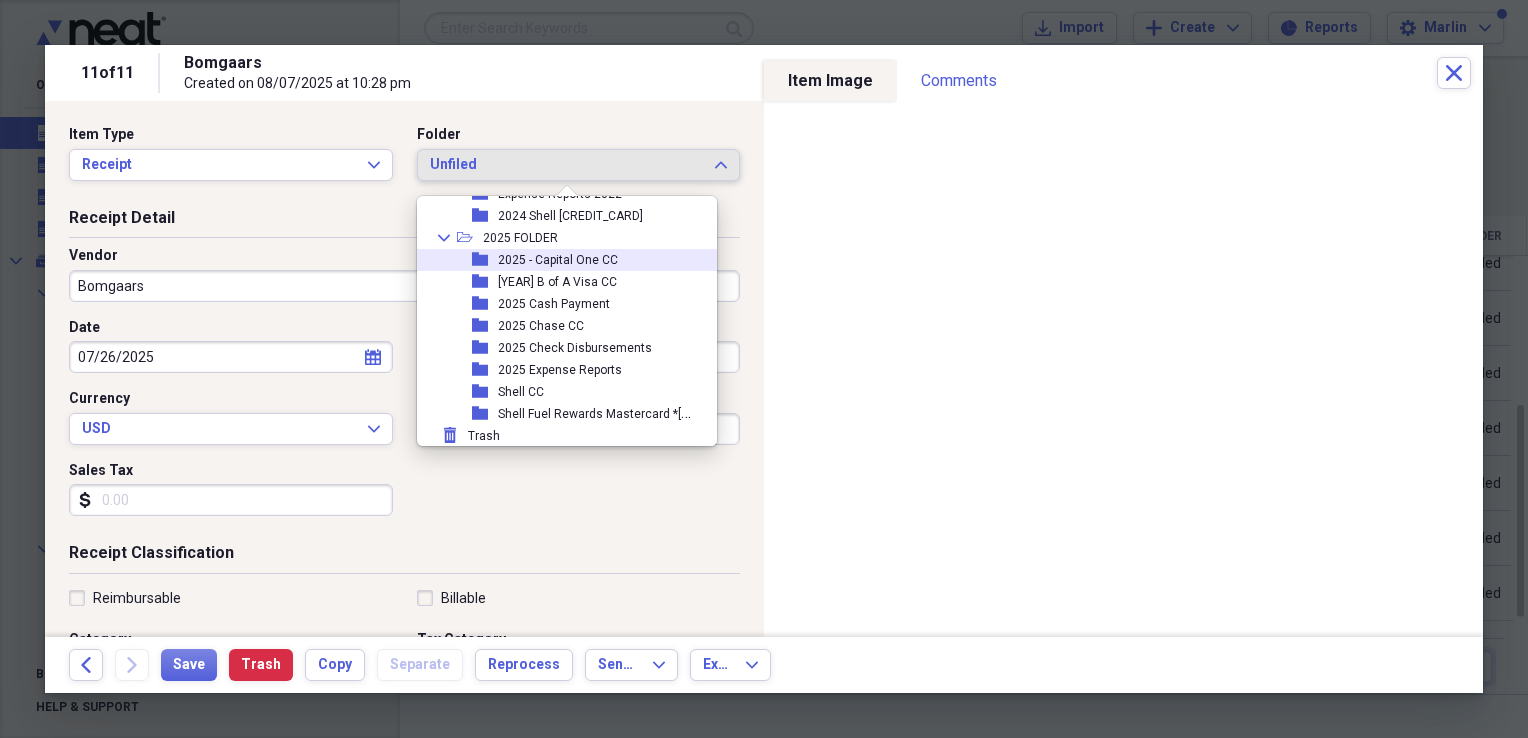 click on "folder 2025 - Capital One CC" at bounding box center (559, 260) 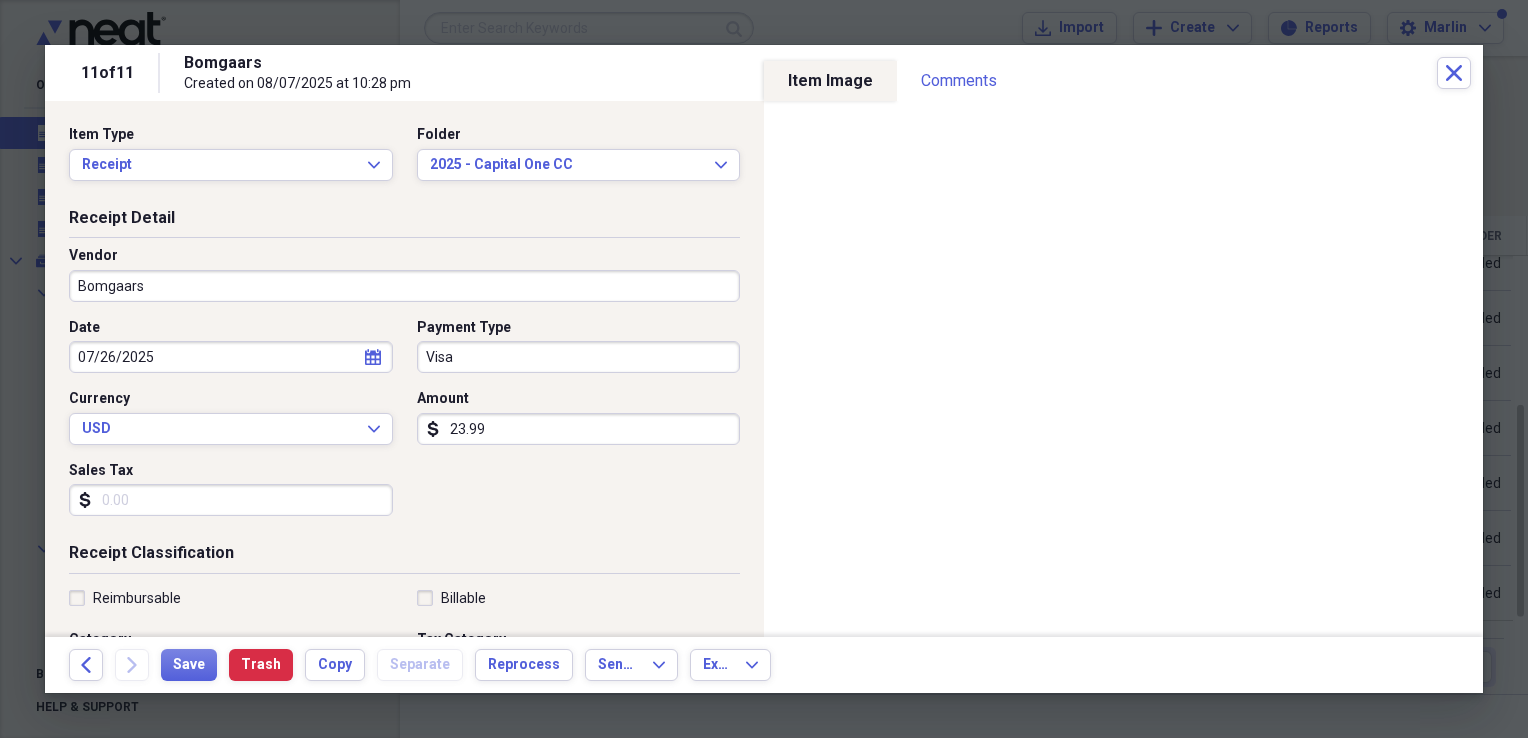 click on "Visa" at bounding box center [579, 357] 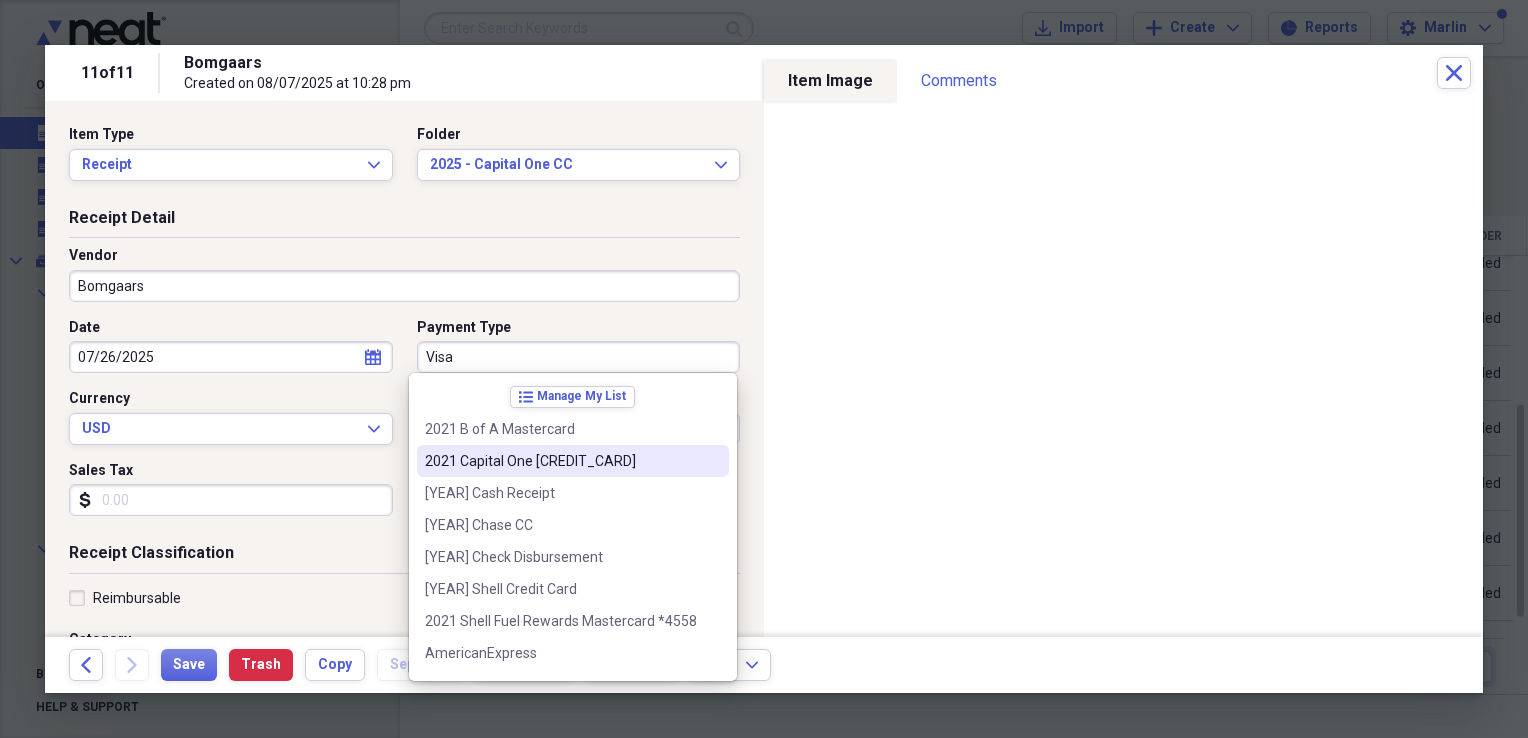 click on "2021 Capital One [CREDIT_CARD]" at bounding box center [561, 461] 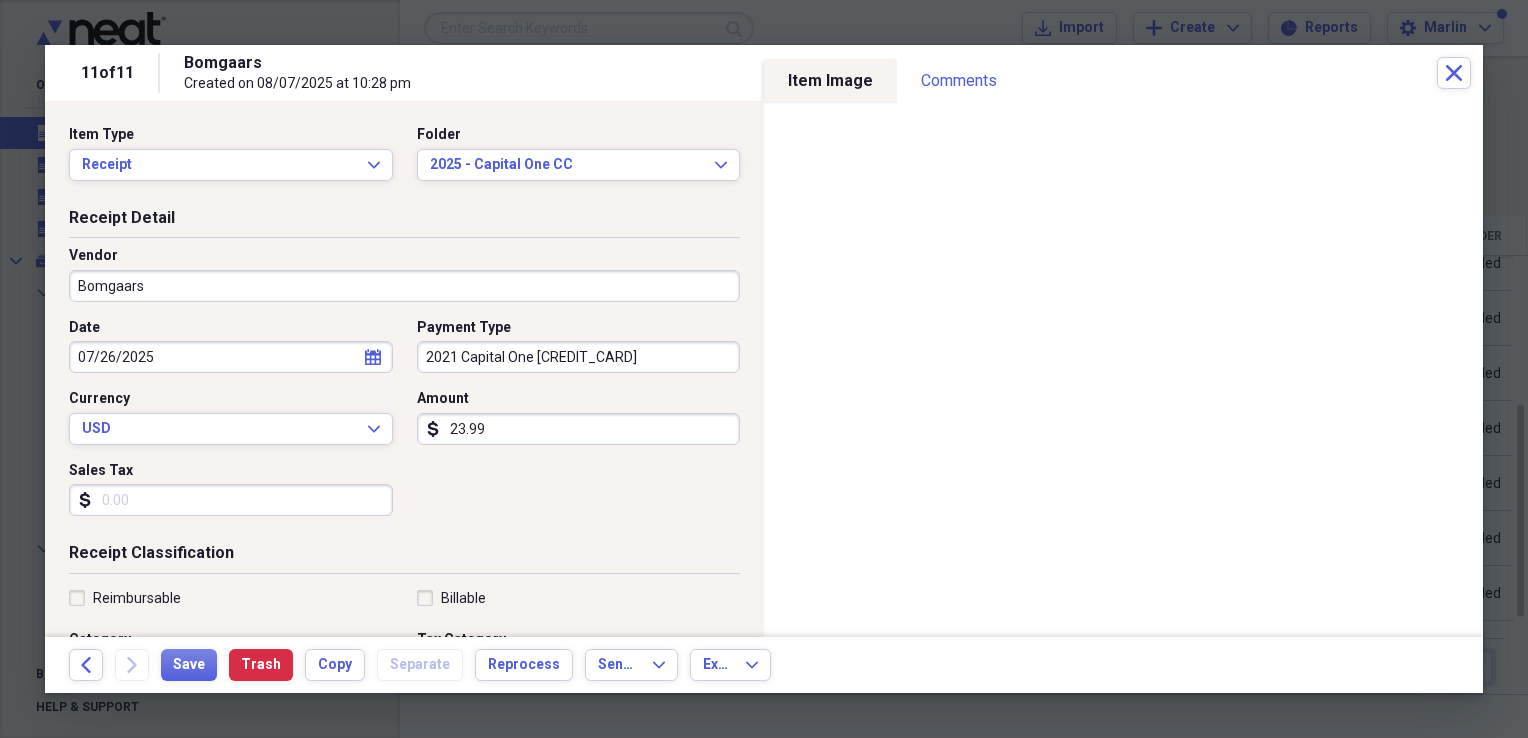 click on "23.99" at bounding box center [579, 429] 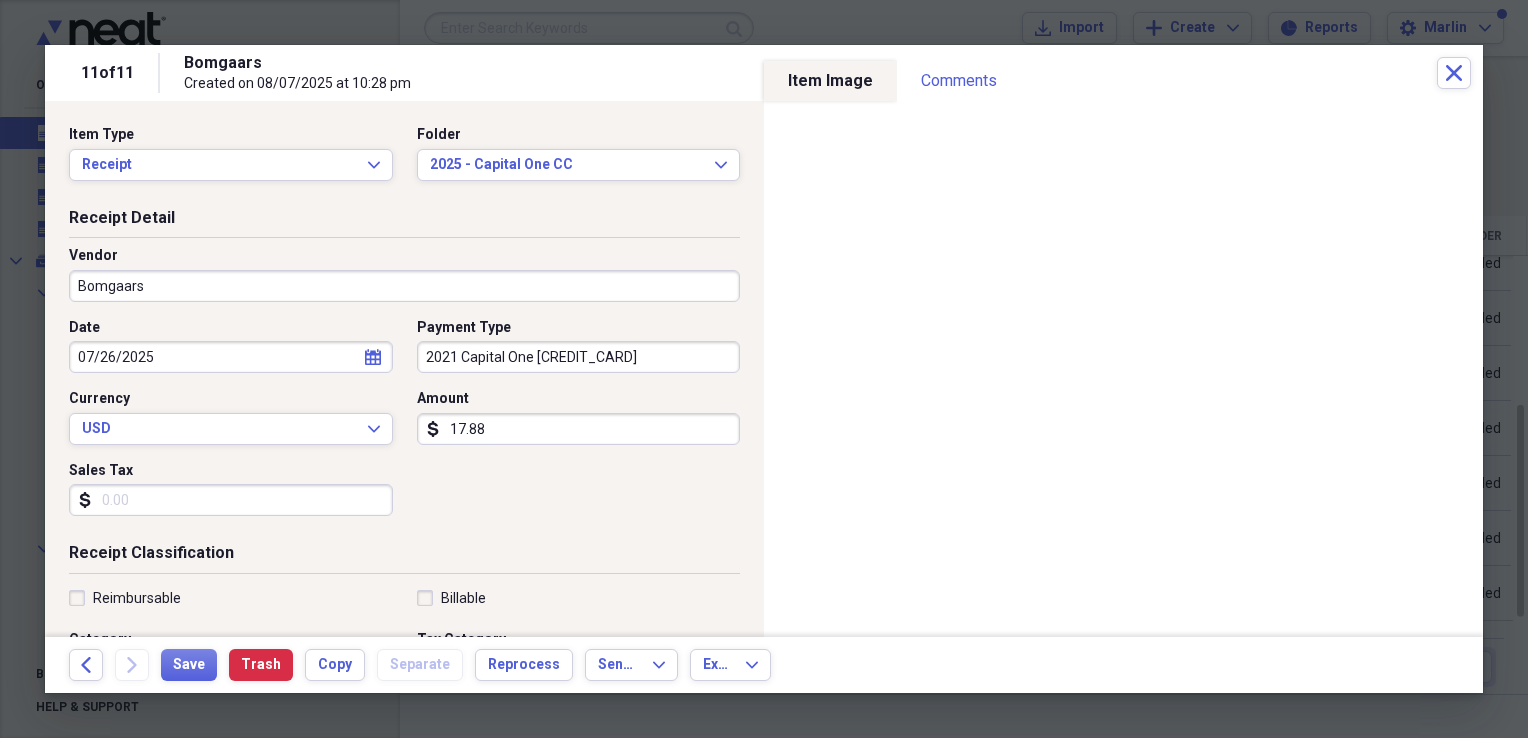 type on "17.88" 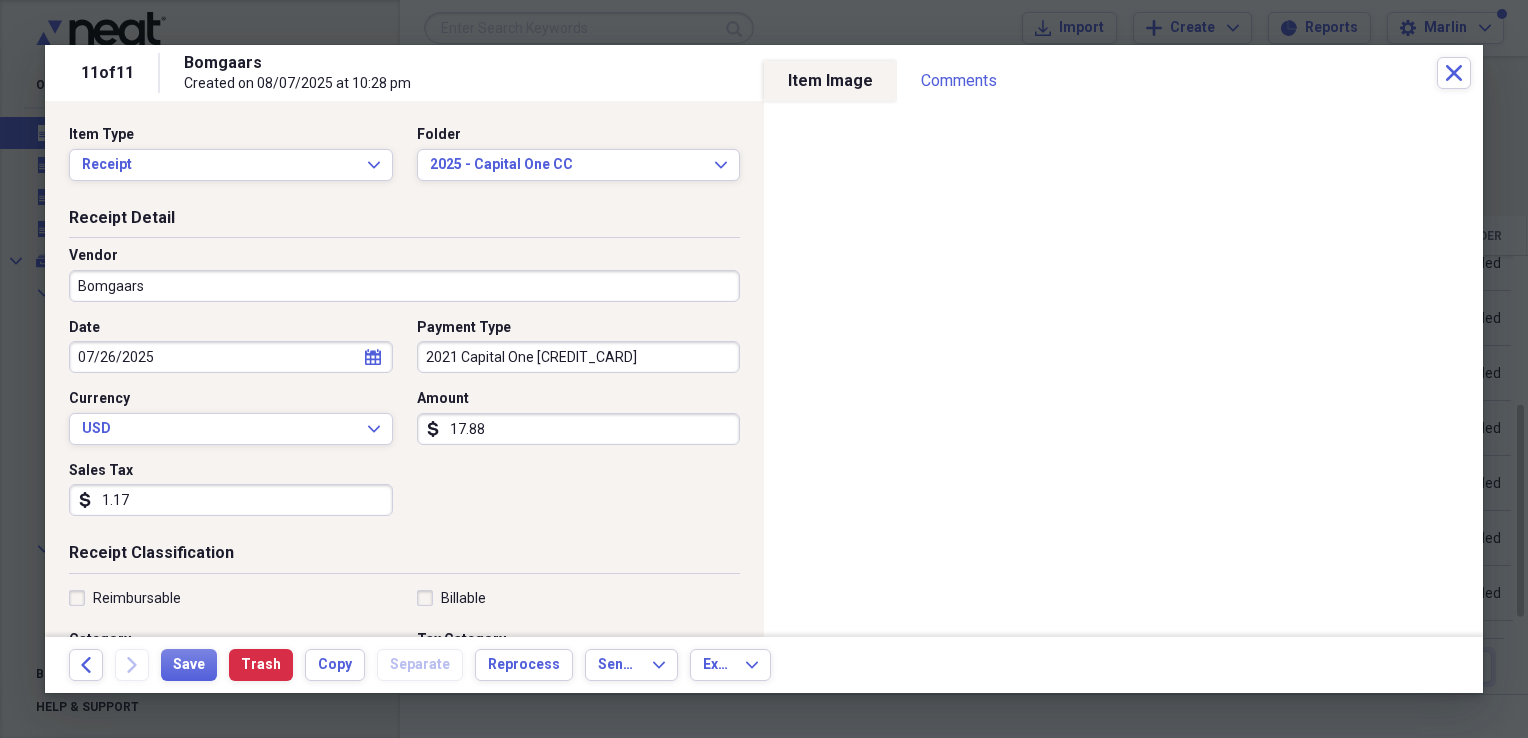 scroll, scrollTop: 100, scrollLeft: 0, axis: vertical 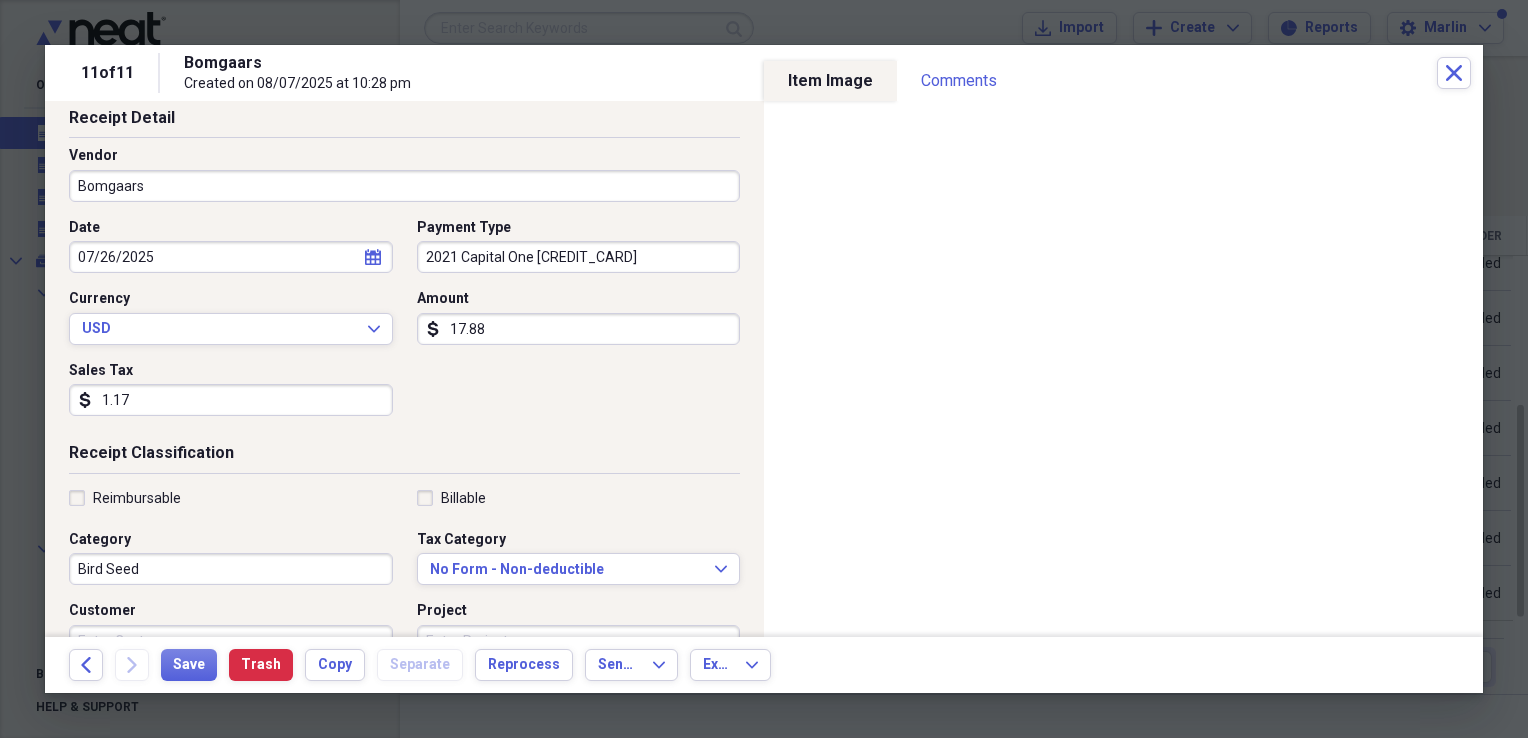 type on "1.17" 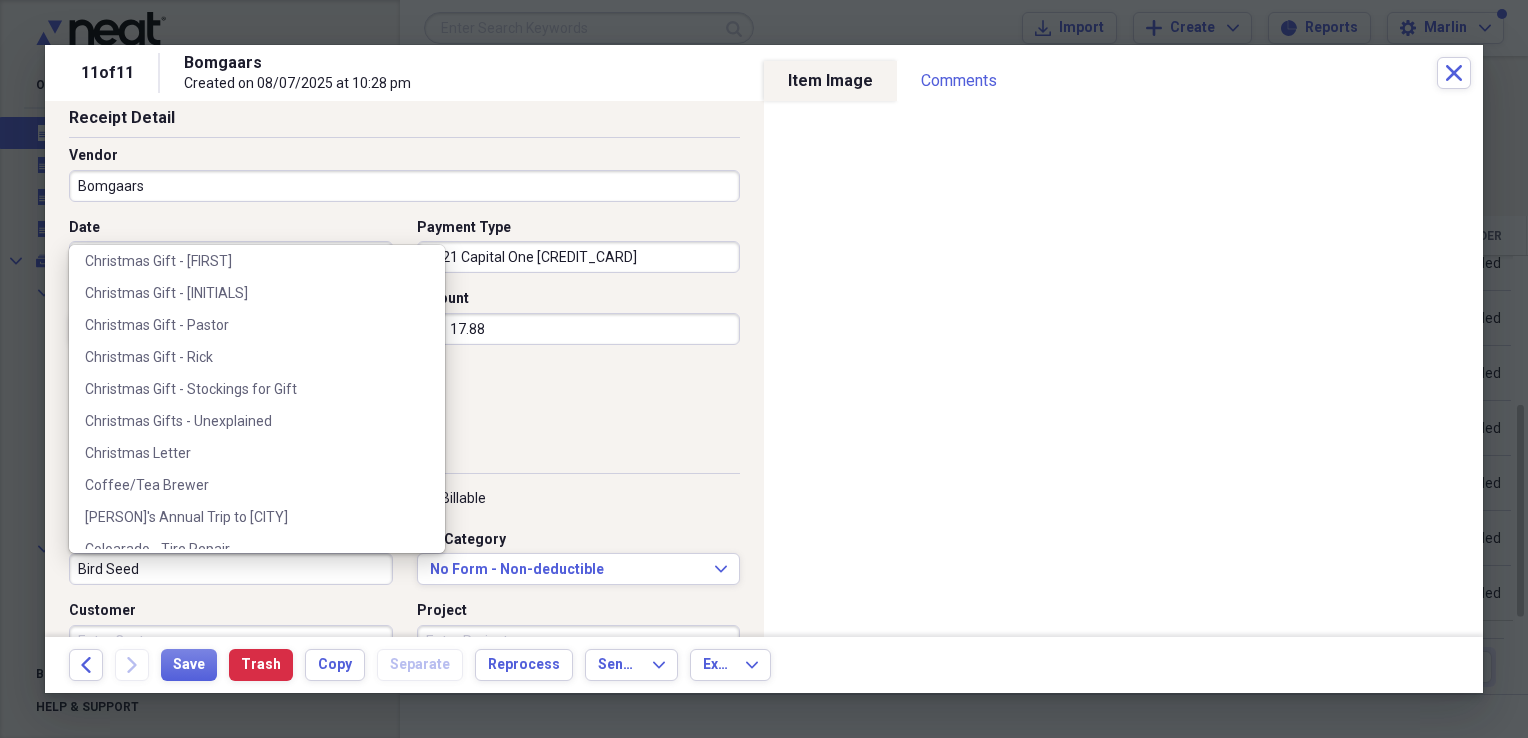 scroll, scrollTop: 1900, scrollLeft: 0, axis: vertical 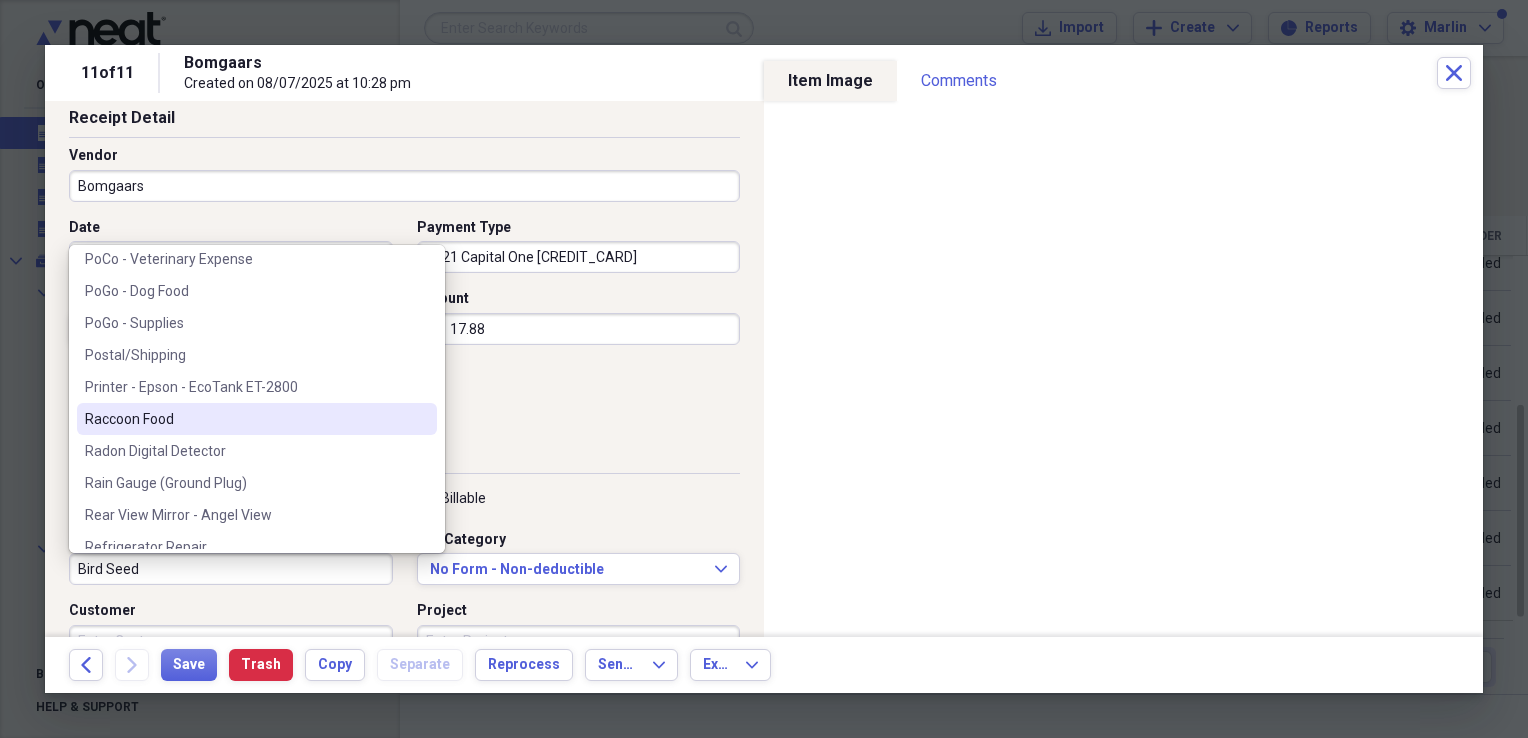click on "Raccoon Food" at bounding box center [257, 419] 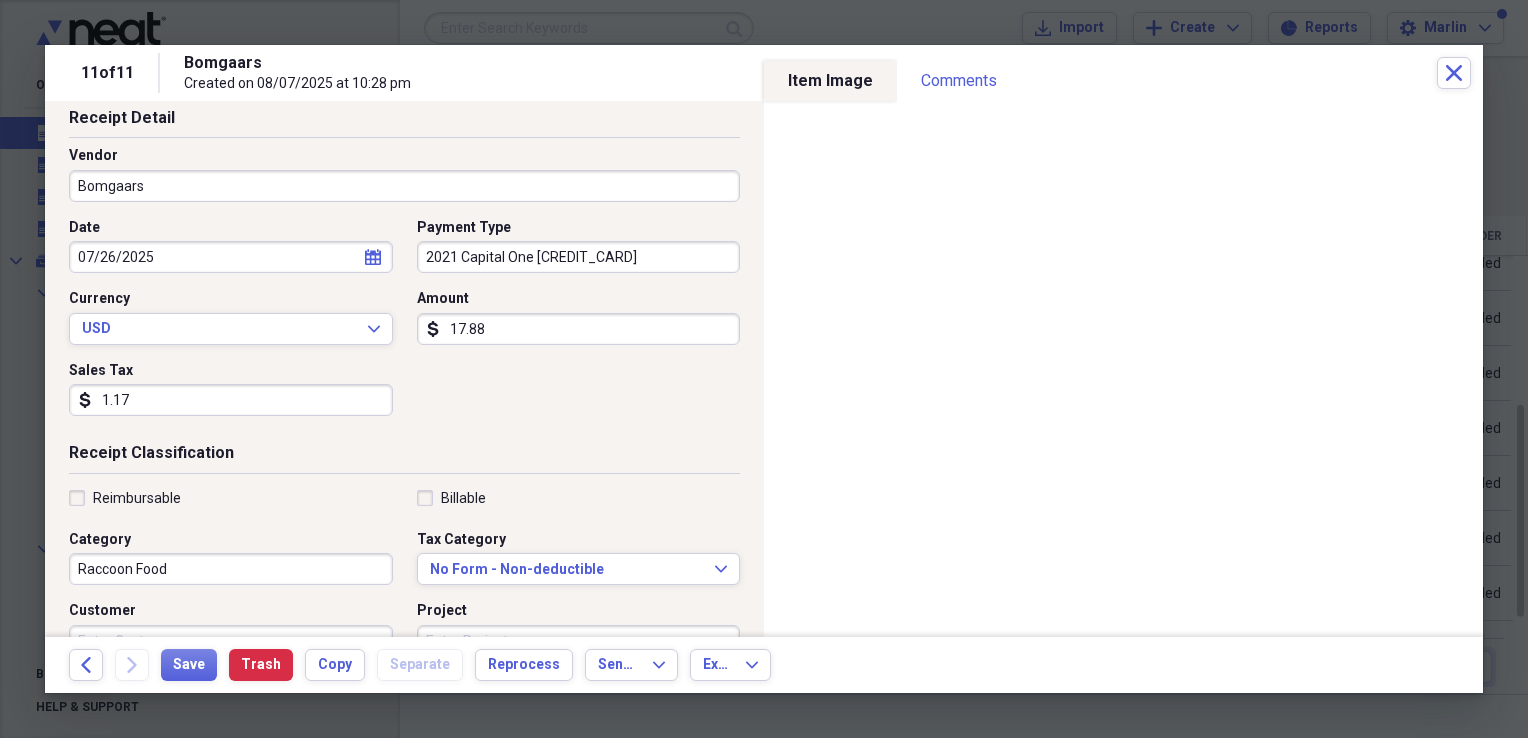scroll, scrollTop: 0, scrollLeft: 0, axis: both 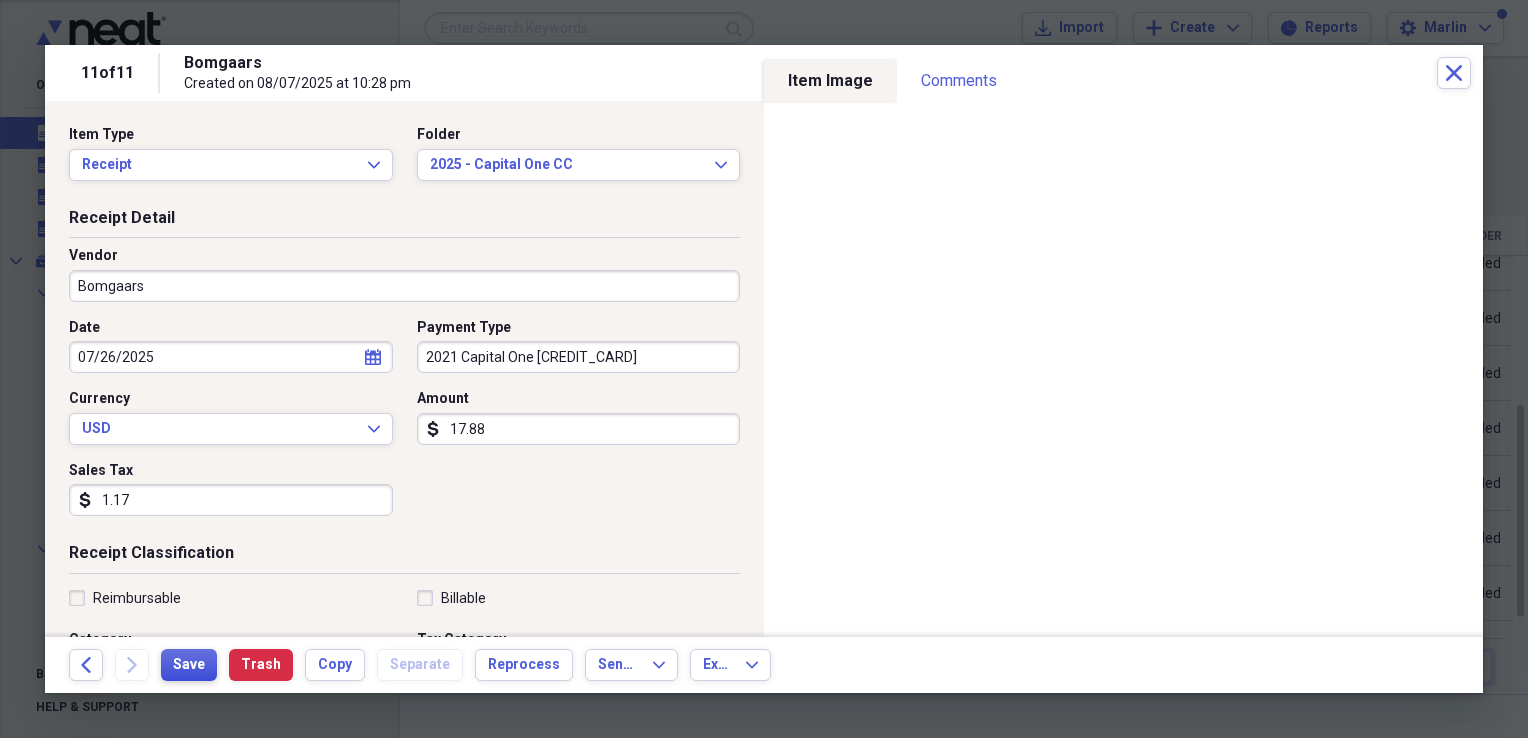 click on "Save" at bounding box center [189, 665] 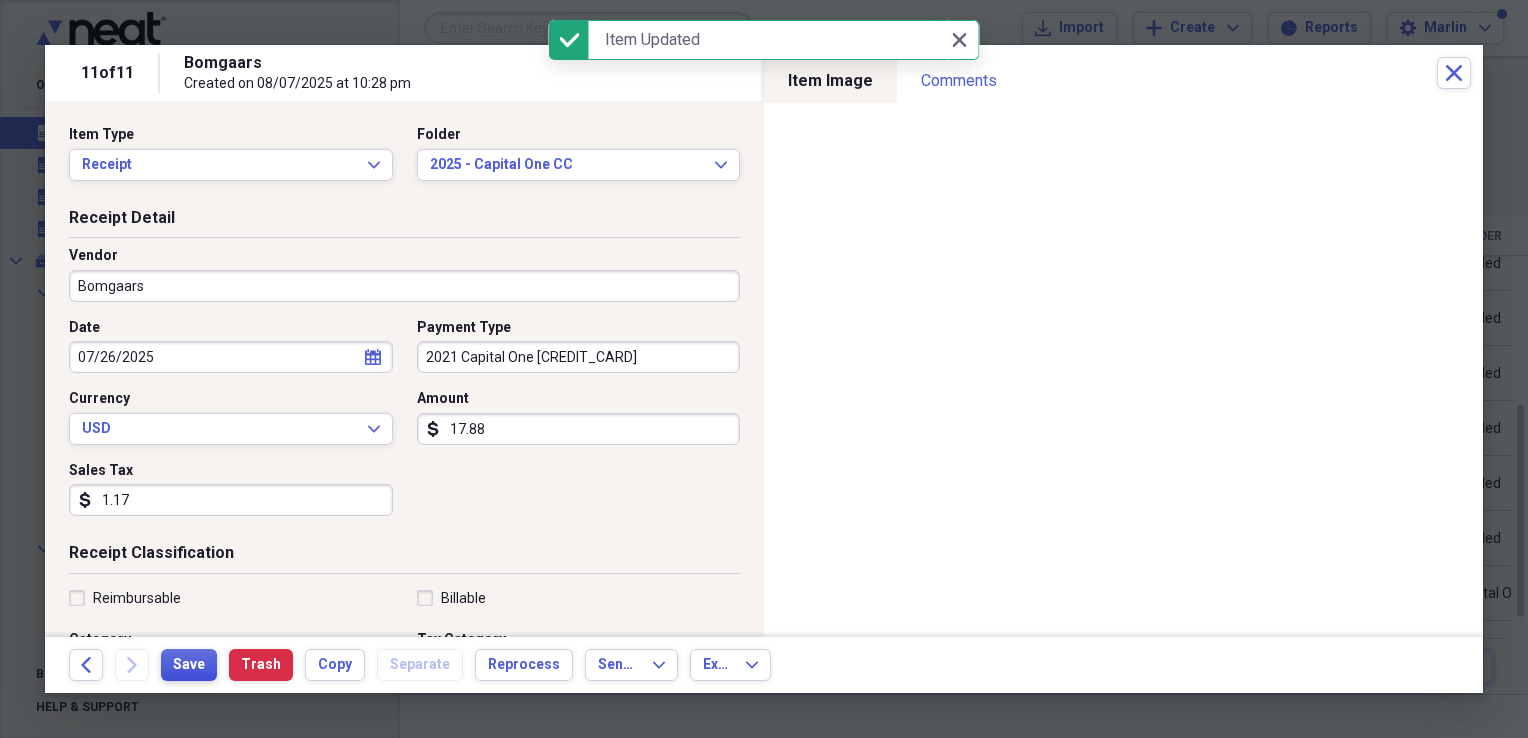 click on "Save" at bounding box center [189, 665] 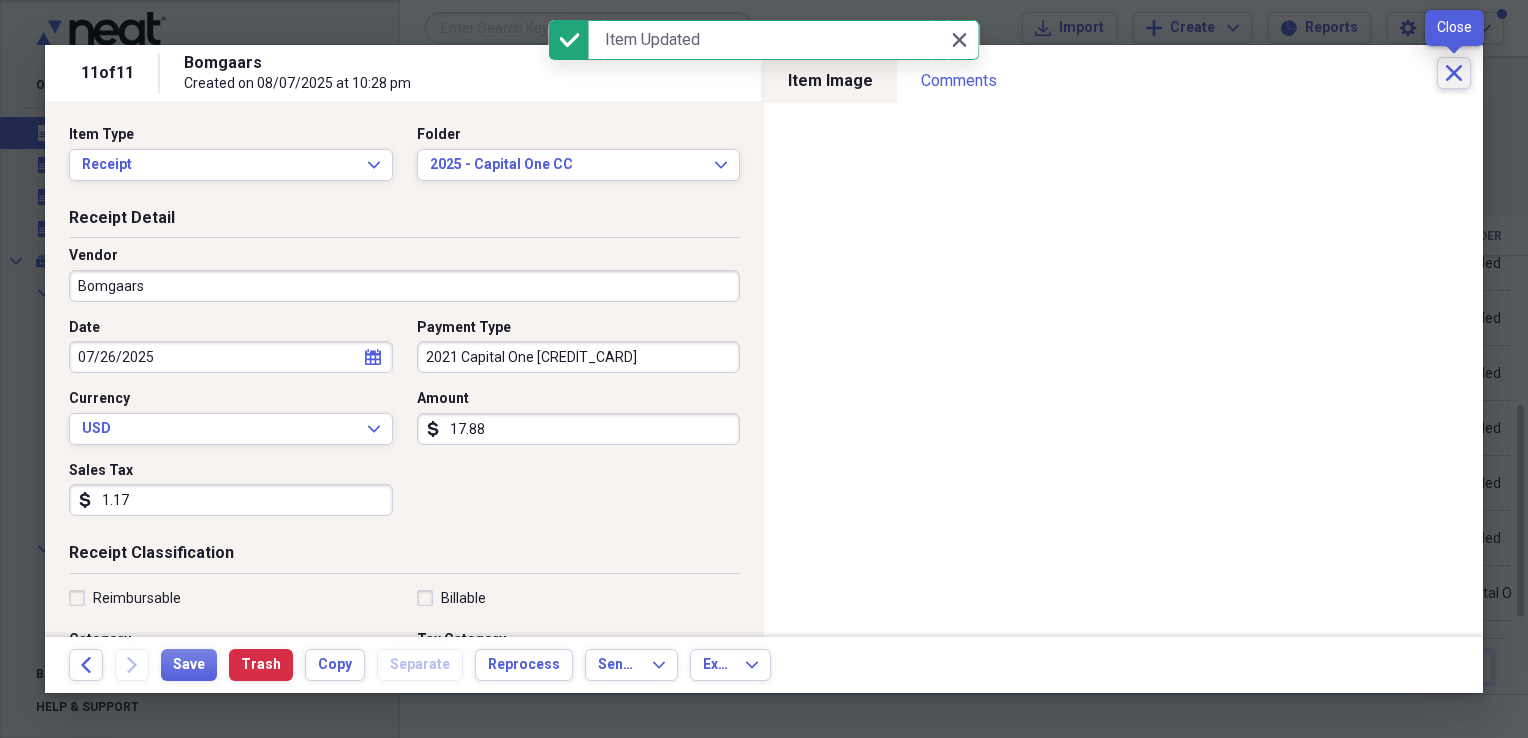 click 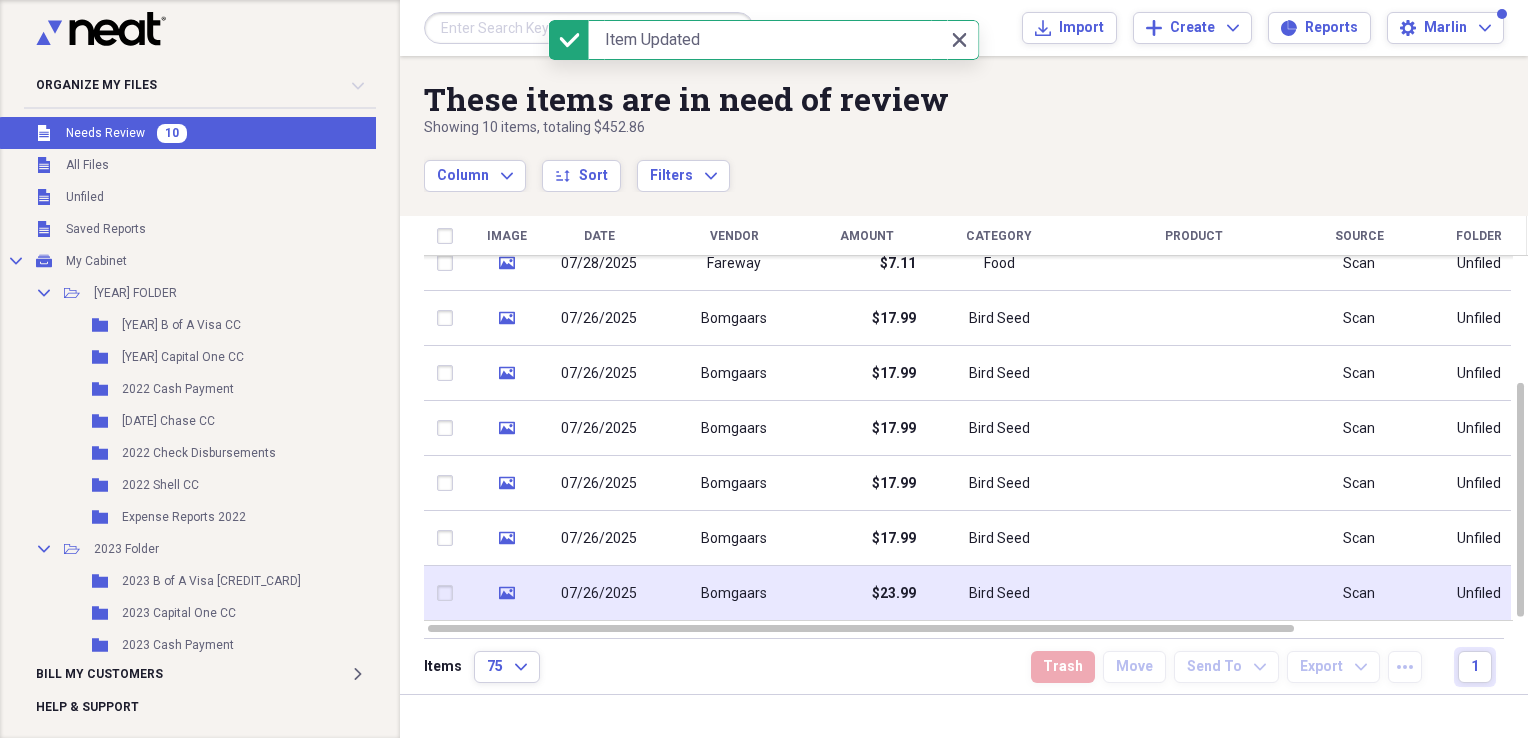 click on "Bomgaars" at bounding box center (734, 594) 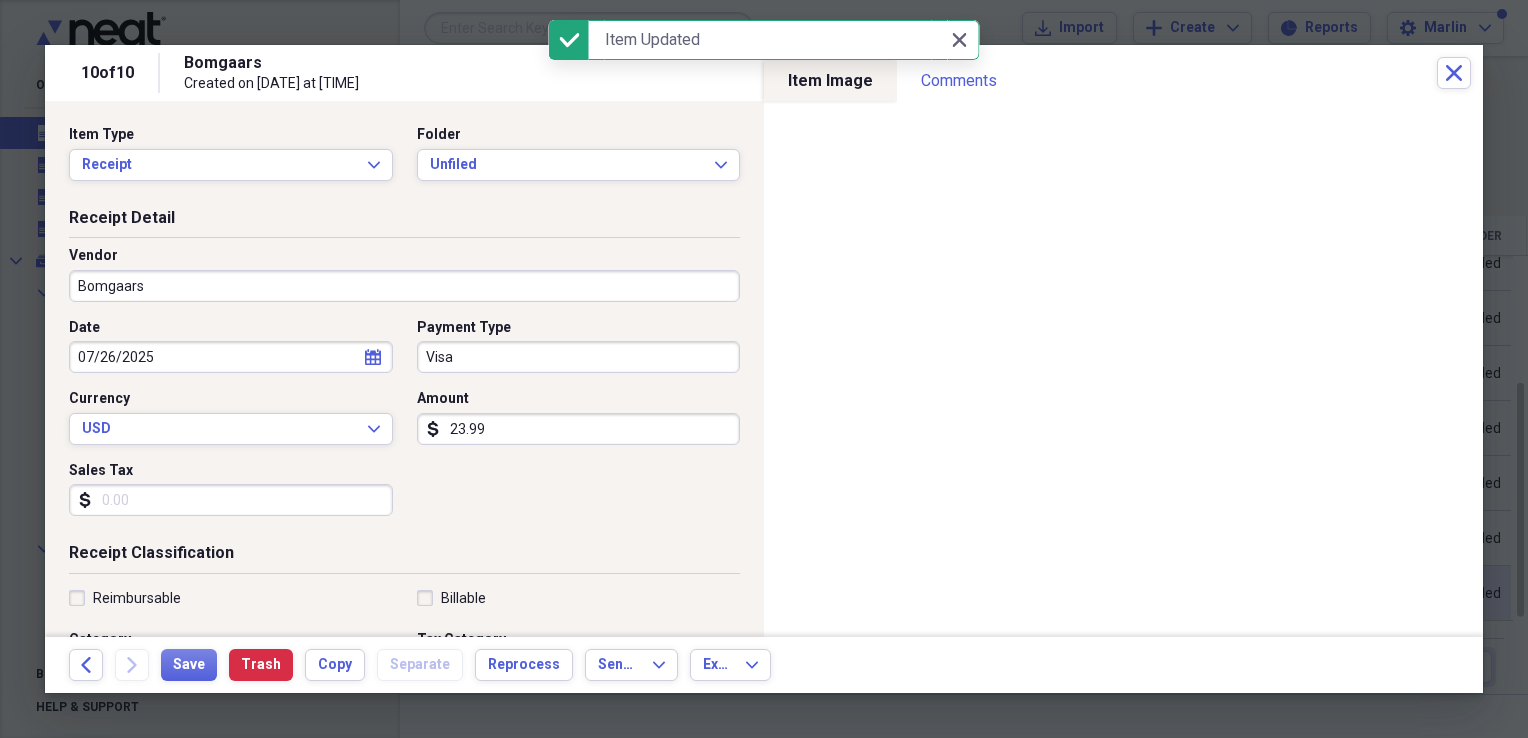 scroll, scrollTop: 469, scrollLeft: 0, axis: vertical 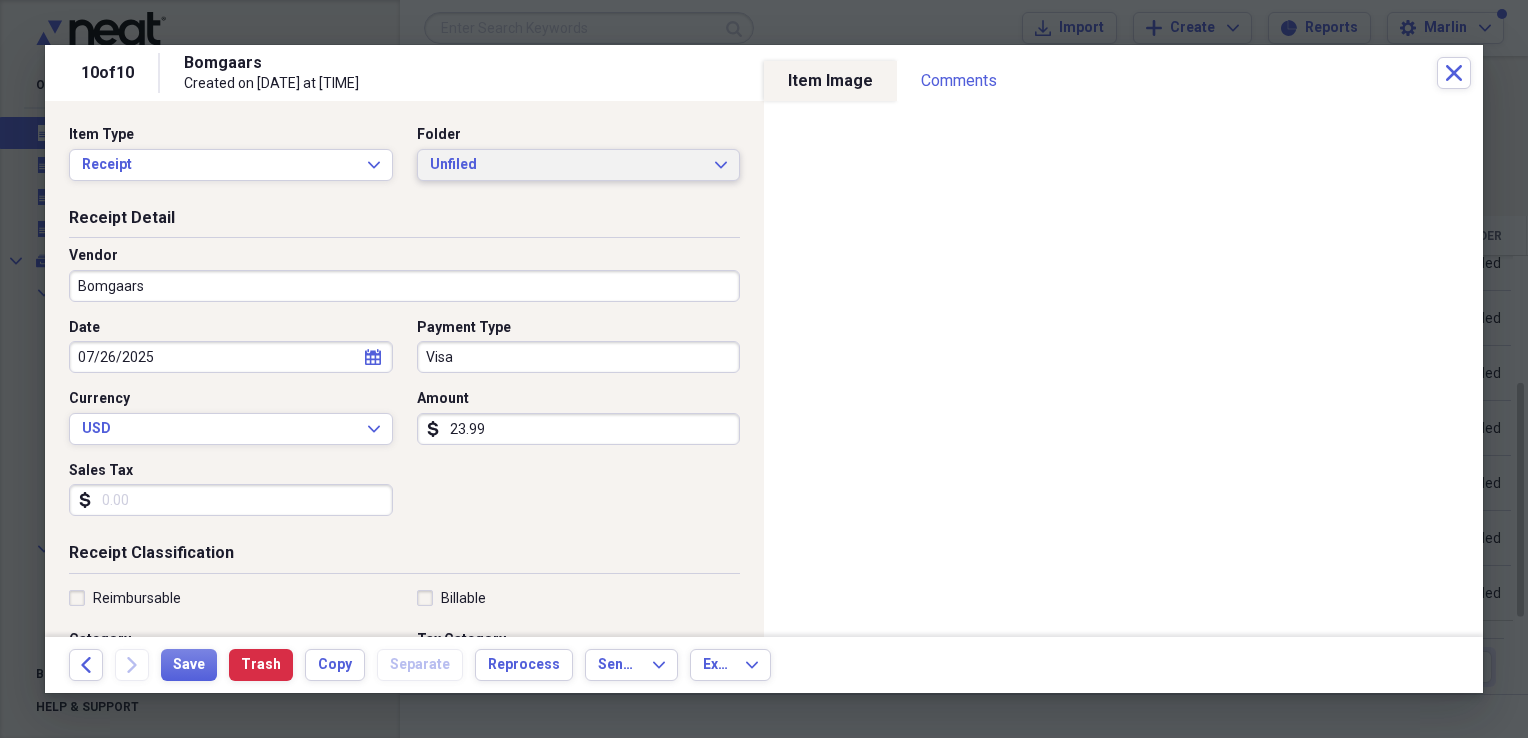 click on "Expand" 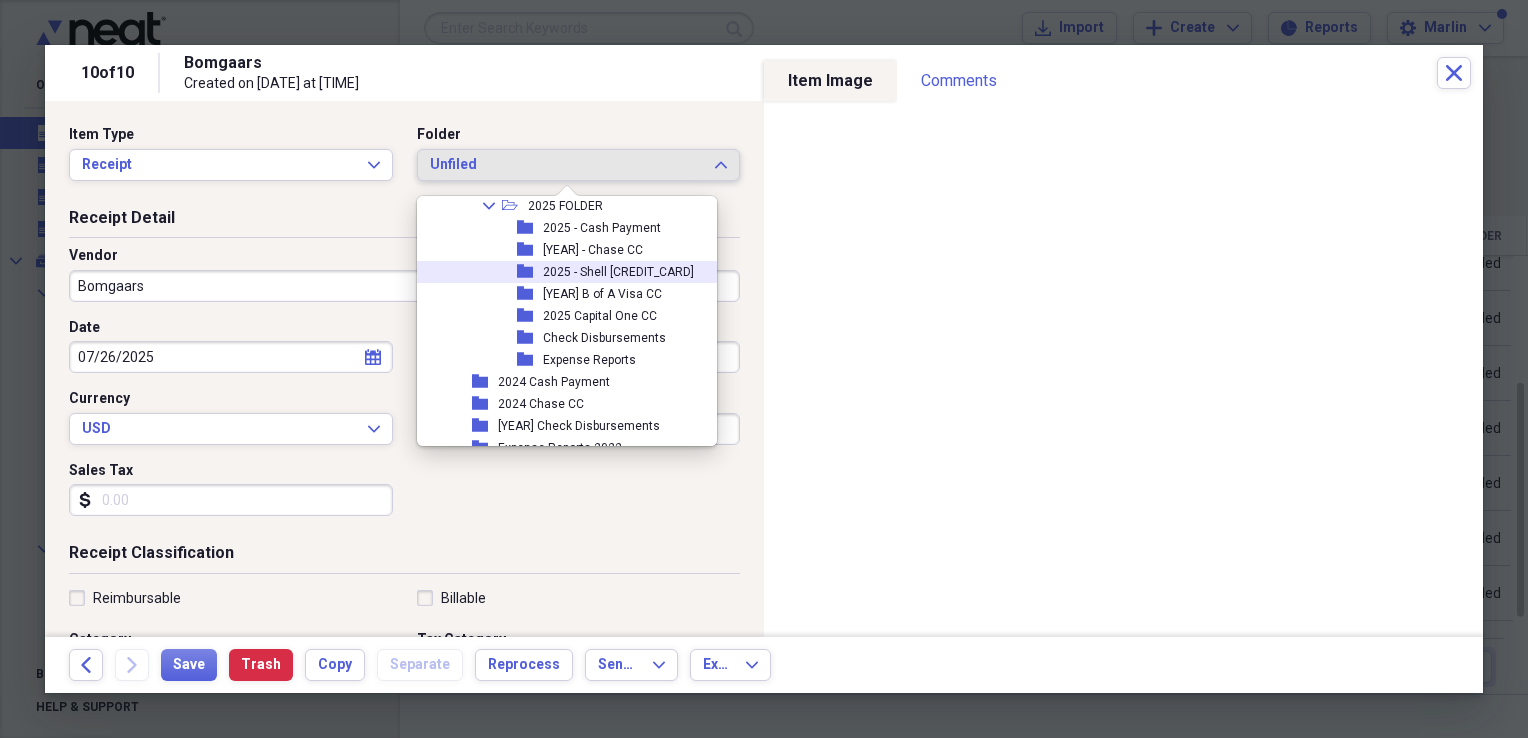 scroll, scrollTop: 754, scrollLeft: 0, axis: vertical 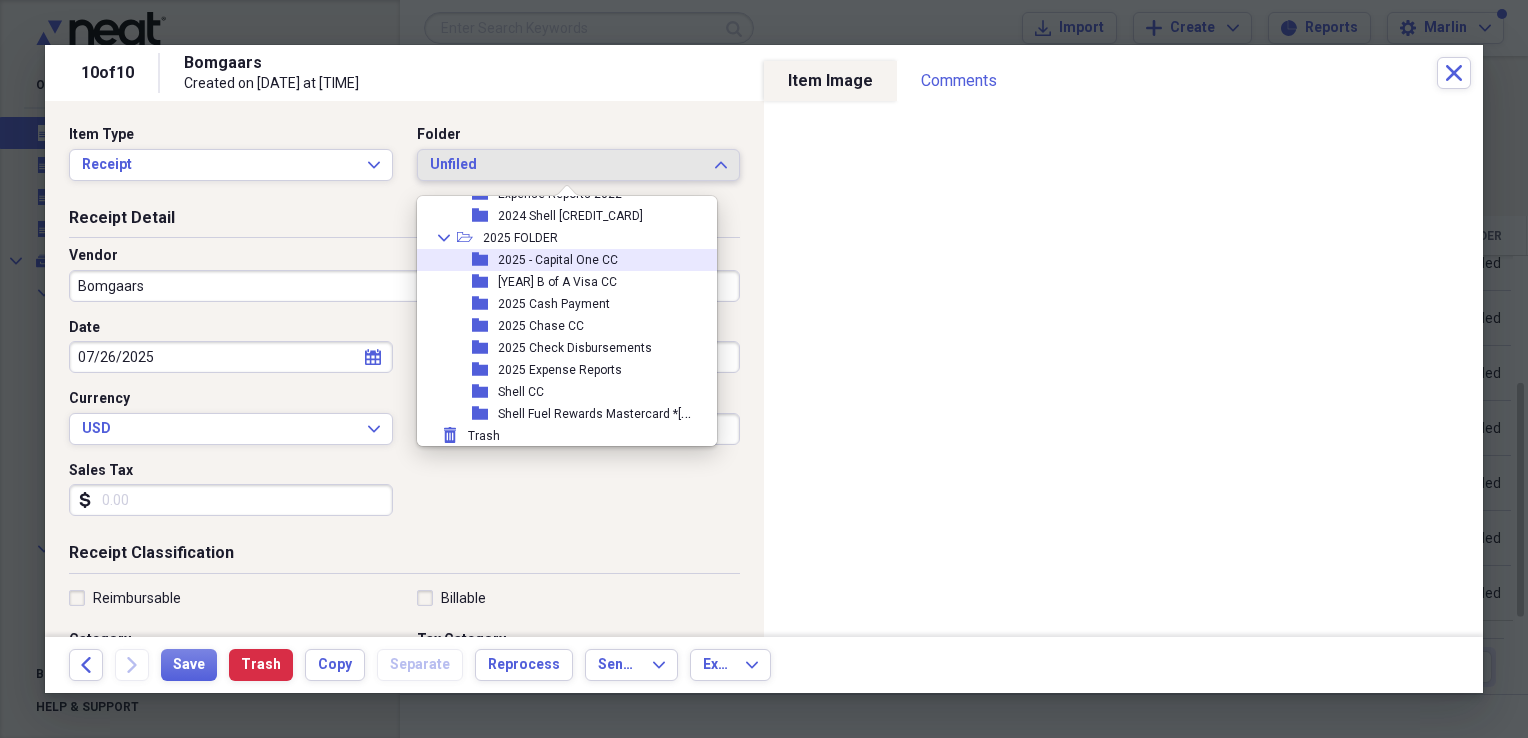 click on "2025 - Capital One CC" at bounding box center (558, 260) 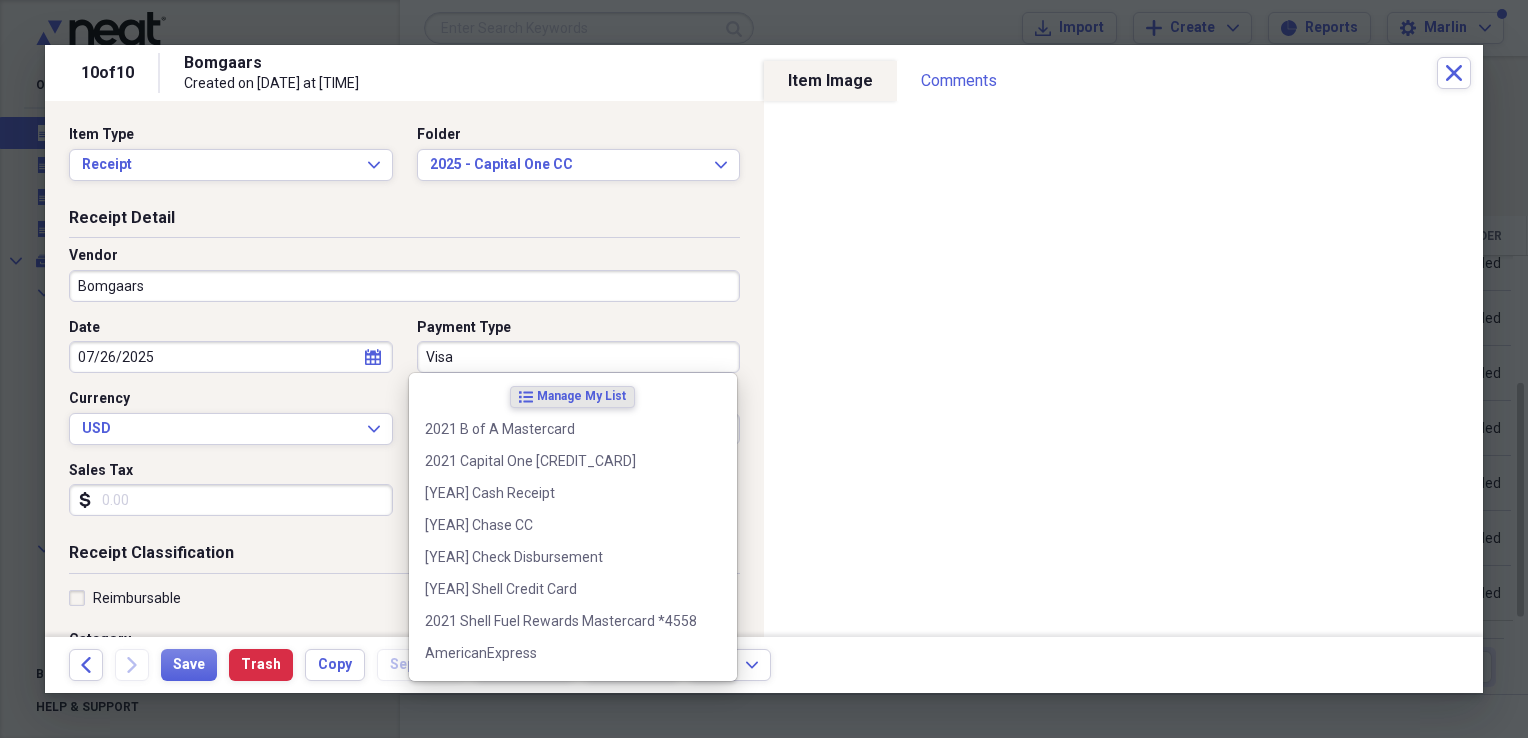click on "Visa" at bounding box center (579, 357) 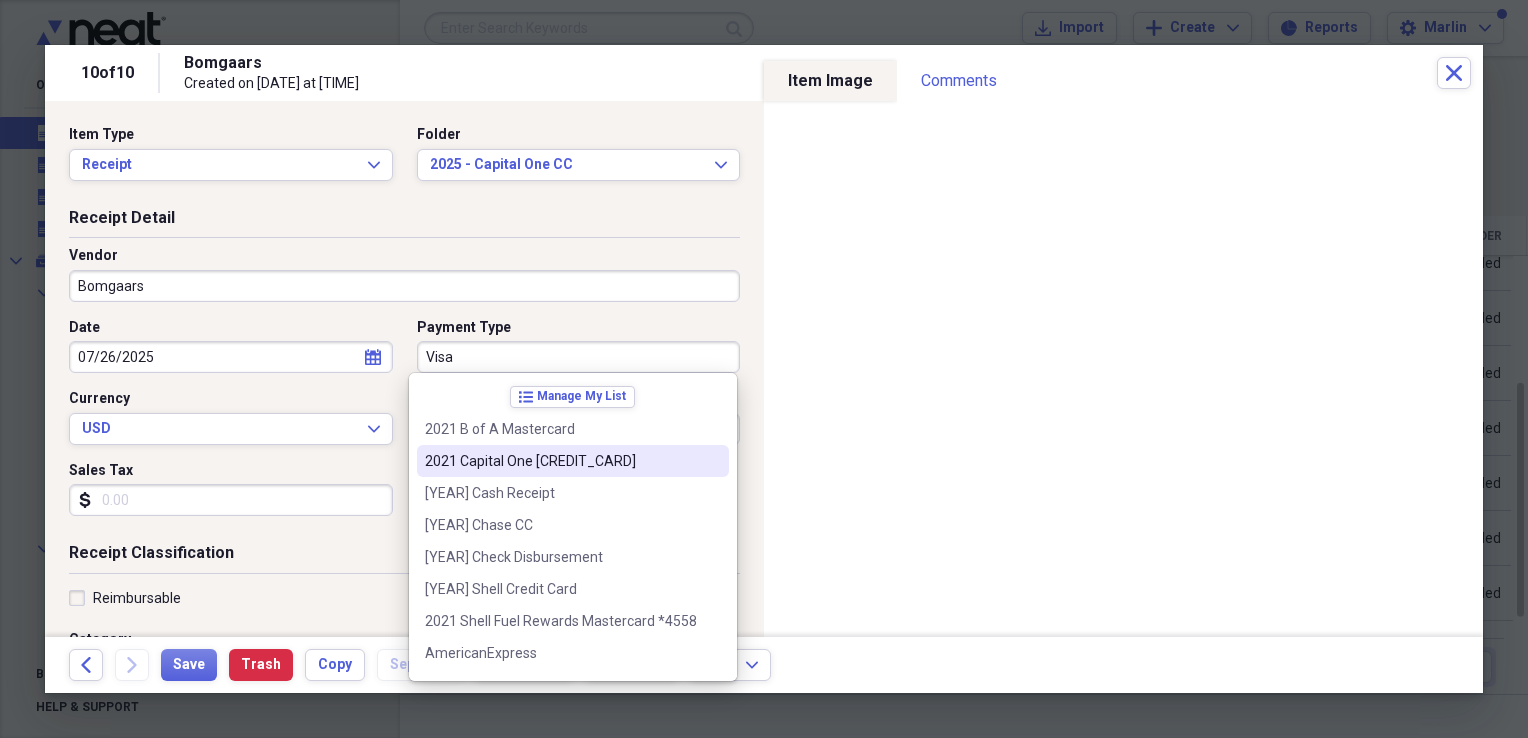 click on "2021 Capital One [CREDIT_CARD]" at bounding box center (561, 461) 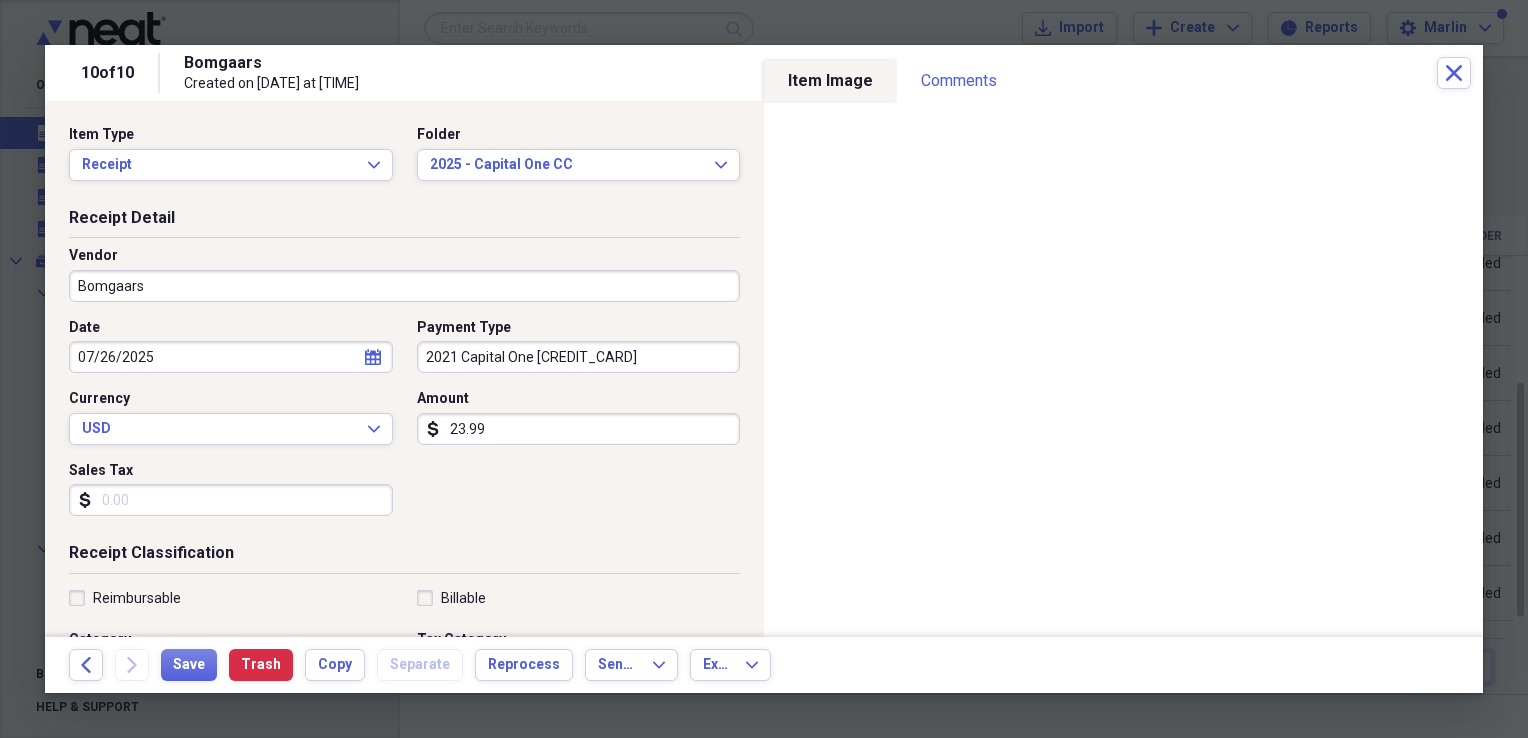click on "23.99" at bounding box center (579, 429) 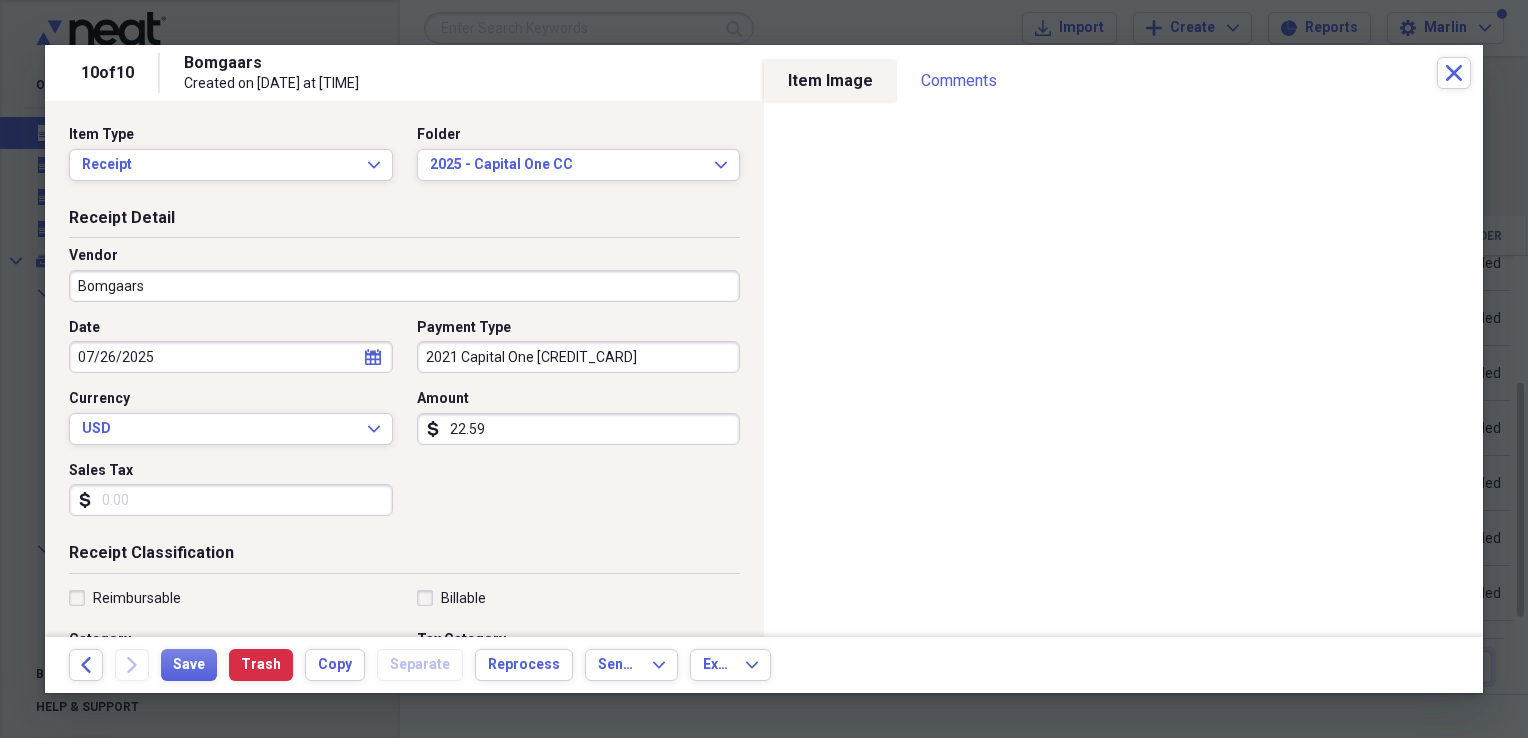 type on "22.59" 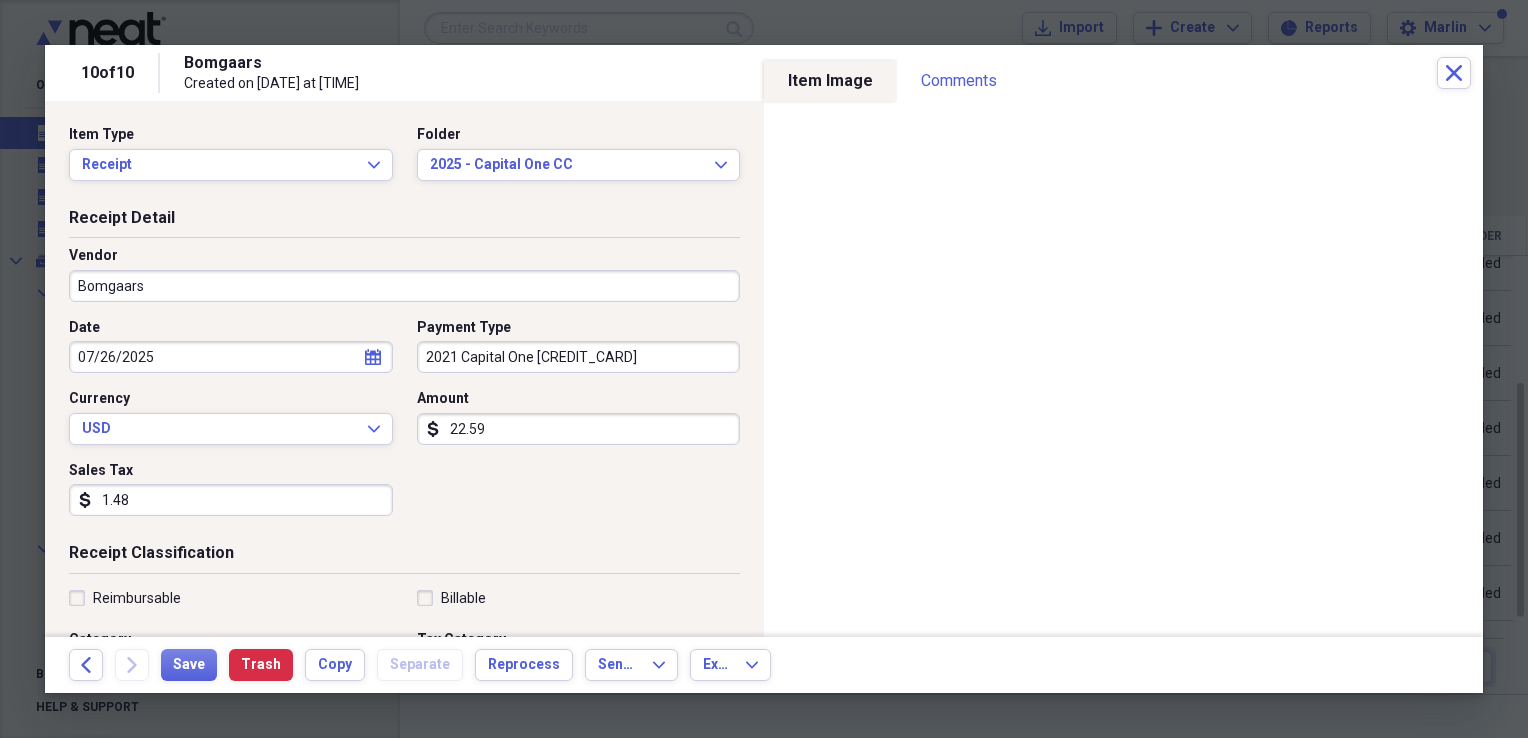 scroll, scrollTop: 300, scrollLeft: 0, axis: vertical 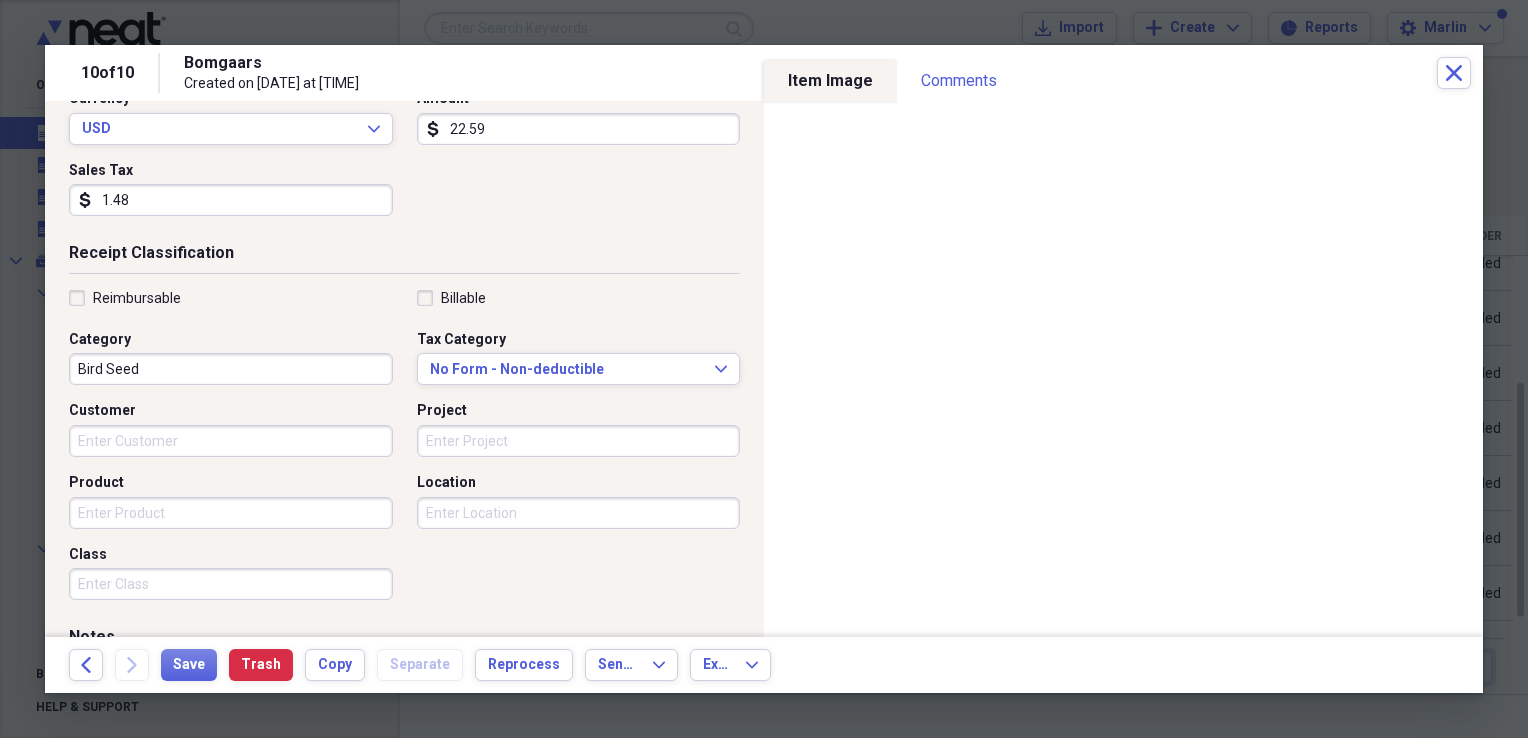 type on "1.48" 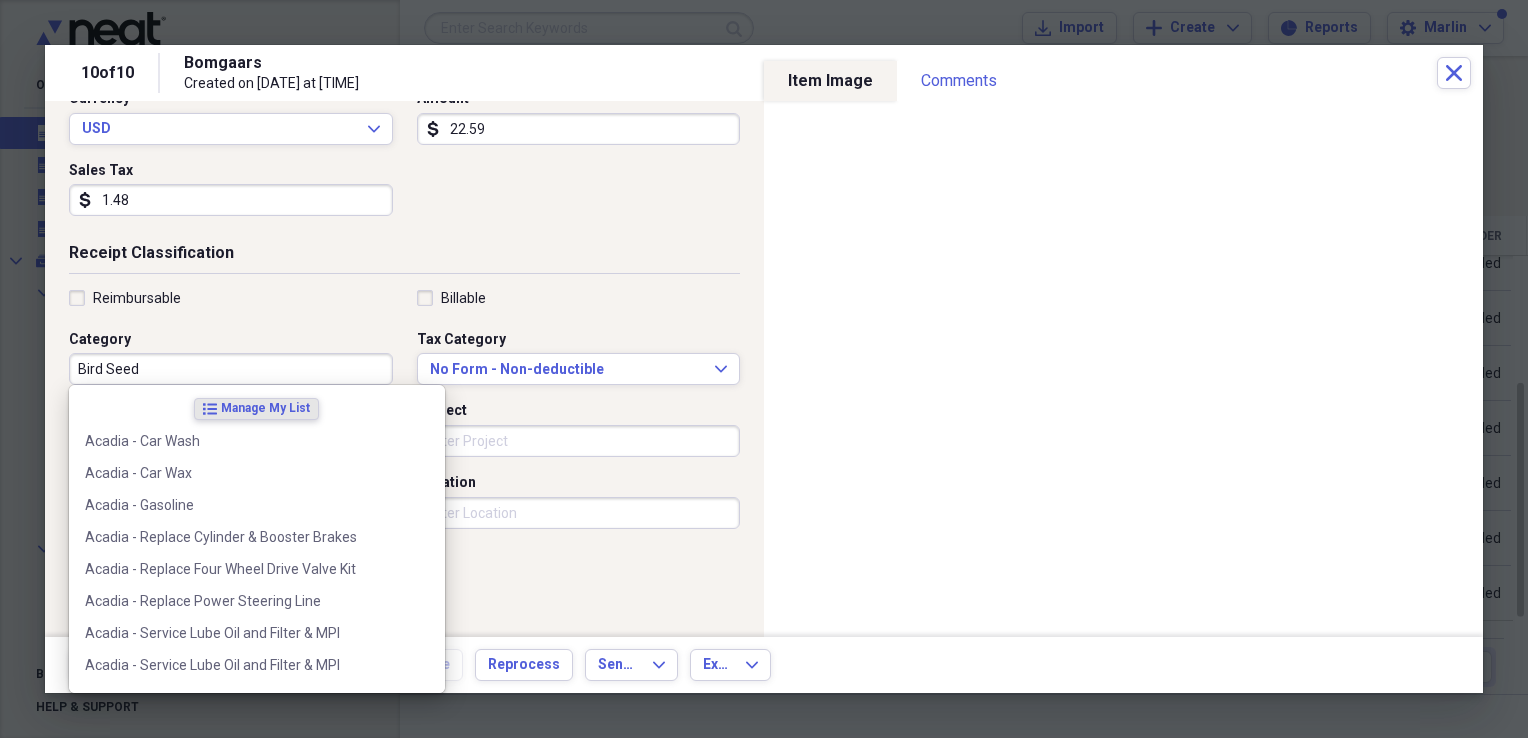 click on "Bird Seed" at bounding box center [231, 369] 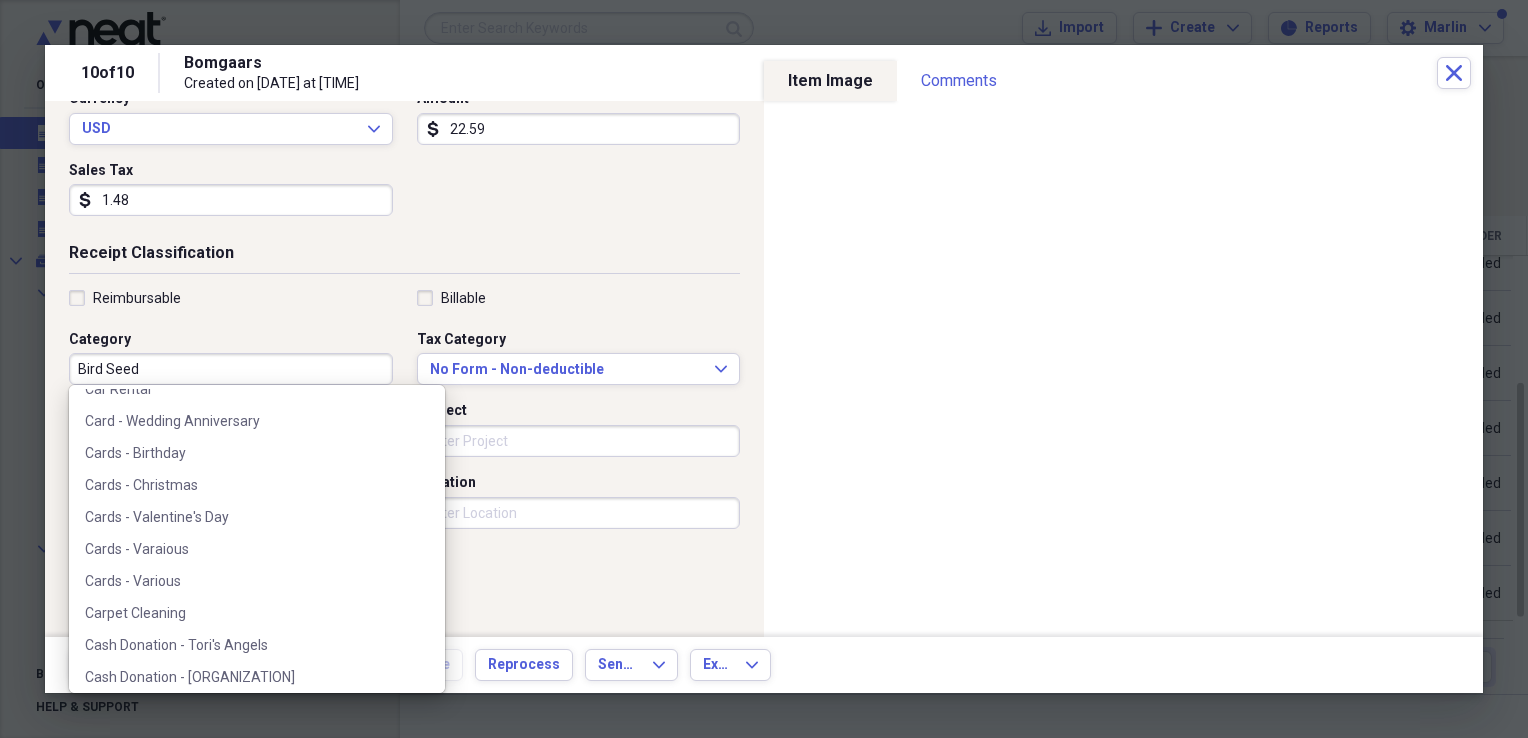 scroll, scrollTop: 1400, scrollLeft: 0, axis: vertical 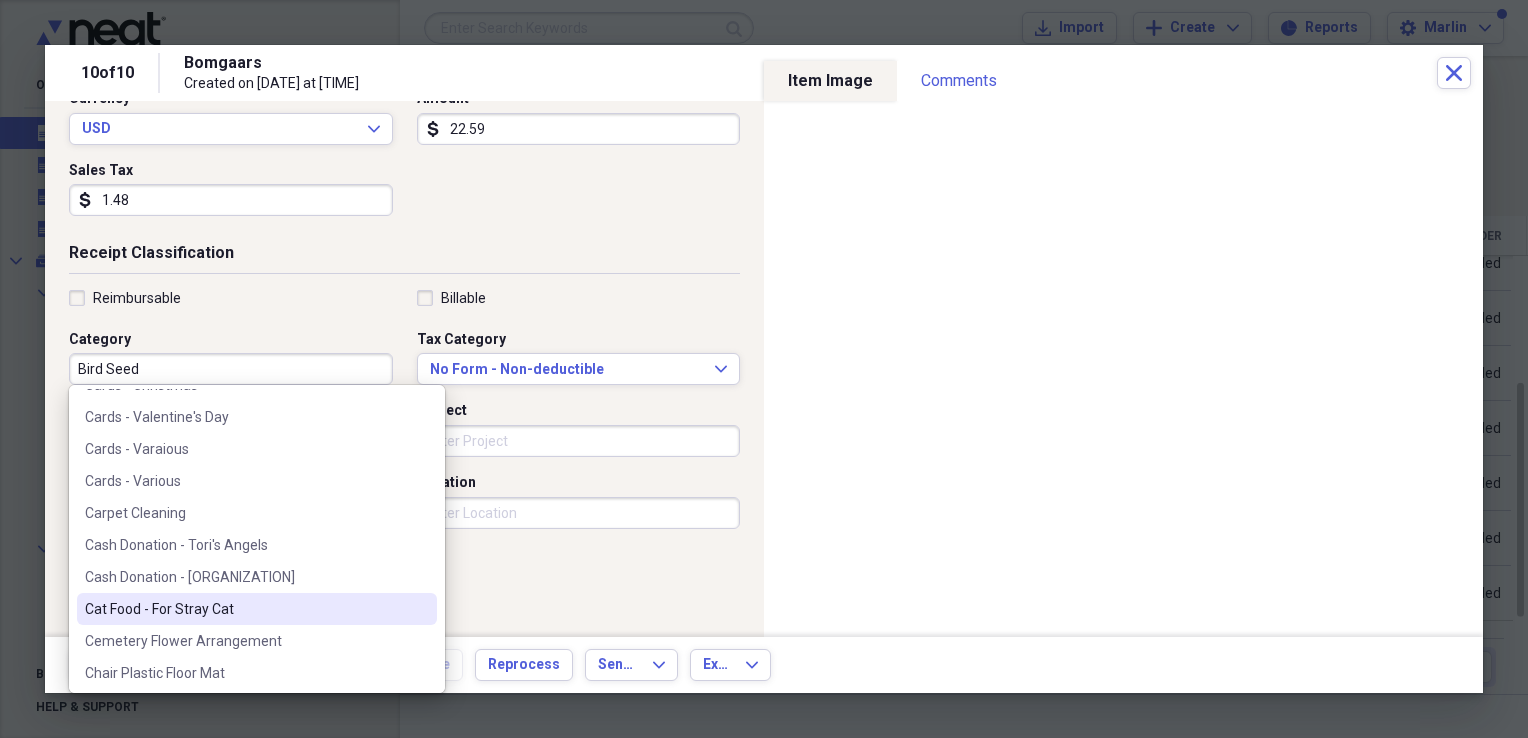 click on "Cat Food - For Stray Cat" at bounding box center [245, 609] 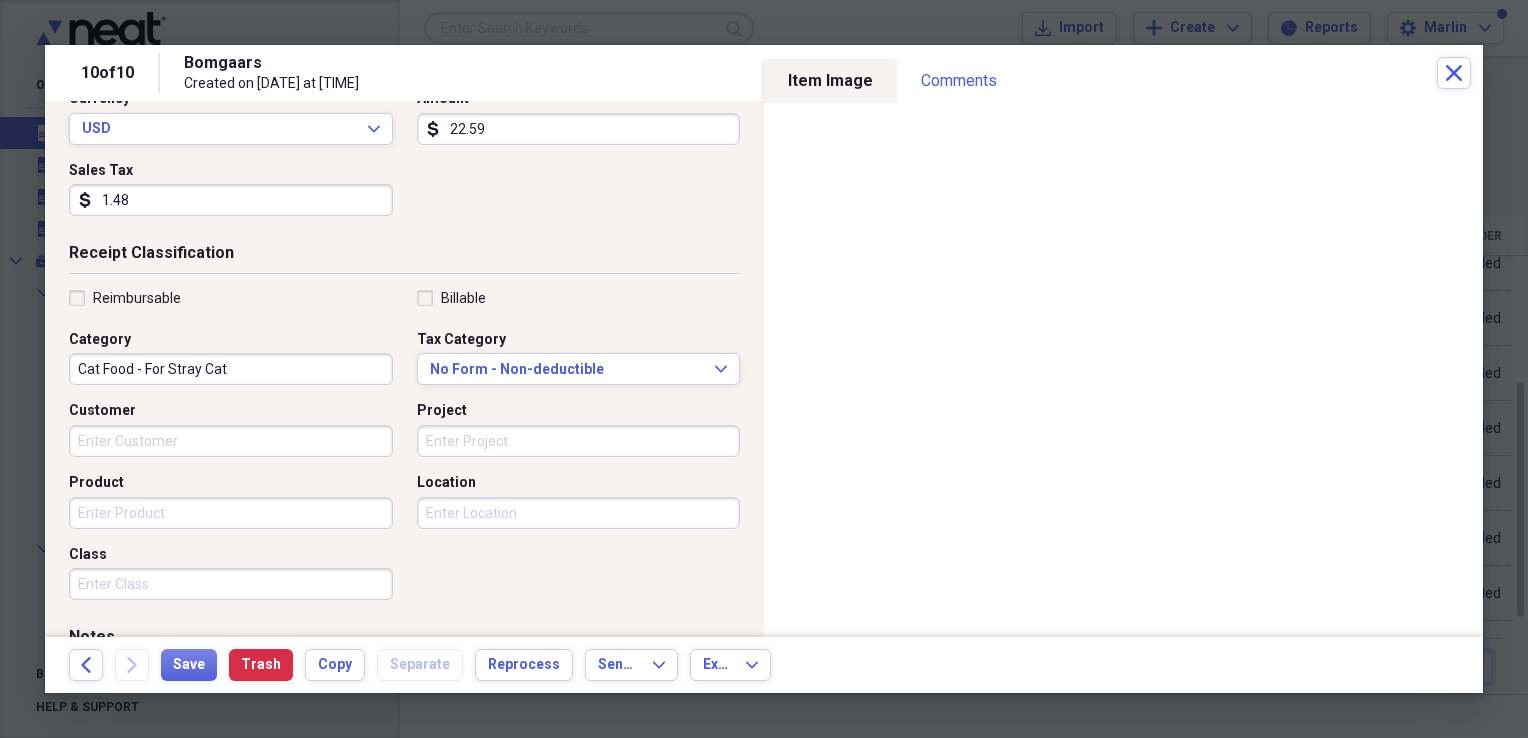 click on "Receipt Classification" at bounding box center [404, 257] 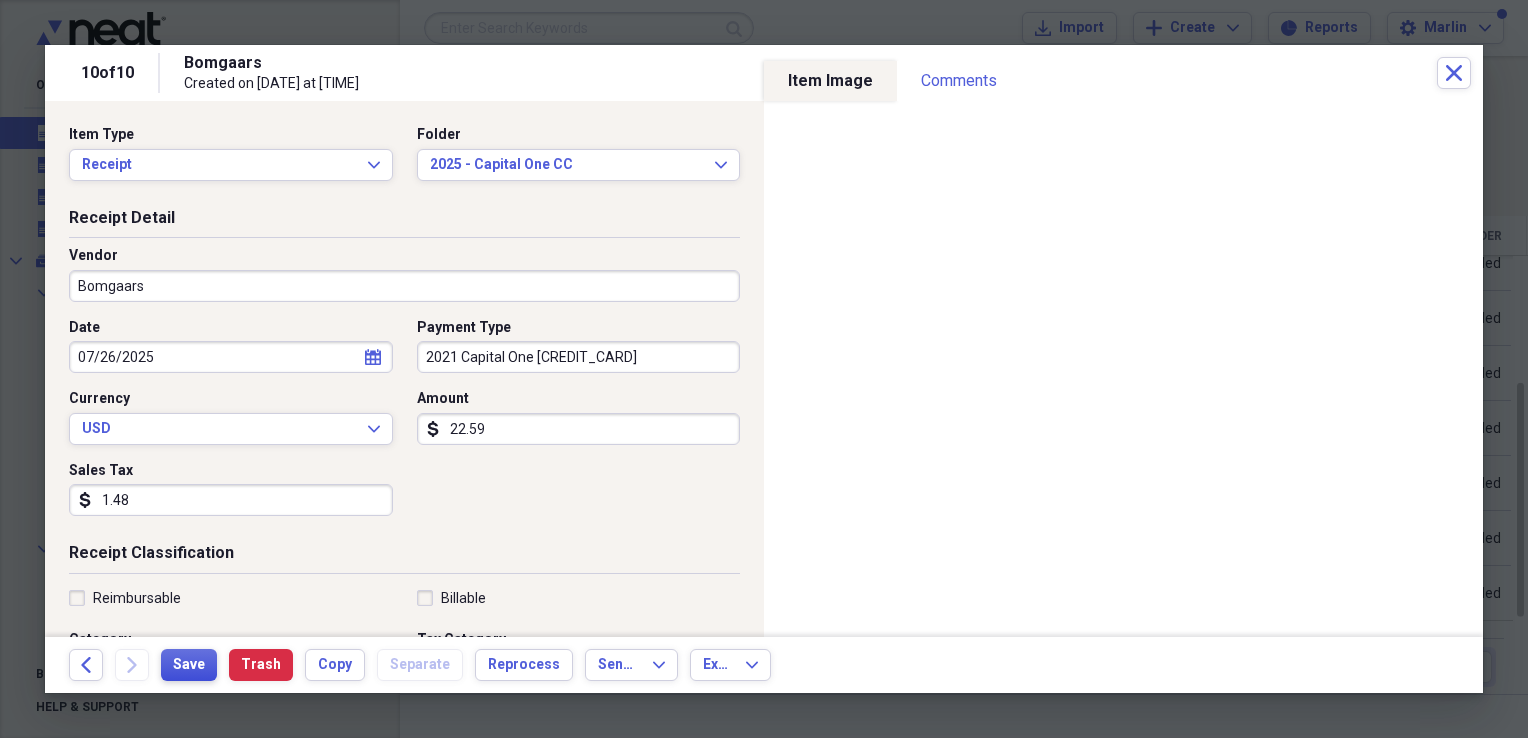 click on "Save" at bounding box center (189, 665) 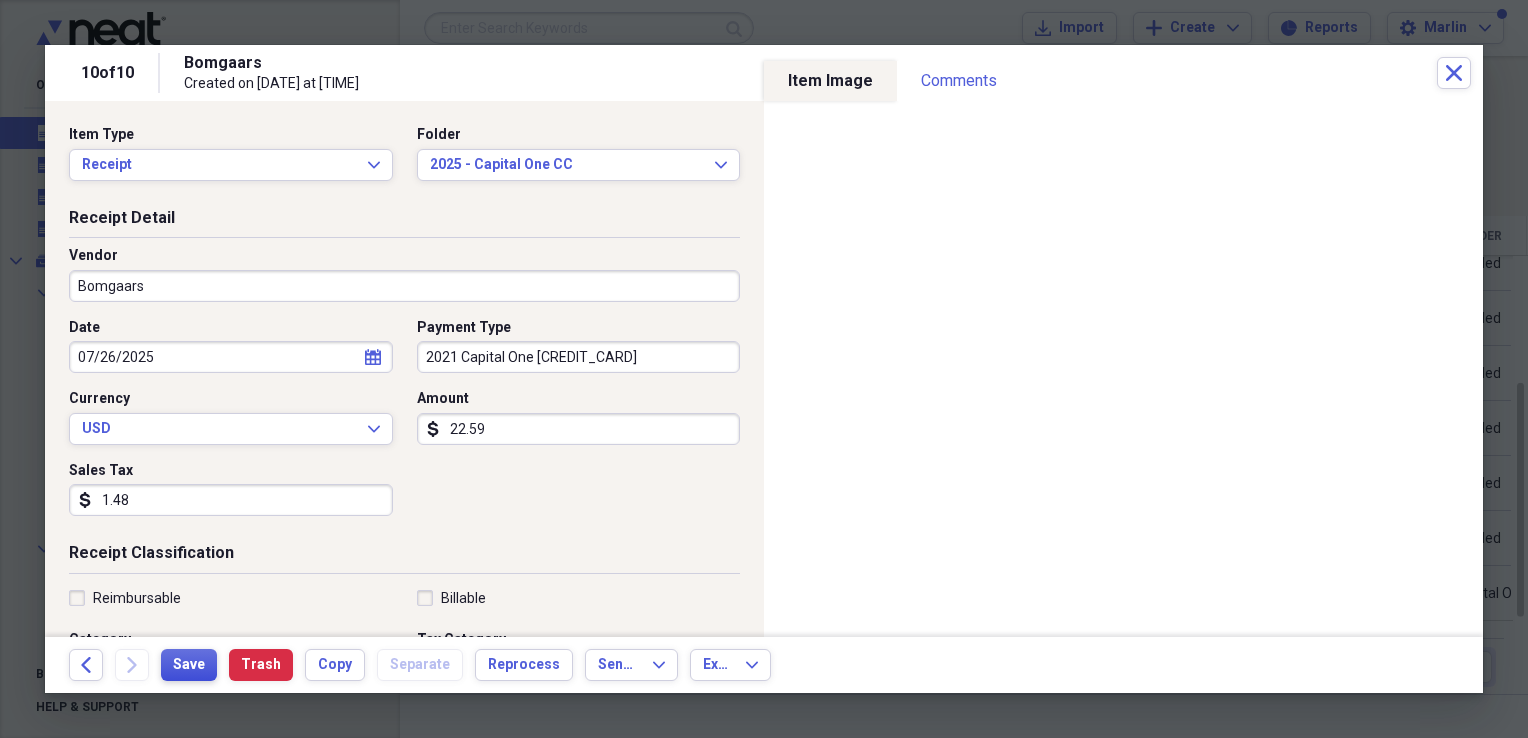click on "Save" at bounding box center (189, 665) 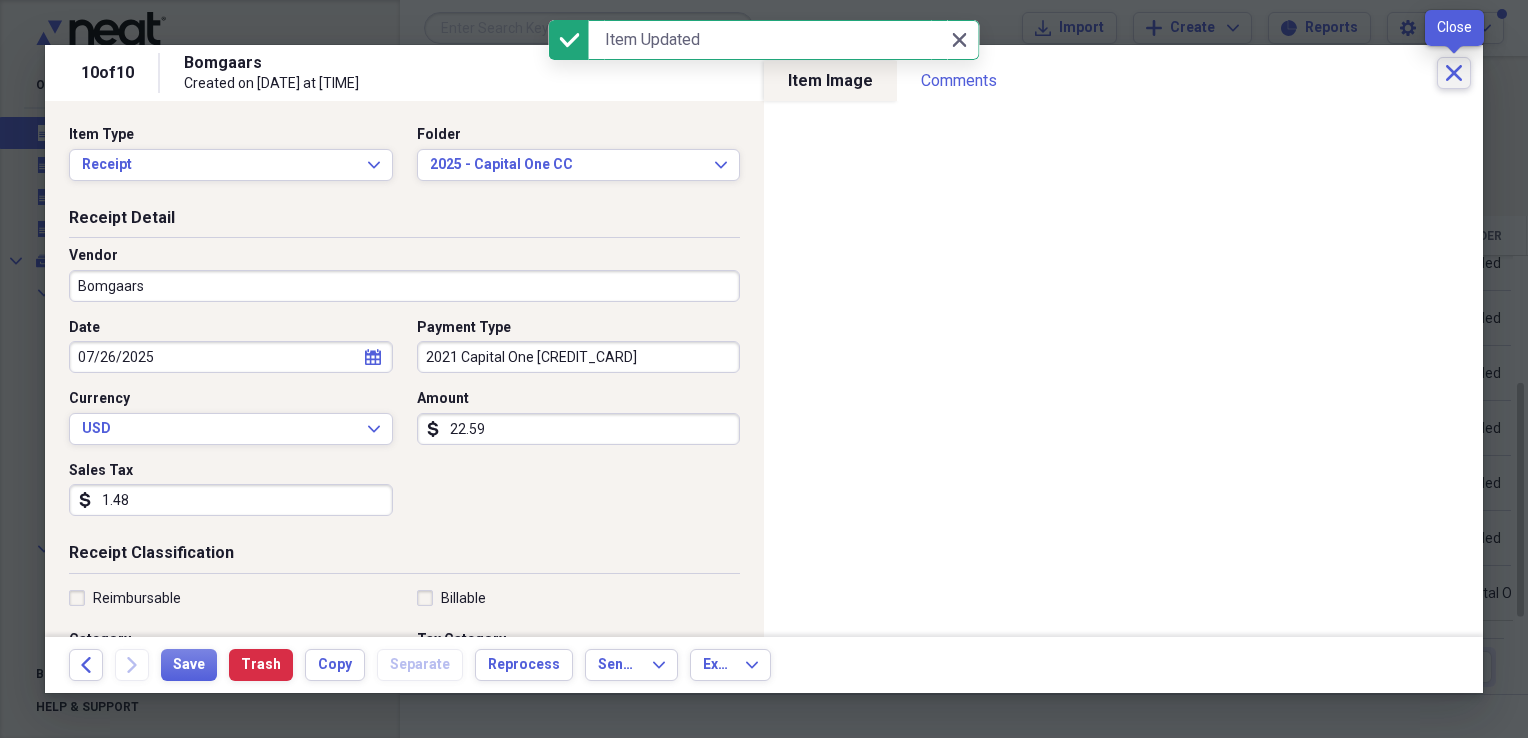 click 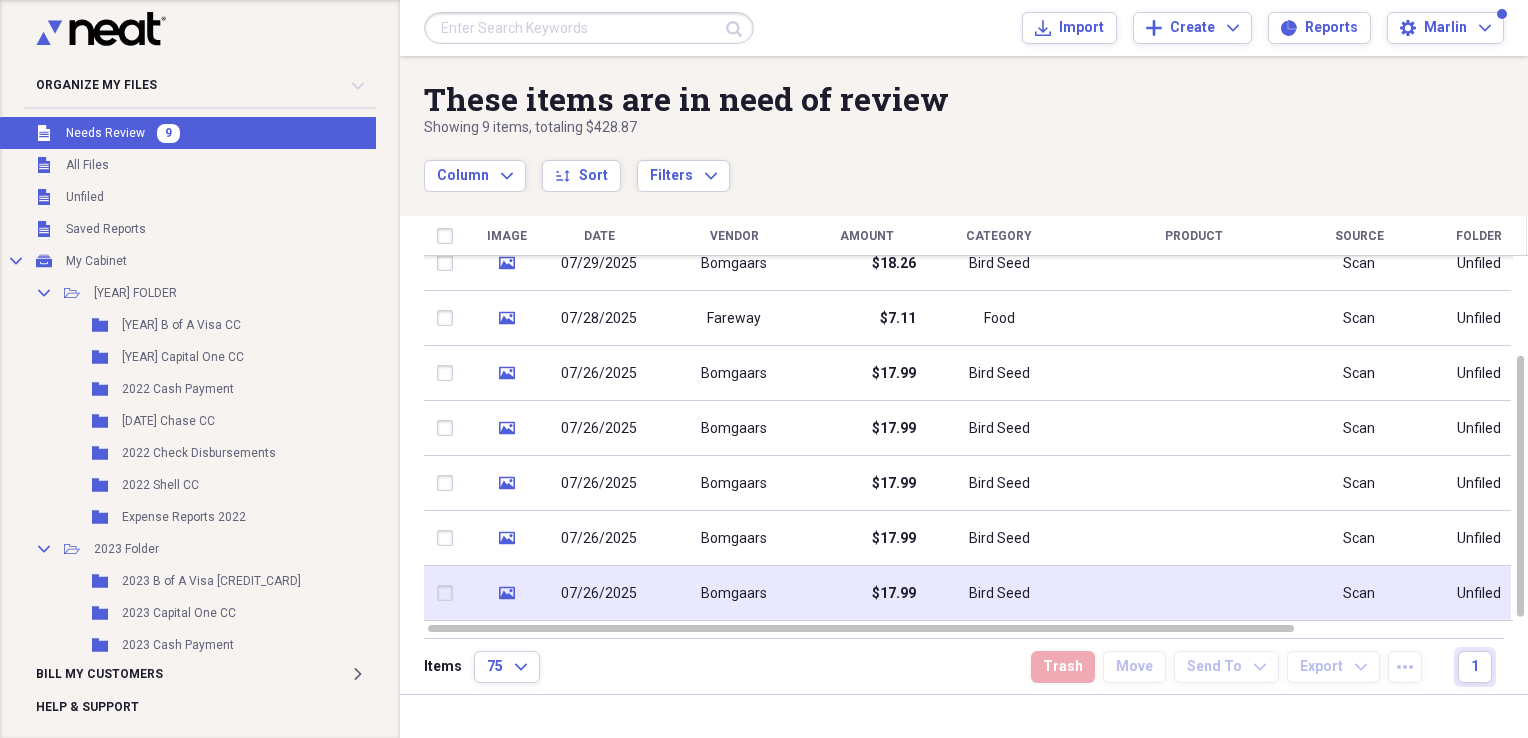 click on "$17.99" at bounding box center (894, 594) 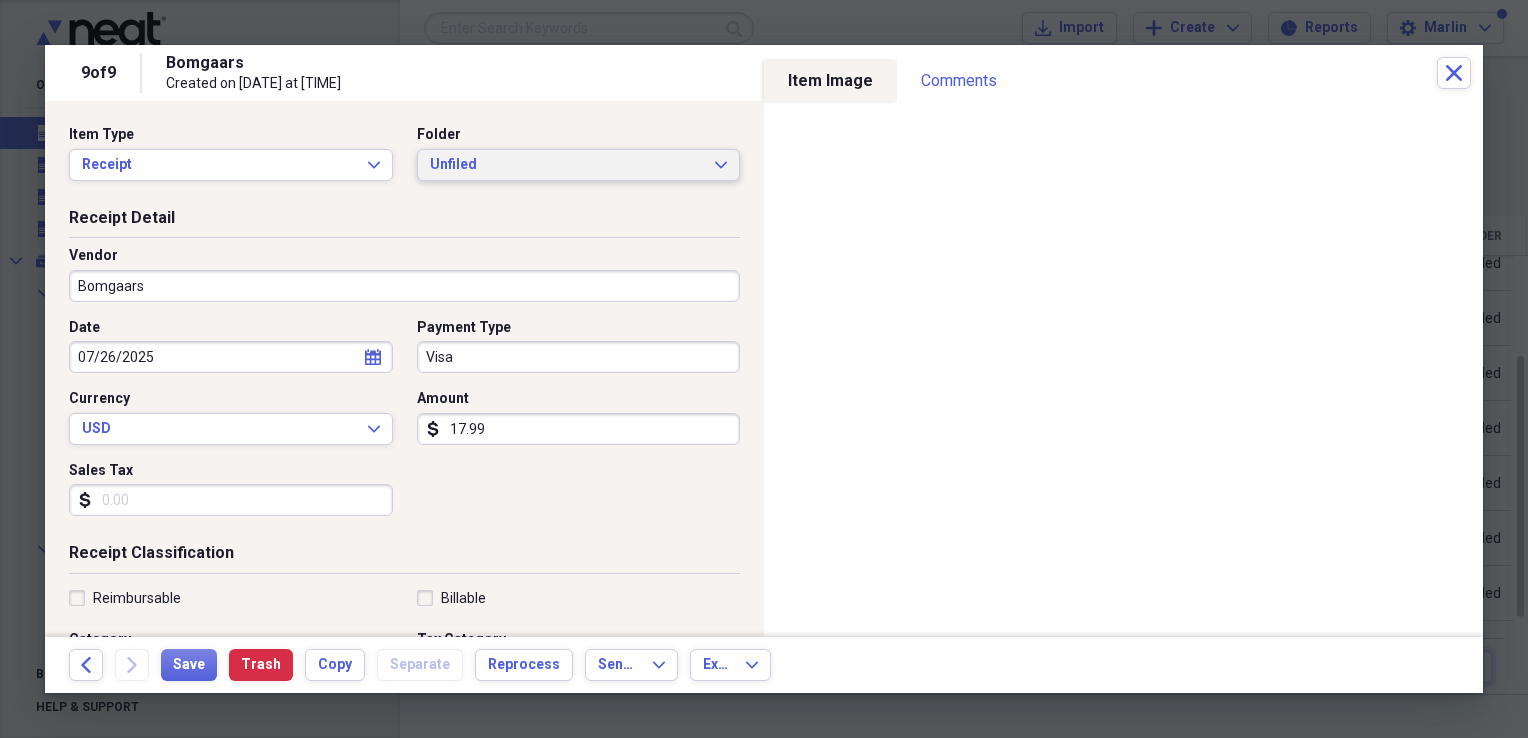 click on "Expand" 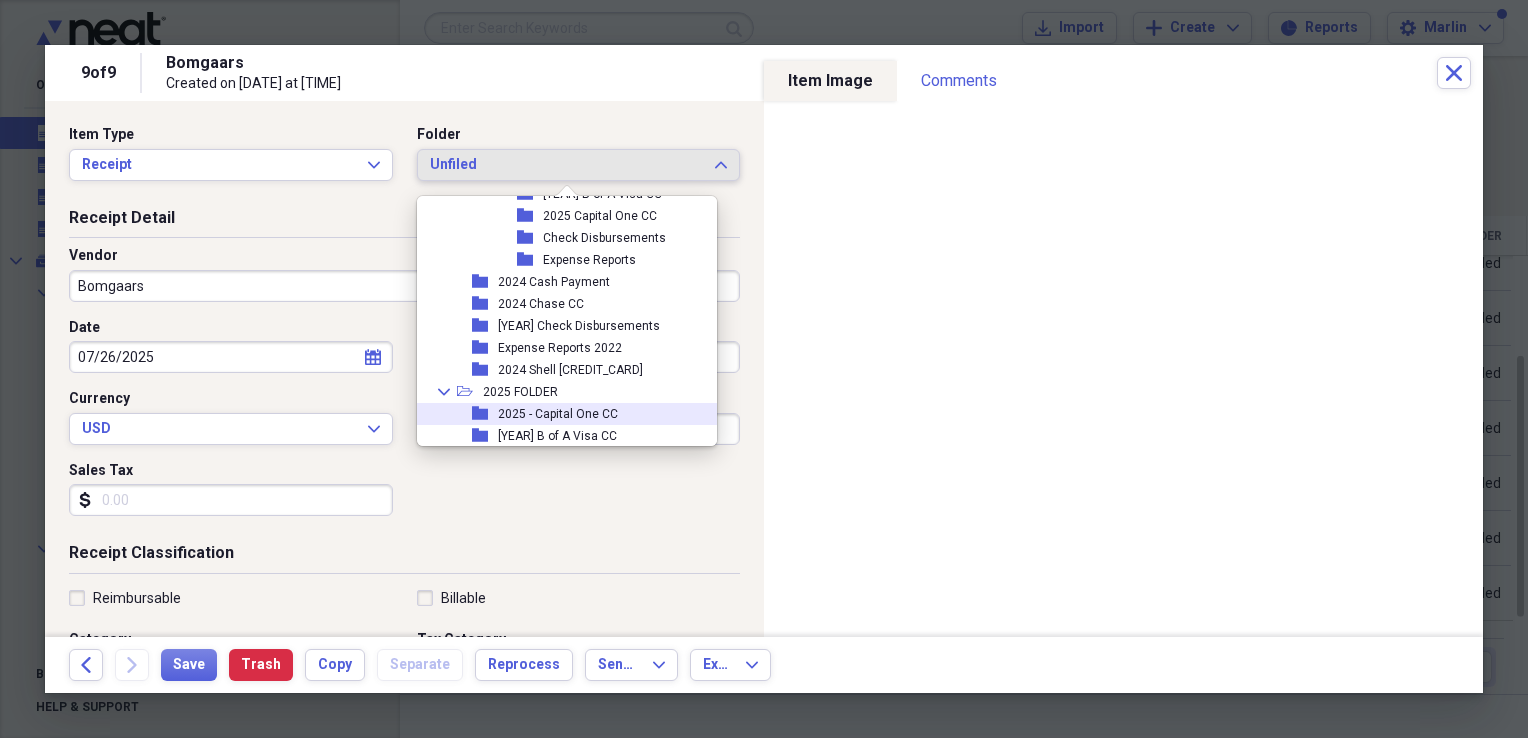 scroll, scrollTop: 754, scrollLeft: 0, axis: vertical 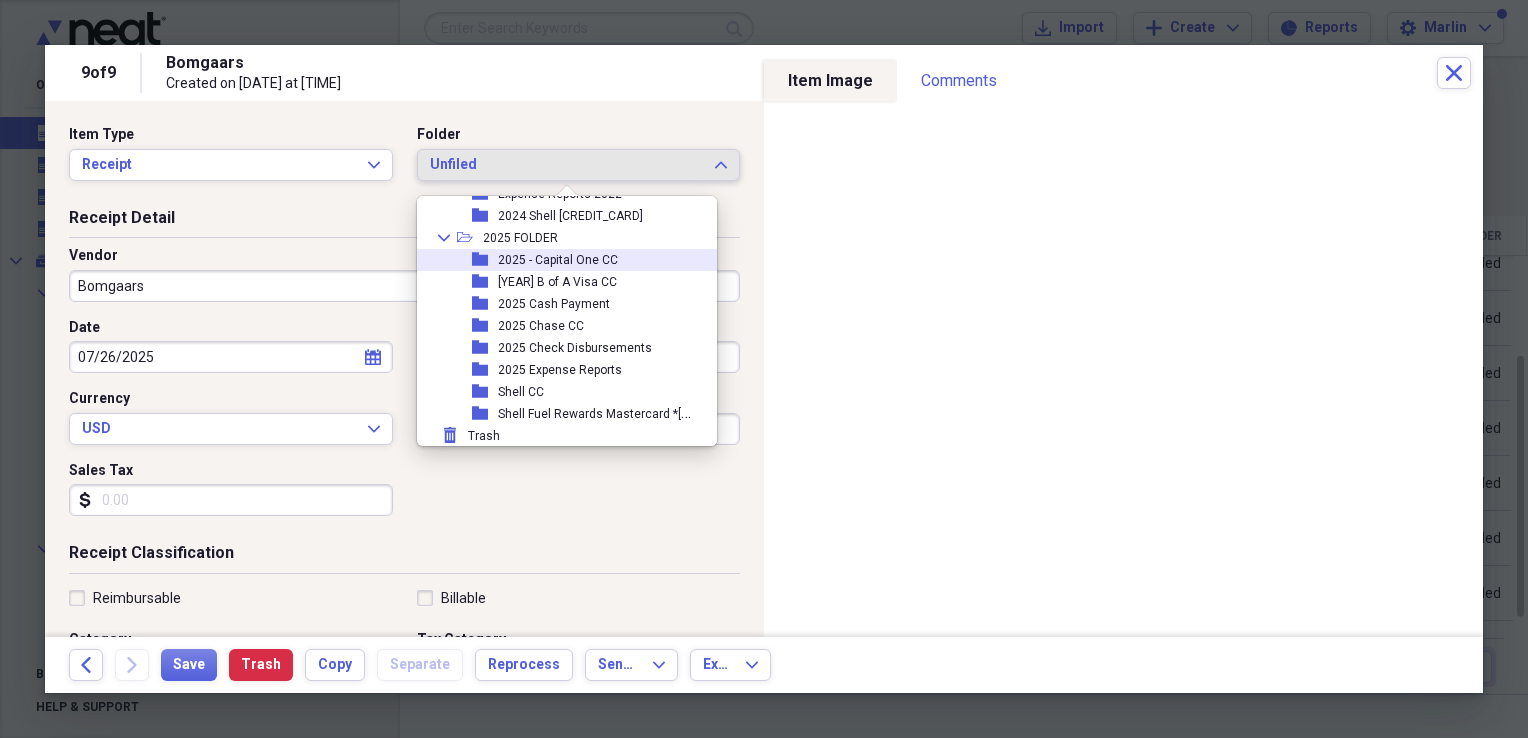 click on "2025 - Capital One CC" at bounding box center [558, 260] 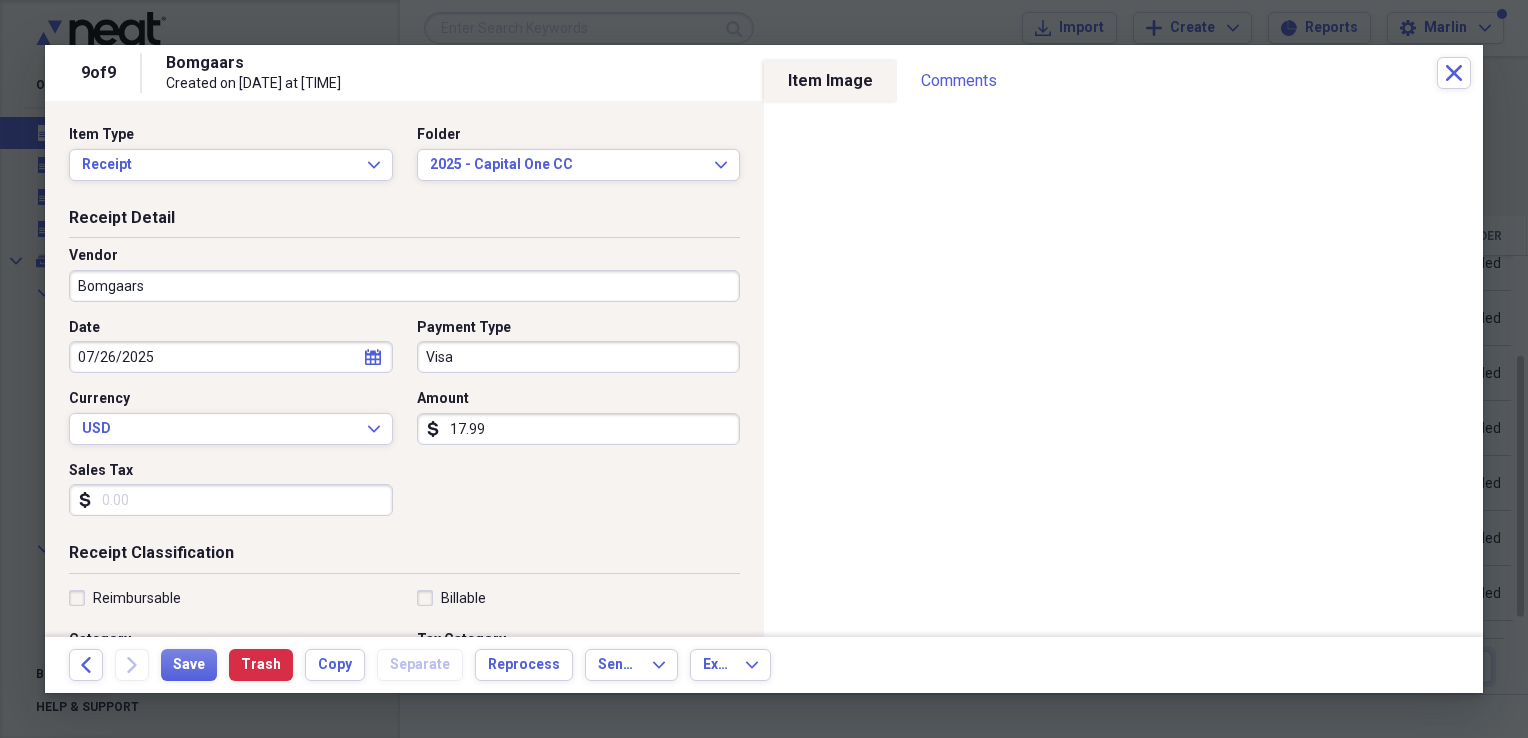 click on "Visa" at bounding box center (579, 357) 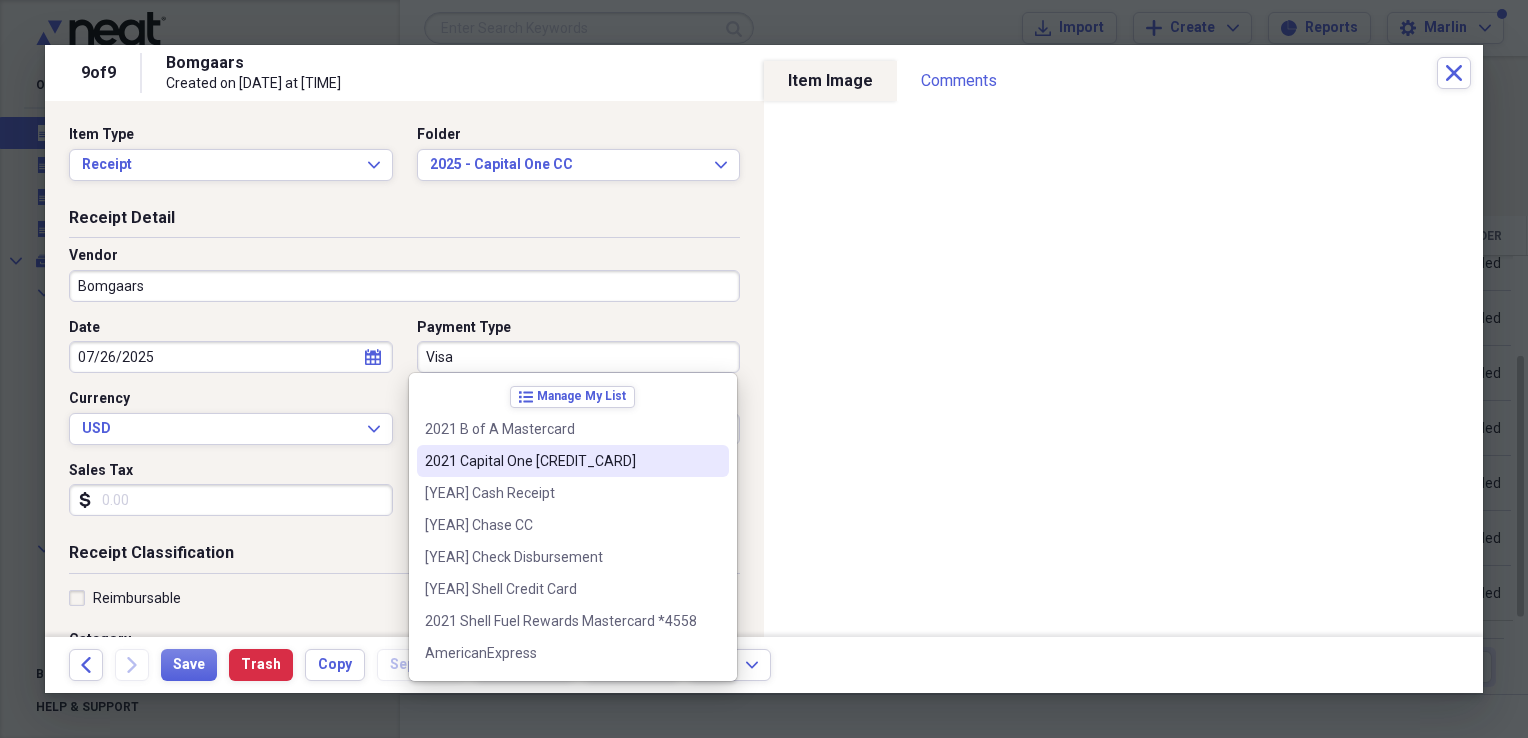 click on "2021 Capital One [CREDIT_CARD]" at bounding box center [561, 461] 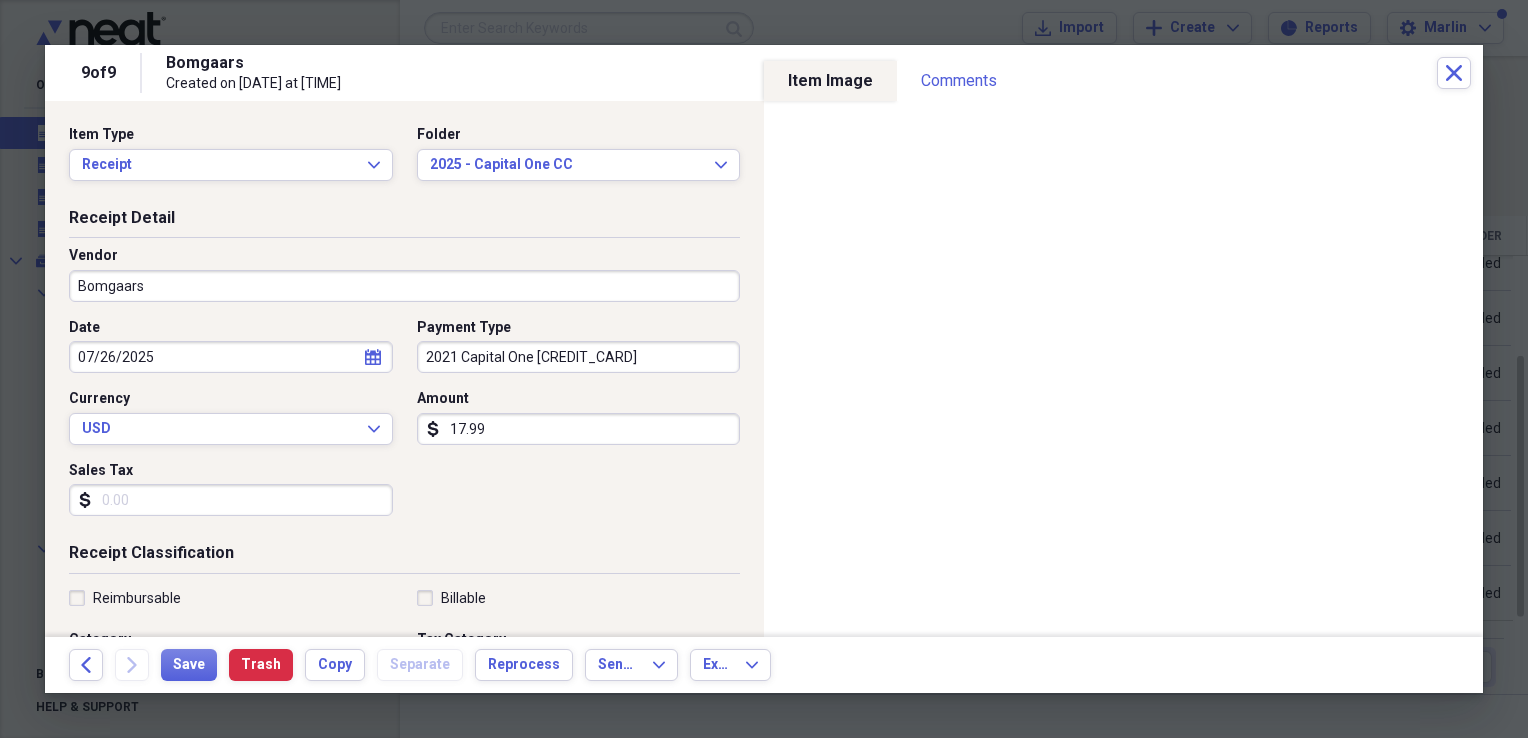 click on "17.99" at bounding box center [579, 429] 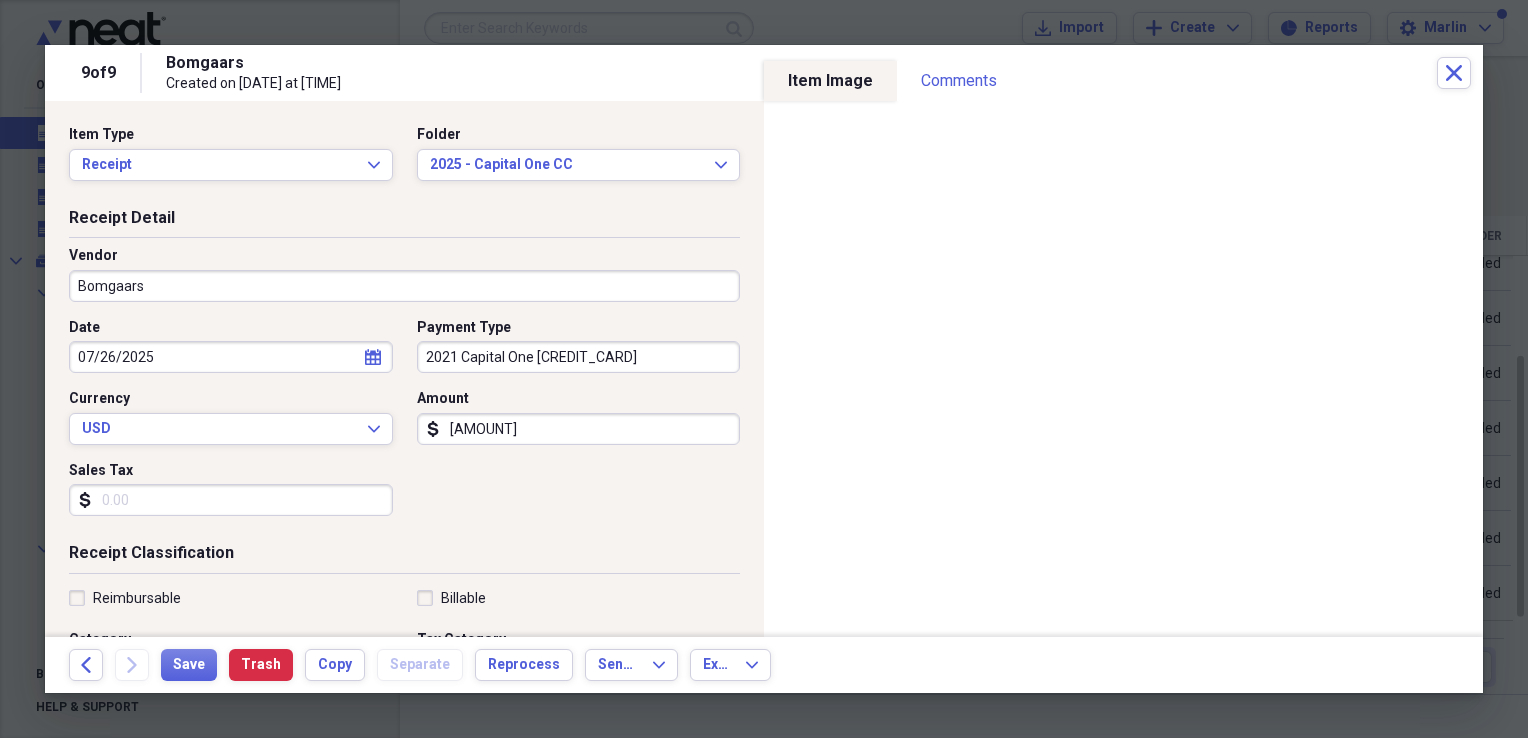 type on "[AMOUNT]" 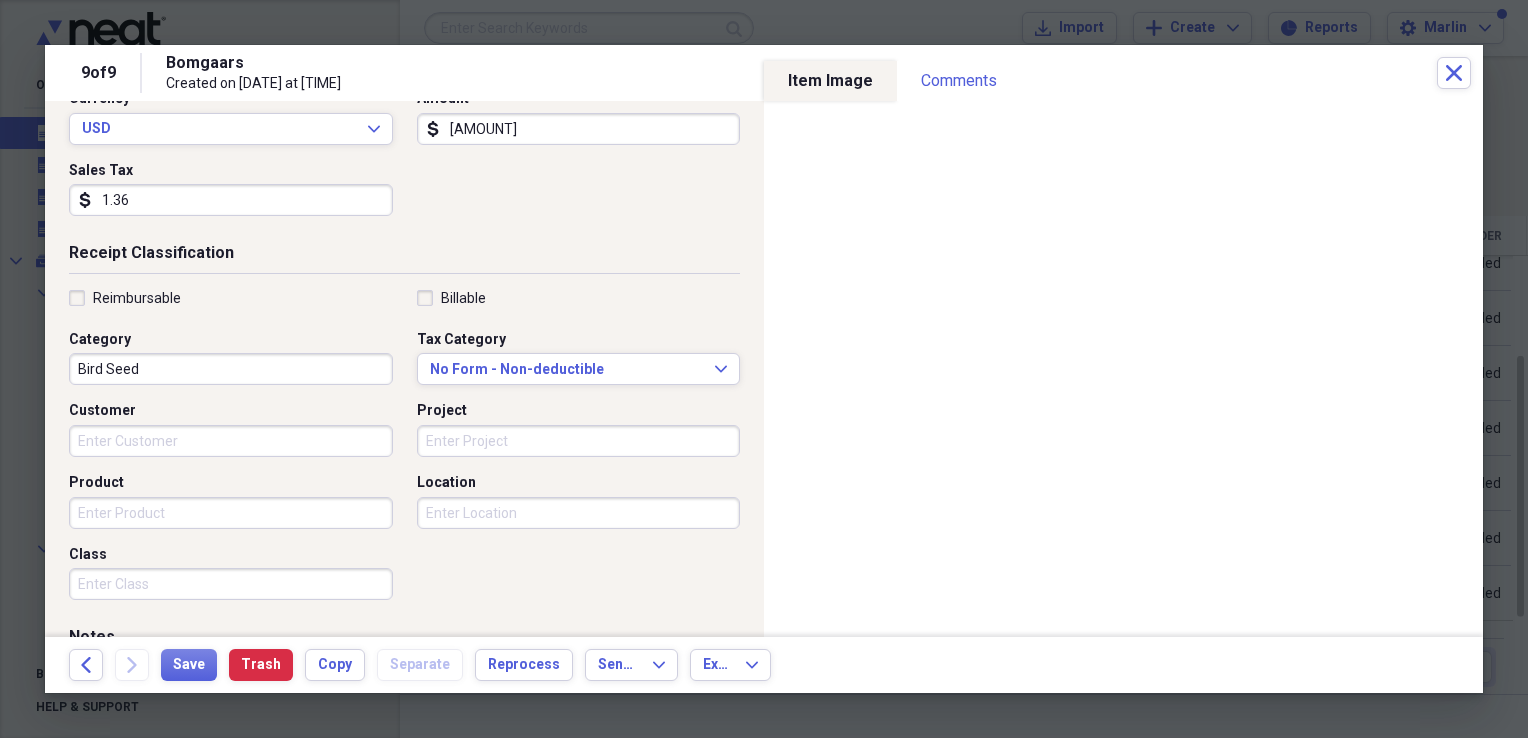 scroll, scrollTop: 400, scrollLeft: 0, axis: vertical 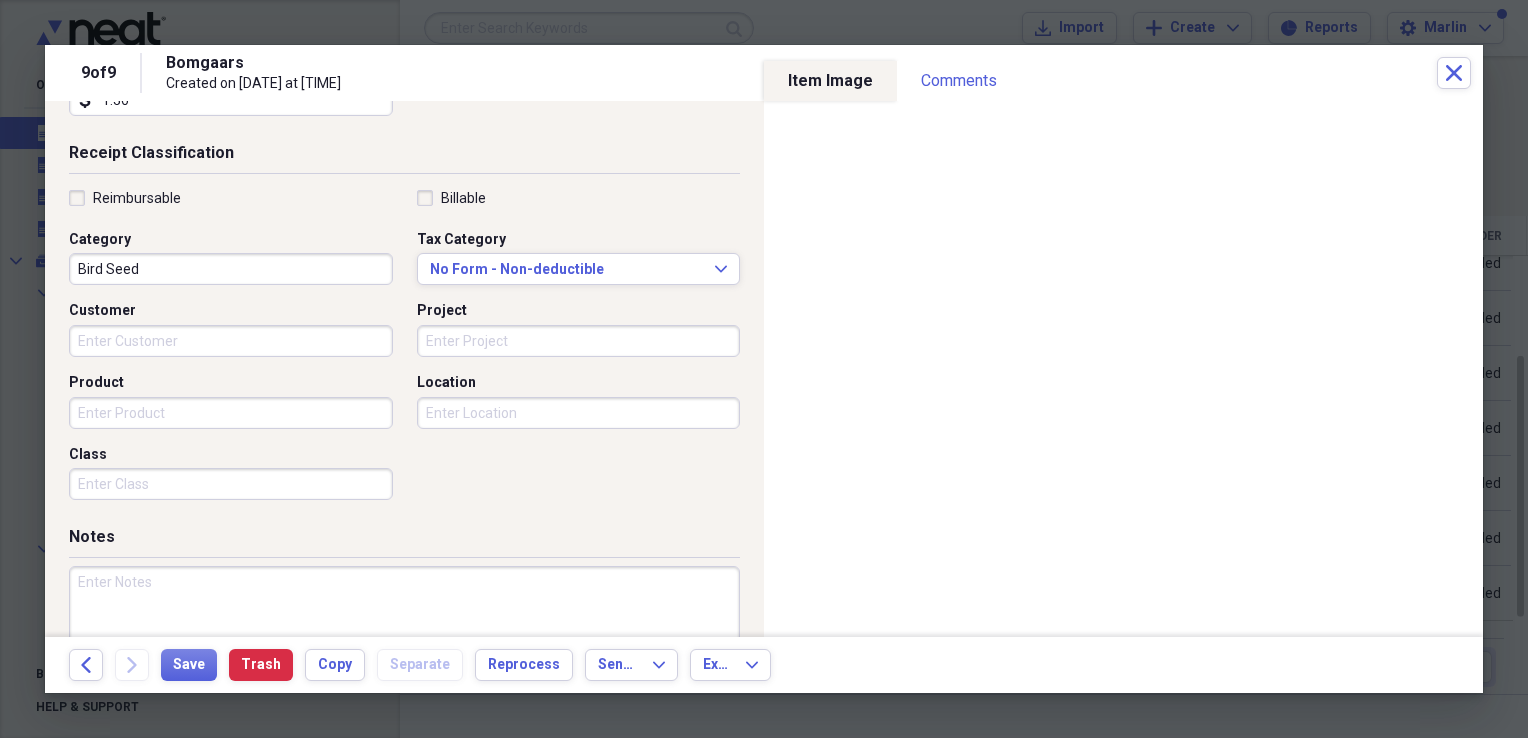 type on "1.36" 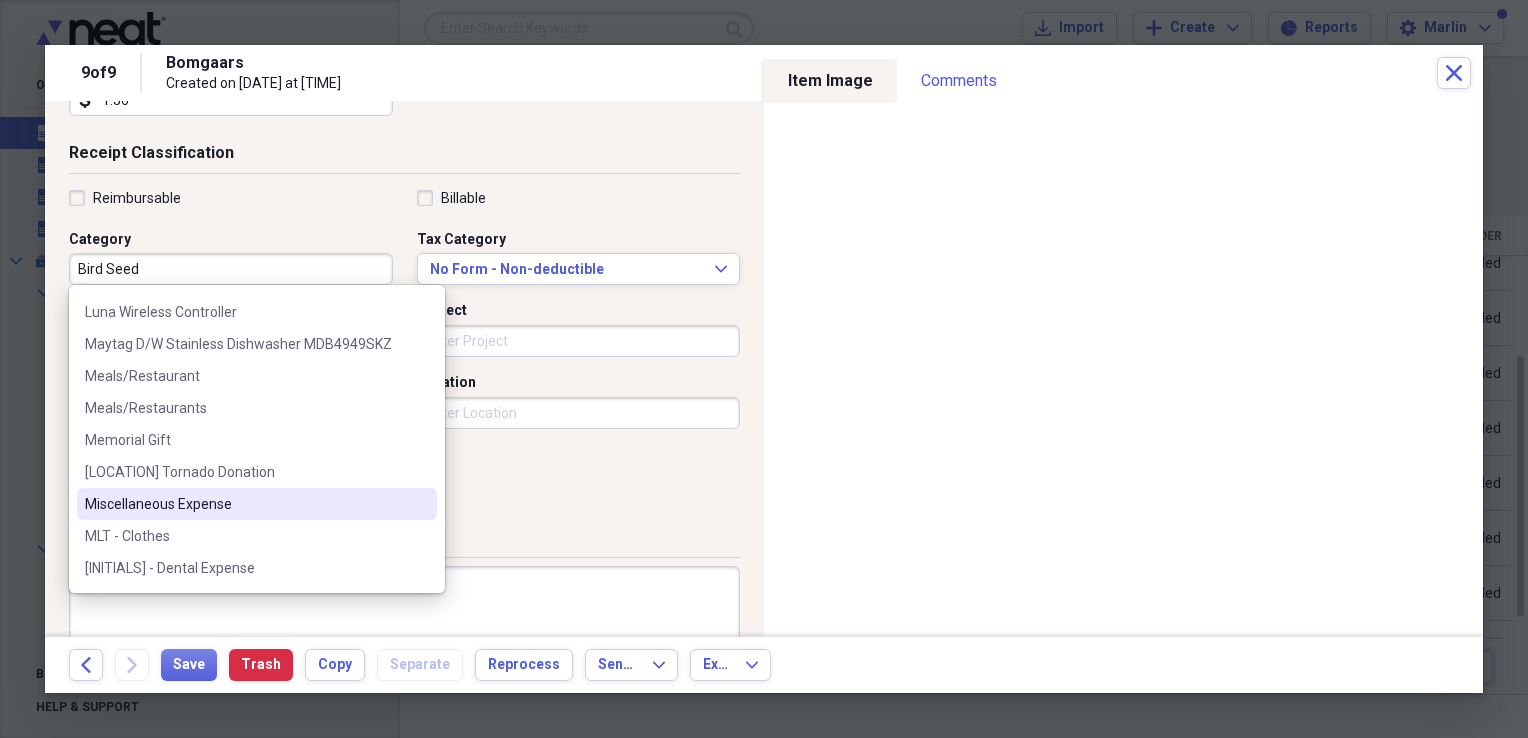 scroll, scrollTop: 5921, scrollLeft: 0, axis: vertical 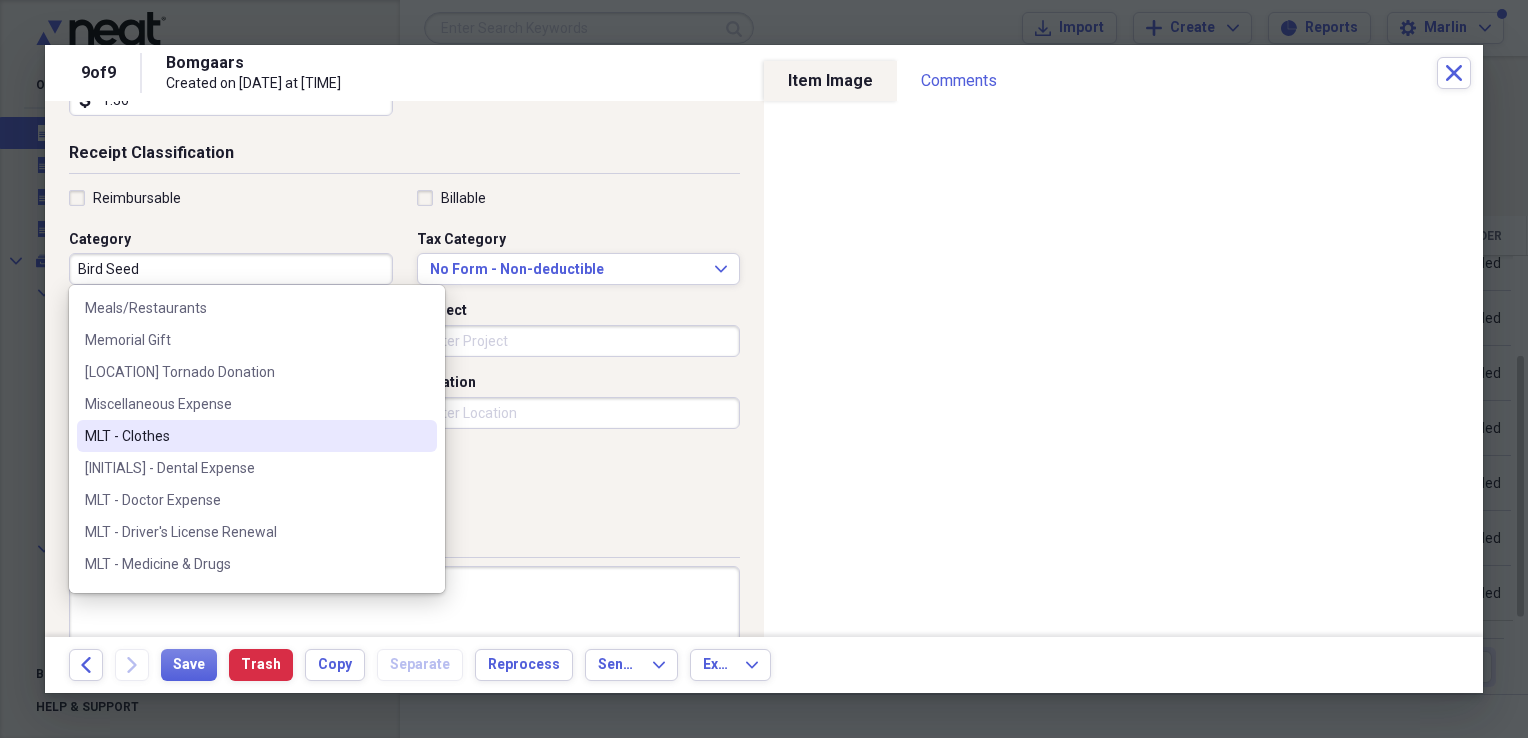 click on "MLT - Clothes" at bounding box center [245, 436] 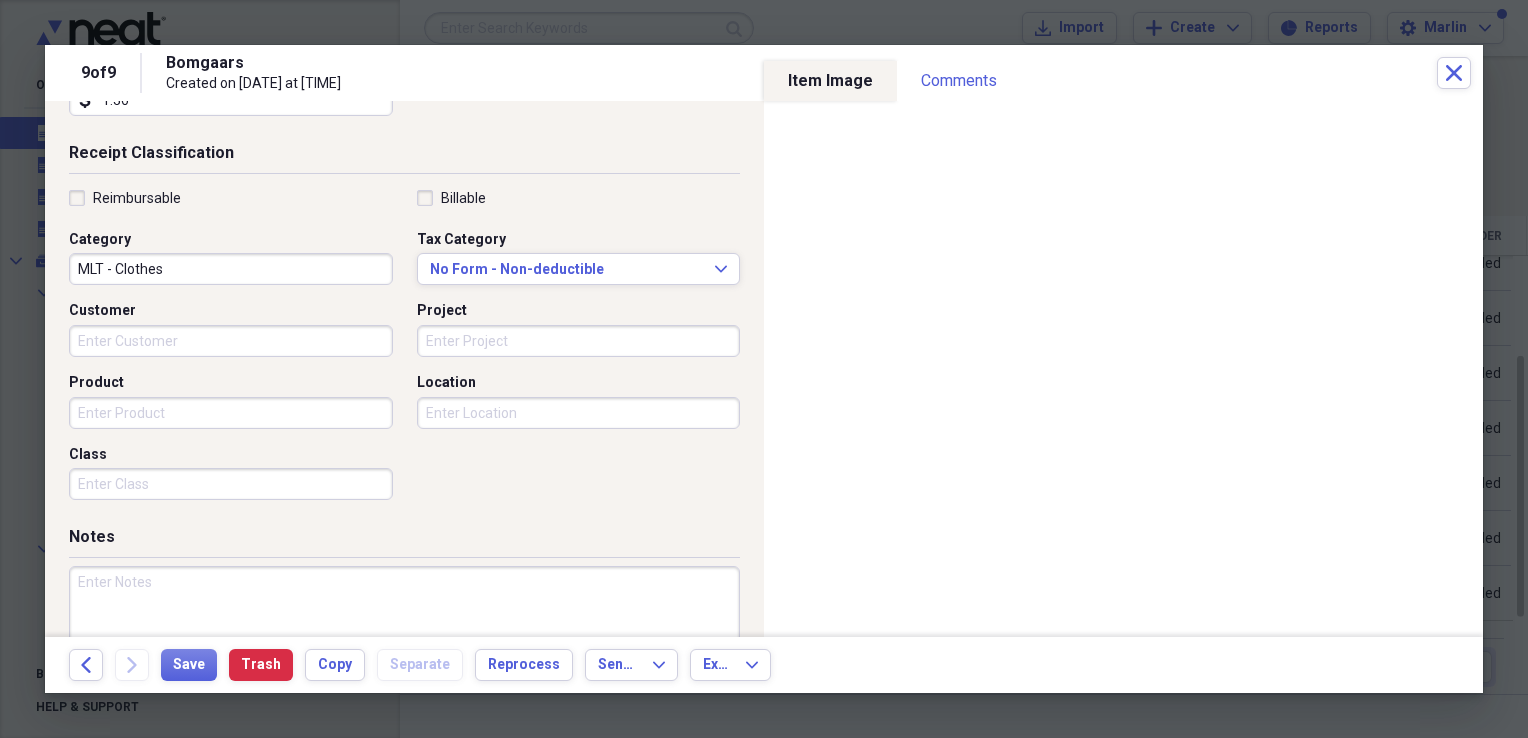 scroll, scrollTop: 483, scrollLeft: 0, axis: vertical 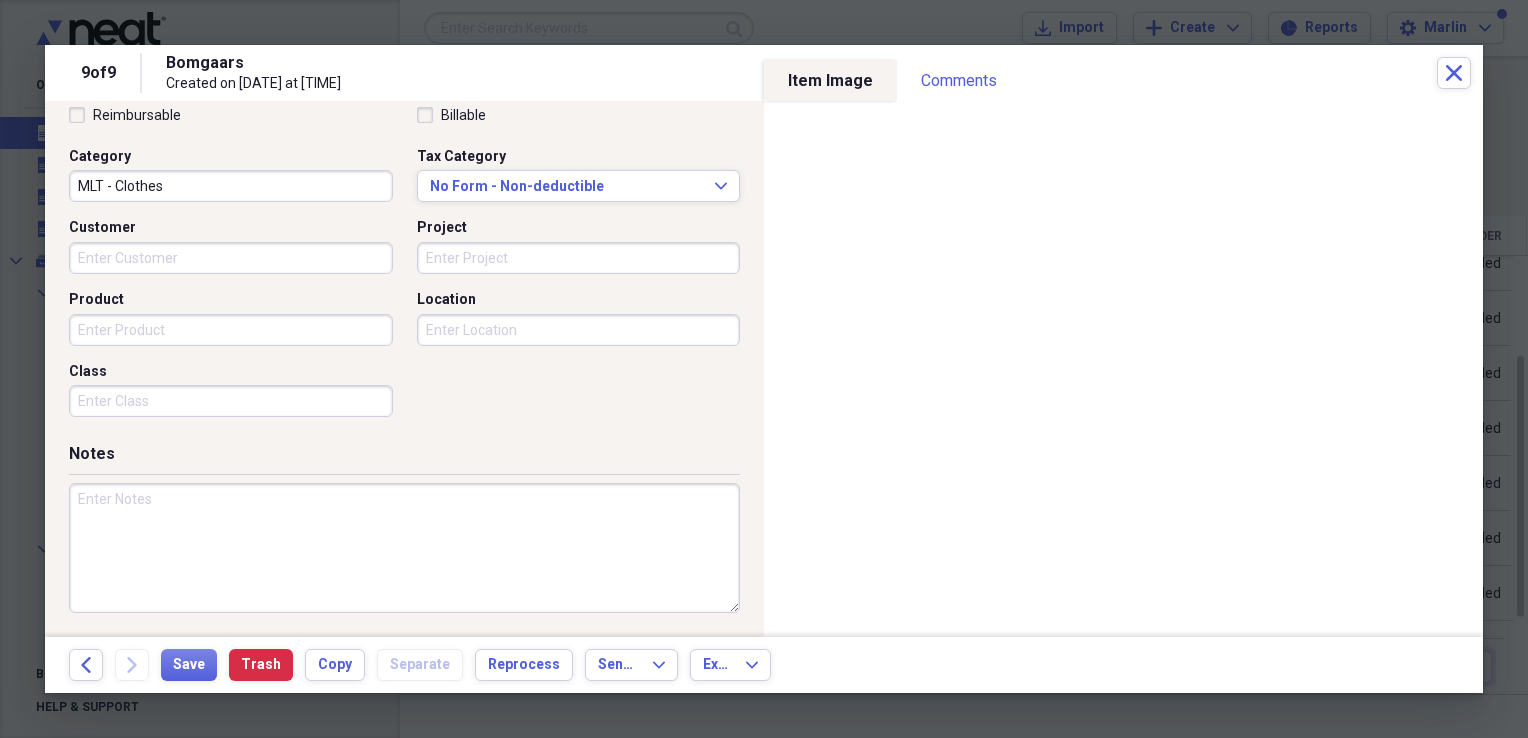 click at bounding box center [404, 548] 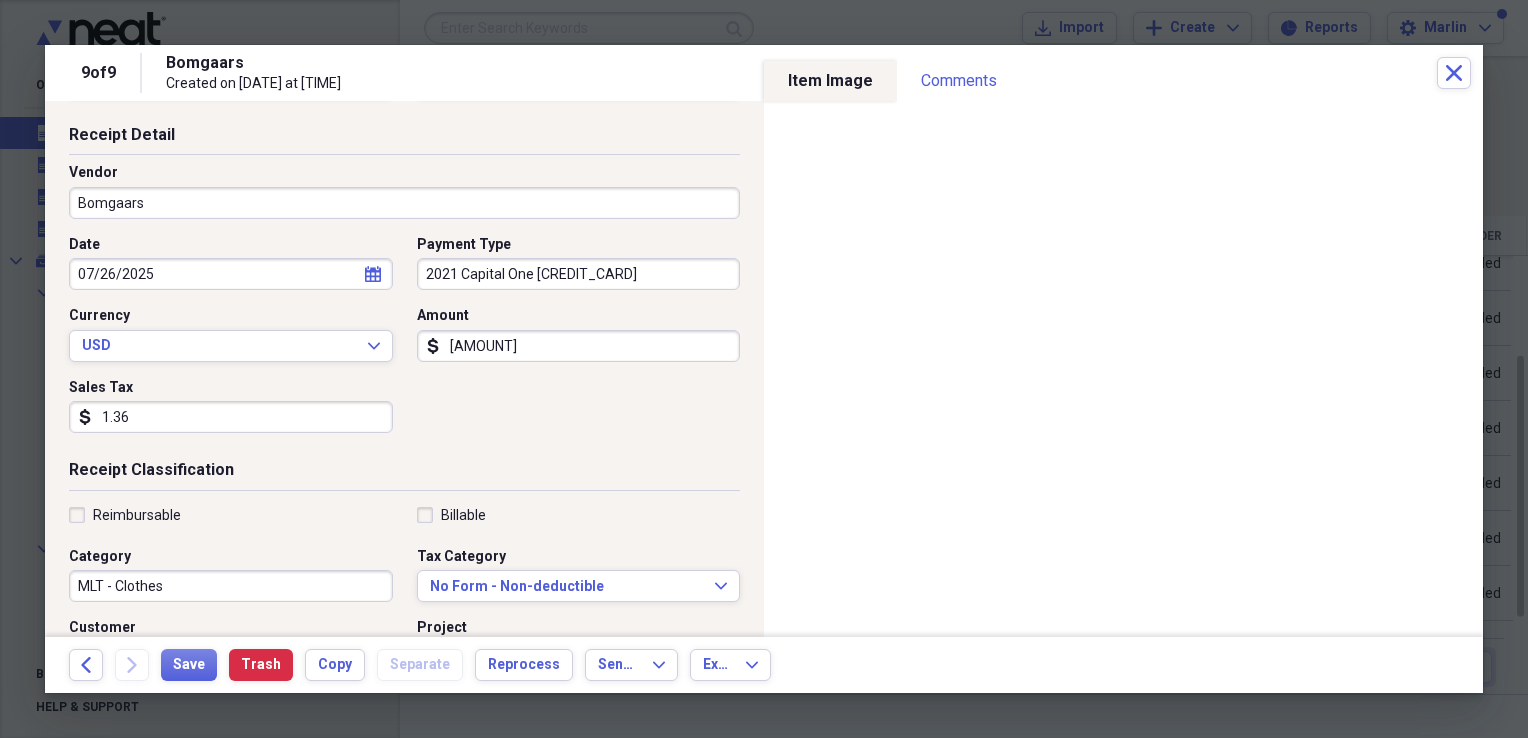scroll, scrollTop: 0, scrollLeft: 0, axis: both 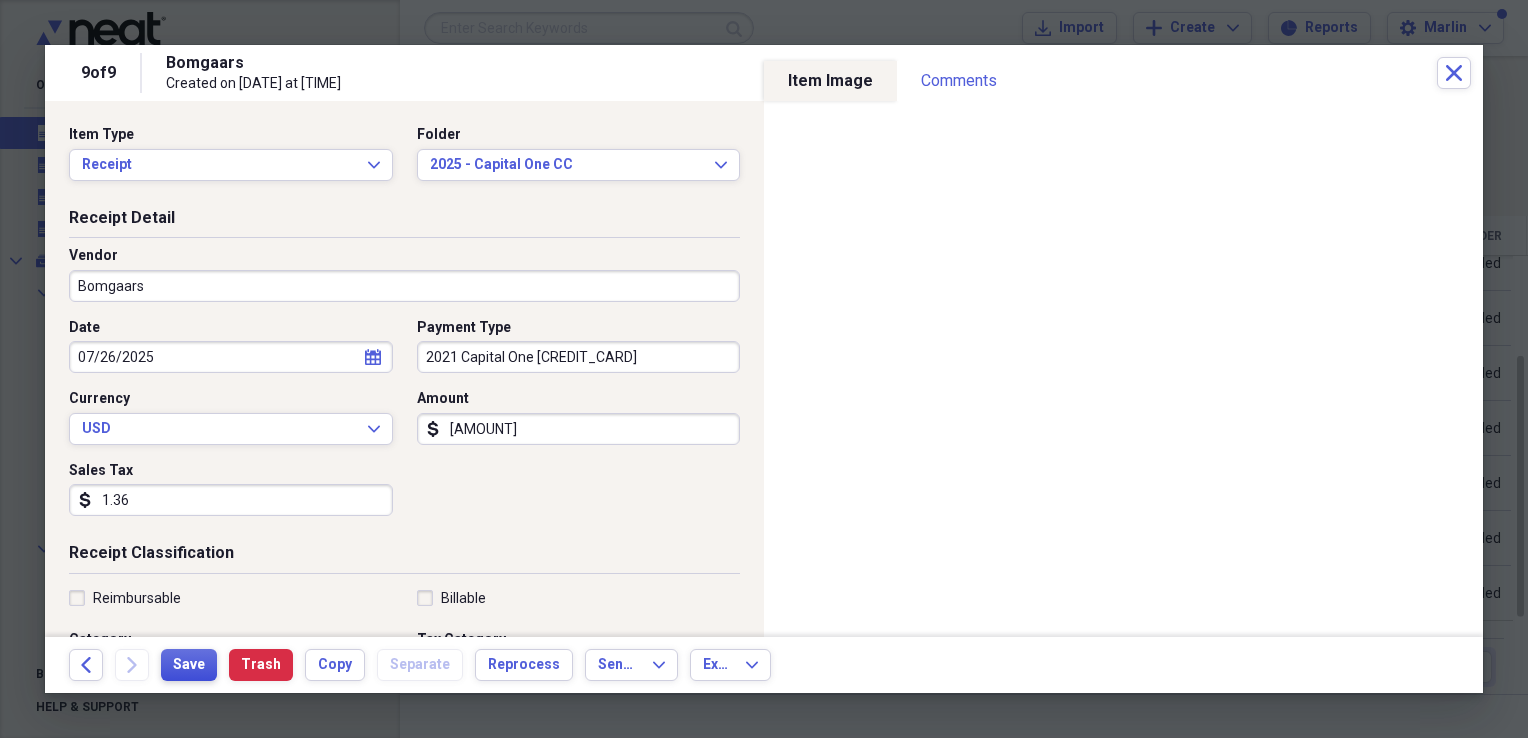 click on "Save" at bounding box center (189, 665) 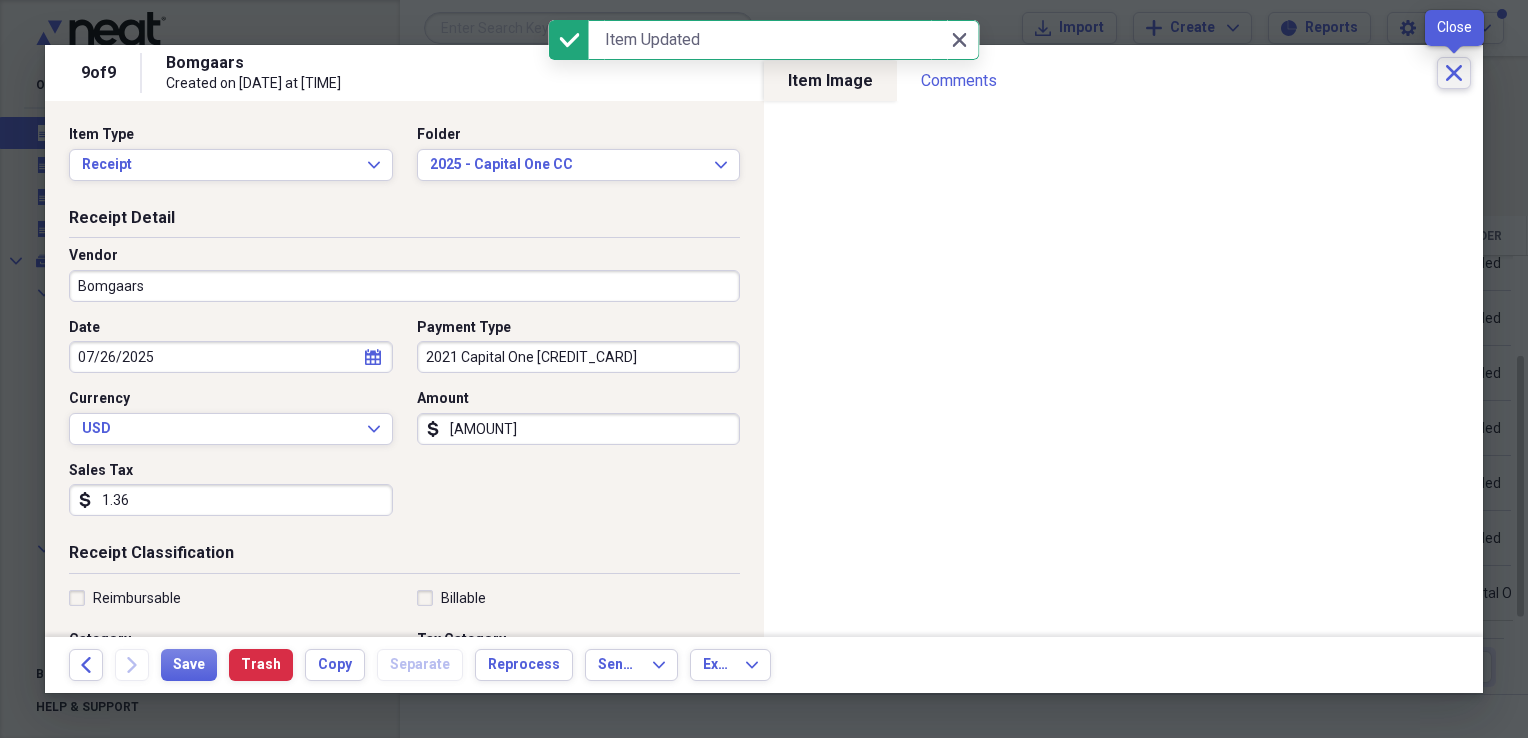 click on "Close" 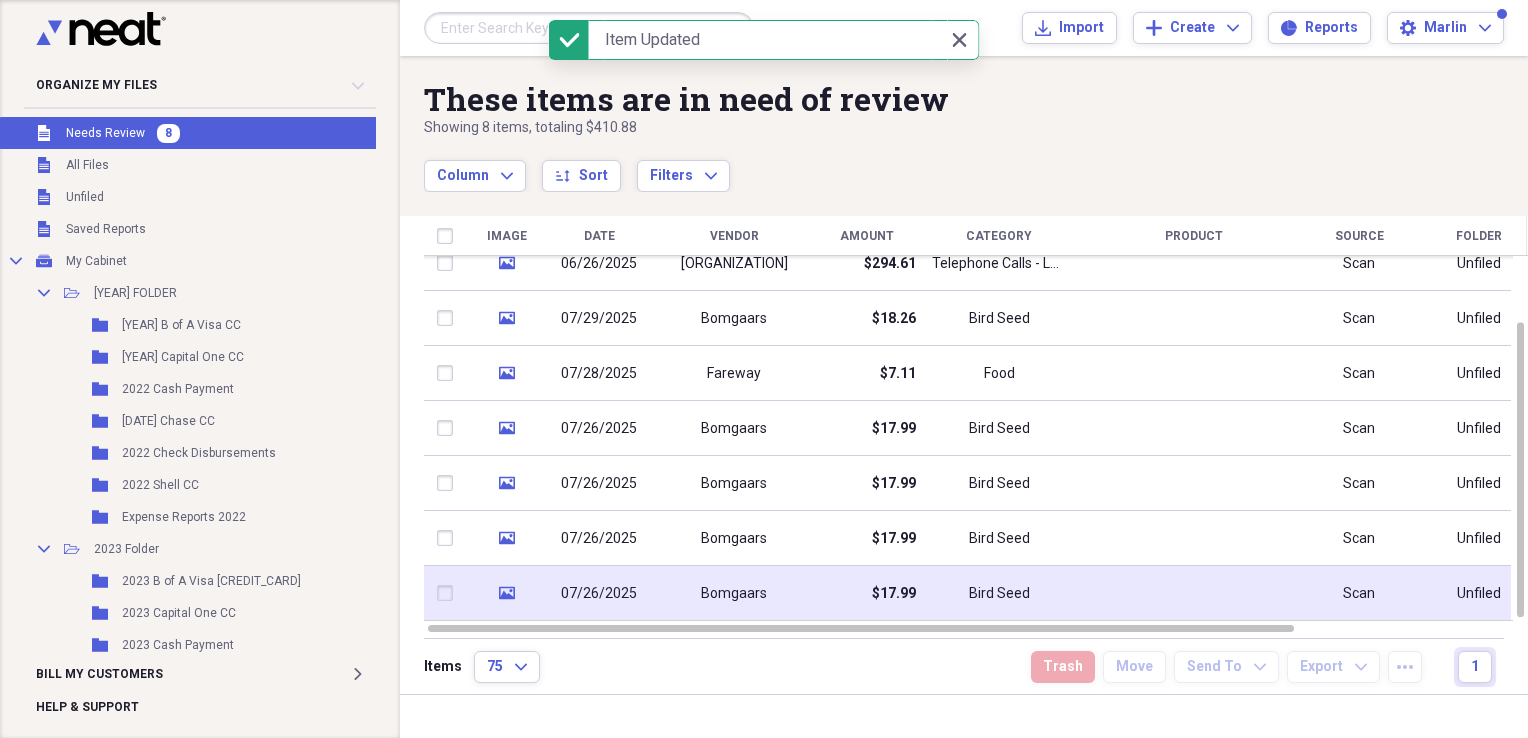 click on "$17.99" at bounding box center [894, 594] 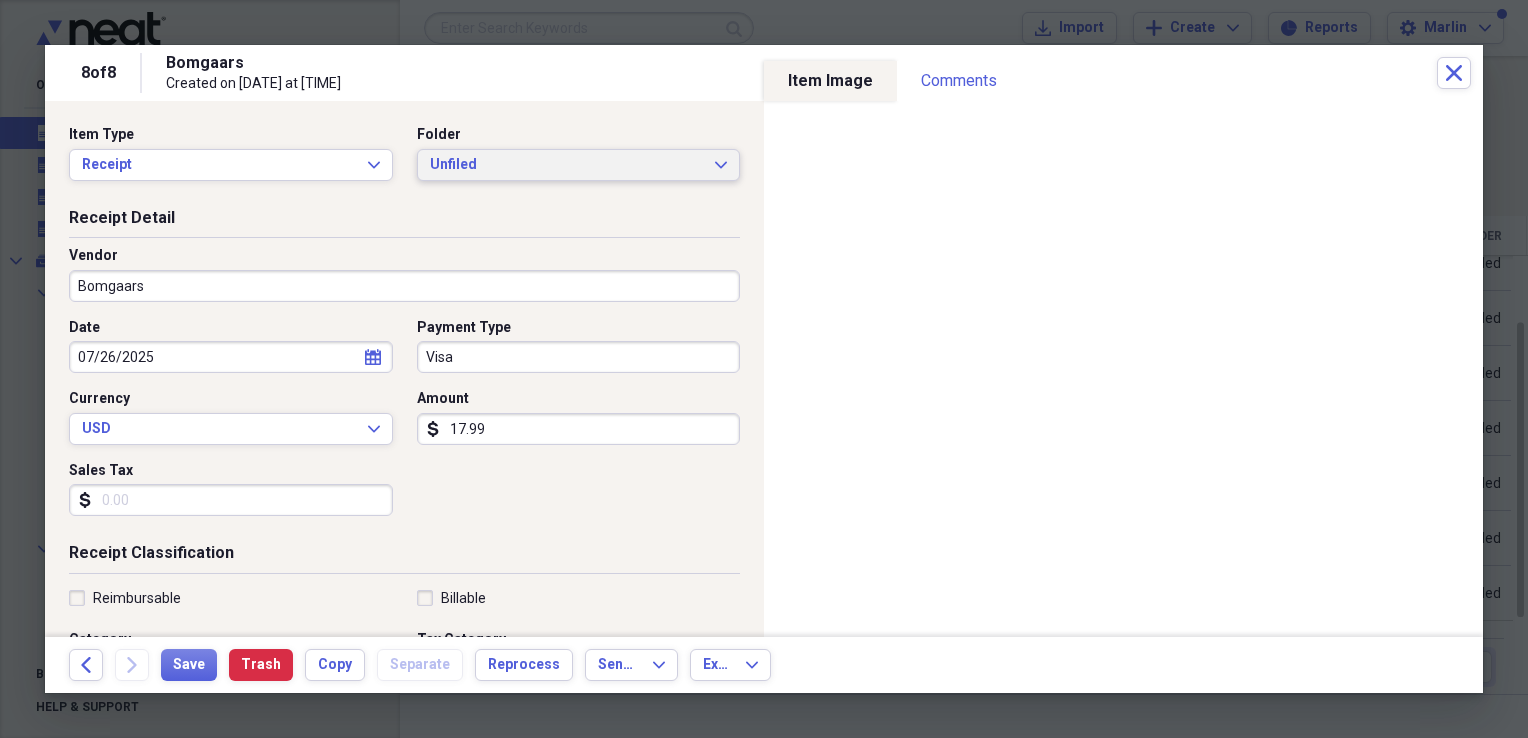 click on "Unfiled Expand" at bounding box center (579, 165) 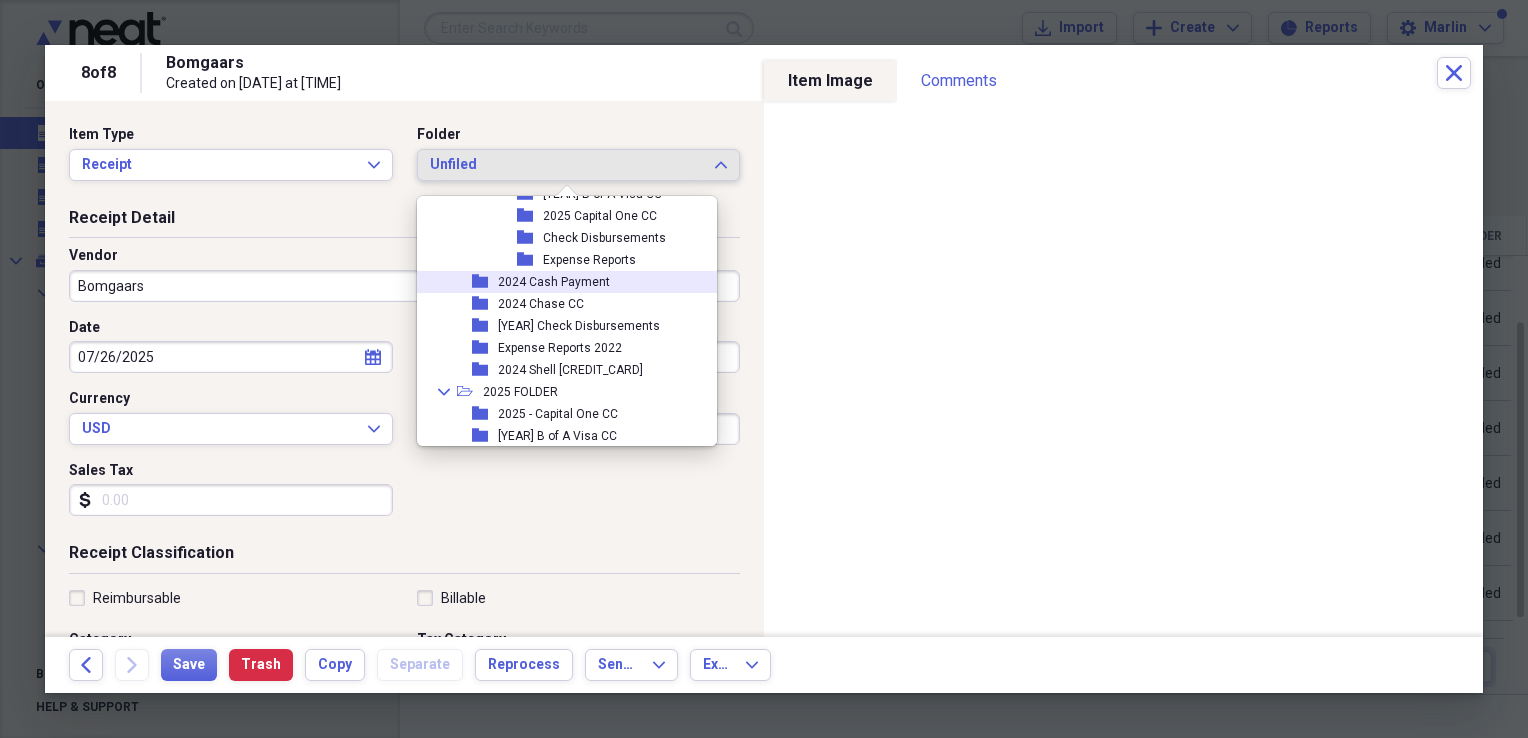 scroll, scrollTop: 754, scrollLeft: 0, axis: vertical 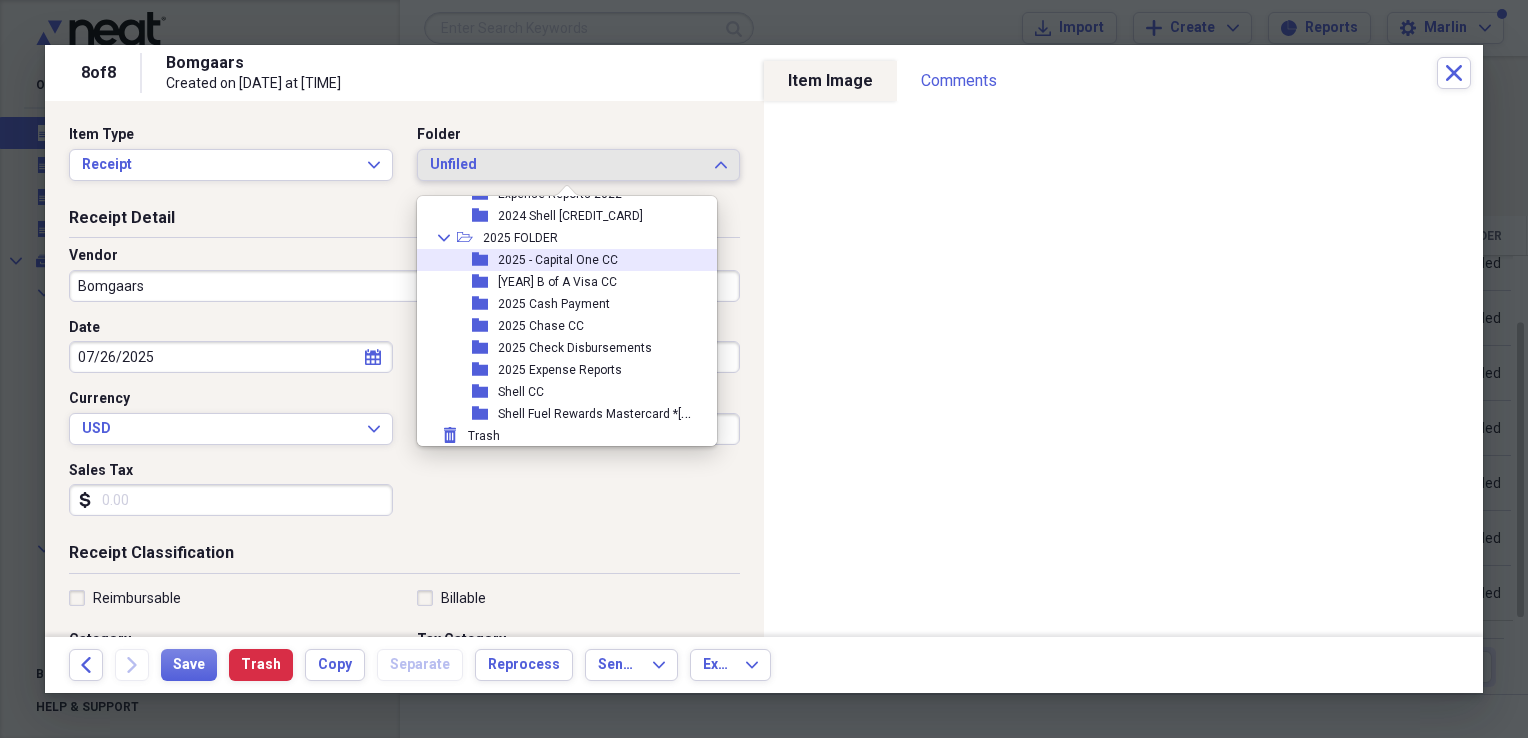 click on "2025 - Capital One CC" at bounding box center (558, 260) 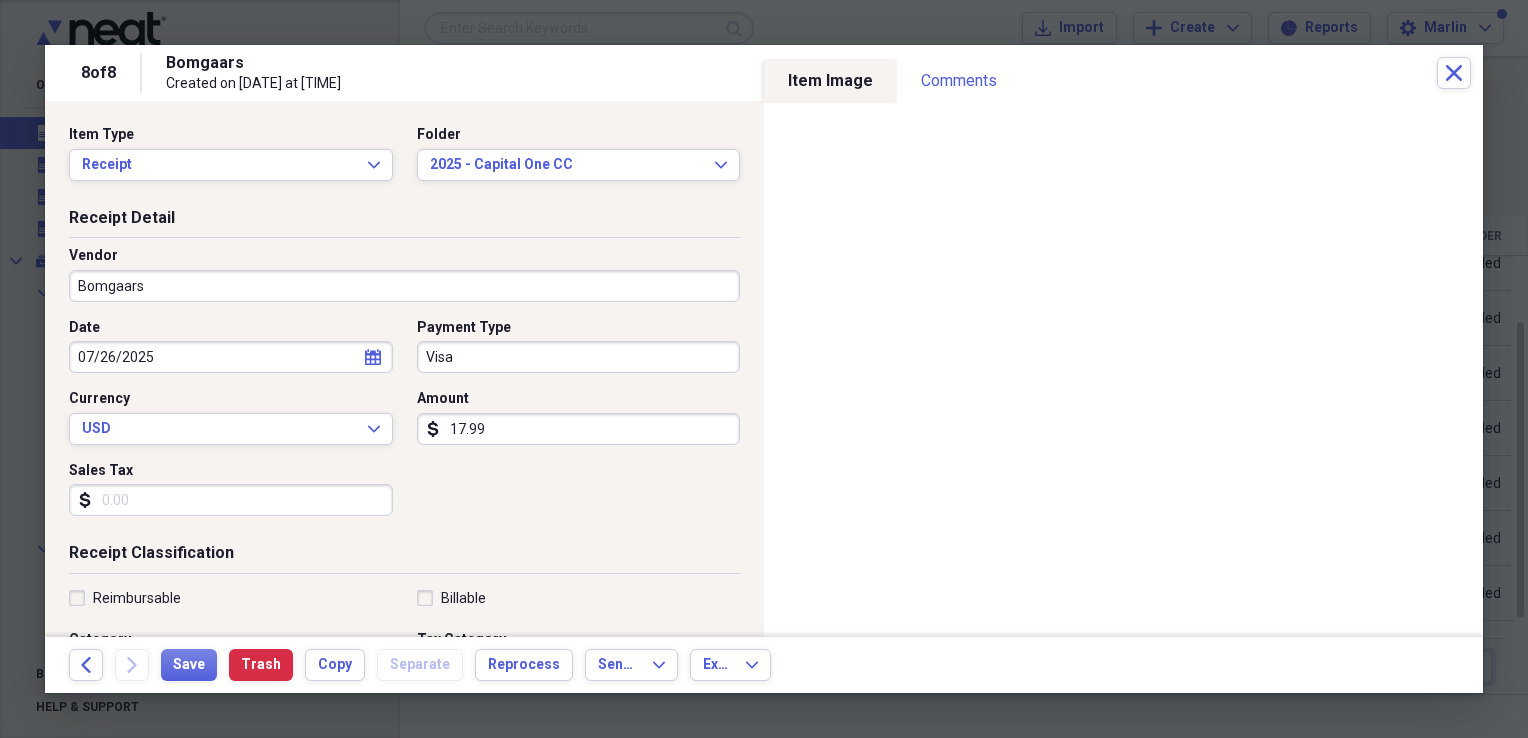 click on "Visa" at bounding box center [579, 357] 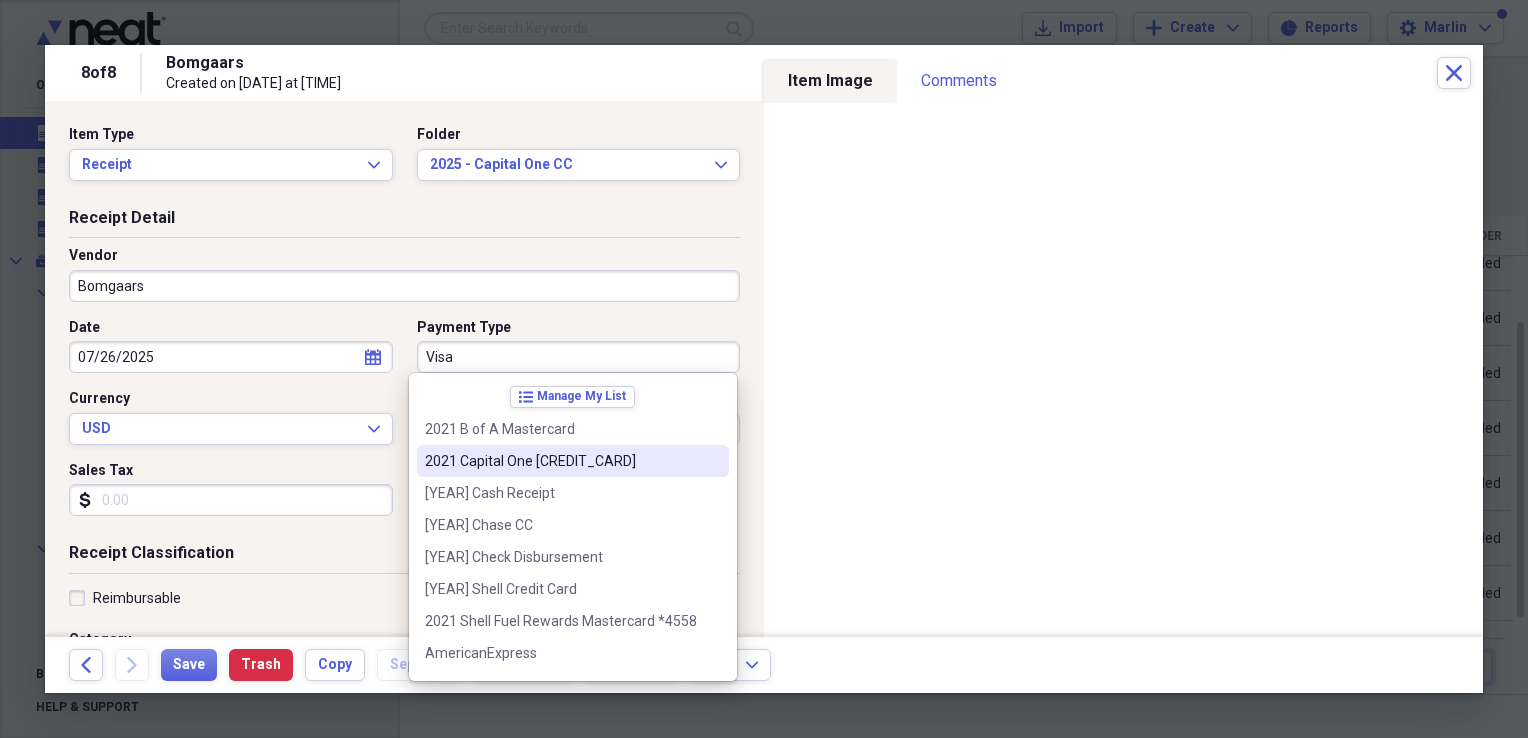 click on "2021 Capital One [CREDIT_CARD]" at bounding box center [561, 461] 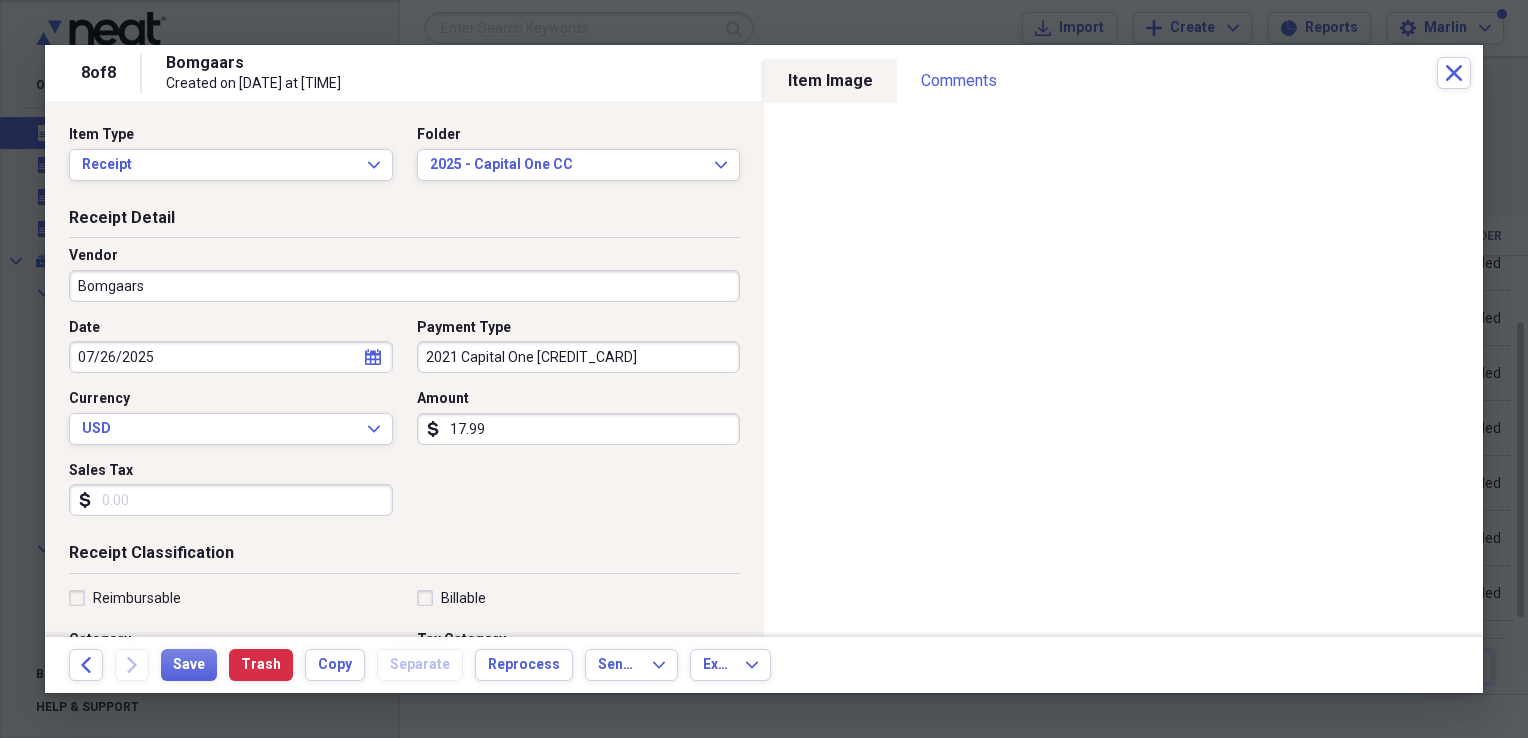 click on "17.99" at bounding box center [579, 429] 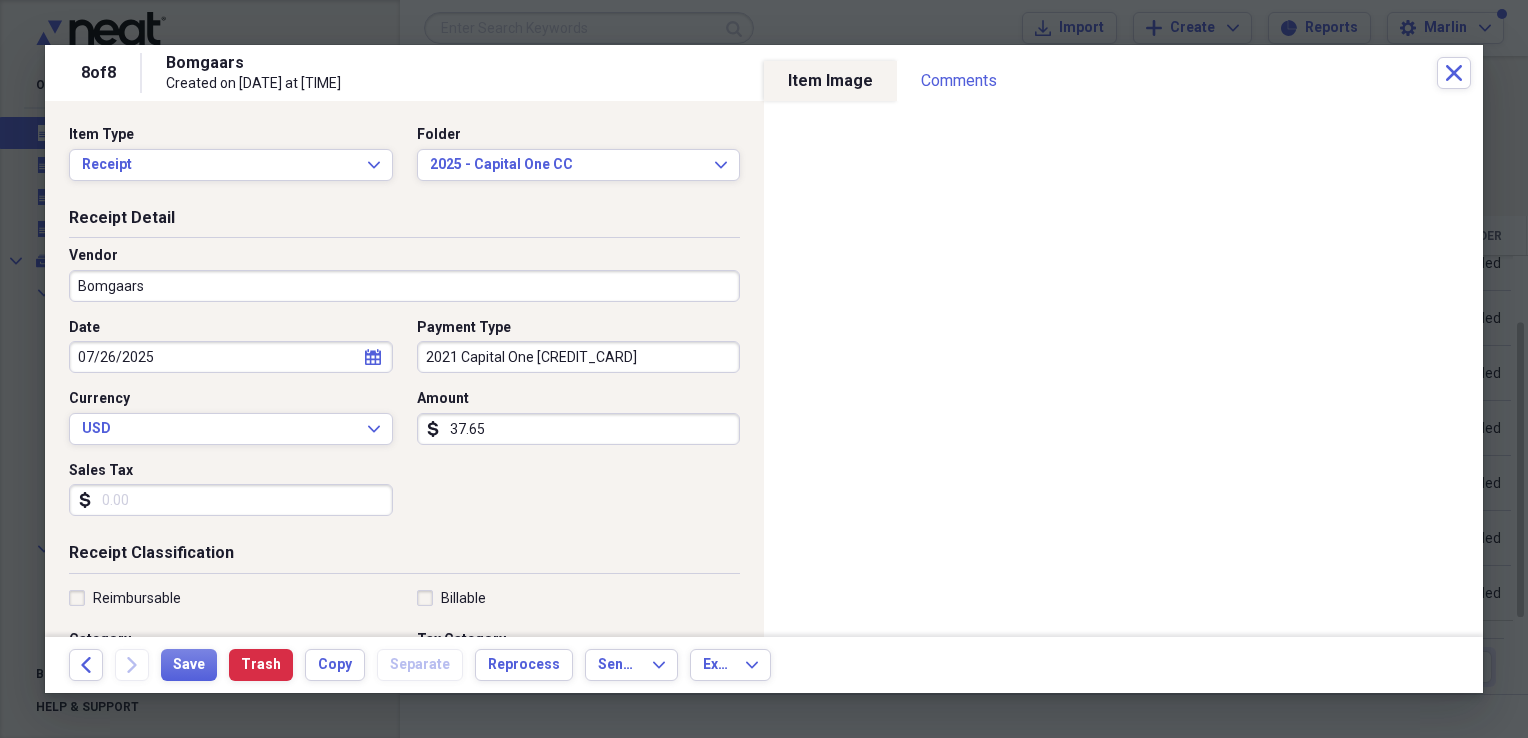 type on "37.65" 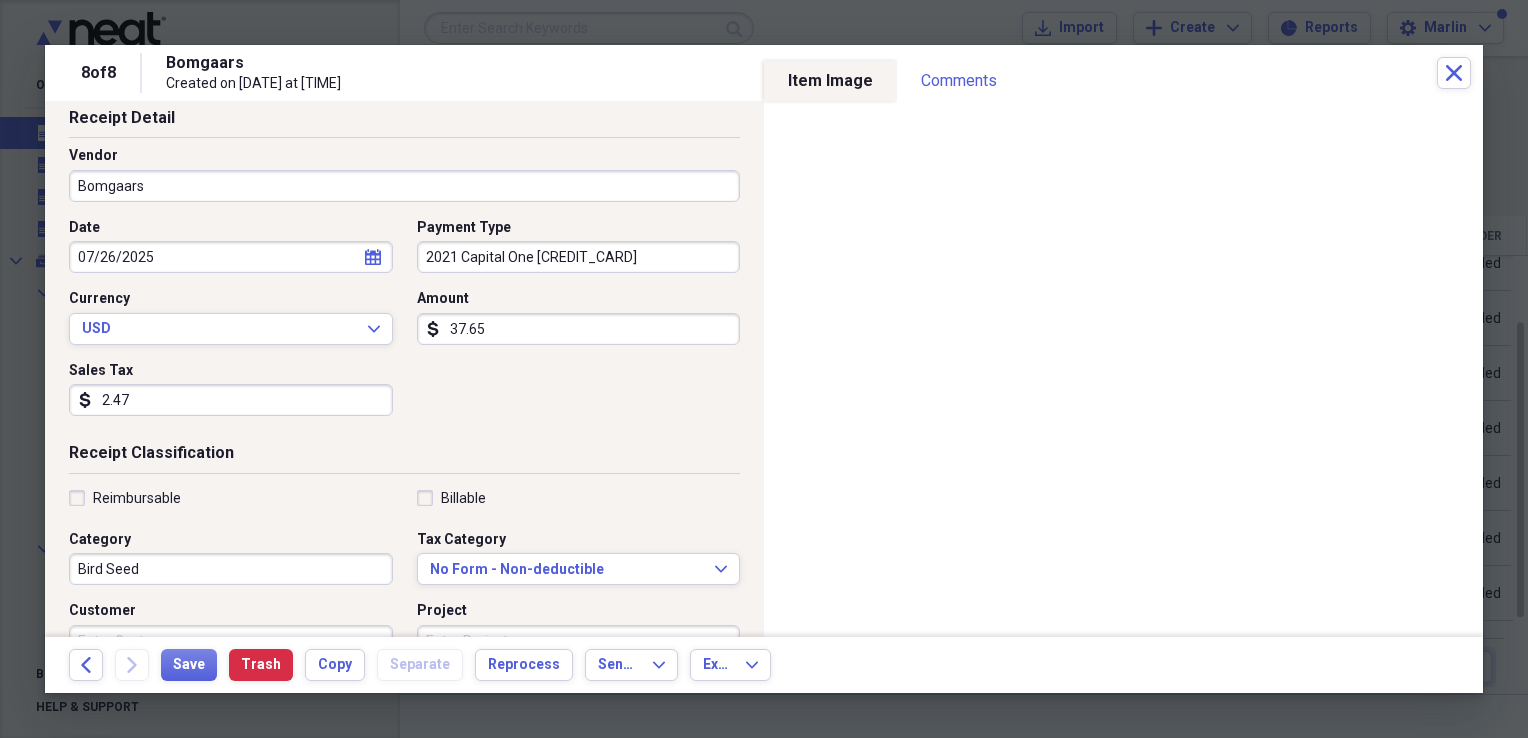 scroll, scrollTop: 200, scrollLeft: 0, axis: vertical 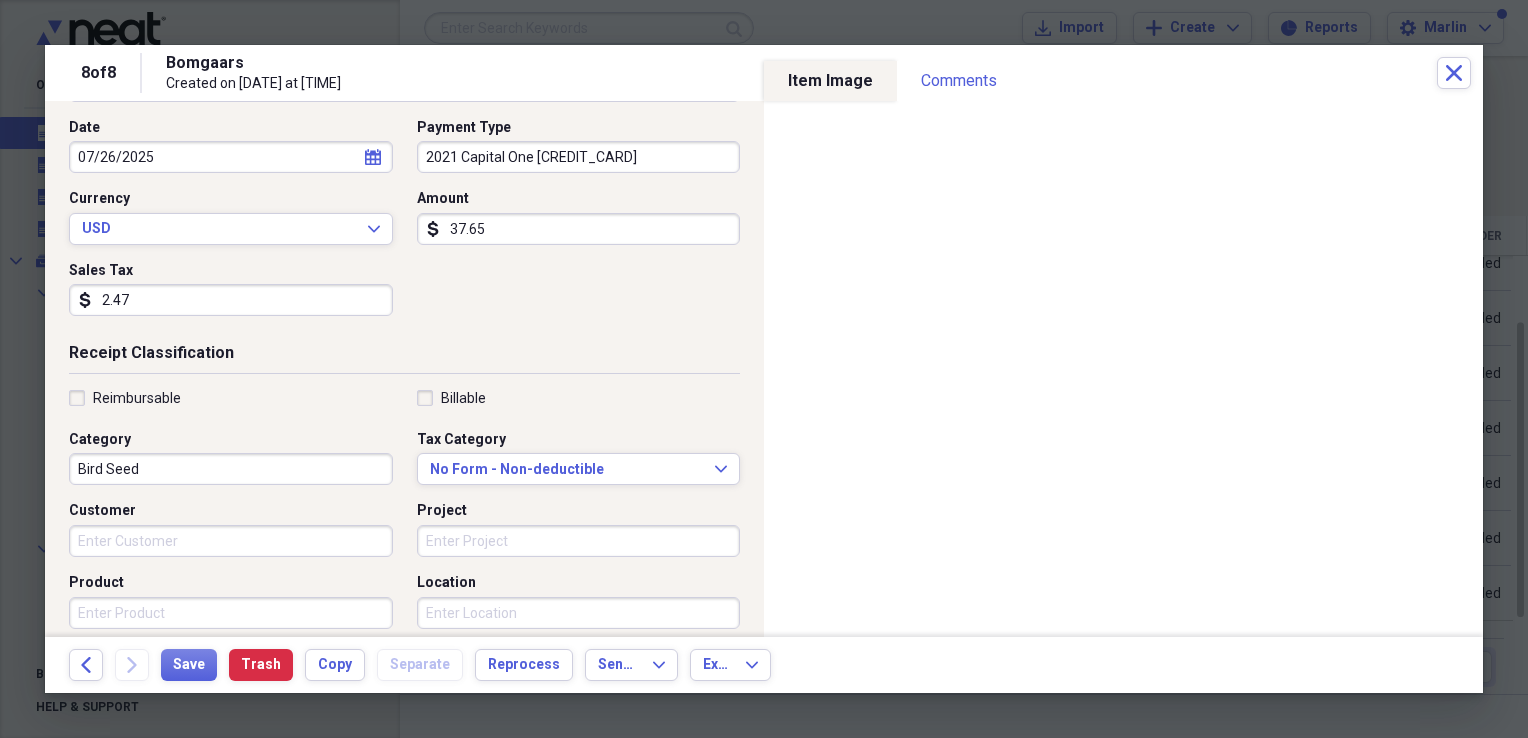 type on "2.47" 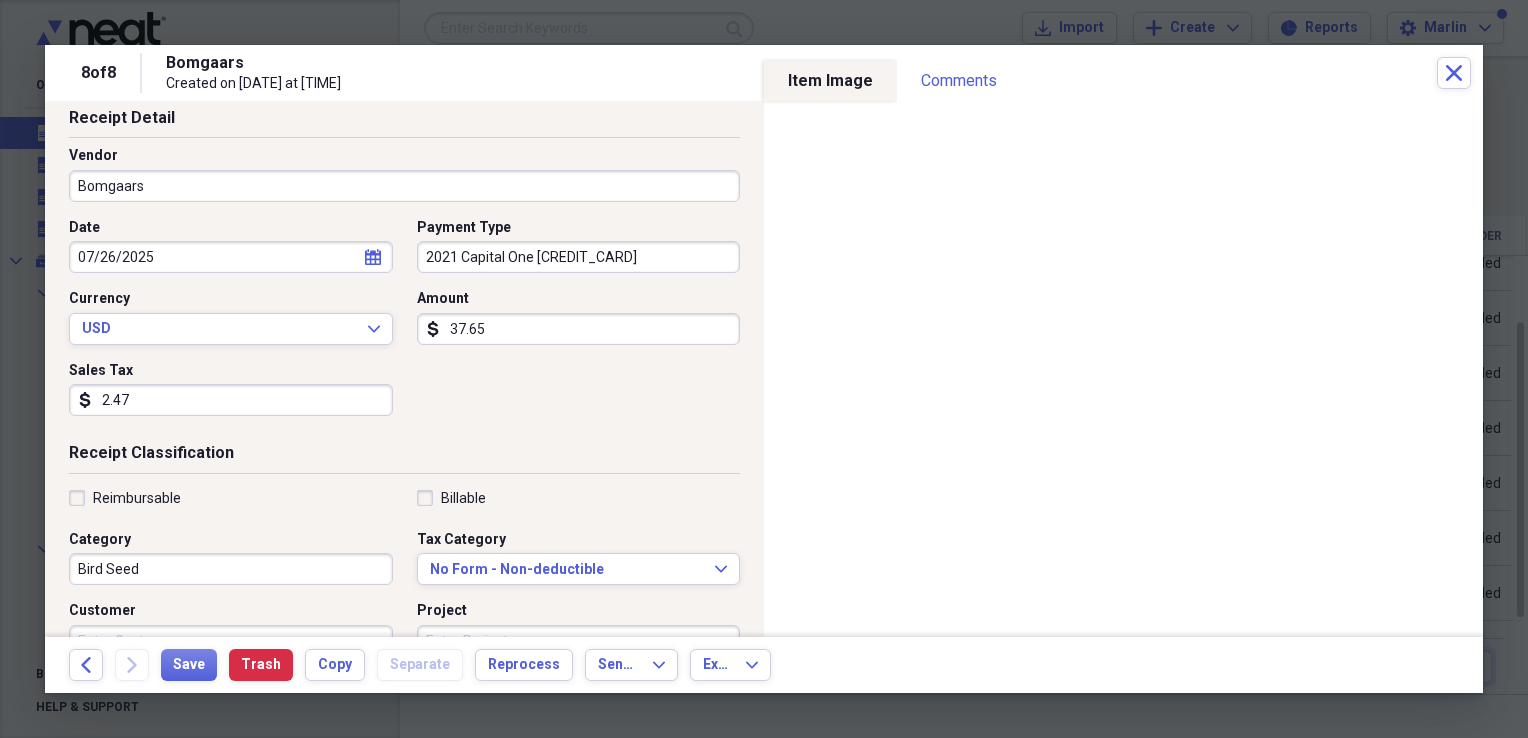 scroll, scrollTop: 0, scrollLeft: 0, axis: both 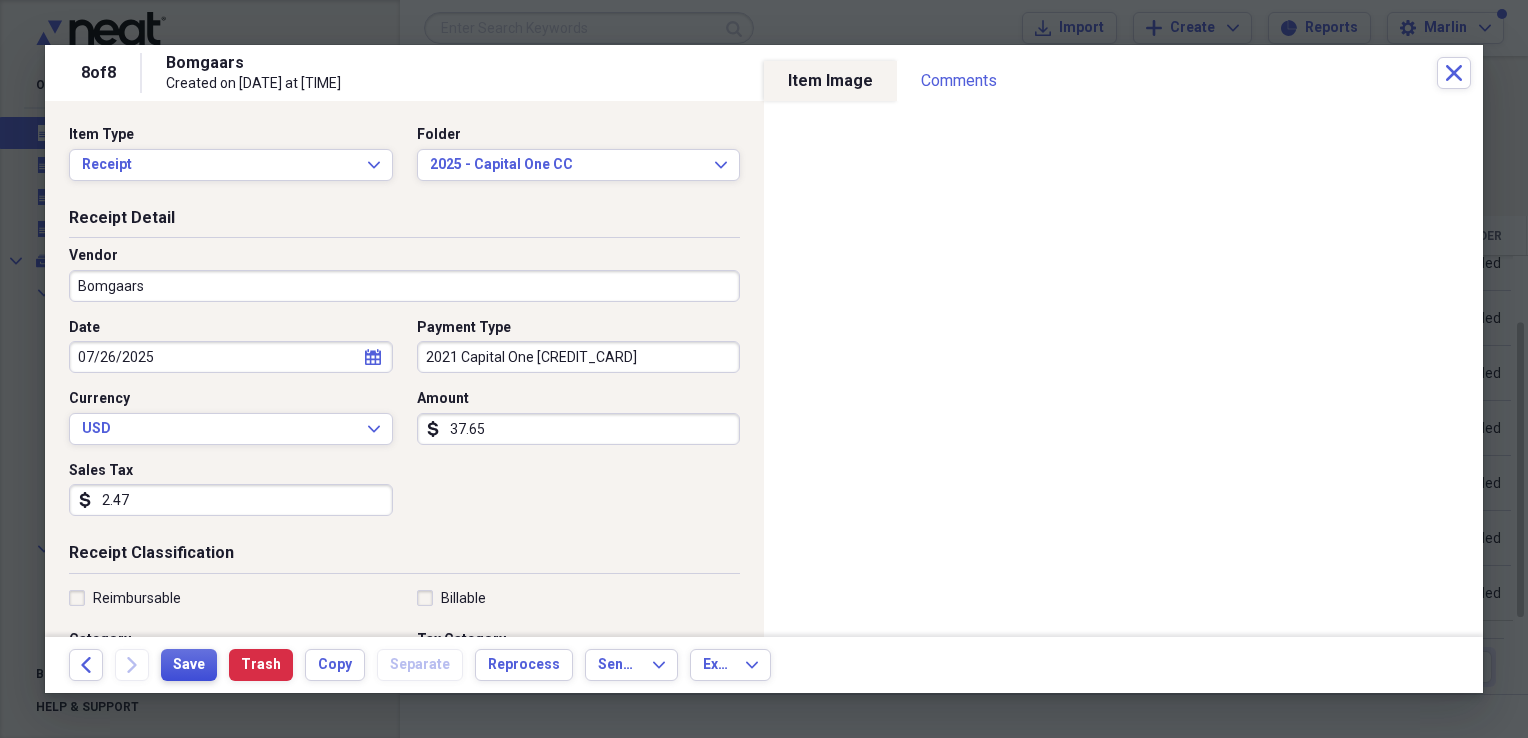 click on "Save" at bounding box center [189, 665] 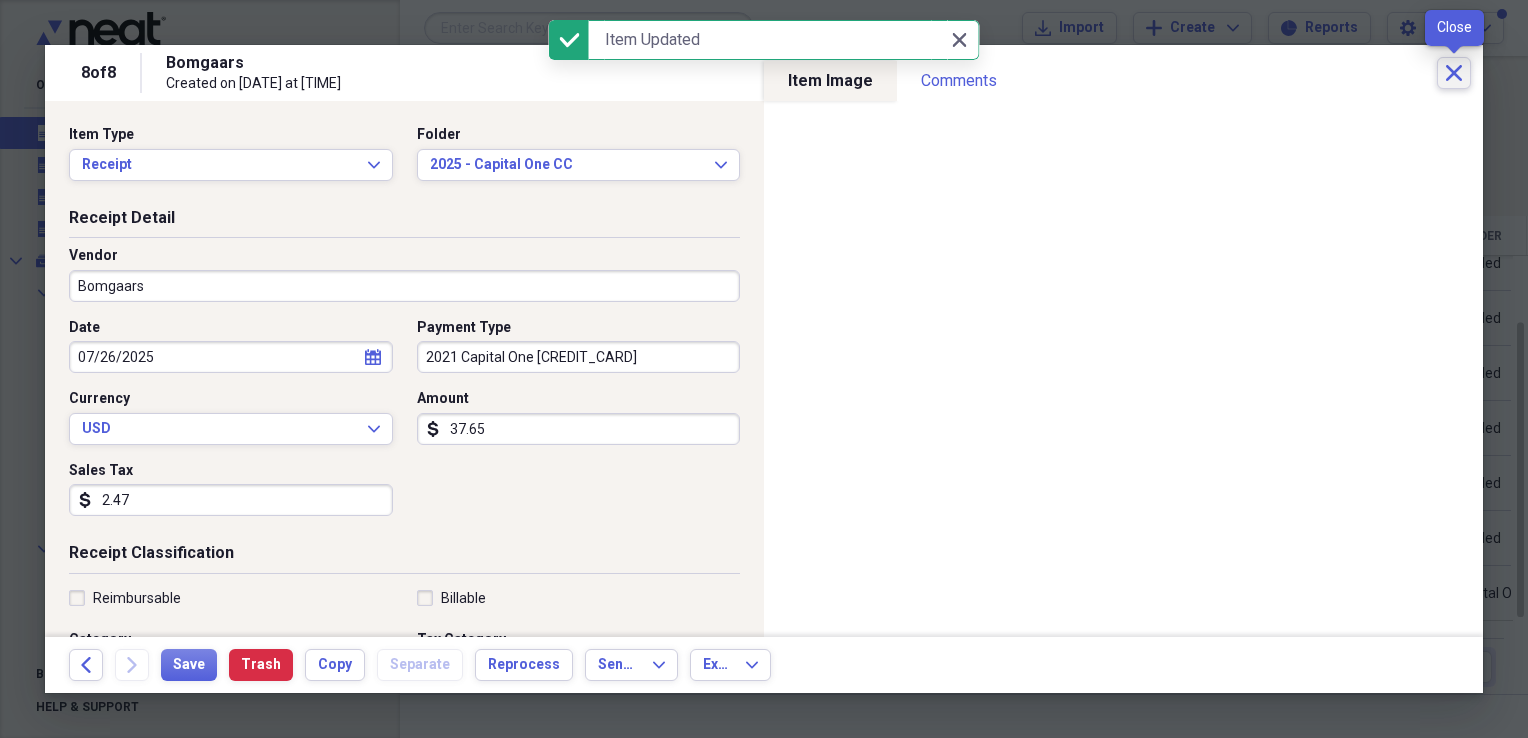 click 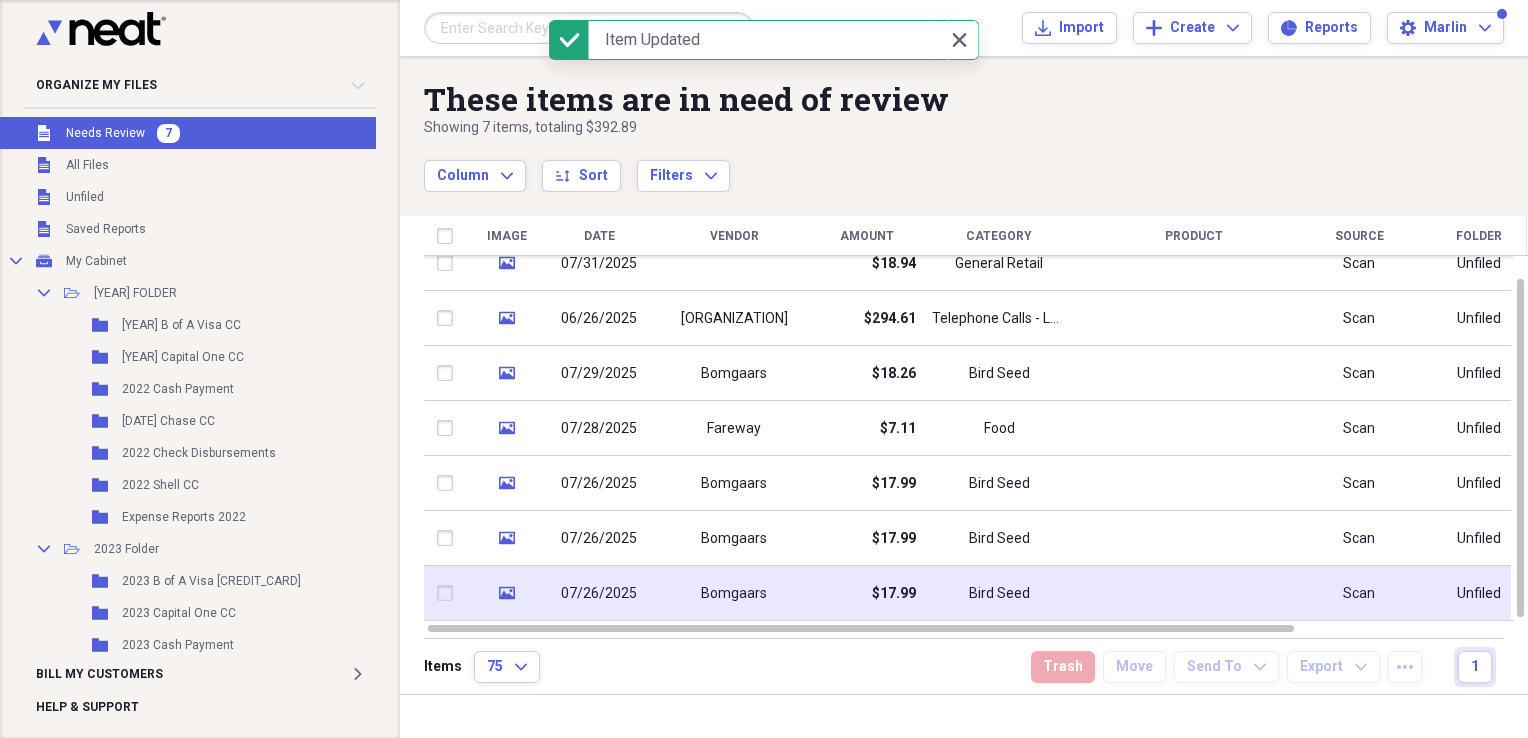 click on "$17.99" at bounding box center (866, 593) 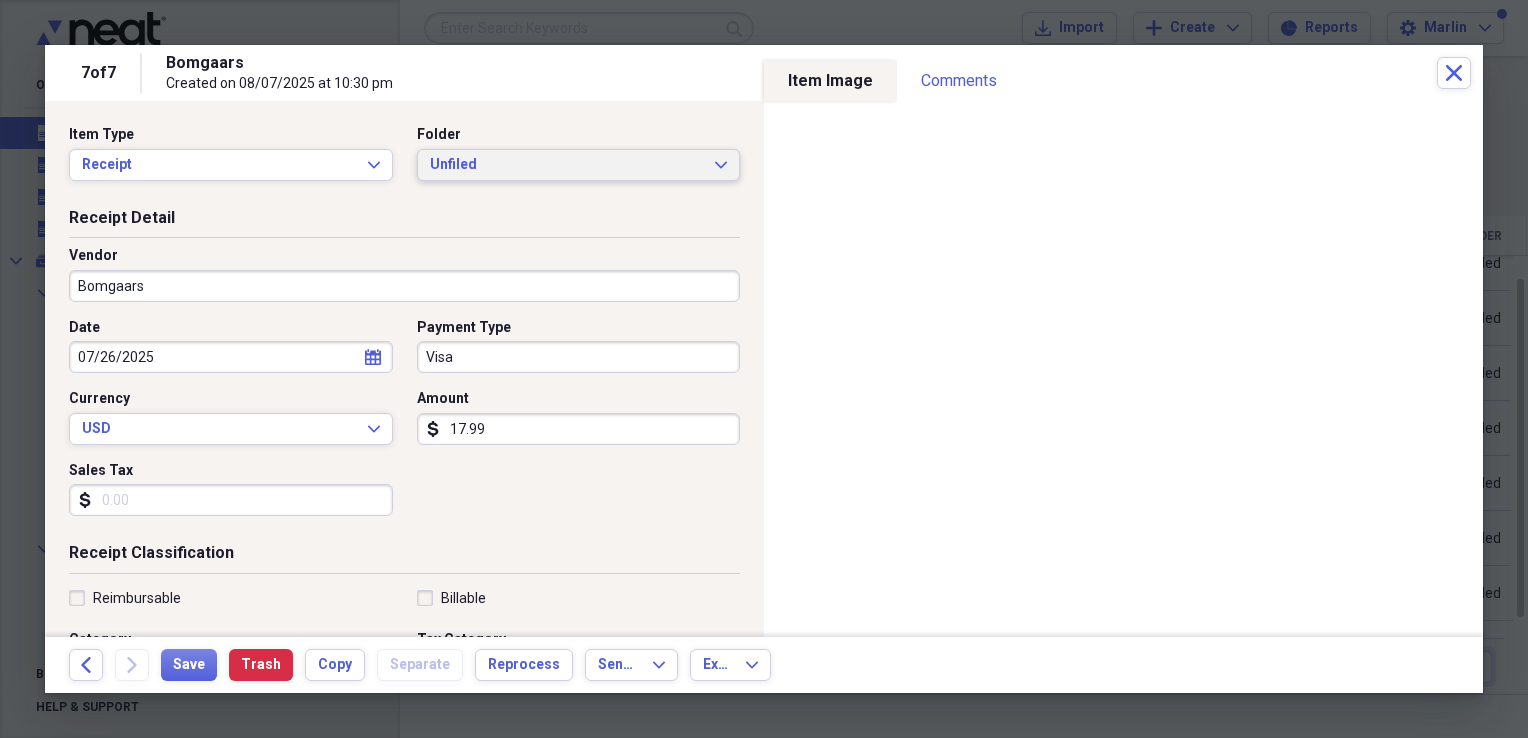 click 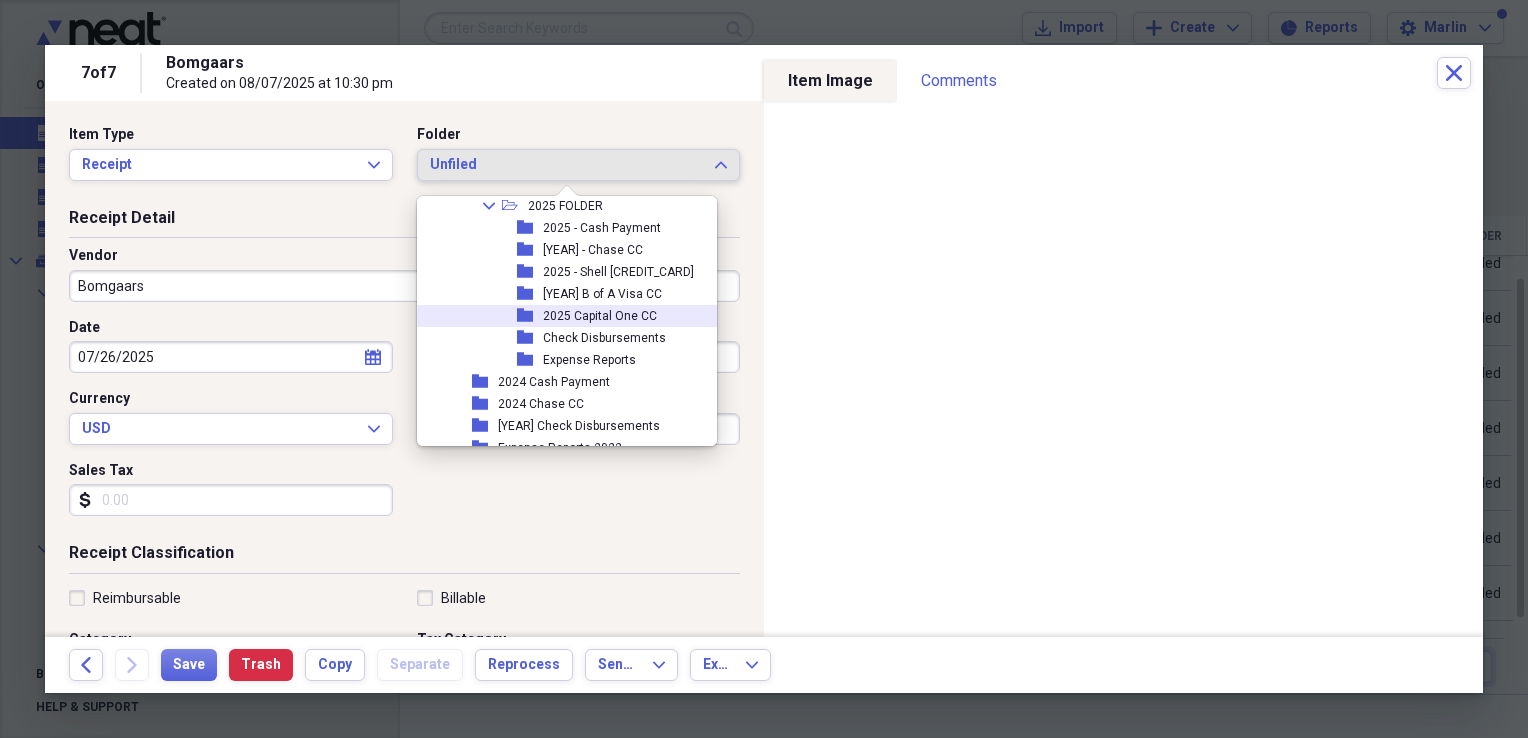 scroll, scrollTop: 754, scrollLeft: 0, axis: vertical 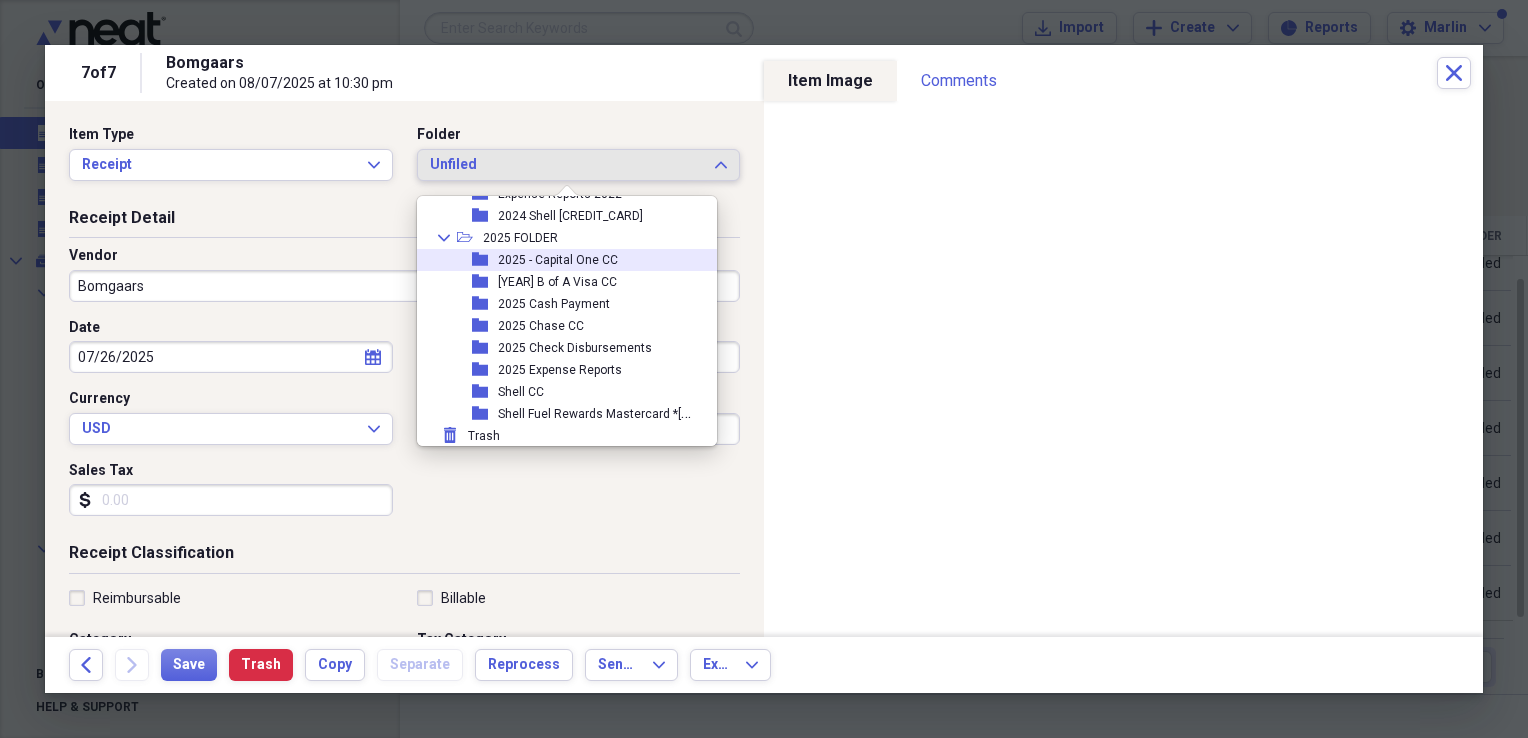 click on "folder 2025 - Capital One CC" at bounding box center [559, 260] 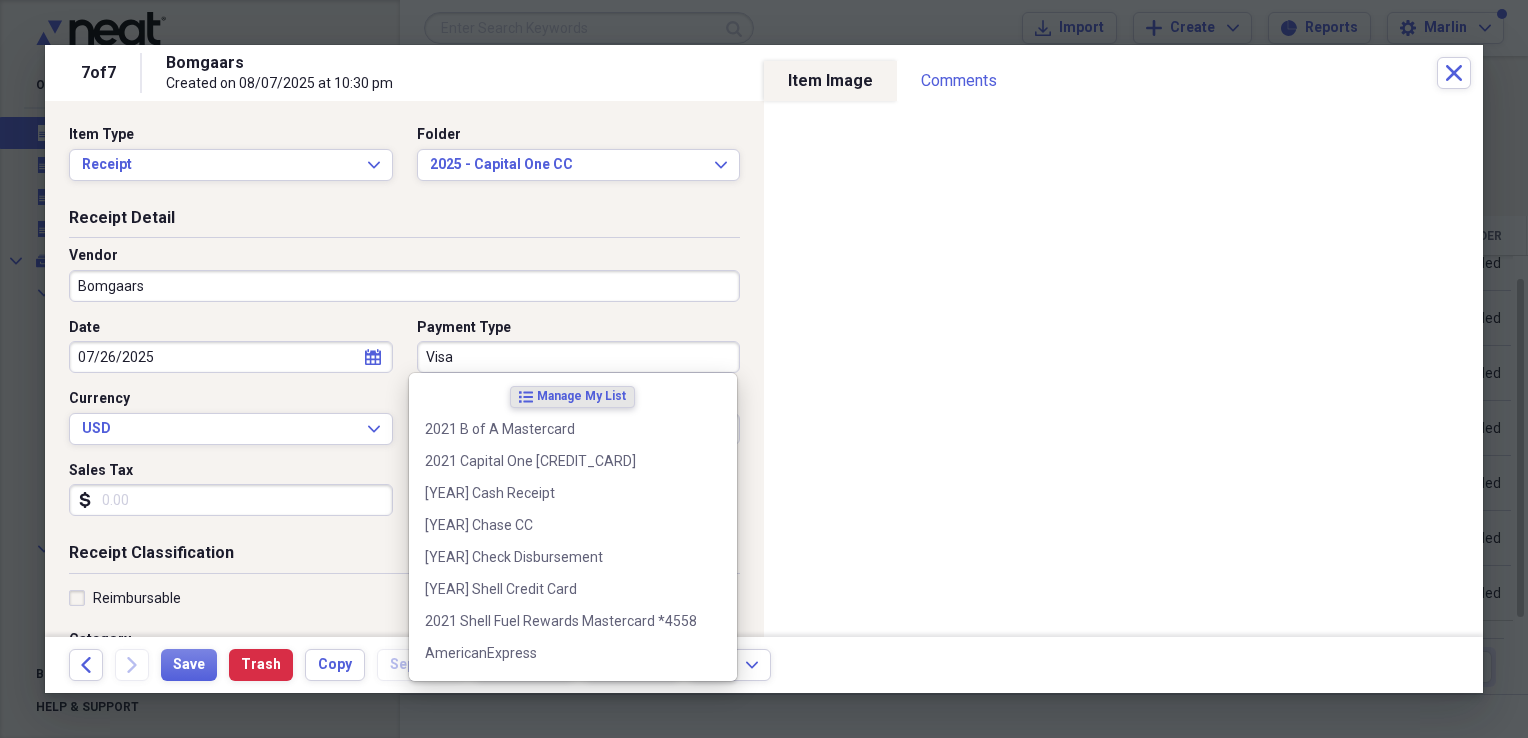 click on "Visa" at bounding box center (579, 357) 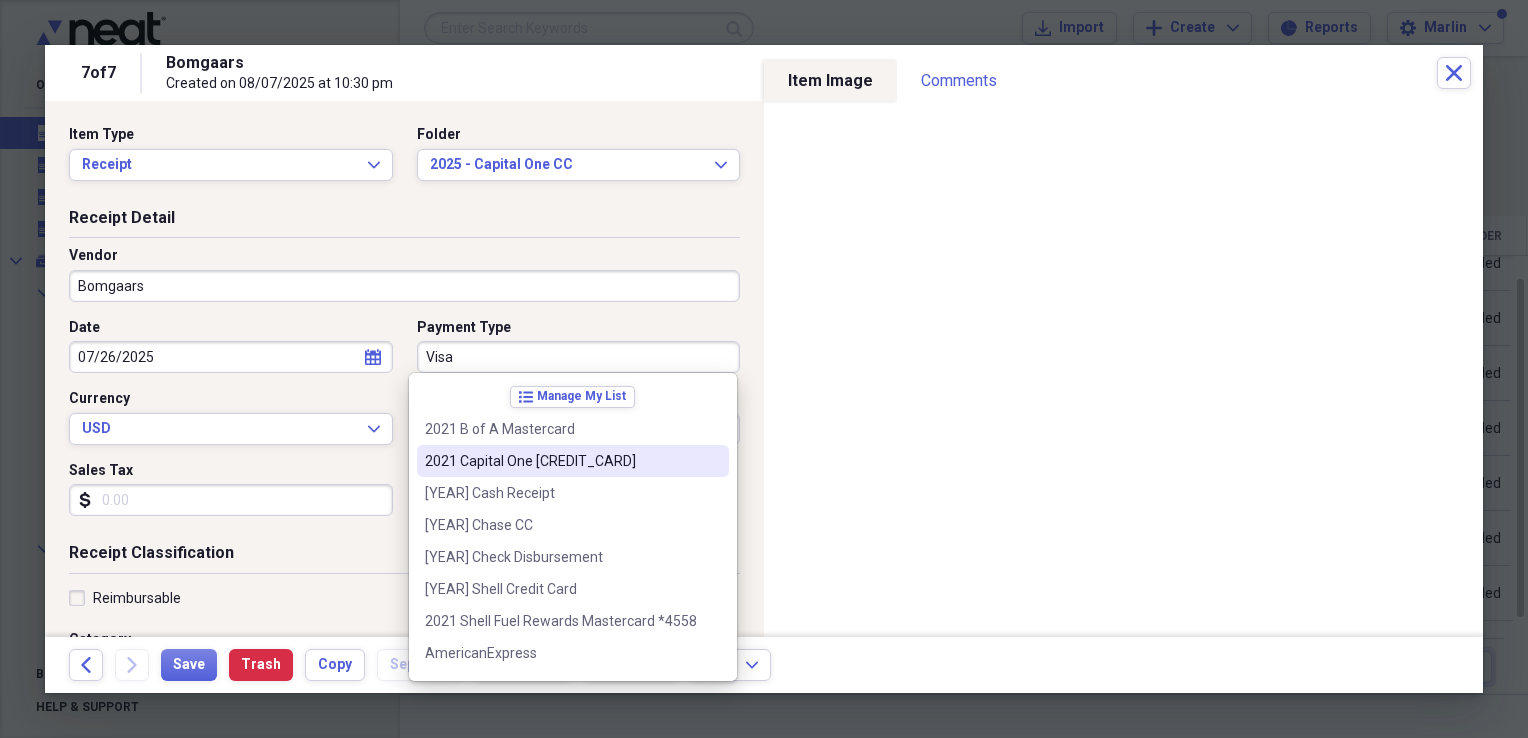 click on "2021 Capital One [CREDIT_CARD]" at bounding box center [561, 461] 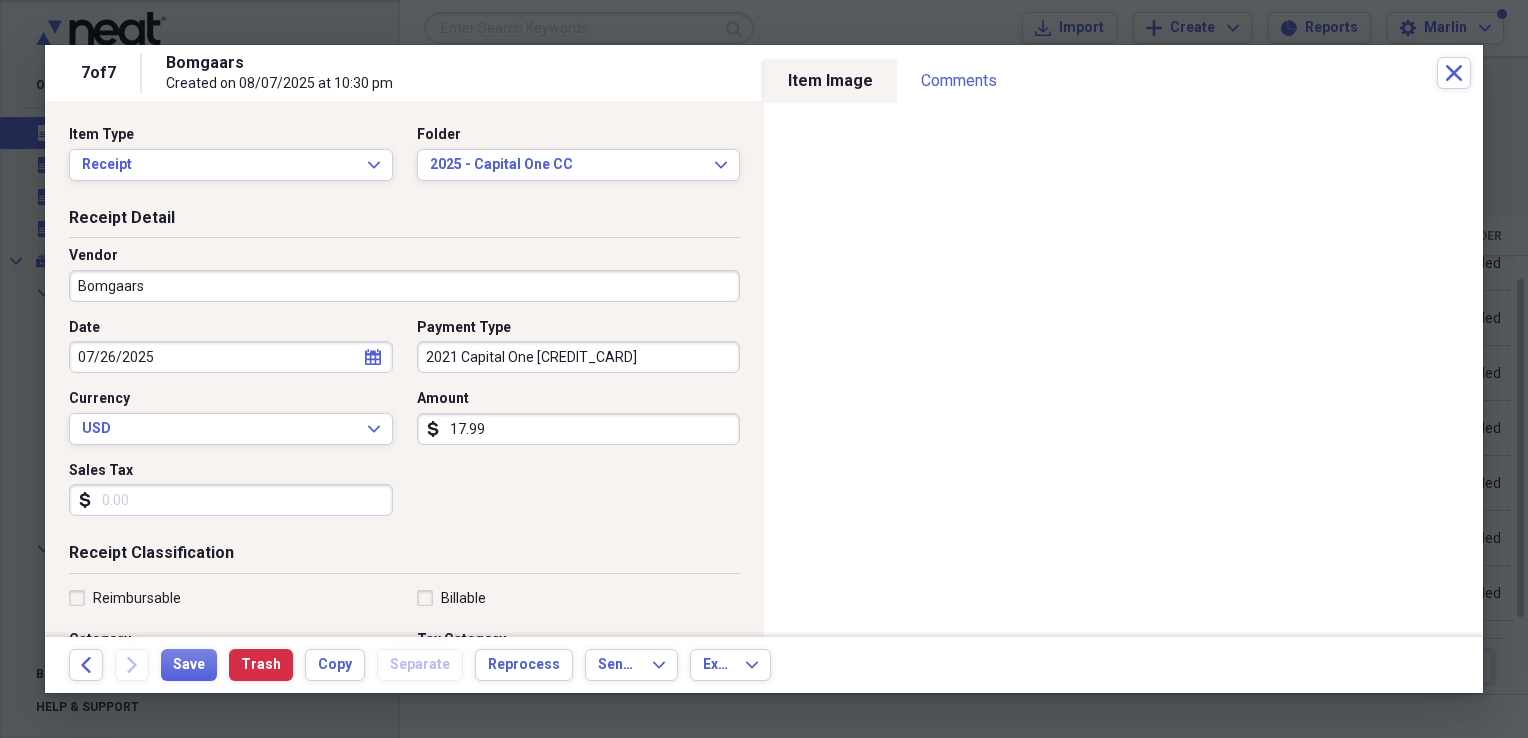 click on "17.99" at bounding box center (579, 429) 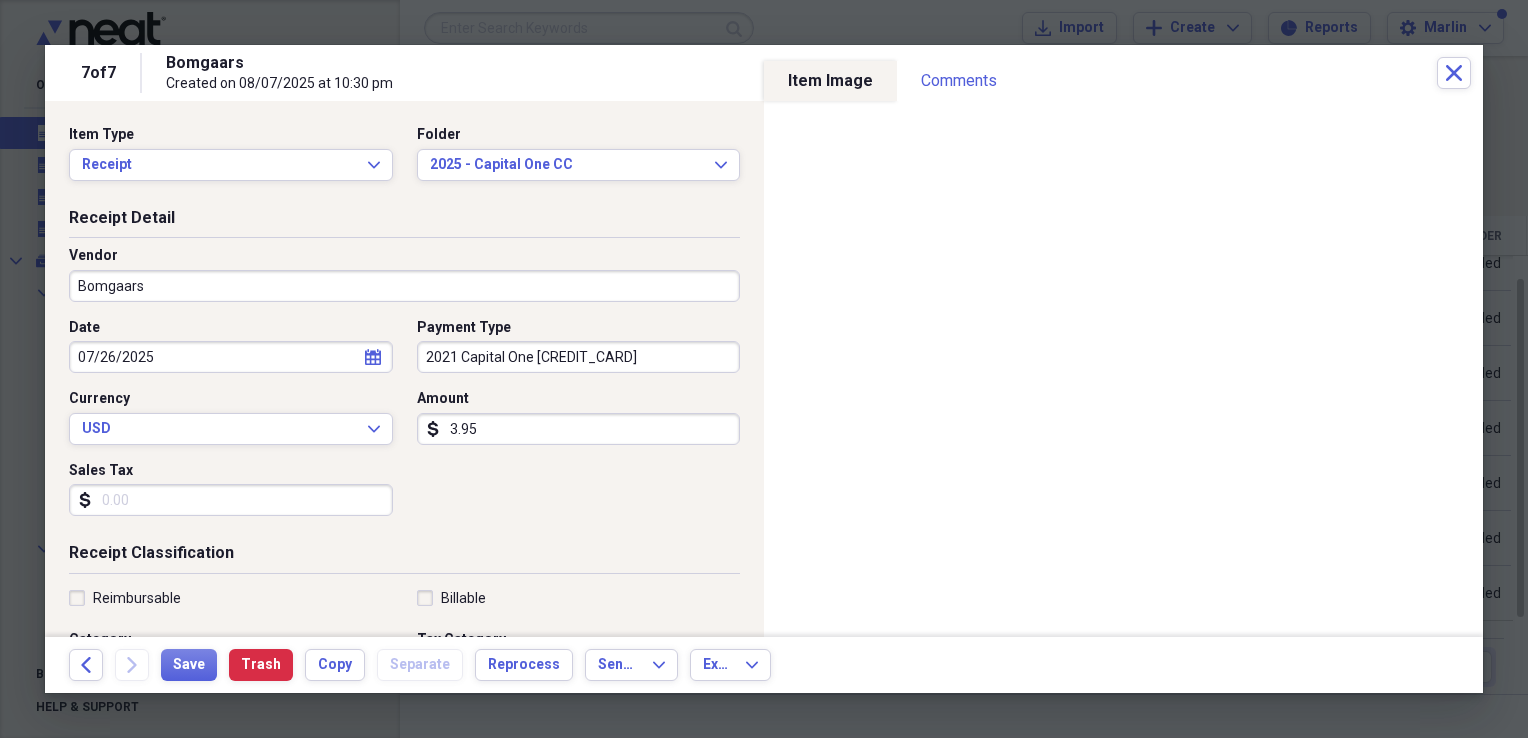 type on "3.95" 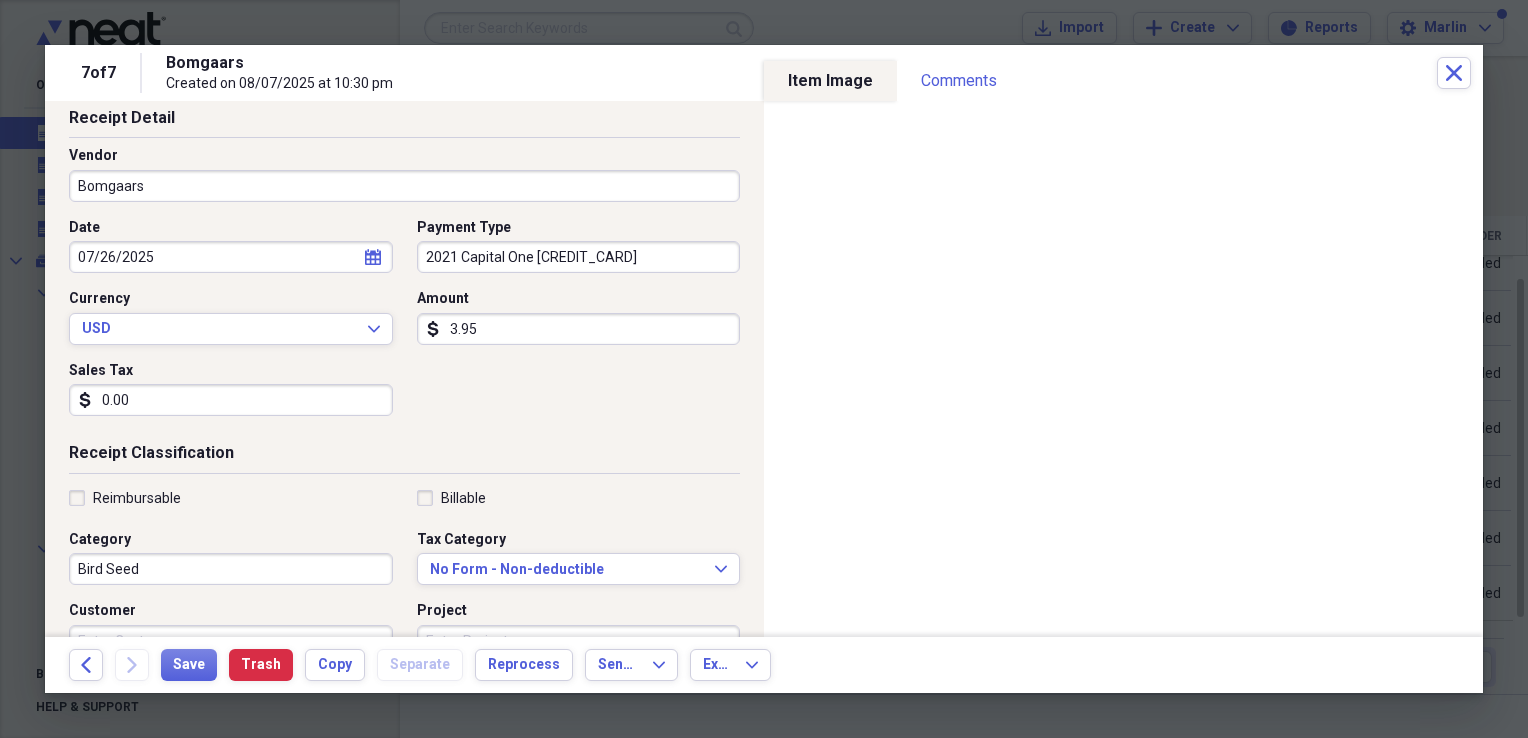 scroll, scrollTop: 200, scrollLeft: 0, axis: vertical 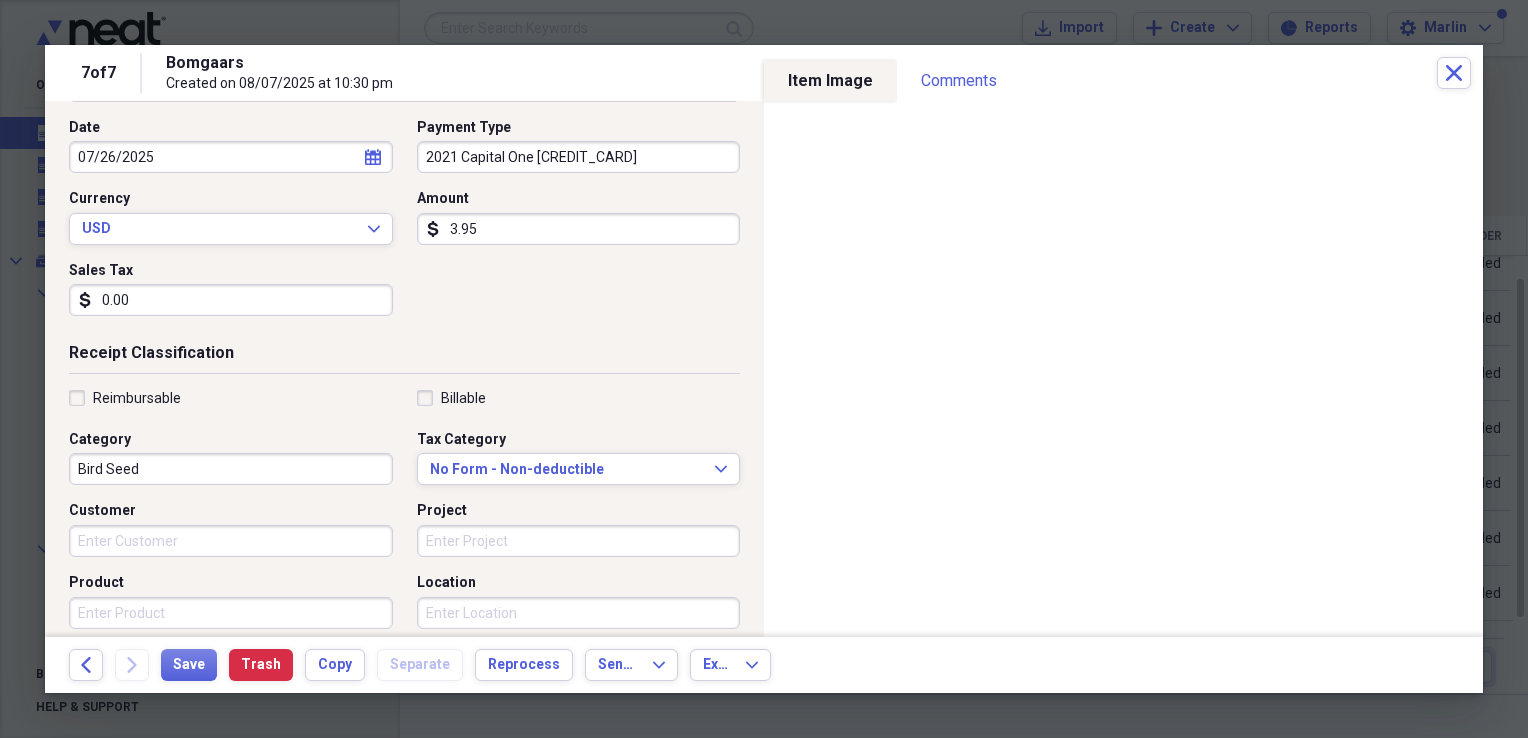 type on "0.00" 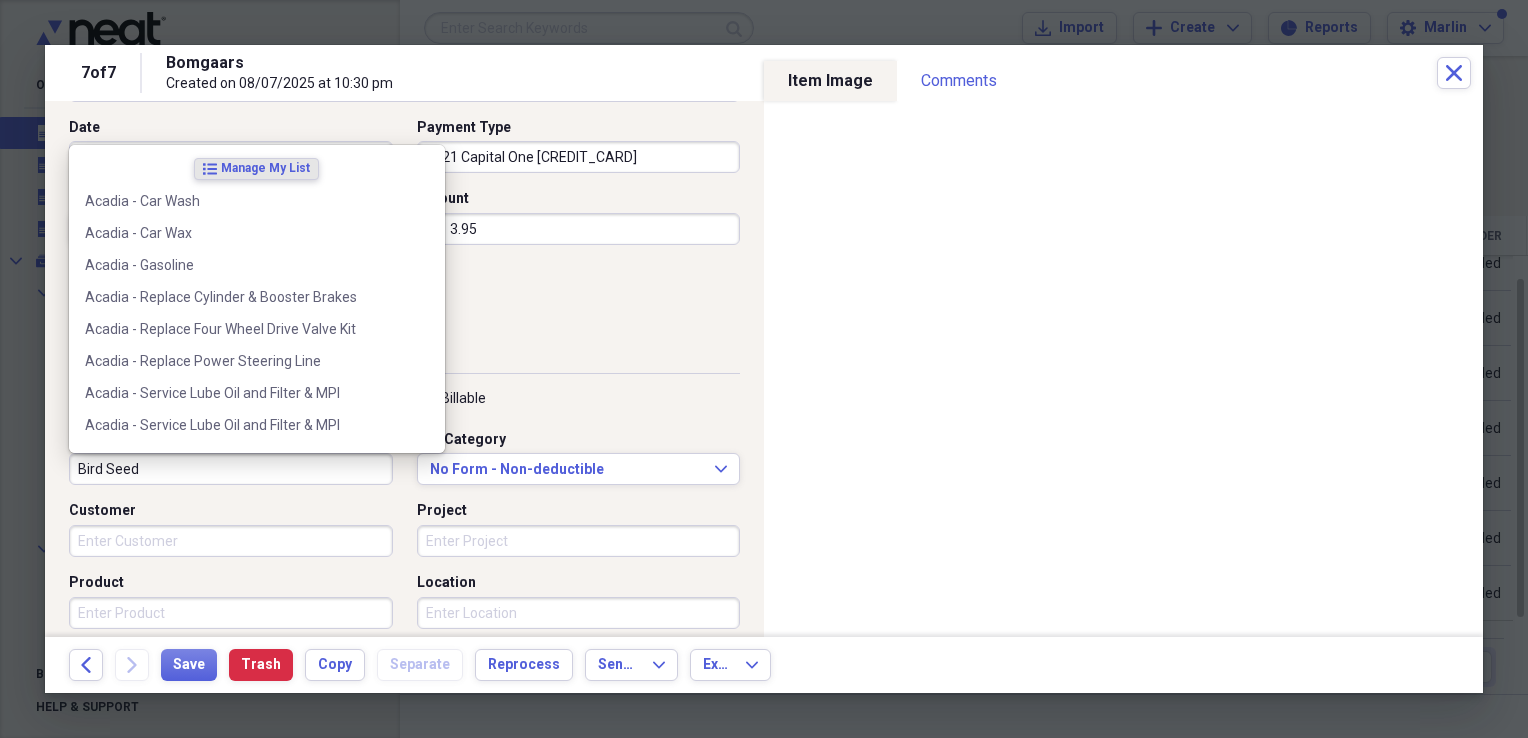 click on "Bird Seed" at bounding box center (231, 469) 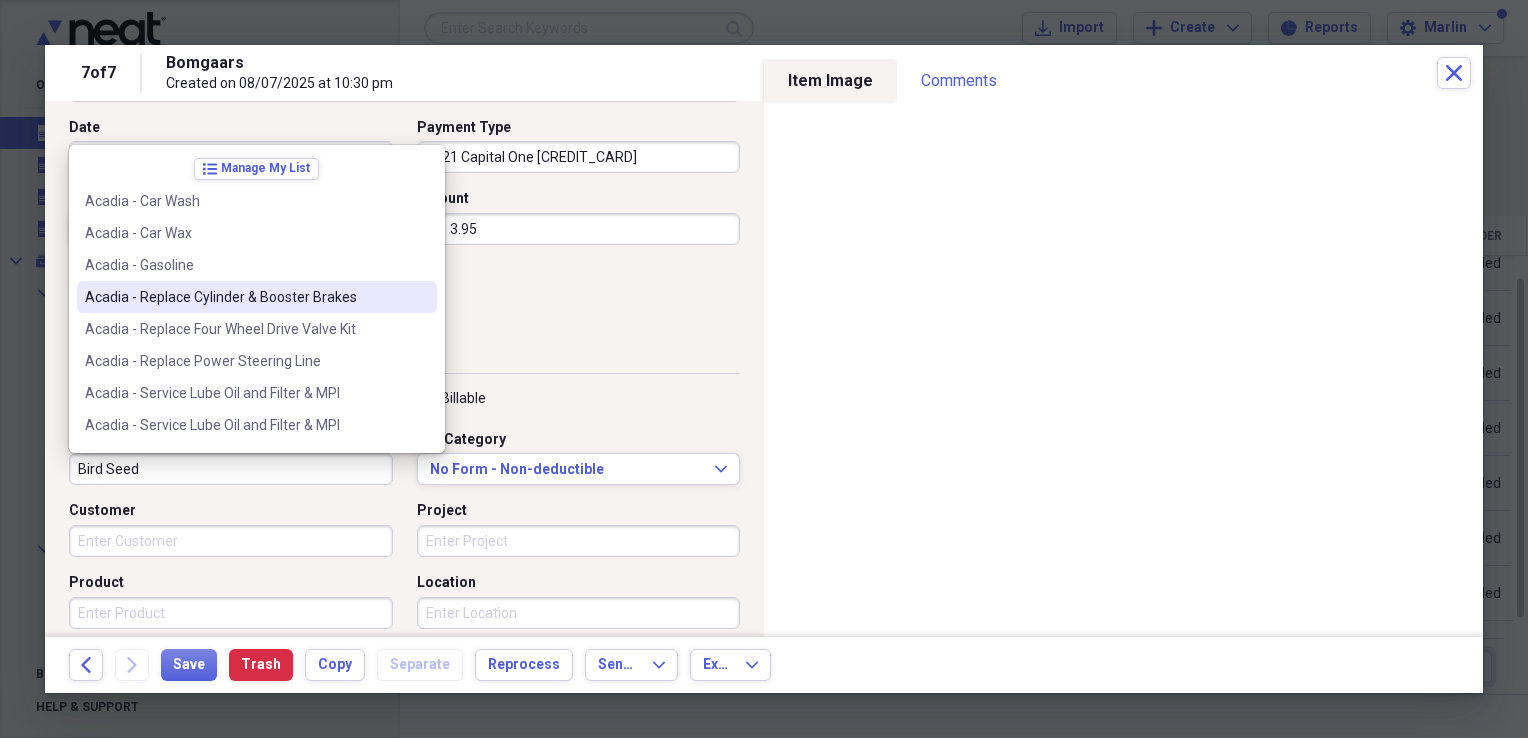 scroll, scrollTop: 500, scrollLeft: 0, axis: vertical 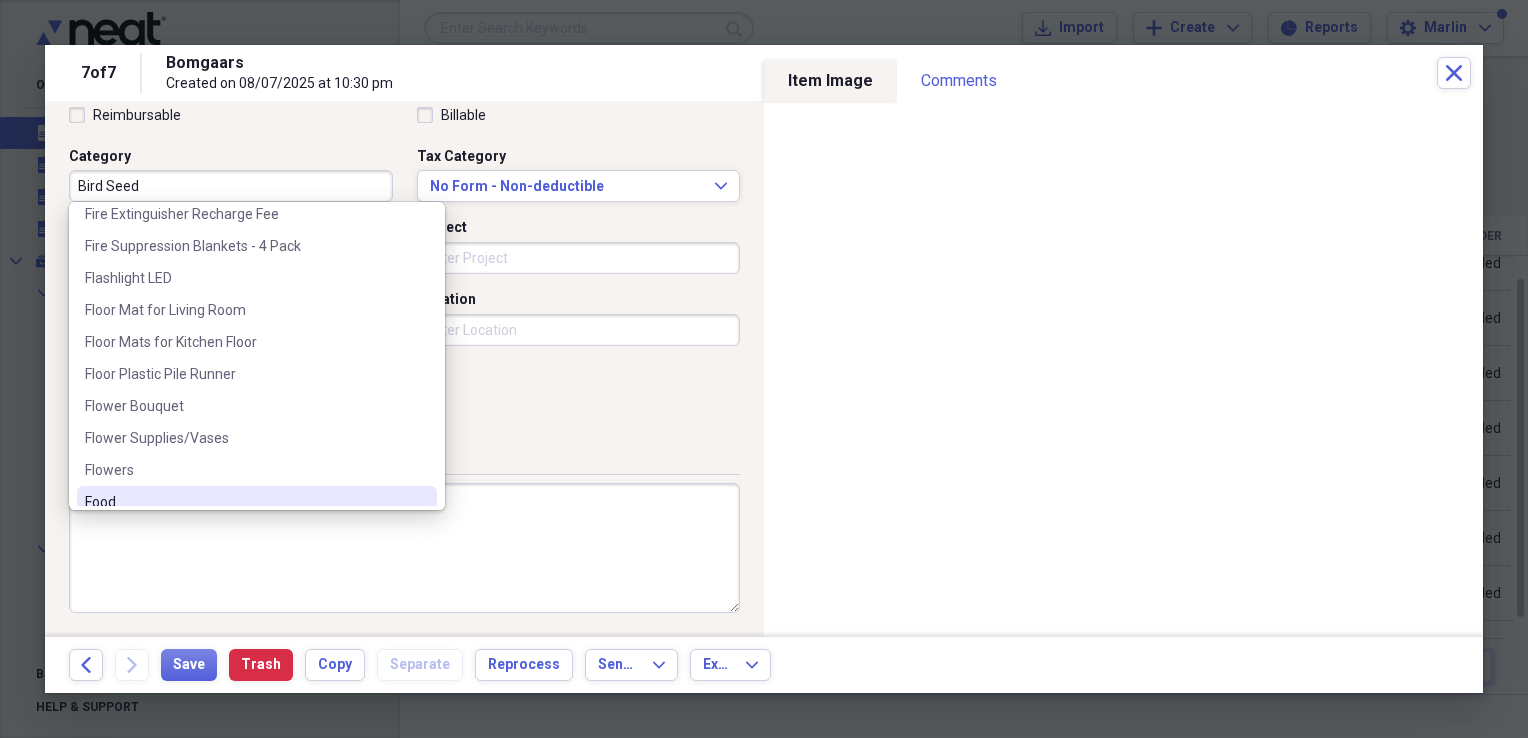 click on "Food" at bounding box center [245, 502] 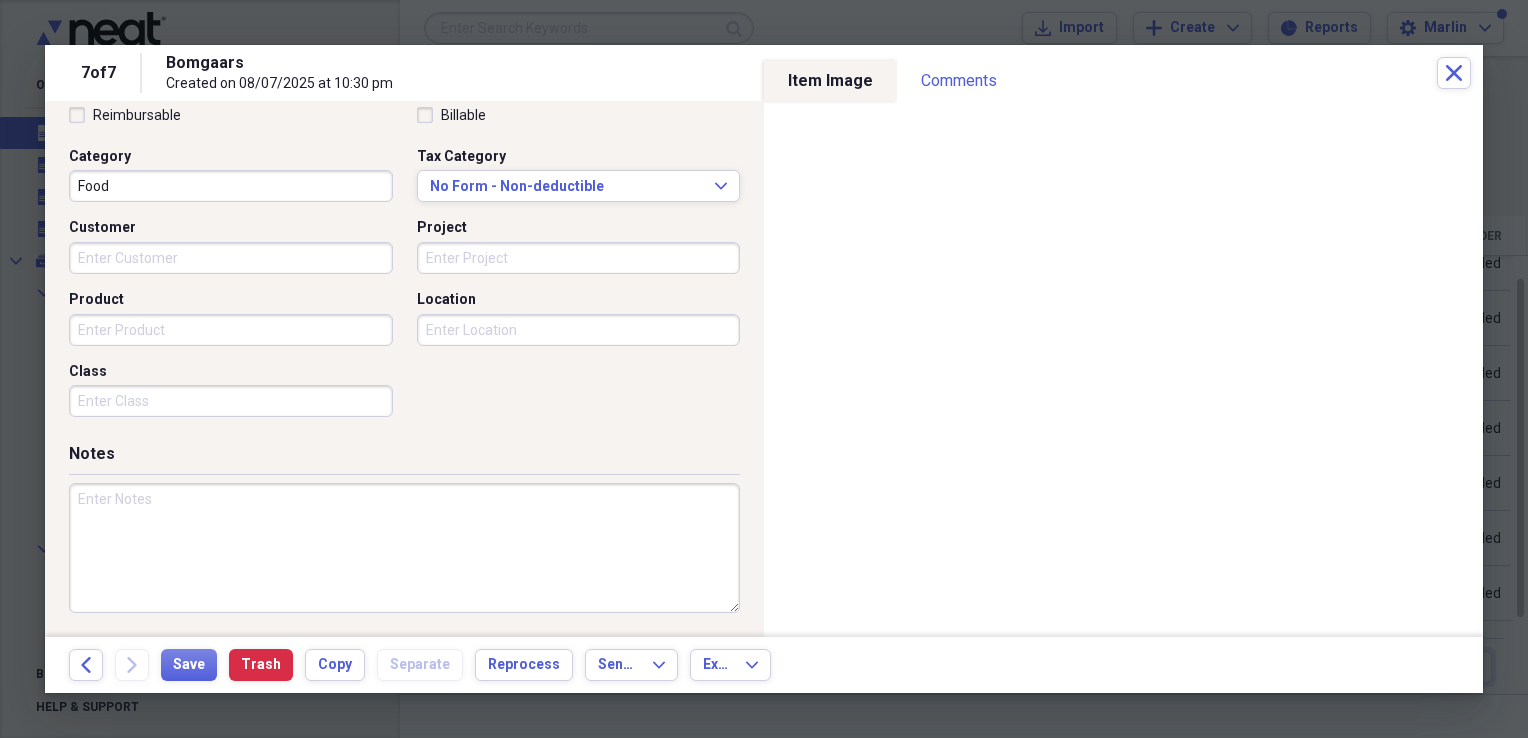 scroll, scrollTop: 183, scrollLeft: 0, axis: vertical 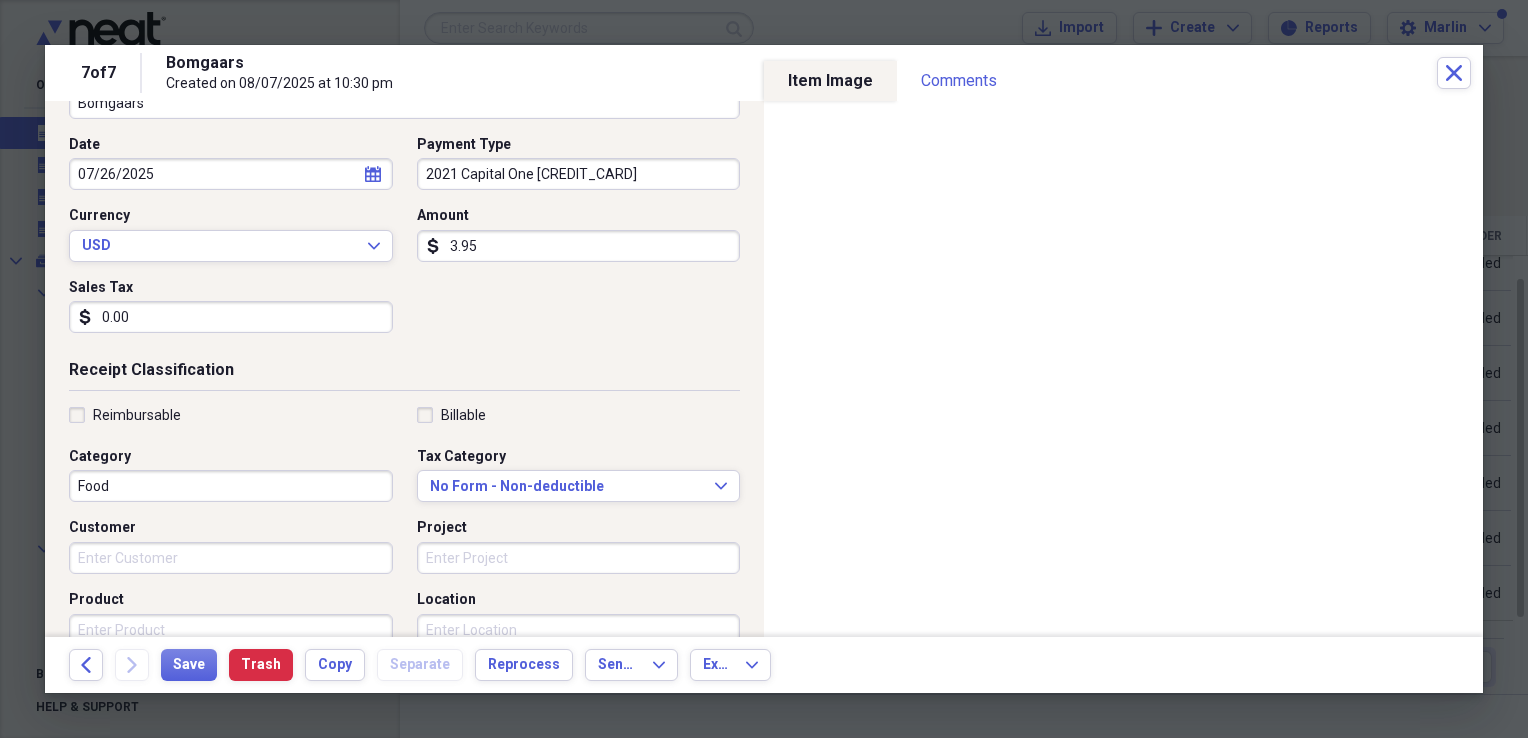 click on "Date [DATE] calendar Calendar Payment Type [YEAR] Capital One CC Currency USD Expand Amount dollar-sign [AMOUNT] Sales Tax dollar-sign [AMOUNT]" at bounding box center (404, 242) 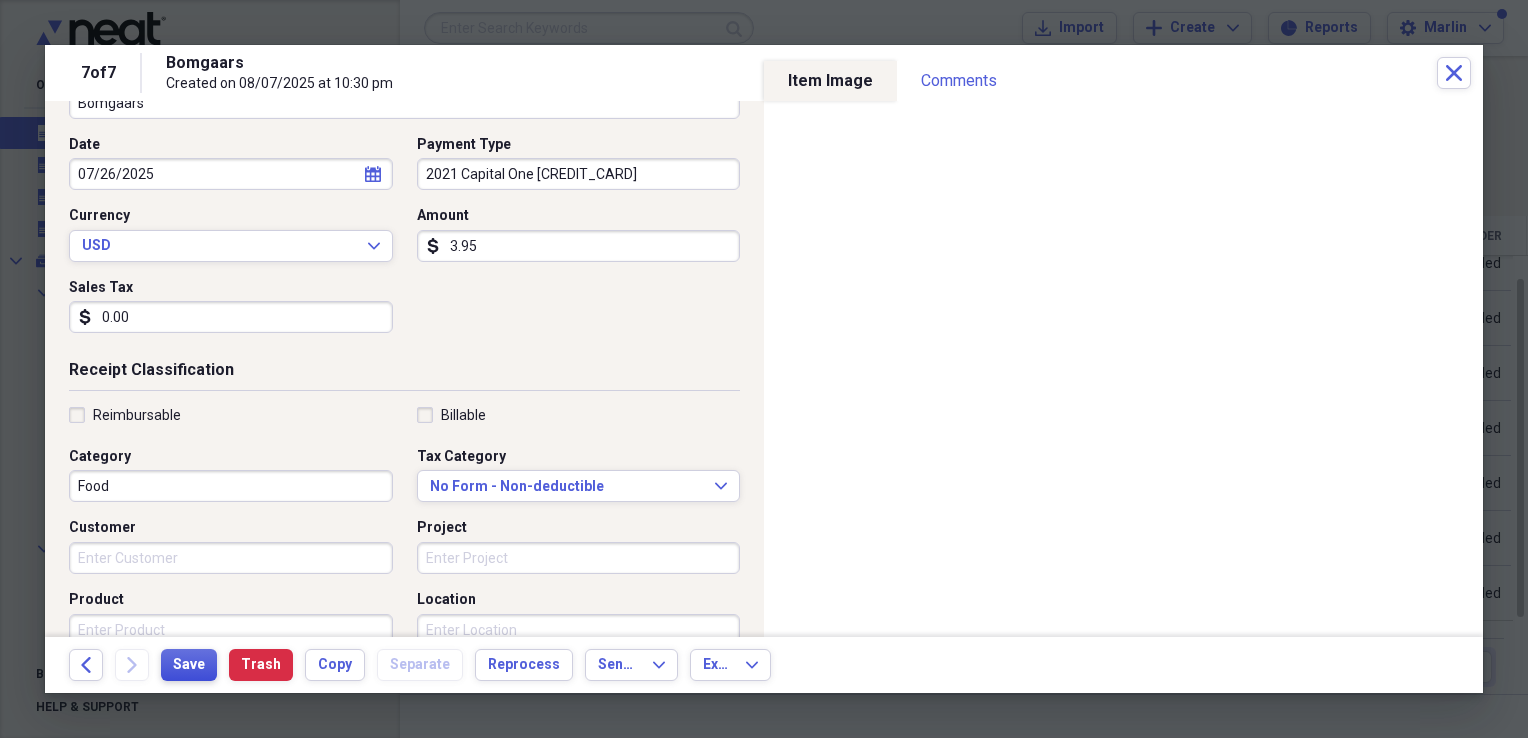 click on "Save" at bounding box center [189, 665] 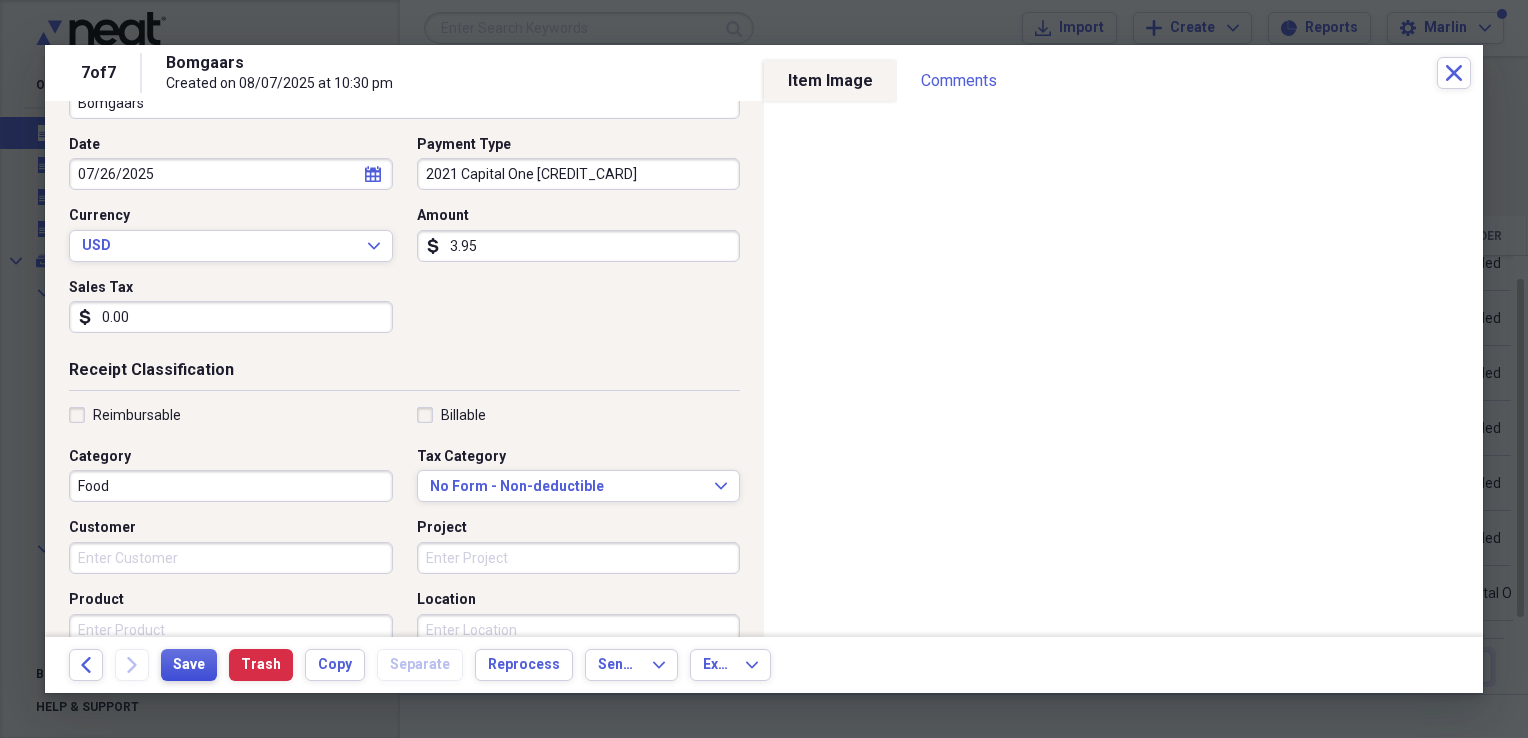 scroll, scrollTop: 0, scrollLeft: 0, axis: both 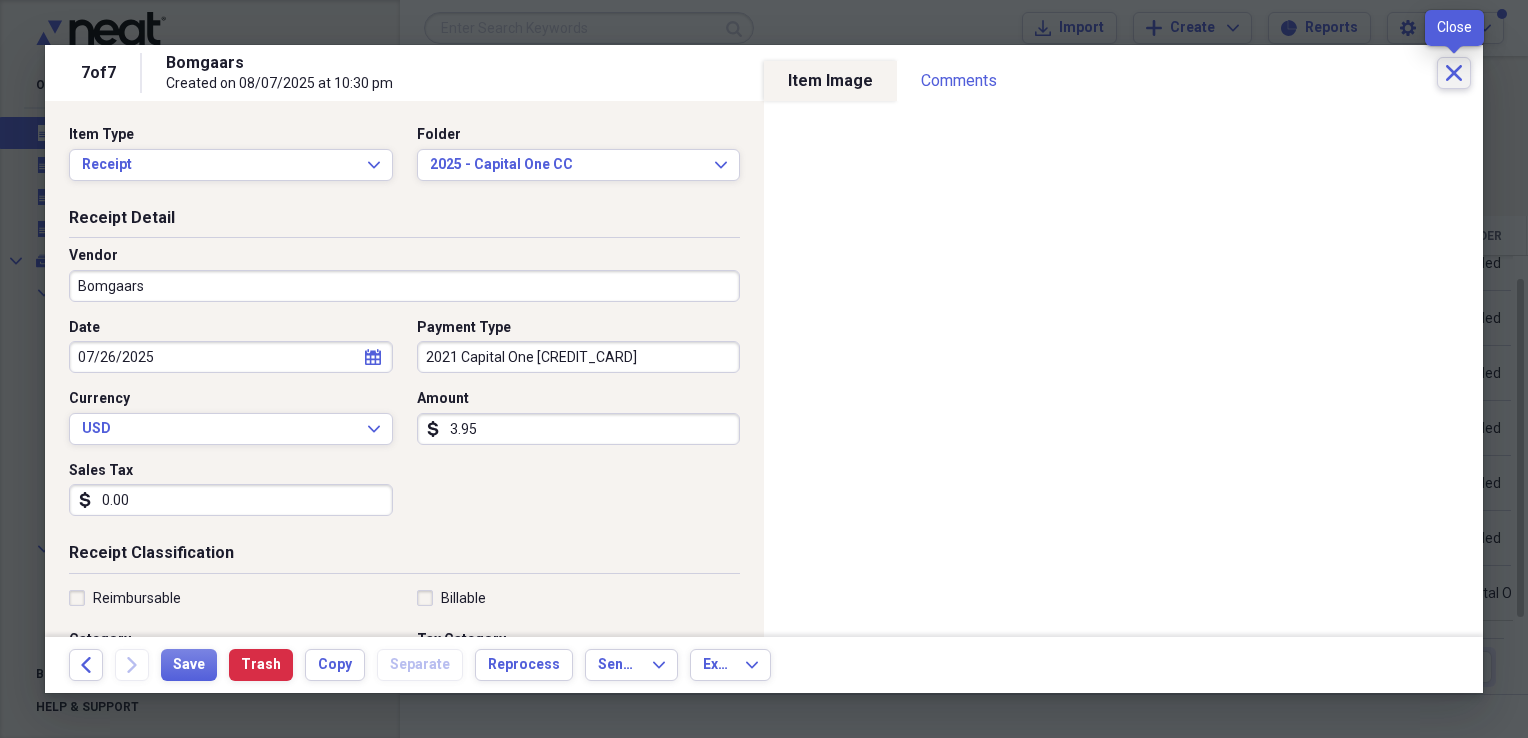 click on "Close" 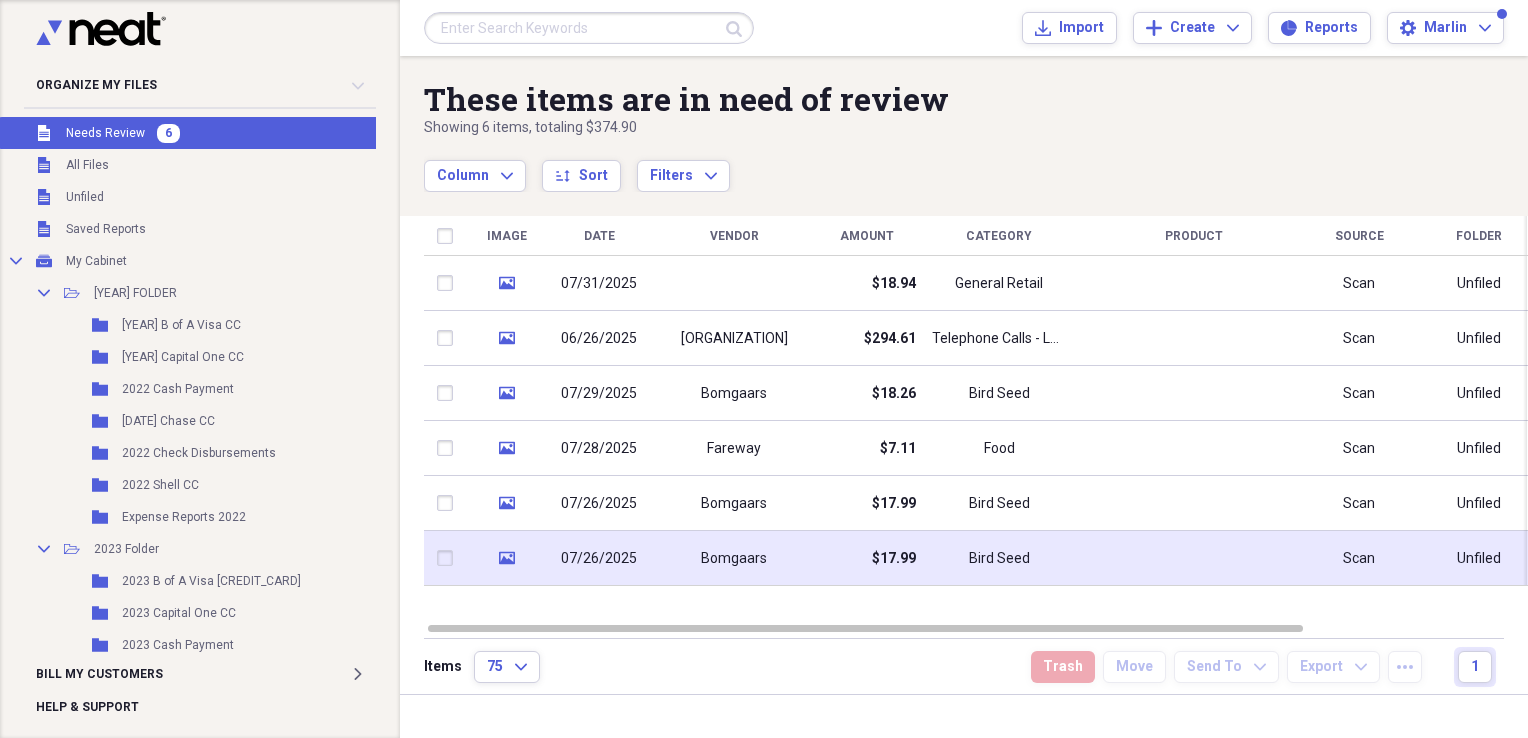 click on "$17.99" at bounding box center (894, 559) 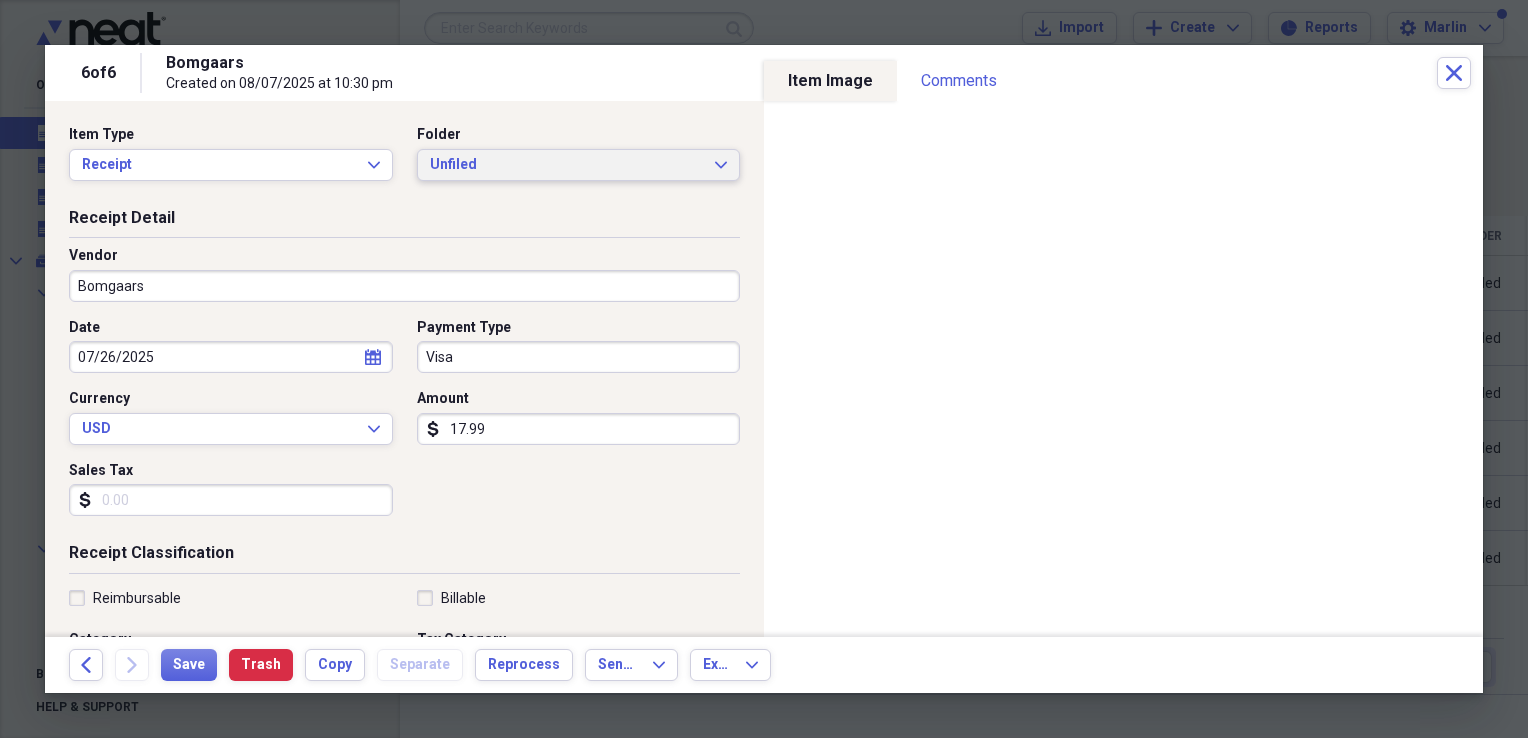 click on "Unfiled Expand" at bounding box center [579, 165] 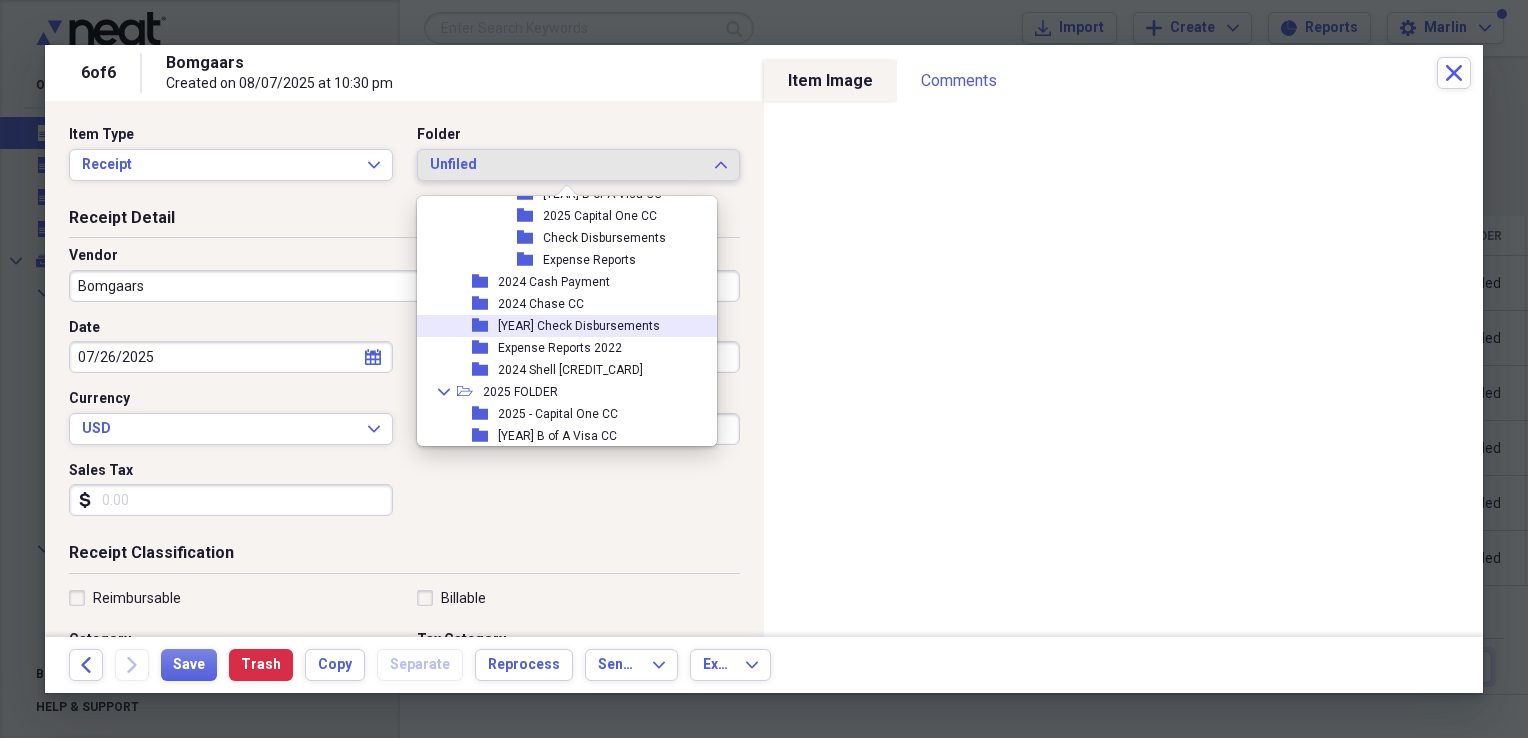 scroll, scrollTop: 754, scrollLeft: 0, axis: vertical 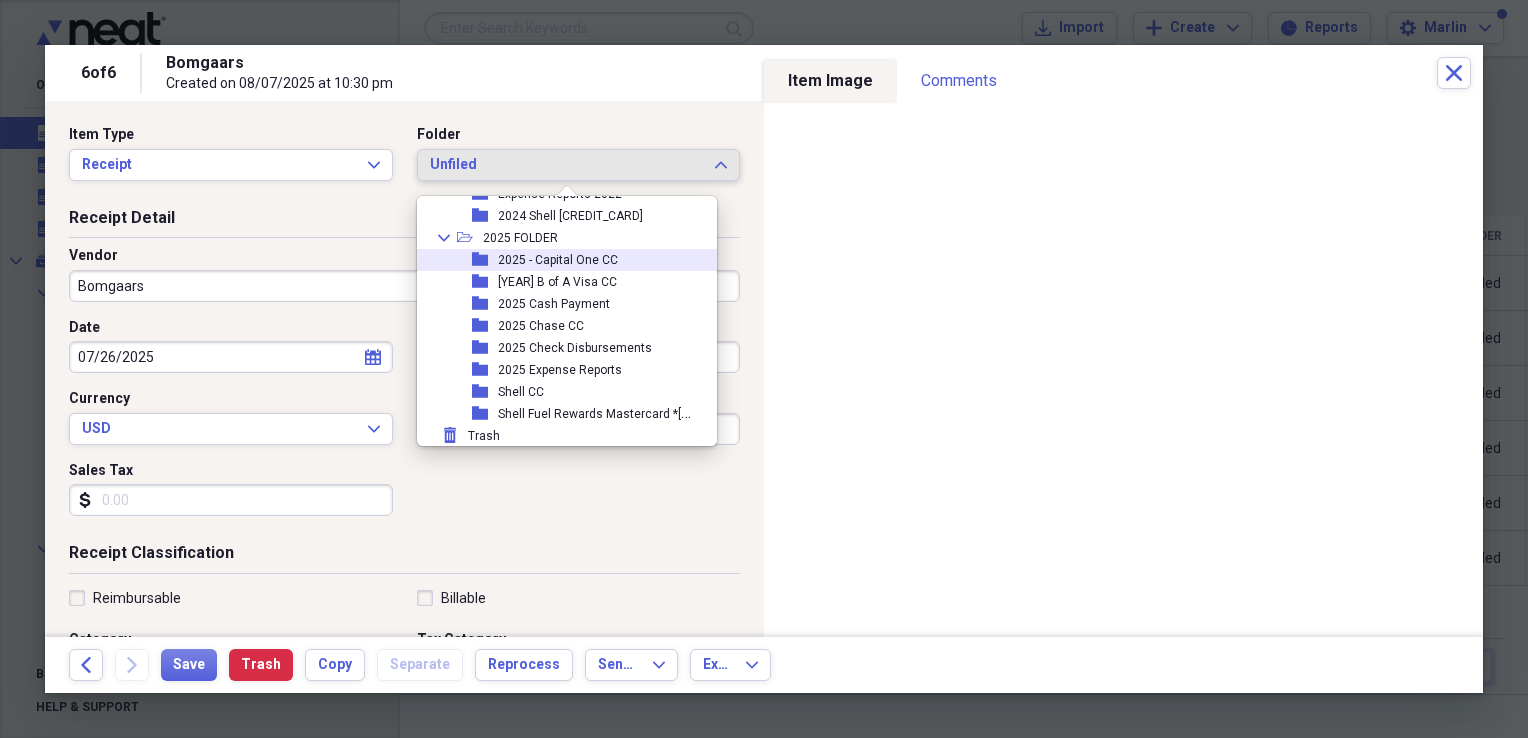 click on "folder 2025 - Capital One CC" at bounding box center [559, 260] 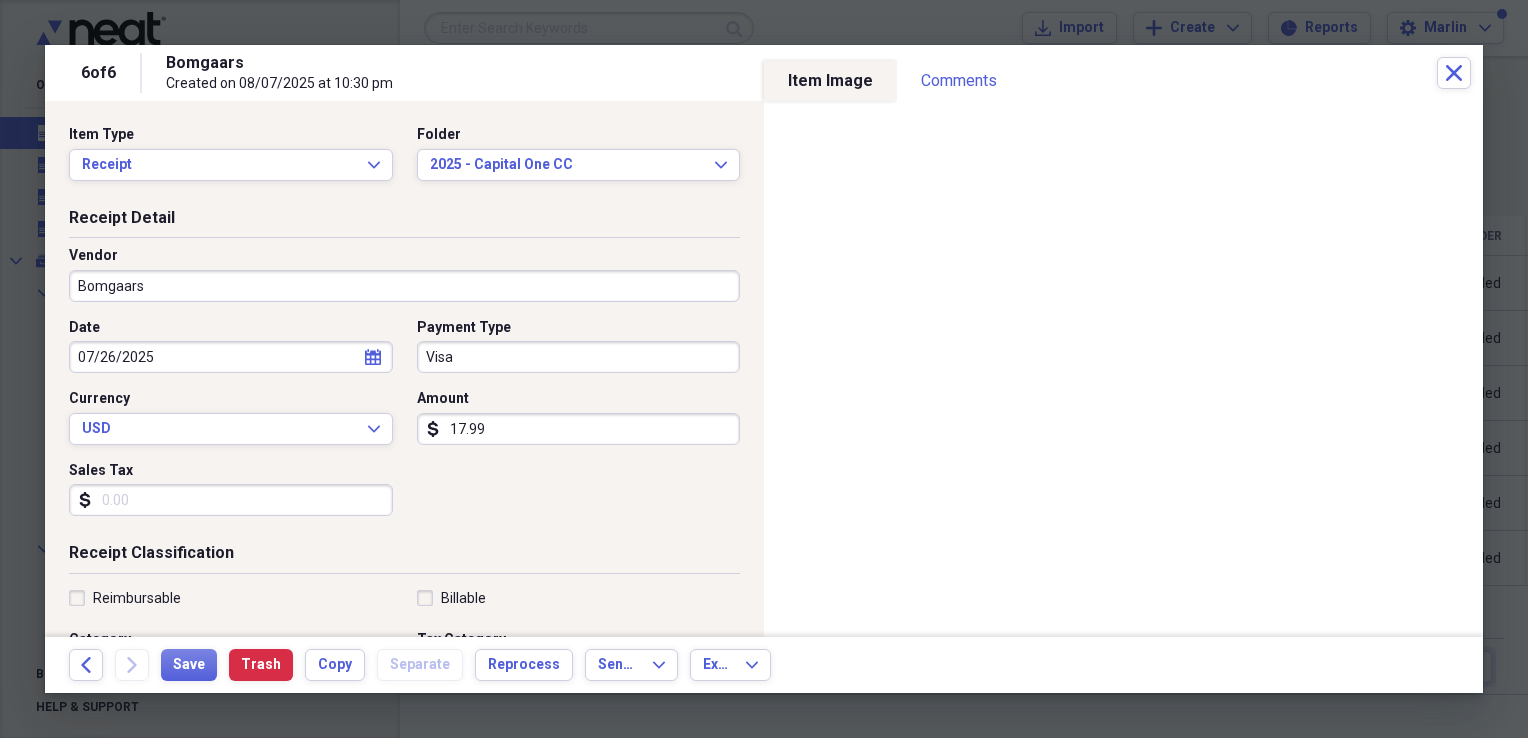 click on "Visa" at bounding box center [579, 357] 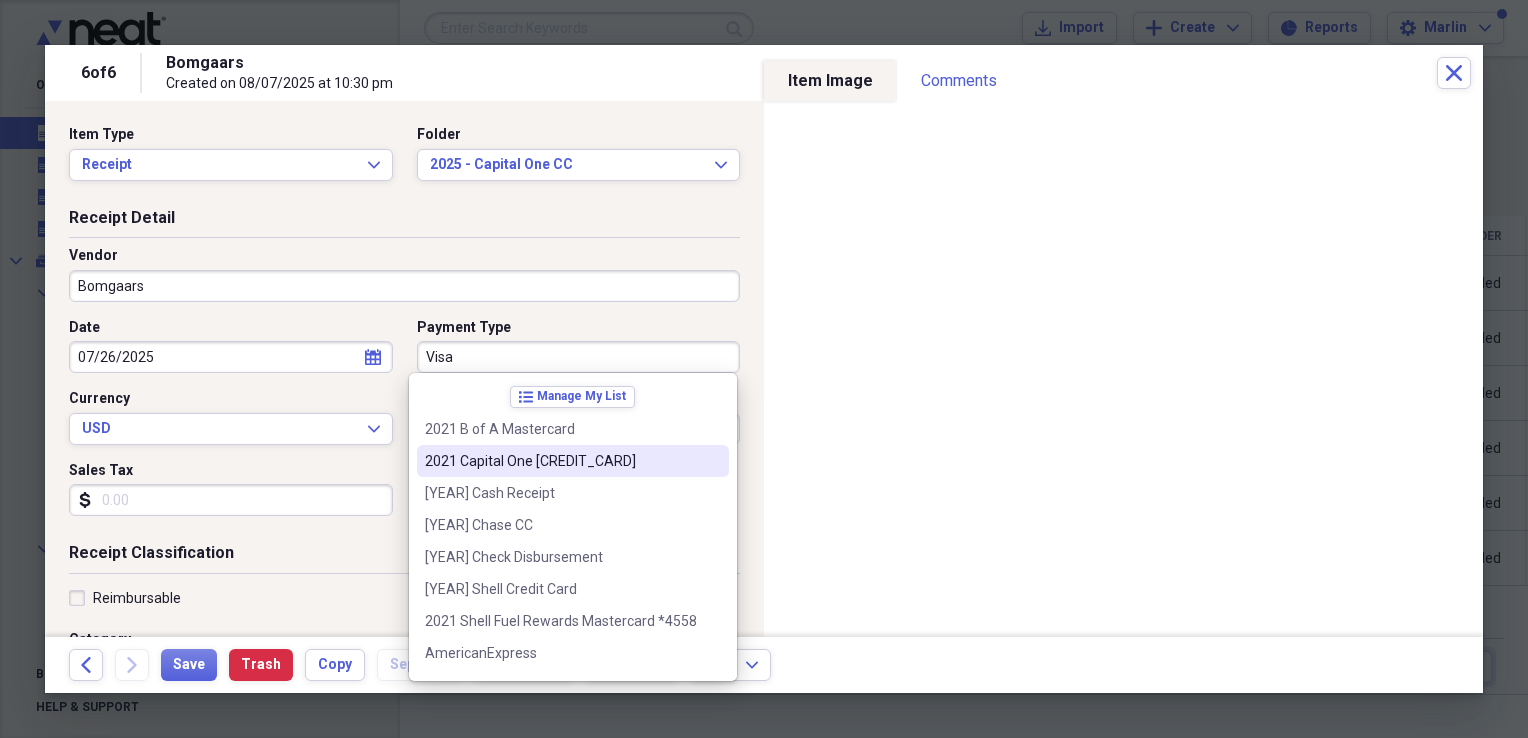 click on "2021 Capital One [CREDIT_CARD]" at bounding box center [561, 461] 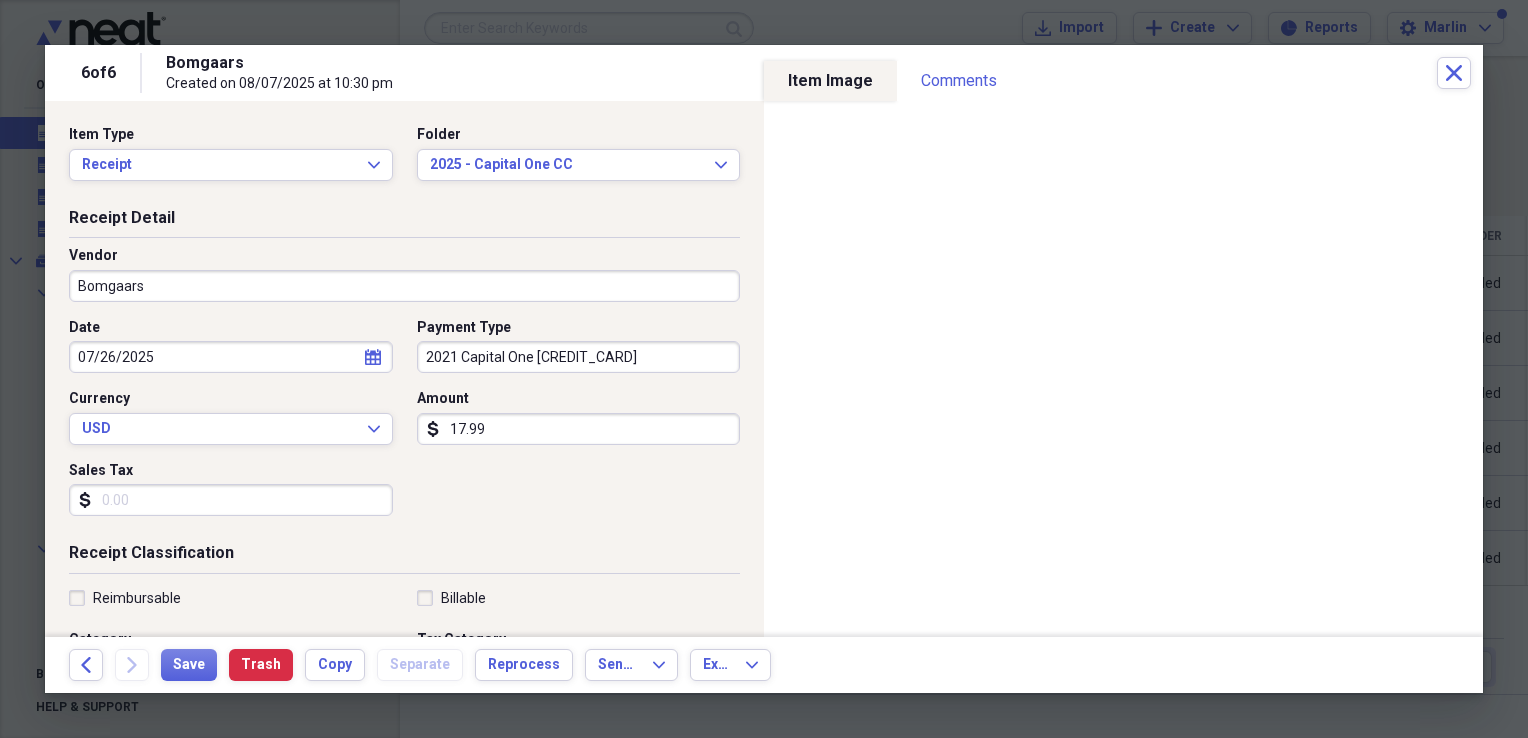 click on "17.99" at bounding box center [579, 429] 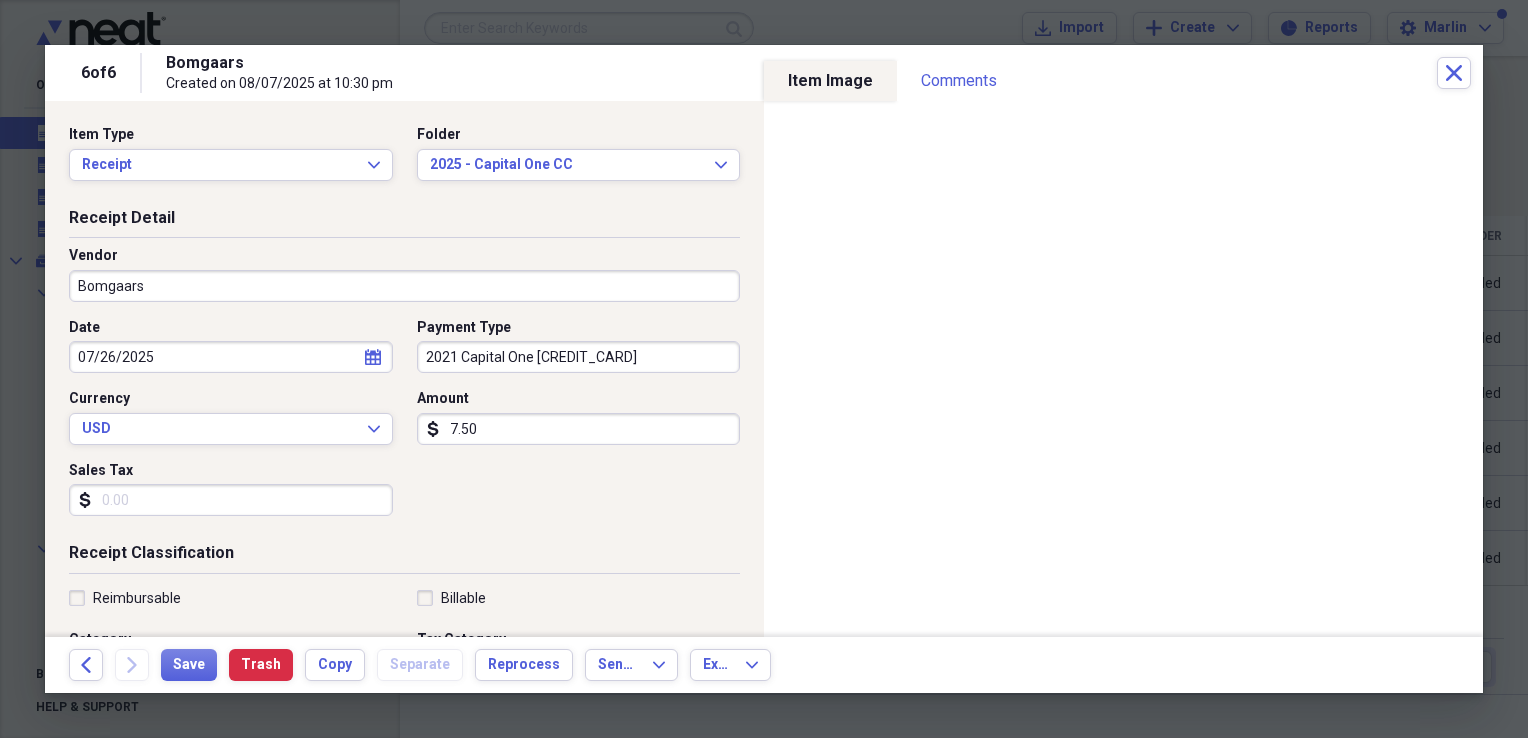 type on "7.50" 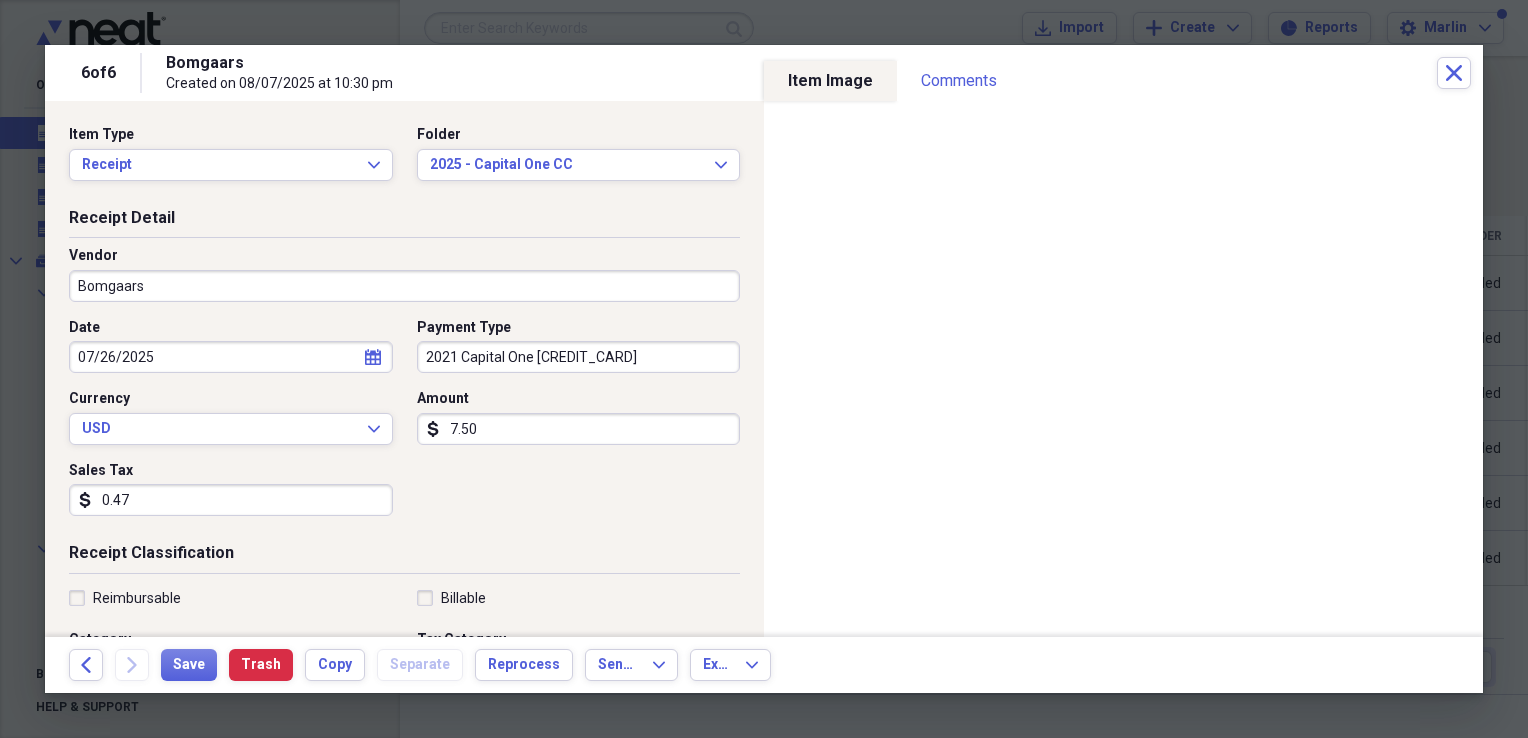 scroll, scrollTop: 400, scrollLeft: 0, axis: vertical 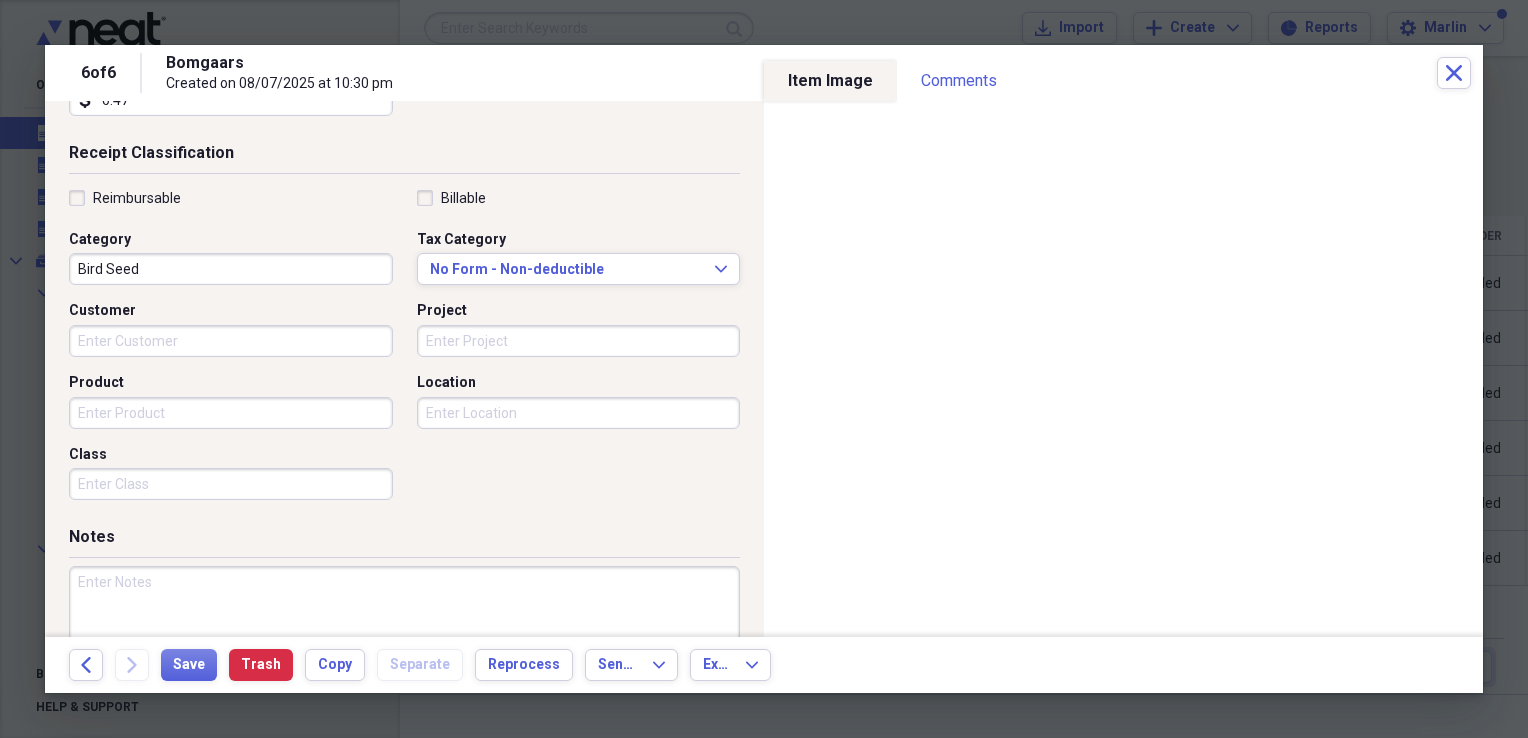 type on "0.47" 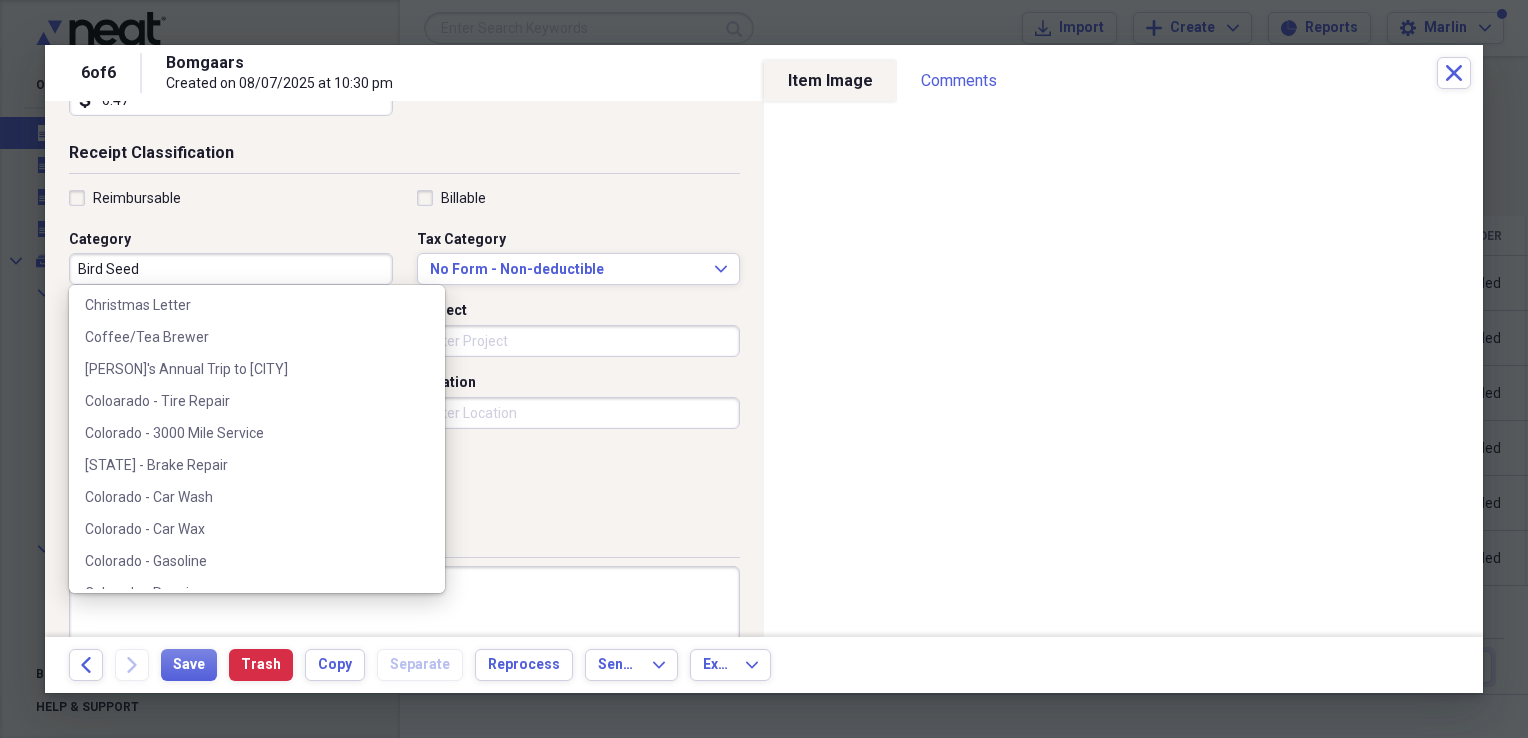 scroll, scrollTop: 1000, scrollLeft: 0, axis: vertical 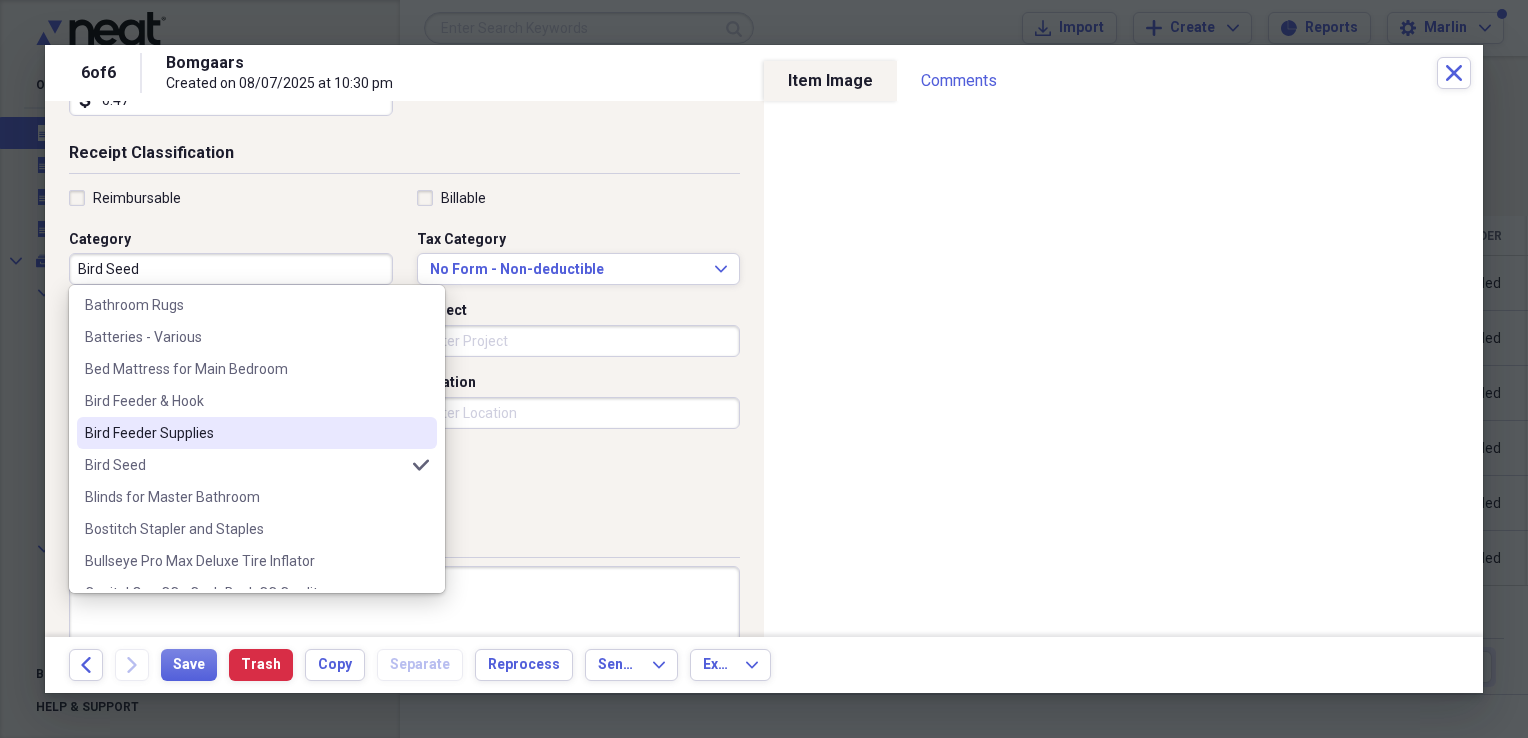 click on "Bird Feeder Supplies" at bounding box center (245, 433) 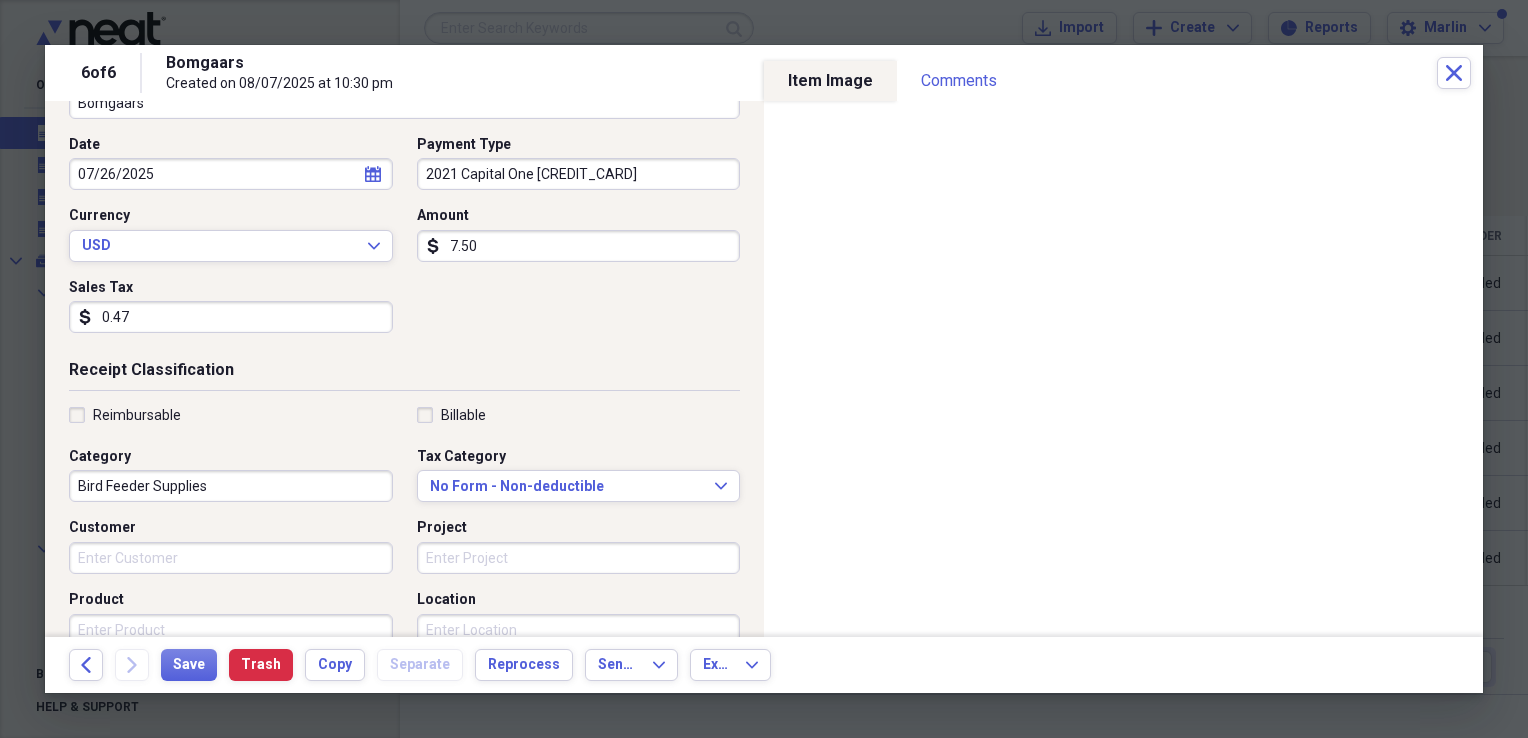 scroll, scrollTop: 0, scrollLeft: 0, axis: both 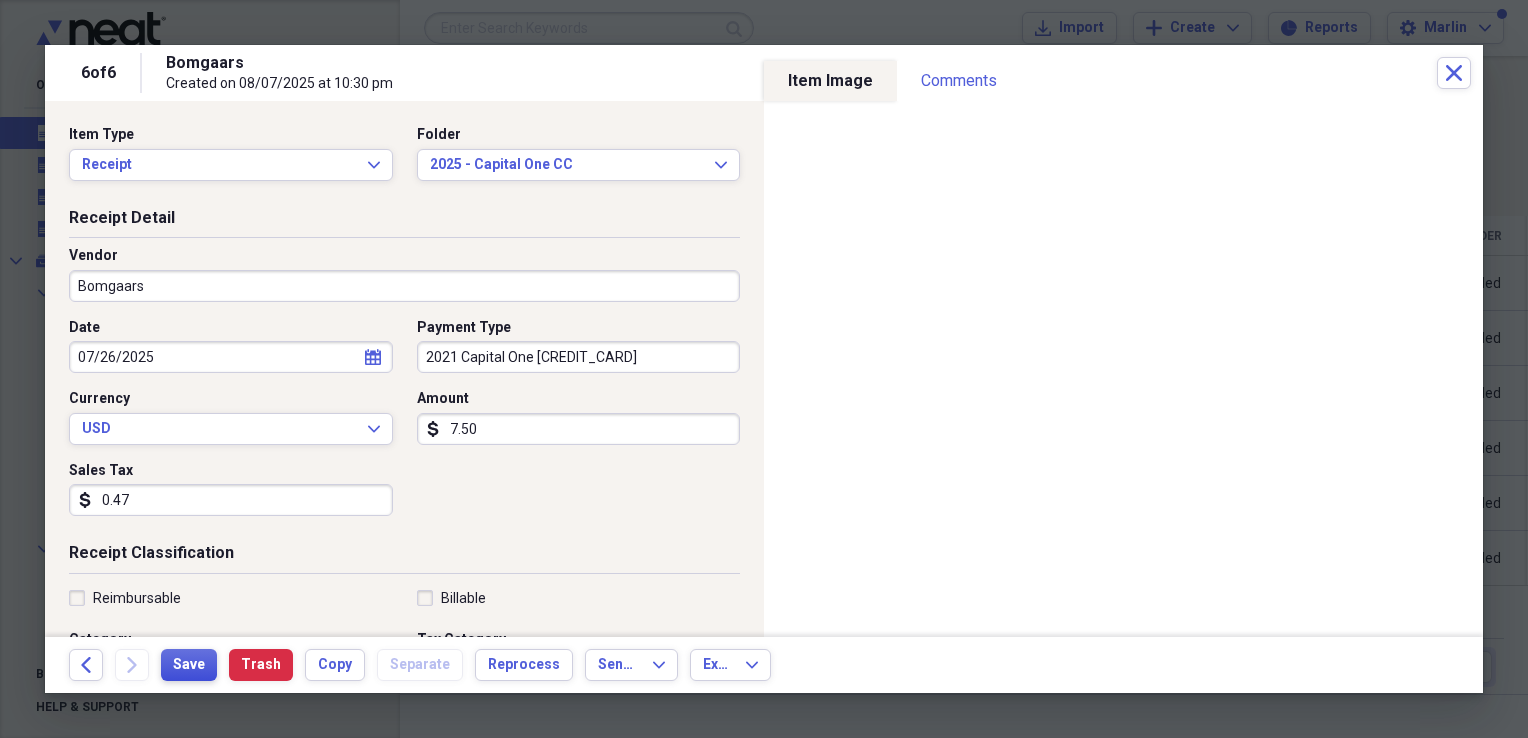 click on "Save" at bounding box center [189, 665] 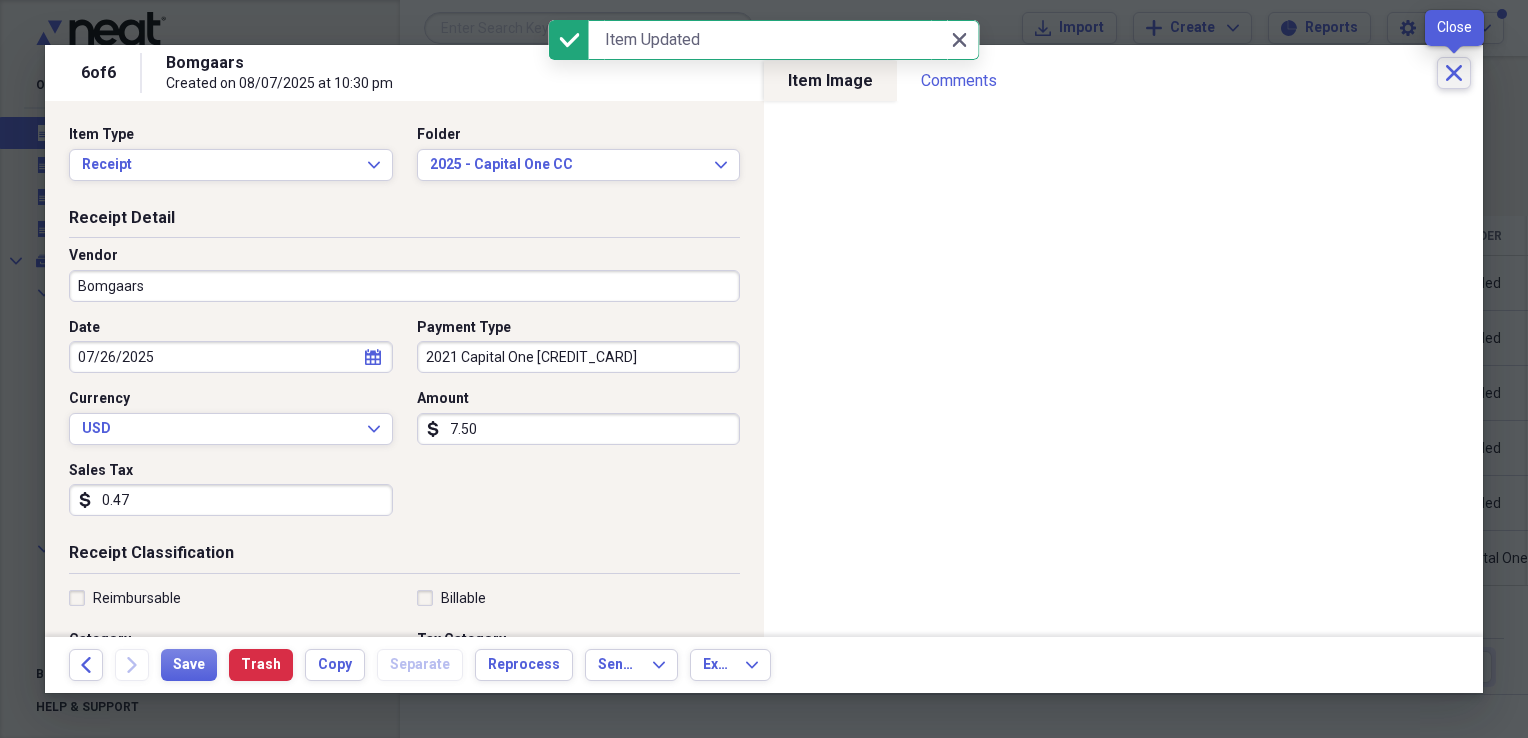 click on "Close" 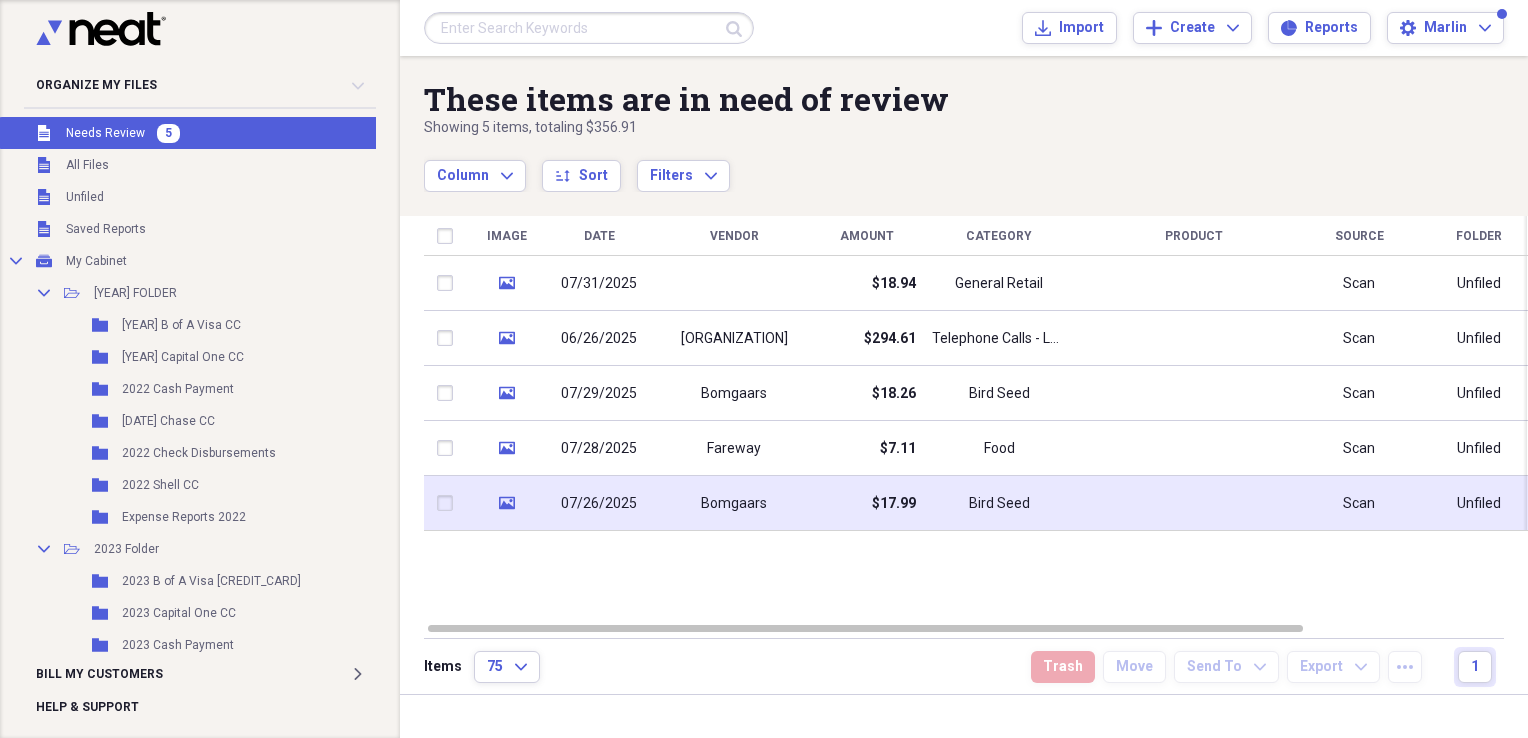 click on "Bird Seed" at bounding box center [999, 504] 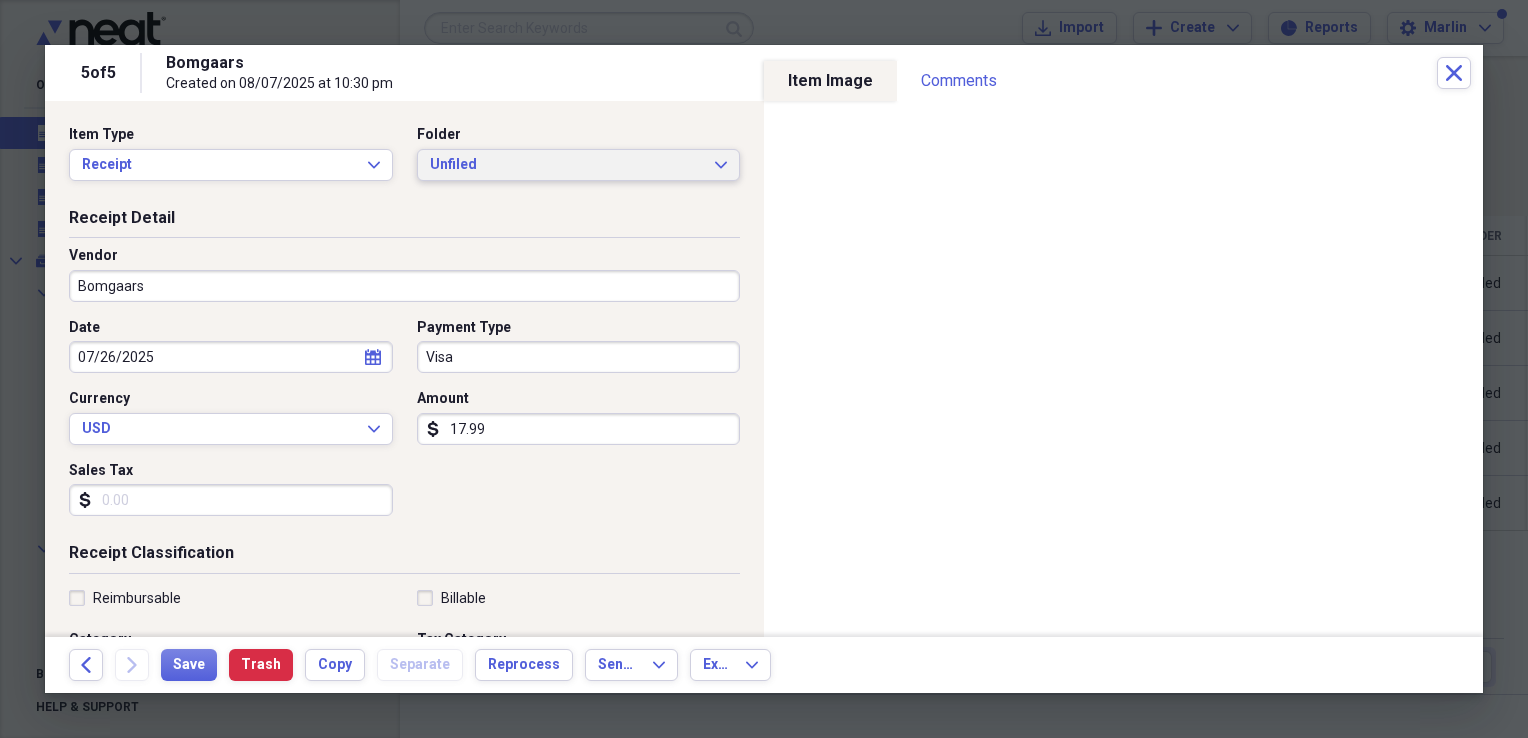 click on "Expand" 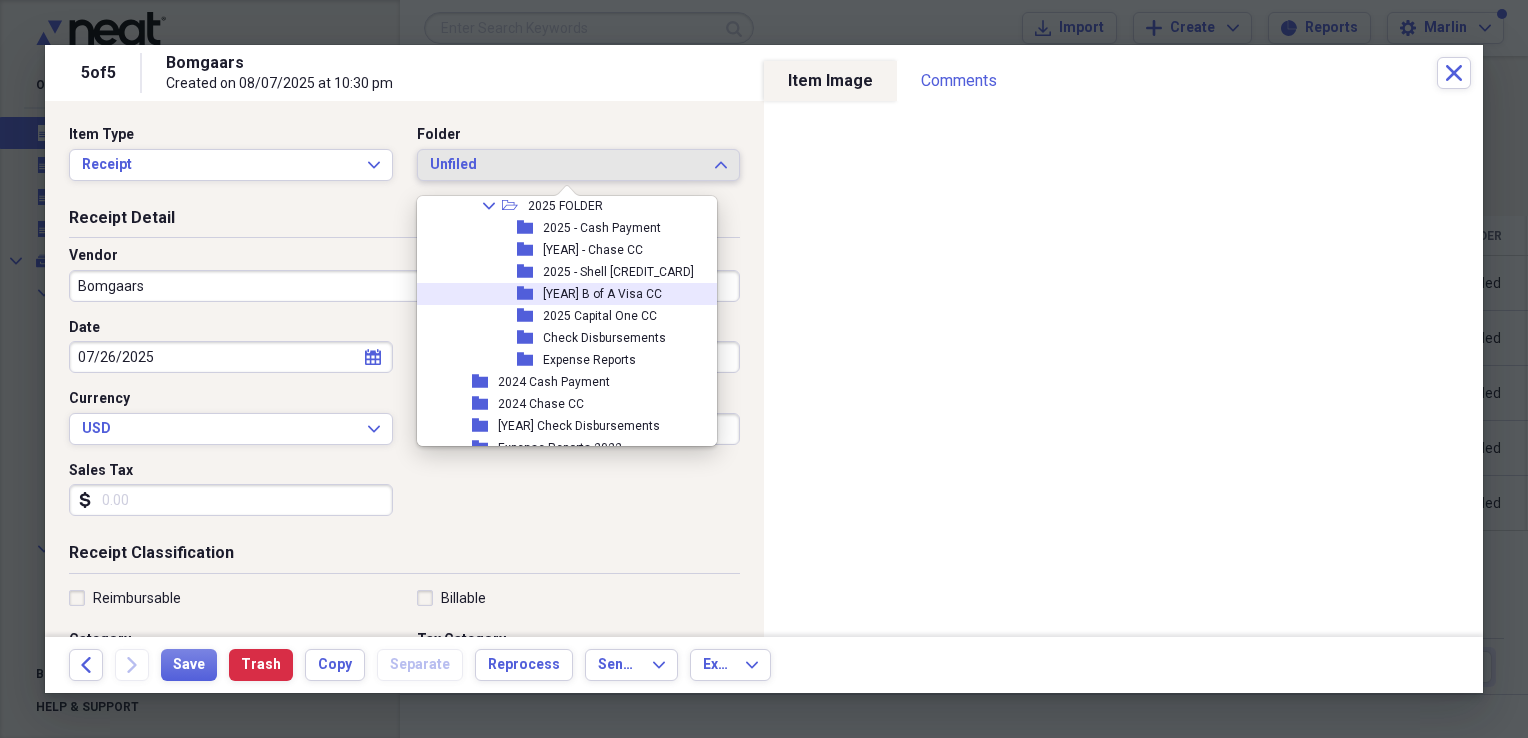 scroll, scrollTop: 754, scrollLeft: 0, axis: vertical 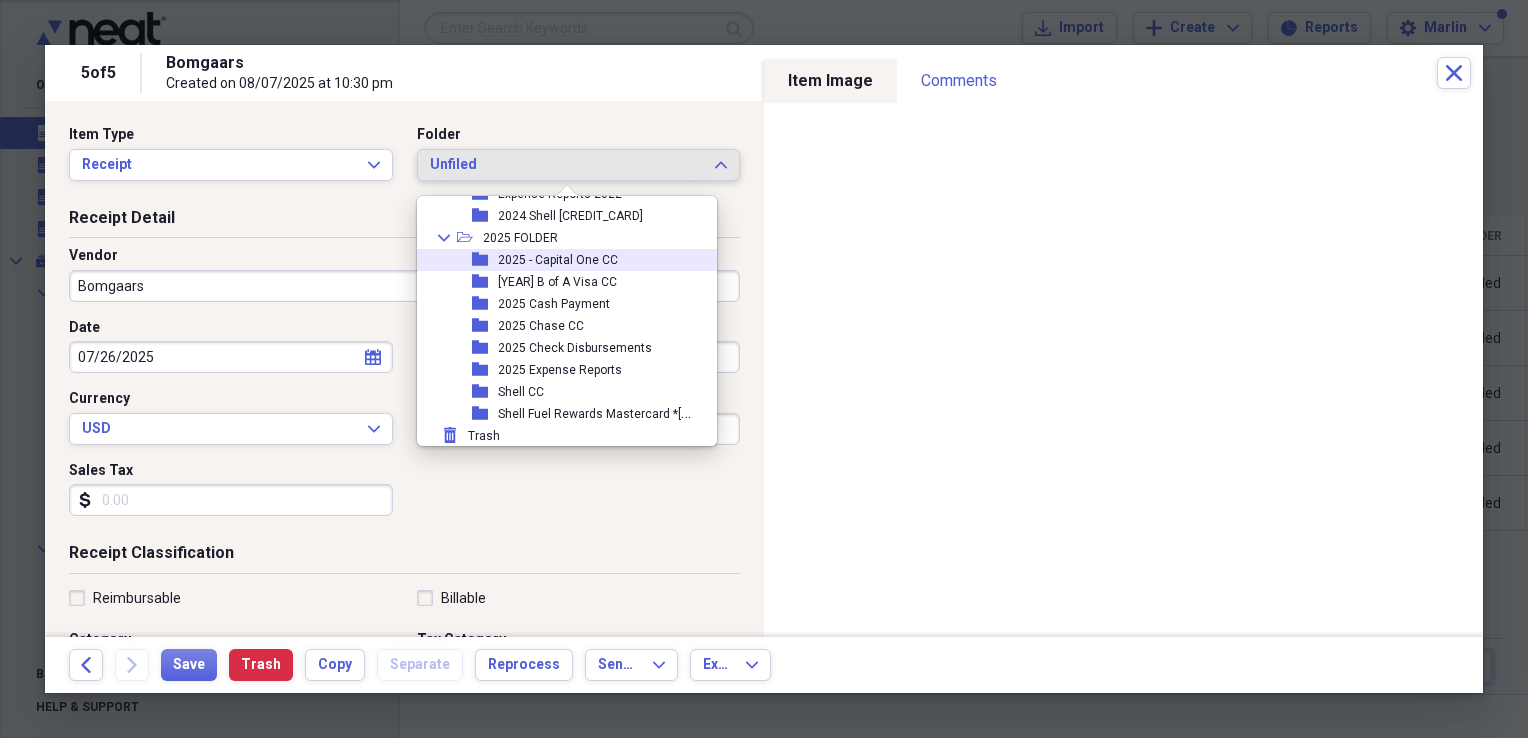 click on "2025 - Capital One CC" at bounding box center (558, 260) 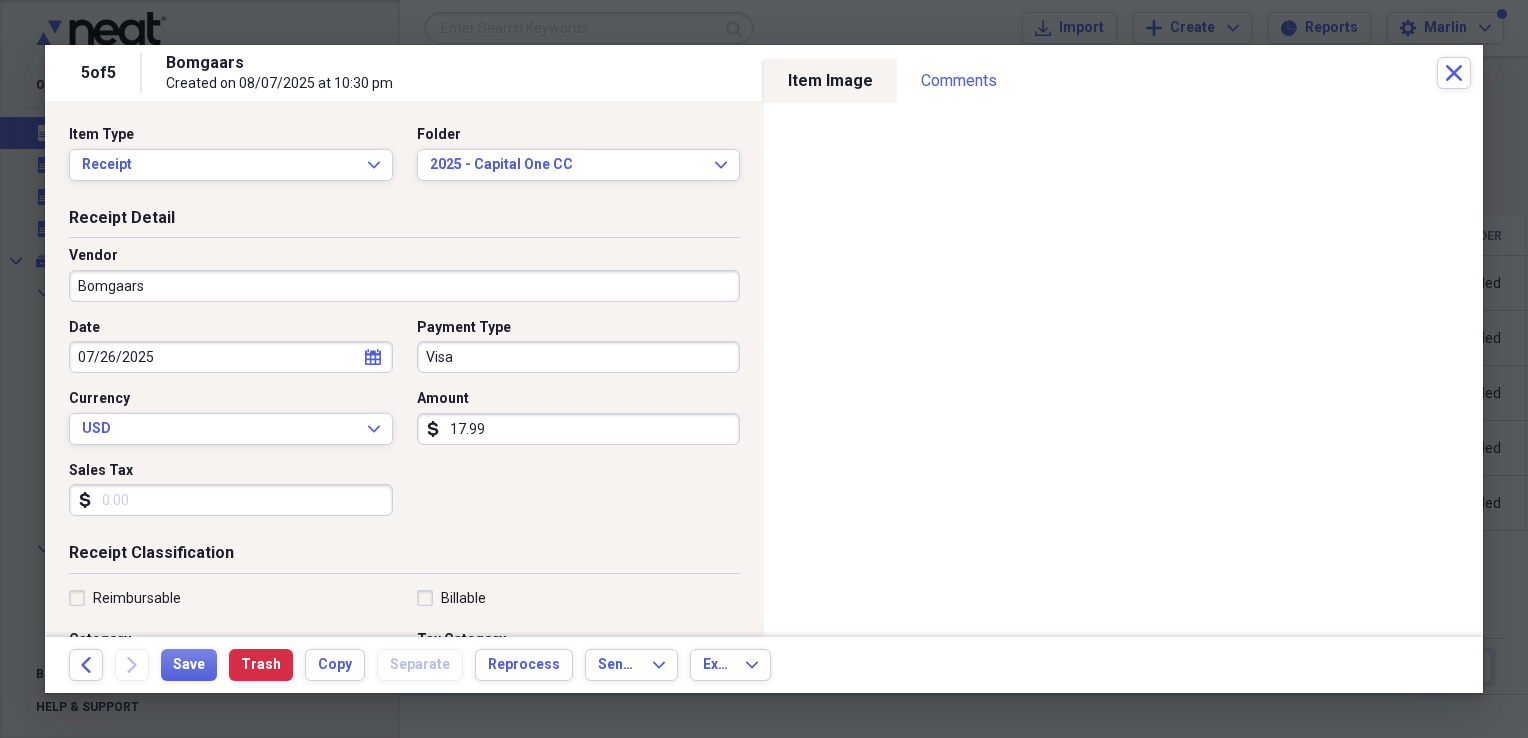 click on "Visa" at bounding box center (579, 357) 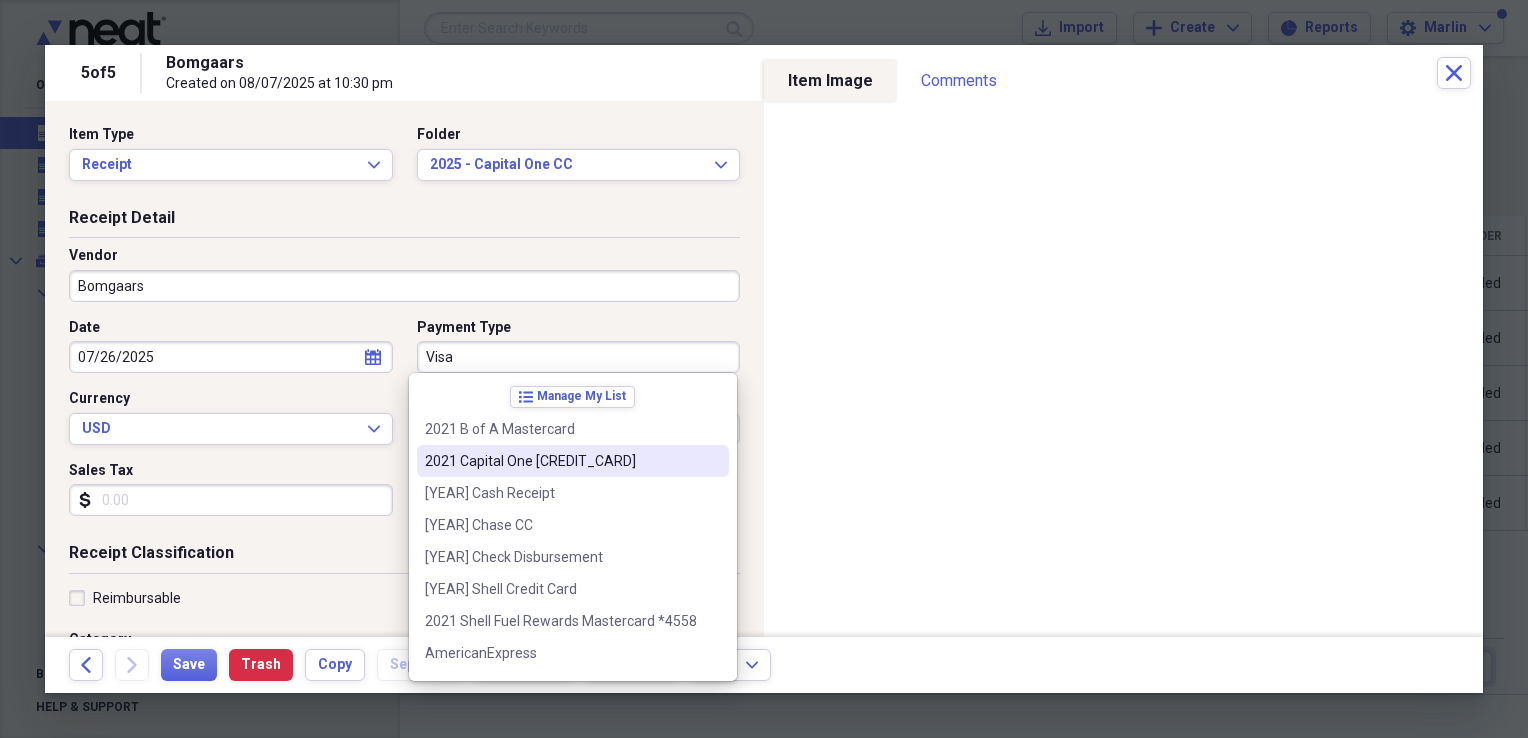 click on "2021 Capital One [CREDIT_CARD]" at bounding box center (561, 461) 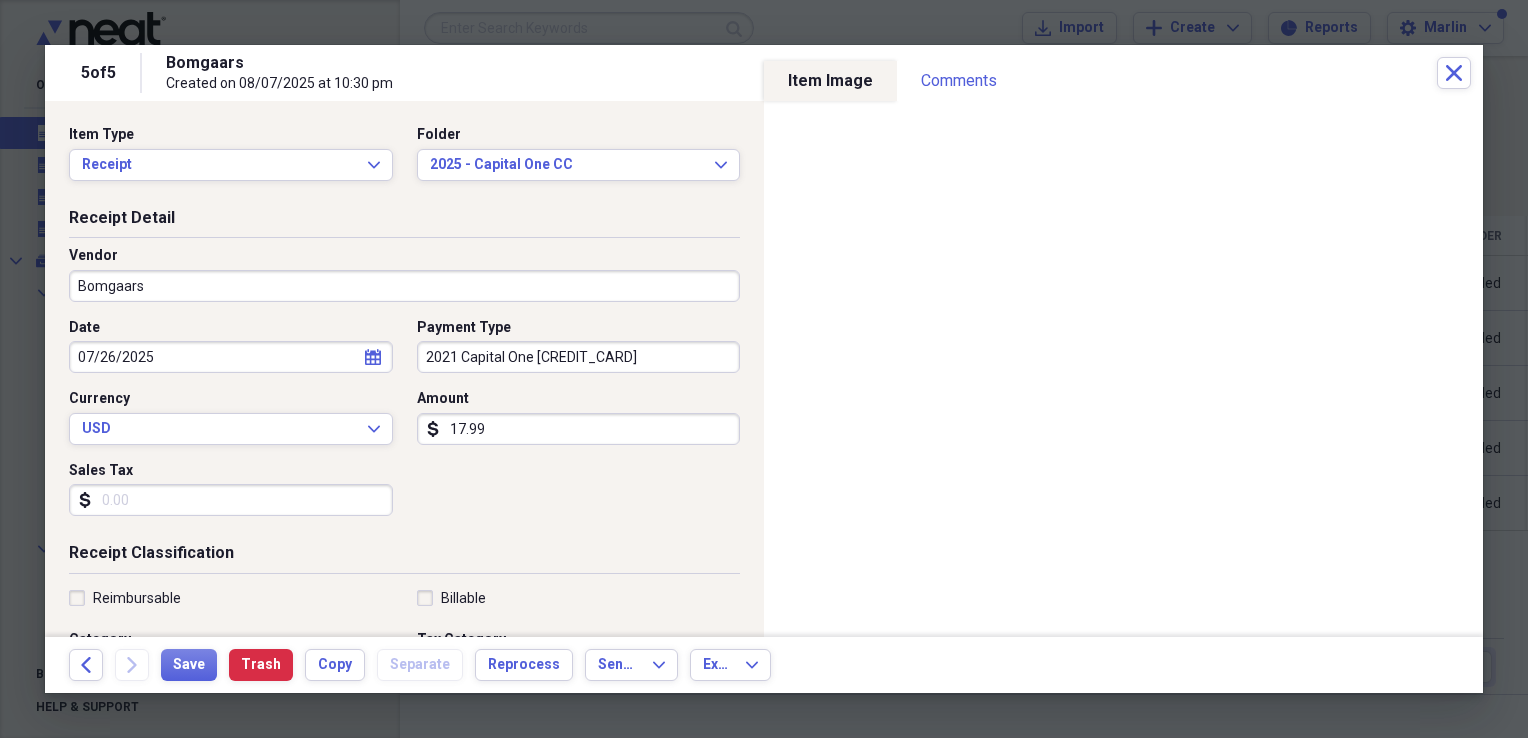 click on "17.99" at bounding box center [579, 429] 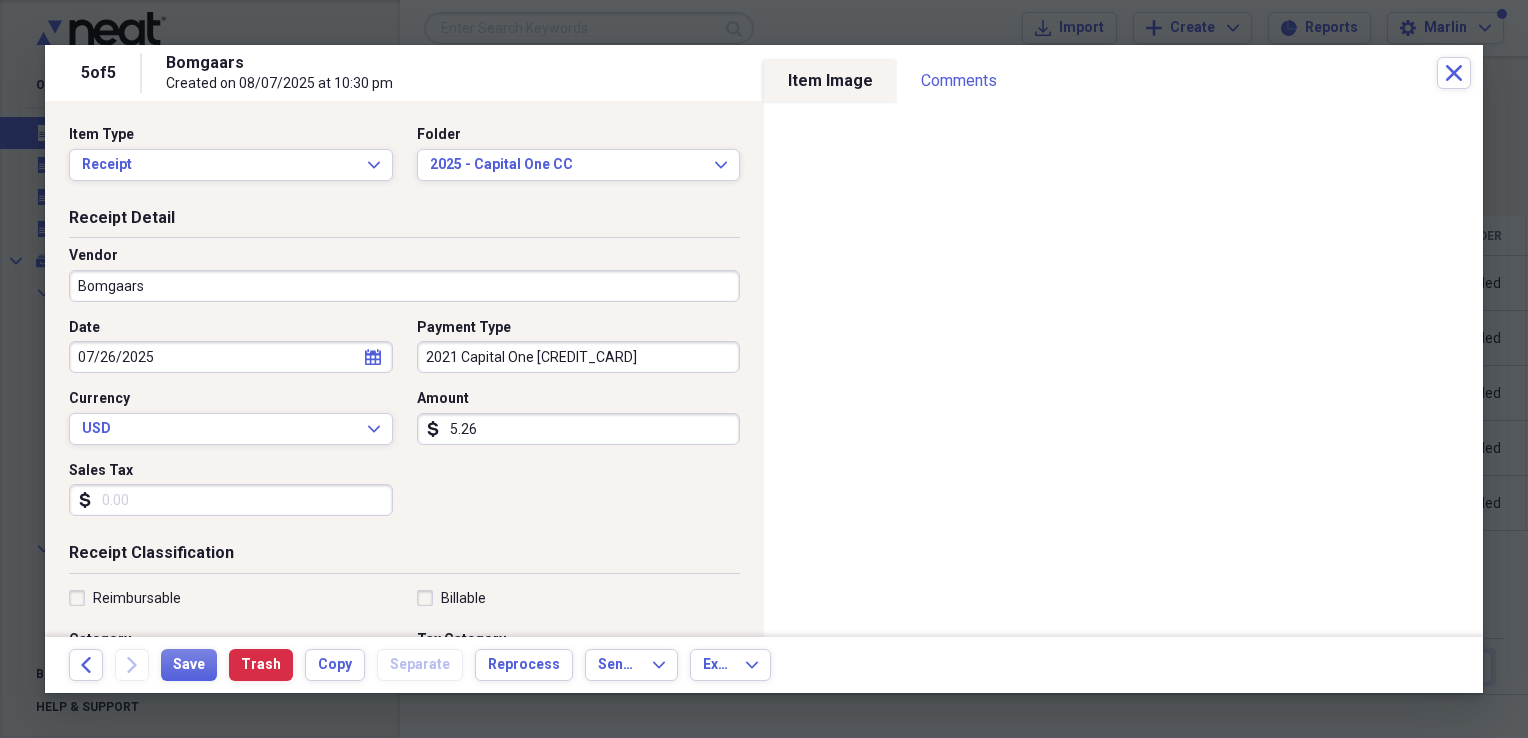 type on "5.26" 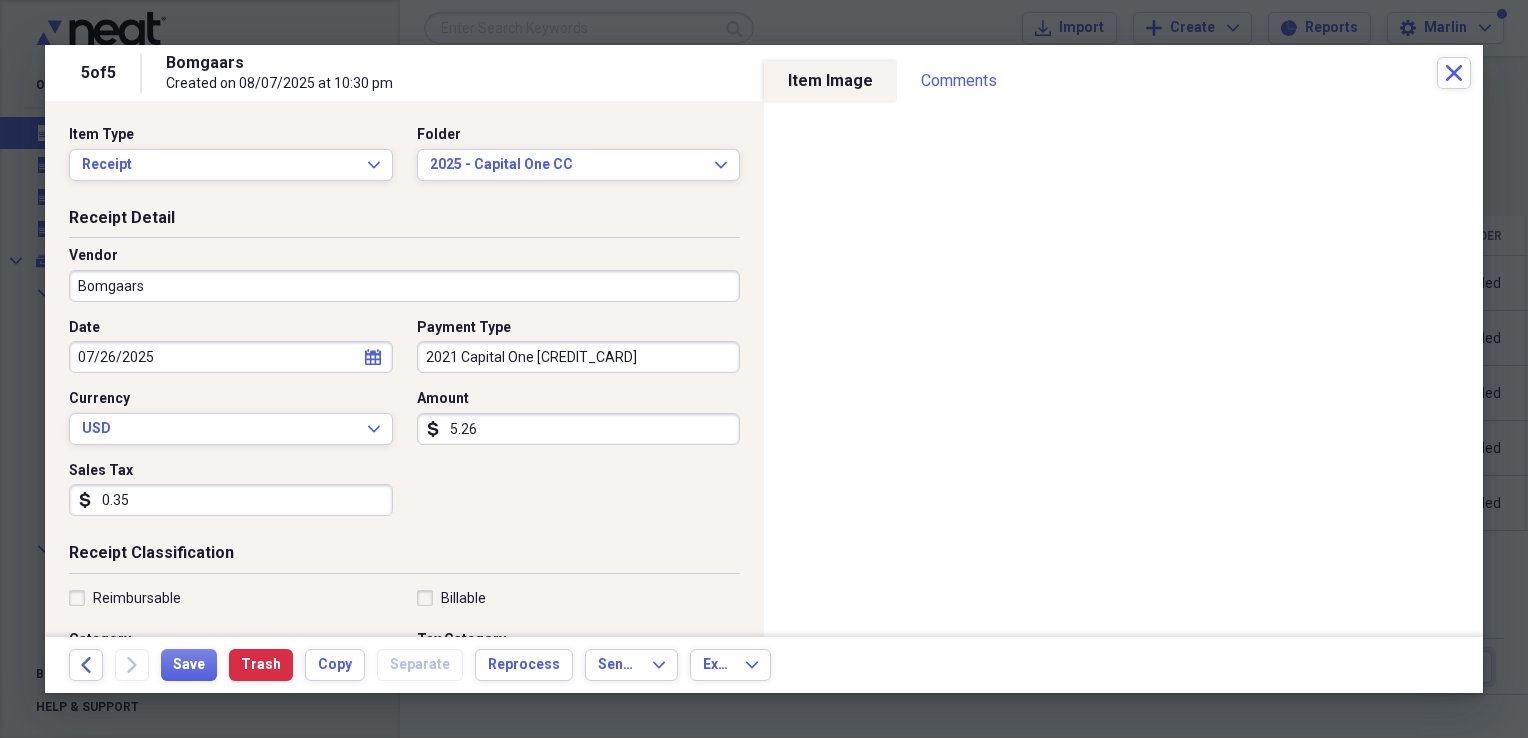 scroll, scrollTop: 200, scrollLeft: 0, axis: vertical 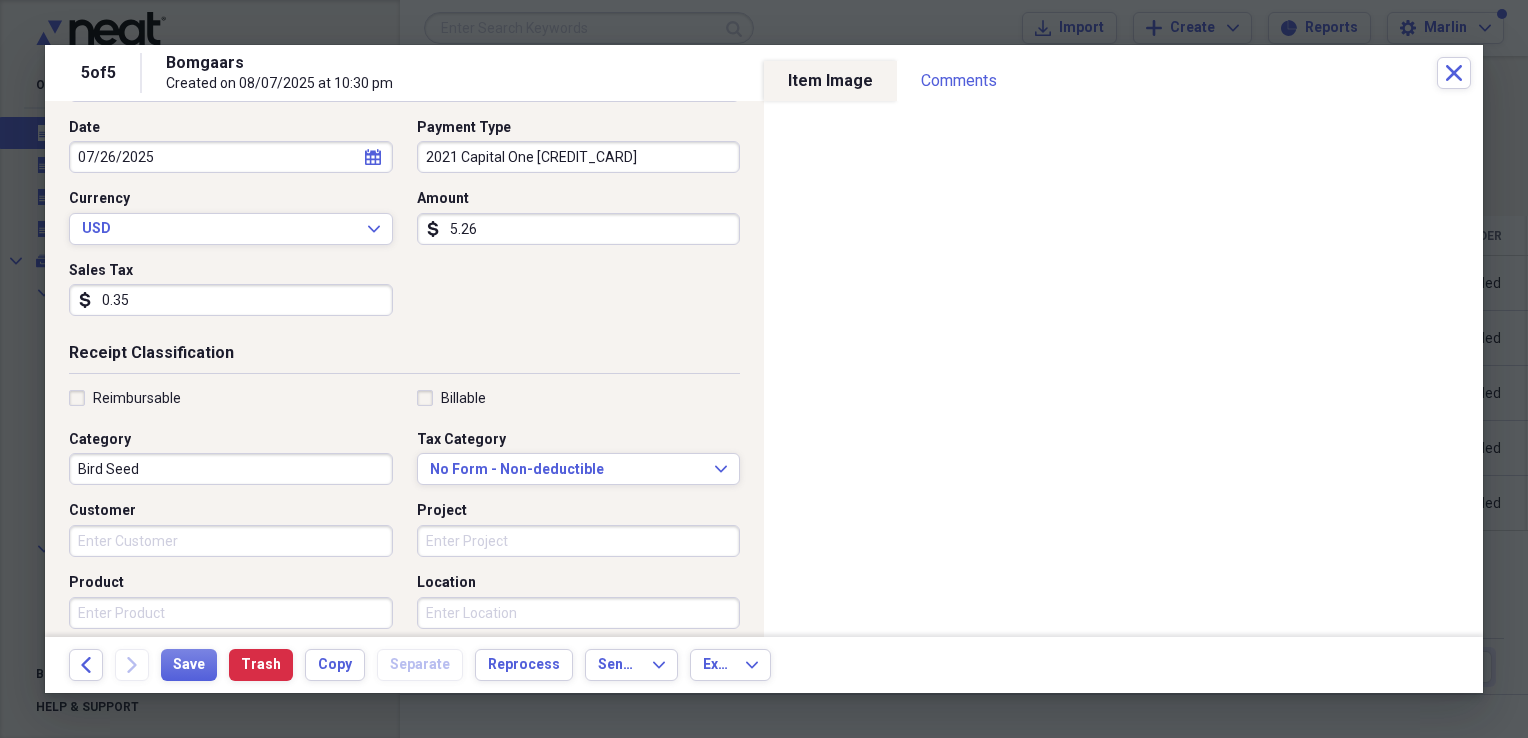 type on "0.35" 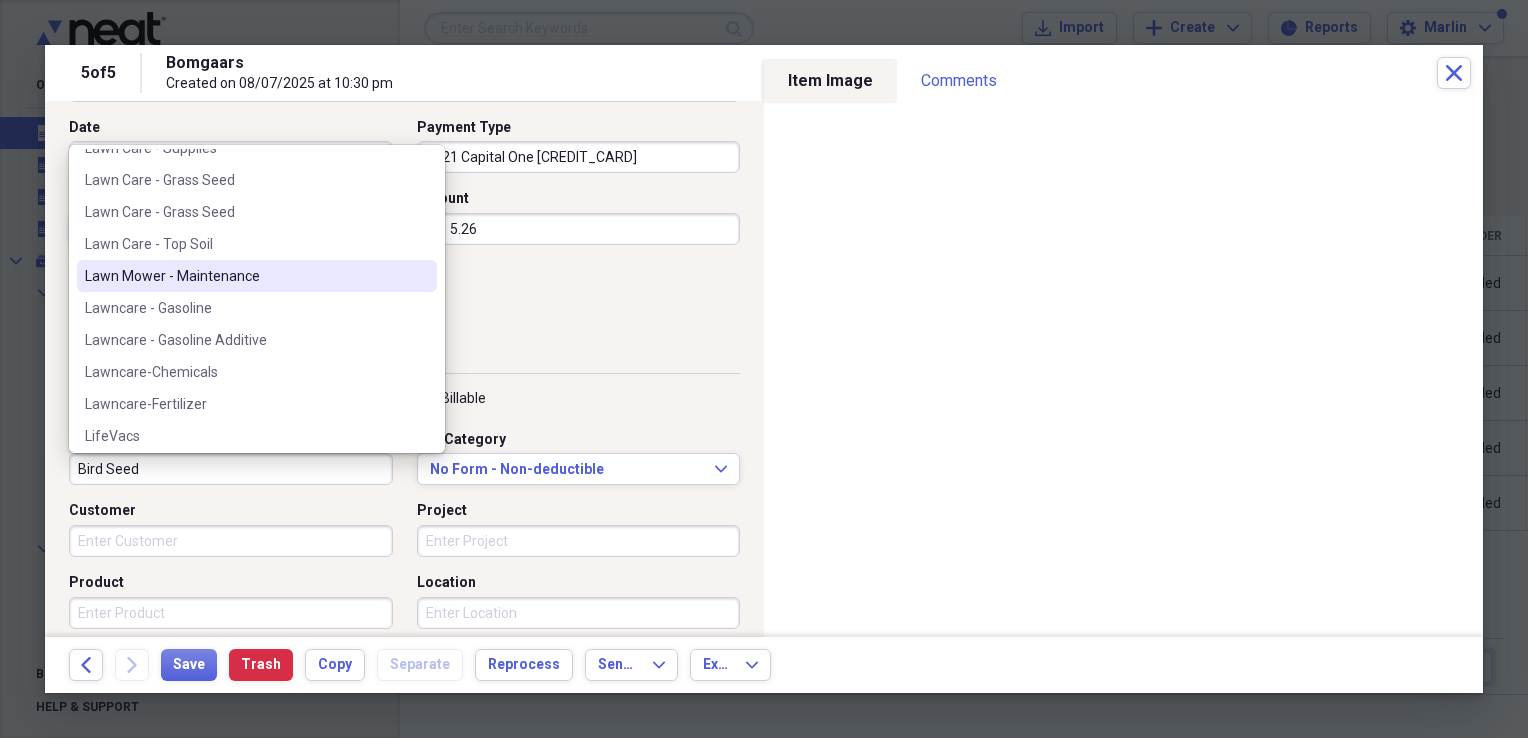 scroll, scrollTop: 5329, scrollLeft: 0, axis: vertical 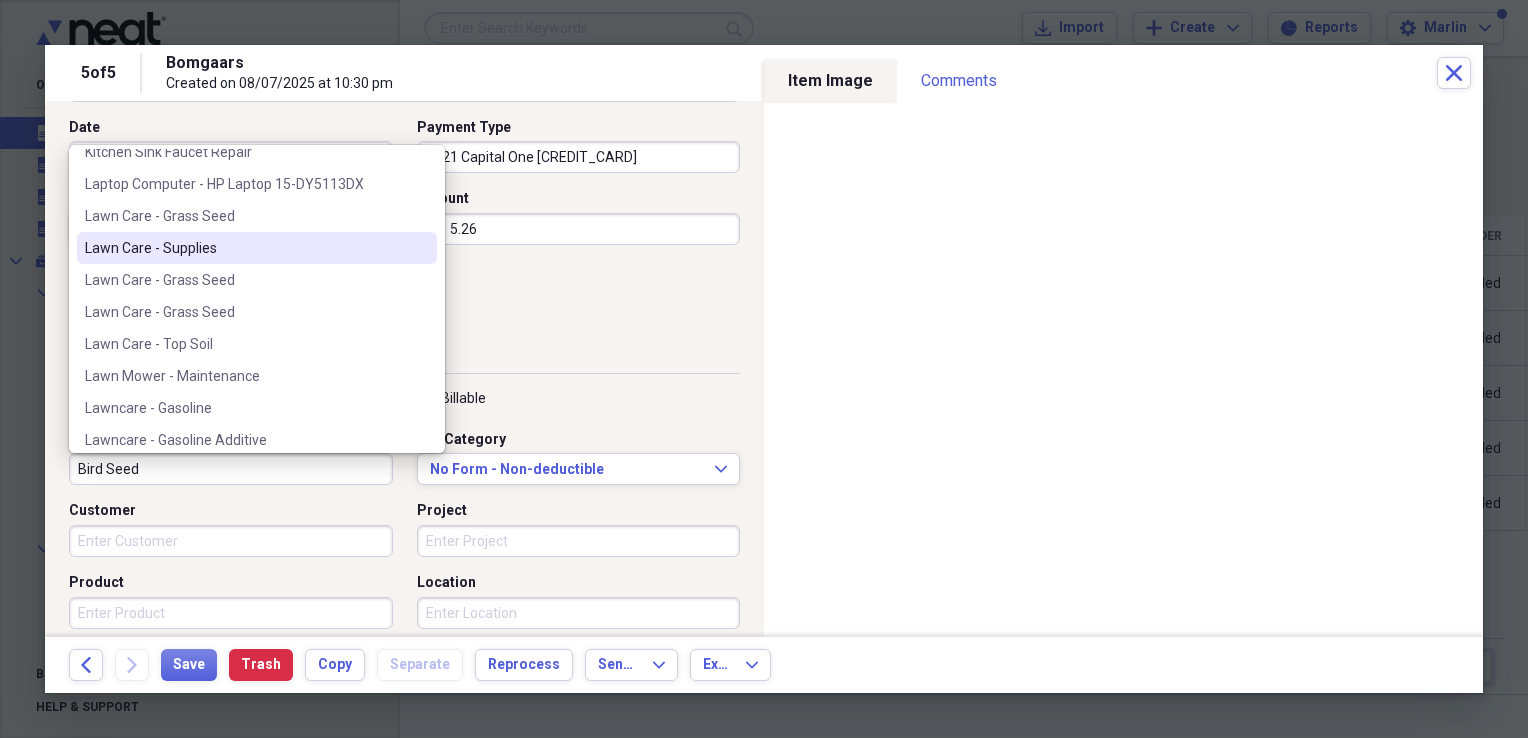 click on "Lawn Care - Supplies" at bounding box center (245, 248) 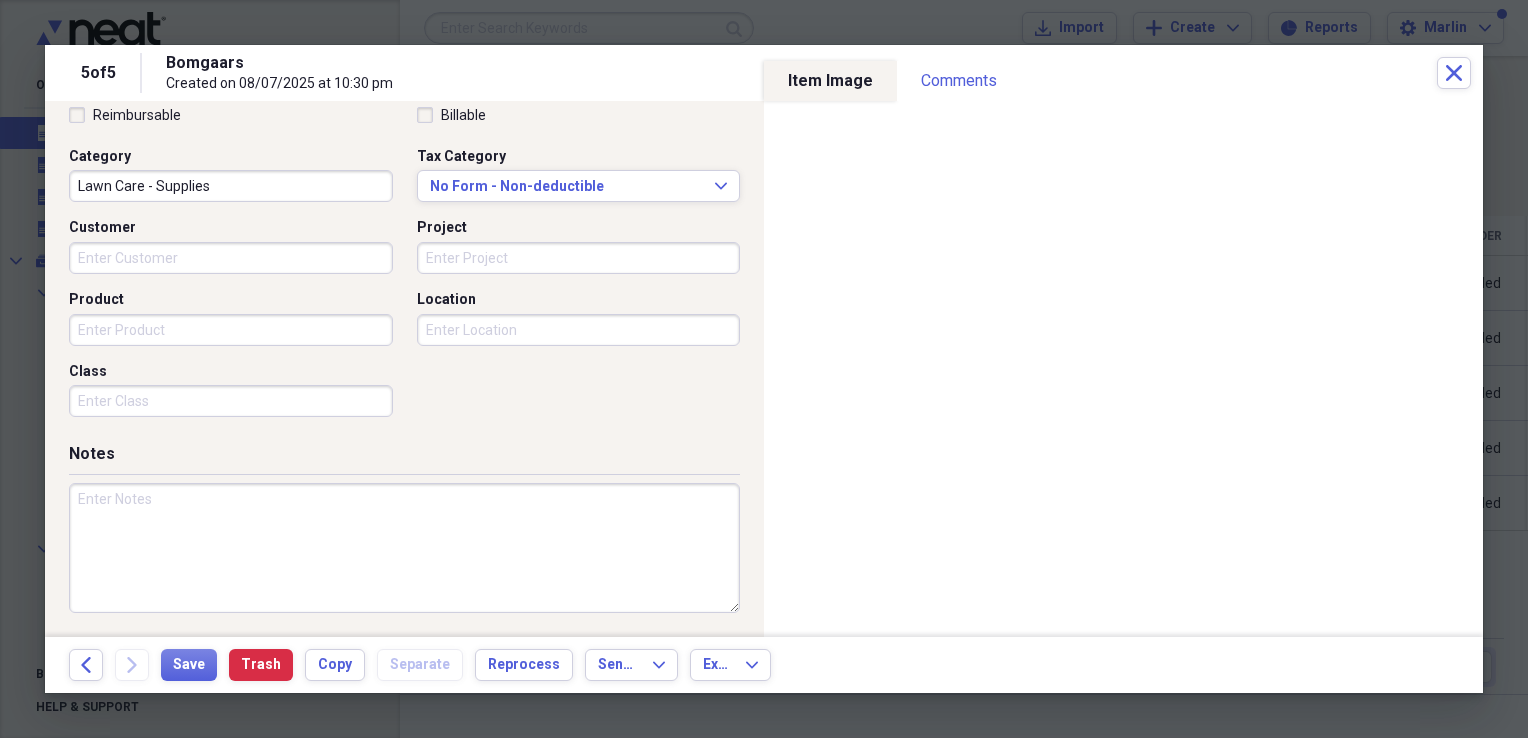 scroll, scrollTop: 0, scrollLeft: 0, axis: both 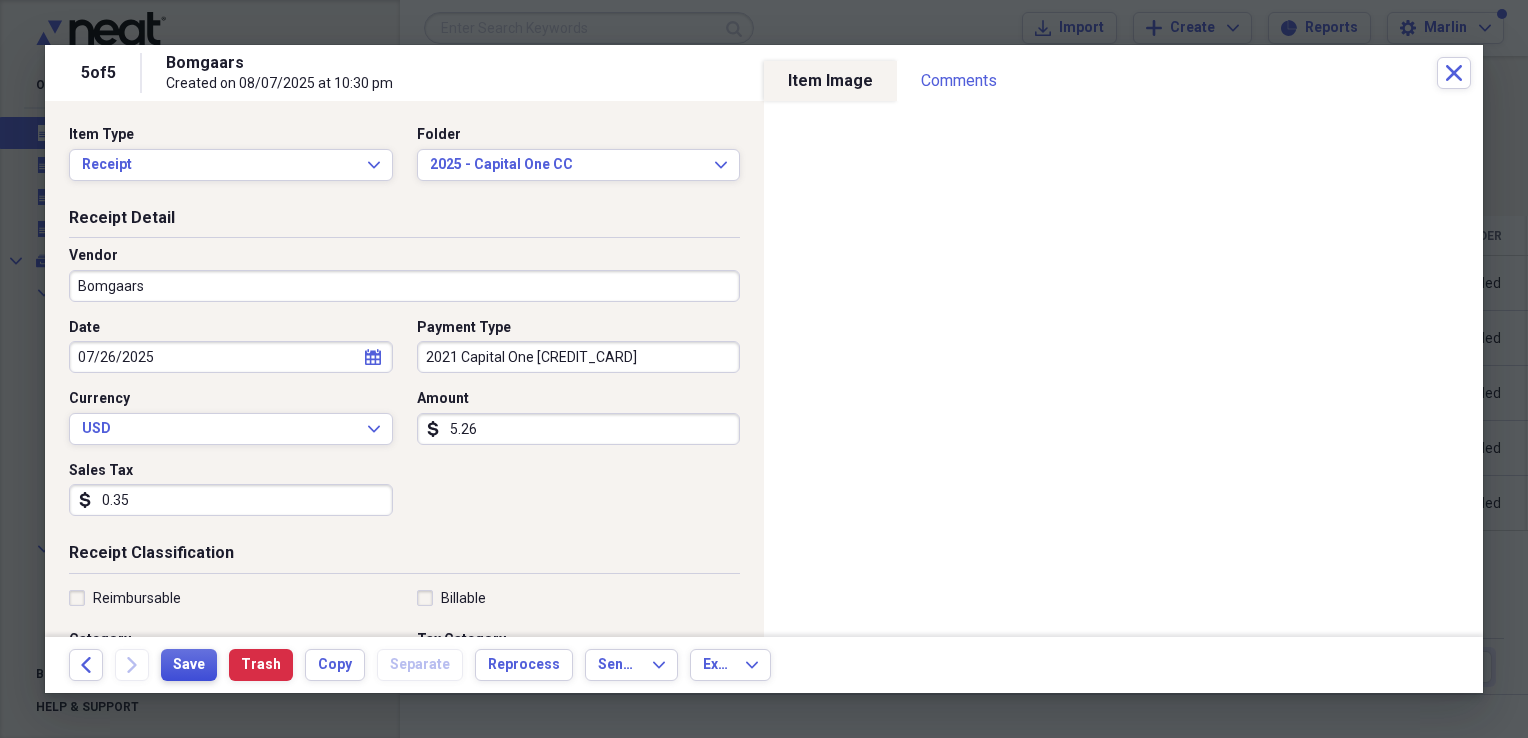 click on "Save" at bounding box center [189, 665] 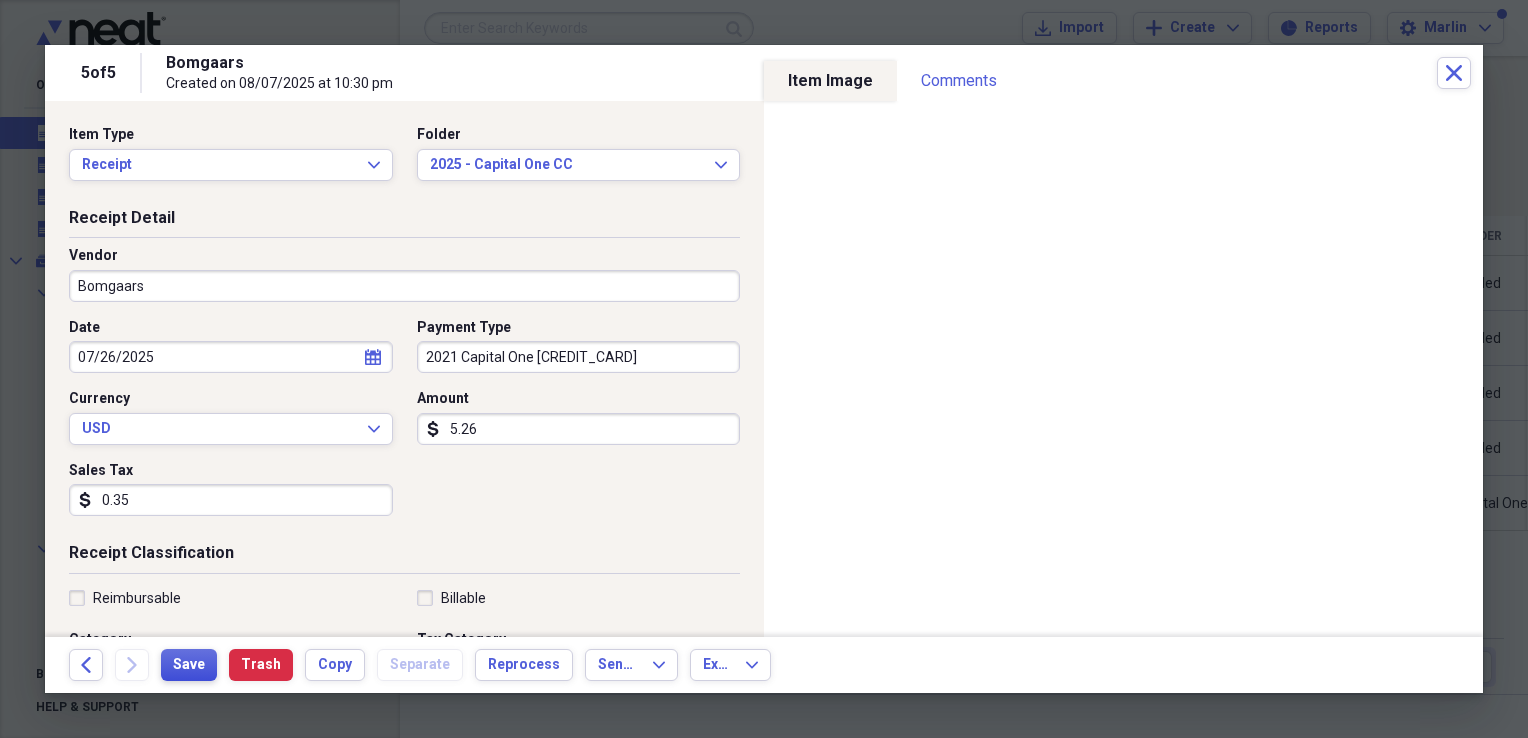 click on "Save" at bounding box center (189, 665) 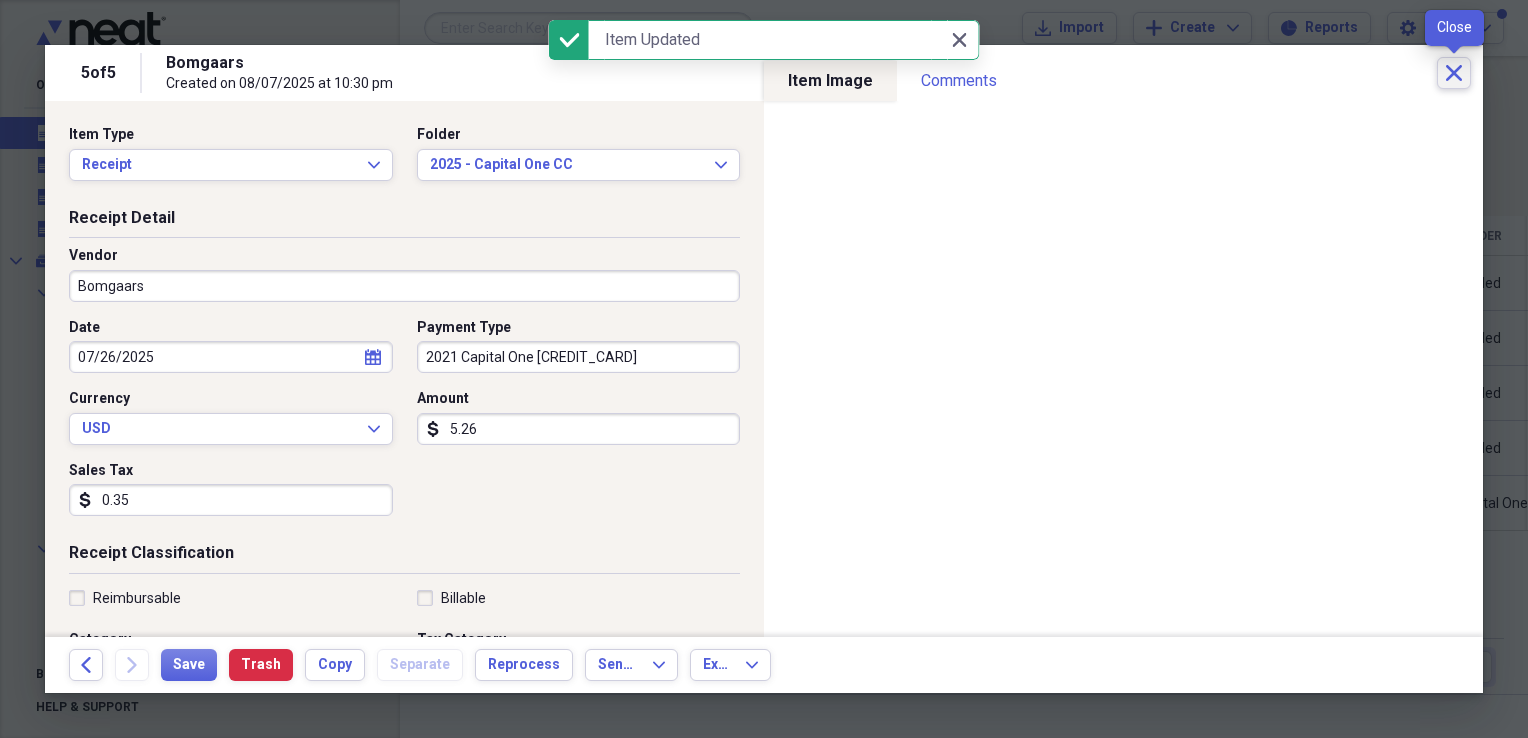 click 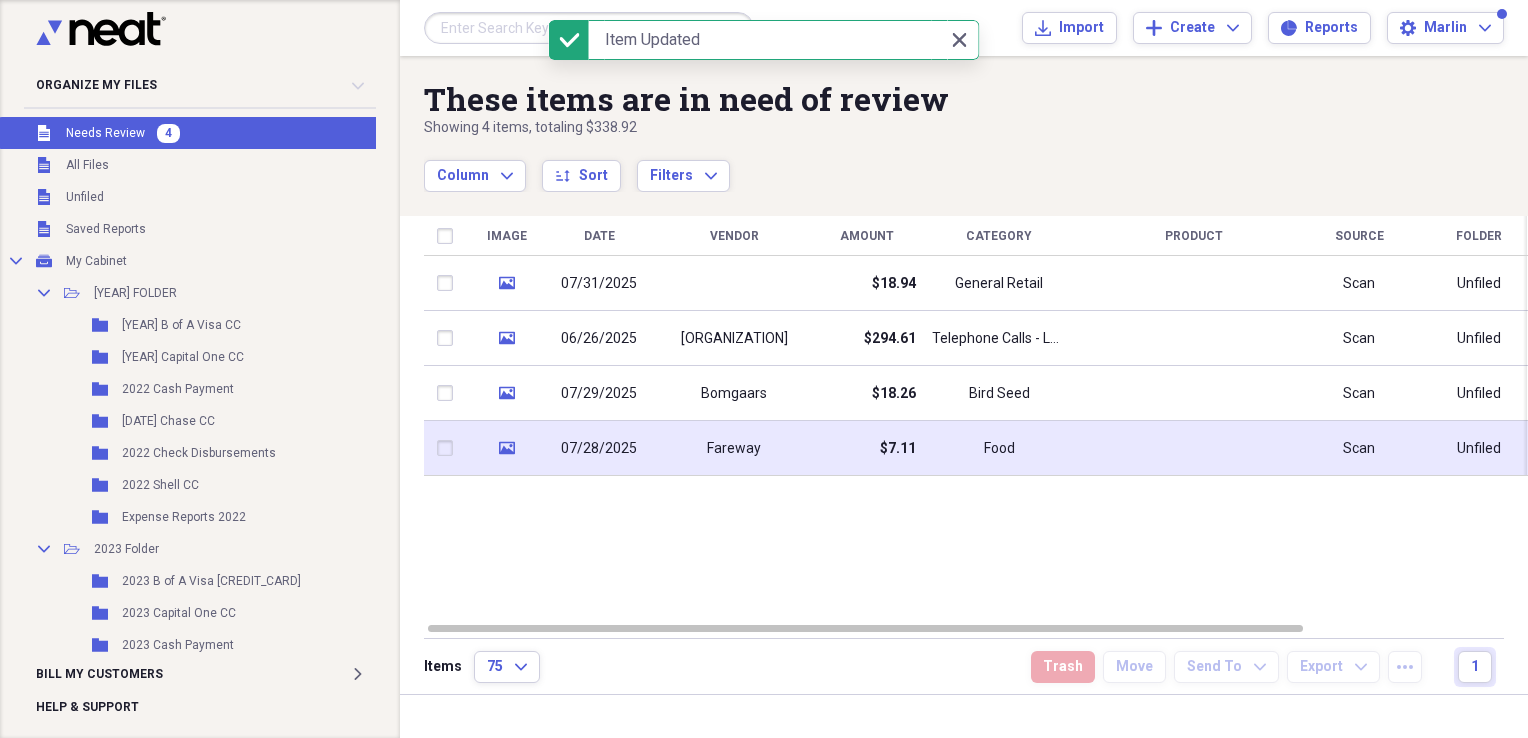 click on "$7.11" at bounding box center [866, 448] 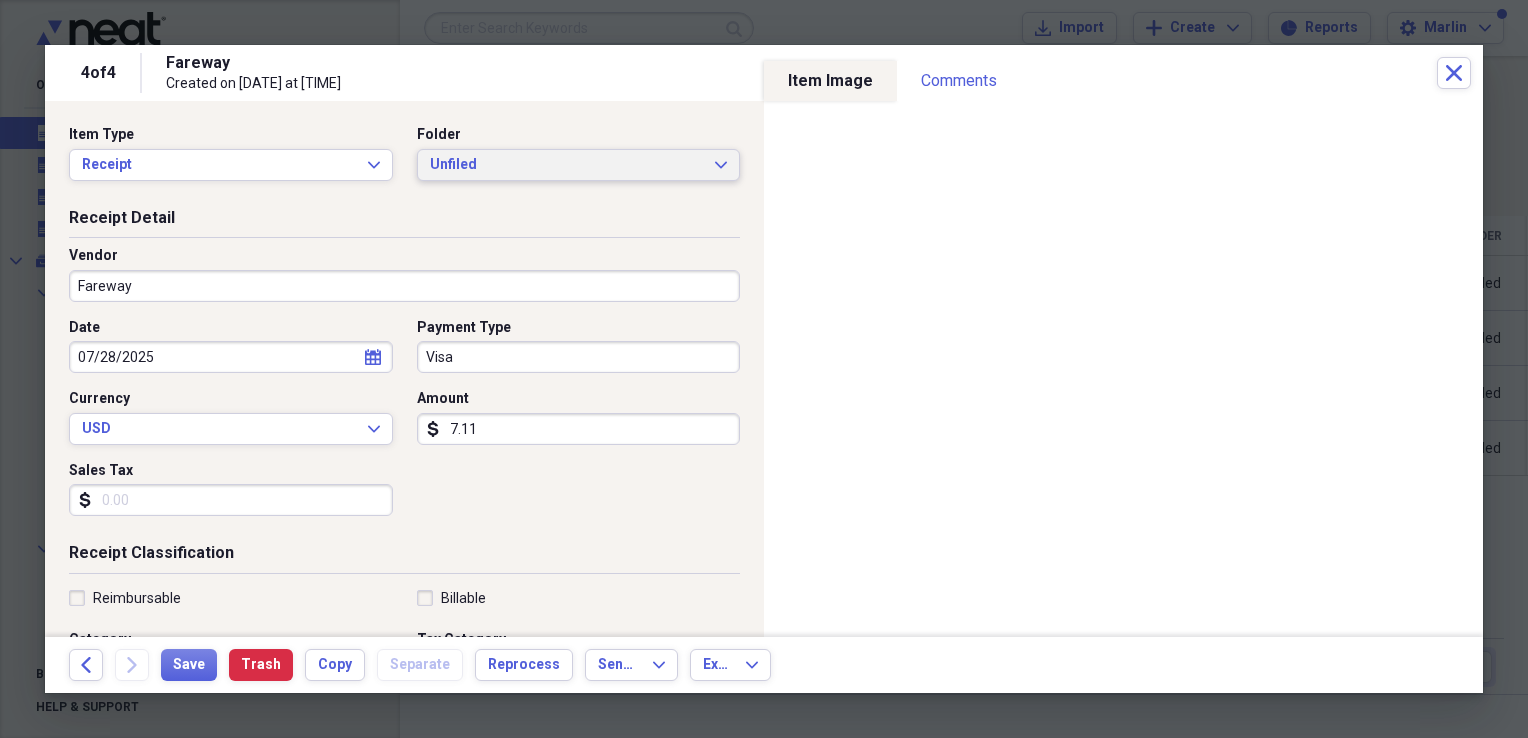 click on "Expand" 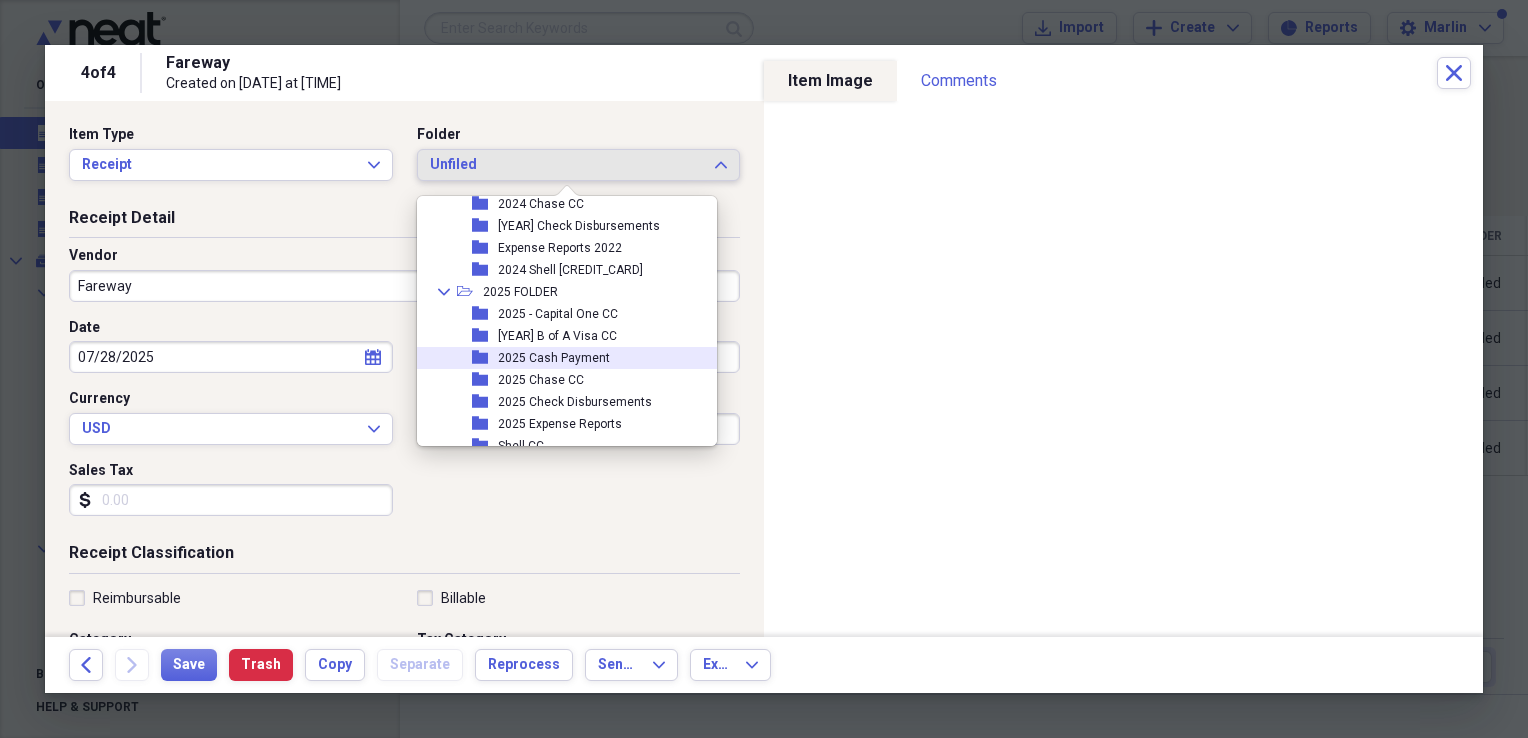 scroll, scrollTop: 754, scrollLeft: 0, axis: vertical 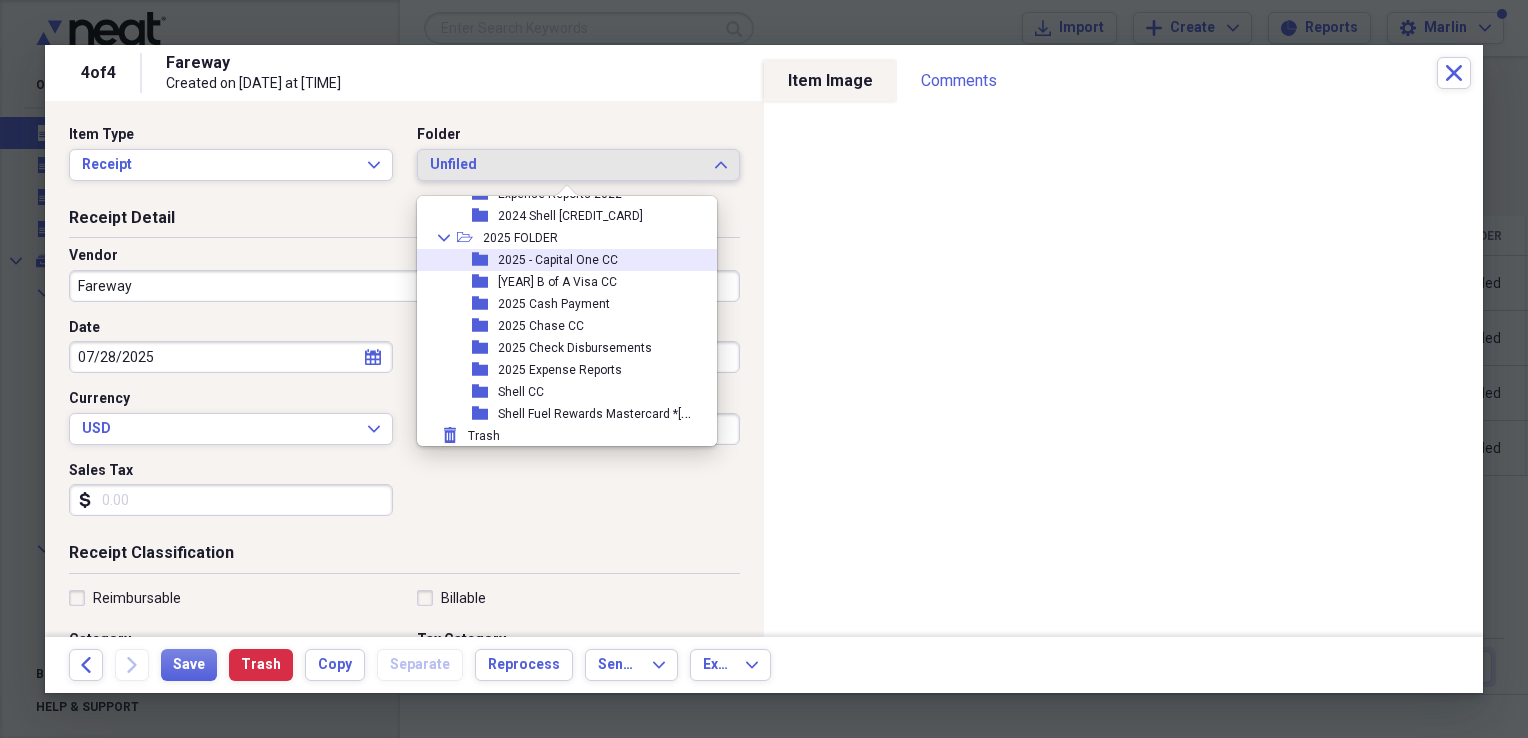 click on "2025 - Capital One CC" at bounding box center (558, 260) 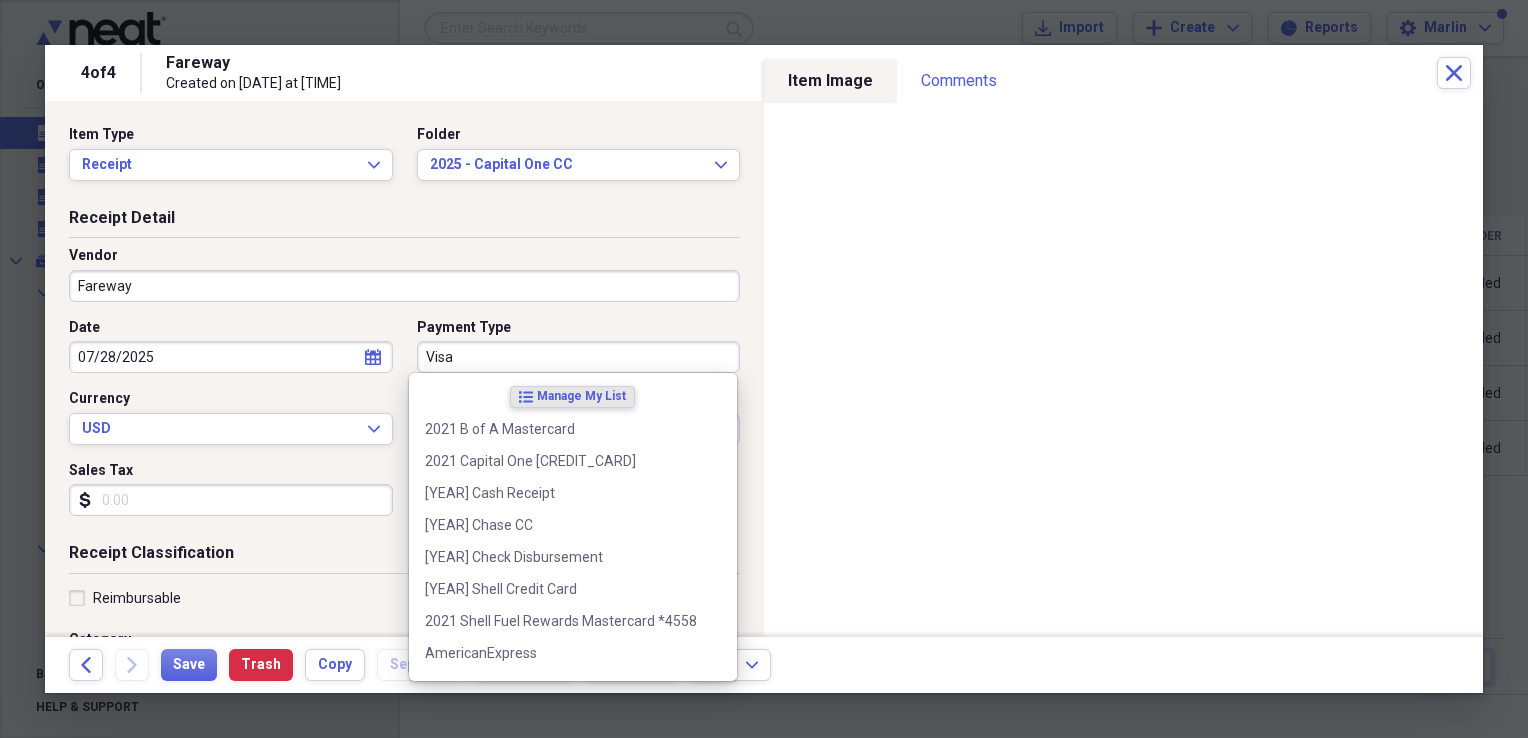 click on "Visa" at bounding box center (579, 357) 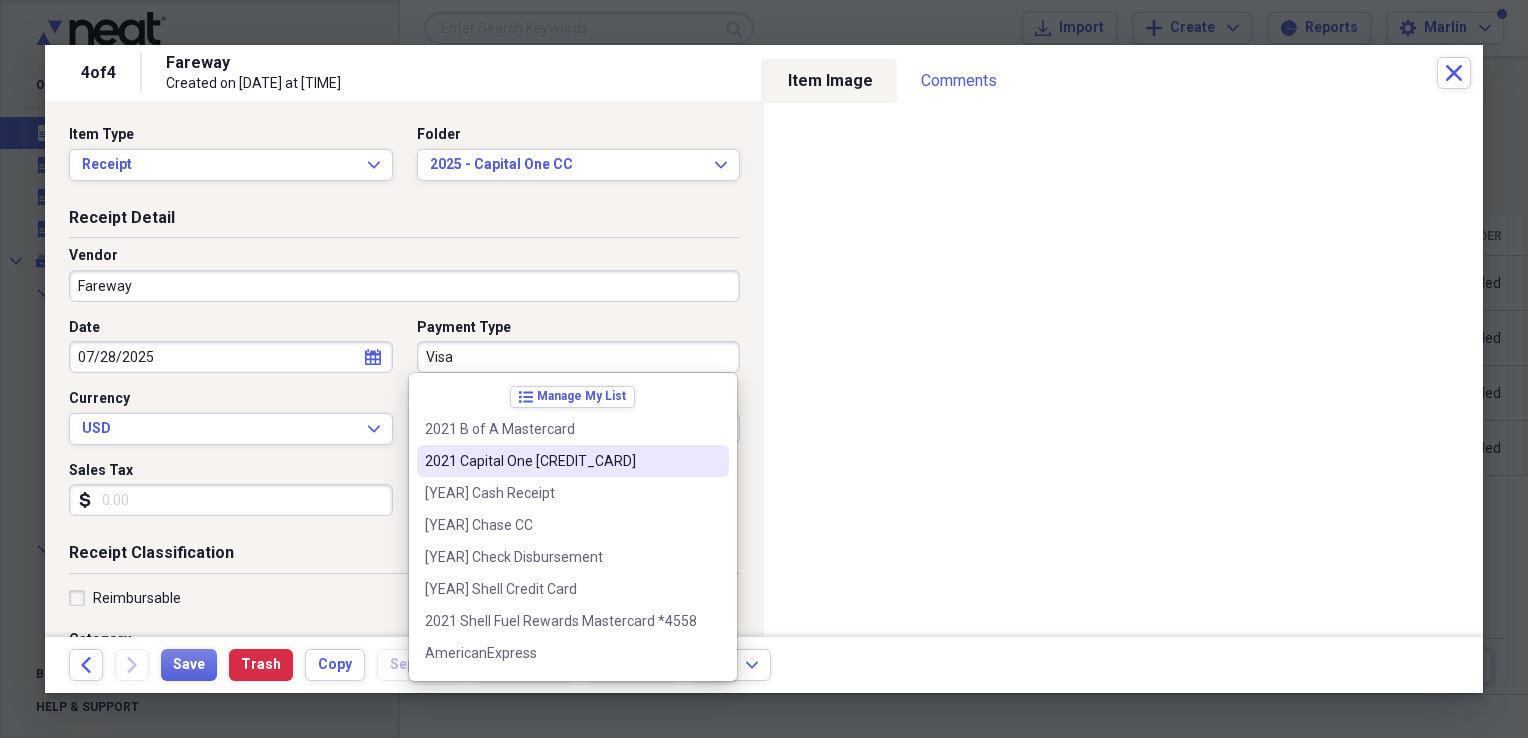 click on "2021 Capital One [CREDIT_CARD]" at bounding box center [561, 461] 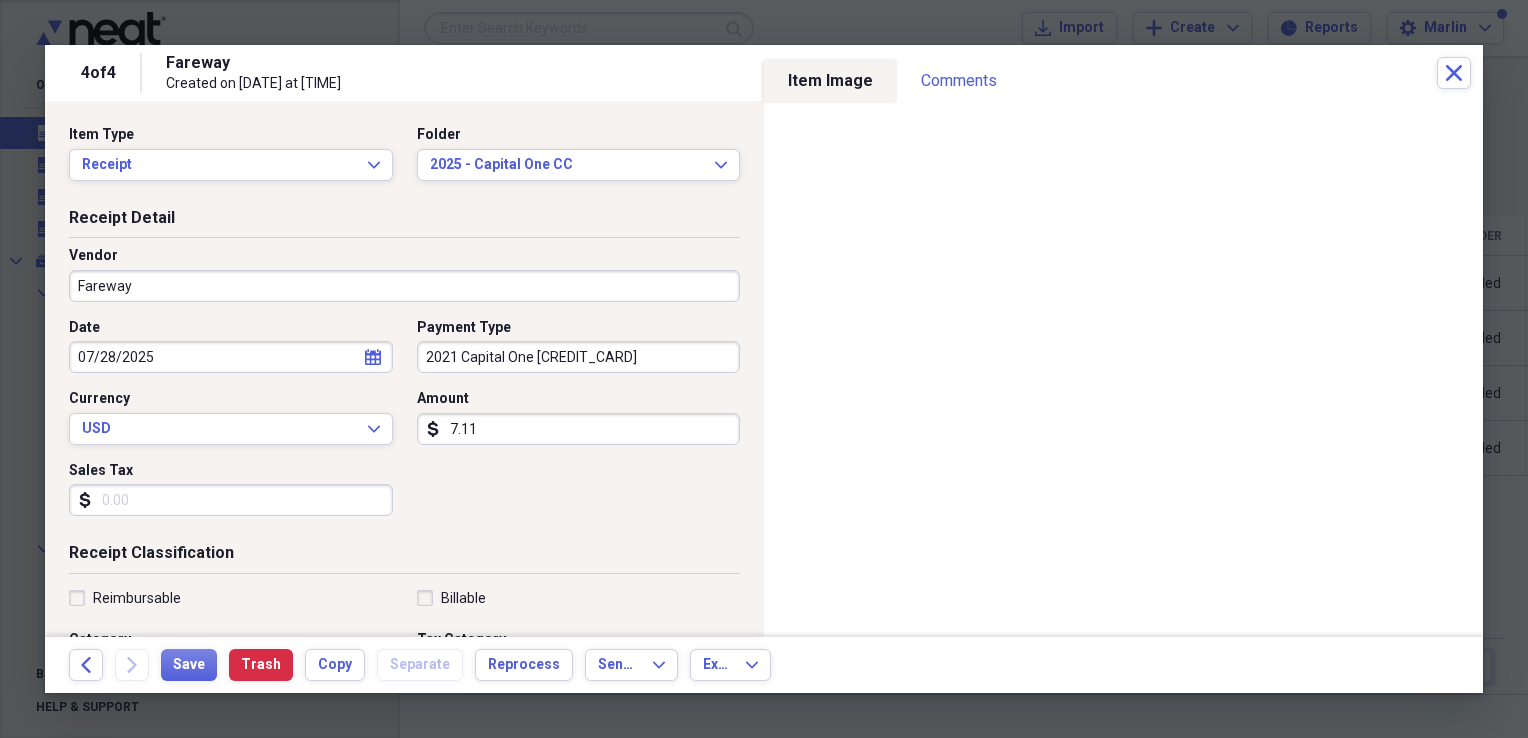 click on "Sales Tax" at bounding box center (231, 500) 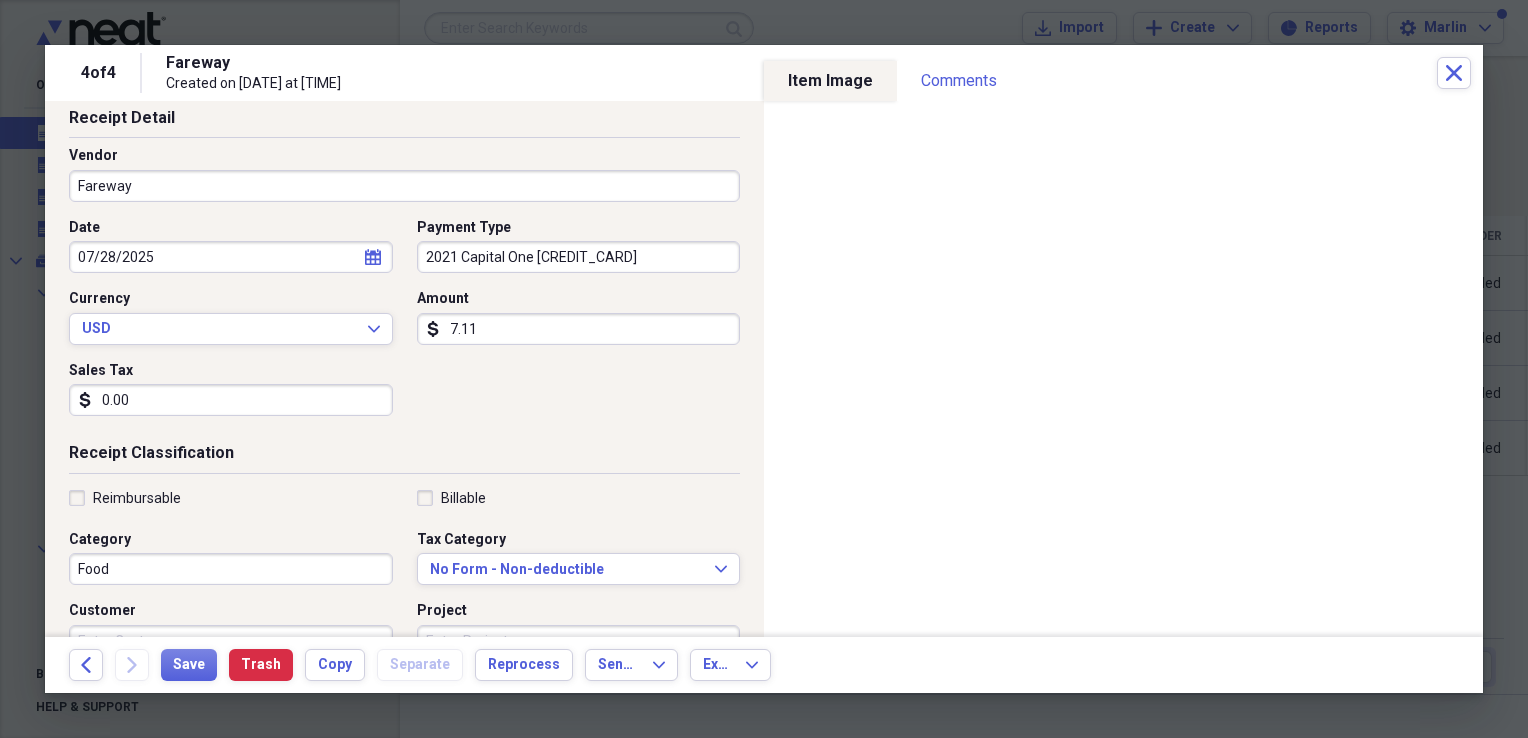 scroll, scrollTop: 200, scrollLeft: 0, axis: vertical 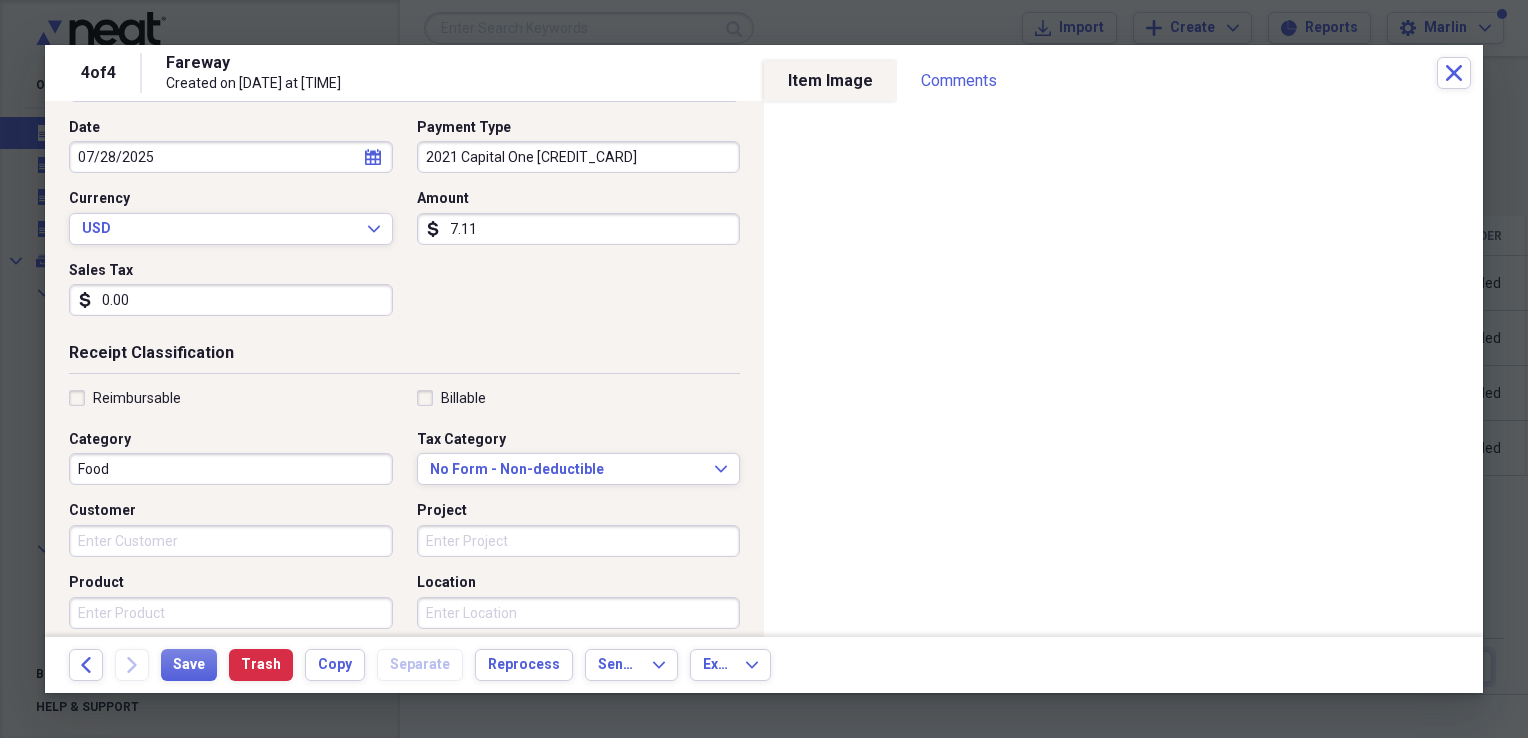 type on "0.00" 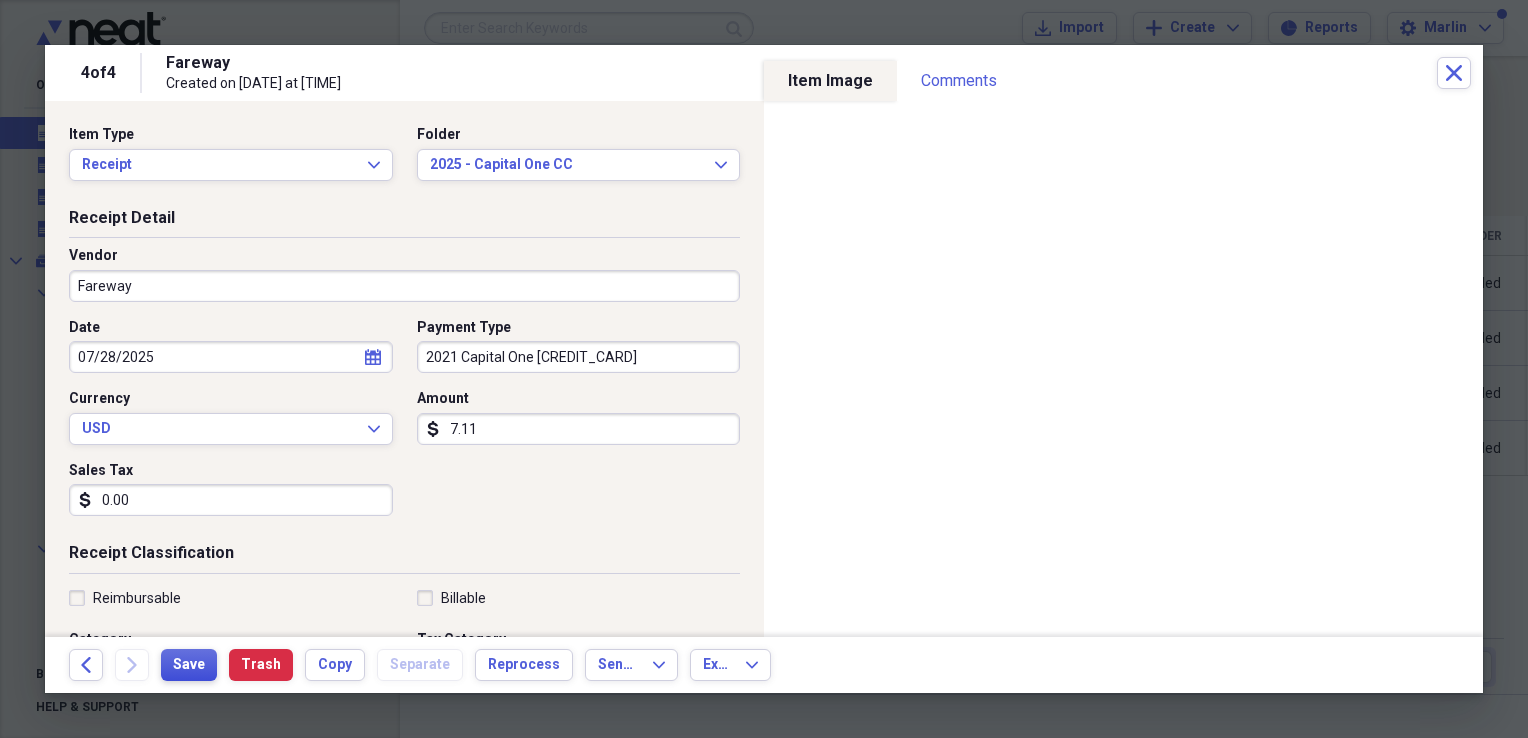 click on "Save" at bounding box center [189, 665] 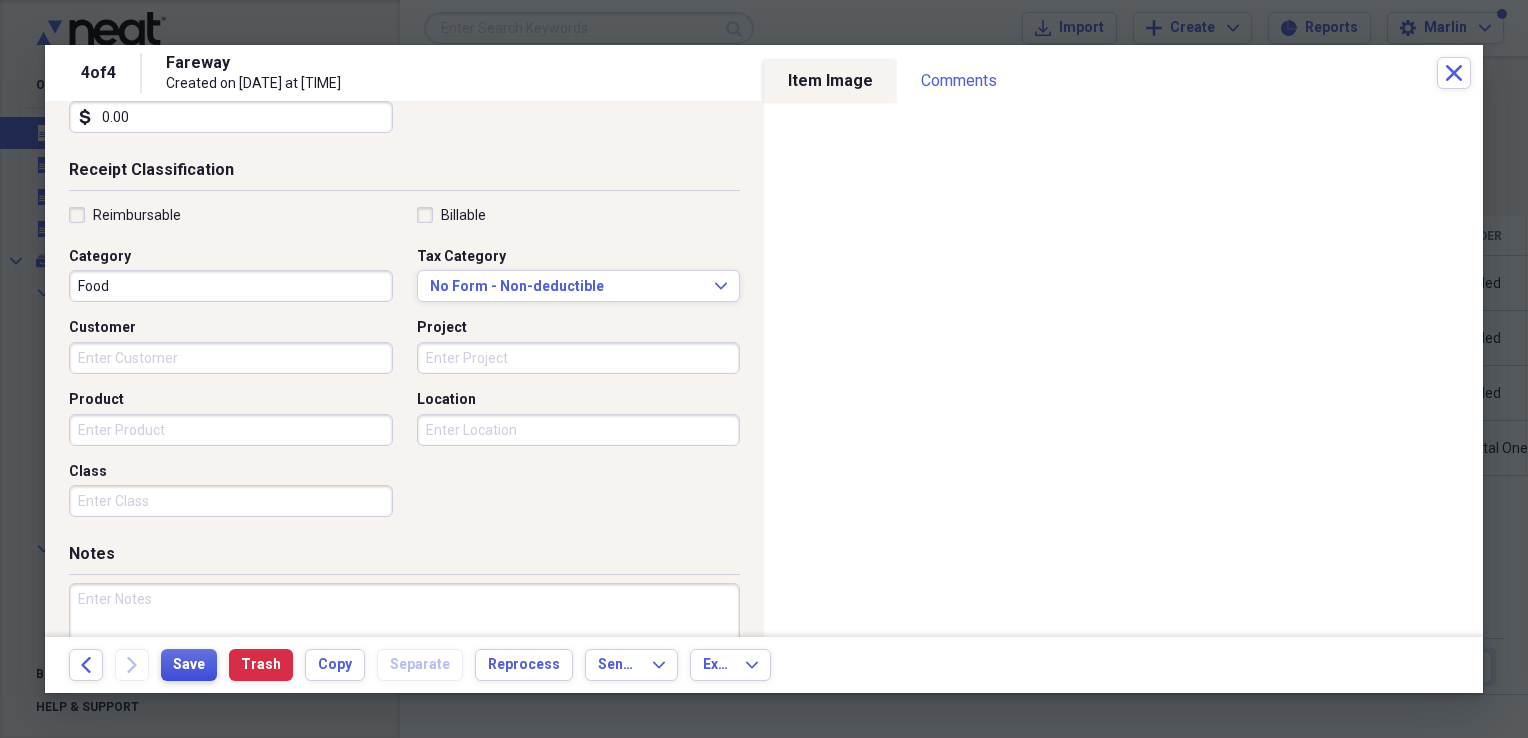 scroll, scrollTop: 0, scrollLeft: 0, axis: both 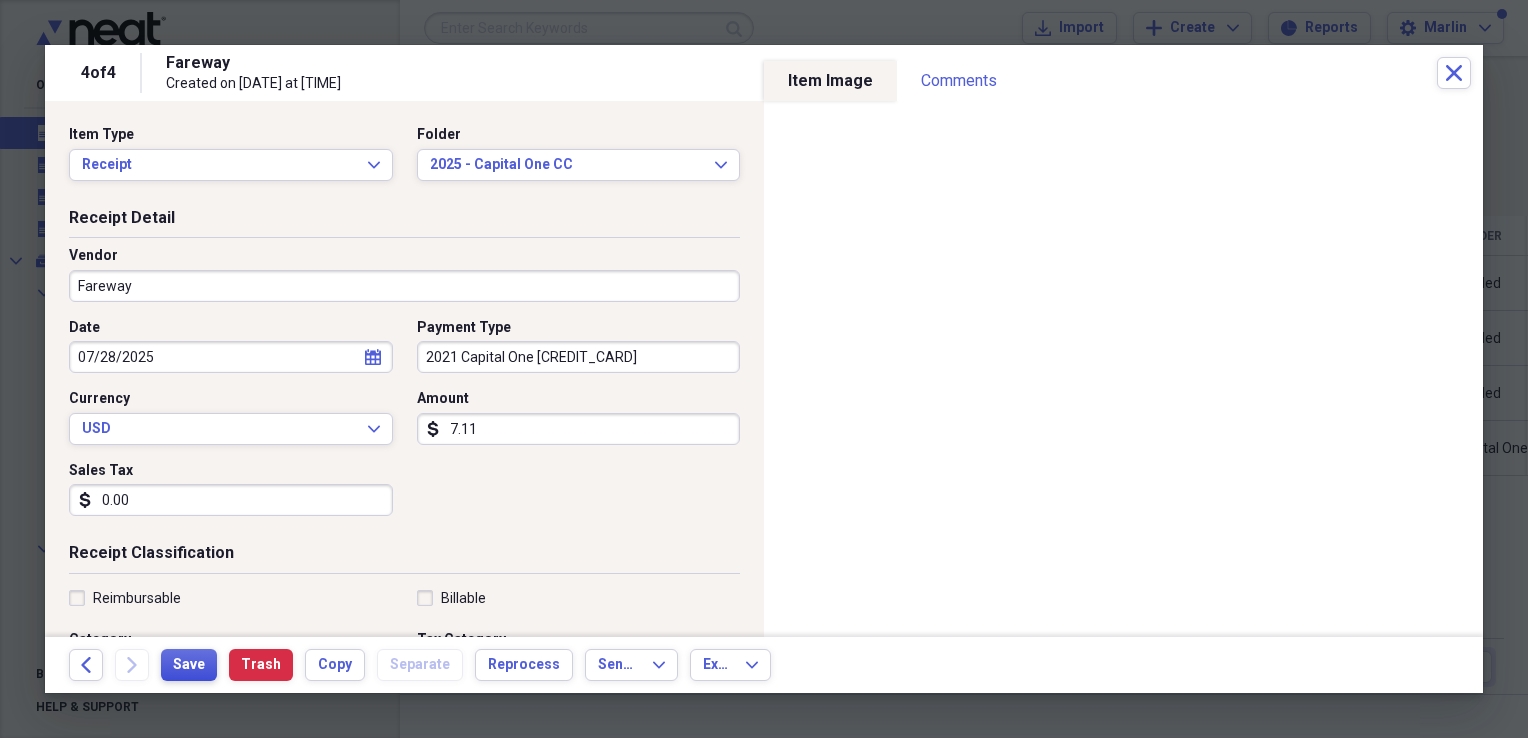 click on "Save" at bounding box center [189, 665] 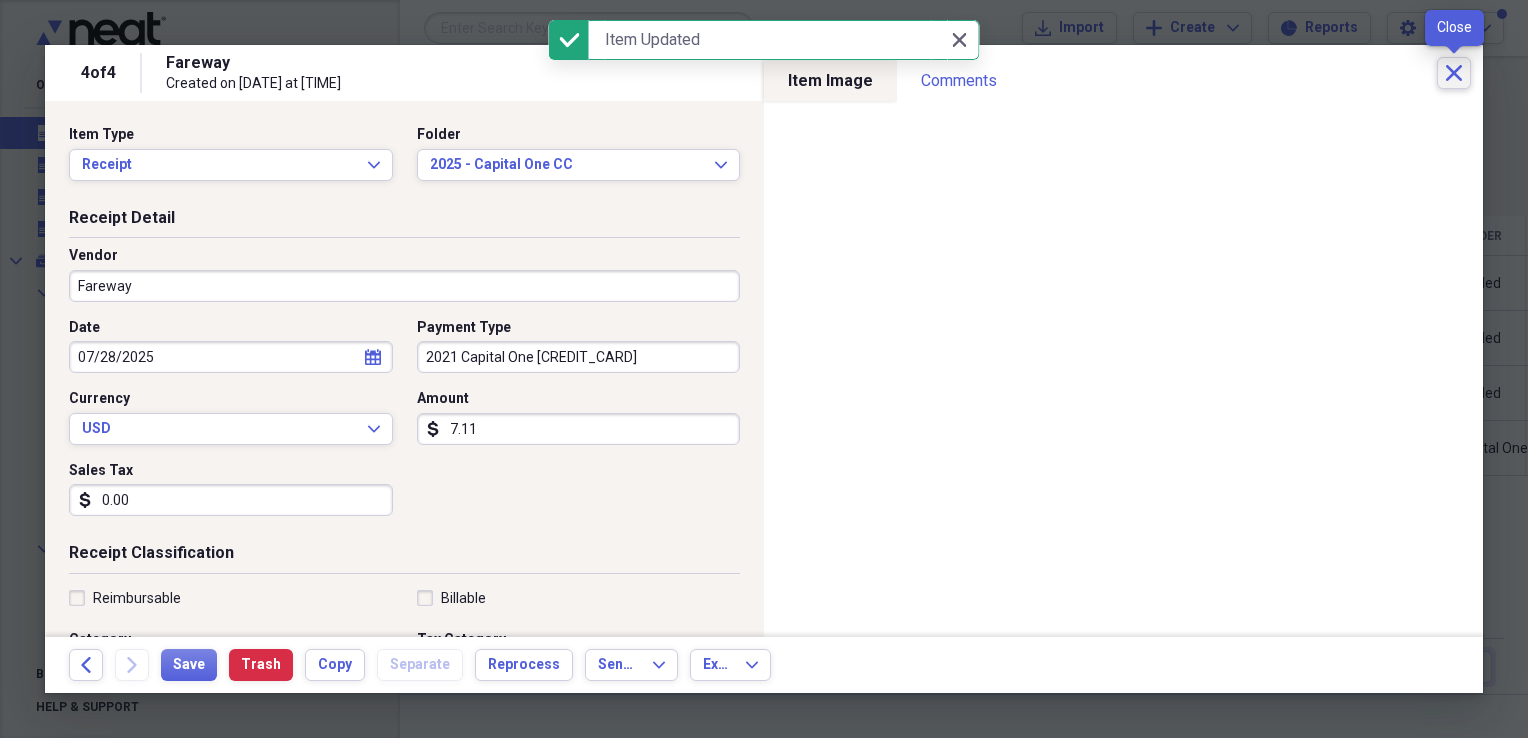 click on "Close" at bounding box center [1454, 73] 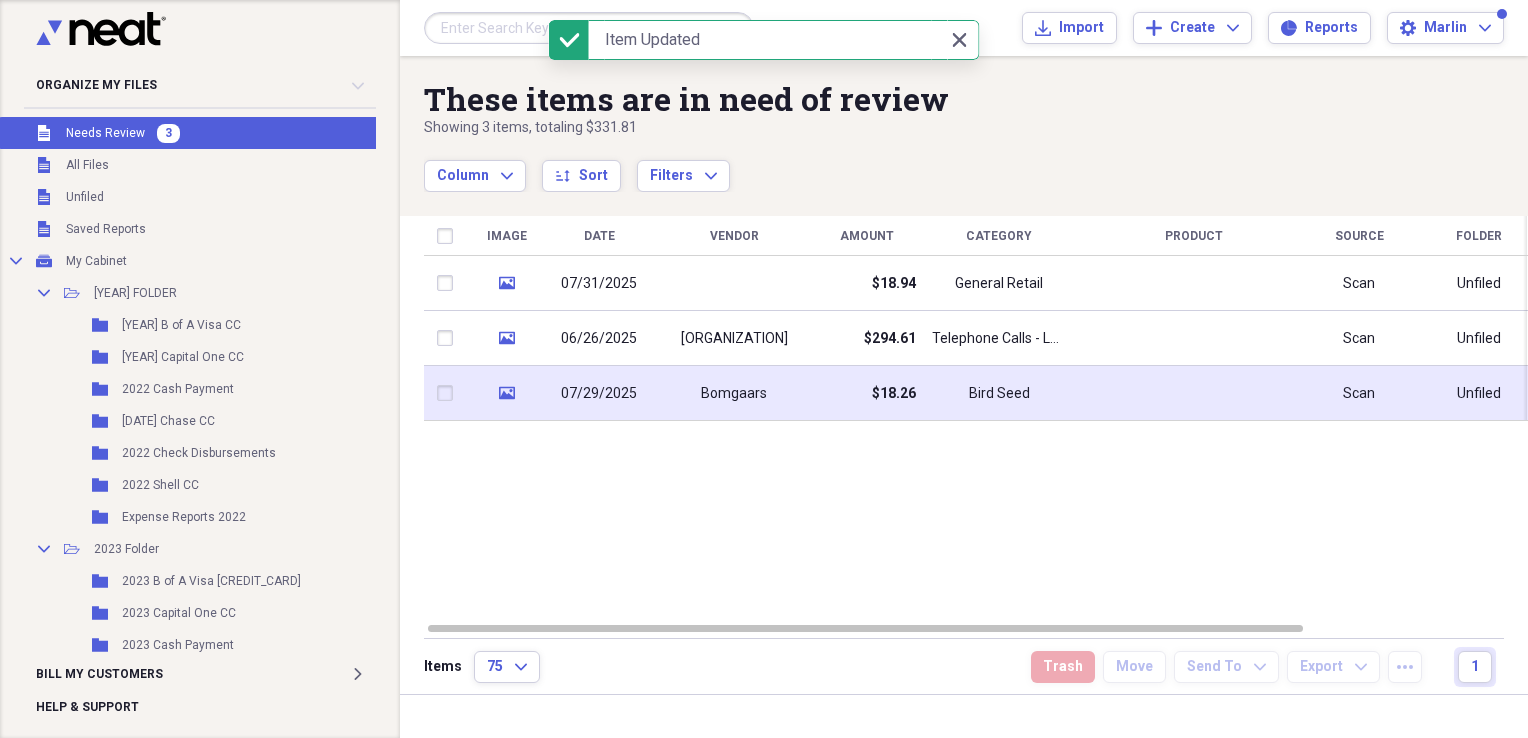 click on "Bomgaars" at bounding box center [734, 394] 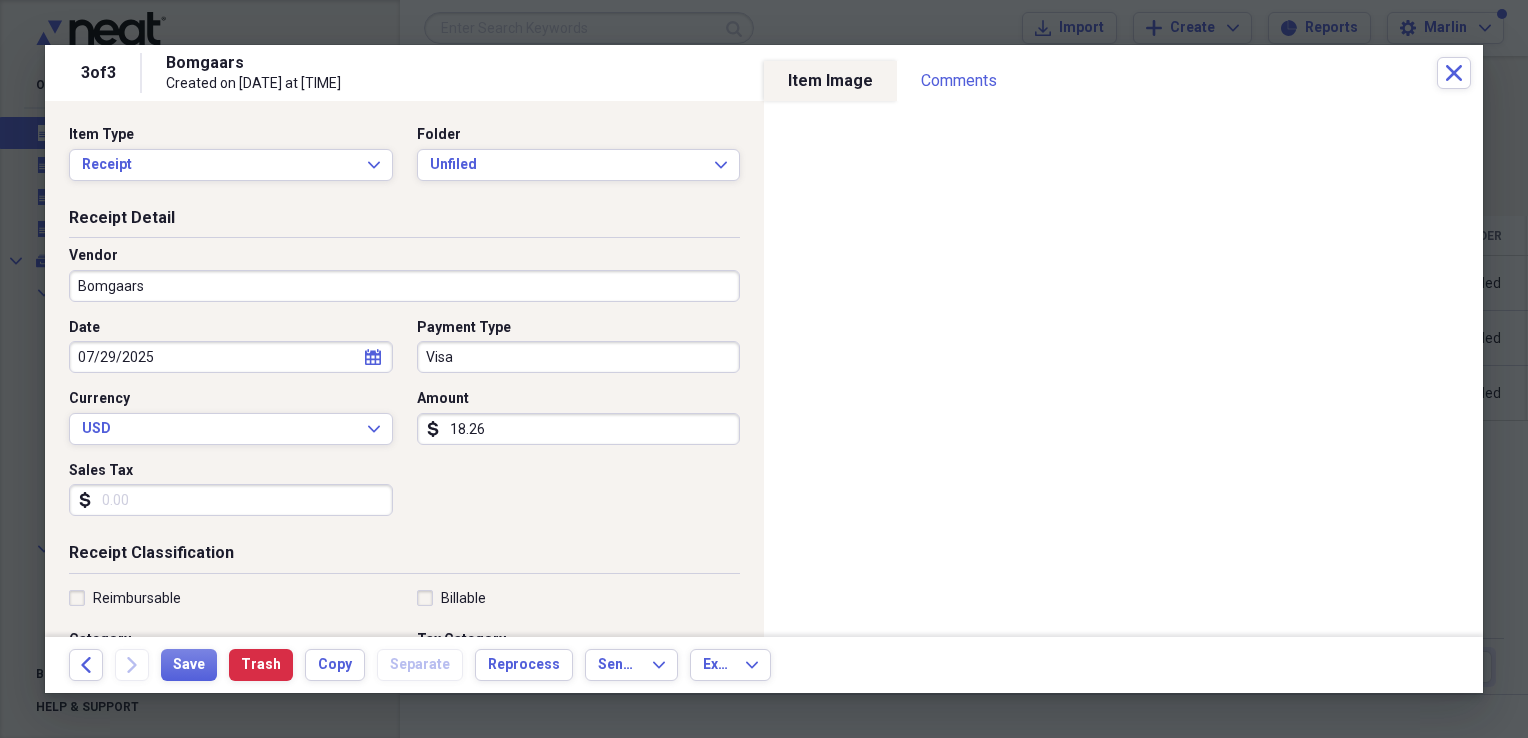 click on "Receipt Detail Vendor Bomgaars Date 07/29/2025 calendar Calendar Payment Type Visa Currency USD Expand Amount dollar-sign 18.26 Sales Tax dollar-sign" at bounding box center [404, 375] 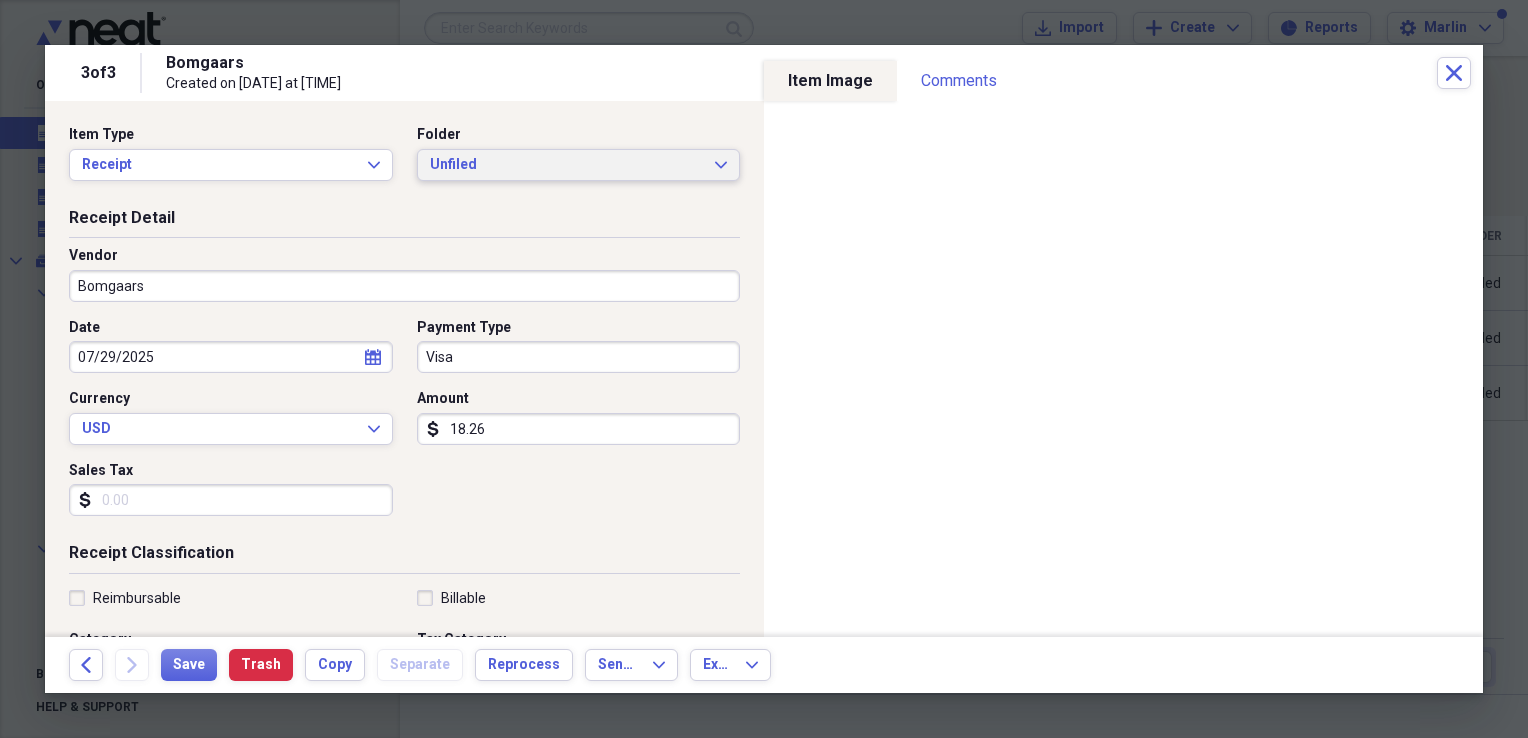 click on "Expand" 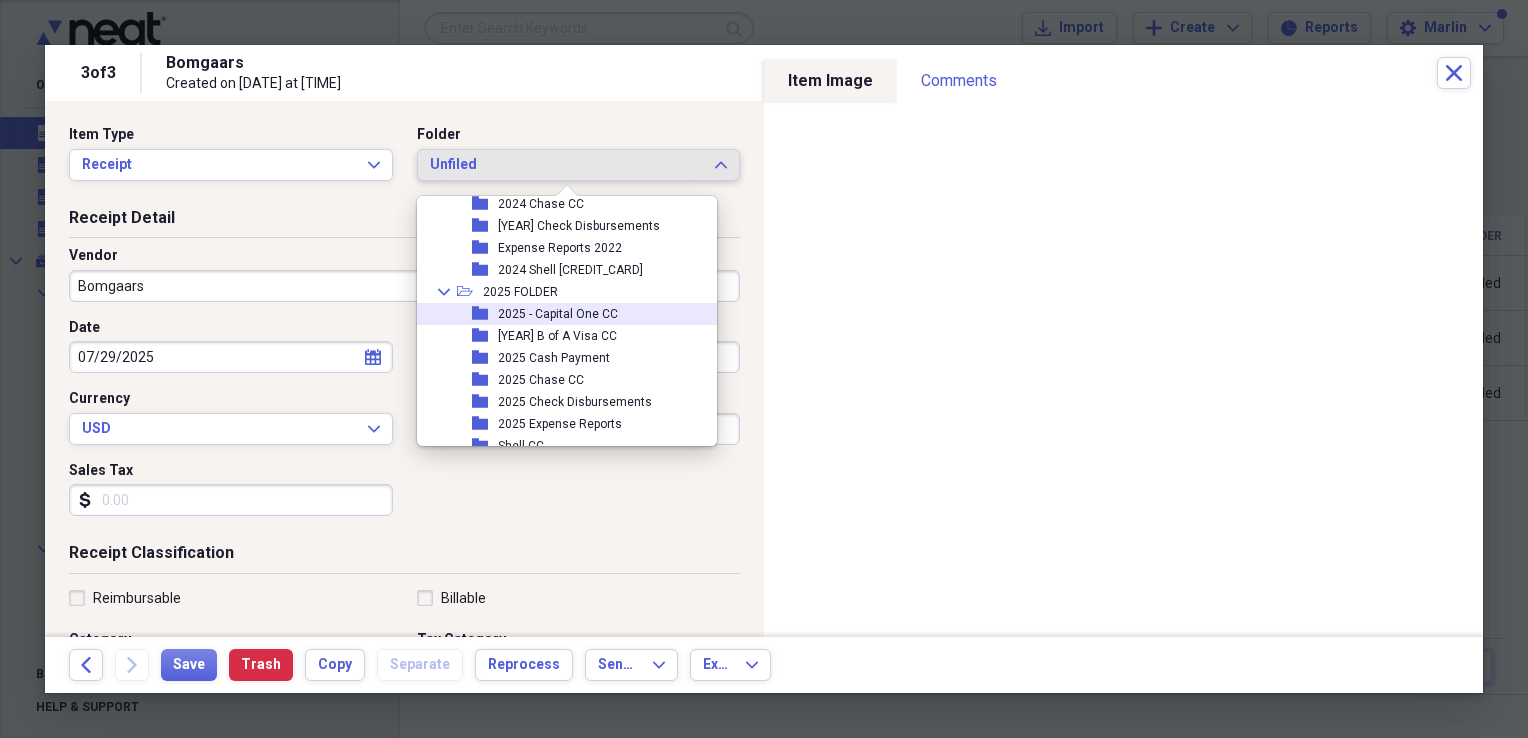 scroll, scrollTop: 754, scrollLeft: 0, axis: vertical 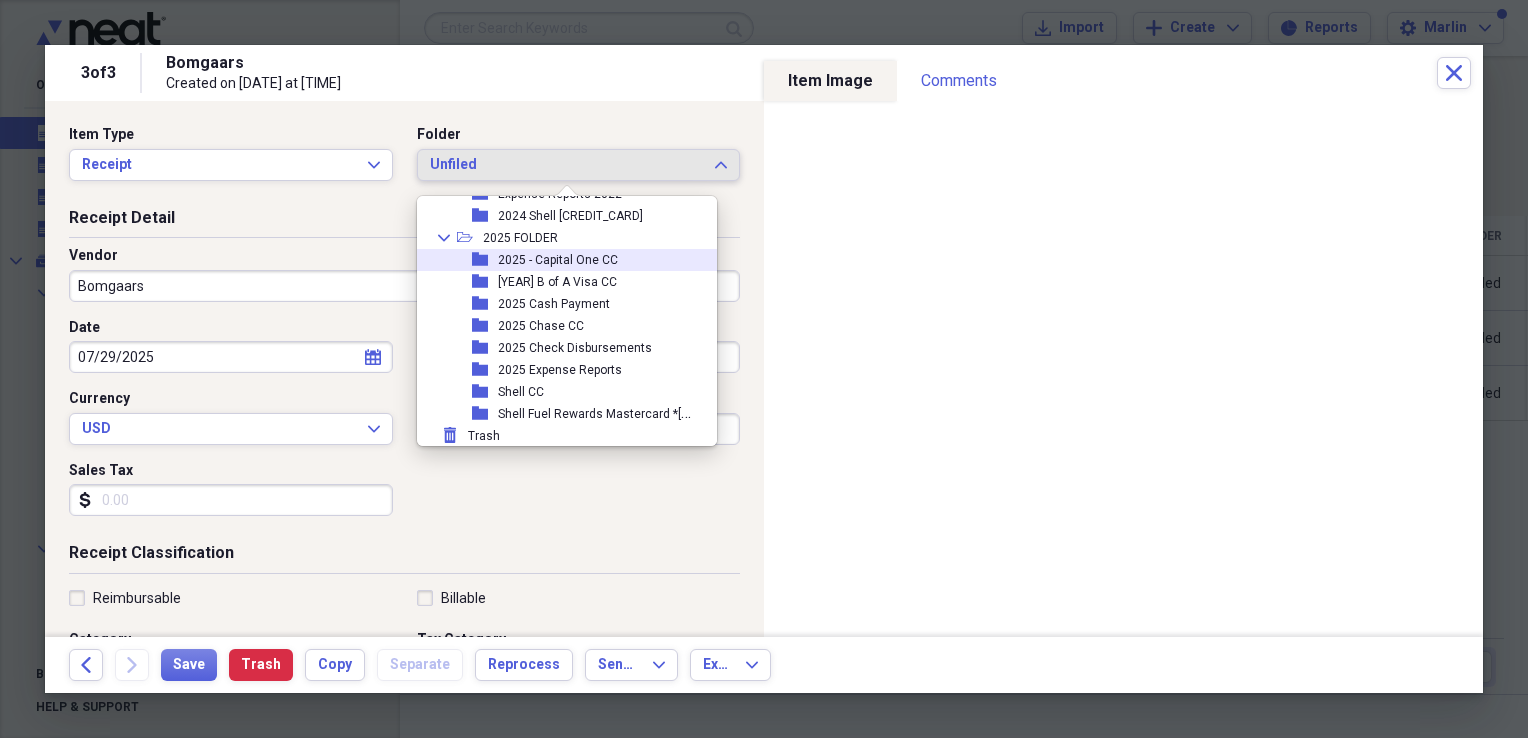 click on "folder 2025 - Capital One CC" at bounding box center [559, 260] 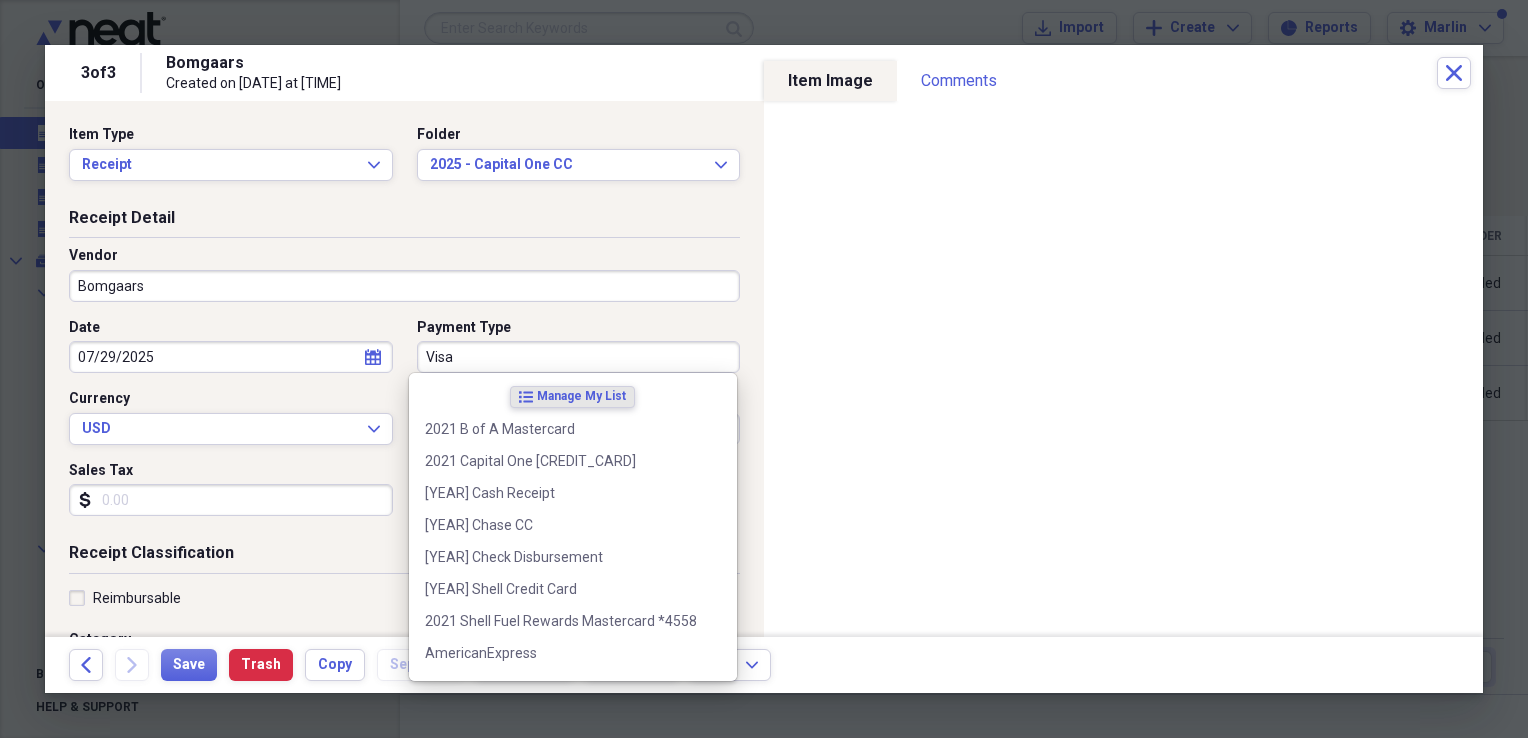 click on "Visa" at bounding box center (579, 357) 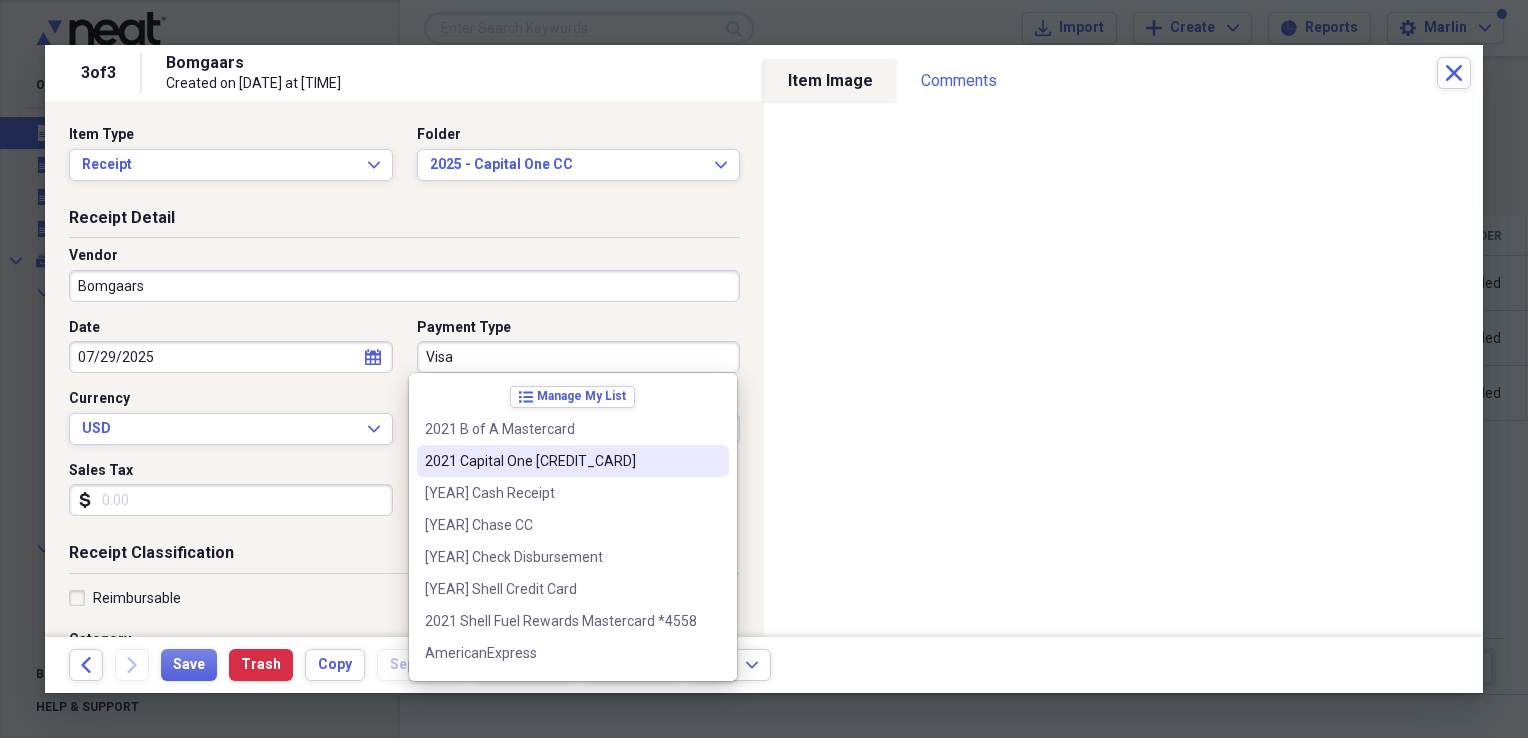 click on "2021 Capital One [CREDIT_CARD]" at bounding box center (561, 461) 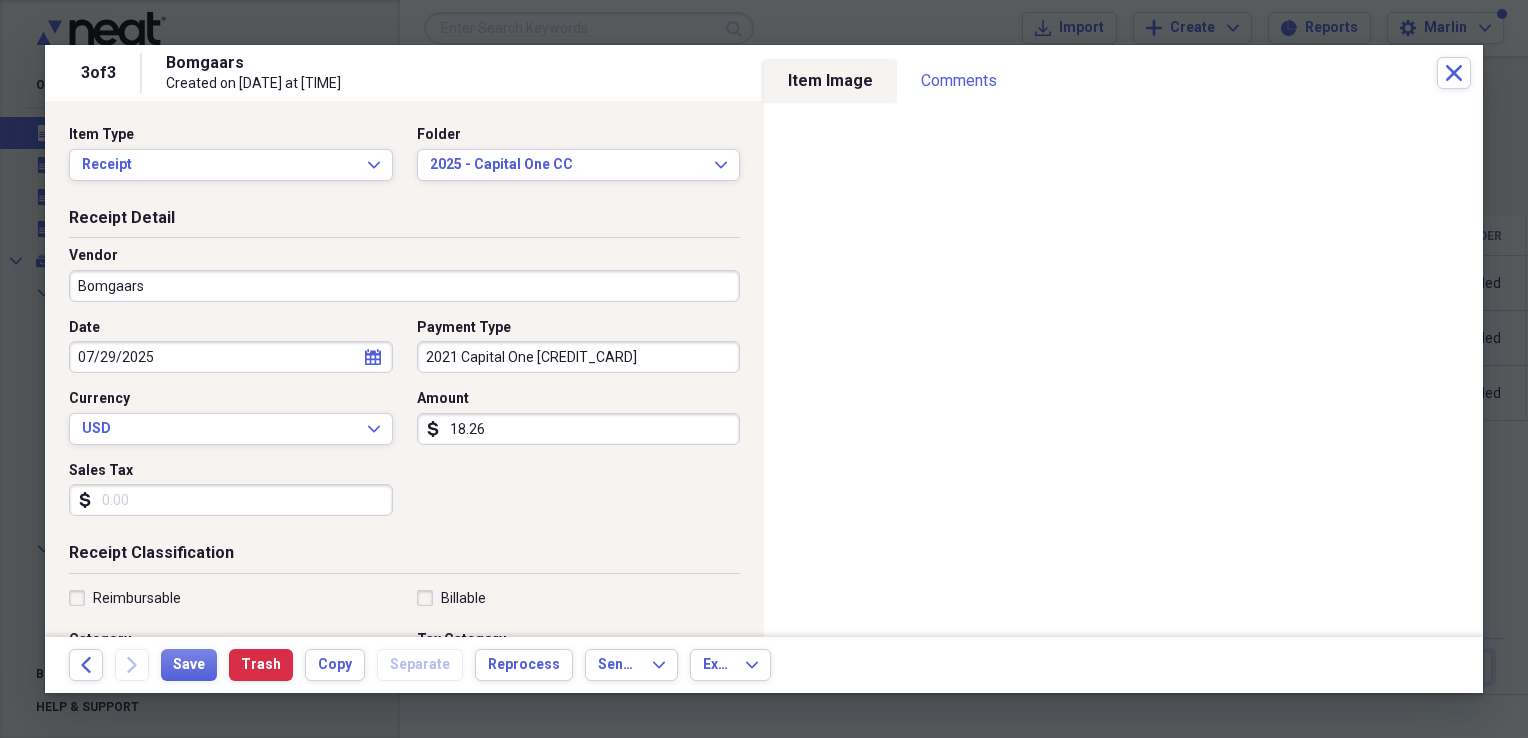 click on "Sales Tax" at bounding box center (231, 500) 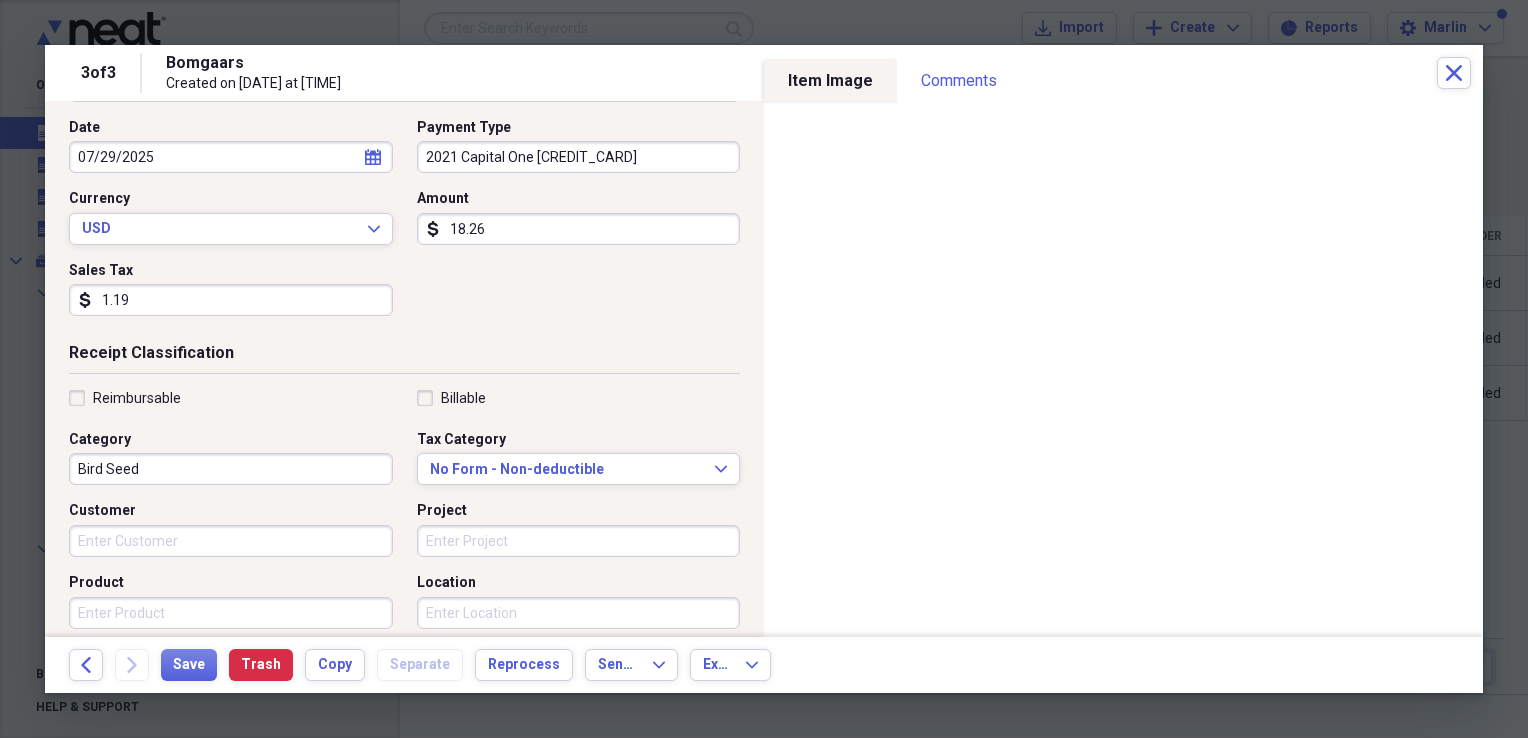 scroll, scrollTop: 400, scrollLeft: 0, axis: vertical 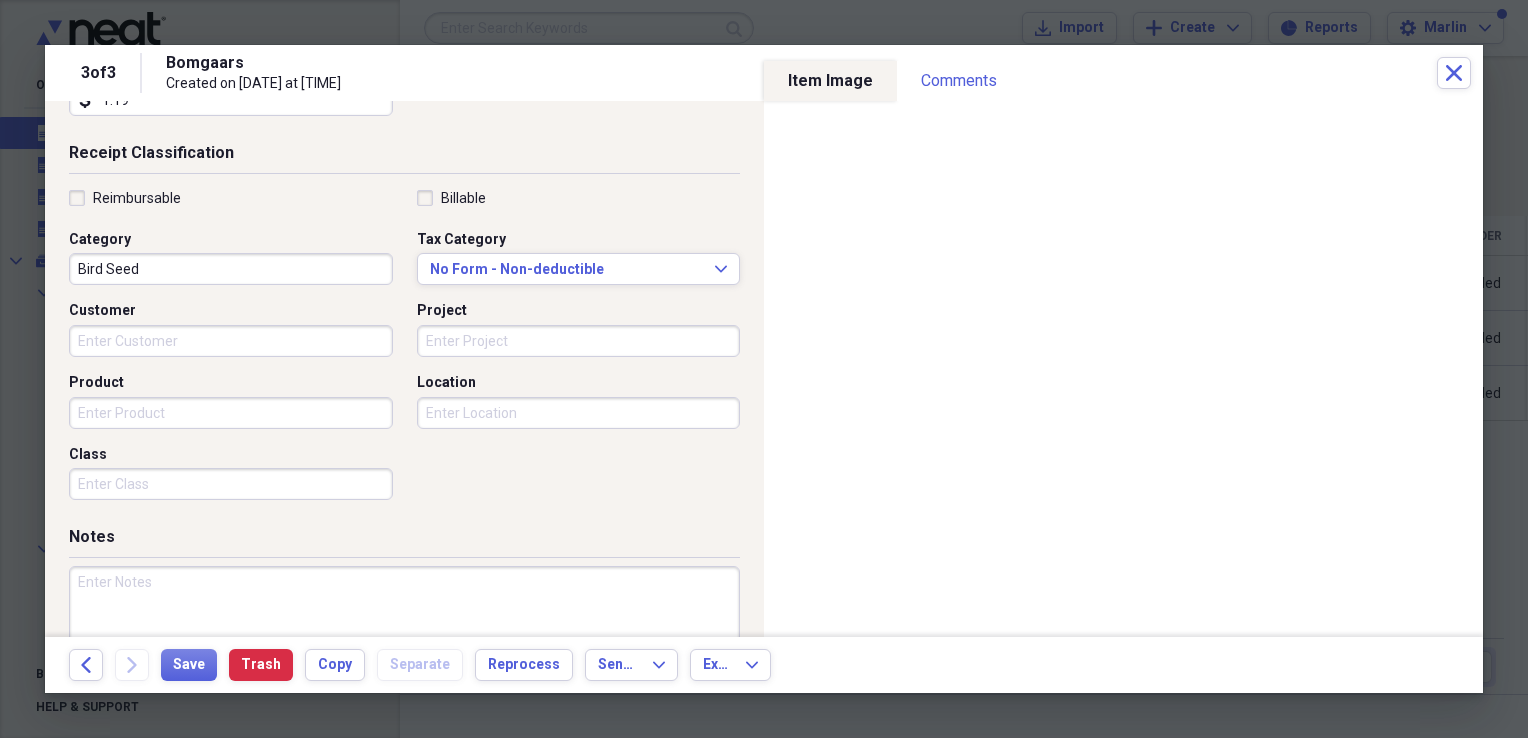 type on "1.19" 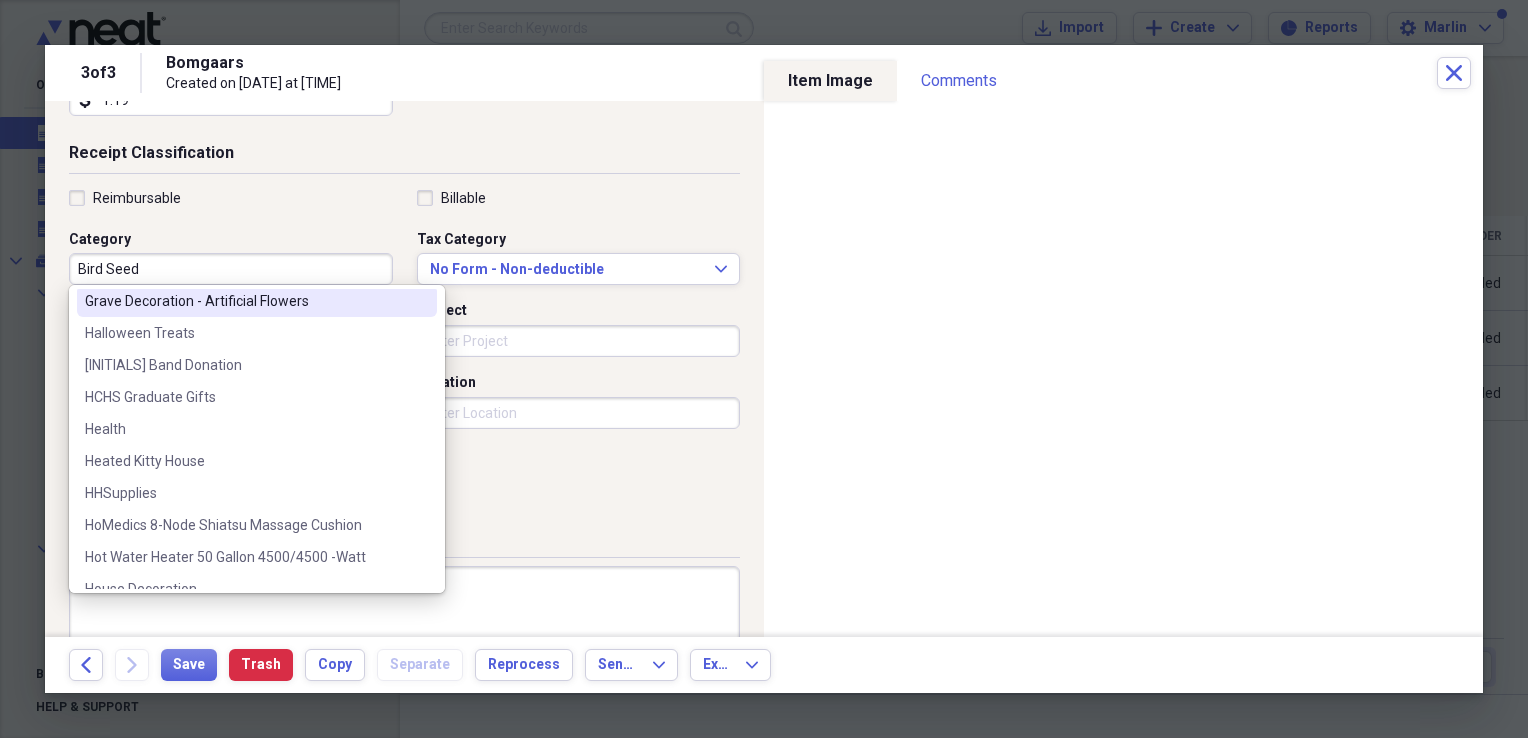 scroll, scrollTop: 3600, scrollLeft: 0, axis: vertical 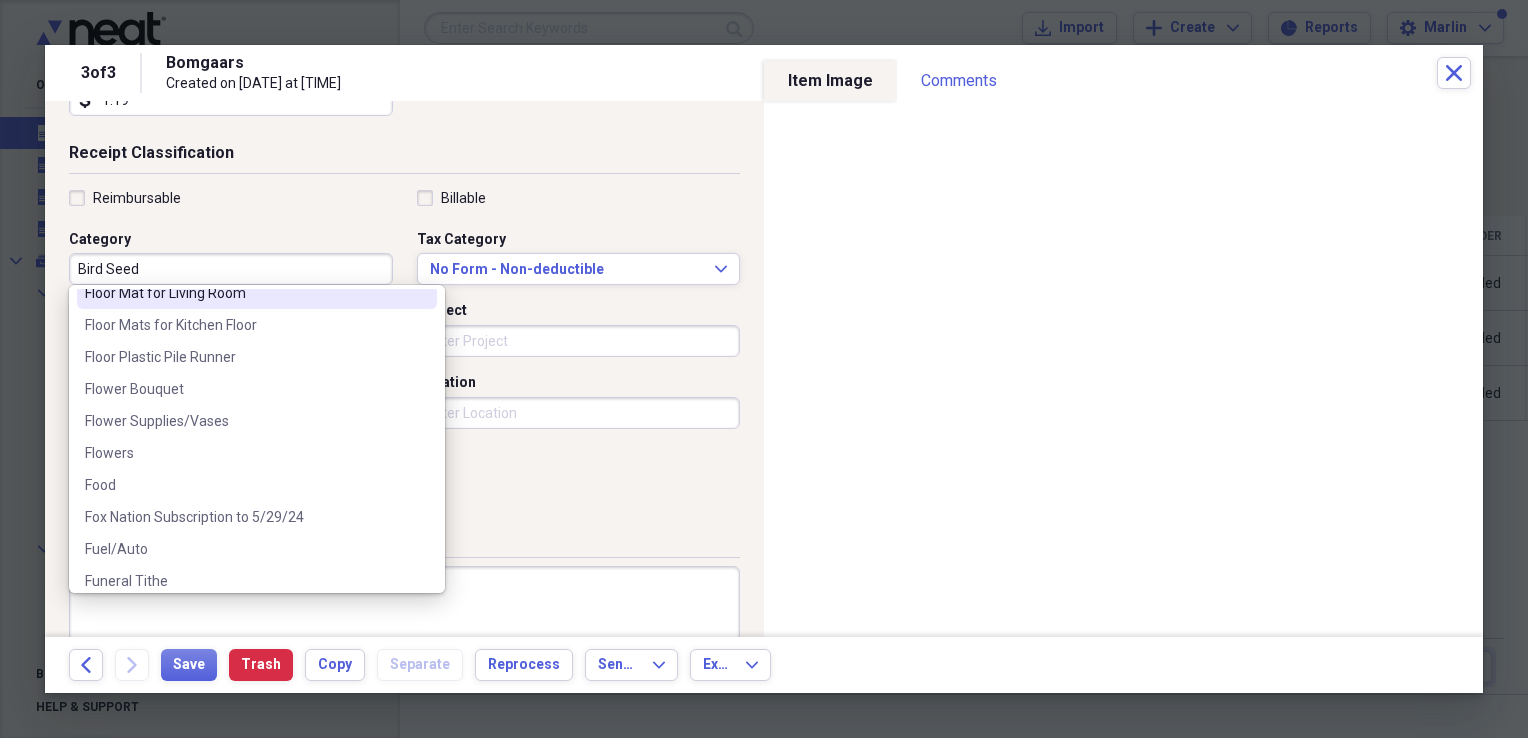 click on "Bird Seed" at bounding box center [231, 269] 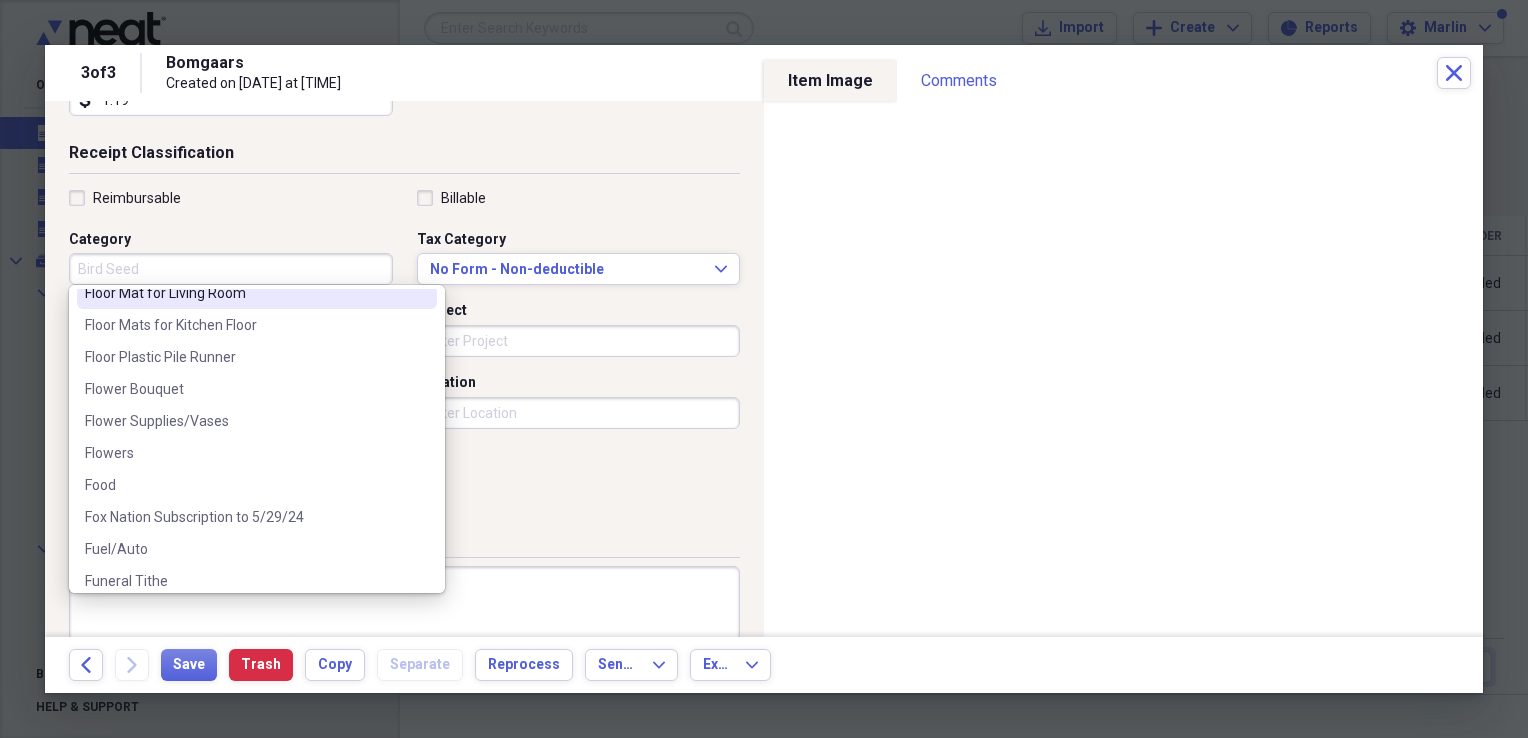 scroll, scrollTop: 0, scrollLeft: 0, axis: both 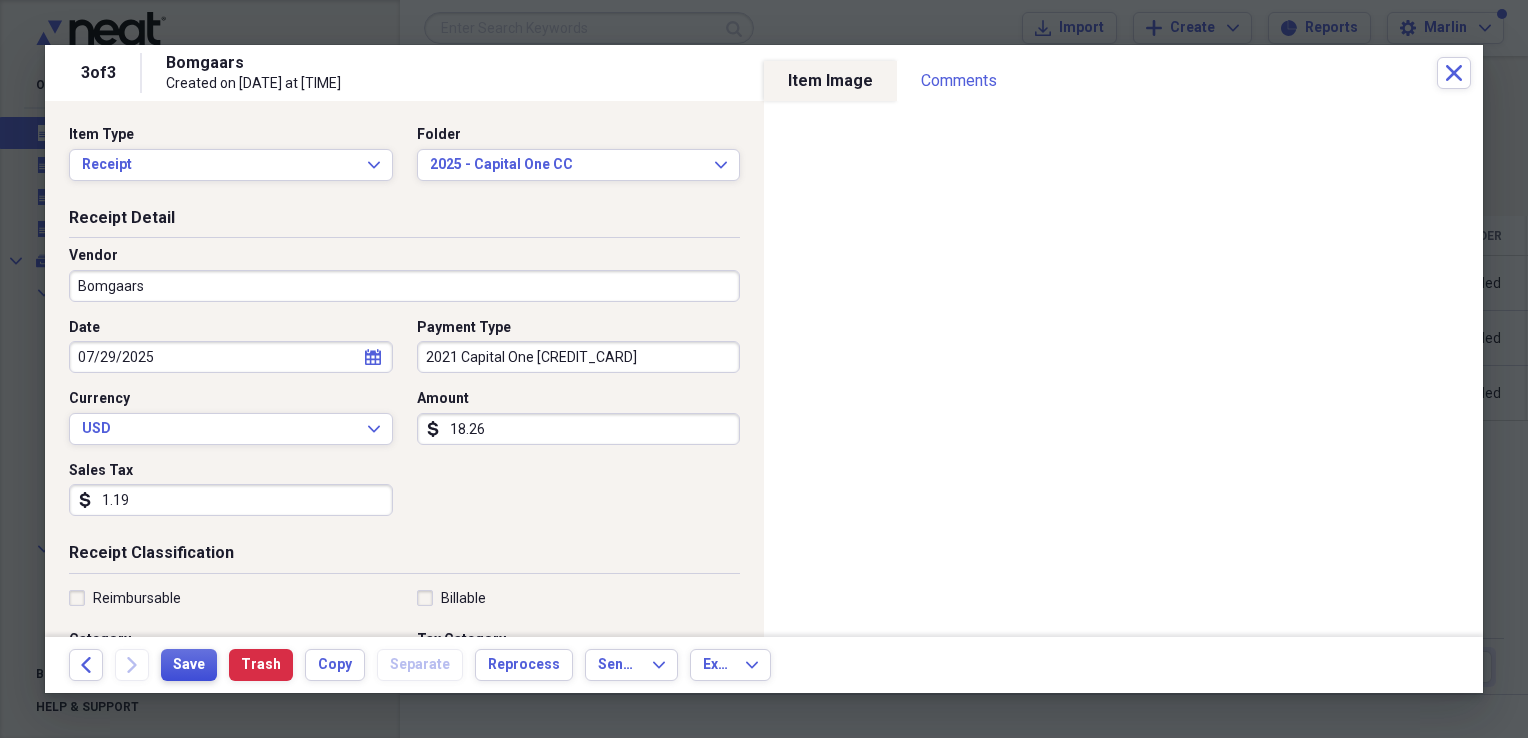 type on "Lawn Care - Sand and Pepple Rock" 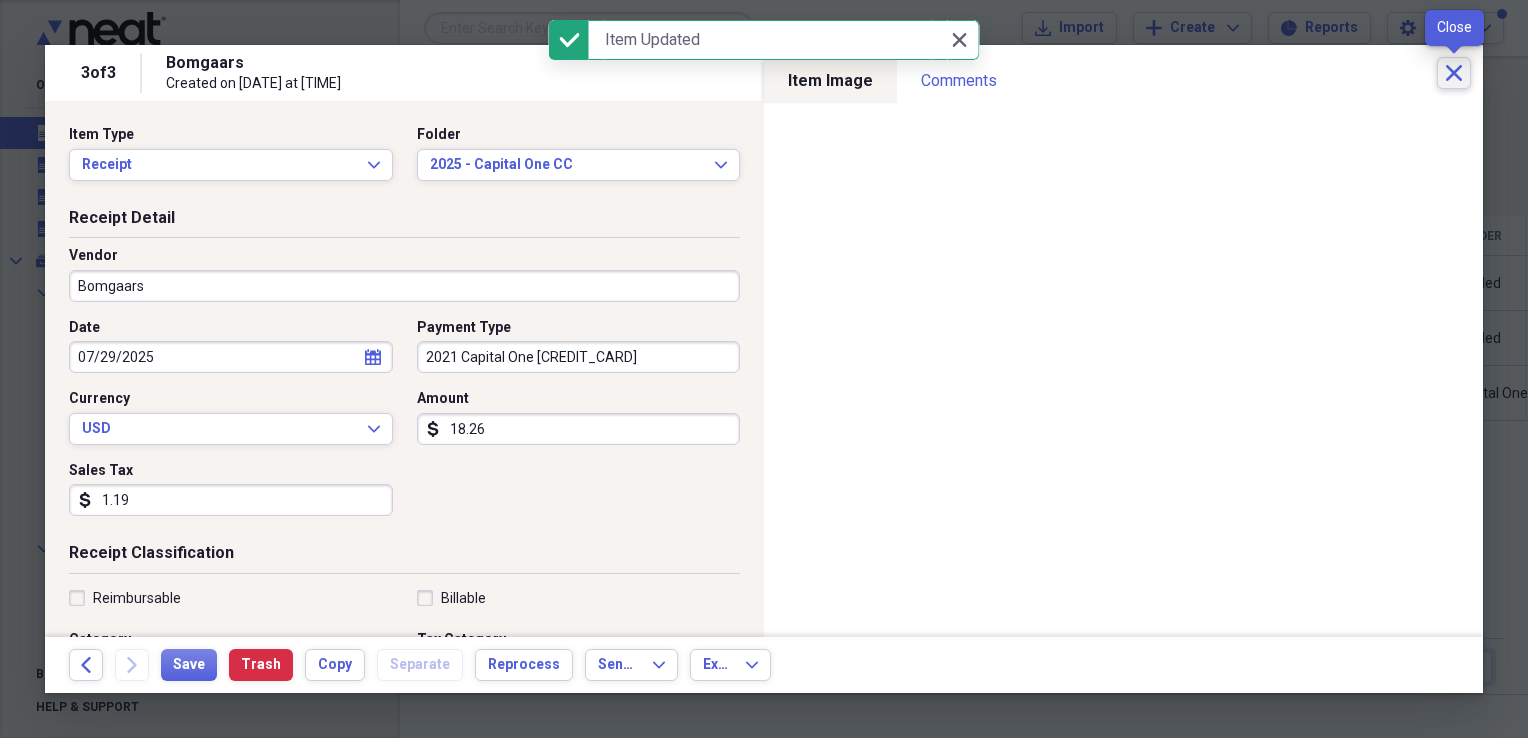 click 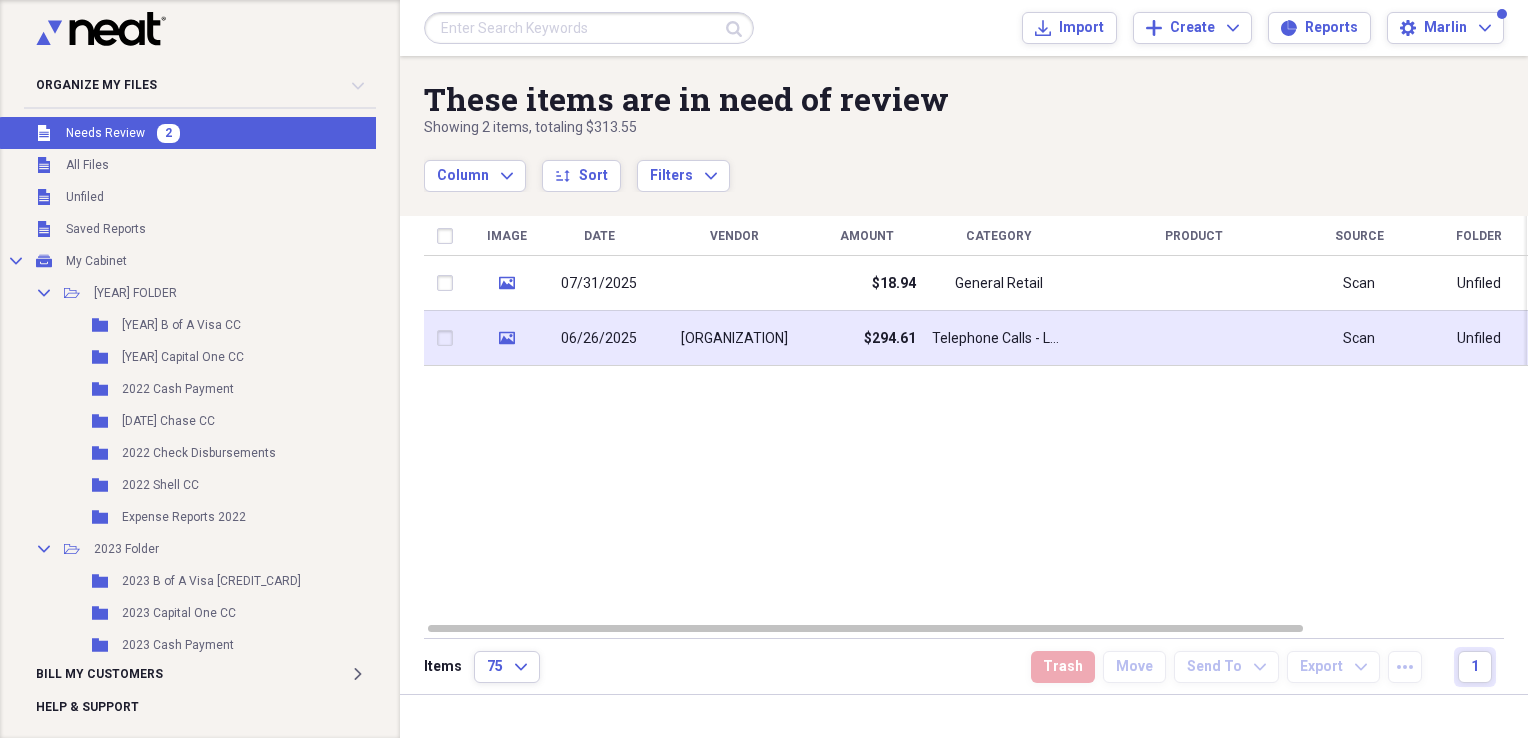 click on "[ORGANIZATION]" at bounding box center [734, 339] 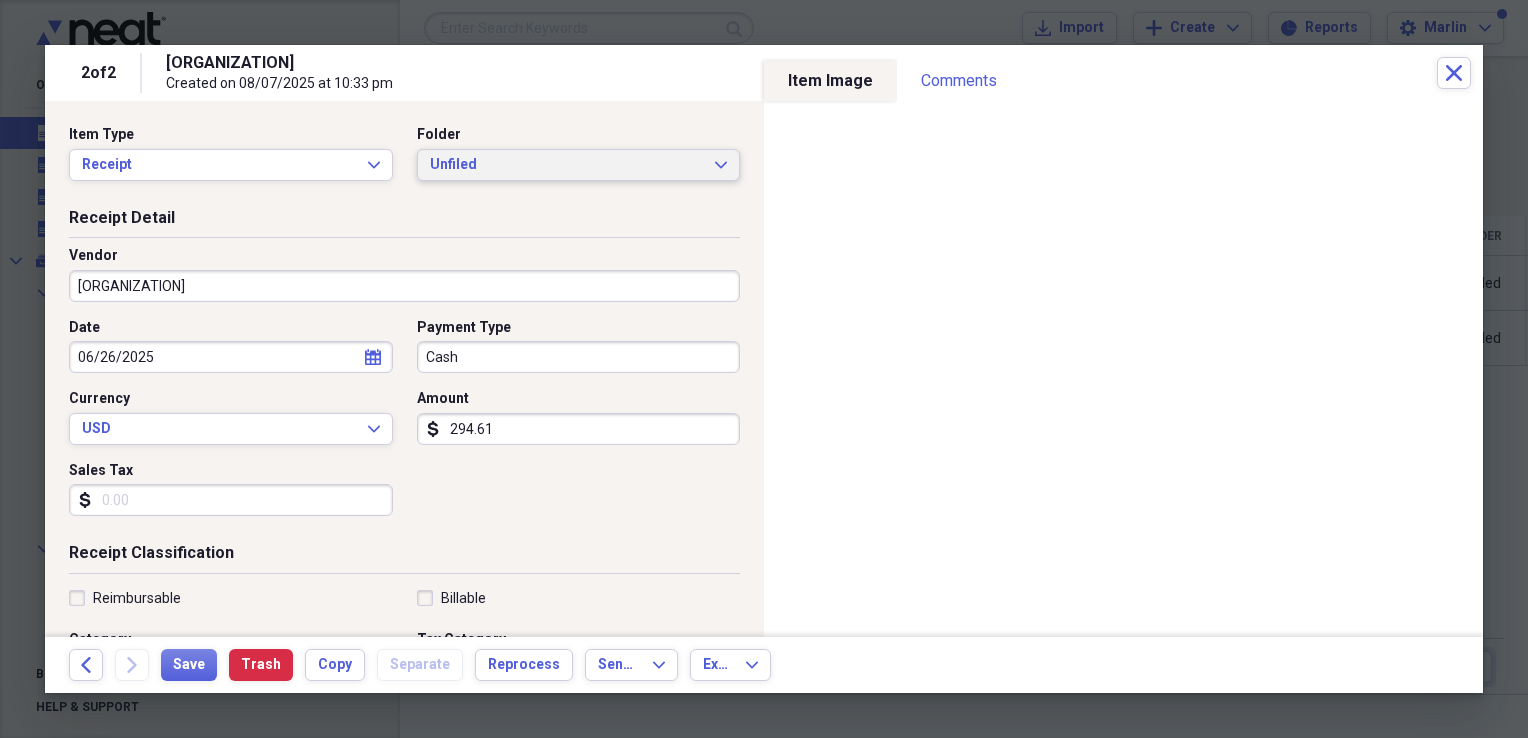 click on "Expand" 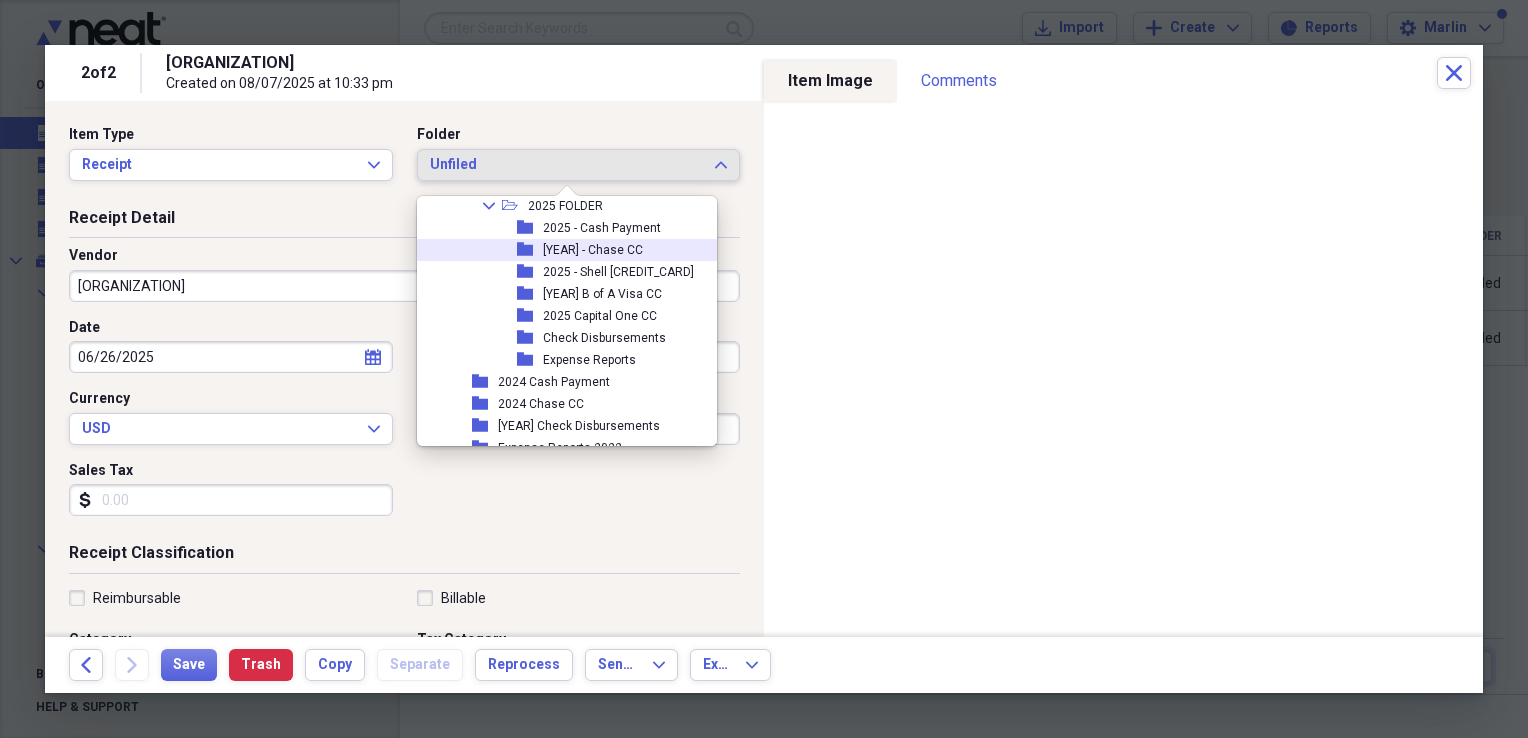 scroll, scrollTop: 754, scrollLeft: 0, axis: vertical 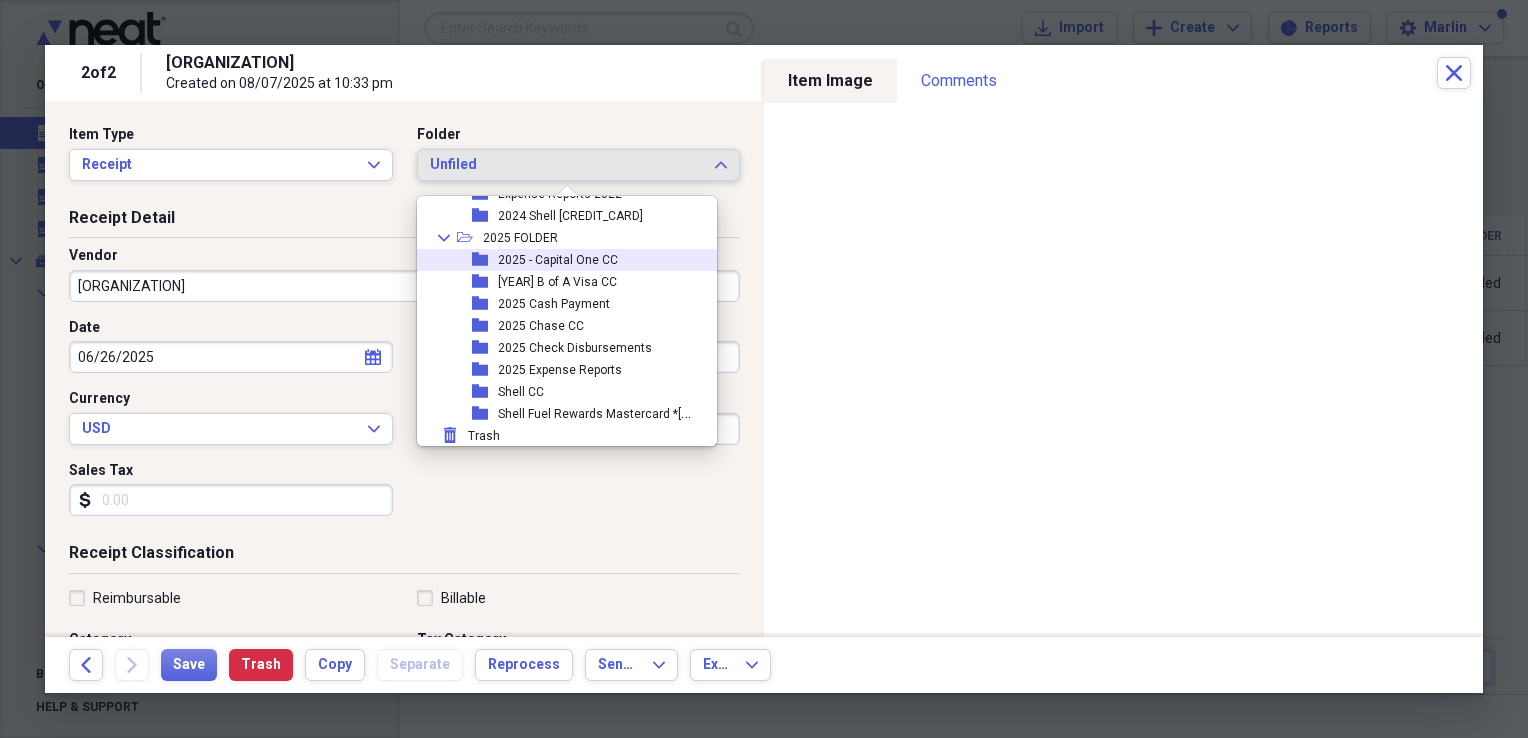 click on "2025 - Capital One CC" at bounding box center (558, 260) 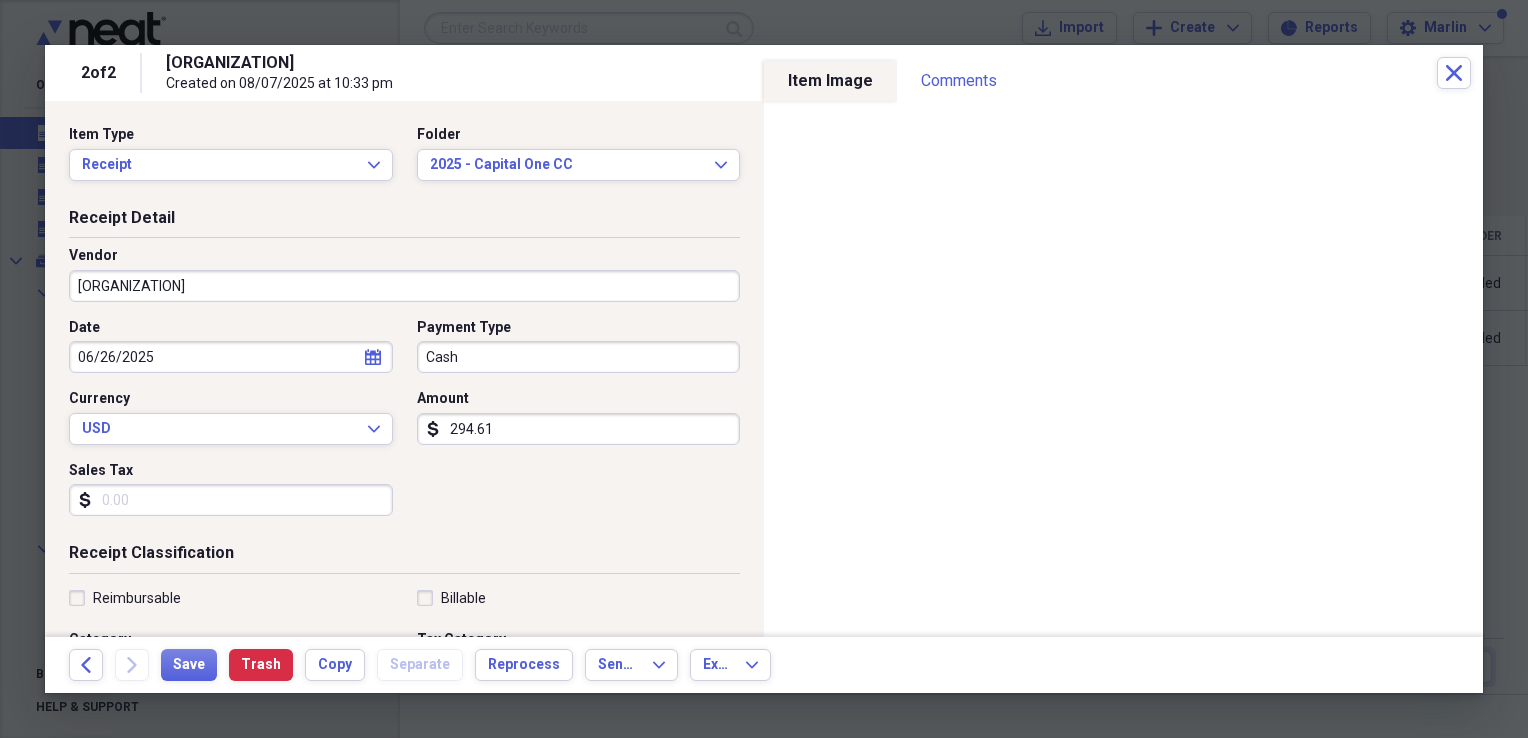 click on "Cash" at bounding box center (579, 357) 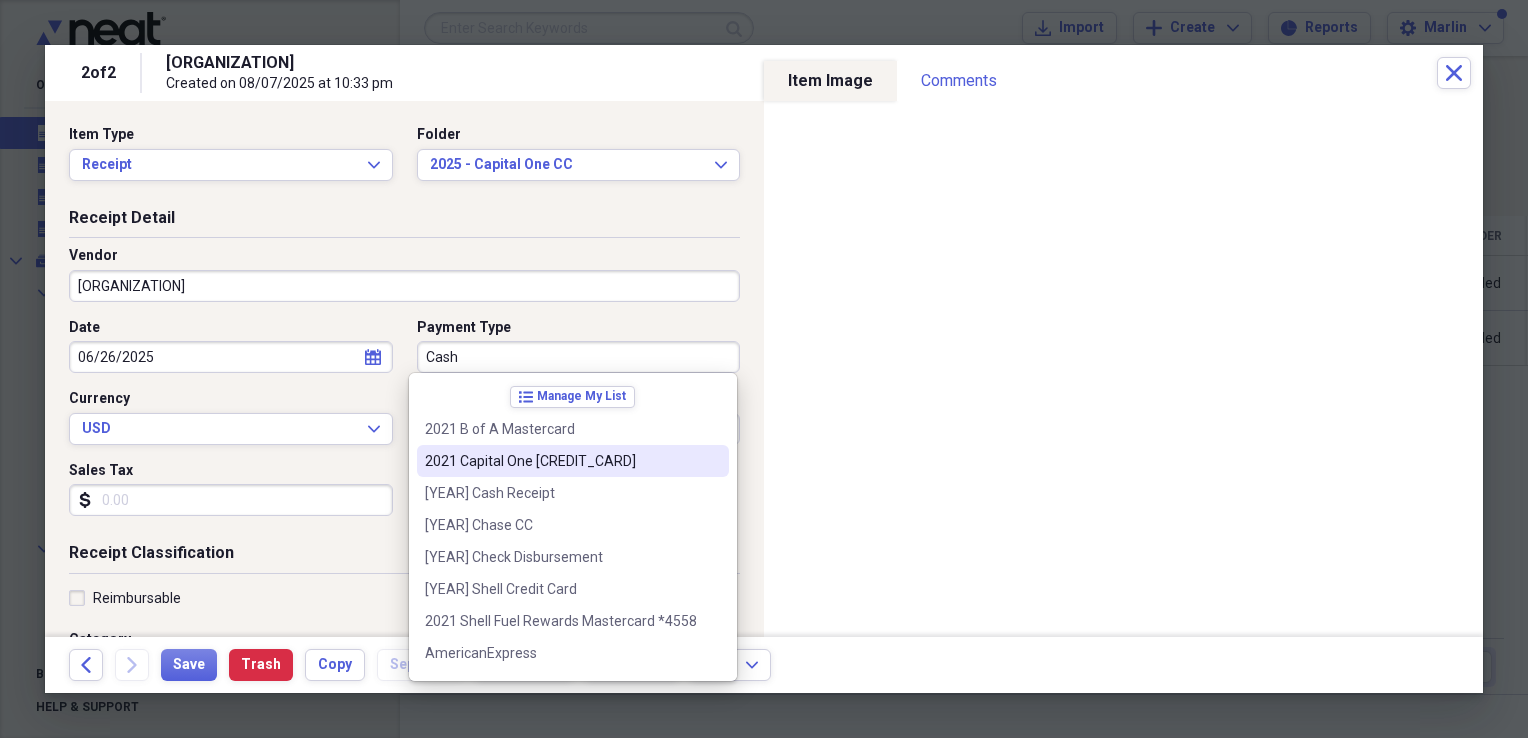 click on "2021 Capital One [CREDIT_CARD]" at bounding box center [561, 461] 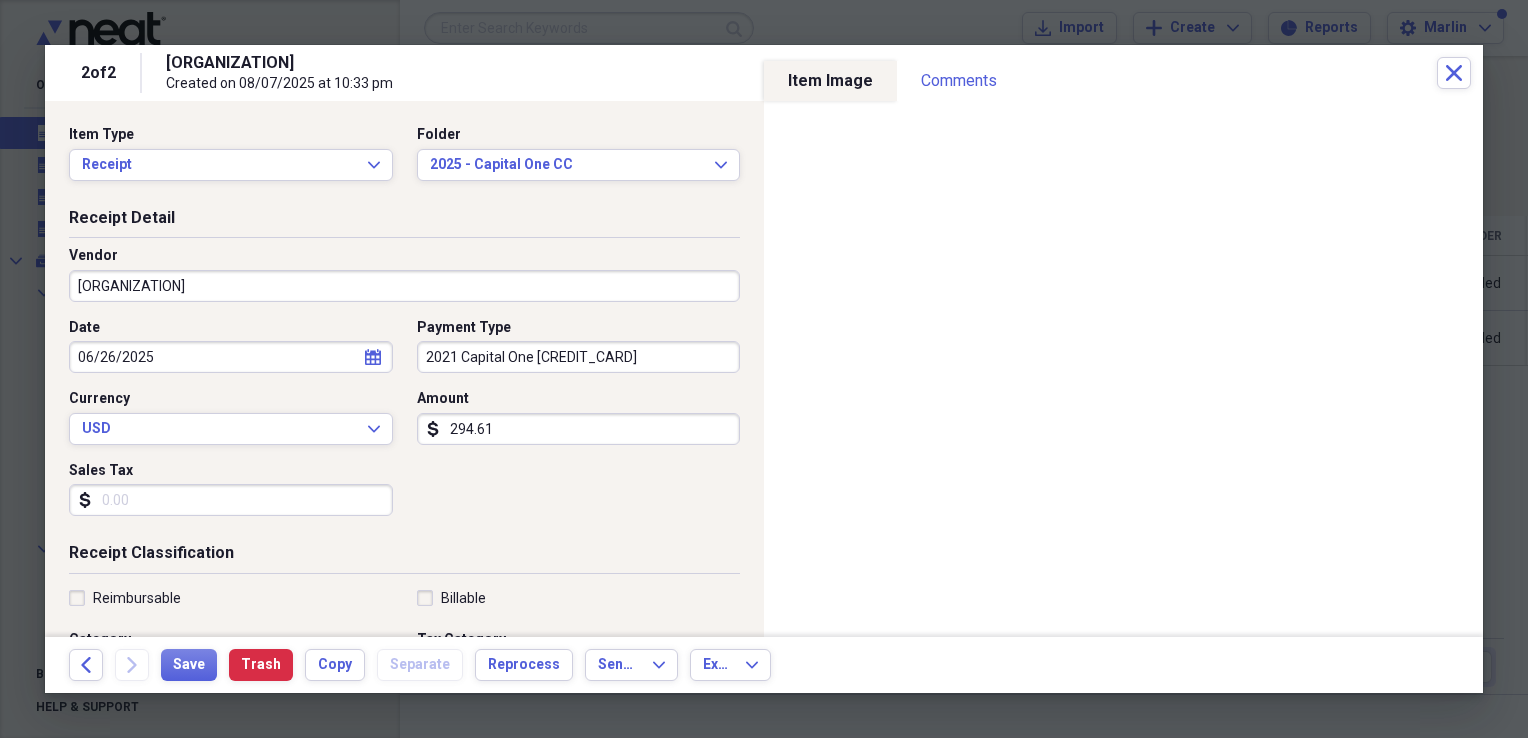 click on "294.61" at bounding box center [579, 429] 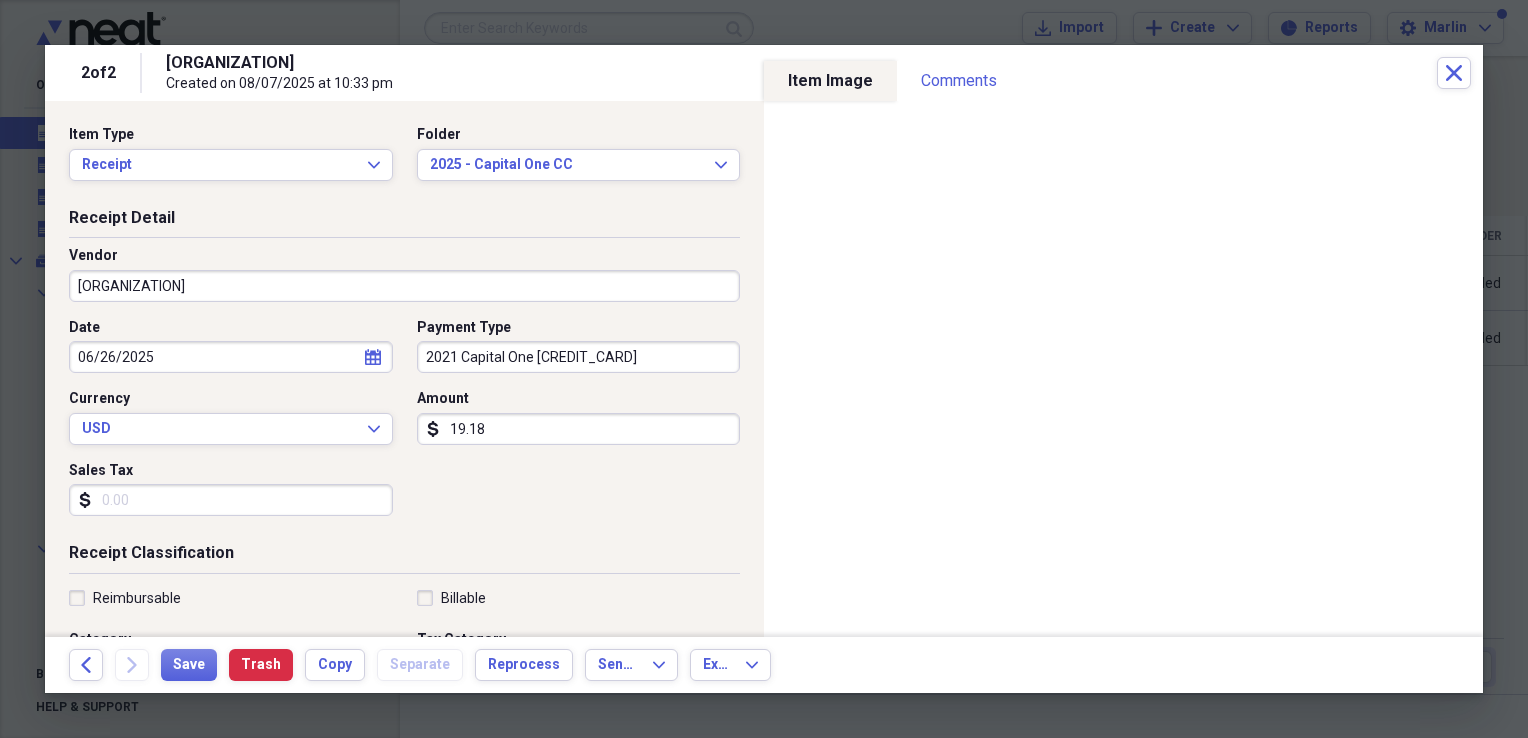 type on "19.18" 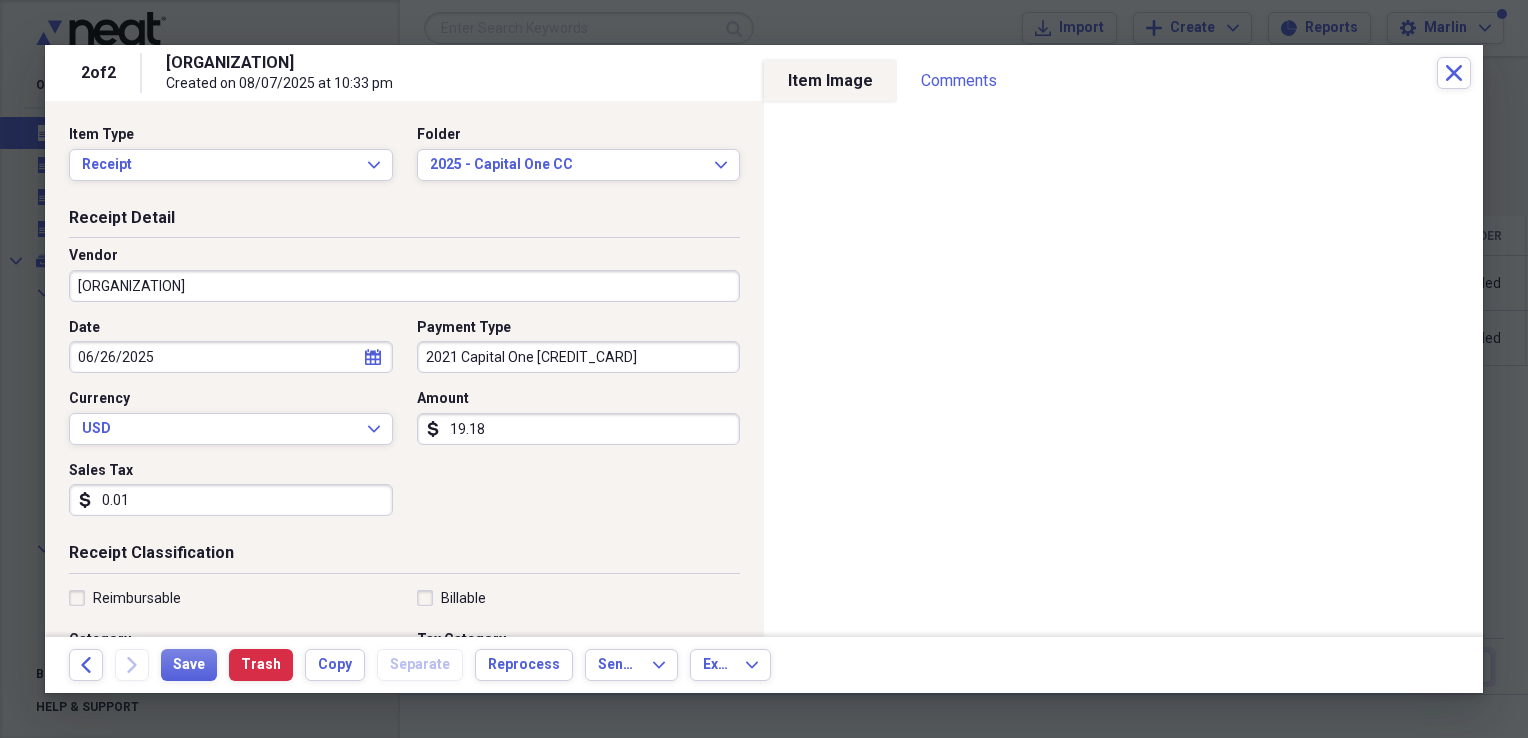 type on "0.01" 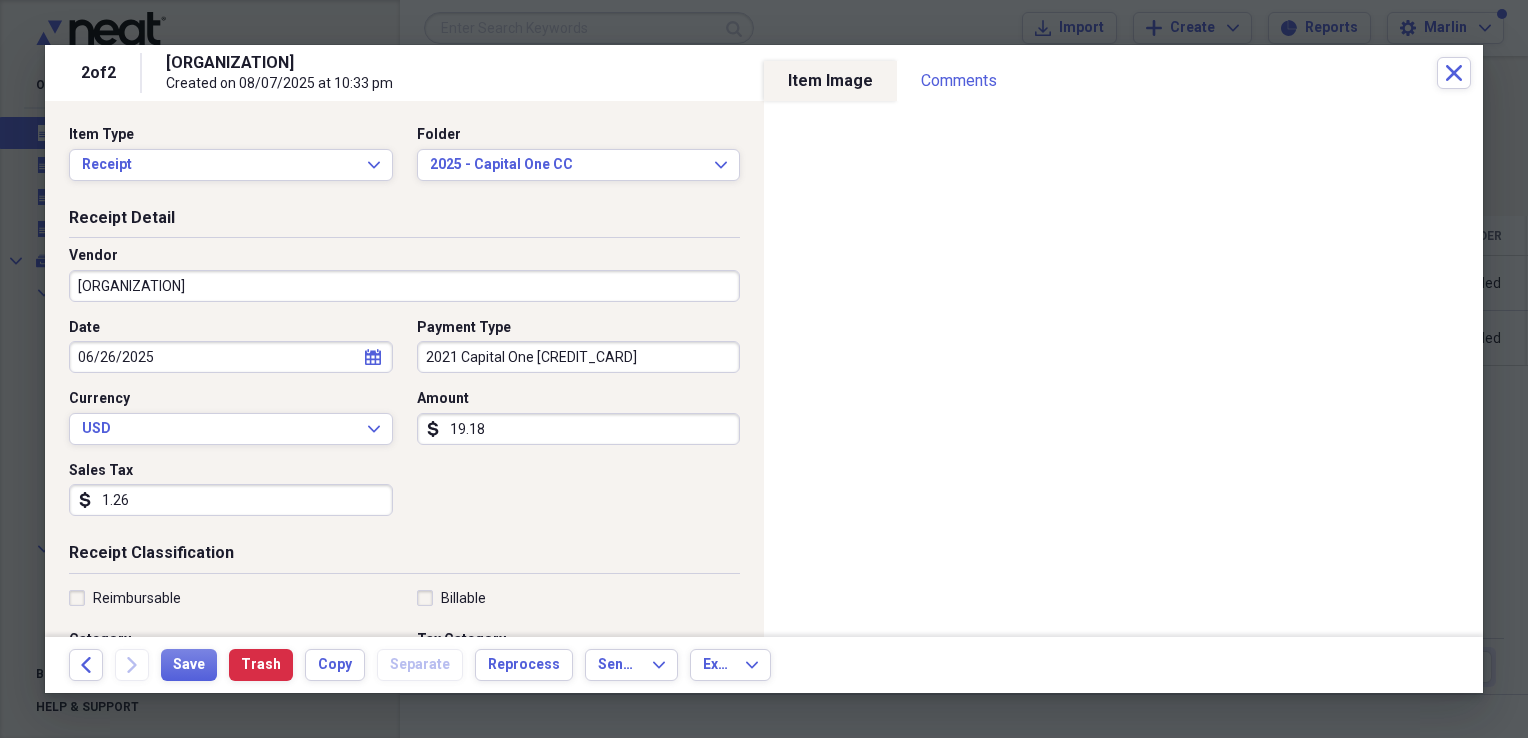 type on "1.26" 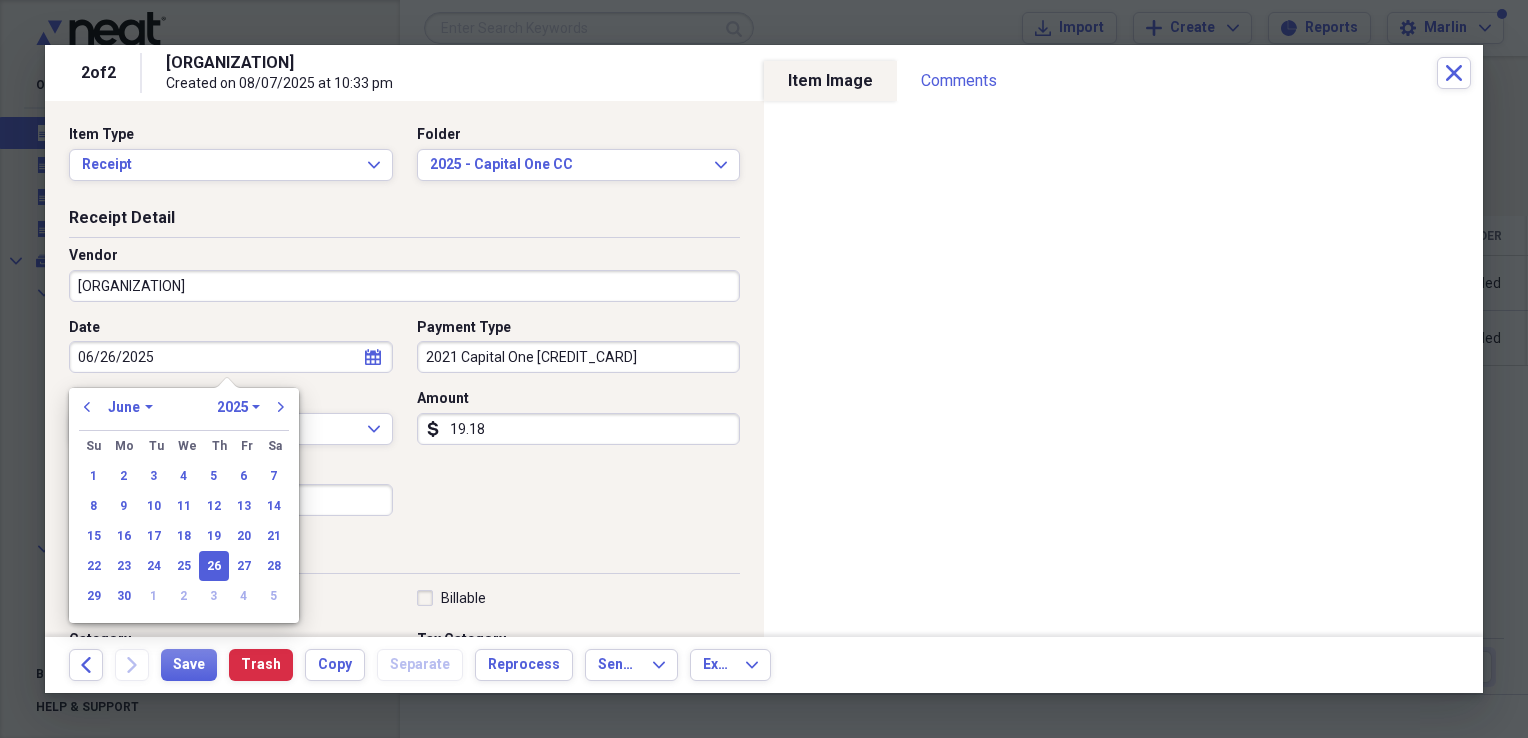 click on "06/26/2025" at bounding box center [231, 357] 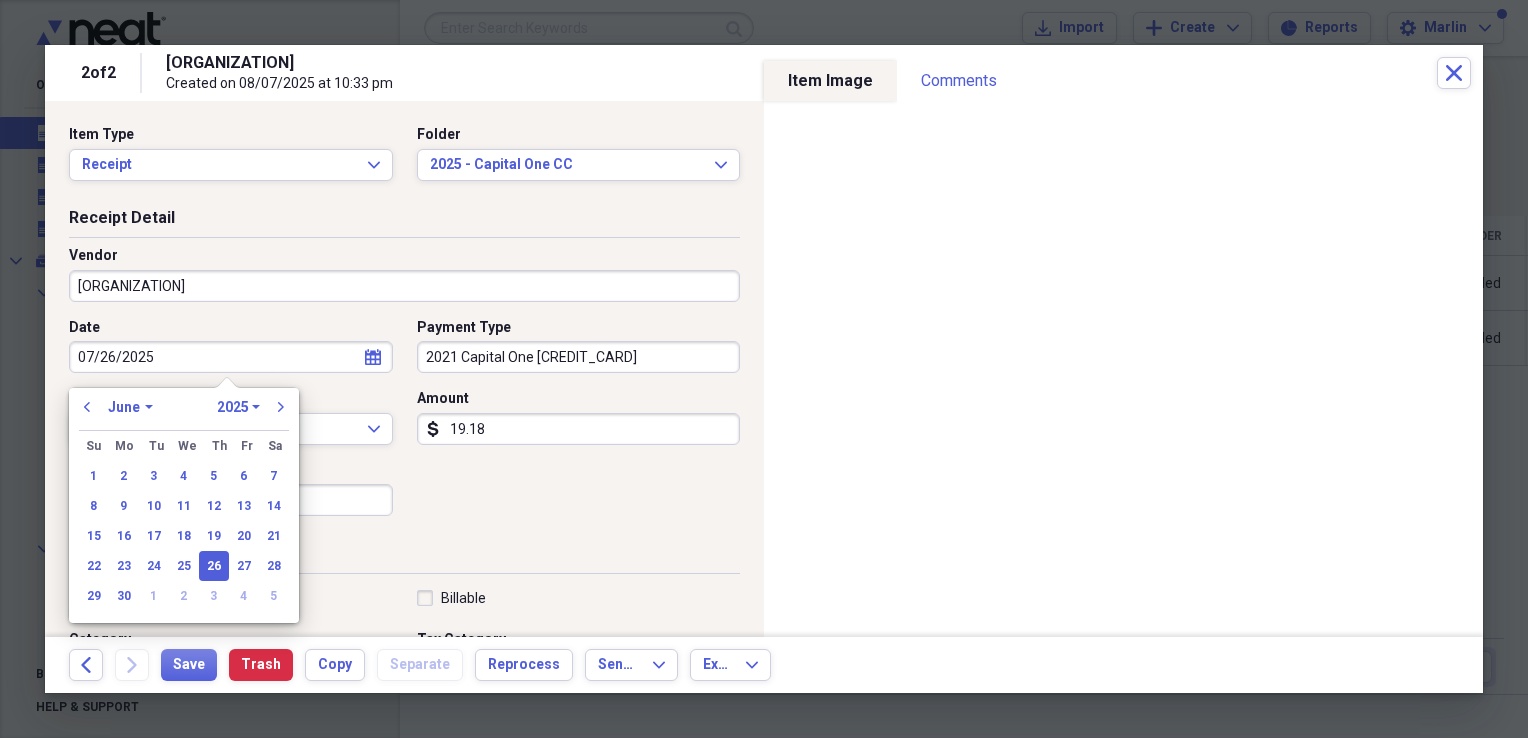 select on "6" 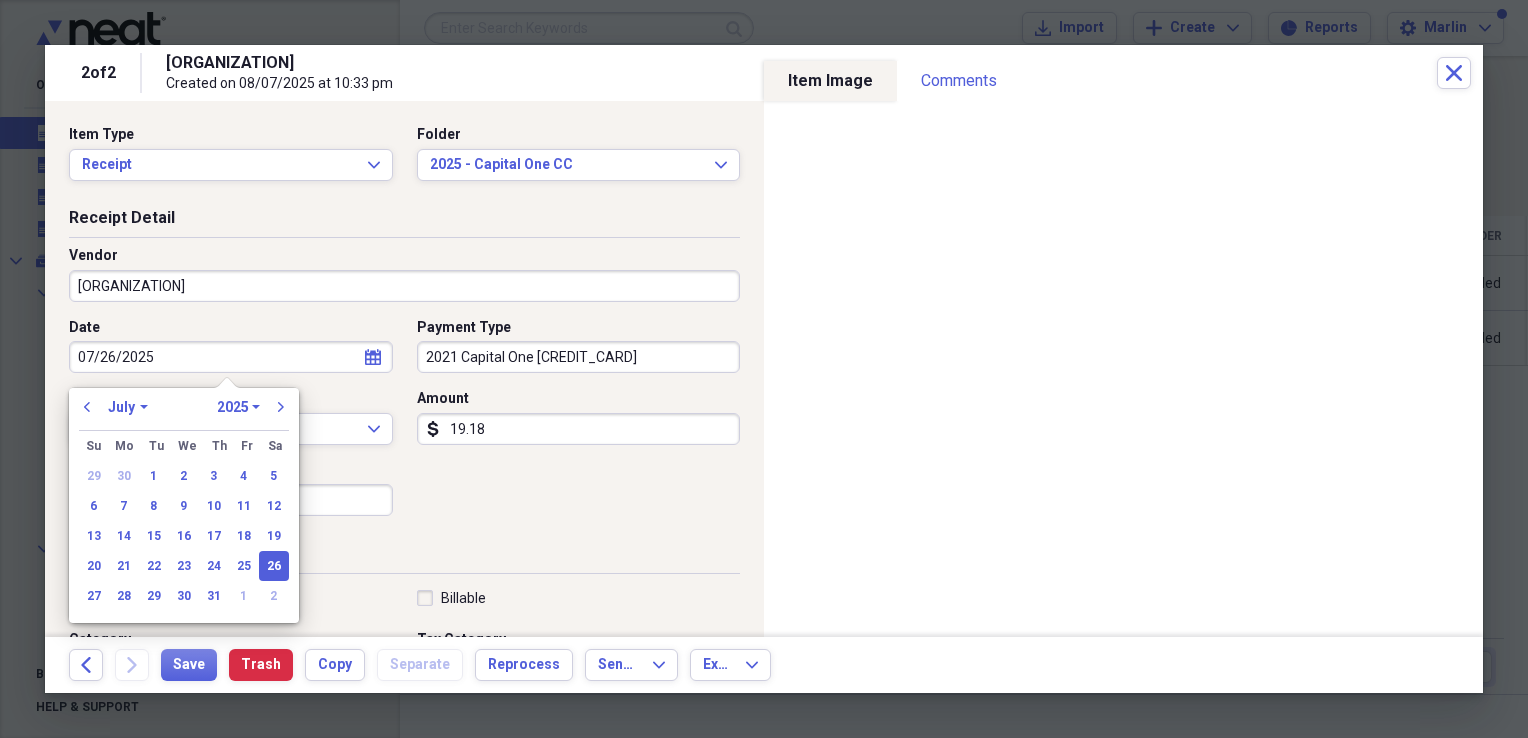 type on "07/26/2025" 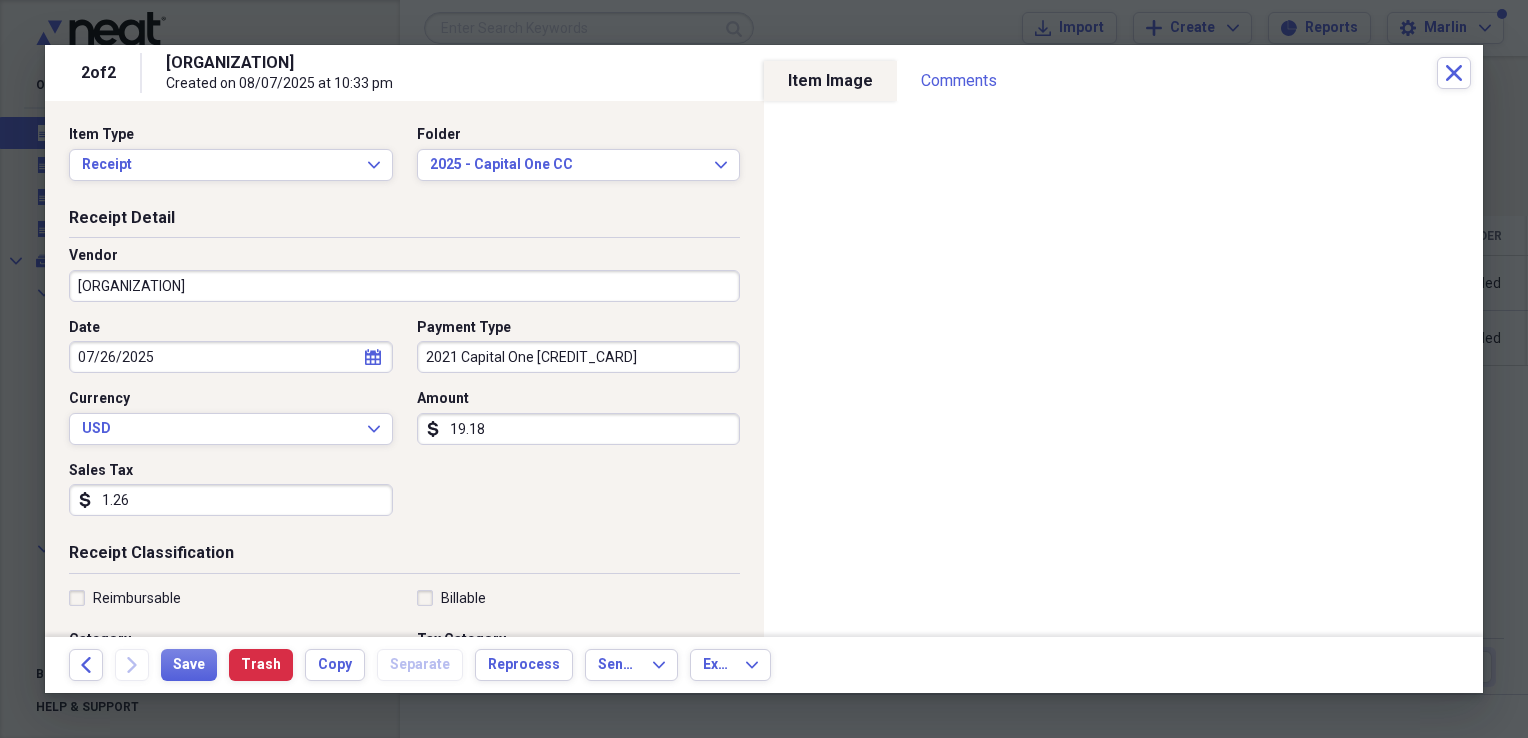 scroll, scrollTop: 200, scrollLeft: 0, axis: vertical 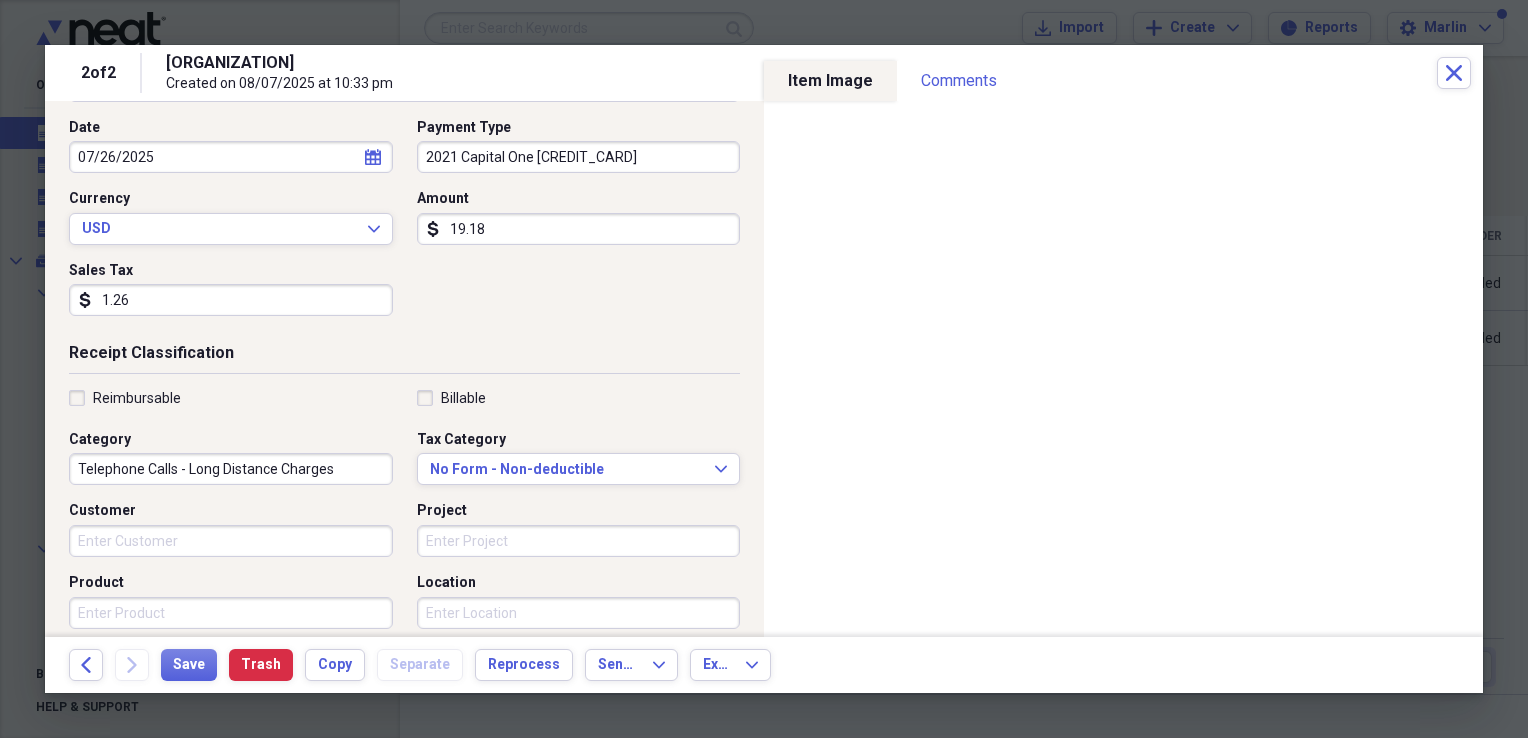 click on "Date [DATE] calendar Calendar Payment Type 2021 Capital One CC Currency USD Expand Amount dollar-sign 19.18 Sales Tax dollar-sign 1.26" at bounding box center (404, 225) 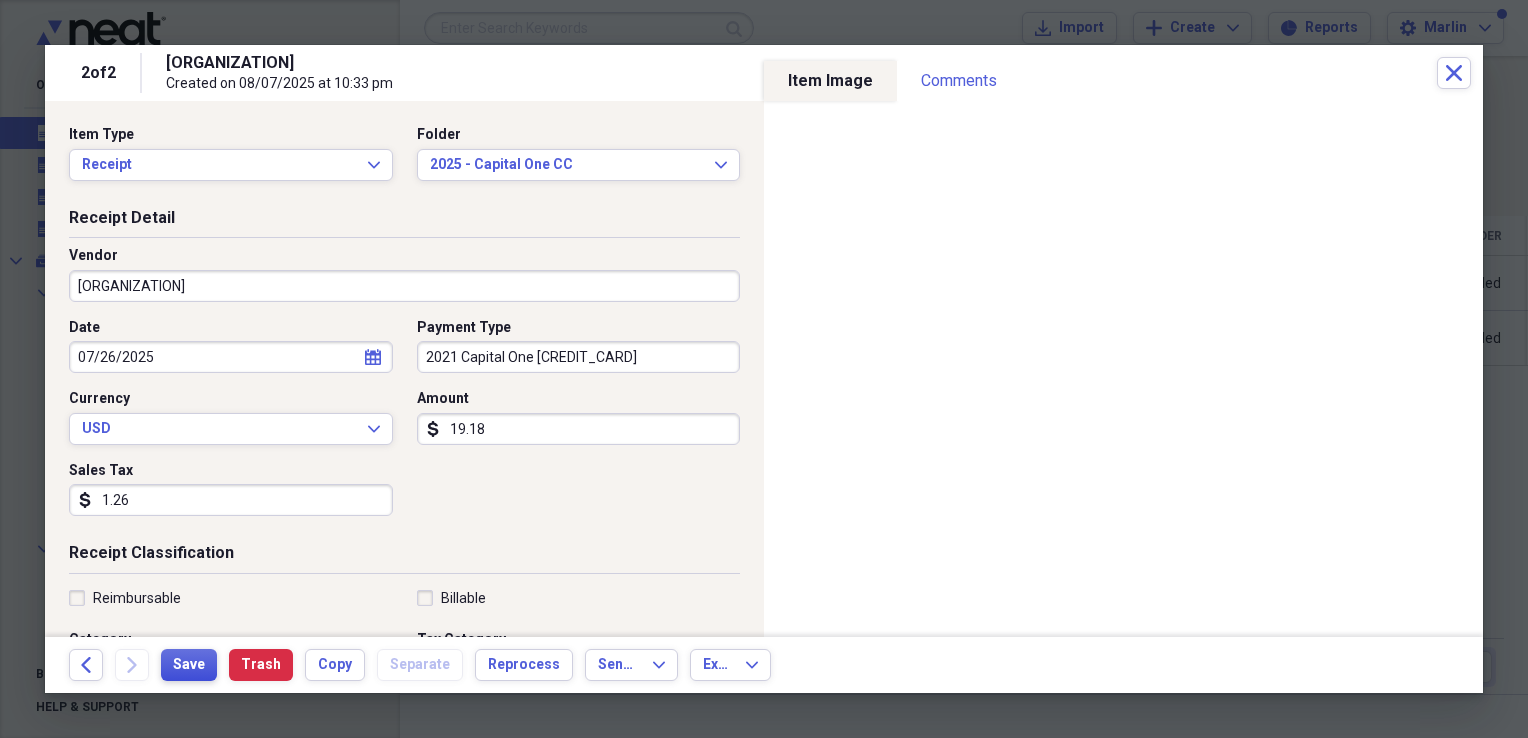 click on "Save" at bounding box center [189, 665] 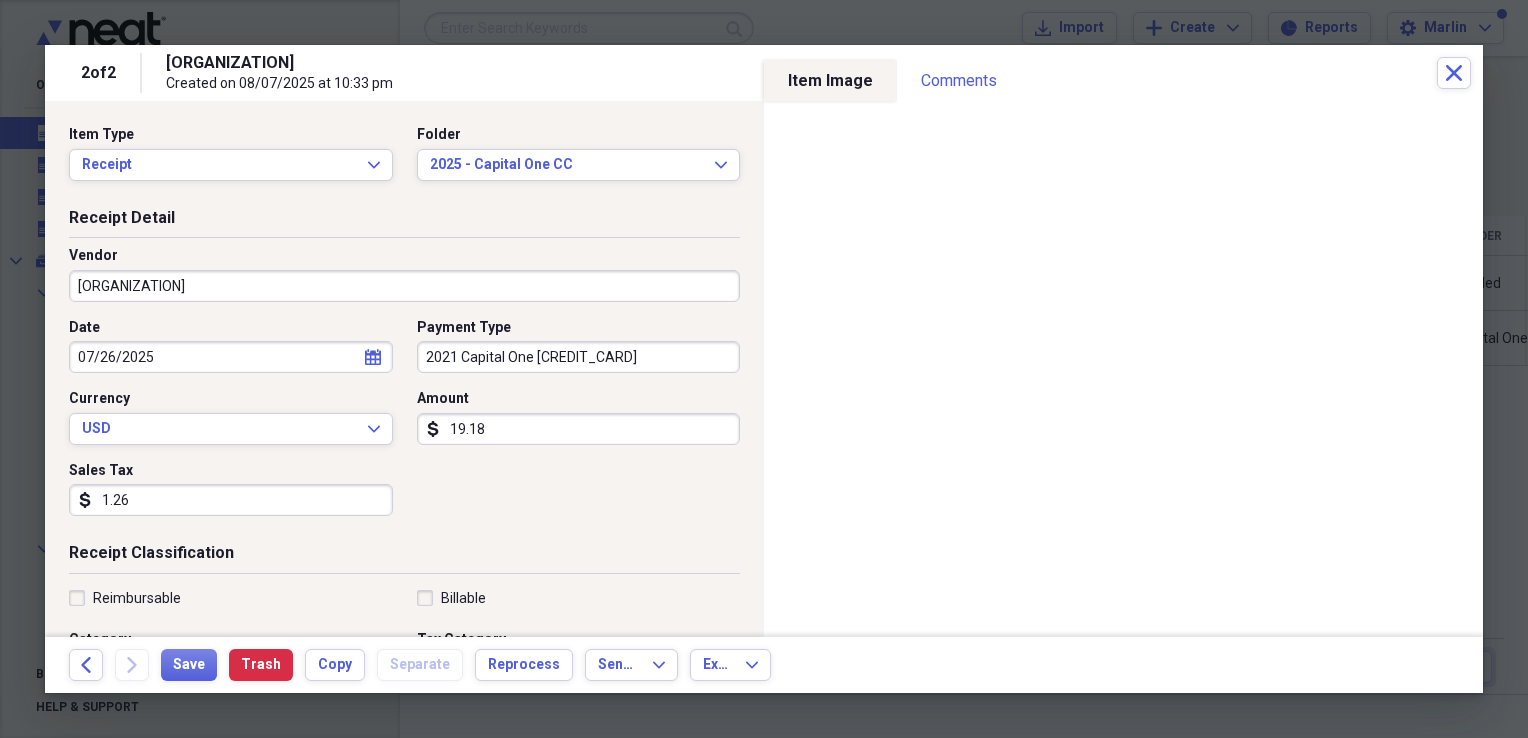 click on "Back Forward Save Trash Copy Separate Reprocess Send To Expand Export Expand" at bounding box center [764, 665] 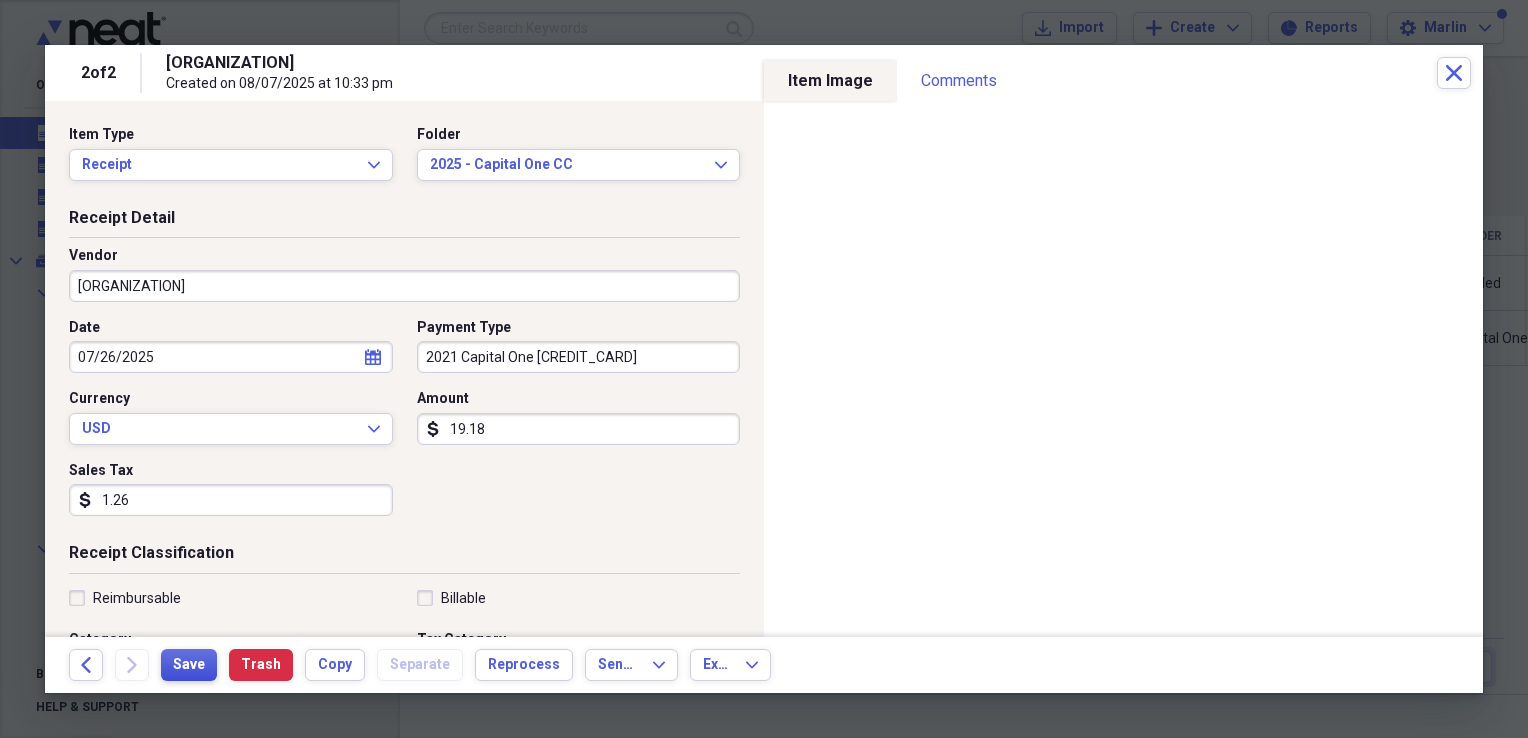 click on "Save" at bounding box center [189, 665] 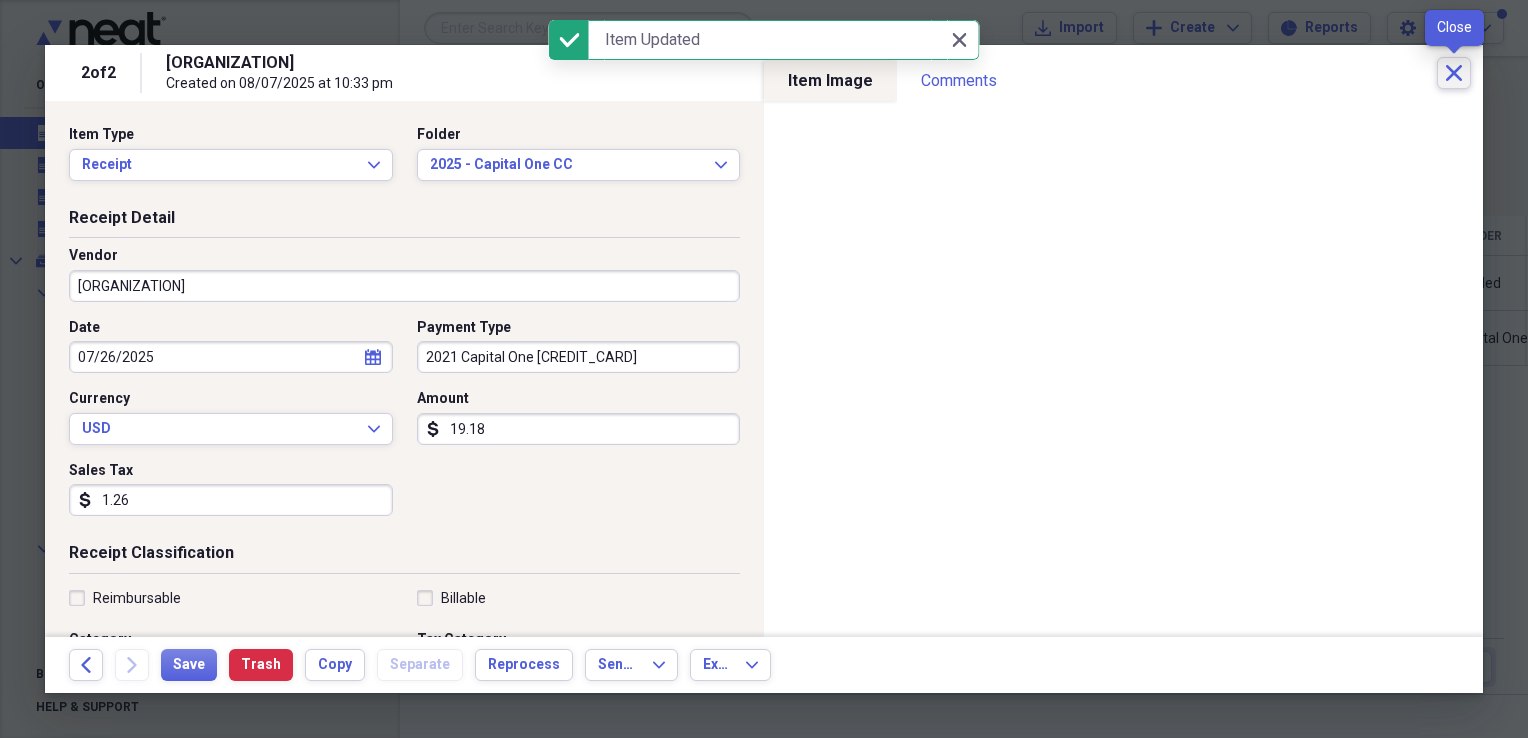 click on "Close" 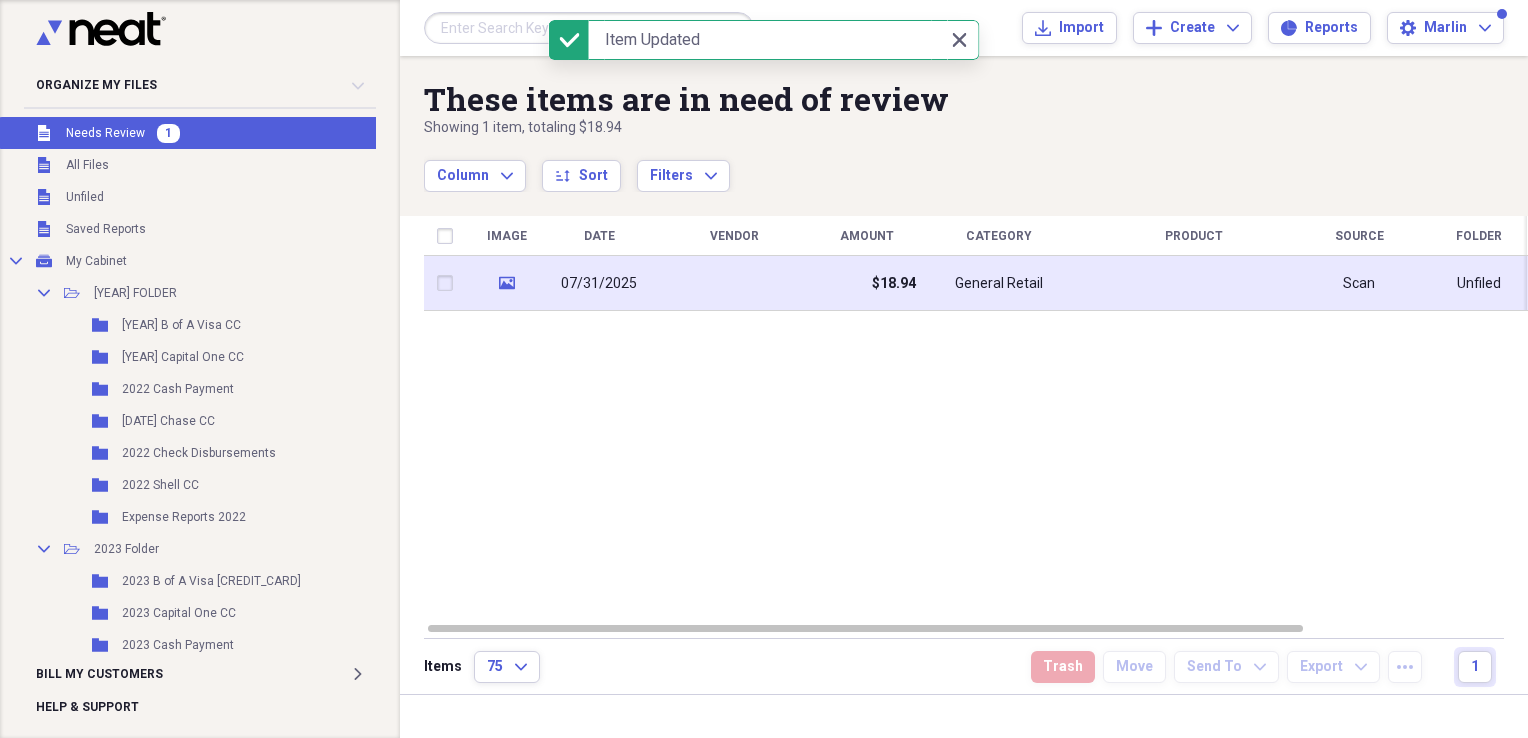 click on "General Retail" at bounding box center (999, 284) 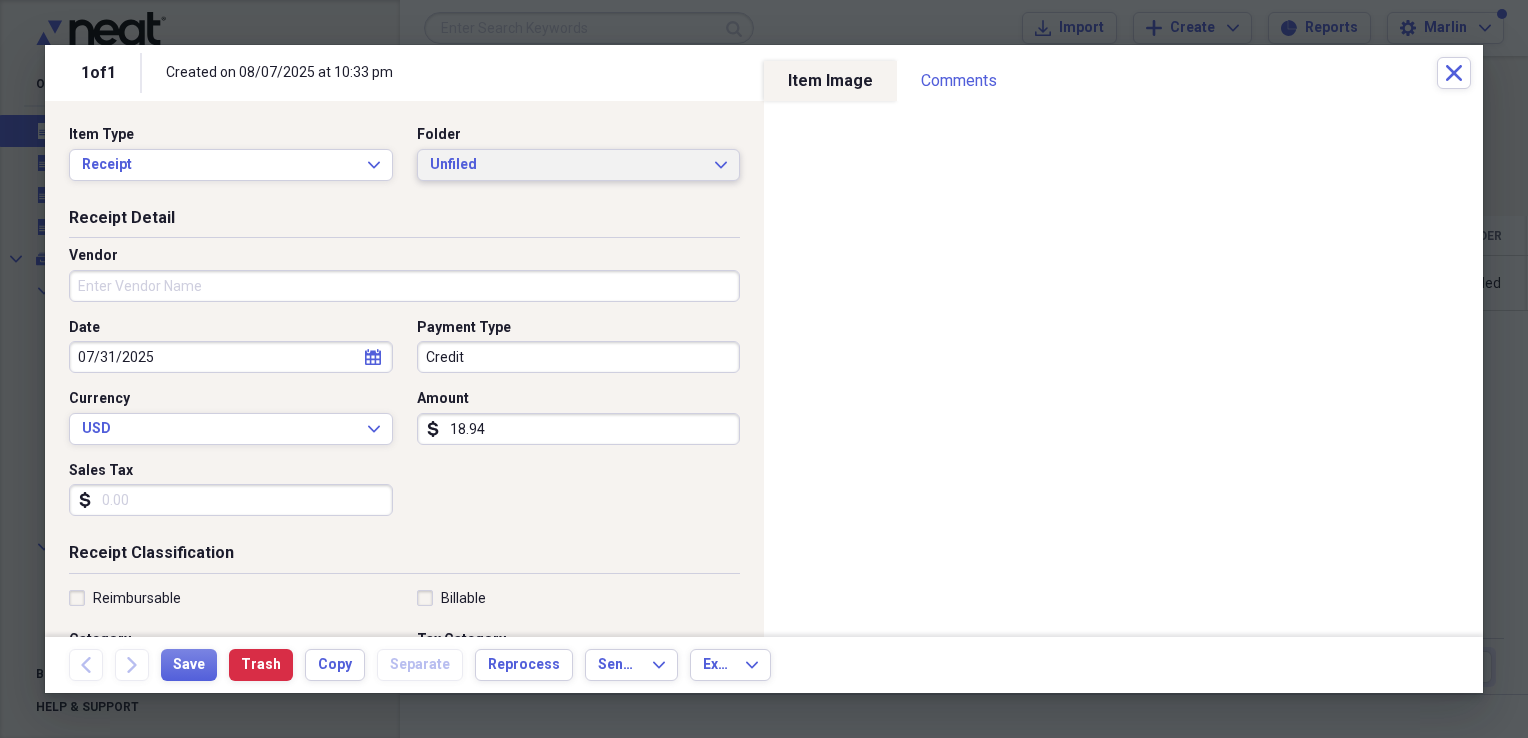 click on "Expand" 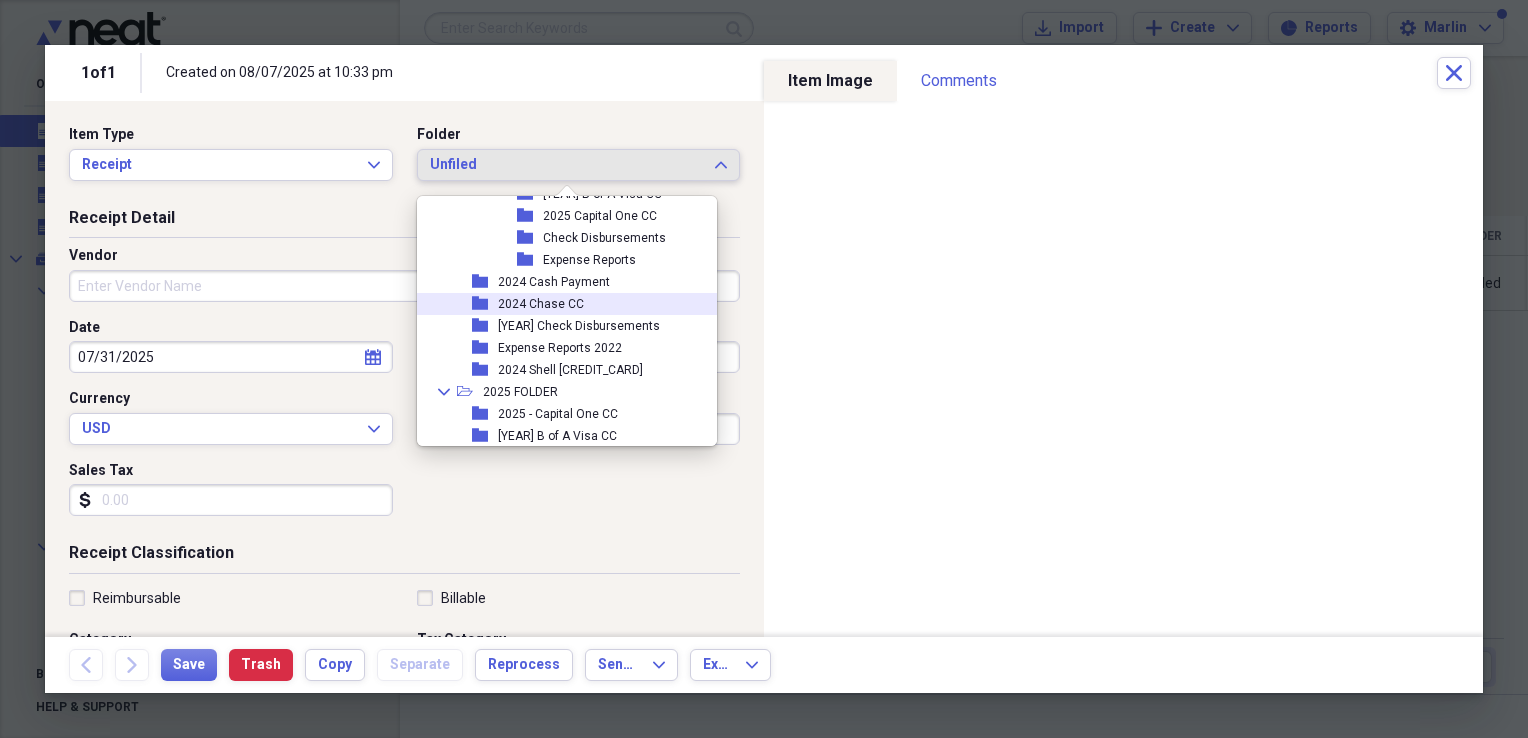 scroll, scrollTop: 754, scrollLeft: 0, axis: vertical 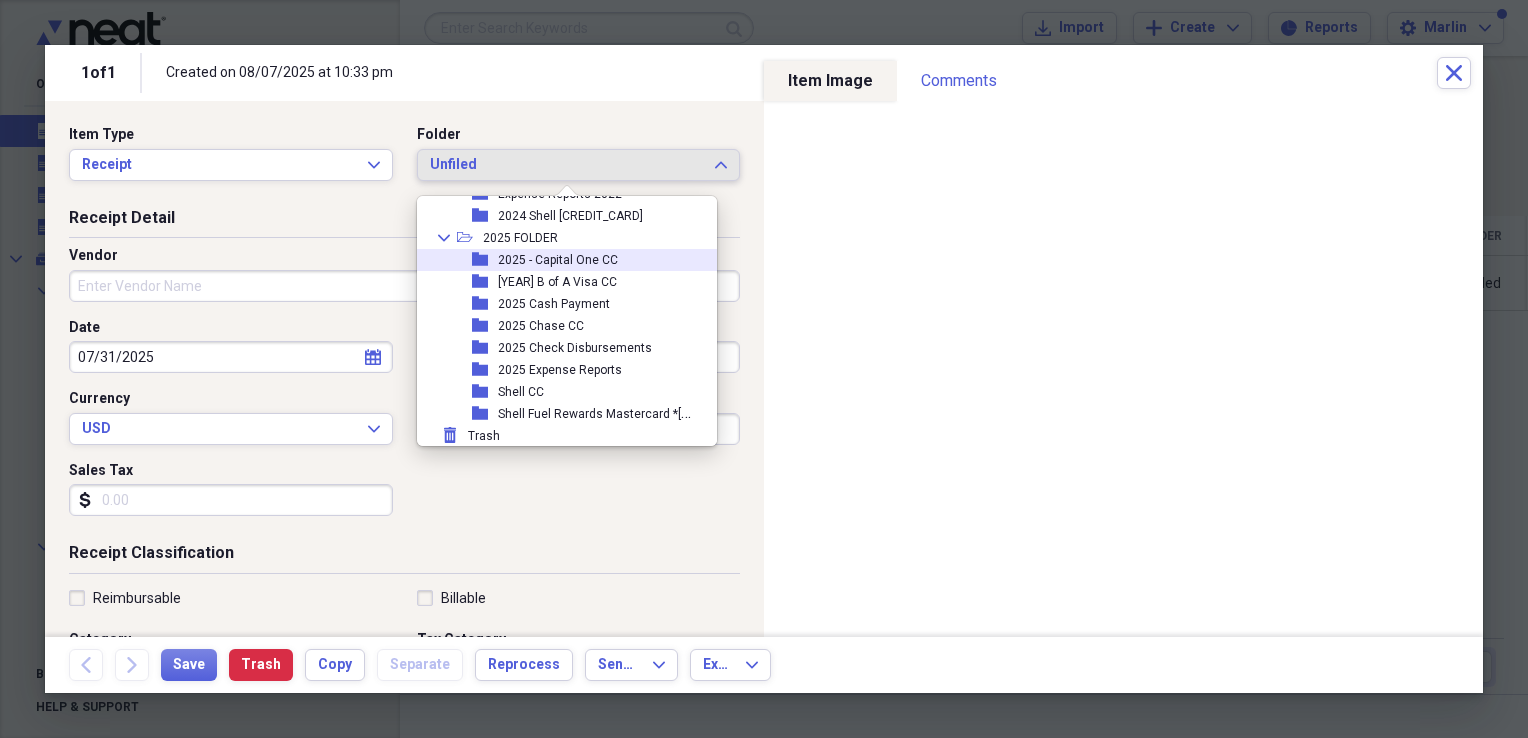 click on "2025 - Capital One CC" at bounding box center [558, 260] 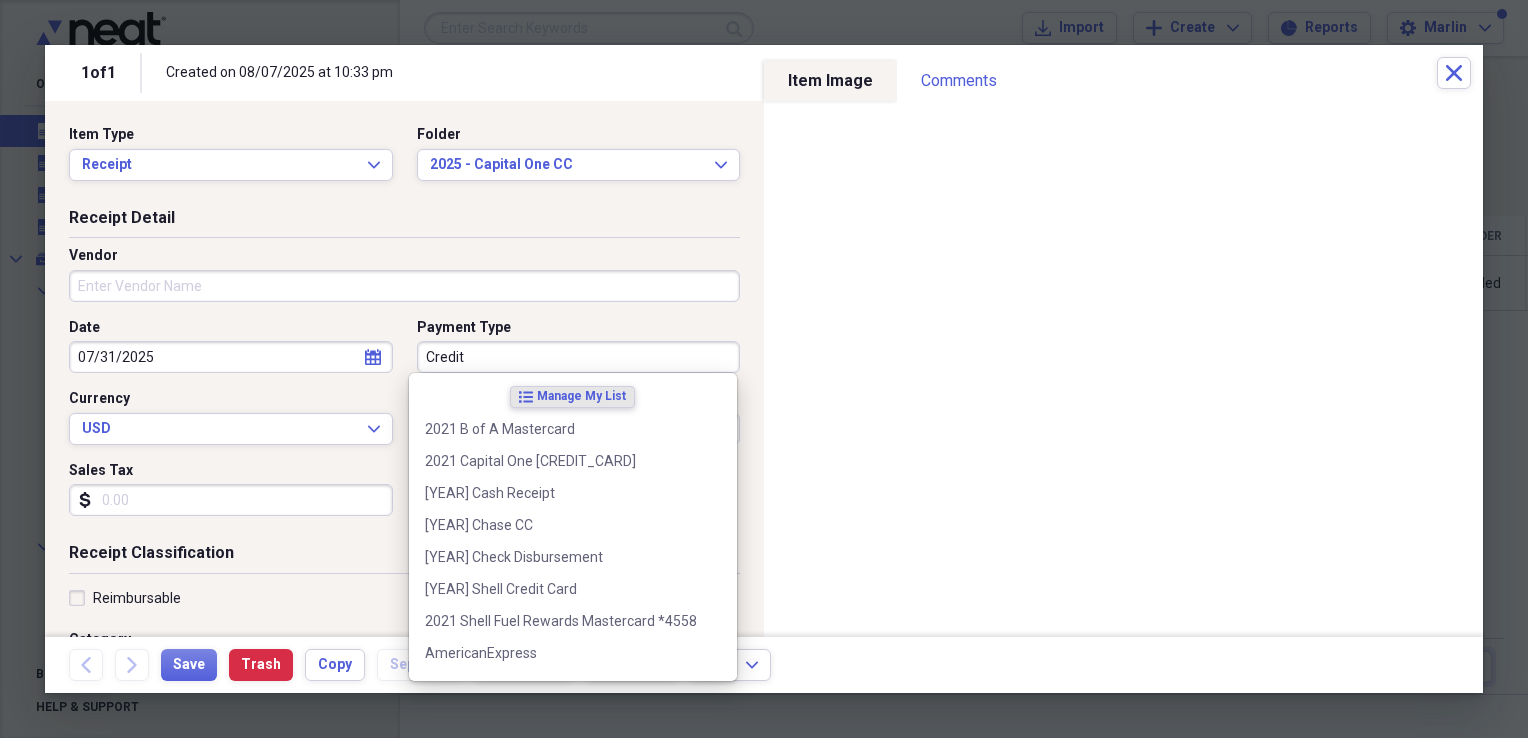 click on "Credit" at bounding box center (579, 357) 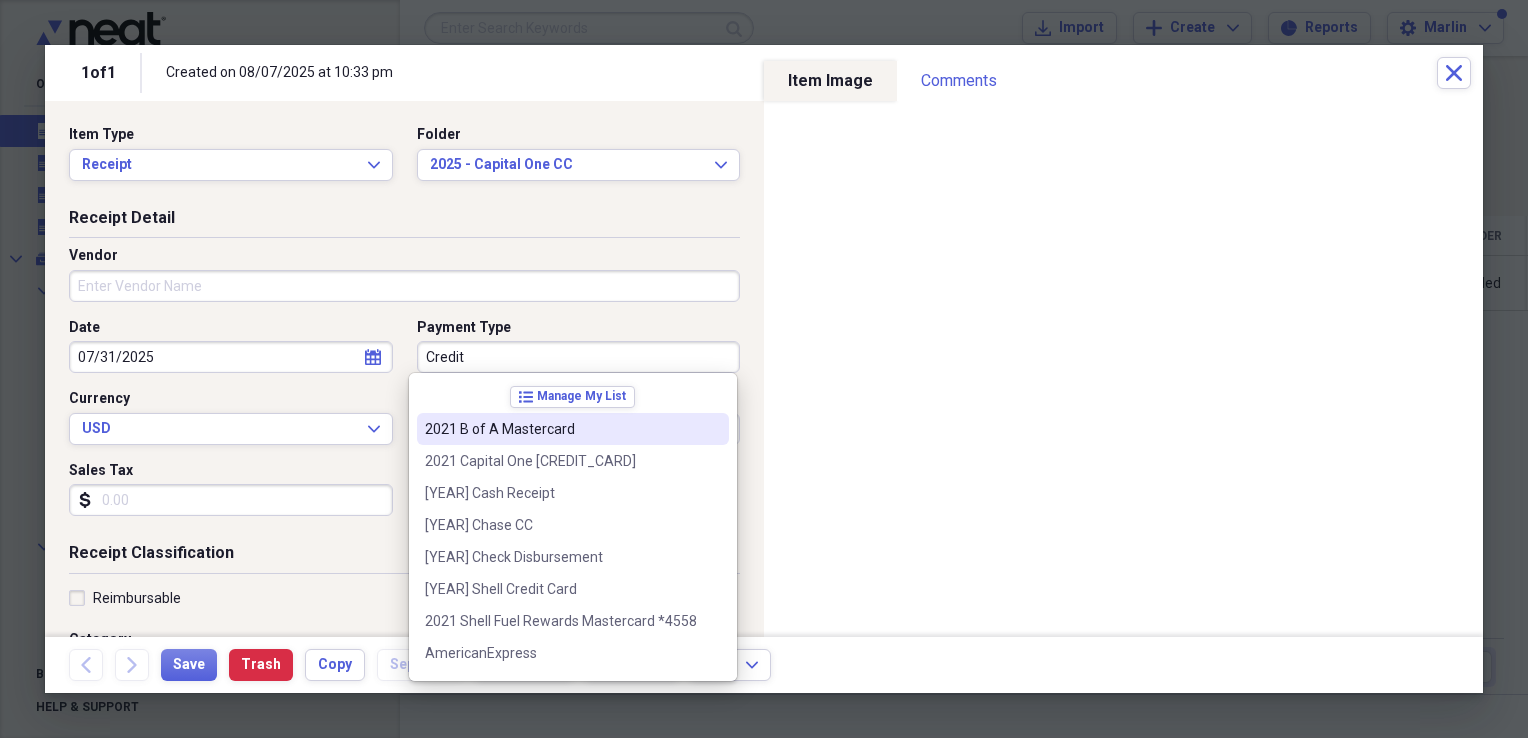 click on "2021 B of A Mastercard" at bounding box center (561, 429) 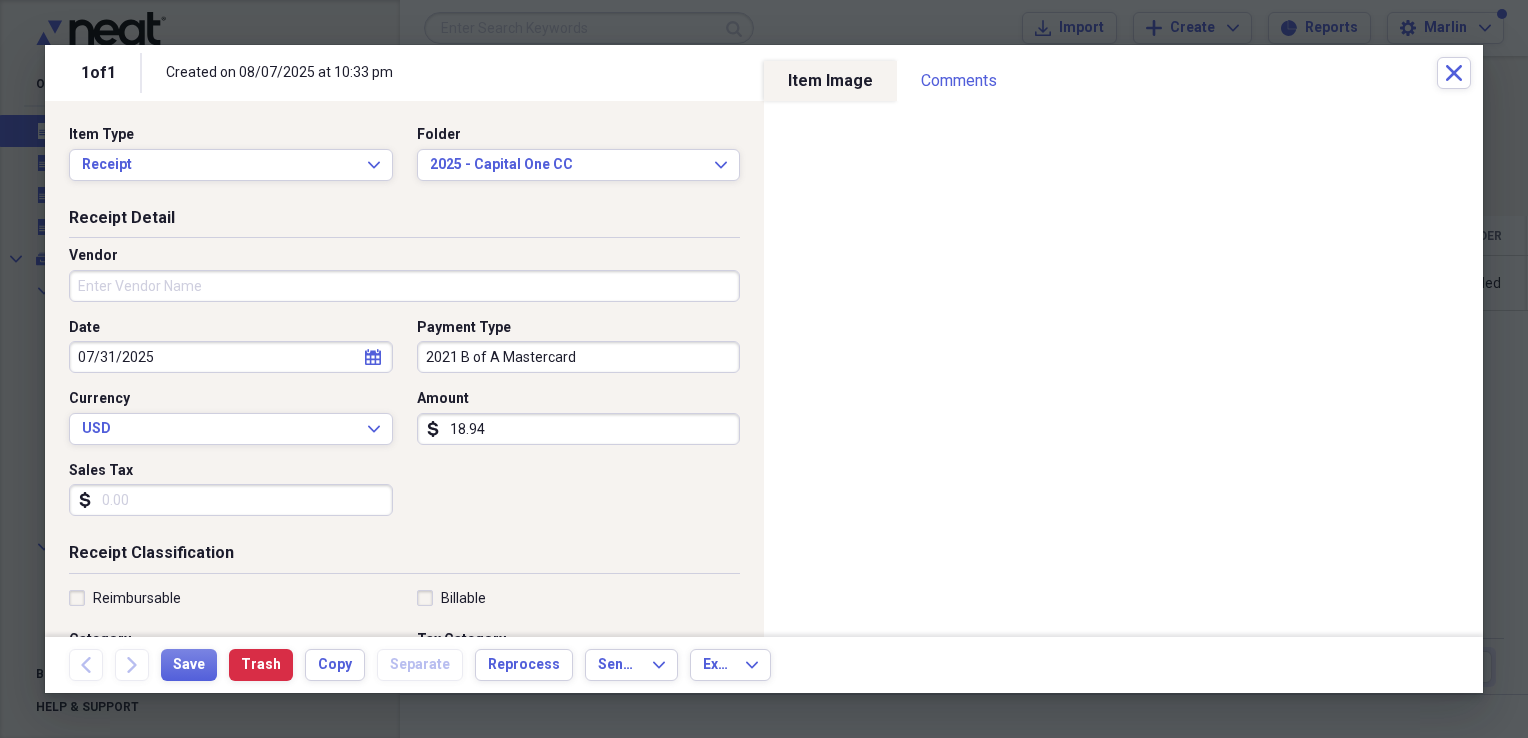 click on "2021 B of A Mastercard" at bounding box center [579, 357] 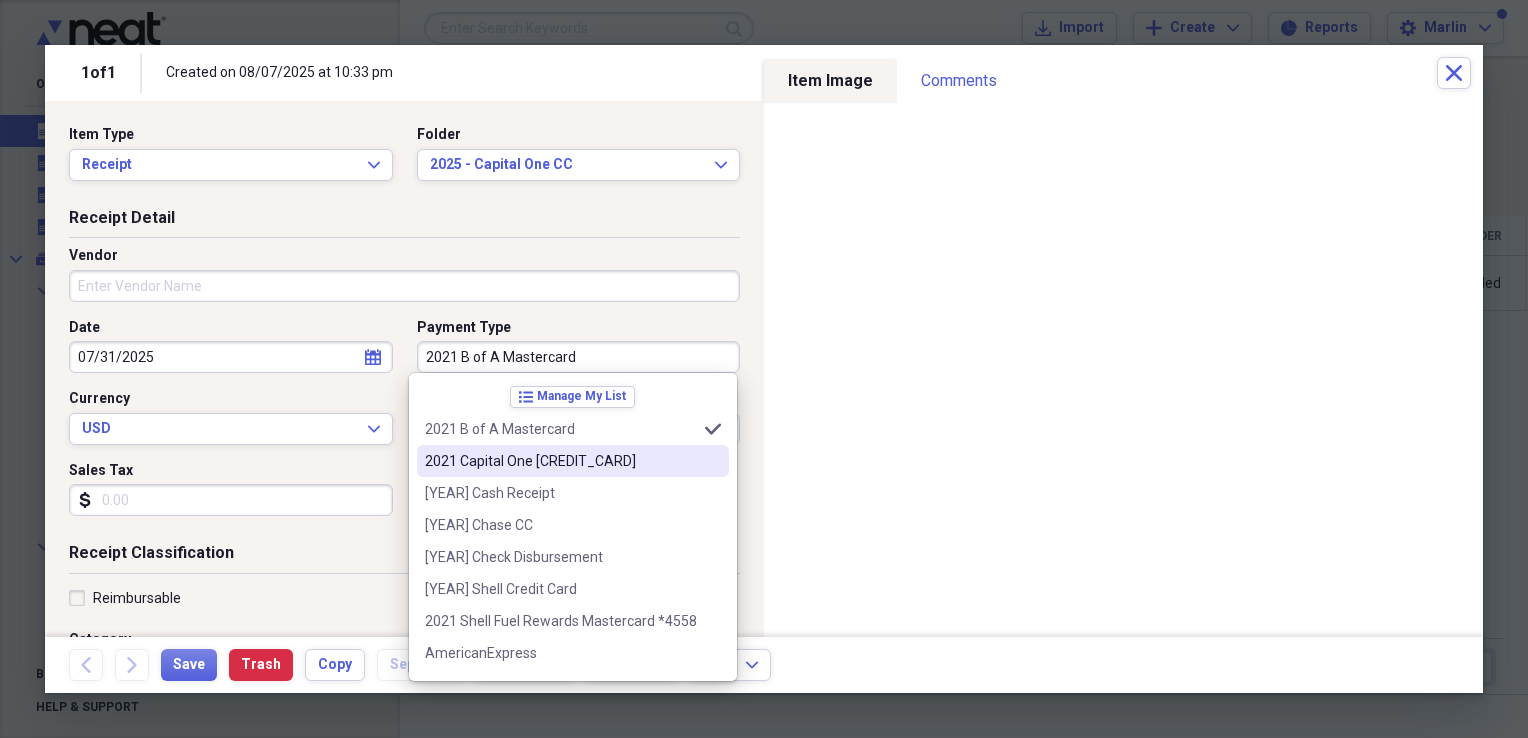 click on "2021 Capital One [CREDIT_CARD]" at bounding box center (561, 461) 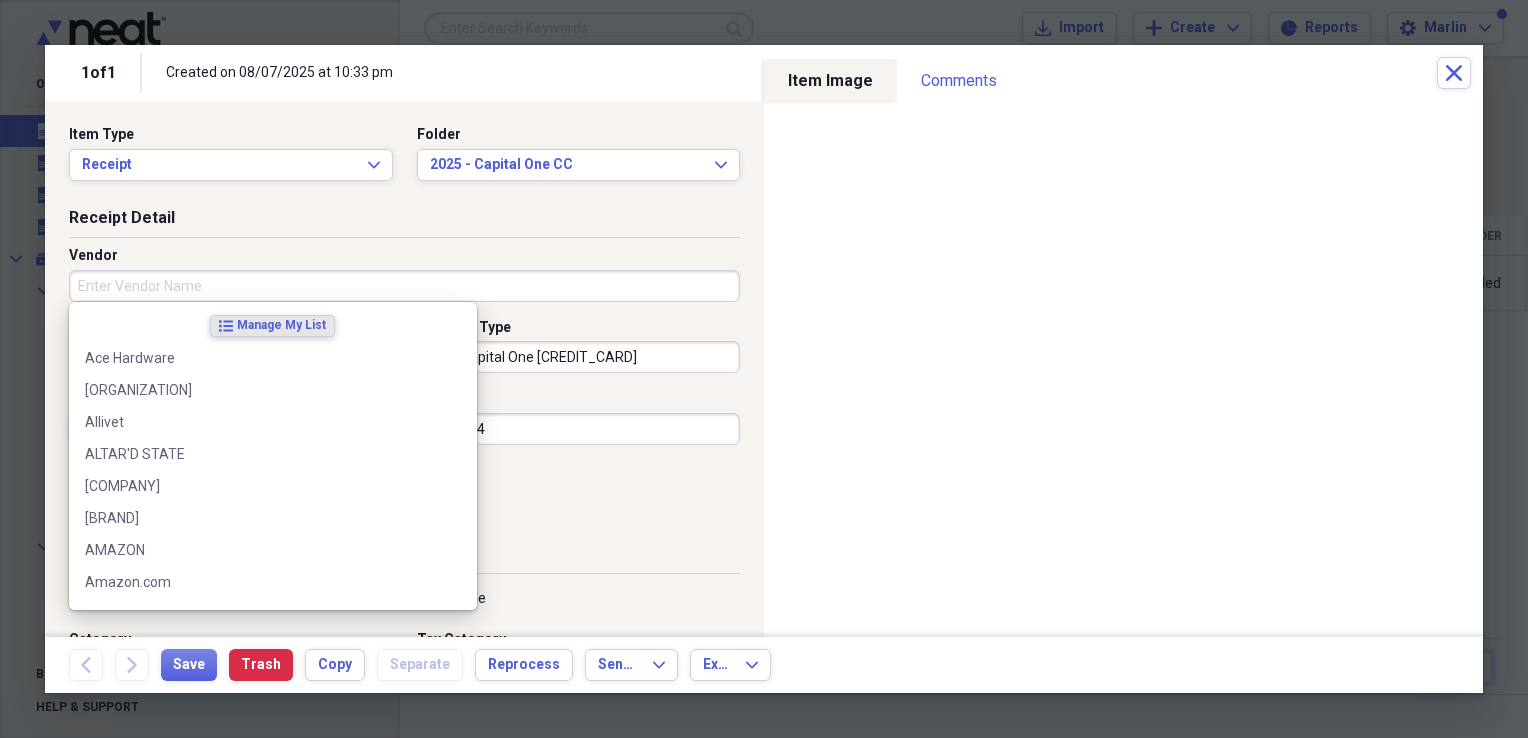 click on "Vendor" at bounding box center (404, 286) 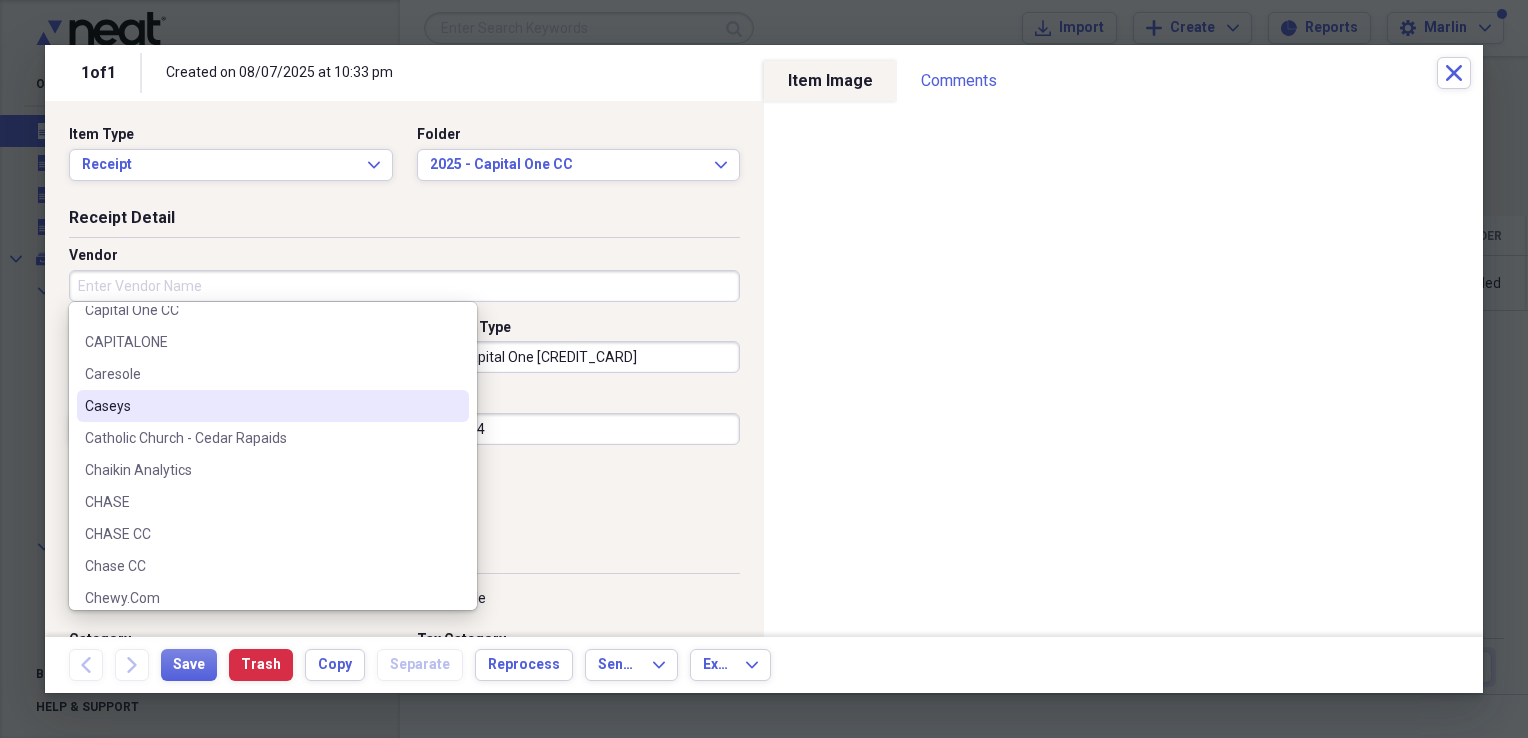 scroll, scrollTop: 1100, scrollLeft: 0, axis: vertical 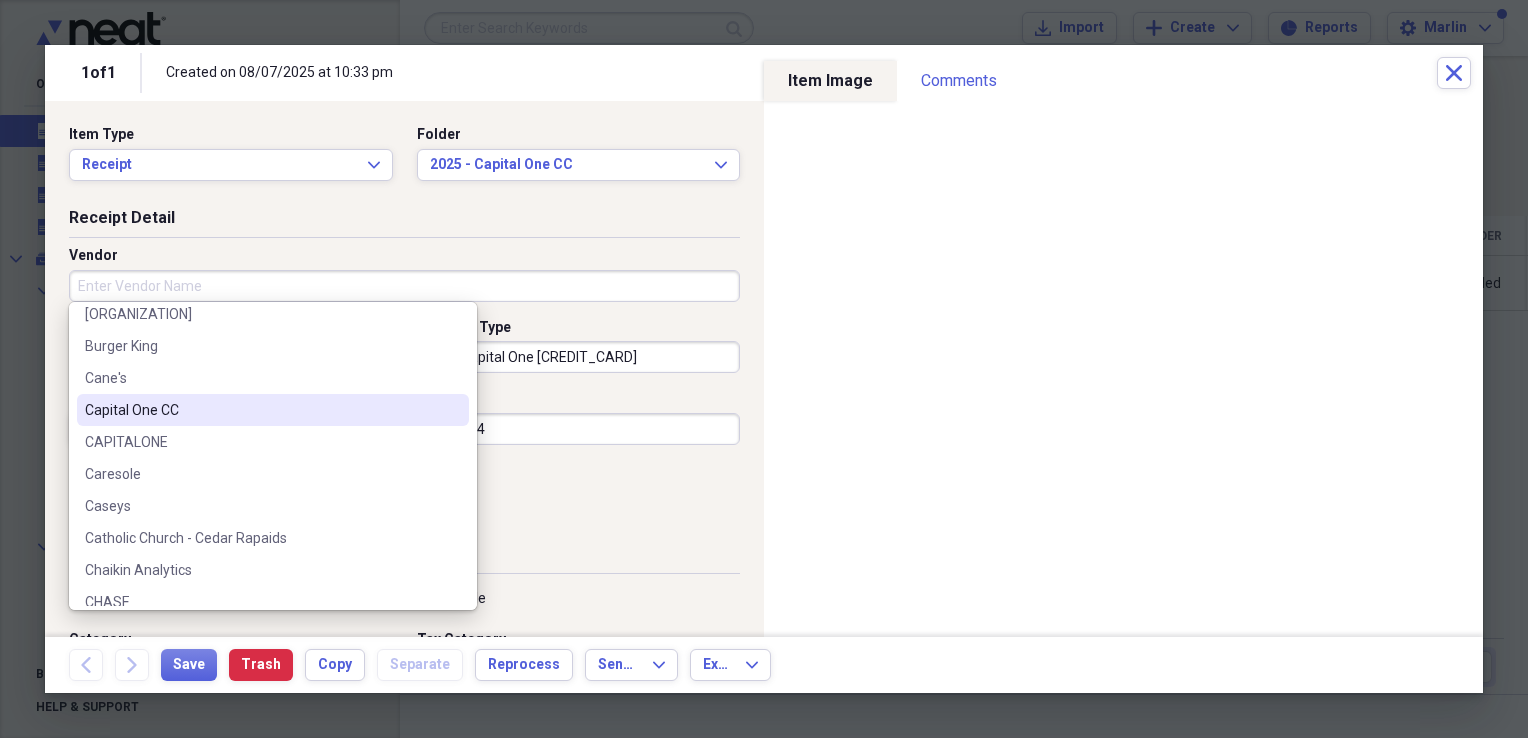 click on "Capital One CC" at bounding box center [261, 410] 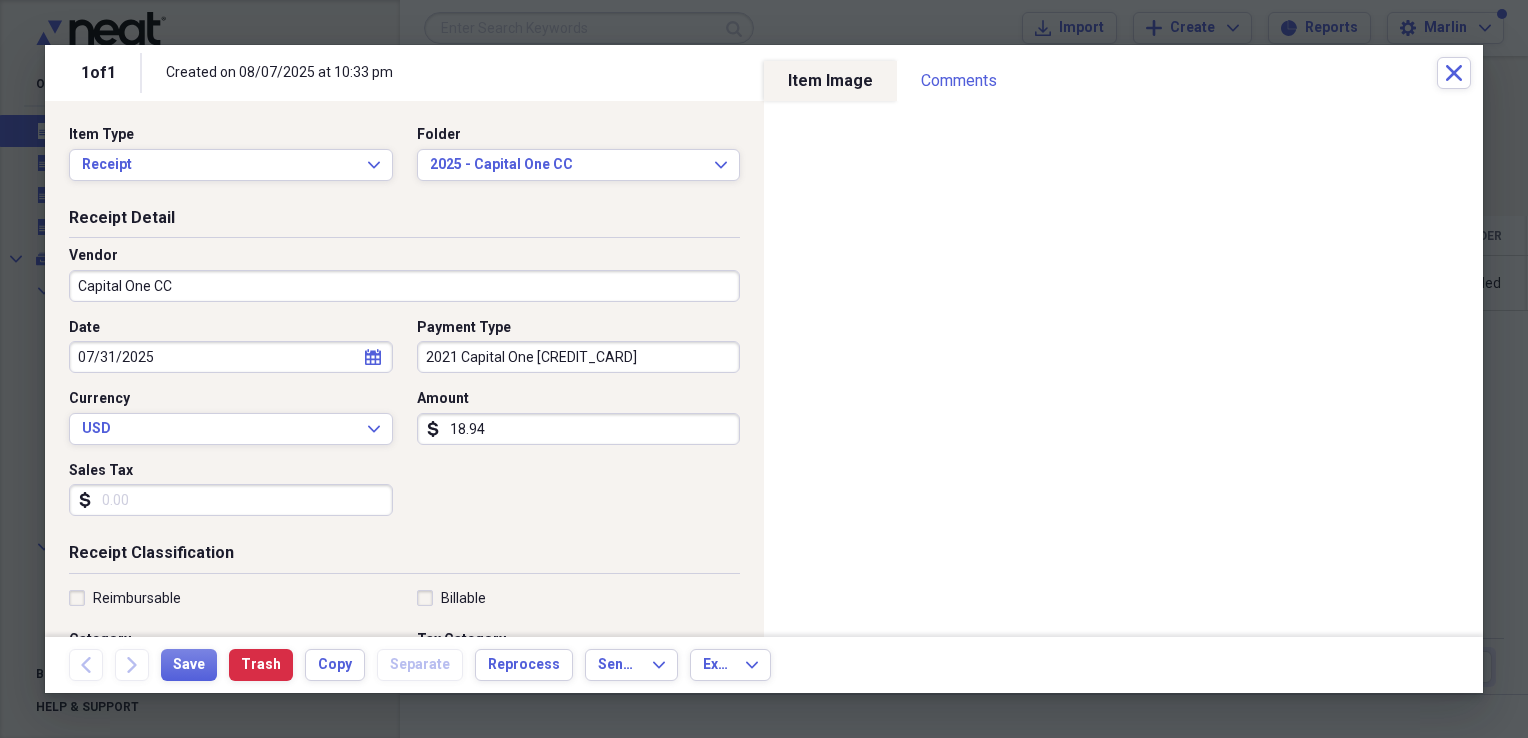 type on "Capital One CC - Cash Back CC Credit" 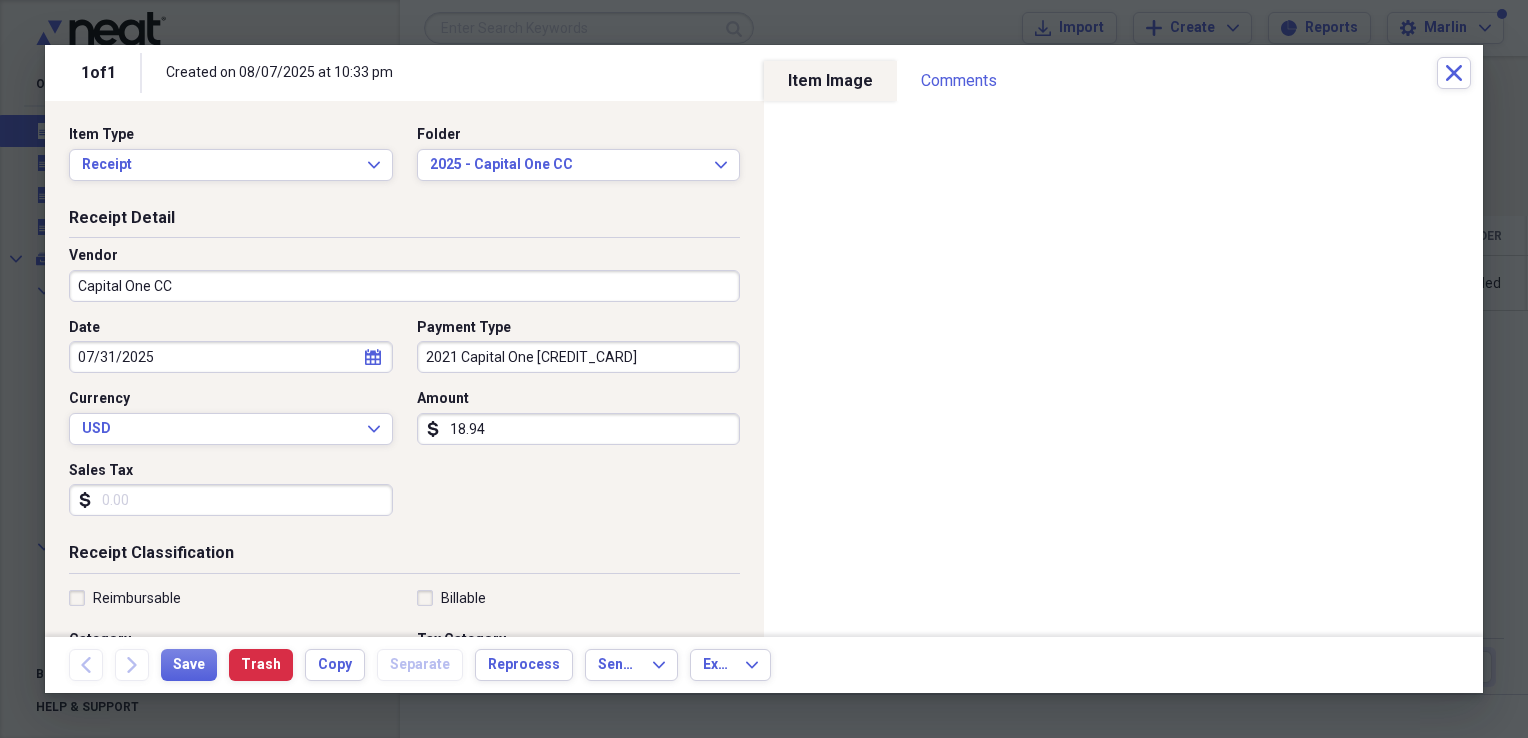 click on "18.94" at bounding box center [579, 429] 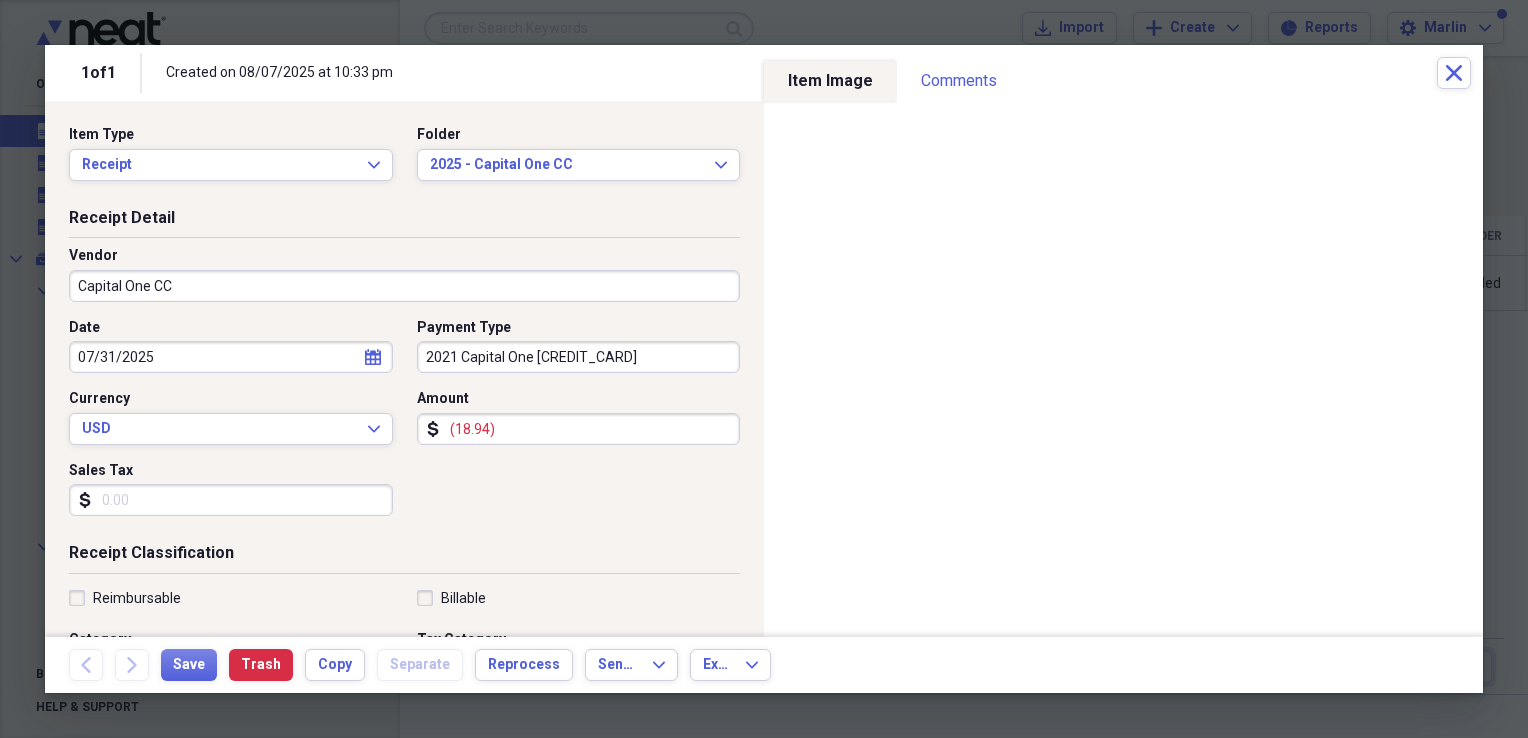 type on "(18.94)" 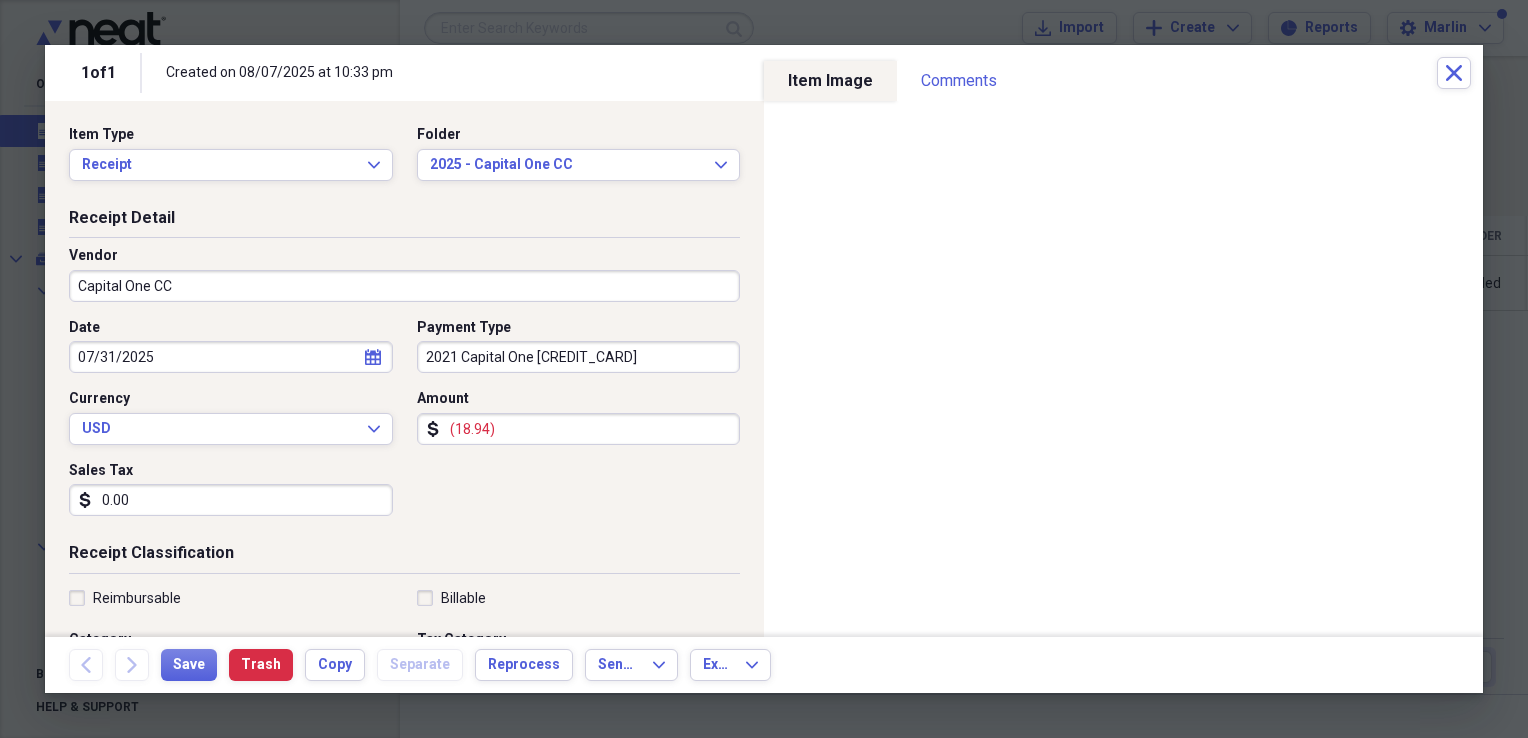 scroll, scrollTop: 200, scrollLeft: 0, axis: vertical 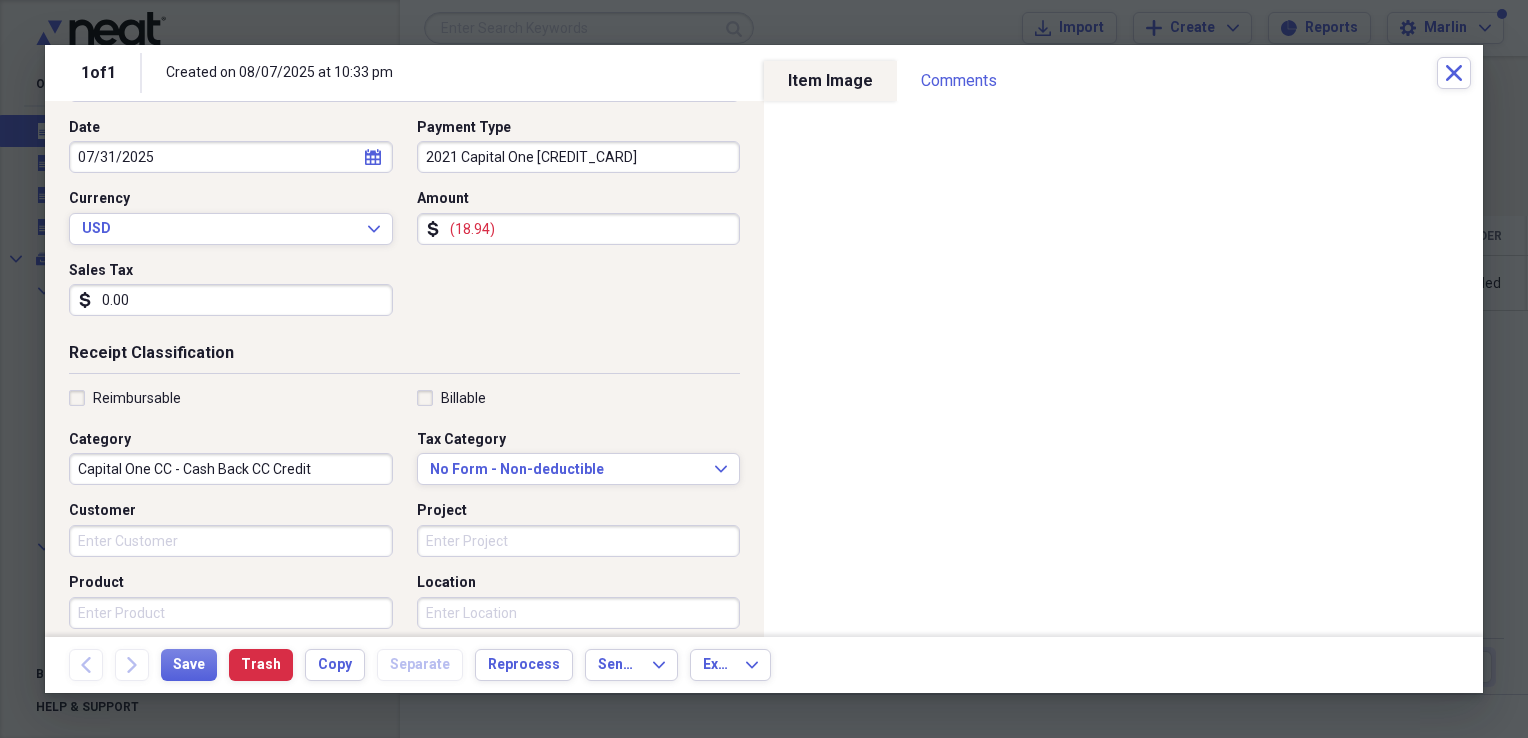 type on "0.00" 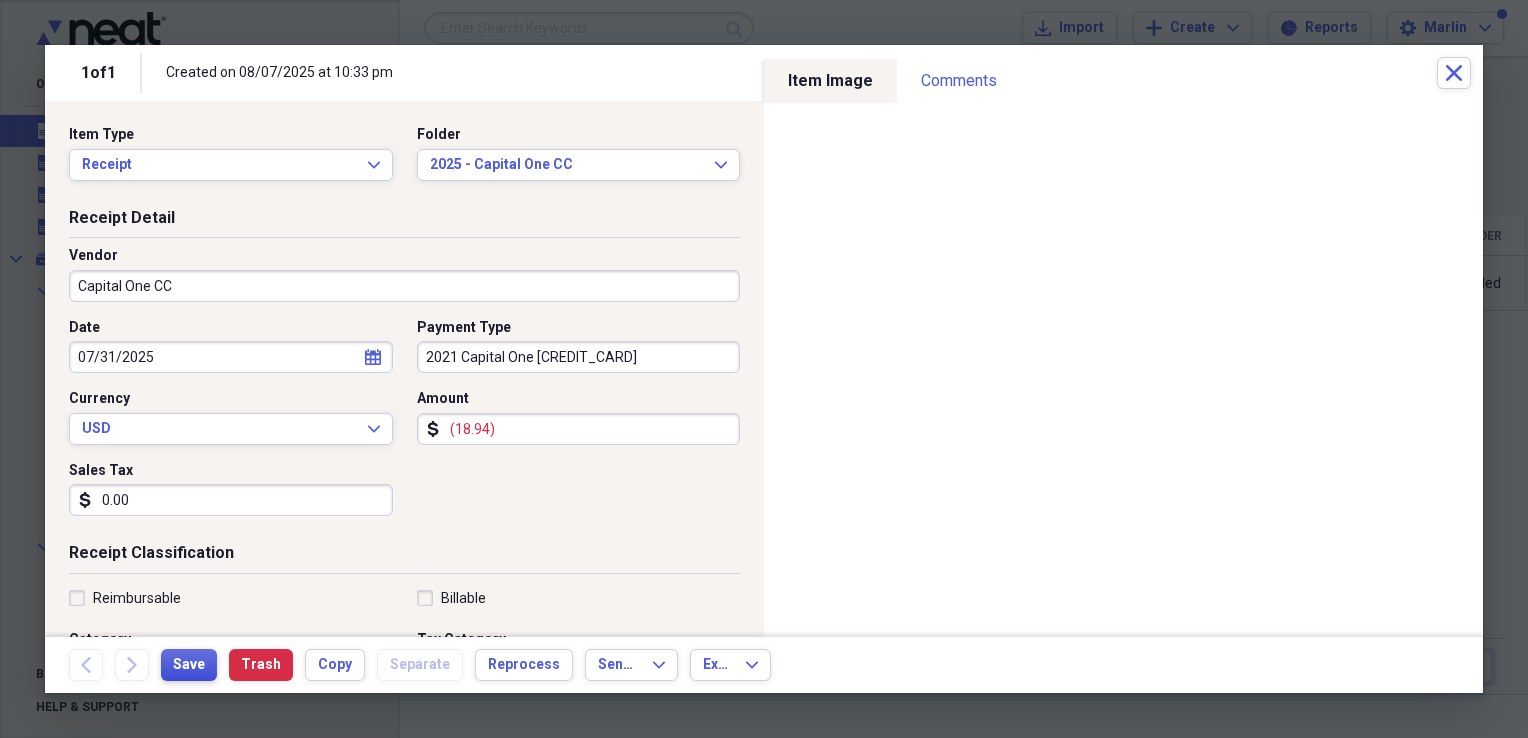 click on "Save" at bounding box center [189, 665] 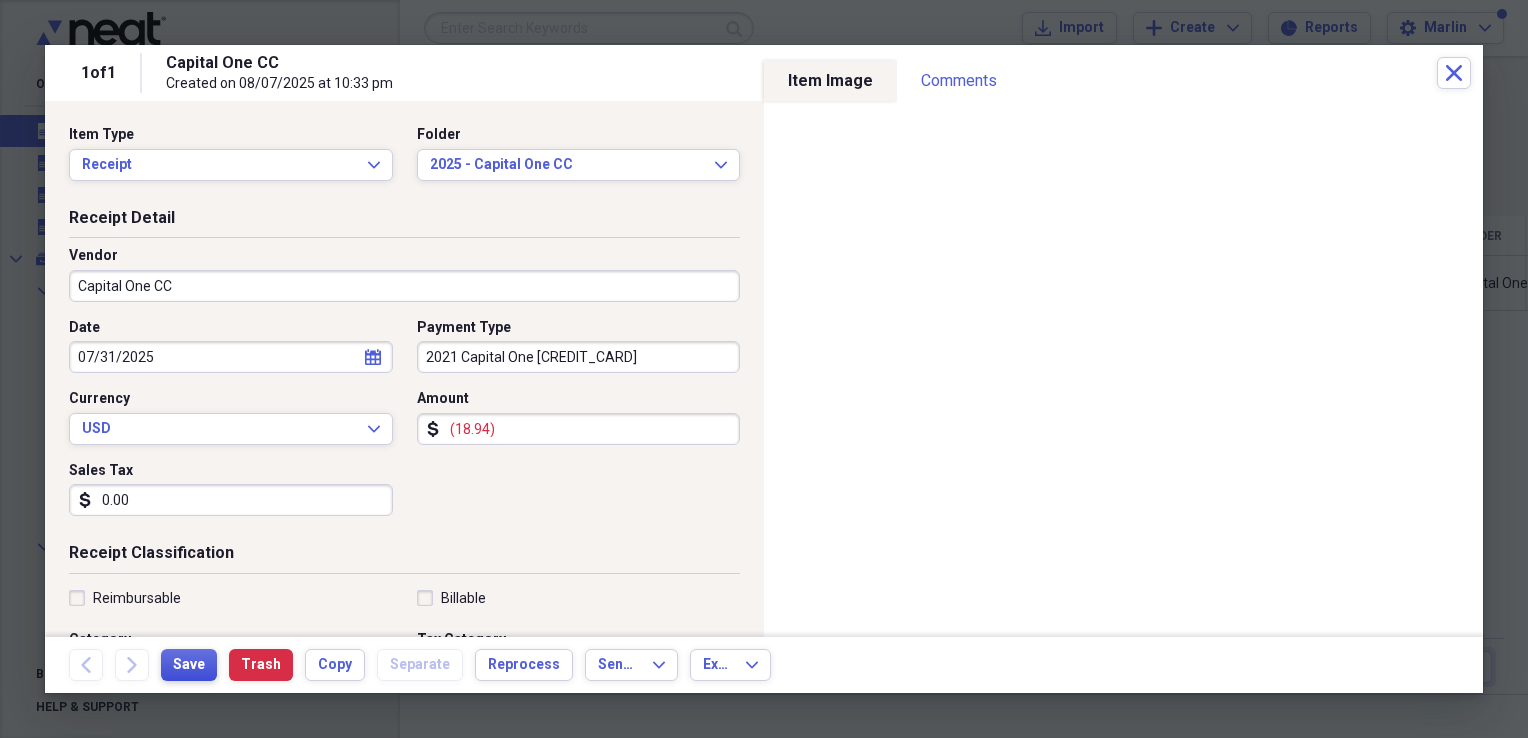 click on "Save" at bounding box center [189, 665] 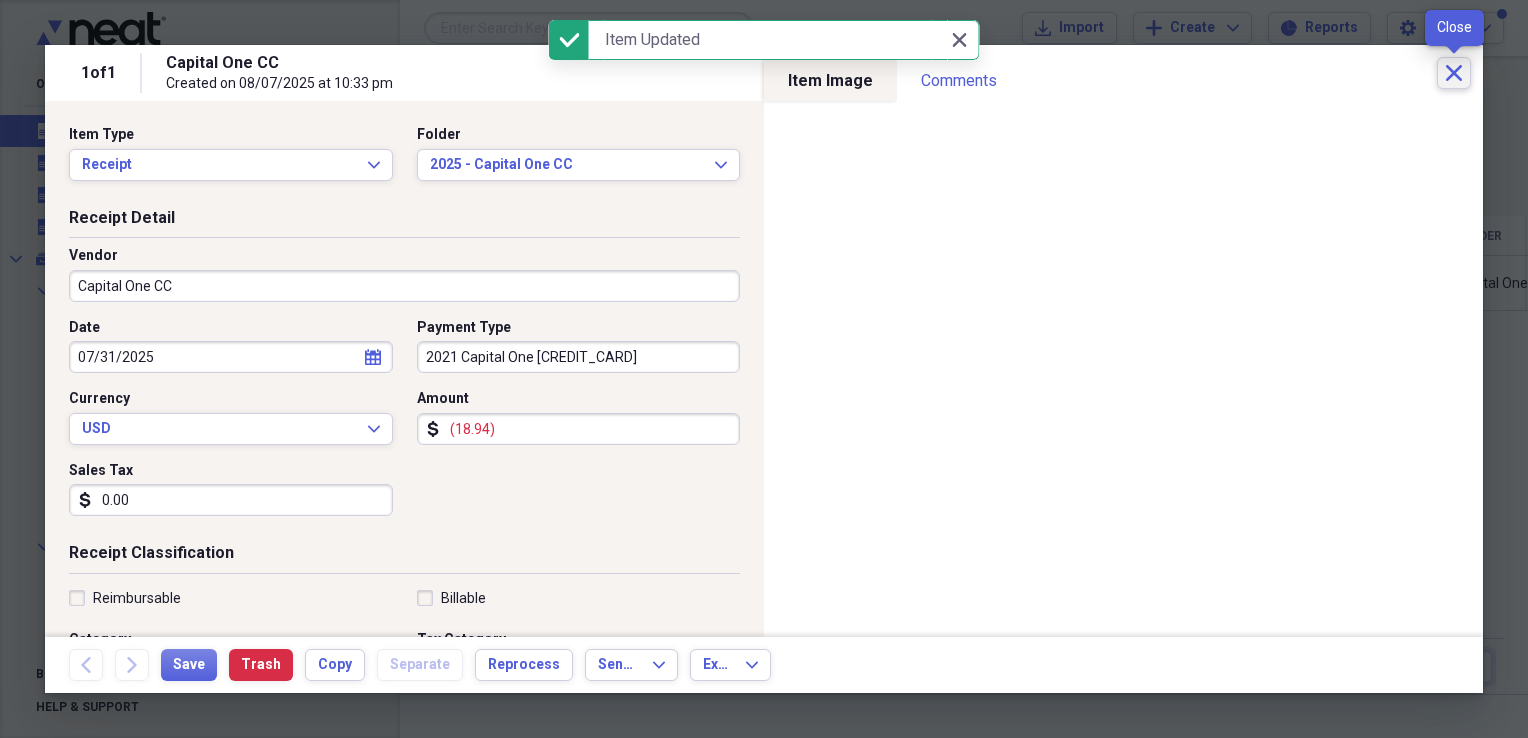 click on "Close" 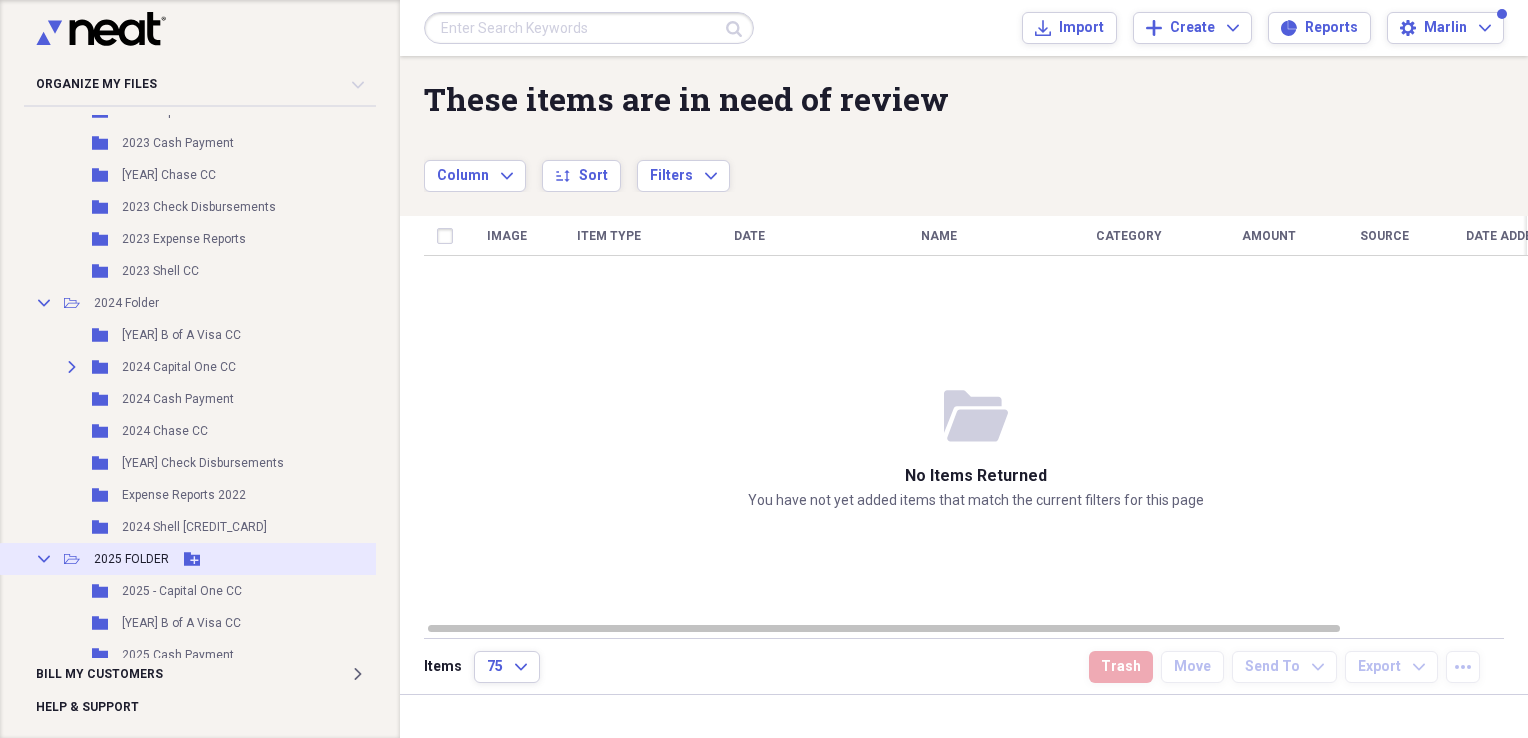 scroll, scrollTop: 717, scrollLeft: 0, axis: vertical 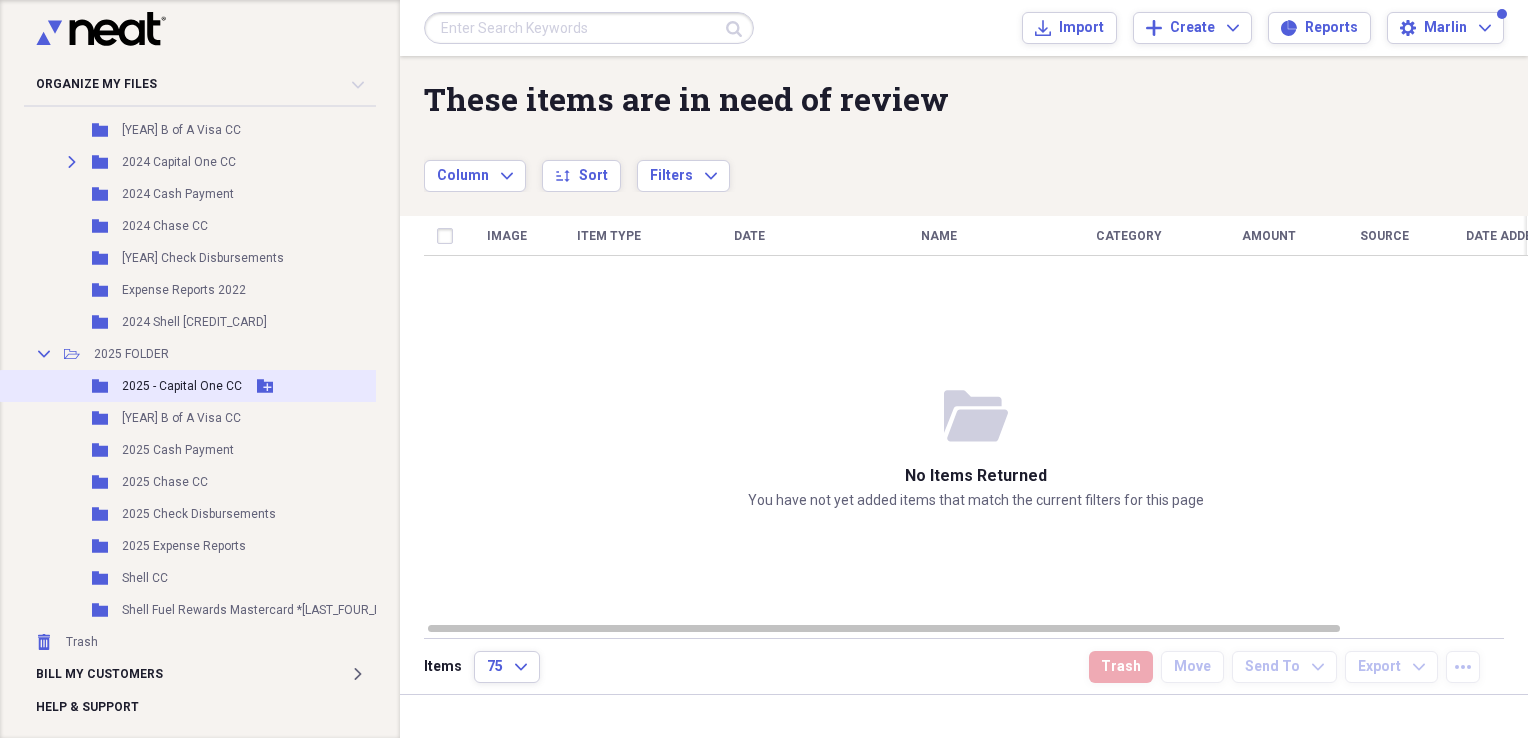 click on "2025 - Capital One CC" at bounding box center [182, 386] 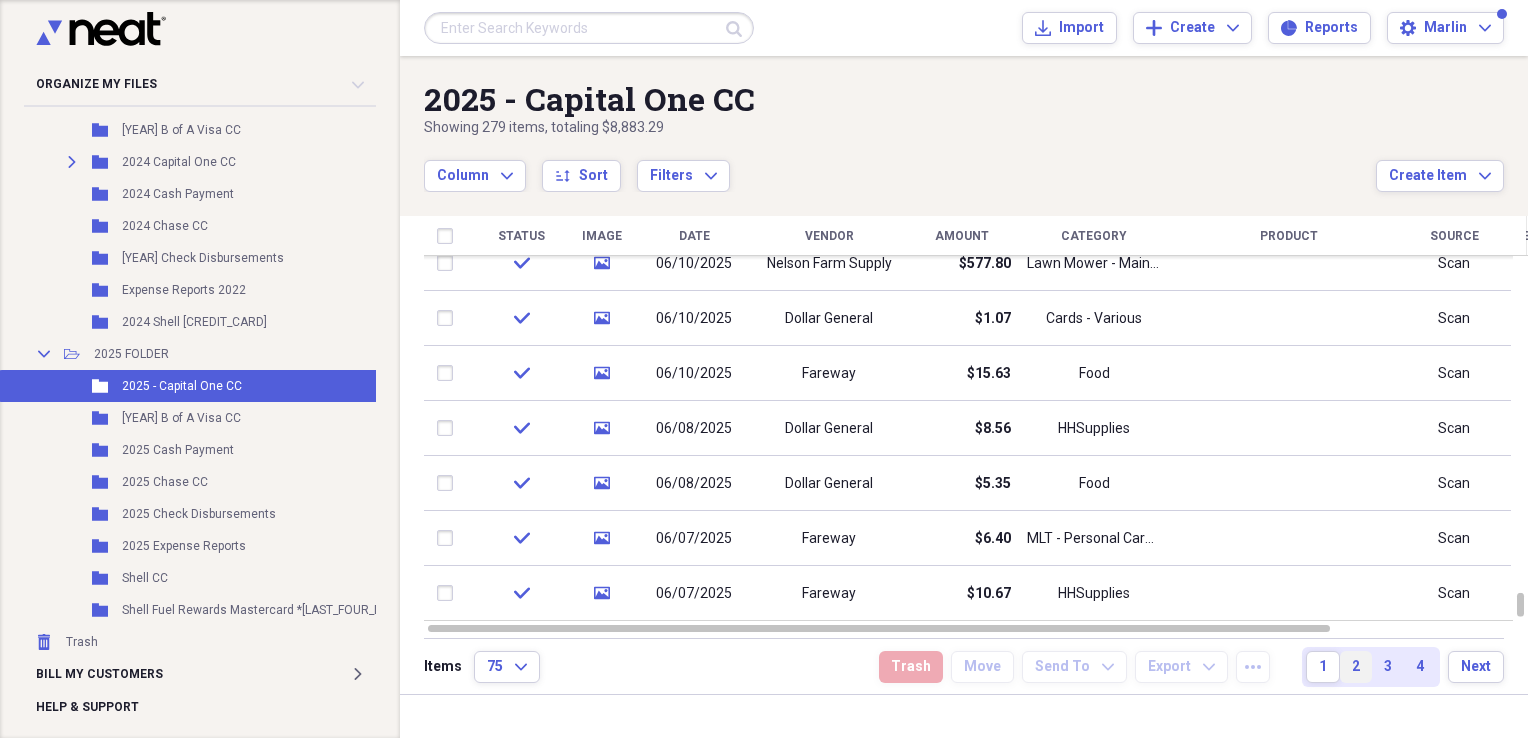 click on "2" at bounding box center (1356, 667) 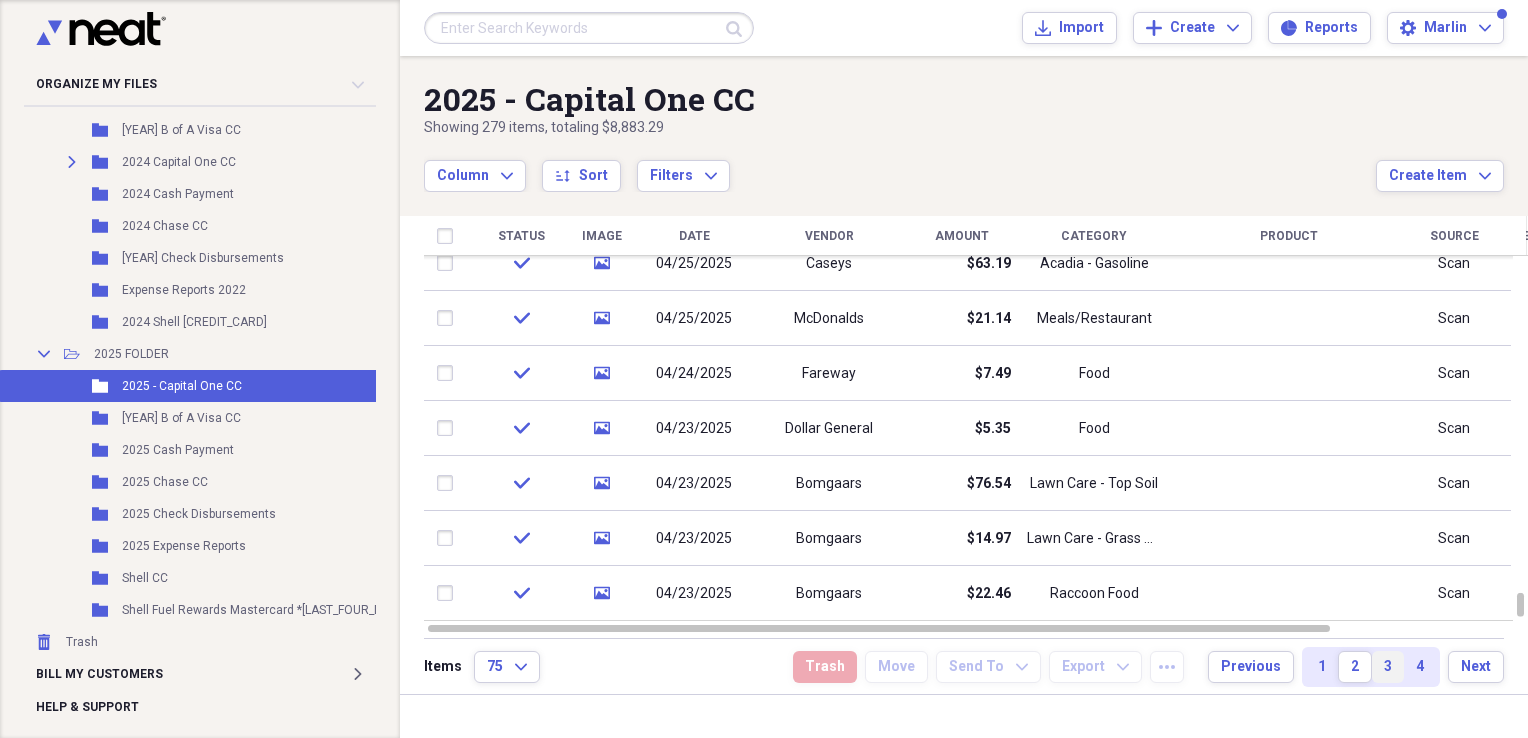 click on "3" at bounding box center (1388, 667) 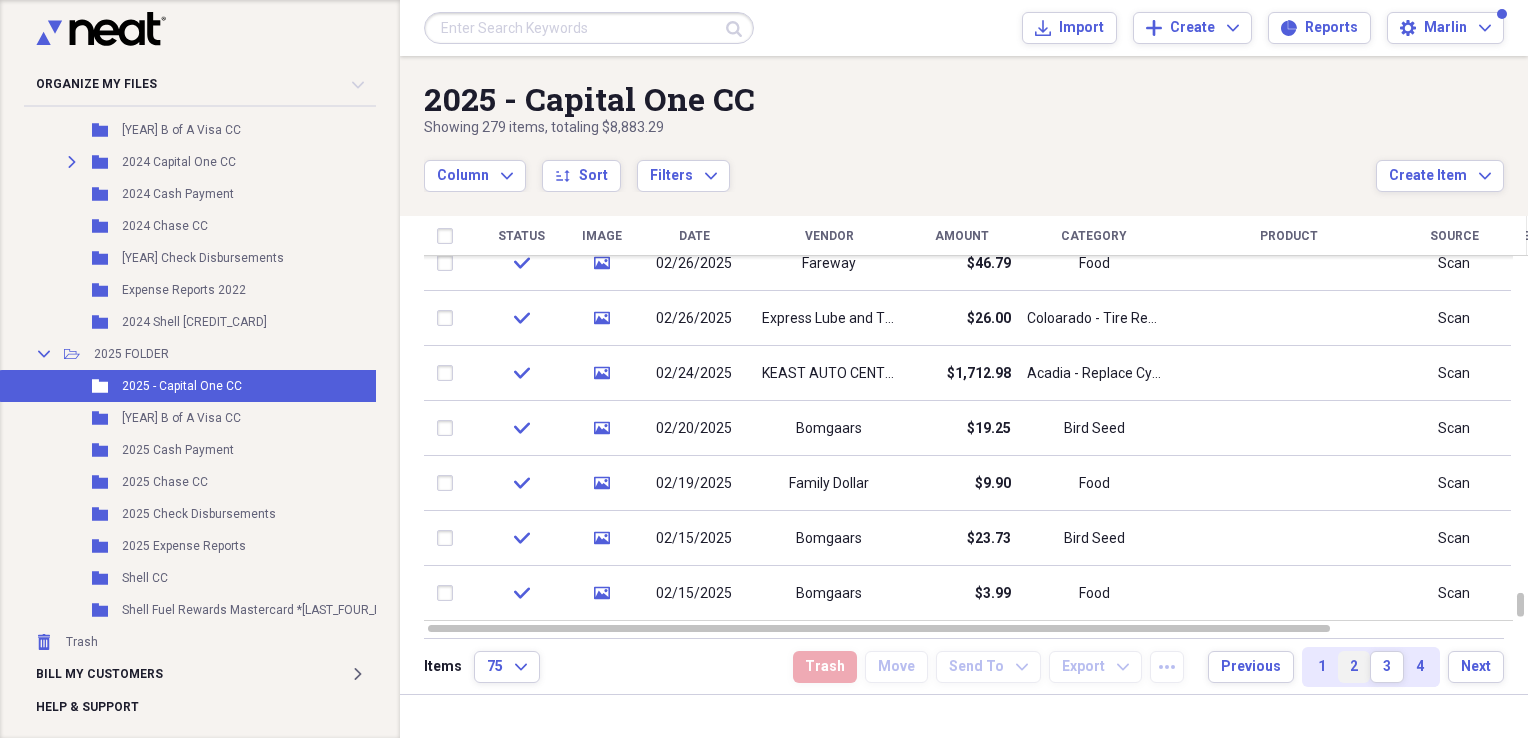 click on "4" at bounding box center [1420, 667] 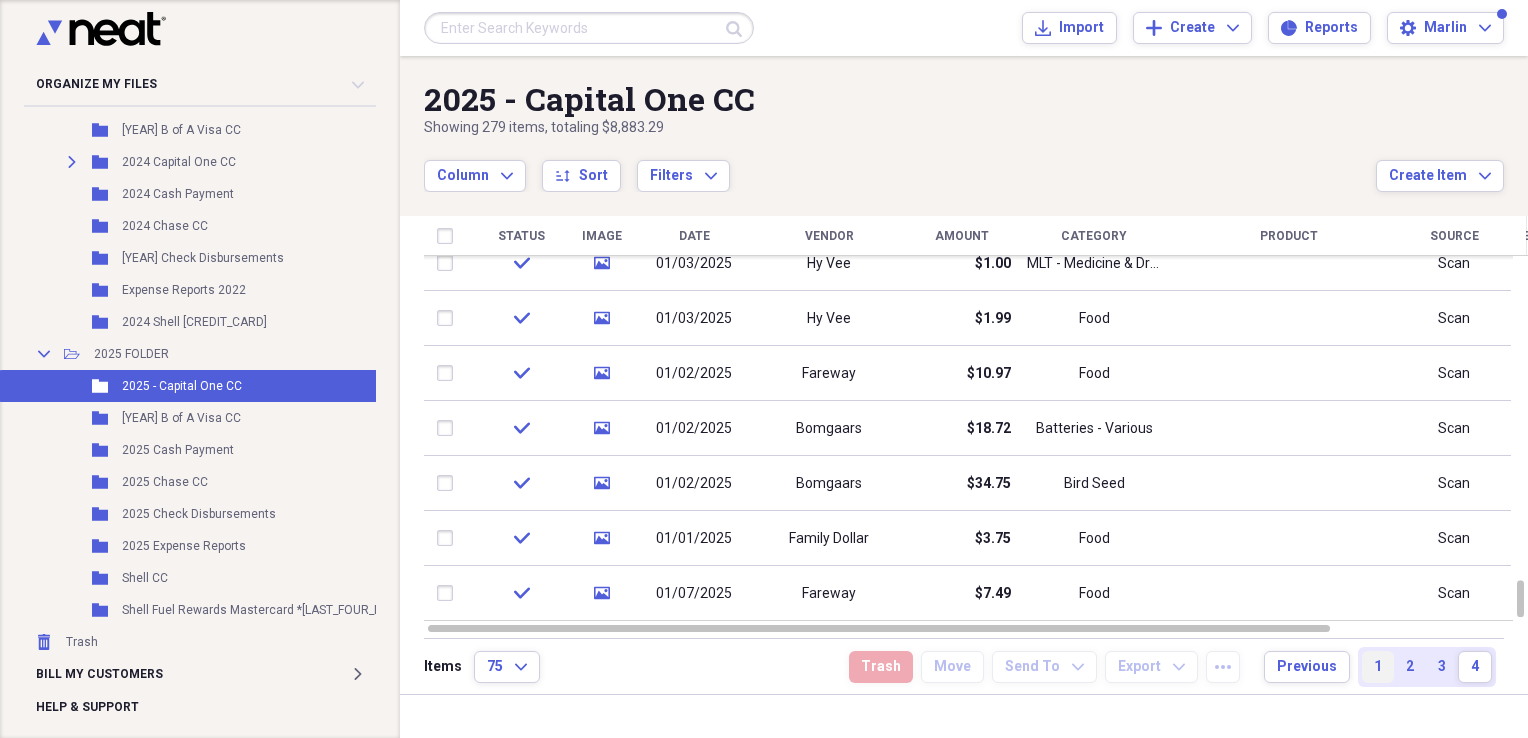 click on "1" at bounding box center (1378, 667) 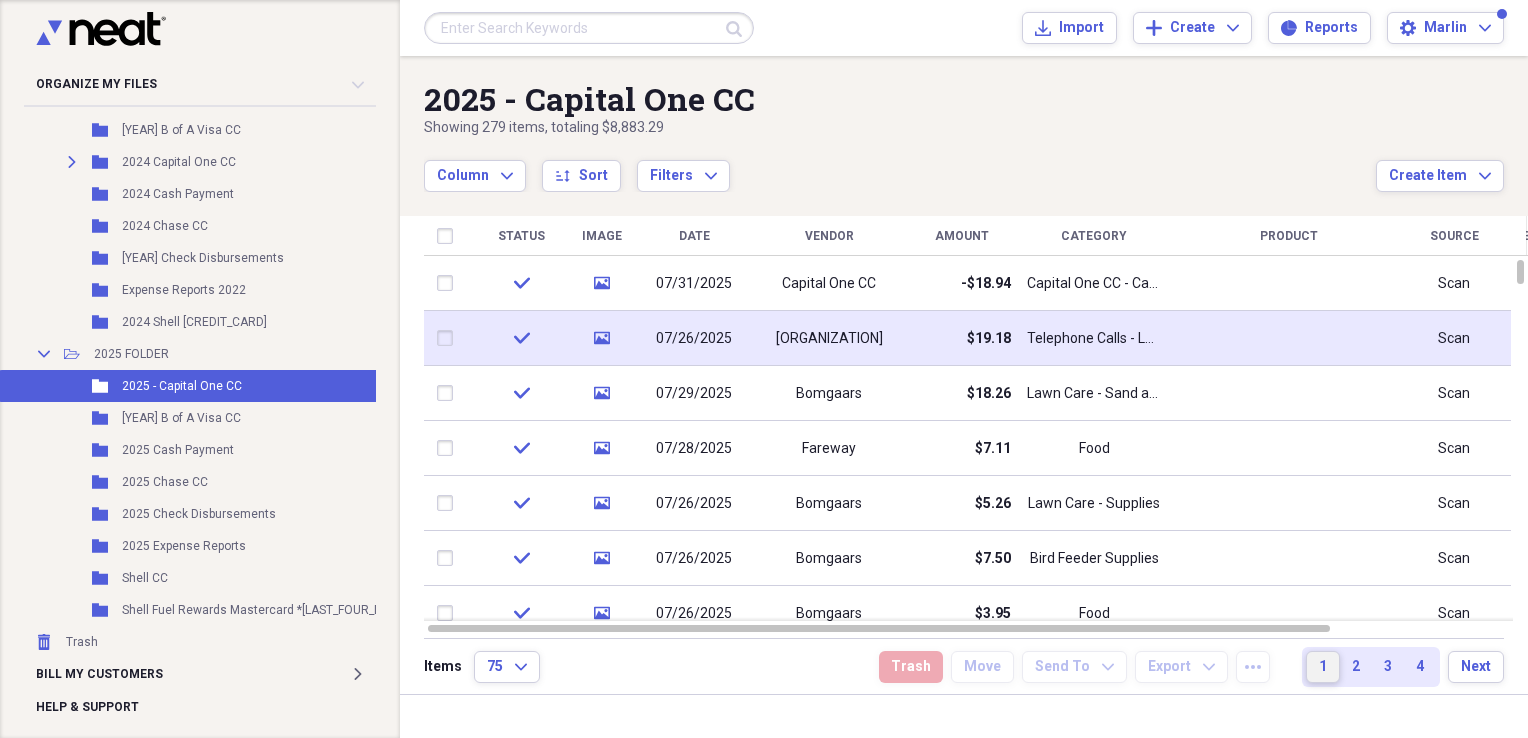 type 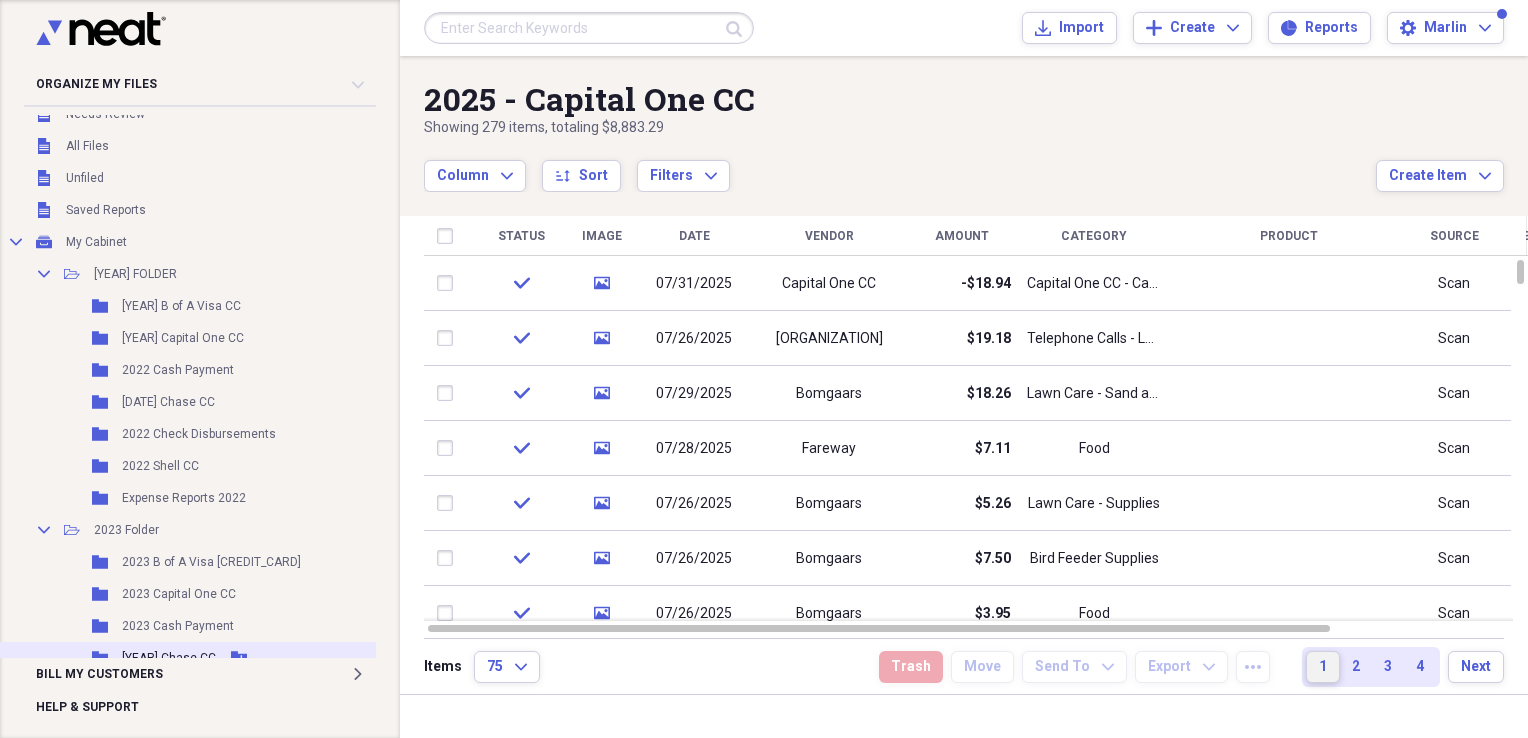 scroll, scrollTop: 0, scrollLeft: 0, axis: both 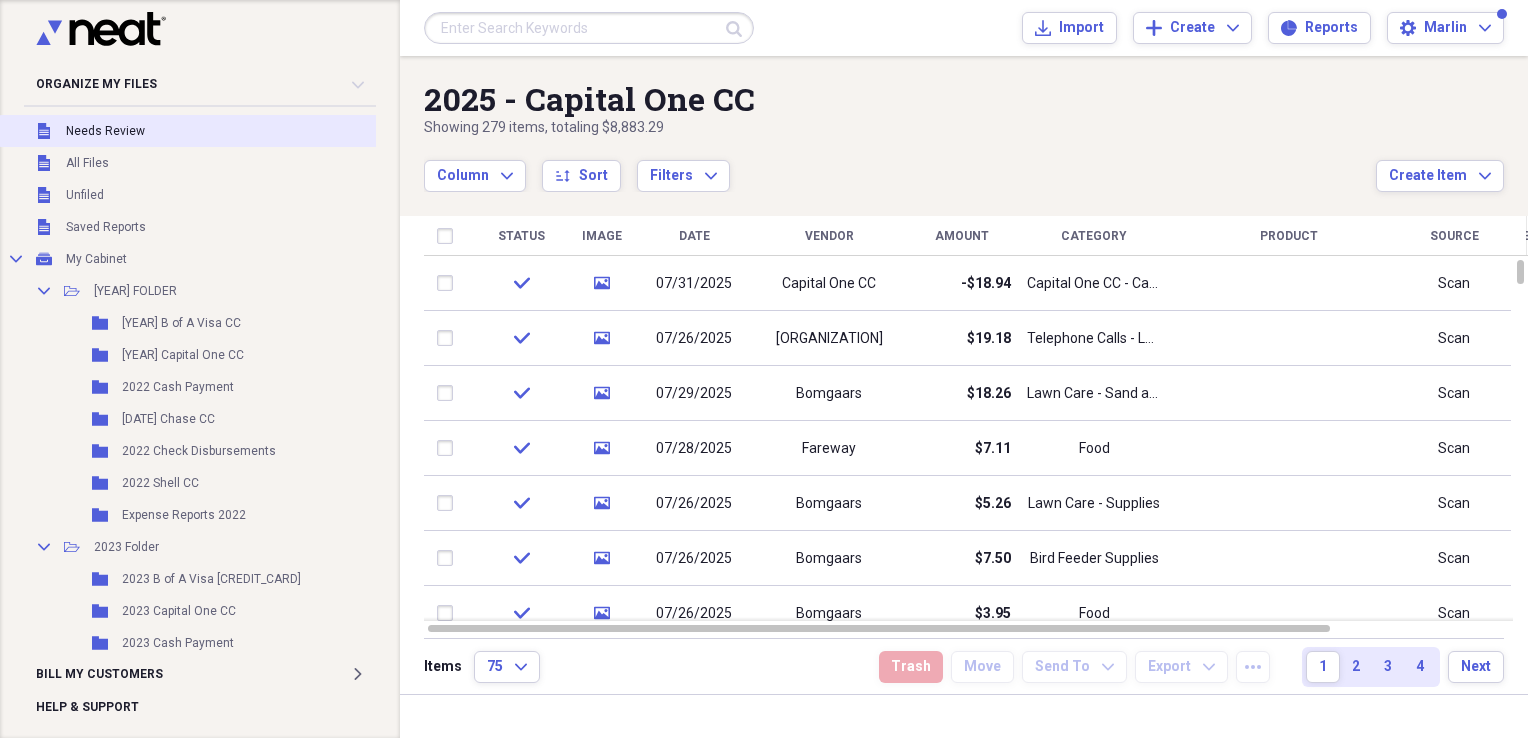 click on "Unfiled Needs Review" at bounding box center [237, 131] 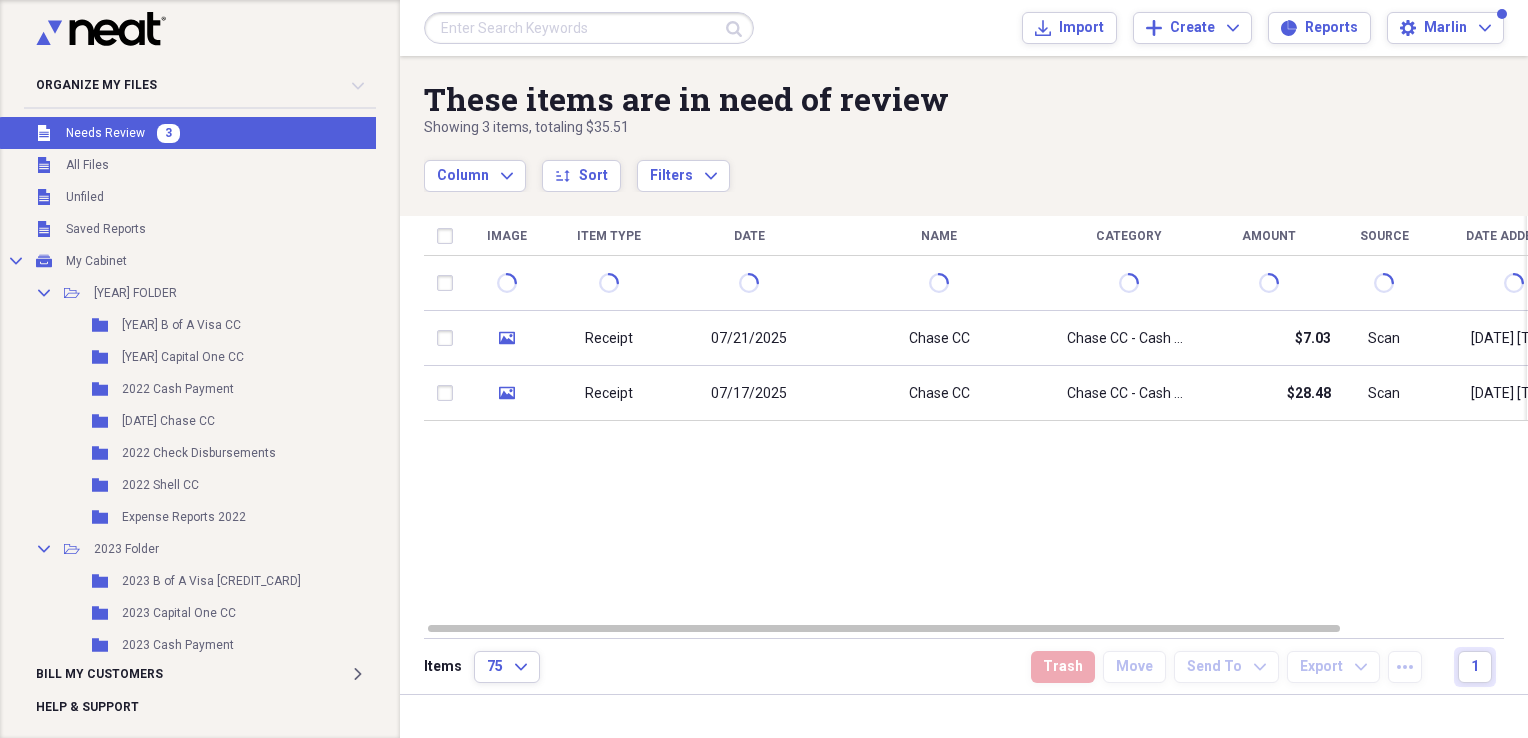 click on "These items are in need of review Showing [NUMBER] items , totaling $[AMOUNT] Column Expand sort Sort Filters Expand Create Item Expand" at bounding box center [964, 124] 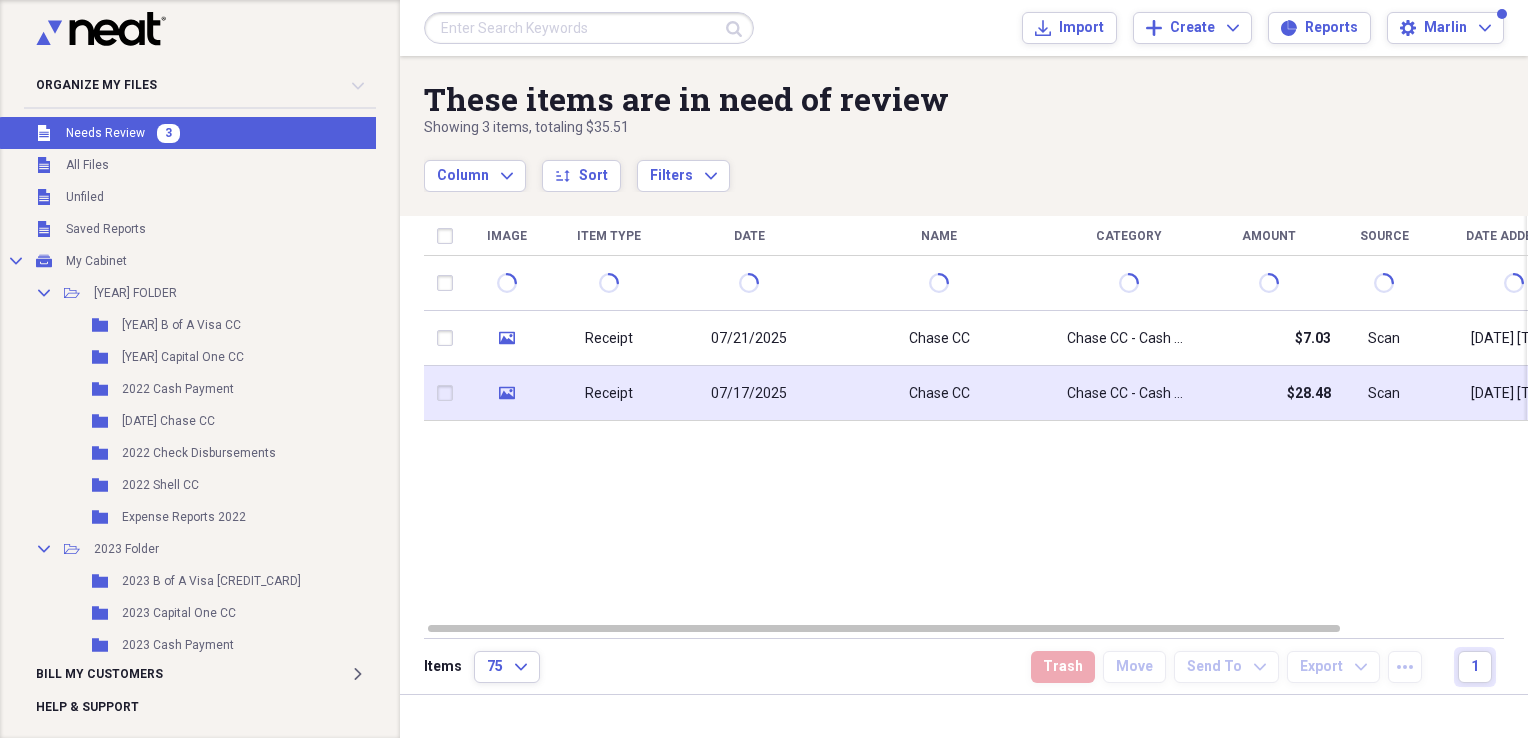 click on "Chase CC" at bounding box center (939, 394) 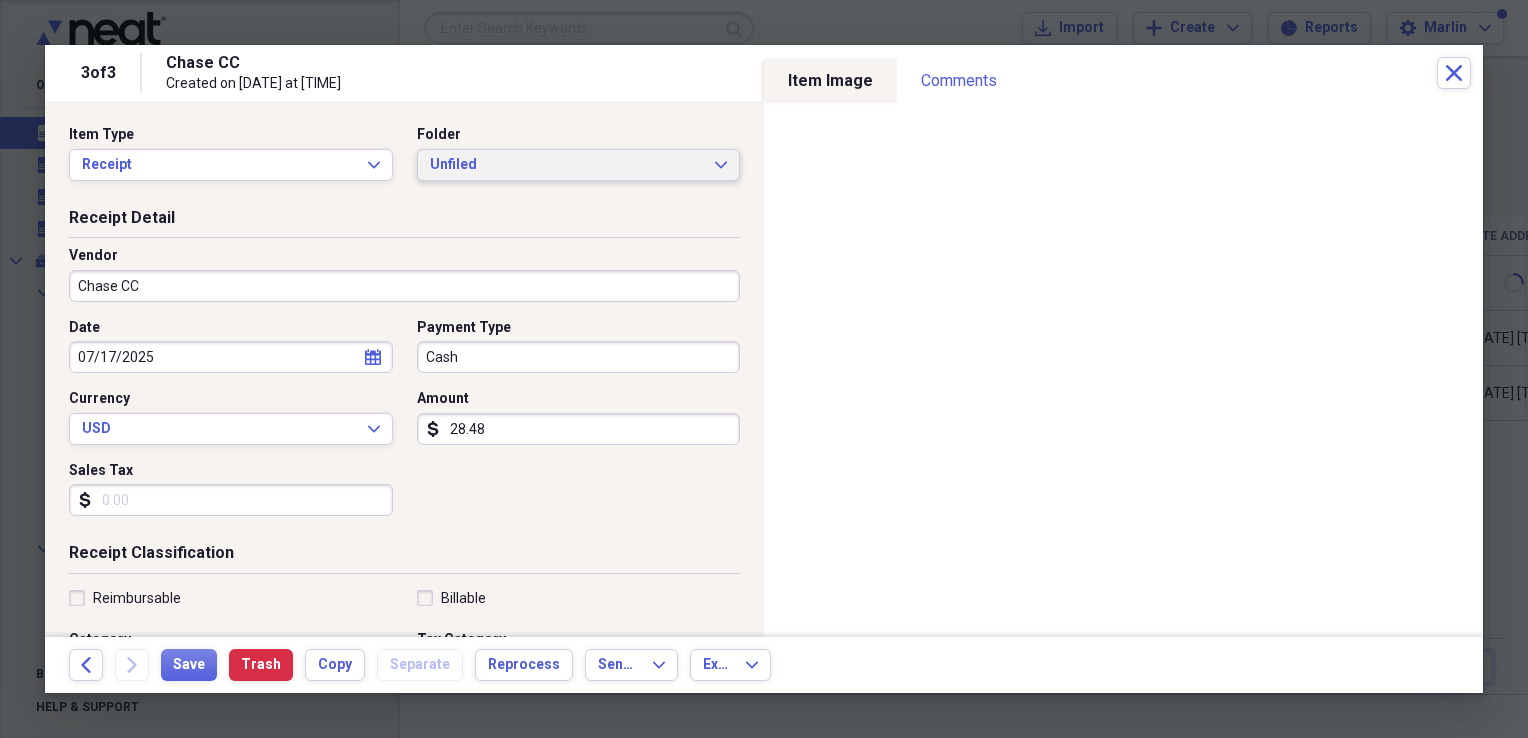 click on "Expand" 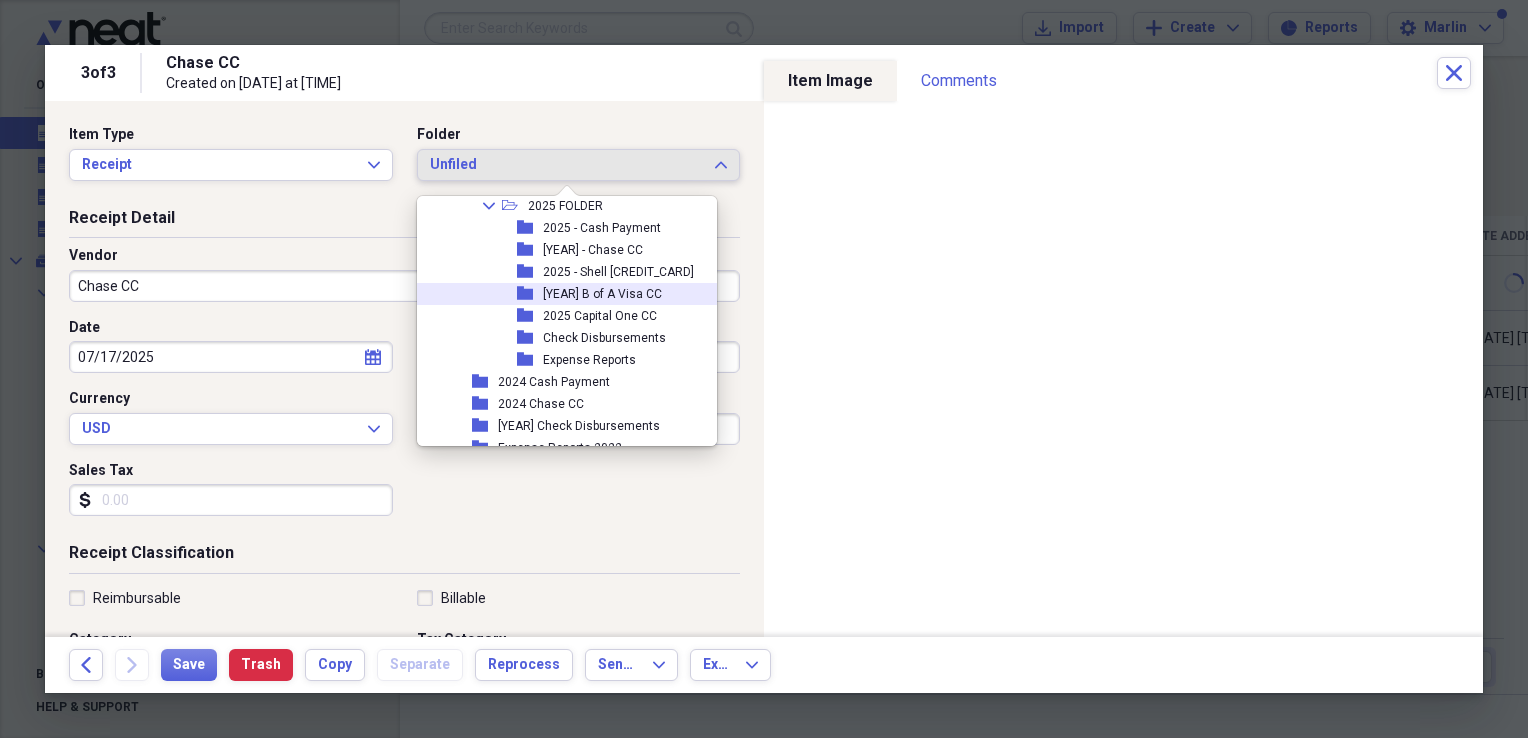 scroll, scrollTop: 754, scrollLeft: 0, axis: vertical 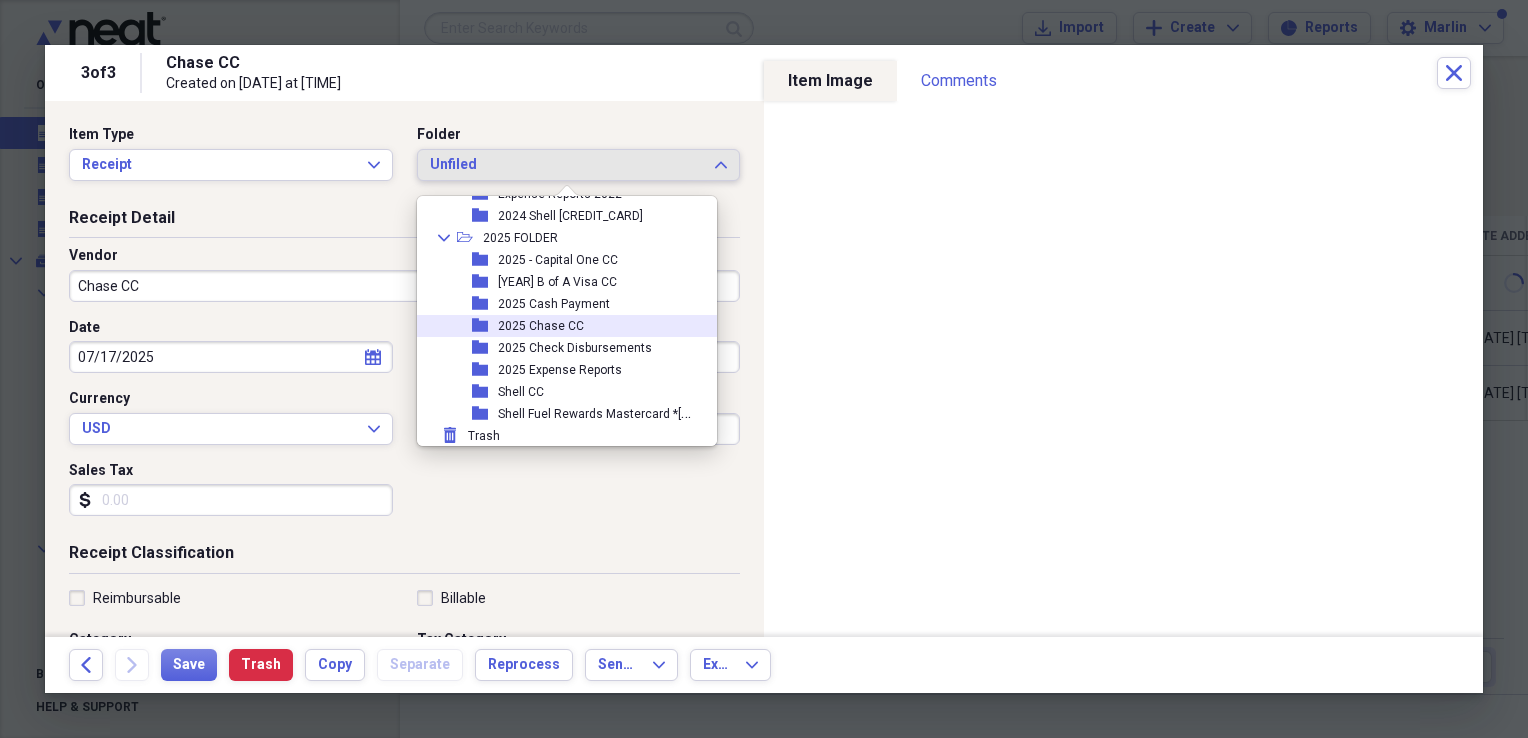 click on "folder [YEAR] Chase CC" at bounding box center (559, 326) 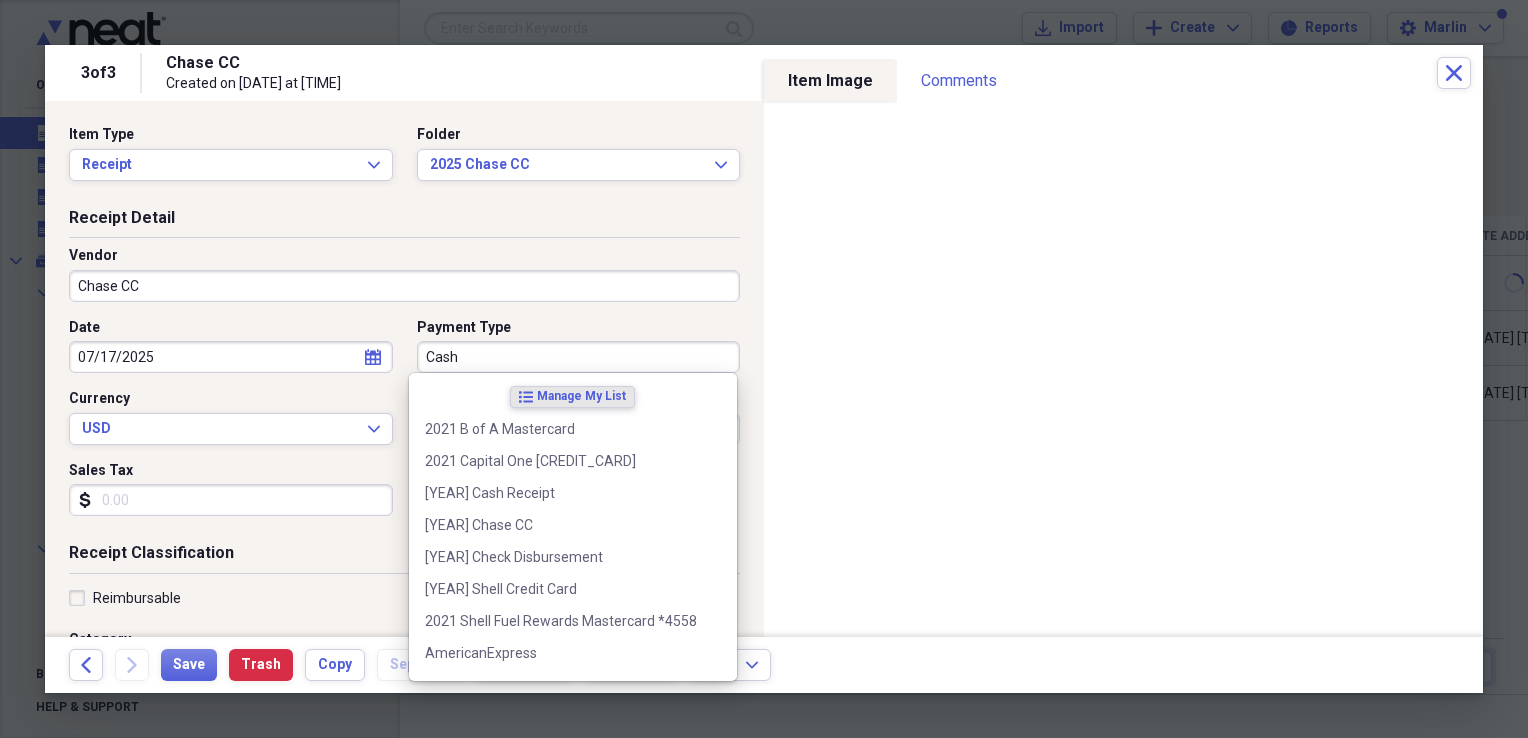 click on "Cash" at bounding box center (579, 357) 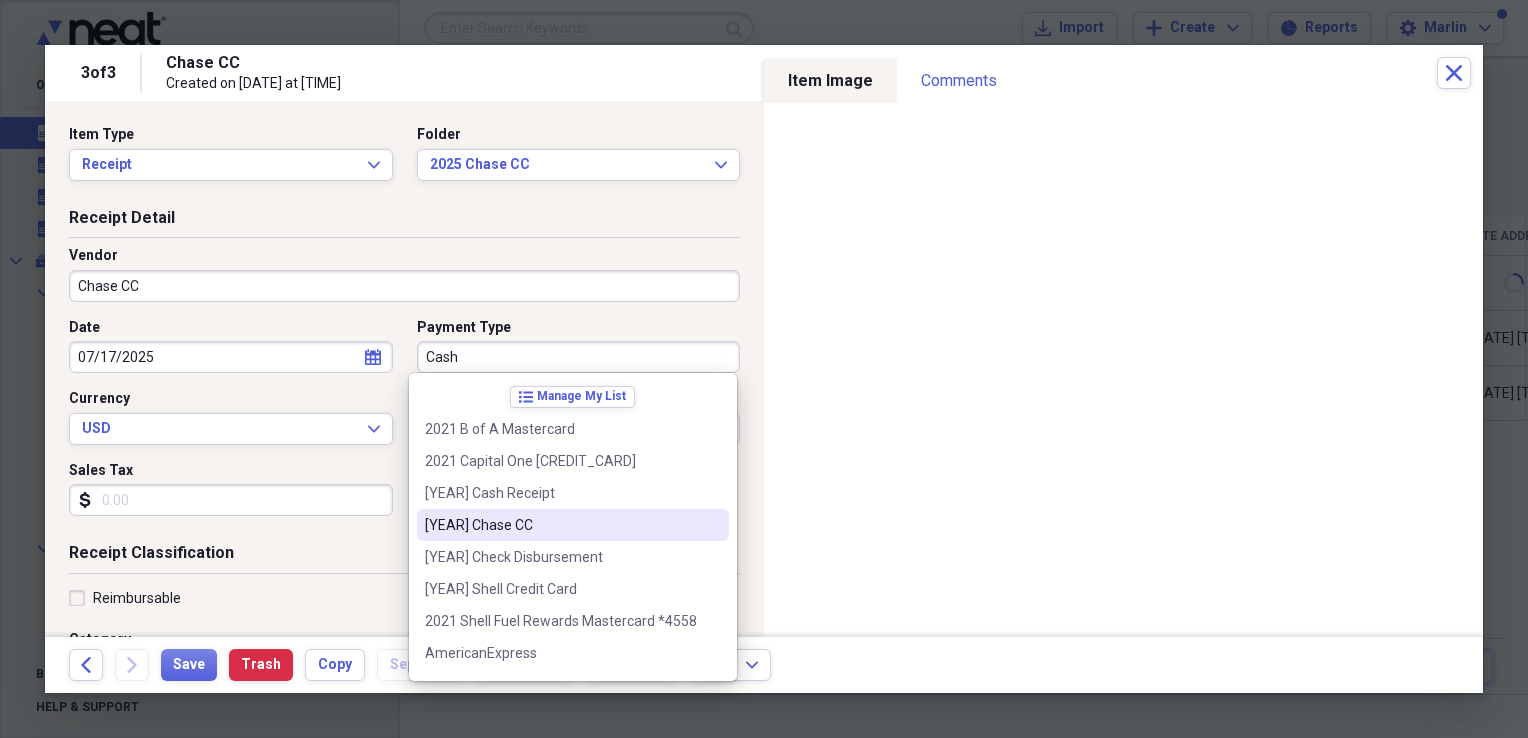click on "[YEAR] Chase CC" at bounding box center (561, 525) 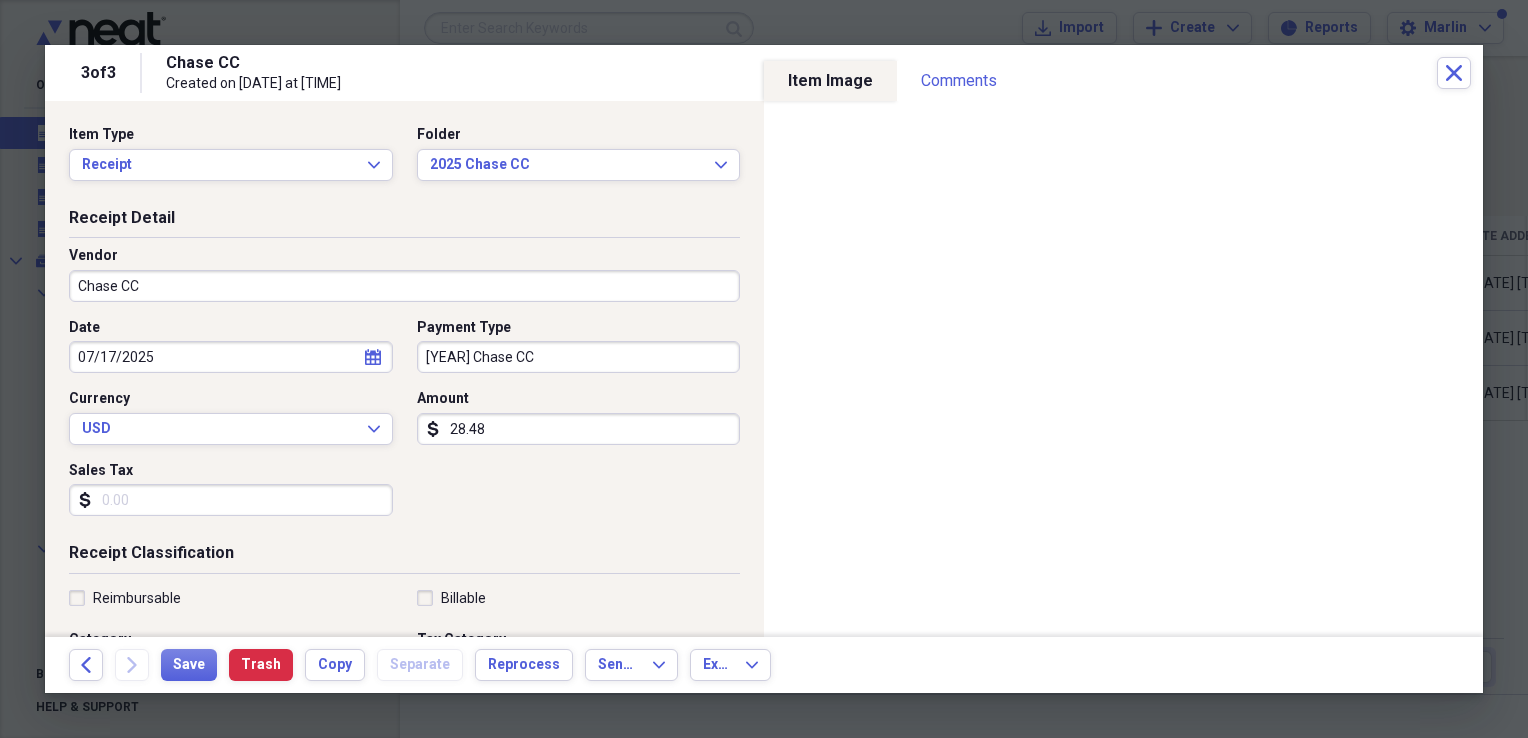 click on "28.48" at bounding box center (579, 429) 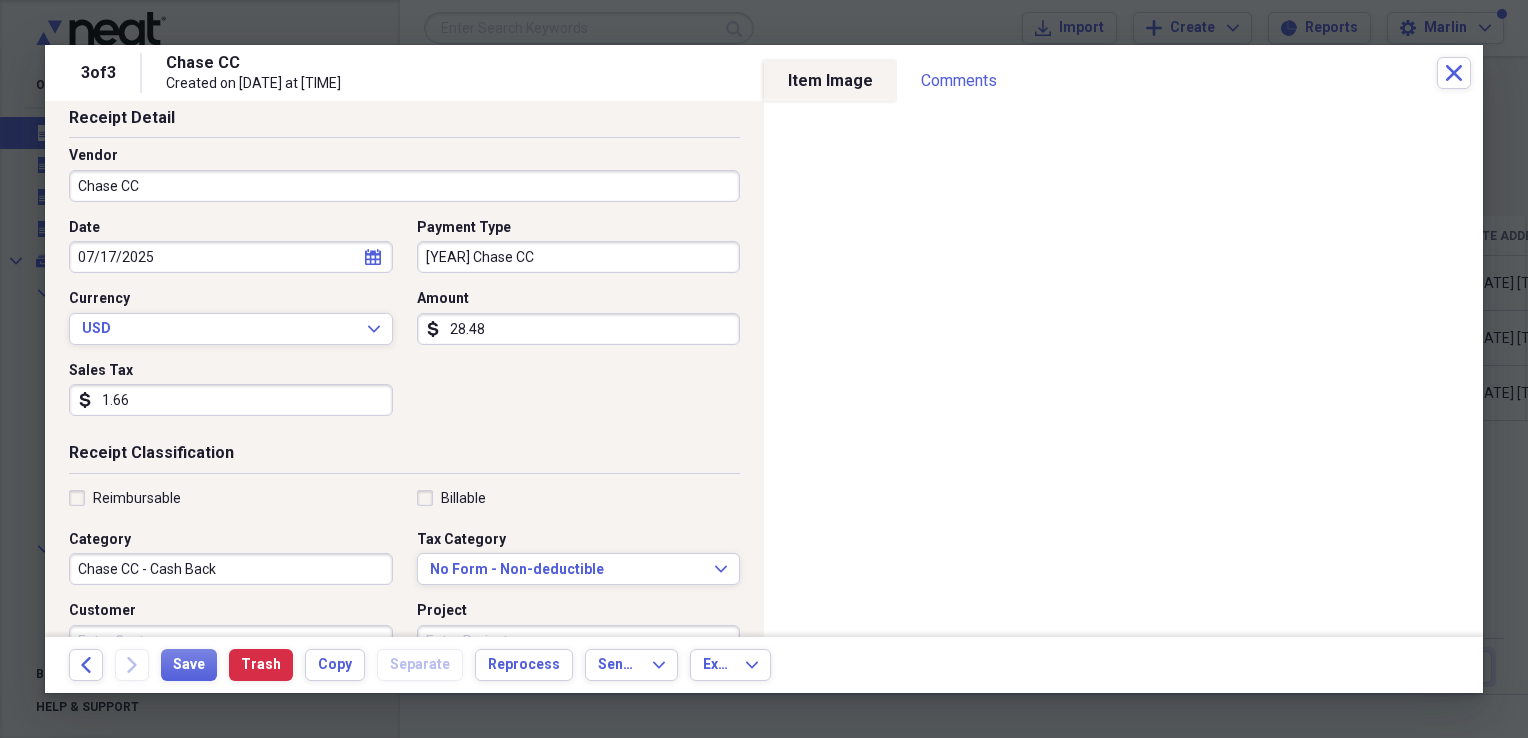 scroll, scrollTop: 300, scrollLeft: 0, axis: vertical 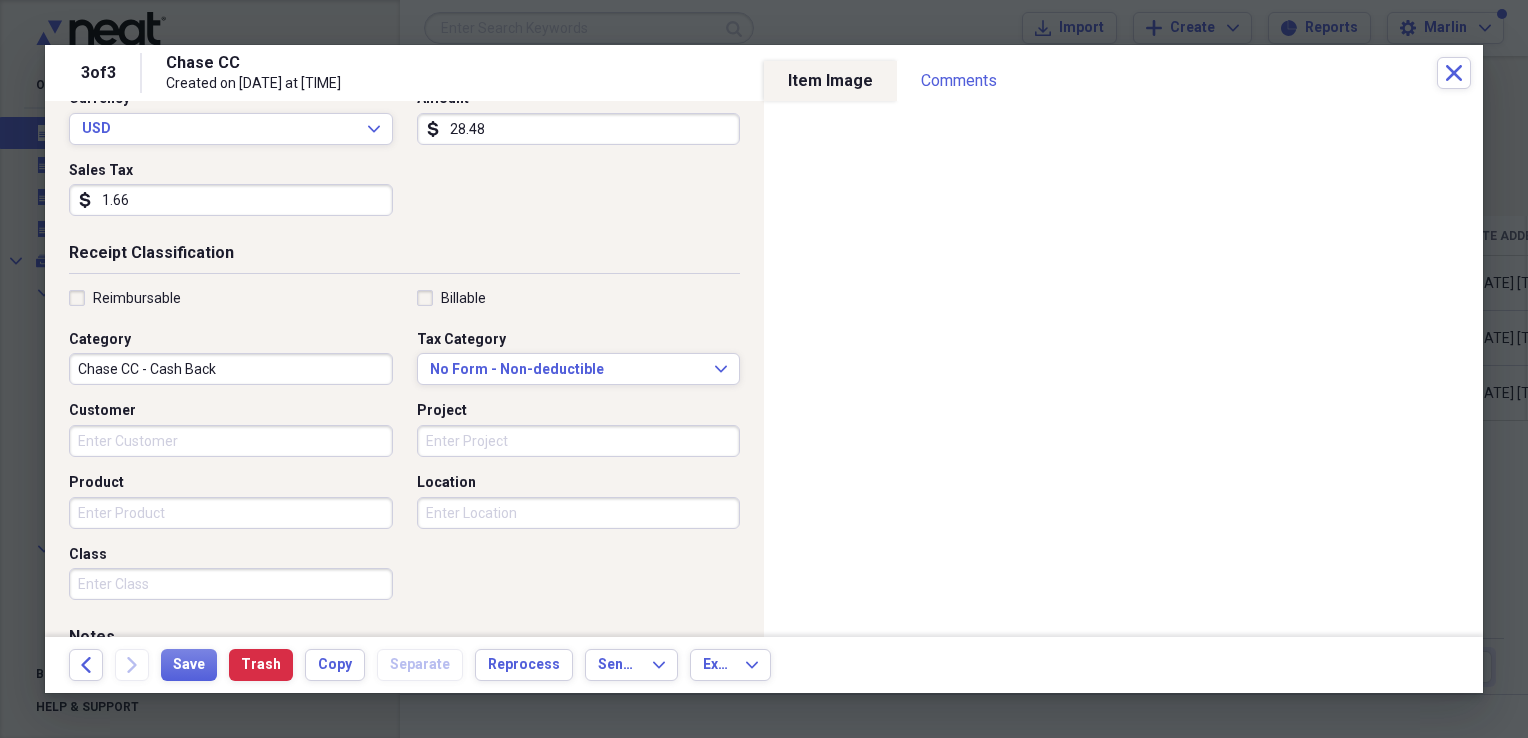 type on "1.66" 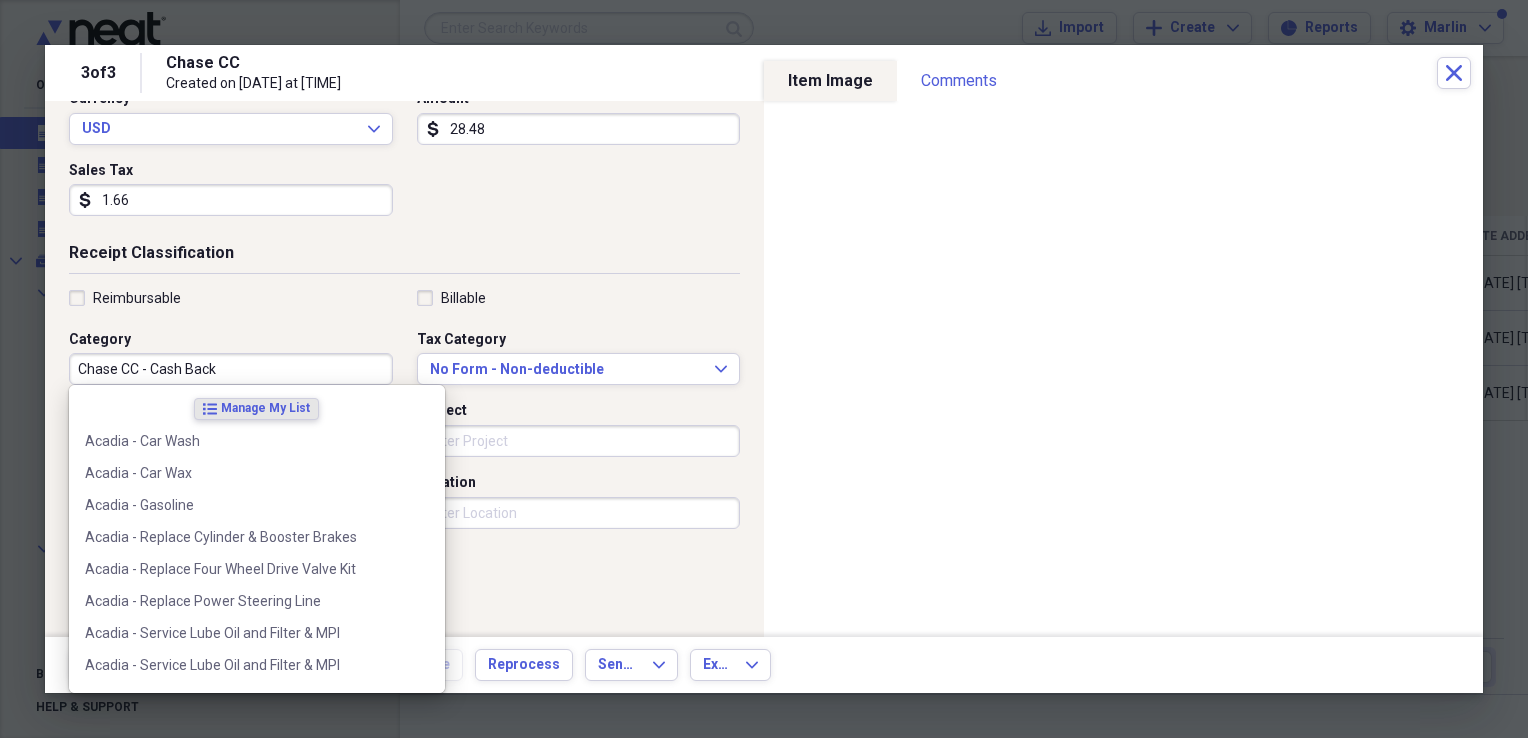 click on "Chase CC - Cash Back" at bounding box center [231, 369] 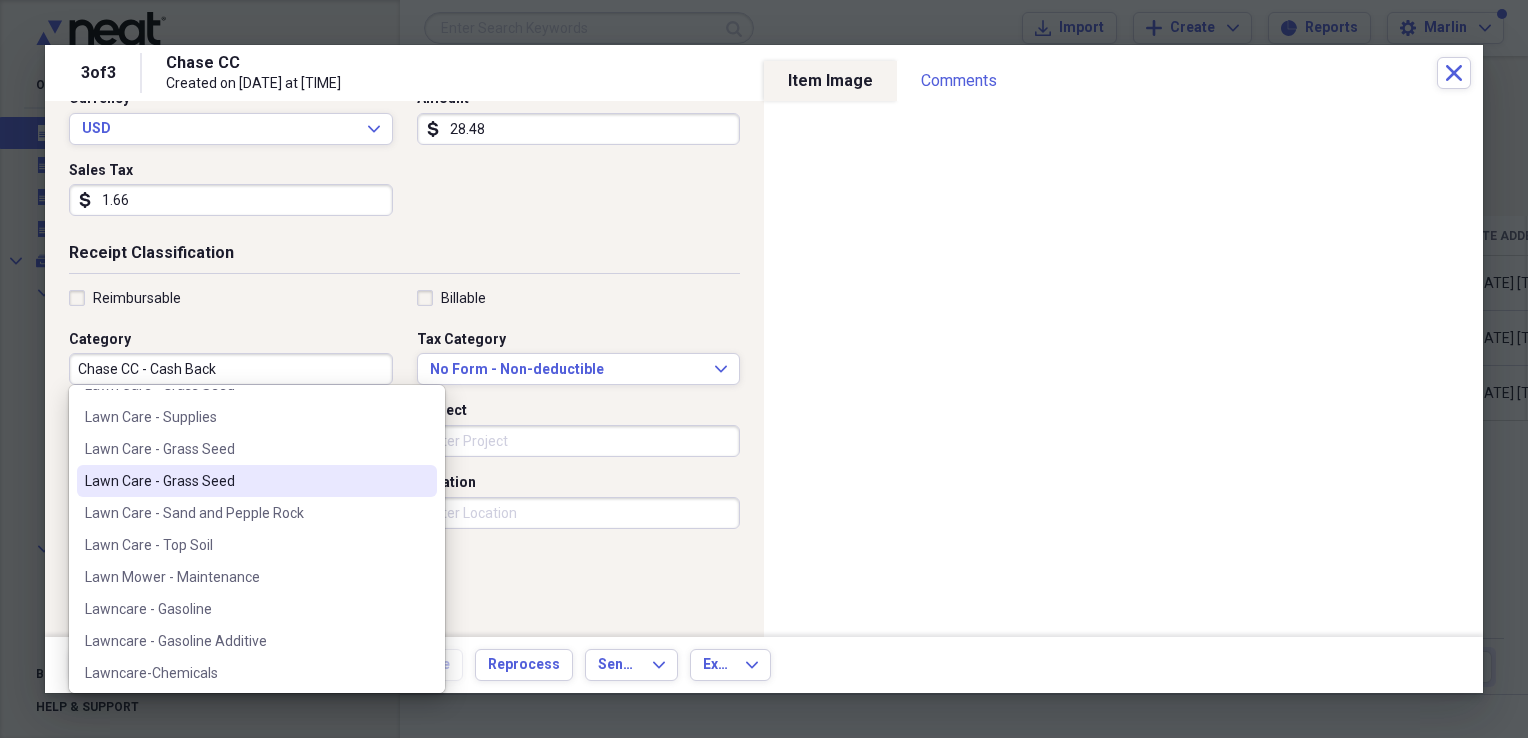 scroll, scrollTop: 6000, scrollLeft: 0, axis: vertical 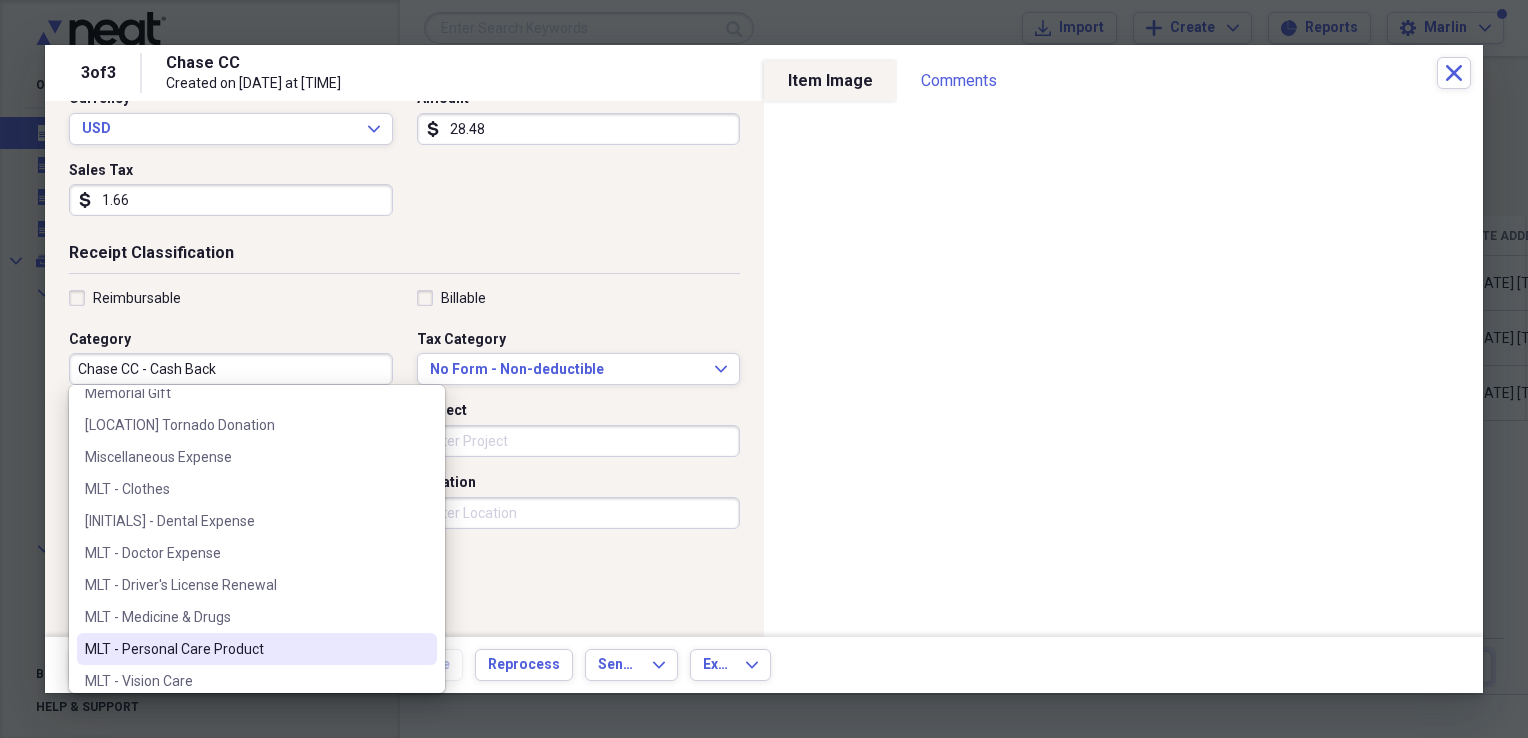 click on "MLT - Personal Care Product" at bounding box center (245, 649) 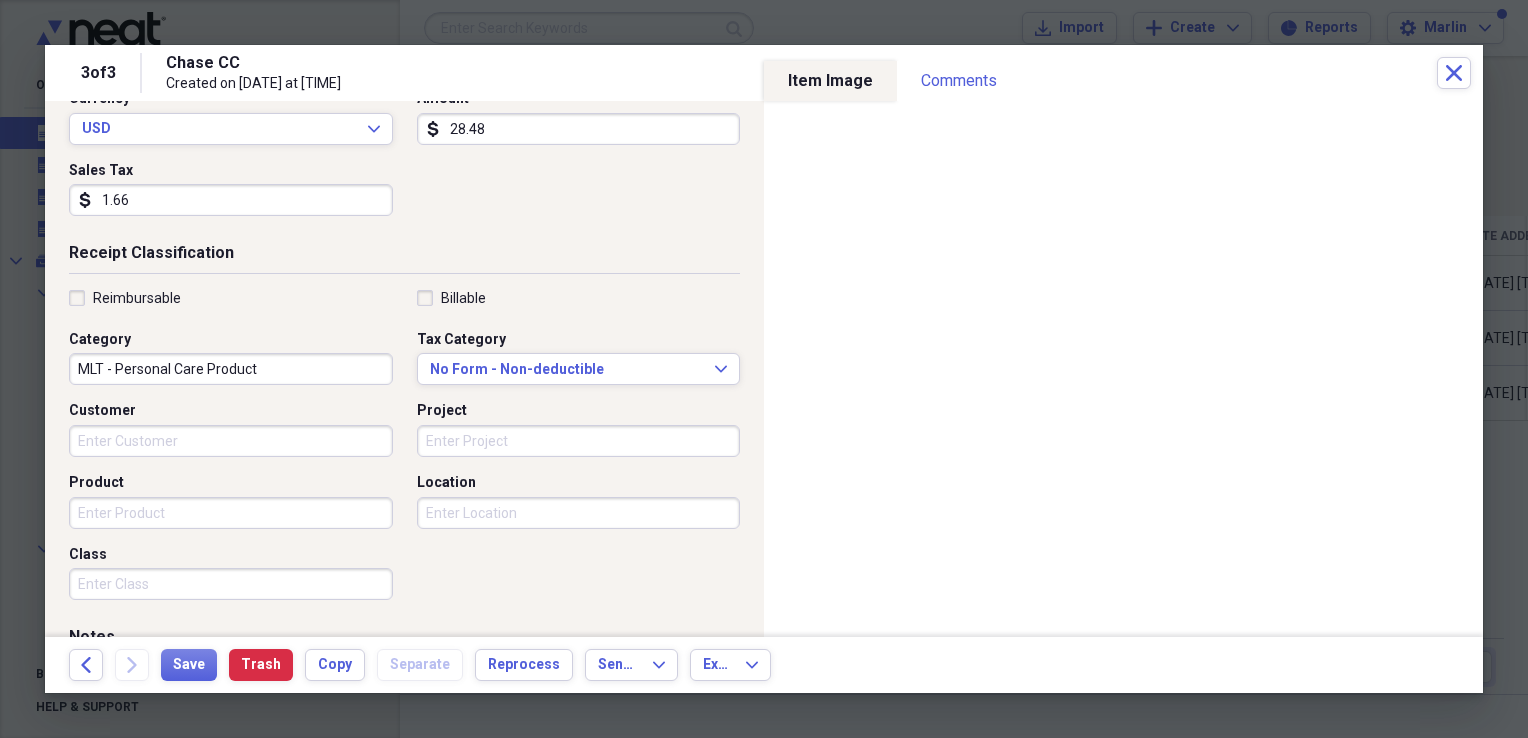 click on "Date 07/18/2025 calendar Calendar Payment Type 2021 Chase CC Currency USD Expand Amount dollar-sign 28.48 Sales Tax dollar-sign 1.66" at bounding box center (404, 125) 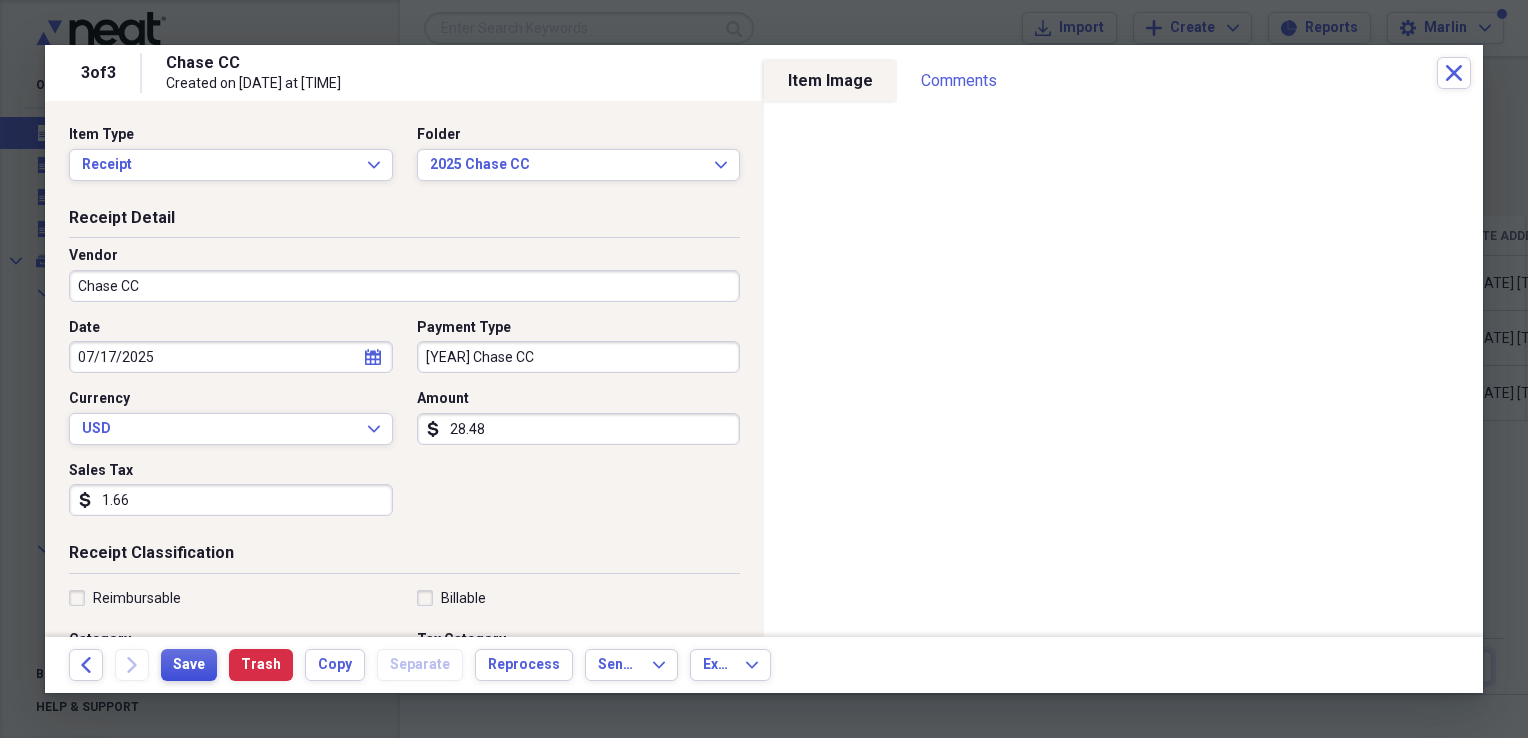 click on "Save" at bounding box center (189, 665) 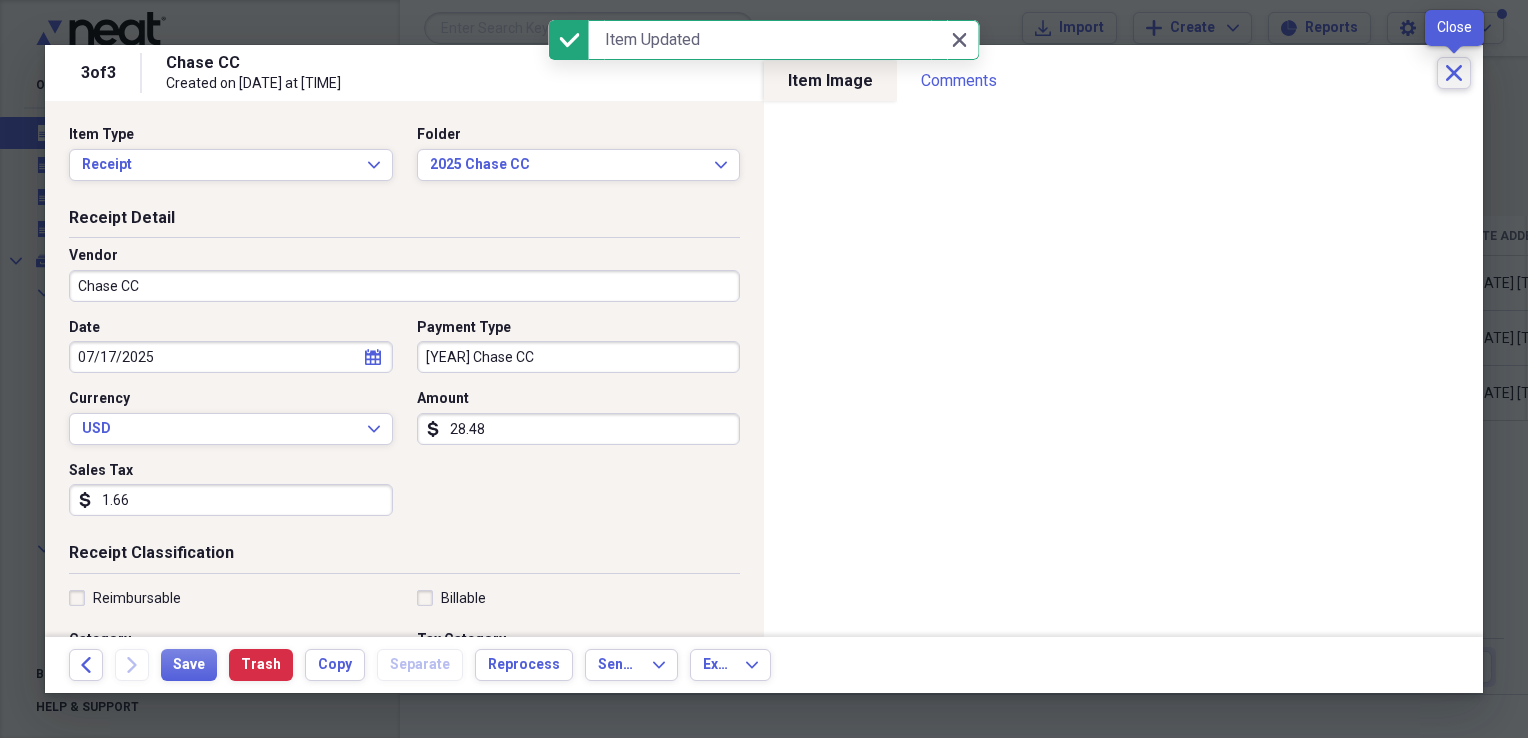 click on "Close" 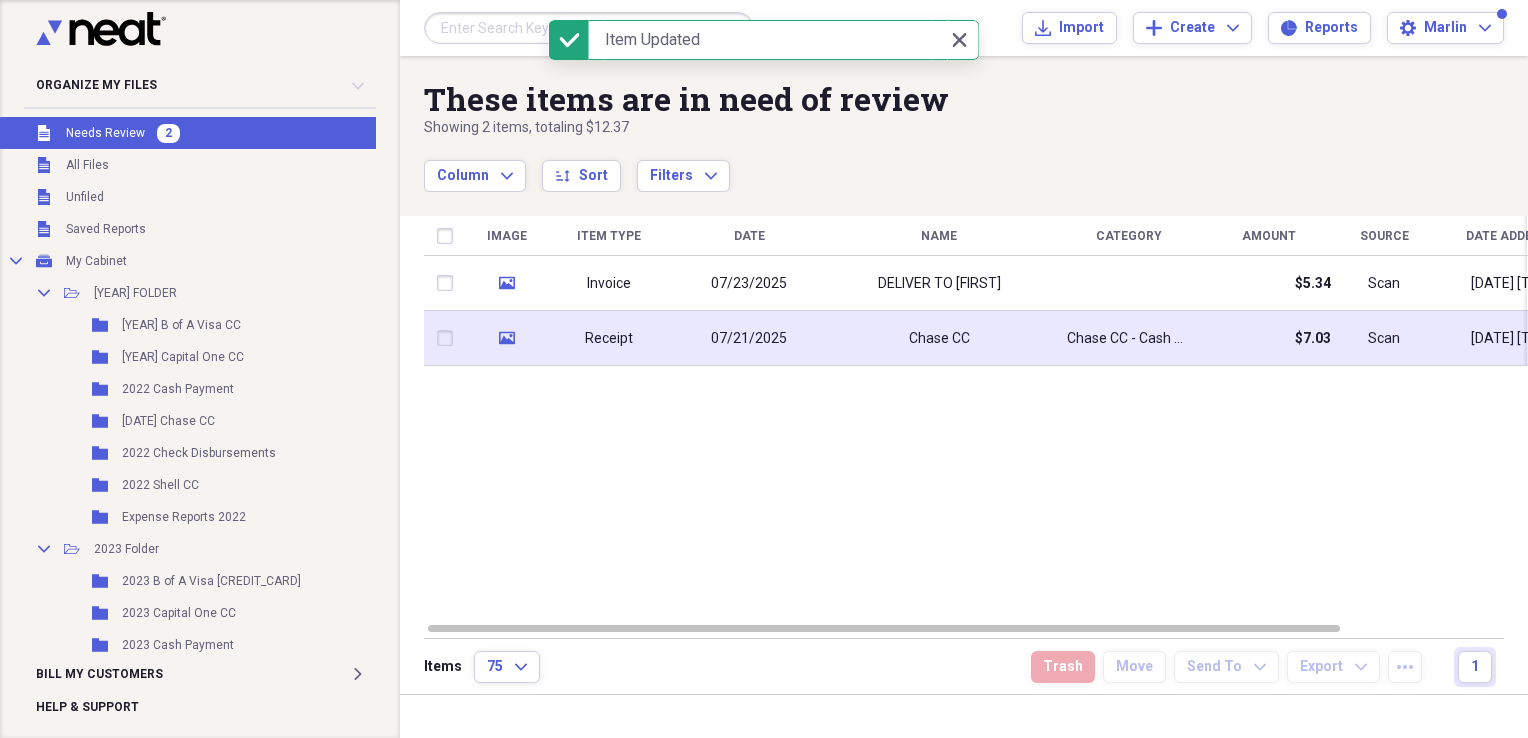 click on "07/21/2025" at bounding box center (749, 339) 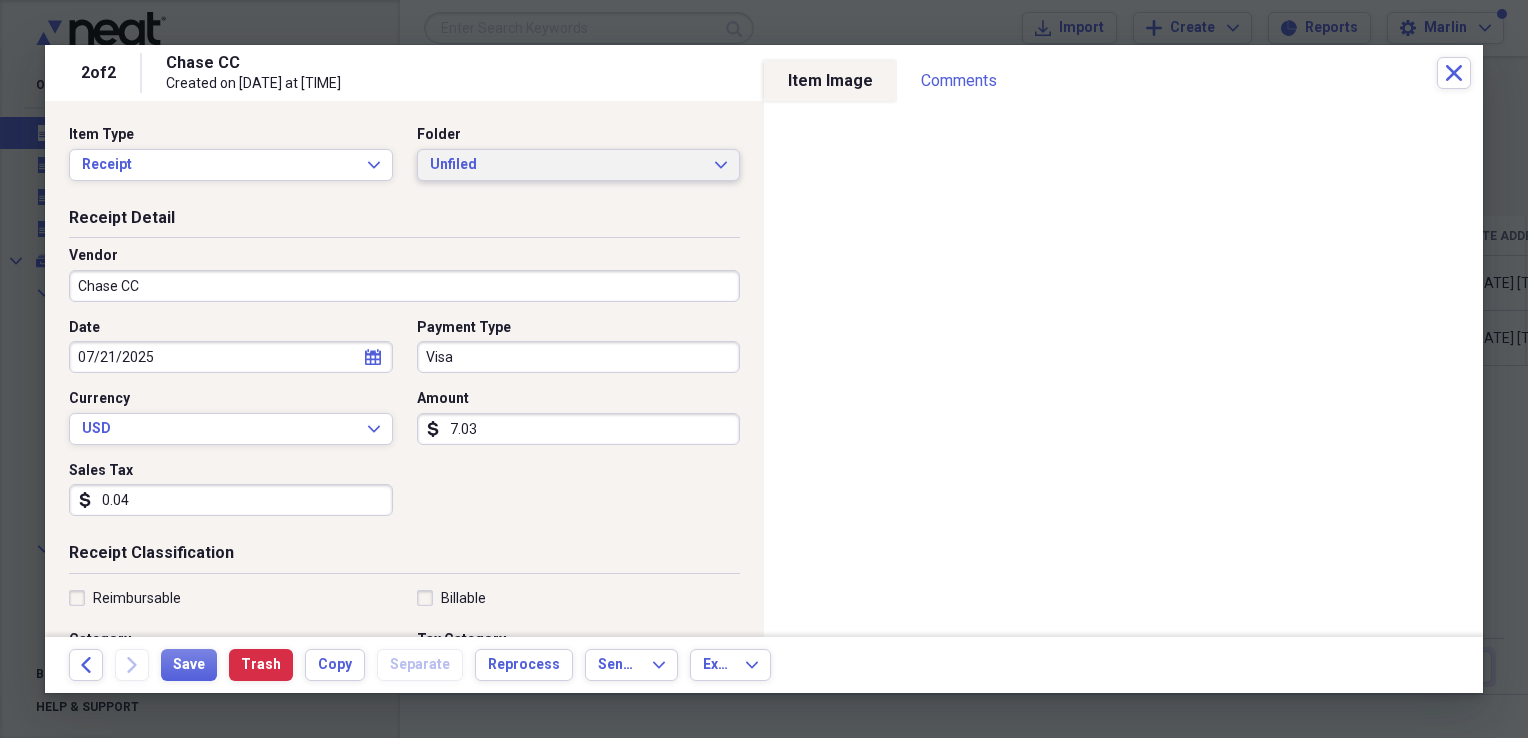 click on "Expand" 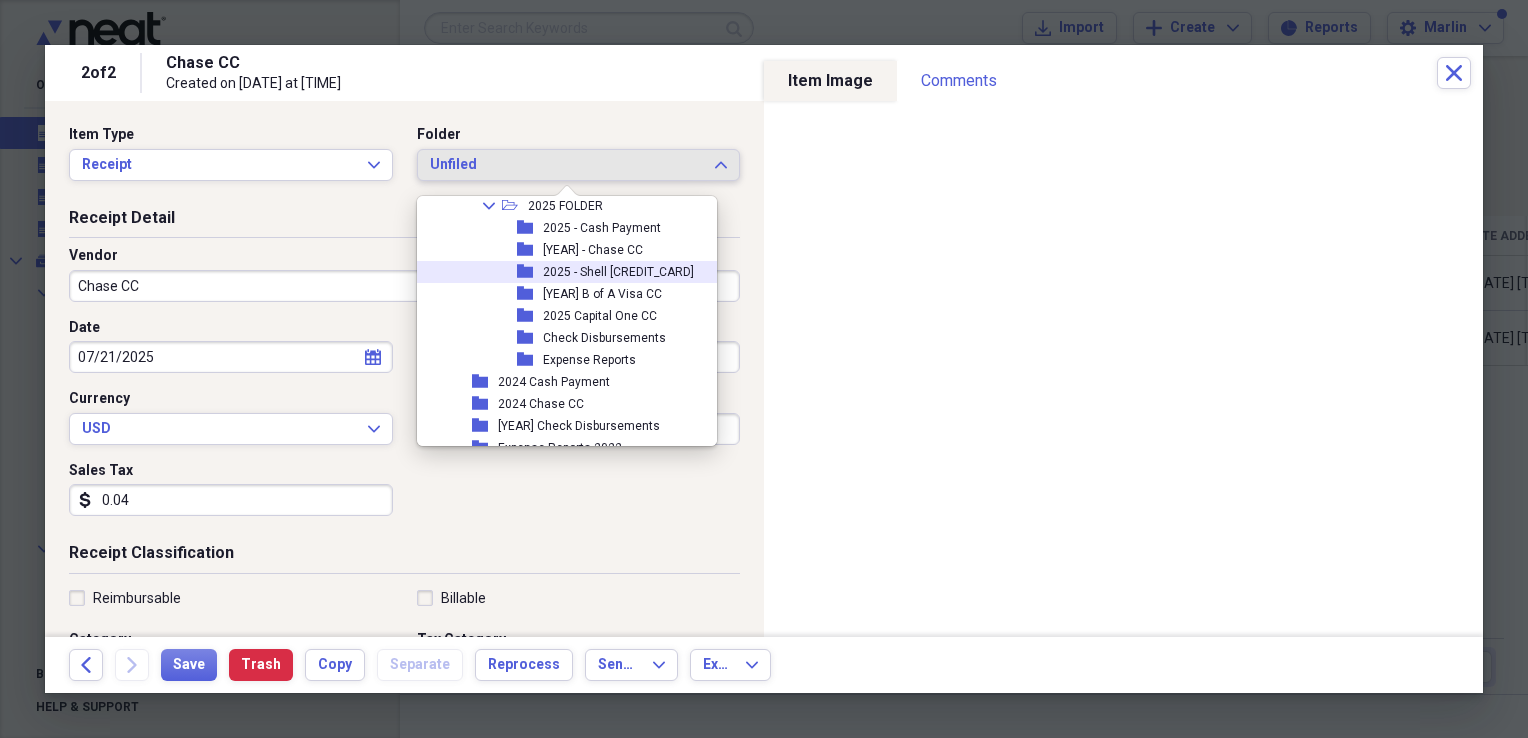 scroll, scrollTop: 754, scrollLeft: 0, axis: vertical 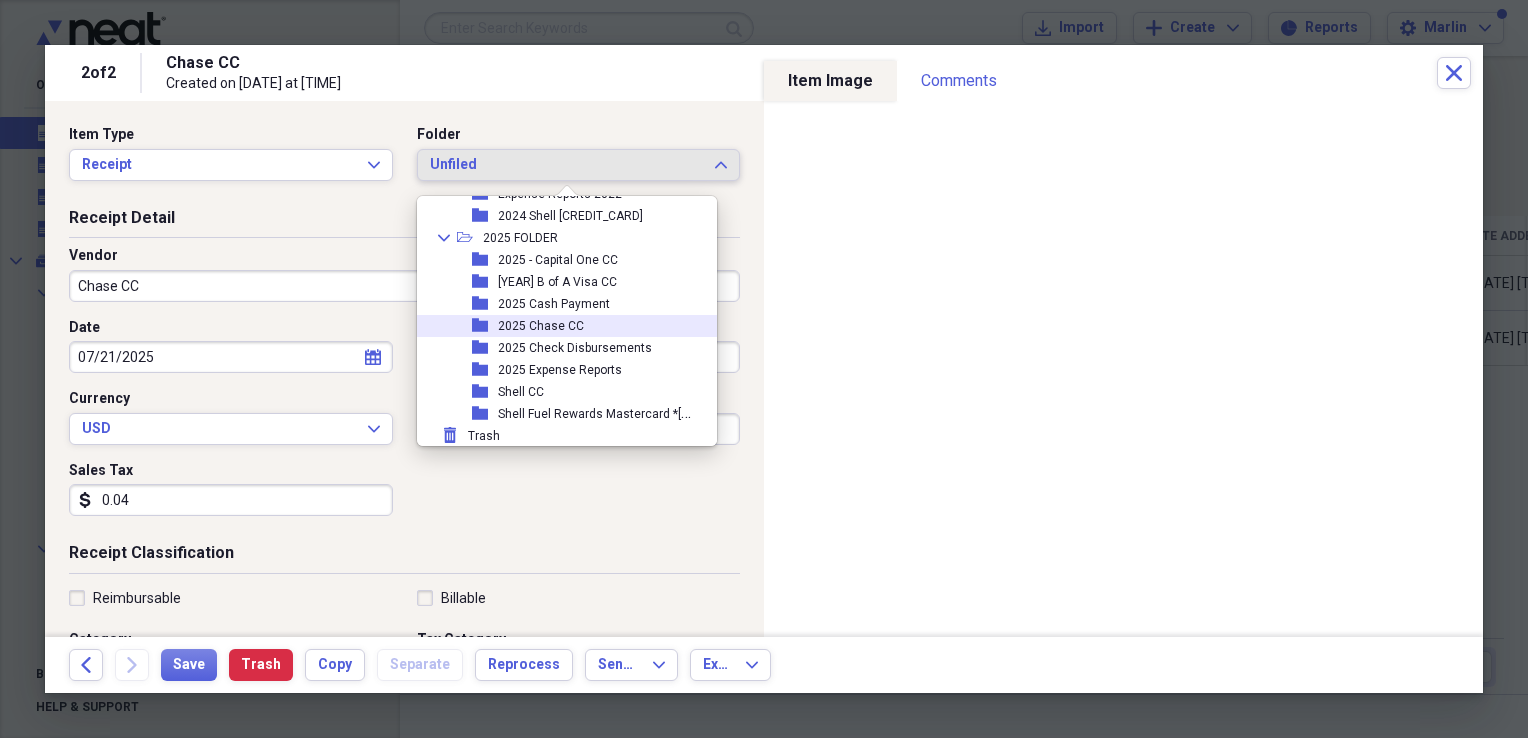 click on "folder [YEAR] Chase CC" at bounding box center [559, 326] 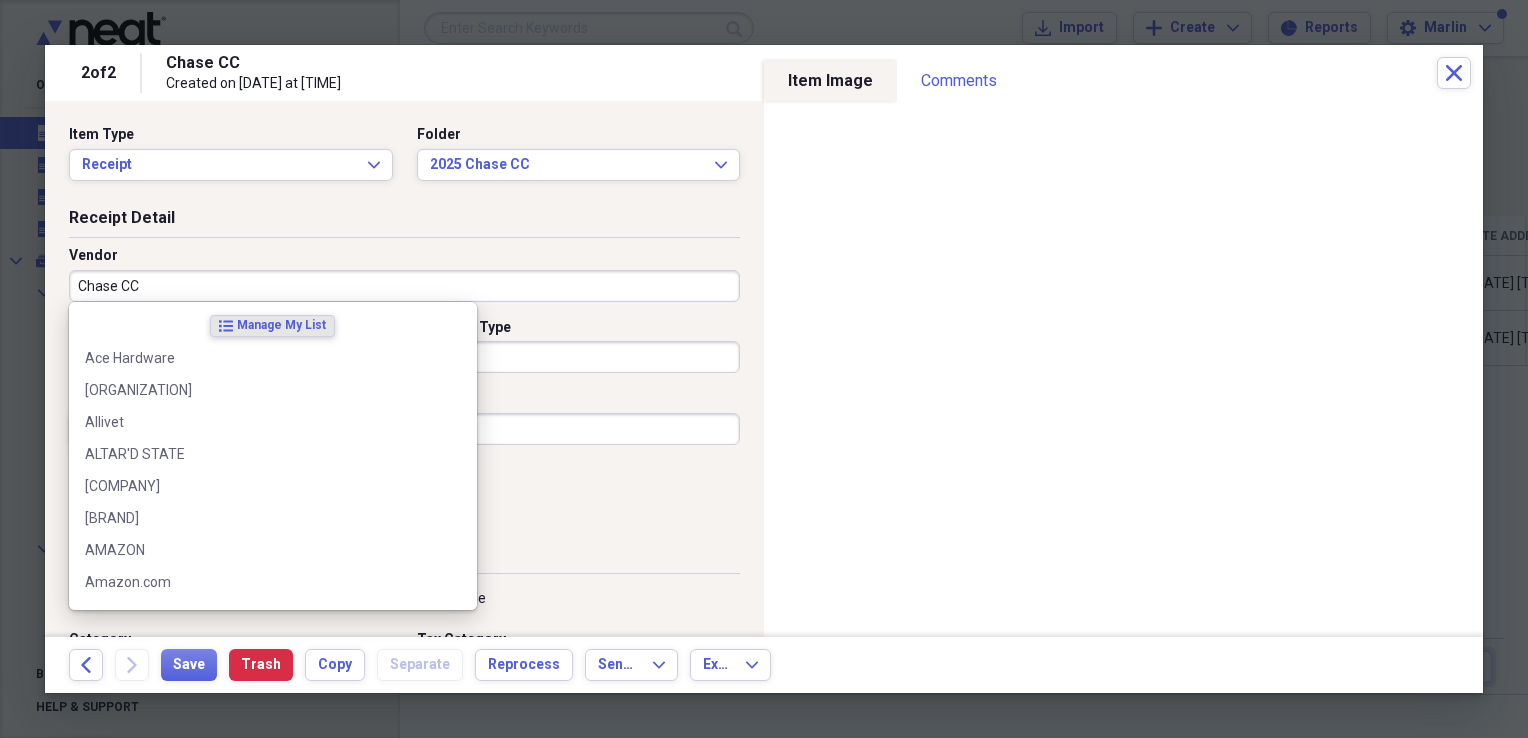 click on "Chase CC" at bounding box center [404, 286] 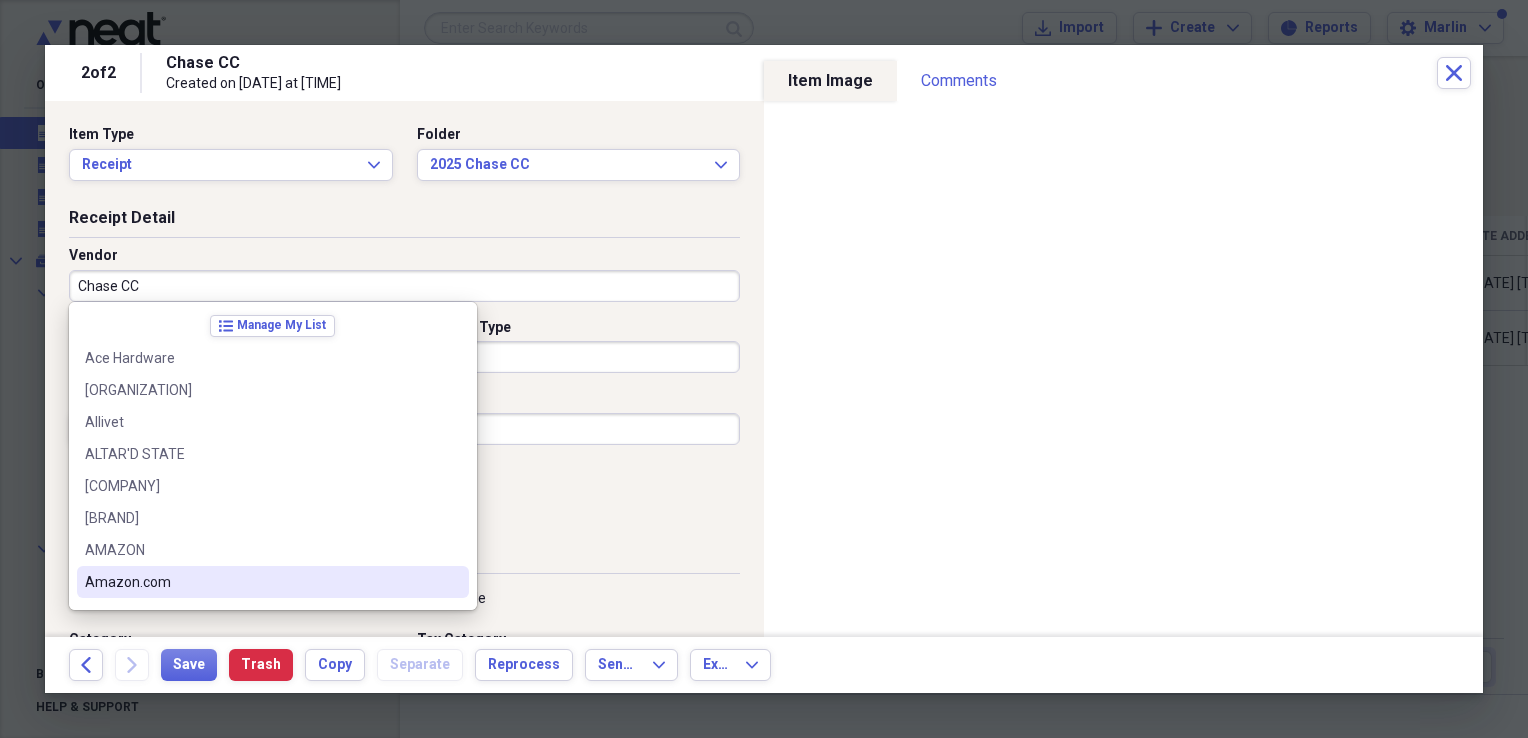 click on "Amazon.com" at bounding box center (261, 582) 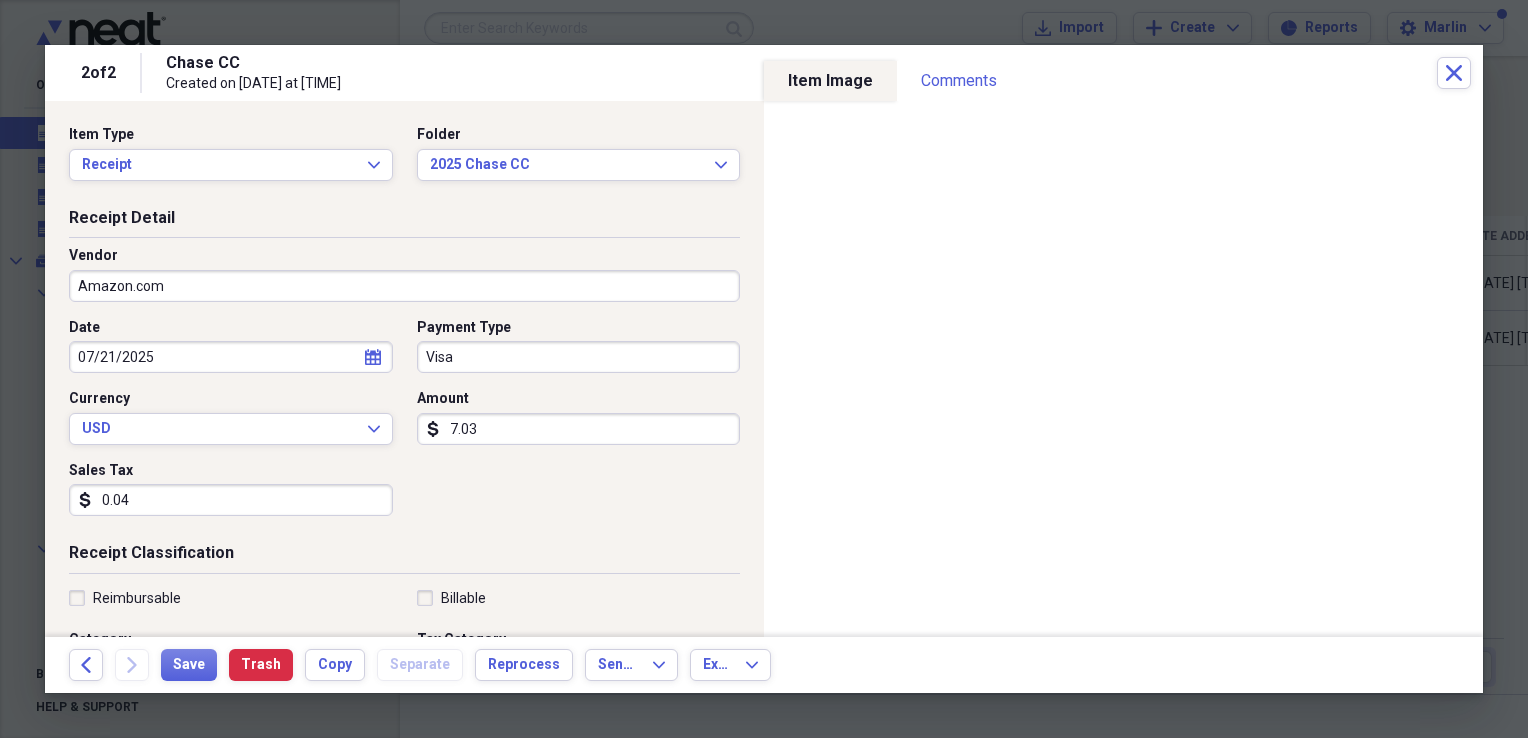 type on "HHSupplies" 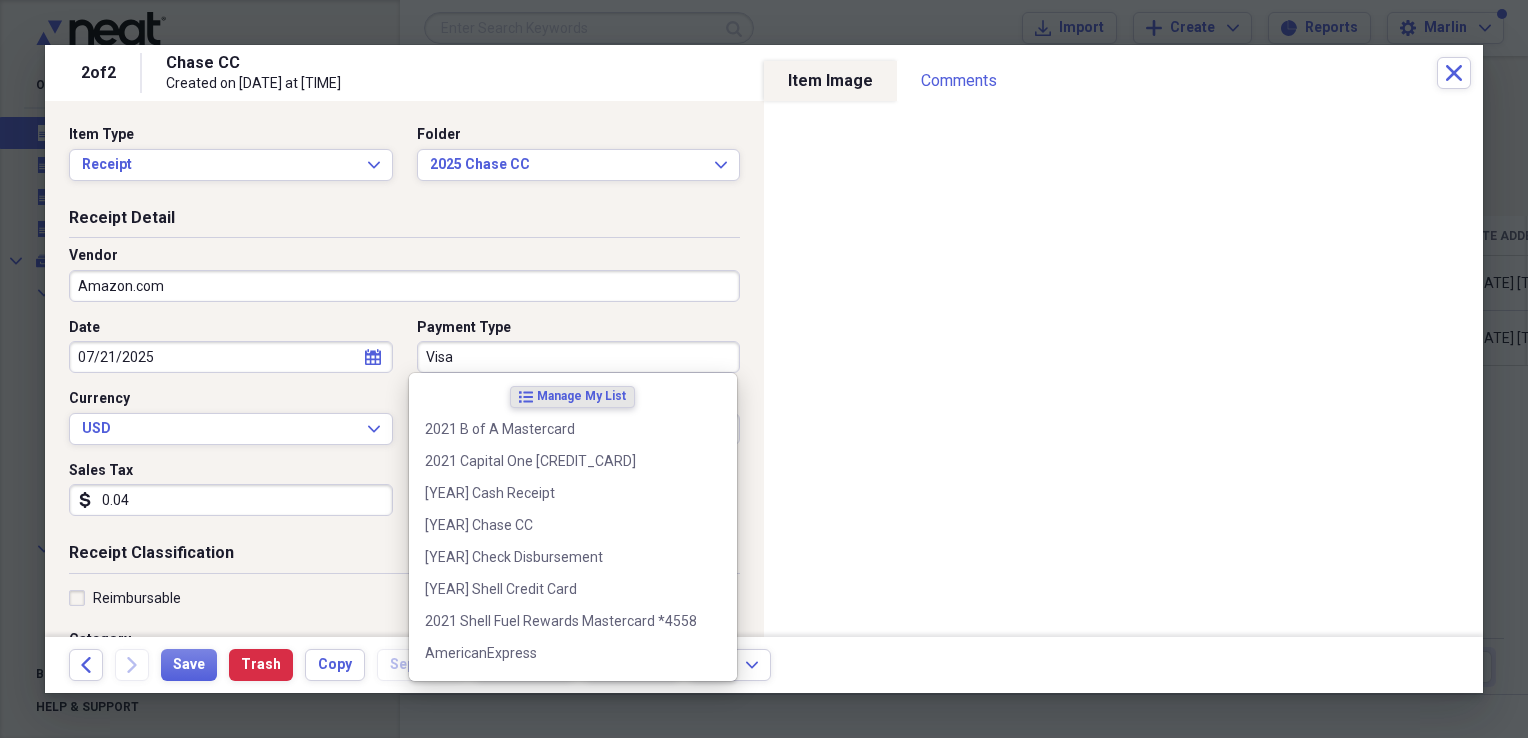 click on "Visa" at bounding box center (579, 357) 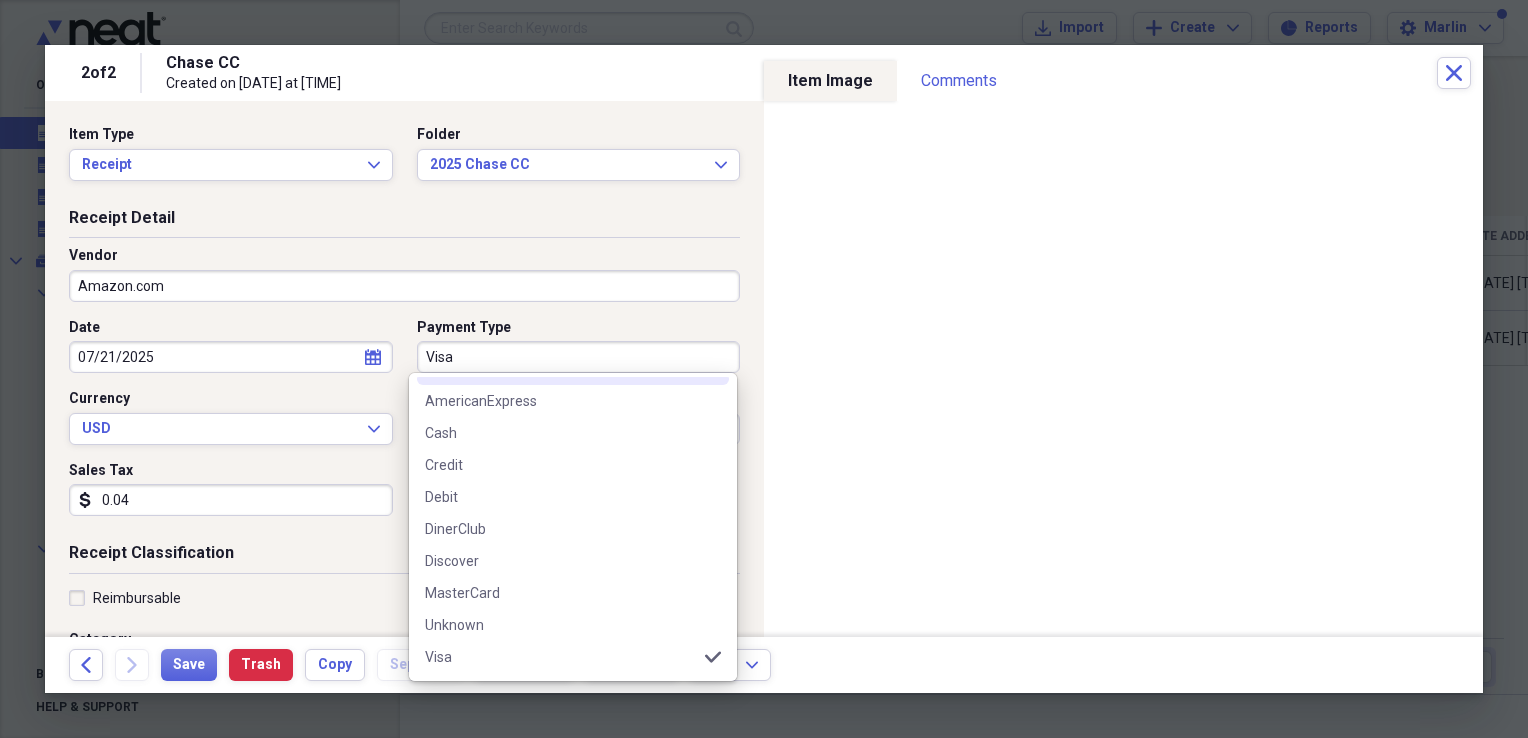 scroll, scrollTop: 0, scrollLeft: 0, axis: both 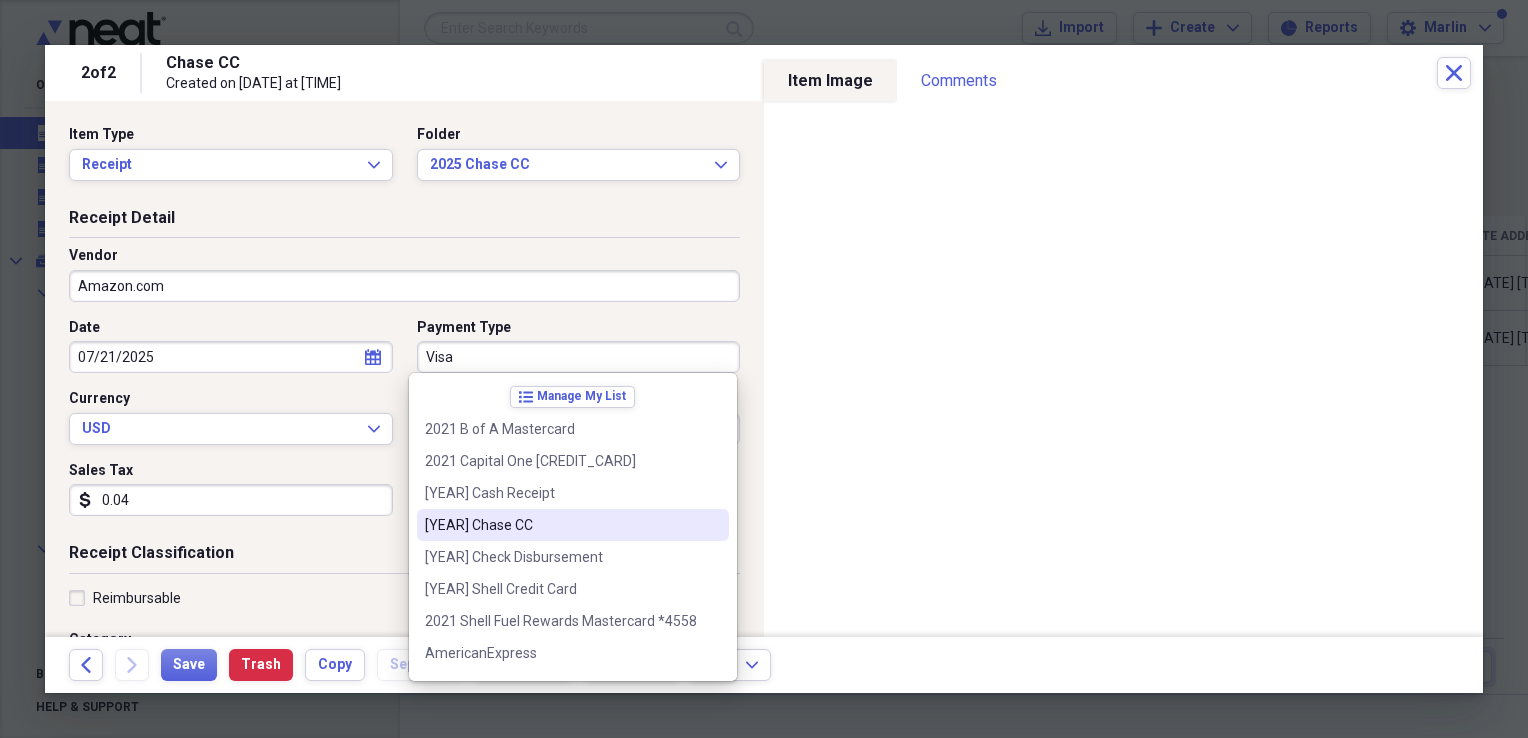 click on "[YEAR] Chase CC" at bounding box center (561, 525) 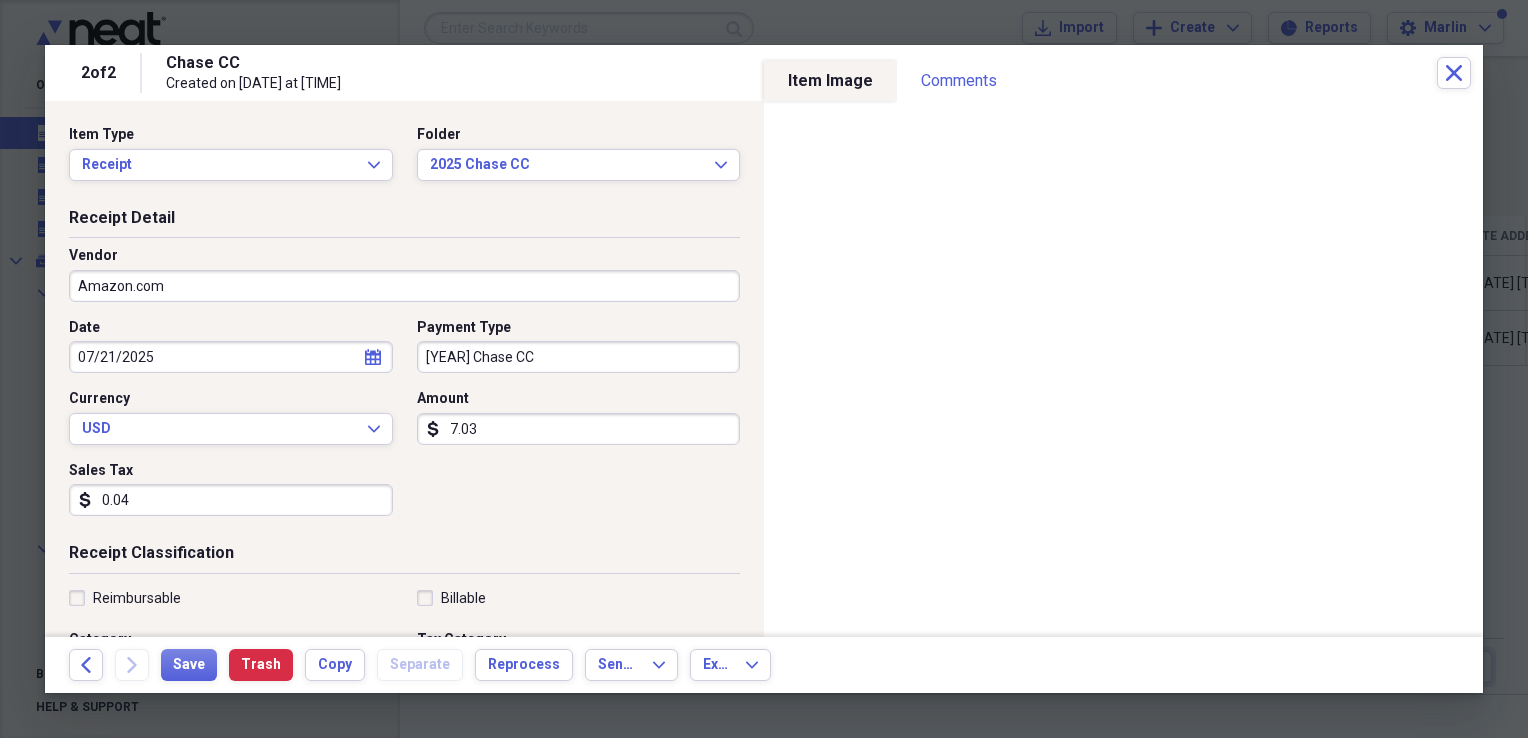 click on "0.04" at bounding box center (231, 500) 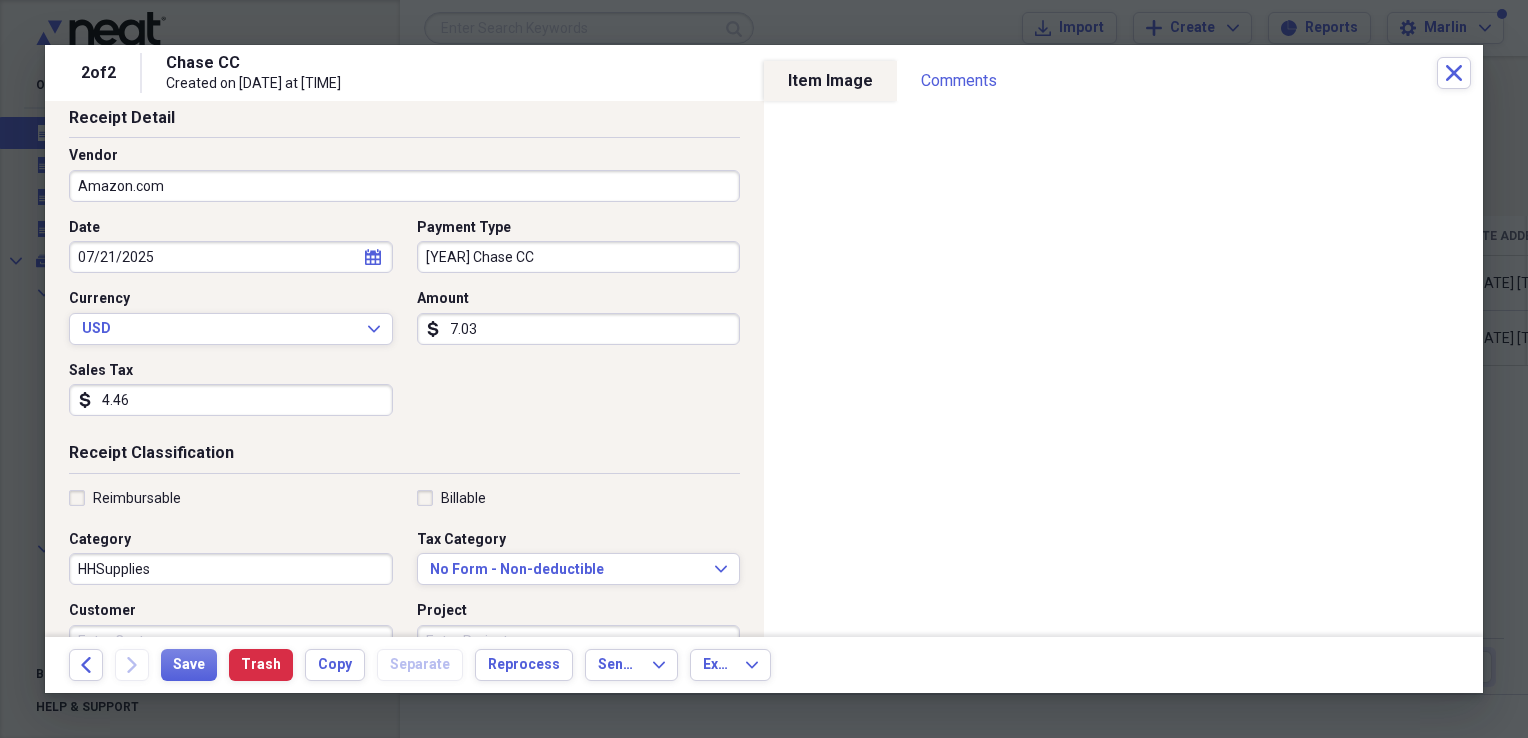 scroll, scrollTop: 300, scrollLeft: 0, axis: vertical 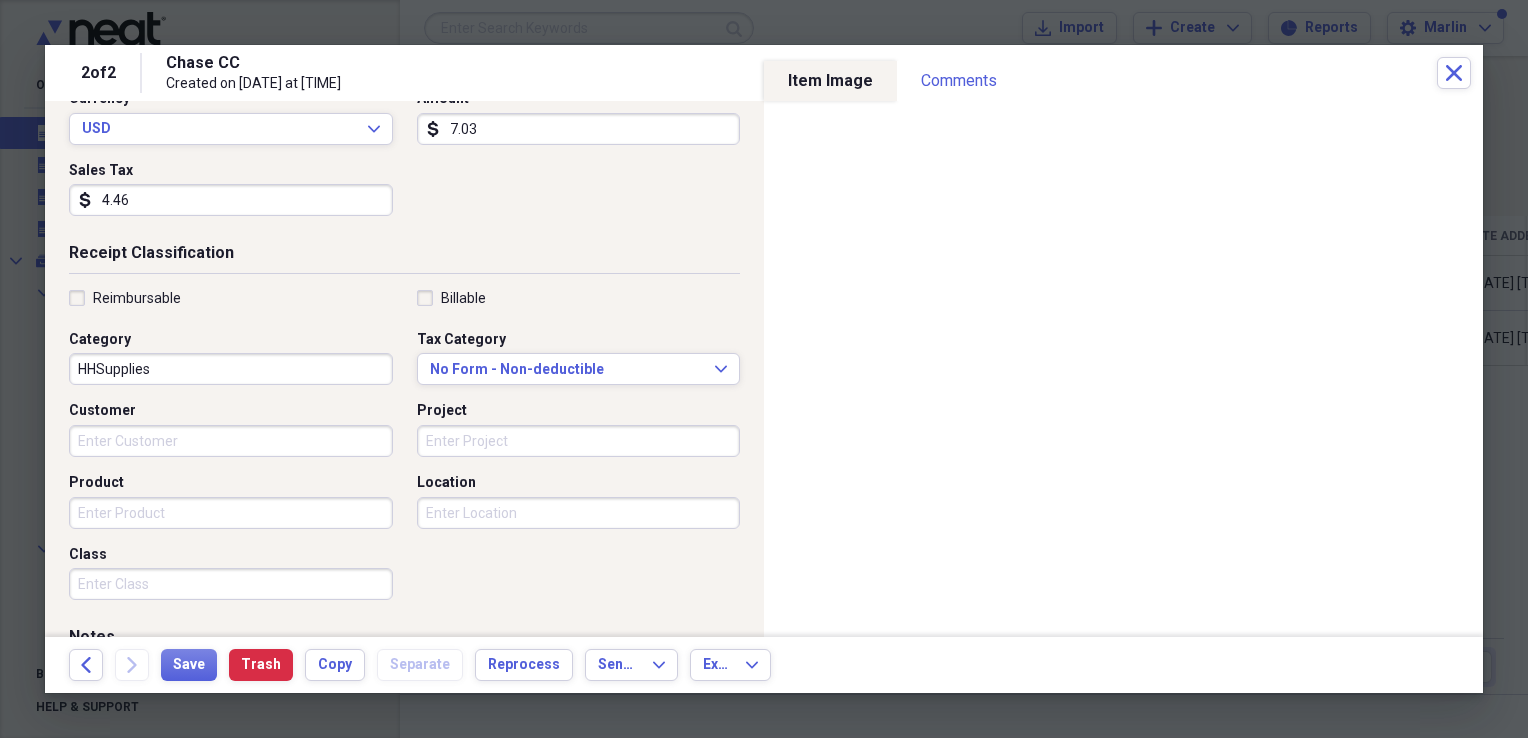 type on "4.46" 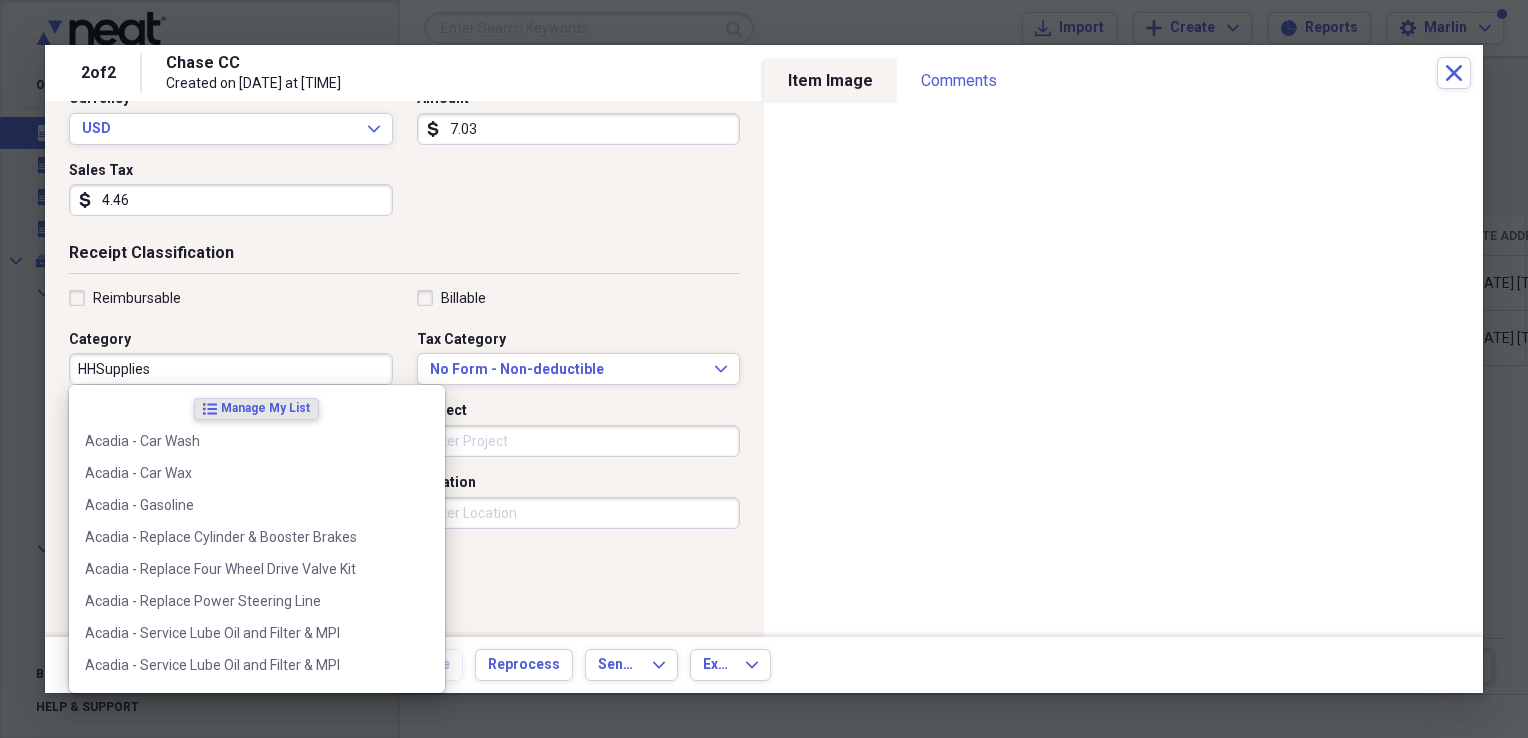 click on "HHSupplies" at bounding box center (231, 369) 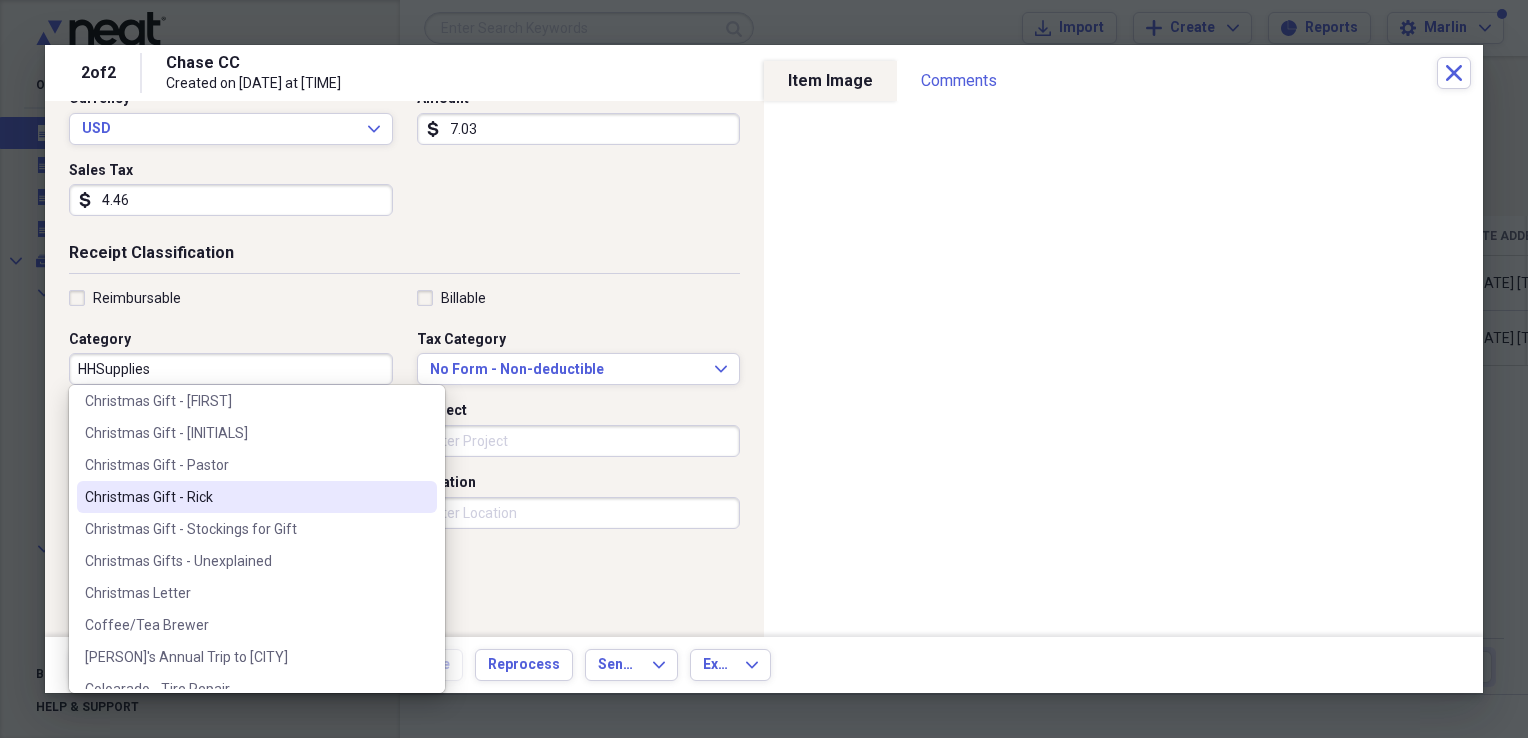 scroll, scrollTop: 2200, scrollLeft: 0, axis: vertical 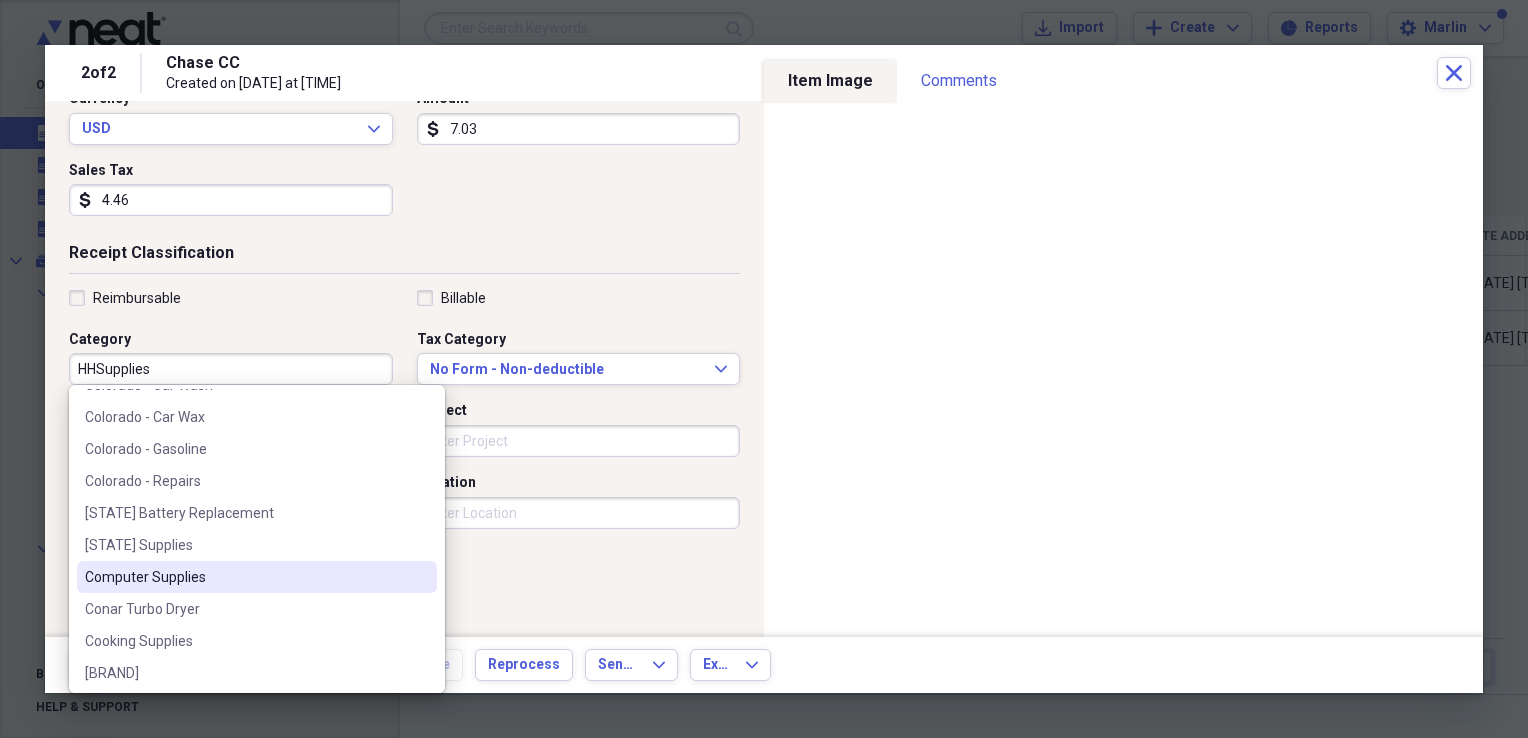 click on "Computer Supplies" at bounding box center [245, 577] 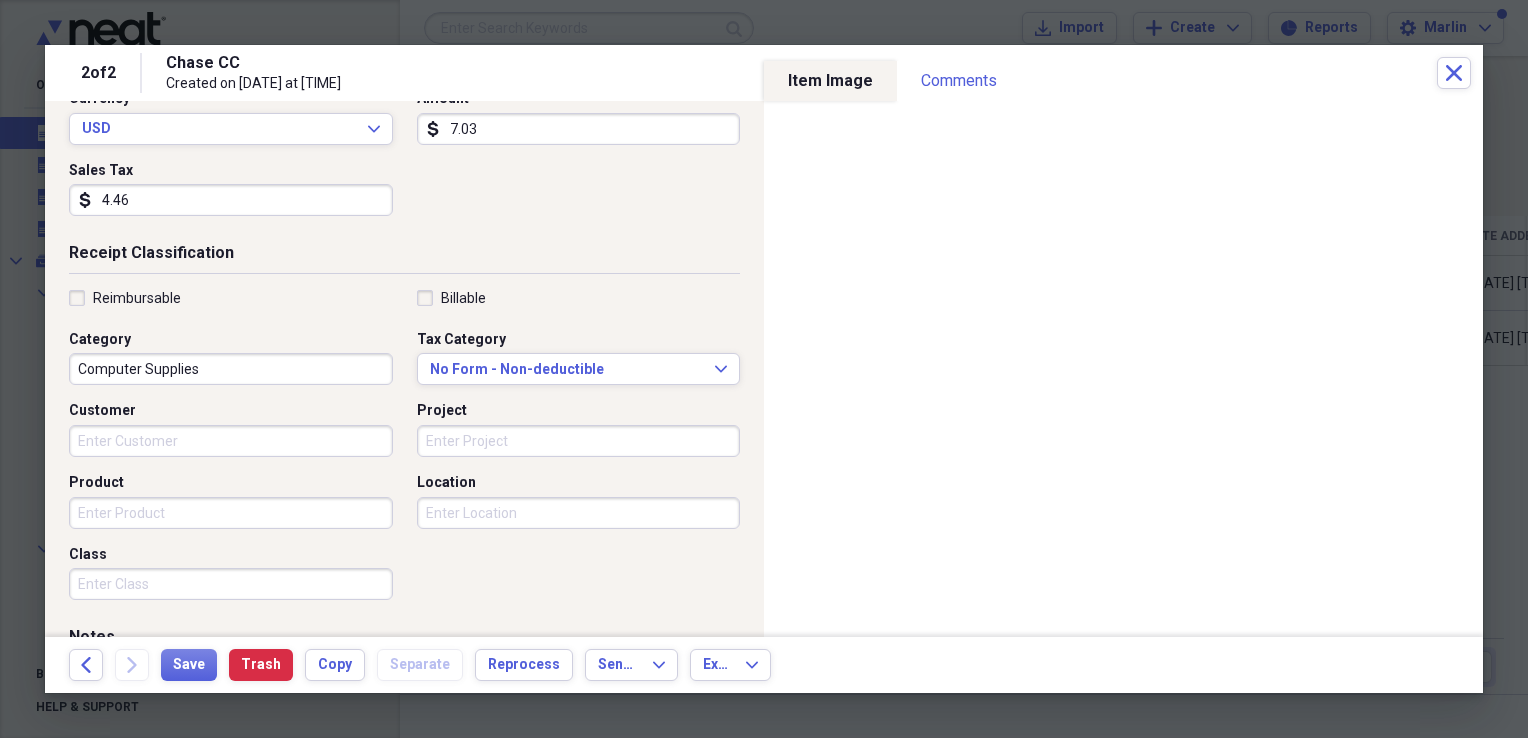 scroll, scrollTop: 483, scrollLeft: 0, axis: vertical 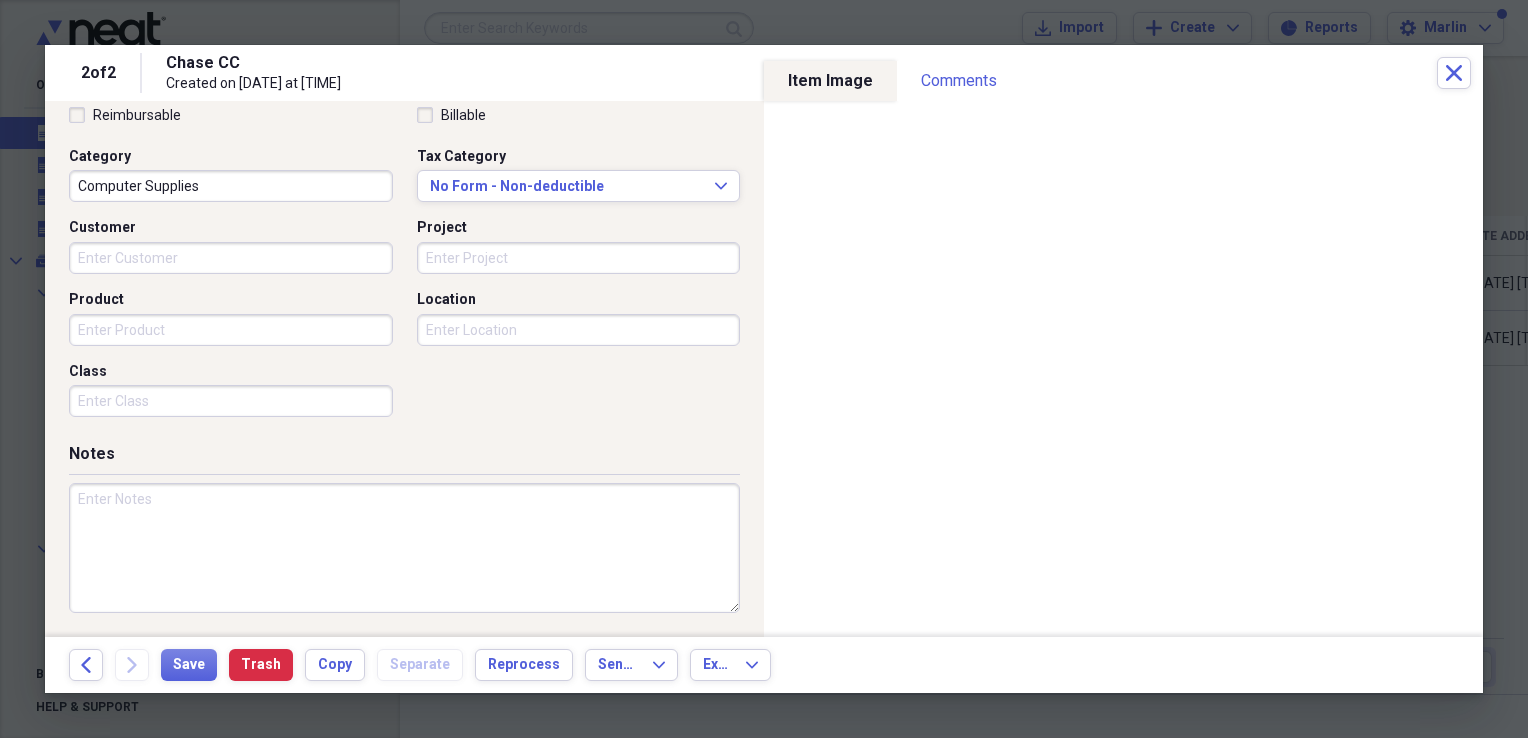 click at bounding box center (404, 548) 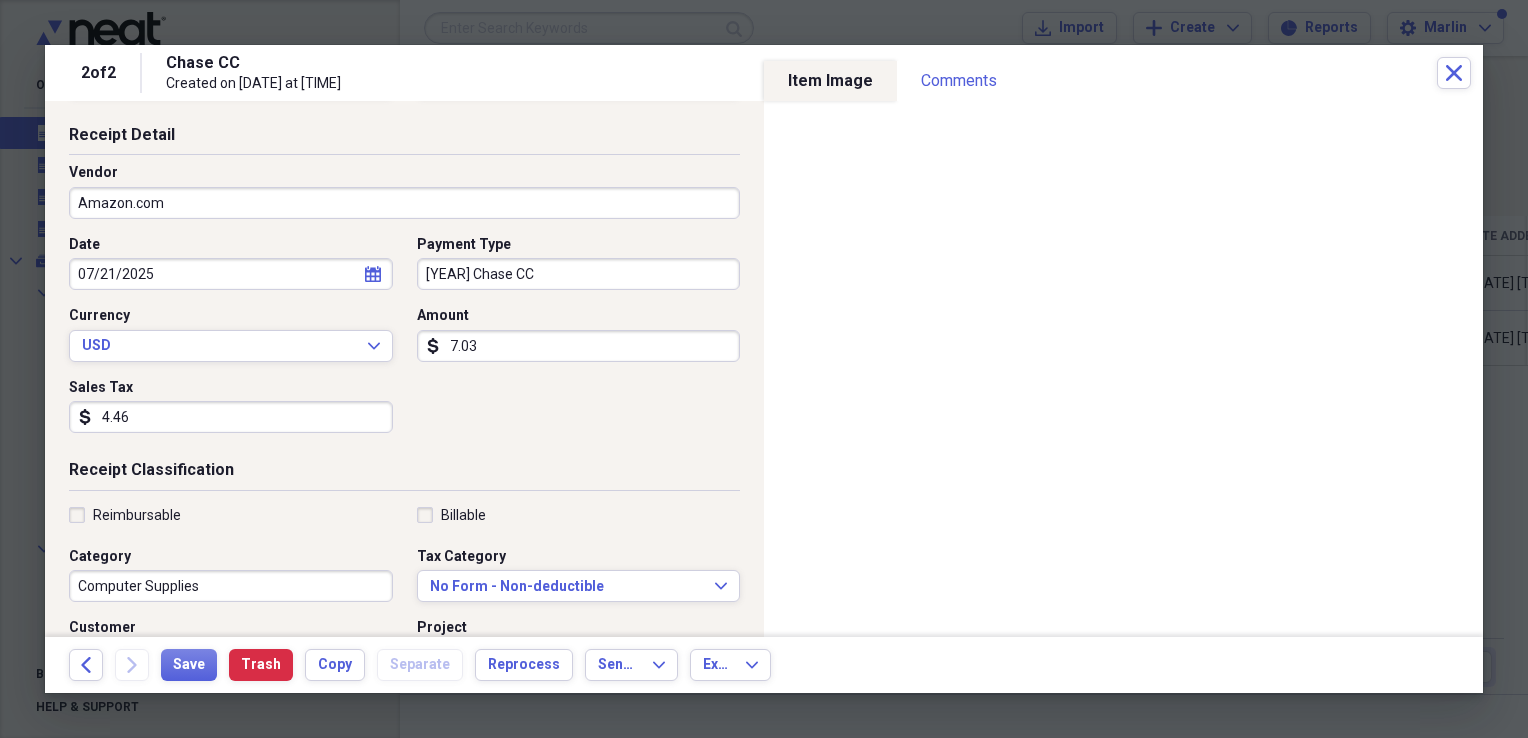 scroll, scrollTop: 0, scrollLeft: 0, axis: both 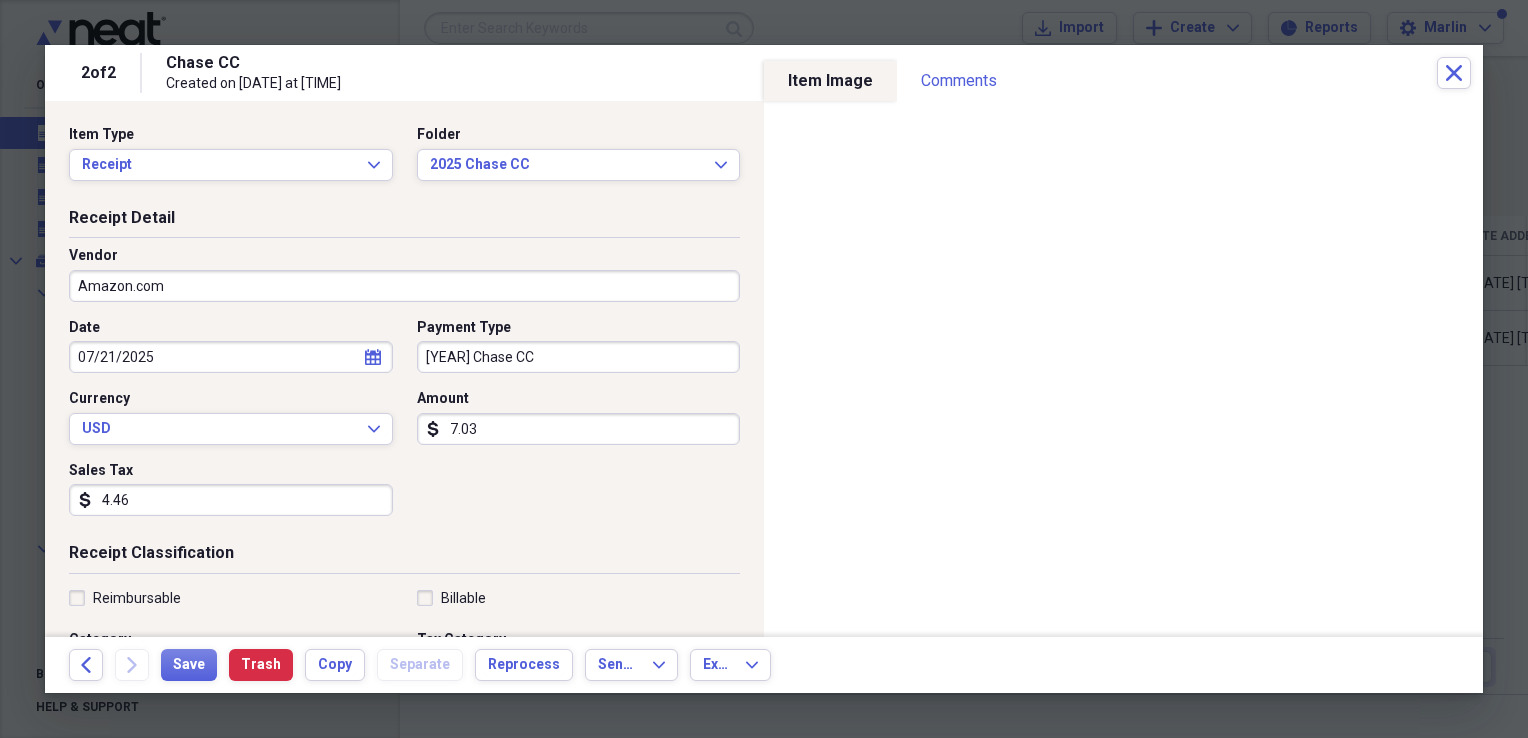 type on "5 Port Powered USB 3.0 Hub" 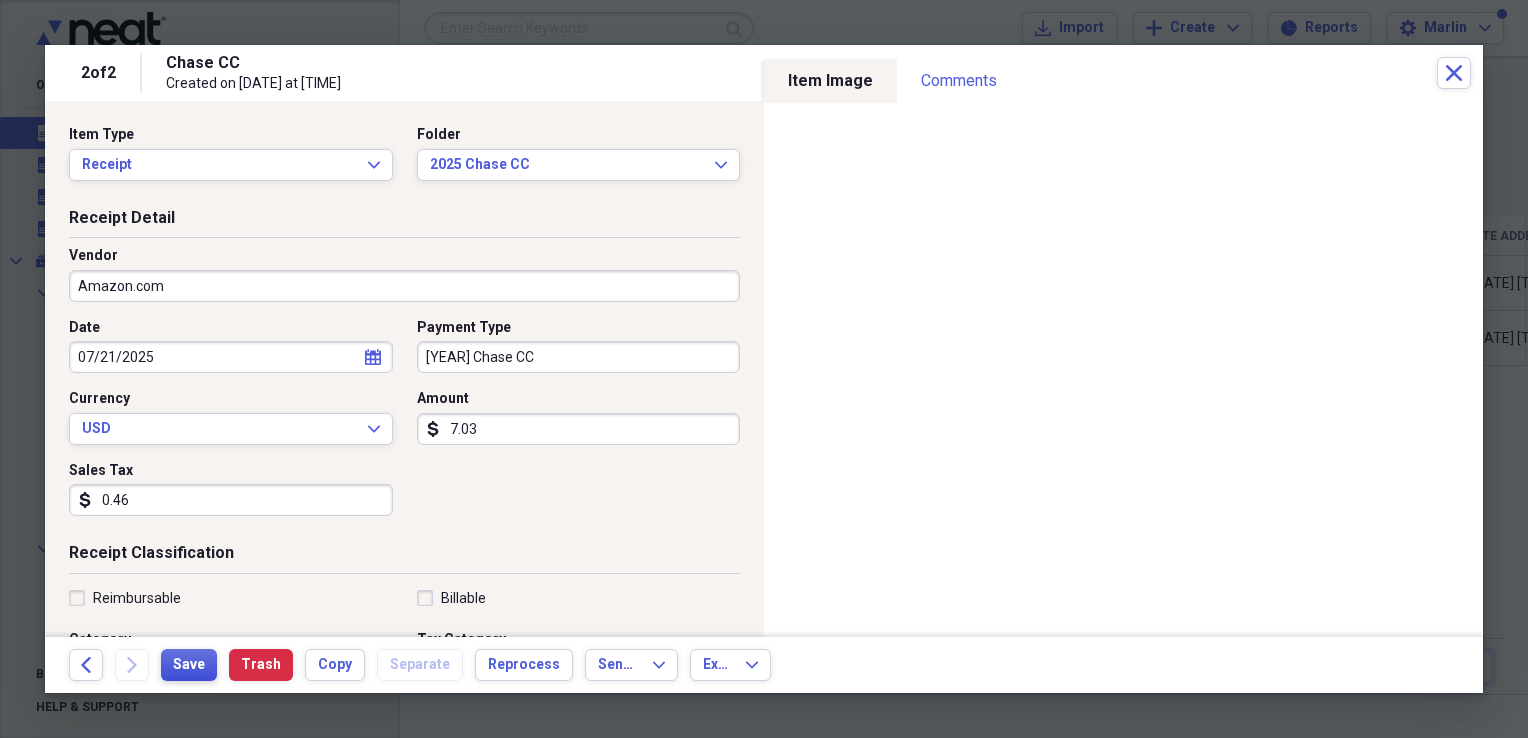 type on "0.46" 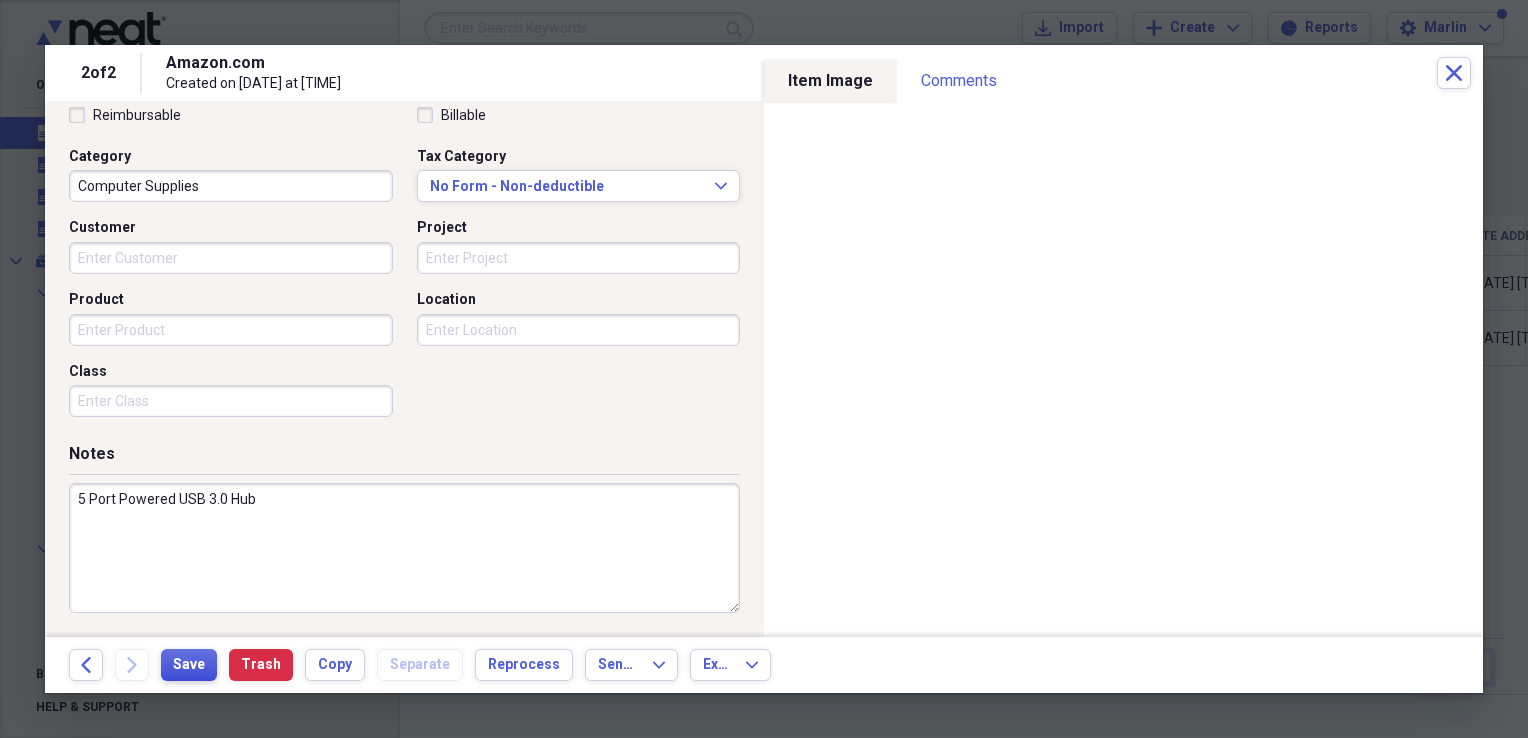 scroll, scrollTop: 0, scrollLeft: 0, axis: both 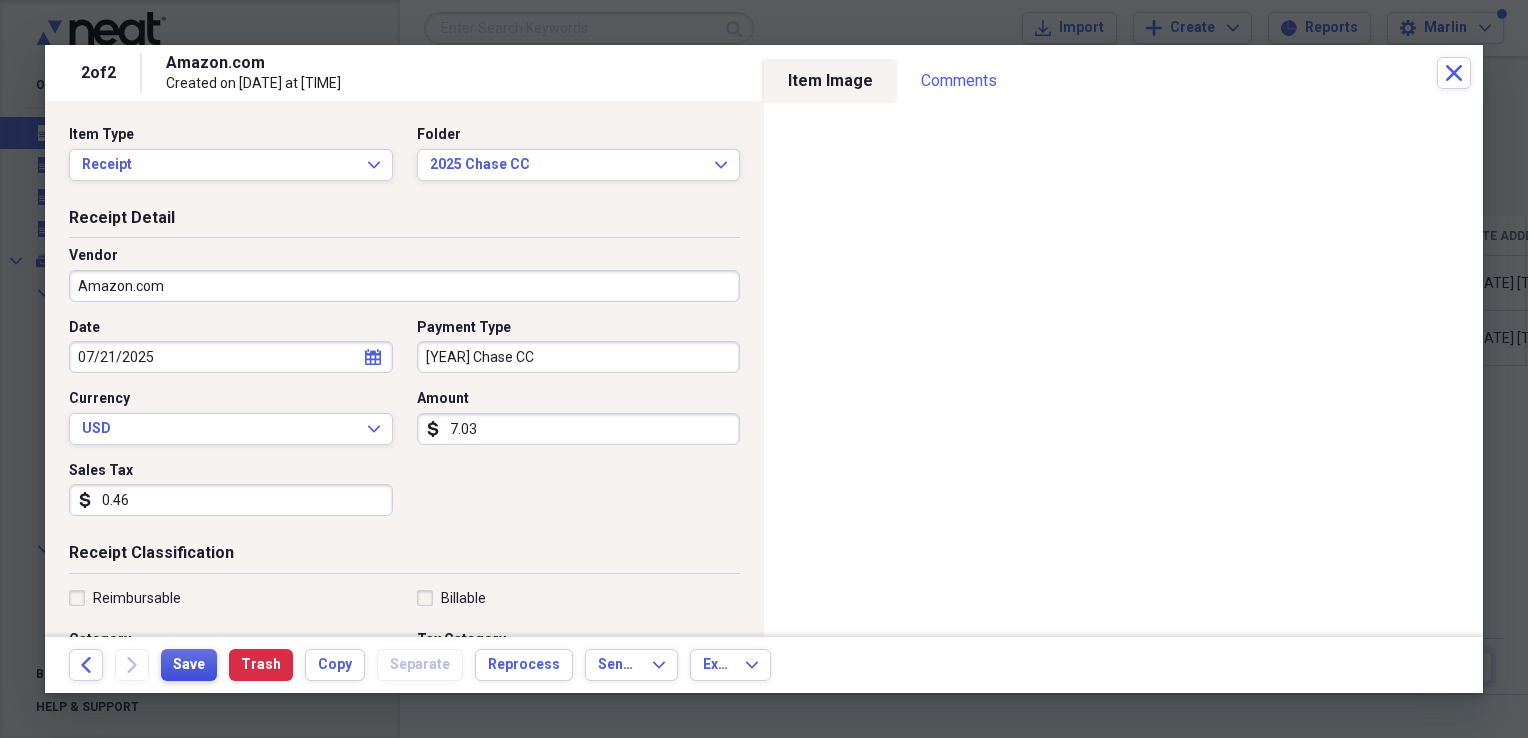 click on "Save" at bounding box center [189, 665] 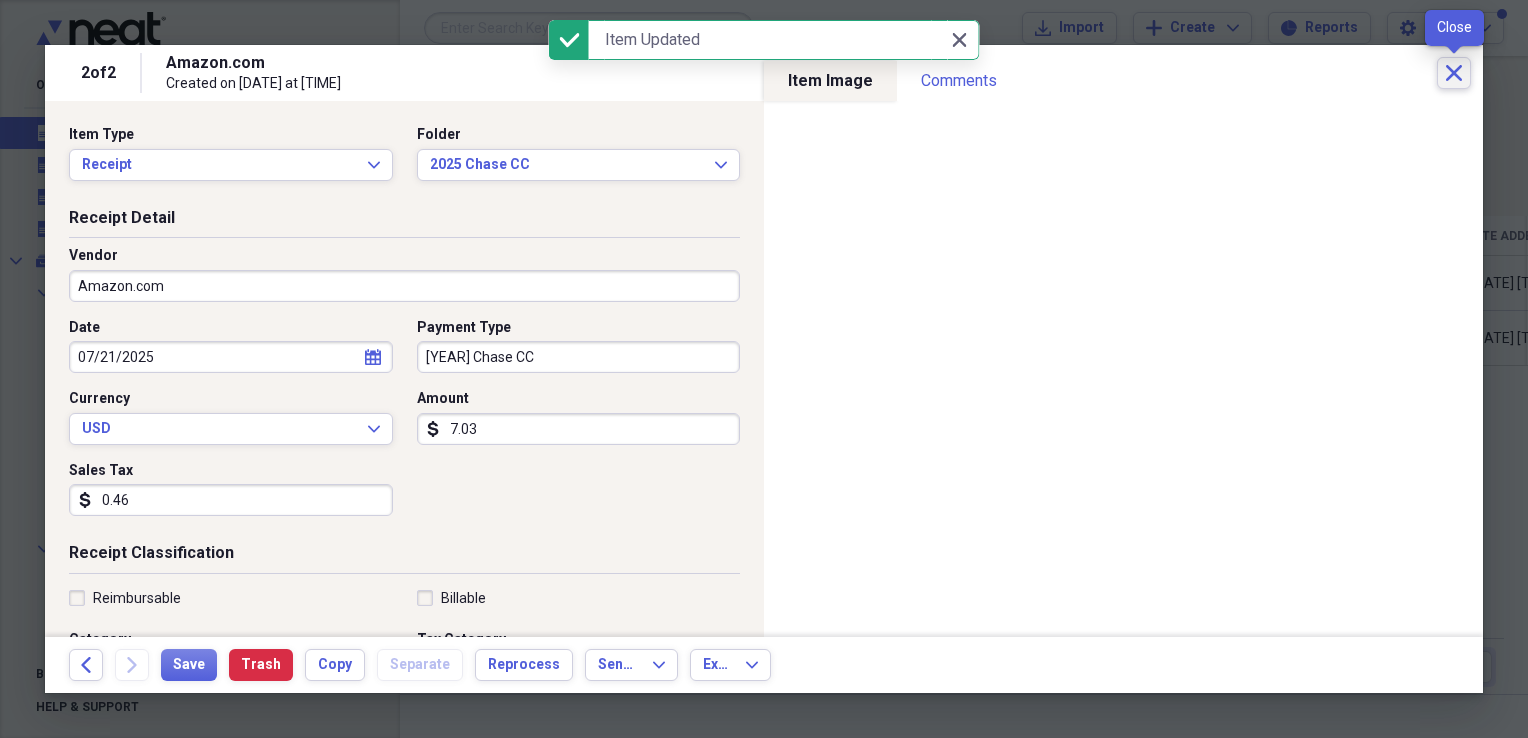 click 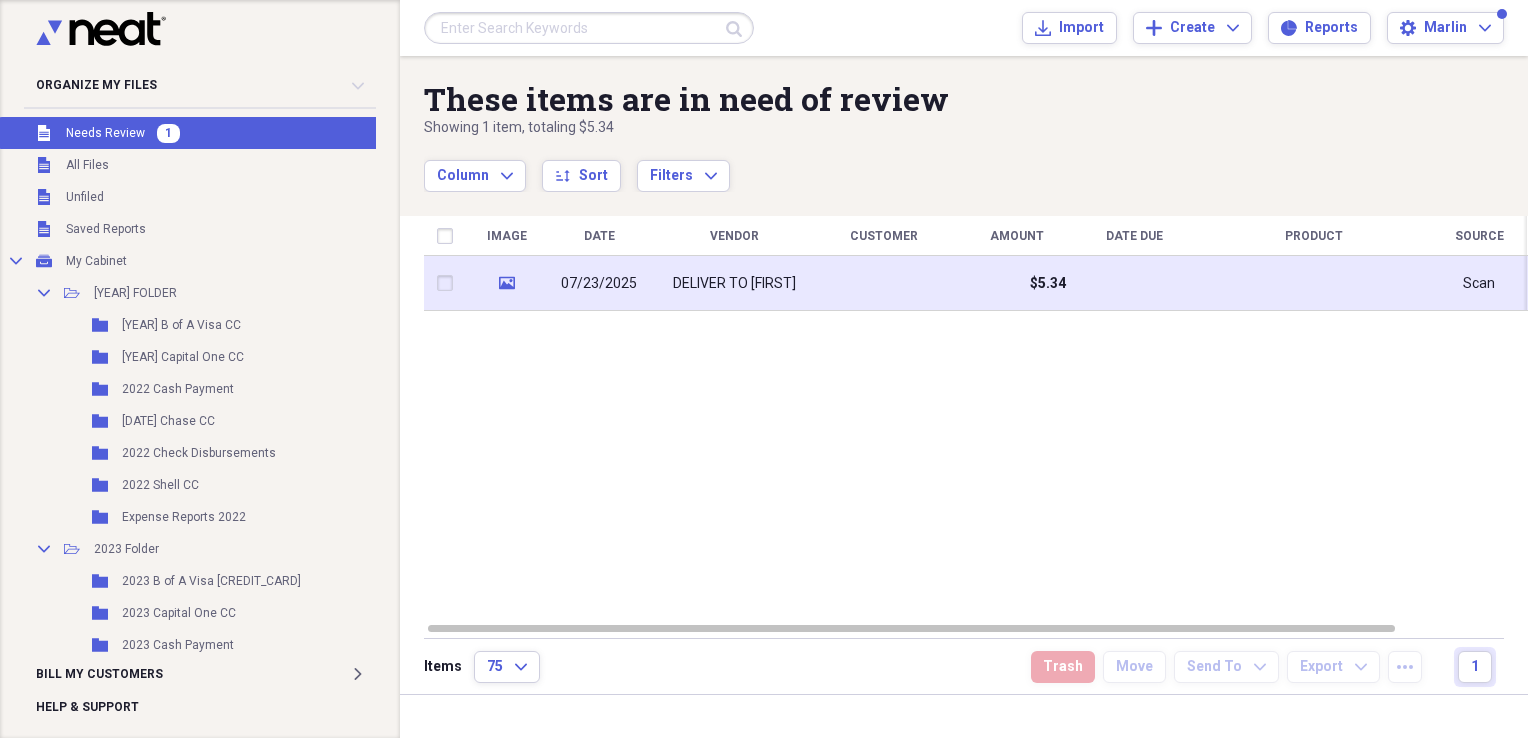 click on "DELIVER  TO  [FIRST]" at bounding box center [734, 284] 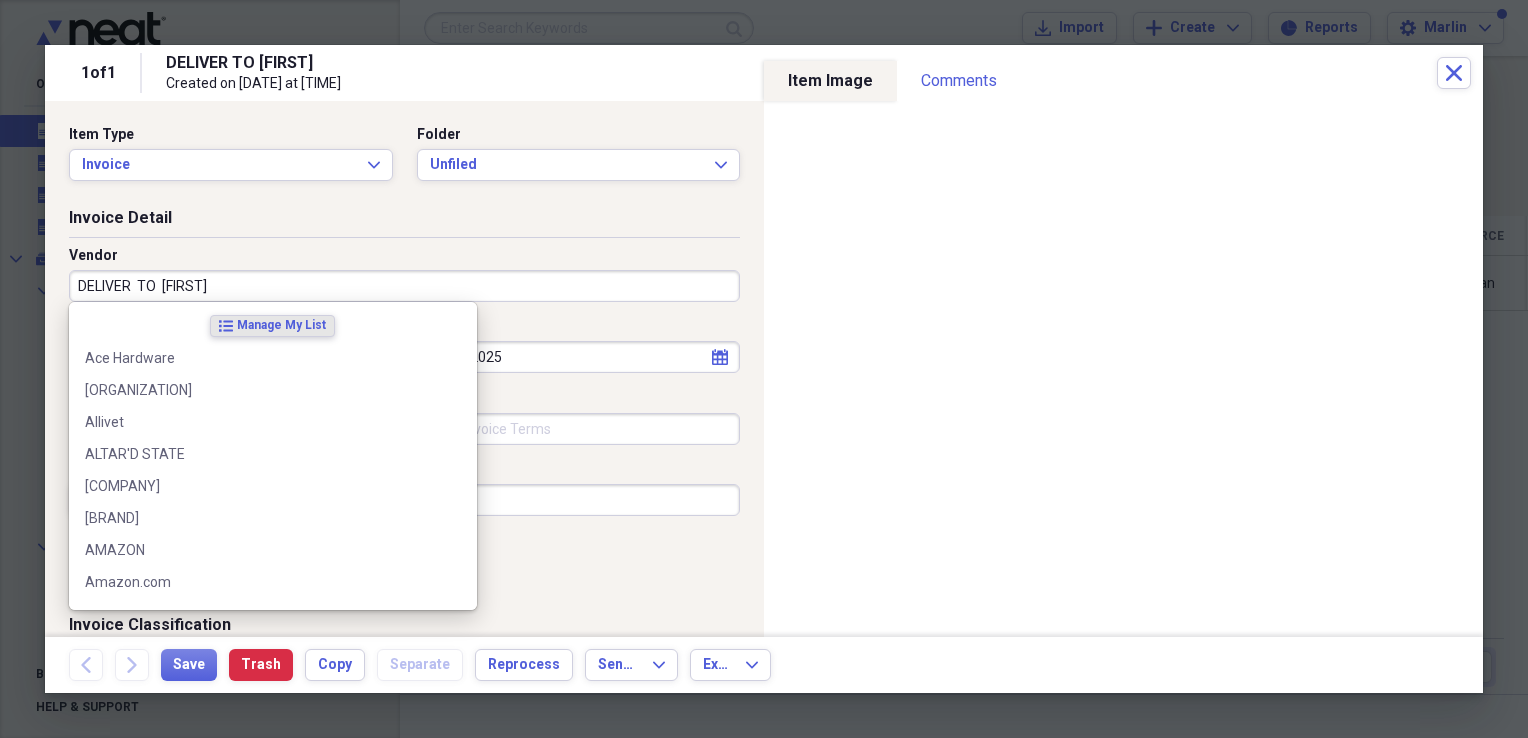 click on "DELIVER  TO  [FIRST]" at bounding box center (404, 286) 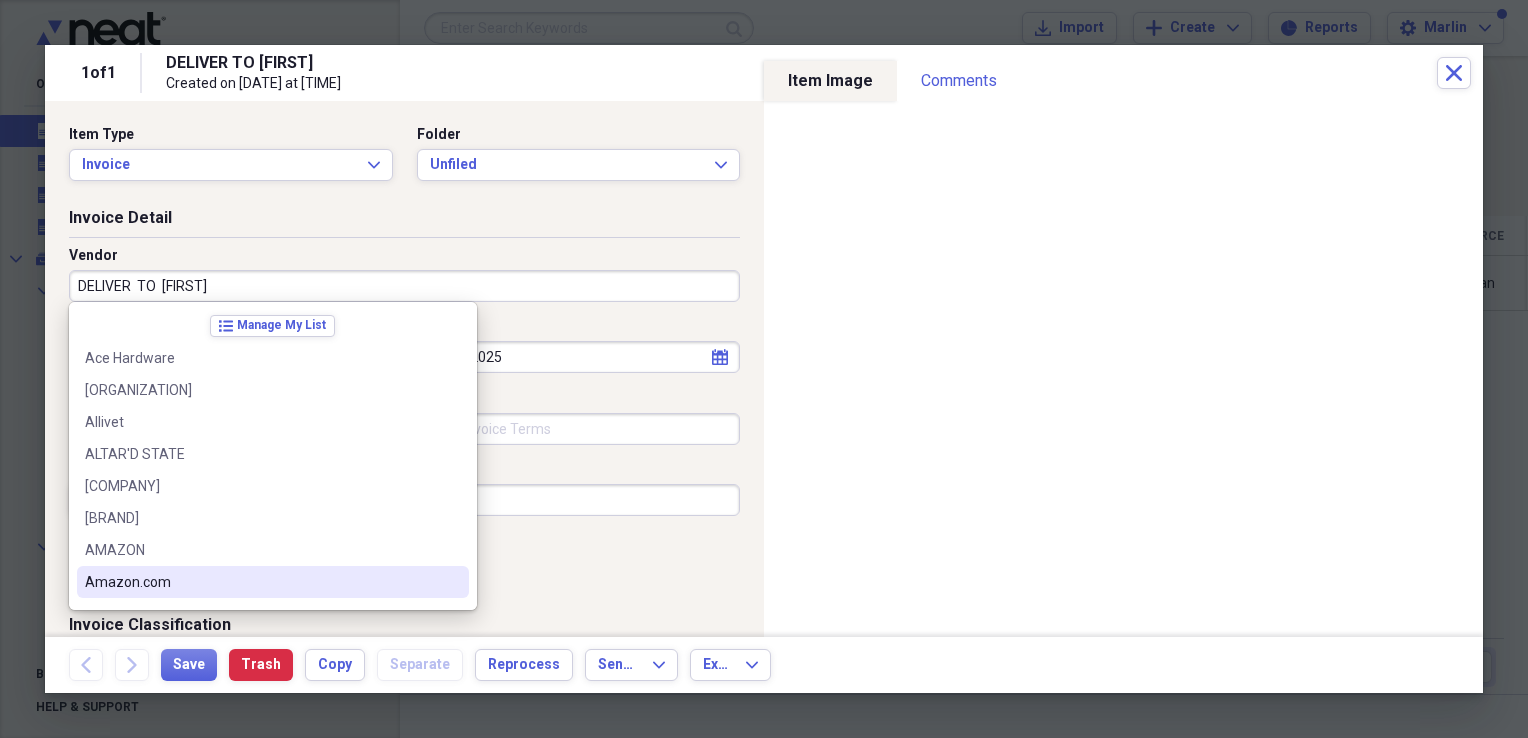 click on "Amazon.com" at bounding box center [261, 582] 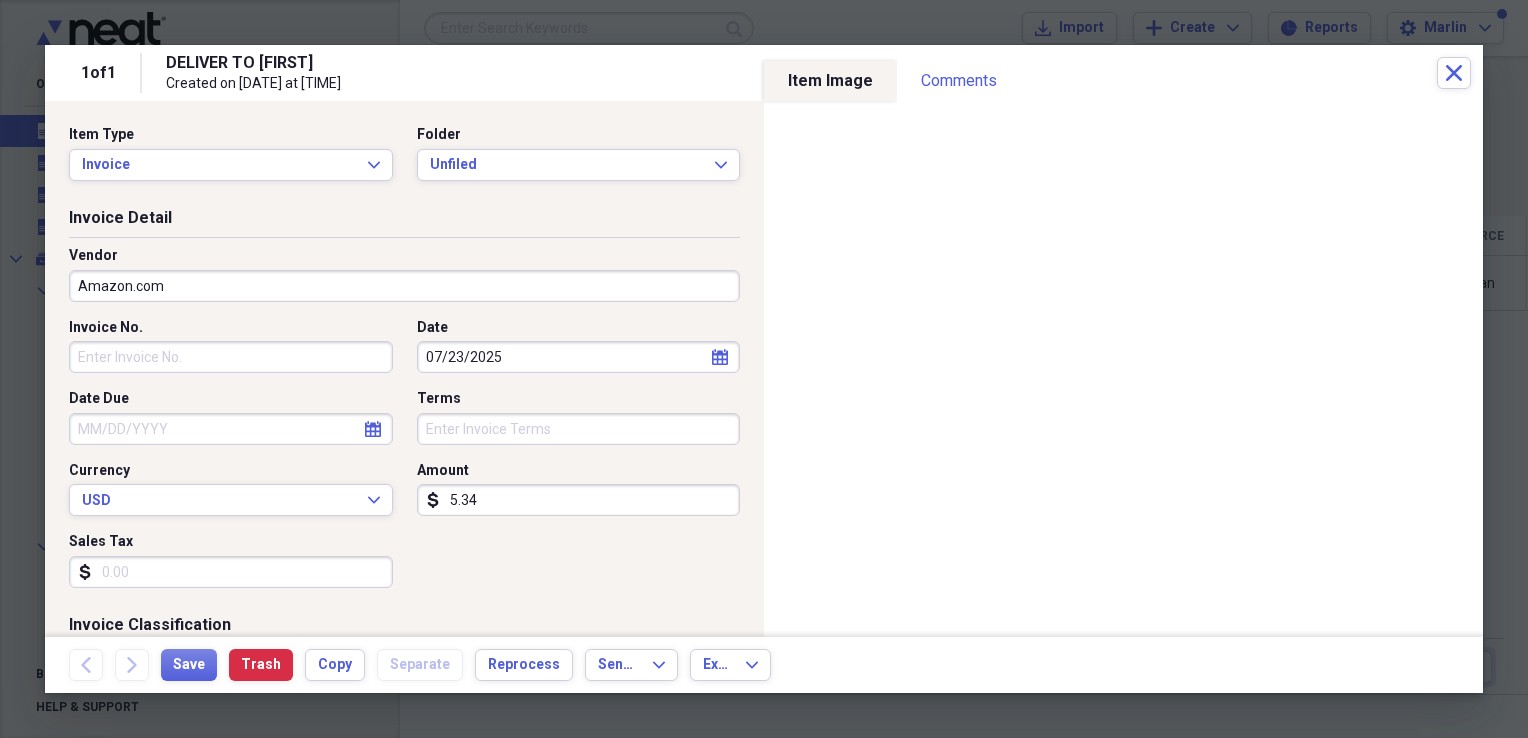 type on "HHSupplies" 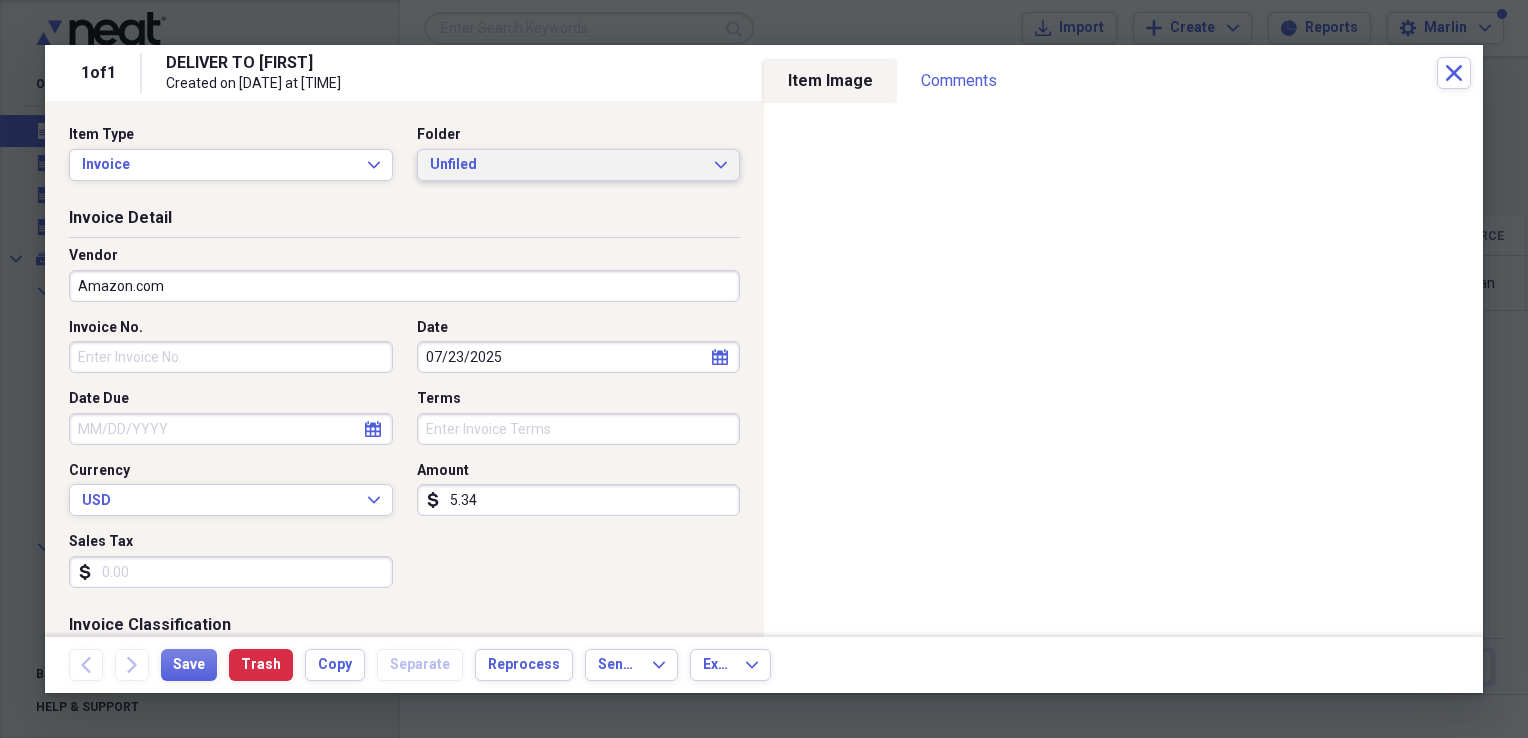 click on "Unfiled Expand" at bounding box center [579, 165] 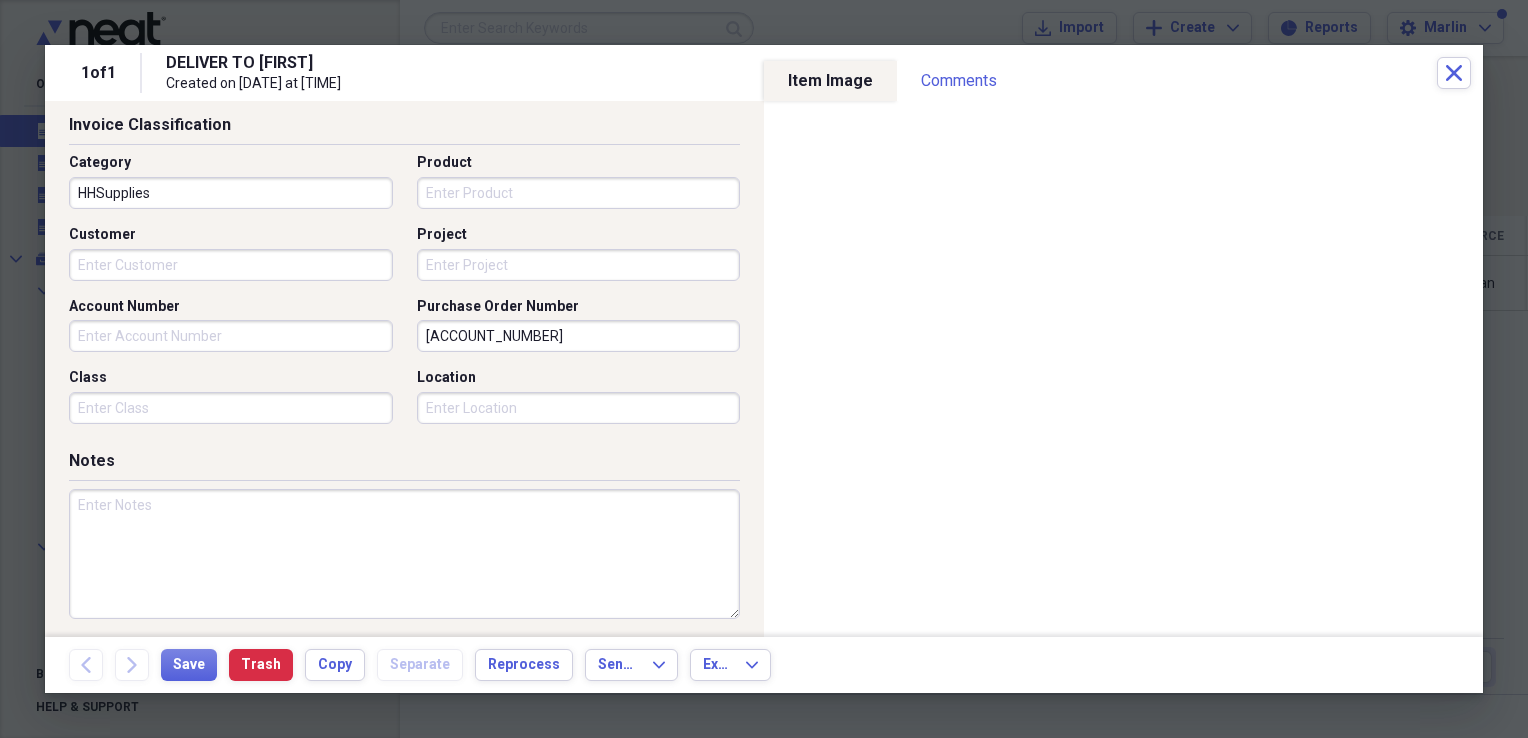scroll, scrollTop: 0, scrollLeft: 0, axis: both 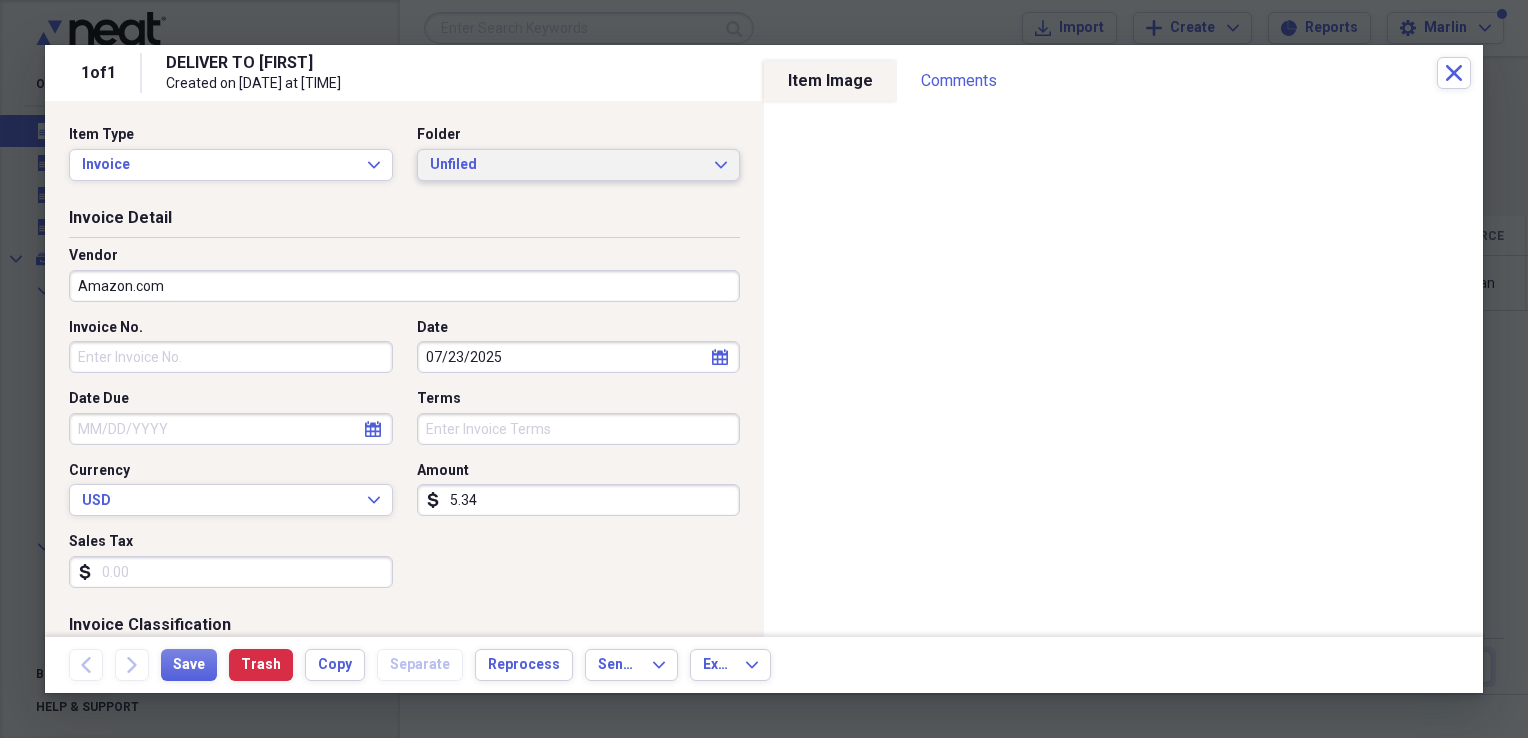 click on "Expand" 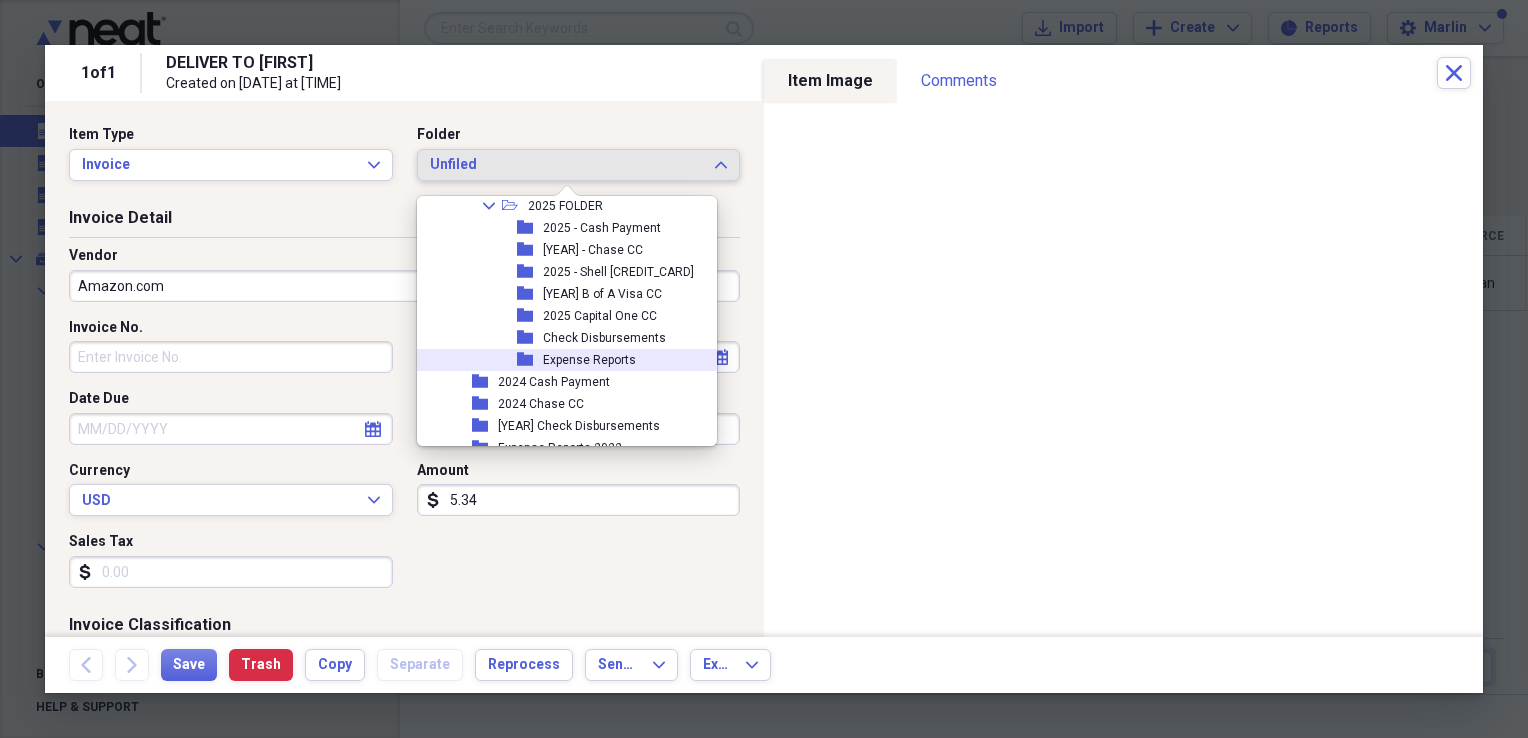 scroll, scrollTop: 754, scrollLeft: 0, axis: vertical 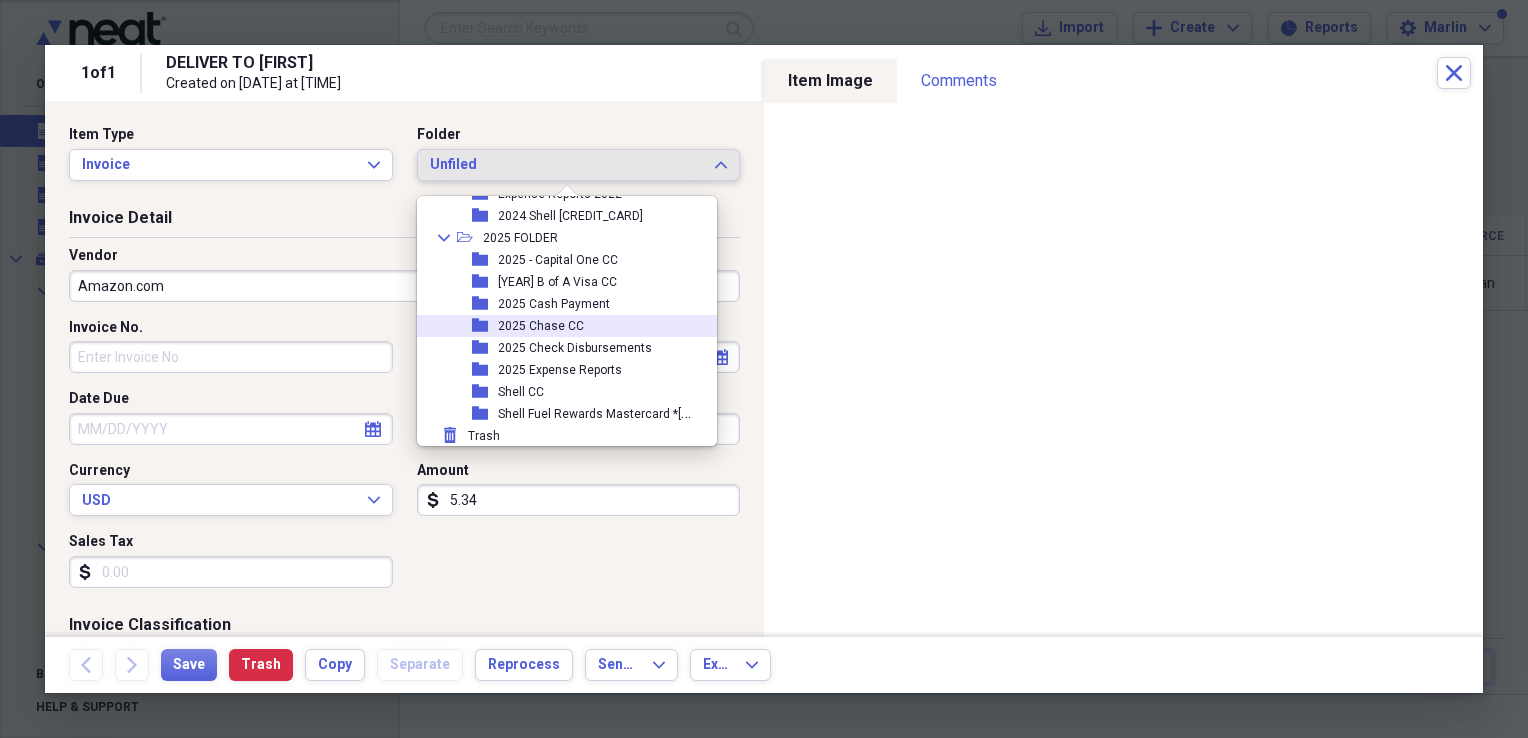 click on "2025 Chase CC" at bounding box center [541, 326] 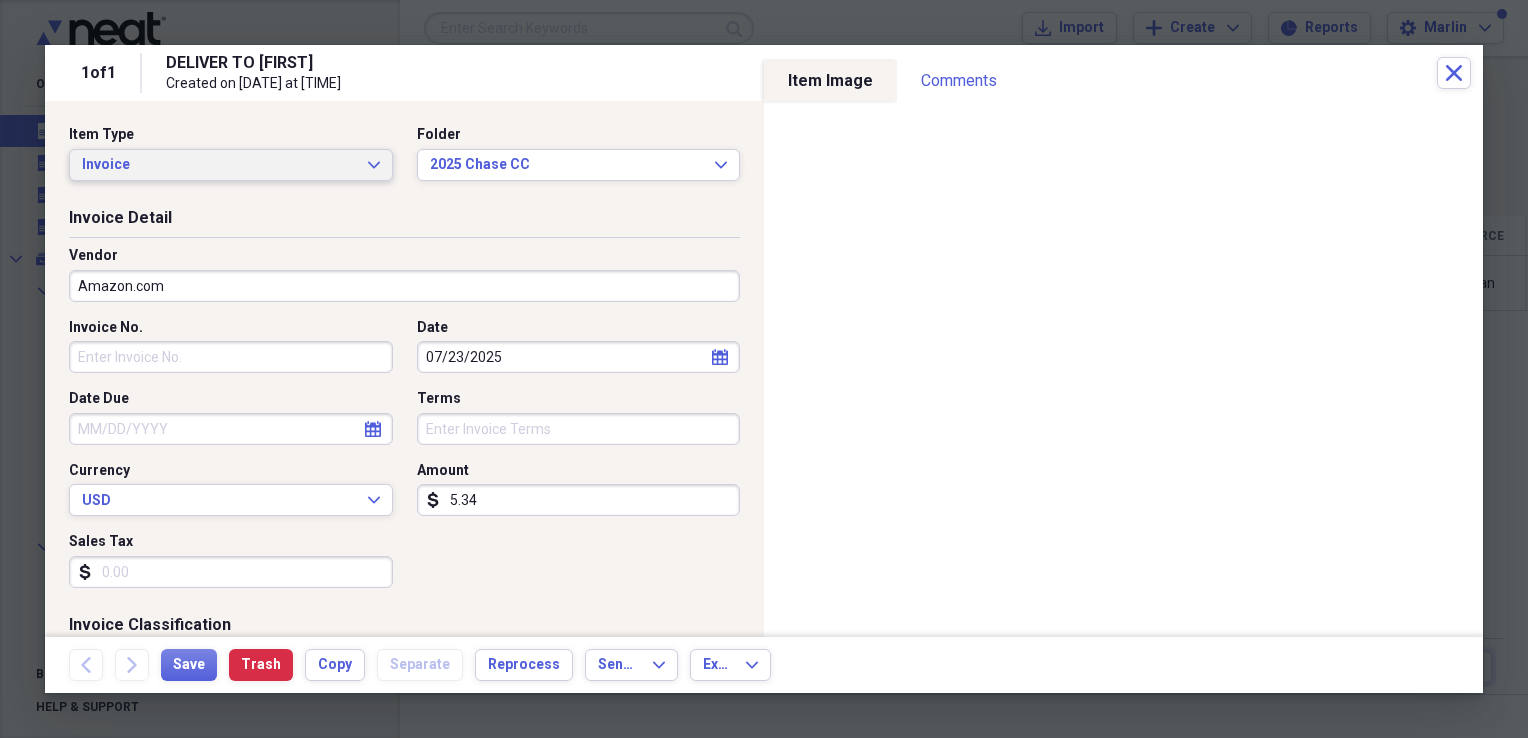 click on "Invoice Expand" at bounding box center [231, 165] 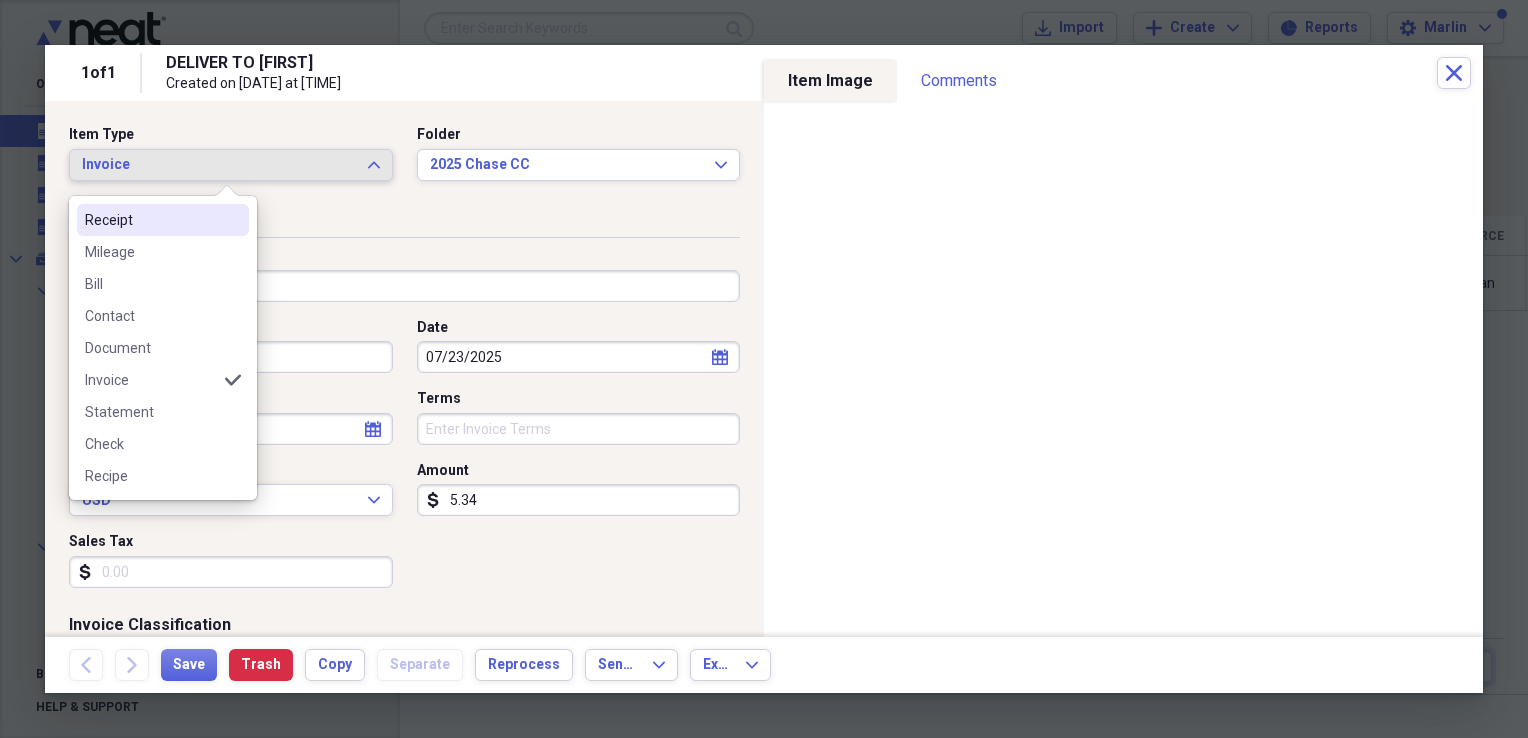 click on "Receipt" at bounding box center [151, 220] 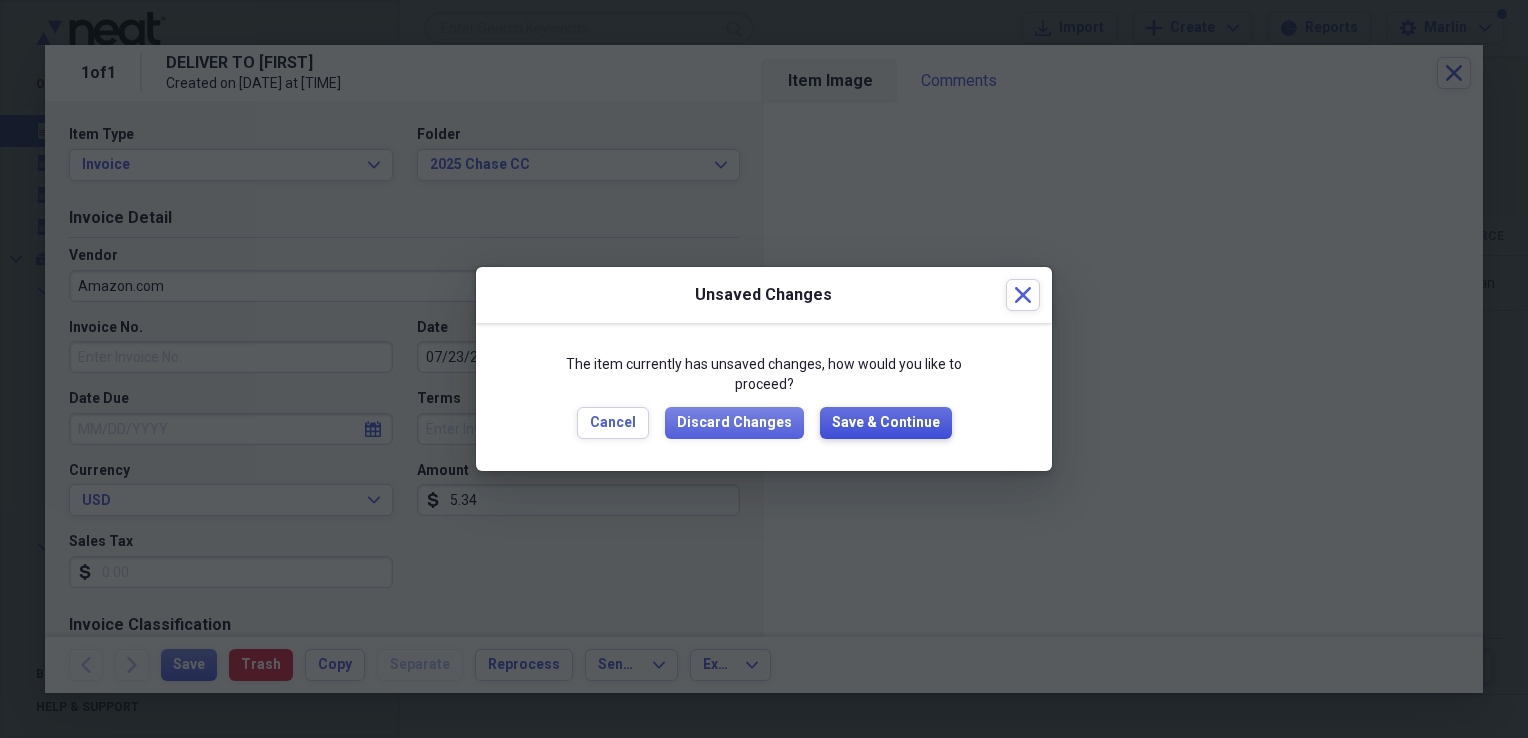 click on "Save & Continue" at bounding box center [886, 423] 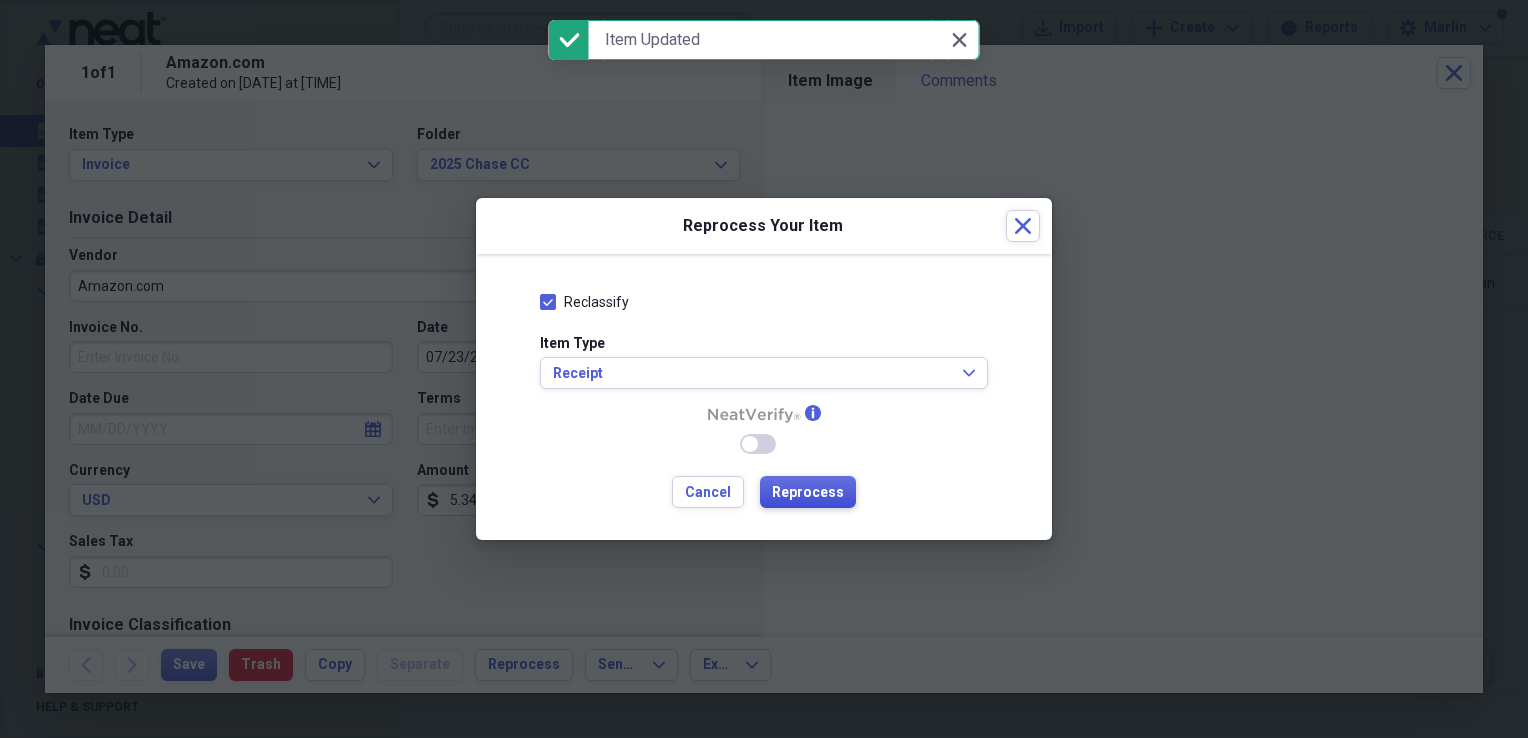 click on "Reprocess" at bounding box center (808, 493) 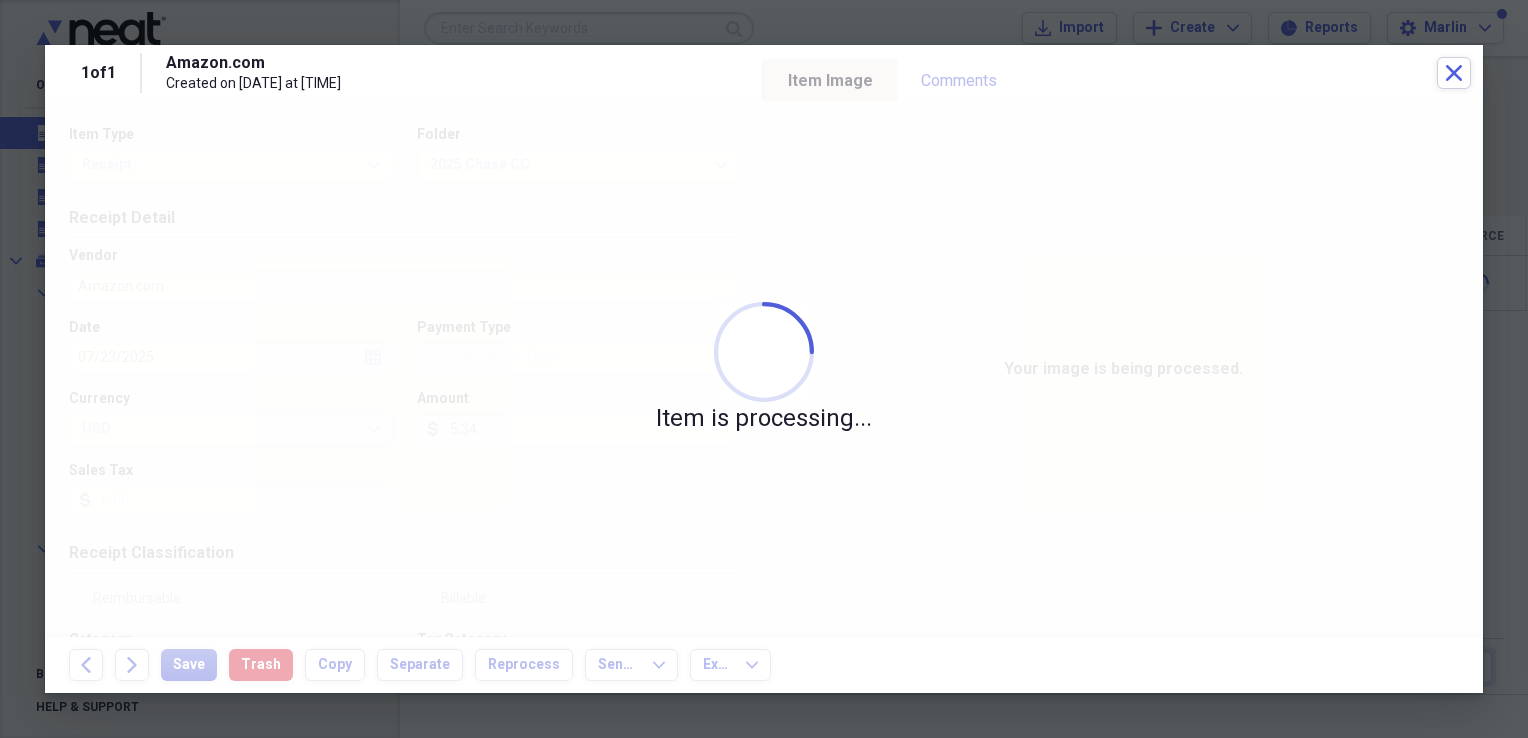 type on "Visa" 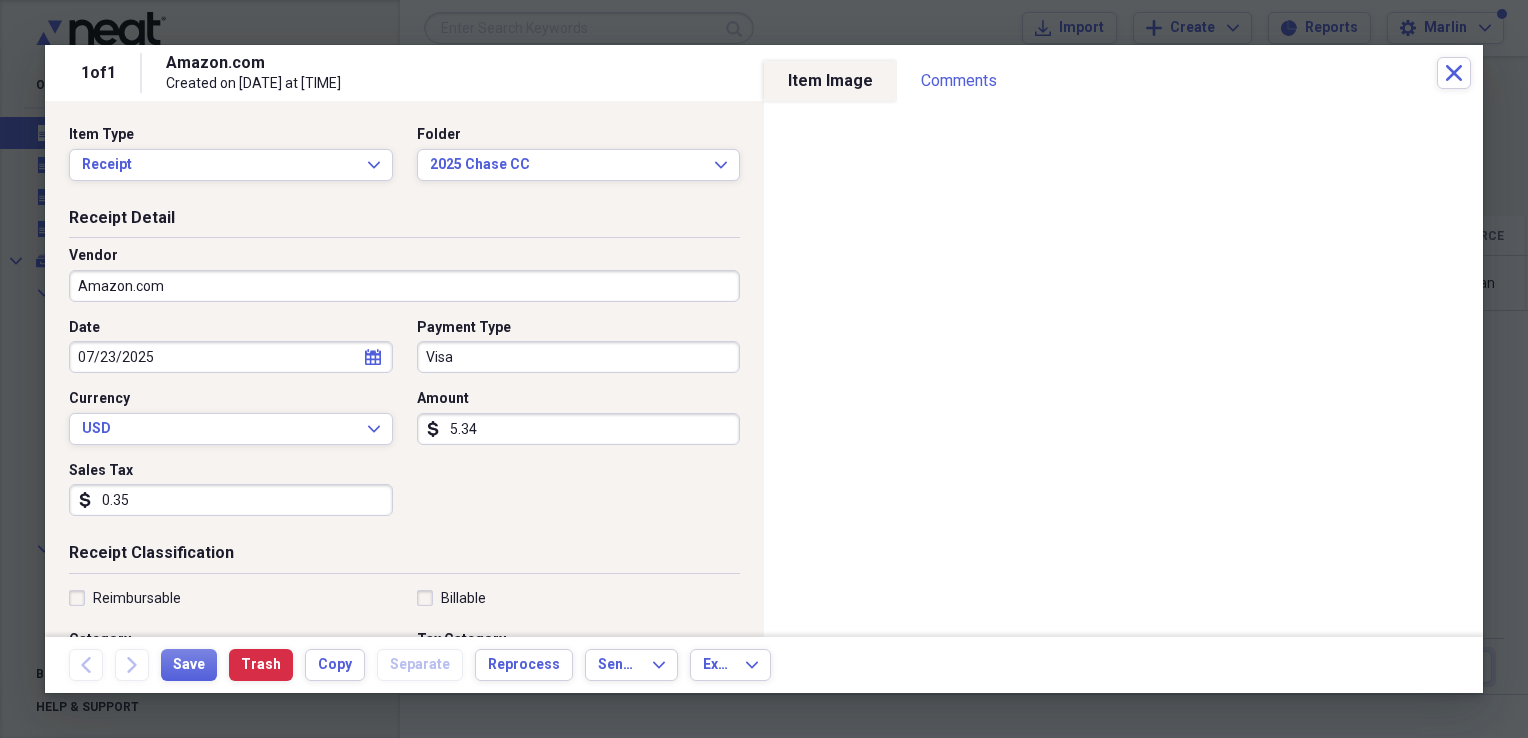 click on "Visa" at bounding box center (579, 357) 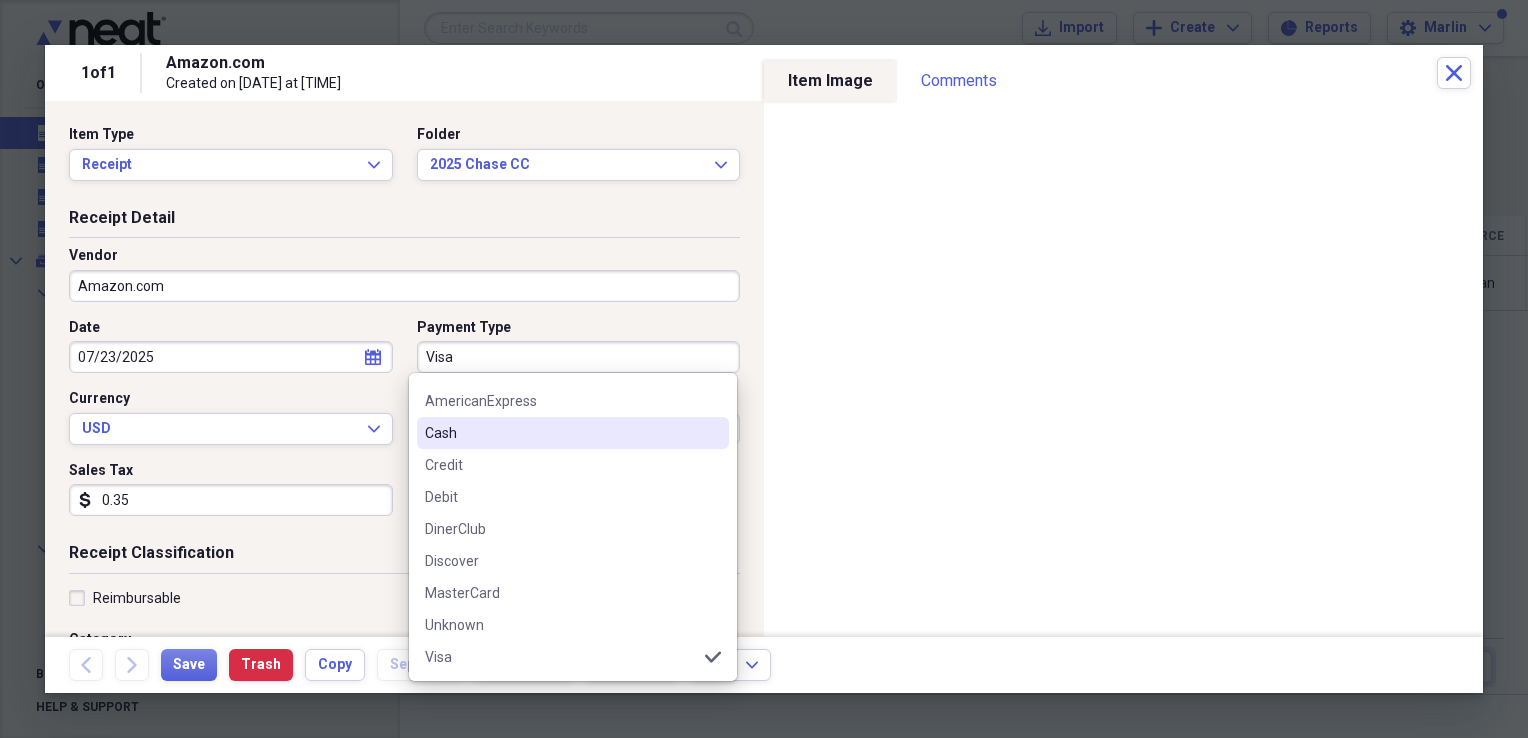 scroll, scrollTop: 0, scrollLeft: 0, axis: both 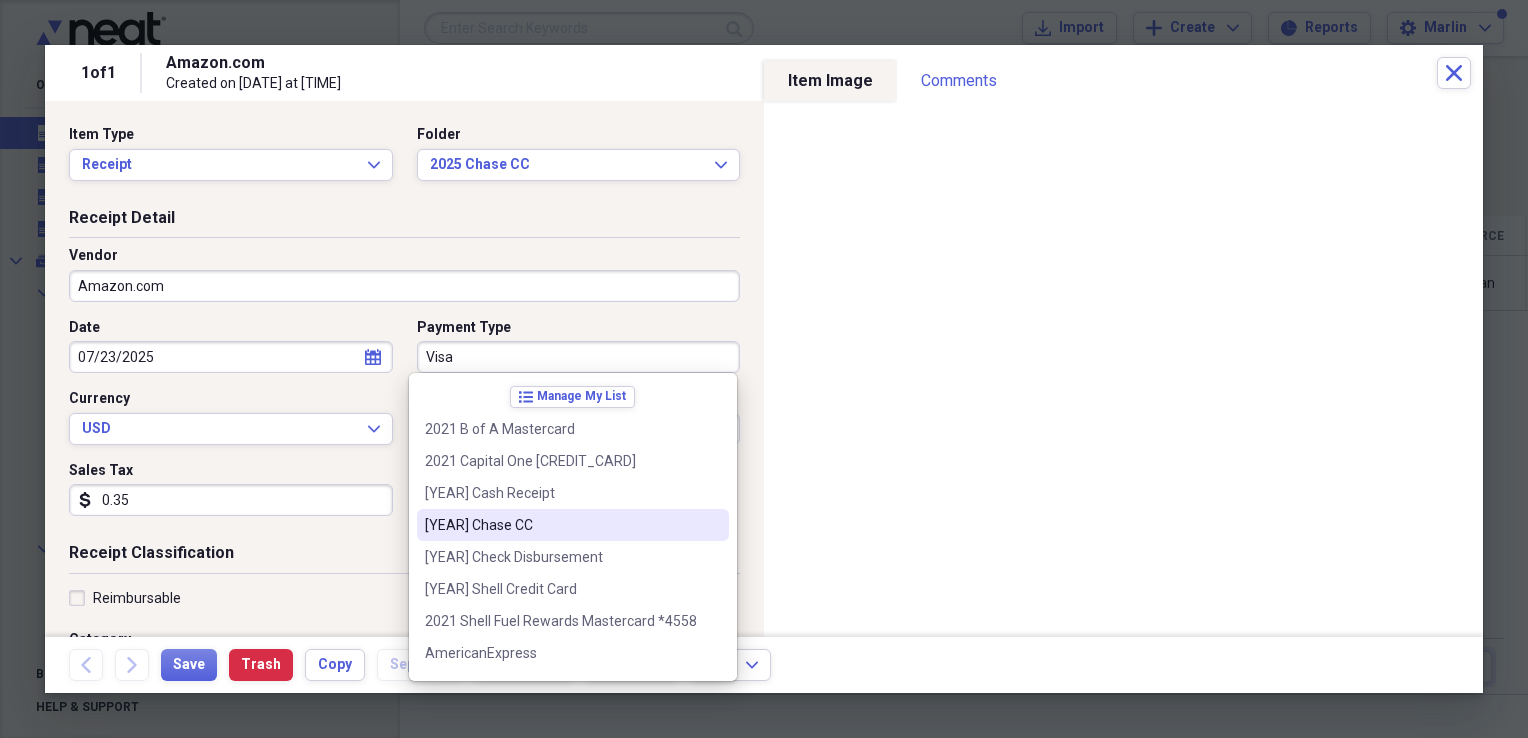 click on "[YEAR] Chase CC" at bounding box center (561, 525) 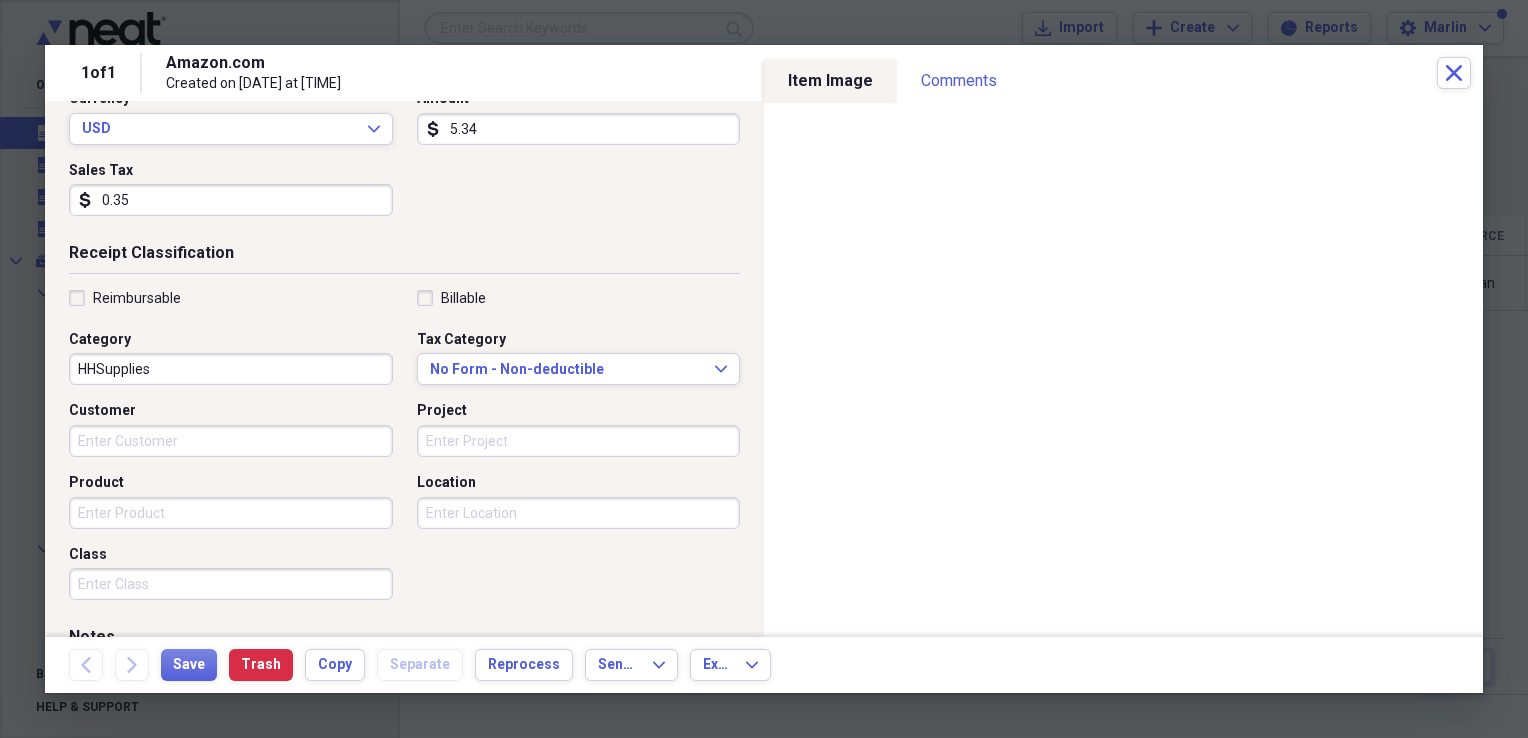 scroll, scrollTop: 483, scrollLeft: 0, axis: vertical 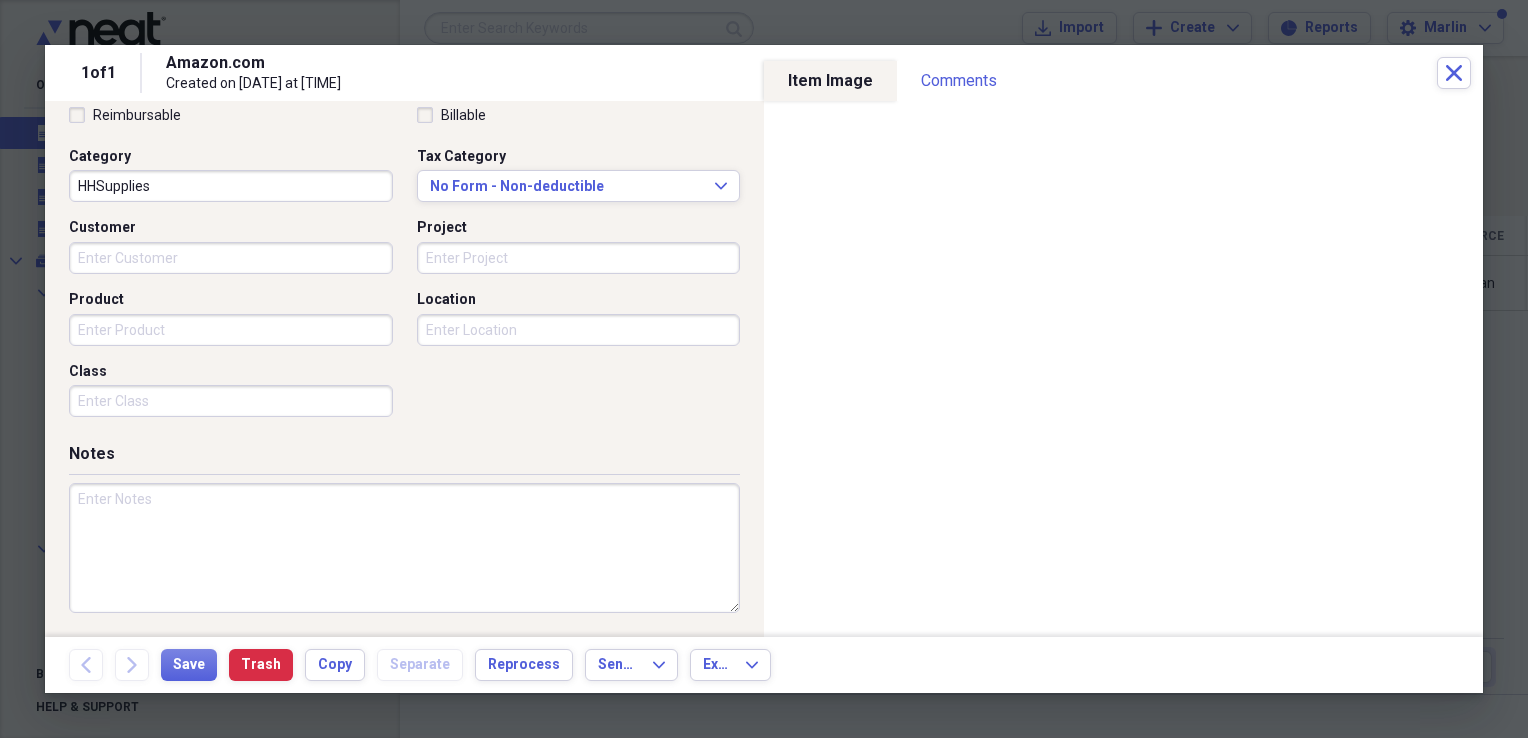 click at bounding box center (404, 548) 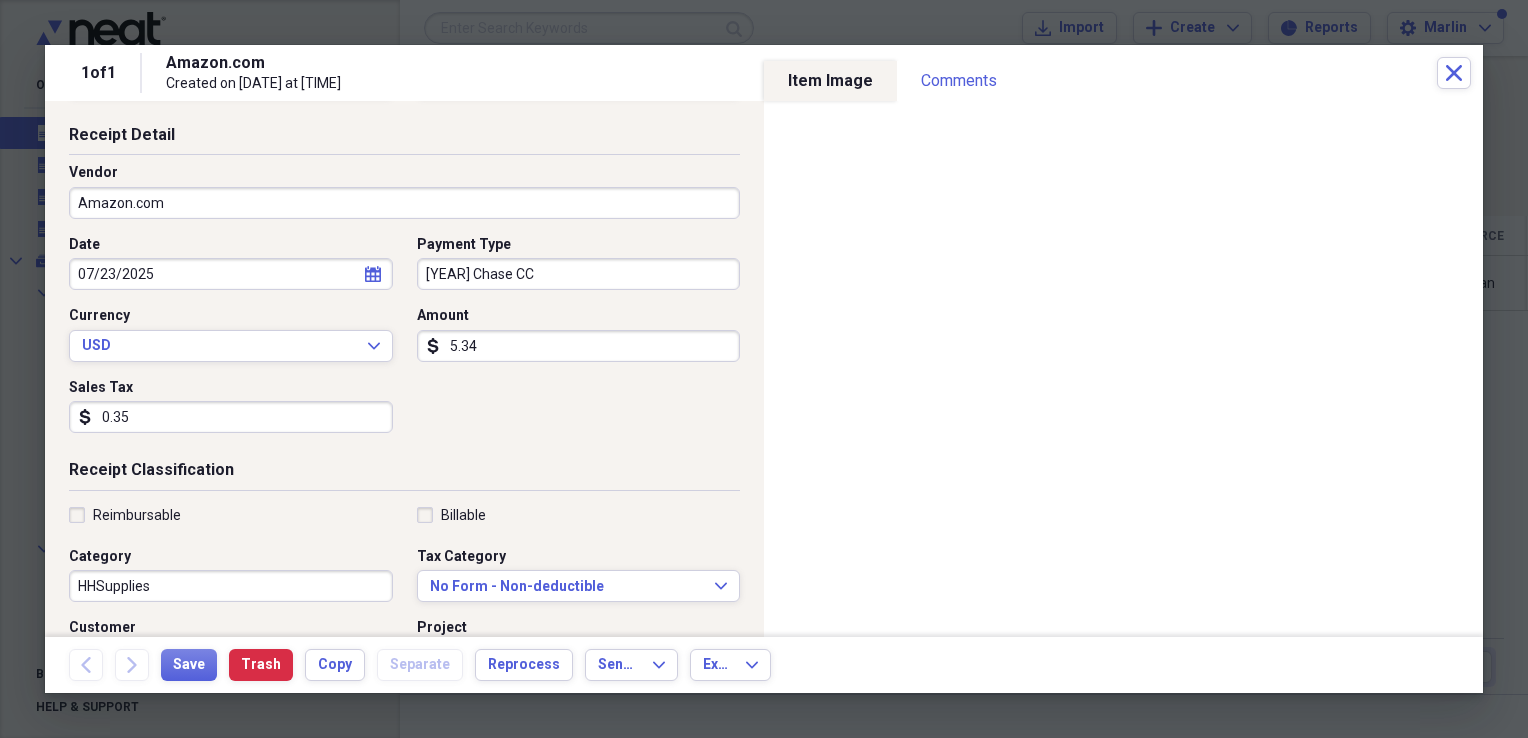 scroll, scrollTop: 0, scrollLeft: 0, axis: both 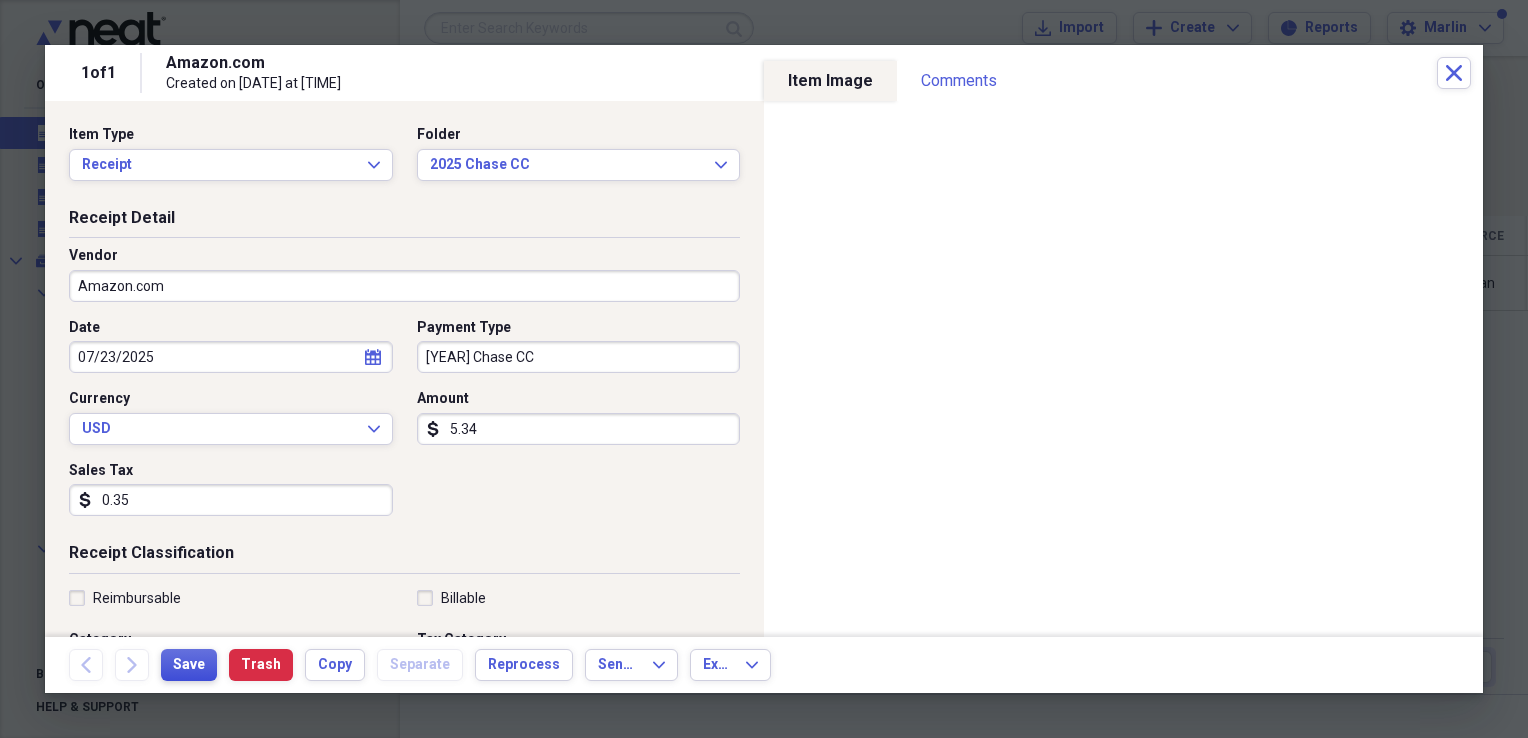type on "Eanet USB Cable 2-Port 2.0" 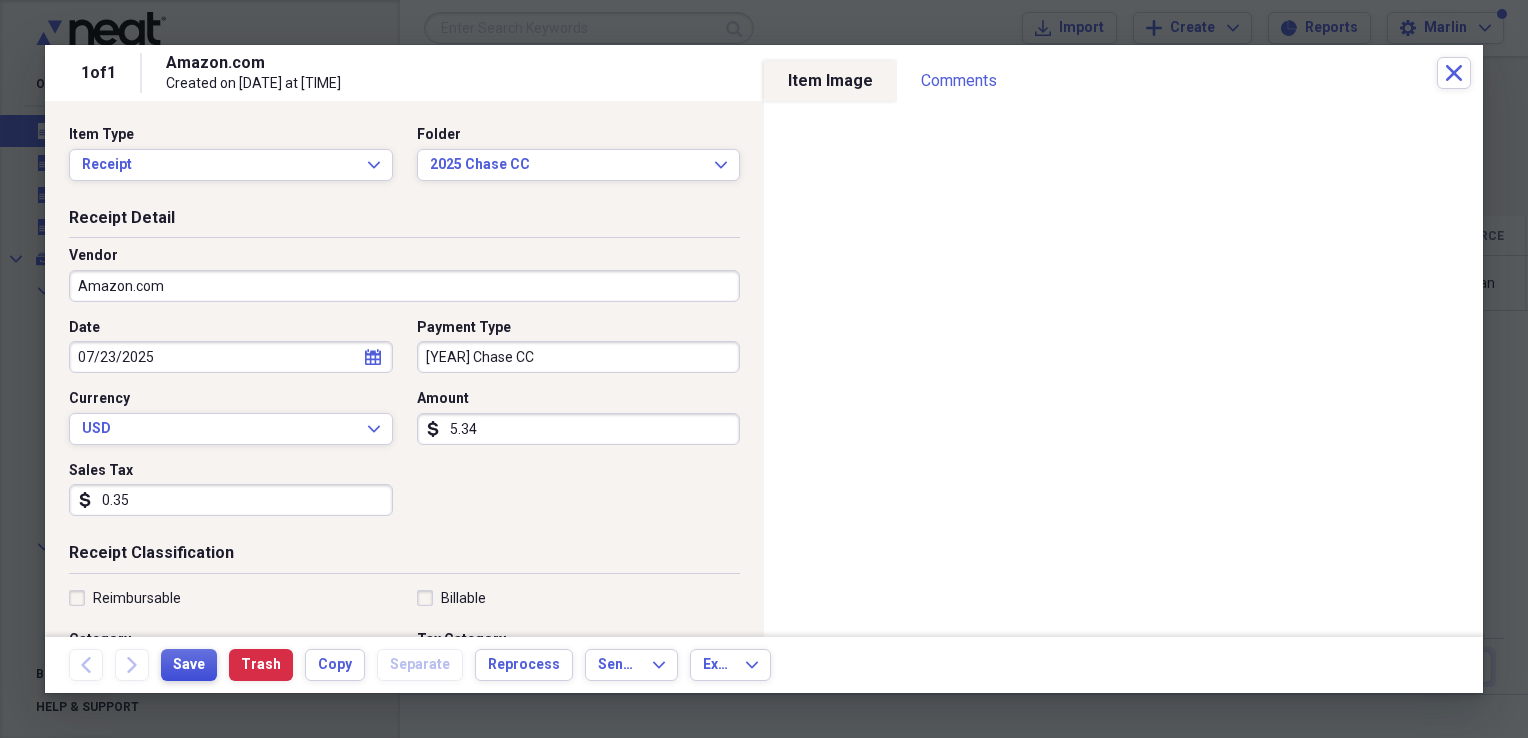 click on "Save" at bounding box center (189, 665) 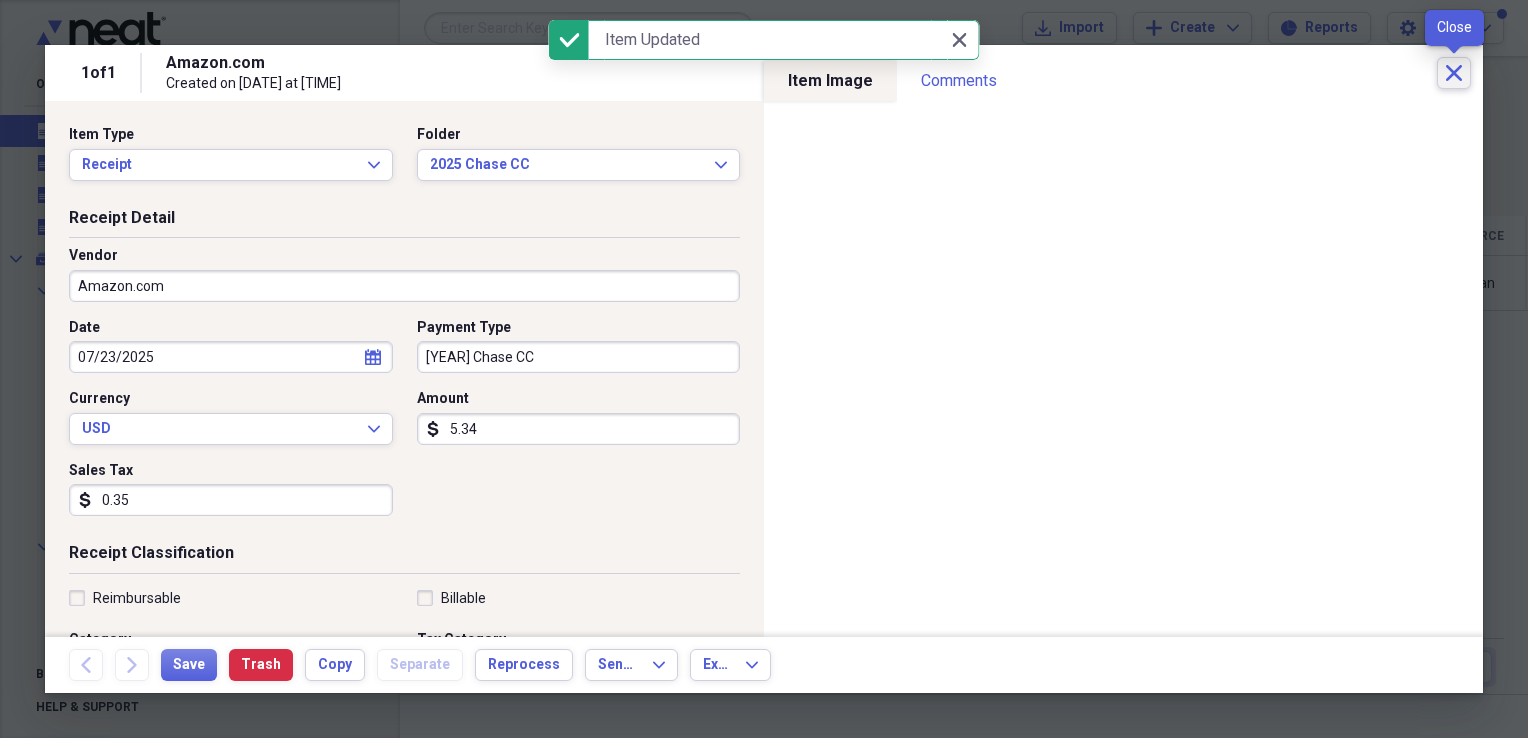 click on "Close" 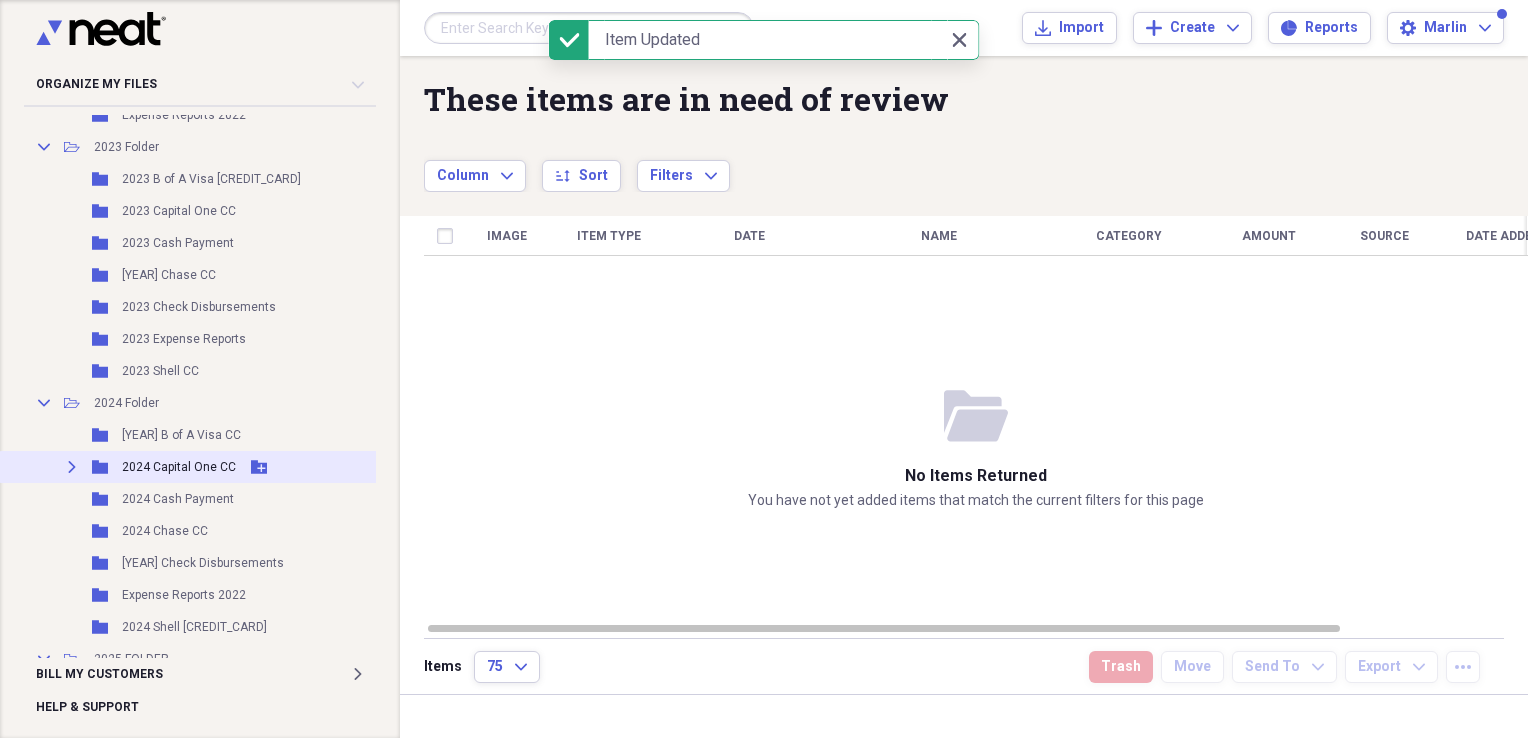 scroll, scrollTop: 717, scrollLeft: 0, axis: vertical 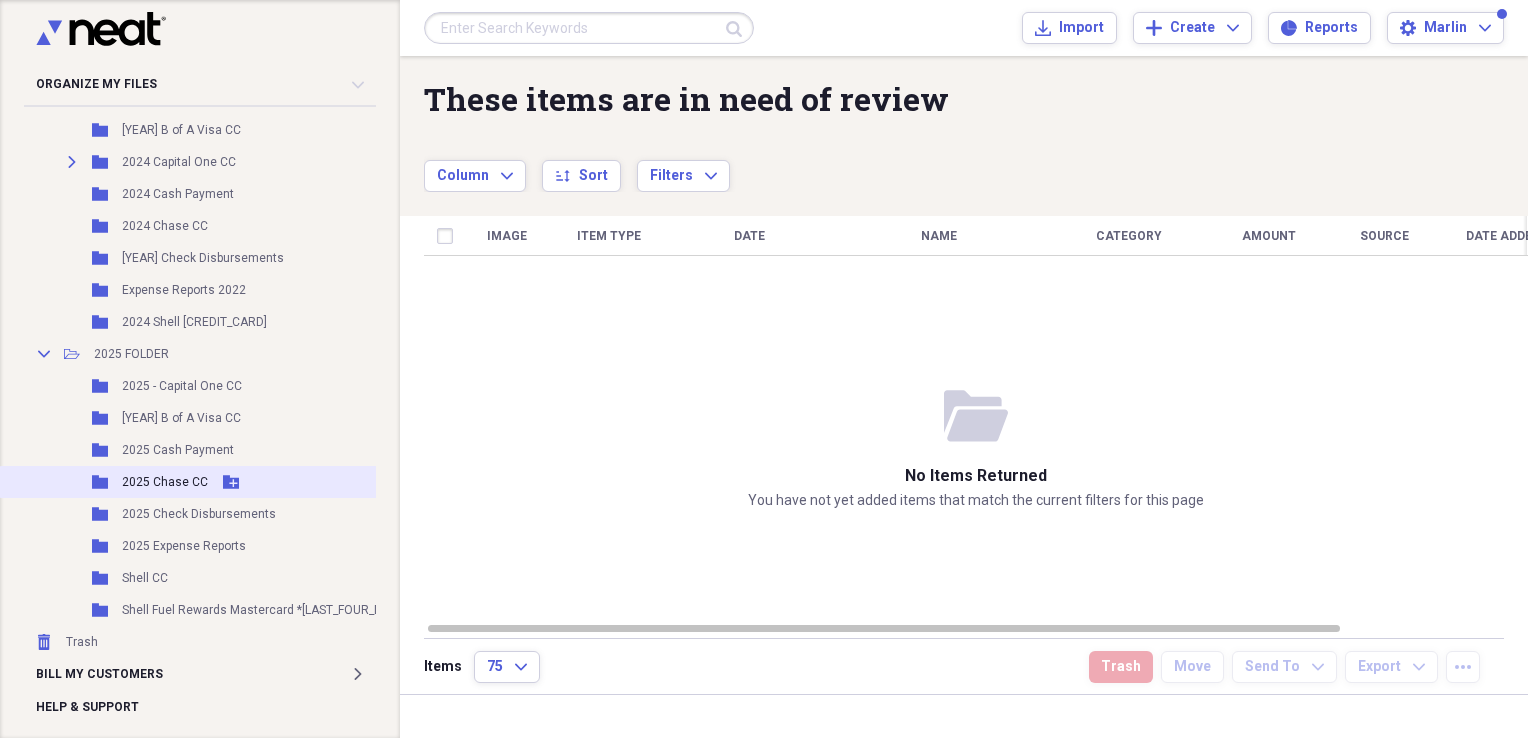 click on "2025 Chase CC" at bounding box center (165, 482) 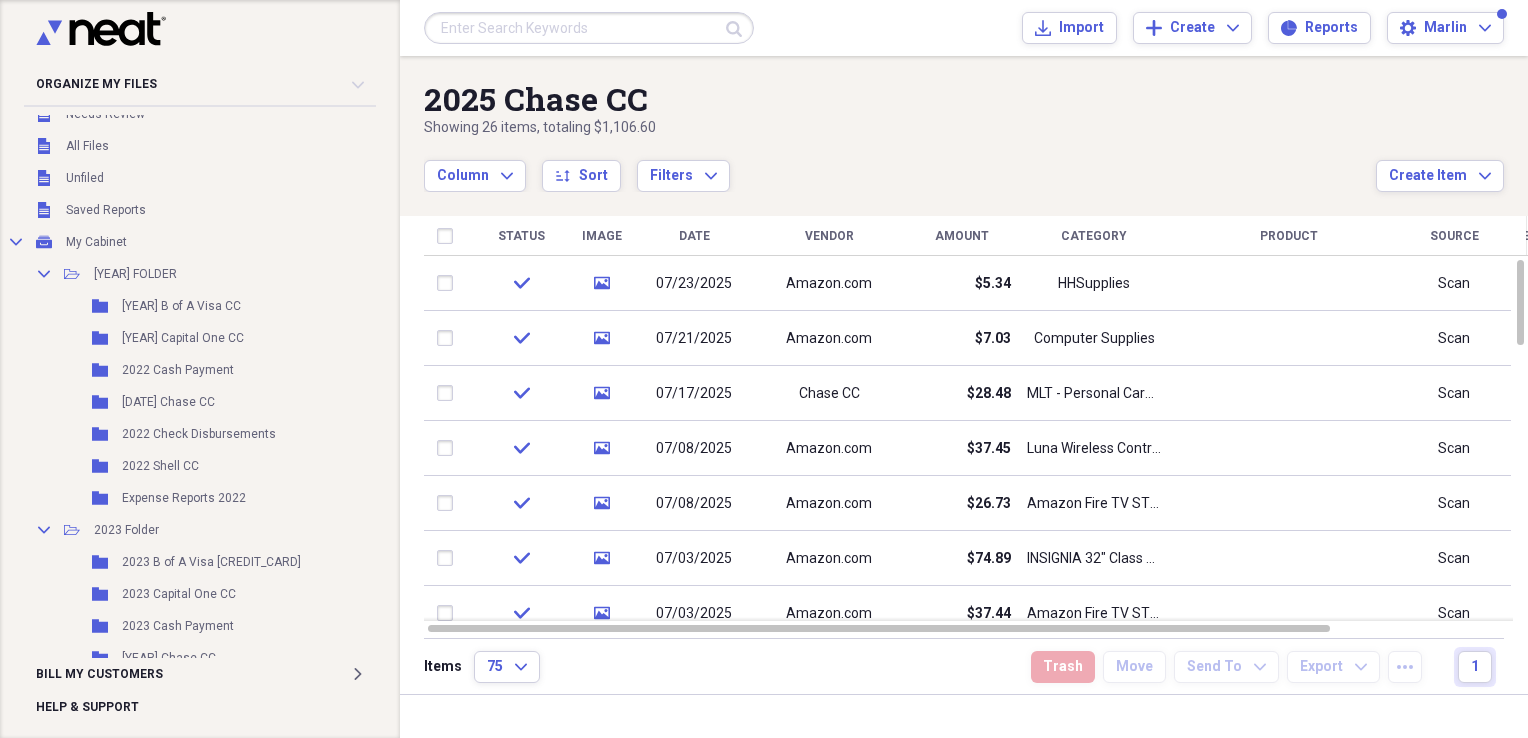 scroll, scrollTop: 0, scrollLeft: 0, axis: both 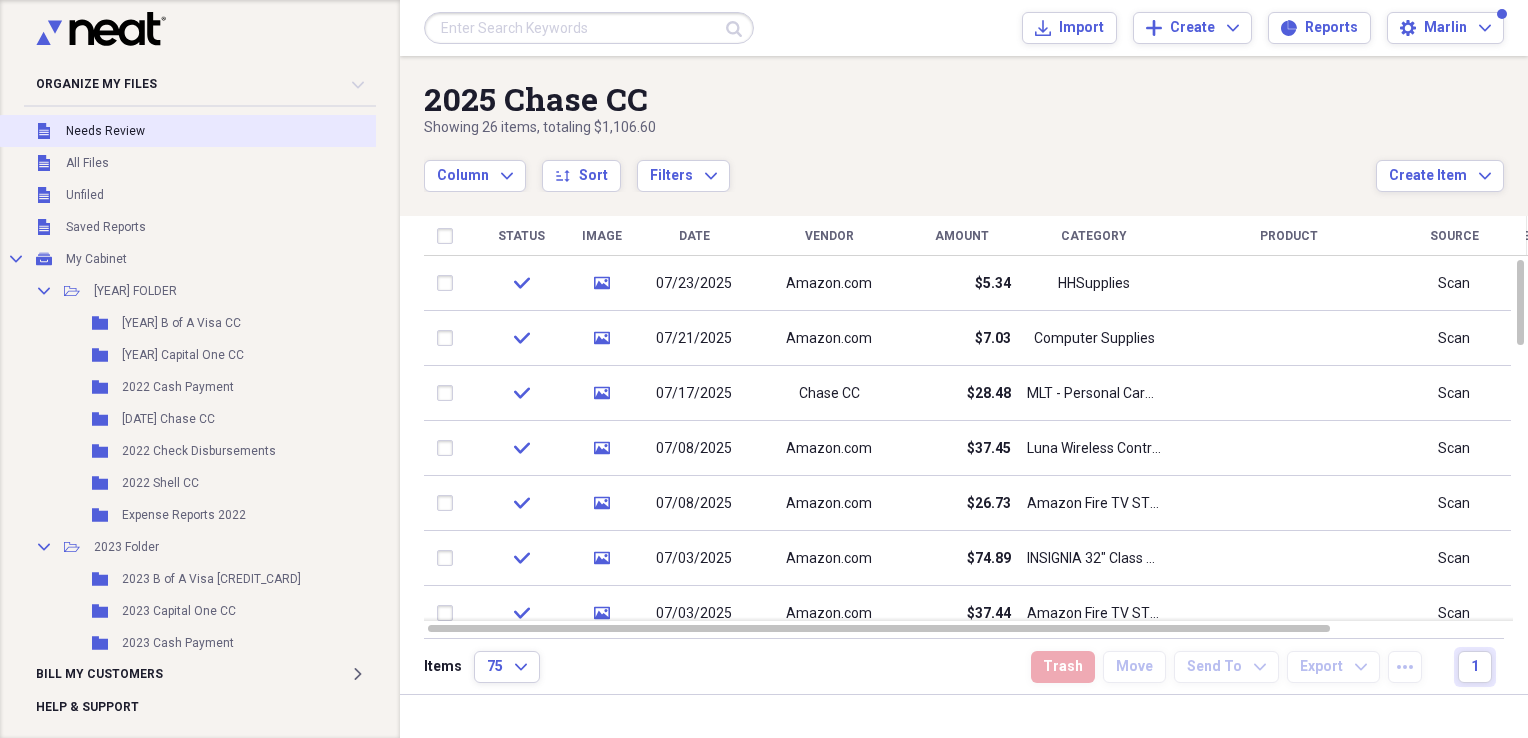 click on "Unfiled Needs Review" at bounding box center [237, 131] 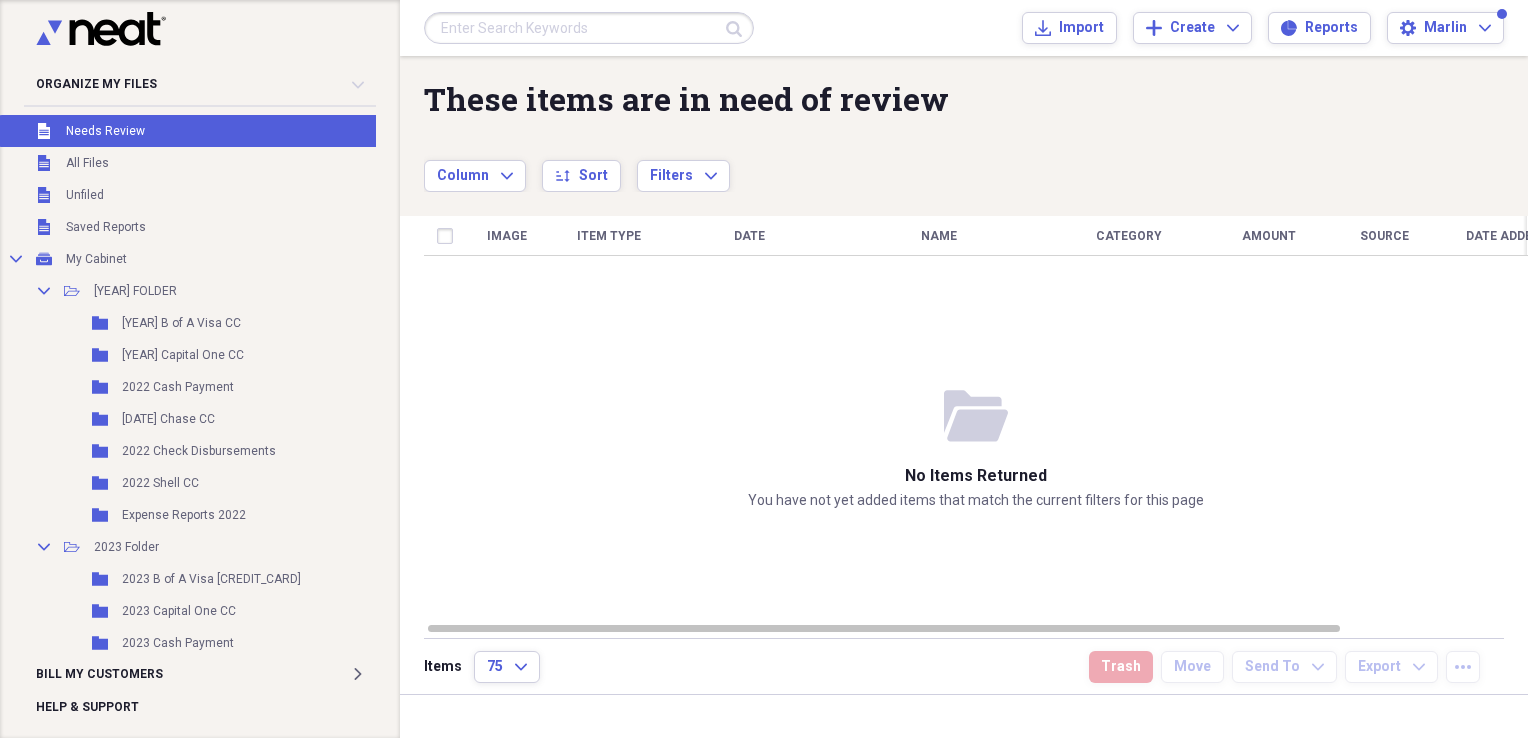 click on "These items are in need of review Showing 0 items Column Expand sort Sort Filters  Expand Create Item Expand" at bounding box center (964, 124) 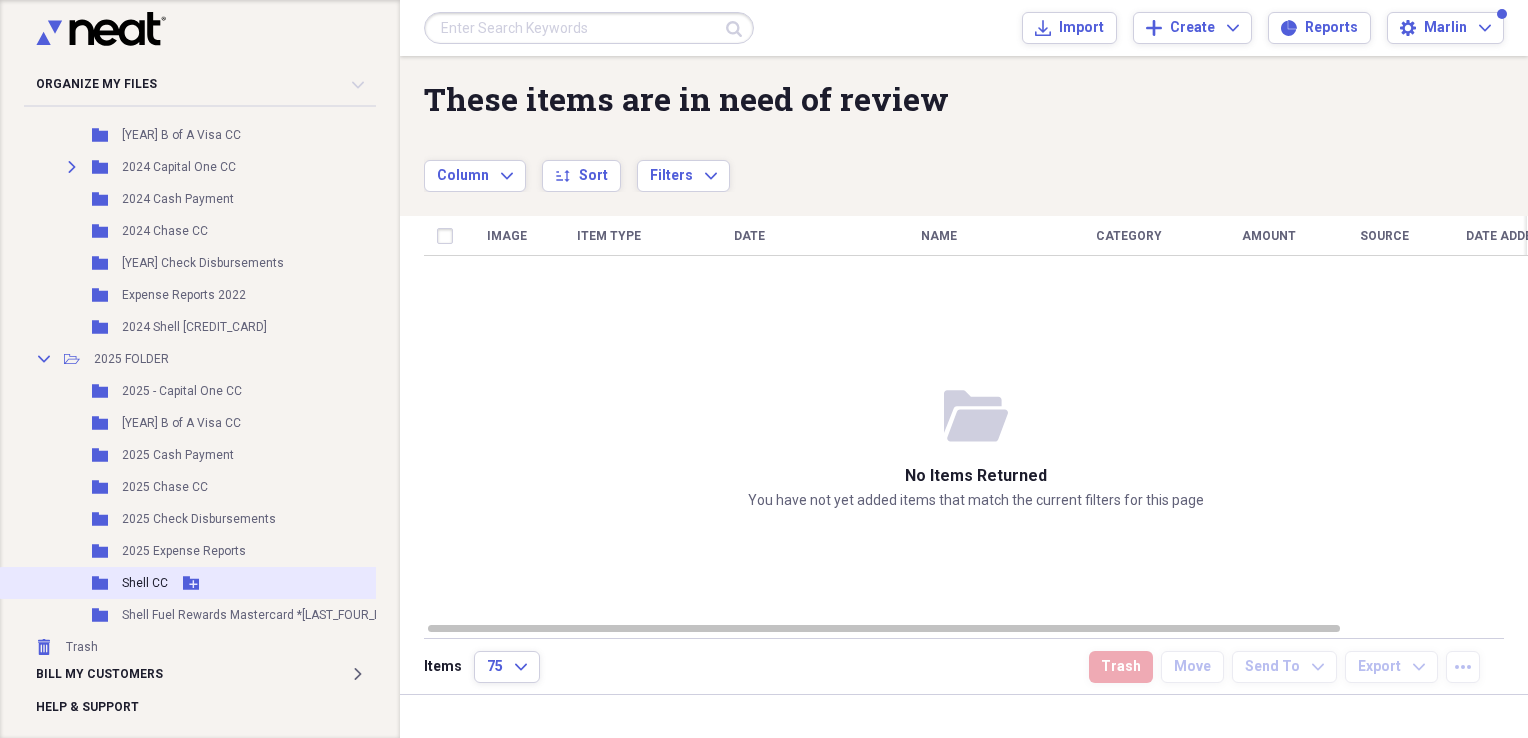 scroll, scrollTop: 717, scrollLeft: 0, axis: vertical 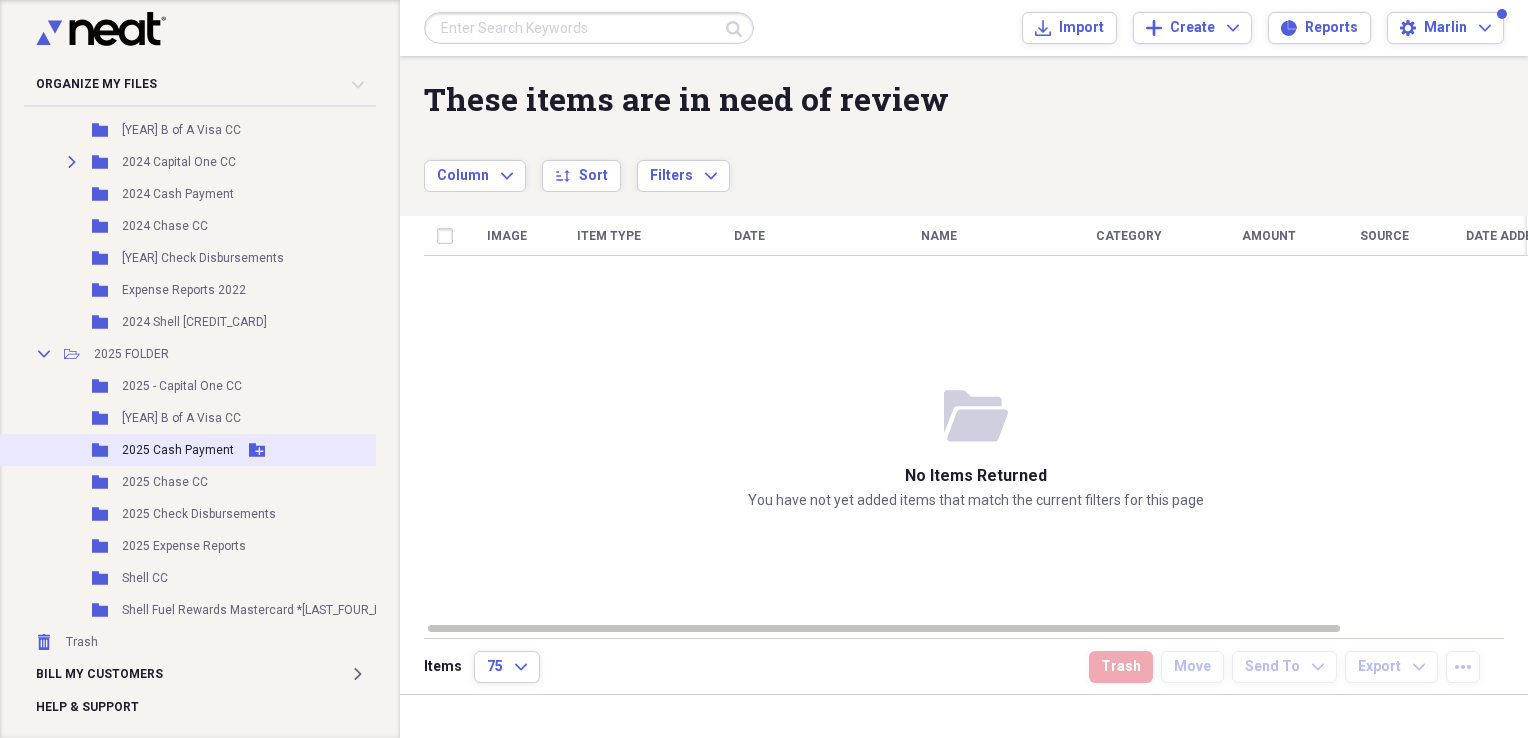 click on "Folder 2025 Cash Payment Add Folder" at bounding box center [237, 450] 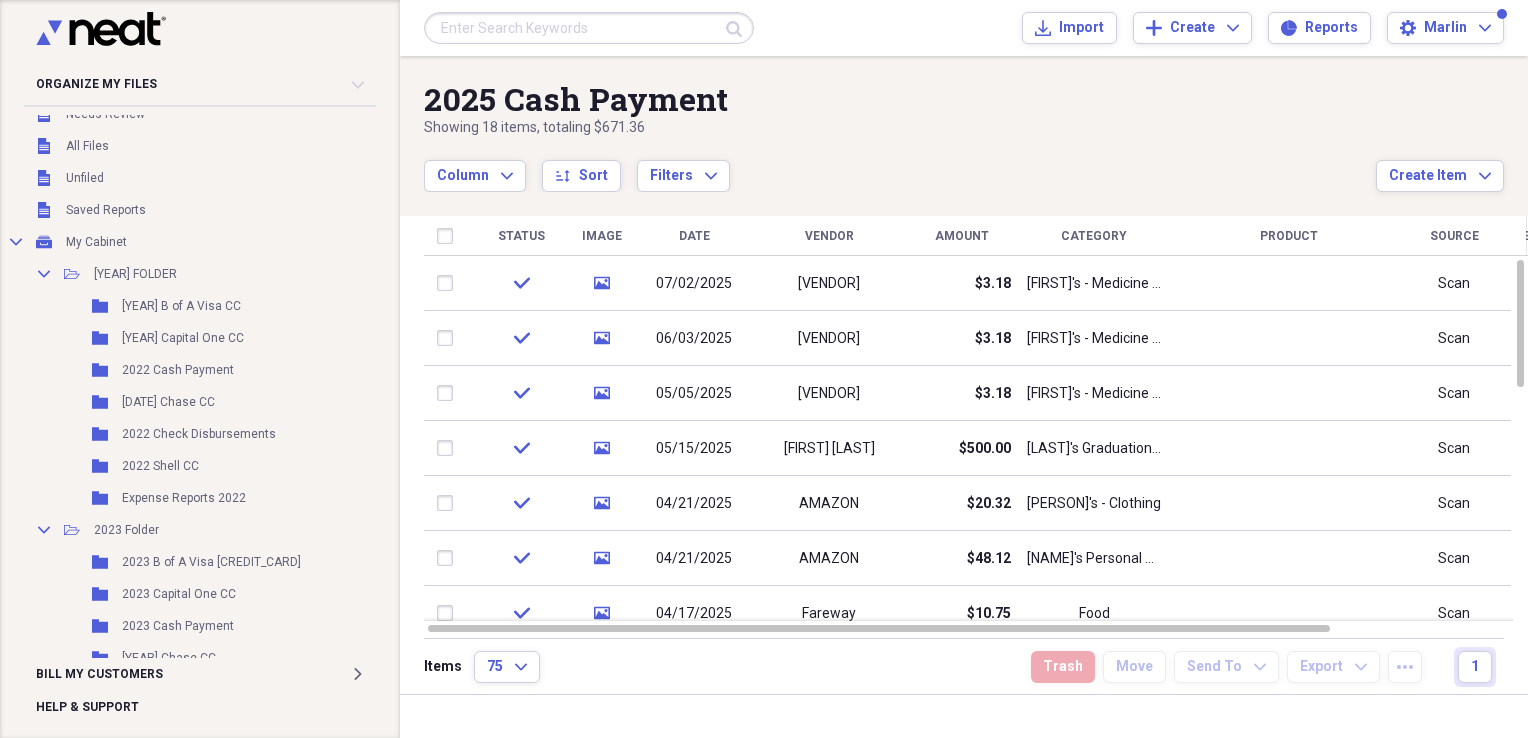 scroll, scrollTop: 0, scrollLeft: 0, axis: both 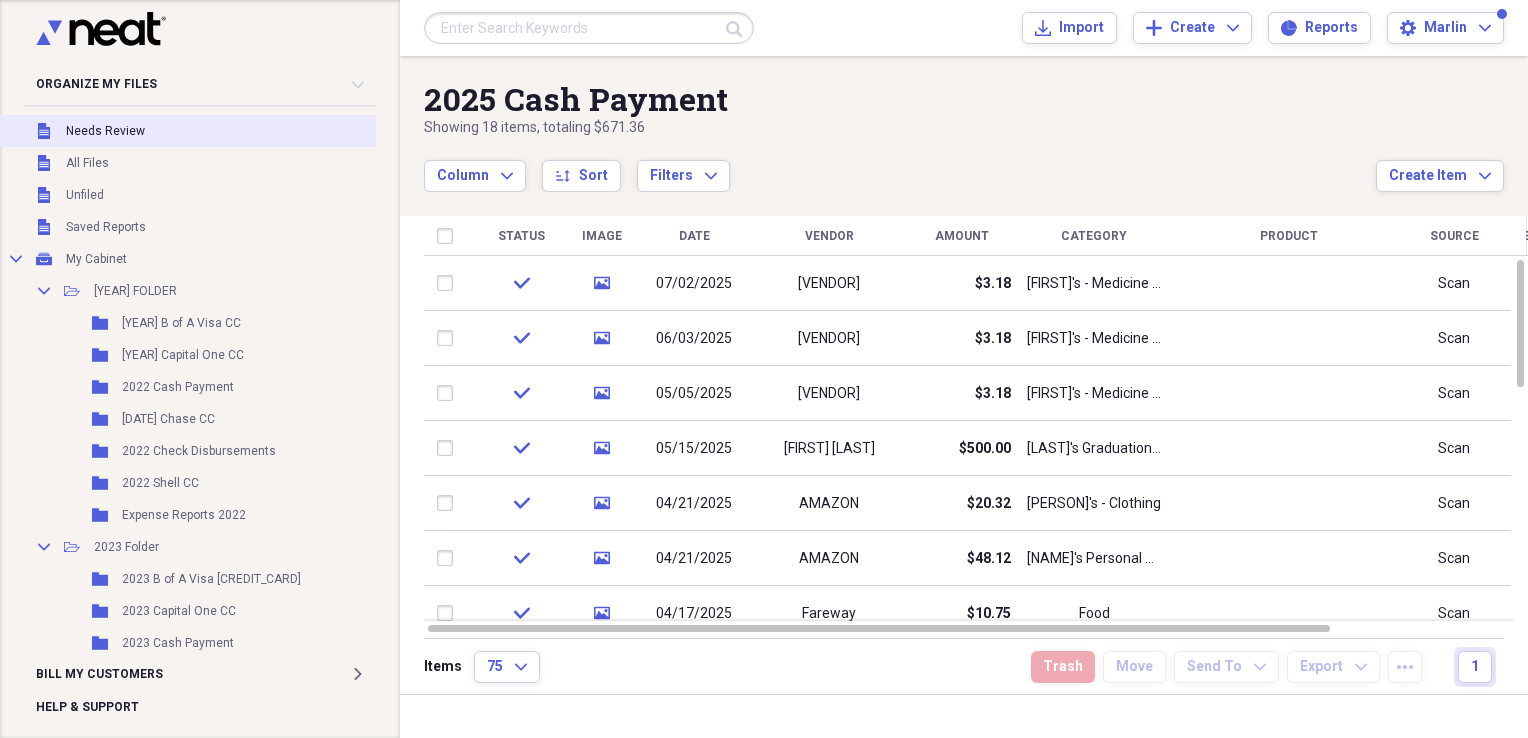 click on "Unfiled Needs Review" at bounding box center (237, 131) 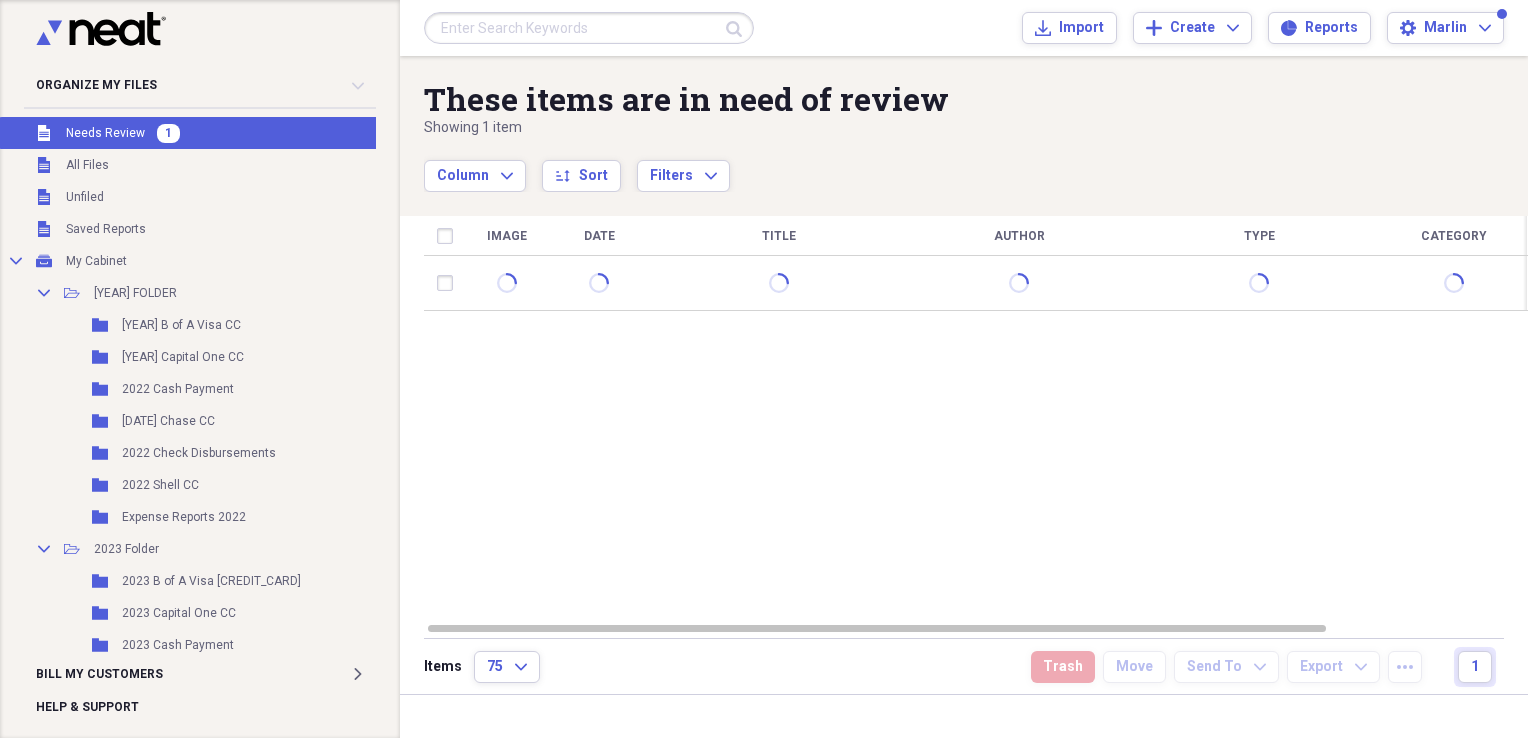 click on "These items are in need of review Showing 1 item Column Expand sort Sort Filters  Expand Create Item Expand" at bounding box center [964, 124] 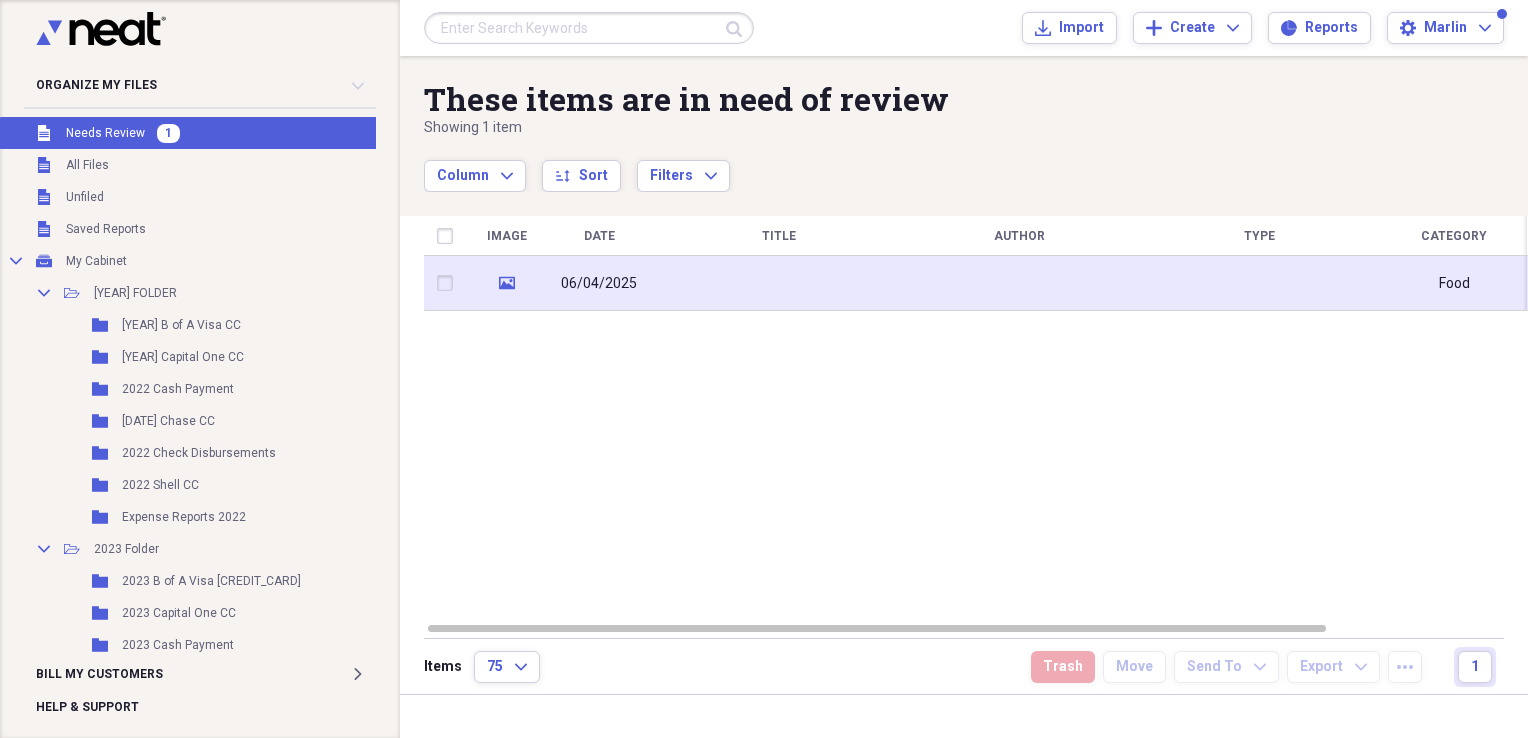 click on "06/04/2025" at bounding box center (599, 284) 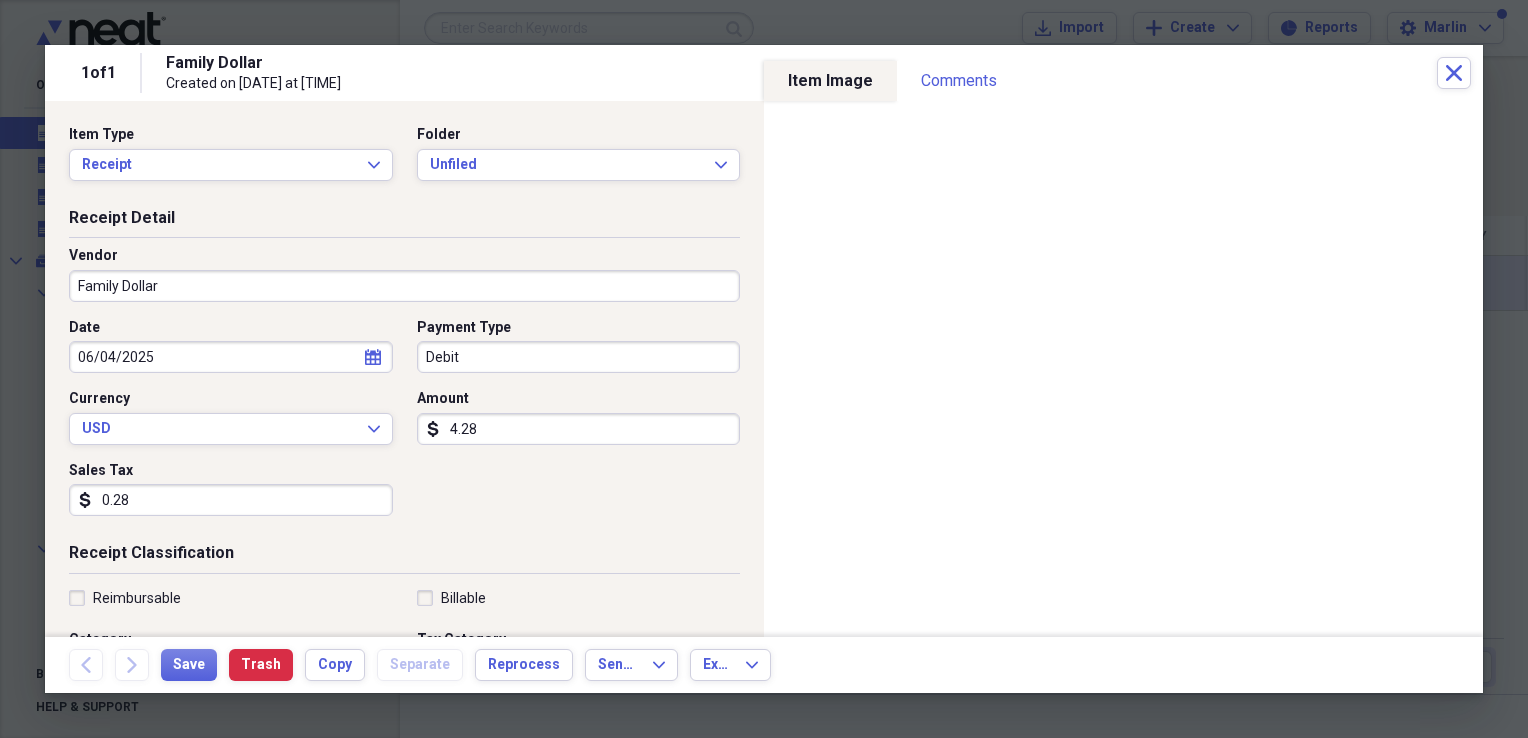 click on "Family Dollar" at bounding box center (404, 286) 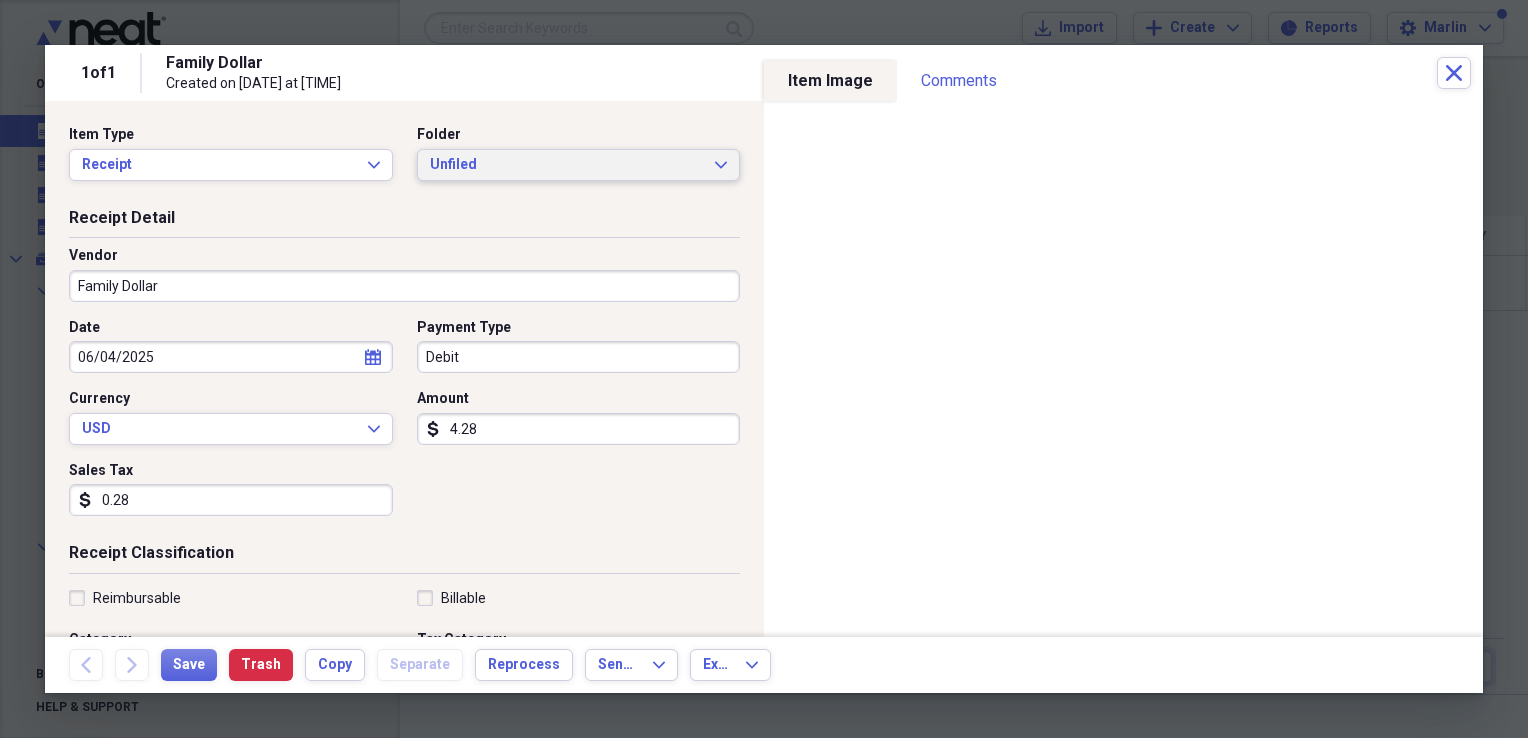 click on "Unfiled Expand" at bounding box center (579, 165) 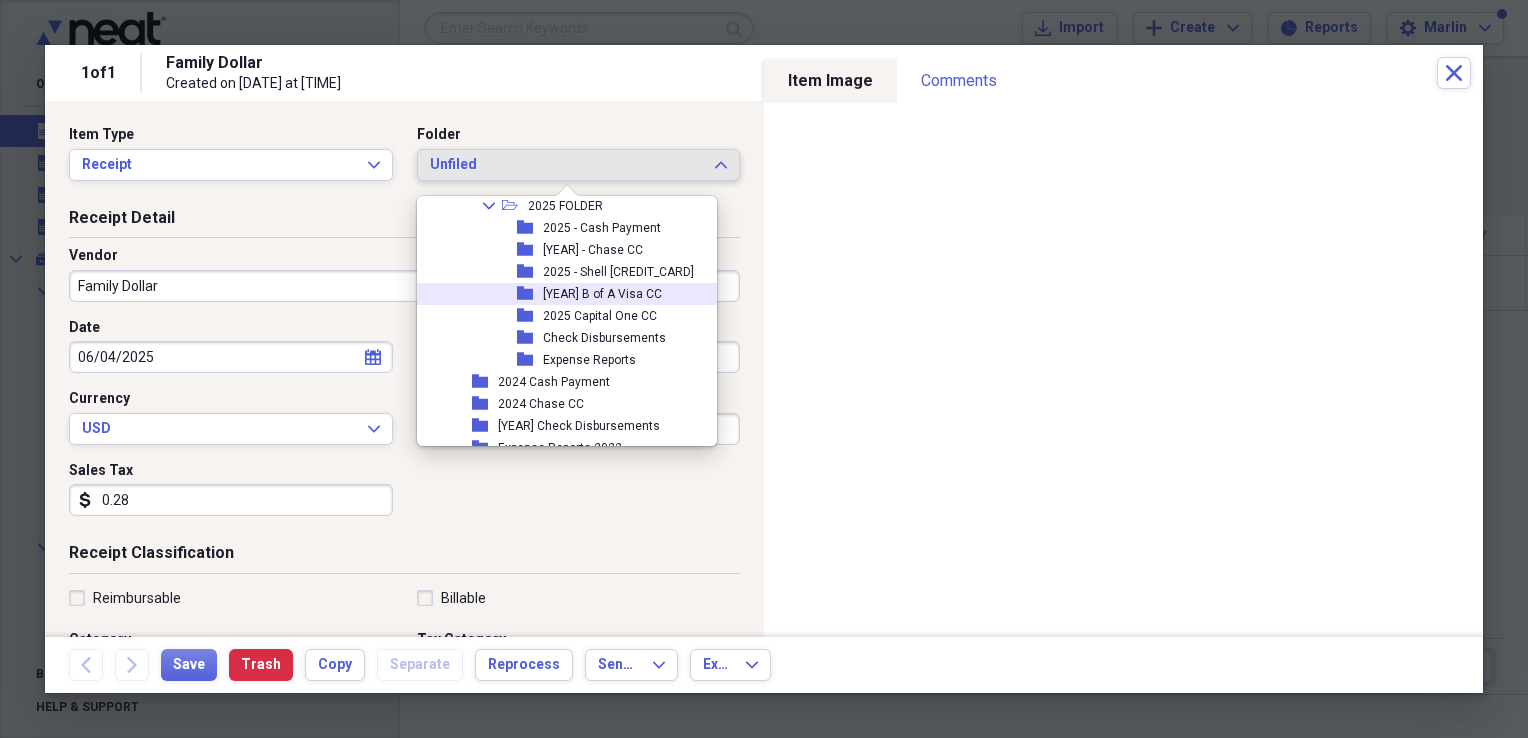 scroll, scrollTop: 754, scrollLeft: 0, axis: vertical 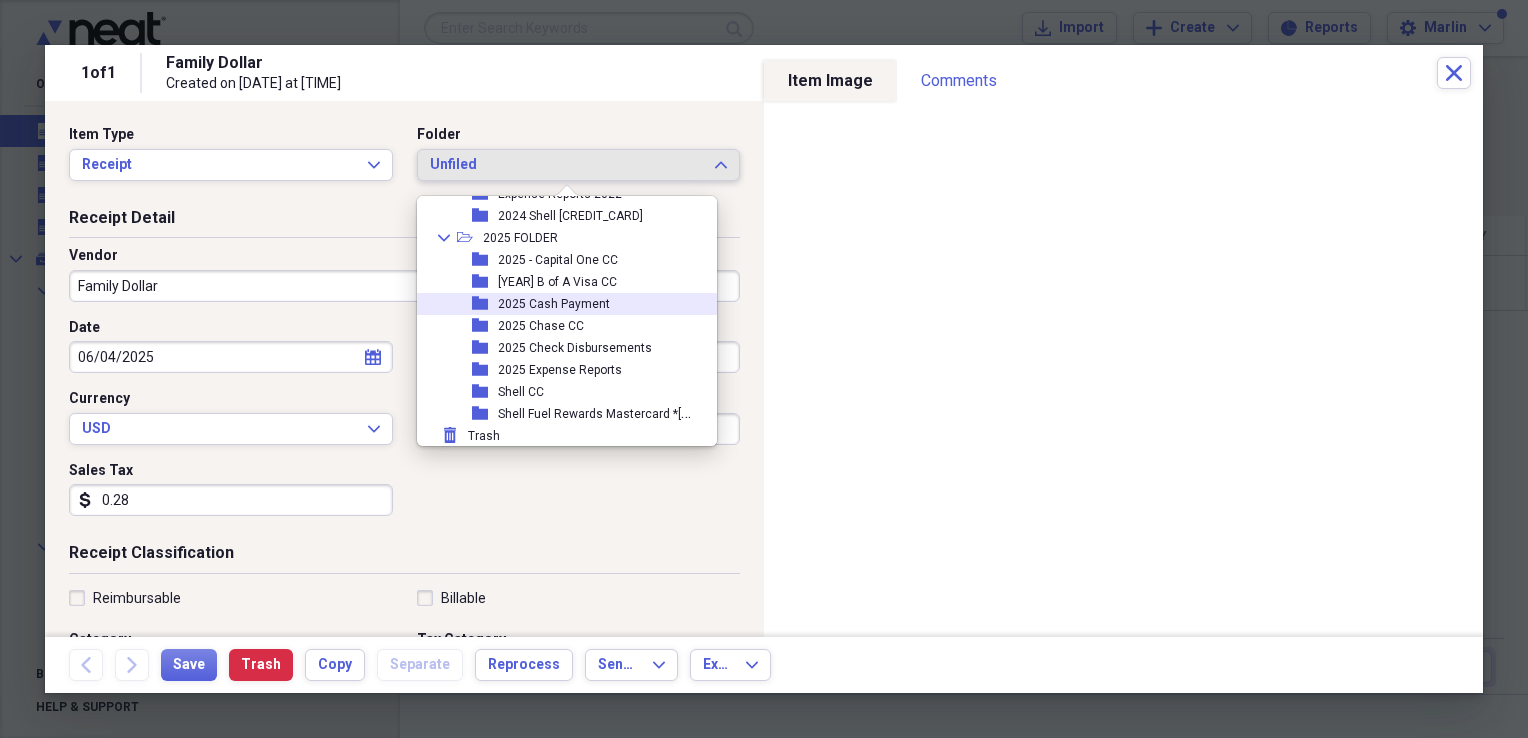 click on "2025 Cash Payment" at bounding box center [554, 304] 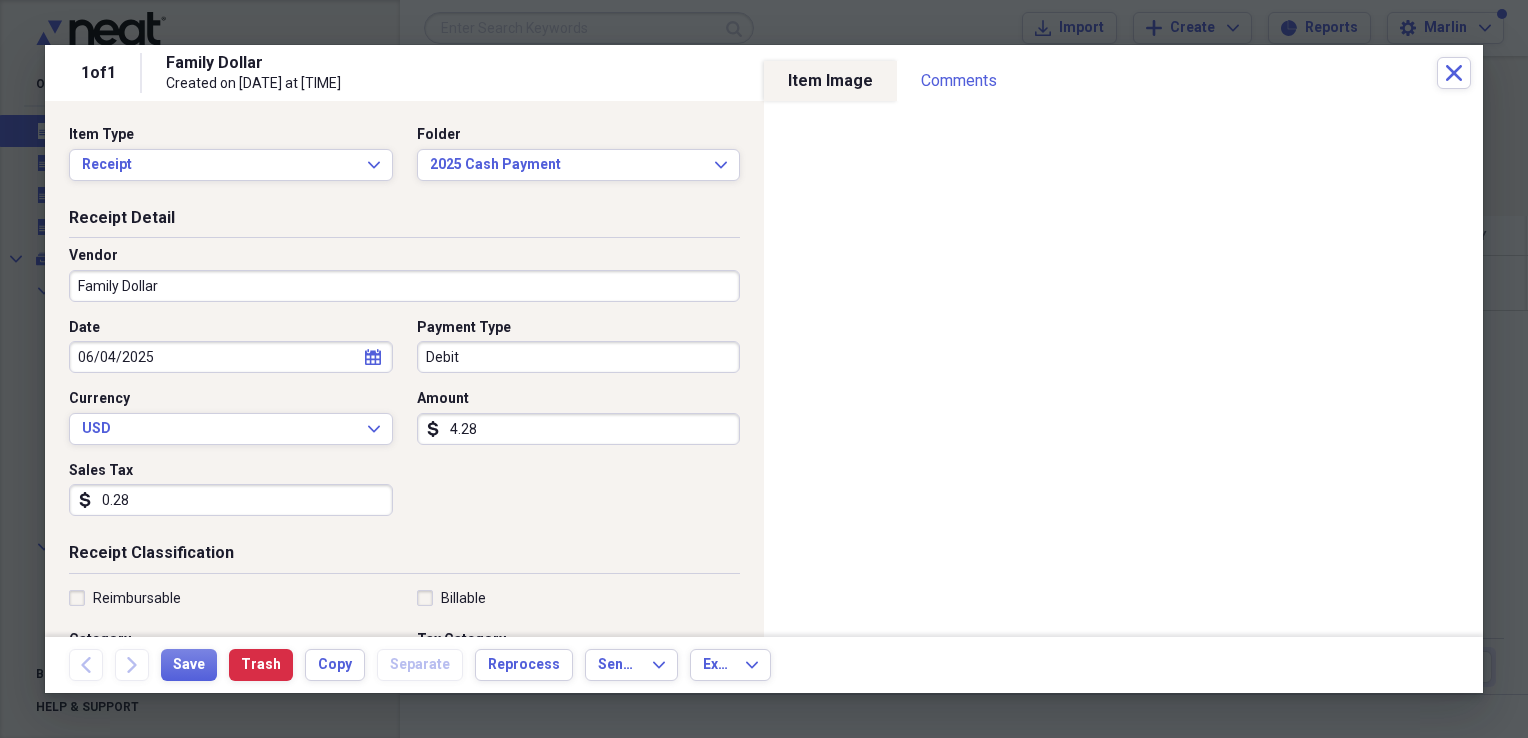 click on "Debit" at bounding box center [579, 357] 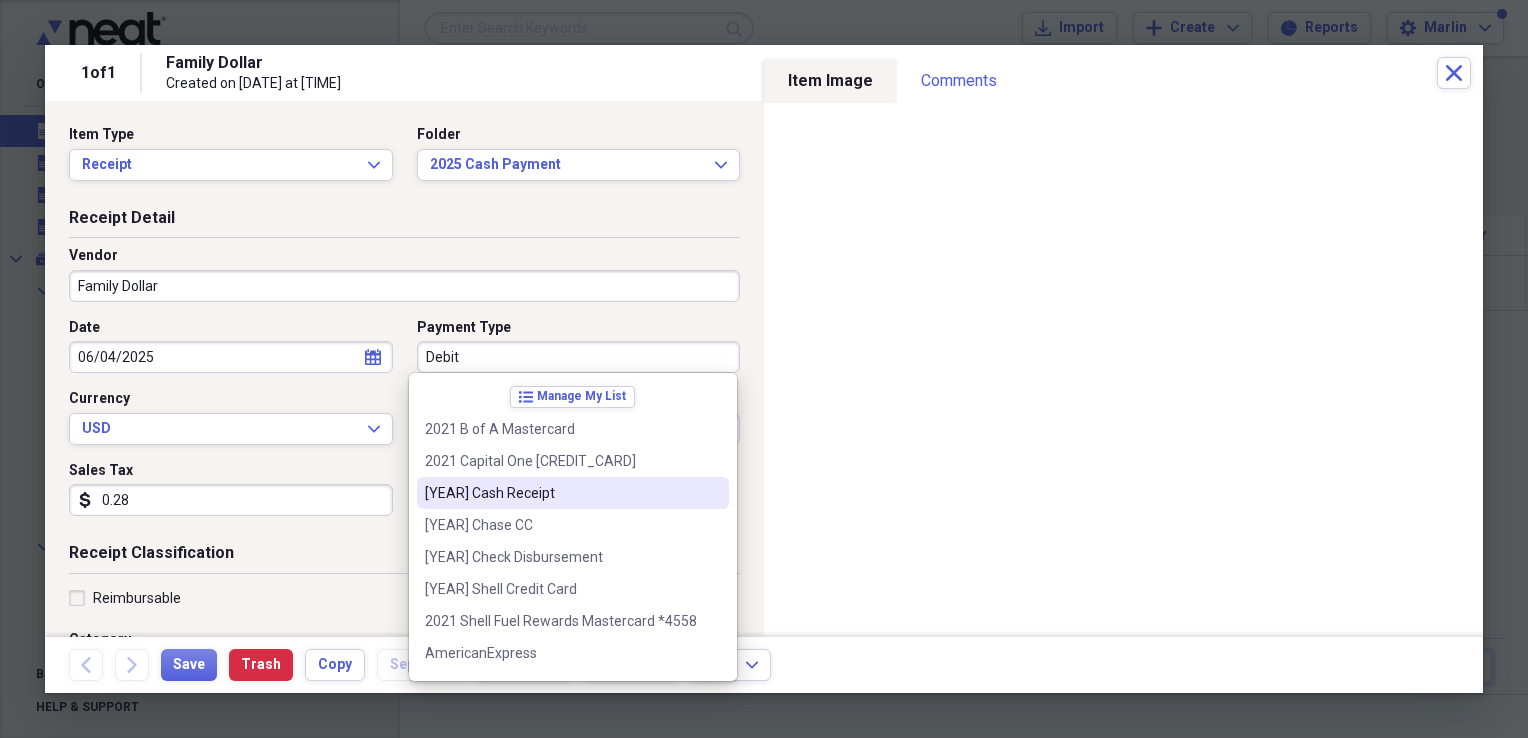 click on "[YEAR] Cash Receipt" at bounding box center [561, 493] 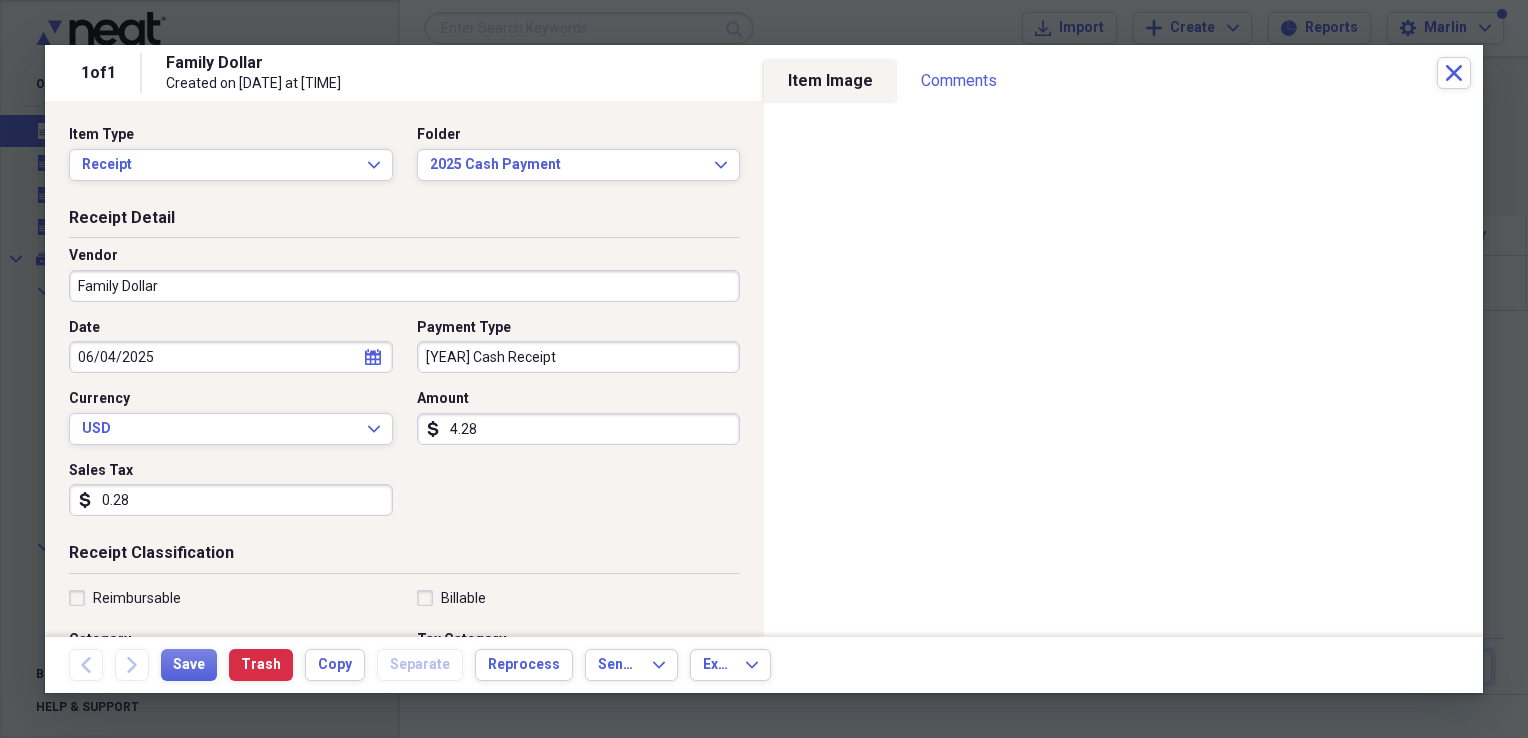 scroll, scrollTop: 200, scrollLeft: 0, axis: vertical 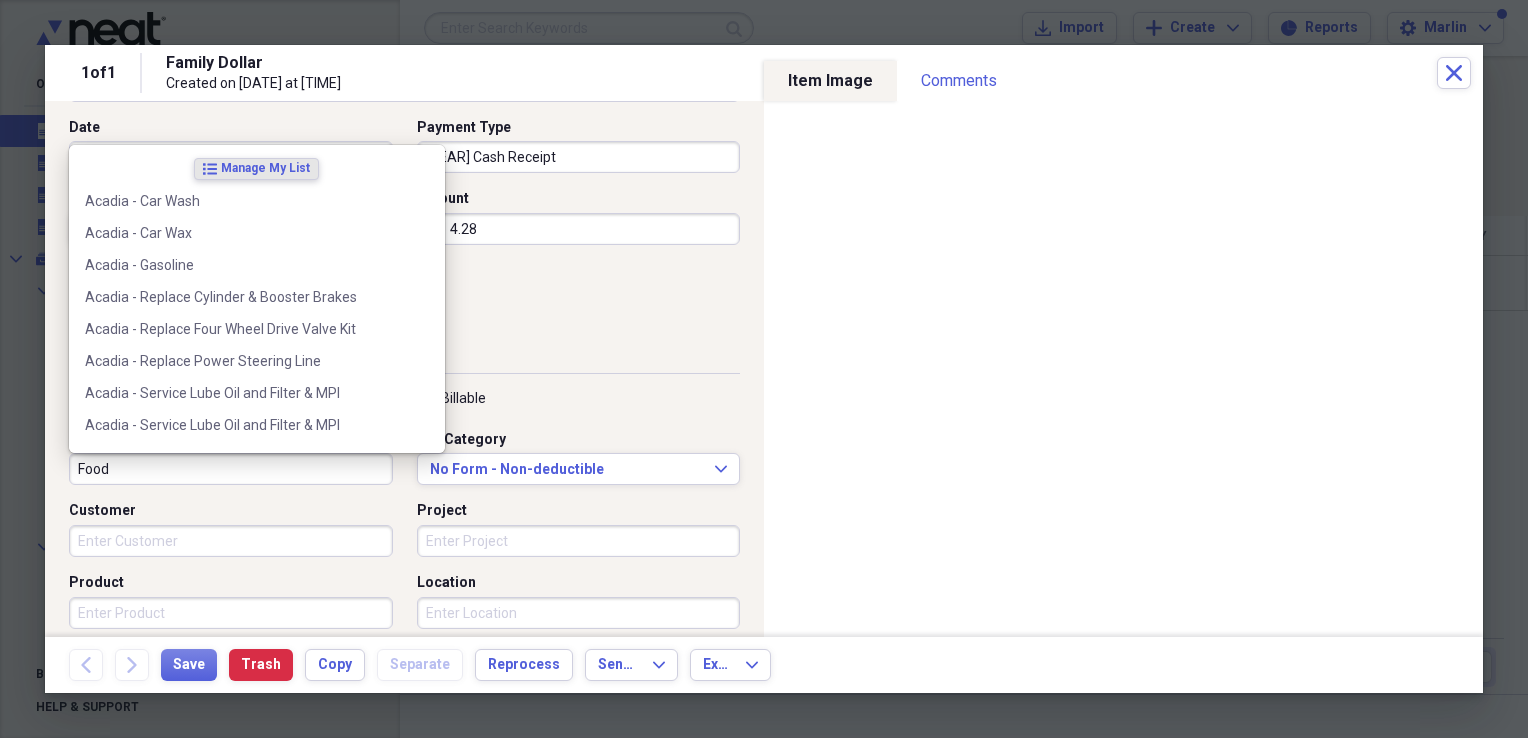 click on "Food" at bounding box center [231, 469] 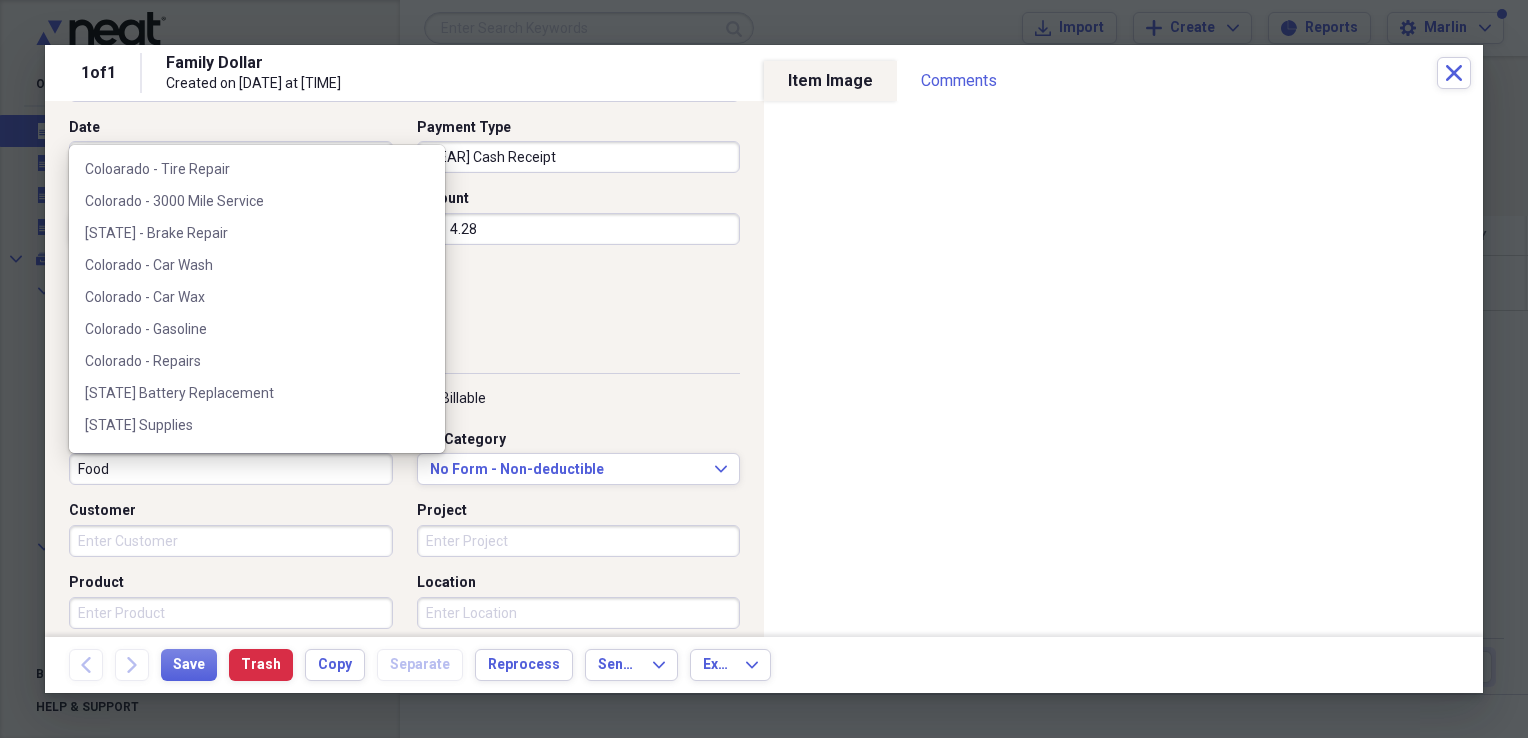 scroll, scrollTop: 1628, scrollLeft: 0, axis: vertical 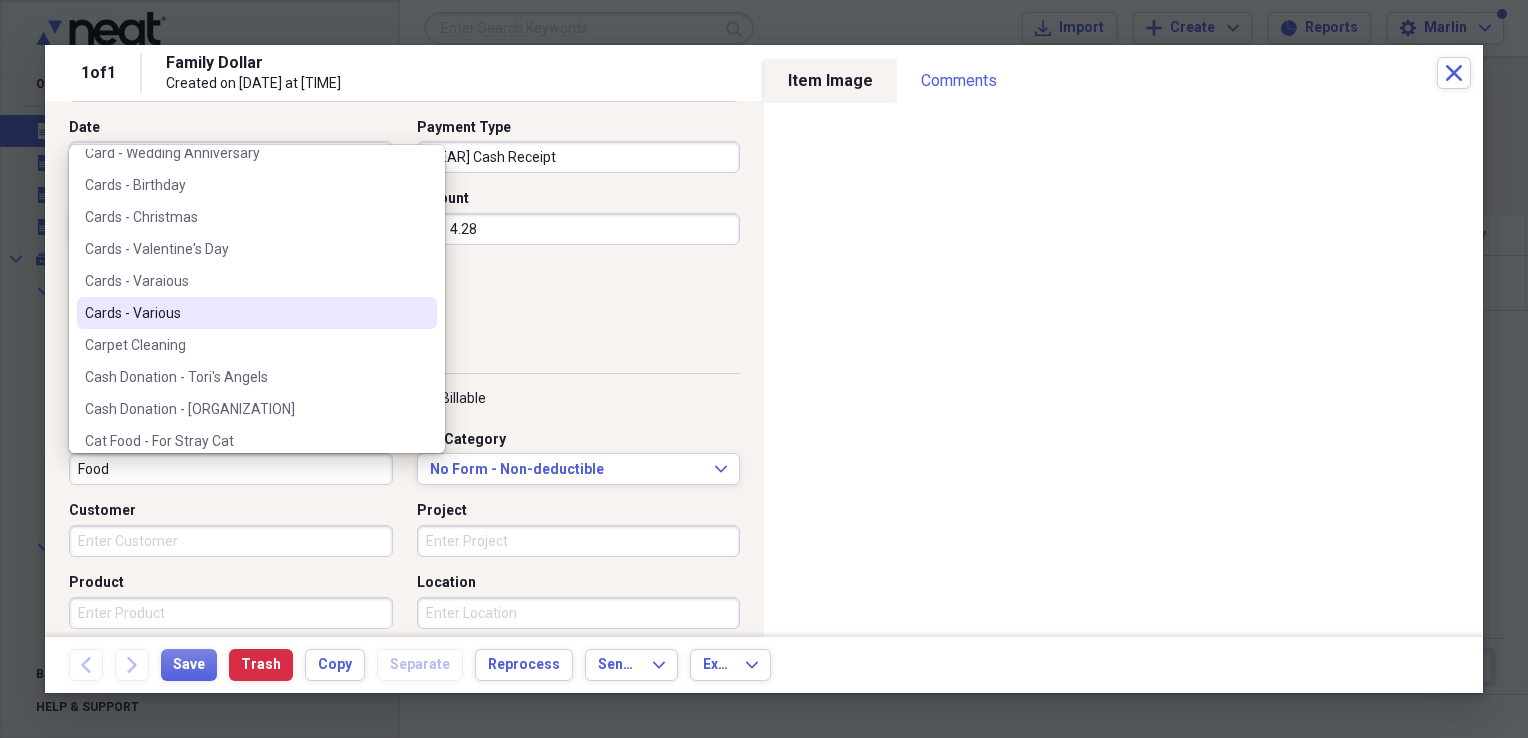 click on "Cards - Various" at bounding box center [245, 313] 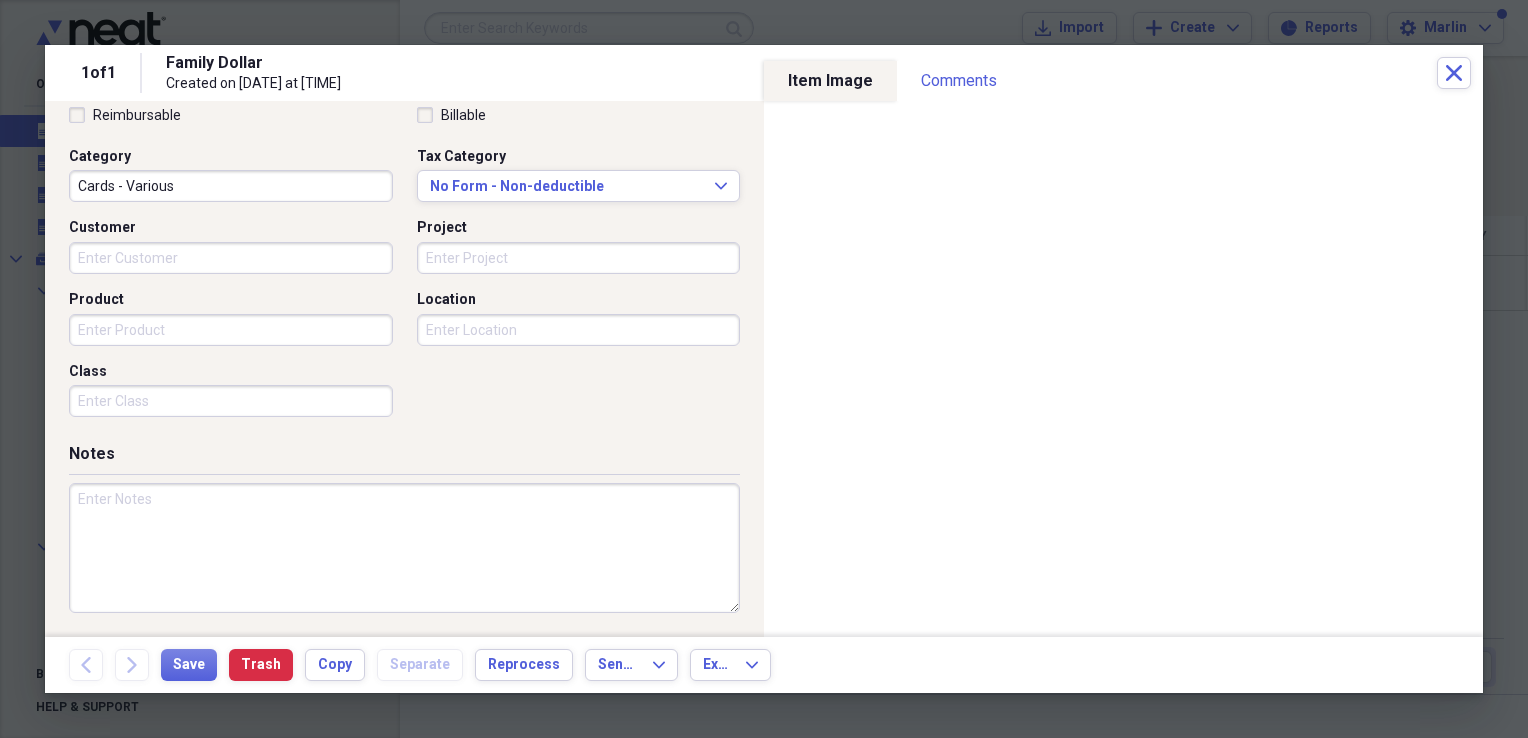 scroll, scrollTop: 0, scrollLeft: 0, axis: both 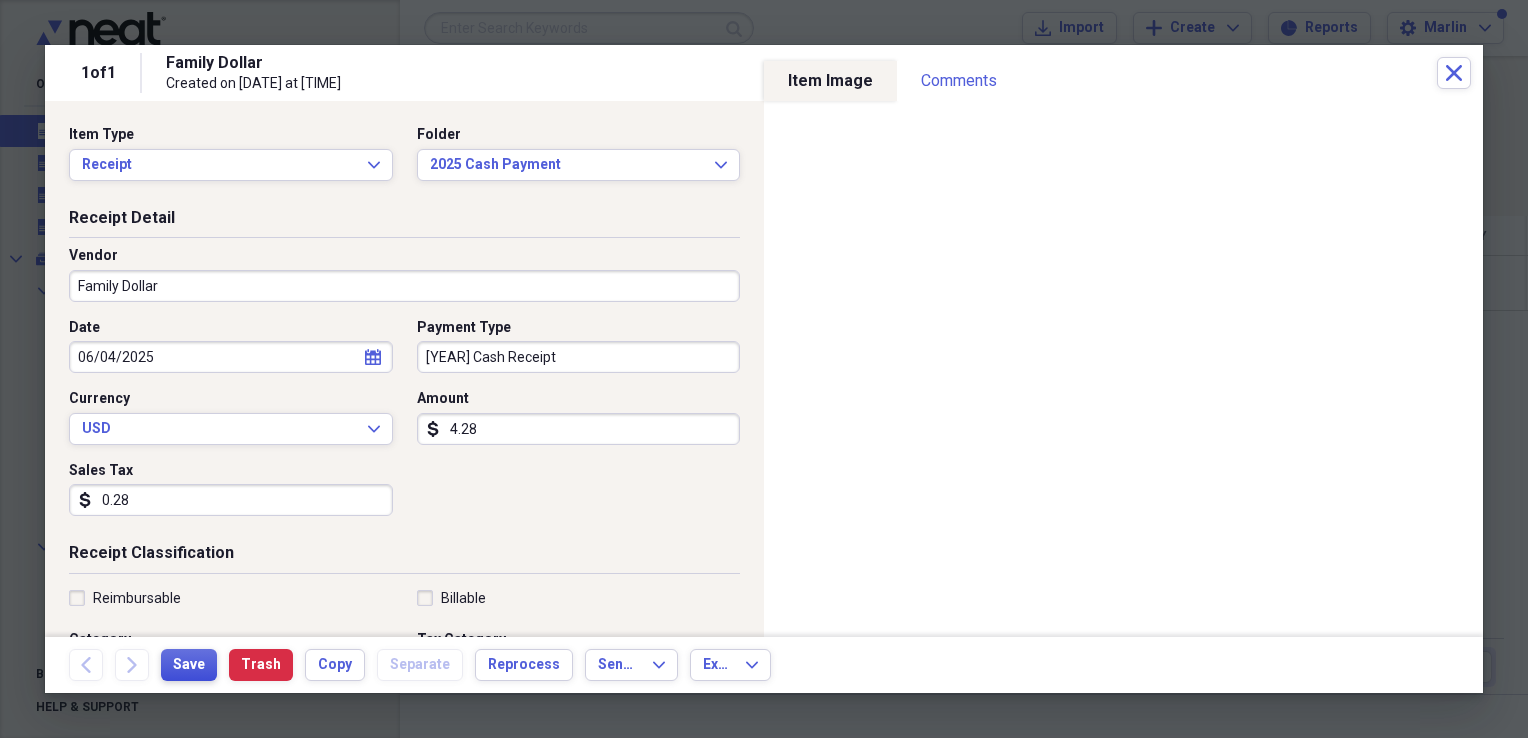 click on "Save" at bounding box center [189, 665] 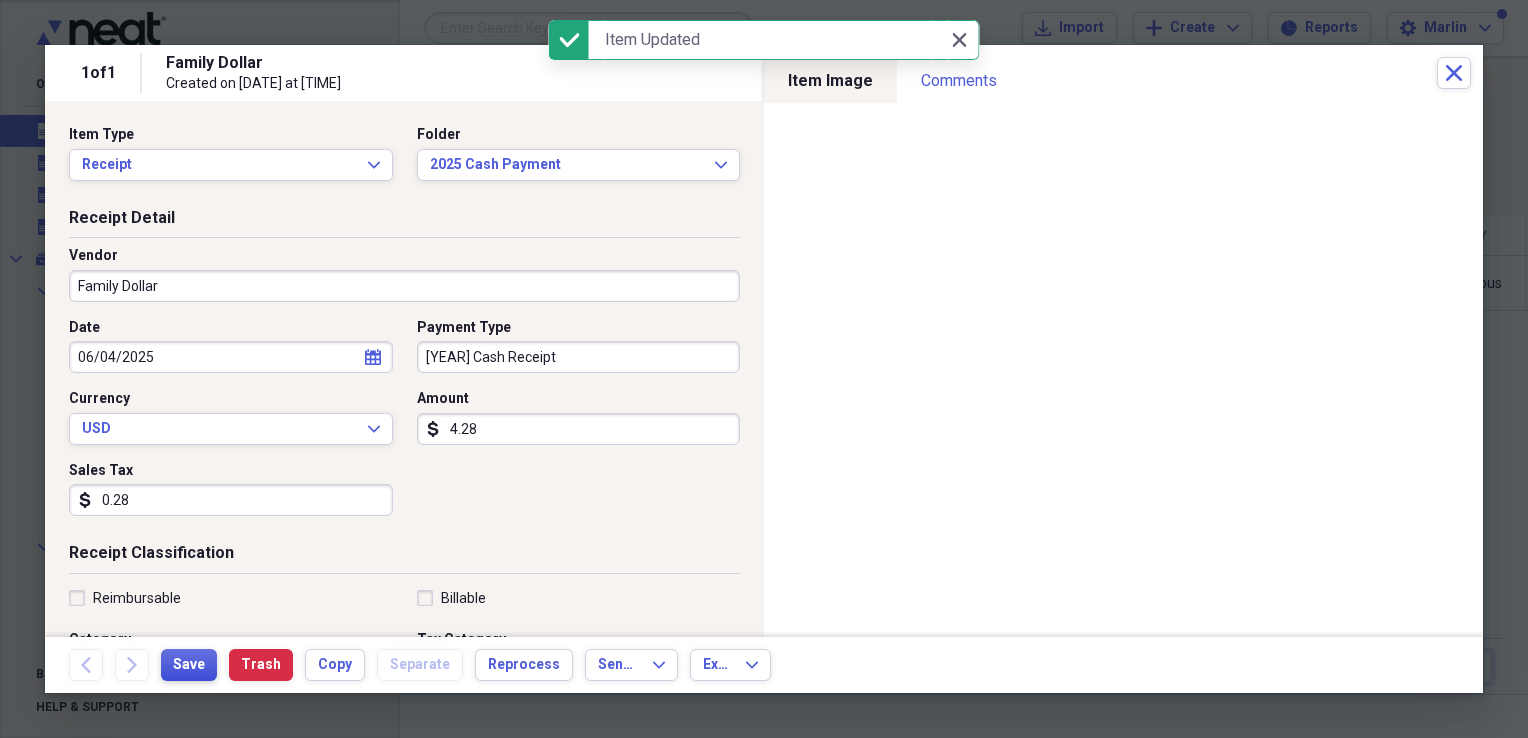 click on "Save" at bounding box center (189, 665) 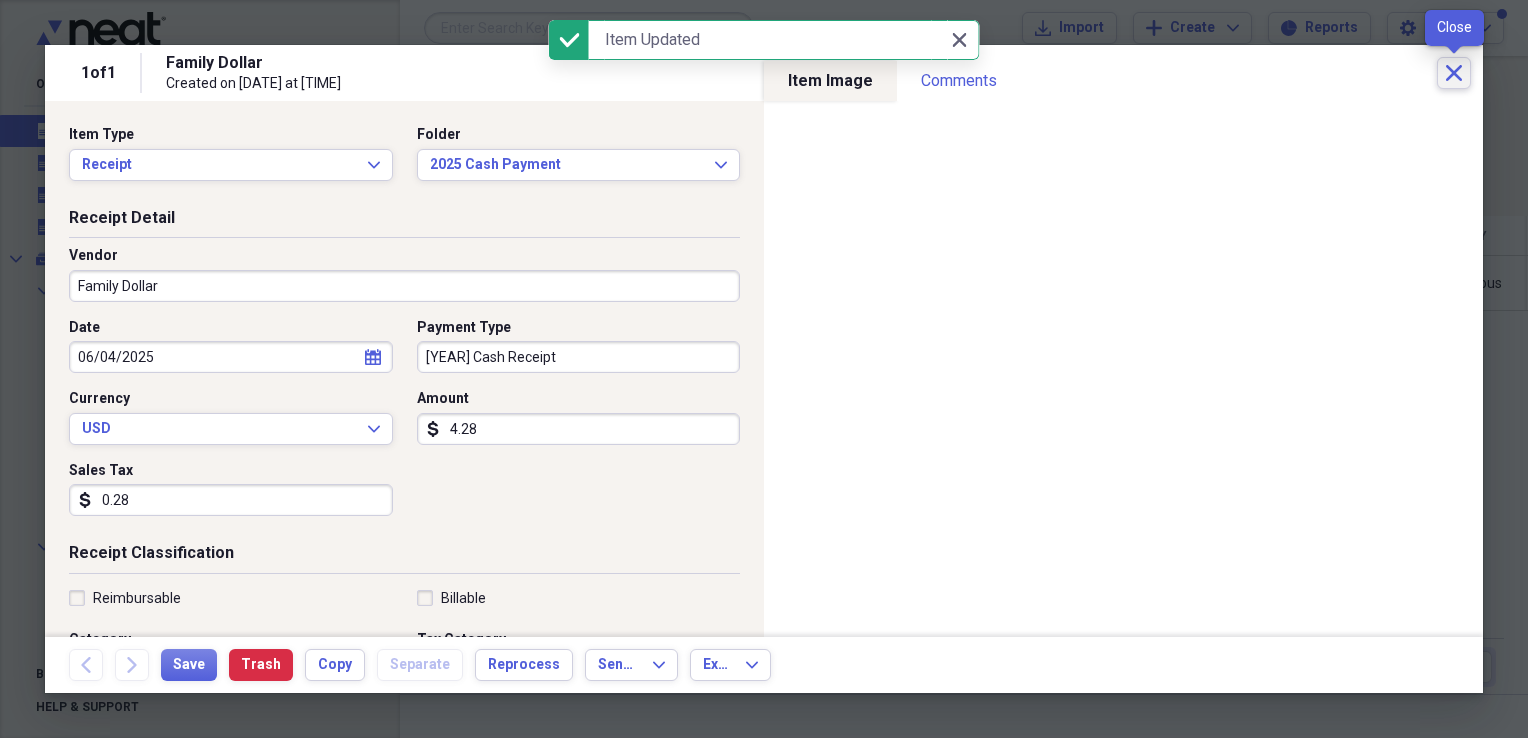 click 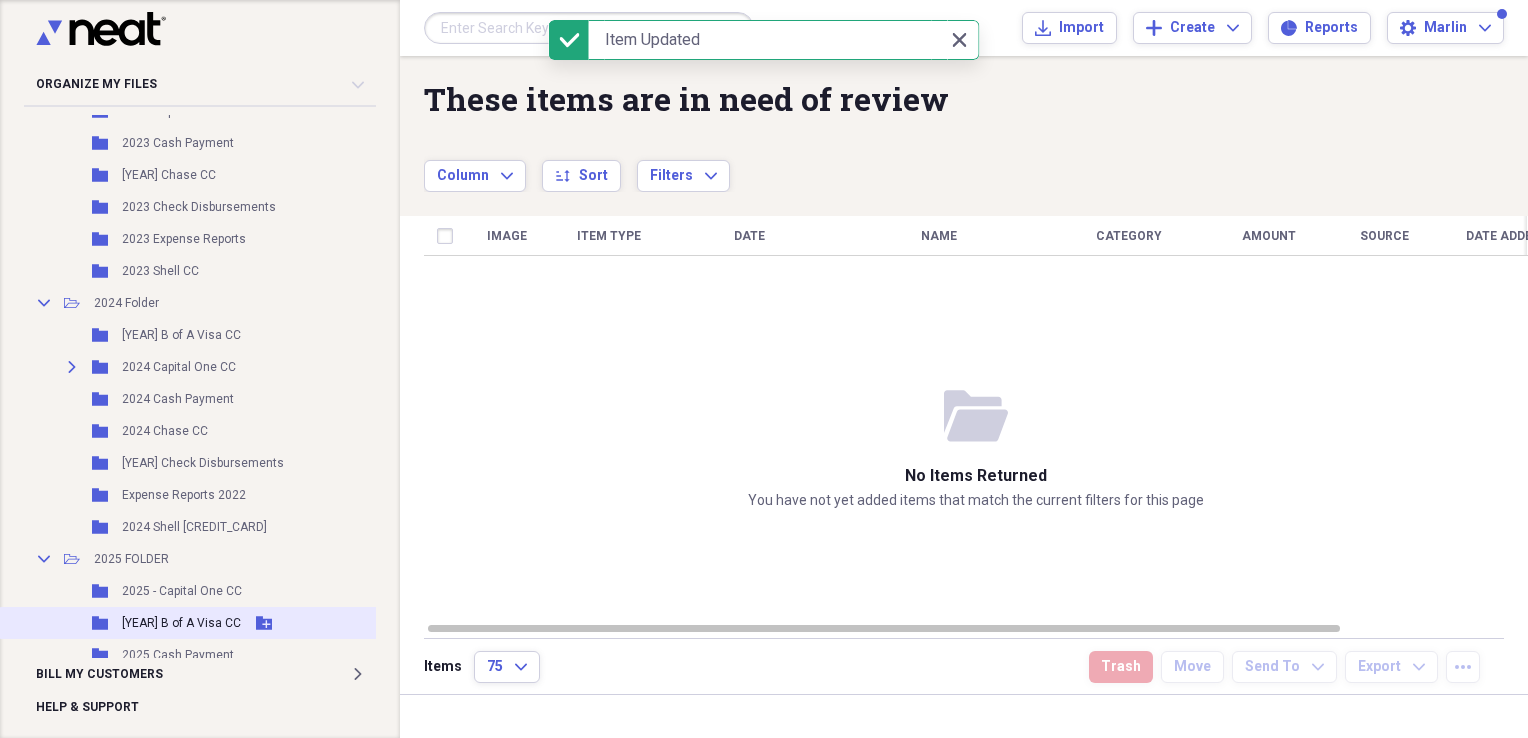 scroll, scrollTop: 717, scrollLeft: 0, axis: vertical 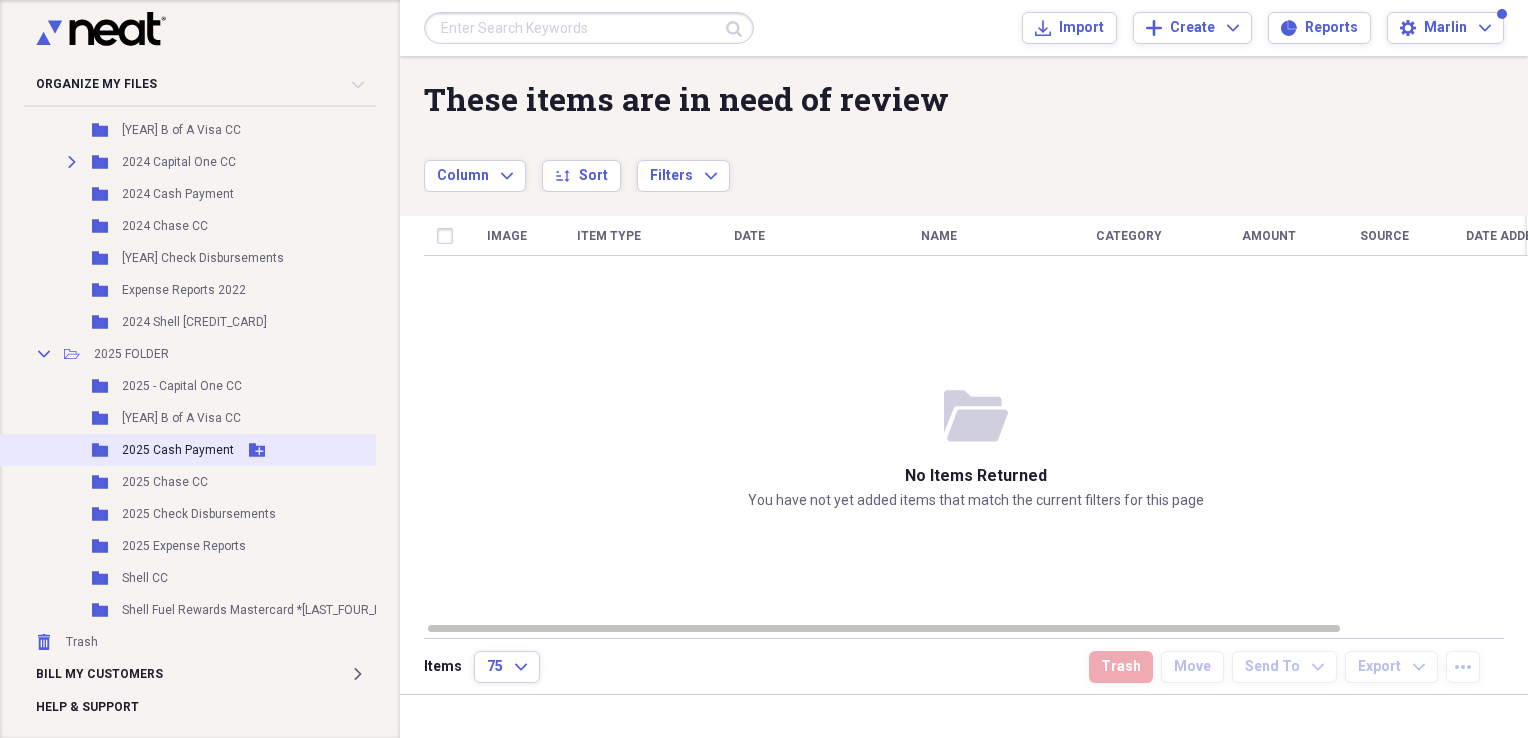 click on "Folder 2025 Cash Payment Add Folder" at bounding box center [237, 450] 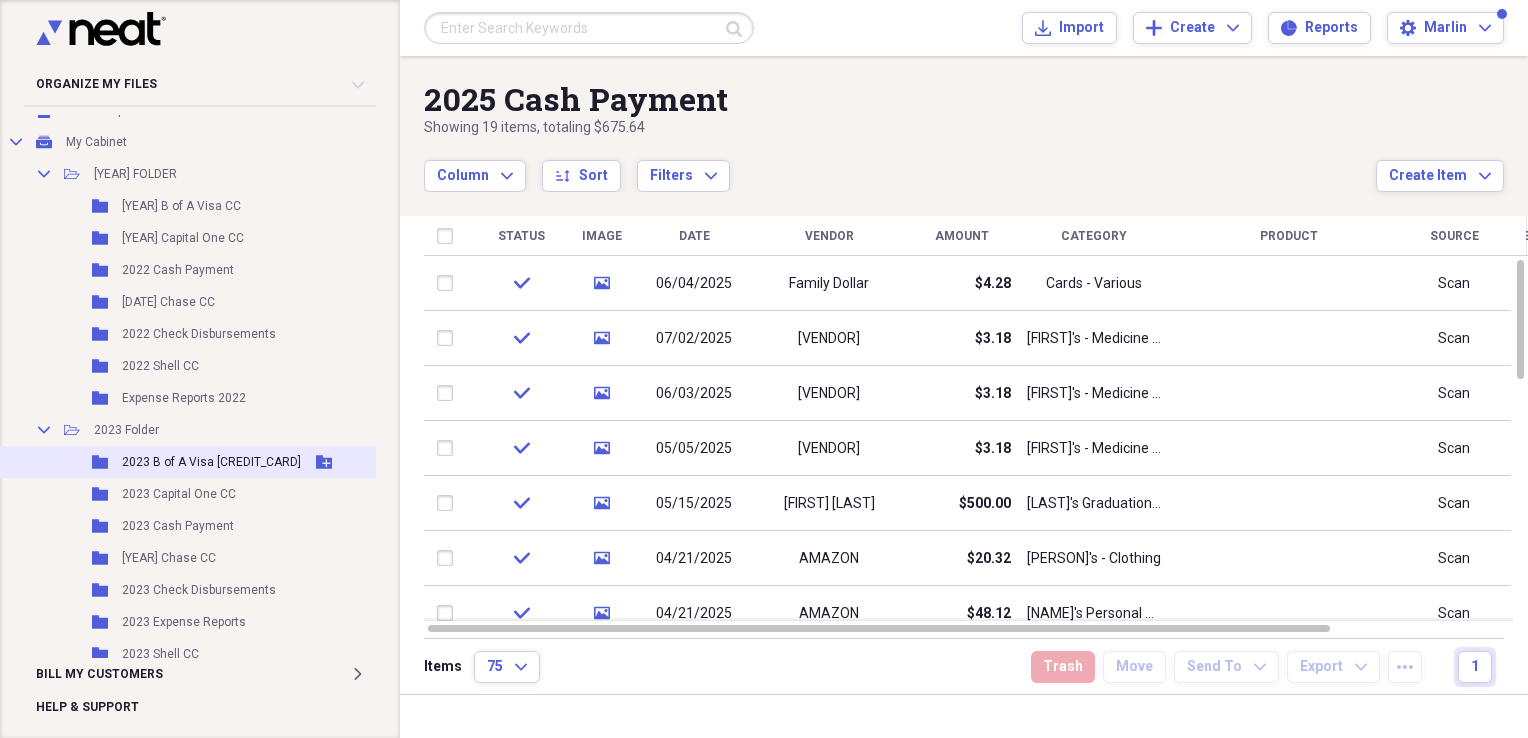 scroll, scrollTop: 0, scrollLeft: 0, axis: both 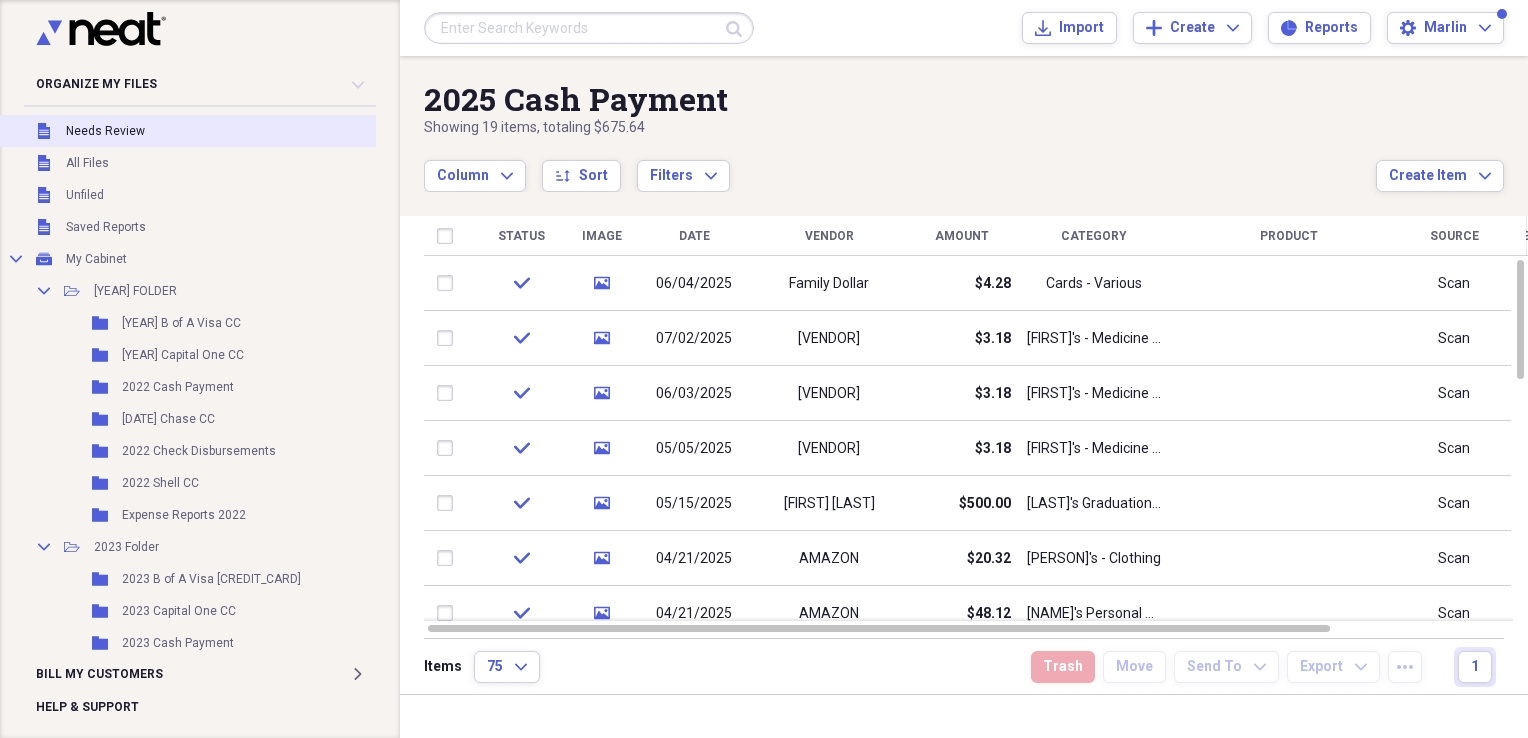 click on "Unfiled Needs Review" at bounding box center [237, 131] 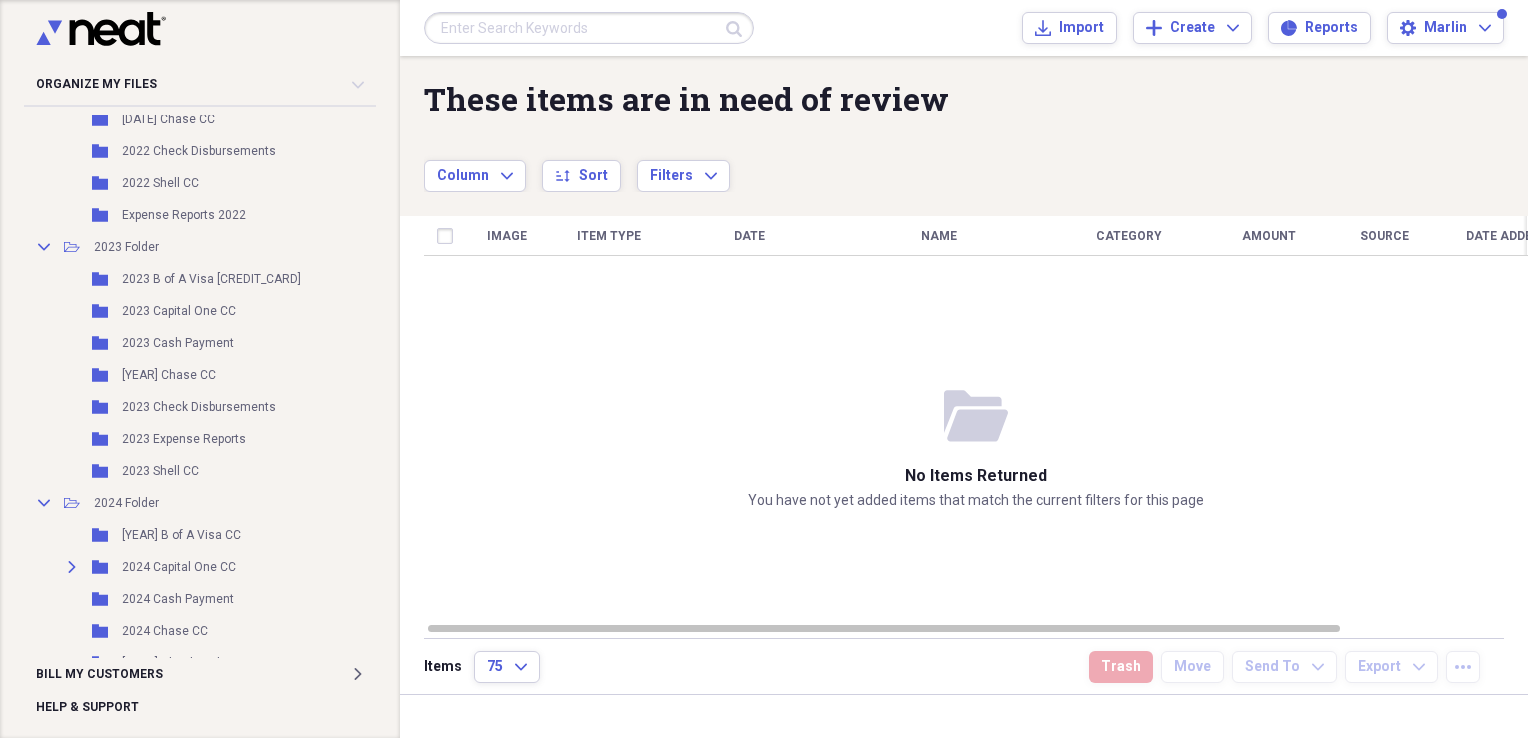 scroll, scrollTop: 717, scrollLeft: 0, axis: vertical 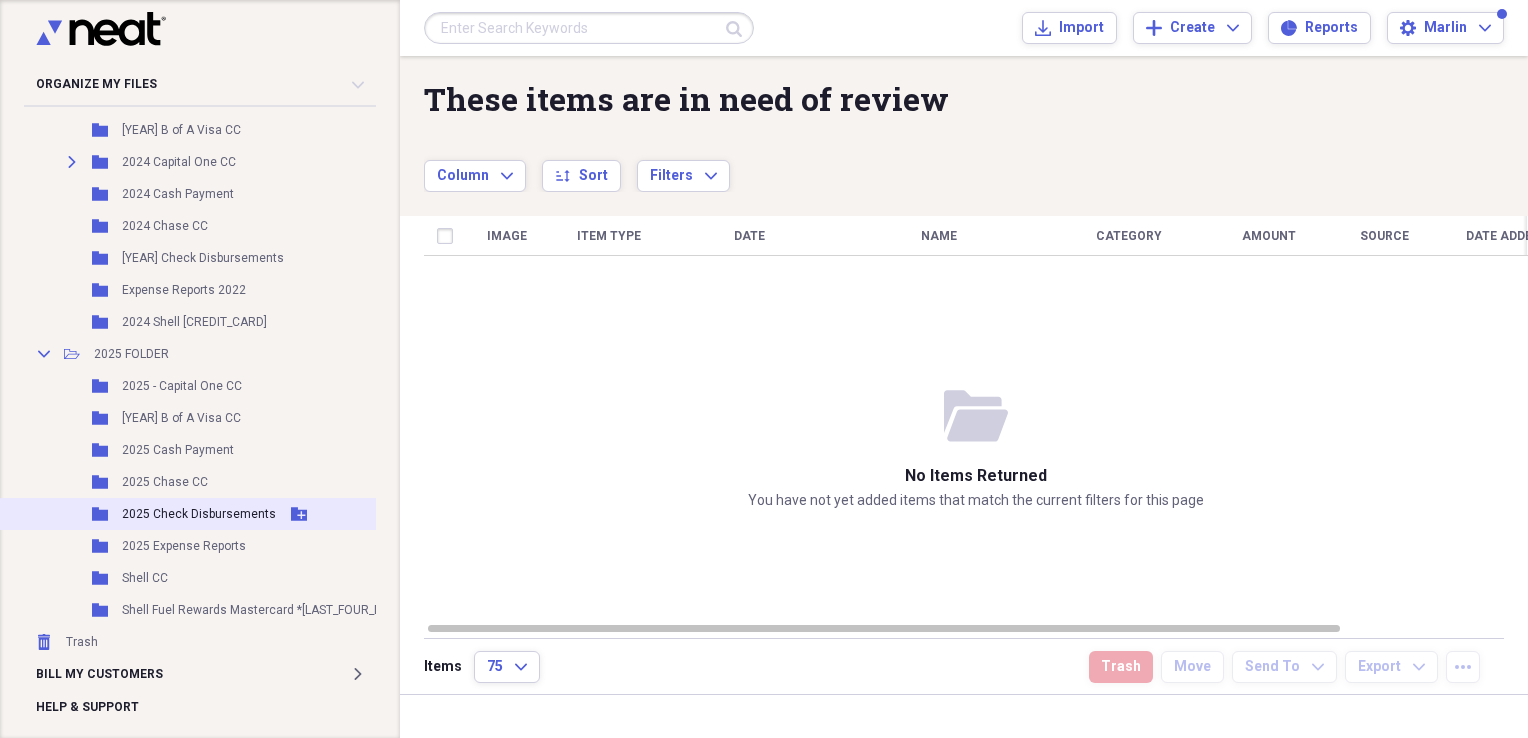 click on "Folder 2025 Check Disbursements Add Folder" at bounding box center [237, 514] 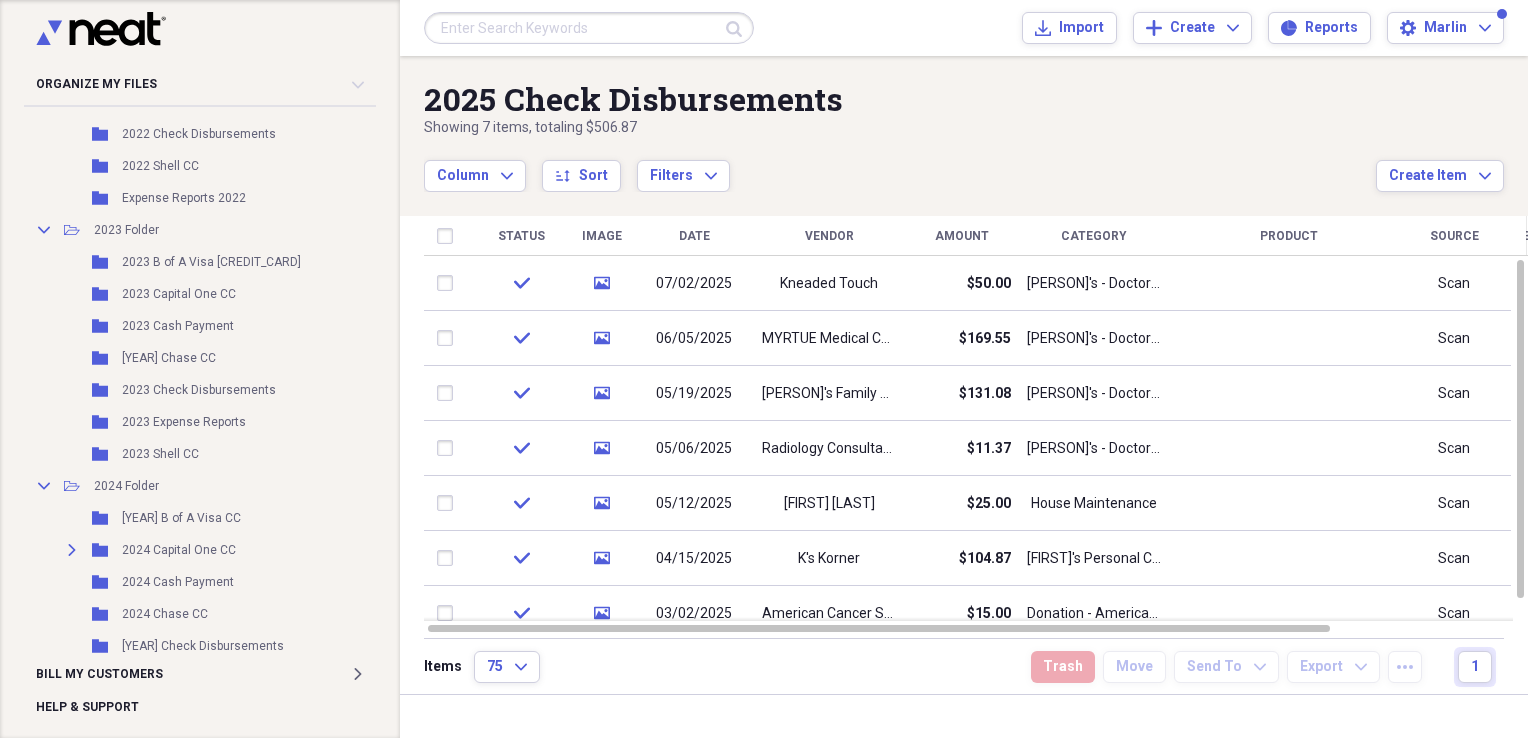 scroll, scrollTop: 717, scrollLeft: 0, axis: vertical 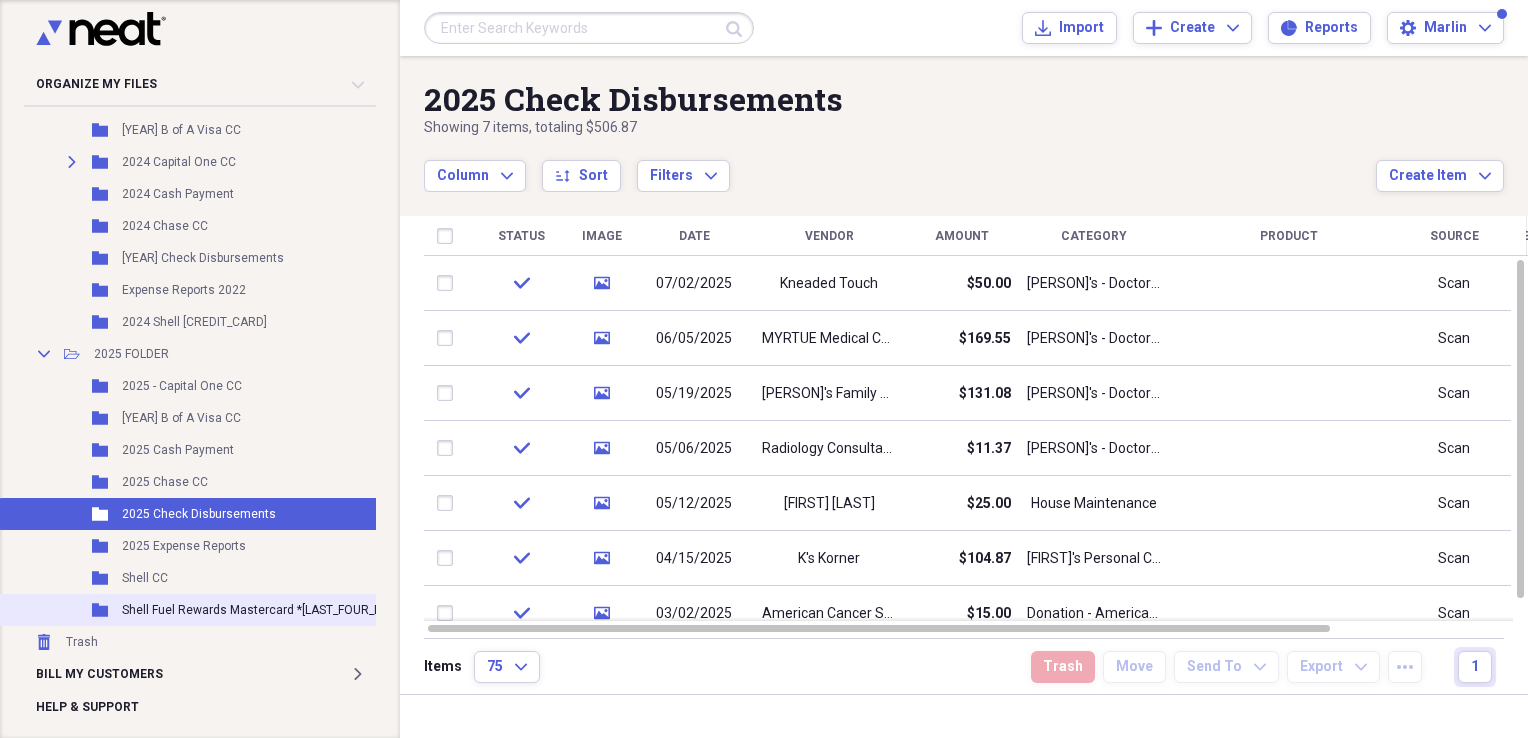 click on "Shell Fuel Rewards Mastercard *[LAST_FOUR_DIGITS]" at bounding box center (267, 610) 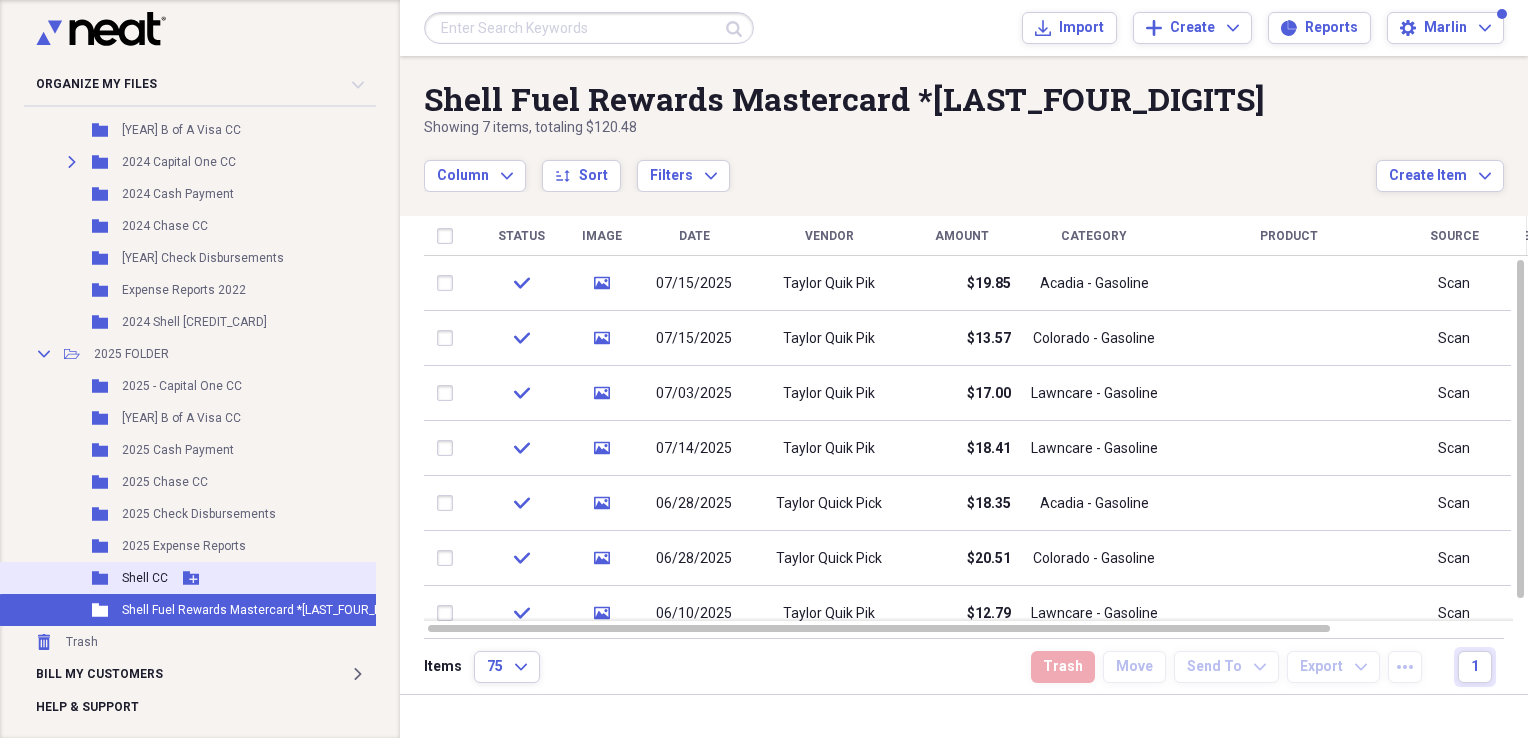 click on "Shell CC" at bounding box center [145, 578] 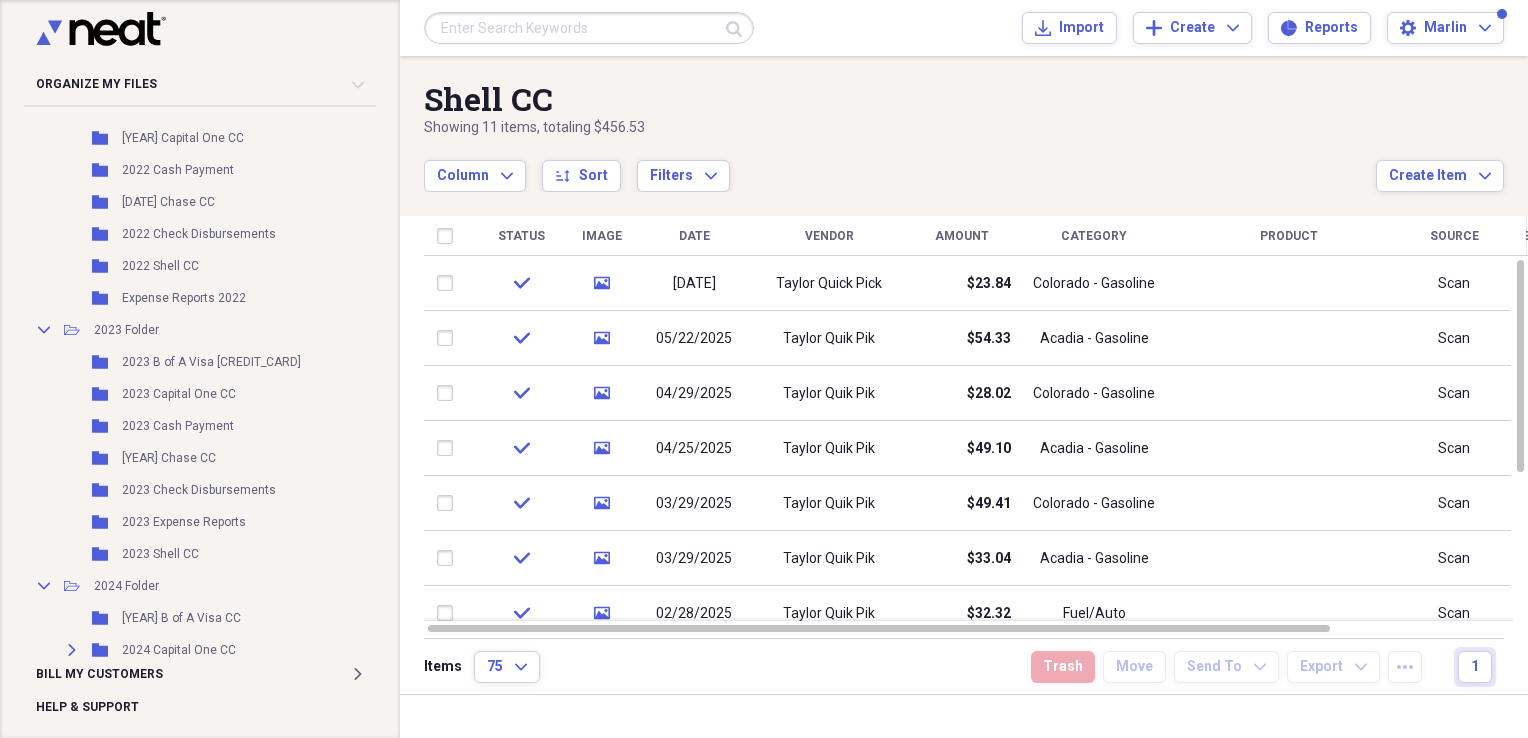 scroll, scrollTop: 0, scrollLeft: 0, axis: both 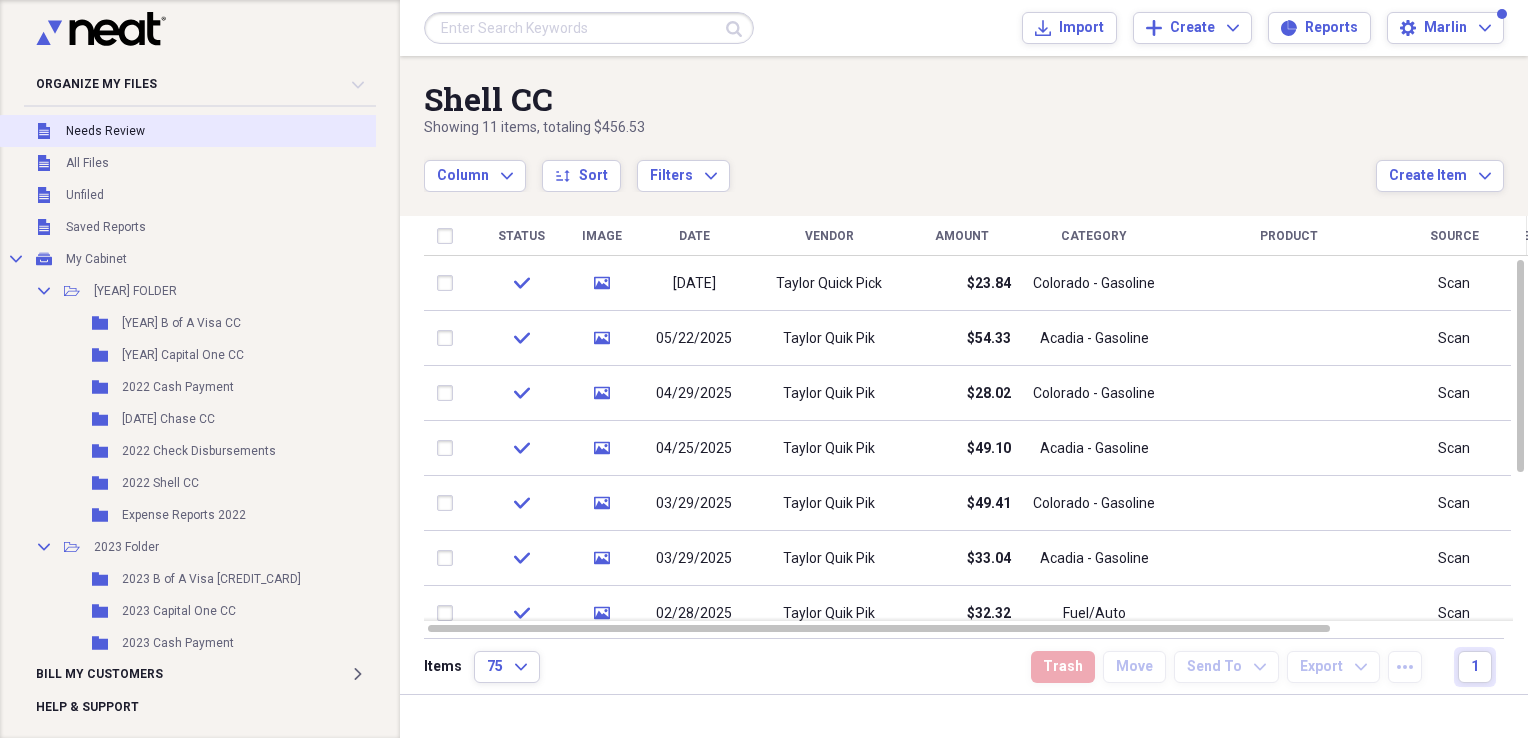 click on "Unfiled Needs Review" at bounding box center [237, 131] 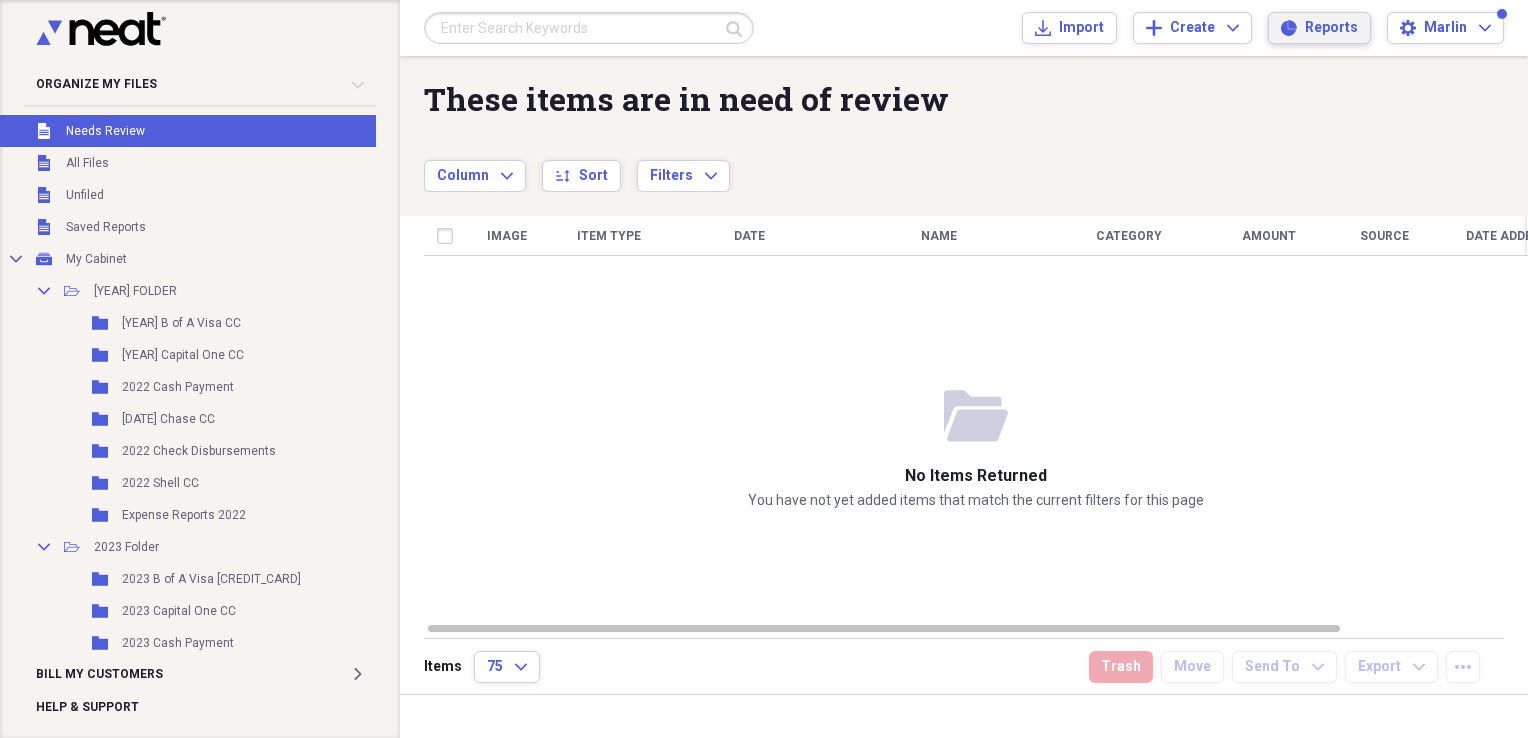 click on "Reports" at bounding box center [1331, 28] 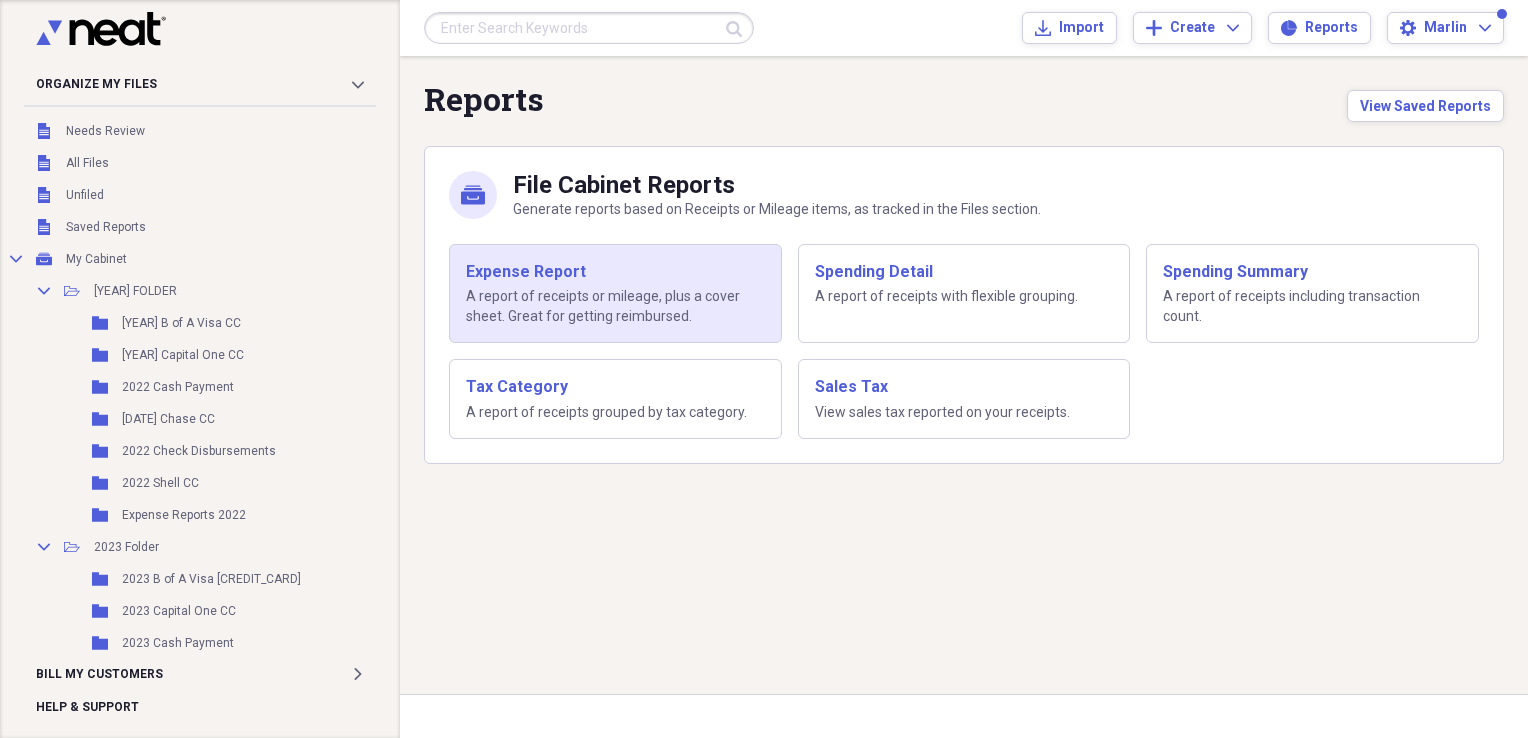 click on "Expense Report" at bounding box center [615, 272] 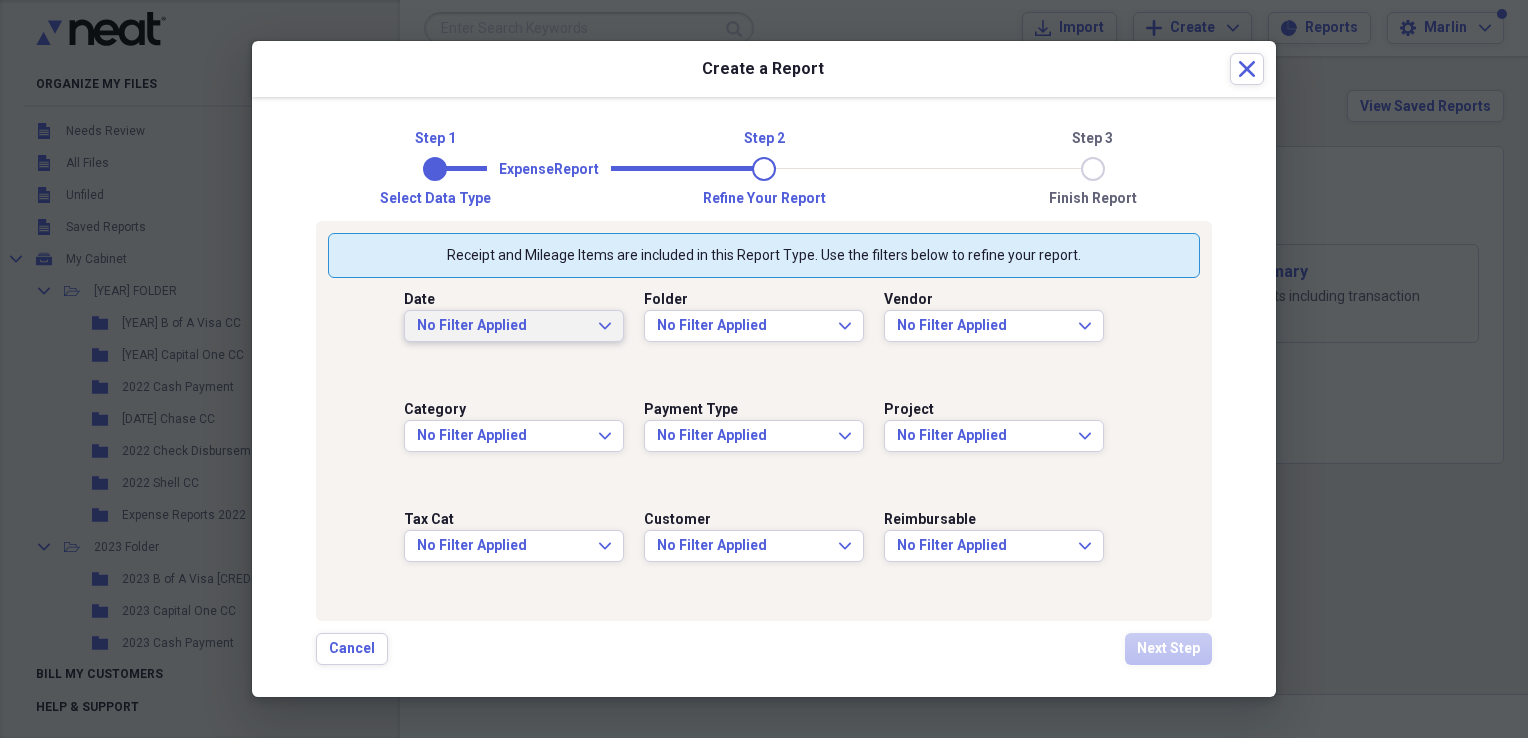 click on "Expand" 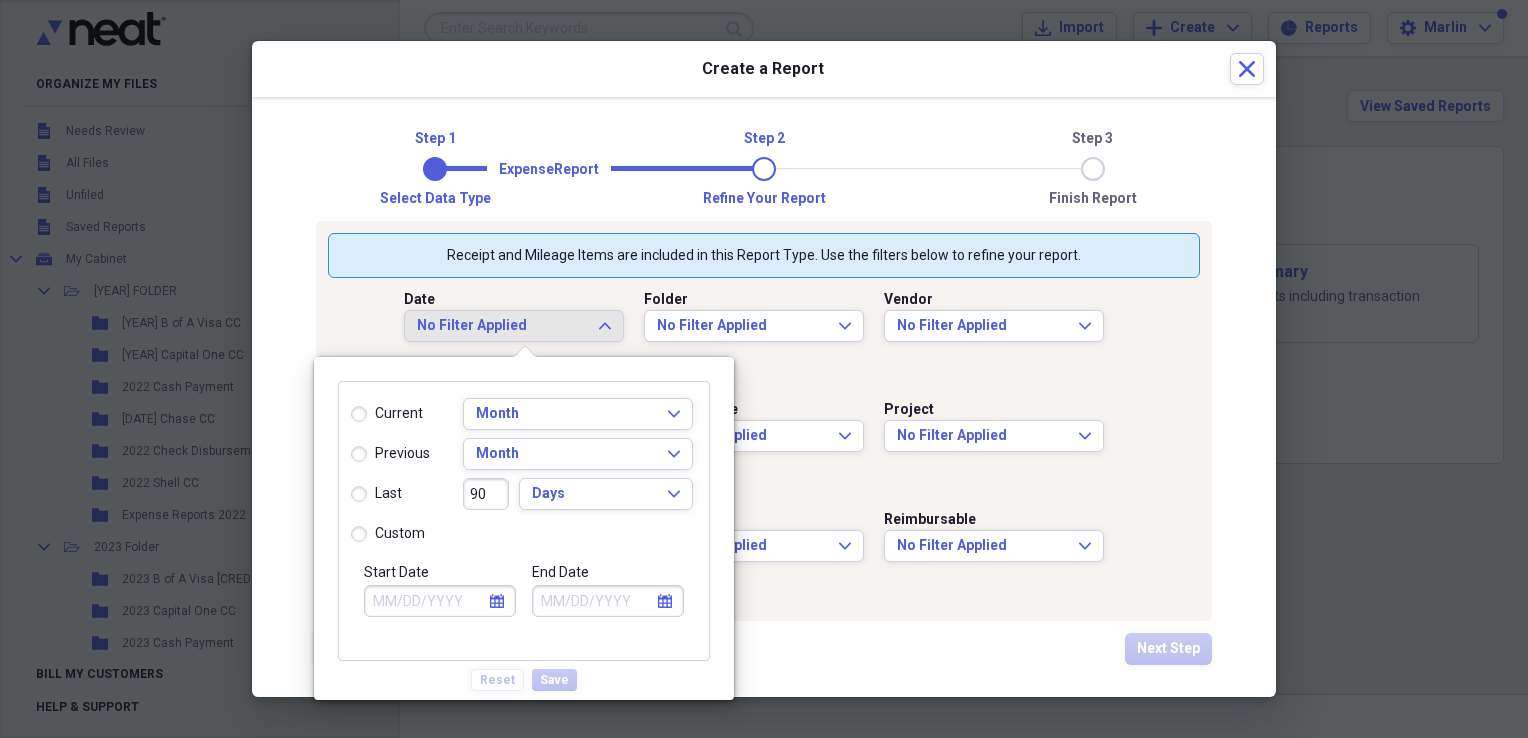 click on "custom" at bounding box center [388, 534] 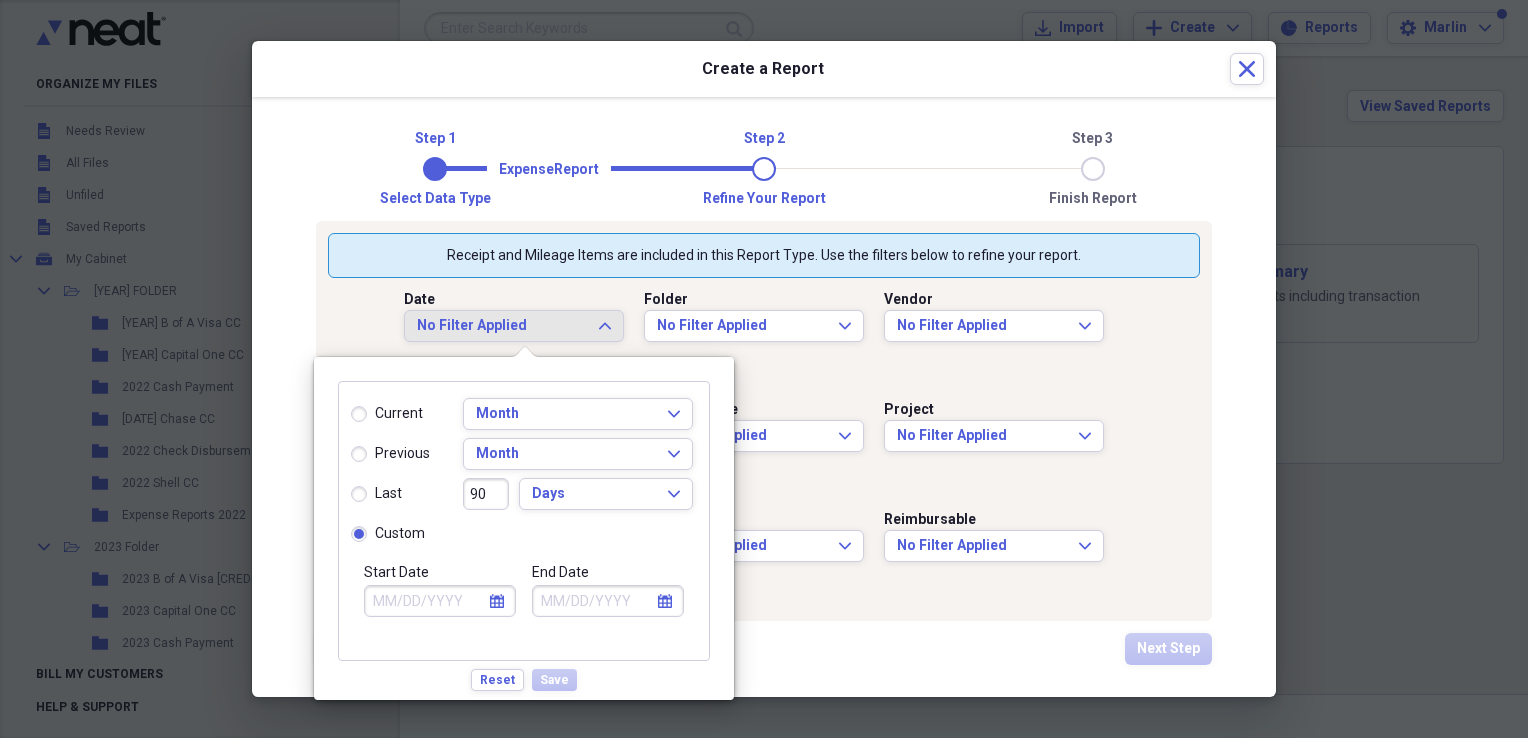 click 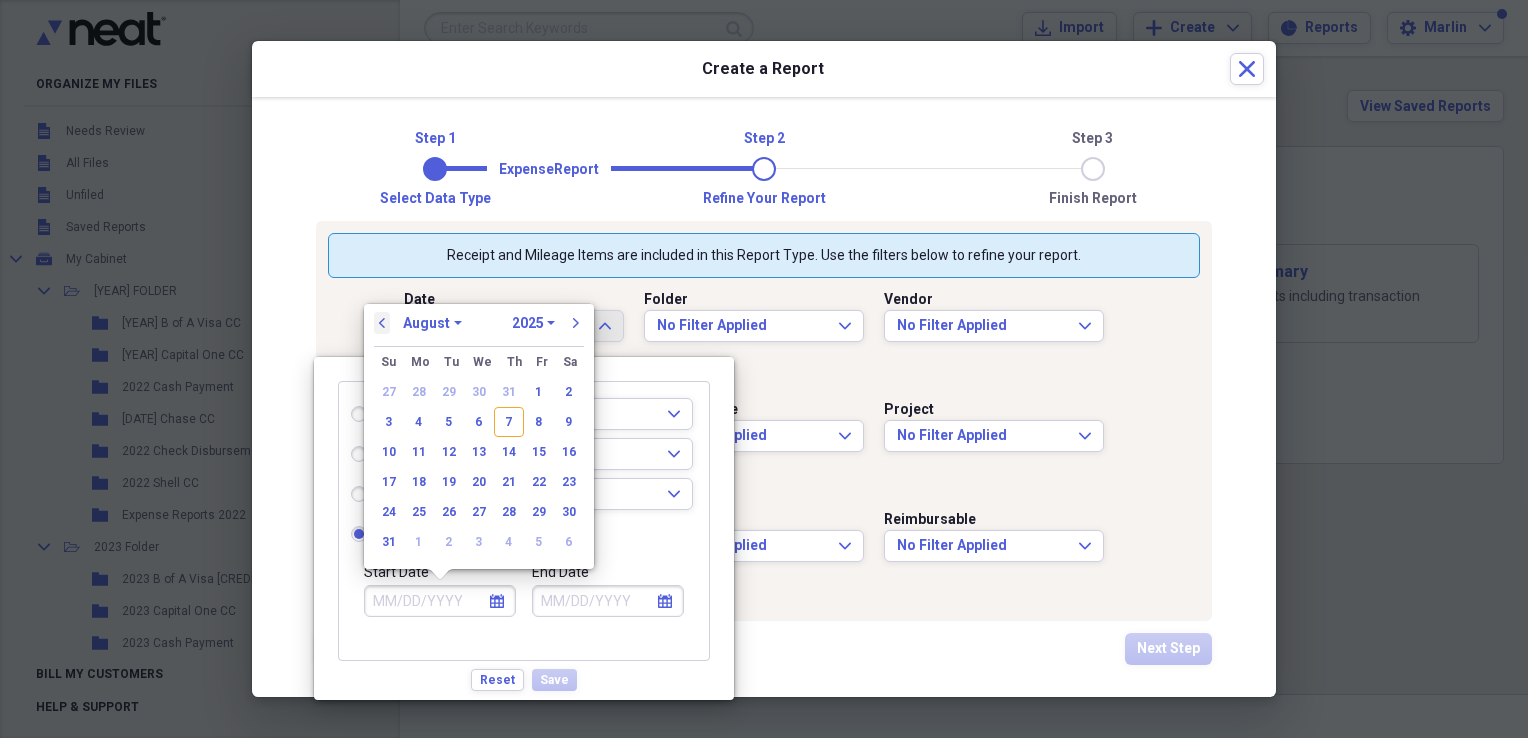 click on "previous" at bounding box center [382, 323] 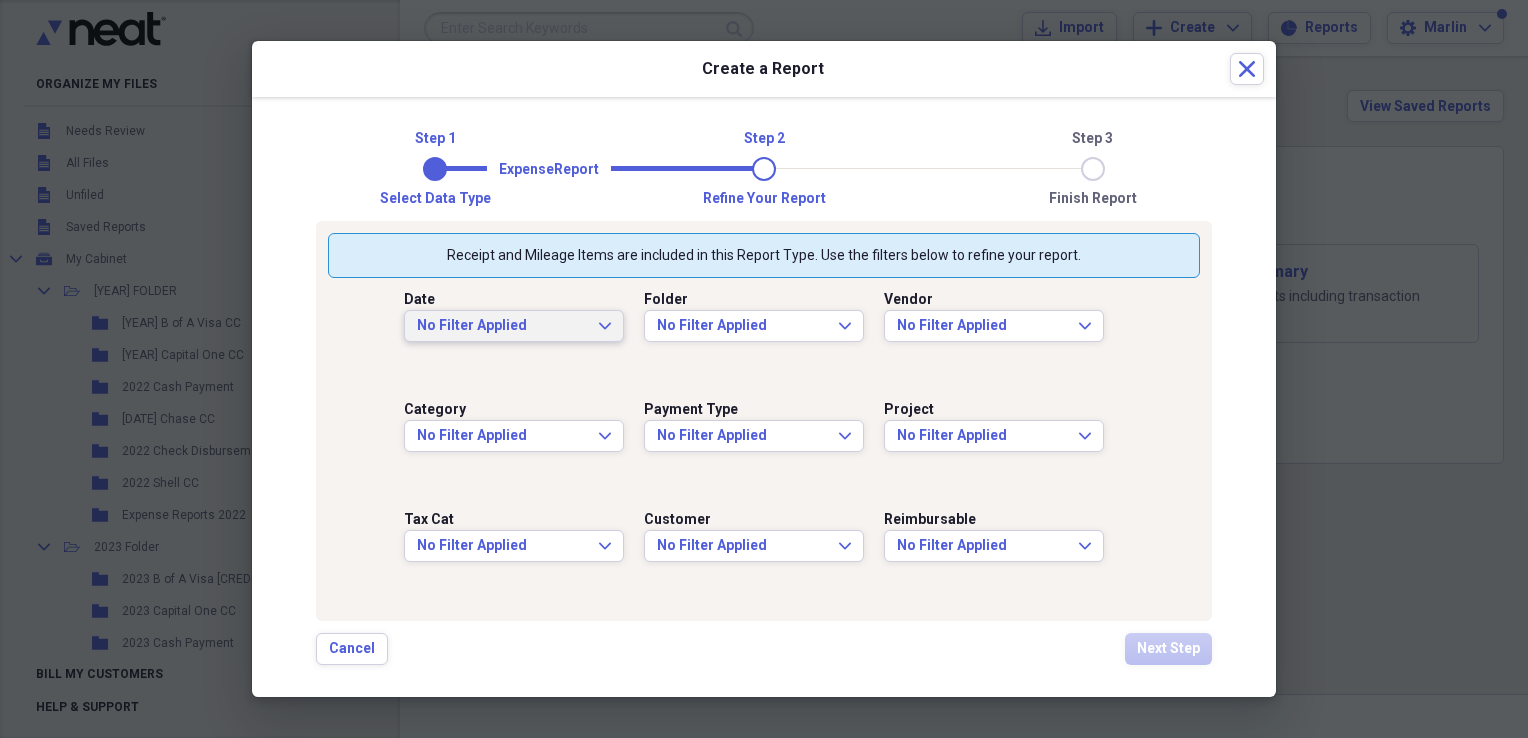 click on "Date No Filter Applied Expand Folder No Filter Applied Expand Vendor No Filter Applied Expand Category No Filter Applied Expand Payment Type No Filter Applied Expand Project No Filter Applied Expand Tax Cat No Filter Applied Expand Customer No Filter Applied Expand Reimbursable No Filter Applied Expand" at bounding box center [764, 443] 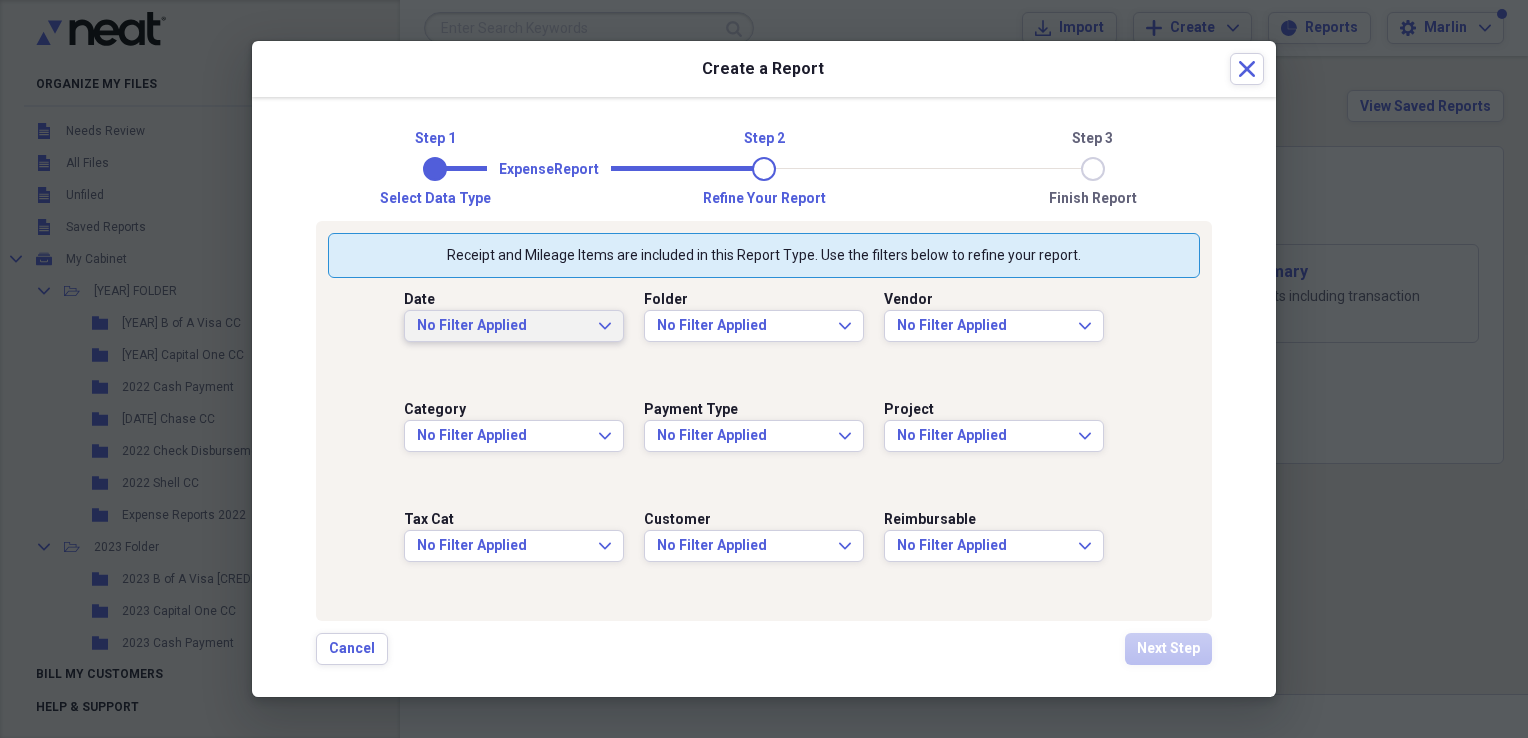 click on "Expand" 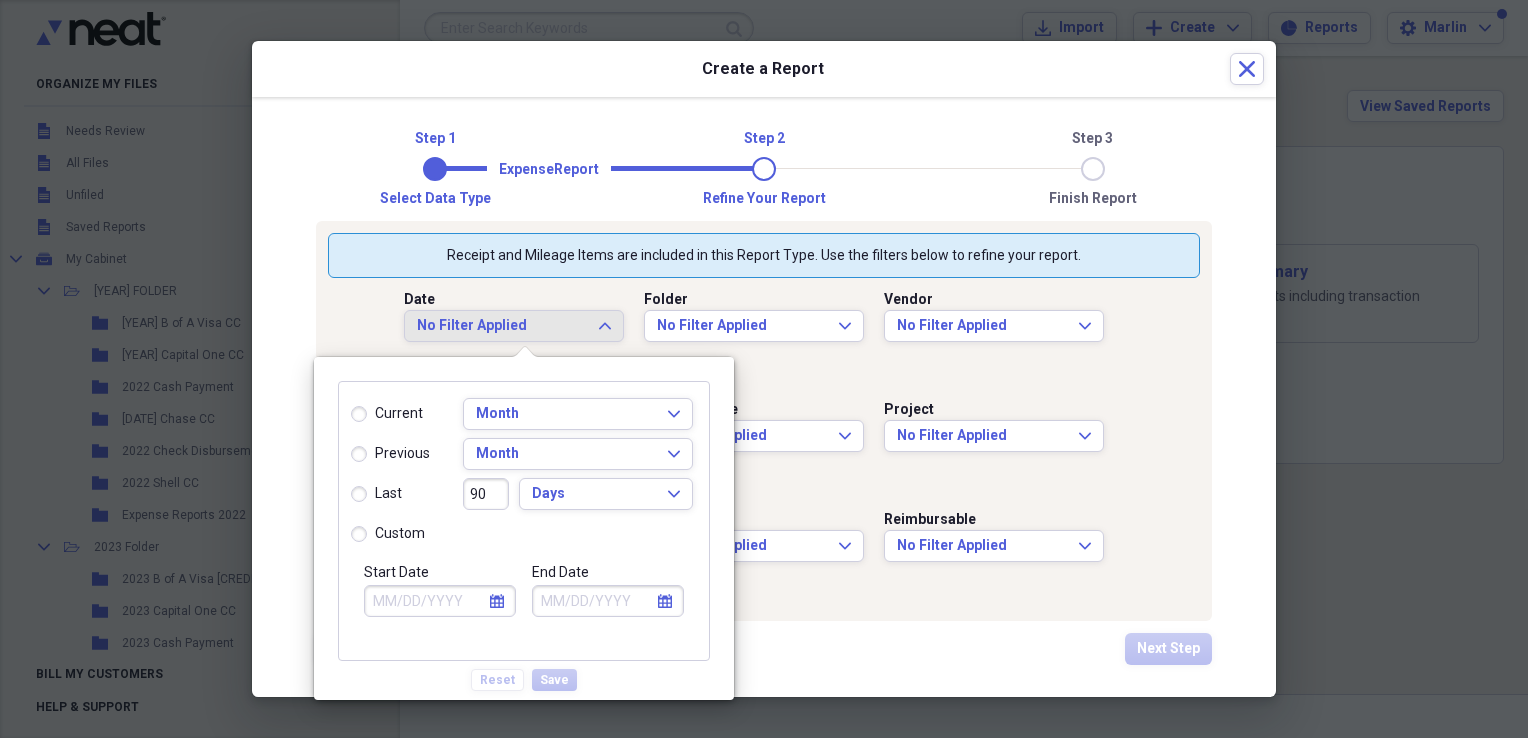 click on "custom" at bounding box center (388, 534) 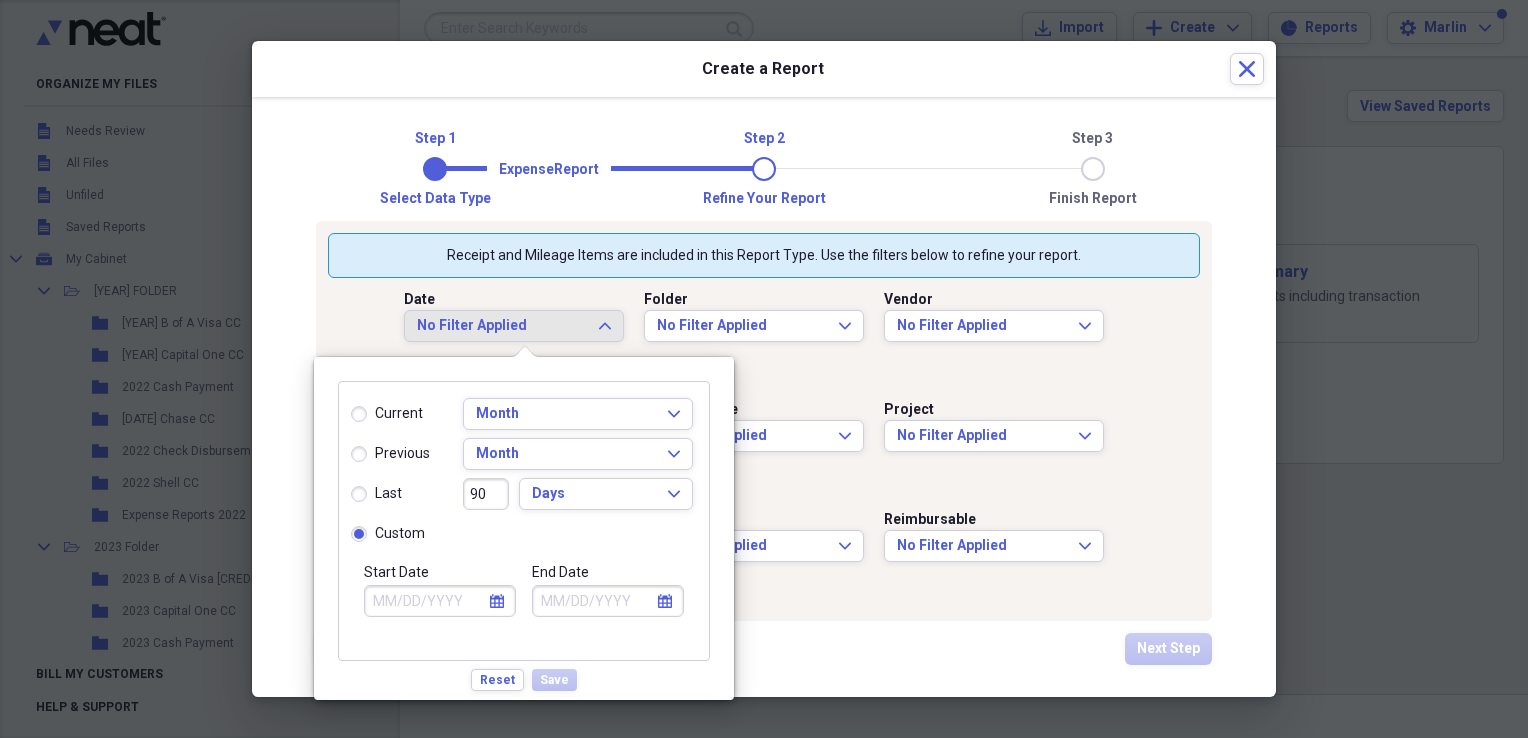 click on "calendar Calendar" at bounding box center (497, 601) 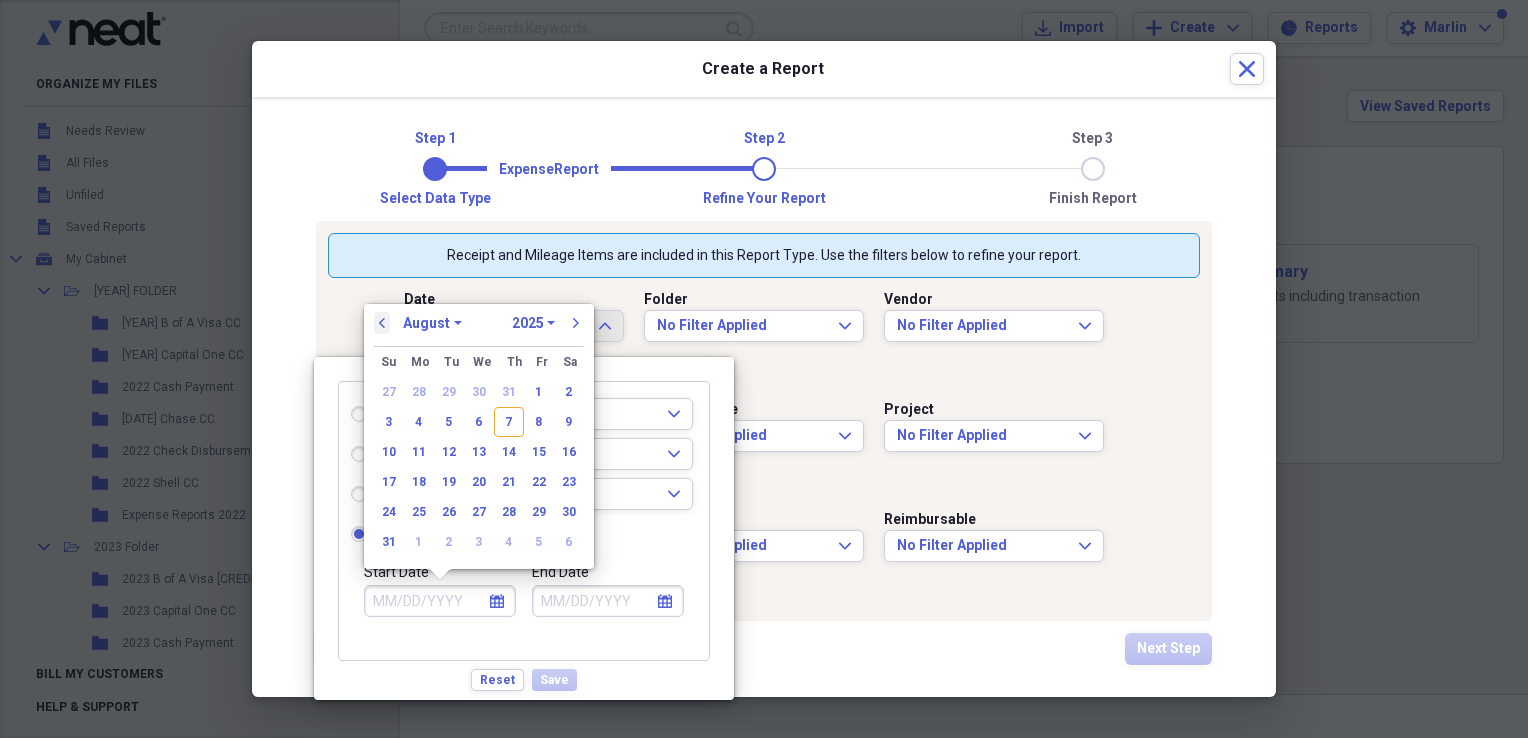 click on "previous" at bounding box center [382, 323] 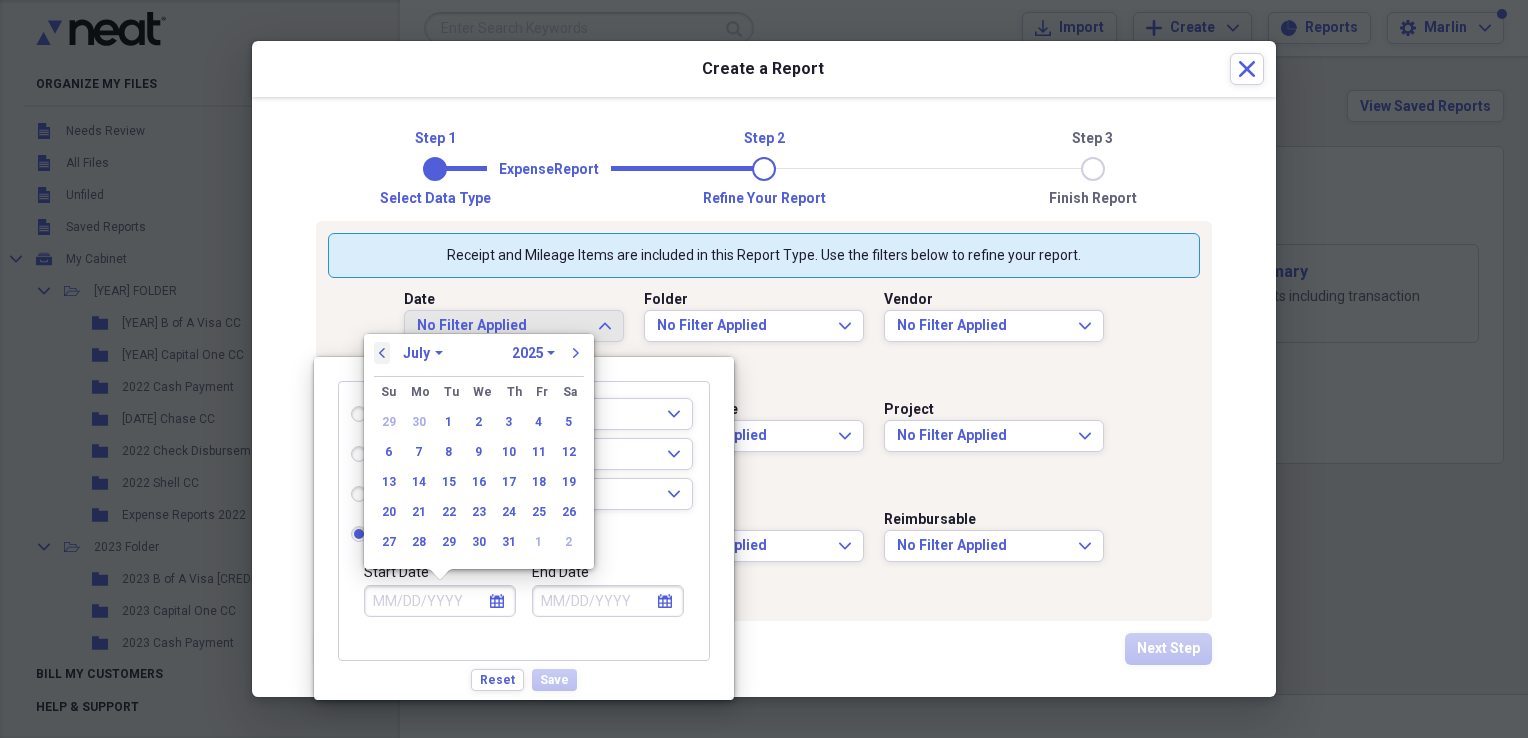 click on "previous" at bounding box center (382, 353) 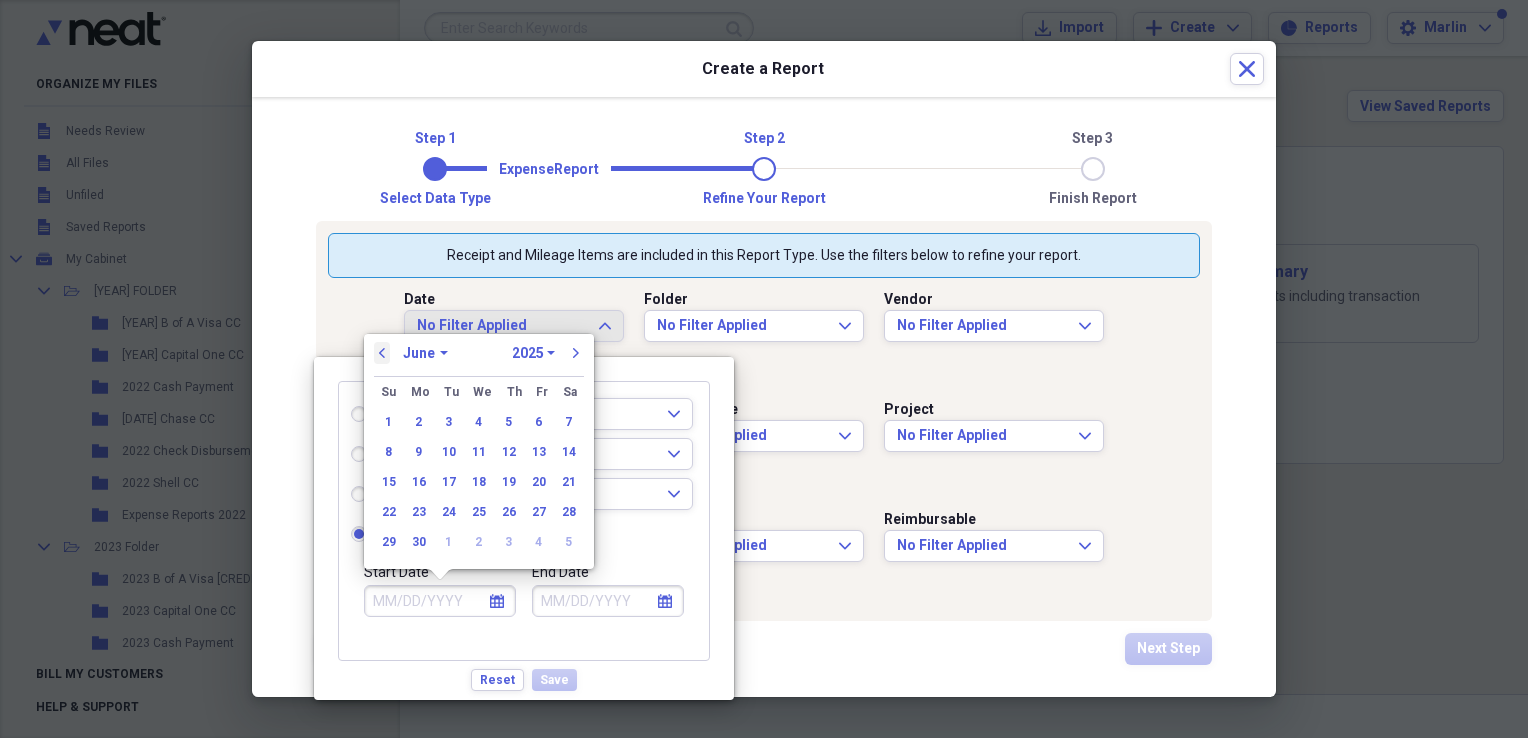 click on "previous" at bounding box center [382, 353] 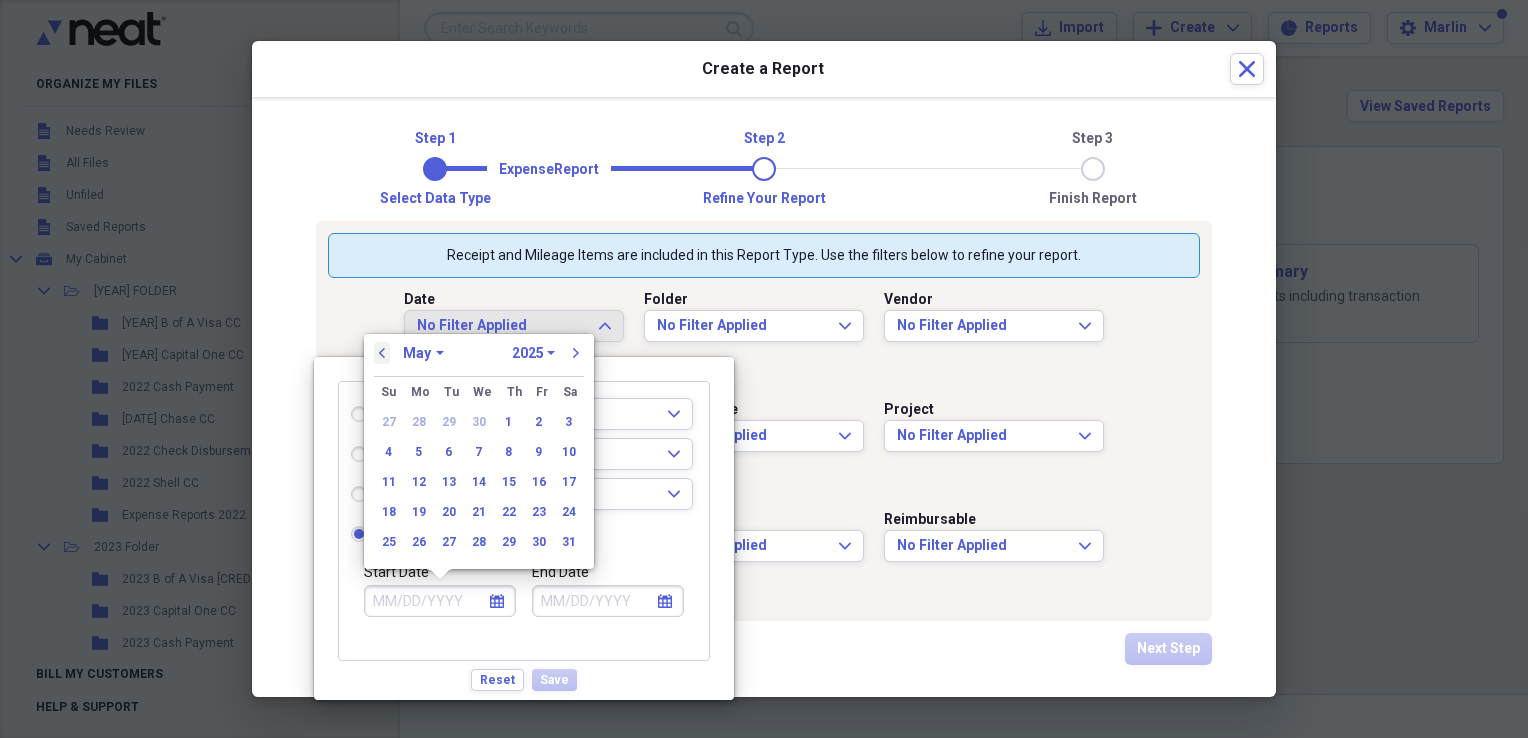 click on "previous" at bounding box center (382, 353) 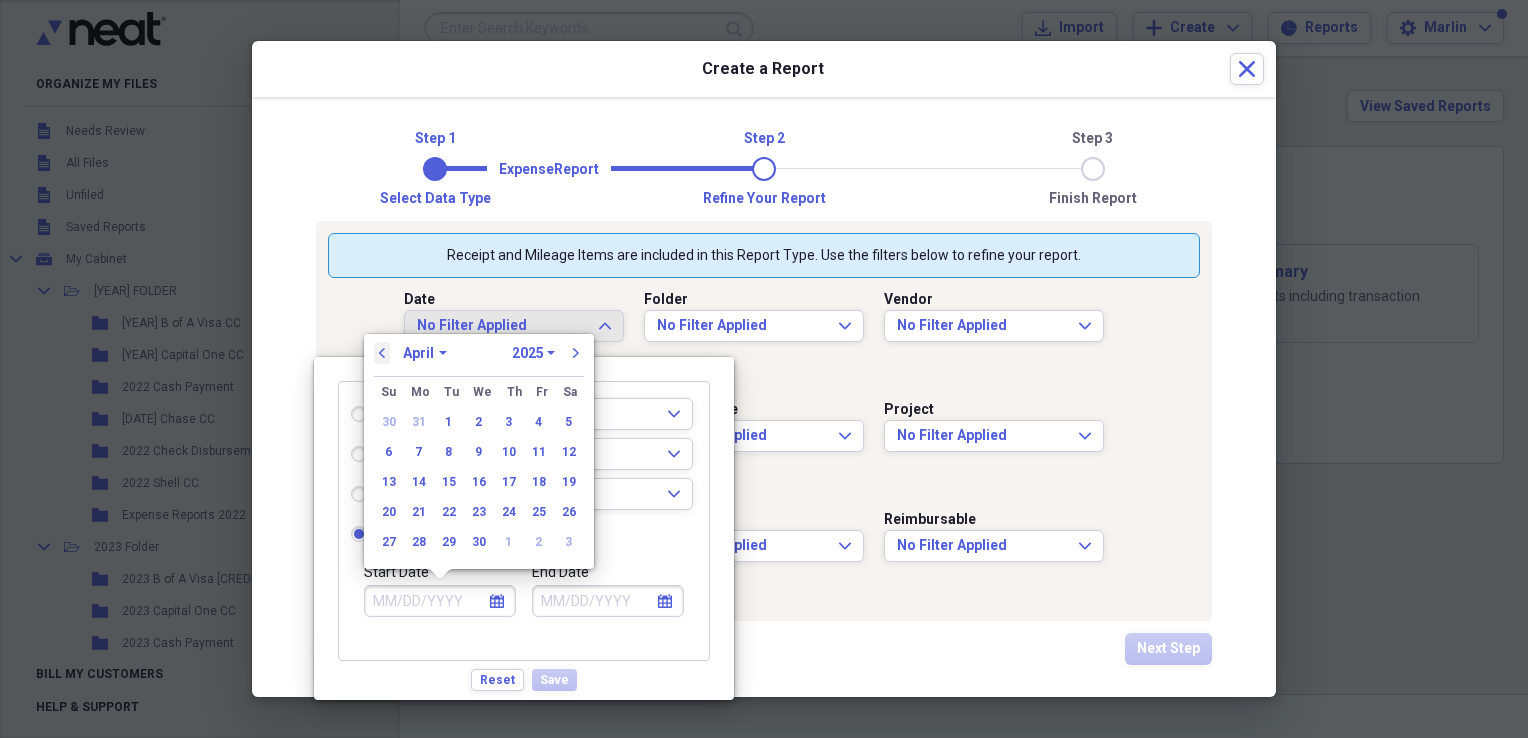 click on "previous" at bounding box center (382, 353) 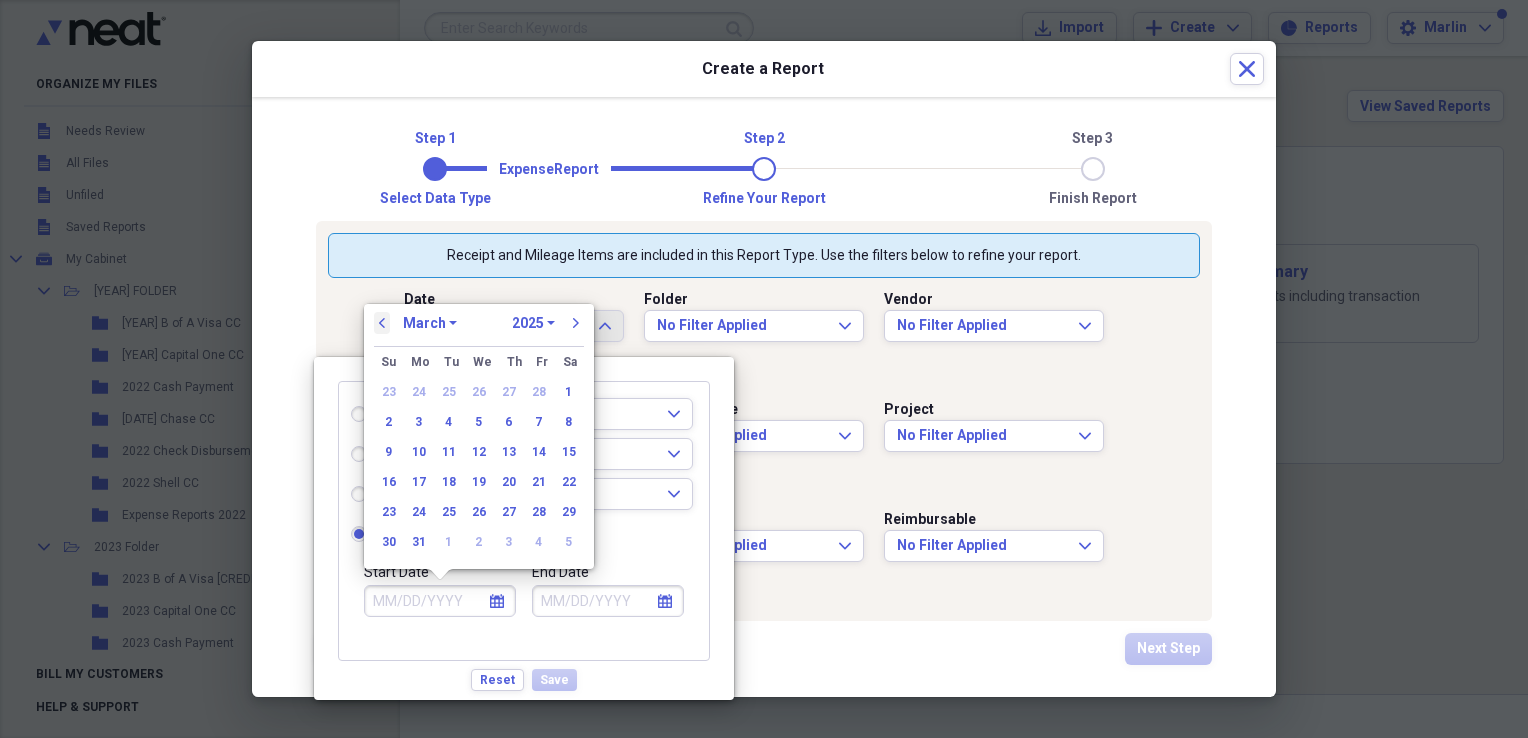 click on "previous" at bounding box center [382, 323] 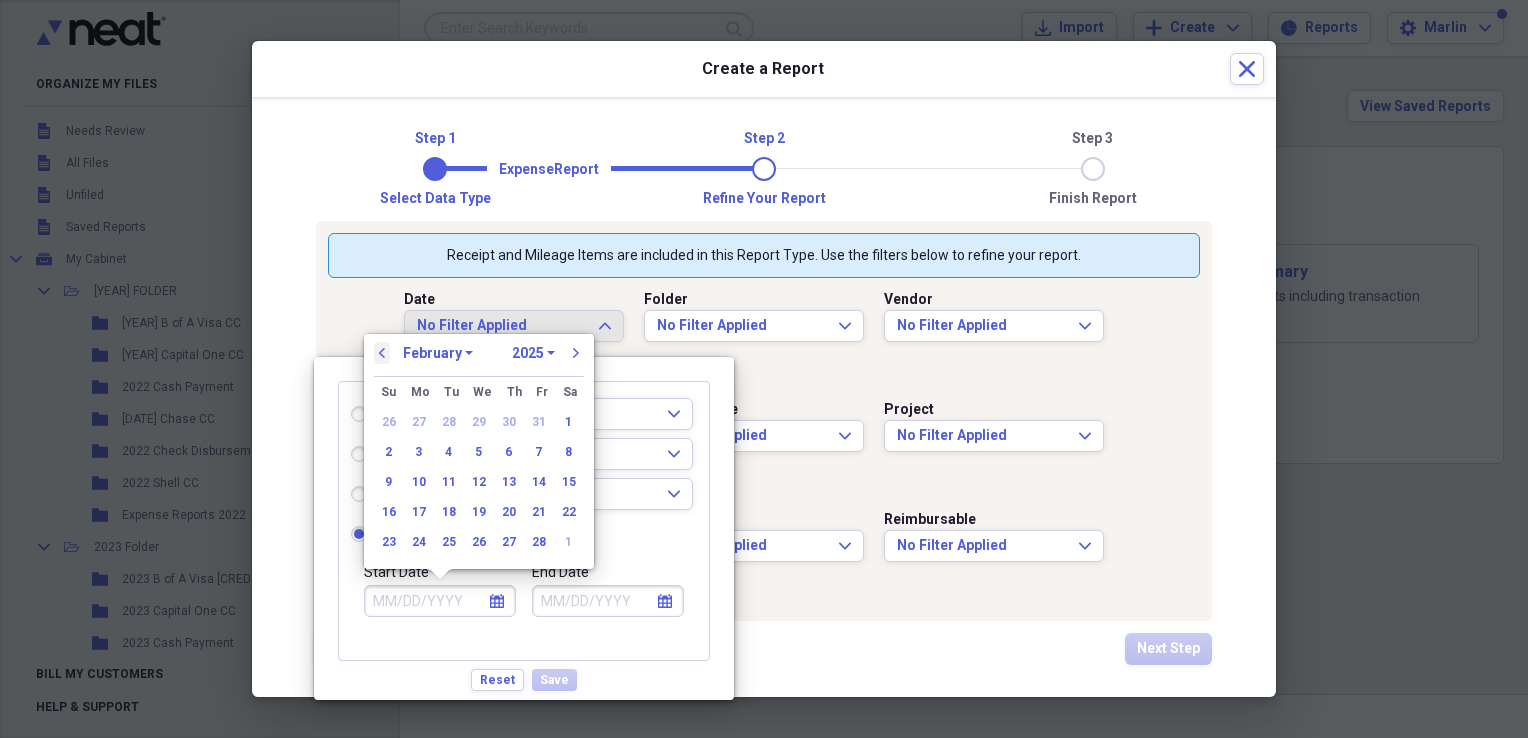 click on "previous" at bounding box center [382, 353] 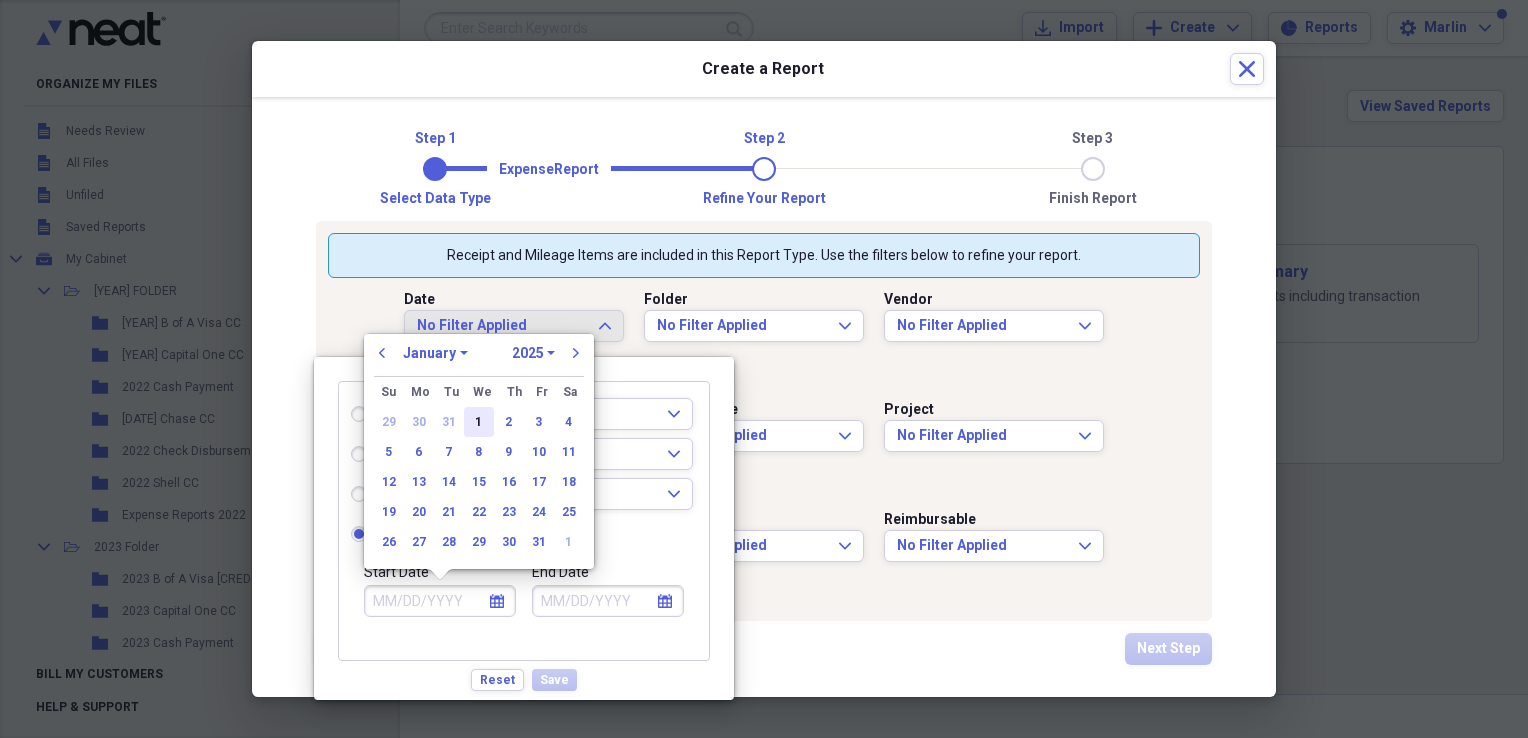 click on "1" at bounding box center [479, 422] 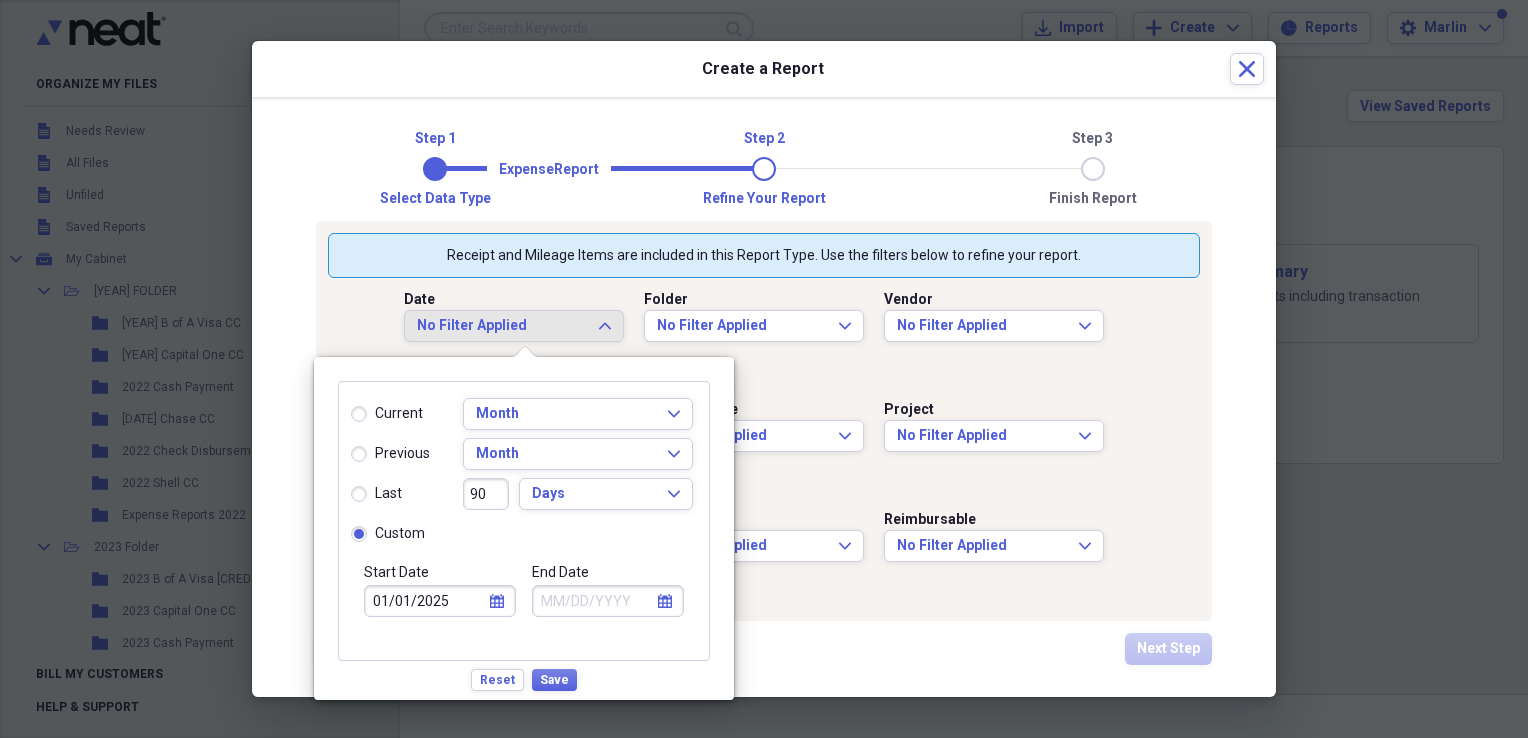 click 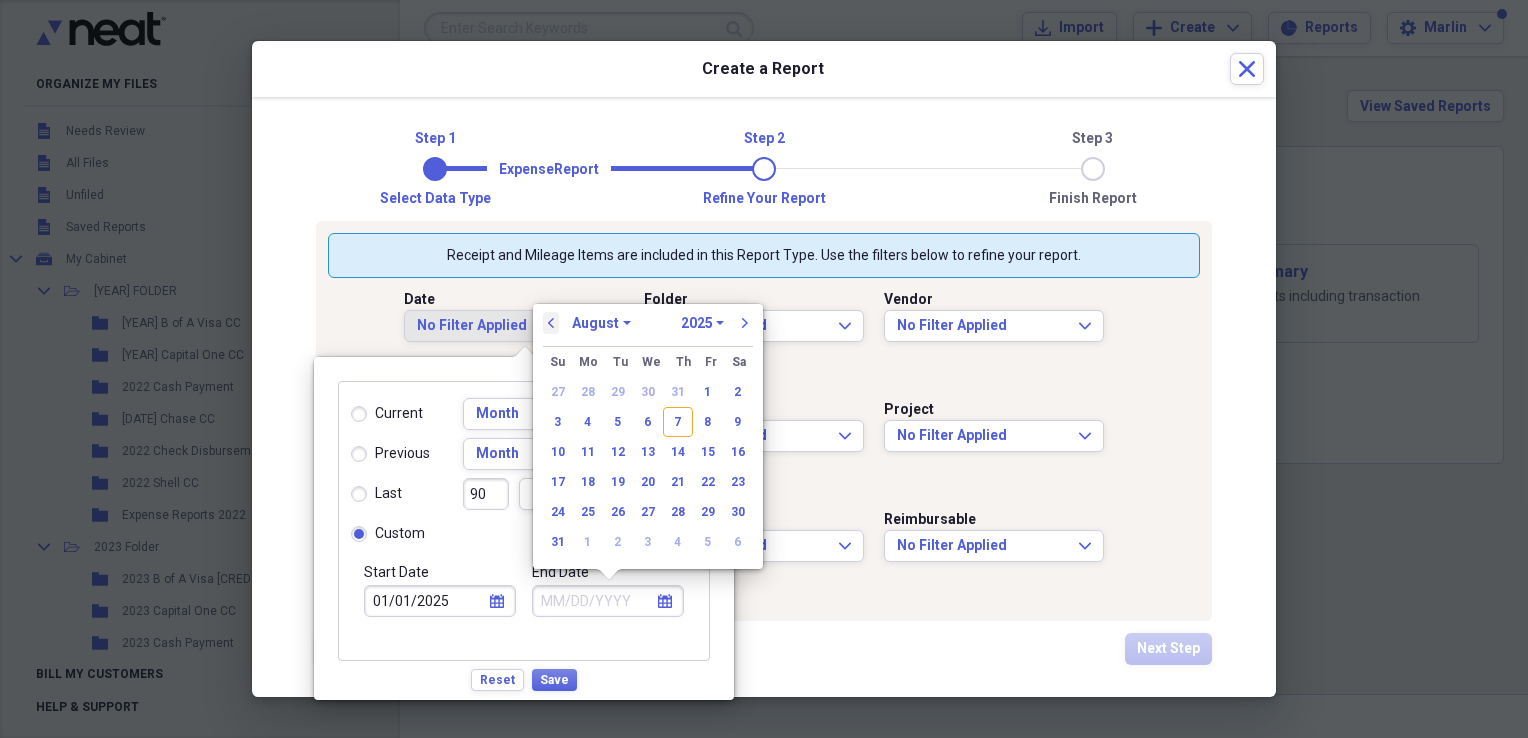 click on "previous" at bounding box center [551, 323] 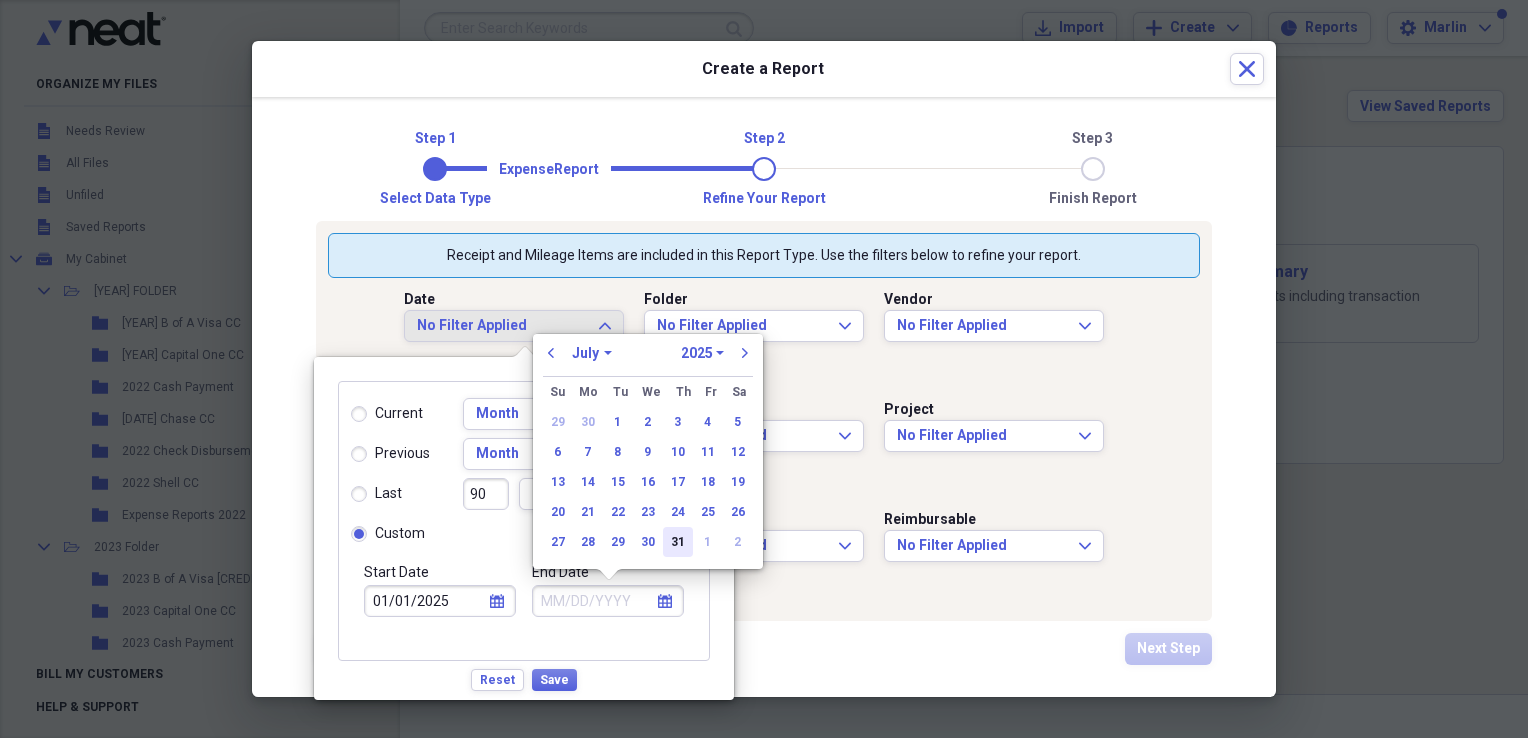 click on "31" at bounding box center (678, 542) 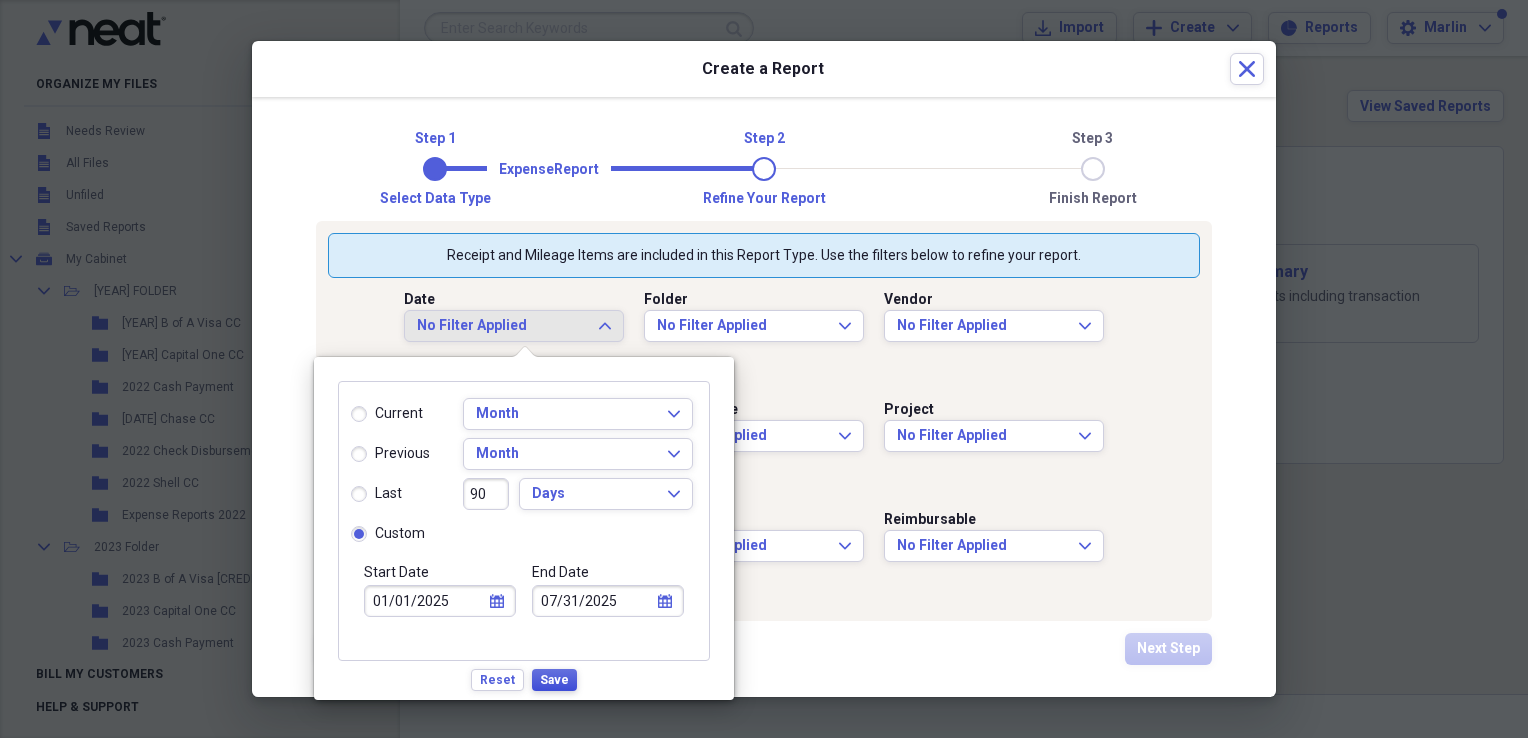 click on "Save" at bounding box center (554, 680) 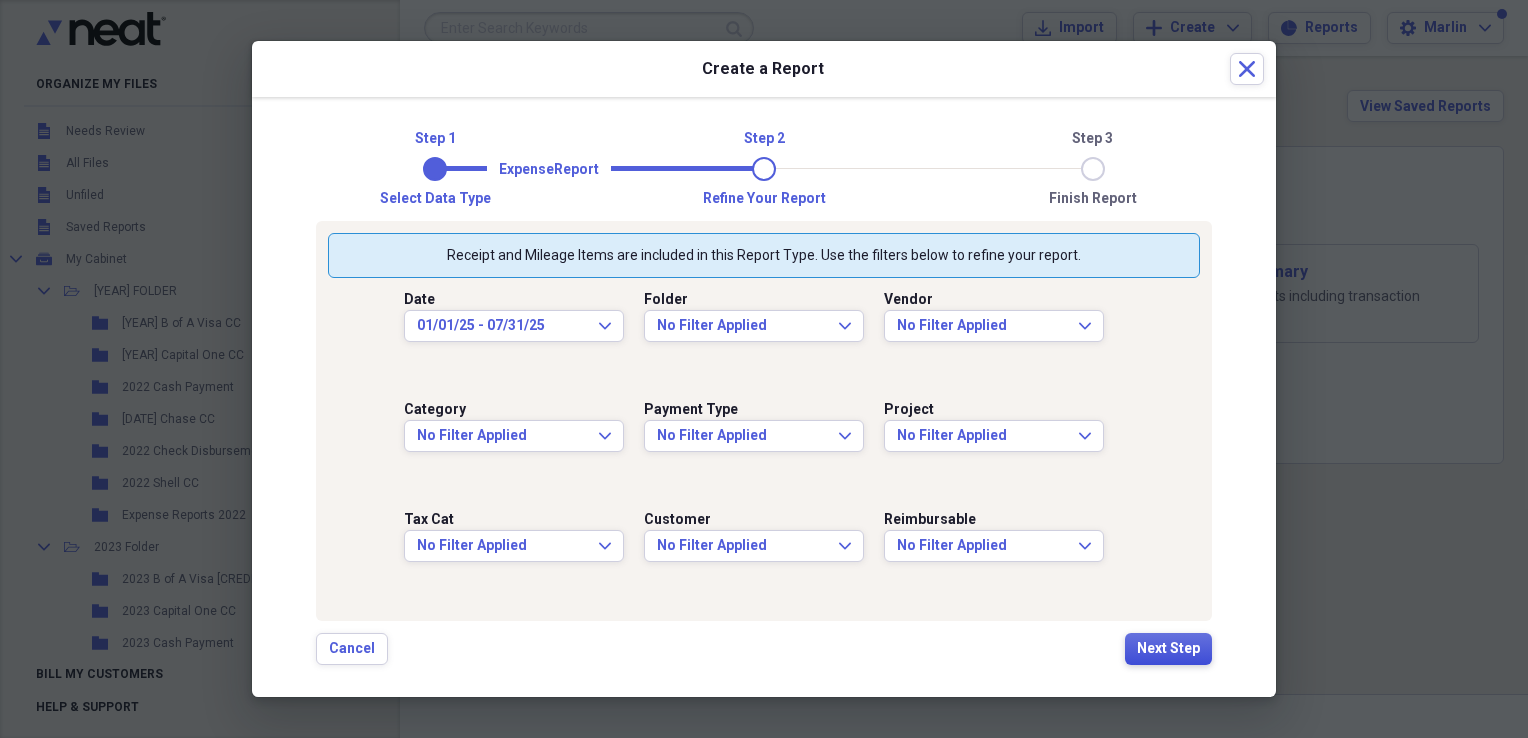 click on "Next Step" at bounding box center (1168, 649) 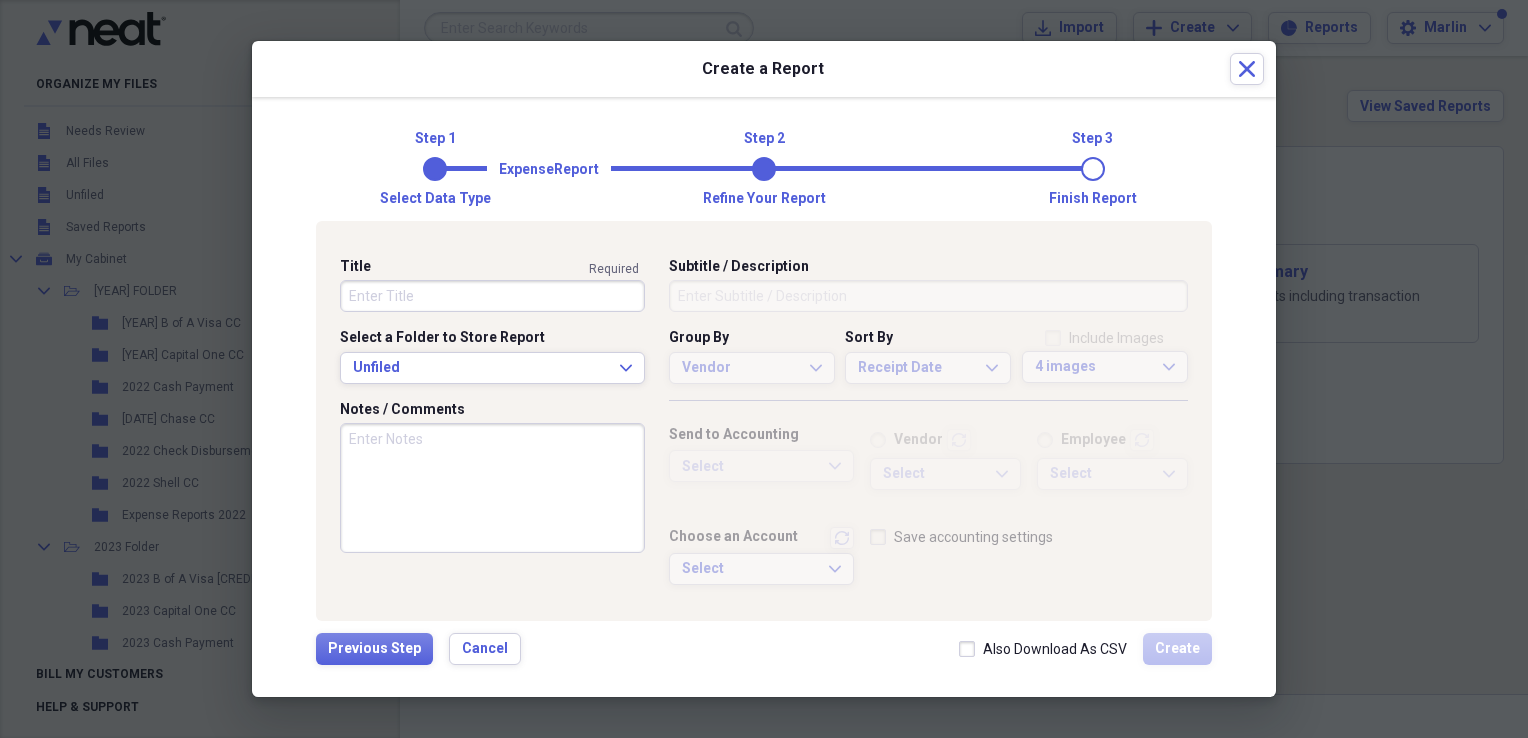 click on "Title" at bounding box center [492, 296] 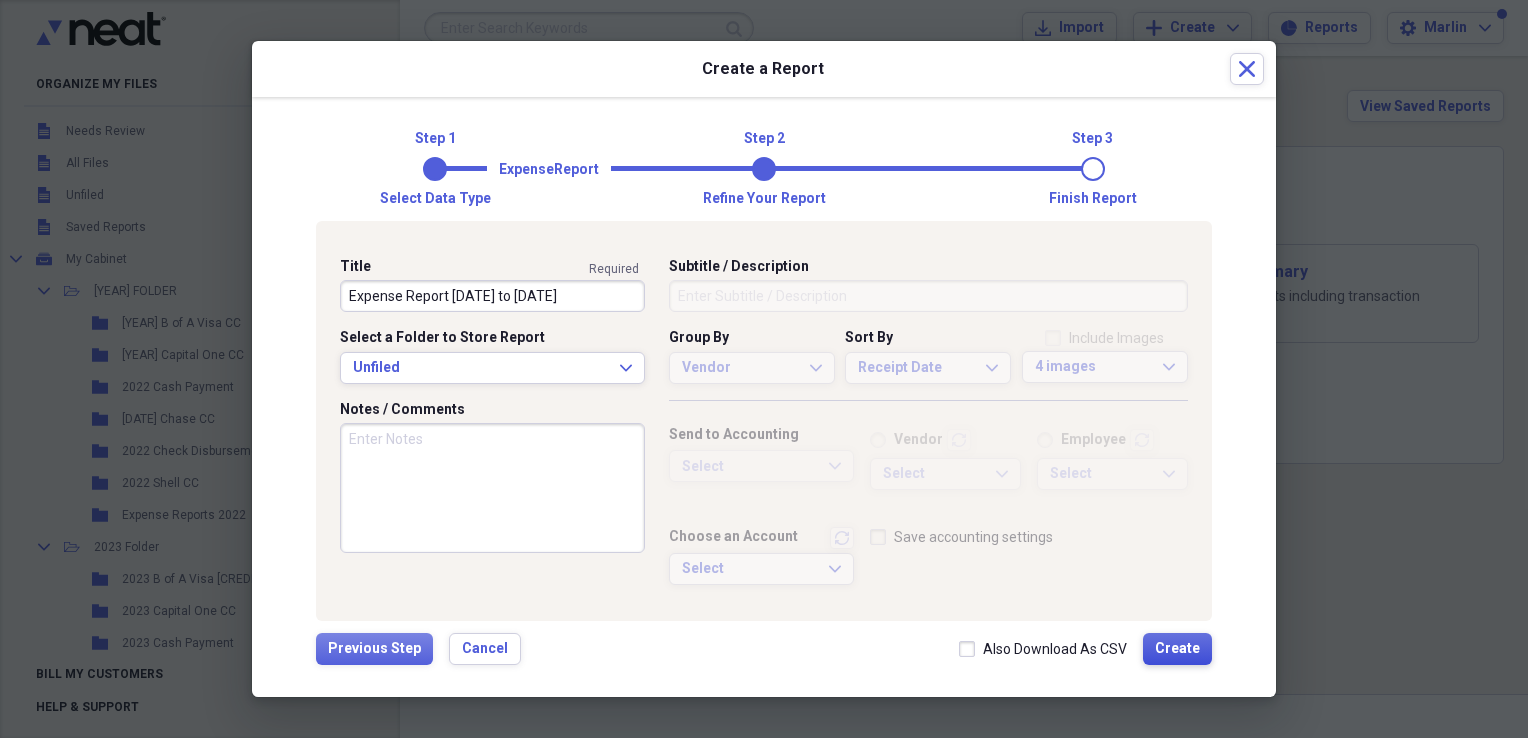 type on "Expense Report [DATE] to [DATE]" 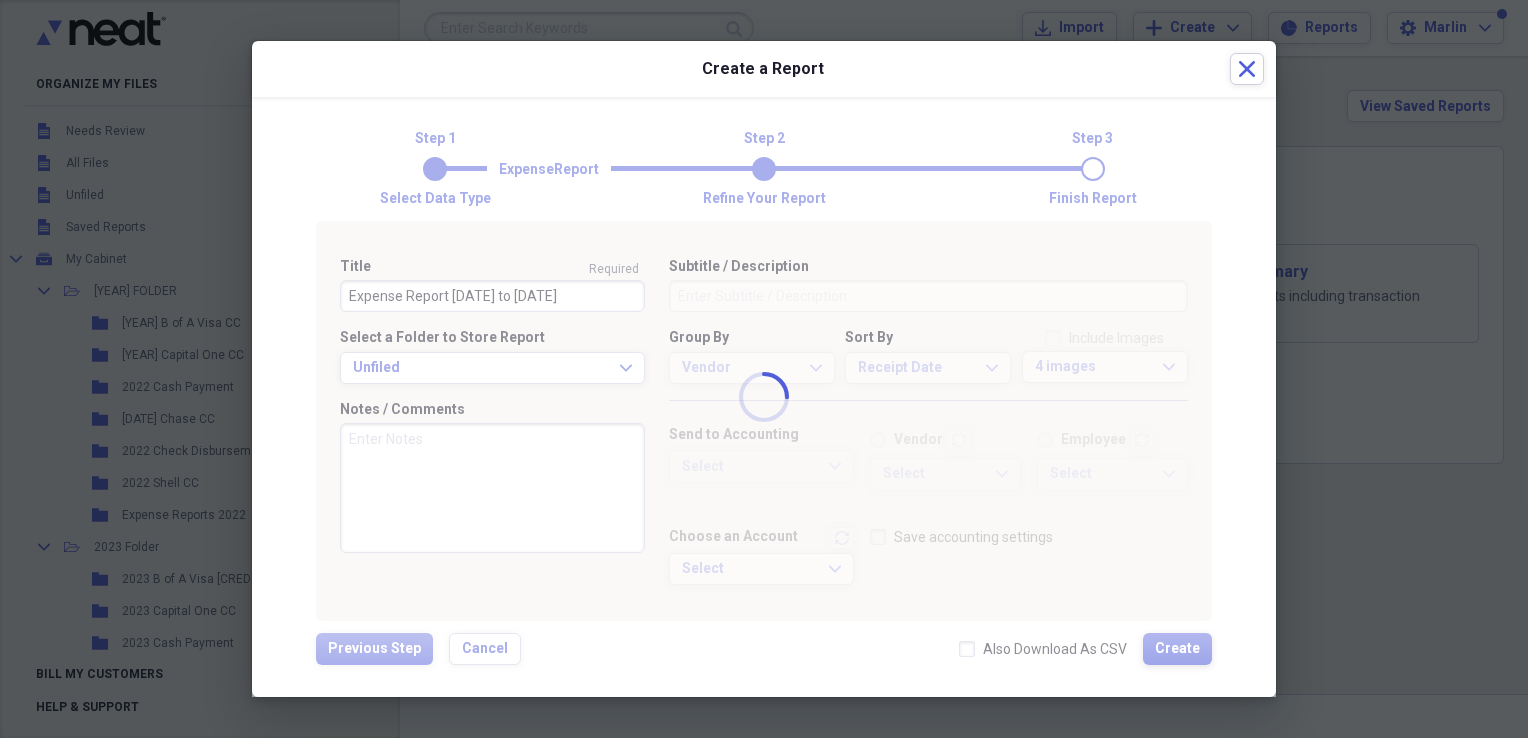 type 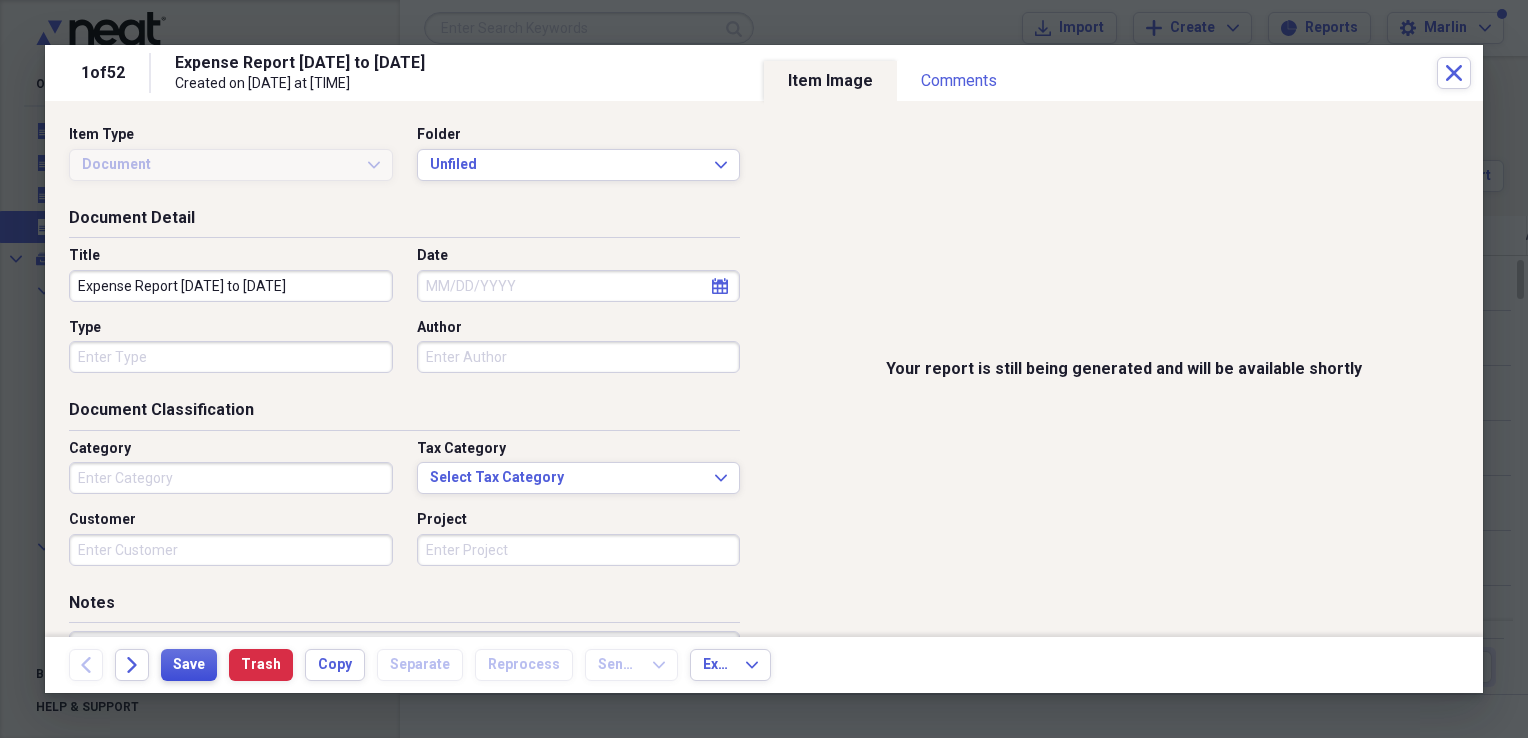 click on "Save" at bounding box center [189, 665] 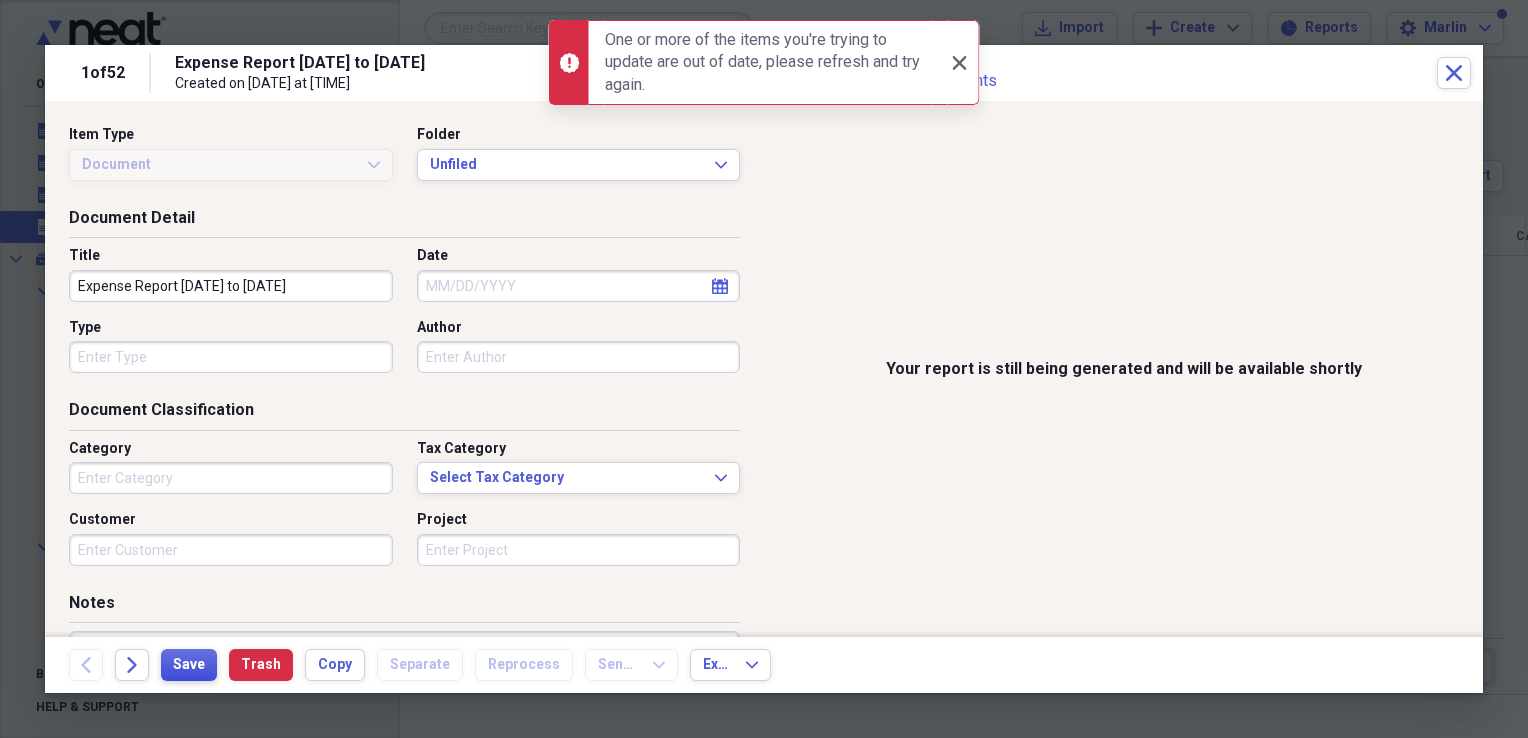 click on "Save" at bounding box center [189, 665] 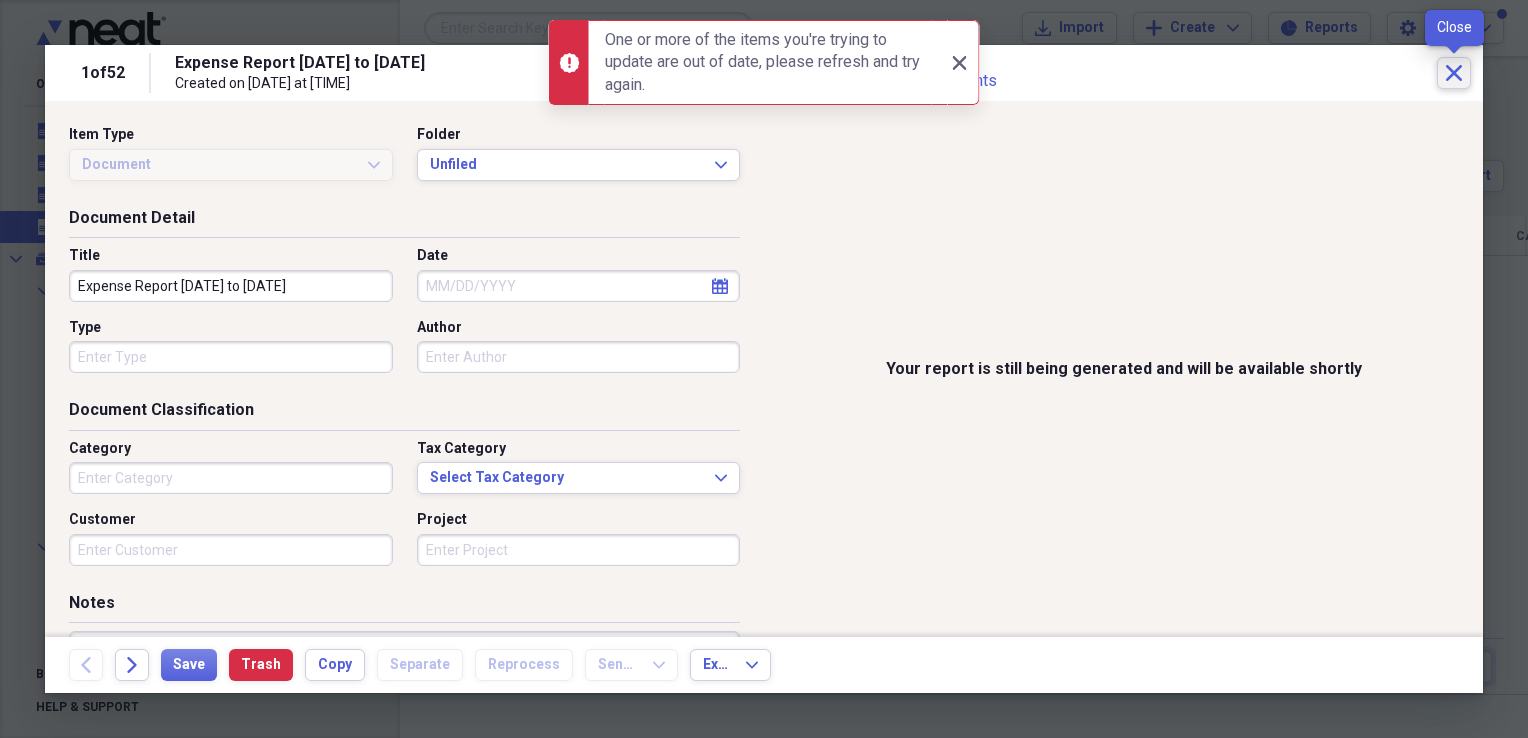 click on "Close" 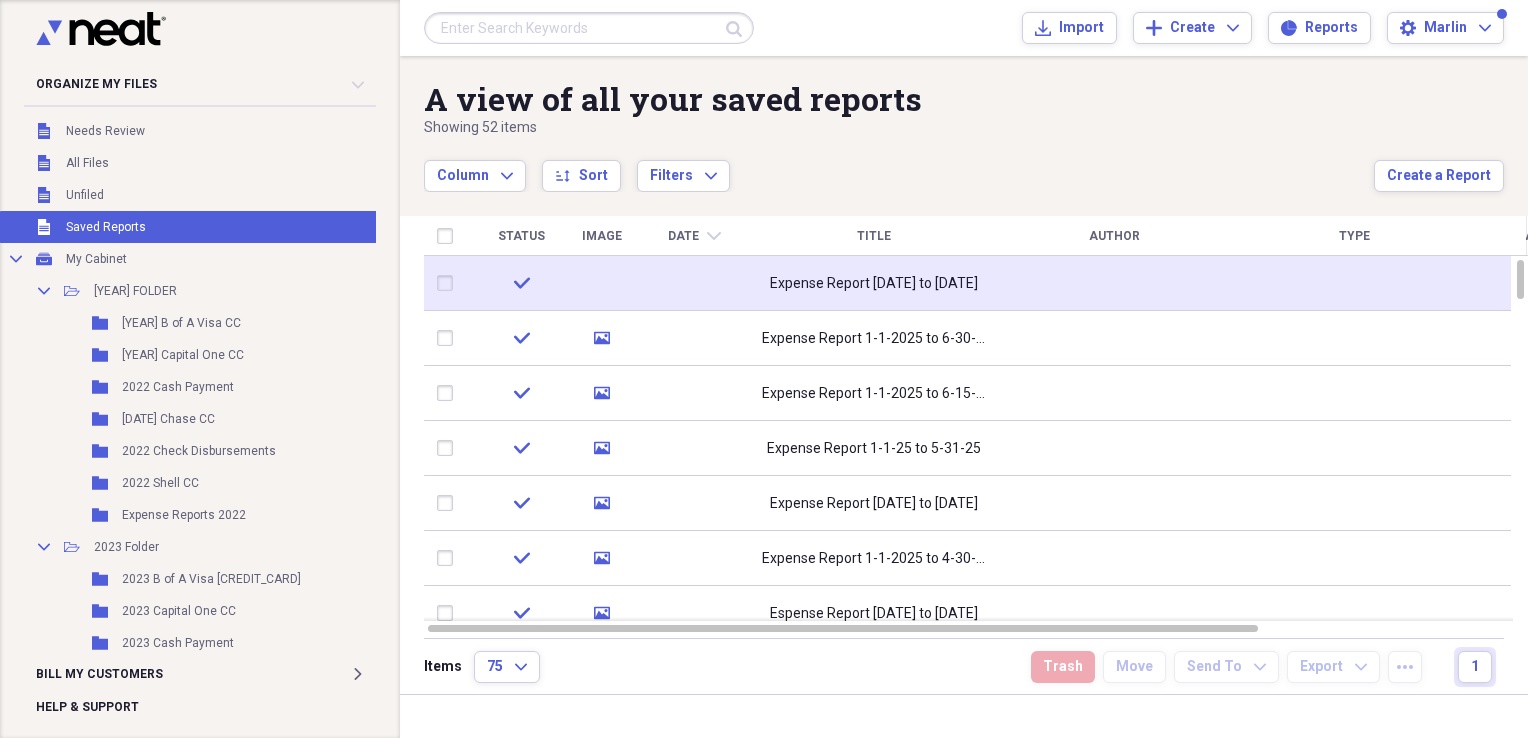 click on "Expense Report [DATE] to [DATE]" at bounding box center (874, 284) 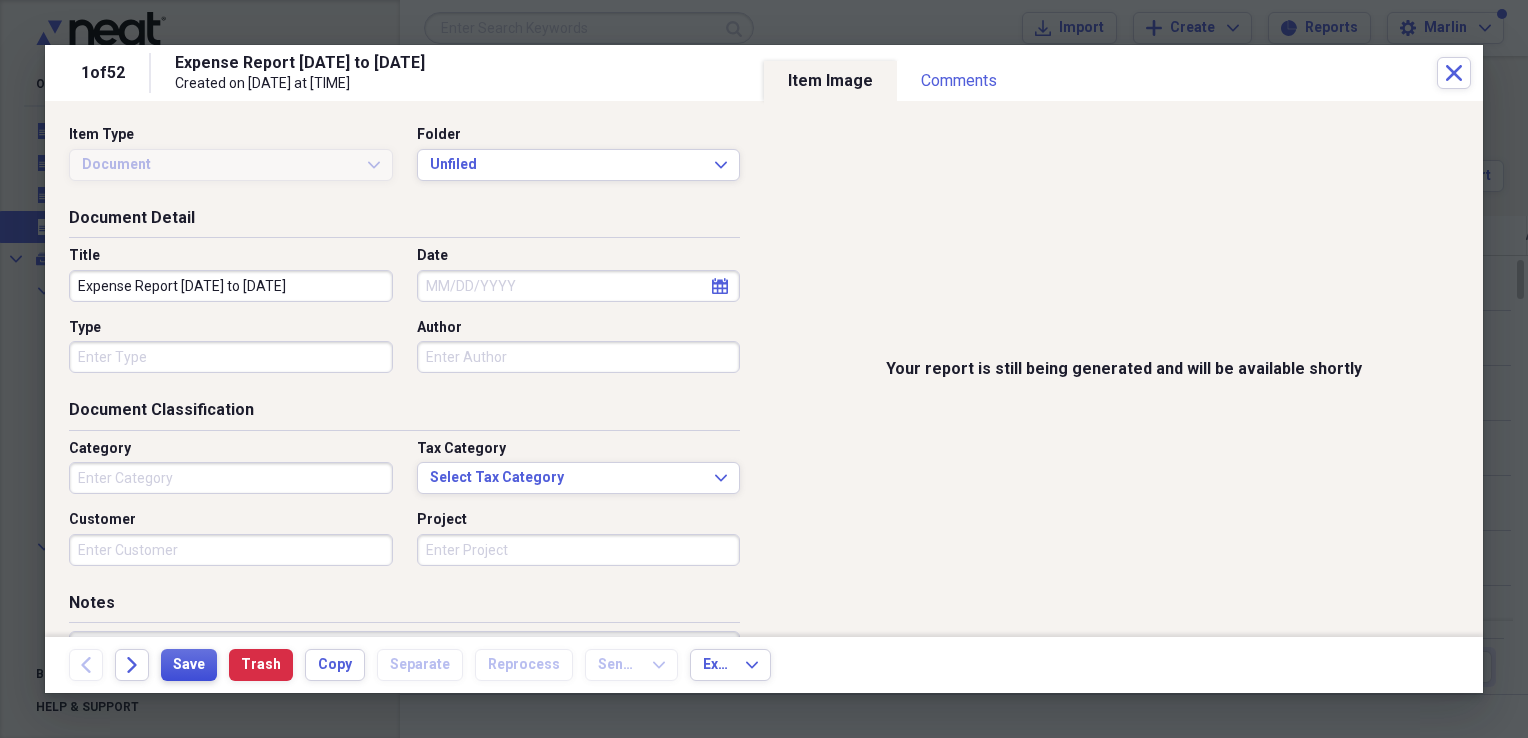 click on "Save" at bounding box center (189, 665) 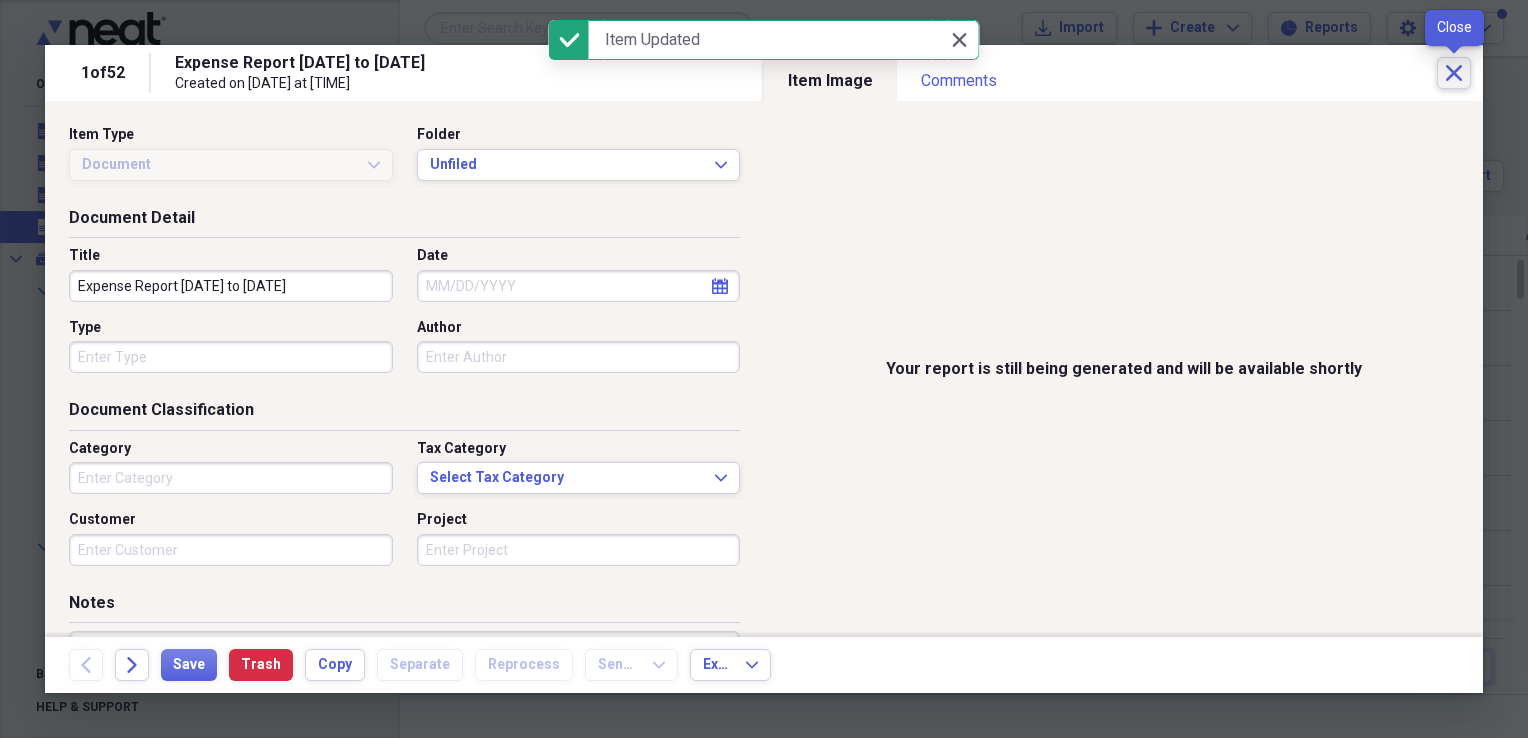 click on "Close" at bounding box center [1454, 73] 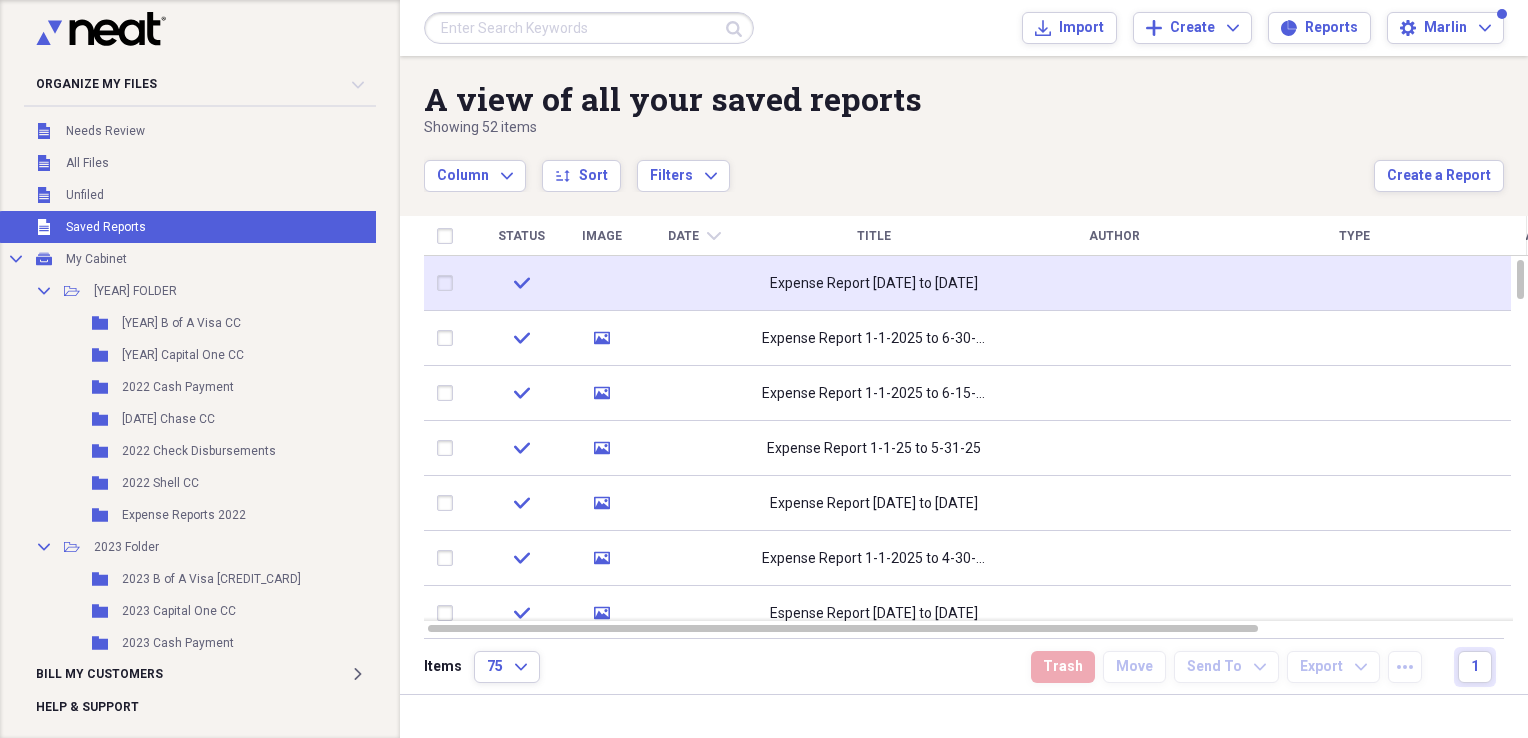 click on "Expense Report [DATE] to [DATE]" at bounding box center [874, 284] 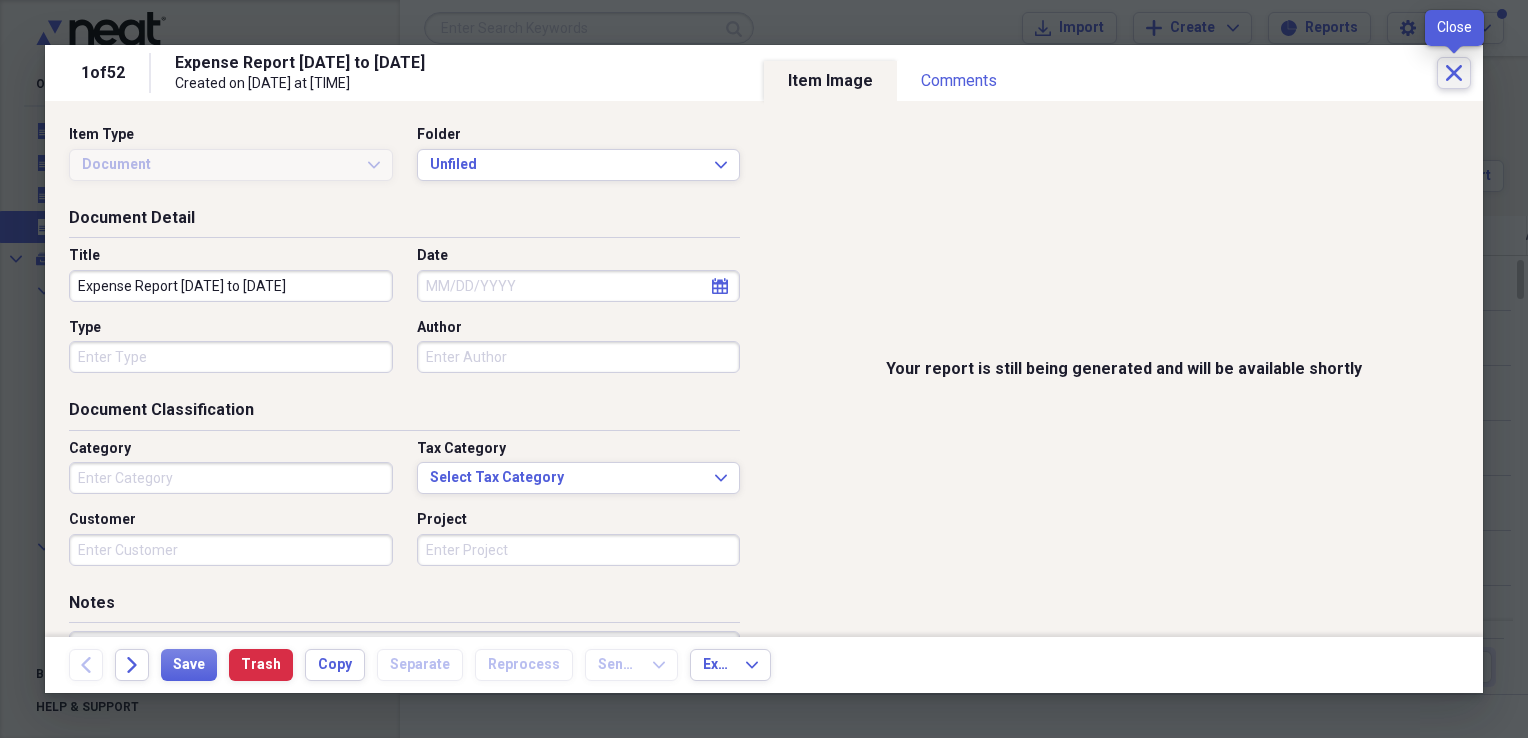 click on "Close" at bounding box center (1454, 73) 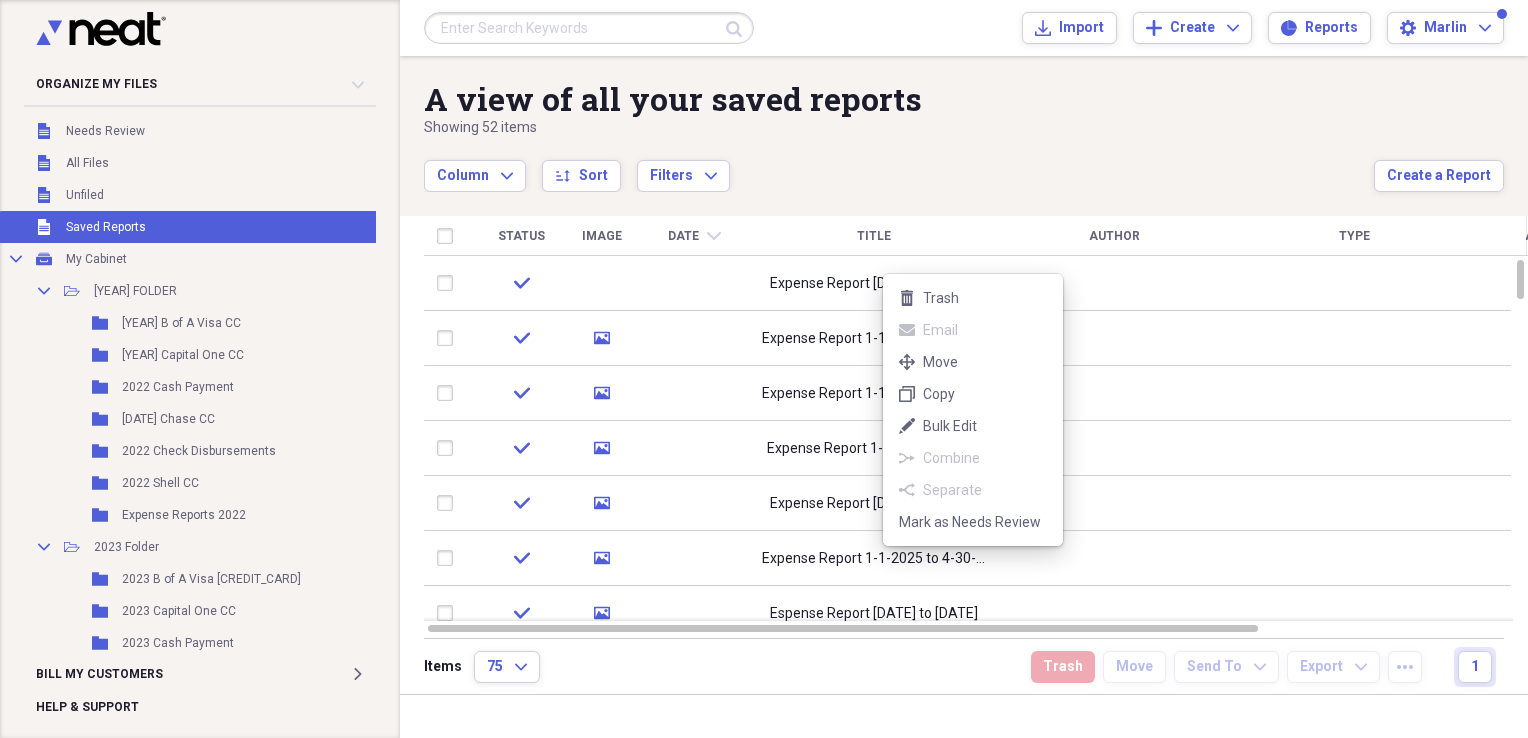 click on "Organize My Files Collapse Unfiled Needs Review Unfiled All Files Unfiled Unfiled Unfiled Saved Reports Collapse My Cabinet My Cabinet Add Folder Collapse Open Folder [YEAR] FOLDER Add Folder Folder [YEAR] B of A Visa CC Add Folder Folder [YEAR] Capital One CC Add Folder Folder [YEAR] Cash Payment Add Folder Folder [YEAR] Chase CC Add Folder Folder [YEAR] Check Disbursements Add Folder Folder [YEAR] Expense Reports [YEAR] Add Folder Collapse Open Folder [YEAR] Folder Add Folder Folder [YEAR] B of A Visa CC Add Folder Expand Folder [YEAR] Capital One CC Add Folder Folder [YEAR] Cash Payment Add Folder Folder [YEAR] Chase CC Add Folder Folder [YEAR] Check Disbursements Add Folder Folder [YEAR] Expense Reports Add Folder Folder [YEAR] Shell CC Add Folder Collapse Open Folder [YEAR] Folder Add Folder Folder [YEAR] B of A Visa CC Add Folder Expand Folder [YEAR] Capital One CC Add Folder Folder [YEAR] Cash Payment Add Folder Folder [YEAR] Chase CC Add Folder Folder [YEAR] Check Disbursements Add Folder Folder [YEAR] Expense Reports Folder" at bounding box center [764, 369] 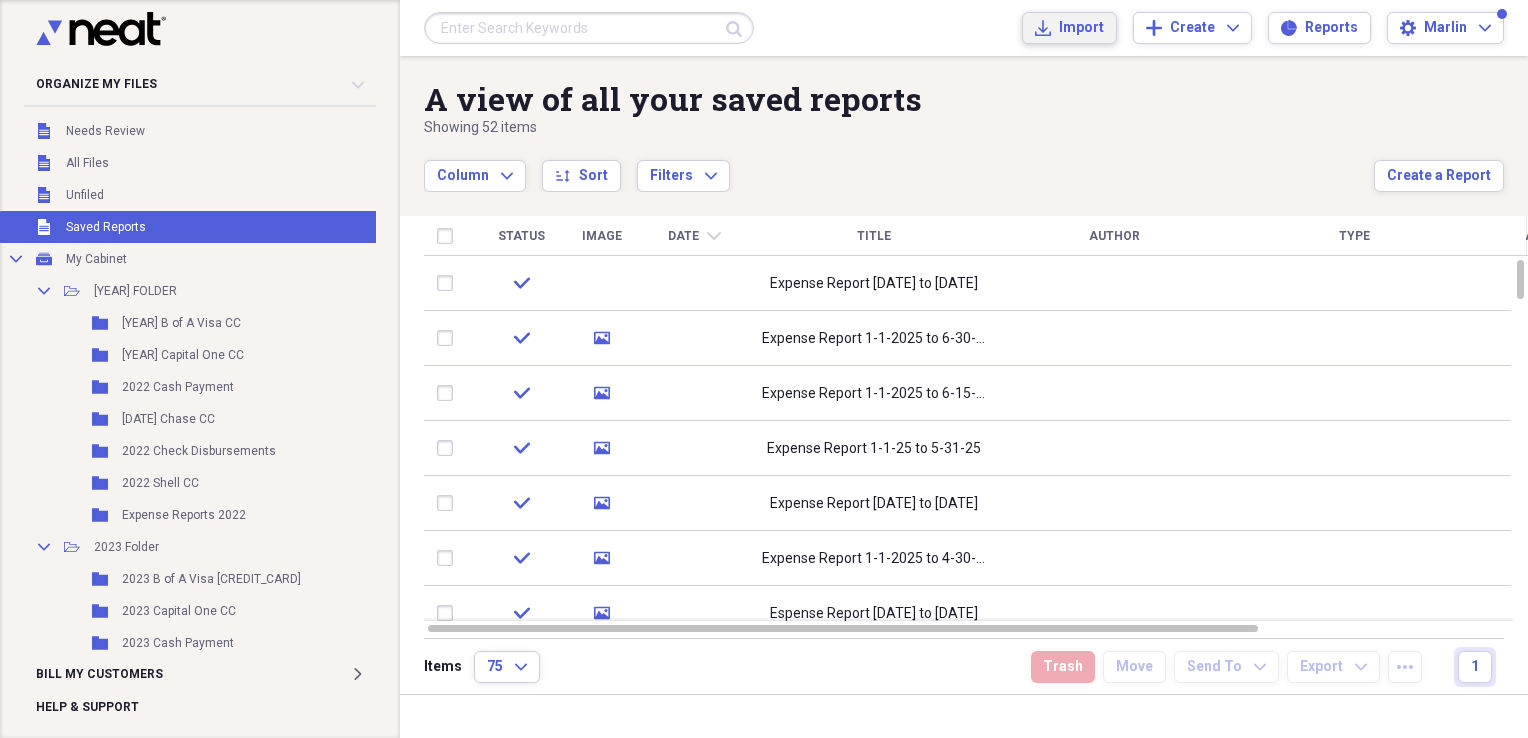 click on "Import" 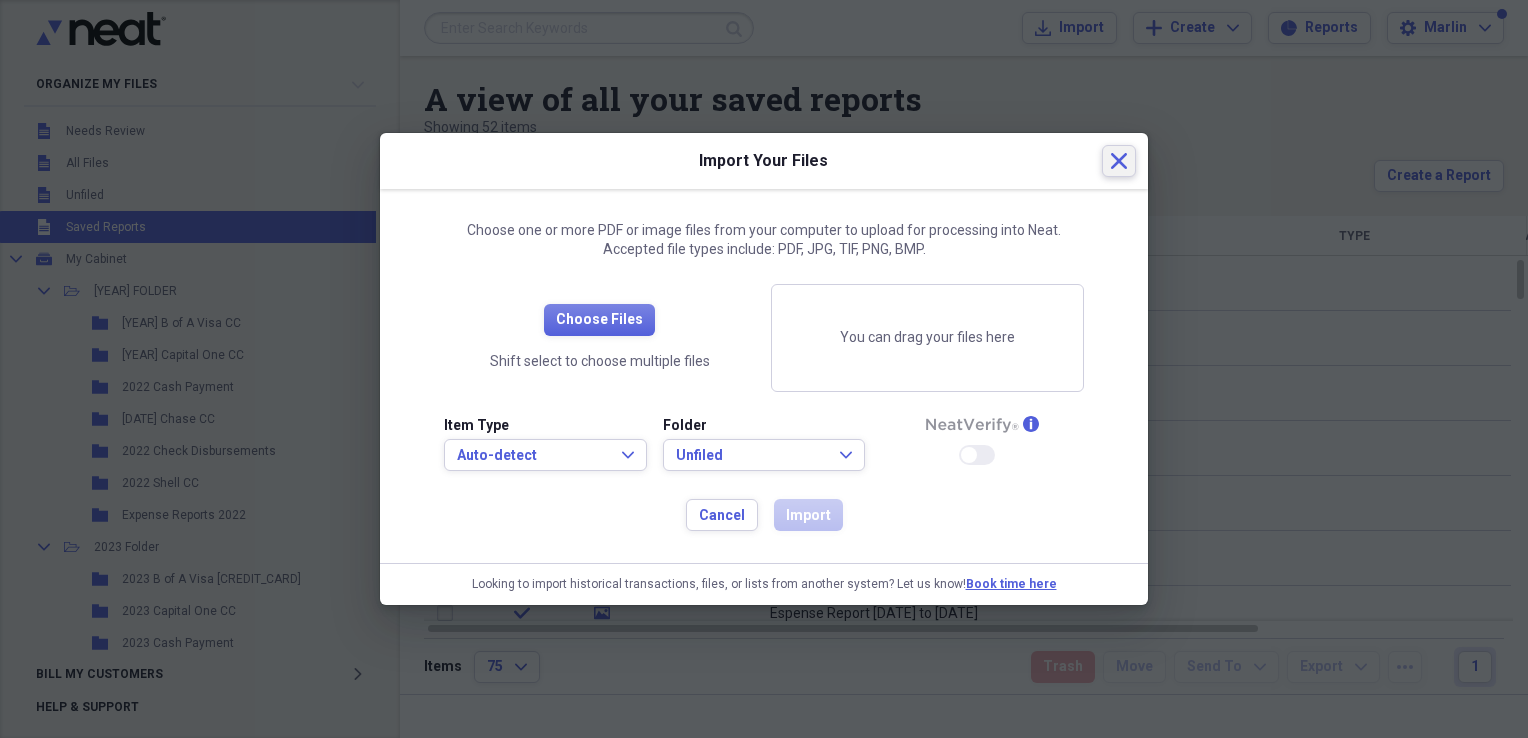 click 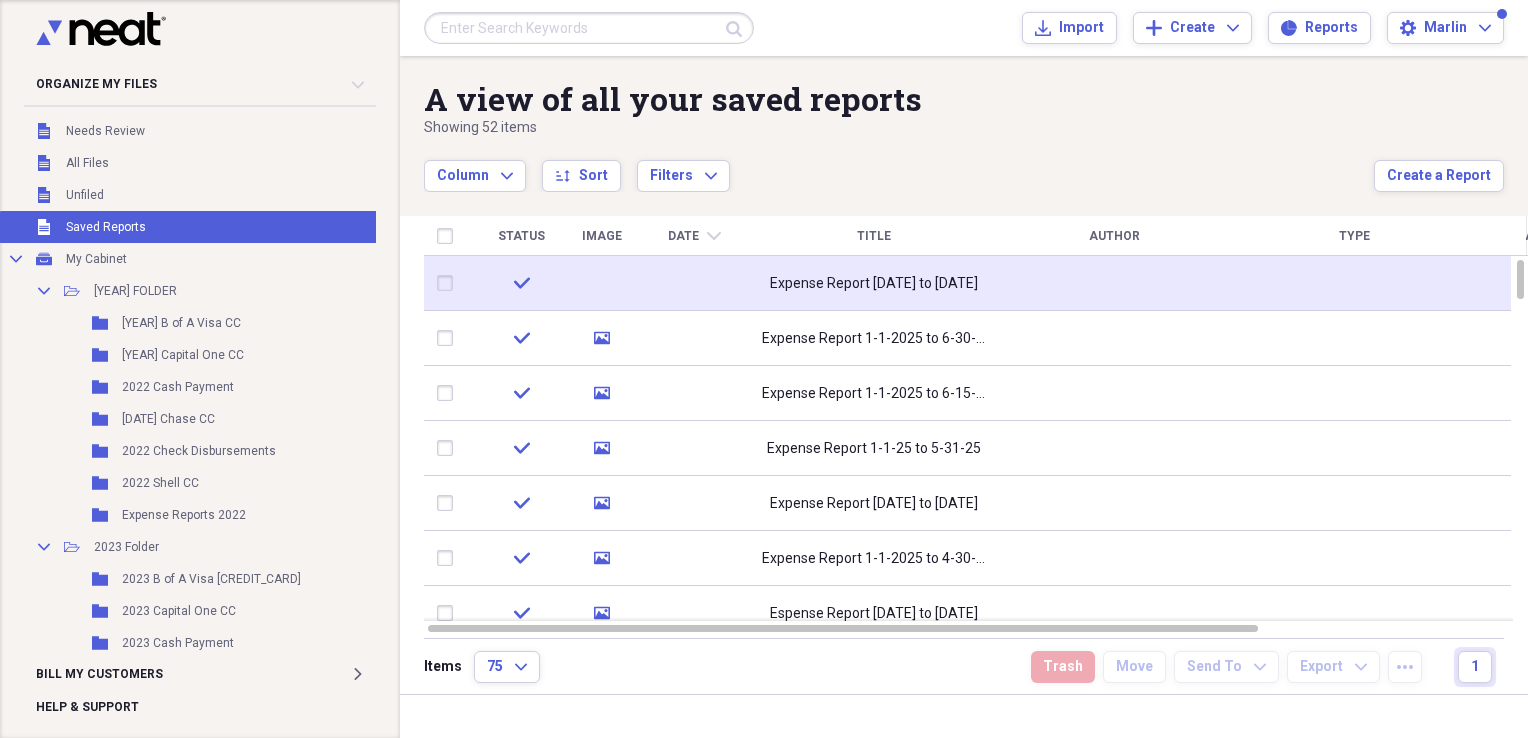 click on "Expense Report [DATE] to [DATE]" at bounding box center (874, 284) 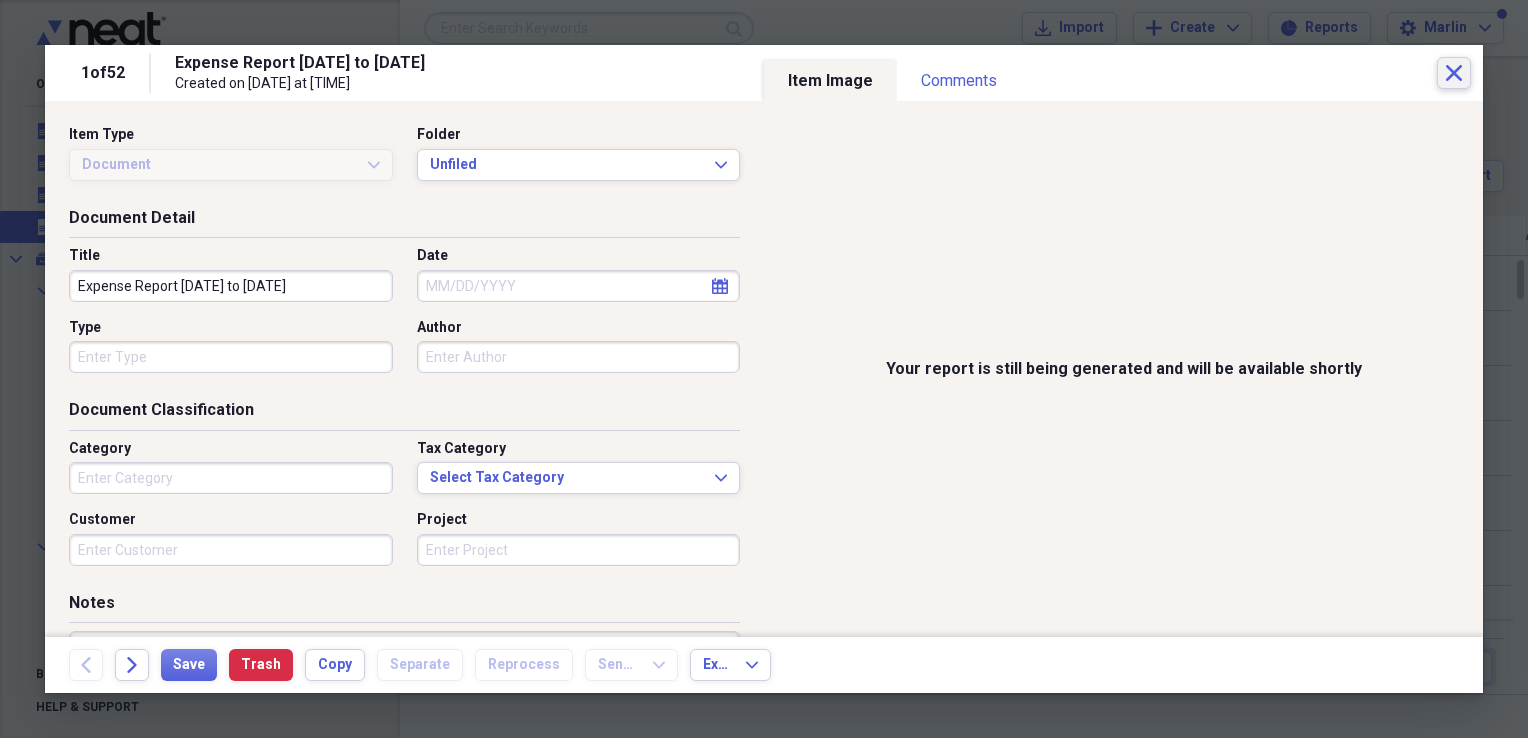 click on "Close" 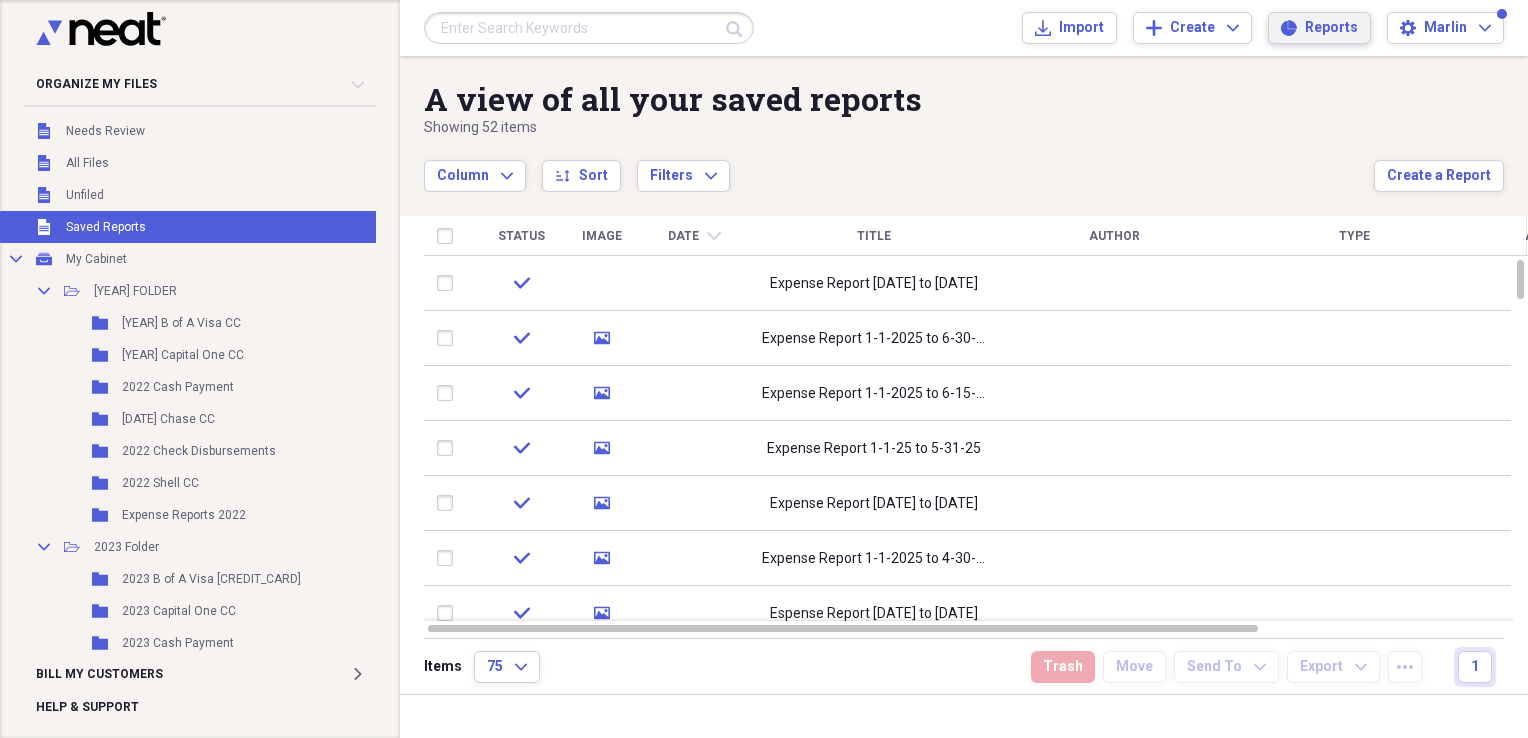 click on "Reports" at bounding box center [1331, 28] 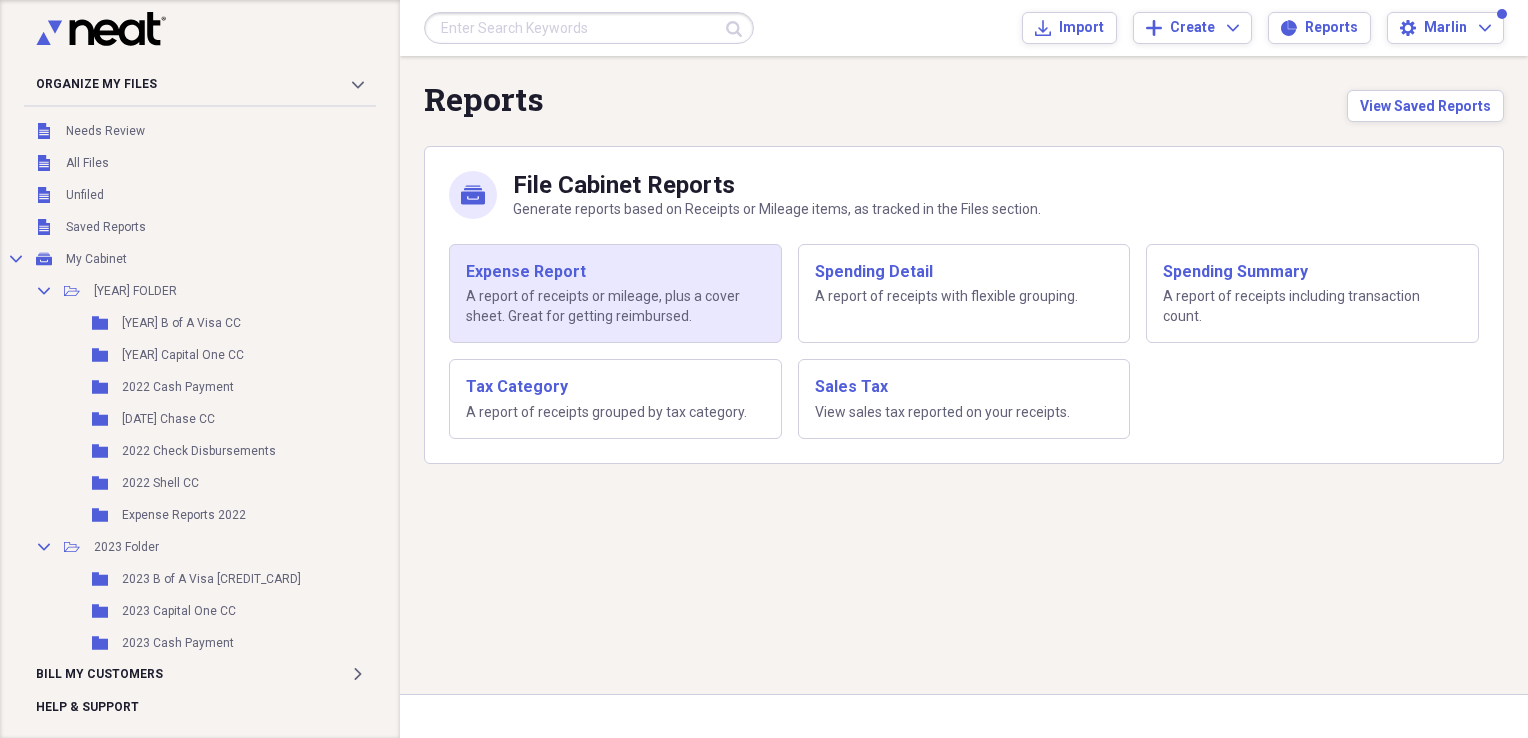click on "Expense Report" at bounding box center (615, 272) 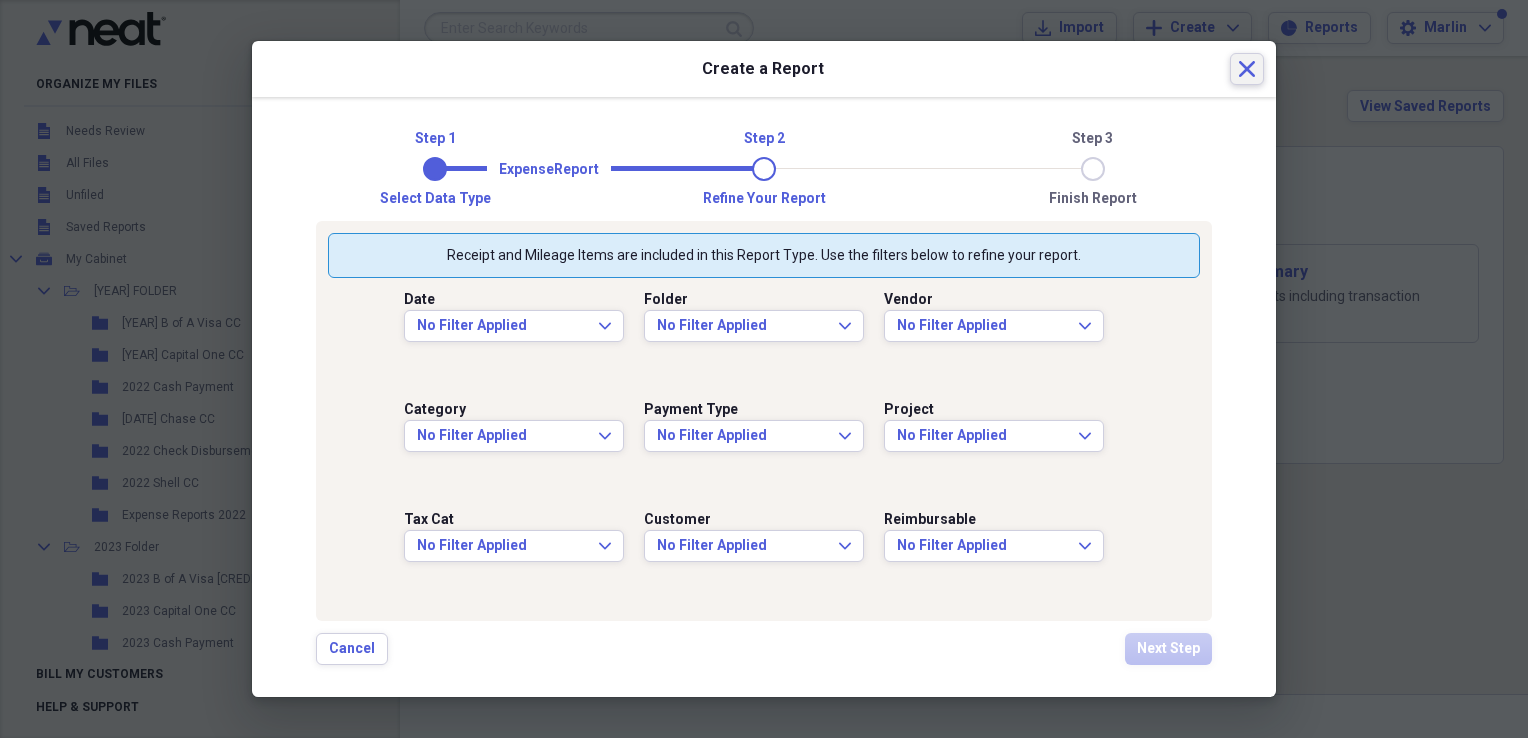 click on "Close" 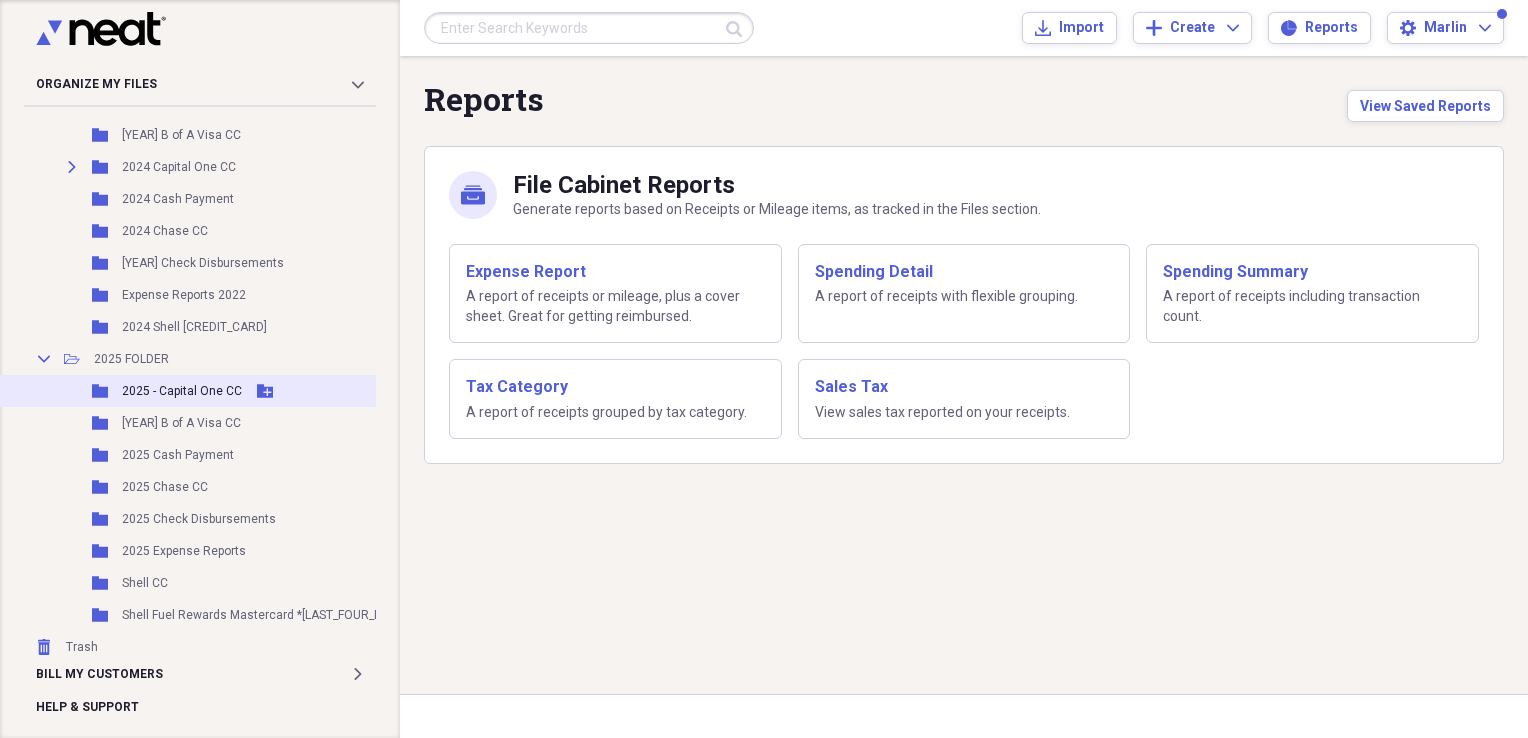 scroll, scrollTop: 717, scrollLeft: 0, axis: vertical 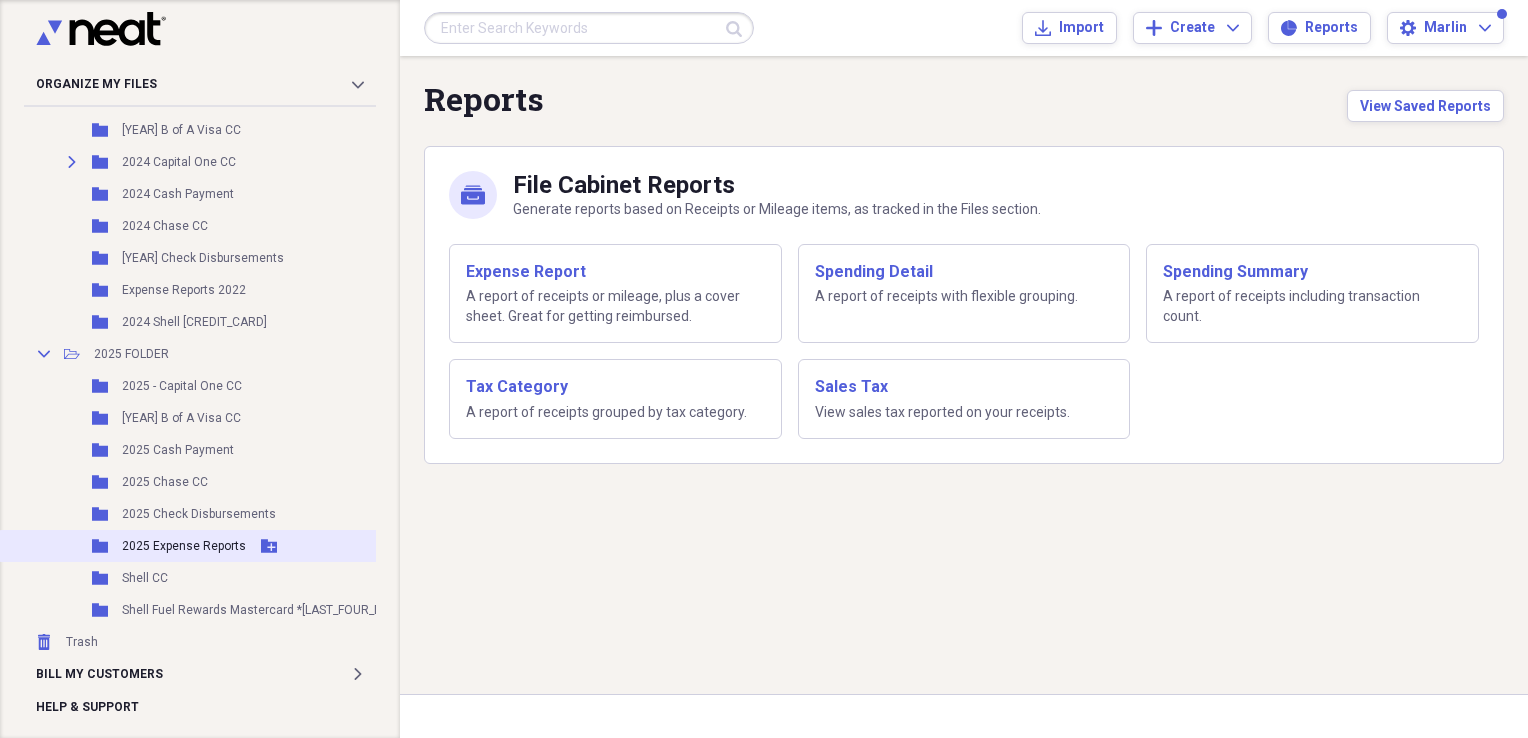 click on "Folder 2025 Expense Reports Add Folder" at bounding box center [237, 546] 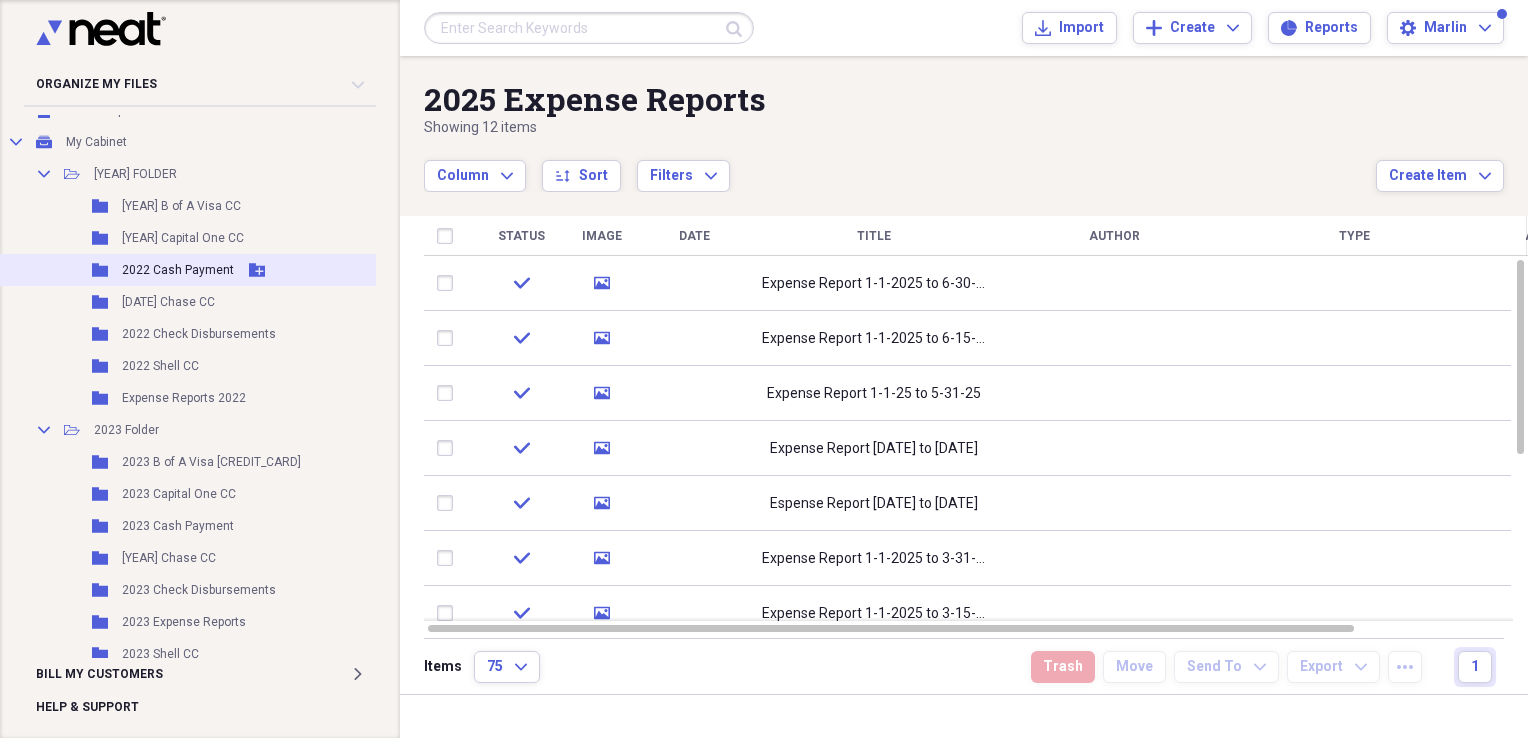 scroll, scrollTop: 0, scrollLeft: 0, axis: both 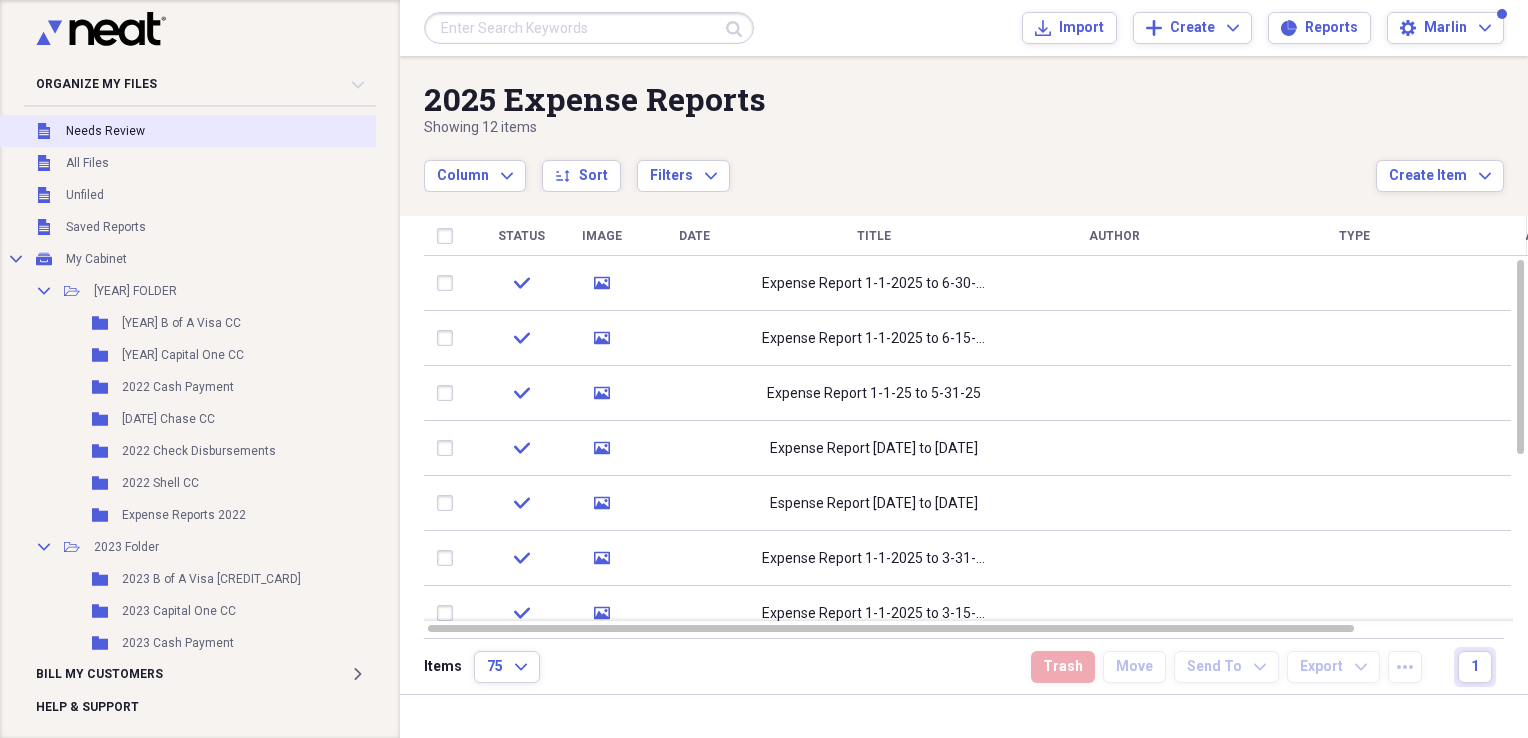 click on "Unfiled Needs Review" at bounding box center (237, 131) 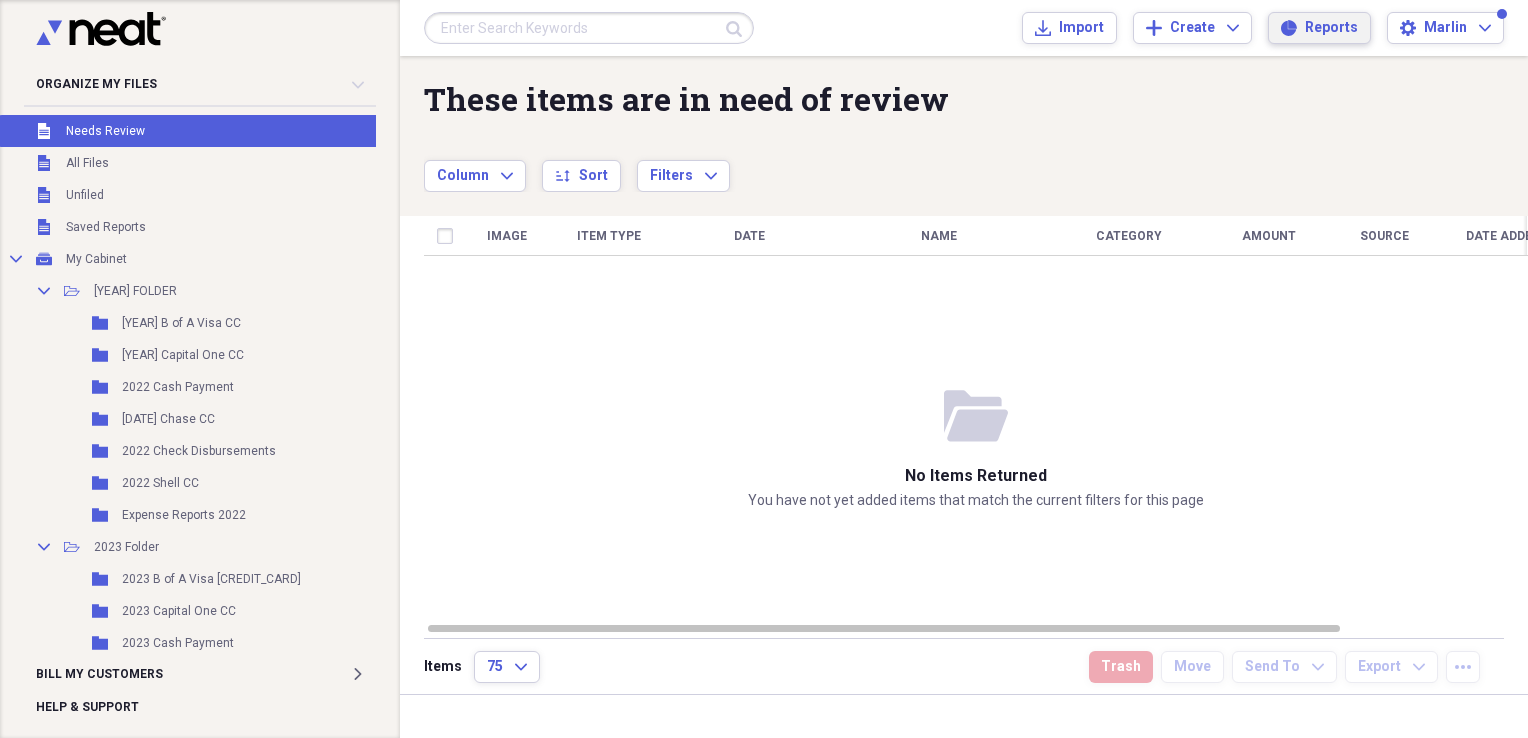 click on "Reports" at bounding box center [1331, 28] 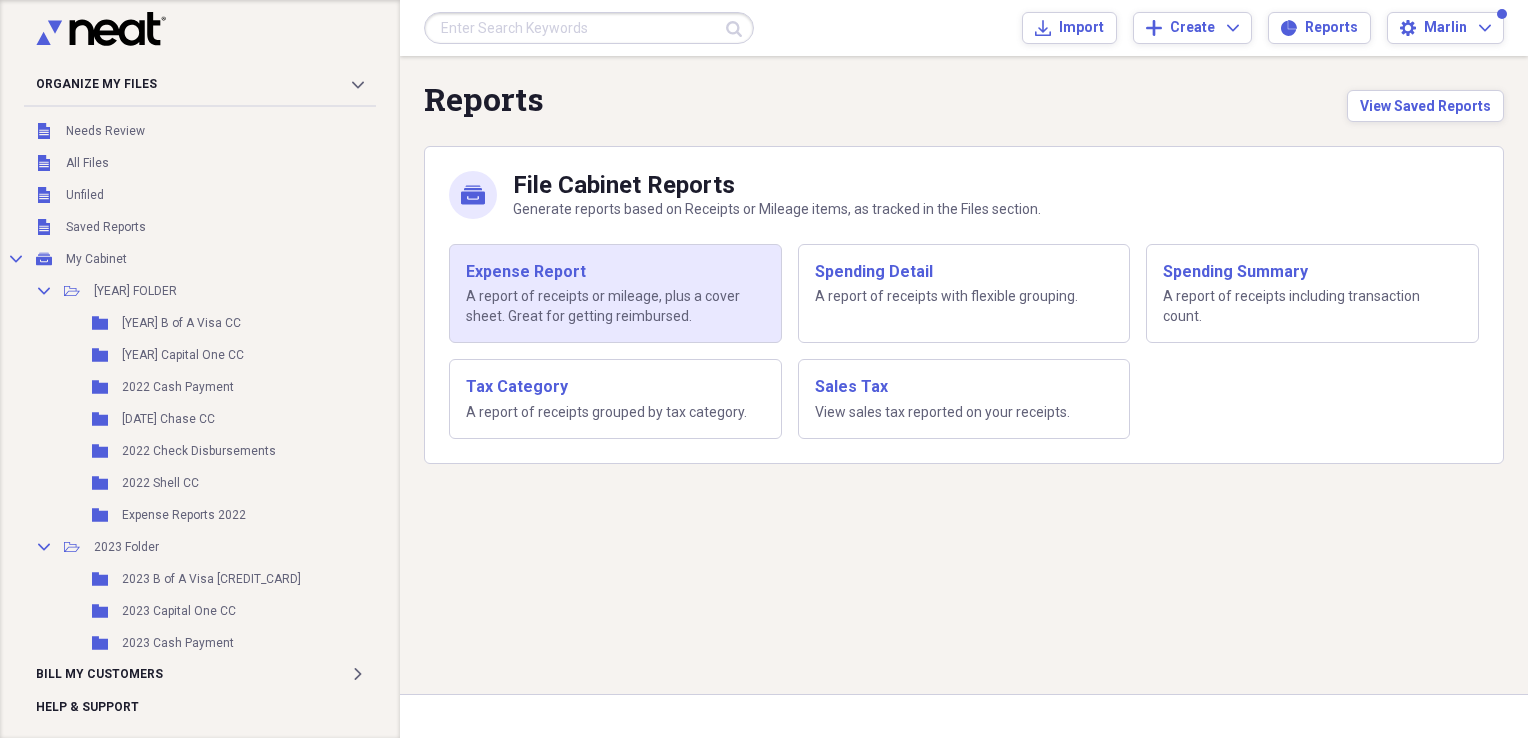click on "Expense Report" at bounding box center [615, 272] 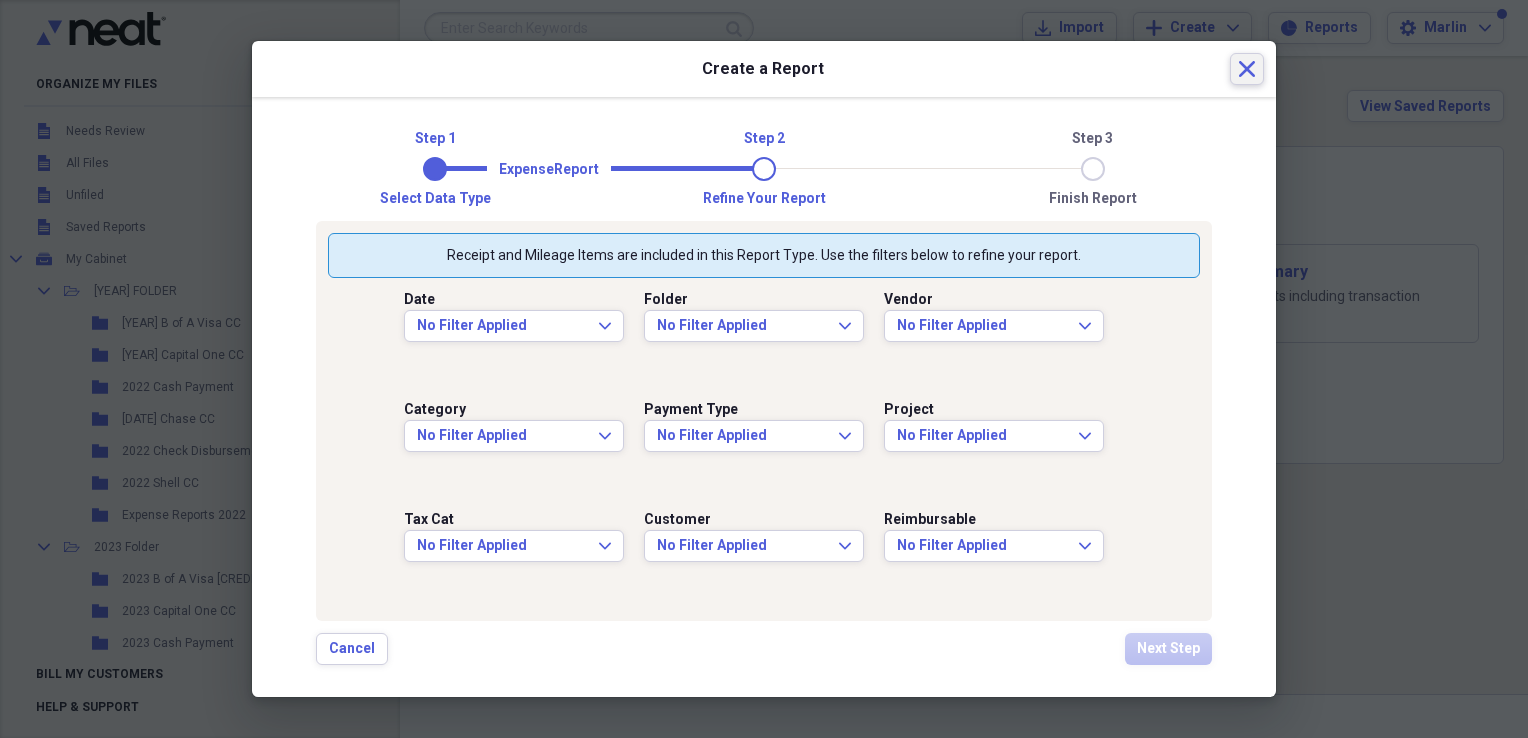 click 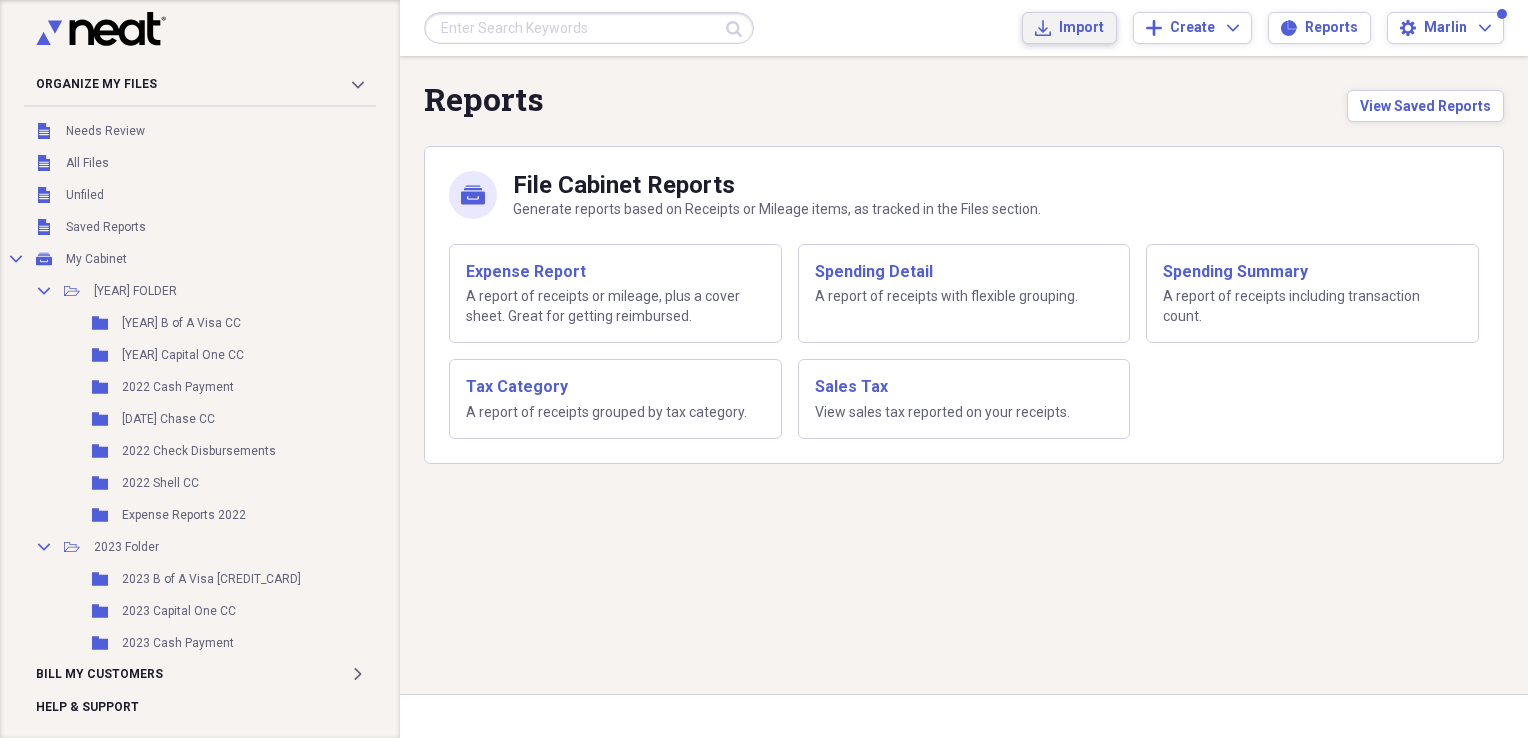 click on "Import" 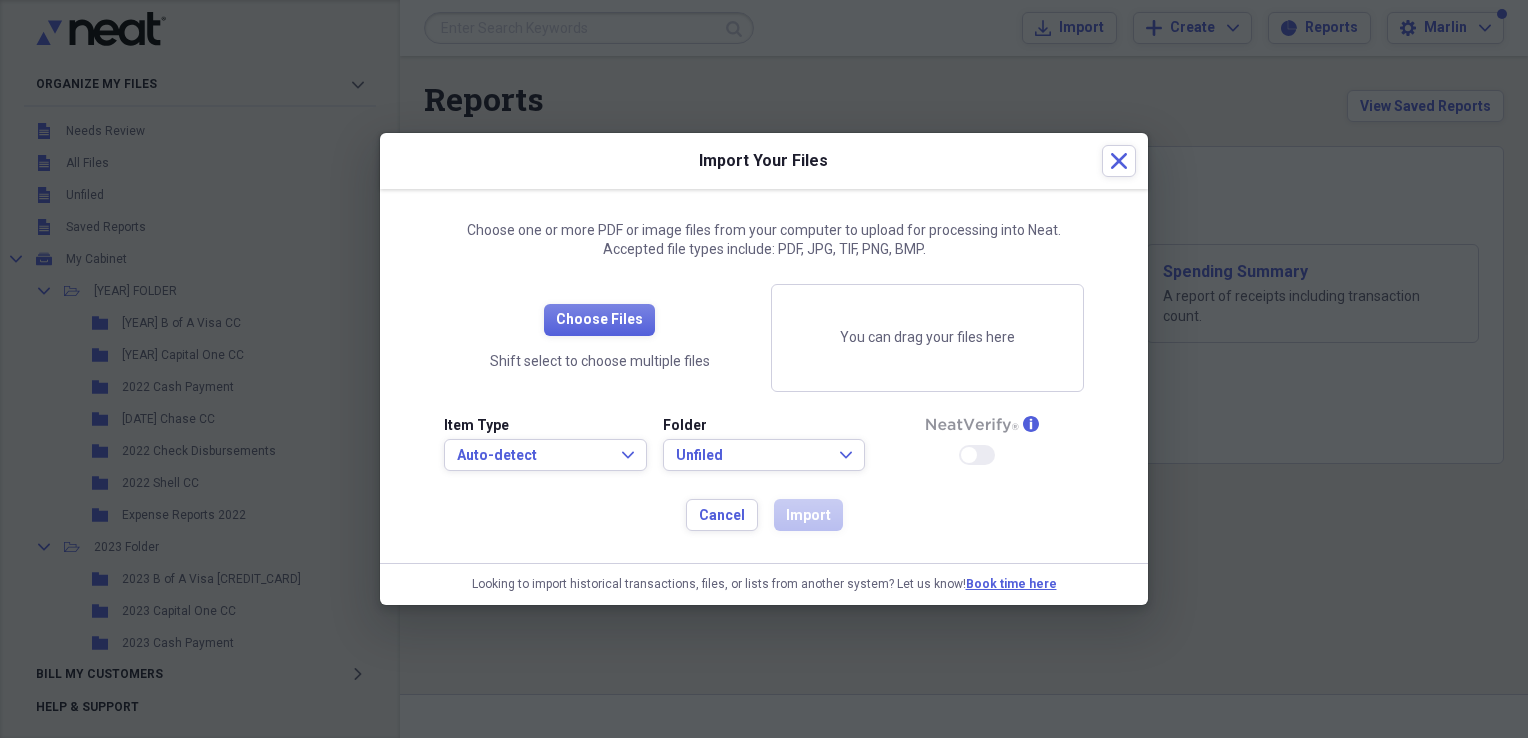 click at bounding box center (764, 369) 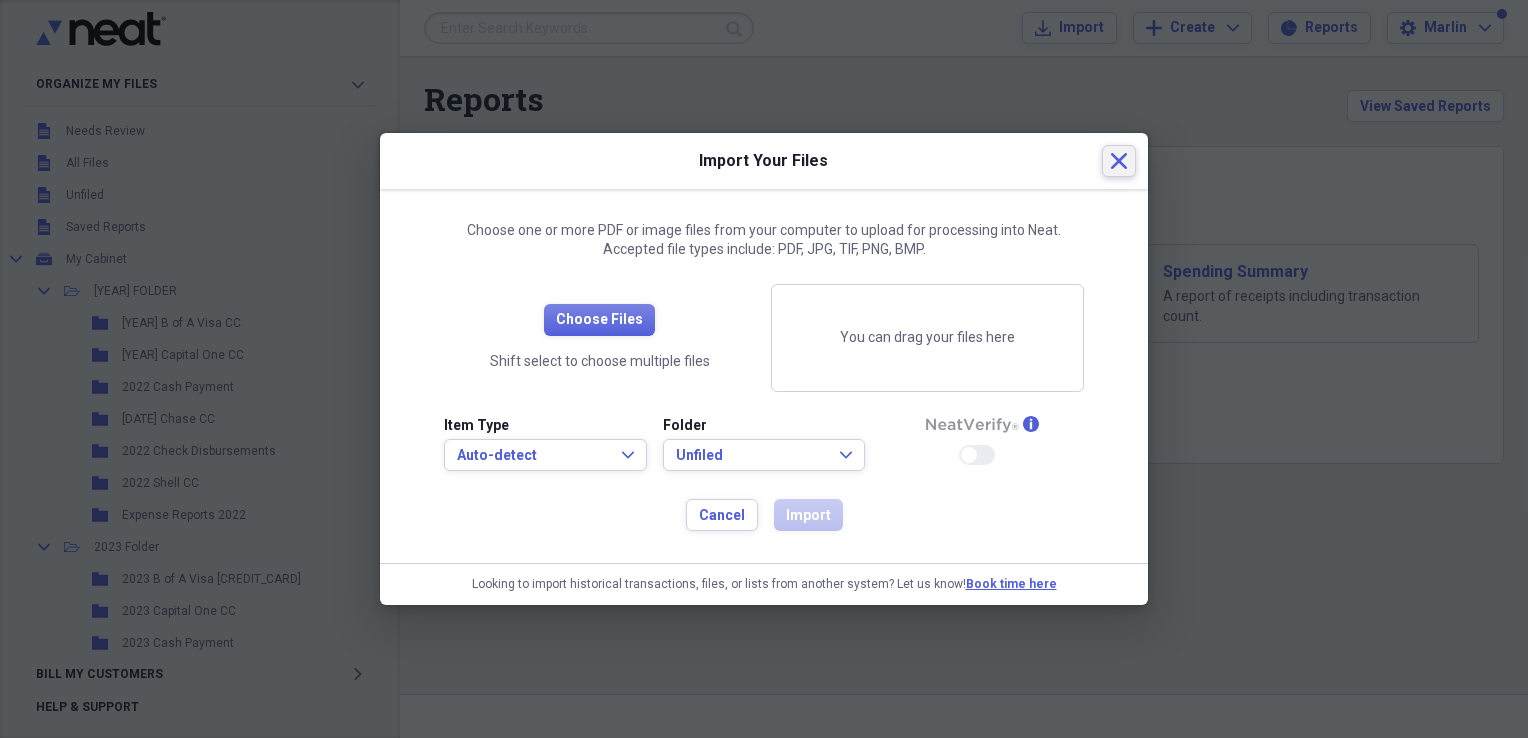 click on "Close" 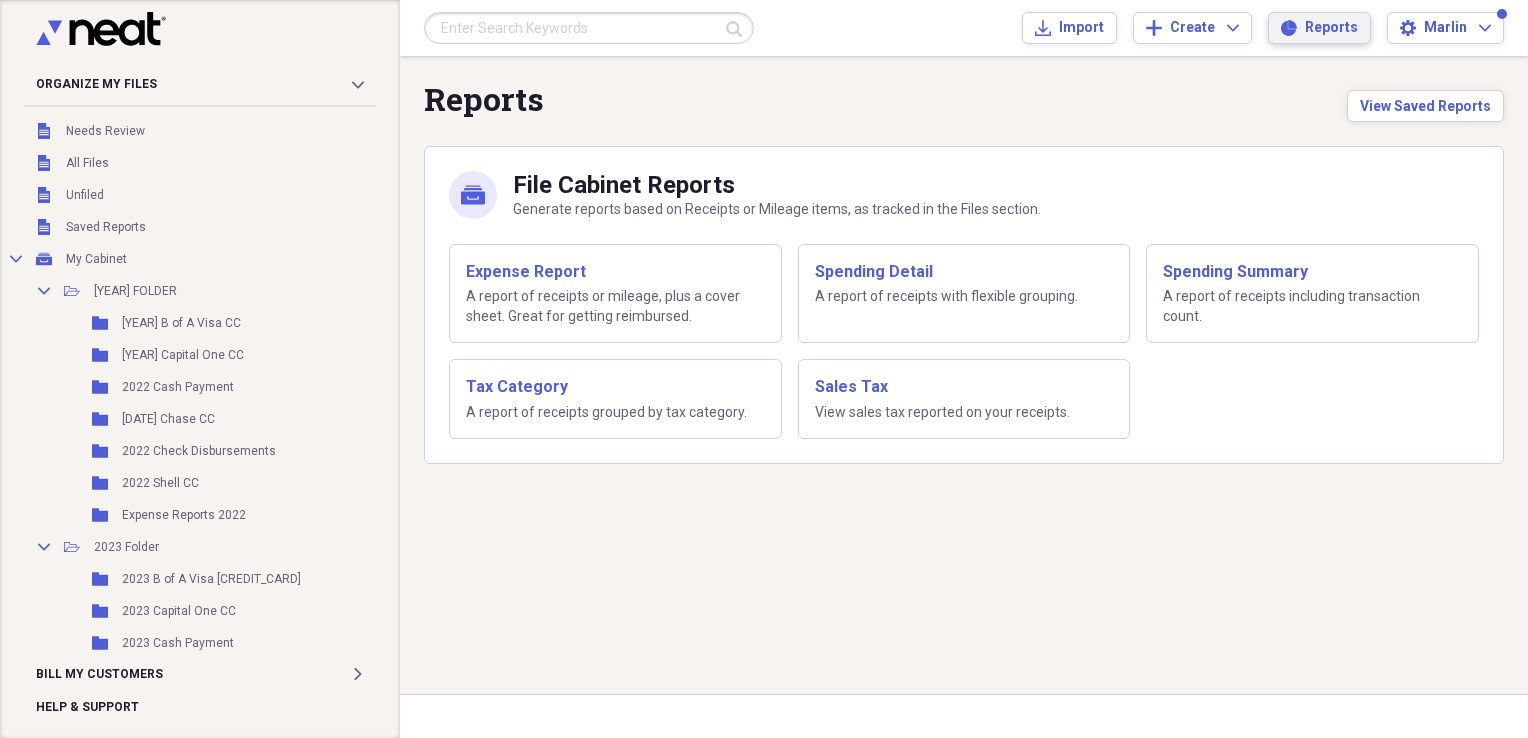 click on "Reports Reports" at bounding box center (1319, 28) 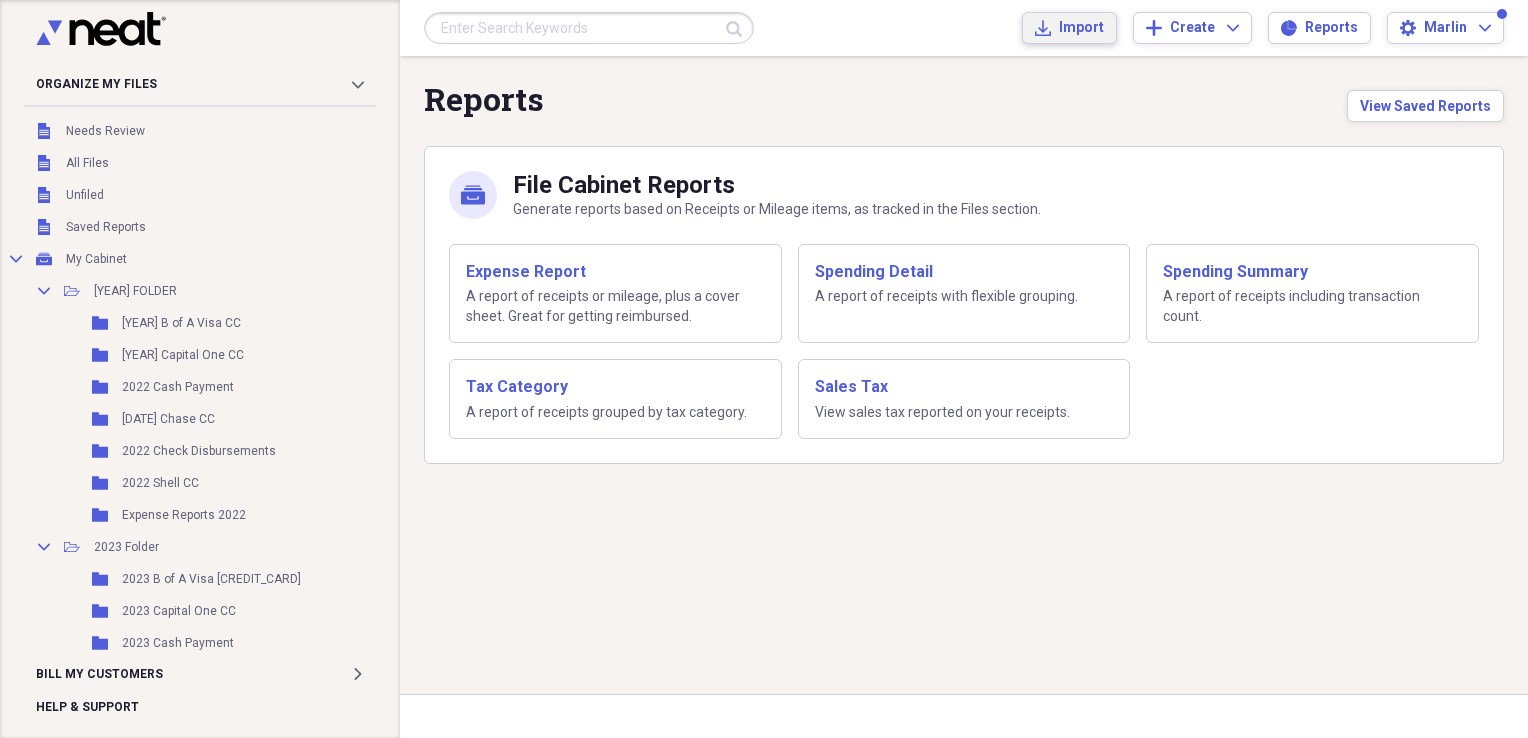 click on "Import" 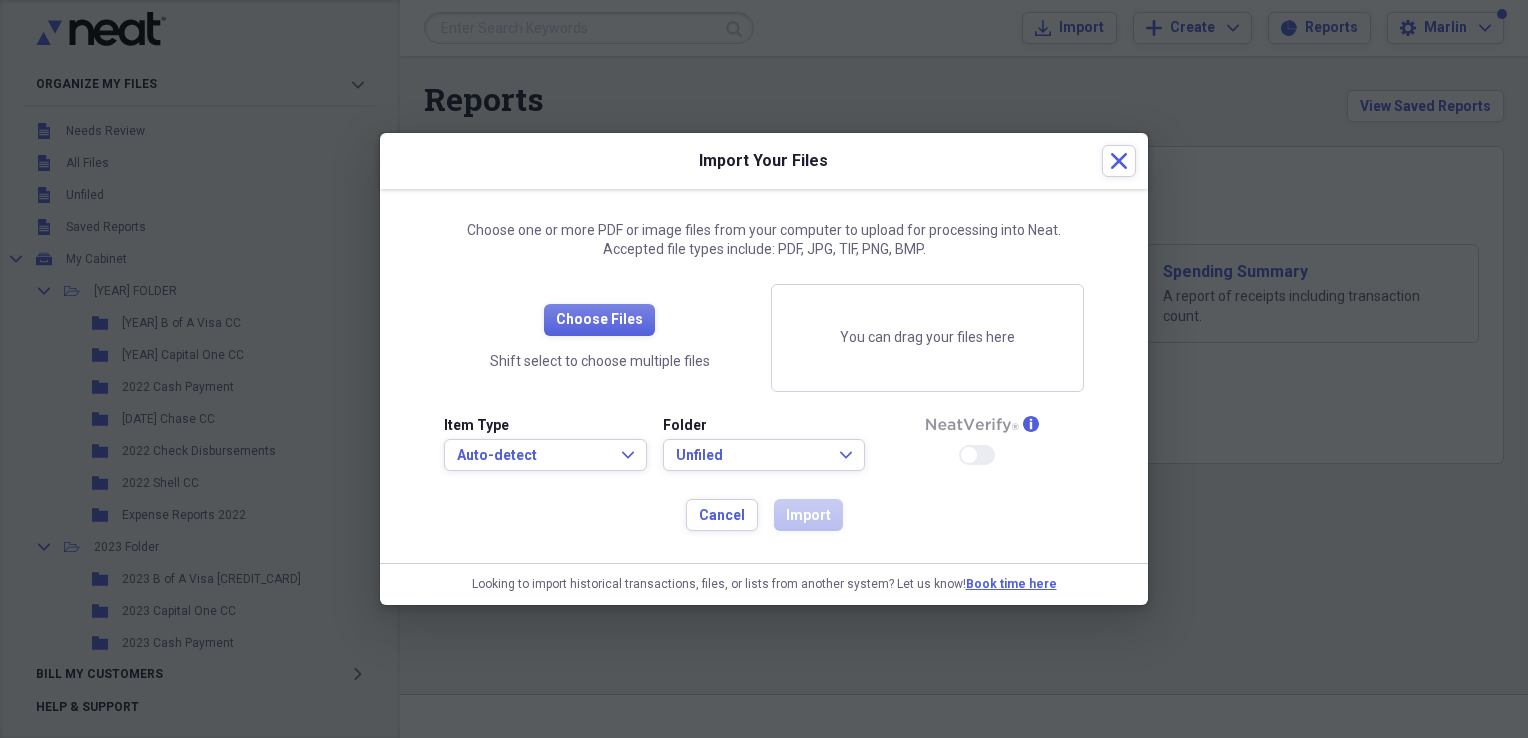 click at bounding box center [764, 369] 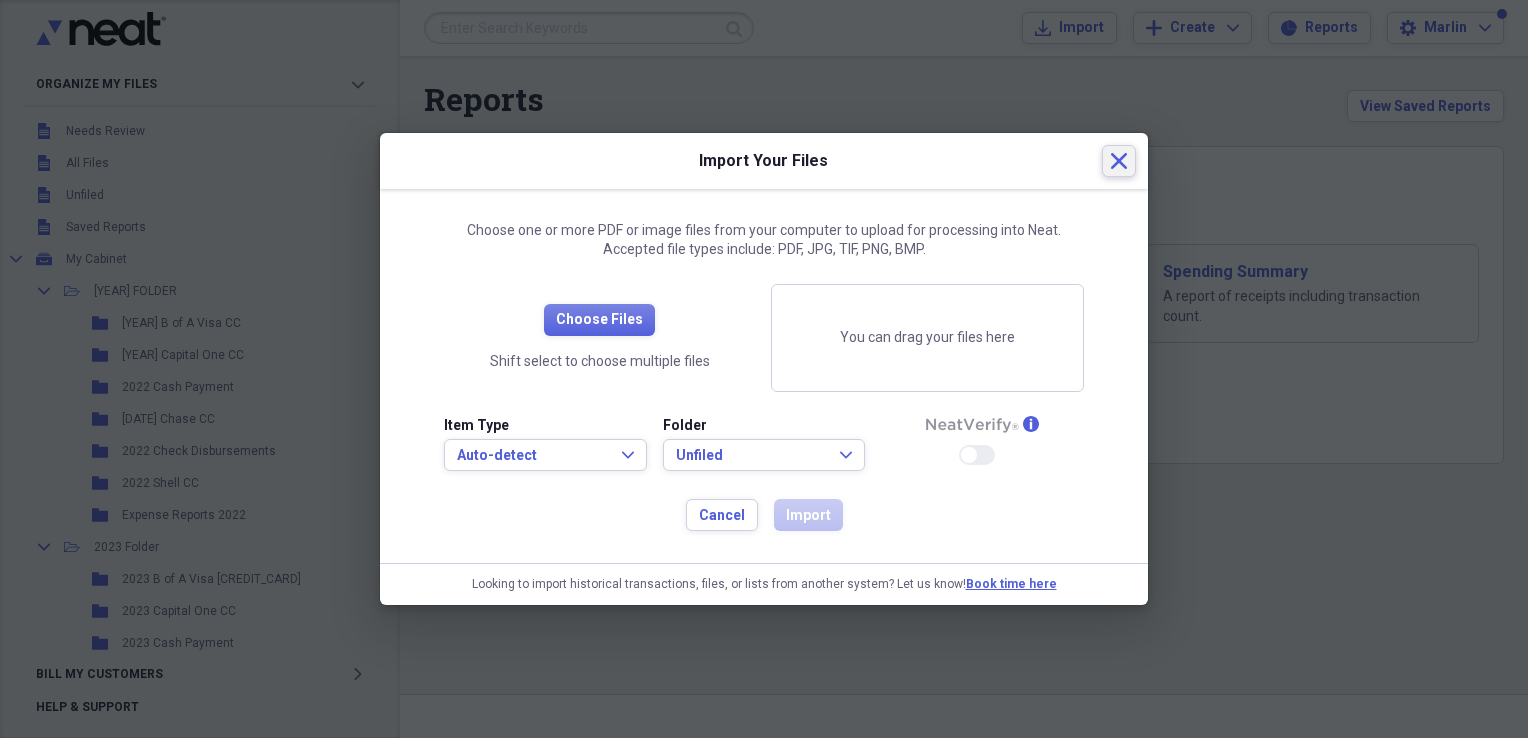 click on "Close" 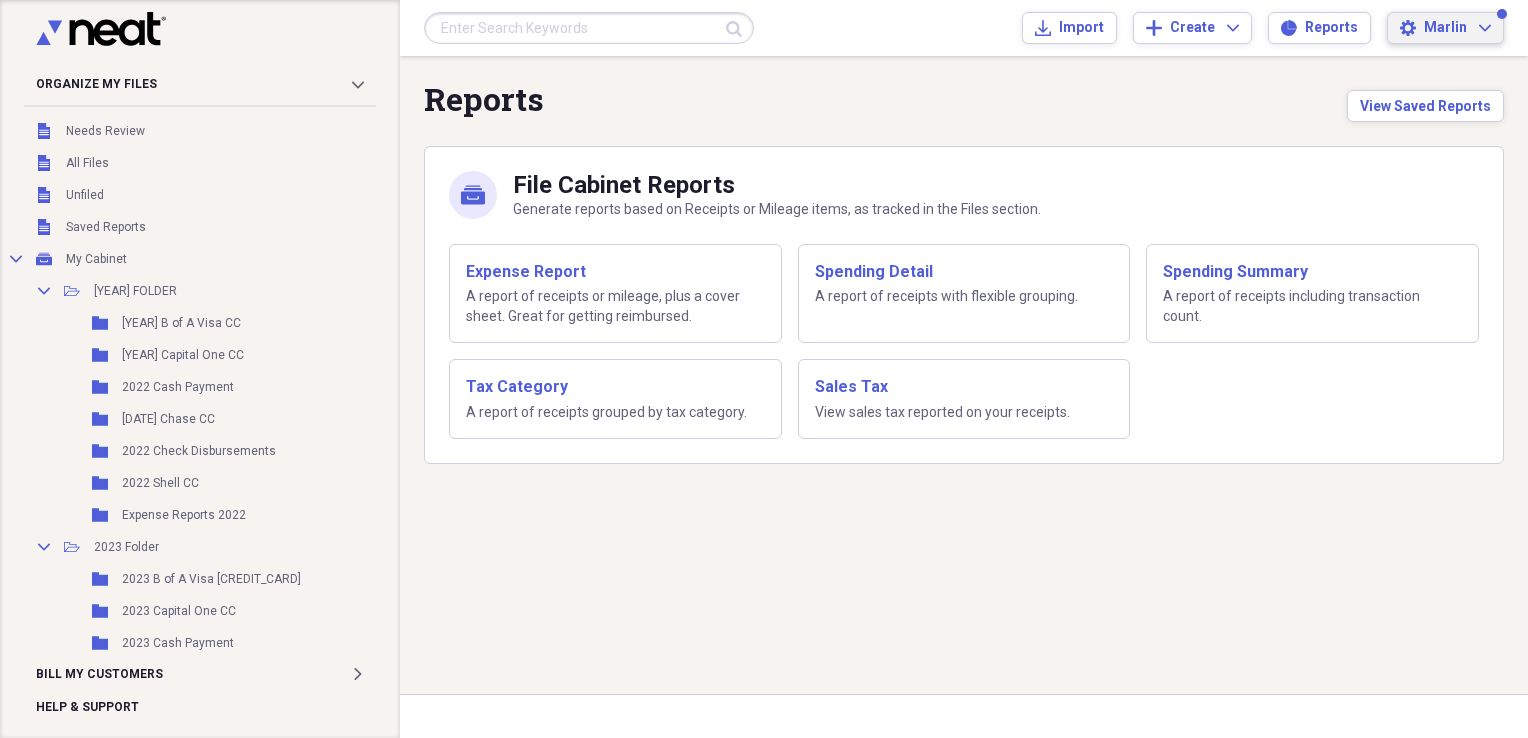 click on "Expand" 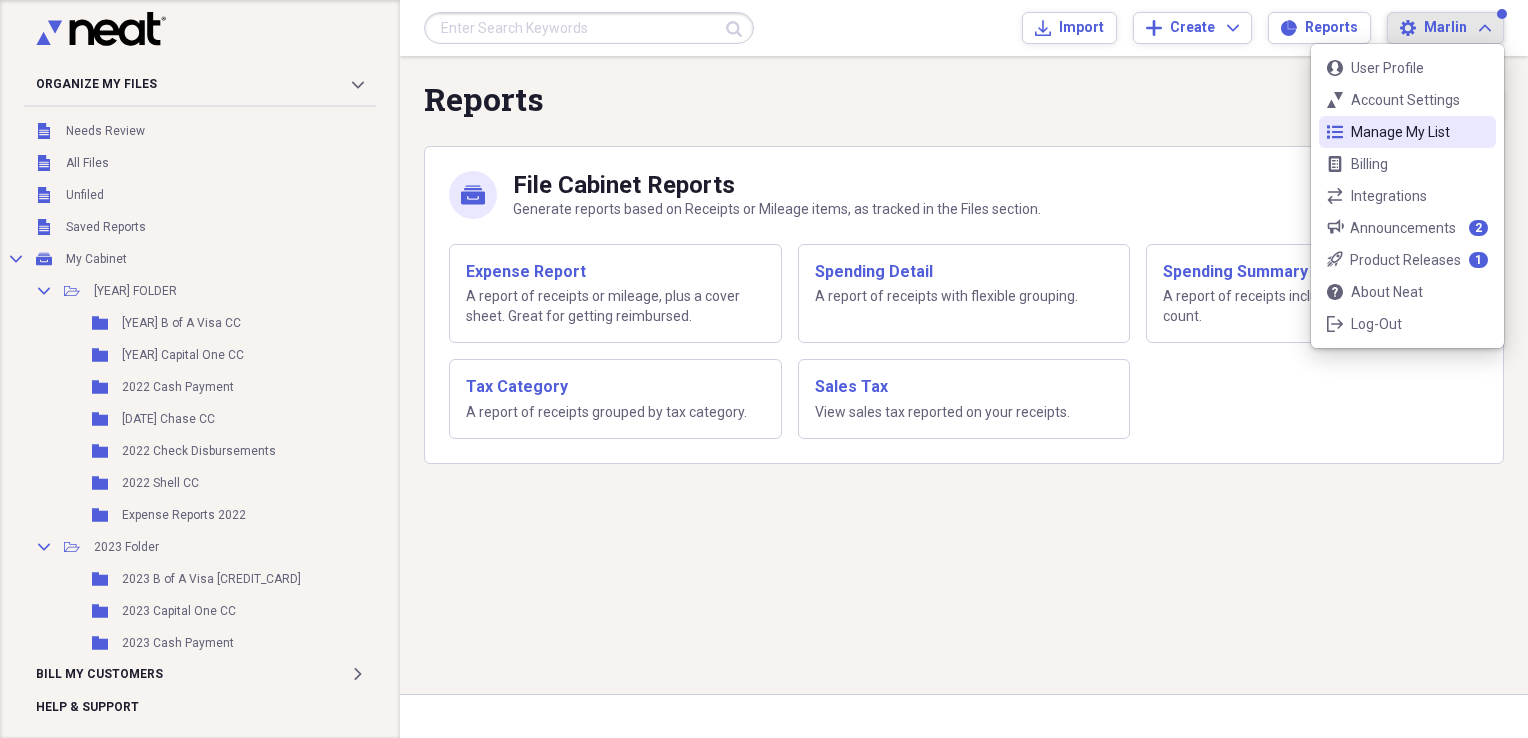 click on "Reports View Saved Reports" at bounding box center [964, 101] 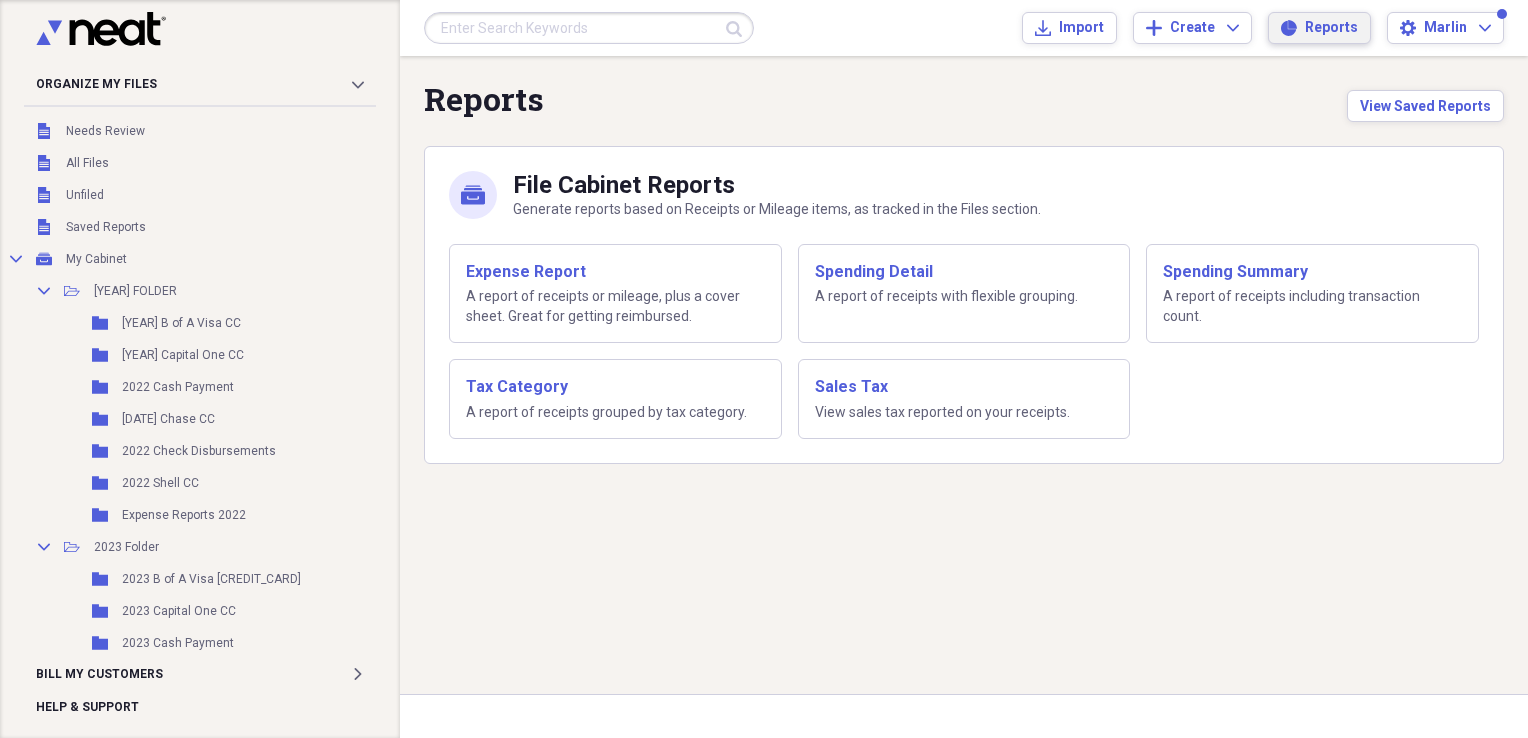 click on "Reports" at bounding box center (1331, 28) 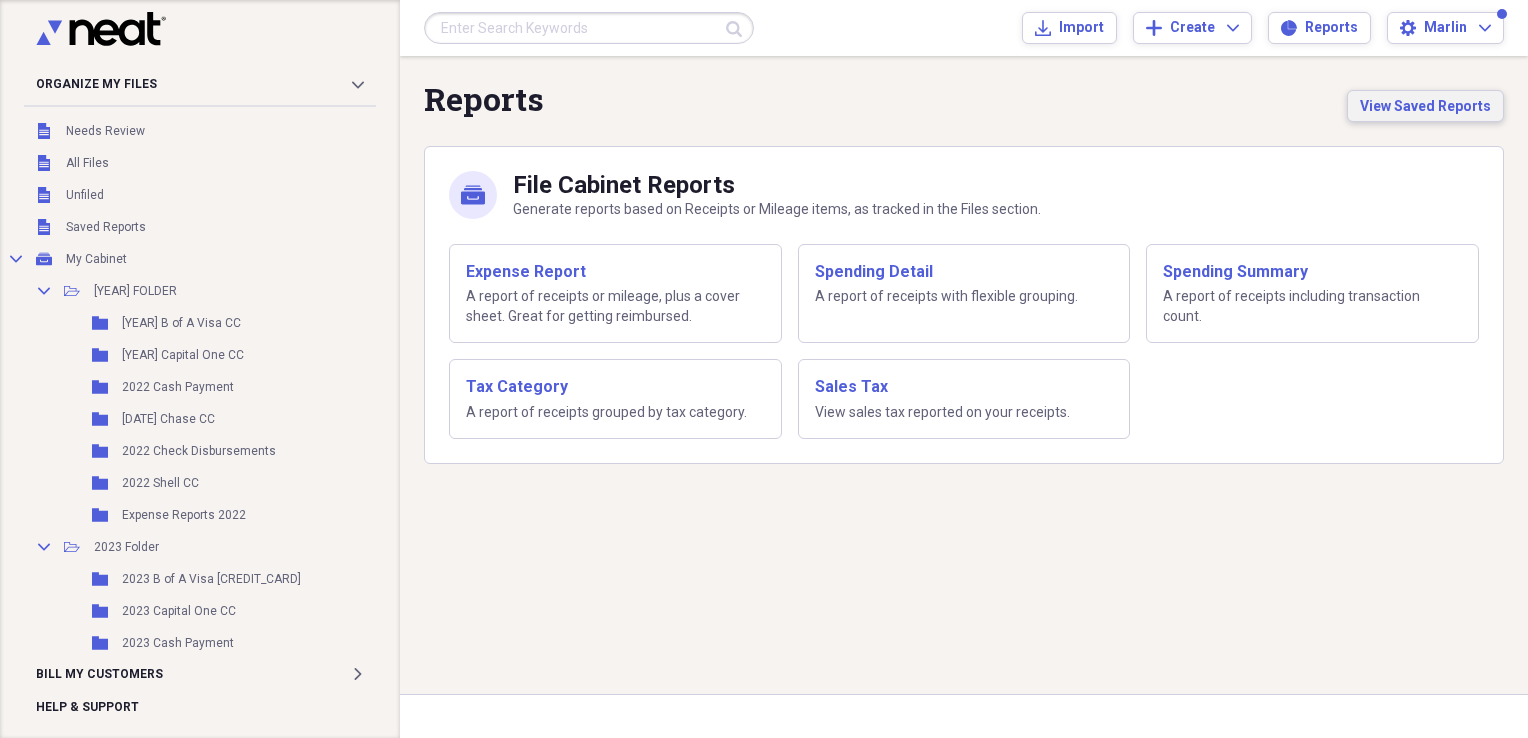 click on "View Saved Reports" at bounding box center (1425, 106) 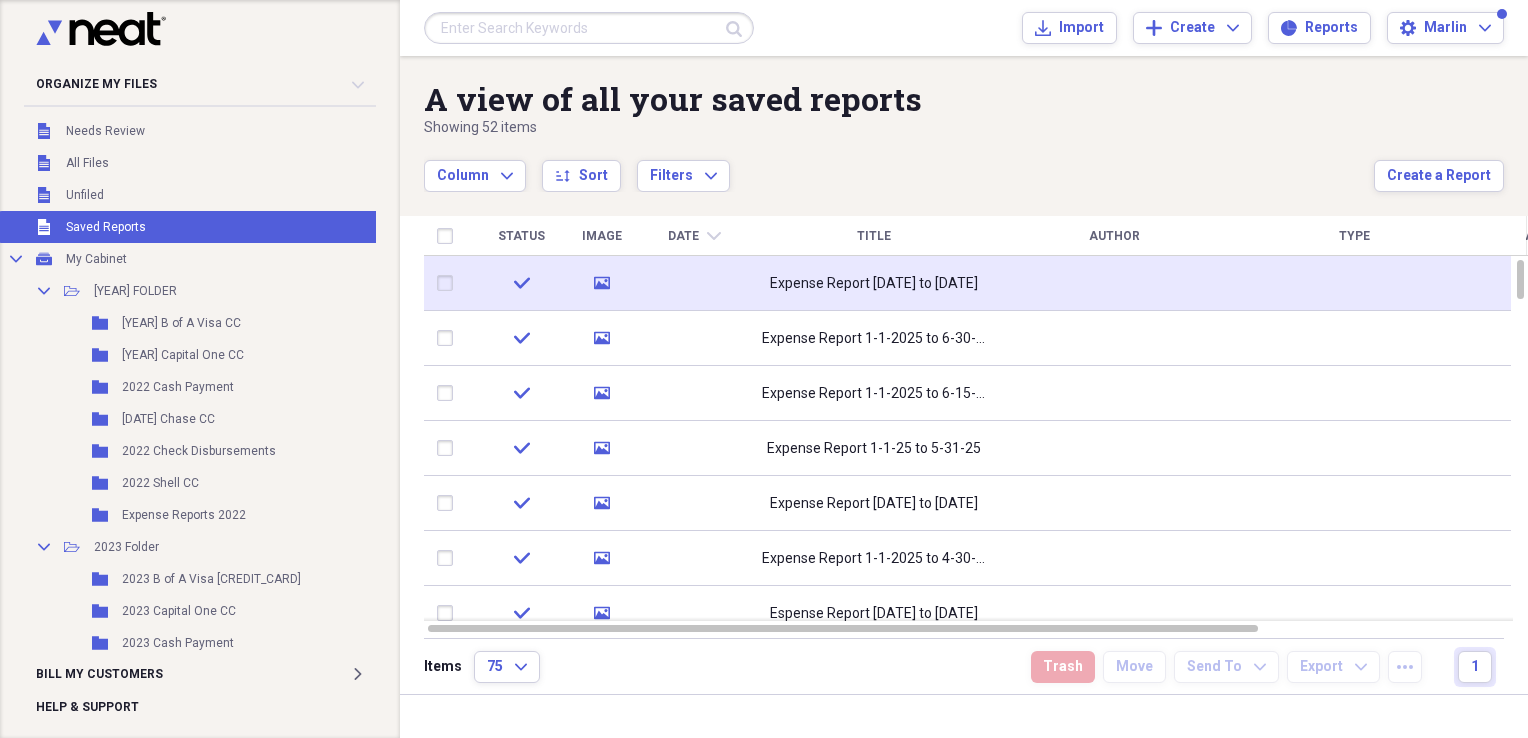 click on "Expense Report [DATE] to [DATE]" at bounding box center (874, 284) 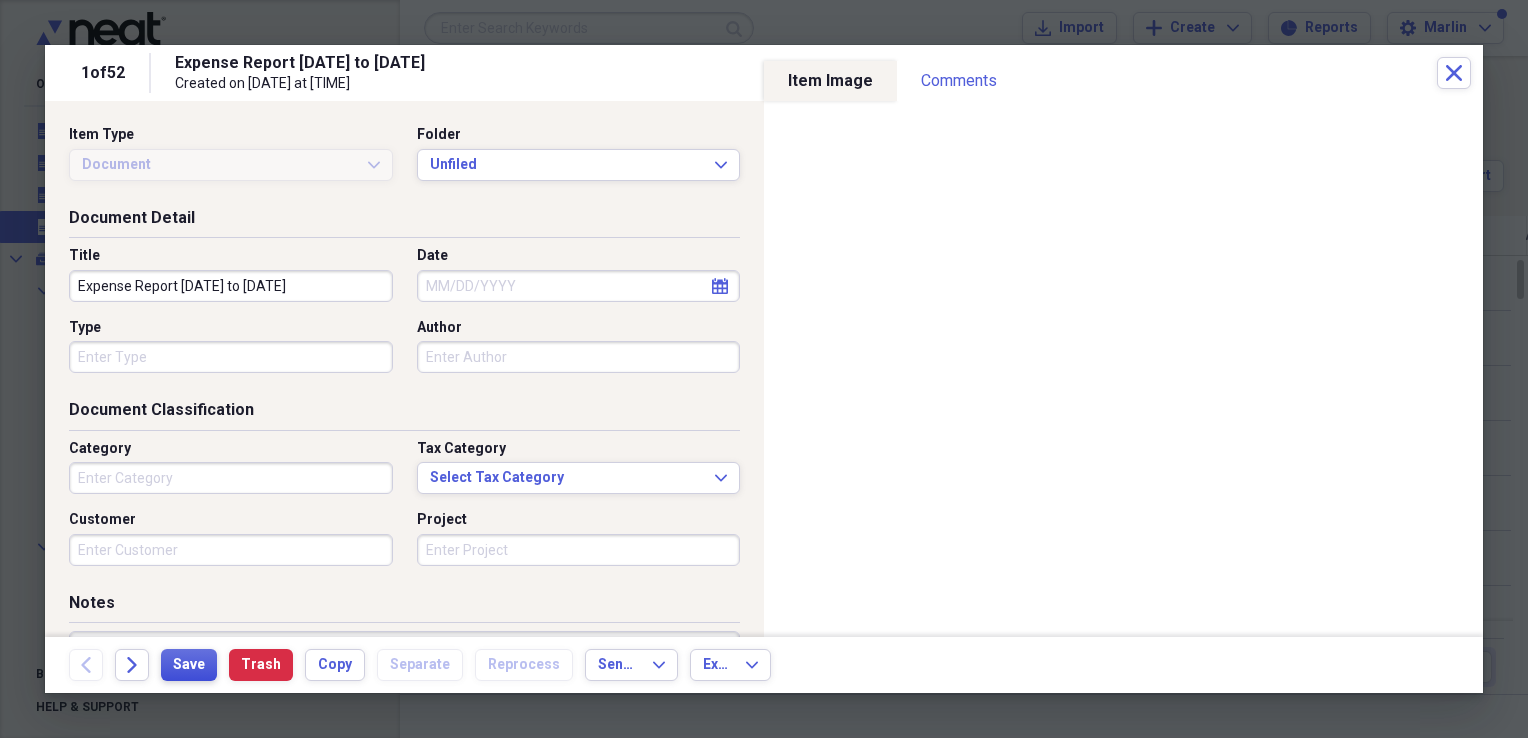 click on "Save" at bounding box center [189, 665] 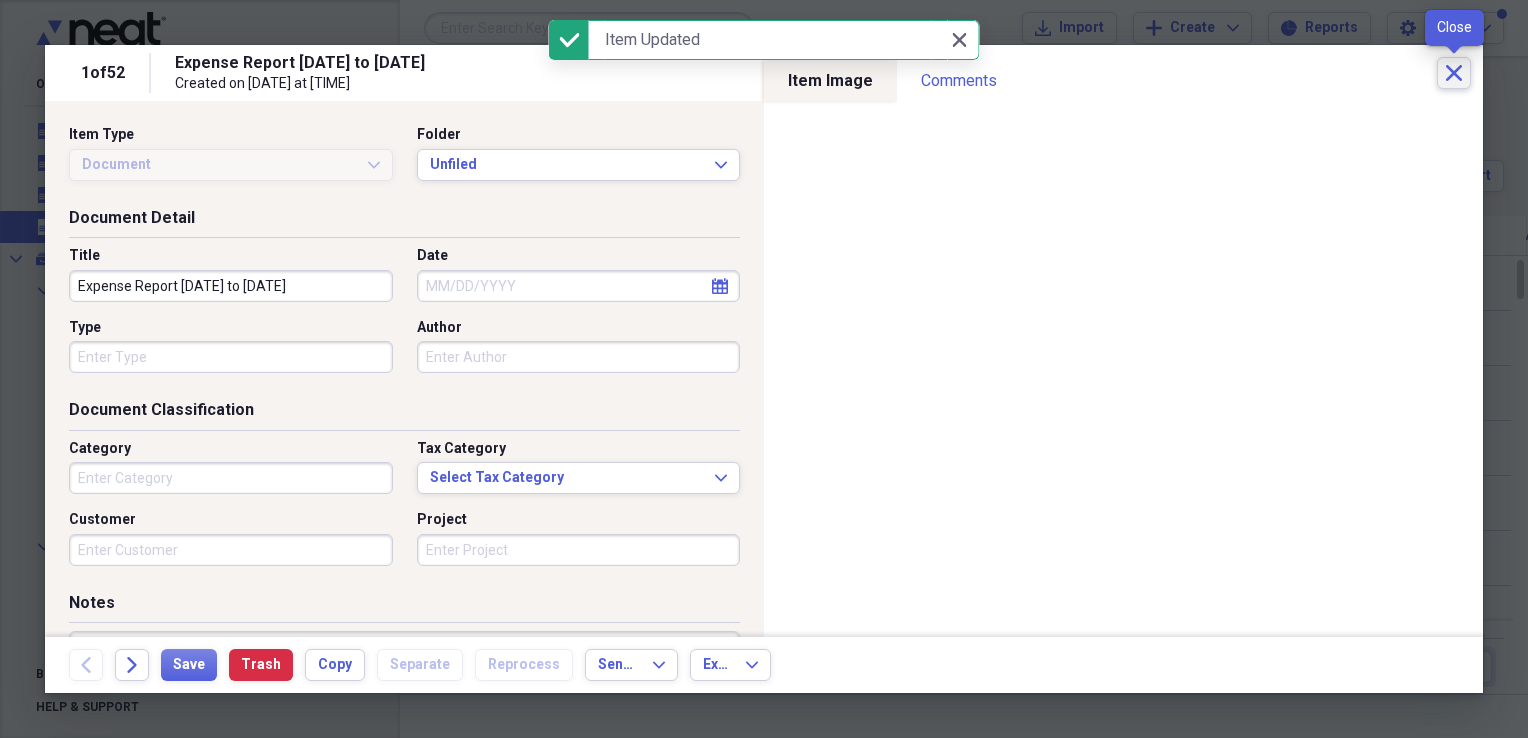 click on "Close" 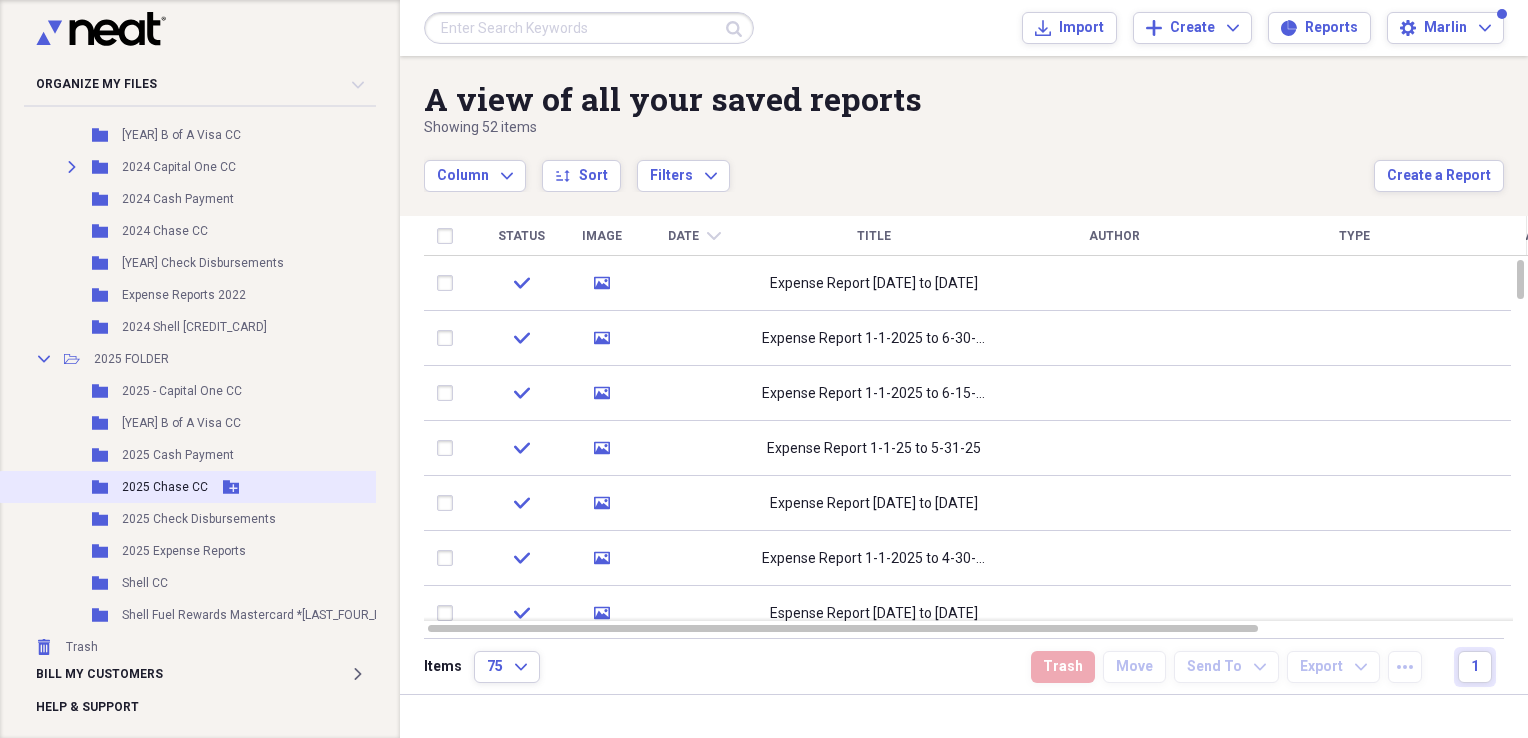 scroll, scrollTop: 717, scrollLeft: 0, axis: vertical 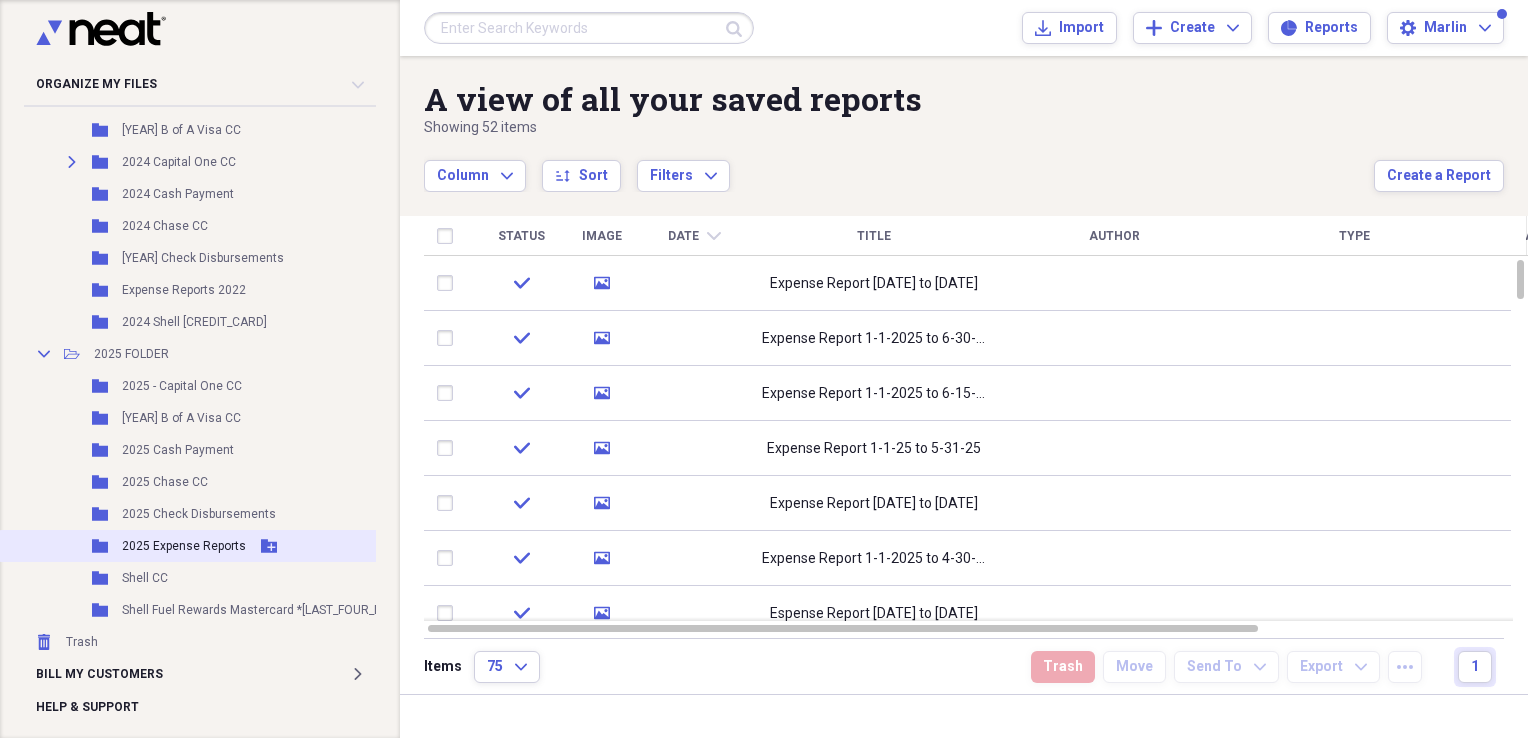 click on "Folder 2025 Expense Reports Add Folder" at bounding box center [237, 546] 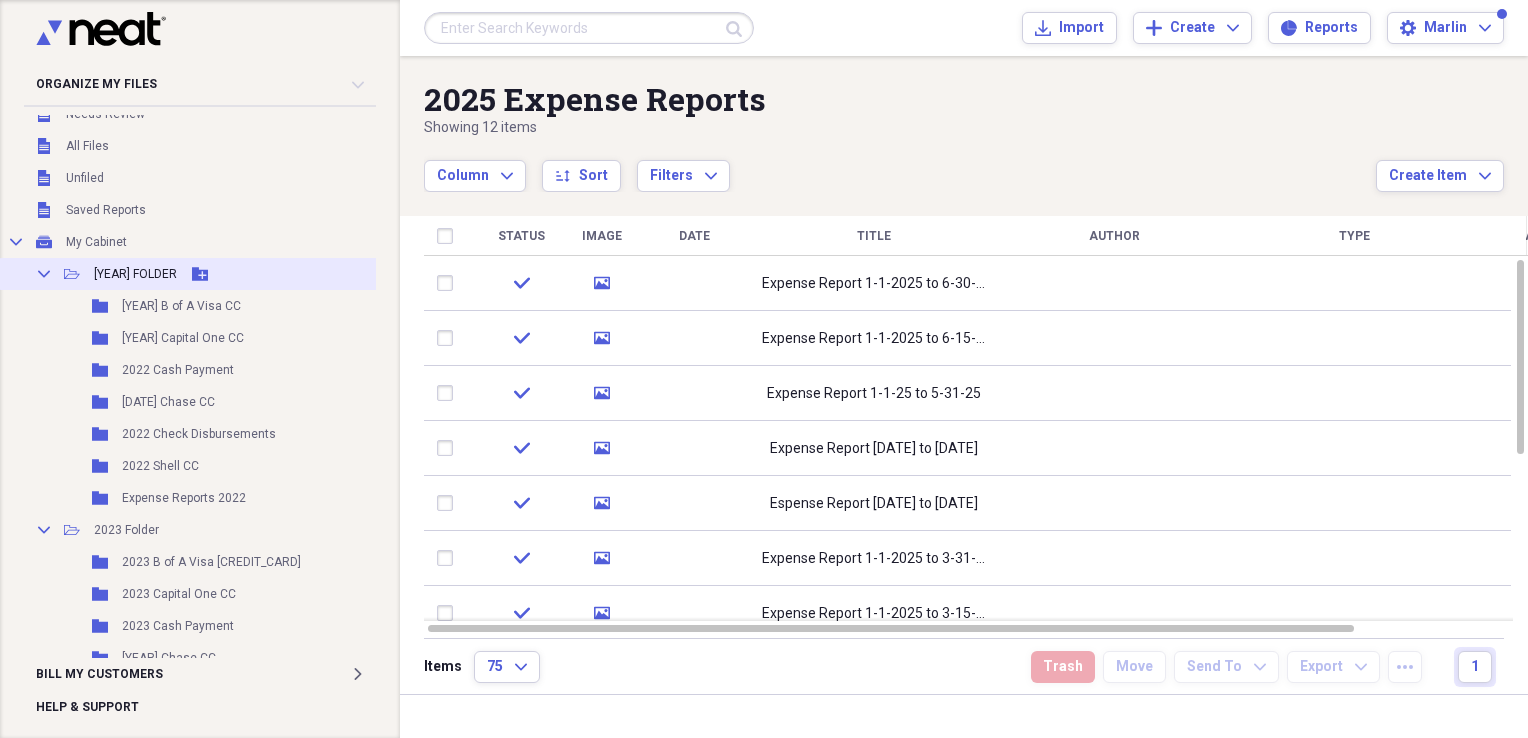 scroll, scrollTop: 0, scrollLeft: 0, axis: both 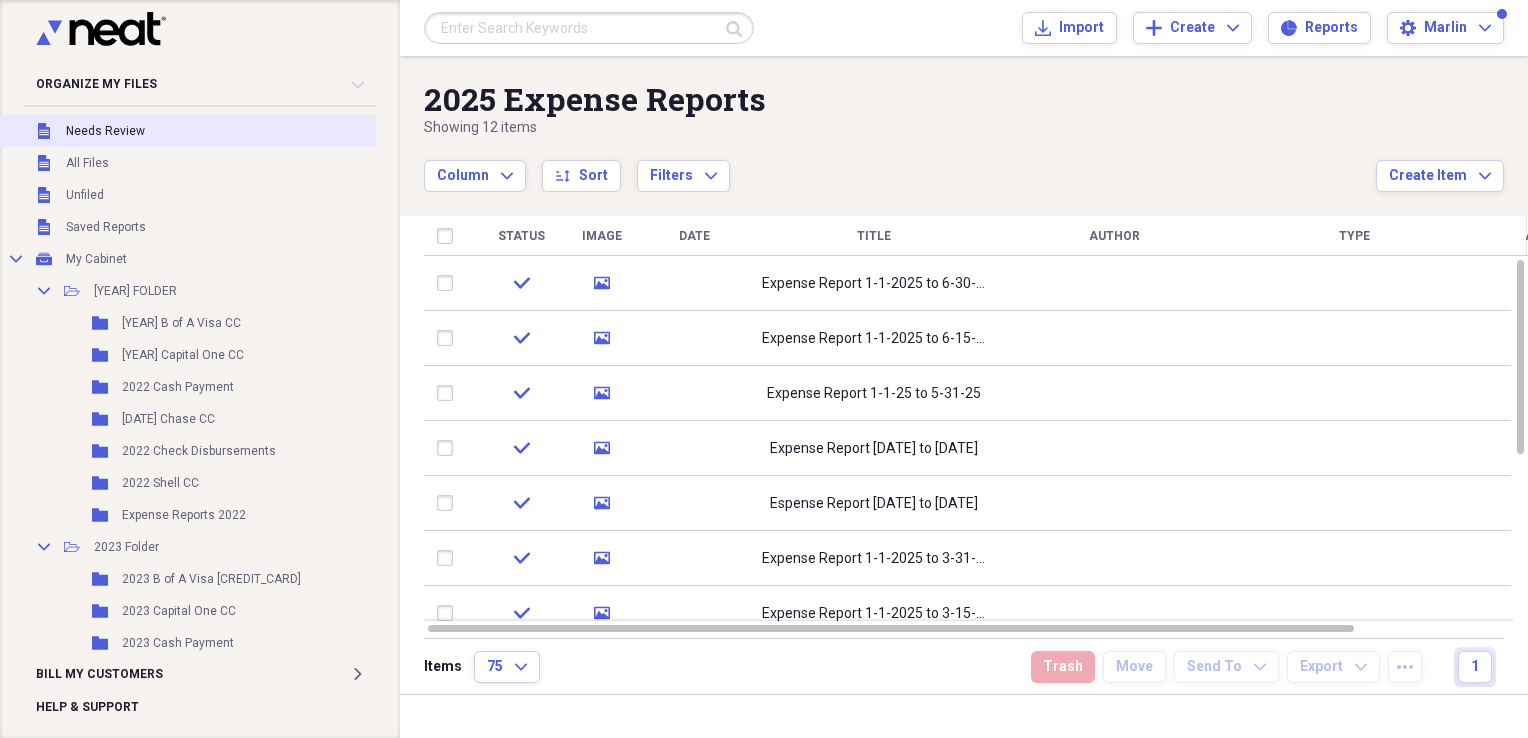 click on "Unfiled Needs Review" at bounding box center (237, 131) 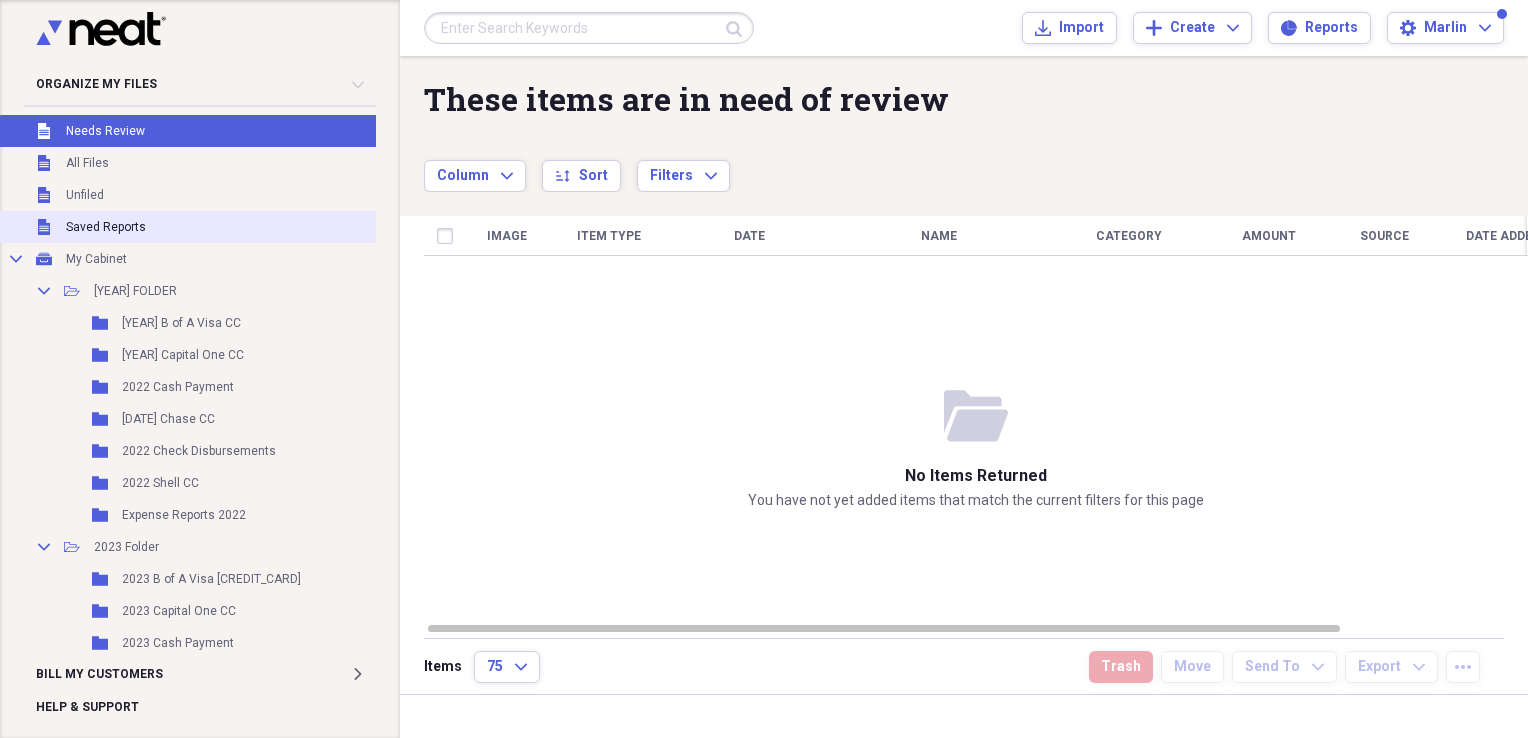 click on "Unfiled Saved Reports" at bounding box center (237, 227) 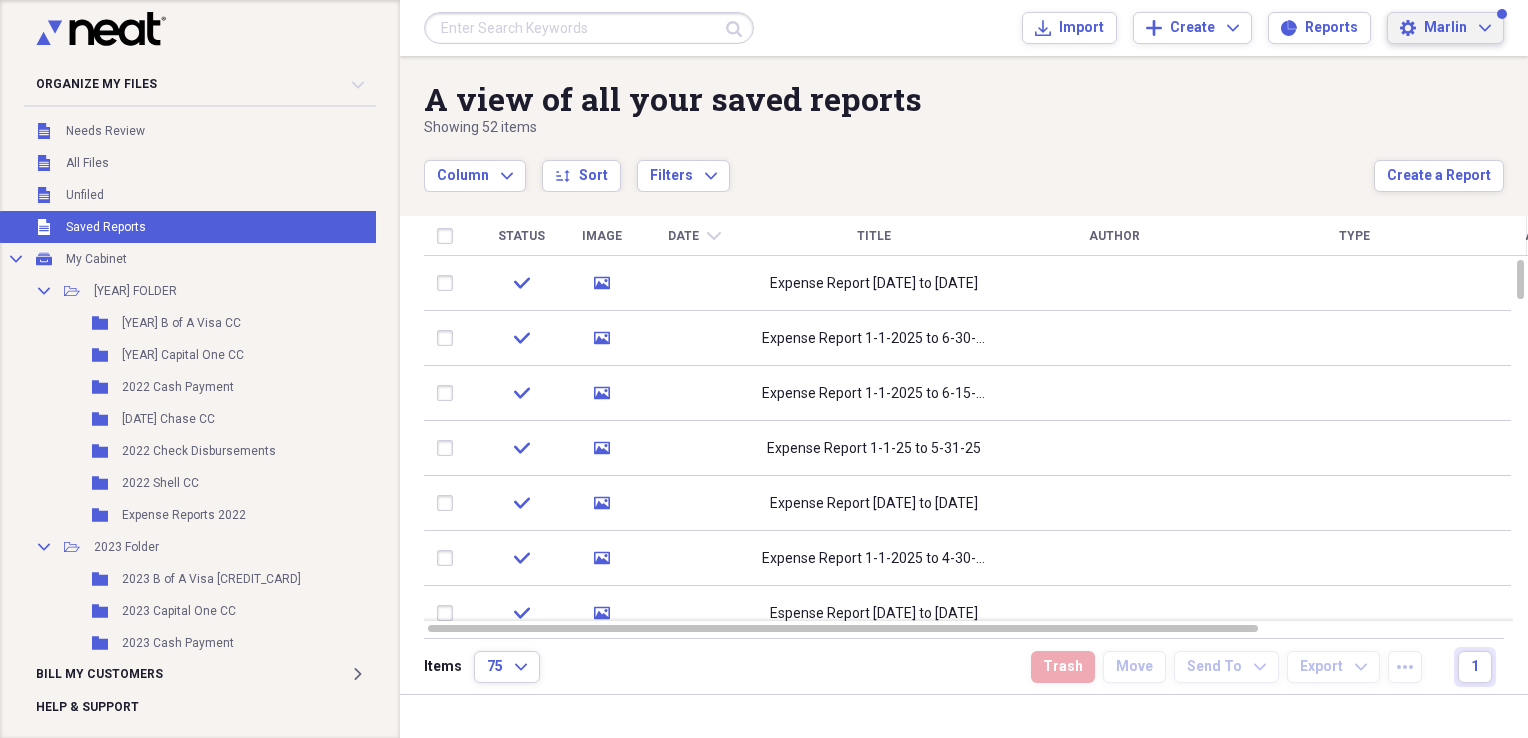 click on "Expand" 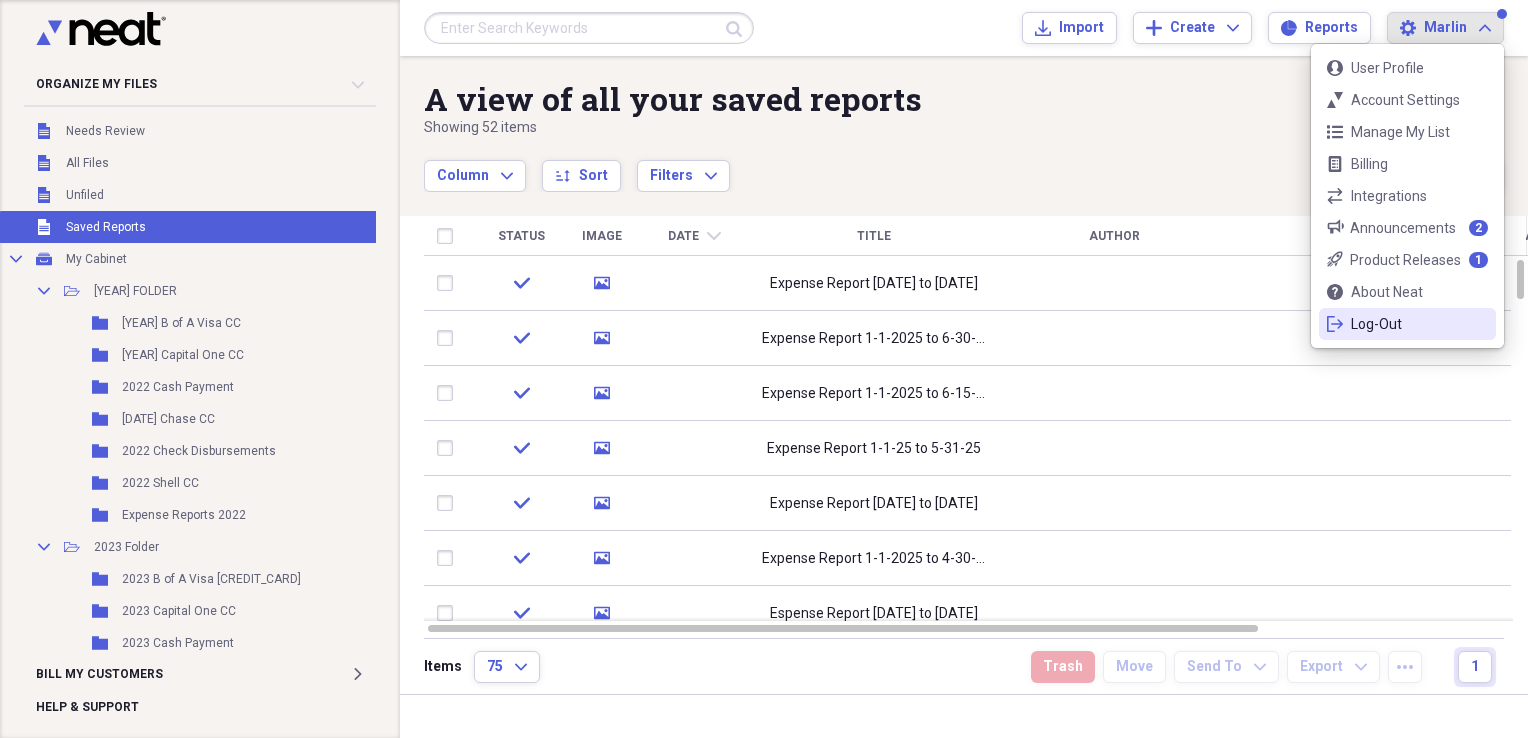 click on "Log-Out" at bounding box center (1407, 324) 